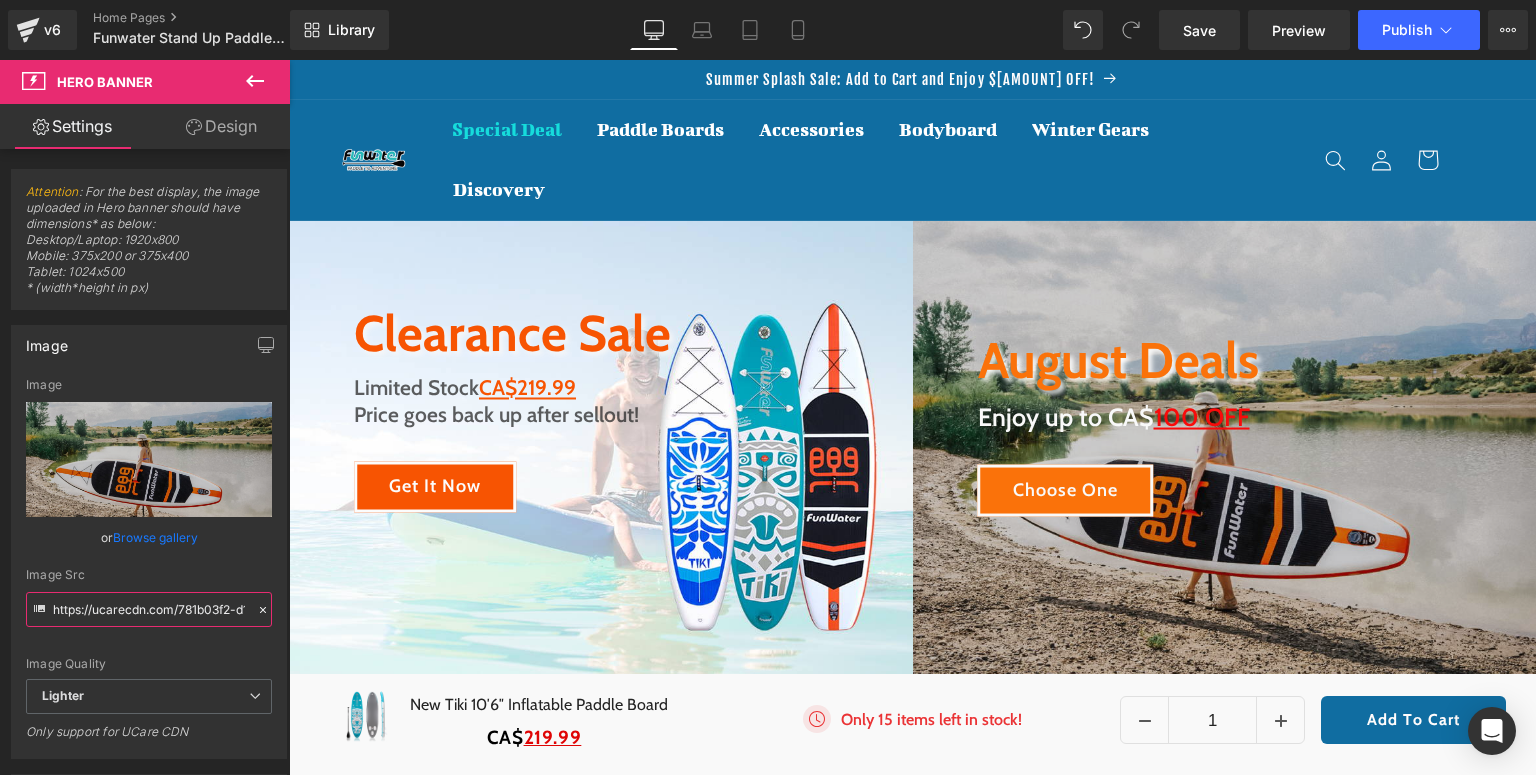 scroll, scrollTop: 0, scrollLeft: 0, axis: both 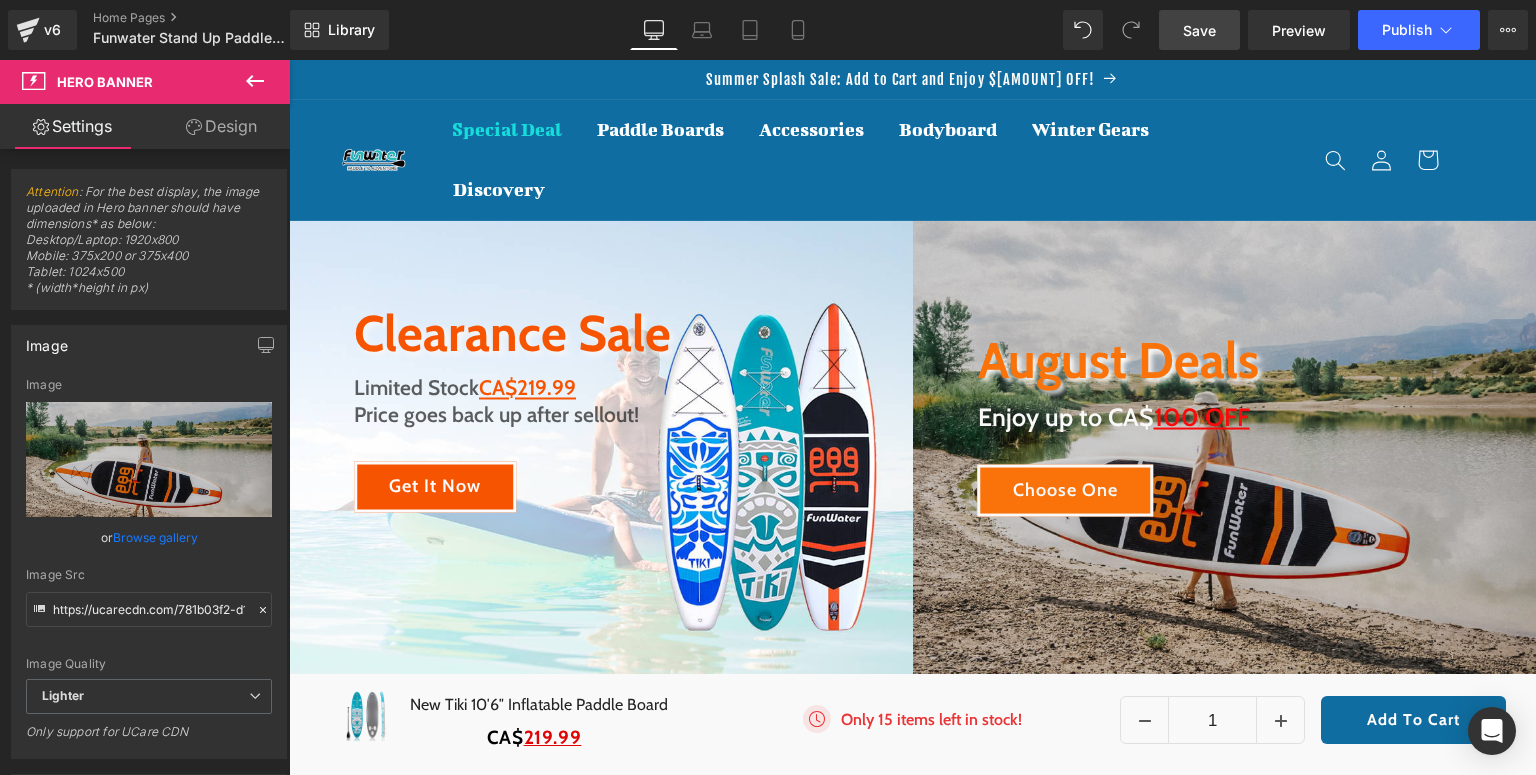 click on "Save" at bounding box center [1199, 30] 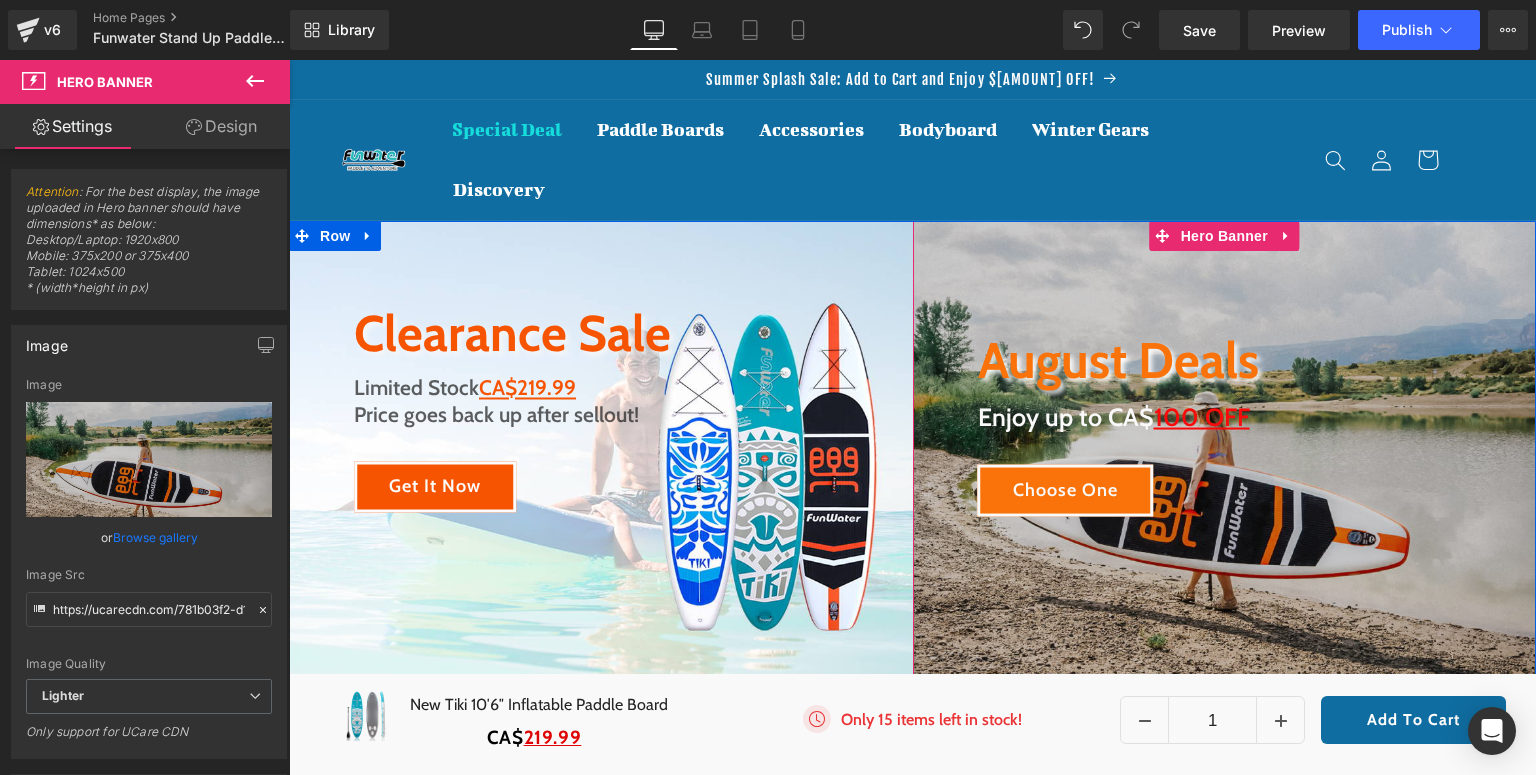 drag, startPoint x: 1208, startPoint y: 240, endPoint x: 1119, endPoint y: 252, distance: 89.80534 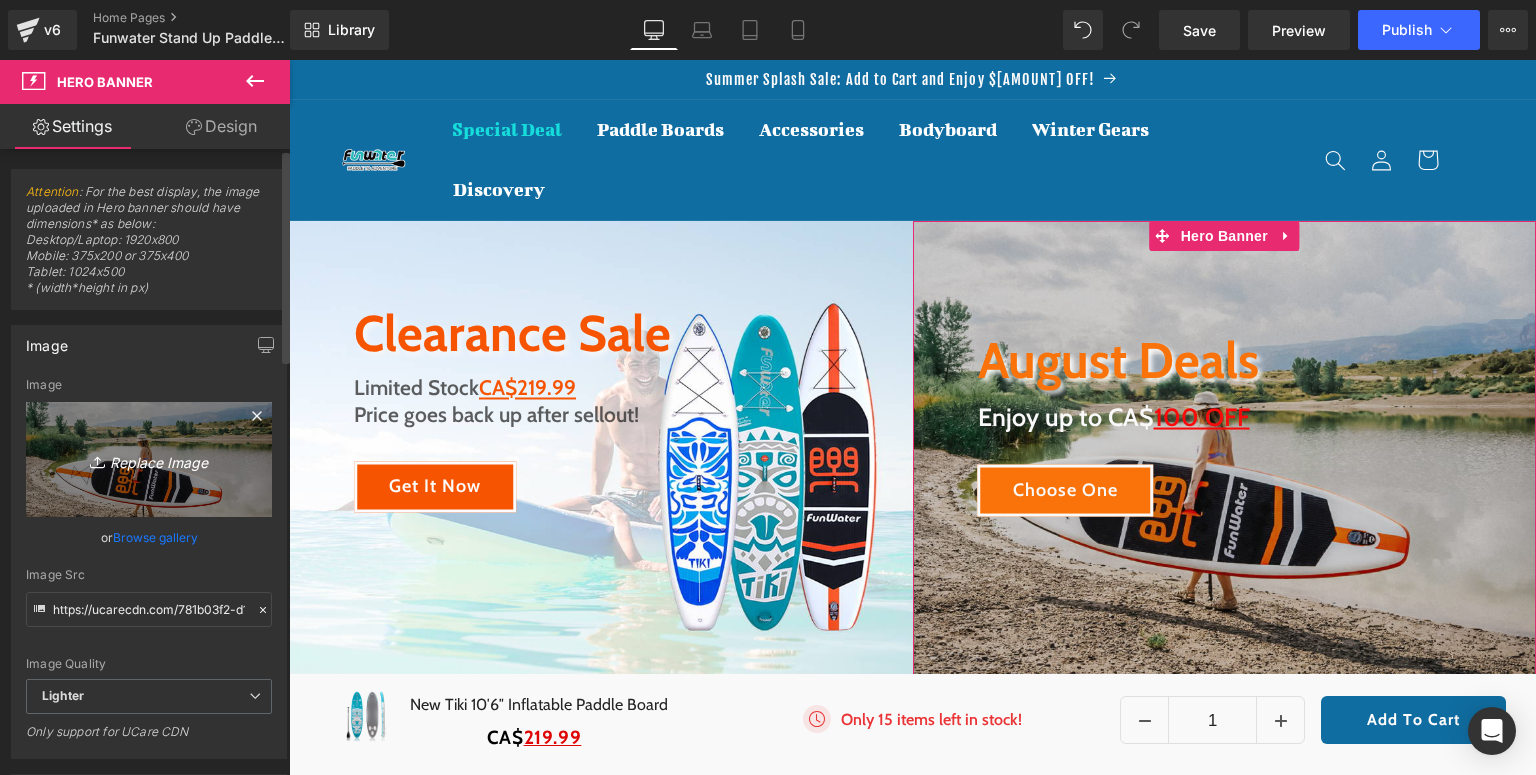 click on "Replace Image" at bounding box center [149, 459] 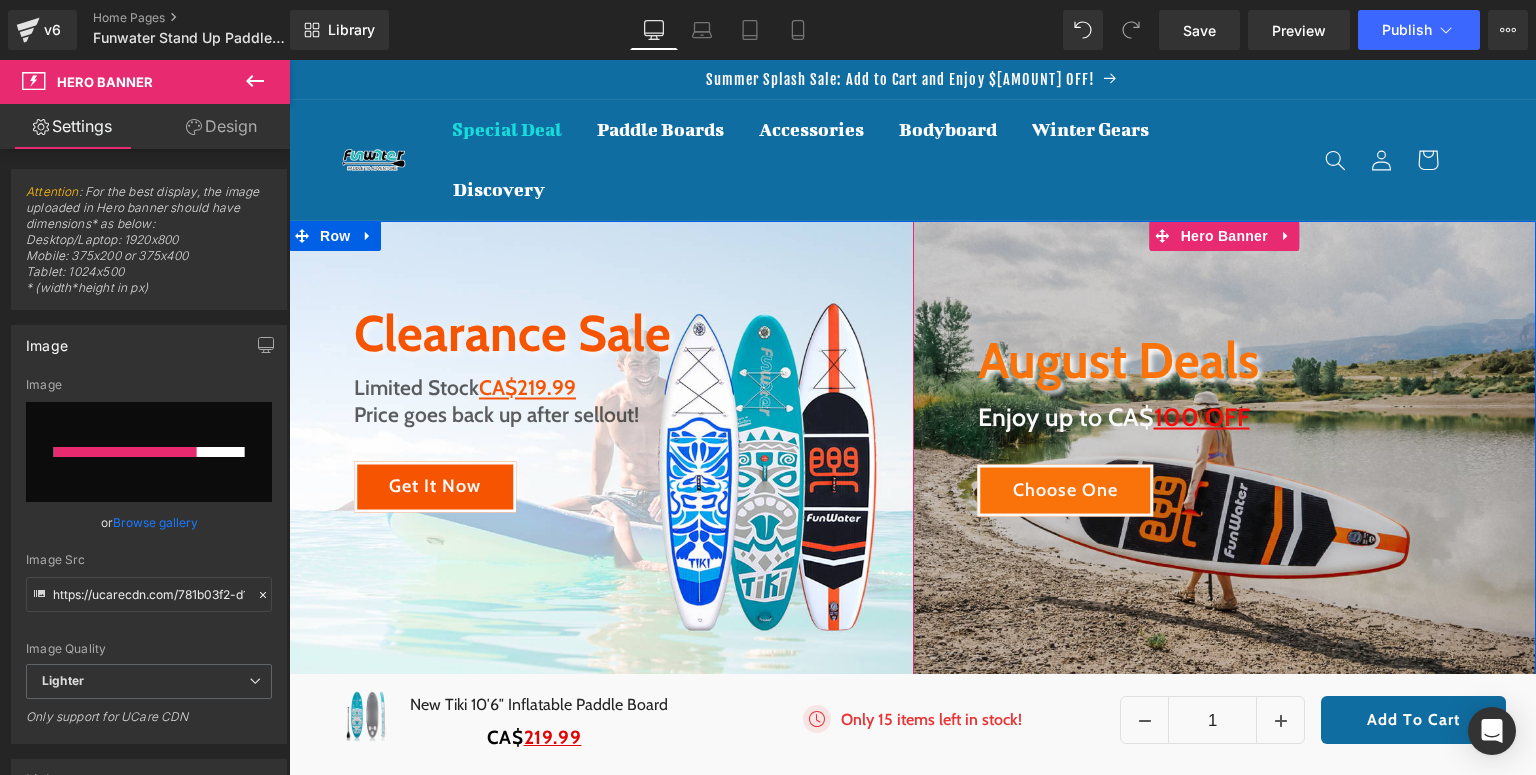 type 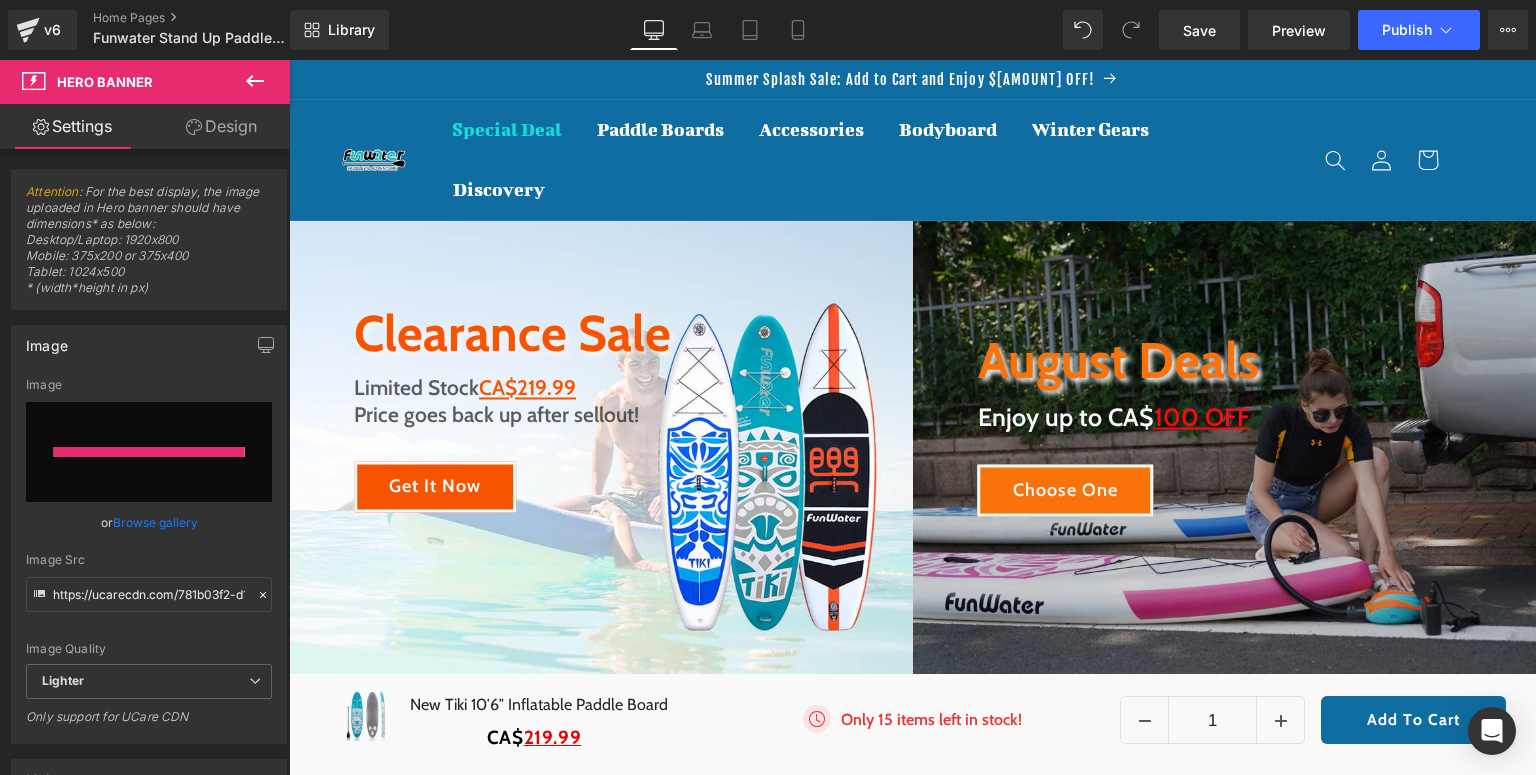 type on "https://ucarecdn.com/61387f73-f319-4920-bdbf-c3548930ab62/-/format/auto/-/preview/3000x3000/-/quality/lighter/Funwater%20paddle%20board%20pump.jpg" 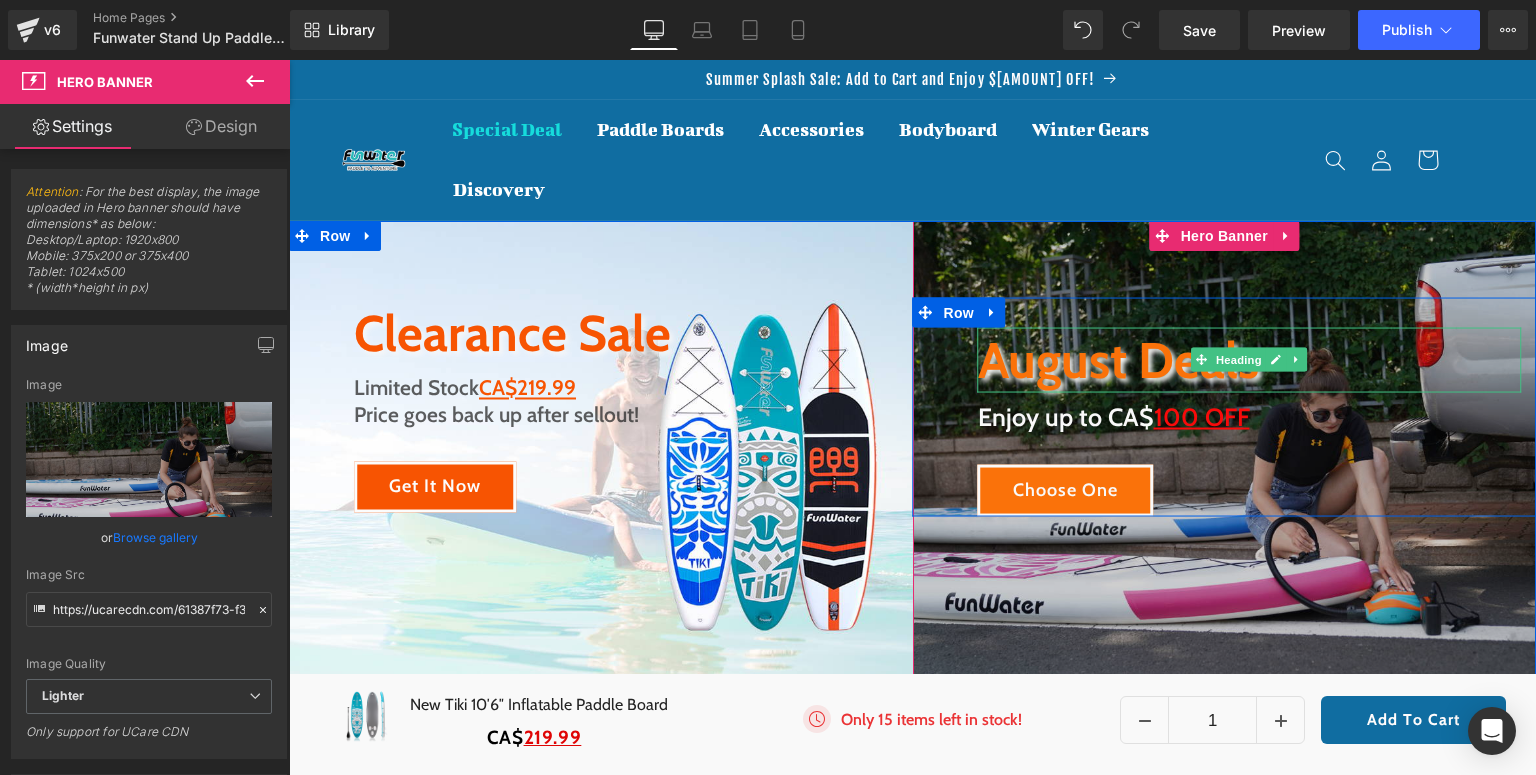 drag, startPoint x: 988, startPoint y: 357, endPoint x: 1337, endPoint y: 363, distance: 349.05157 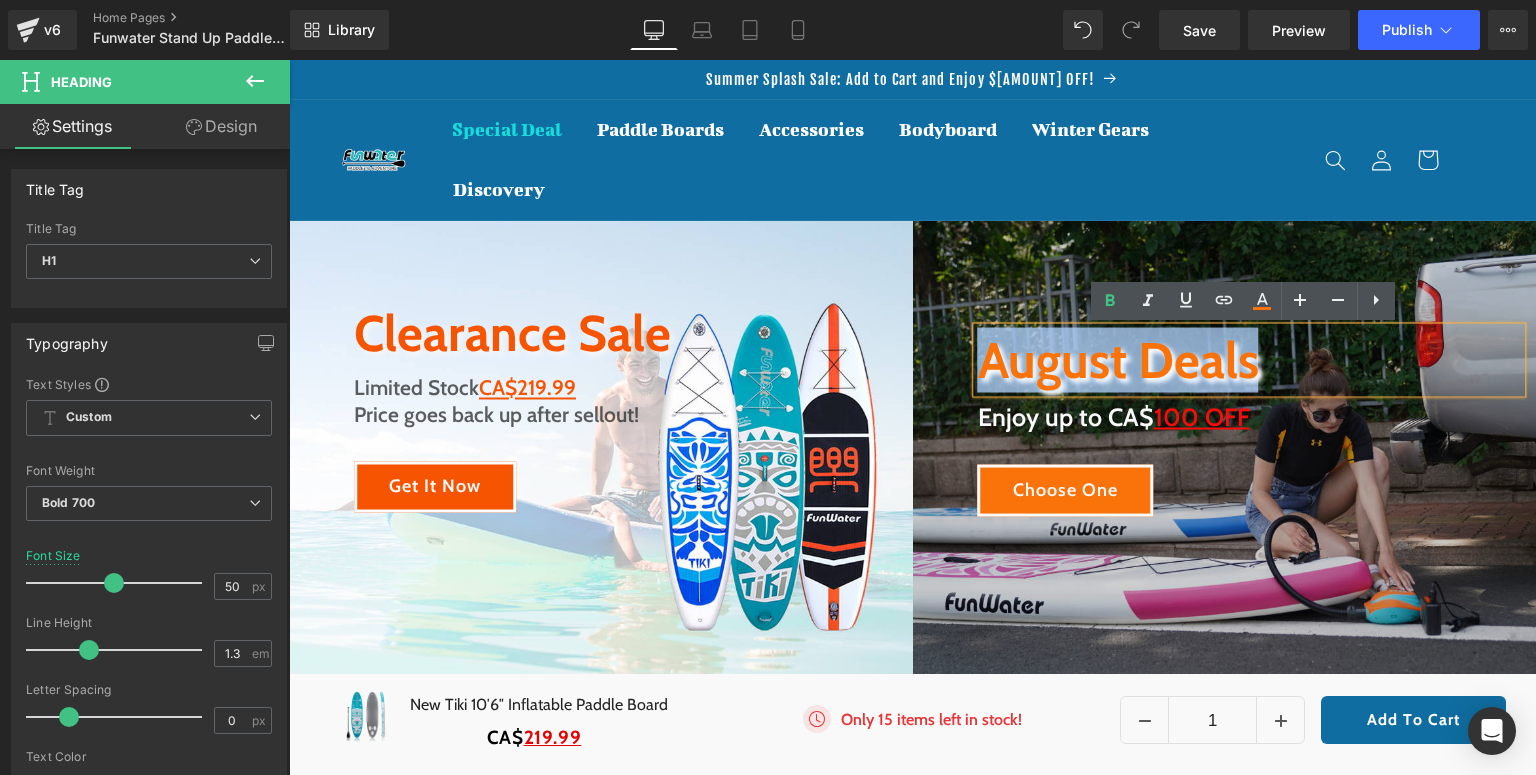 drag, startPoint x: 1266, startPoint y: 361, endPoint x: 977, endPoint y: 372, distance: 289.20926 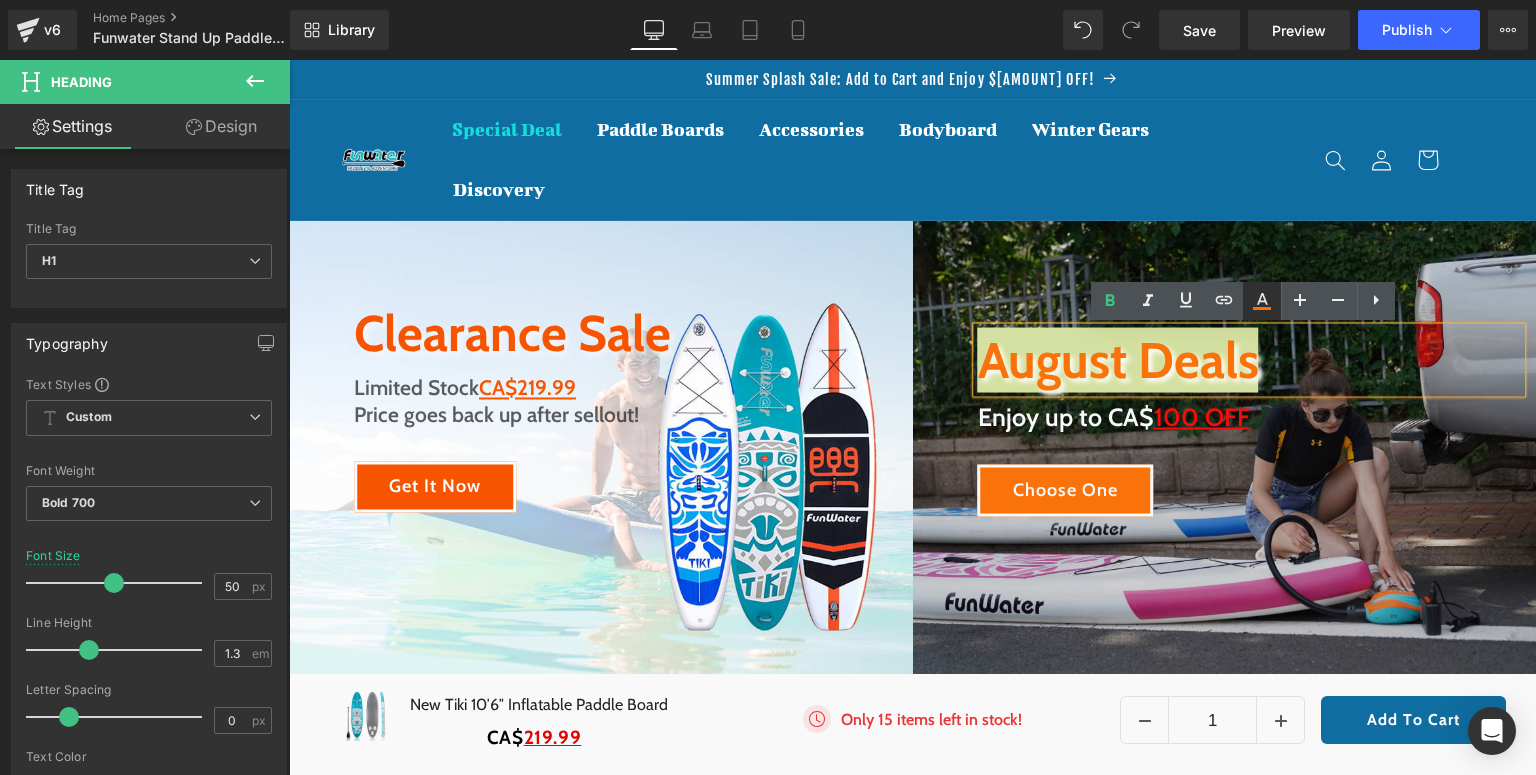 click 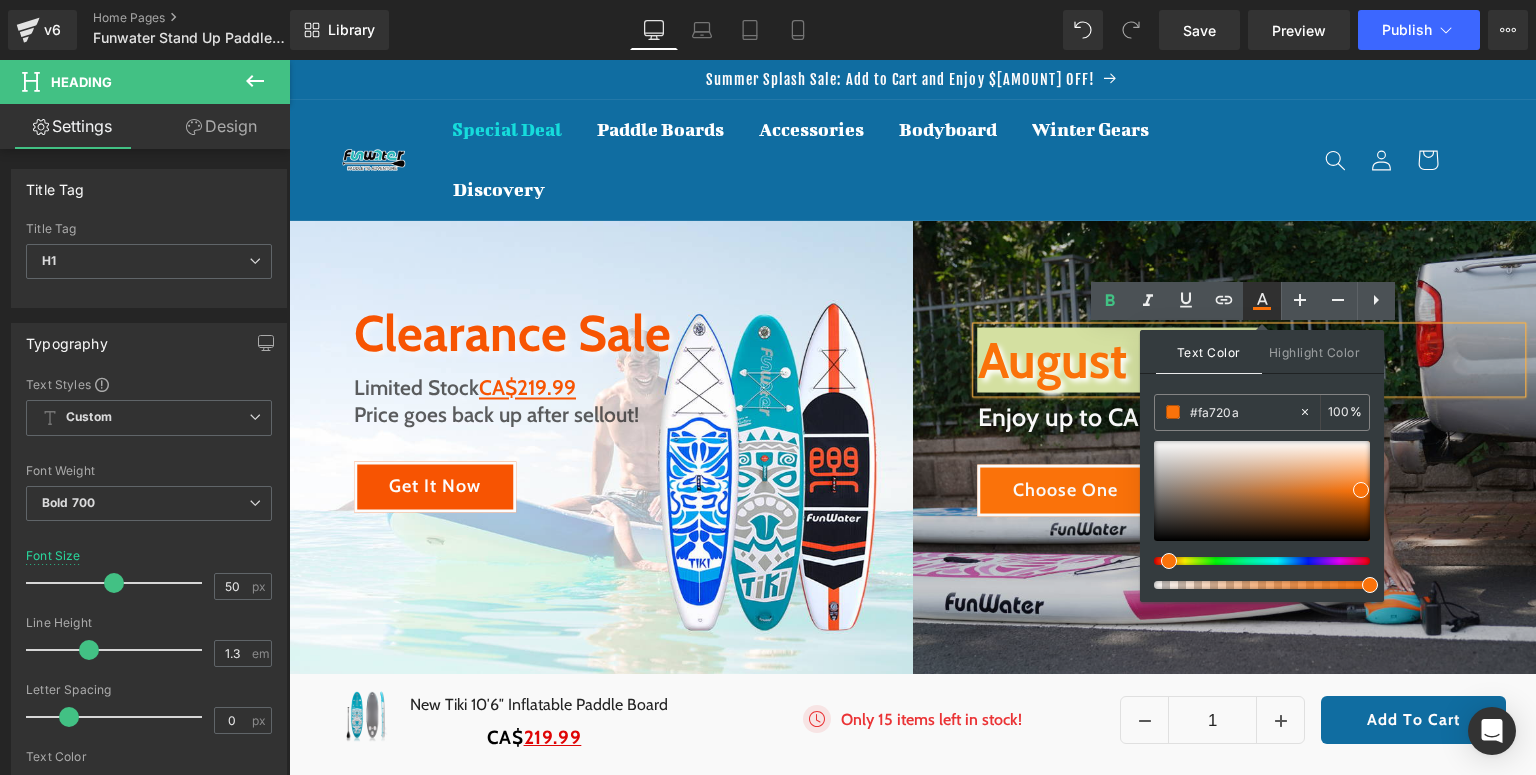 type 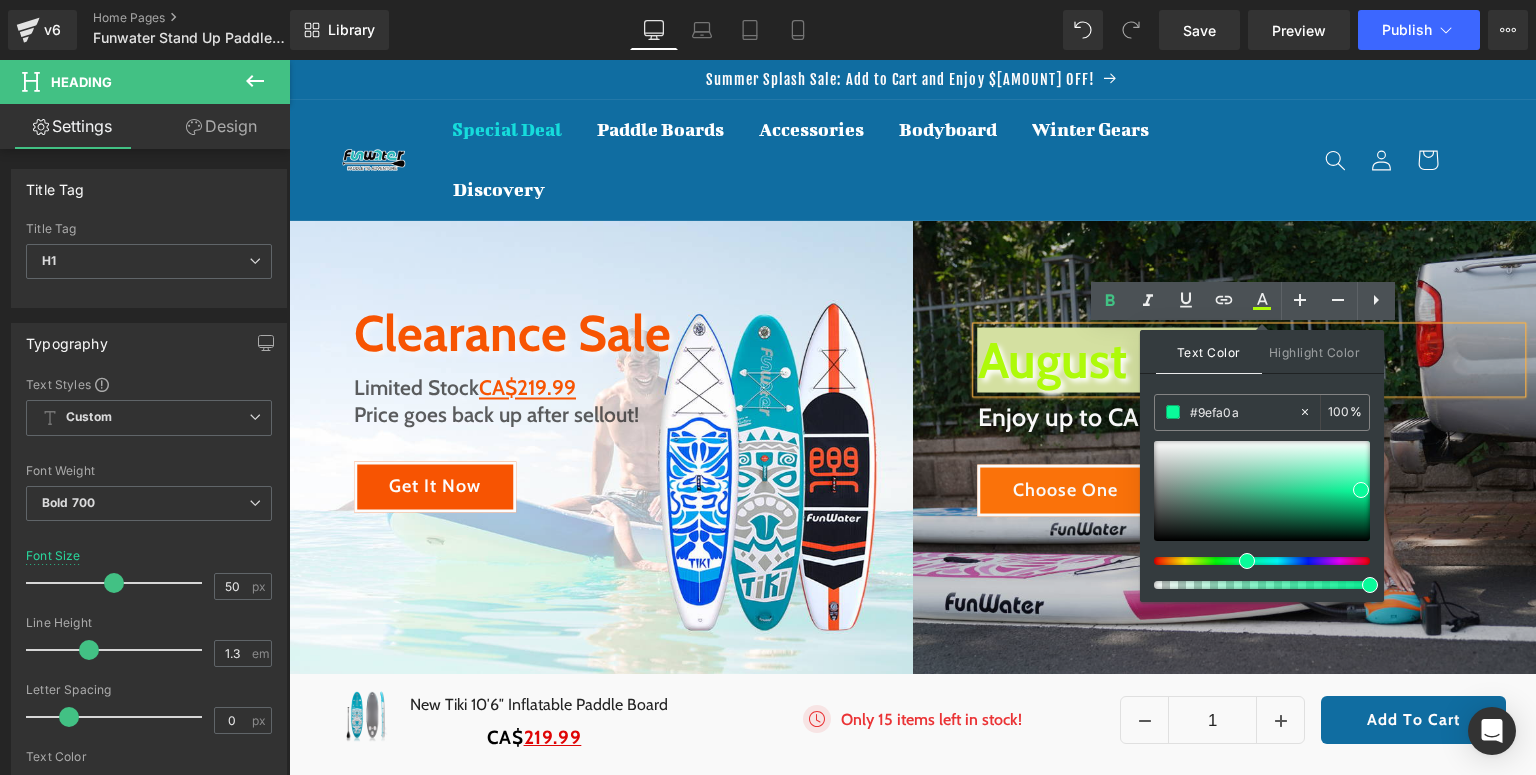 type on "#0ac2fa" 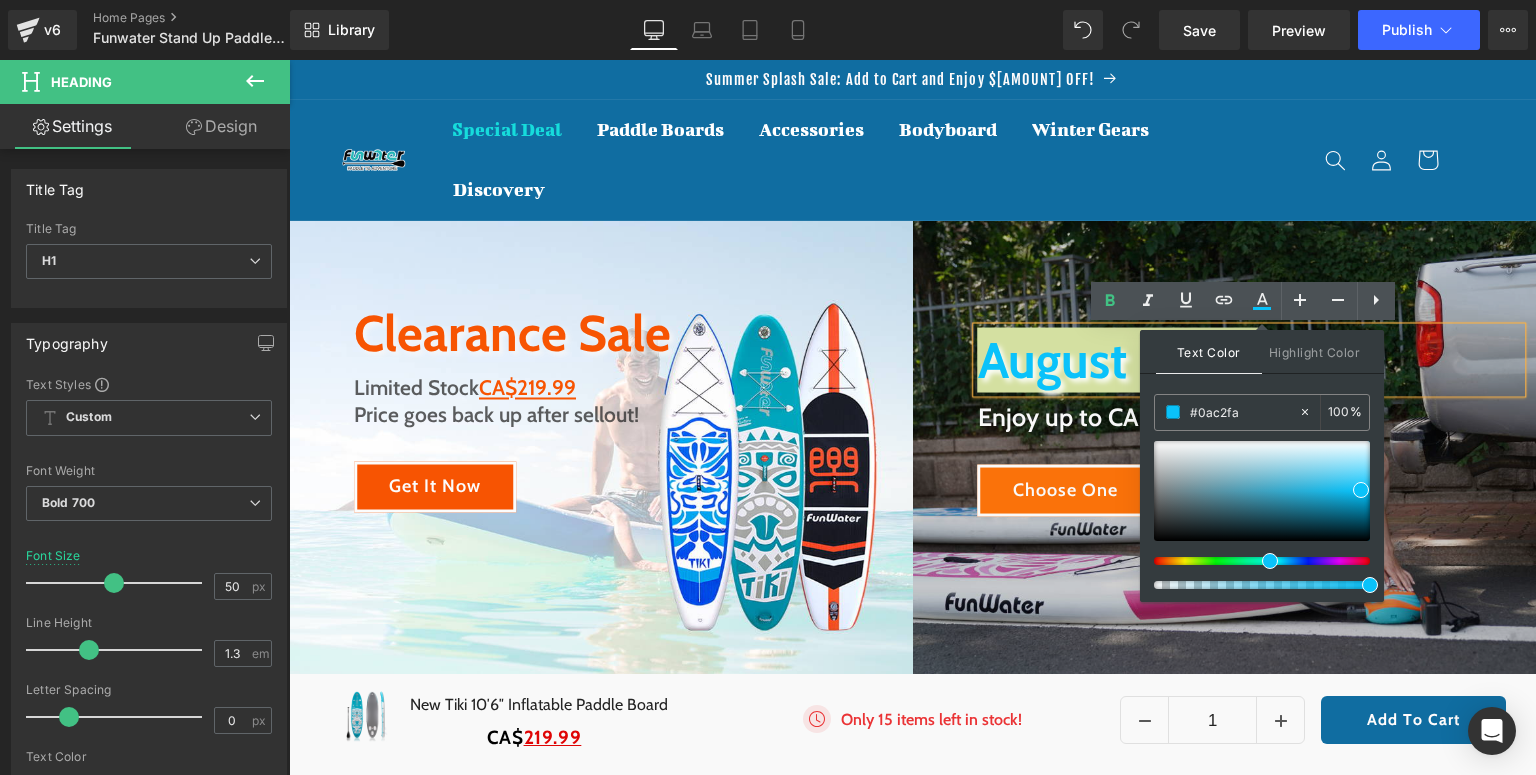 drag, startPoint x: 1168, startPoint y: 559, endPoint x: 1262, endPoint y: 561, distance: 94.02127 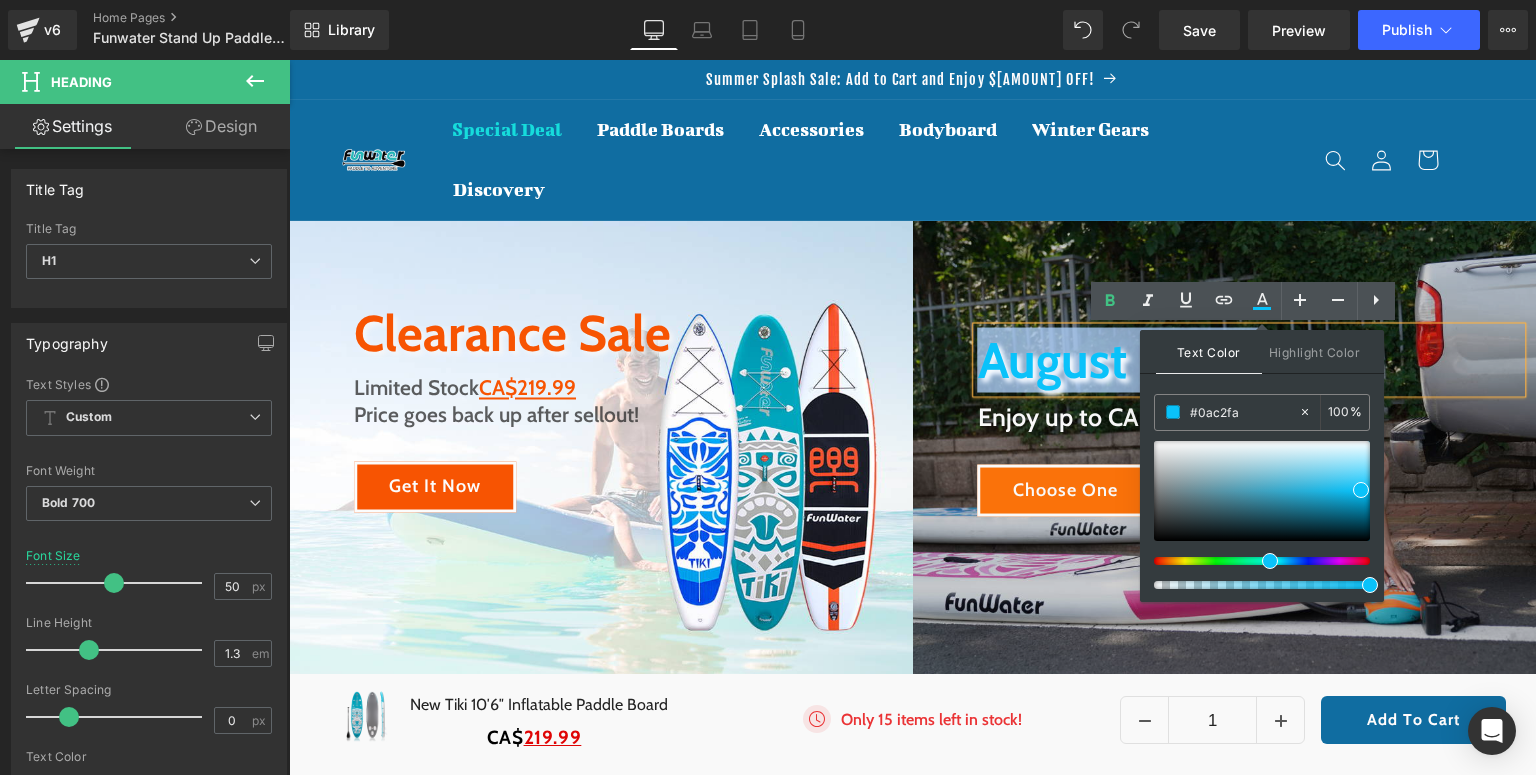 click on "August Deals Heading         Enjoy up to CA$  100 OFF Heading         Choose One Button
Row" at bounding box center (1225, 456) 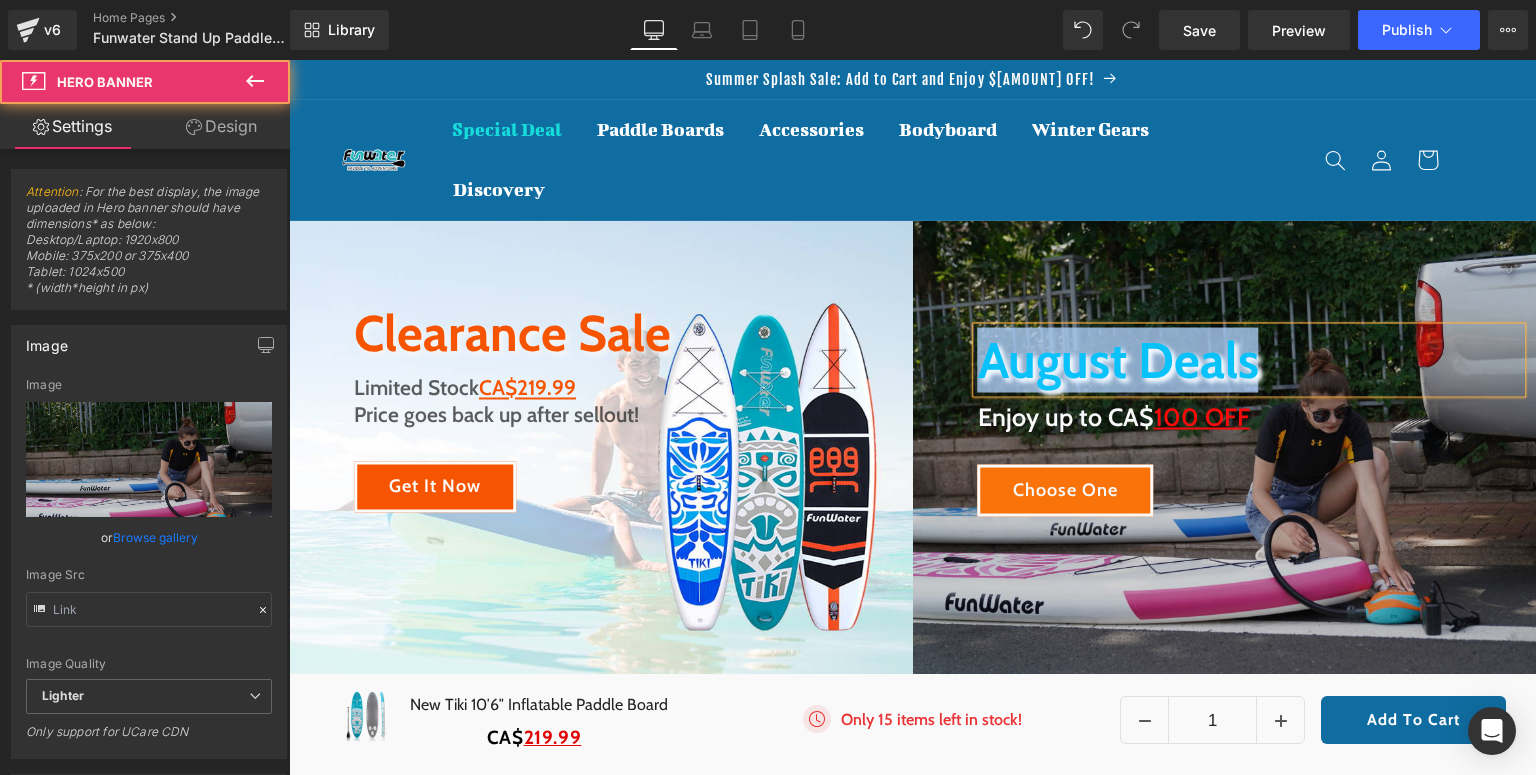 type on "https://ucarecdn.com/61387f73-f319-4920-bdbf-c3548930ab62/-/format/auto/-/preview/3000x3000/-/quality/lighter/Funwater%20paddle%20board%20pump.jpg" 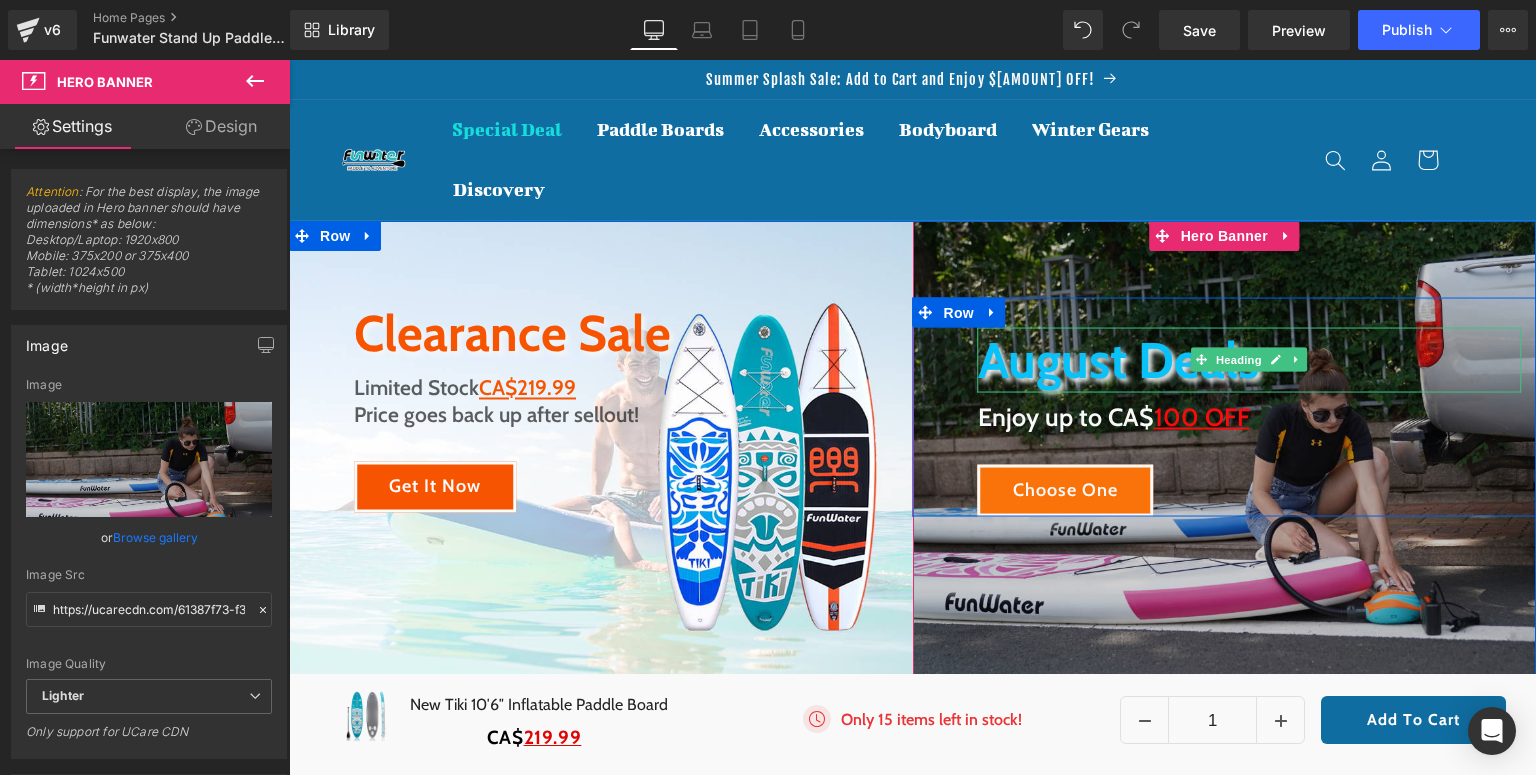 drag, startPoint x: 1098, startPoint y: 351, endPoint x: 1348, endPoint y: 355, distance: 250.032 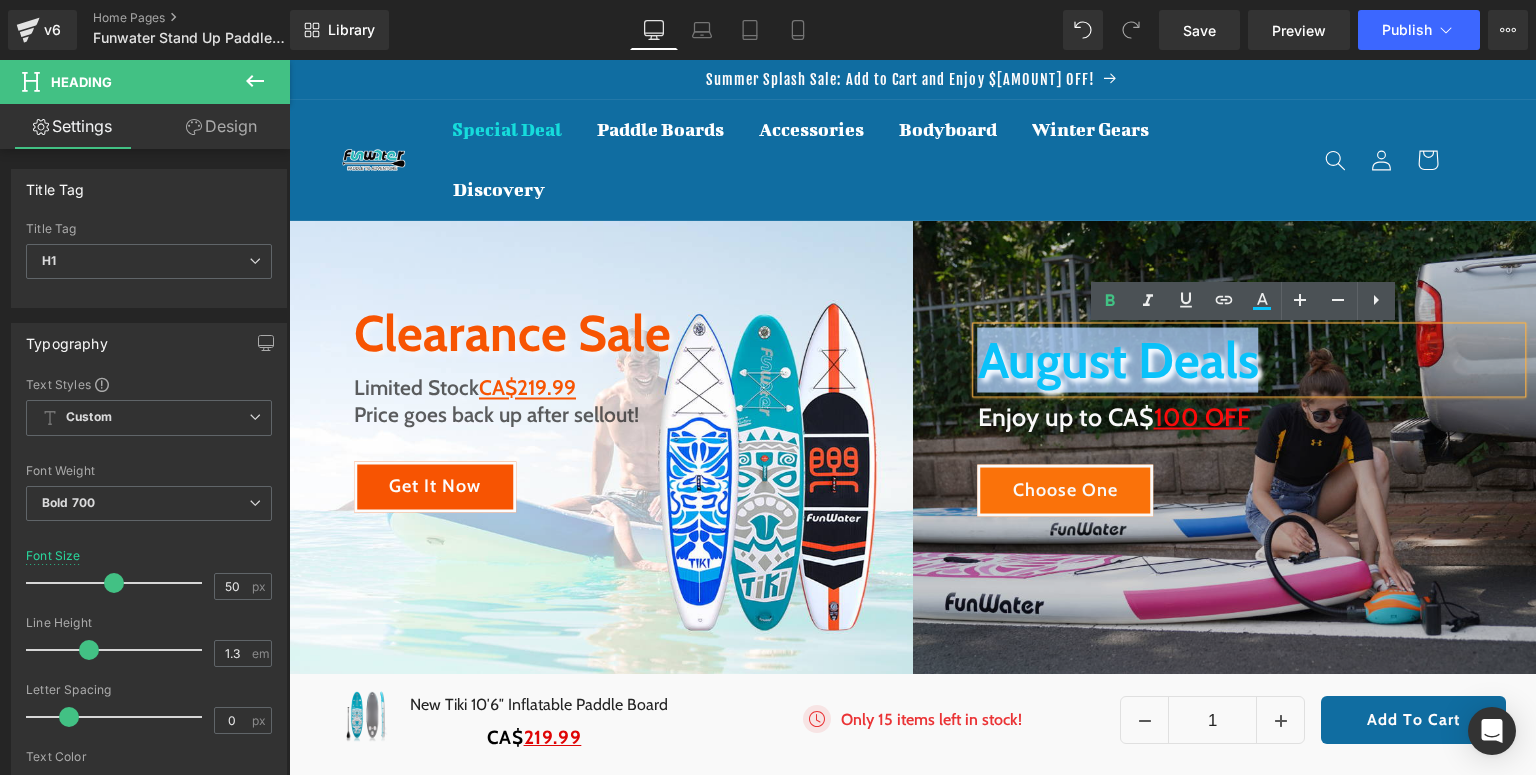 drag, startPoint x: 1244, startPoint y: 364, endPoint x: 976, endPoint y: 365, distance: 268.00186 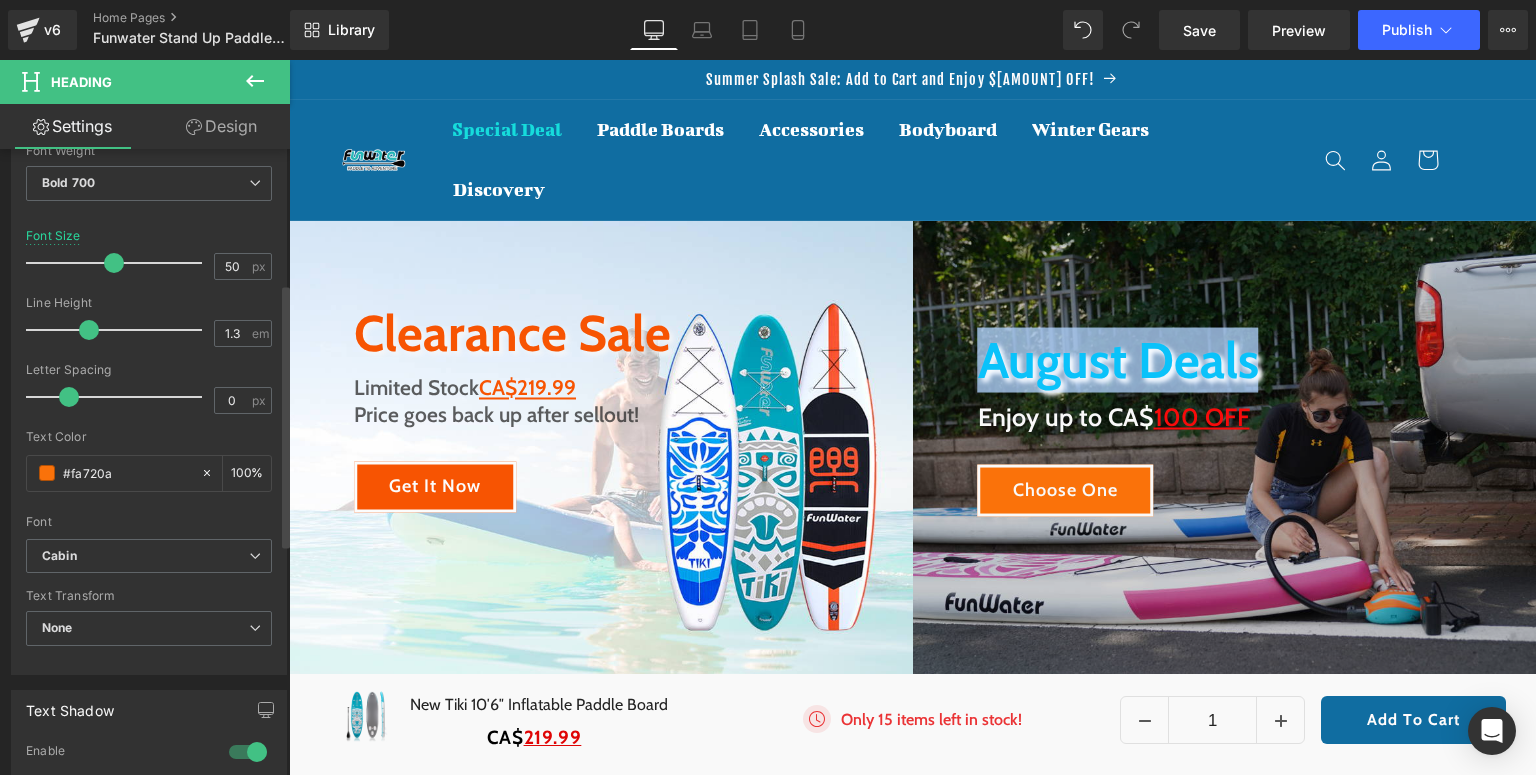 scroll, scrollTop: 480, scrollLeft: 0, axis: vertical 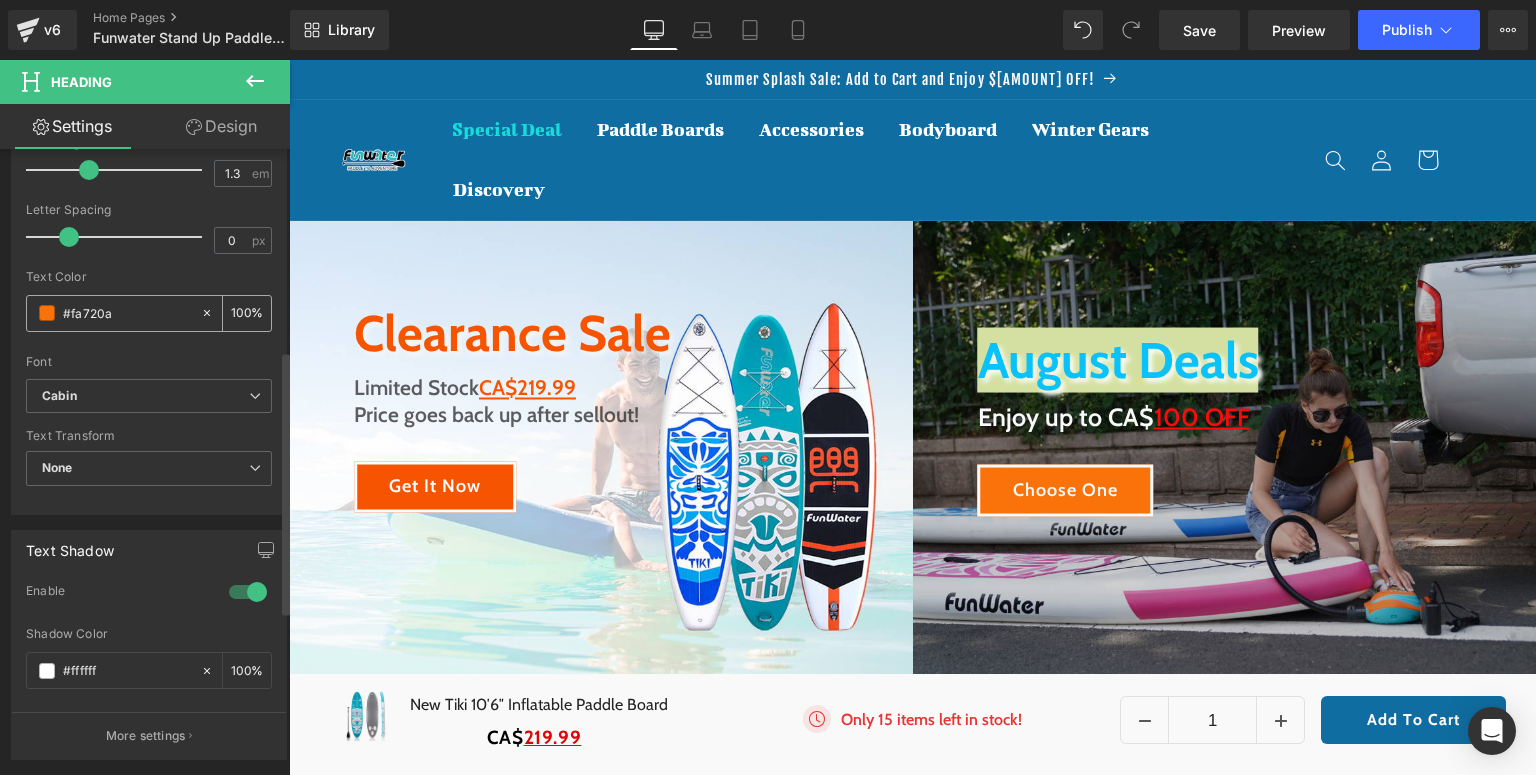 click at bounding box center (47, 313) 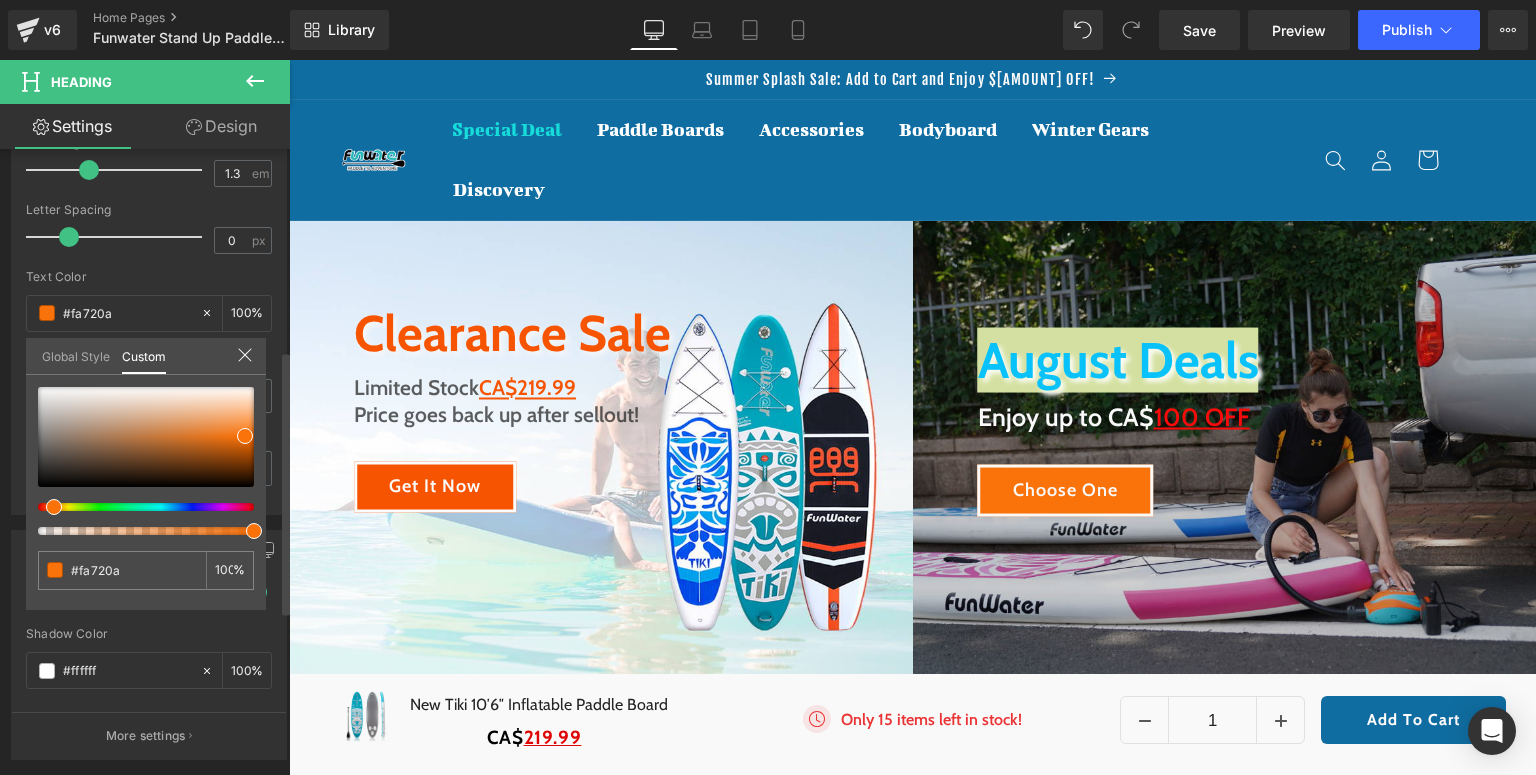 type on "#faa20a" 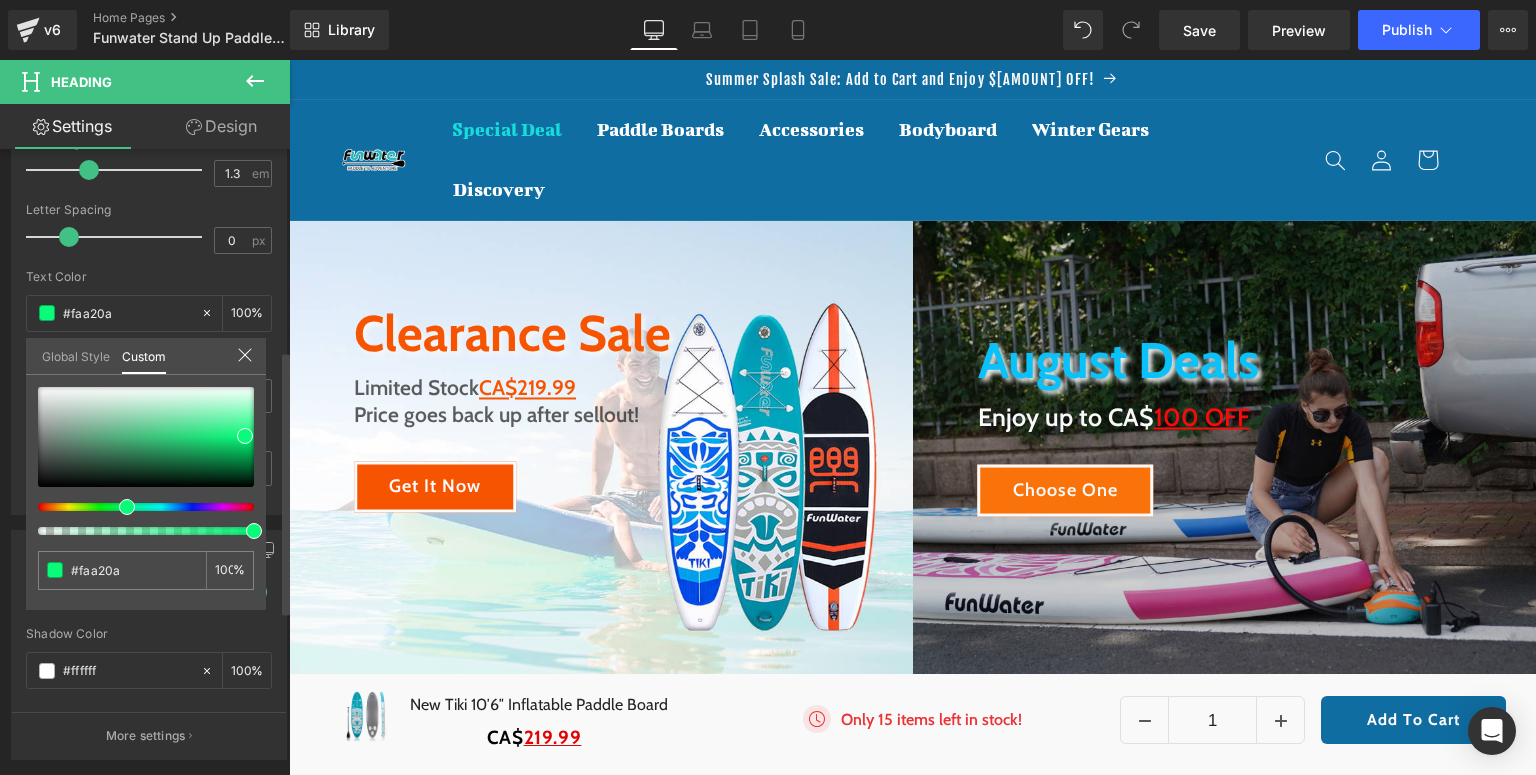 type on "#cefa0a" 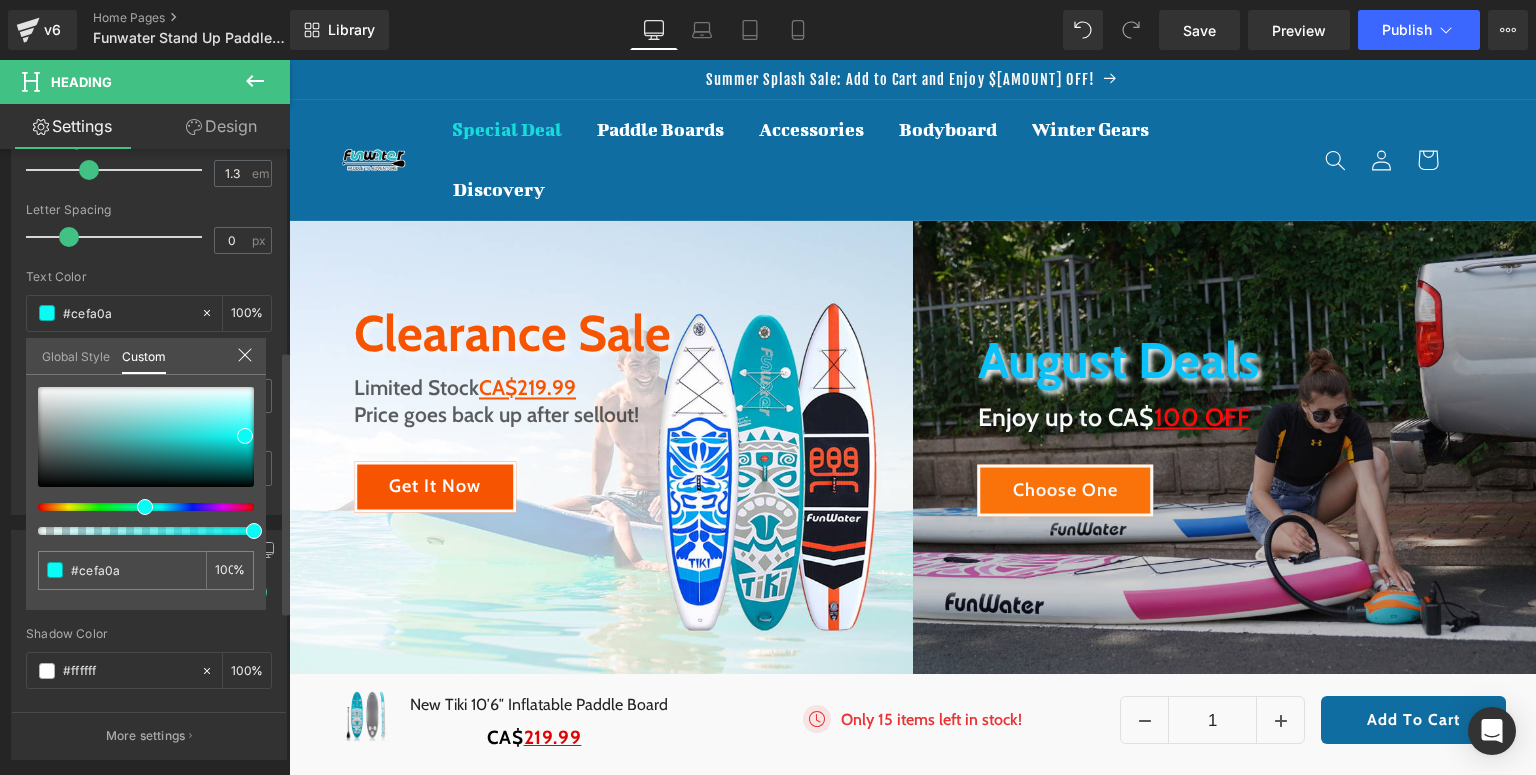 type on "#0afaca" 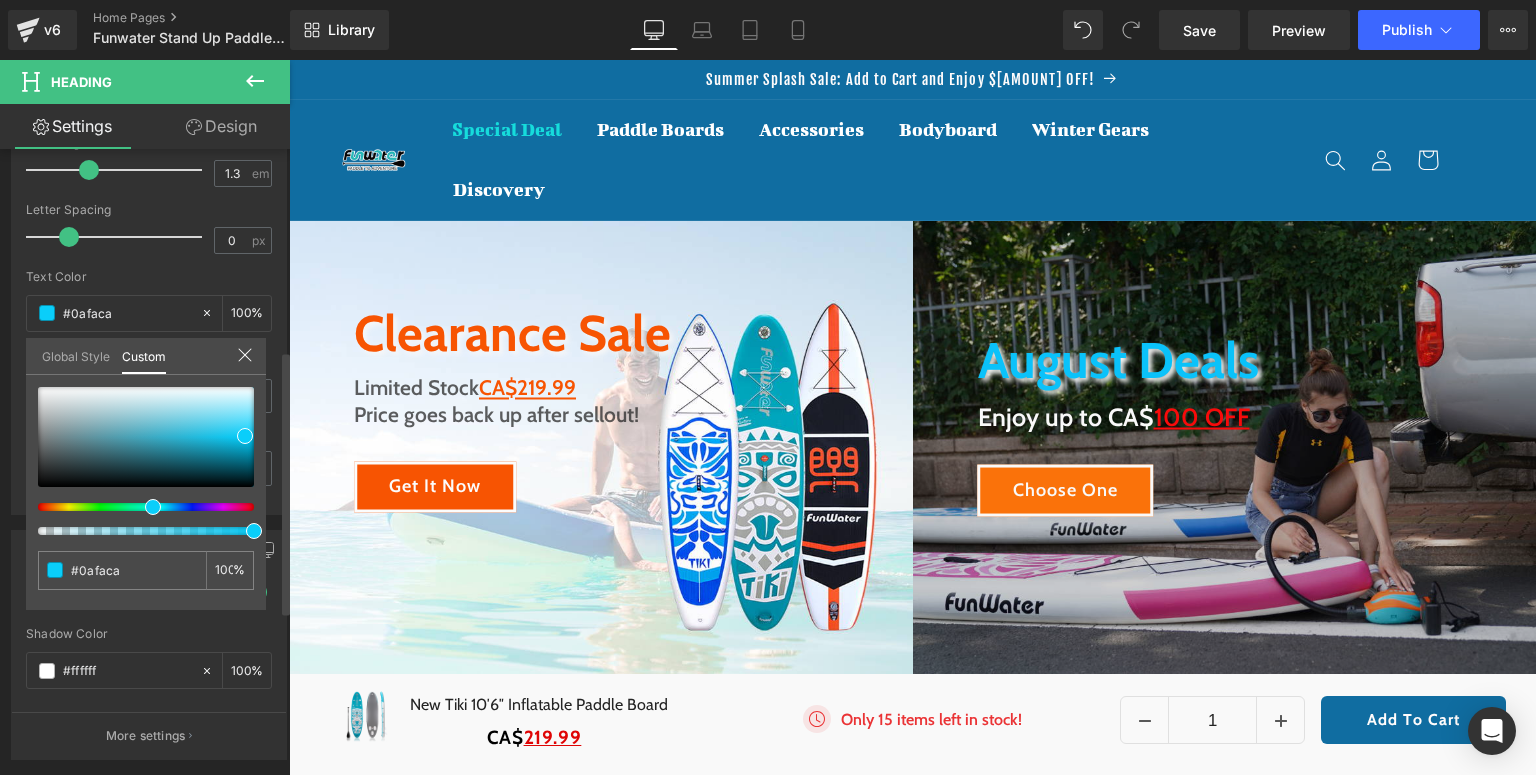 type on "#0acefa" 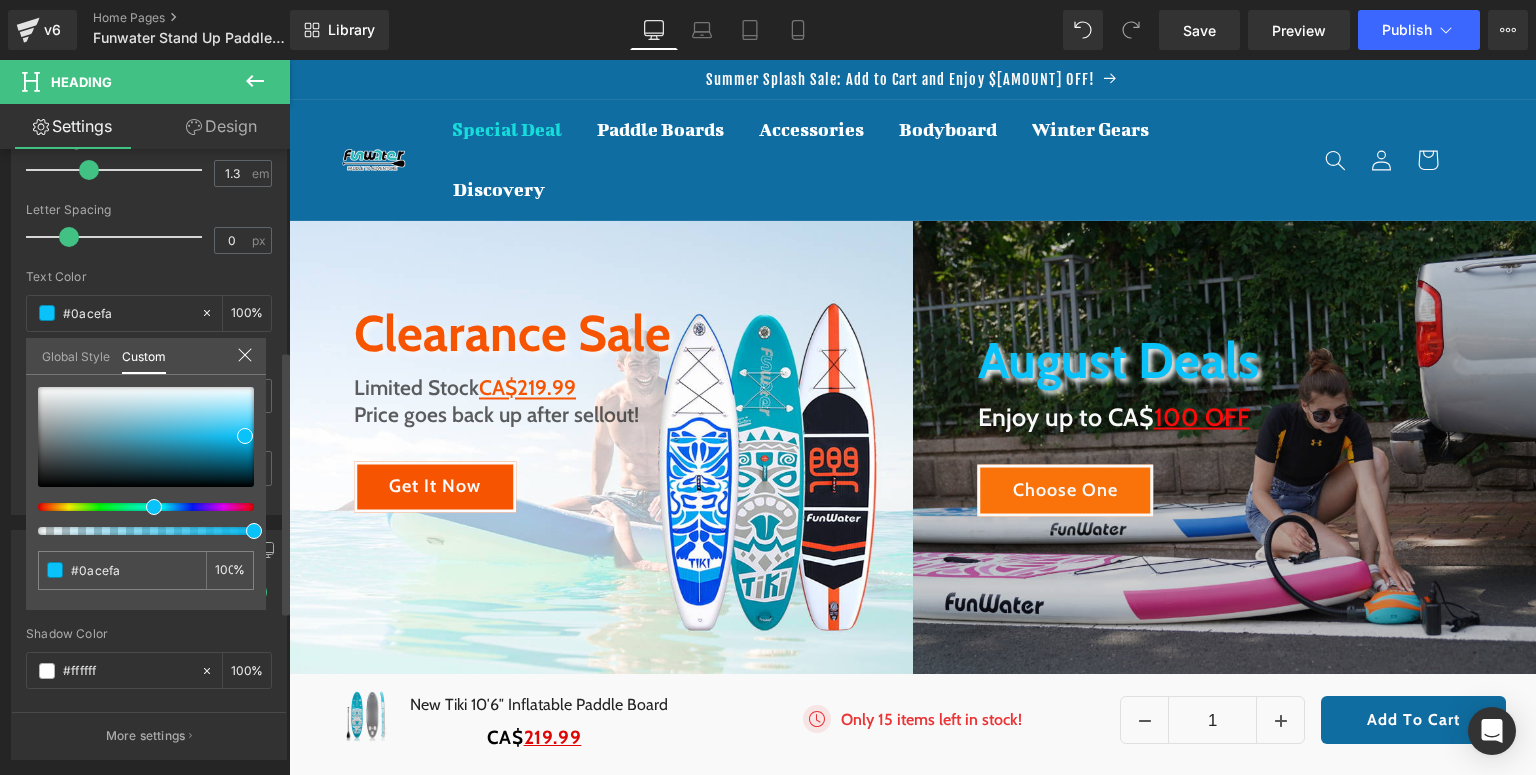 type on "#0ac2fa" 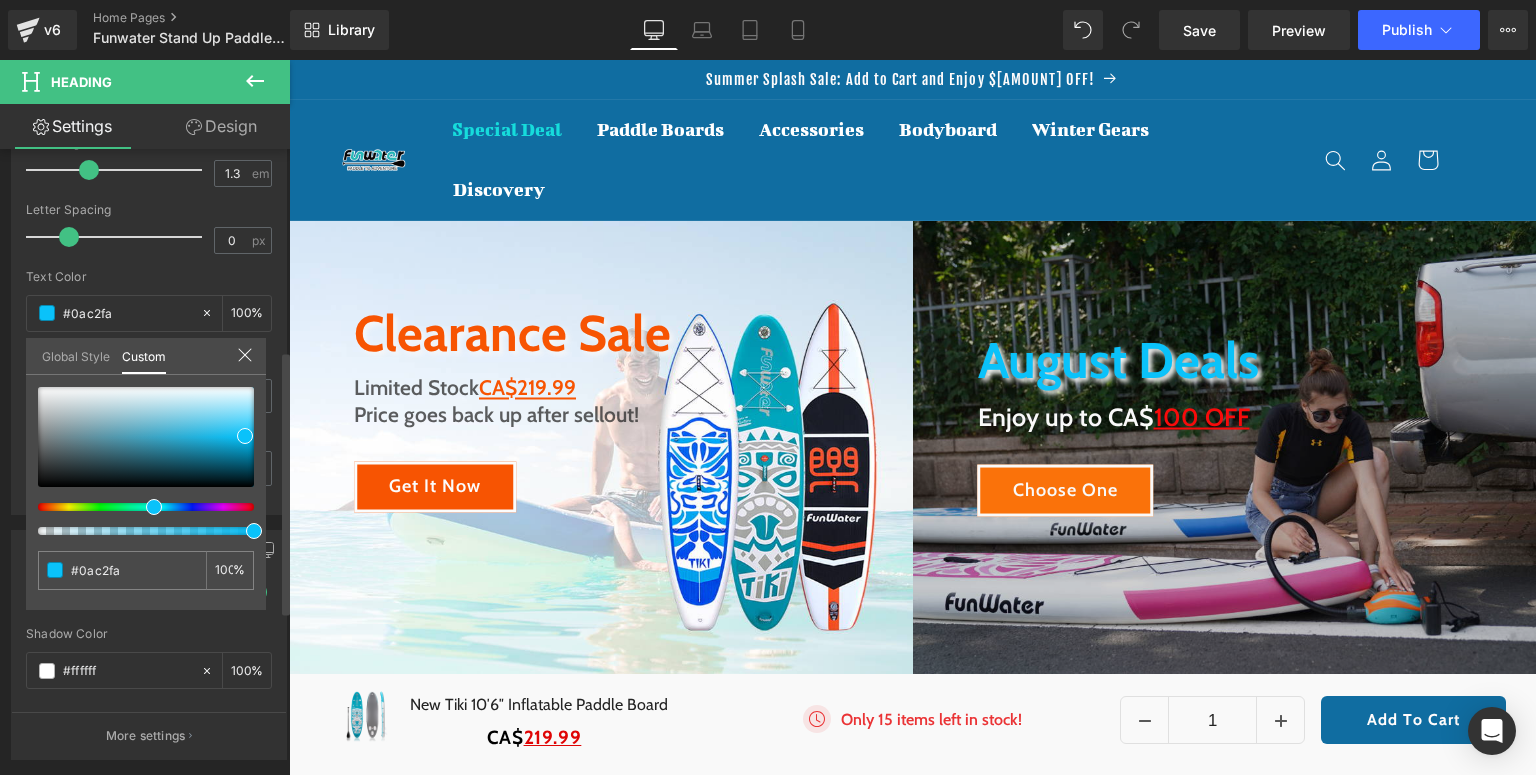 drag, startPoint x: 59, startPoint y: 507, endPoint x: 153, endPoint y: 508, distance: 94.00532 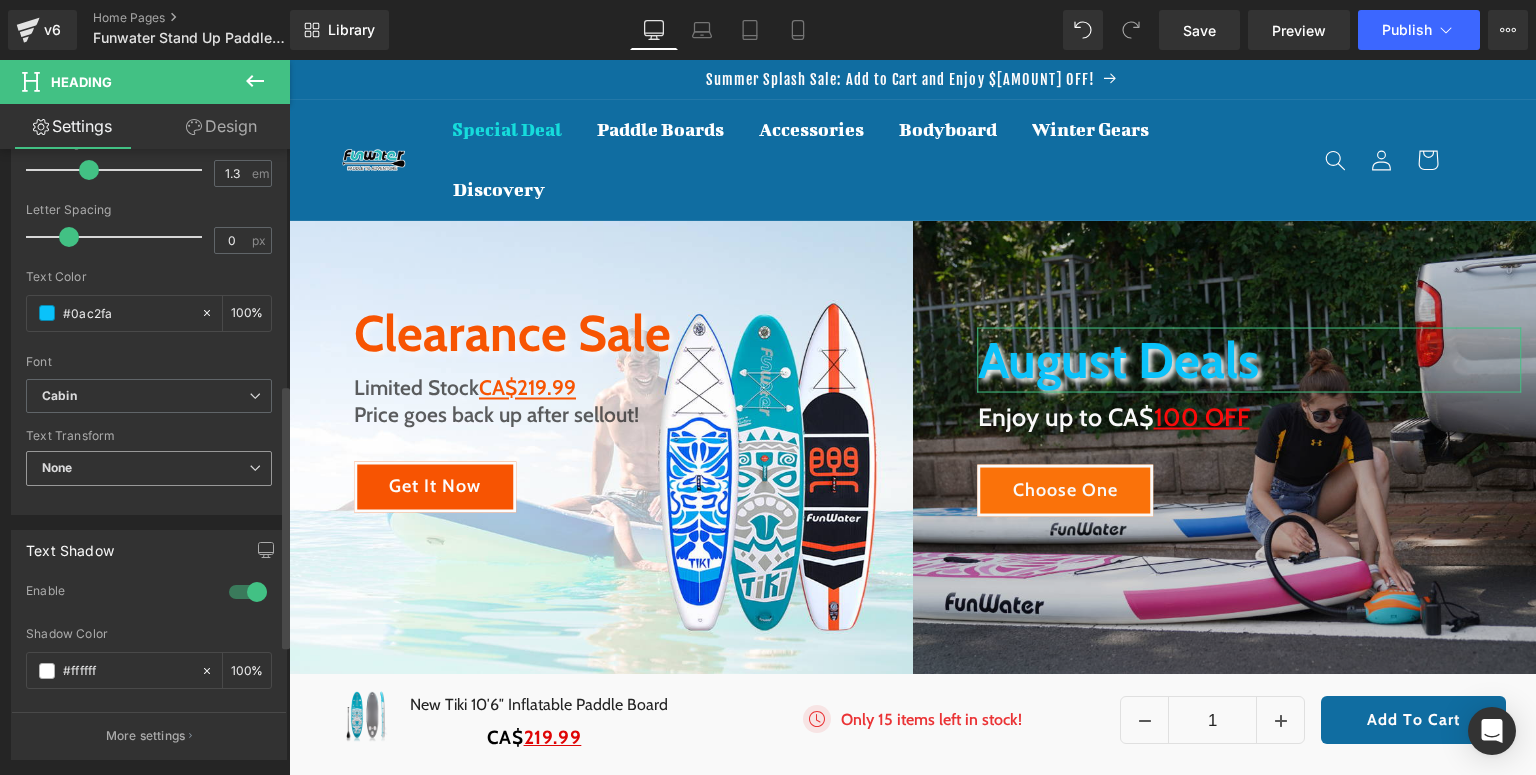 scroll, scrollTop: 560, scrollLeft: 0, axis: vertical 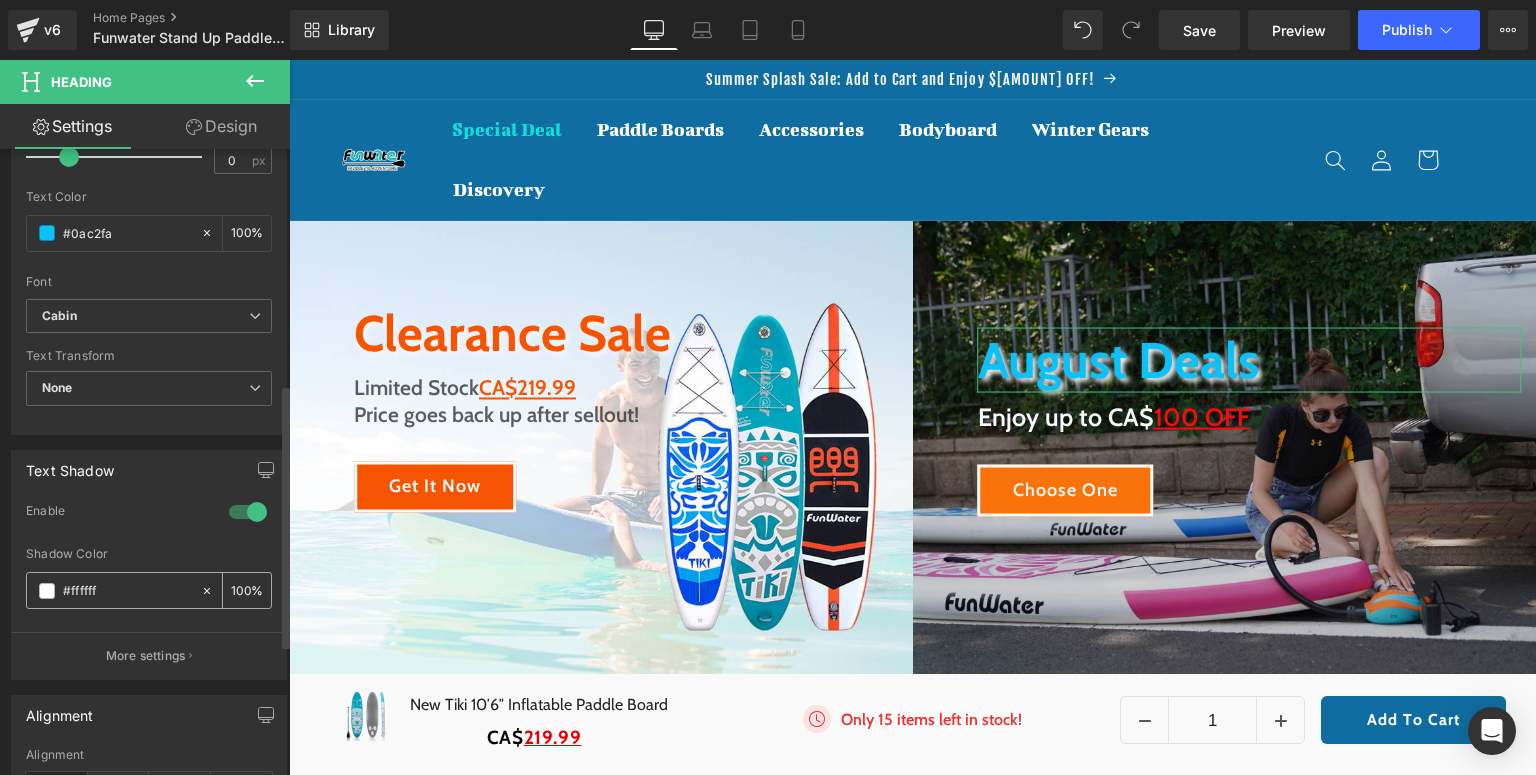 click at bounding box center [47, 591] 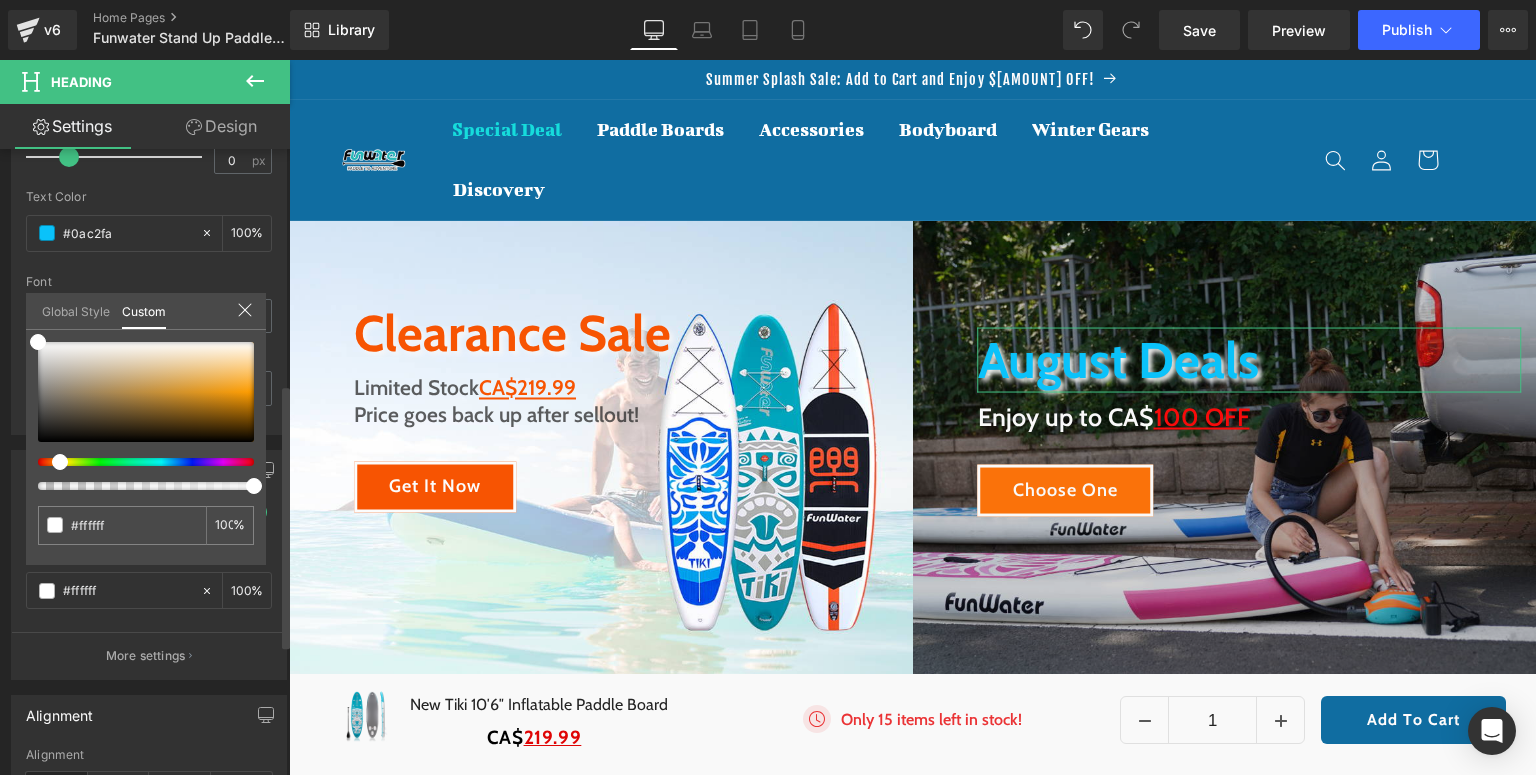 drag, startPoint x: 43, startPoint y: 464, endPoint x: 58, endPoint y: 466, distance: 15.132746 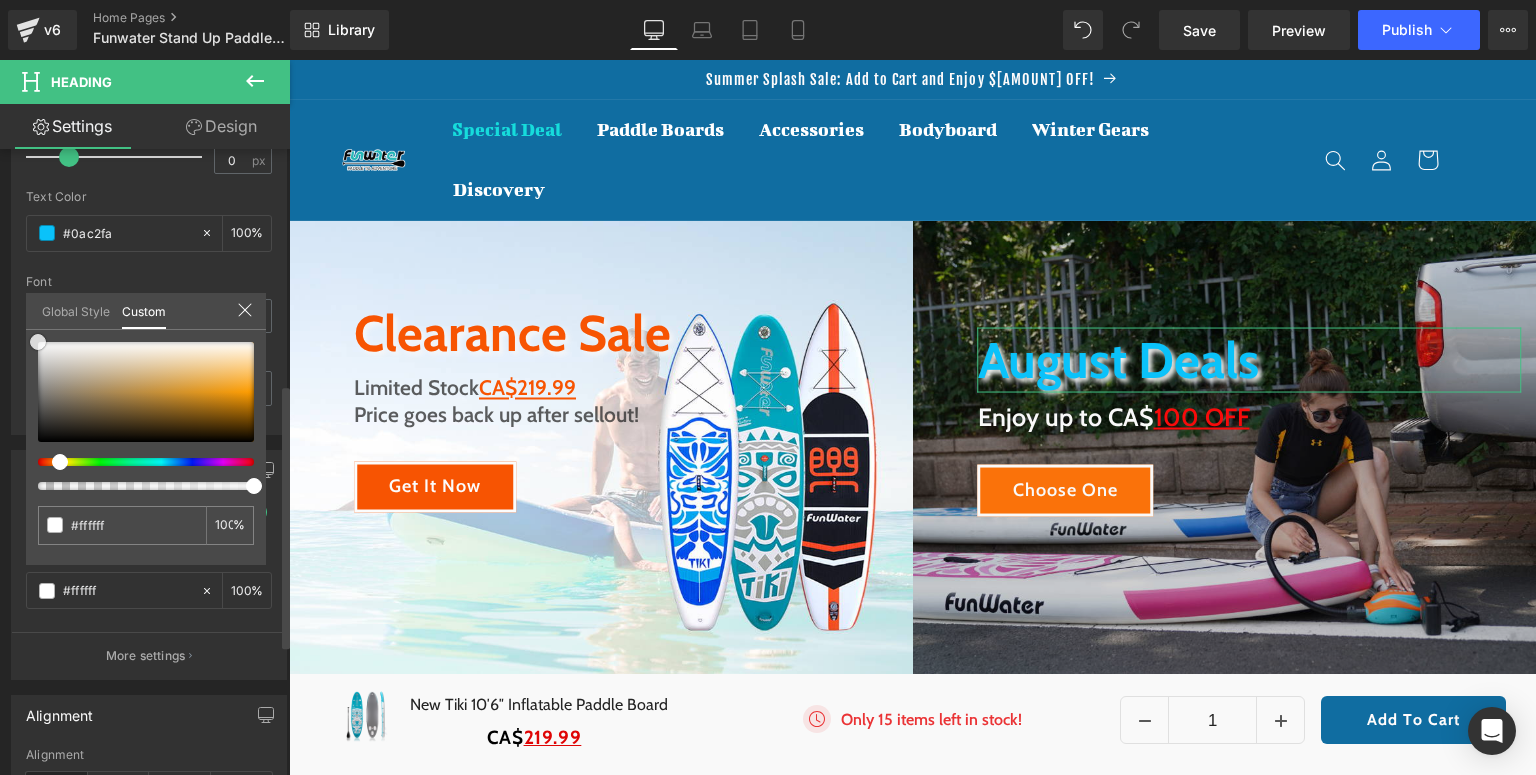 type on "#f9a31a" 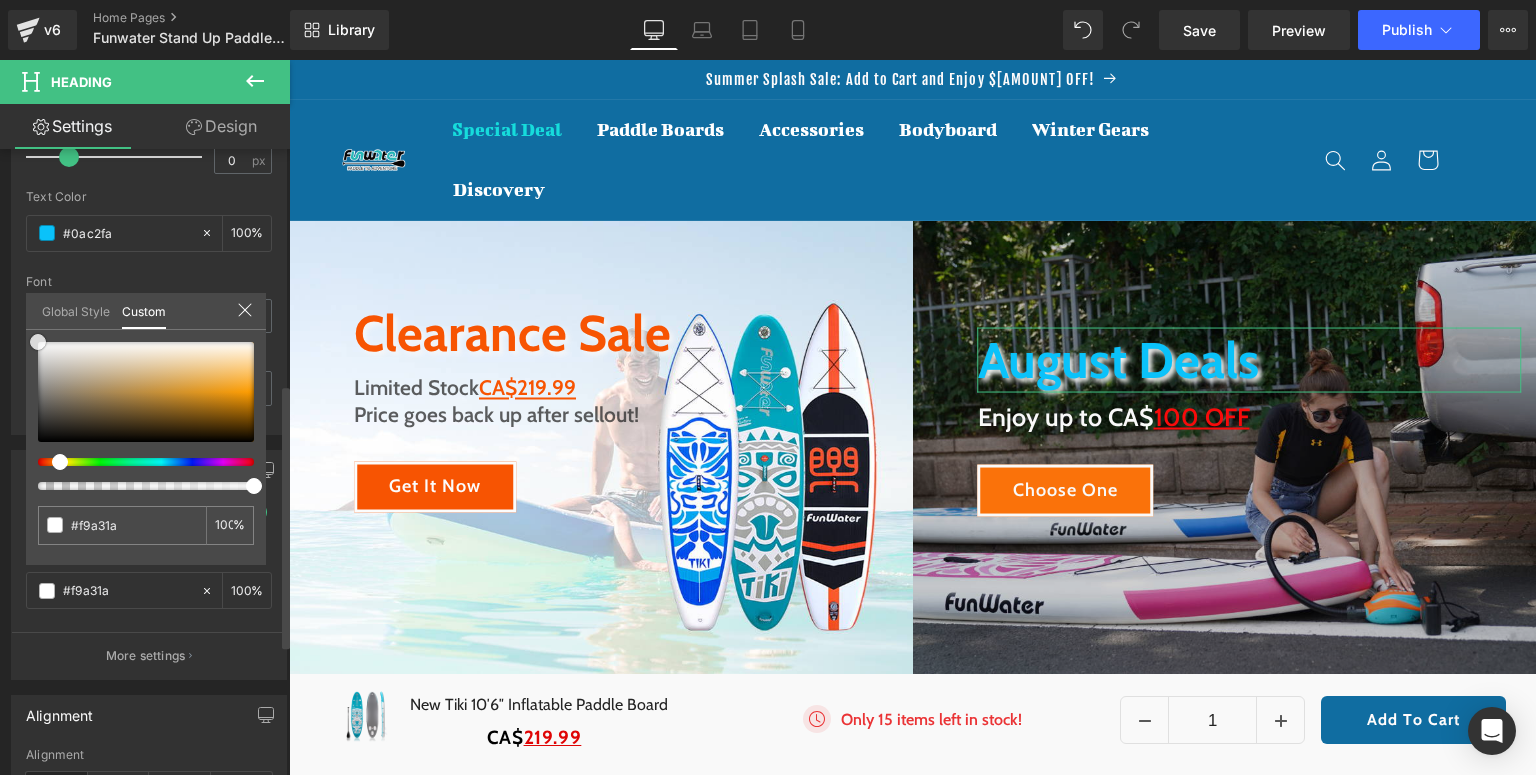 click at bounding box center (146, 392) 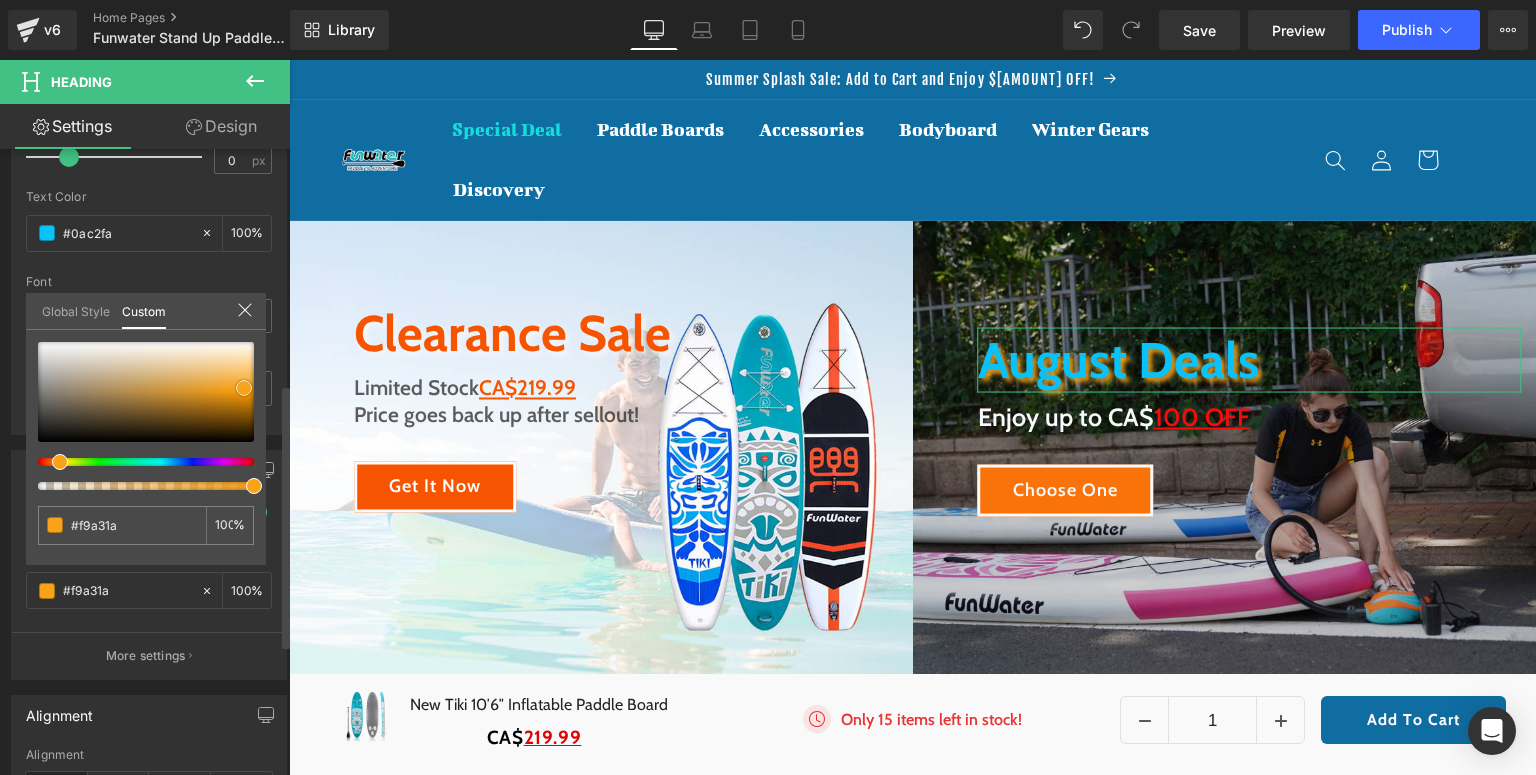 click at bounding box center [146, 392] 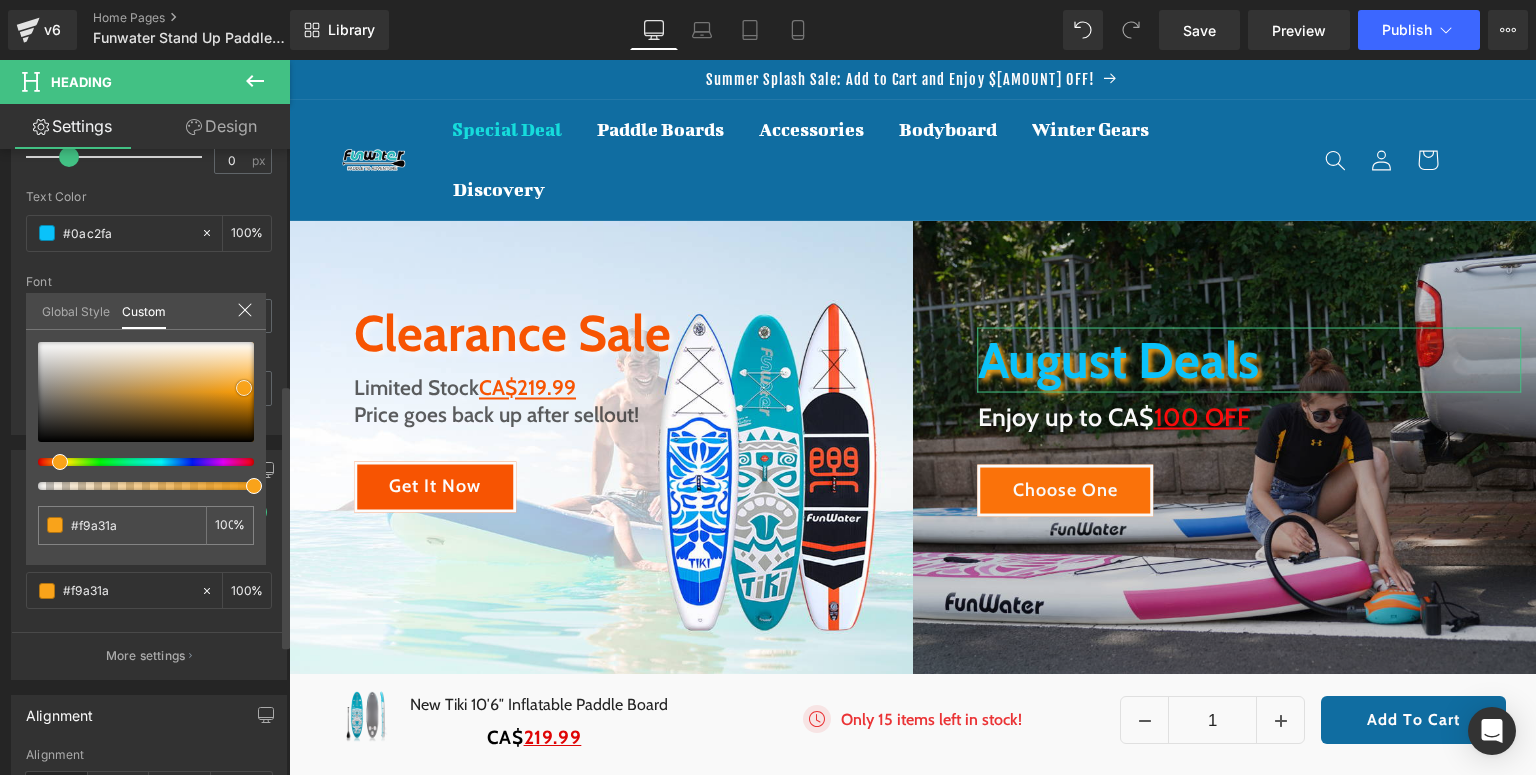type on "#fbc369" 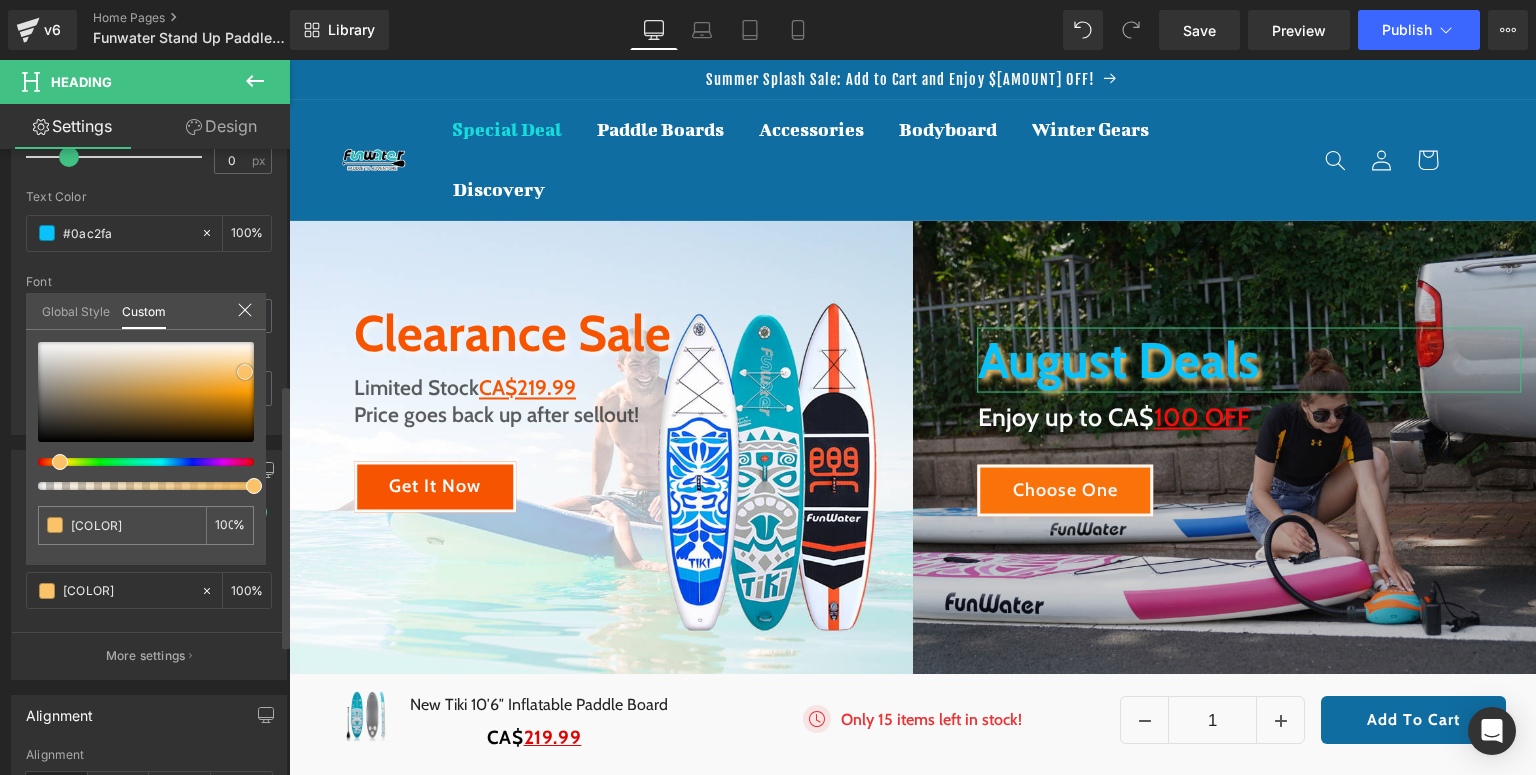 click at bounding box center [146, 392] 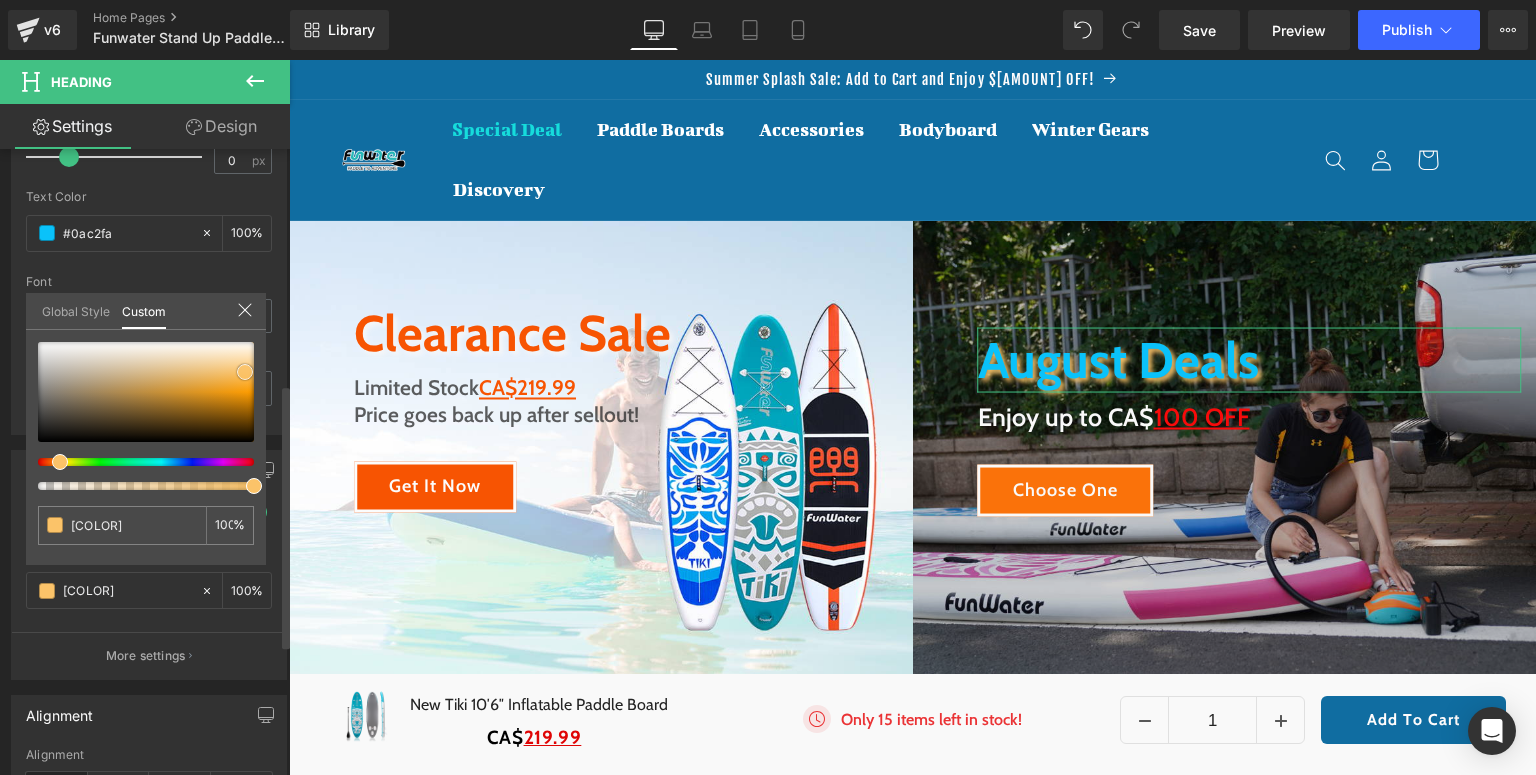 type on "#fbd8a1" 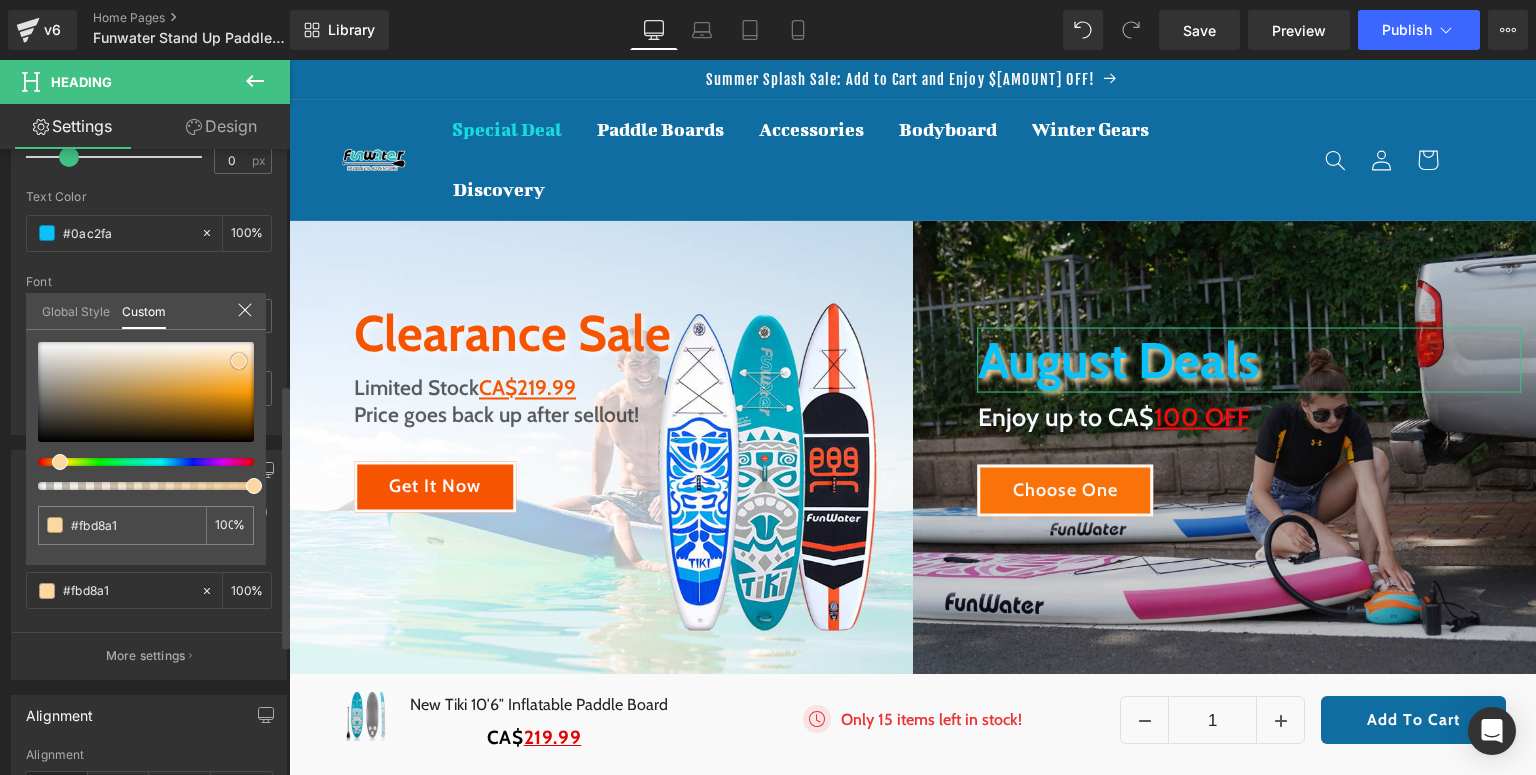 click at bounding box center (146, 392) 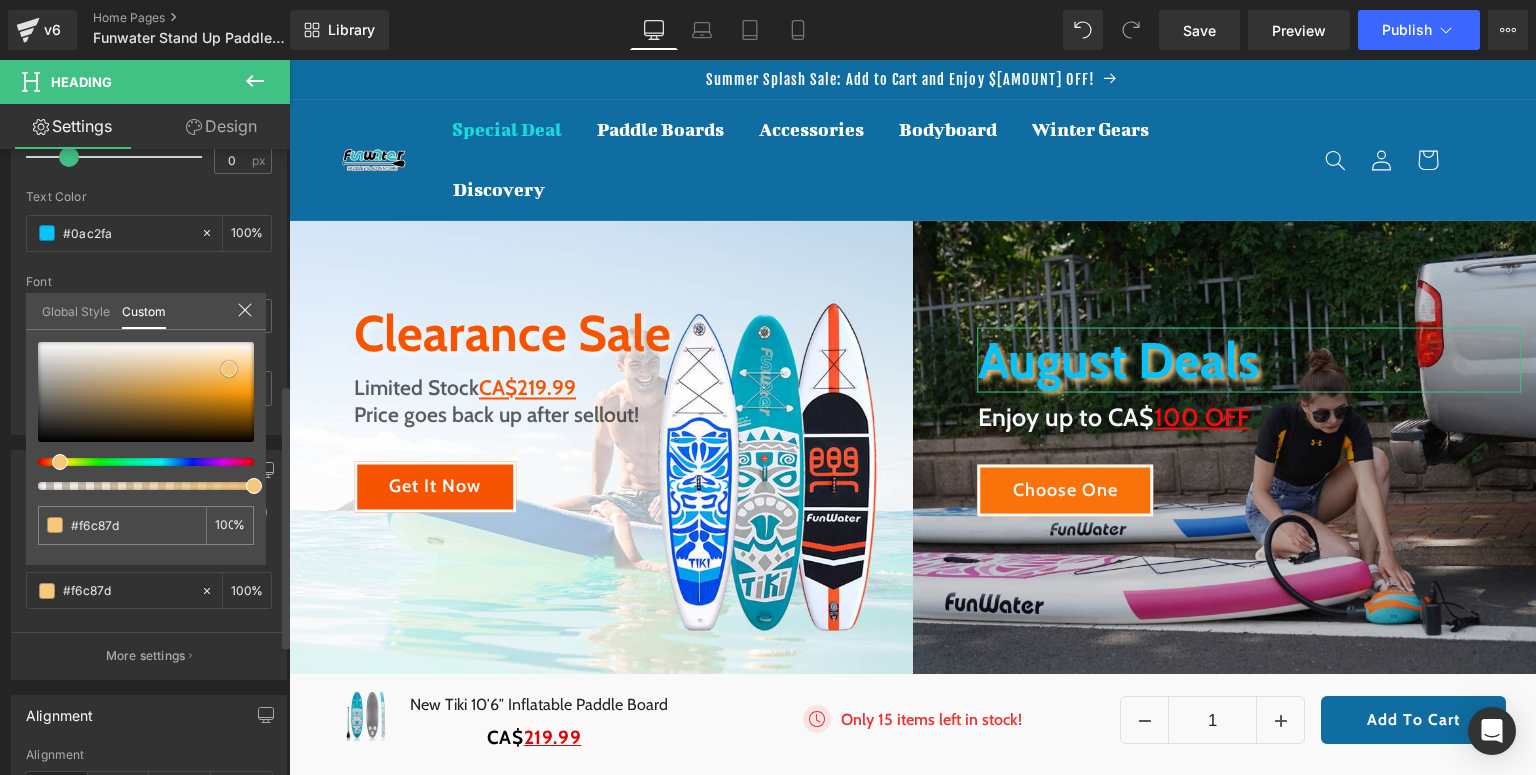 click at bounding box center [146, 392] 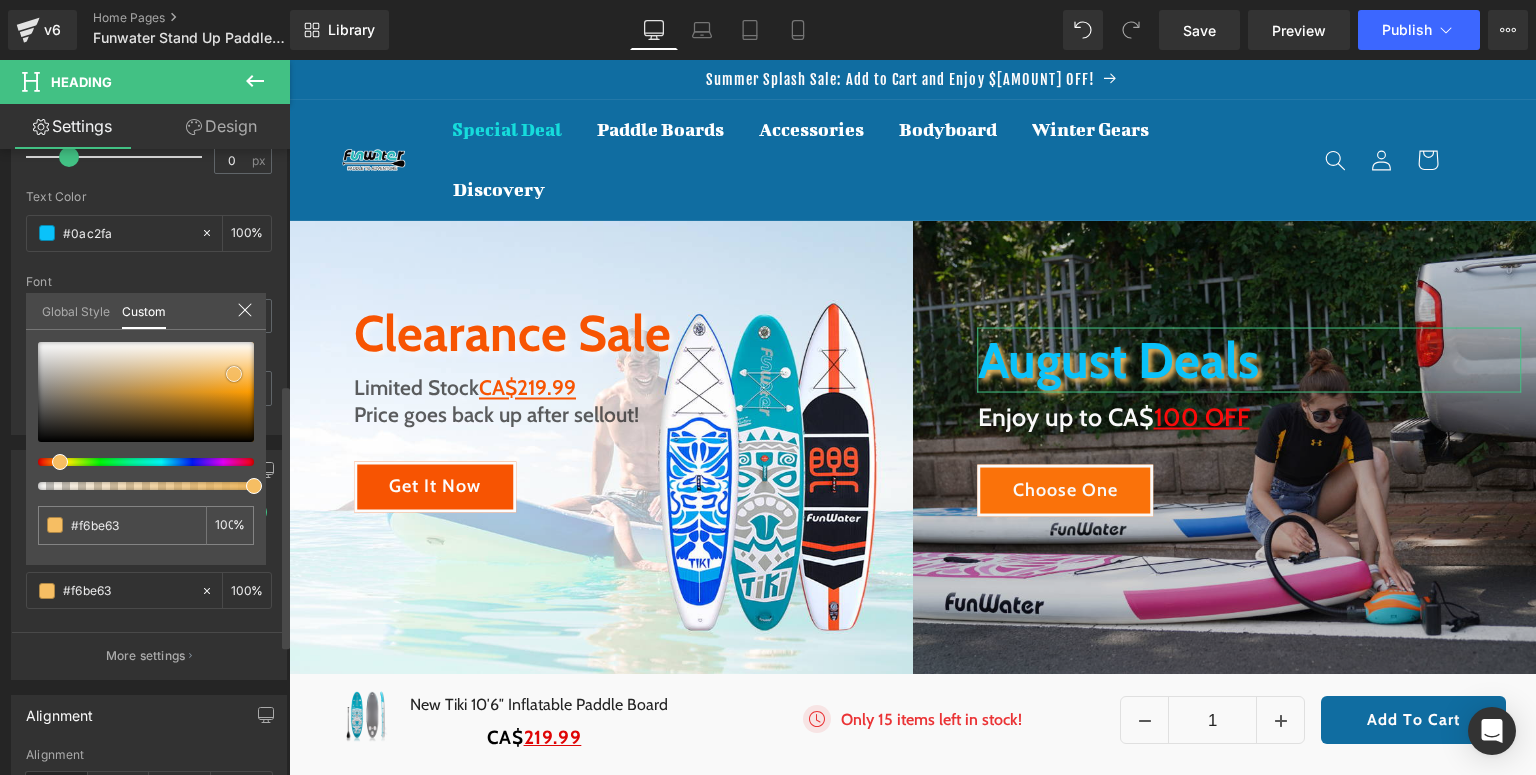 click at bounding box center (146, 392) 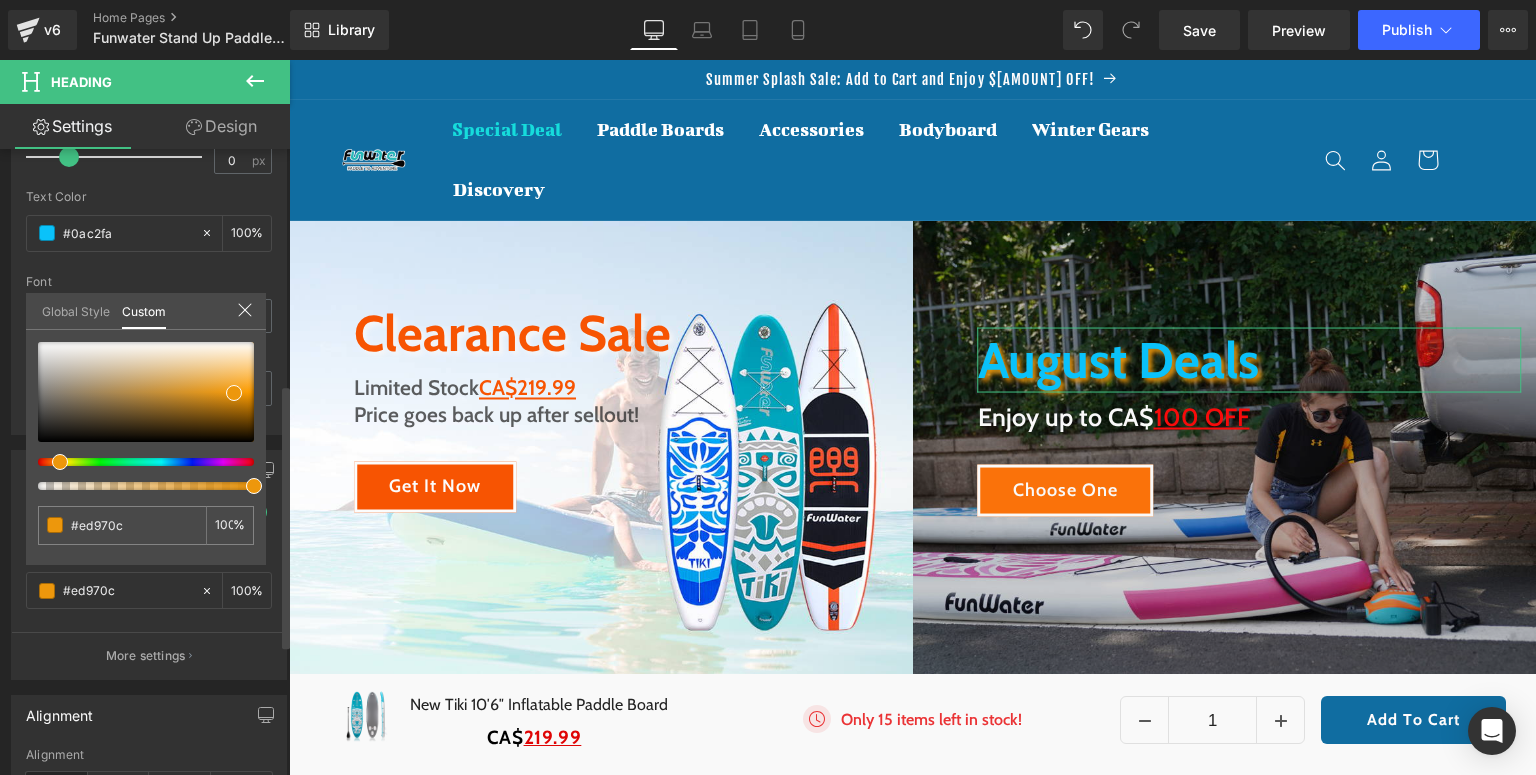 click 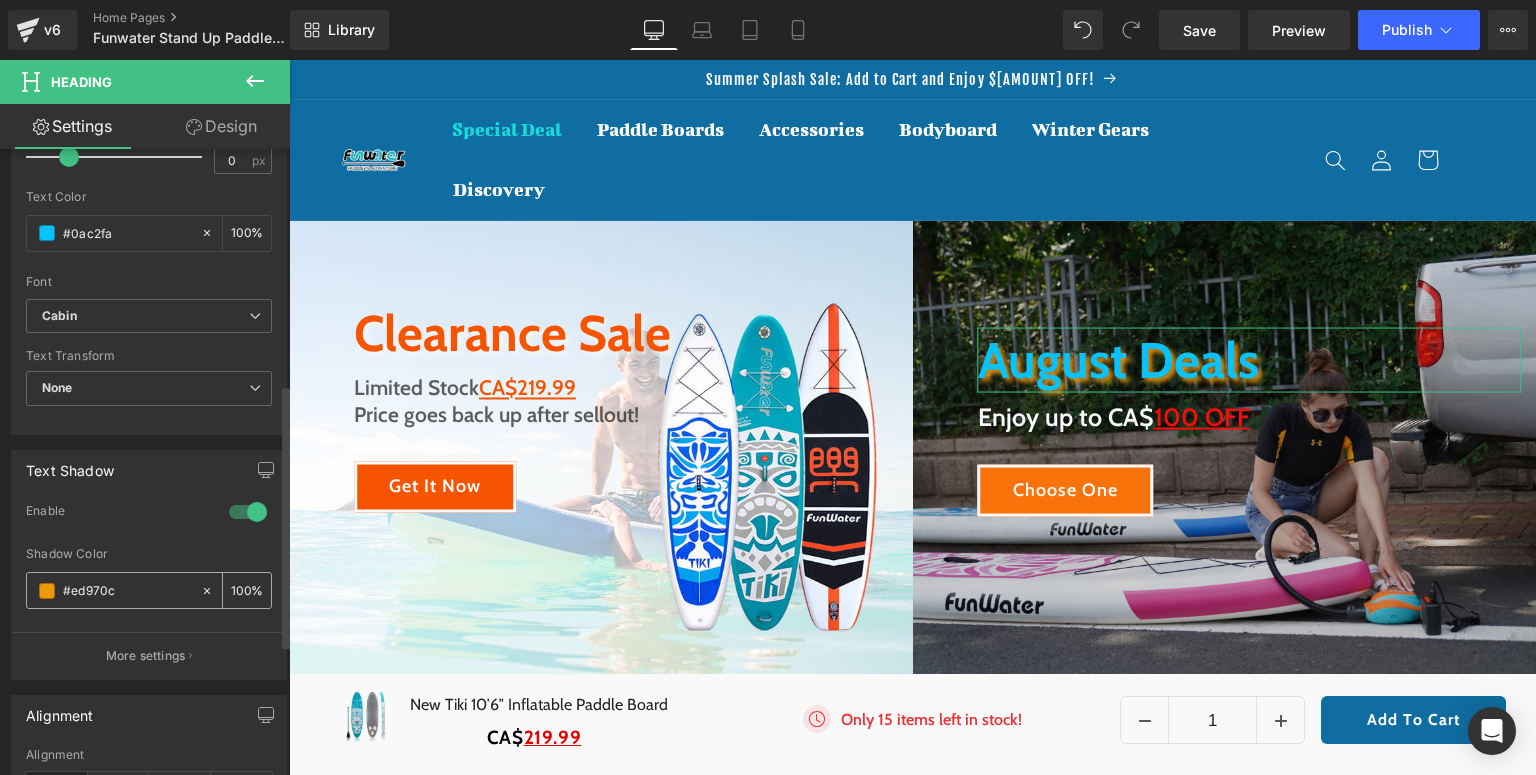 click at bounding box center (47, 591) 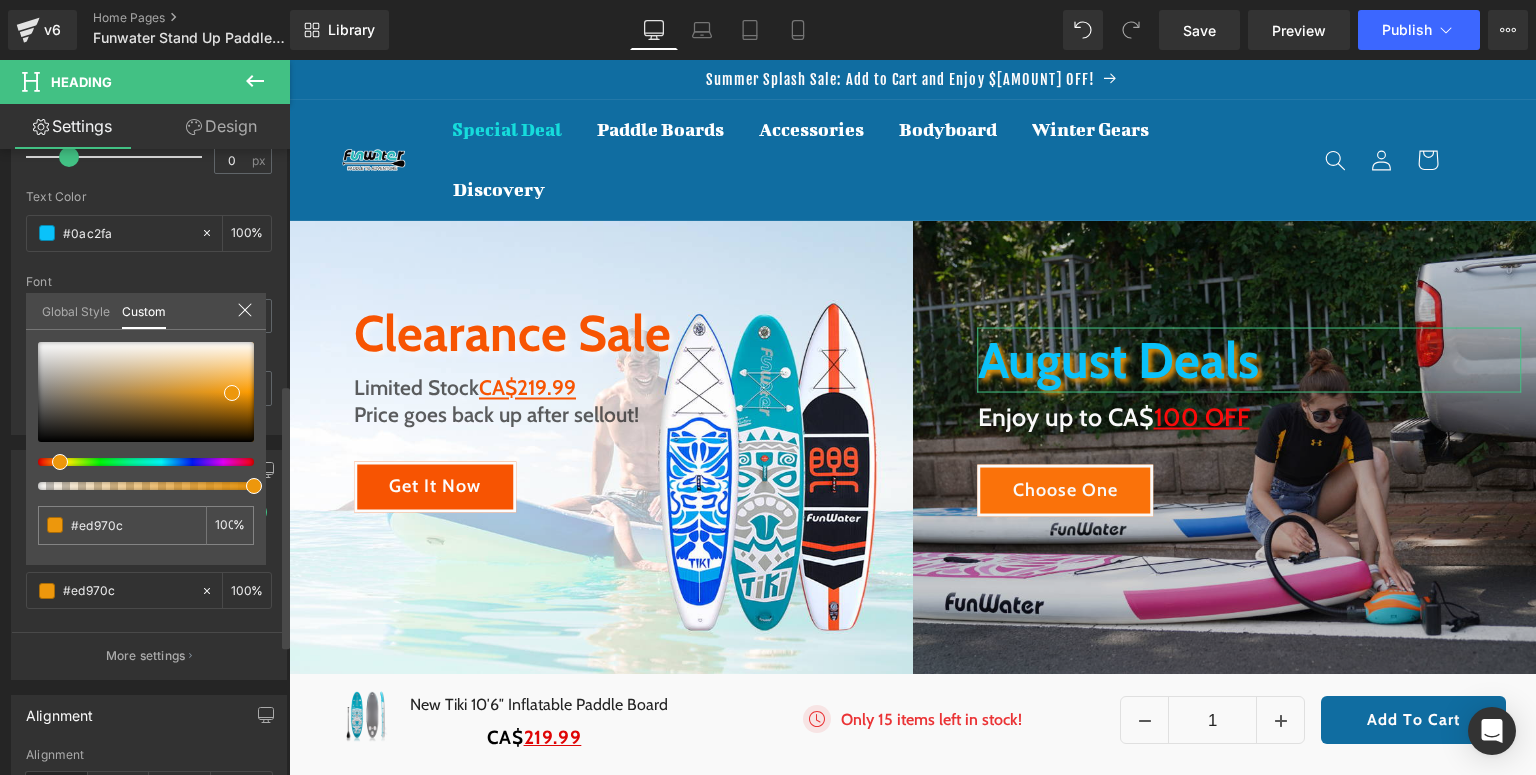 type on "#edc40c" 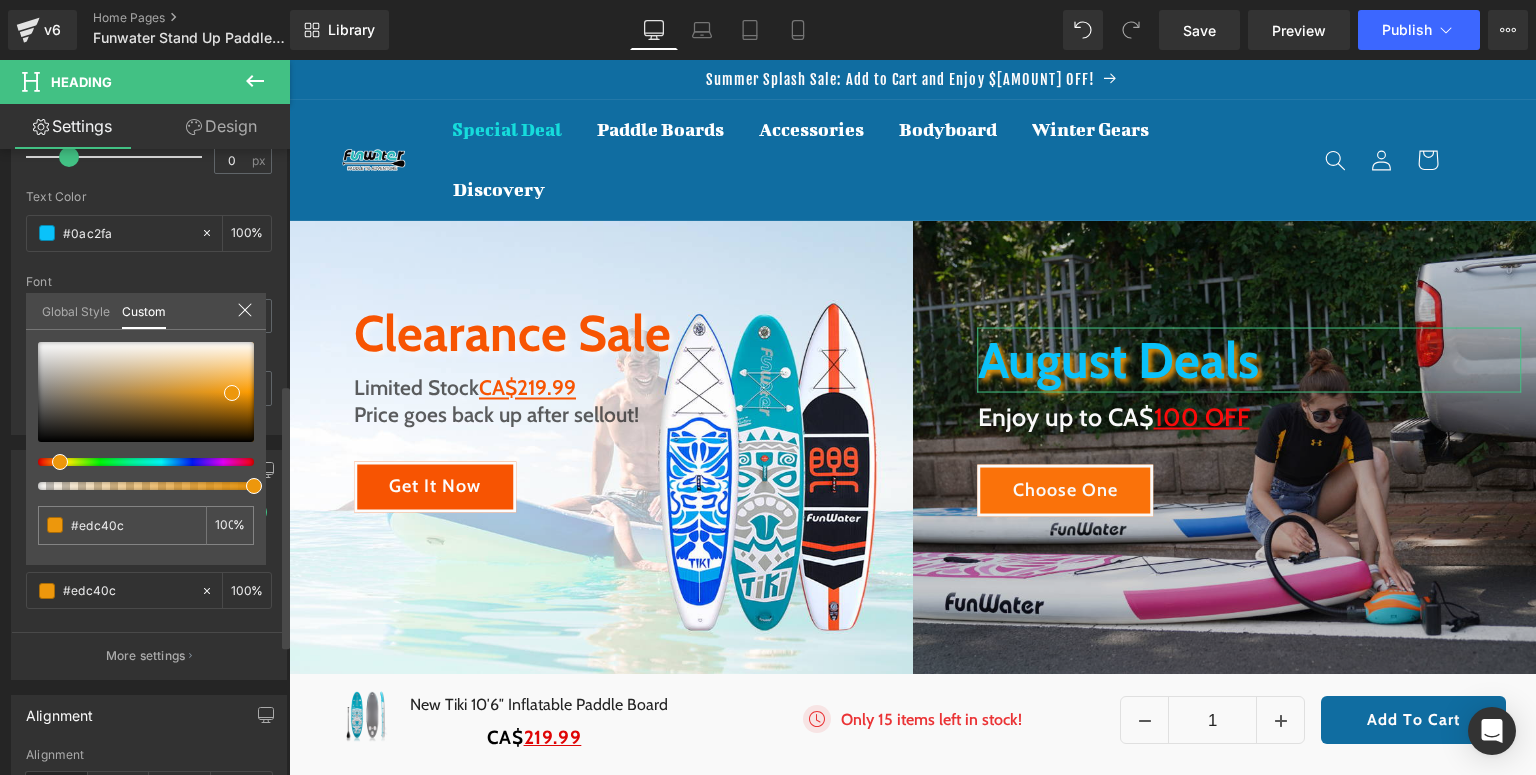 type on "#edb50c" 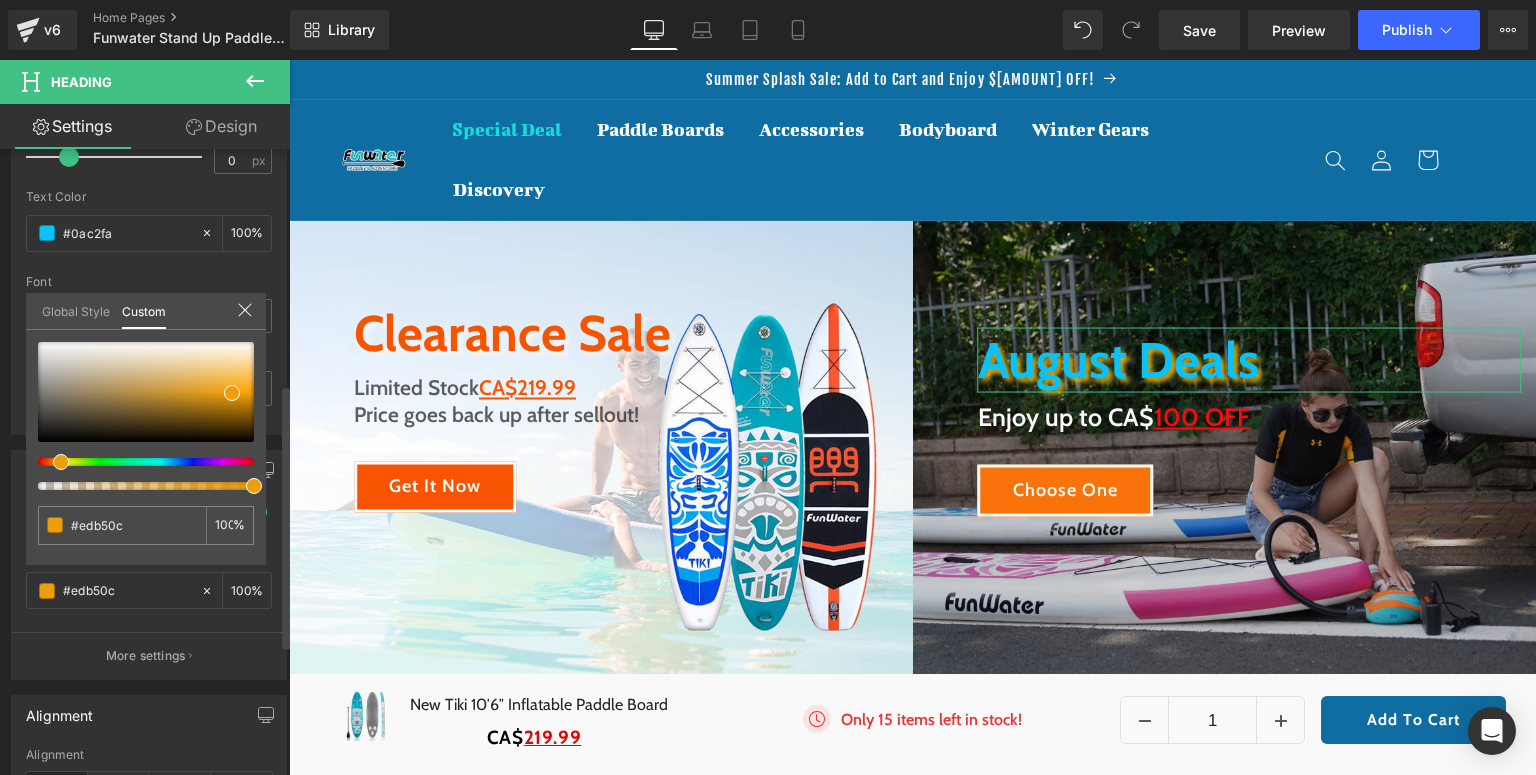 type on "#ed9e0c" 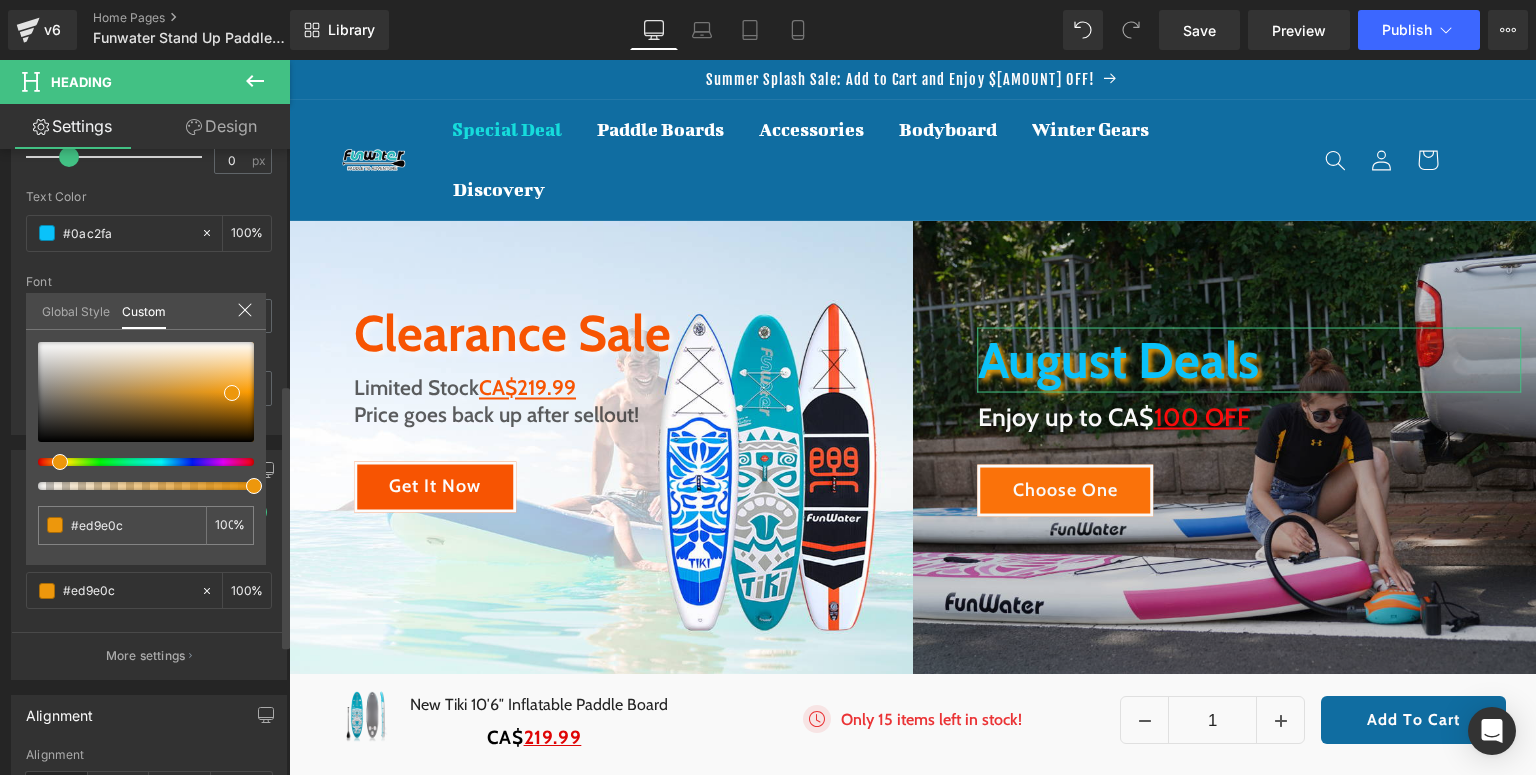 type on "#ed970c" 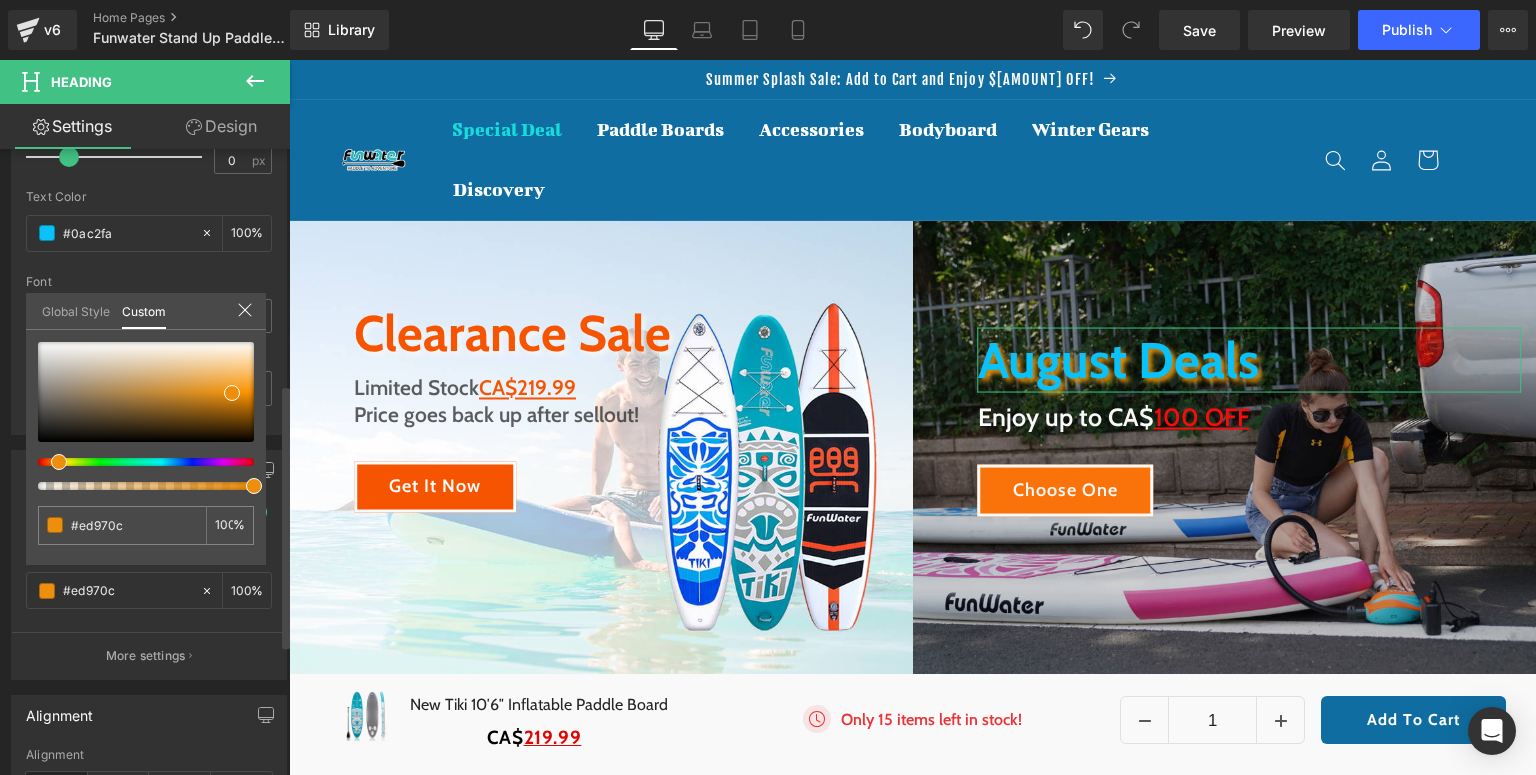 type on "#ed8f0c" 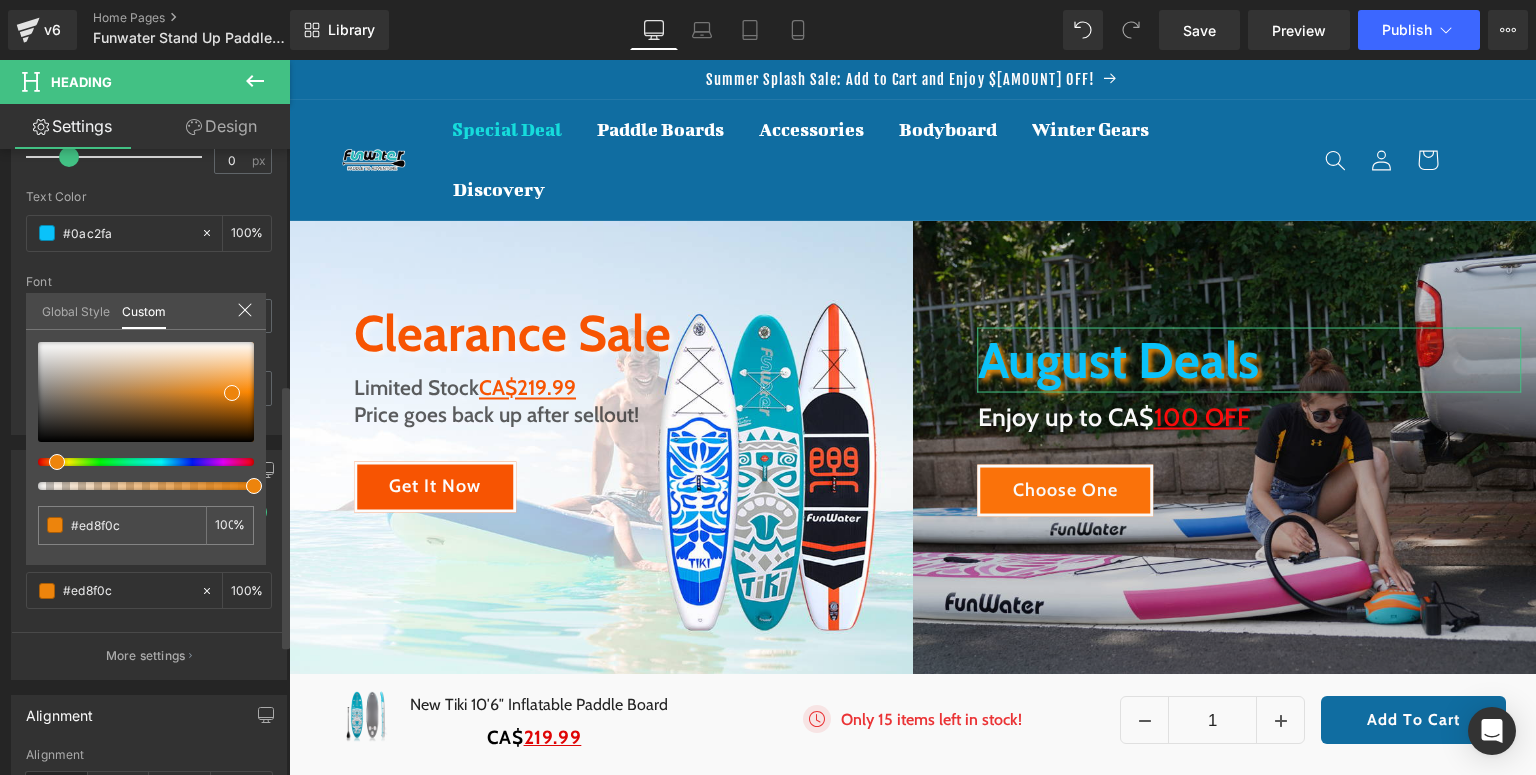 type on "#ed8b0c" 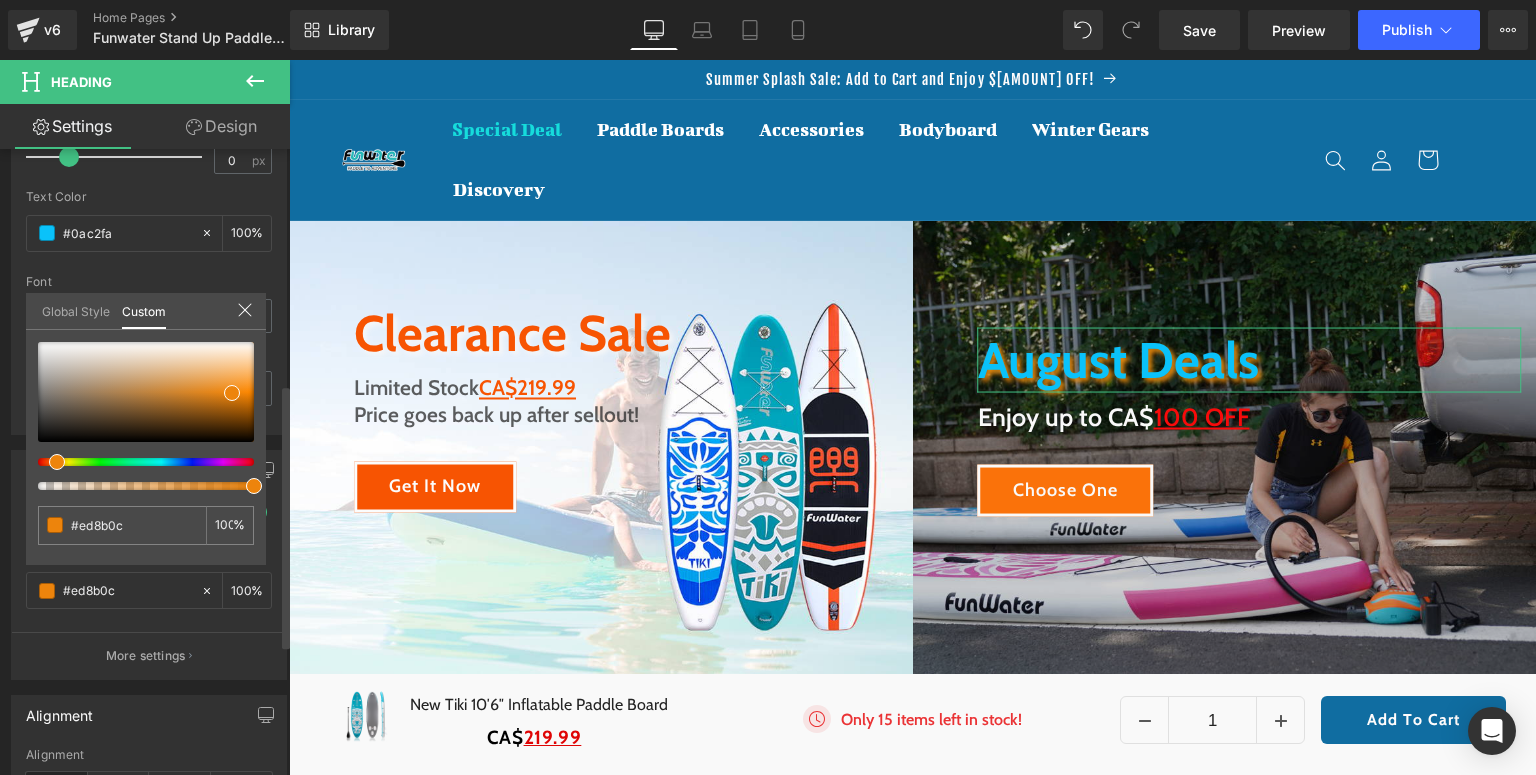 type on "#ed7c0c" 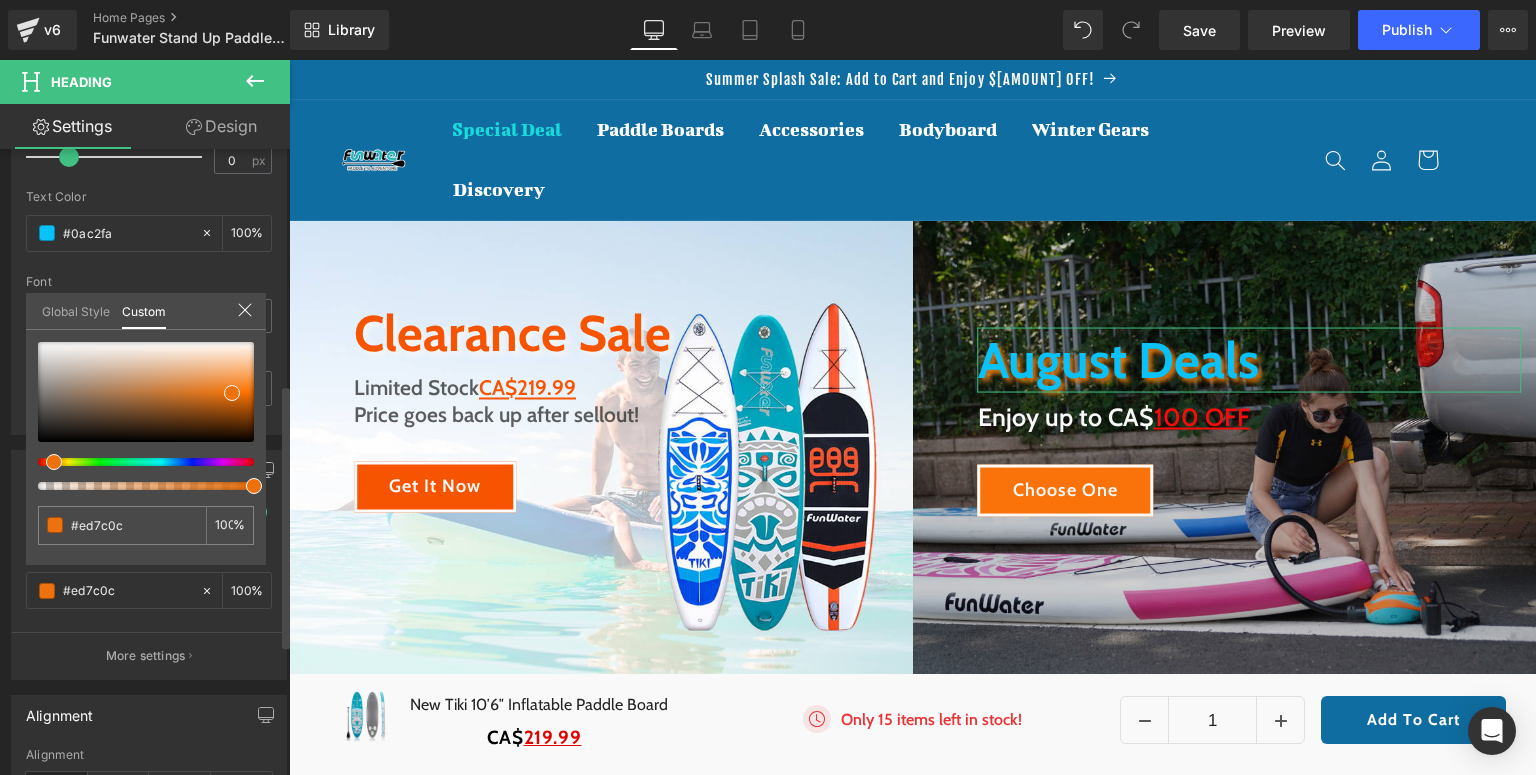 type on "#ed790c" 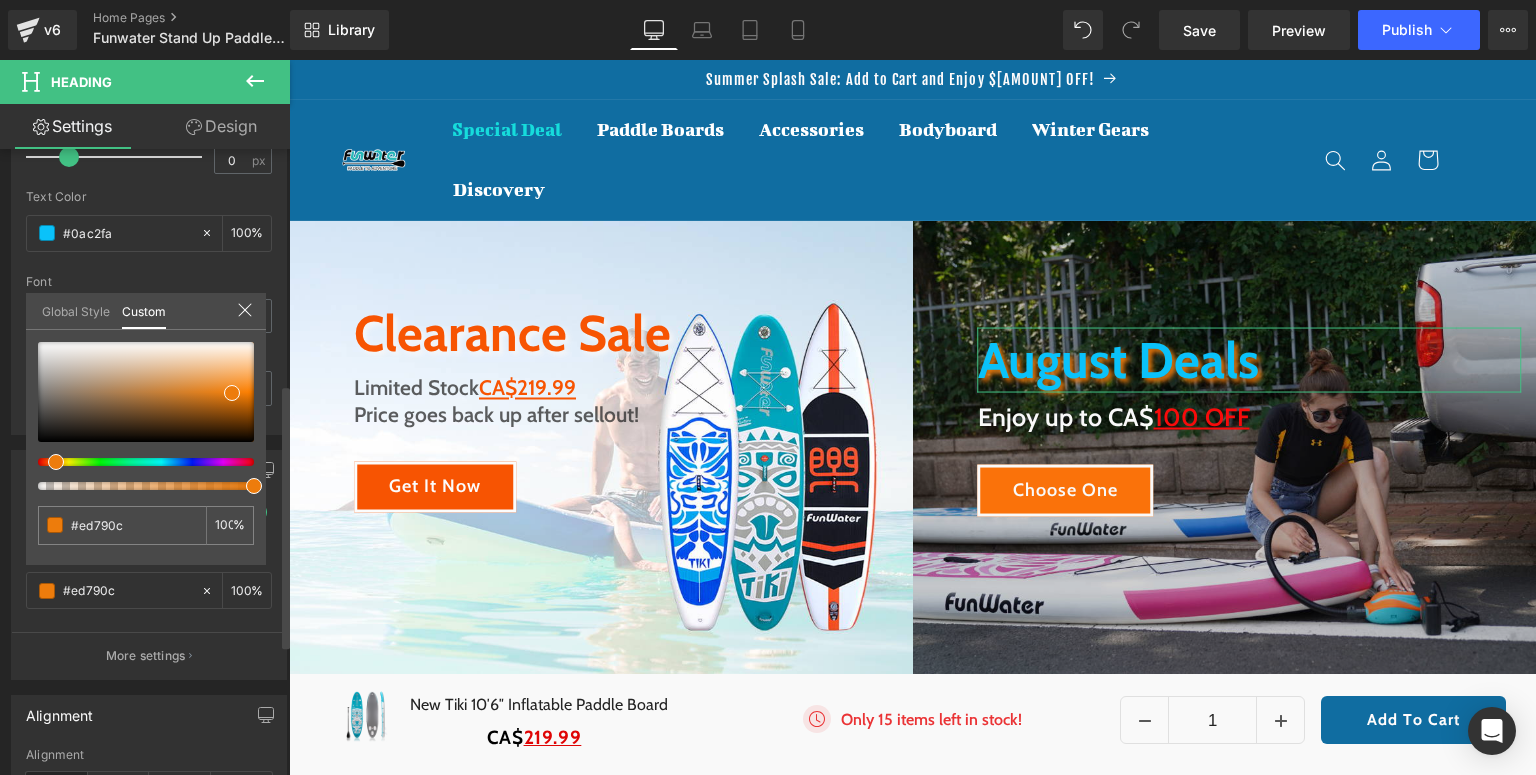 type on "#ed7c0c" 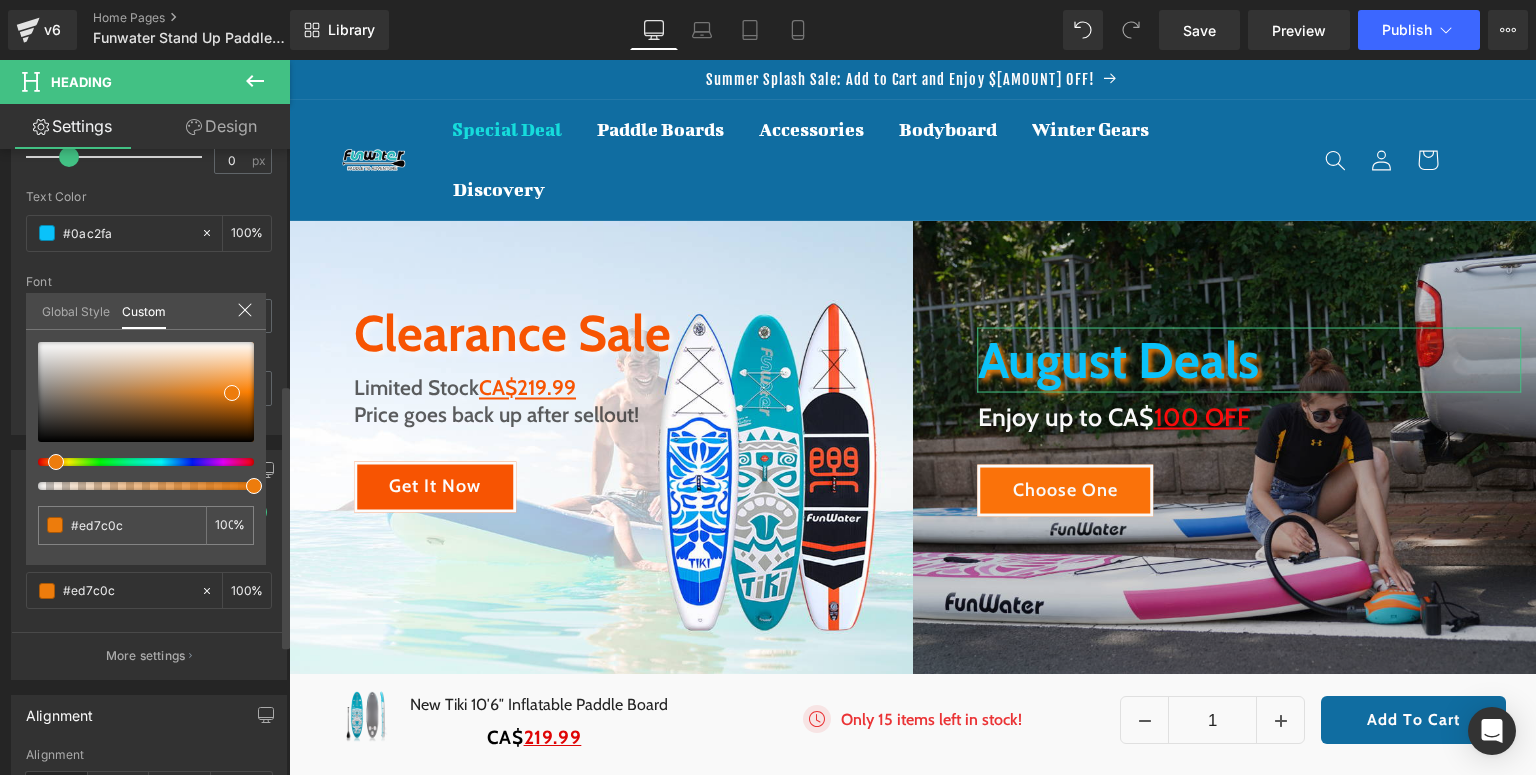 type on "#ed840c" 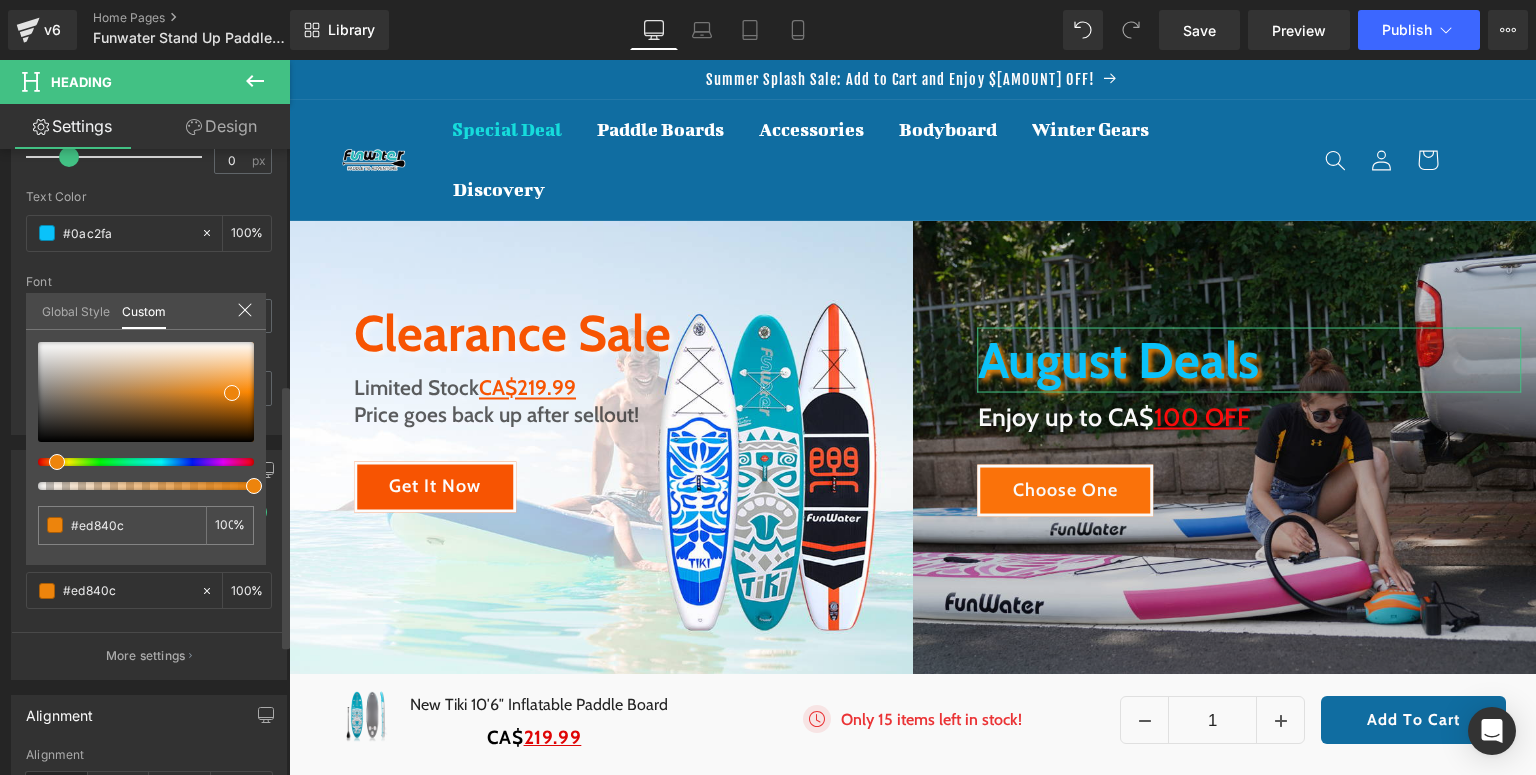 type on "#ed8b0c" 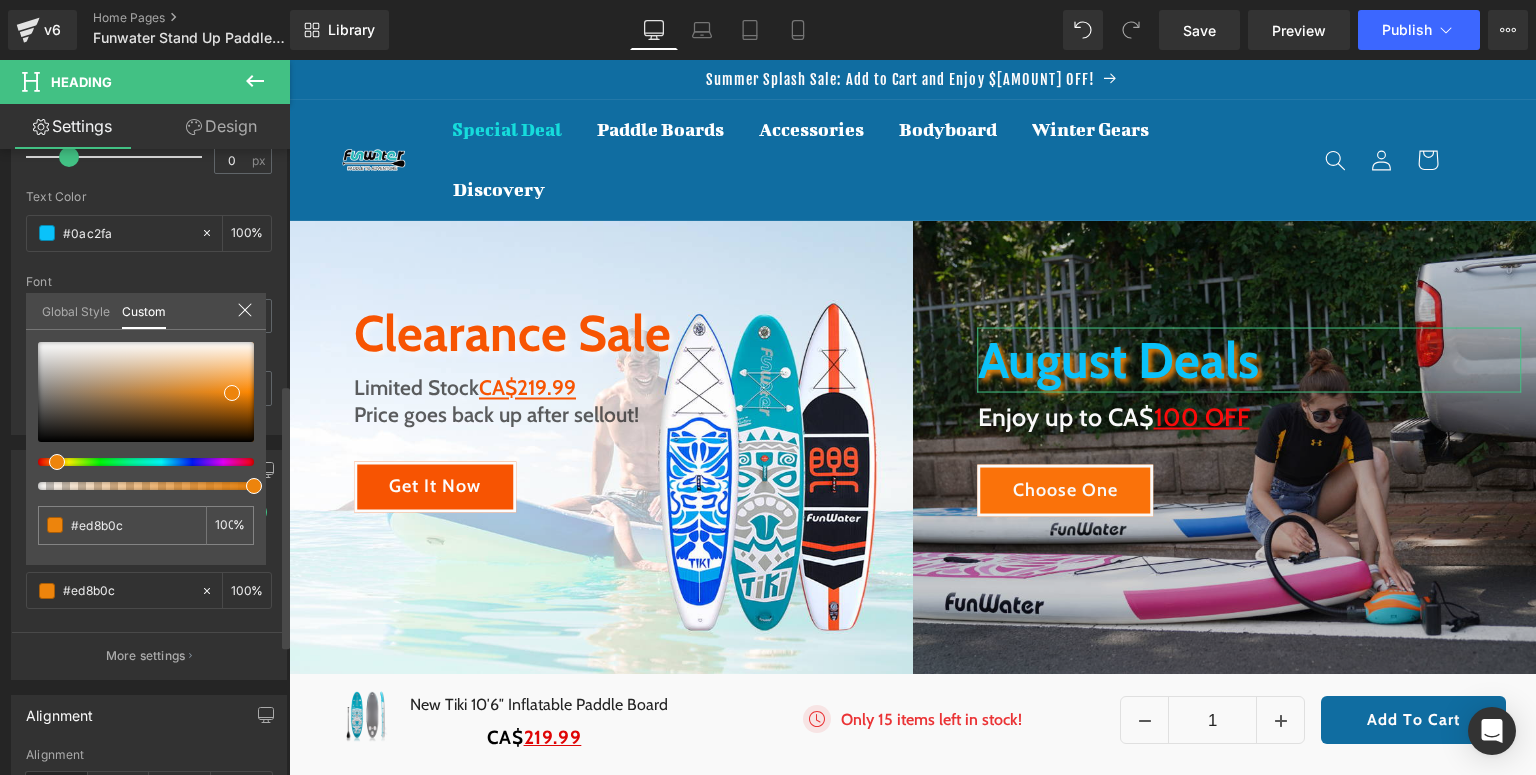 type on "#ed8f0c" 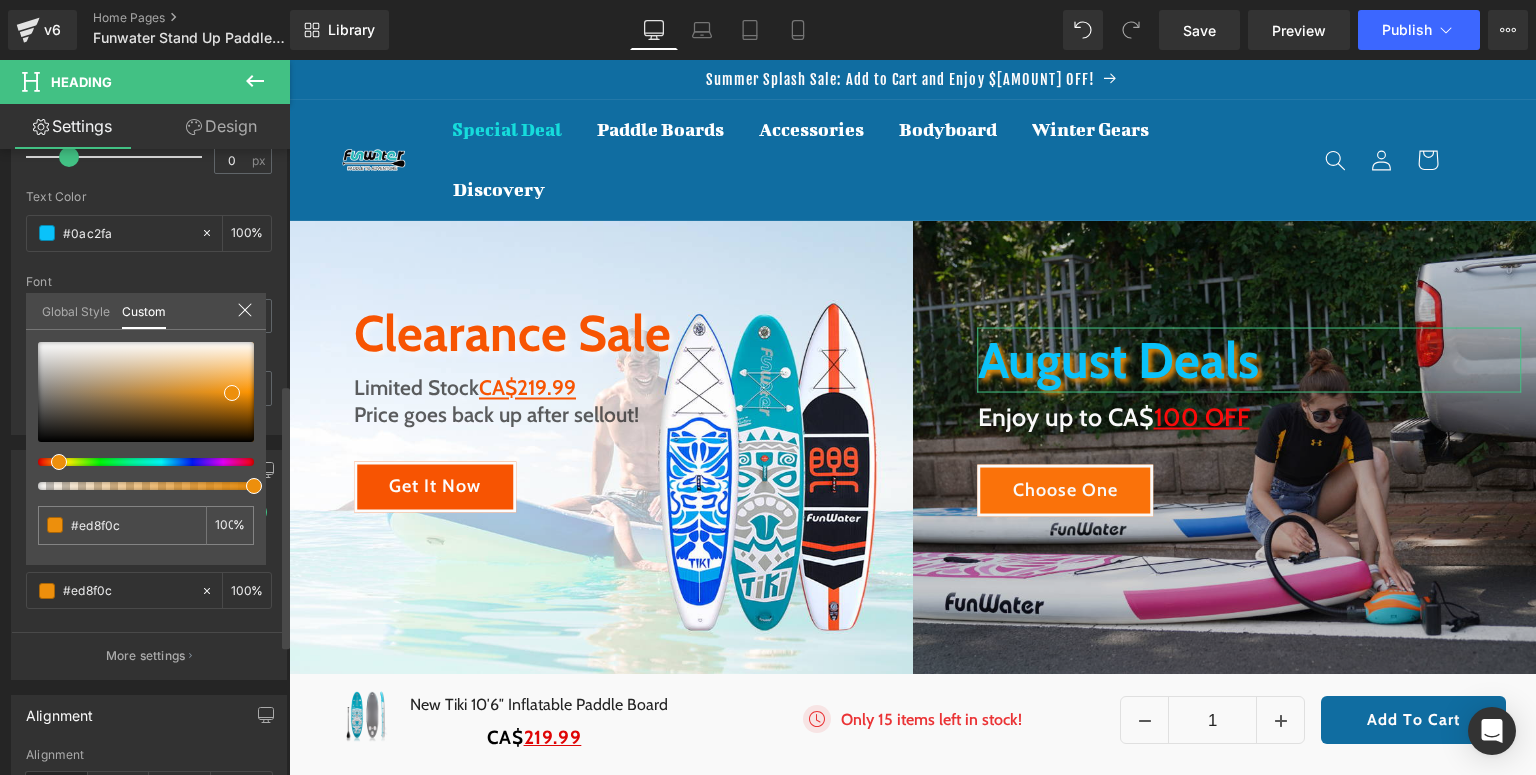 type on "#ed8b0c" 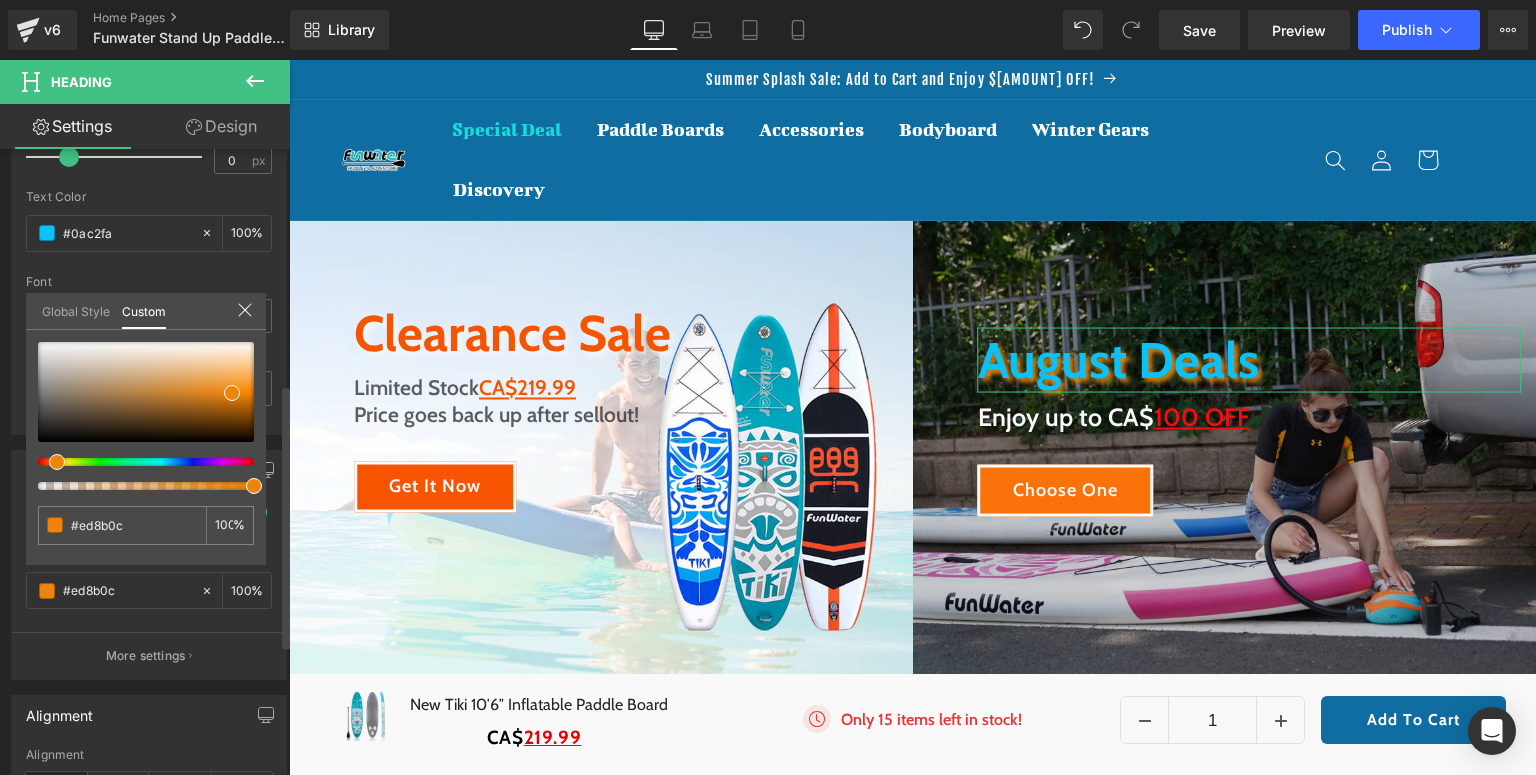 type on "#ed840c" 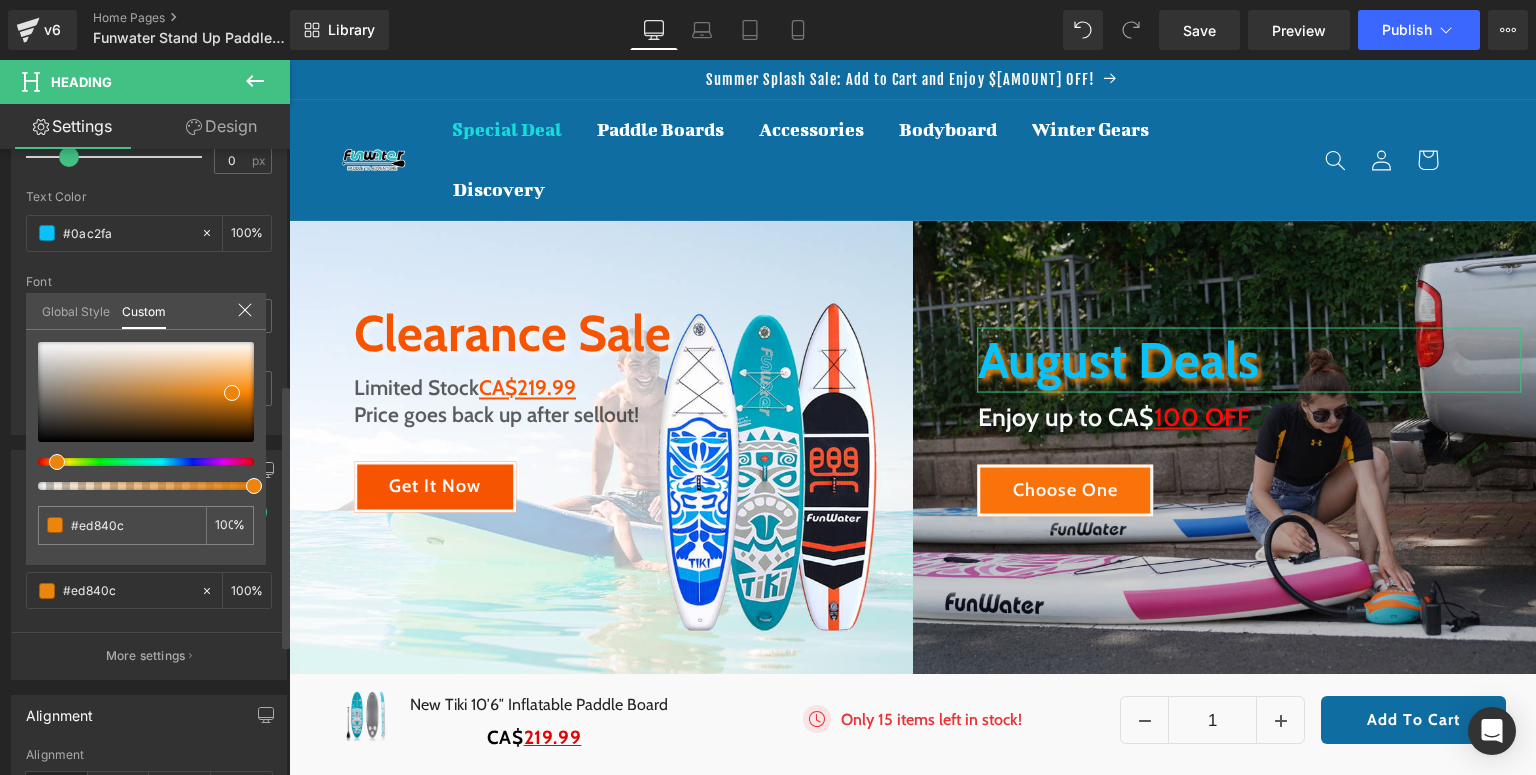 click at bounding box center [57, 462] 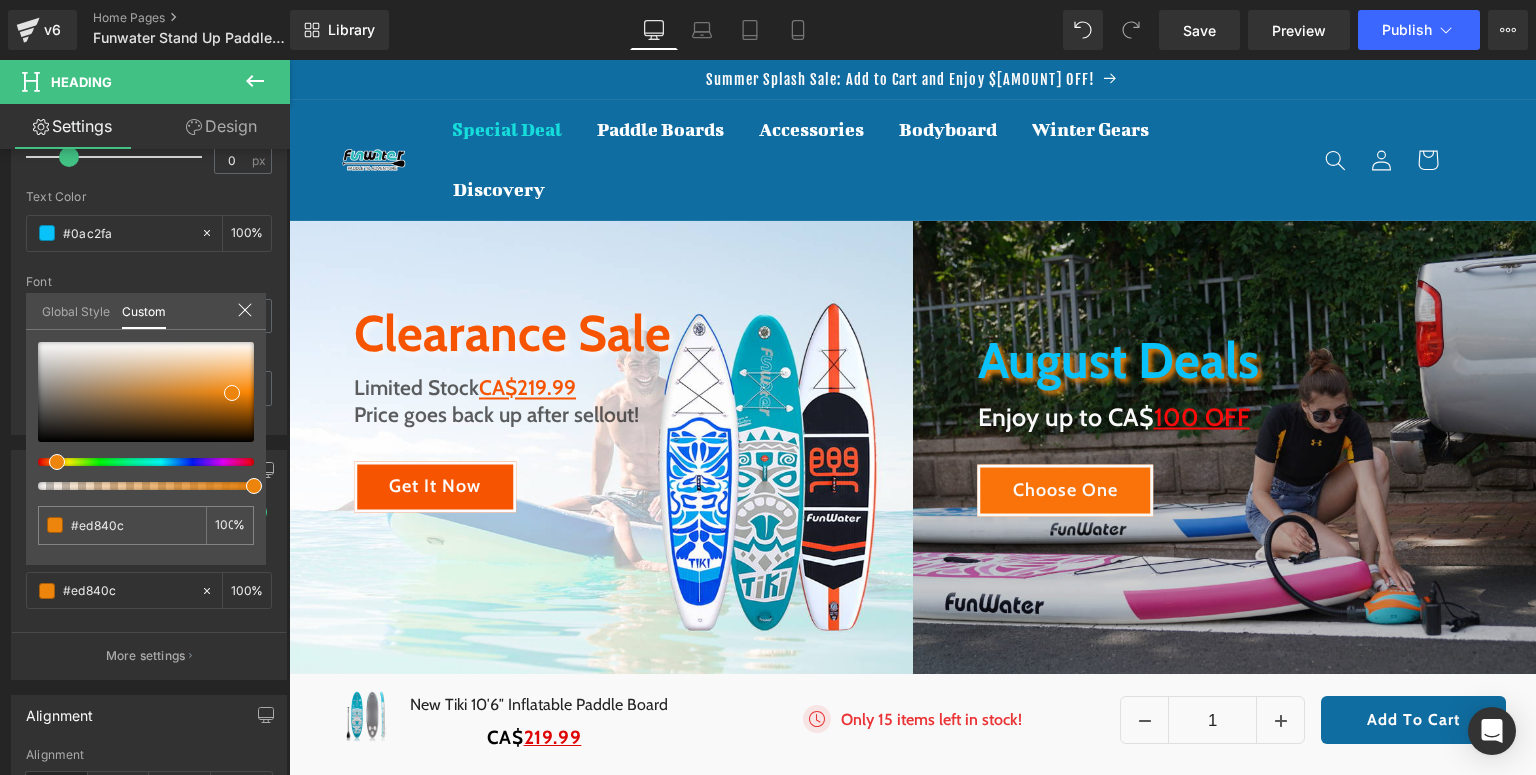 click on "□
Skip to content
Summer Splash Sale: Add to Cart and Enjoy $100 OFF!
Special Deal
Paddle Boards
Shop By Activity
All Around SUP boards are versatile for all skill levels.
Yoga" at bounding box center (912, 3985) 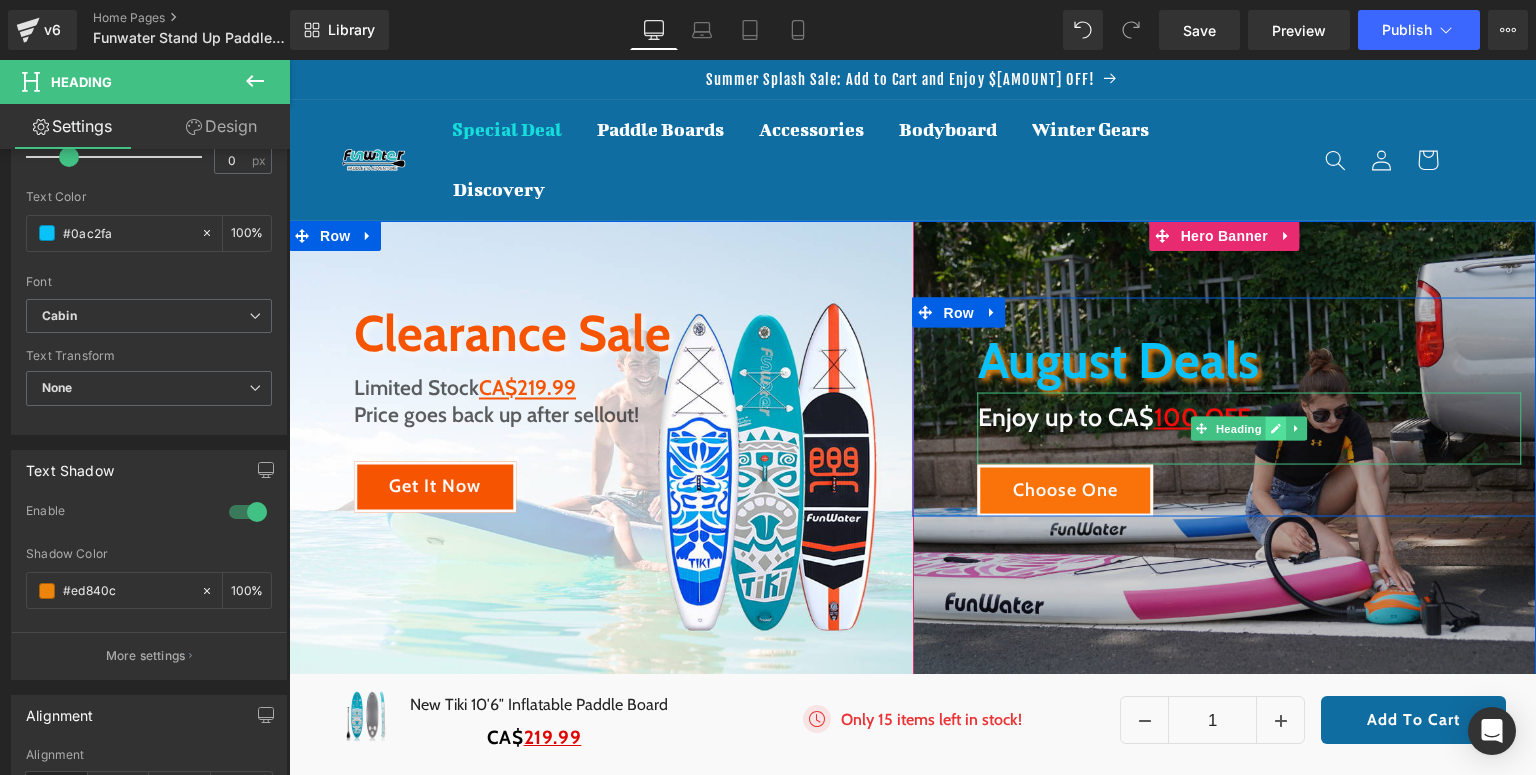click 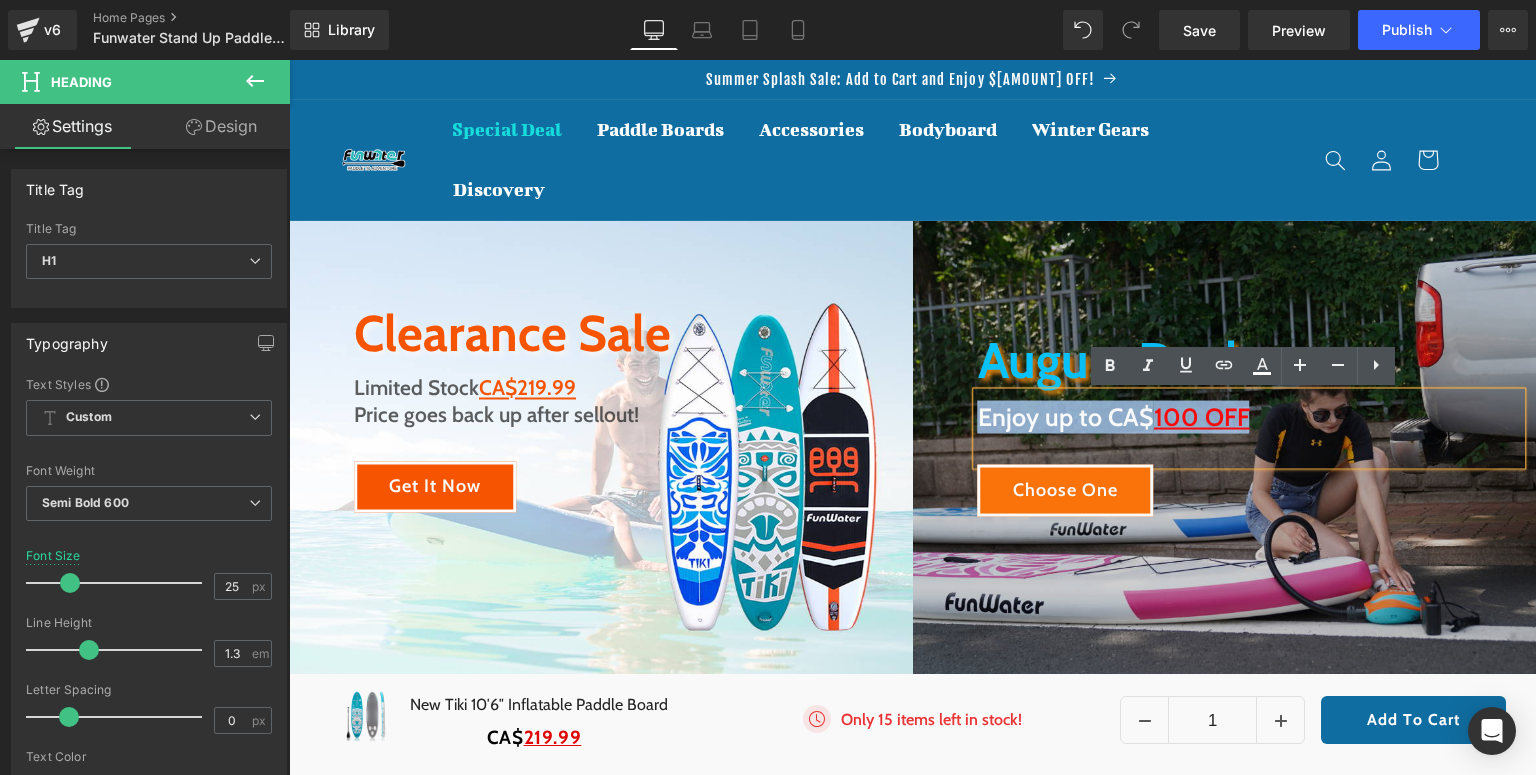 drag, startPoint x: 1246, startPoint y: 418, endPoint x: 976, endPoint y: 409, distance: 270.14996 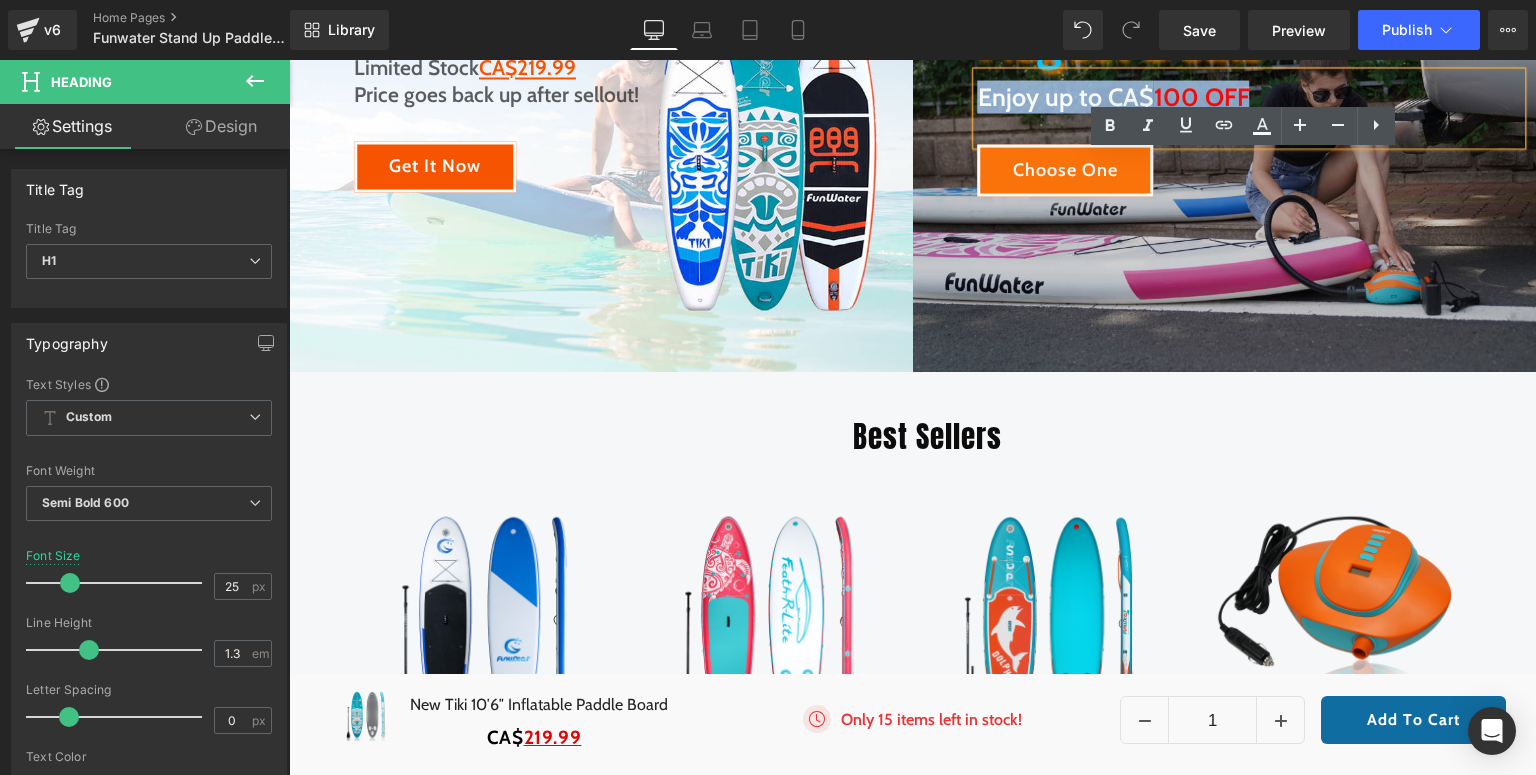 scroll, scrollTop: 0, scrollLeft: 0, axis: both 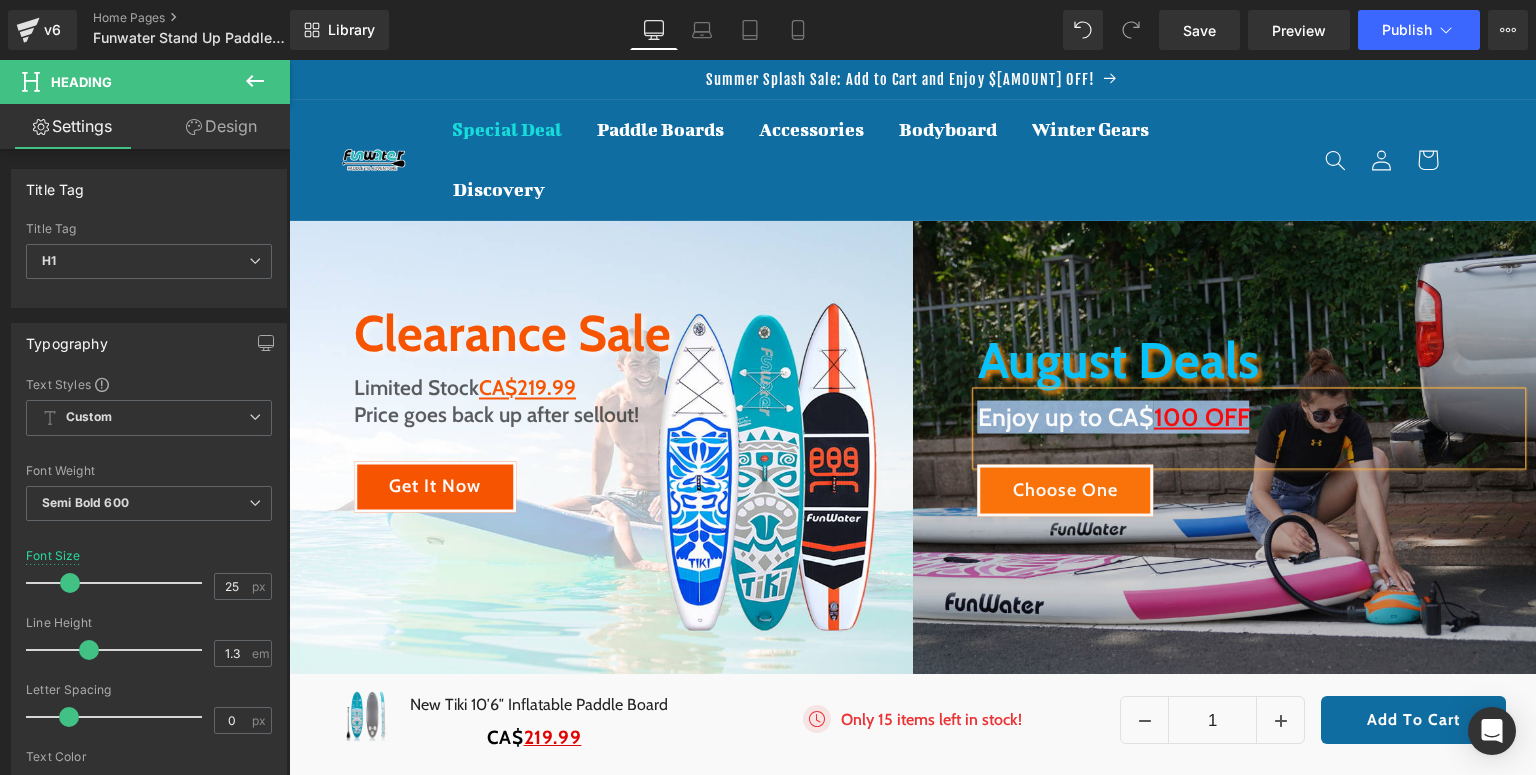 type 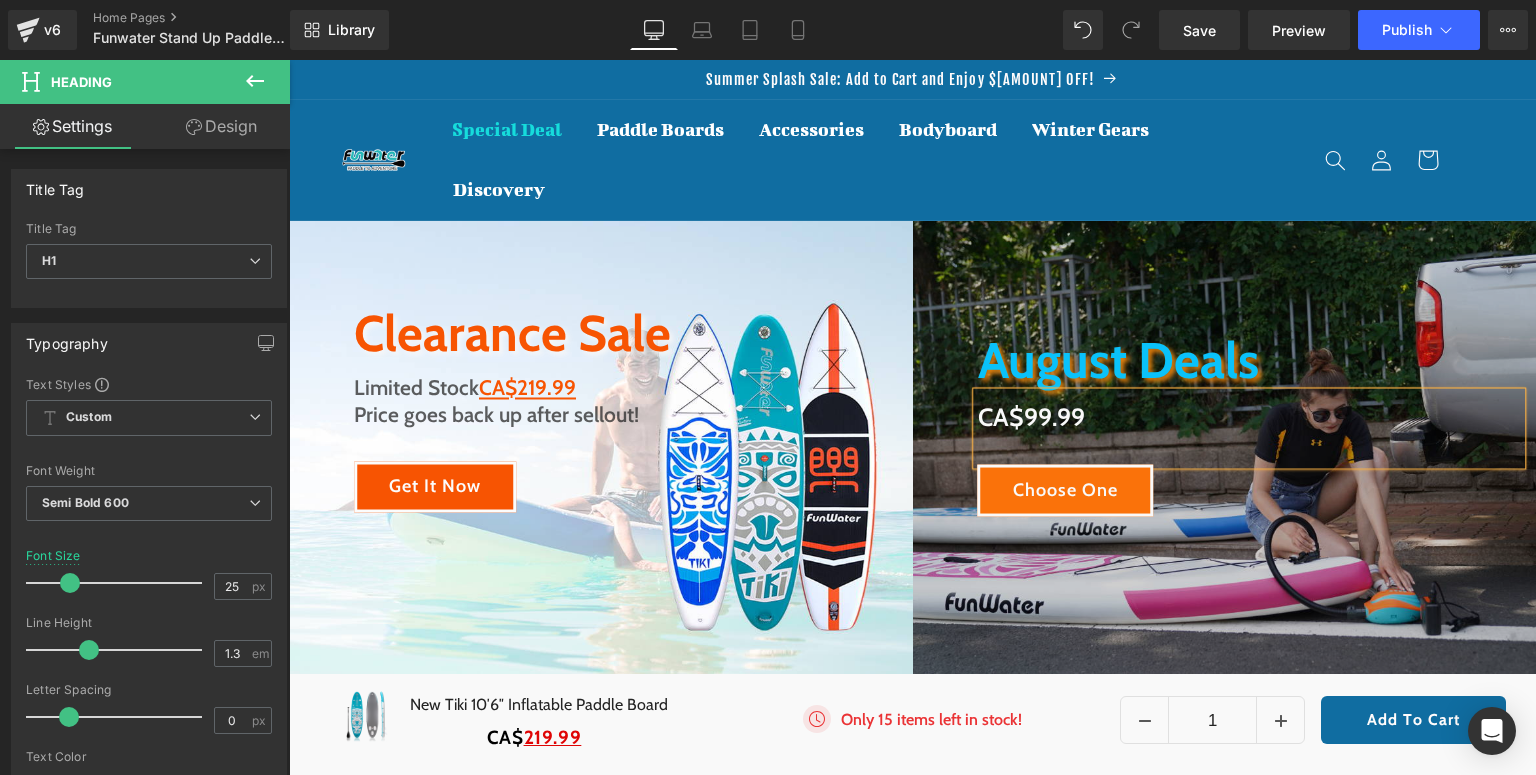click on "CA$99.99" at bounding box center (1250, 416) 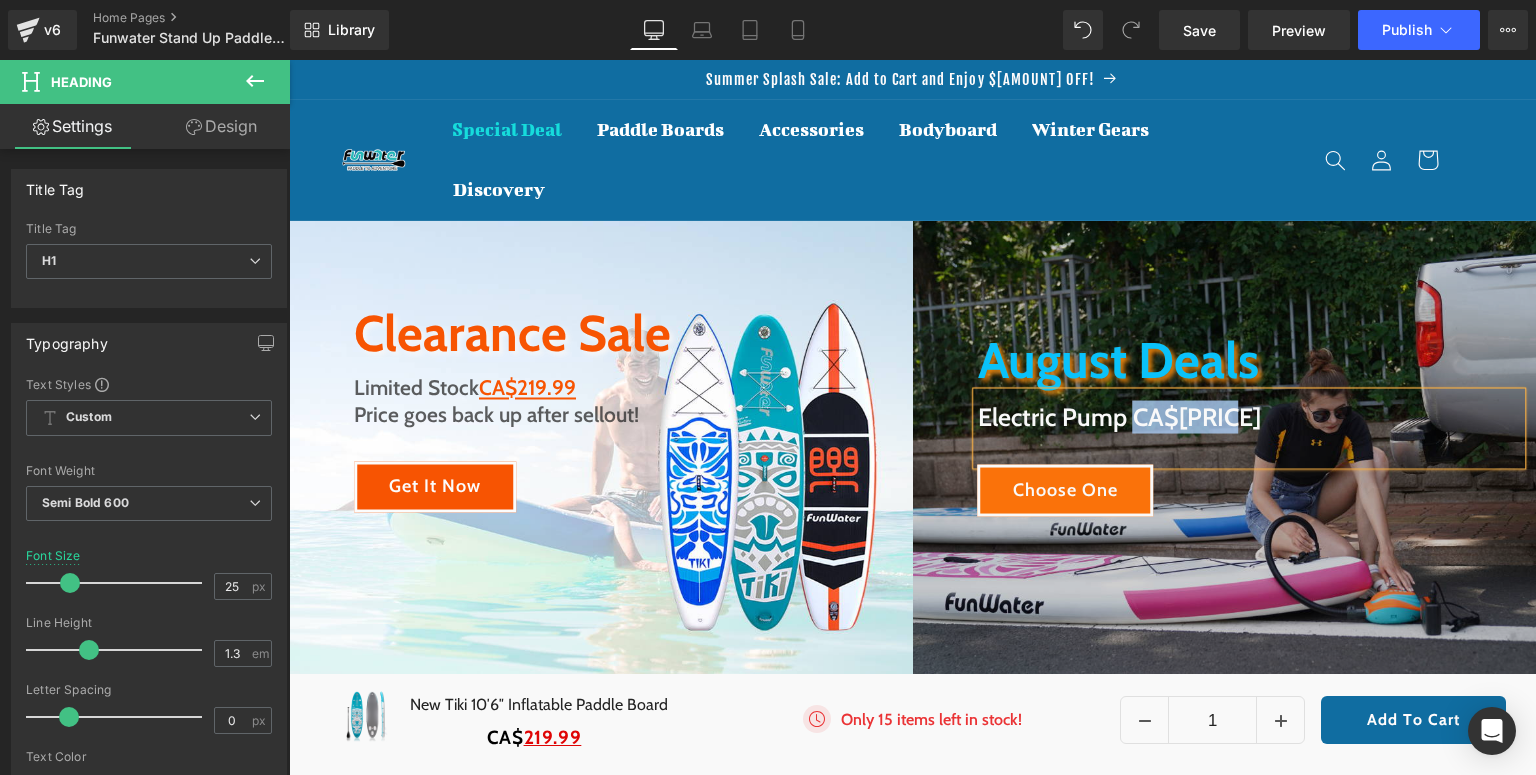 drag, startPoint x: 1126, startPoint y: 423, endPoint x: 1250, endPoint y: 420, distance: 124.036285 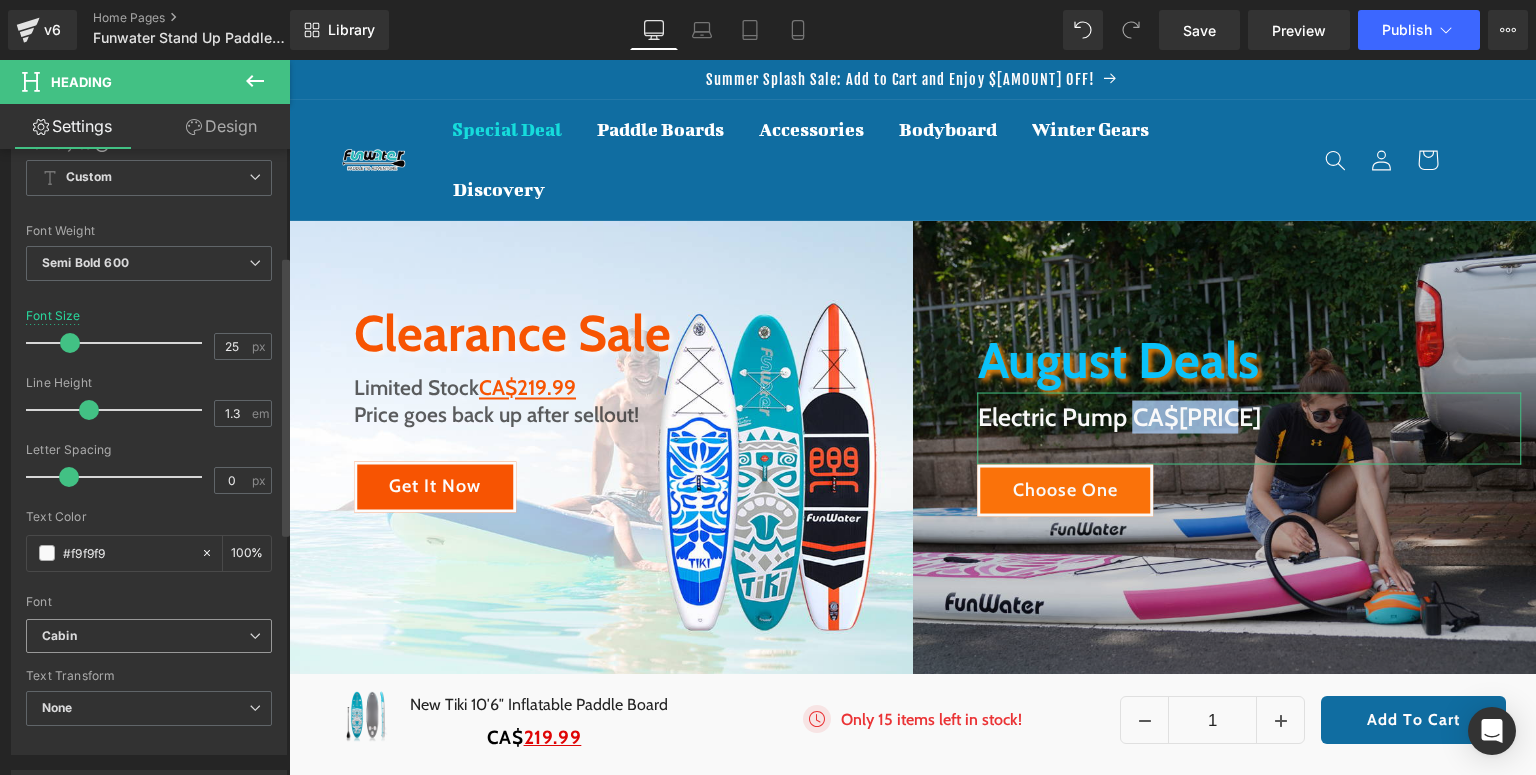 scroll, scrollTop: 480, scrollLeft: 0, axis: vertical 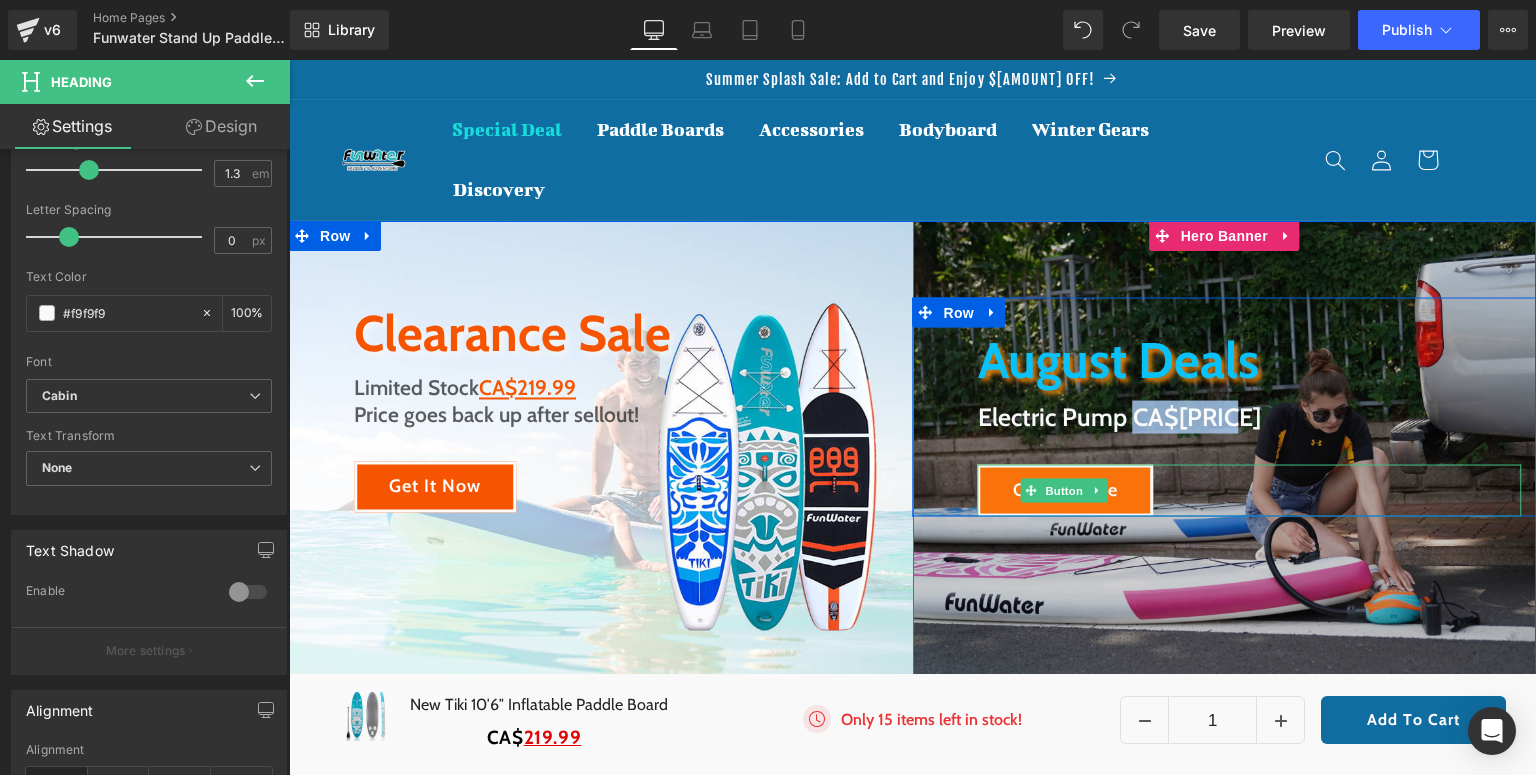 drag, startPoint x: 1047, startPoint y: 484, endPoint x: 939, endPoint y: 578, distance: 143.1782 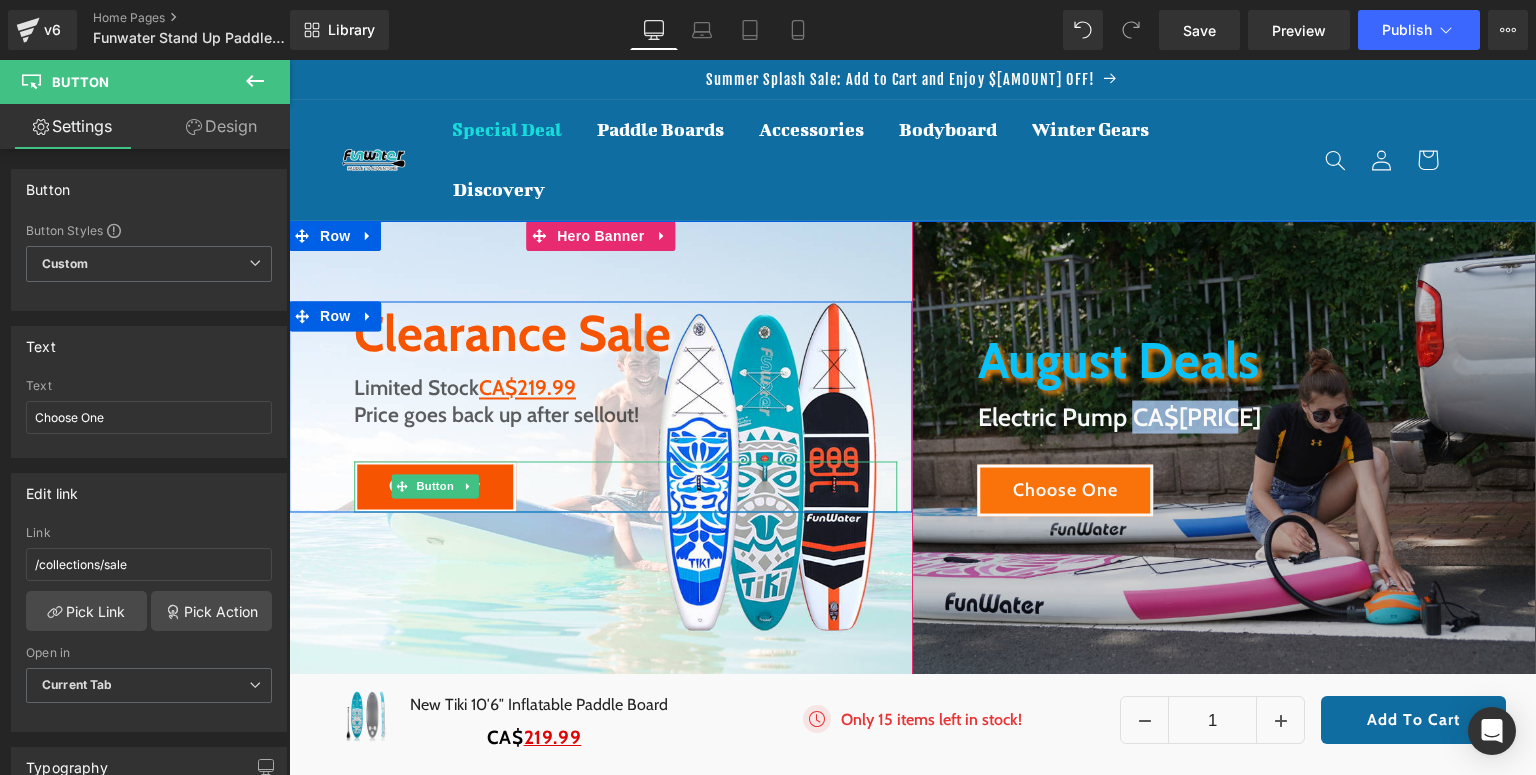 drag, startPoint x: 440, startPoint y: 488, endPoint x: 483, endPoint y: 487, distance: 43.011627 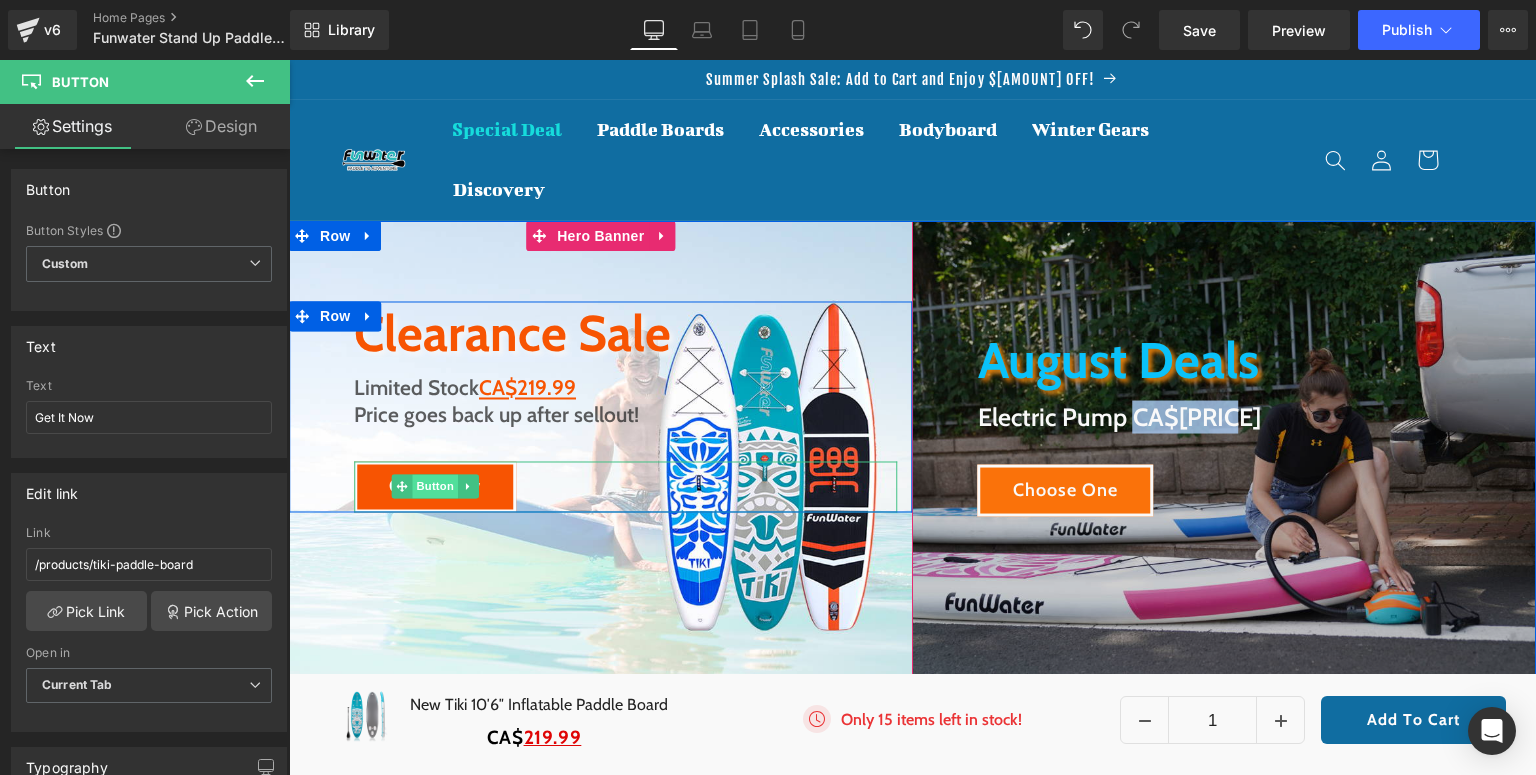 click on "Button" at bounding box center [435, 487] 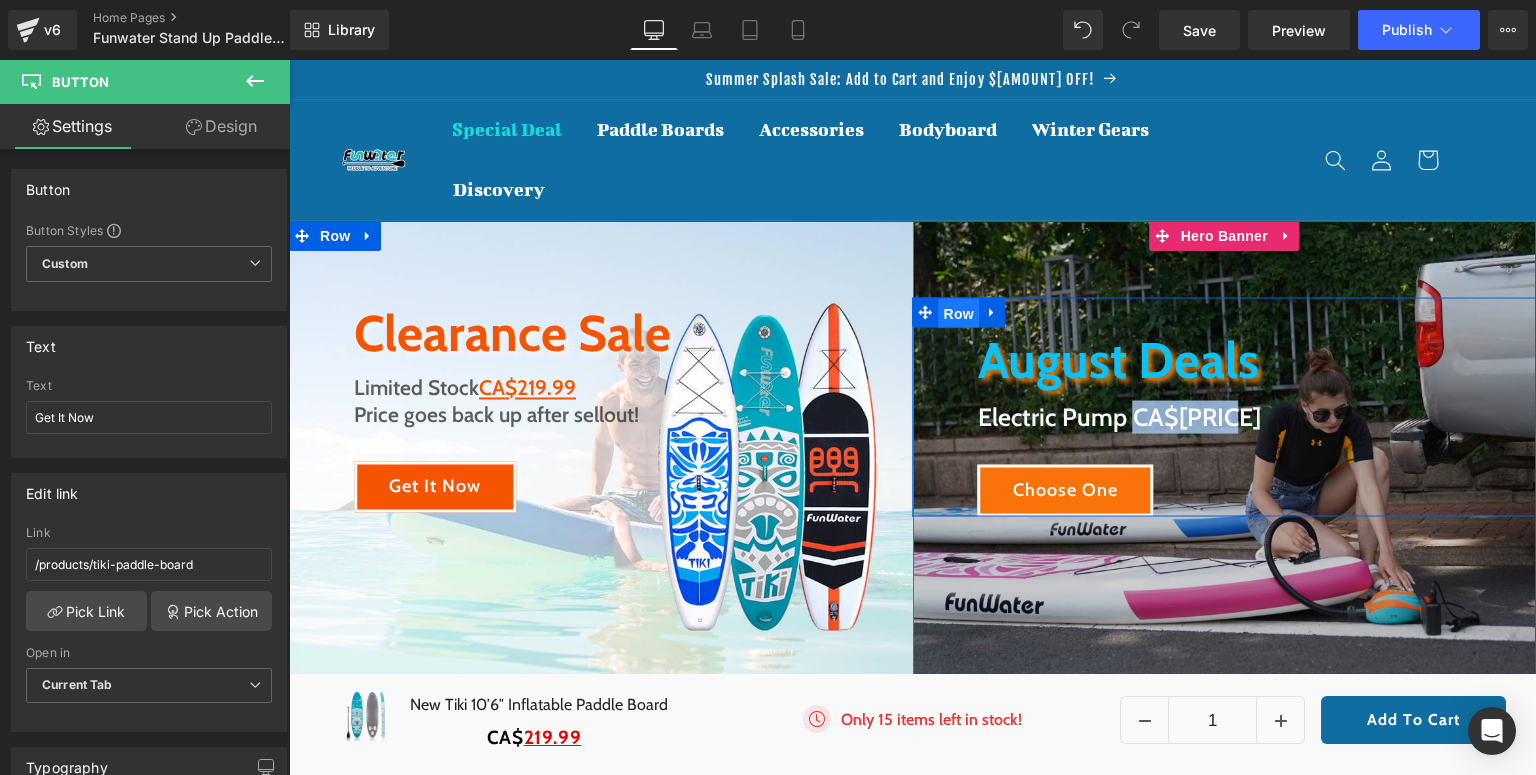 click on "Row" at bounding box center (959, 313) 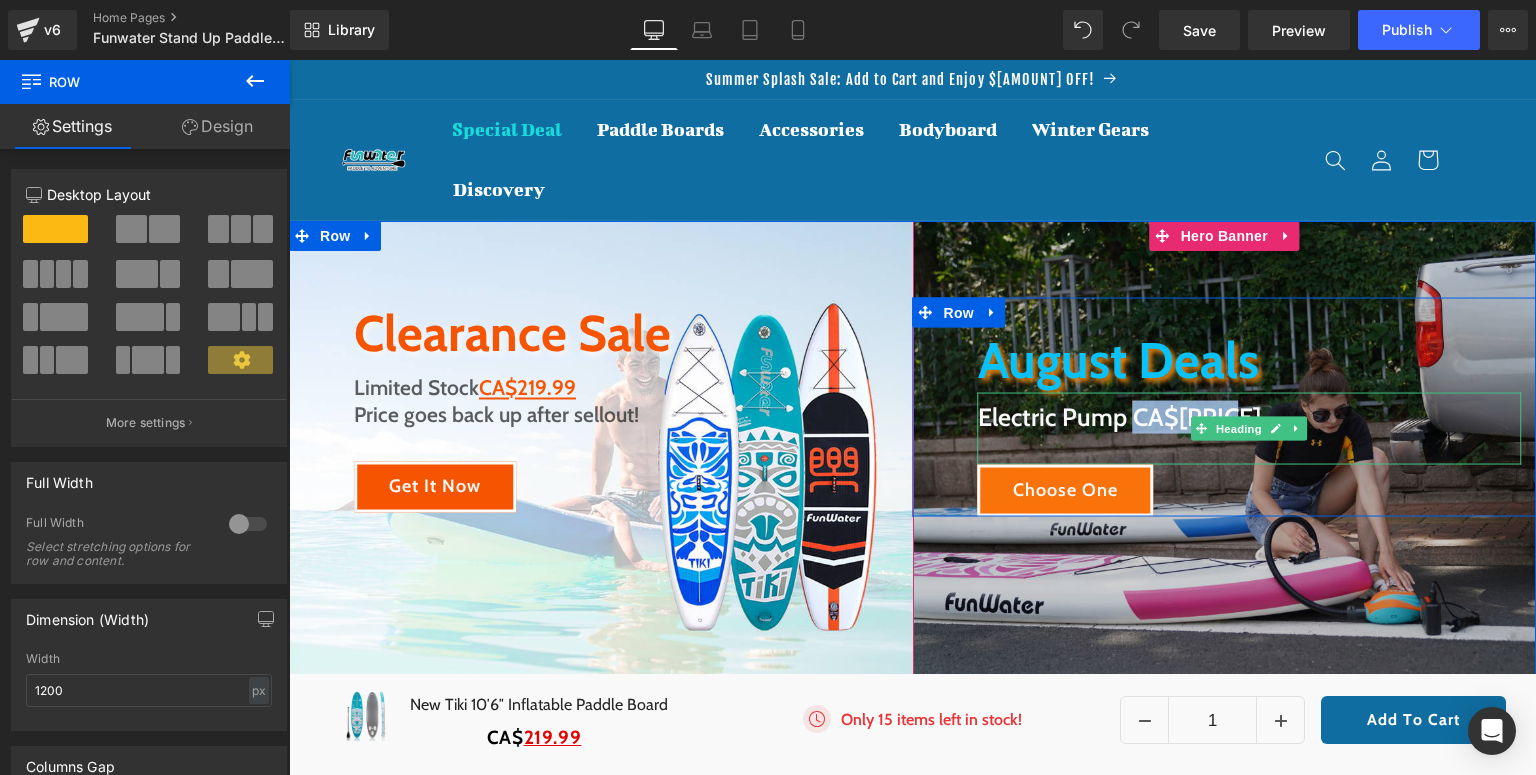drag, startPoint x: 1024, startPoint y: 446, endPoint x: 1234, endPoint y: 448, distance: 210.00952 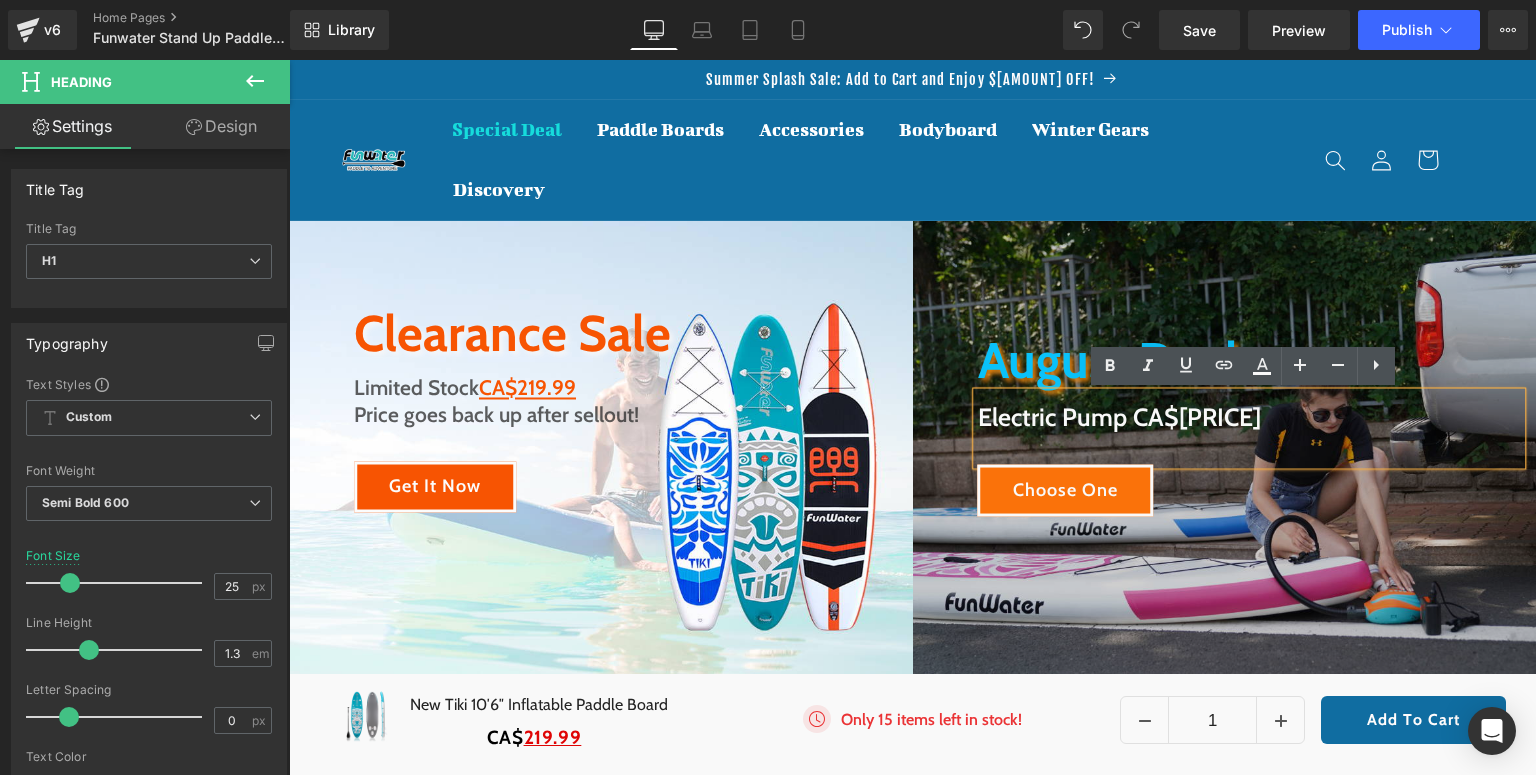 click on "Electric Pump CA$99.99" at bounding box center [1250, 428] 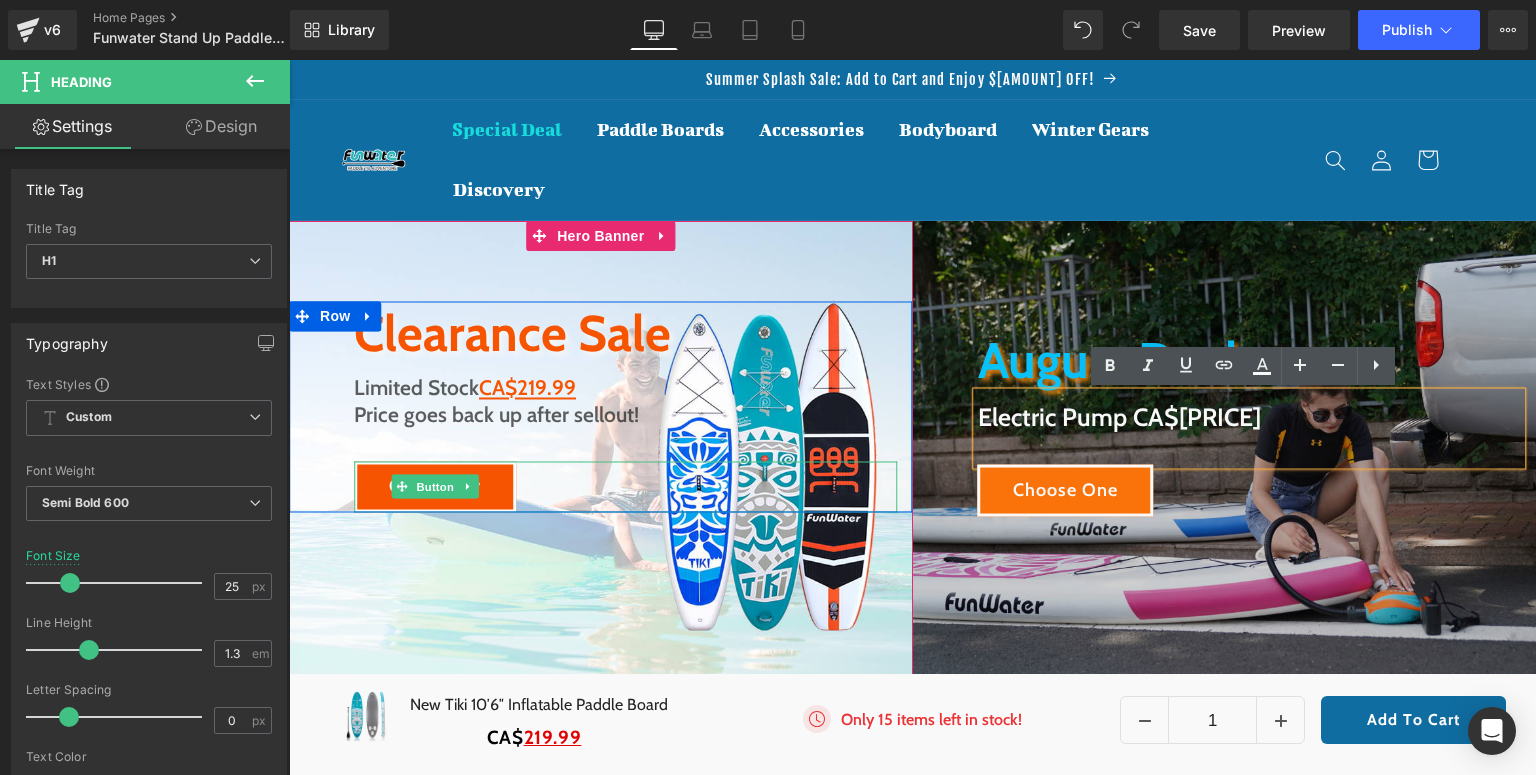 drag, startPoint x: 424, startPoint y: 484, endPoint x: 481, endPoint y: 484, distance: 57 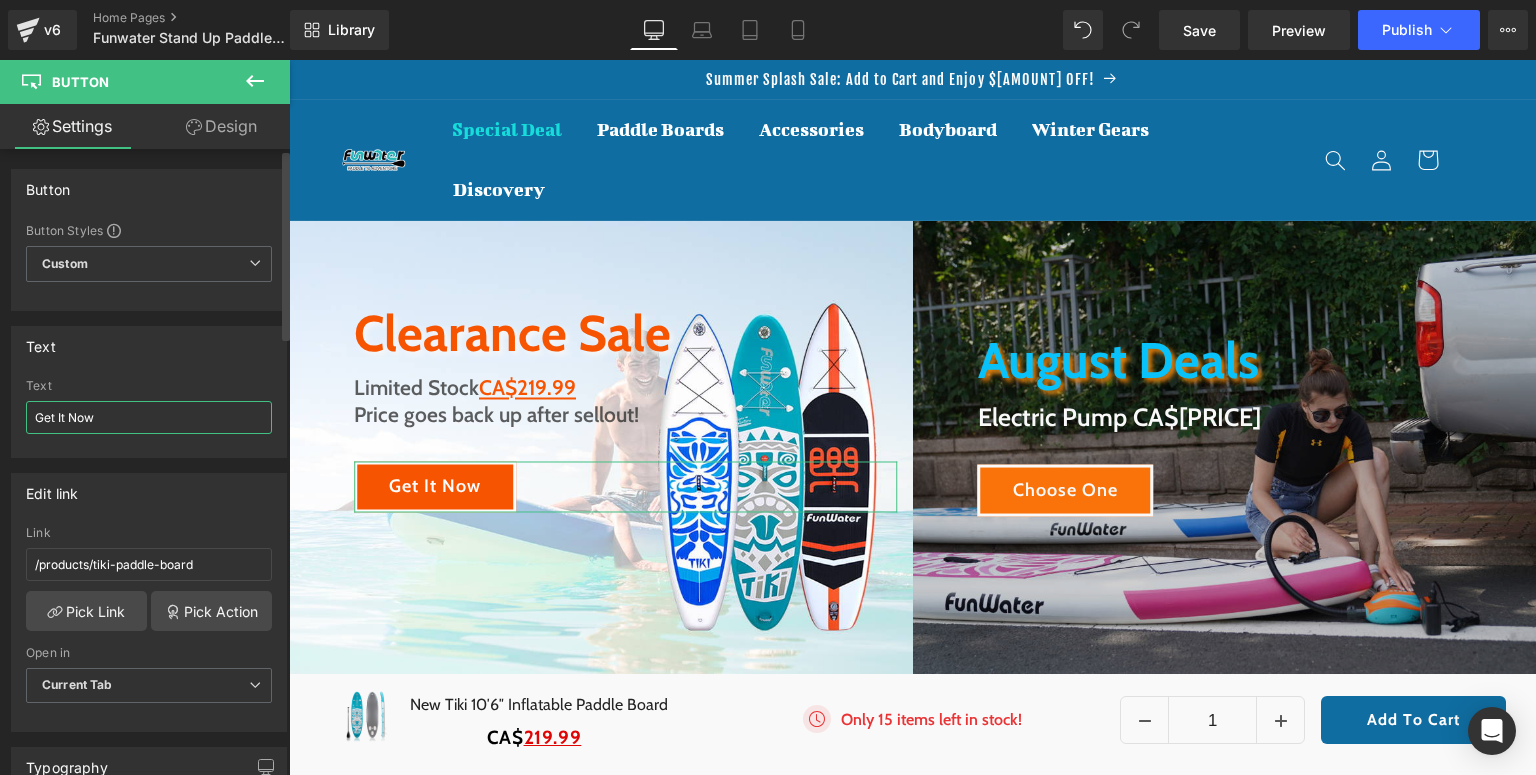 drag, startPoint x: 189, startPoint y: 412, endPoint x: 0, endPoint y: 417, distance: 189.06613 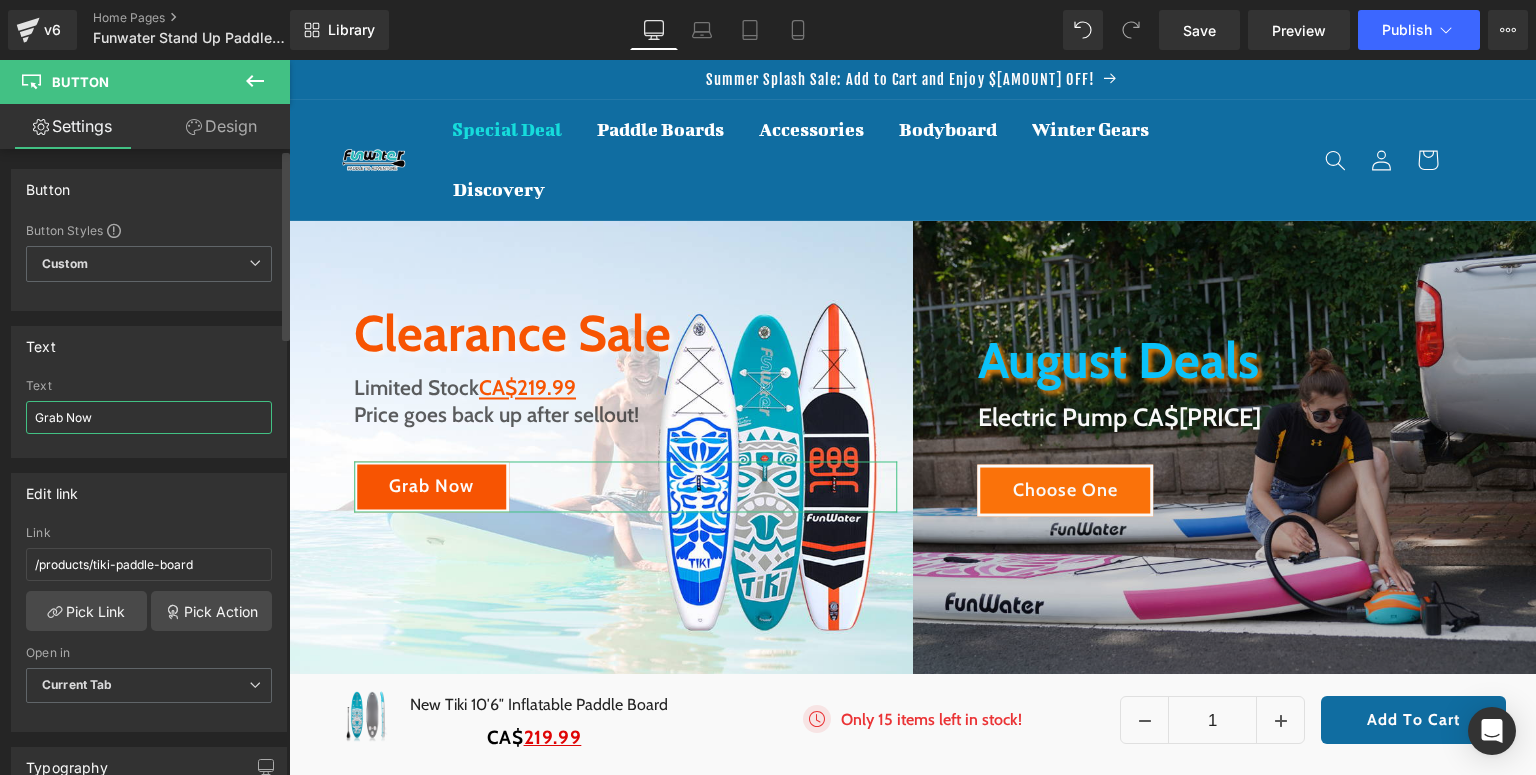 type on "Grab Now" 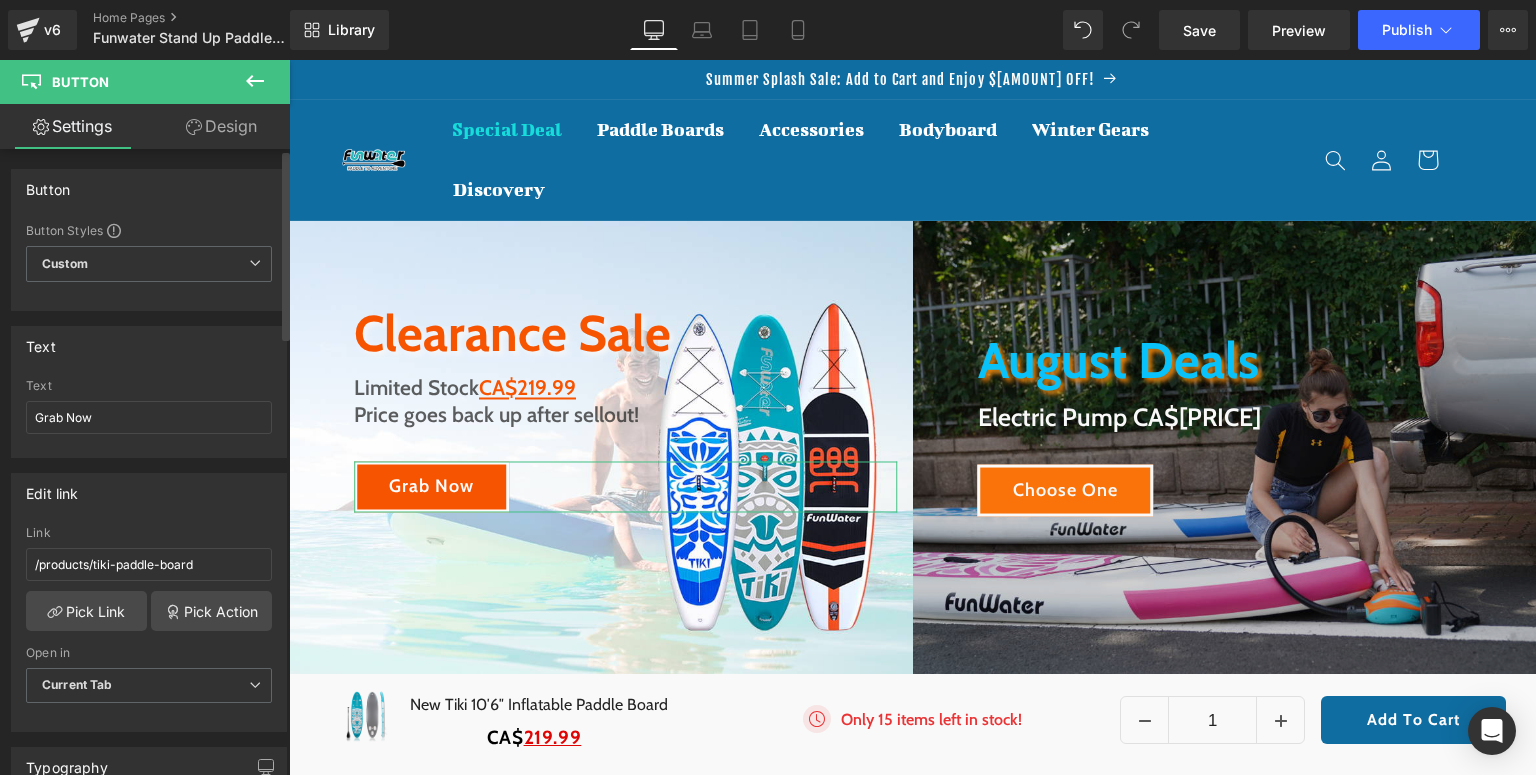 click on "Text Grab Now Text Grab Now" at bounding box center (149, 392) 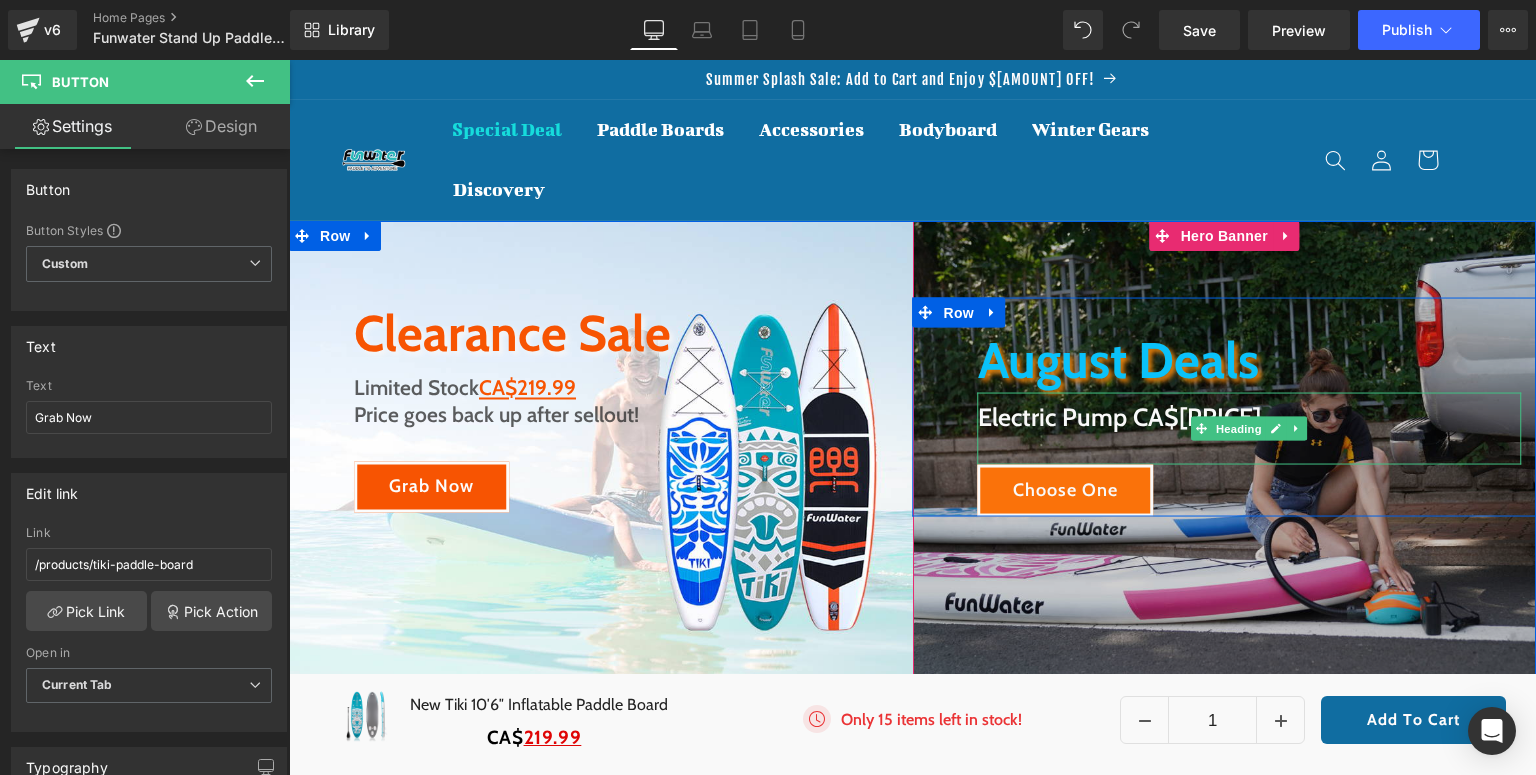 click on "Electric Pump CA$99.99" at bounding box center (1250, 416) 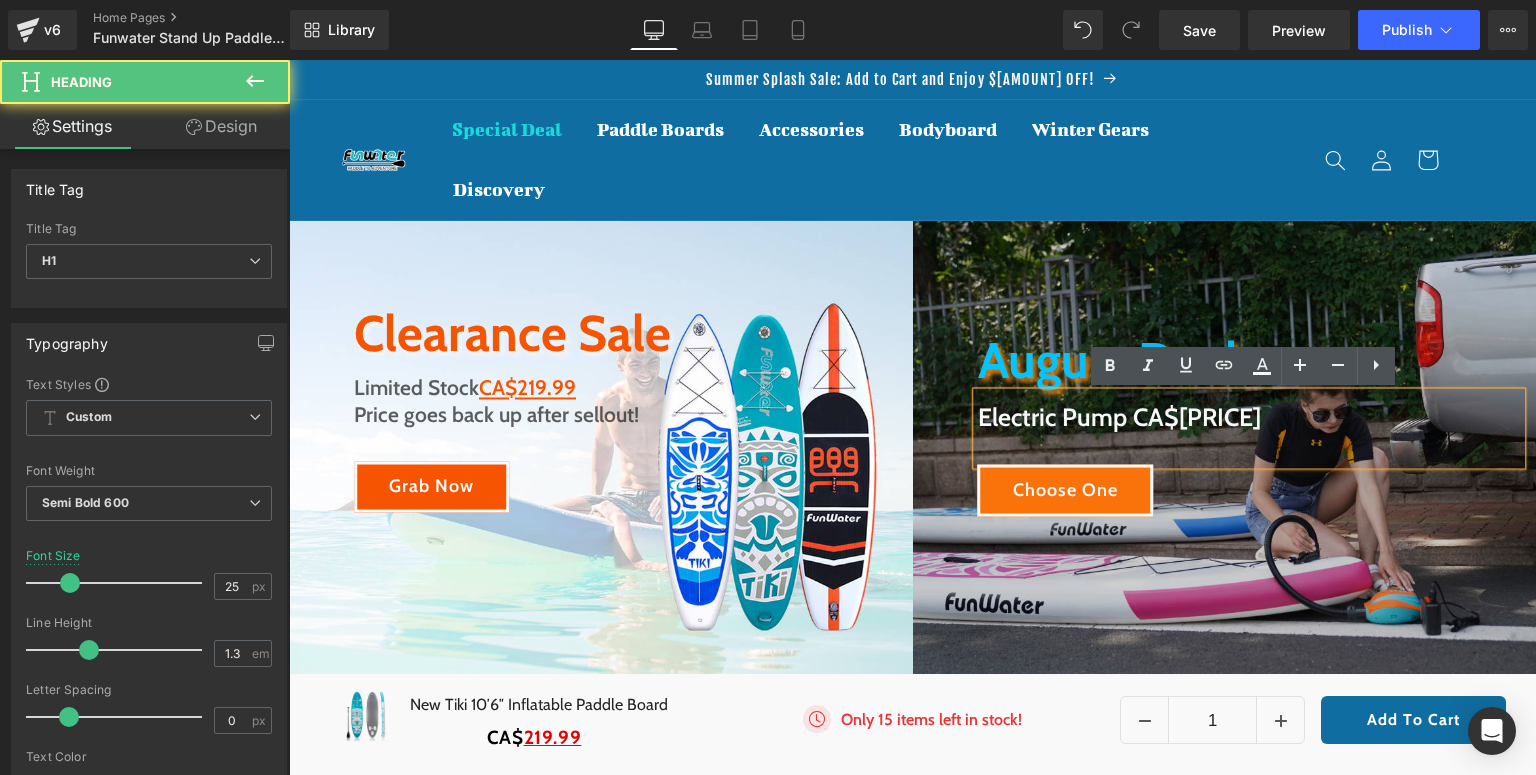 click on "Electric Pump CA$99.99" at bounding box center [1250, 416] 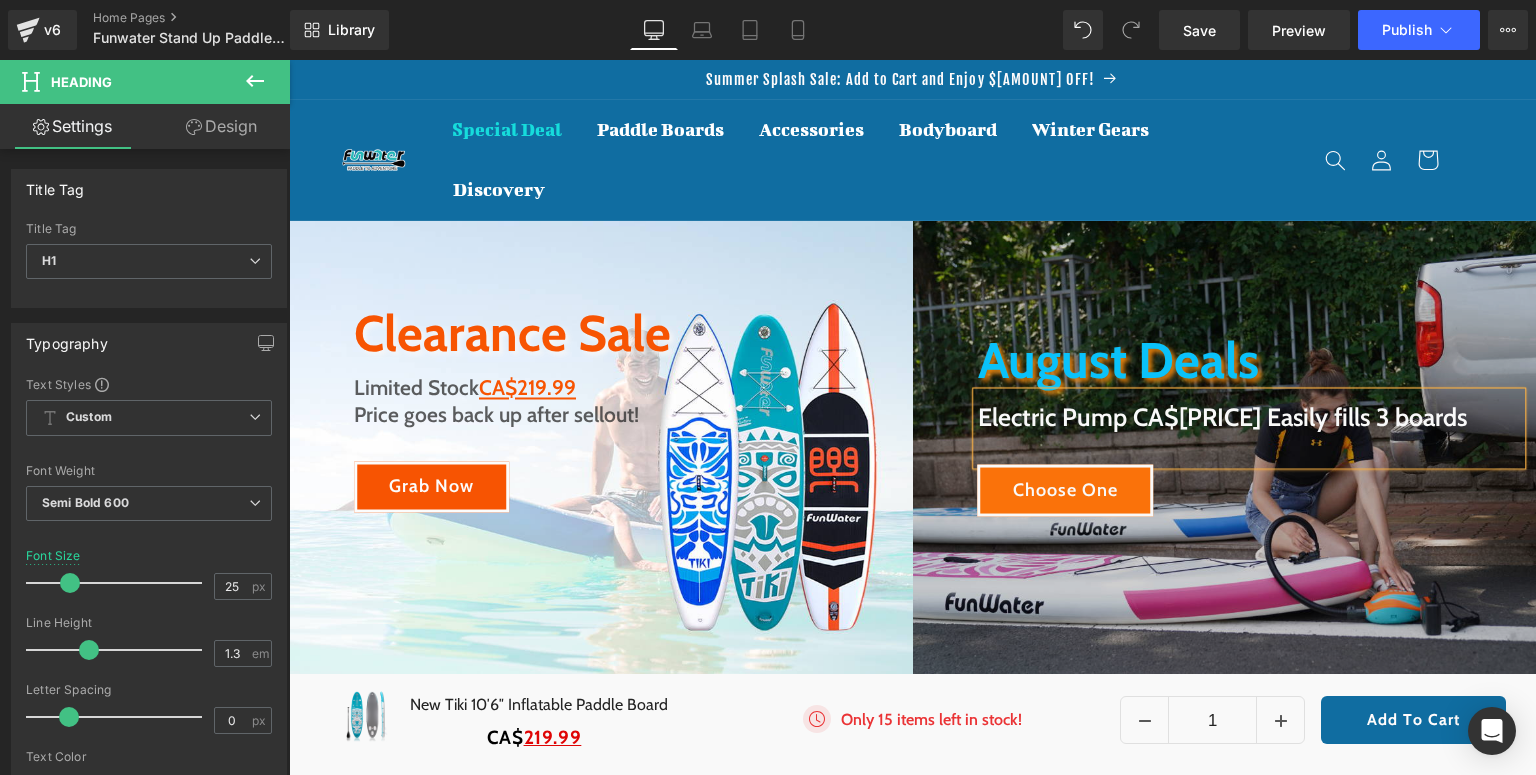 click on "Electric Pump CA$99.99 Easily fills 3 boards" at bounding box center [1250, 416] 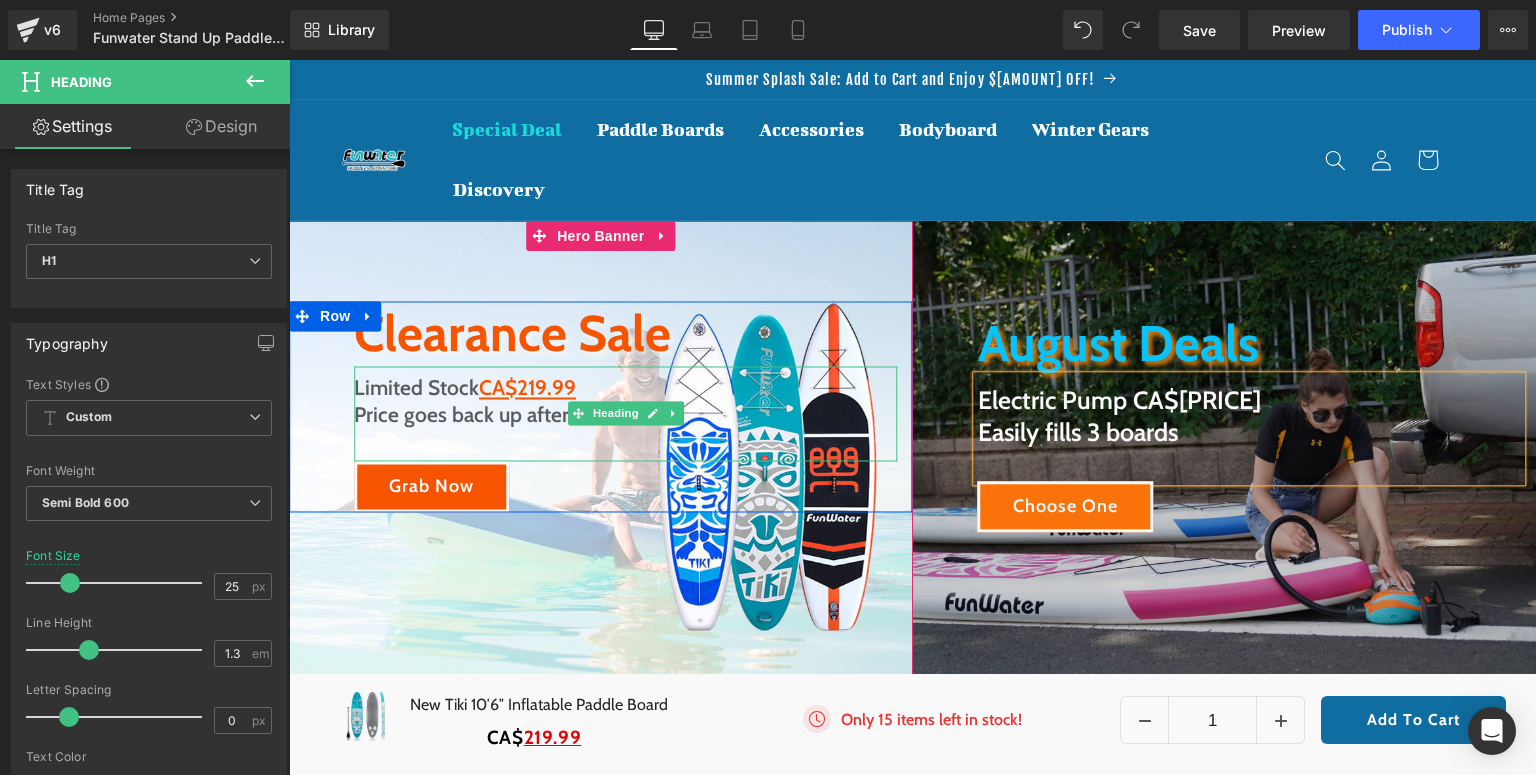 click on "Price goes back up after sellout!" at bounding box center [496, 415] 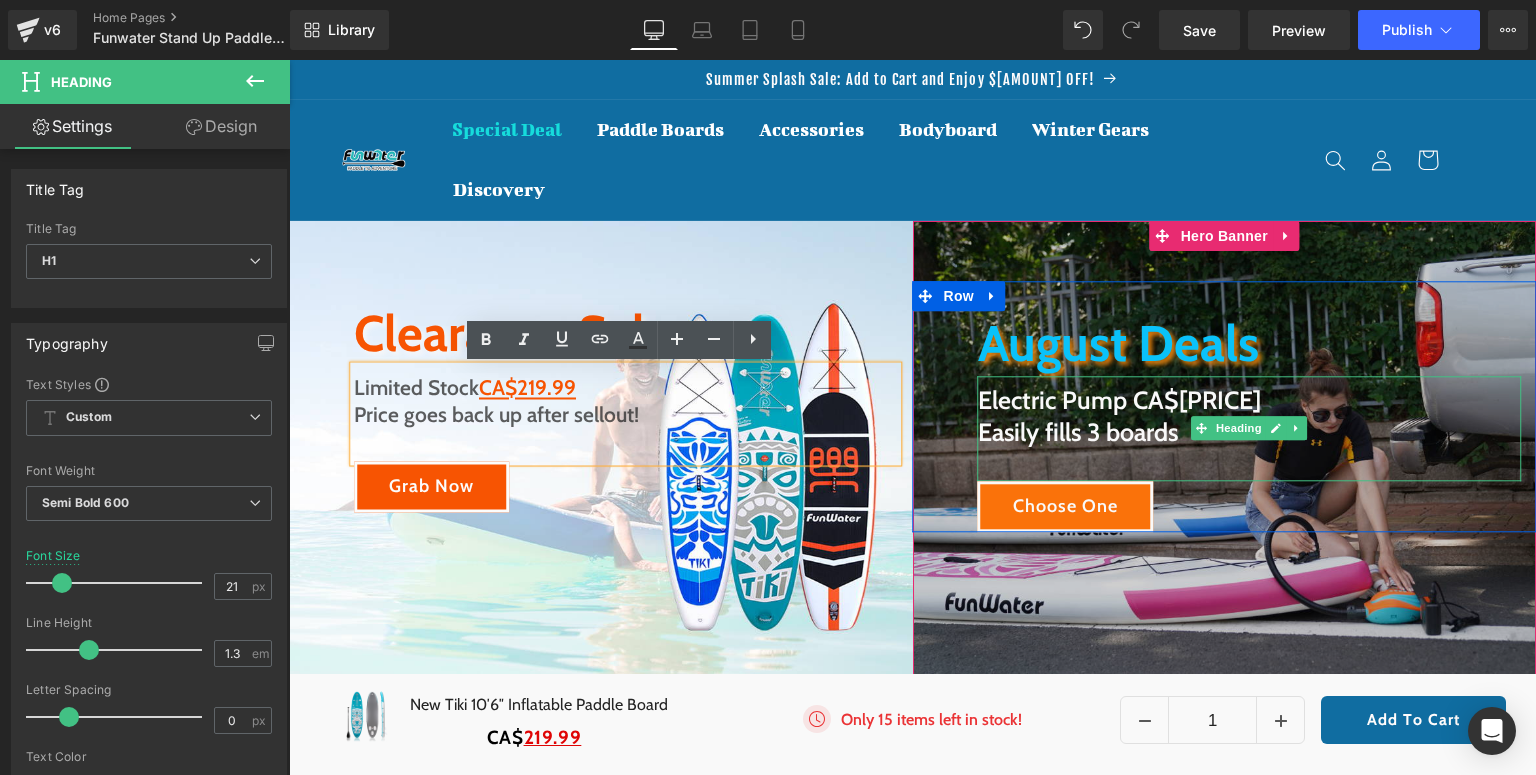 click on "Electric Pump CA$99.99" at bounding box center [1250, 400] 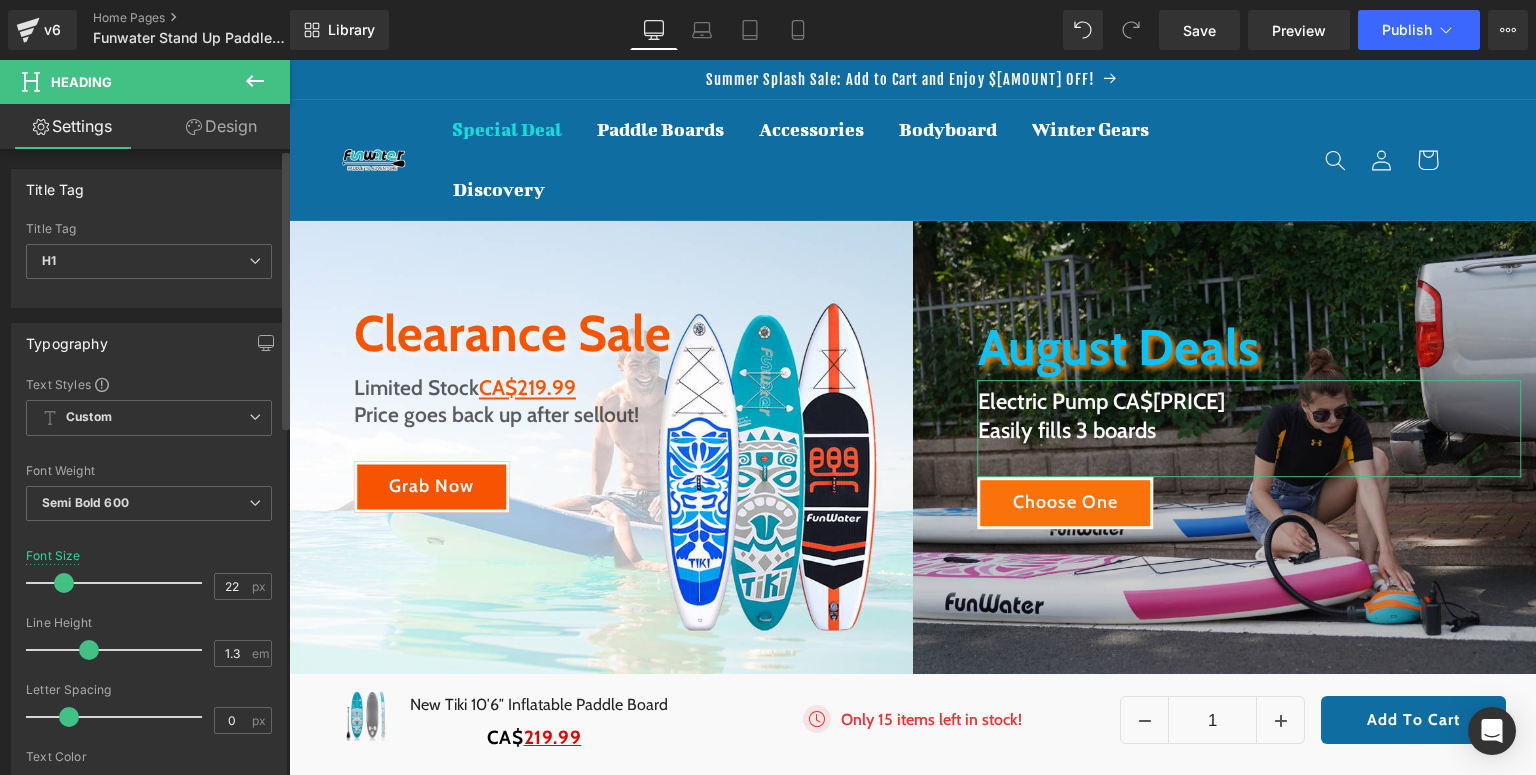 type on "21" 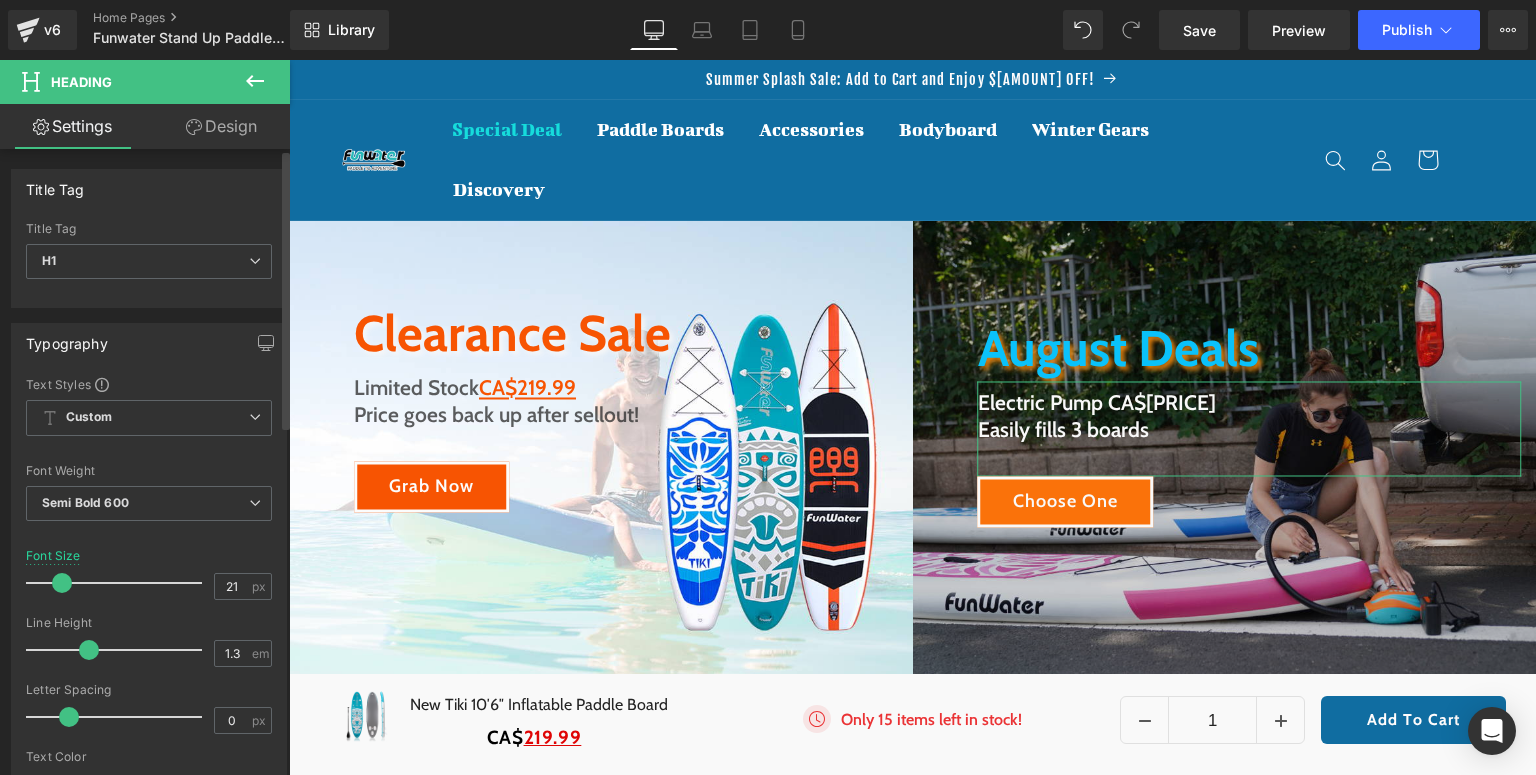 click at bounding box center [62, 583] 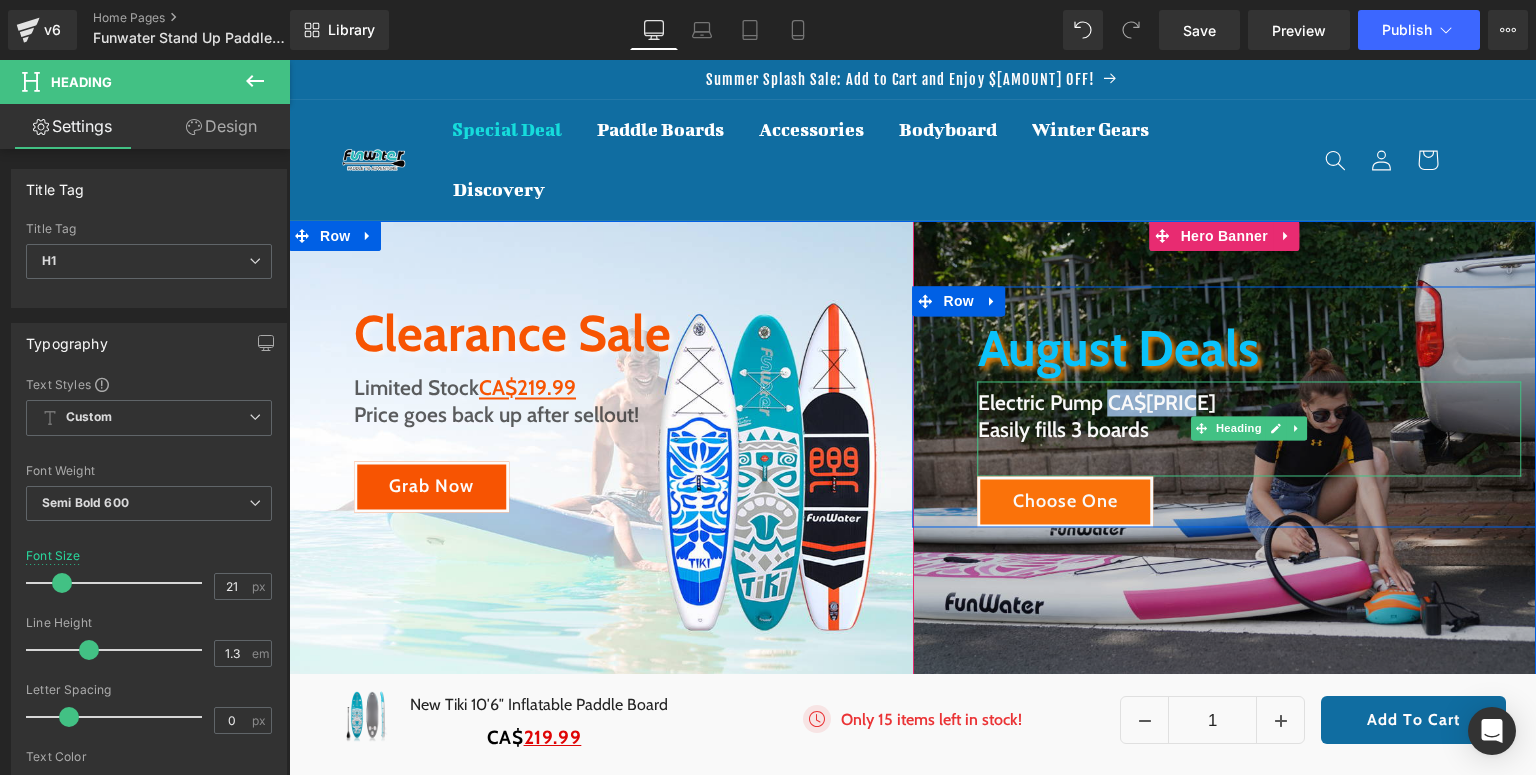 drag, startPoint x: 1103, startPoint y: 401, endPoint x: 1187, endPoint y: 395, distance: 84.21401 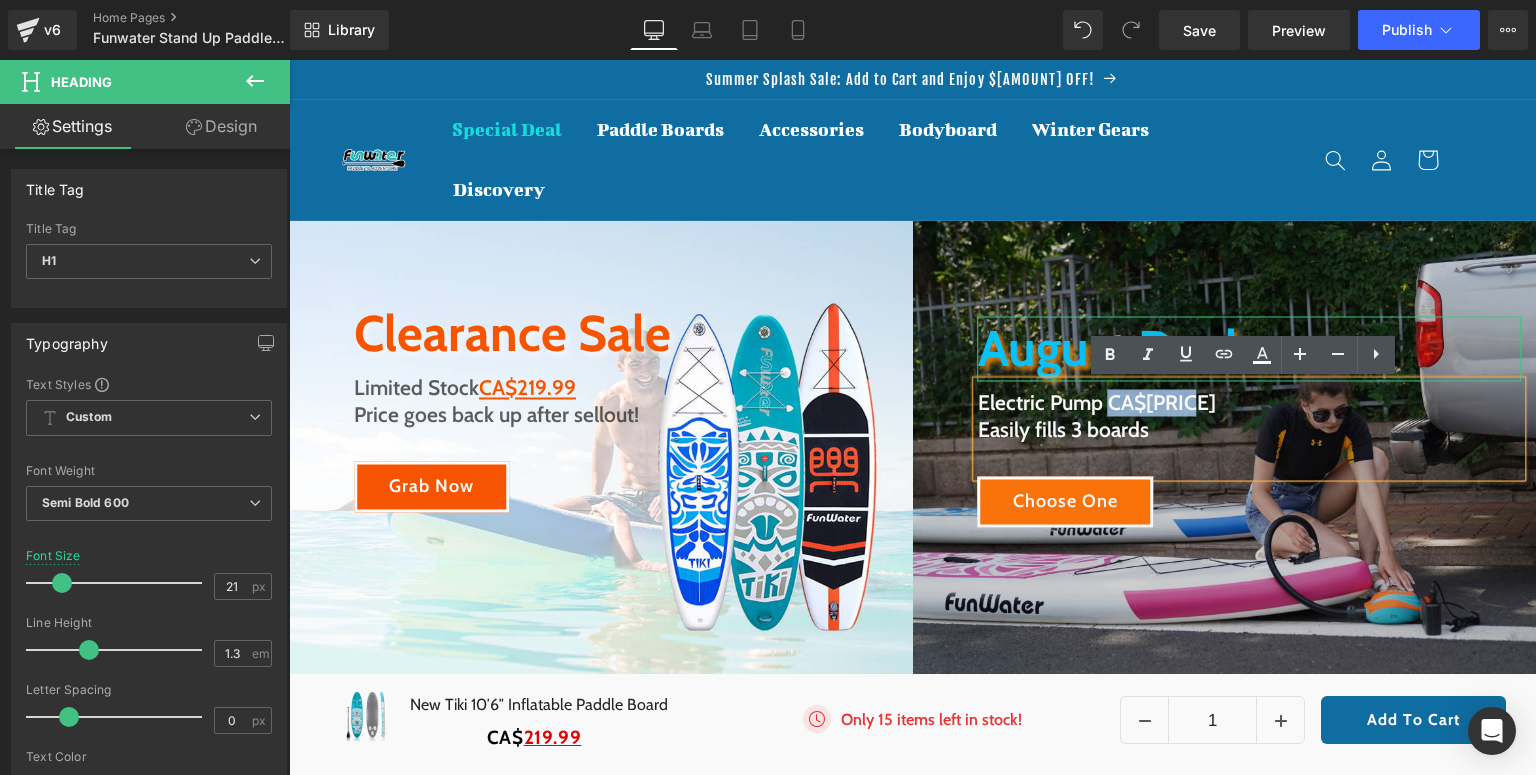 click on "August Deals" at bounding box center [1118, 348] 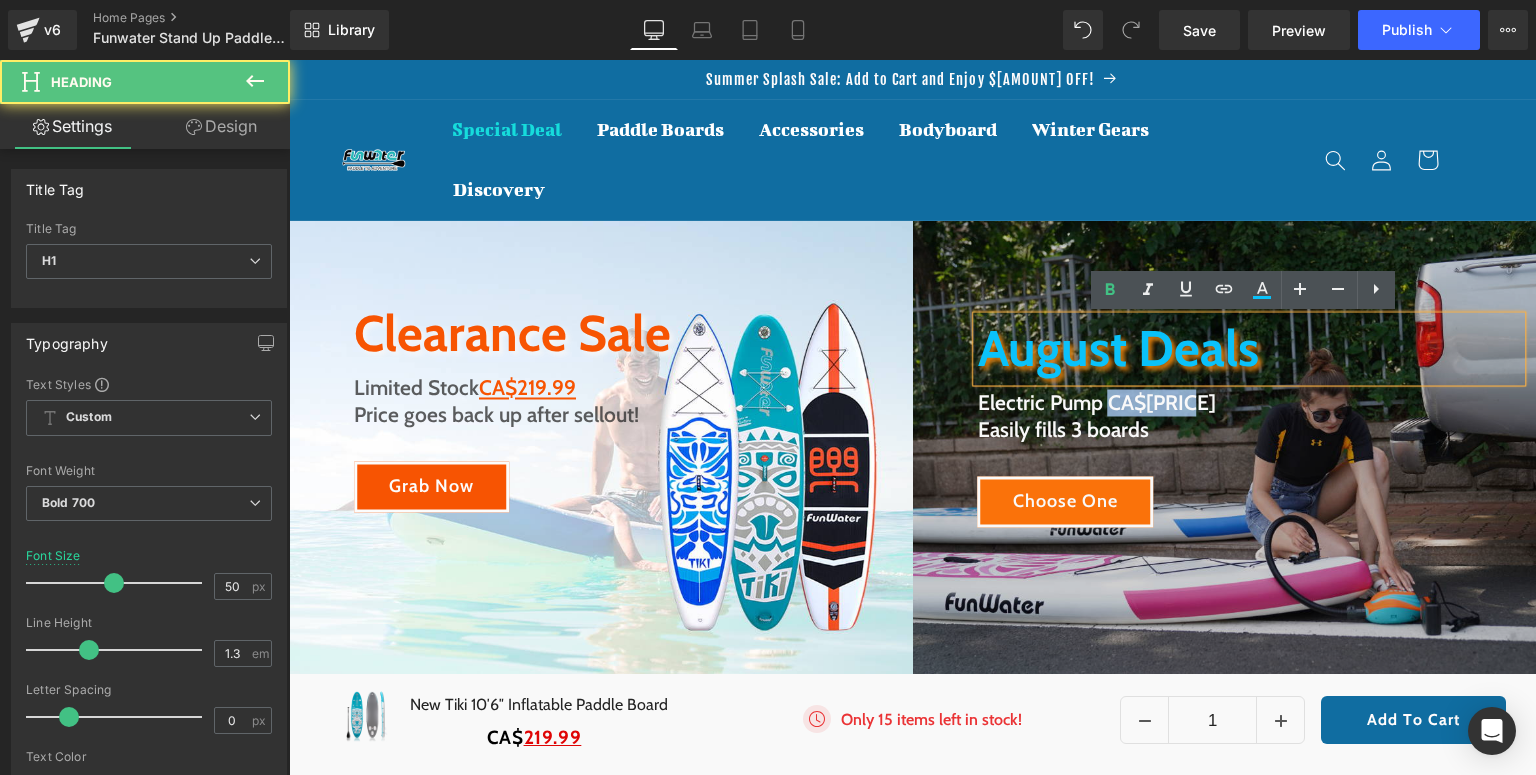 click on "August Deals" at bounding box center [1118, 348] 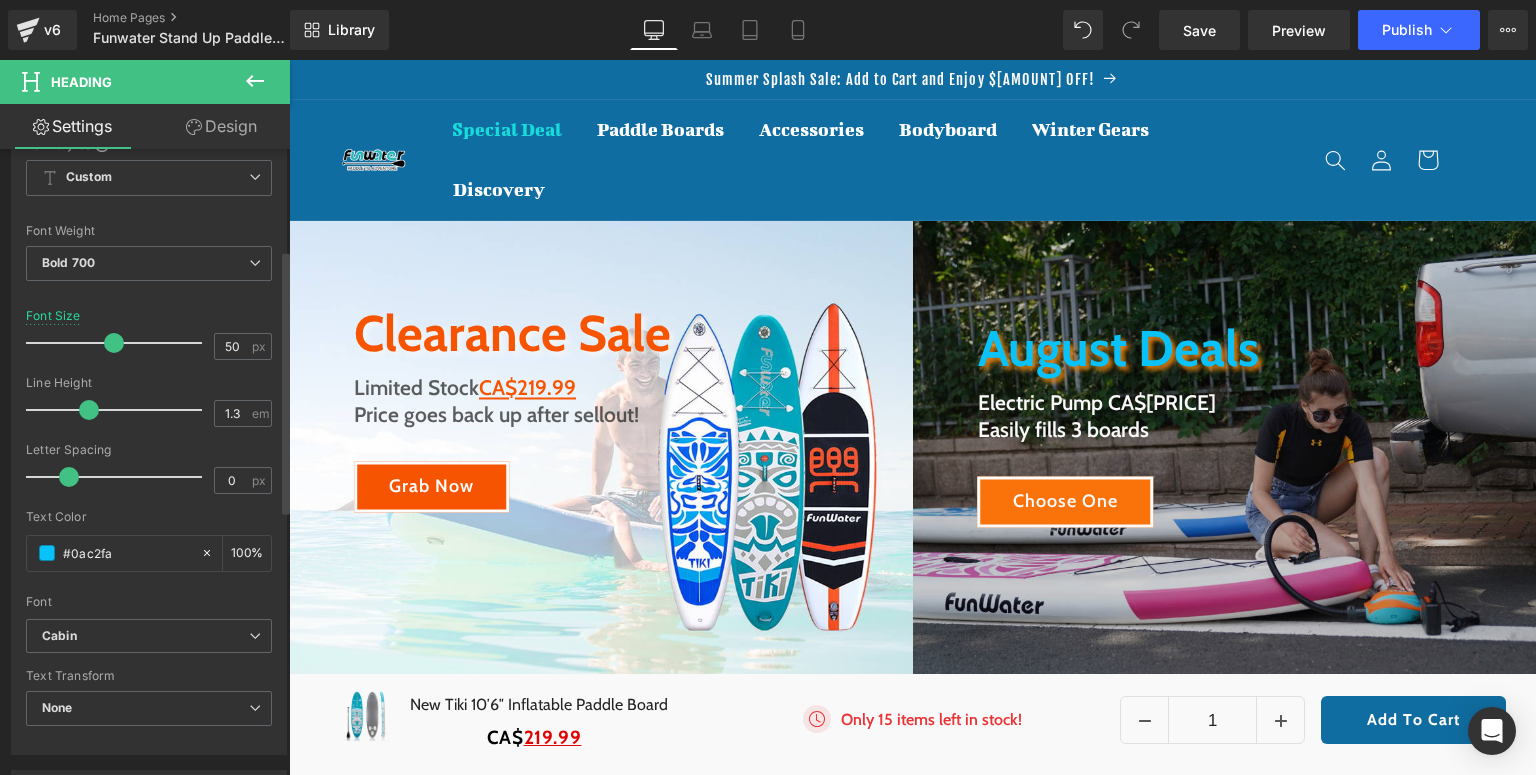 scroll, scrollTop: 480, scrollLeft: 0, axis: vertical 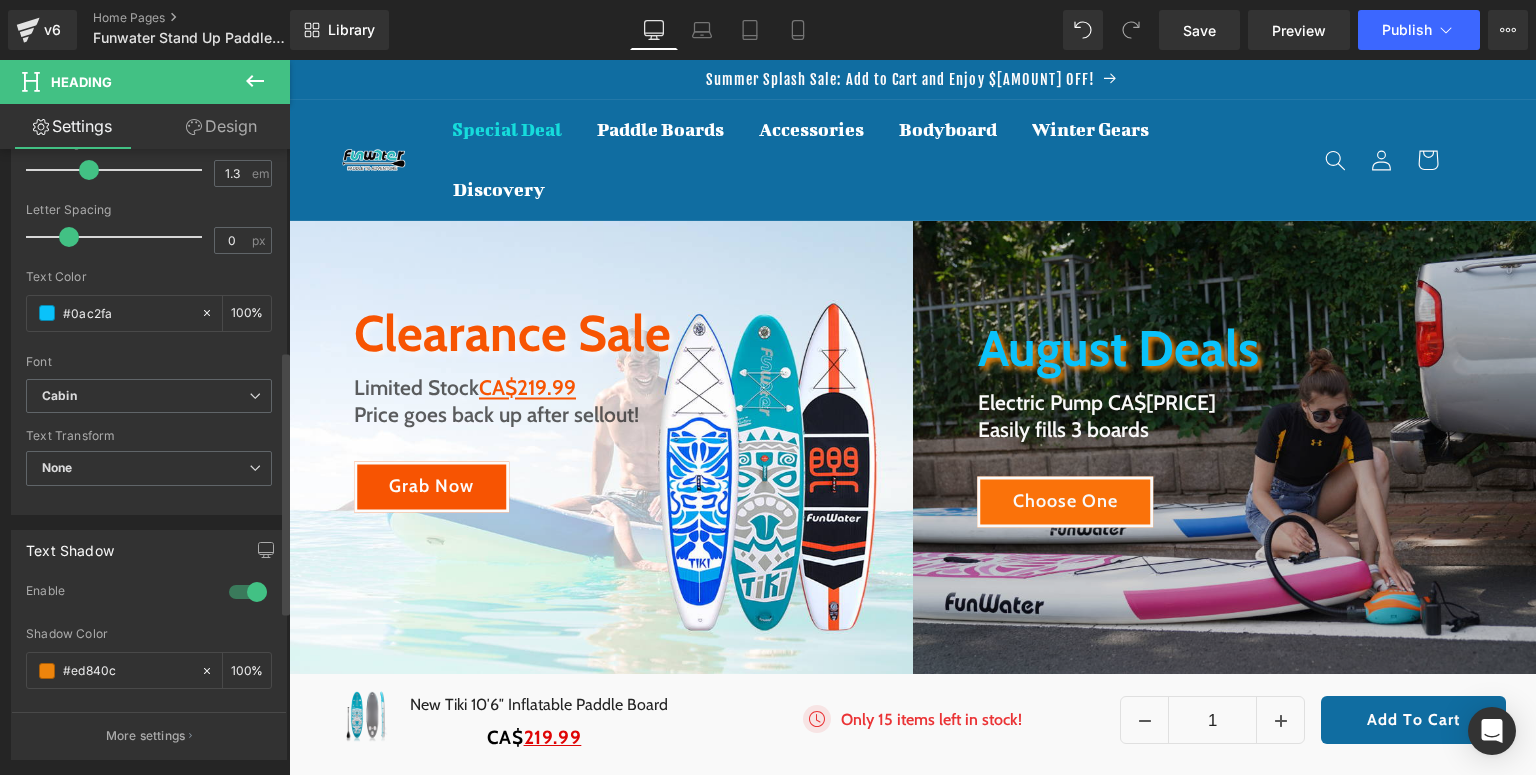 drag, startPoint x: 141, startPoint y: 318, endPoint x: 24, endPoint y: 314, distance: 117.06836 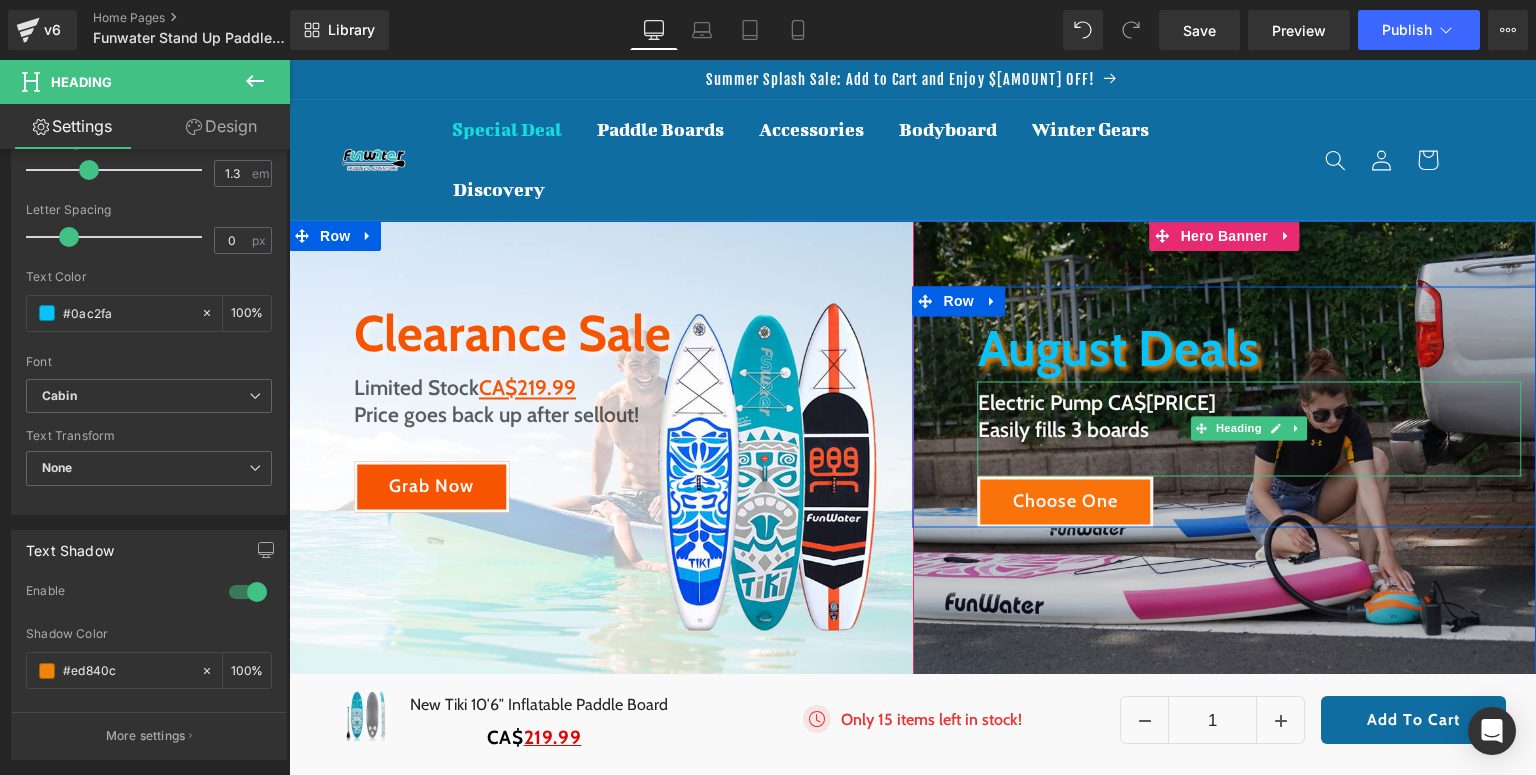 drag, startPoint x: 1123, startPoint y: 402, endPoint x: 1108, endPoint y: 402, distance: 15 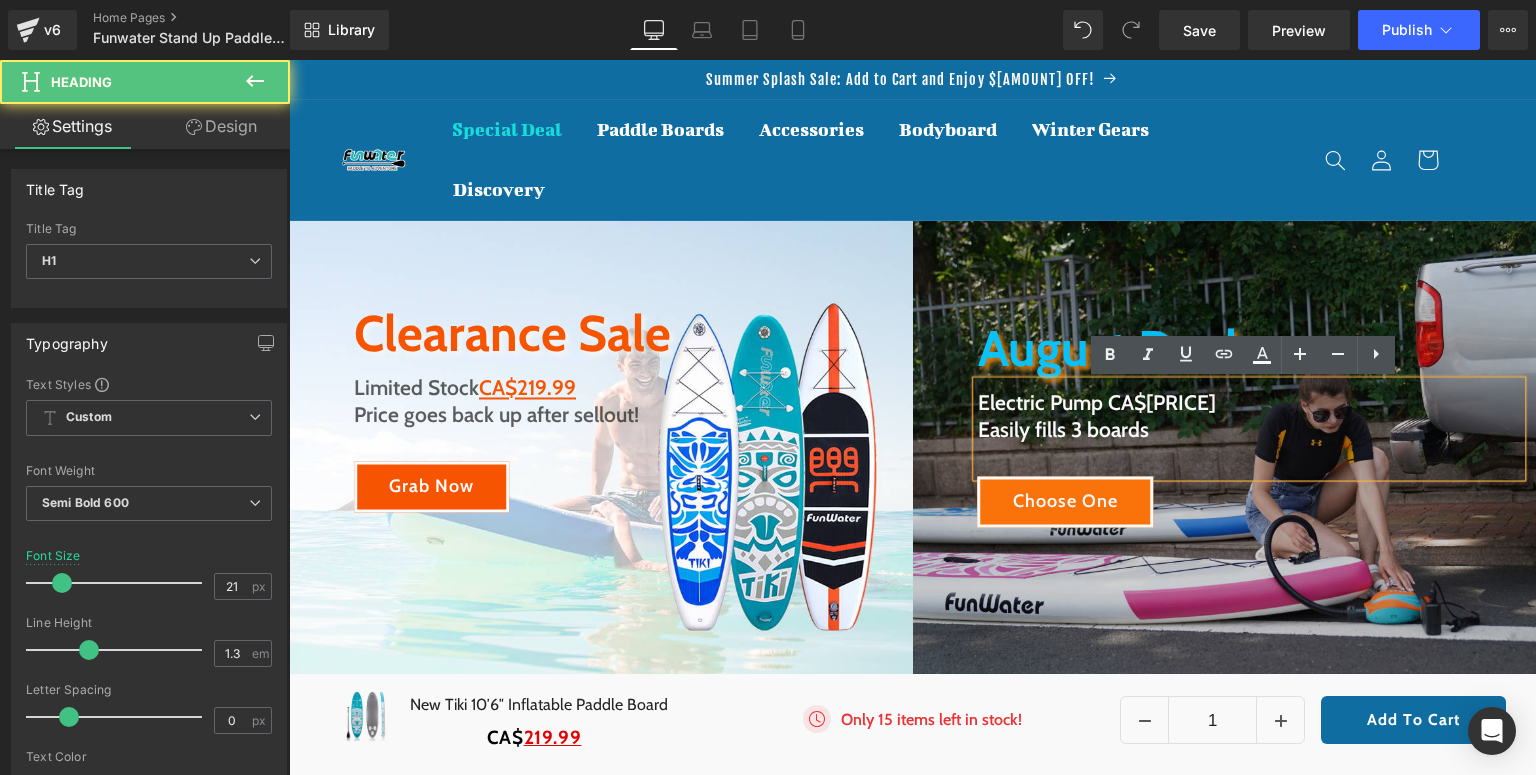 click on "Electric Pump CA$99.99" at bounding box center [1250, 402] 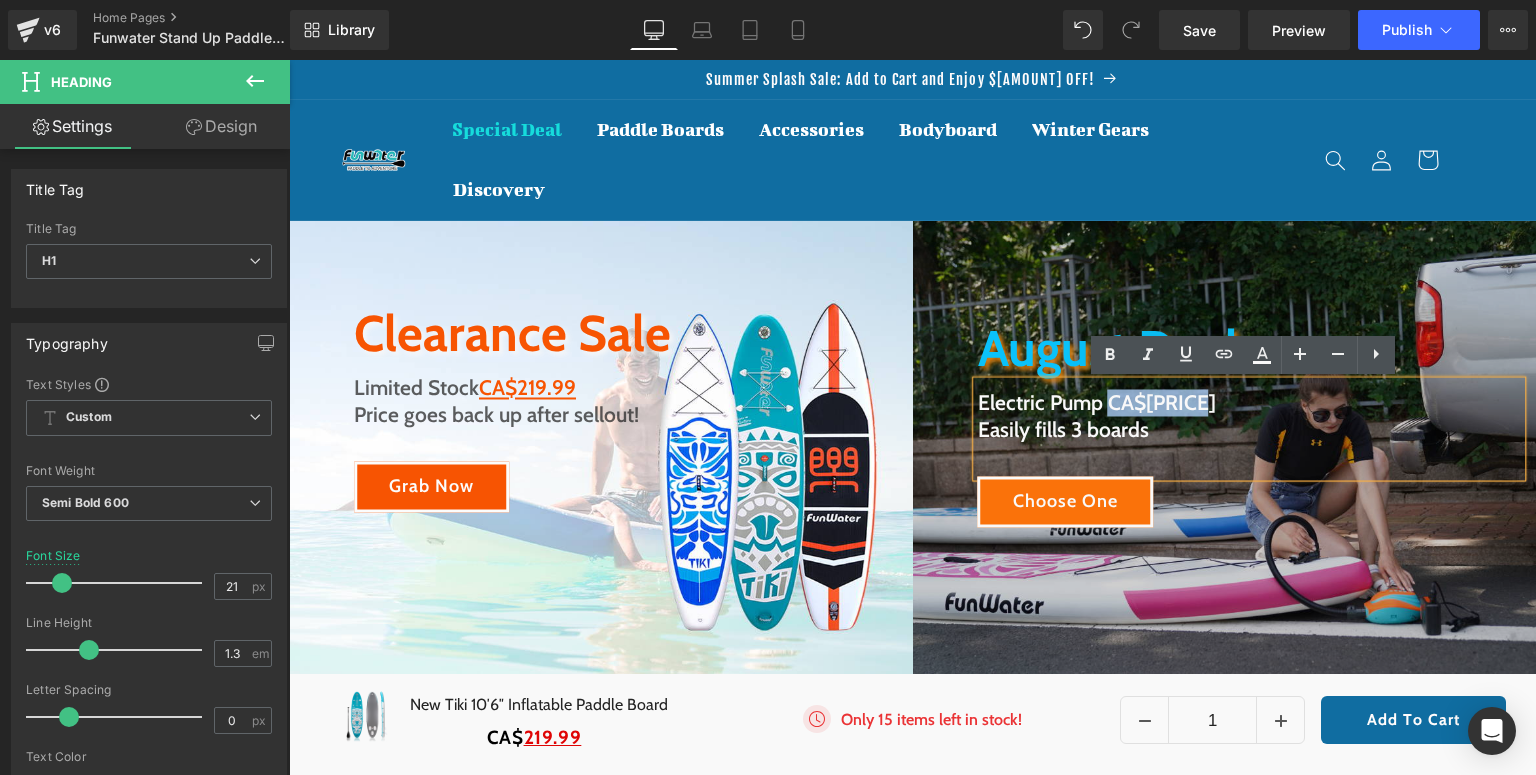 drag, startPoint x: 1103, startPoint y: 404, endPoint x: 1214, endPoint y: 393, distance: 111.54372 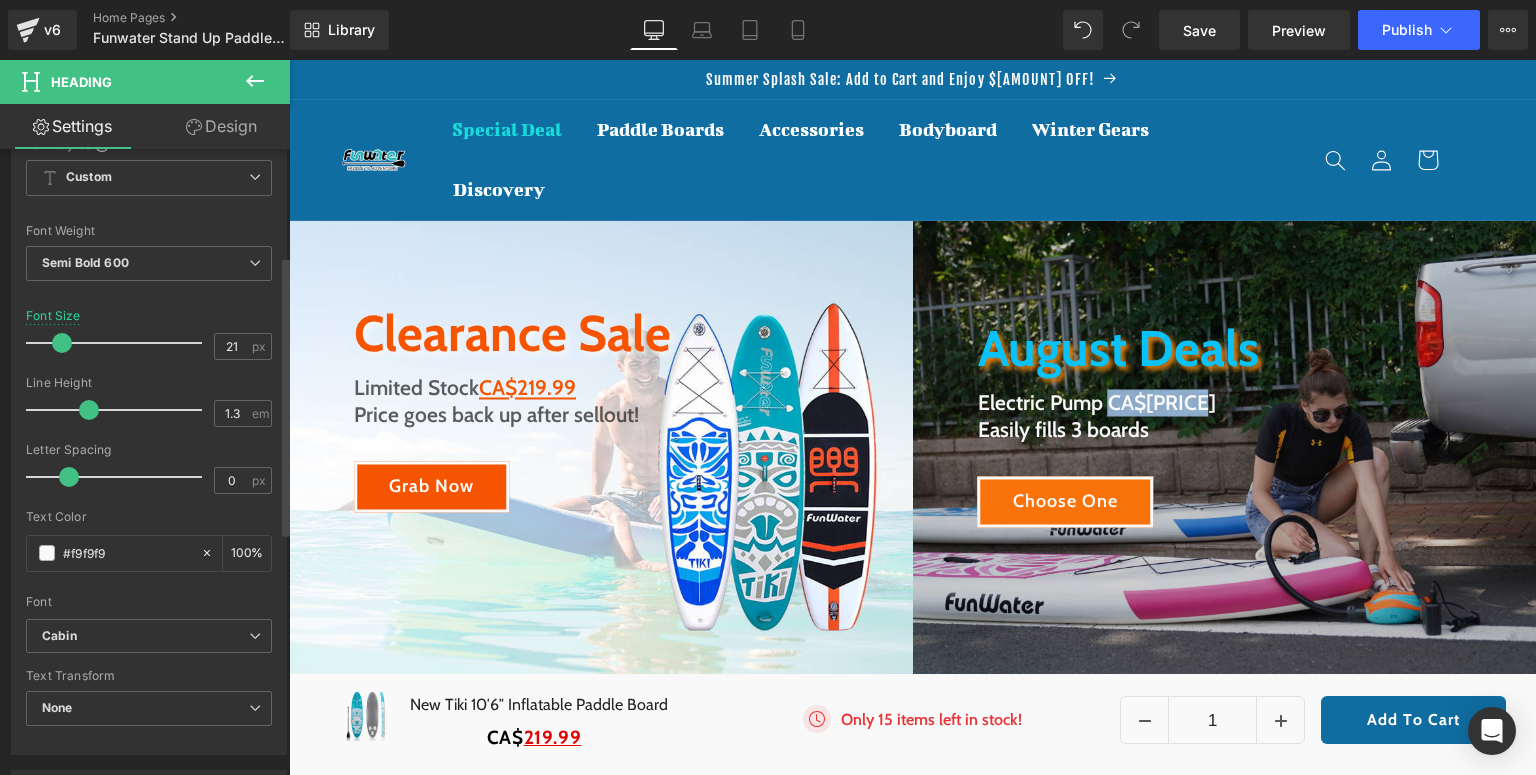 scroll, scrollTop: 400, scrollLeft: 0, axis: vertical 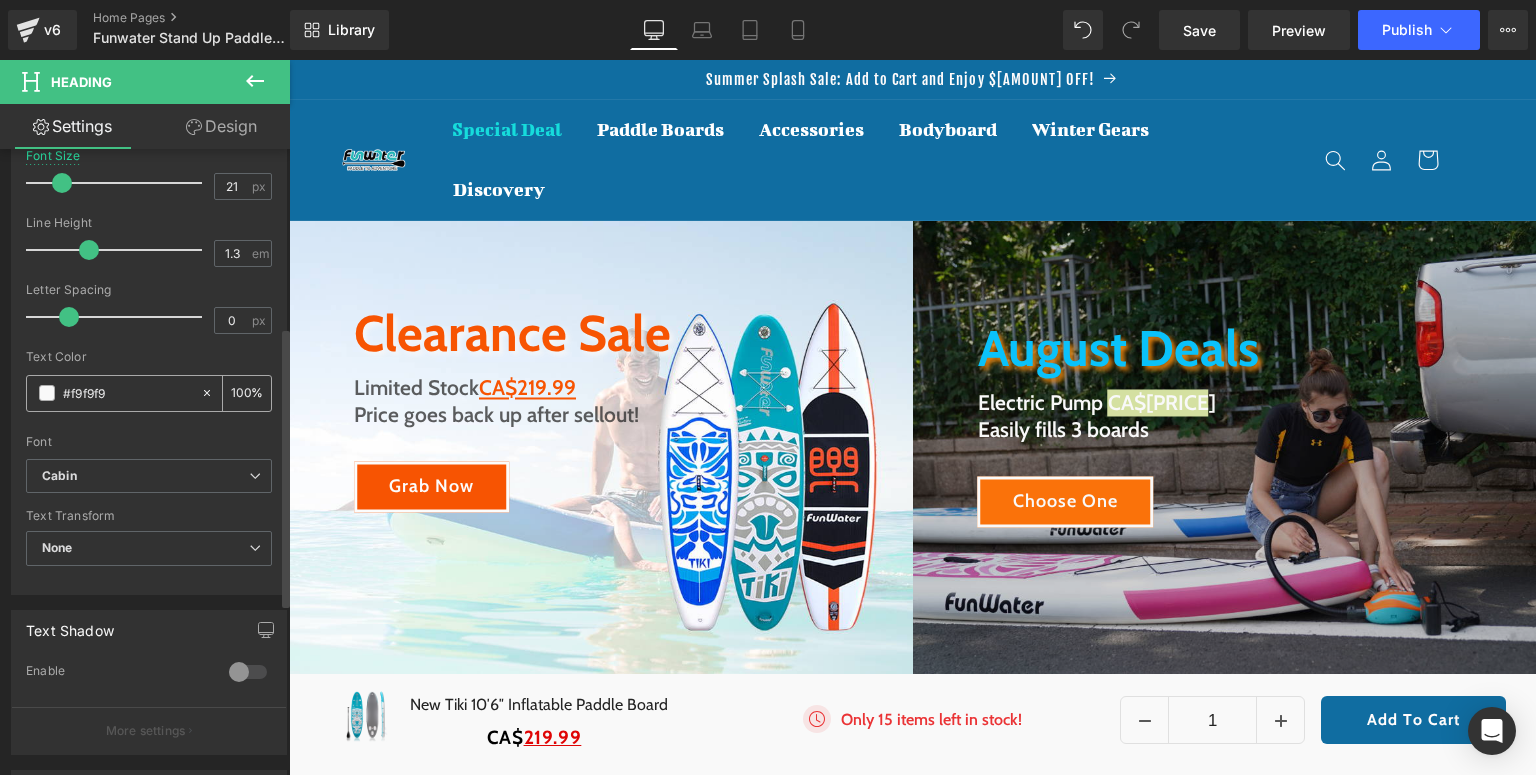 drag, startPoint x: 142, startPoint y: 392, endPoint x: 28, endPoint y: 393, distance: 114.00439 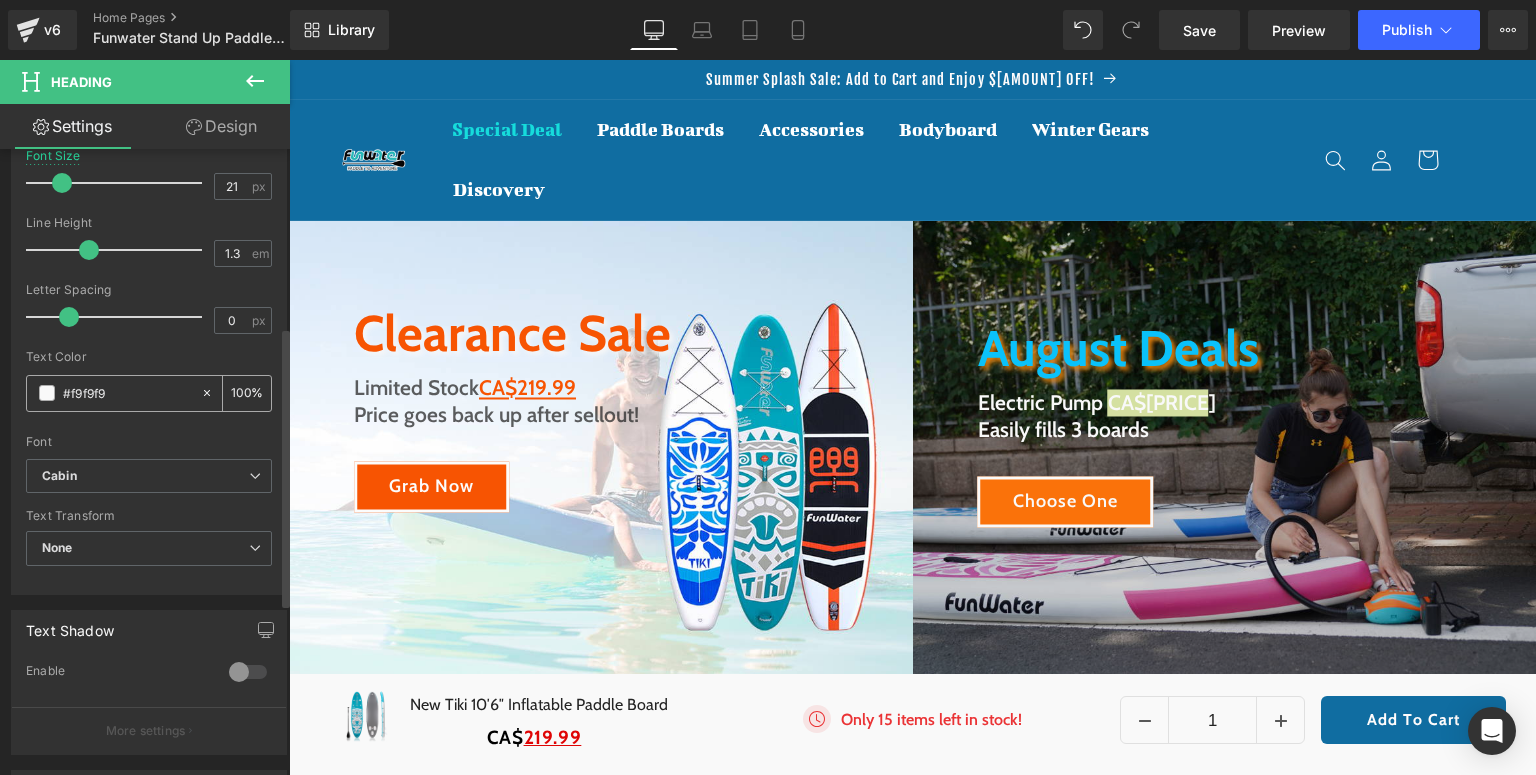 paste on "0ac2fa" 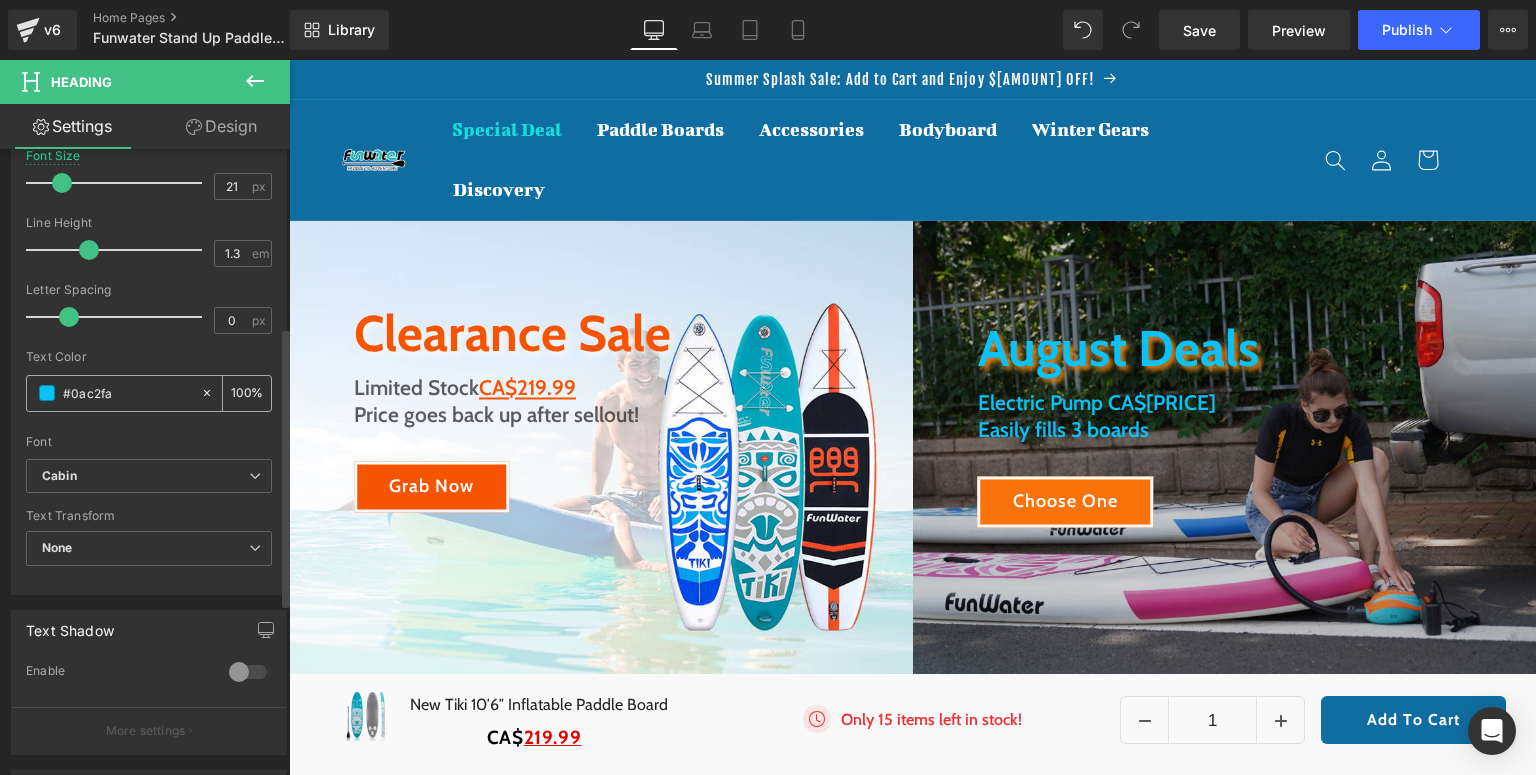 type on "#f9f9f9" 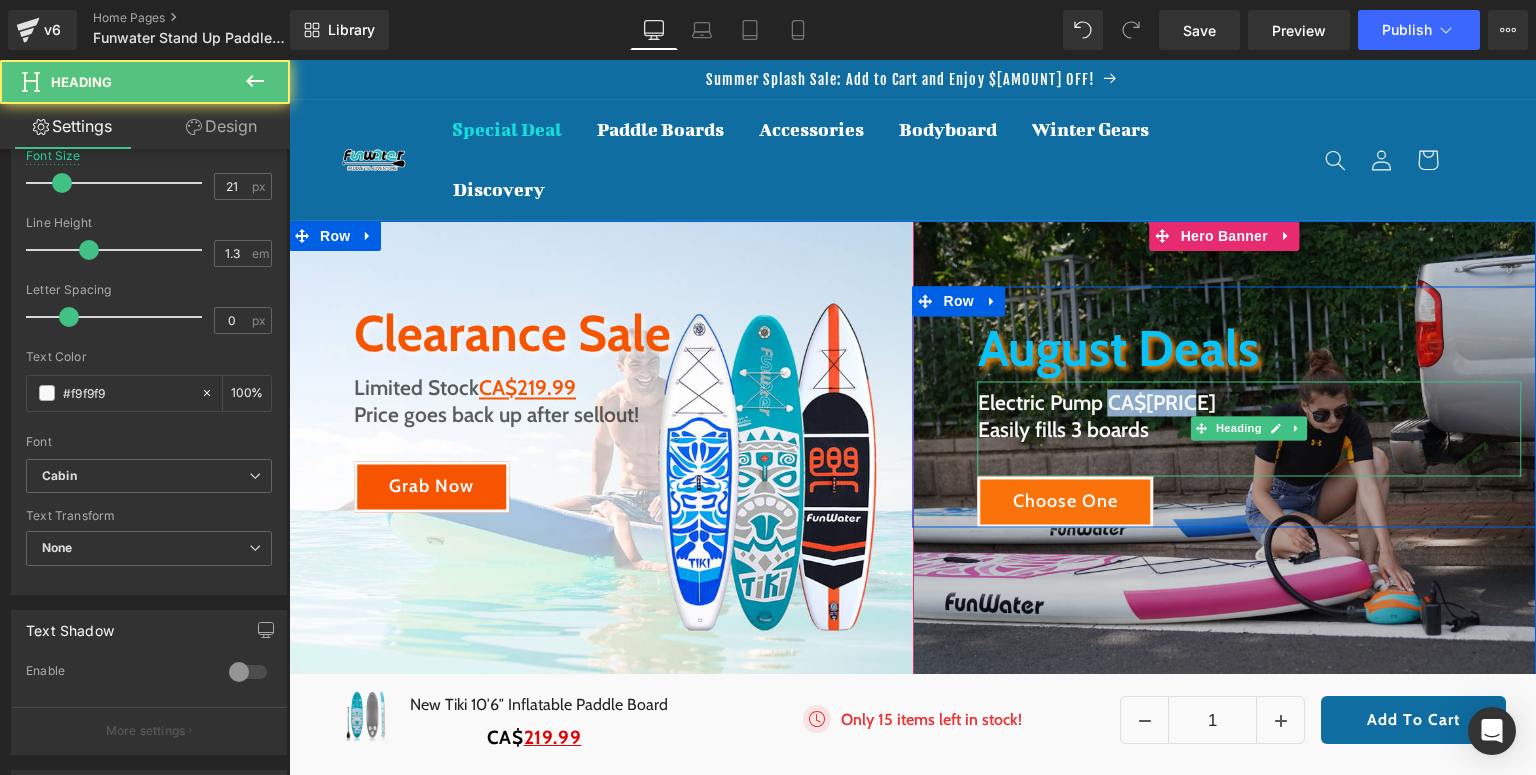 drag, startPoint x: 1101, startPoint y: 401, endPoint x: 1189, endPoint y: 393, distance: 88.362885 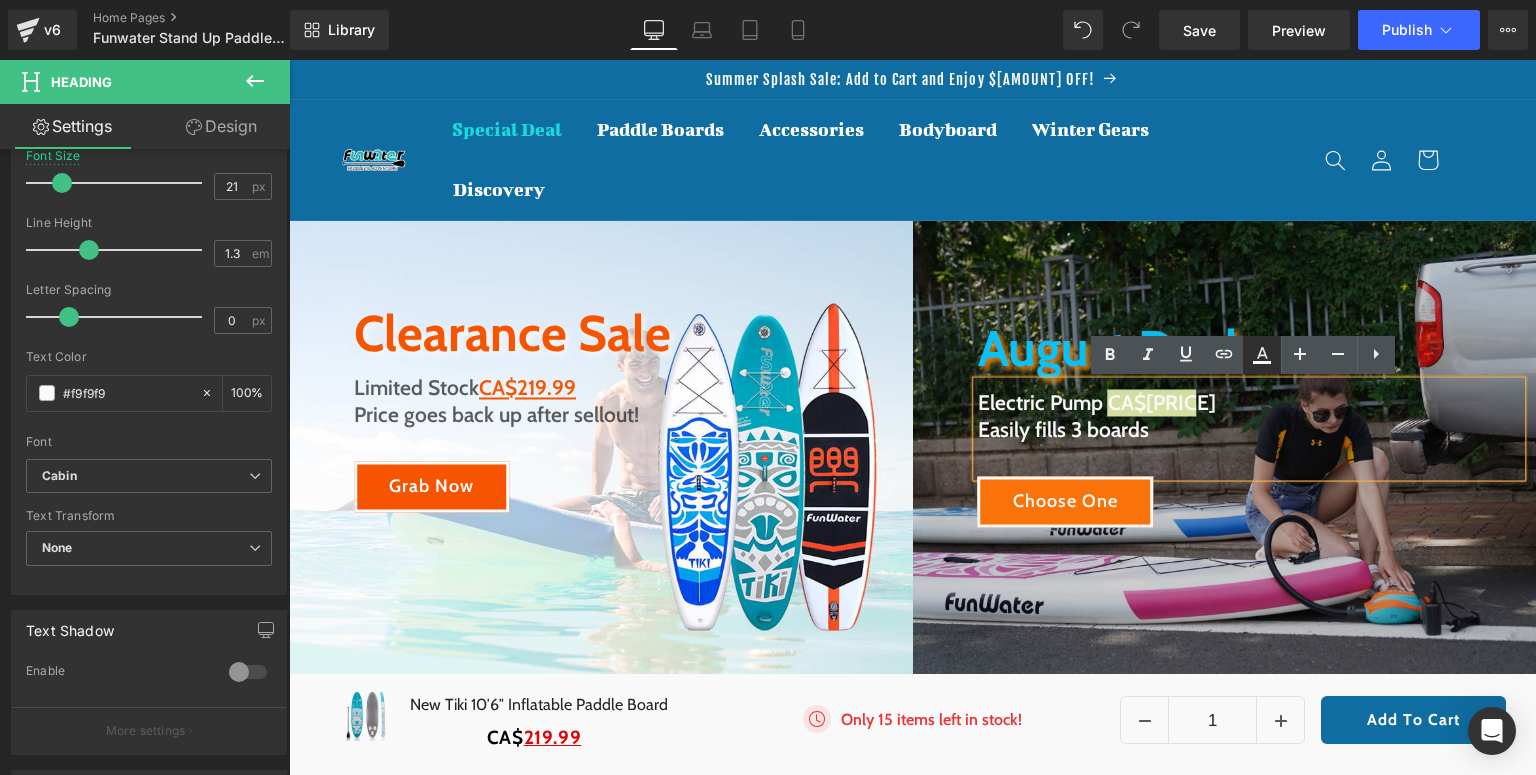 click 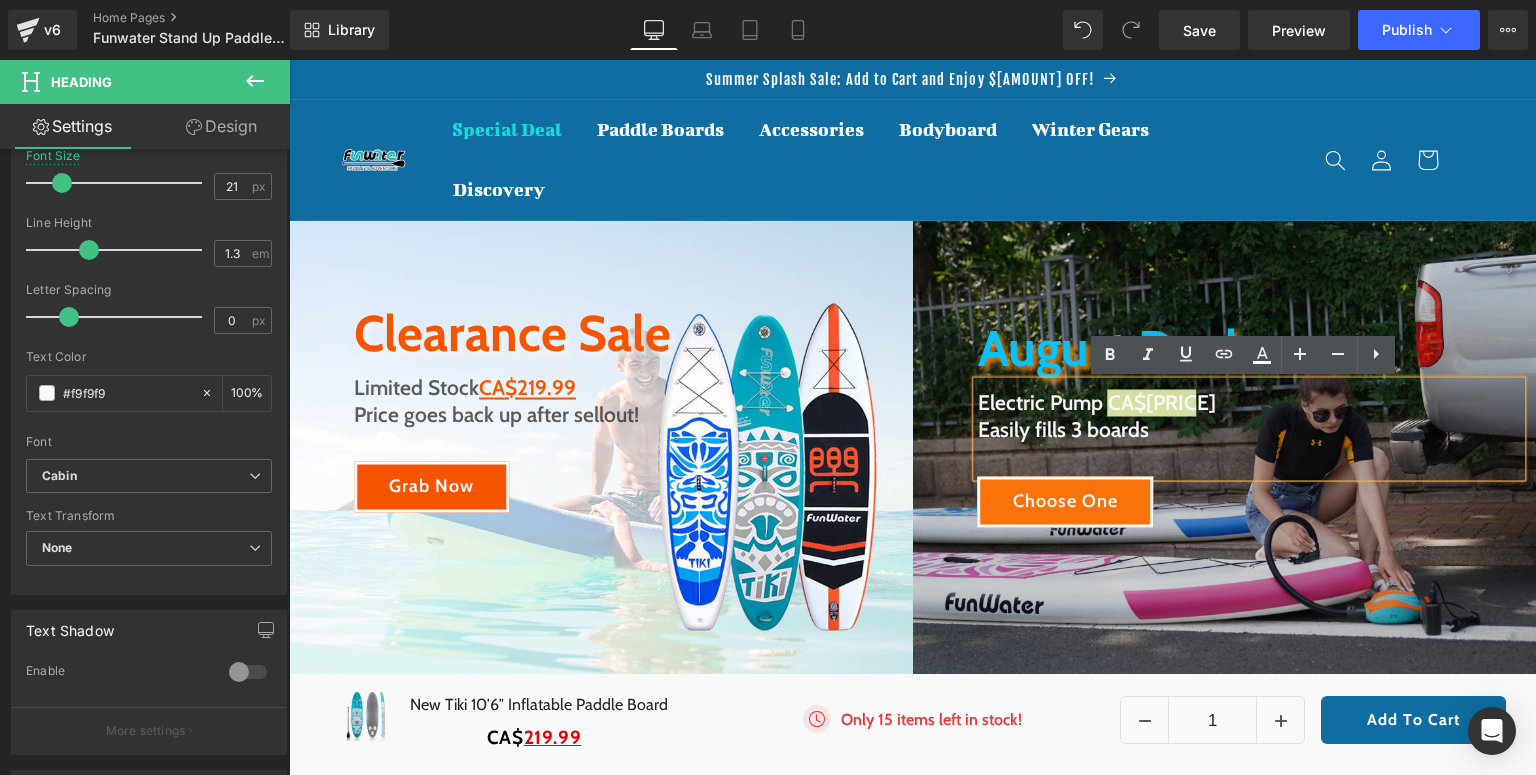 type on "#f9f9f9" 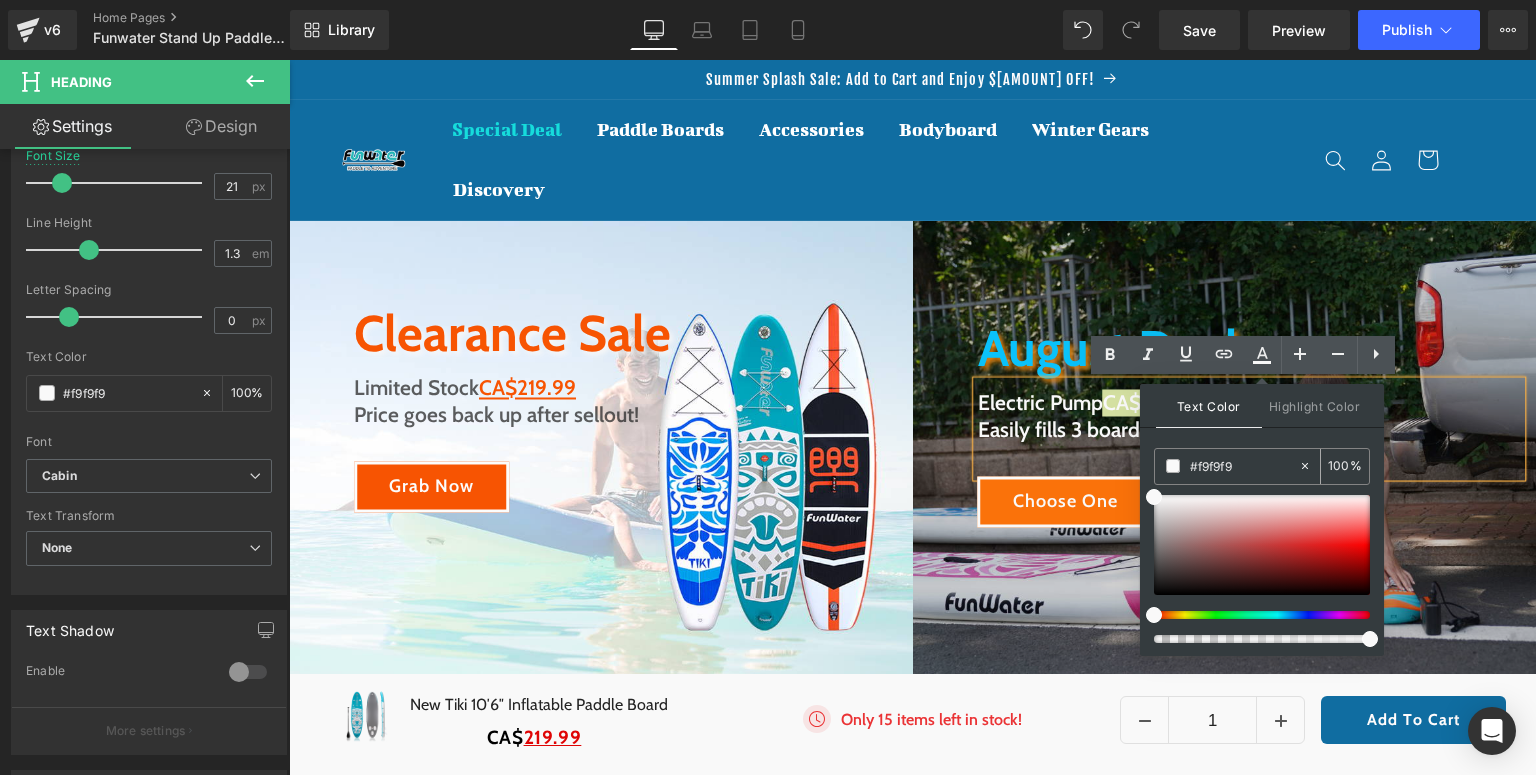 drag, startPoint x: 1250, startPoint y: 465, endPoint x: 1184, endPoint y: 467, distance: 66.0303 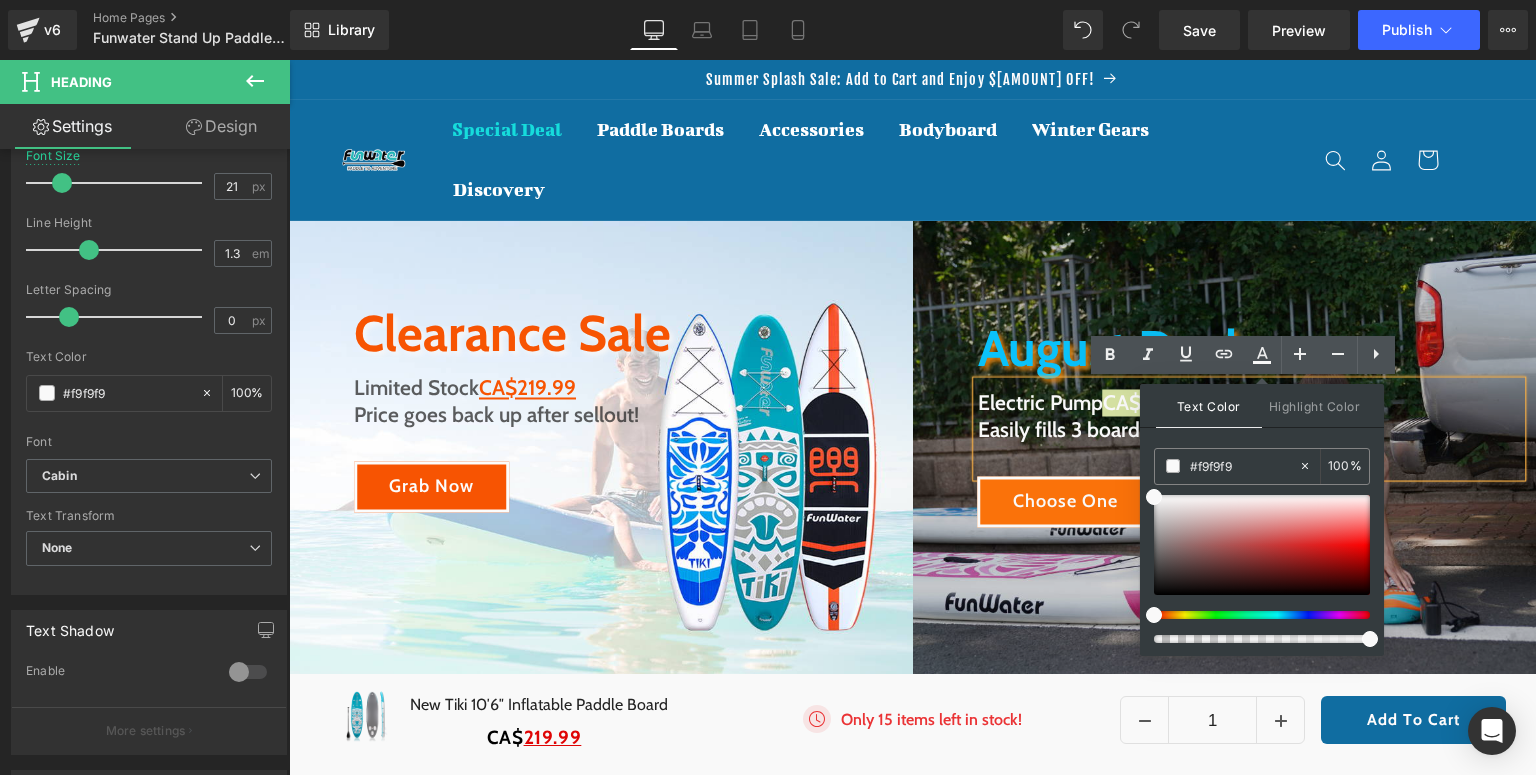 paste on "0ac2fa" 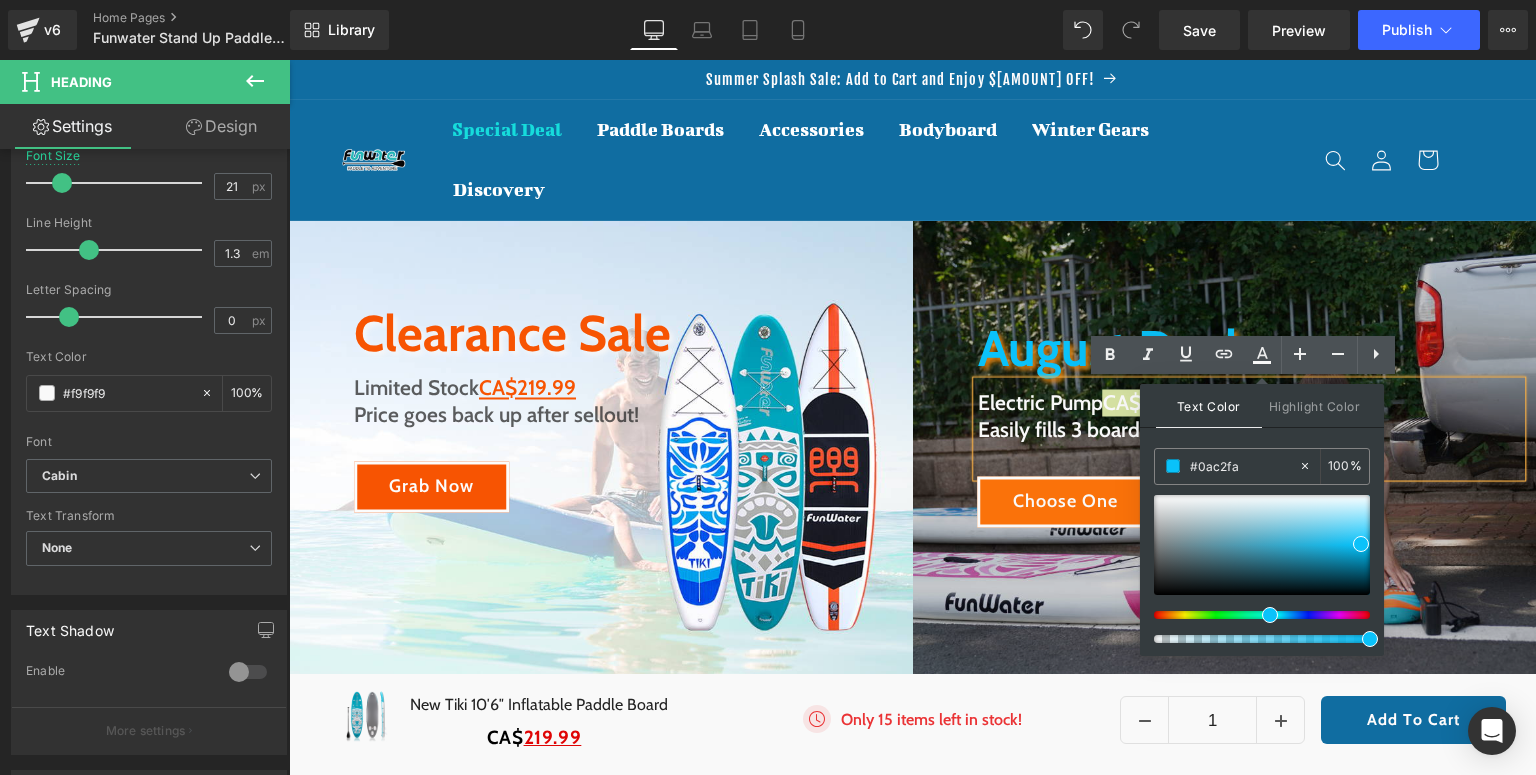 type on "#0ac2fa" 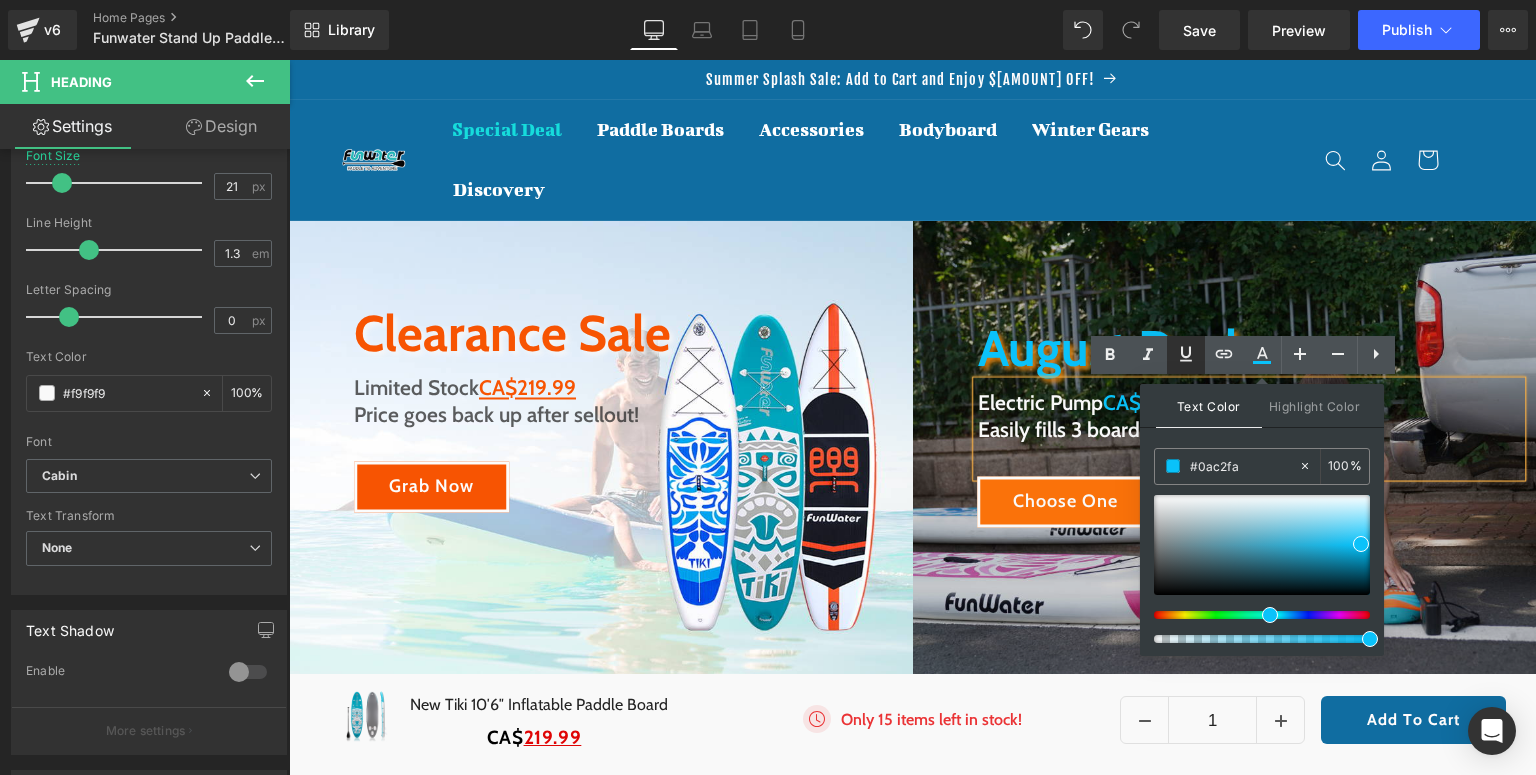 drag, startPoint x: 1195, startPoint y: 360, endPoint x: 891, endPoint y: 324, distance: 306.12415 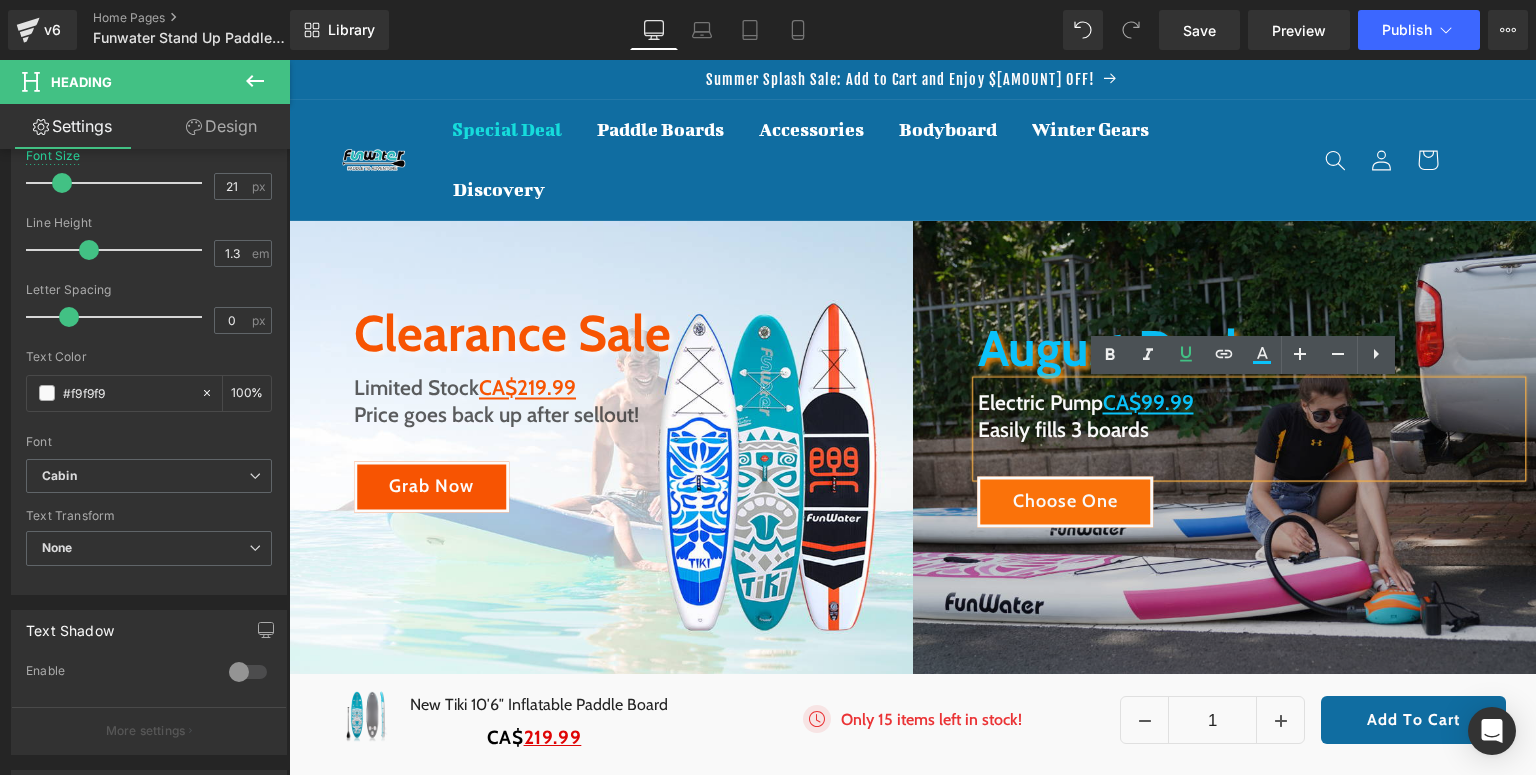 click on "August Deals Heading         Electric Pump  CA$99.99   Easily fills 3 boards Heading         Choose One Button
Row       50px" at bounding box center (1225, 406) 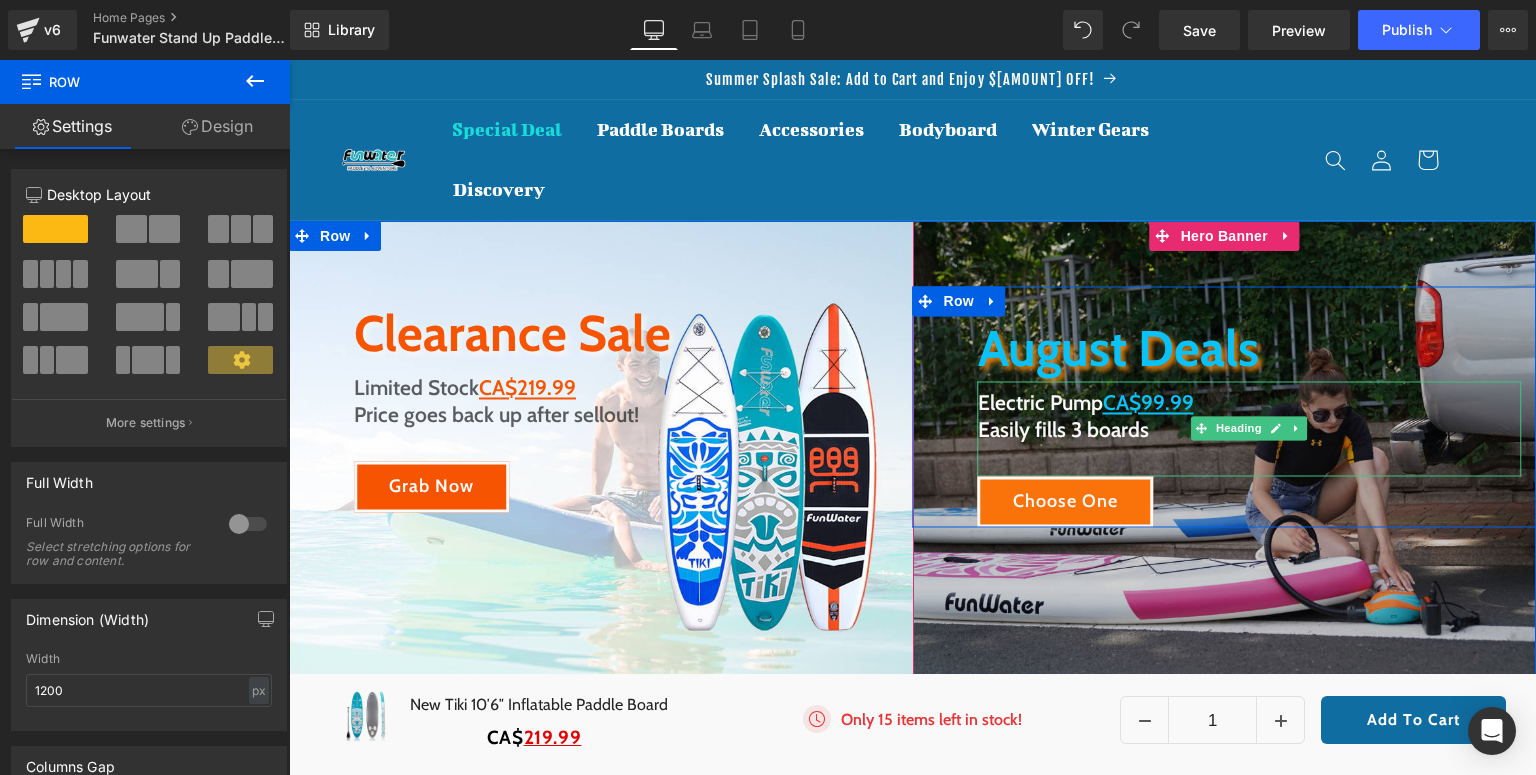 click on "Easily fills 3 boards" at bounding box center (1250, 430) 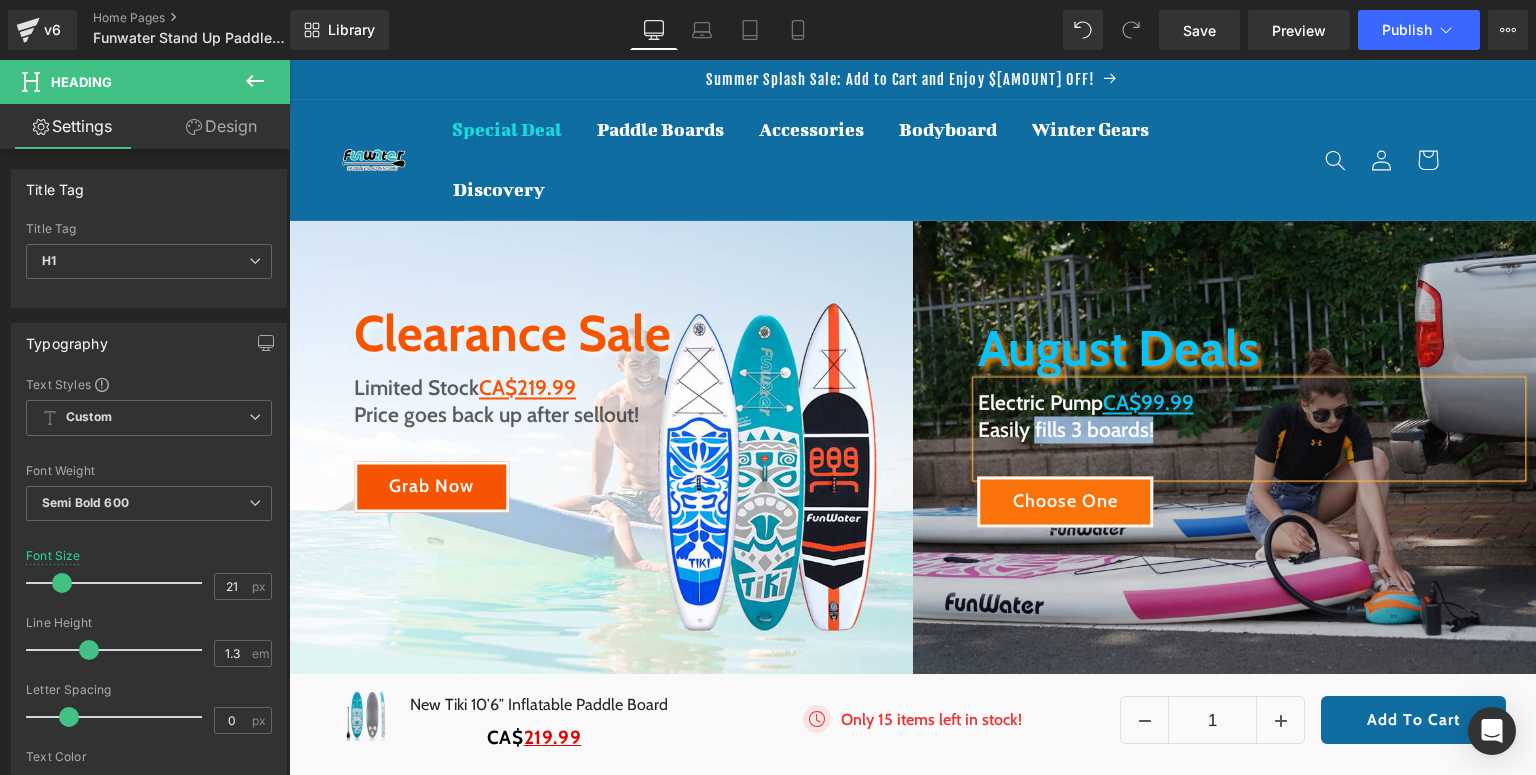 drag, startPoint x: 1028, startPoint y: 431, endPoint x: 1148, endPoint y: 424, distance: 120.203995 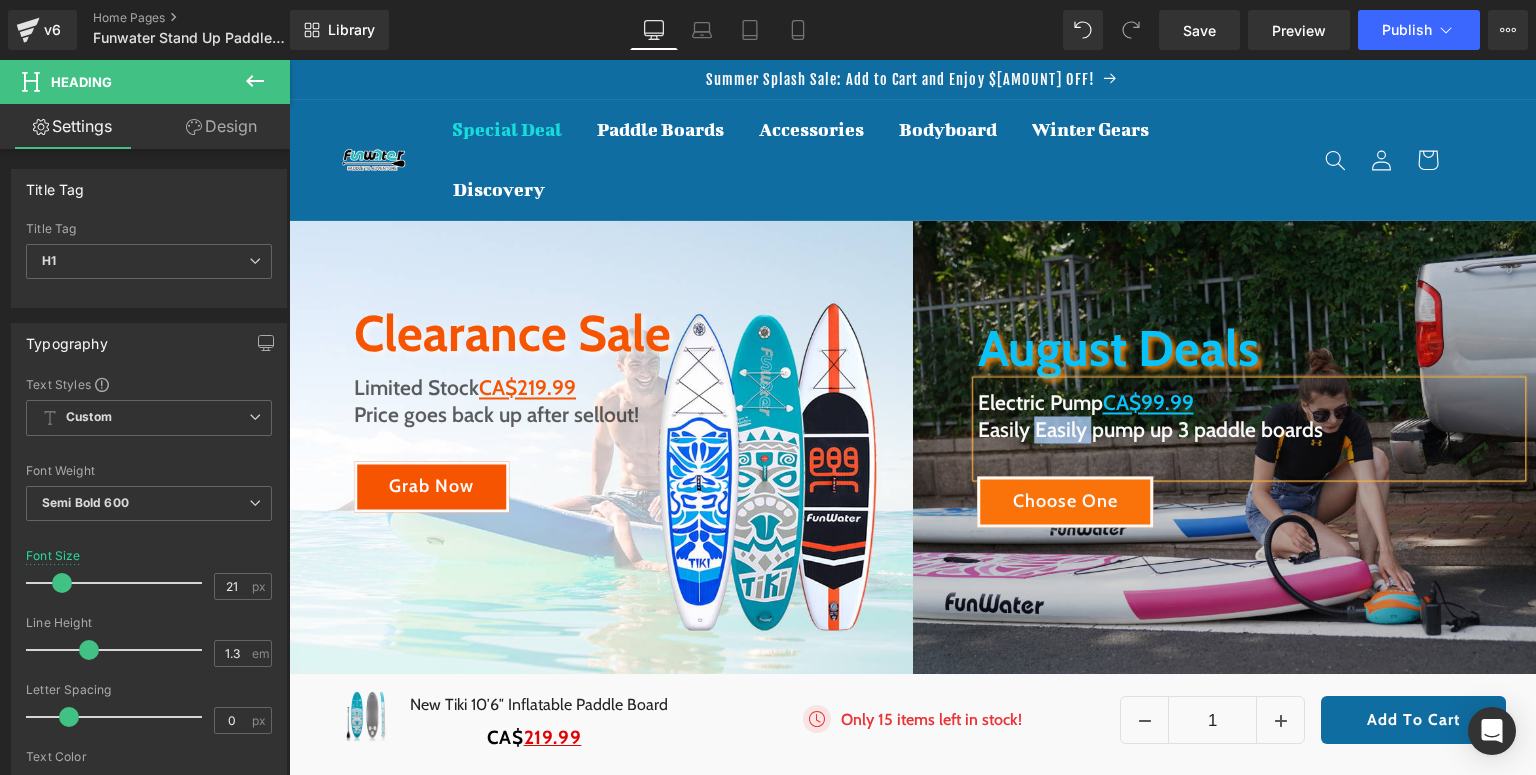 drag, startPoint x: 1086, startPoint y: 434, endPoint x: 1033, endPoint y: 436, distance: 53.037724 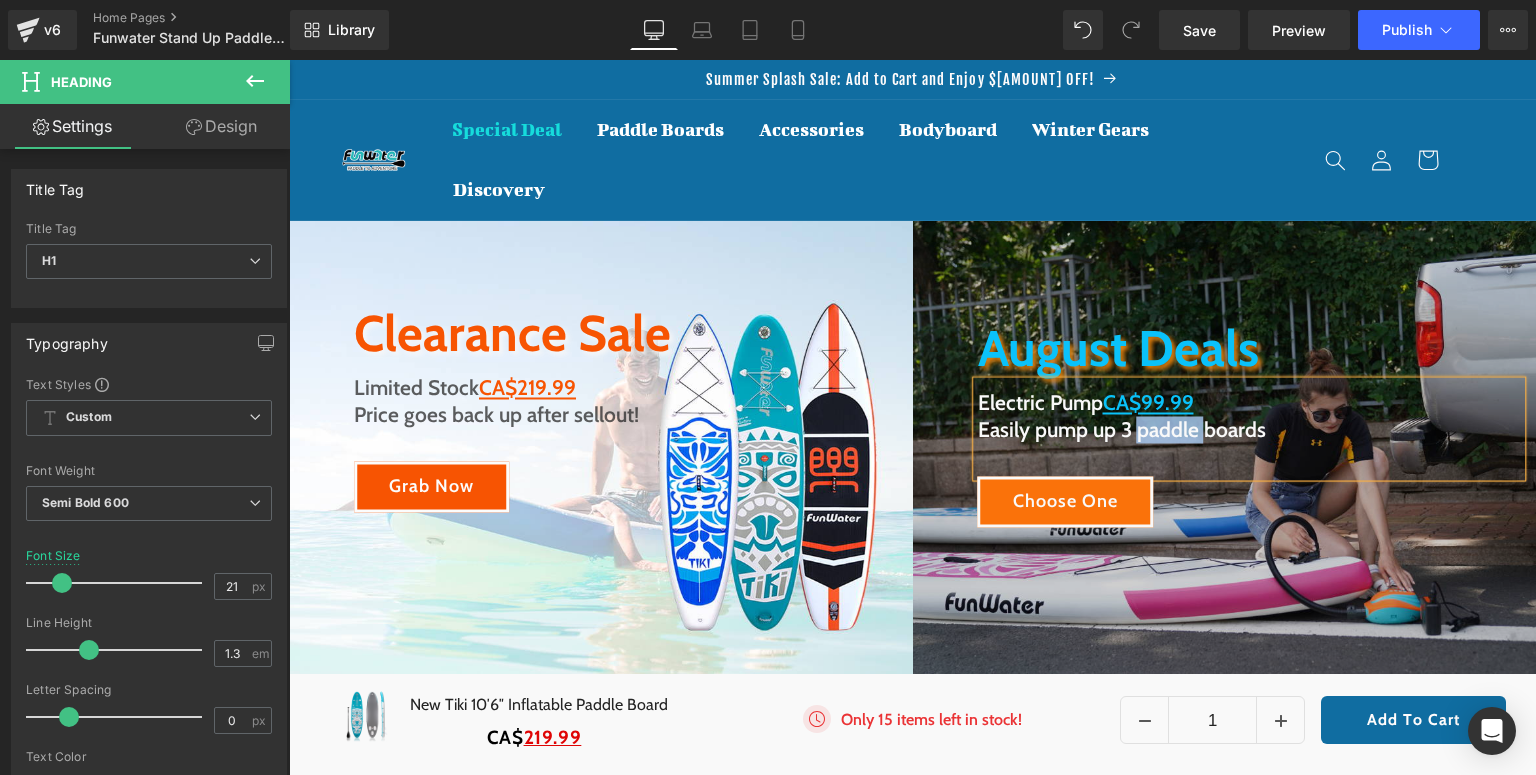 drag, startPoint x: 1131, startPoint y: 436, endPoint x: 1200, endPoint y: 428, distance: 69.46222 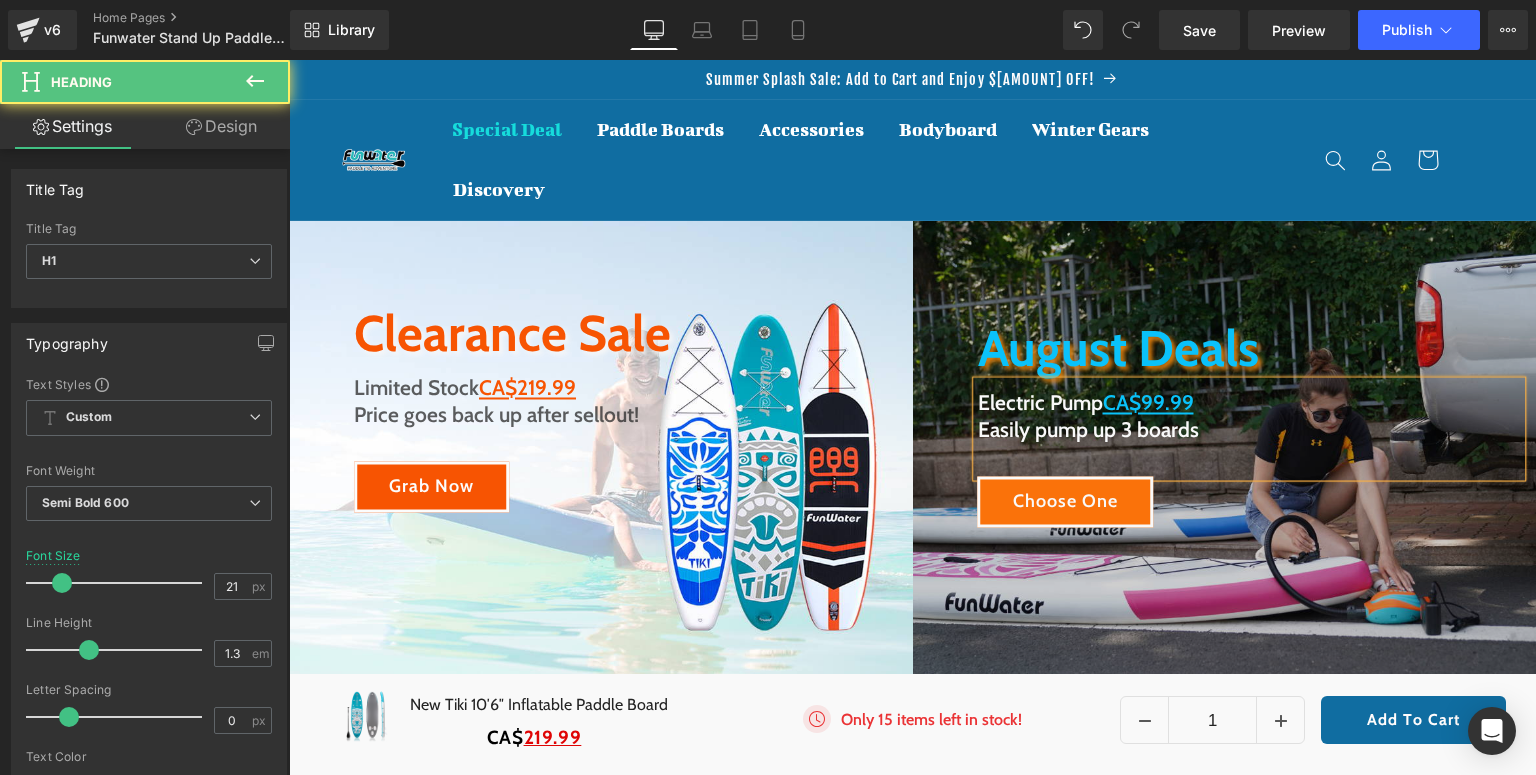 click on "Easily pump up 3 boards" at bounding box center (1250, 430) 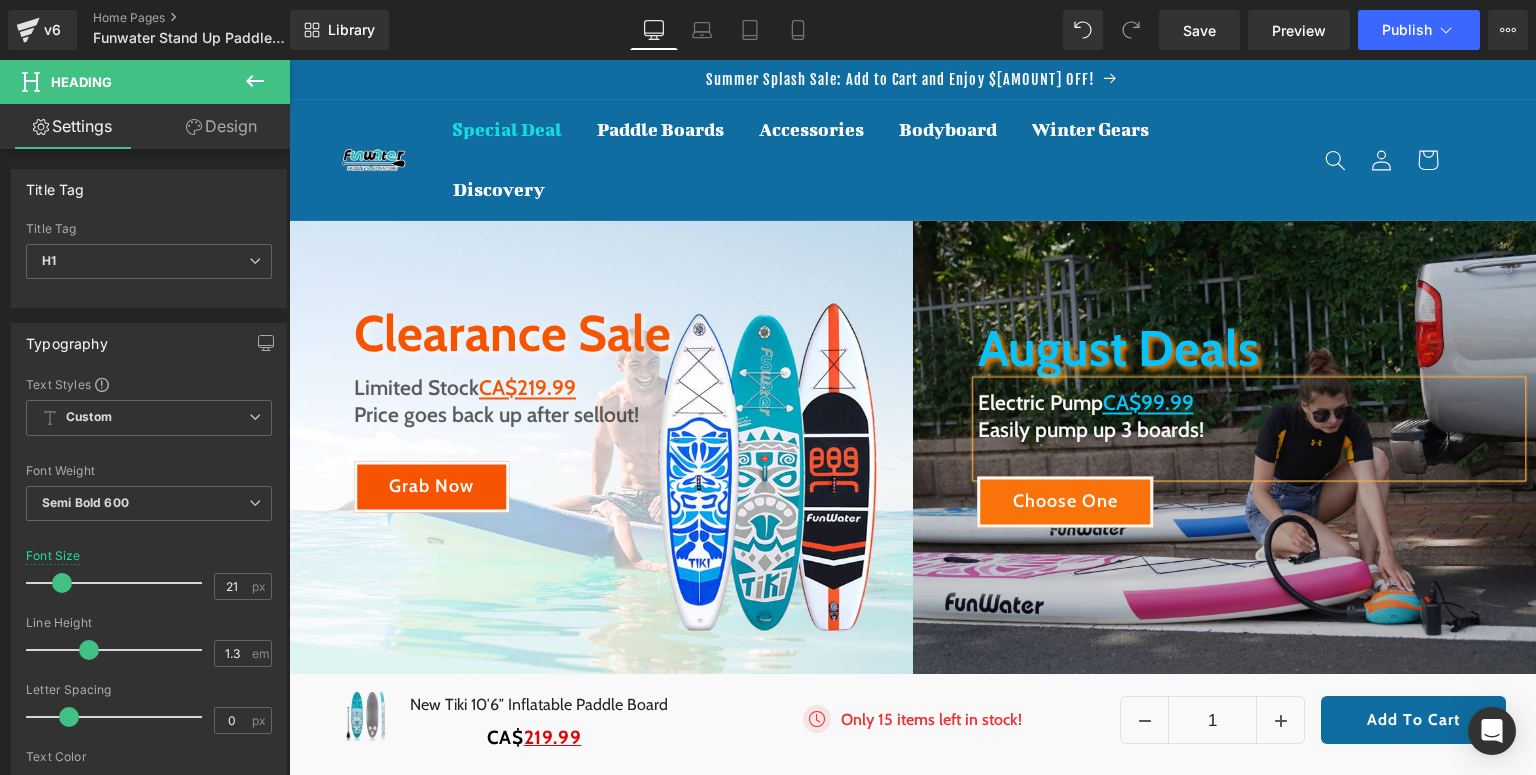 drag, startPoint x: 1084, startPoint y: 589, endPoint x: 1069, endPoint y: 512, distance: 78.44743 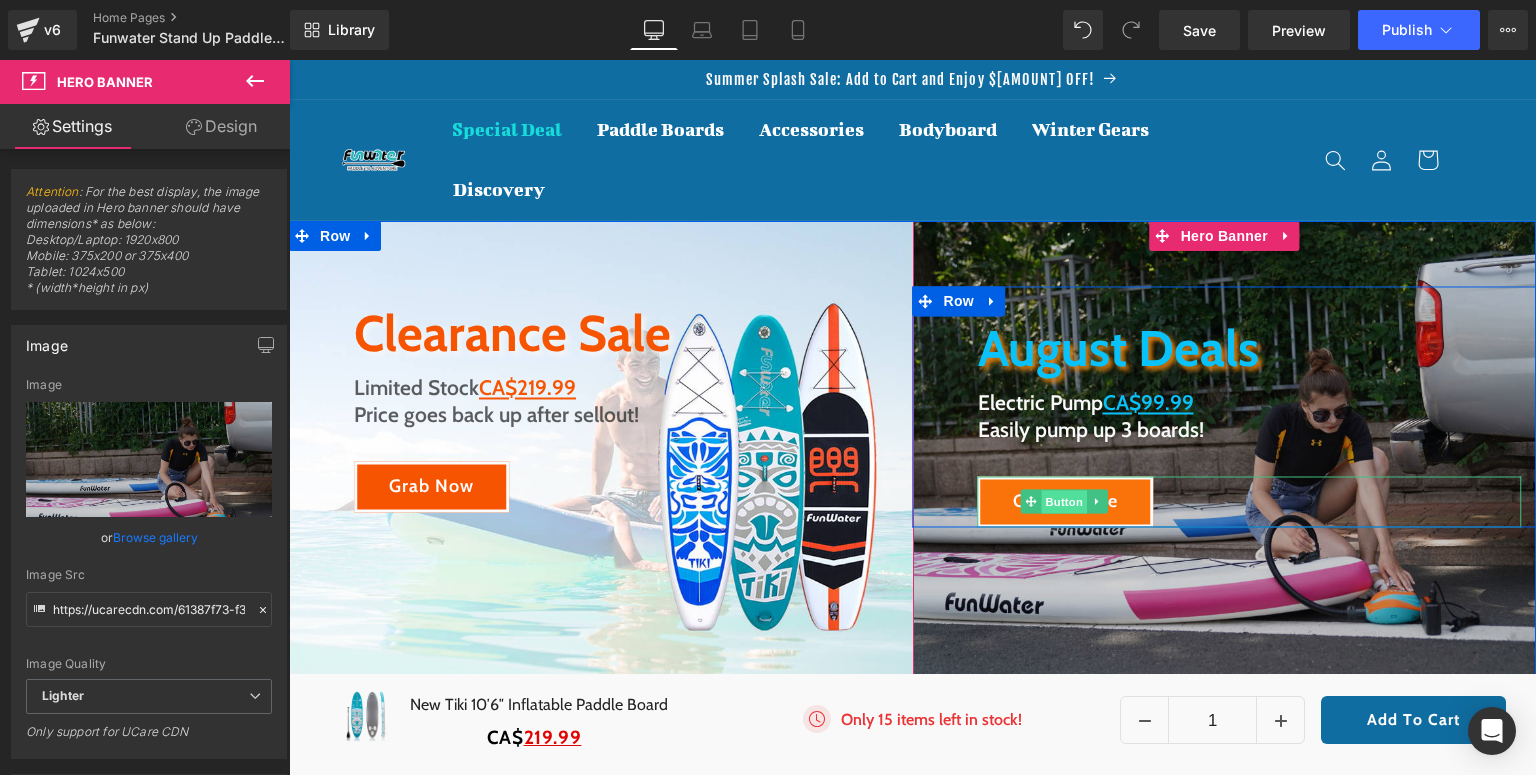 click on "Button" at bounding box center (1065, 502) 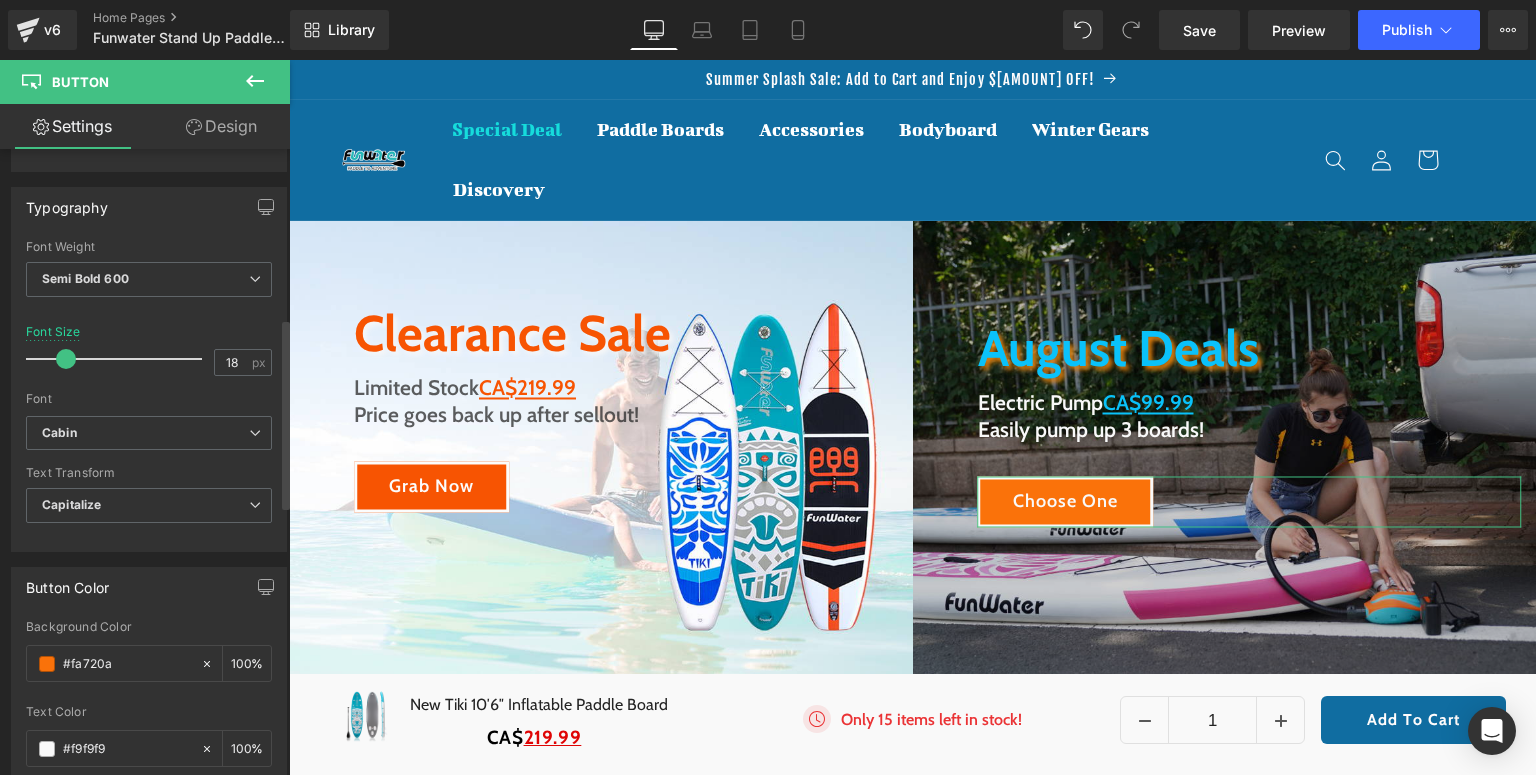 scroll, scrollTop: 800, scrollLeft: 0, axis: vertical 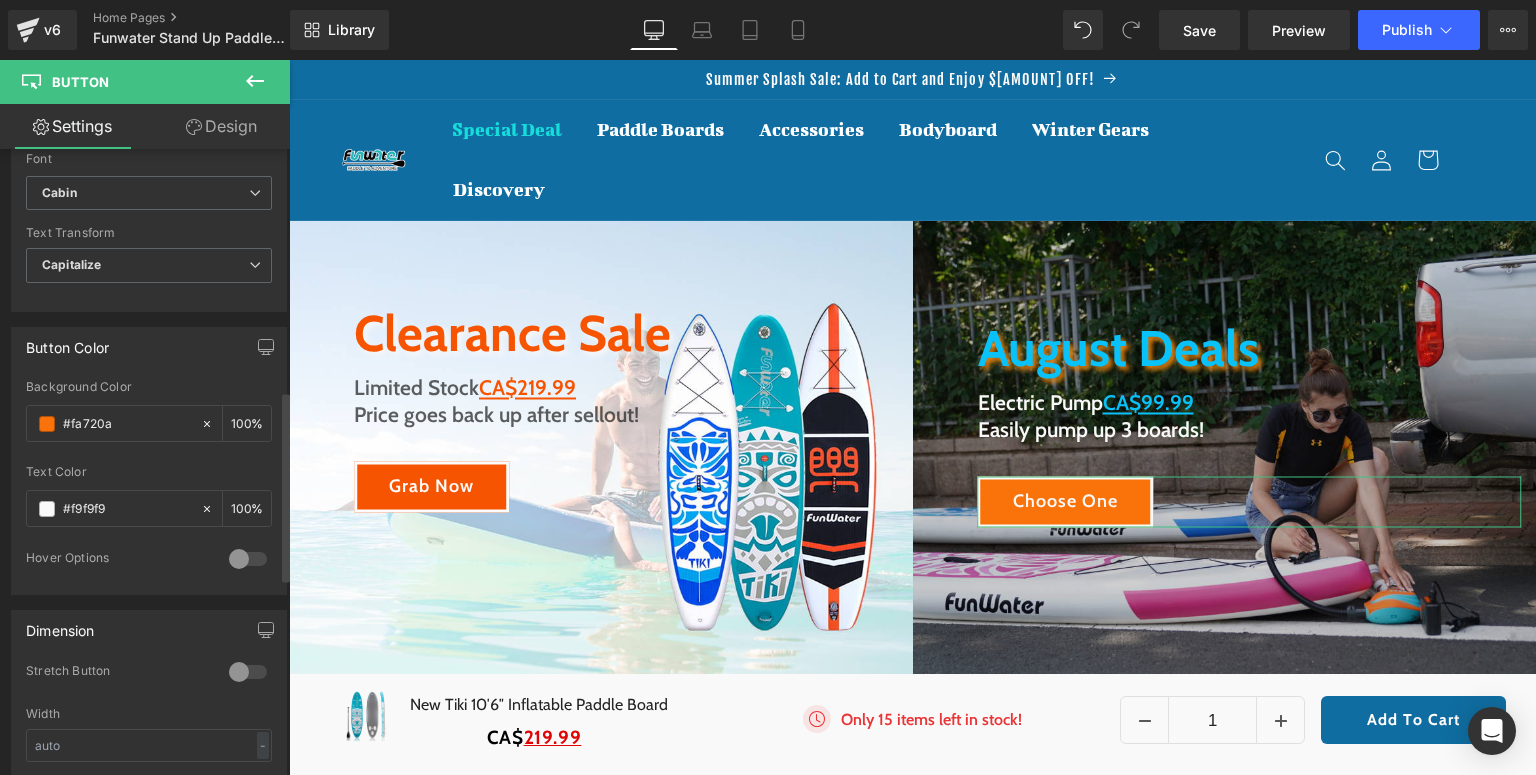 drag, startPoint x: 112, startPoint y: 414, endPoint x: 0, endPoint y: 420, distance: 112.1606 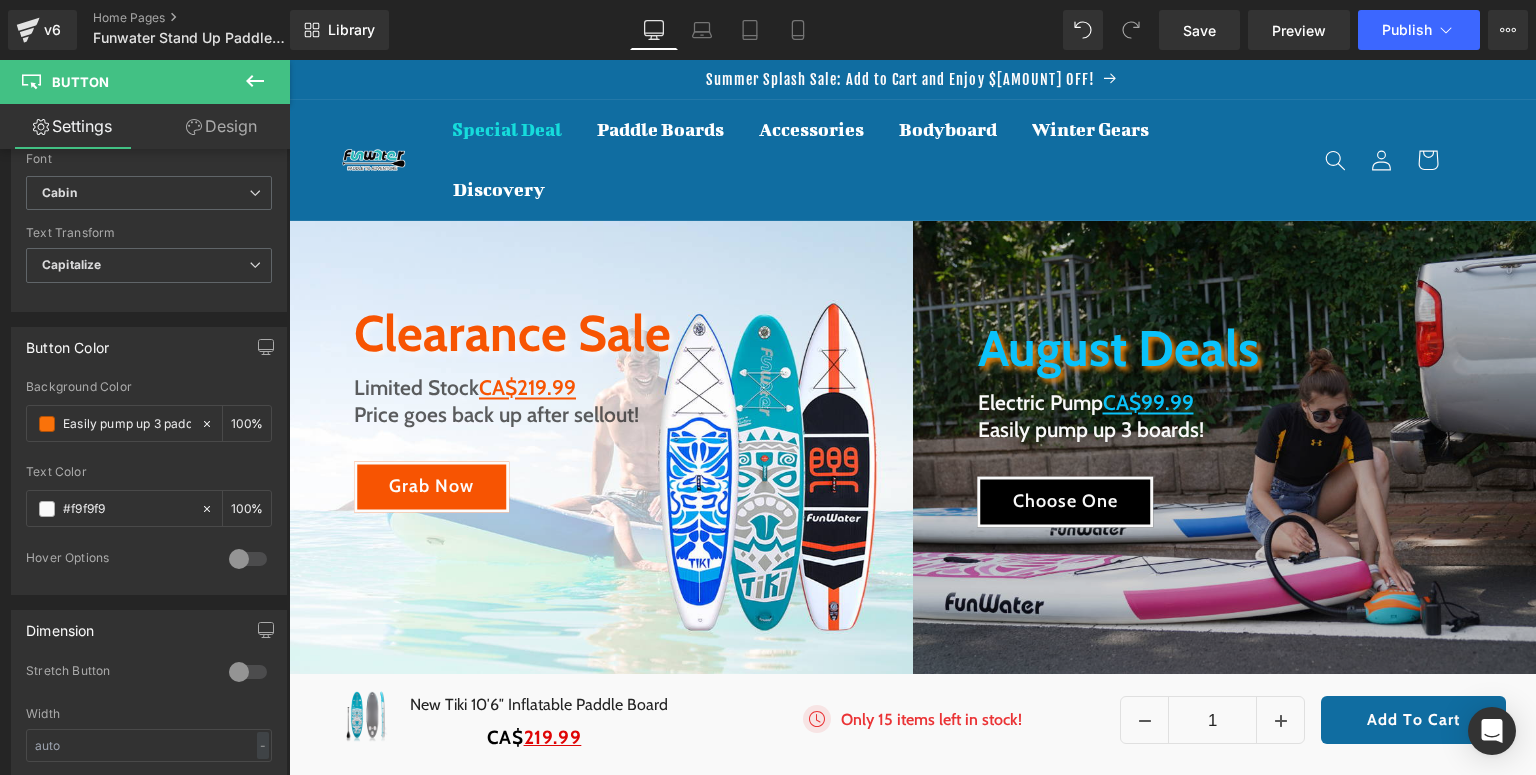 type on "#fa720a" 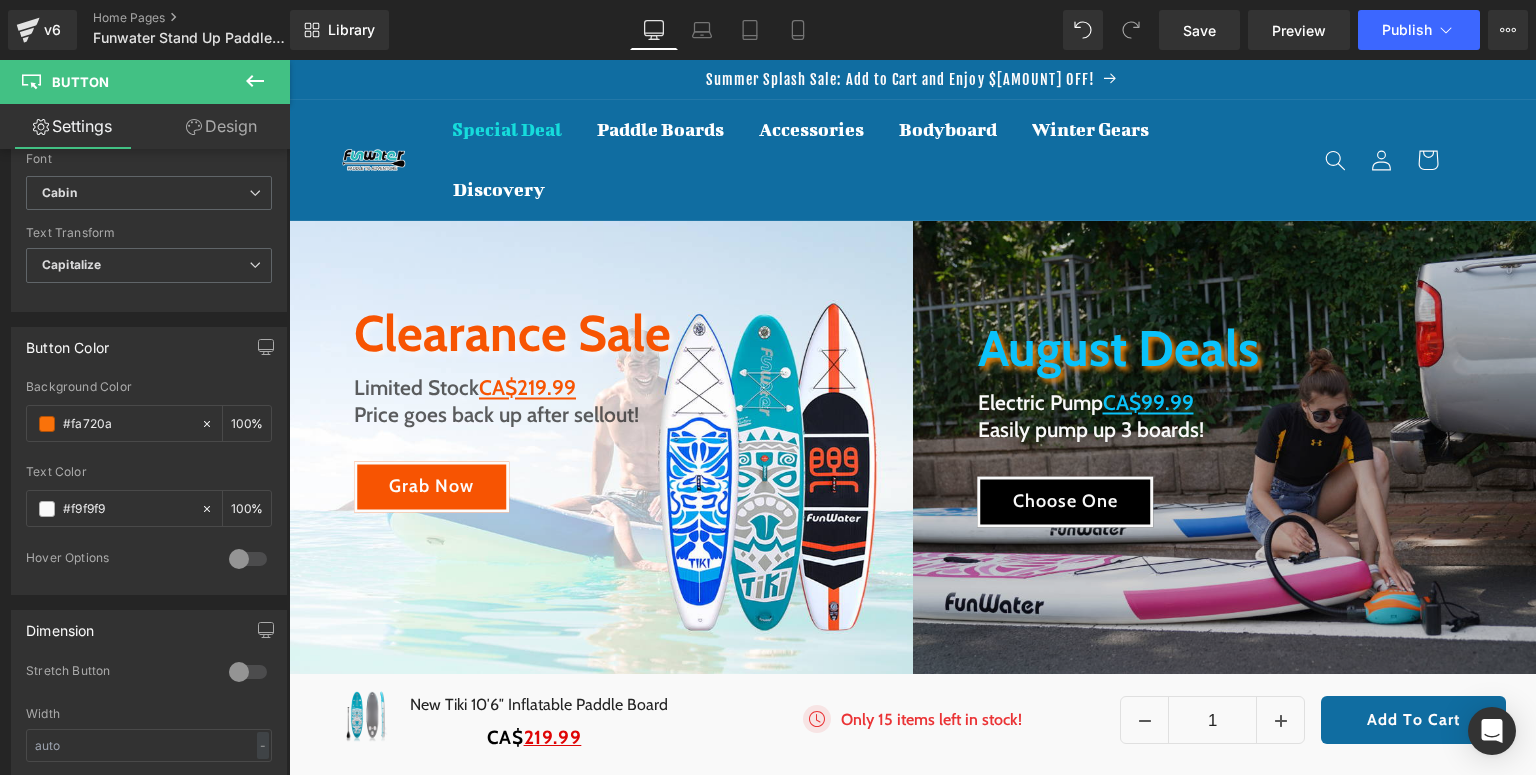 type on "100" 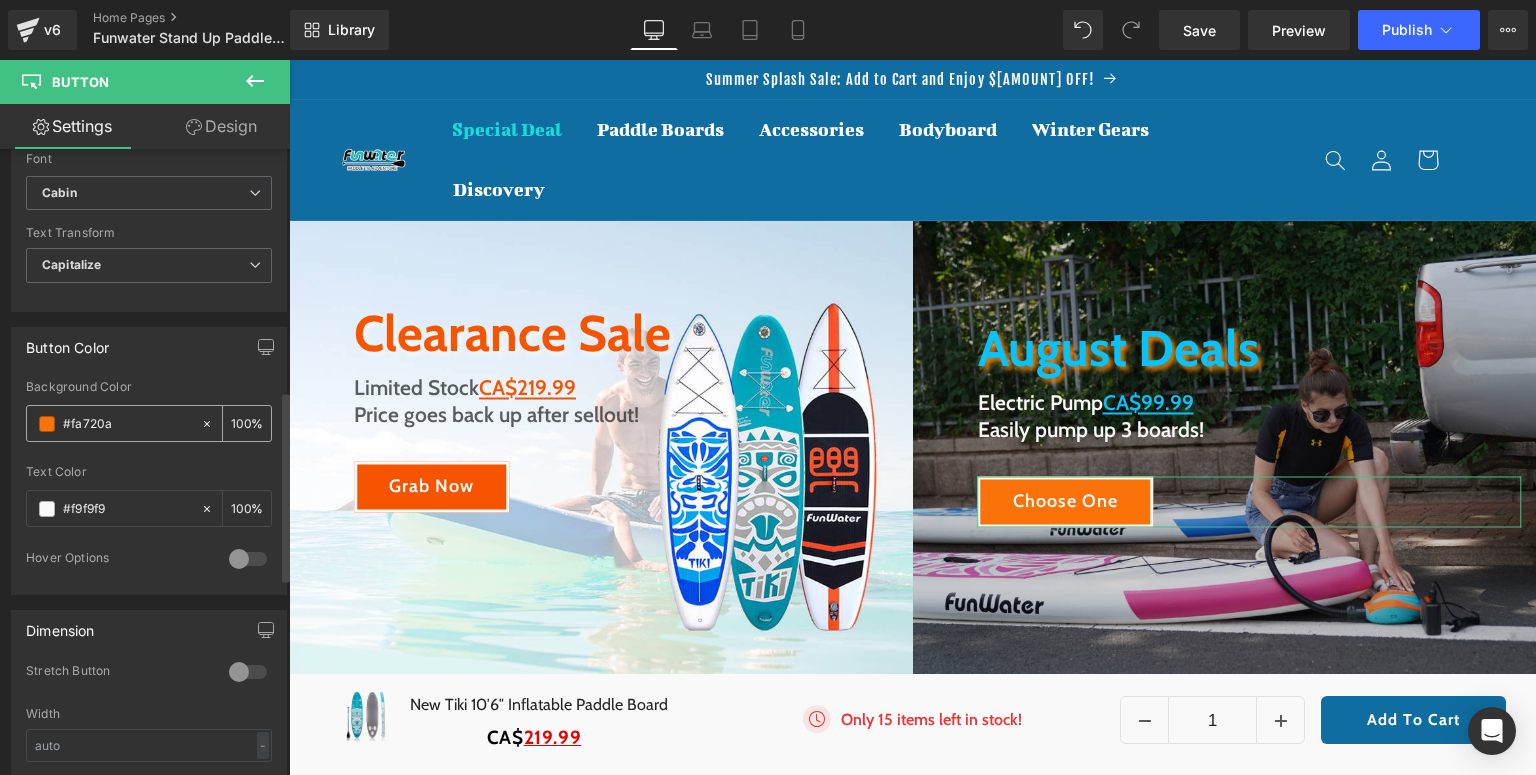 scroll, scrollTop: 0, scrollLeft: 0, axis: both 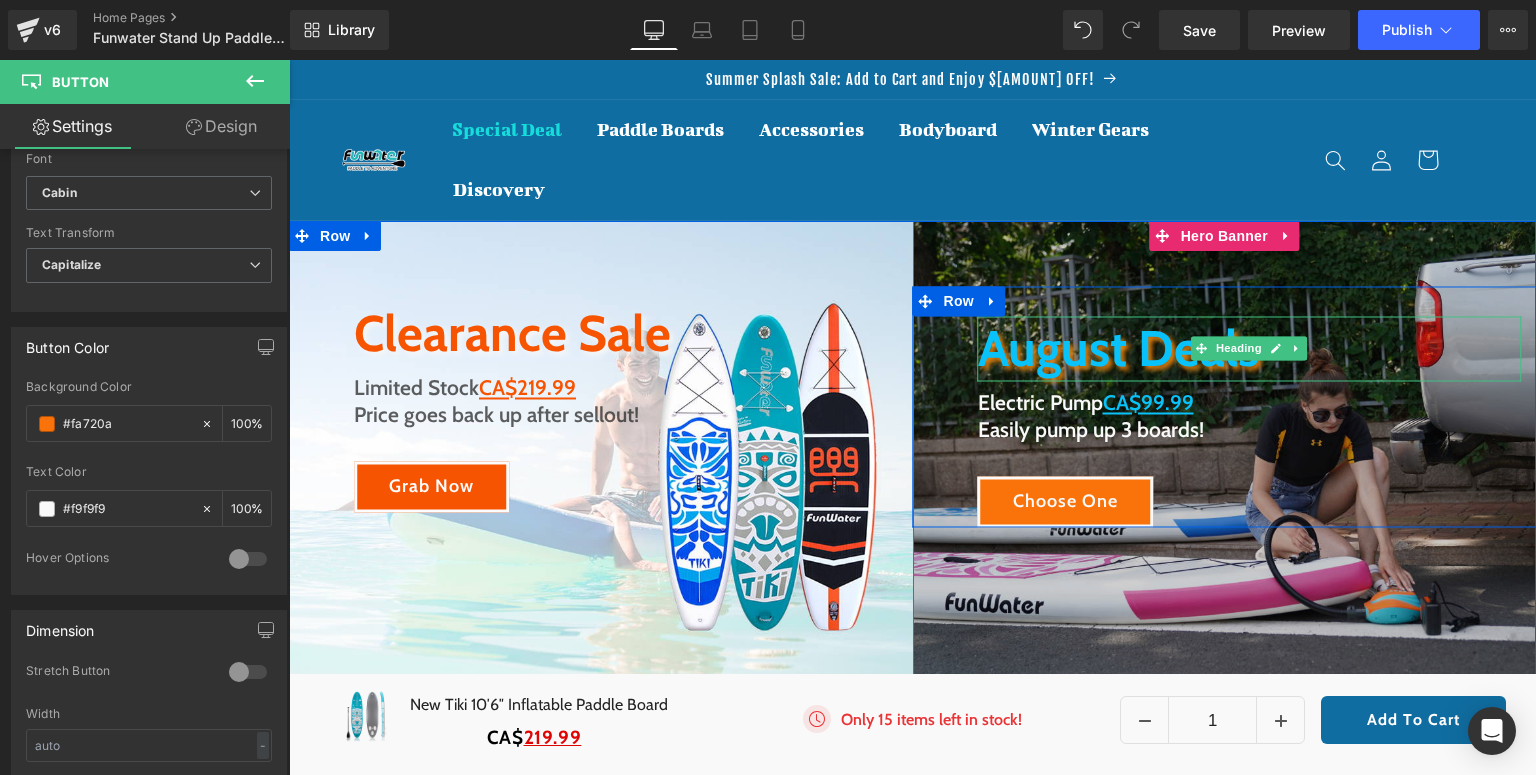 click on "August Deals" at bounding box center (1118, 348) 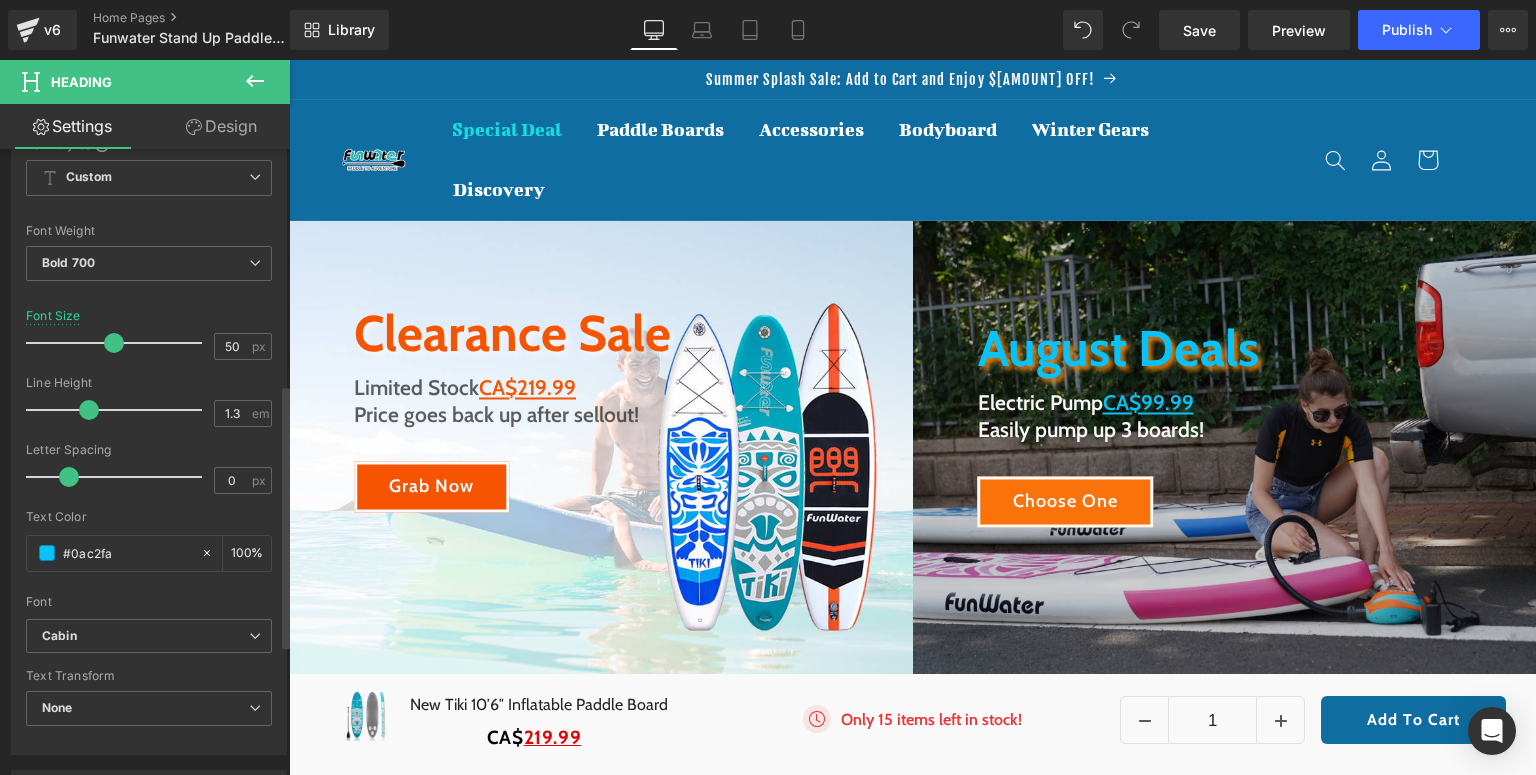 scroll, scrollTop: 560, scrollLeft: 0, axis: vertical 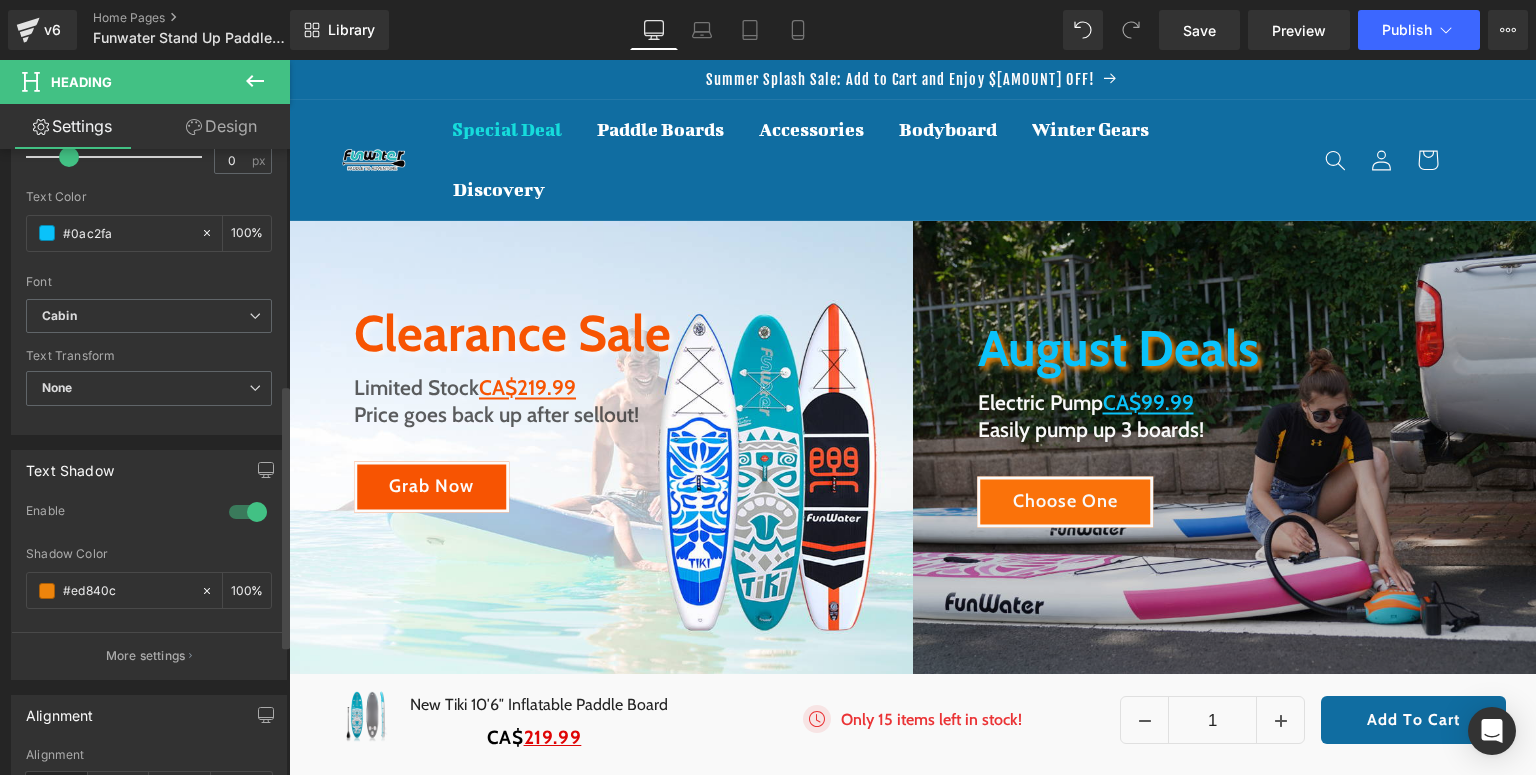 drag, startPoint x: 140, startPoint y: 224, endPoint x: 10, endPoint y: 226, distance: 130.01538 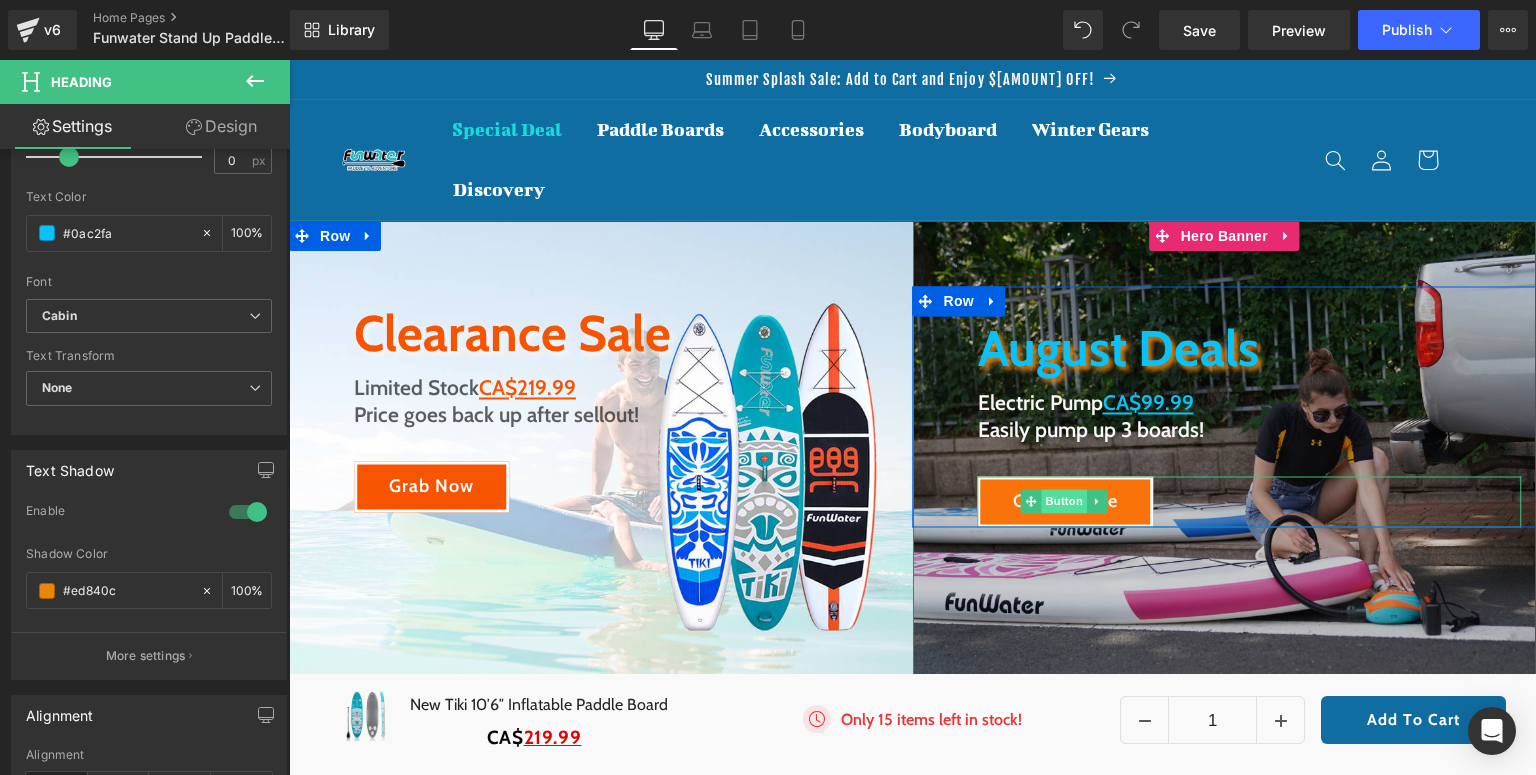 click on "Button" at bounding box center (1065, 502) 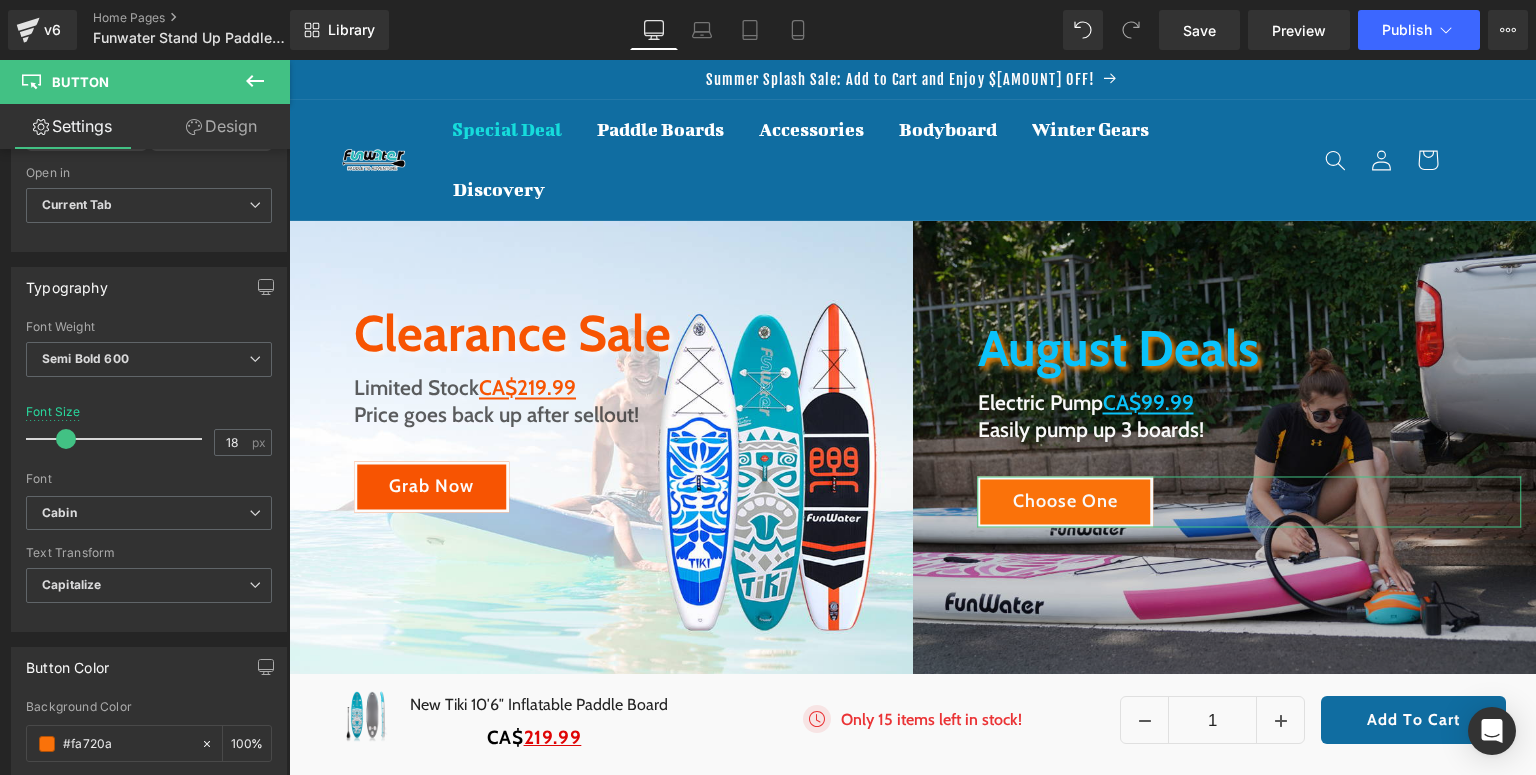 scroll, scrollTop: 720, scrollLeft: 0, axis: vertical 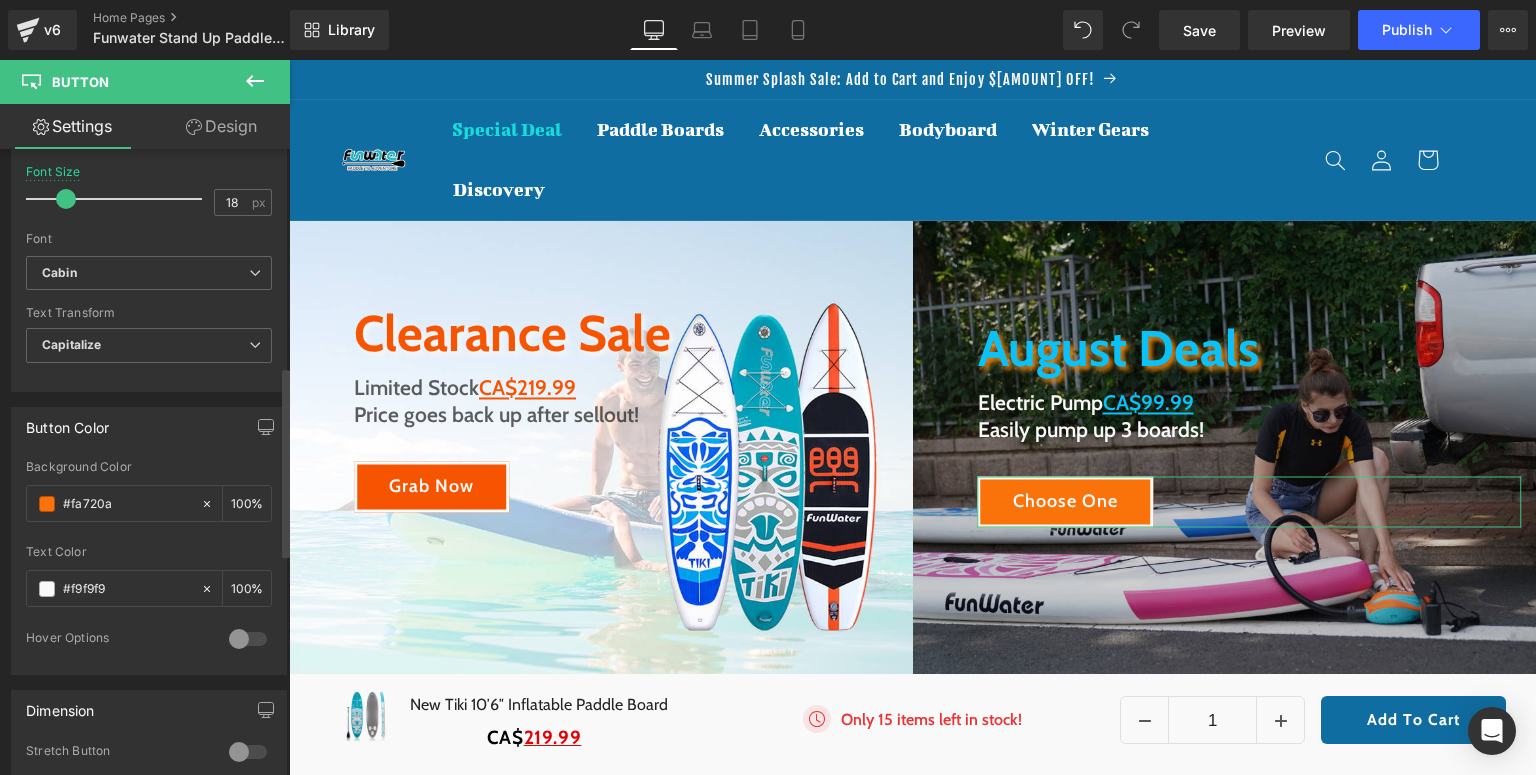 drag, startPoint x: 129, startPoint y: 500, endPoint x: 18, endPoint y: 509, distance: 111.364265 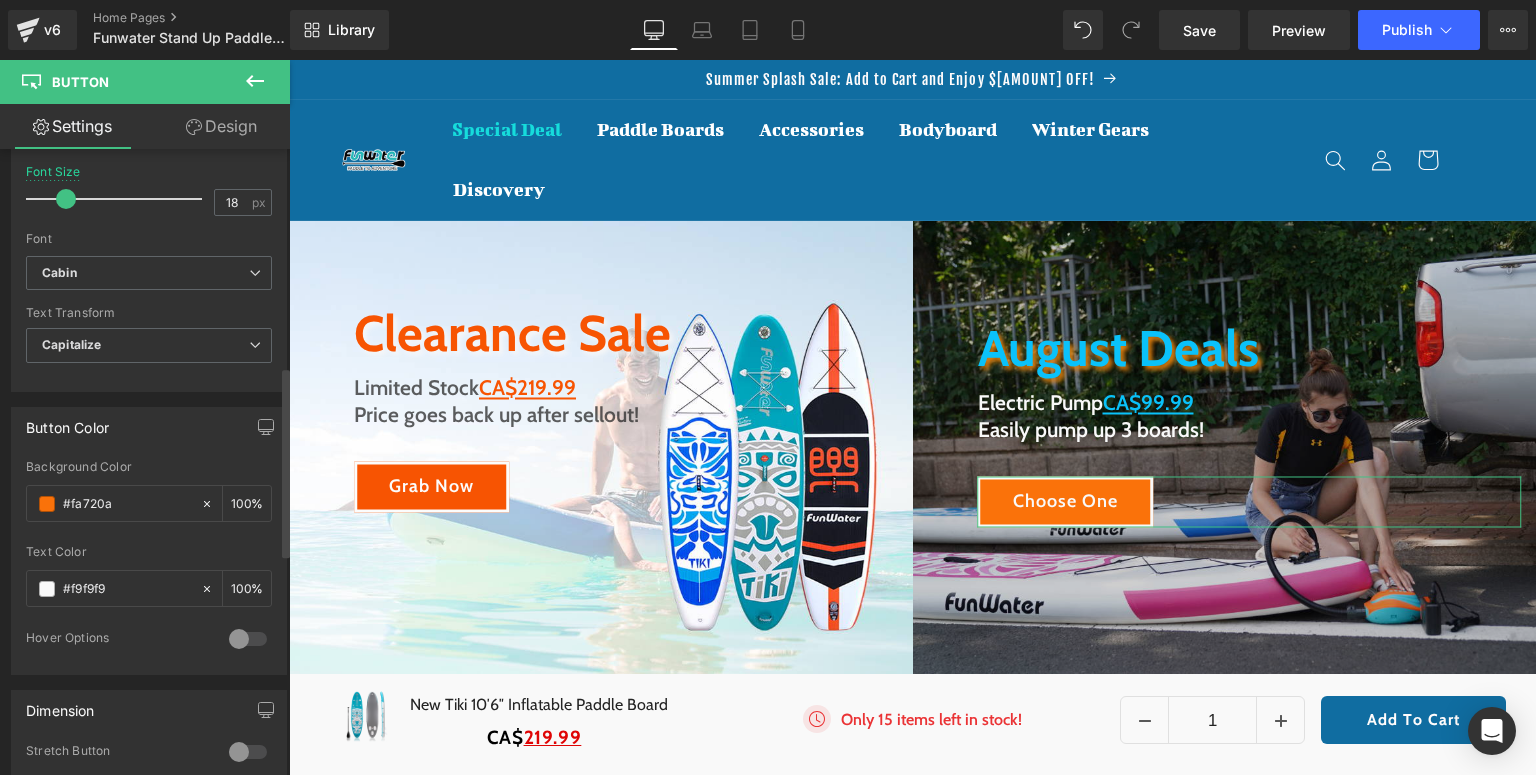 paste on "0ac2f" 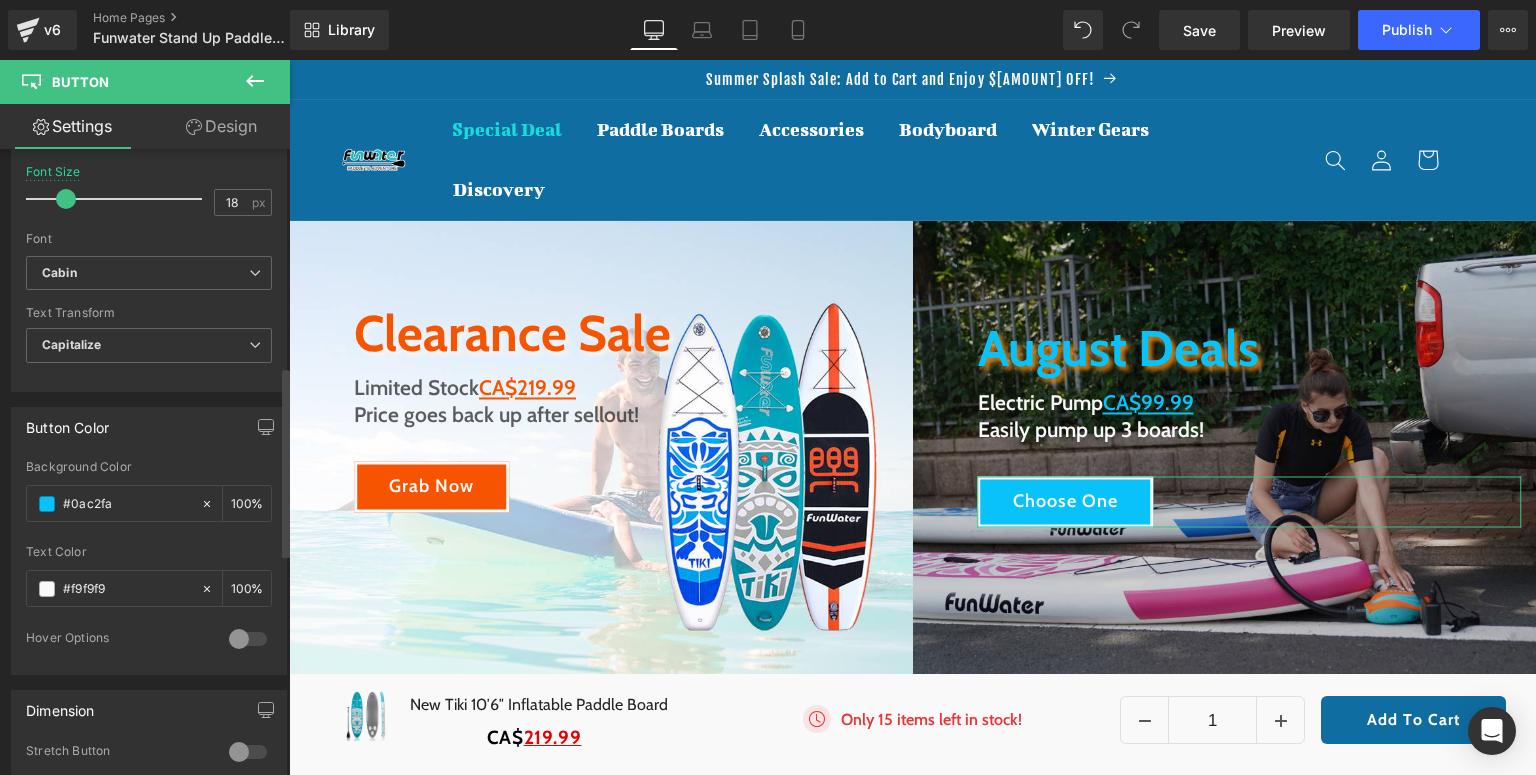 click on "Background Color" at bounding box center [149, 467] 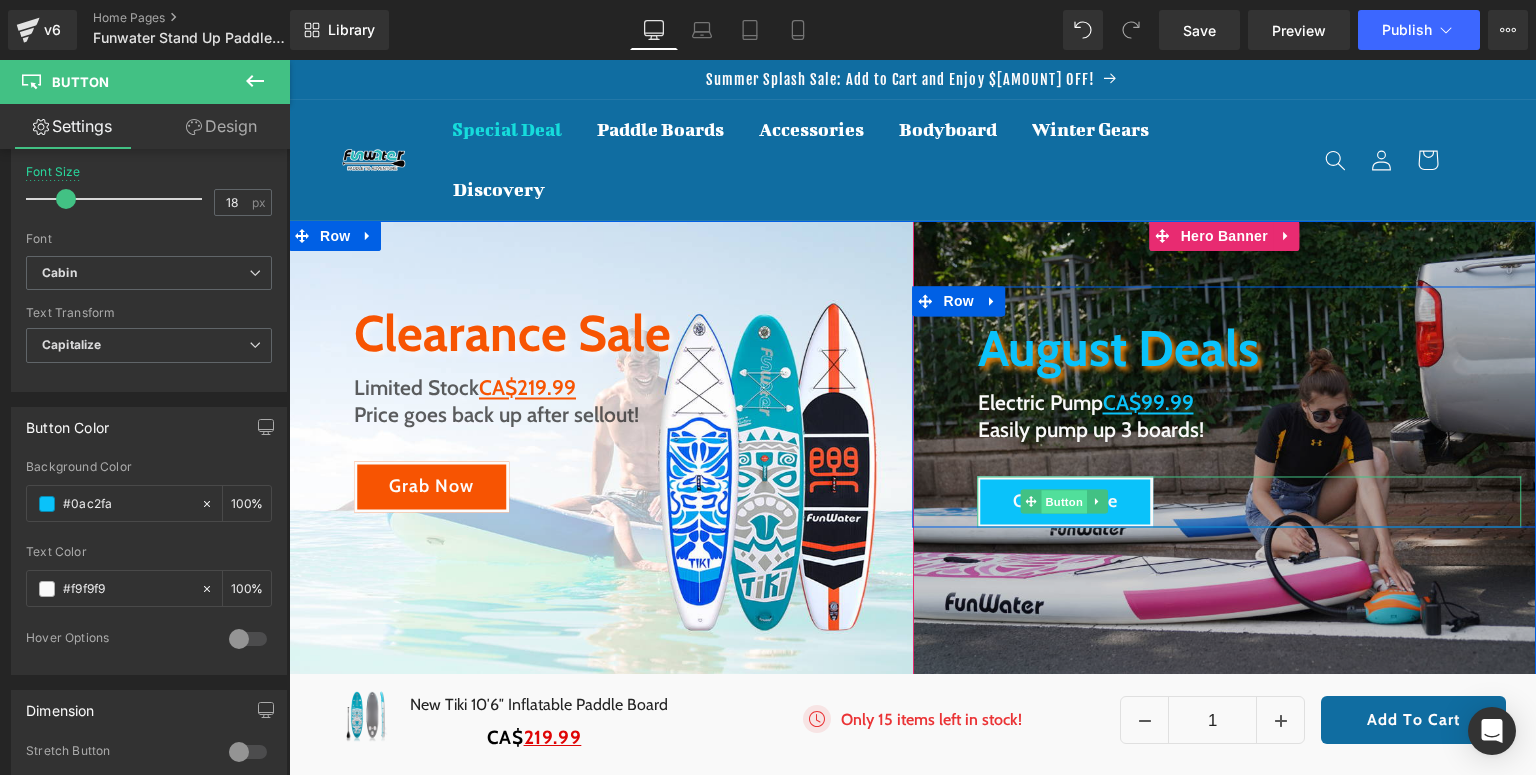 click on "Button" at bounding box center [1065, 502] 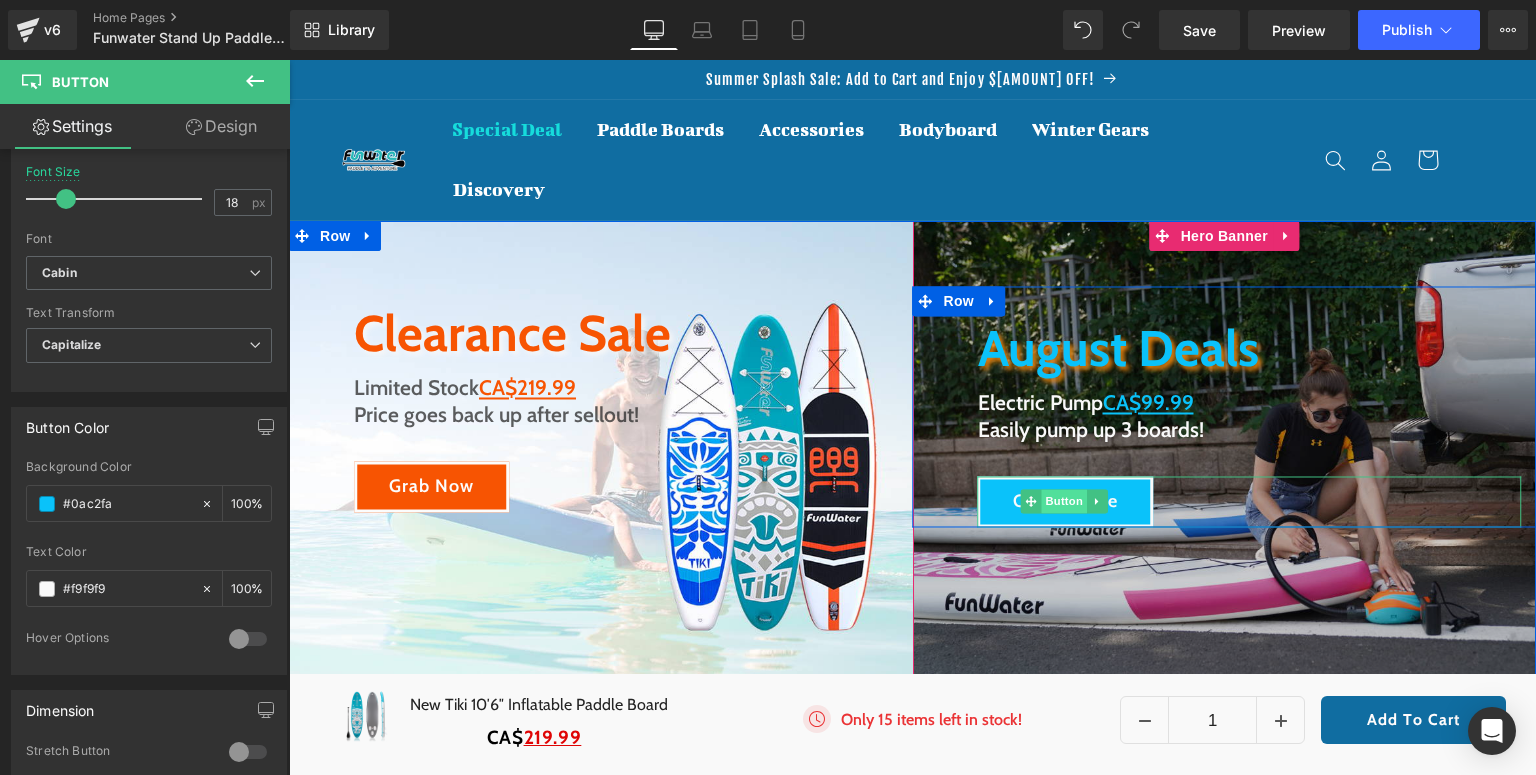 click on "Button" at bounding box center [1065, 502] 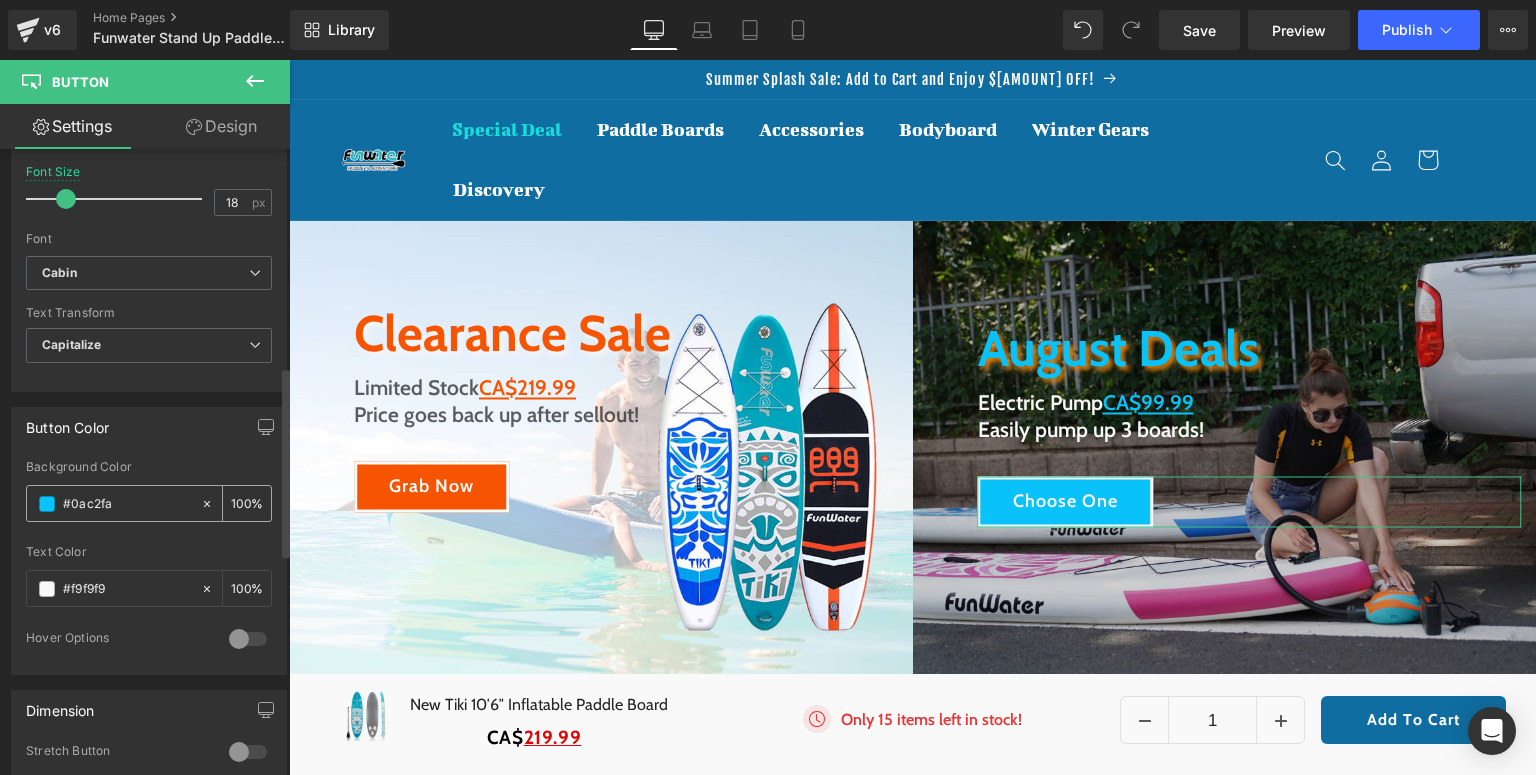 click at bounding box center [47, 504] 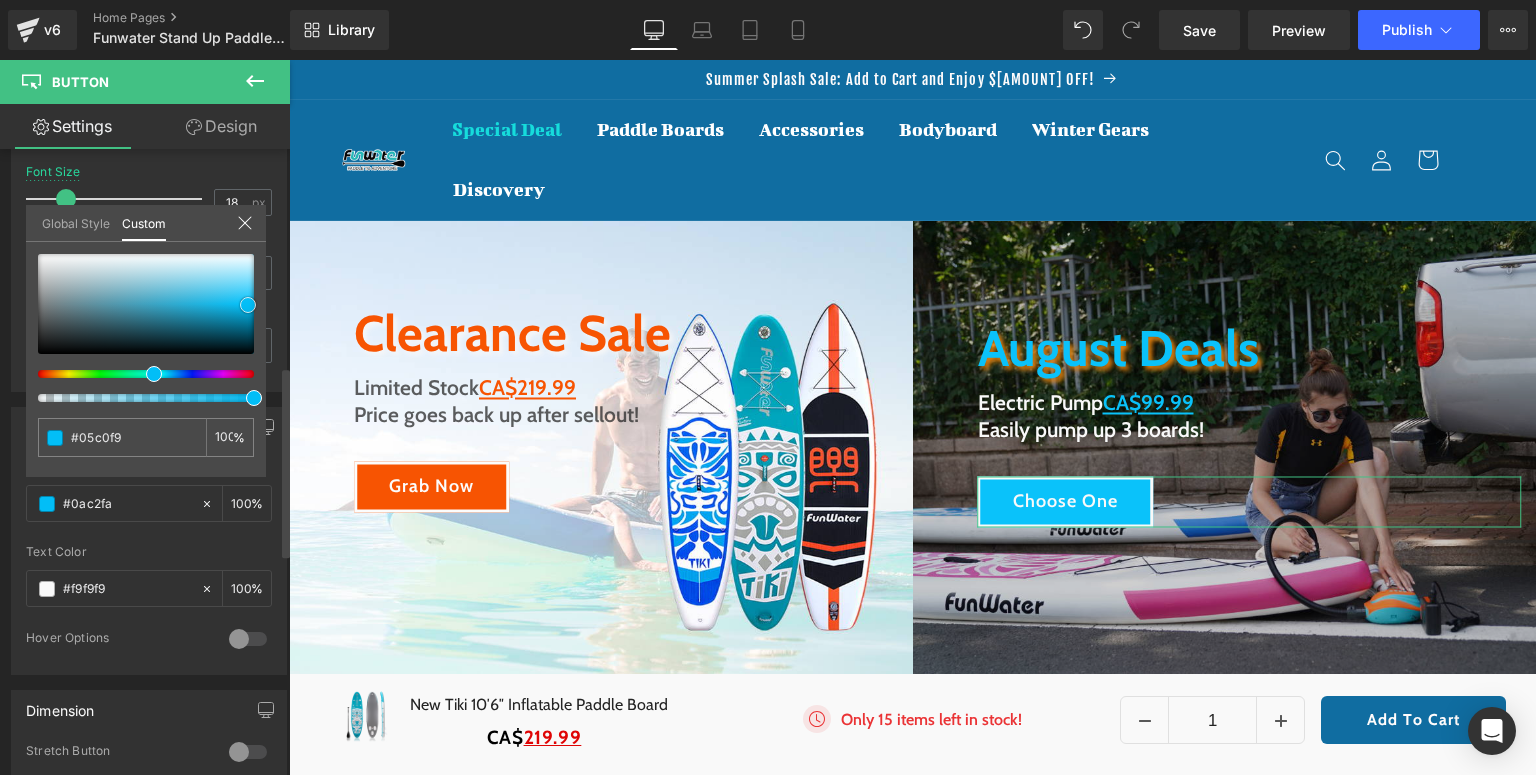 type on "#05c0f9" 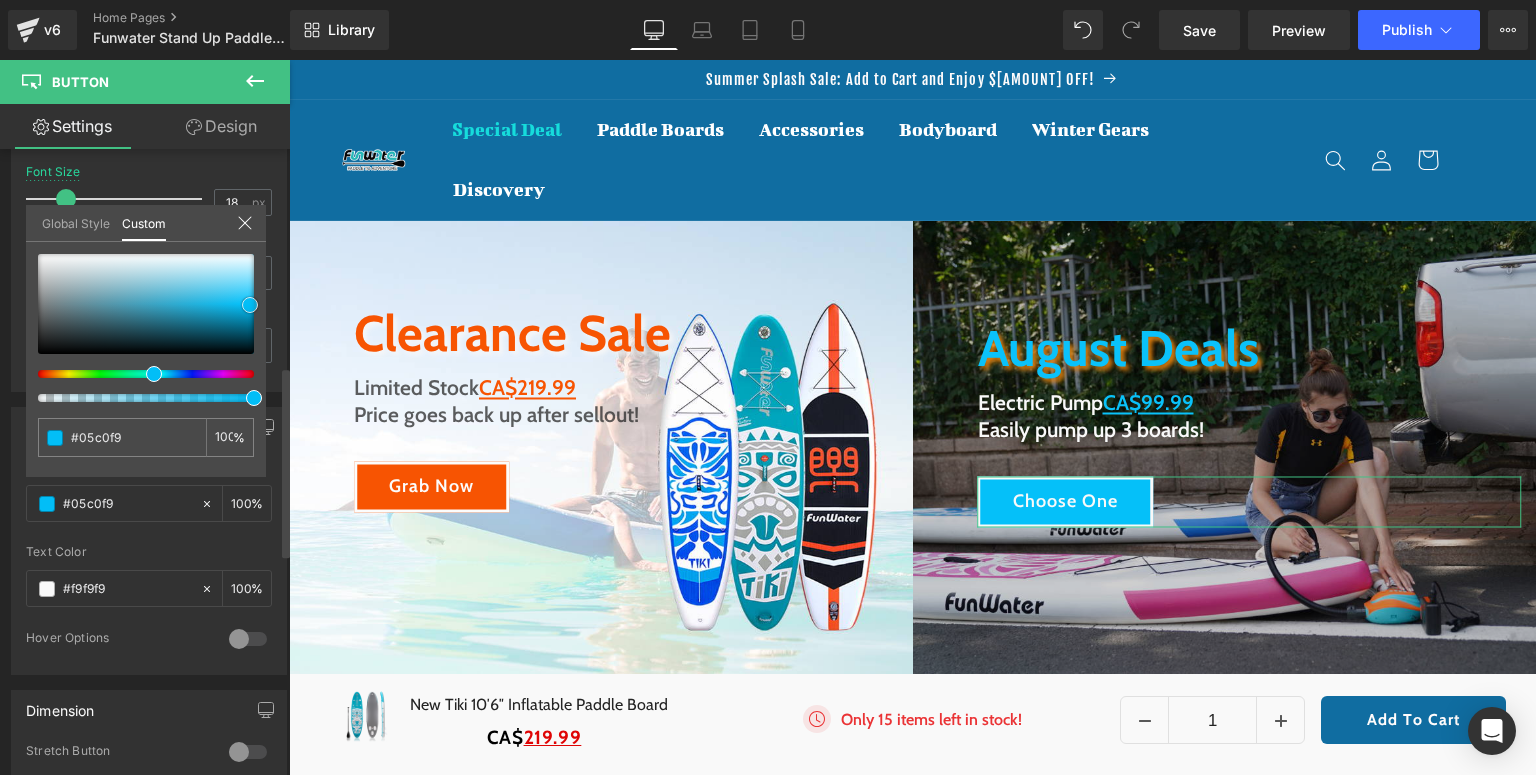 type on "#02bef7" 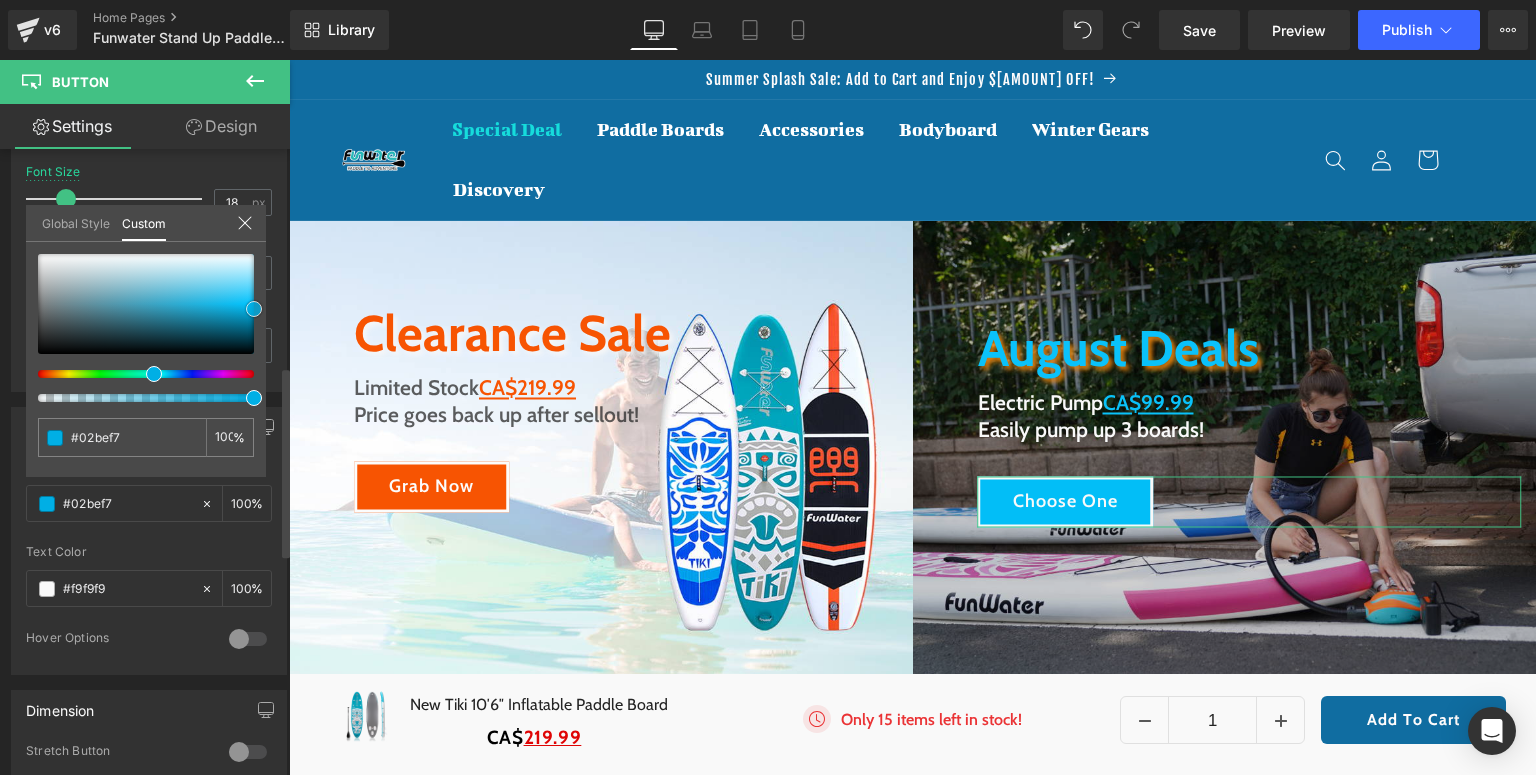 type on "#00b3ea" 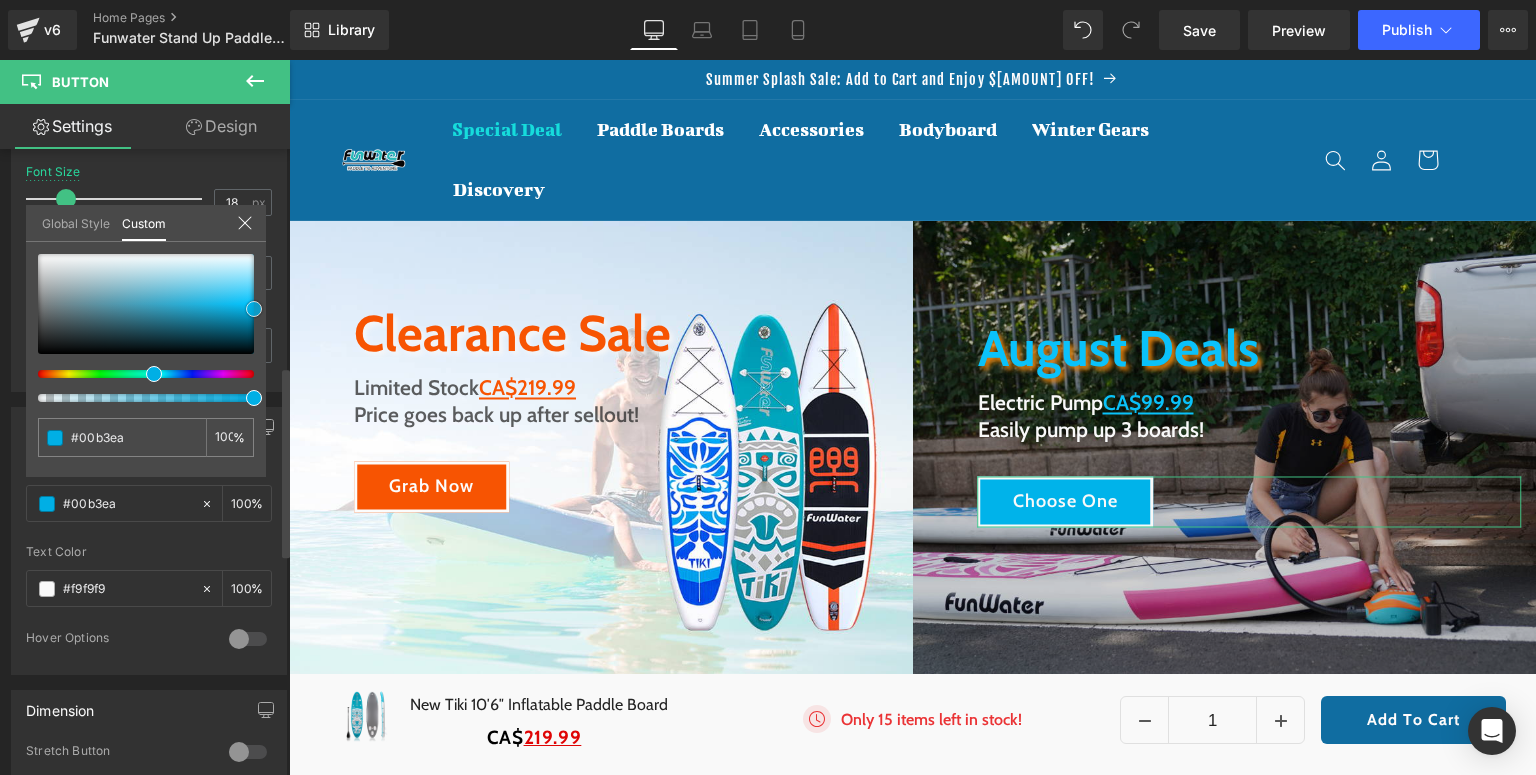 type on "#00afe5" 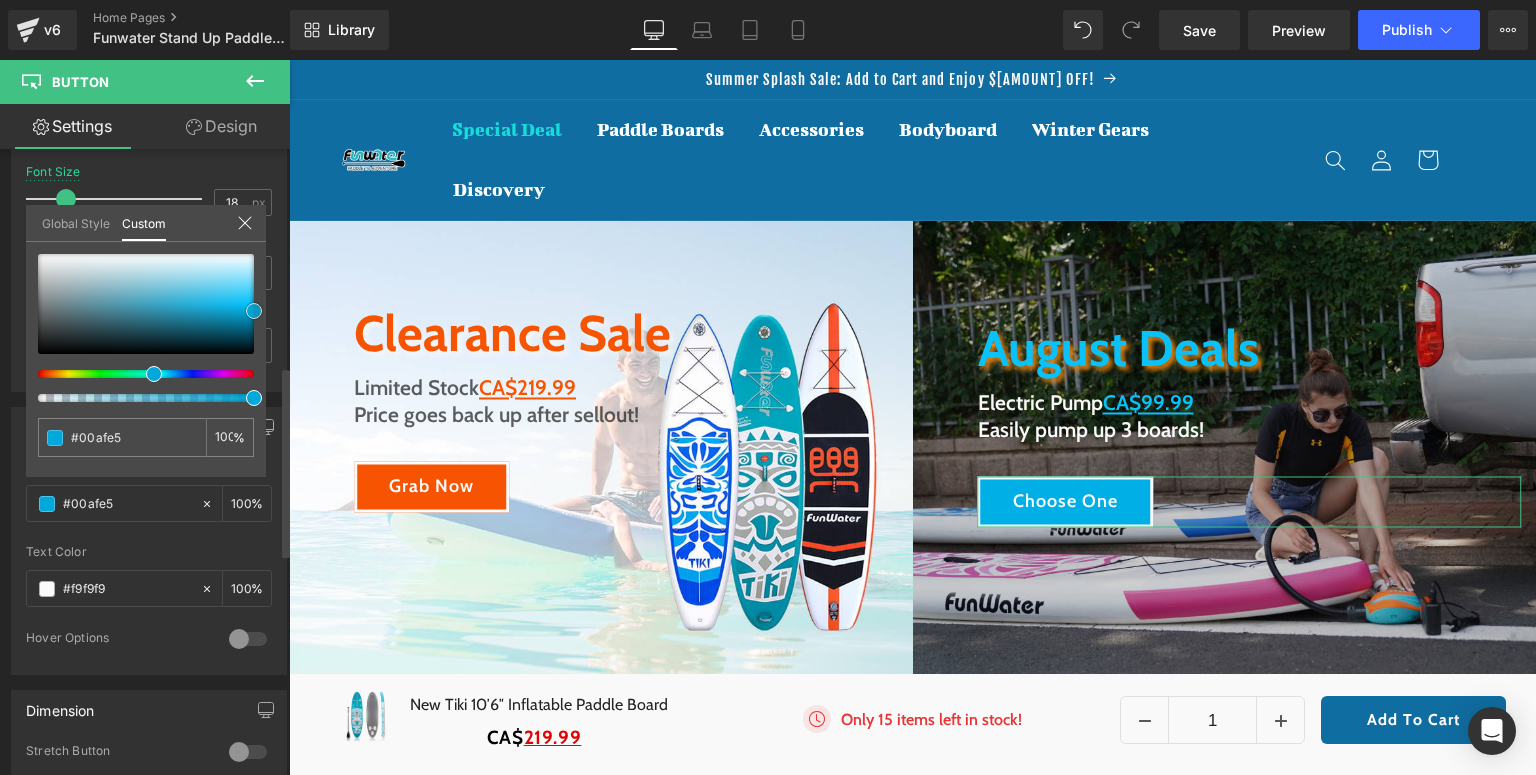 drag, startPoint x: 243, startPoint y: 306, endPoint x: 254, endPoint y: 314, distance: 13.601471 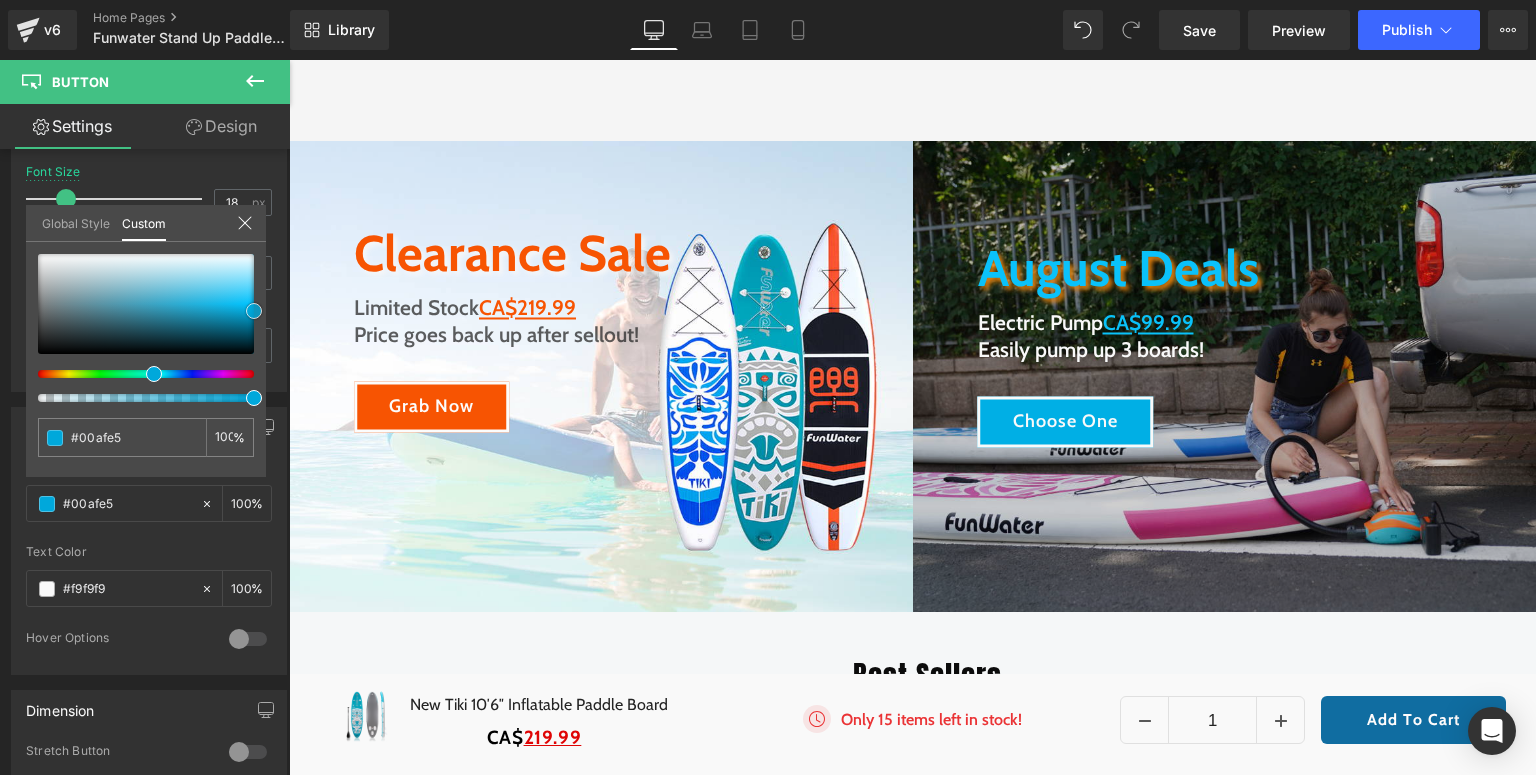 scroll, scrollTop: 0, scrollLeft: 0, axis: both 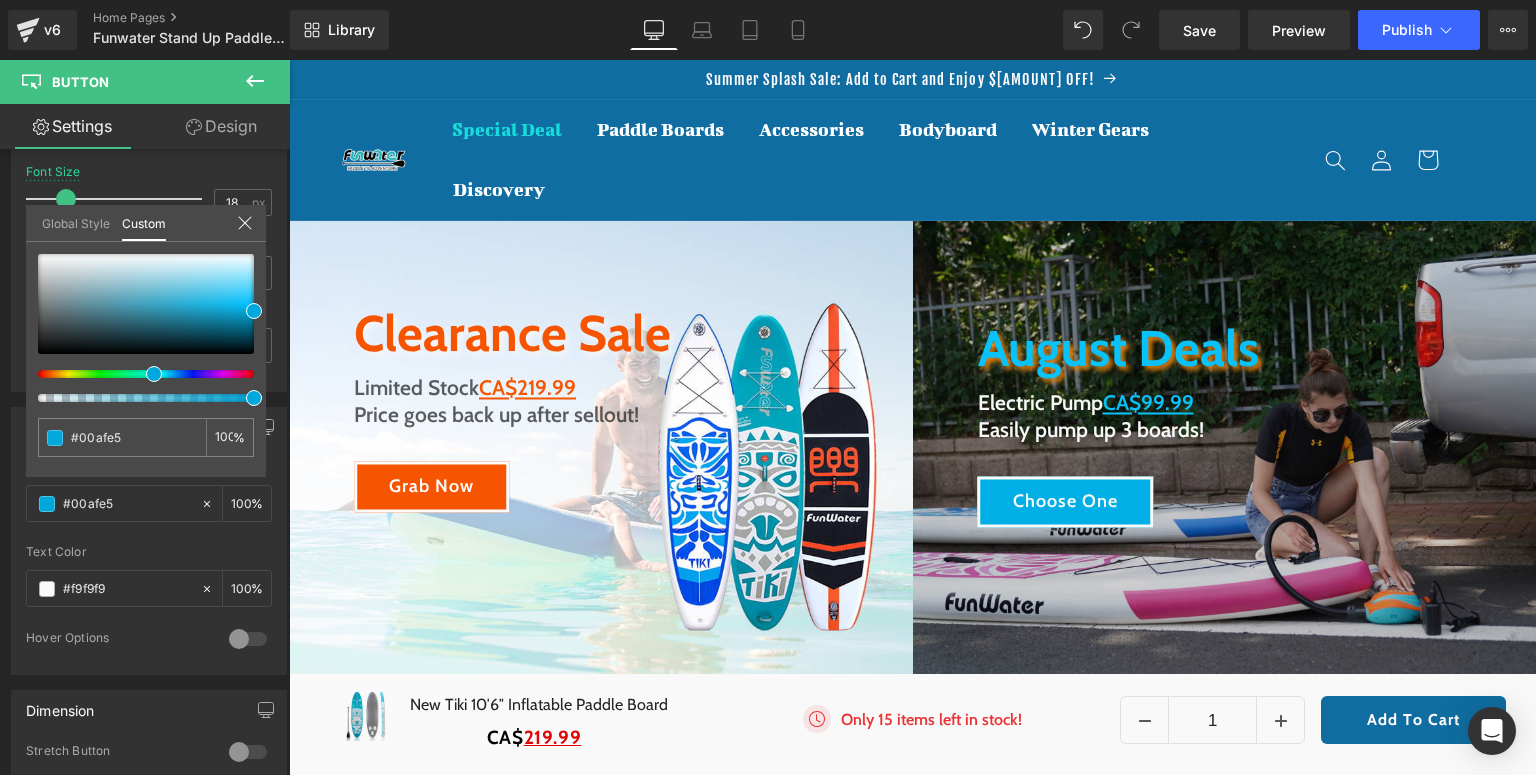 click on "□
Skip to content
Summer Splash Sale: Add to Cart and Enjoy $100 OFF!
Special Deal
Paddle Boards
Shop By Activity
All Around SUP boards are versatile for all skill levels.
Yoga" at bounding box center [912, 3985] 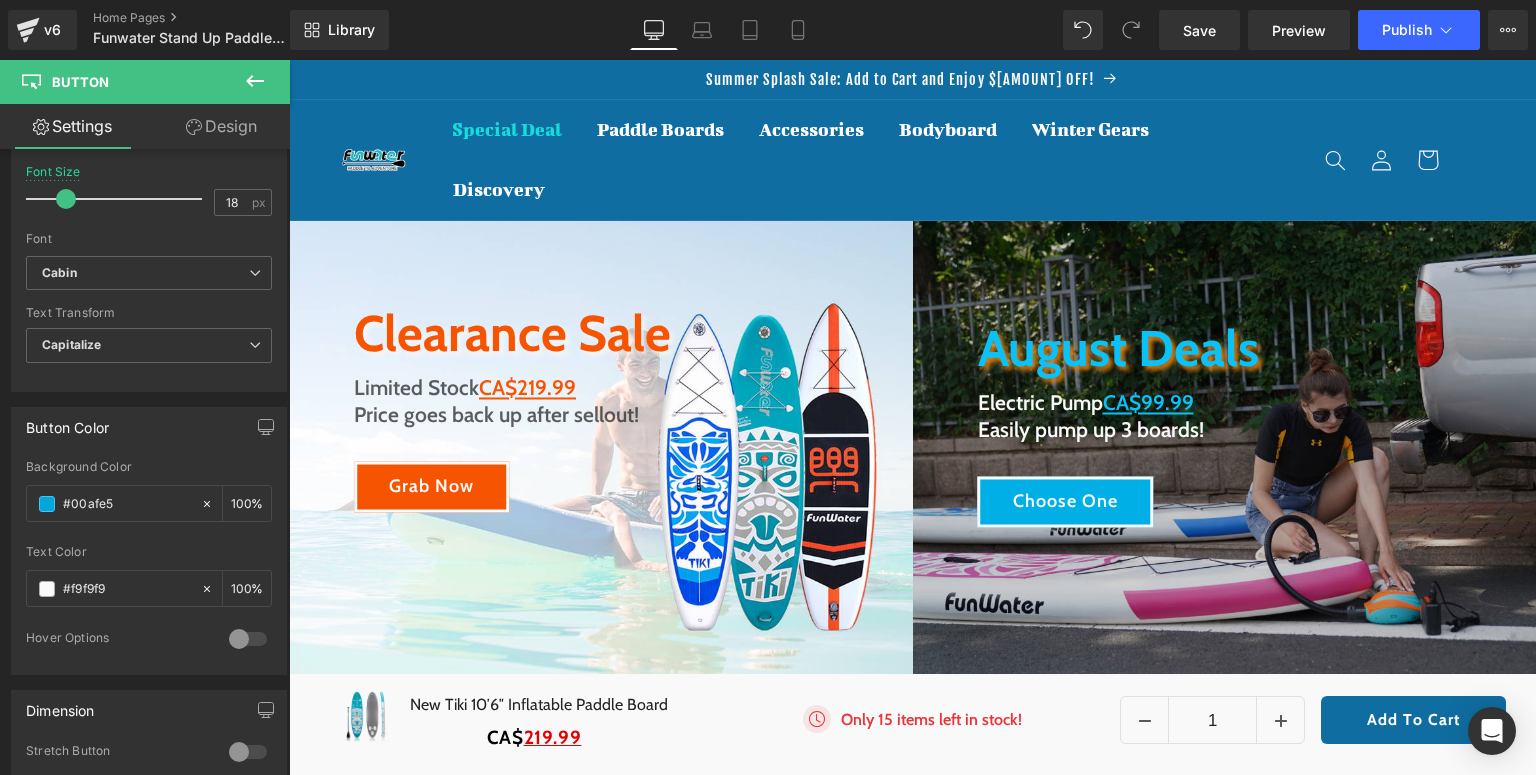 click on "August Deals" at bounding box center (1118, 348) 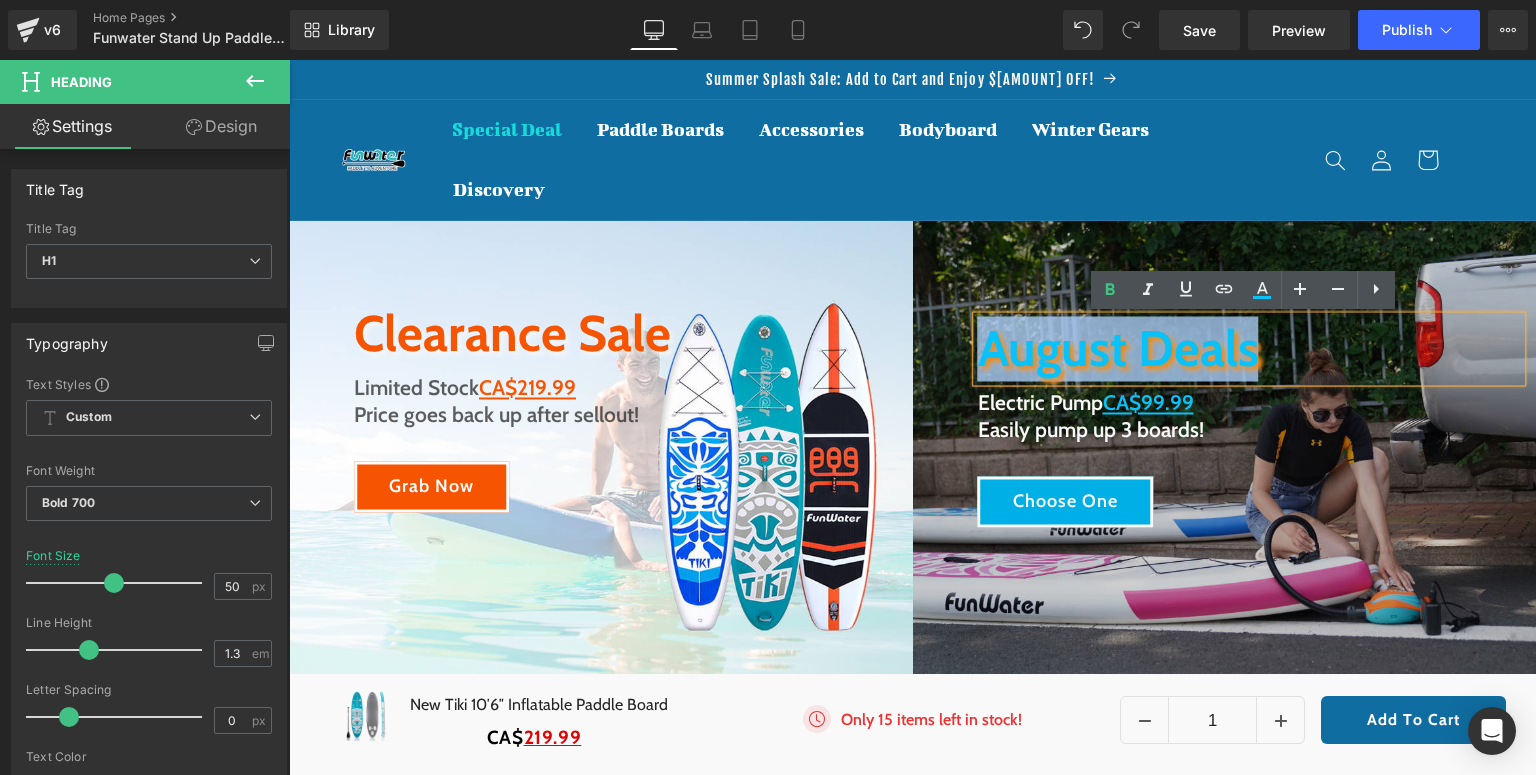 drag, startPoint x: 1258, startPoint y: 349, endPoint x: 984, endPoint y: 364, distance: 274.41028 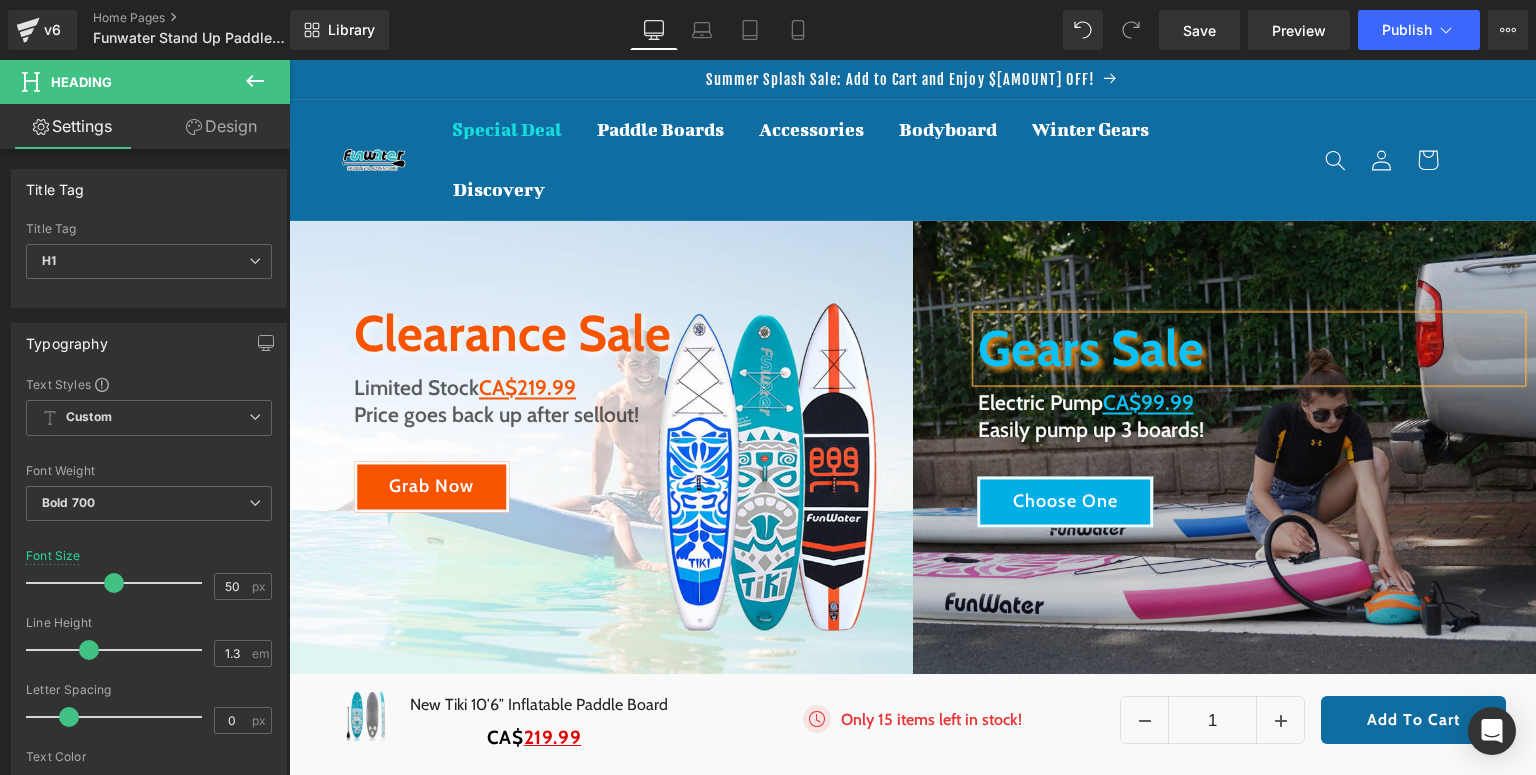 click on "Gears Sale Heading         Electric Pump  CA$99.99   Easily pump up 3 boards! Heading         Choose One Button
Row       50px" at bounding box center [1225, 456] 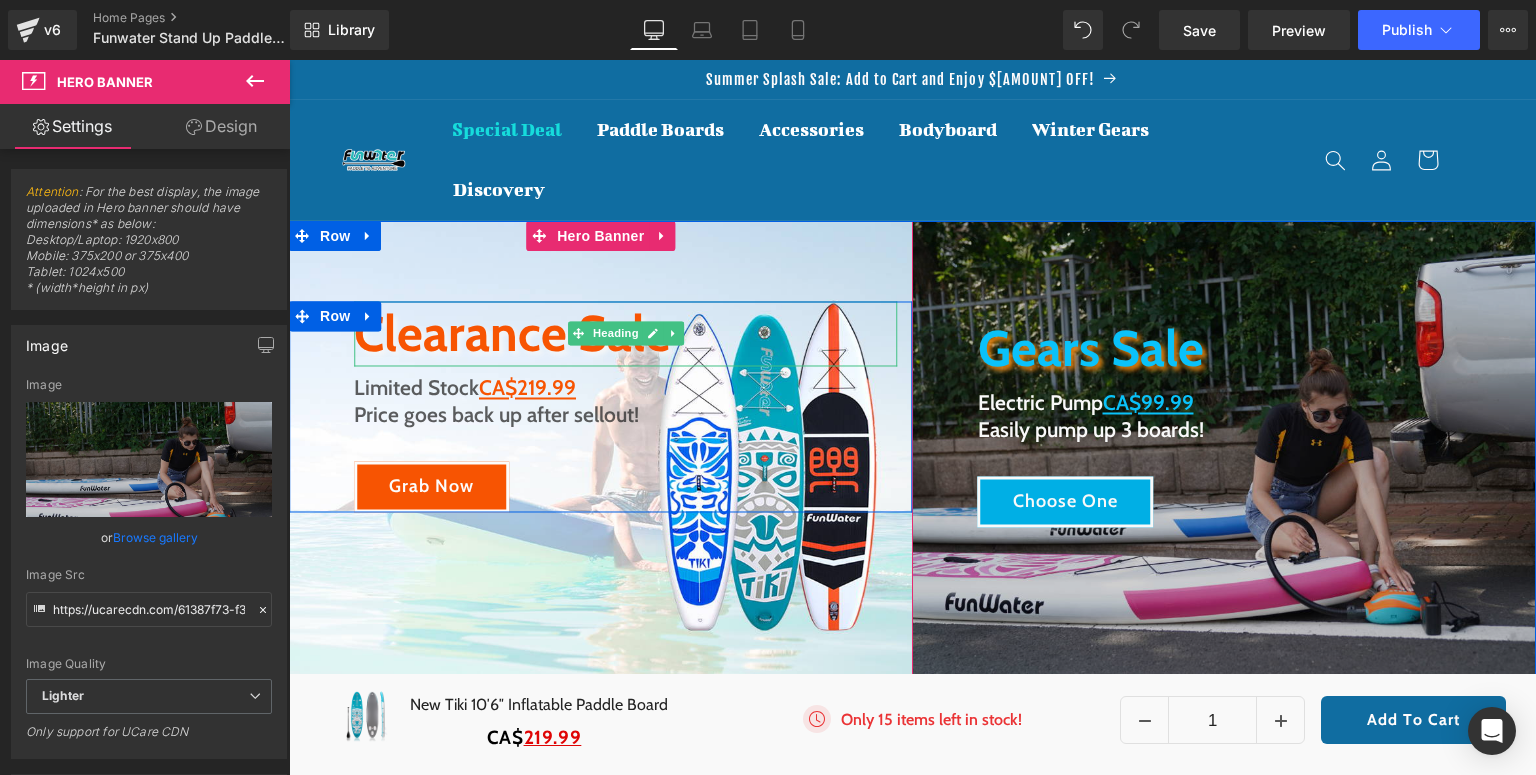 click on "Clearance Sale" at bounding box center [626, 333] 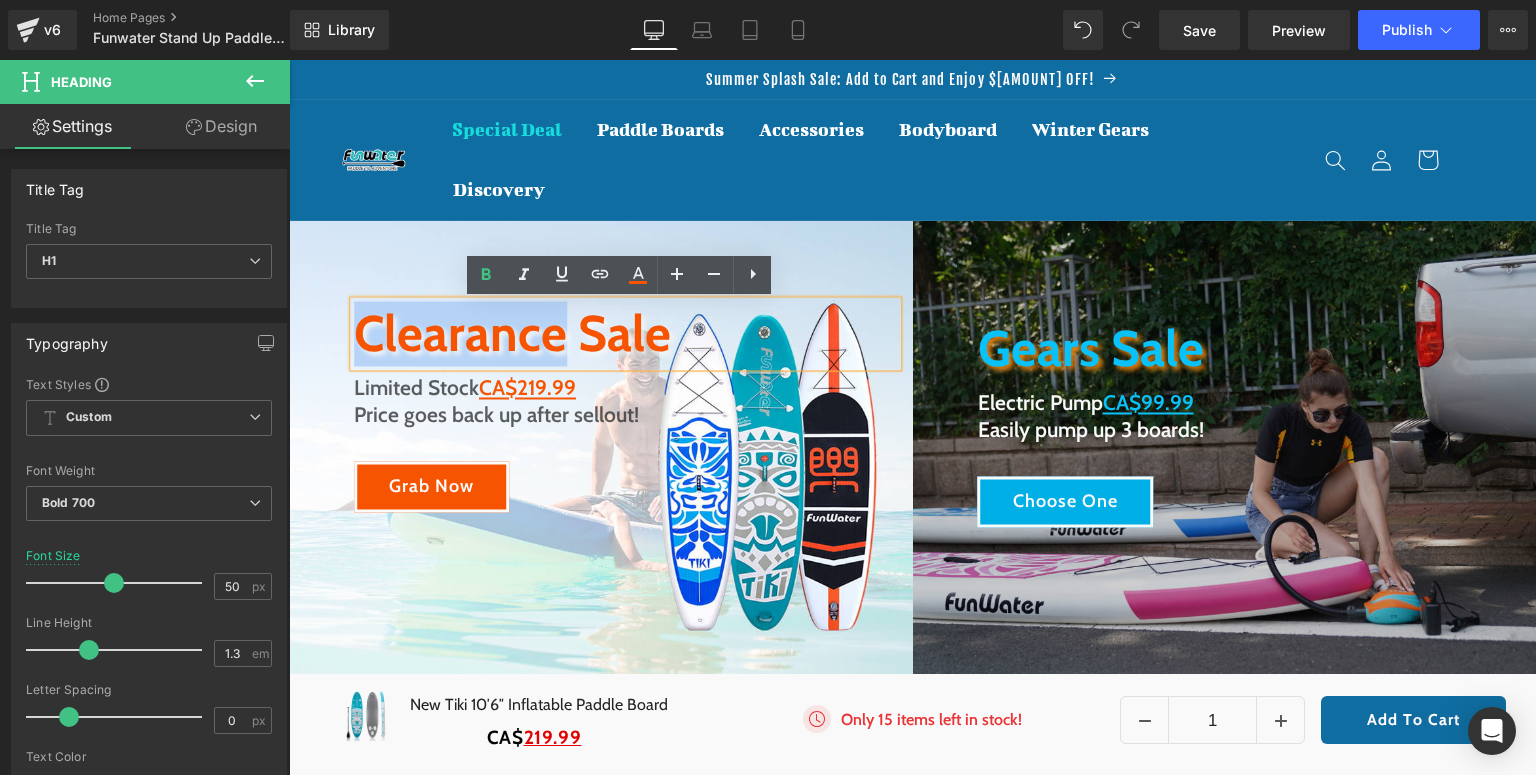 drag, startPoint x: 553, startPoint y: 340, endPoint x: 349, endPoint y: 312, distance: 205.9126 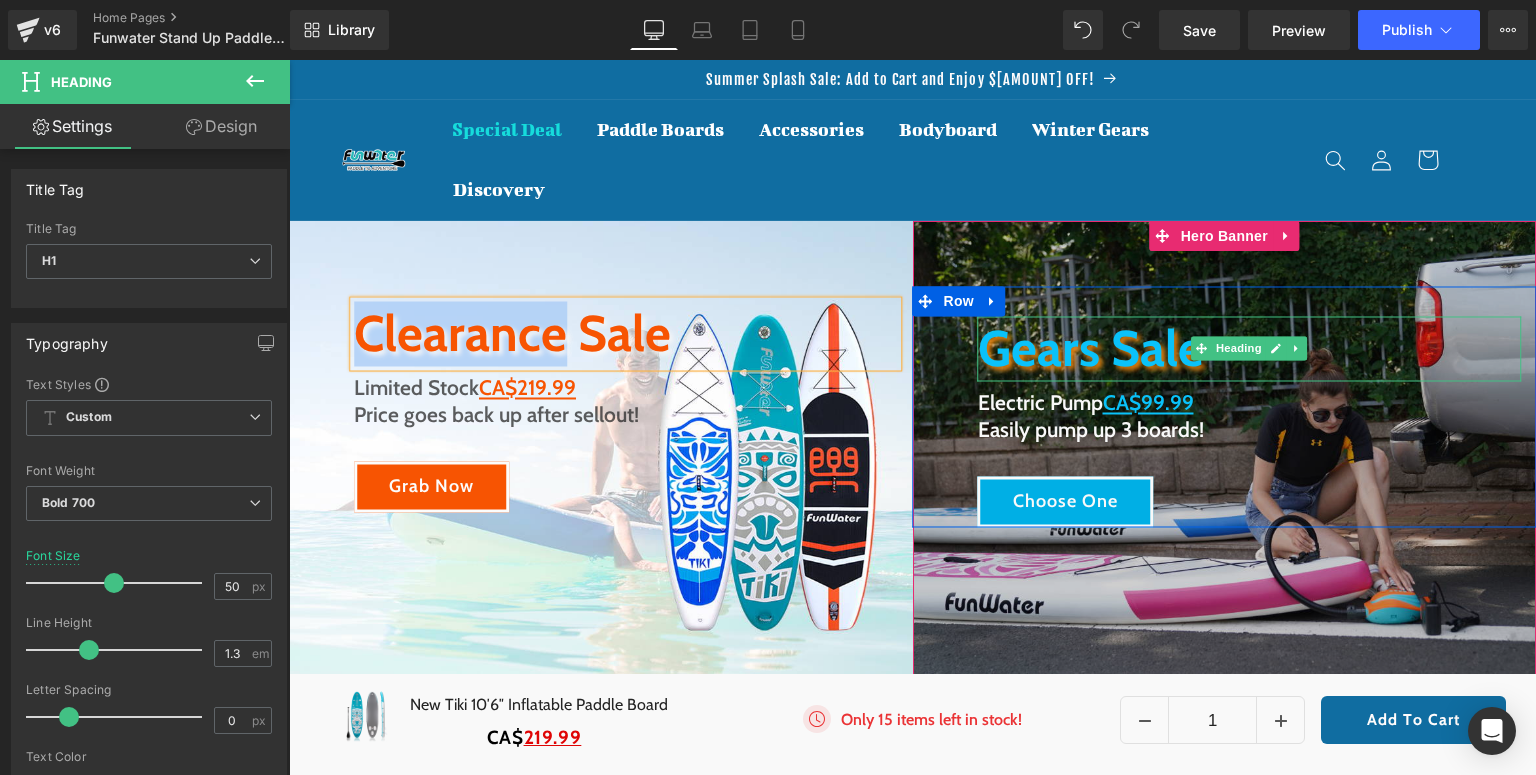 drag, startPoint x: 1191, startPoint y: 347, endPoint x: 1112, endPoint y: 360, distance: 80.06248 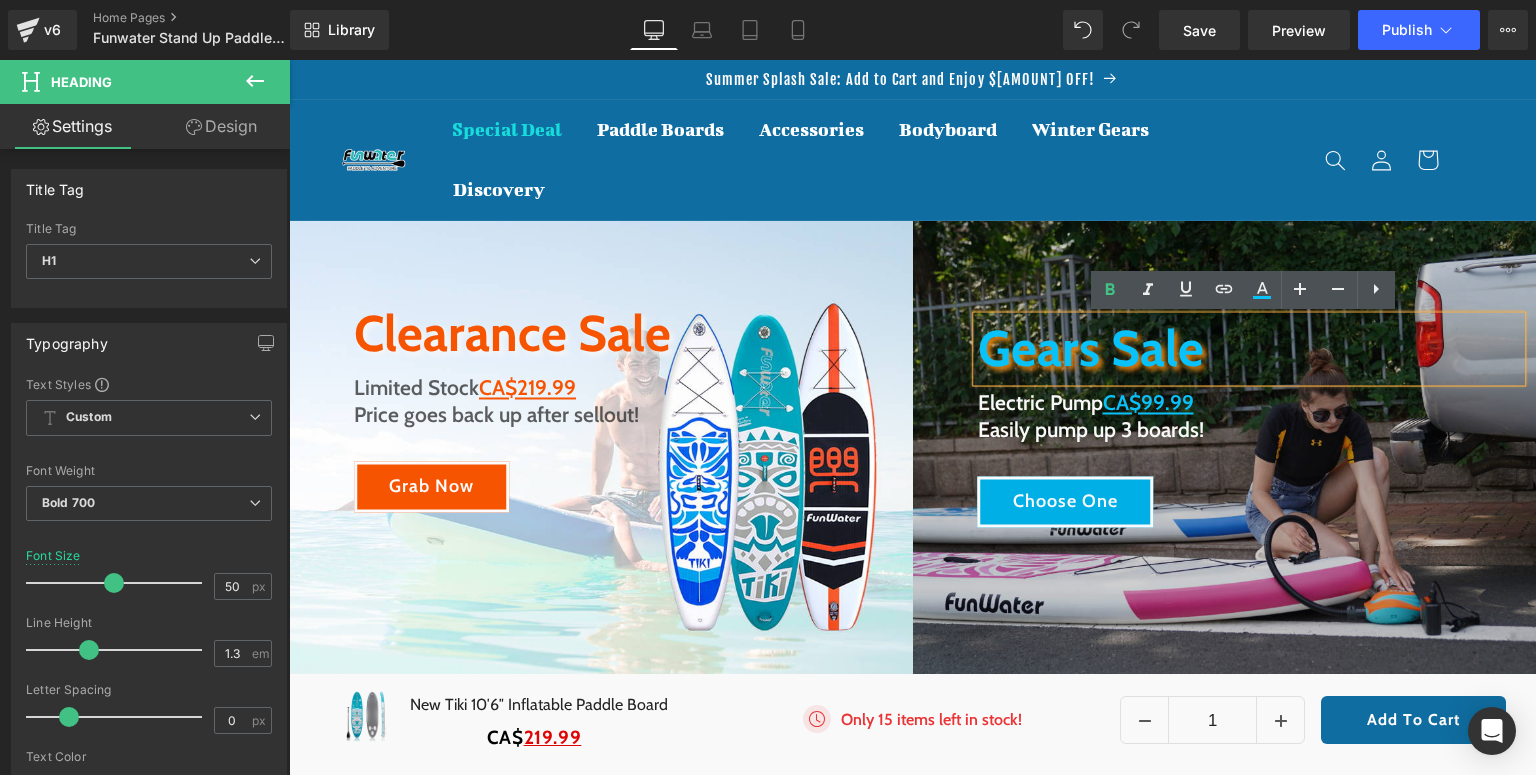 click on "Gears Sale" at bounding box center [1250, 348] 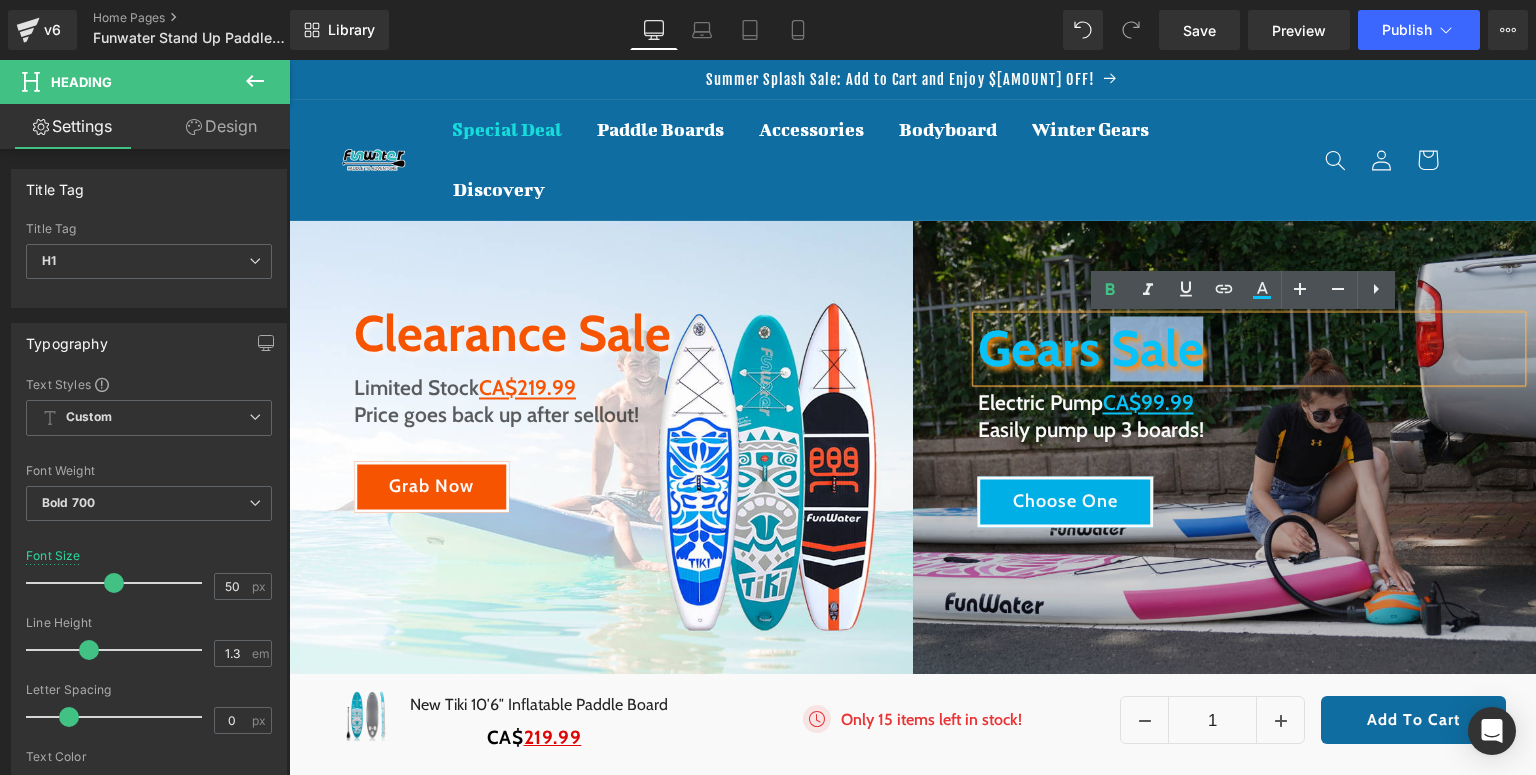 drag, startPoint x: 1200, startPoint y: 352, endPoint x: 1115, endPoint y: 359, distance: 85.28775 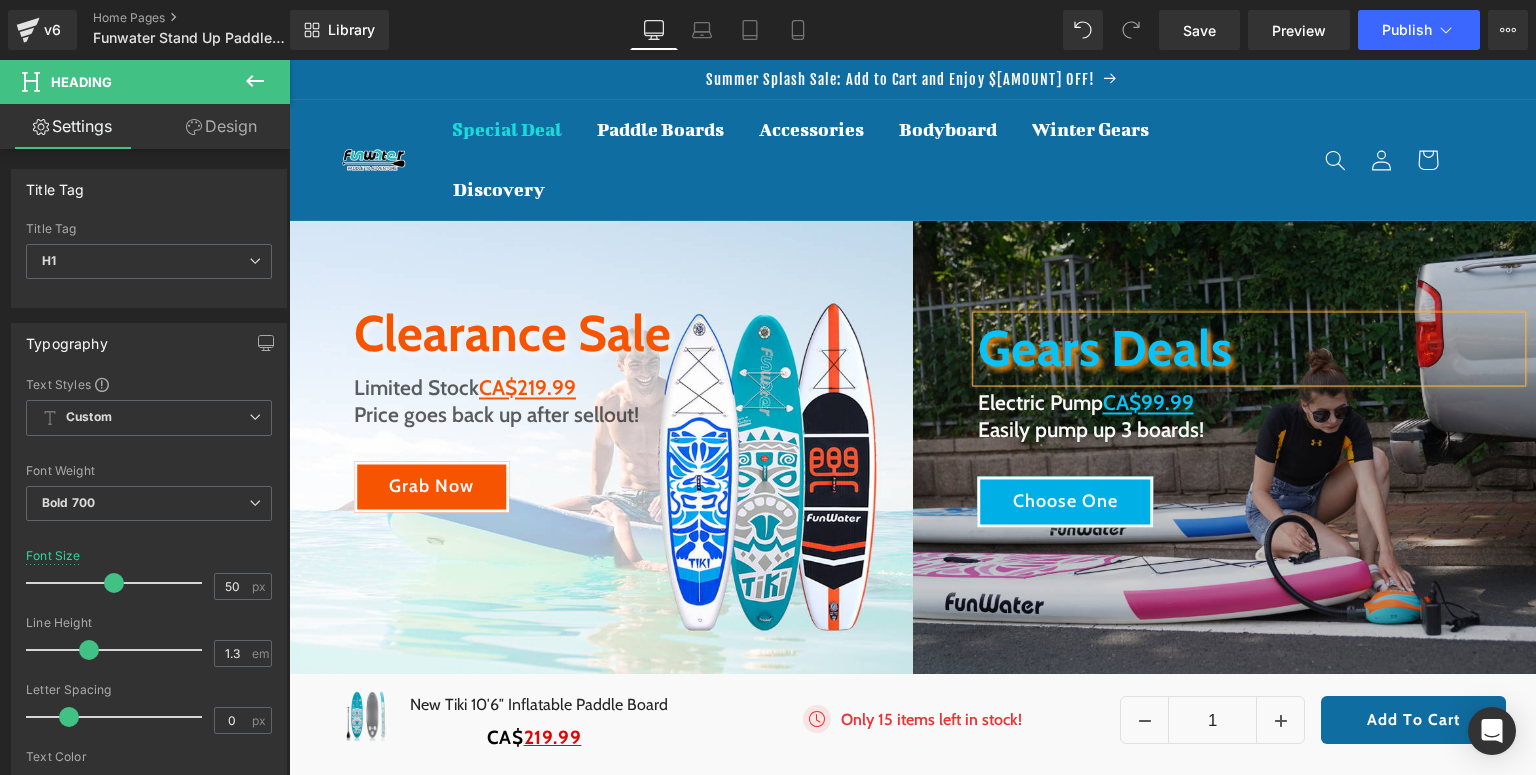 click on "Gears Deals Heading         Electric Pump  CA$99.99   Easily pump up 3 boards! Heading         Choose One Button
Row       50px" at bounding box center [1225, 406] 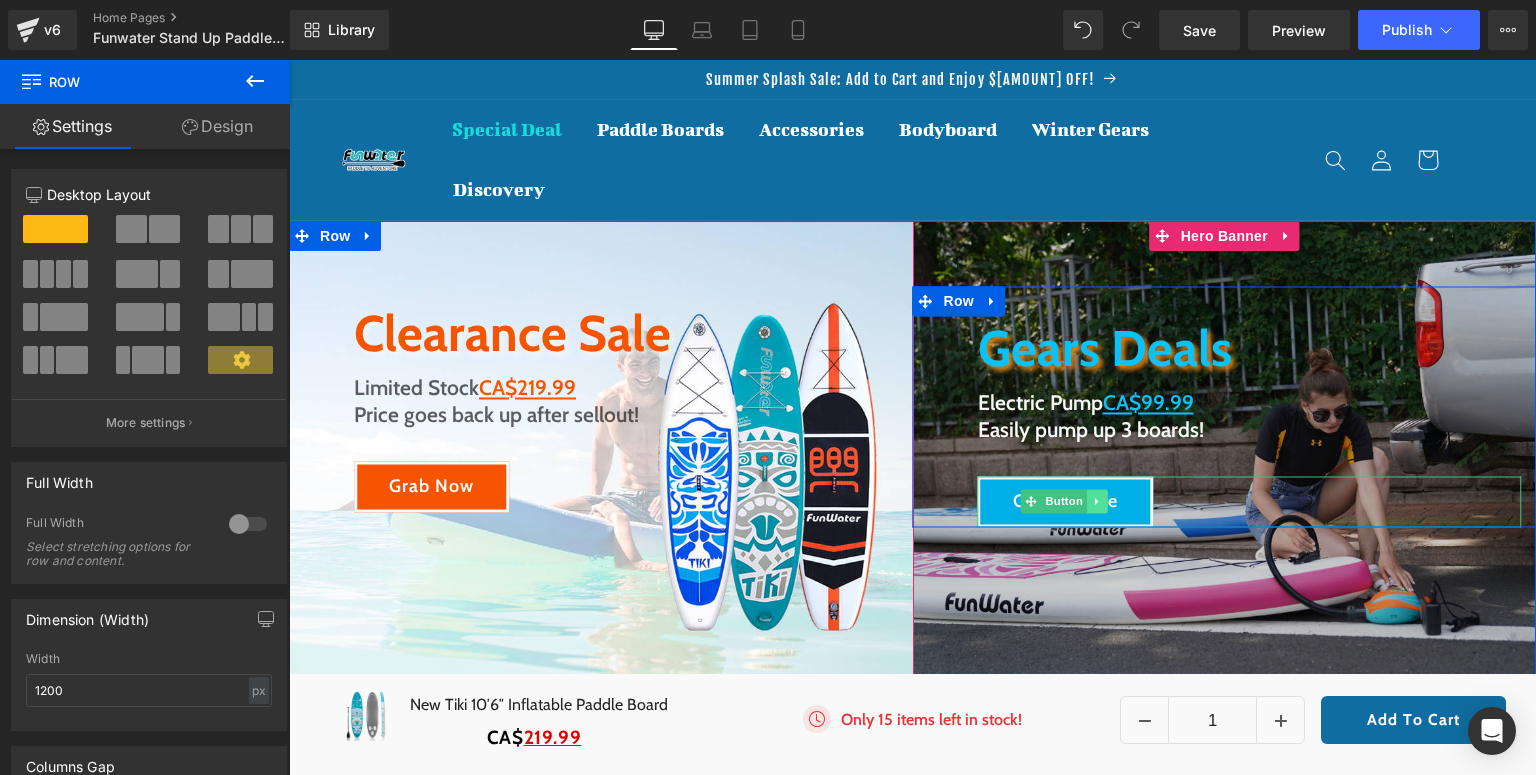 drag, startPoint x: 1048, startPoint y: 501, endPoint x: 1096, endPoint y: 495, distance: 48.373547 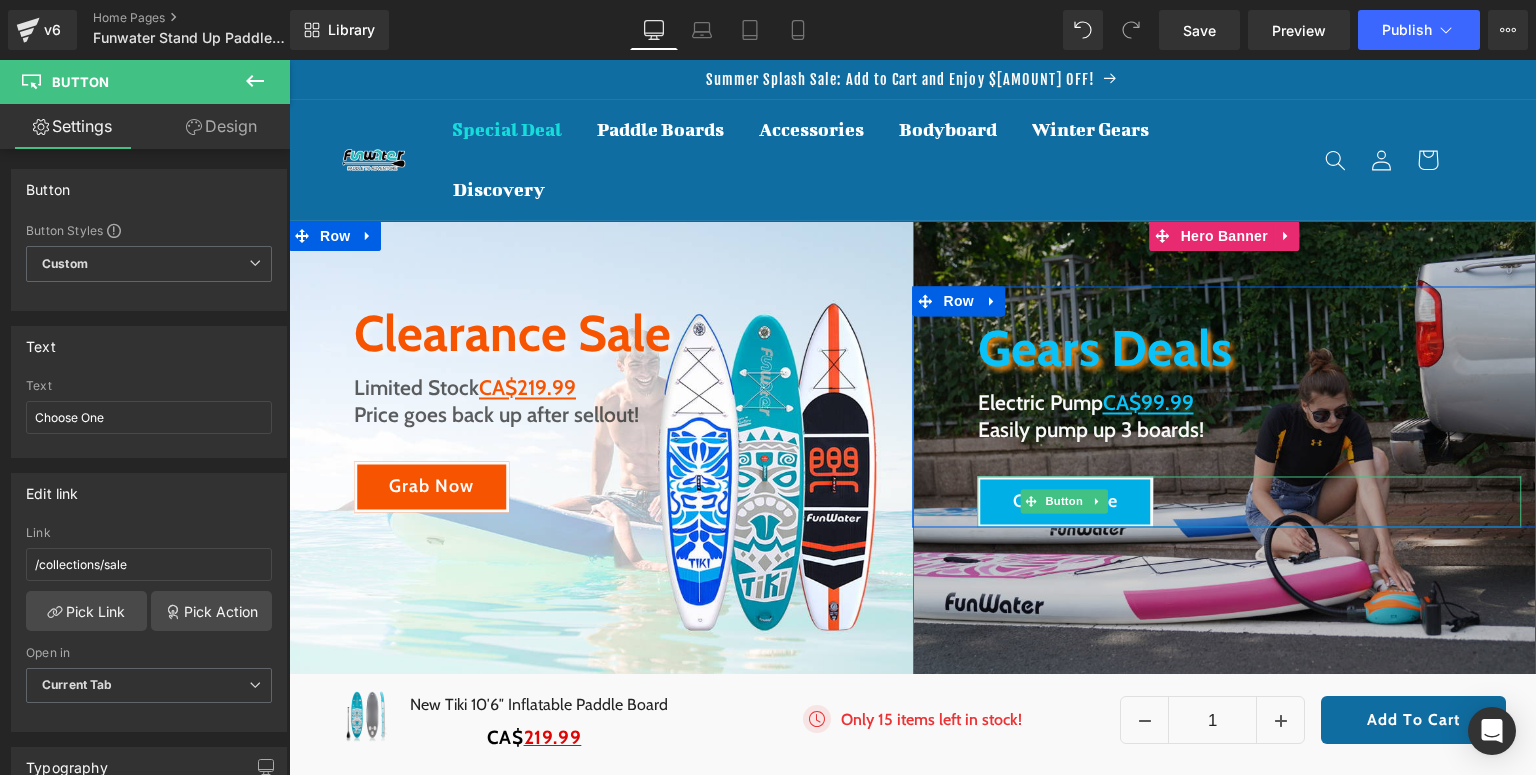 click on "Button" at bounding box center [1065, 502] 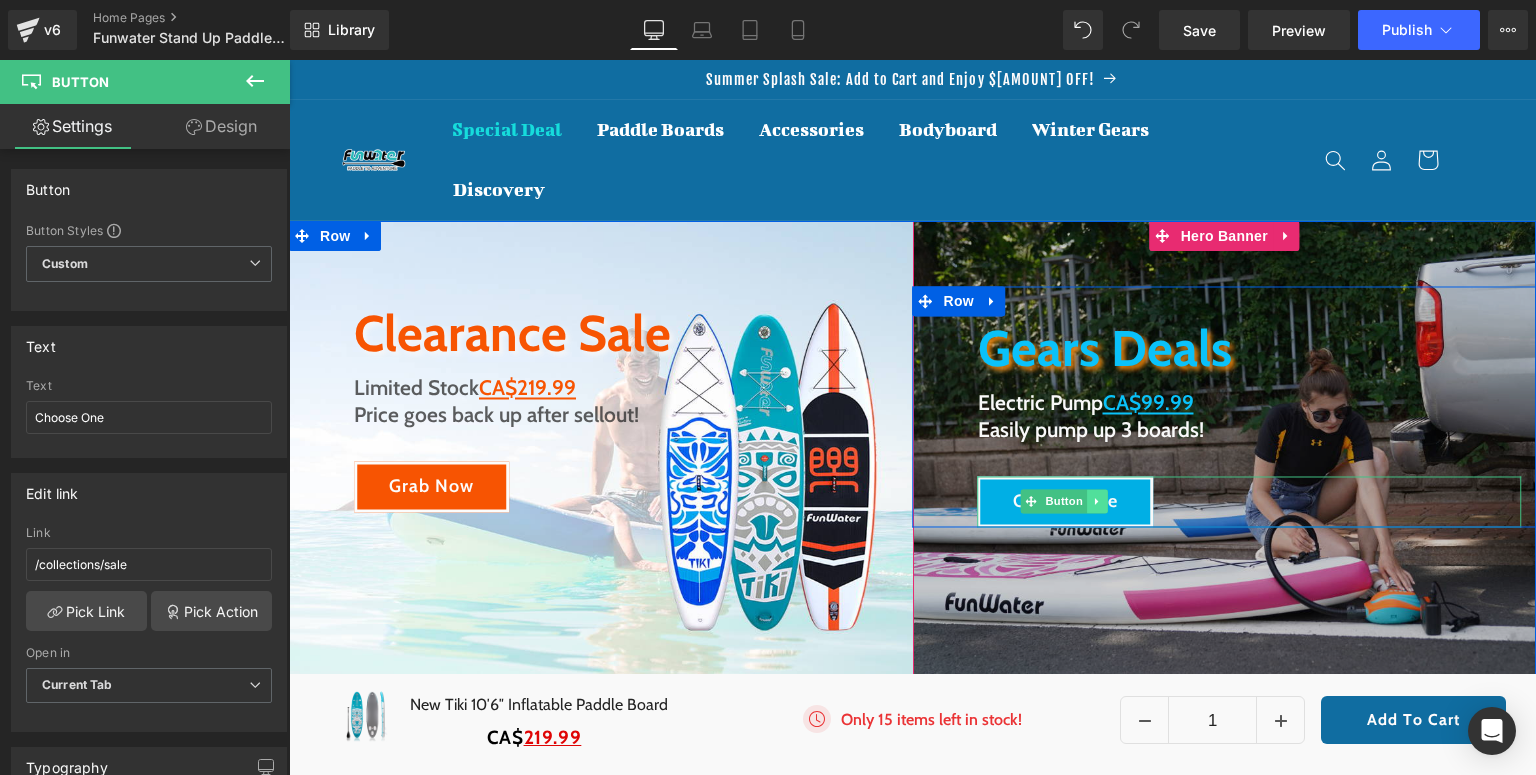 click 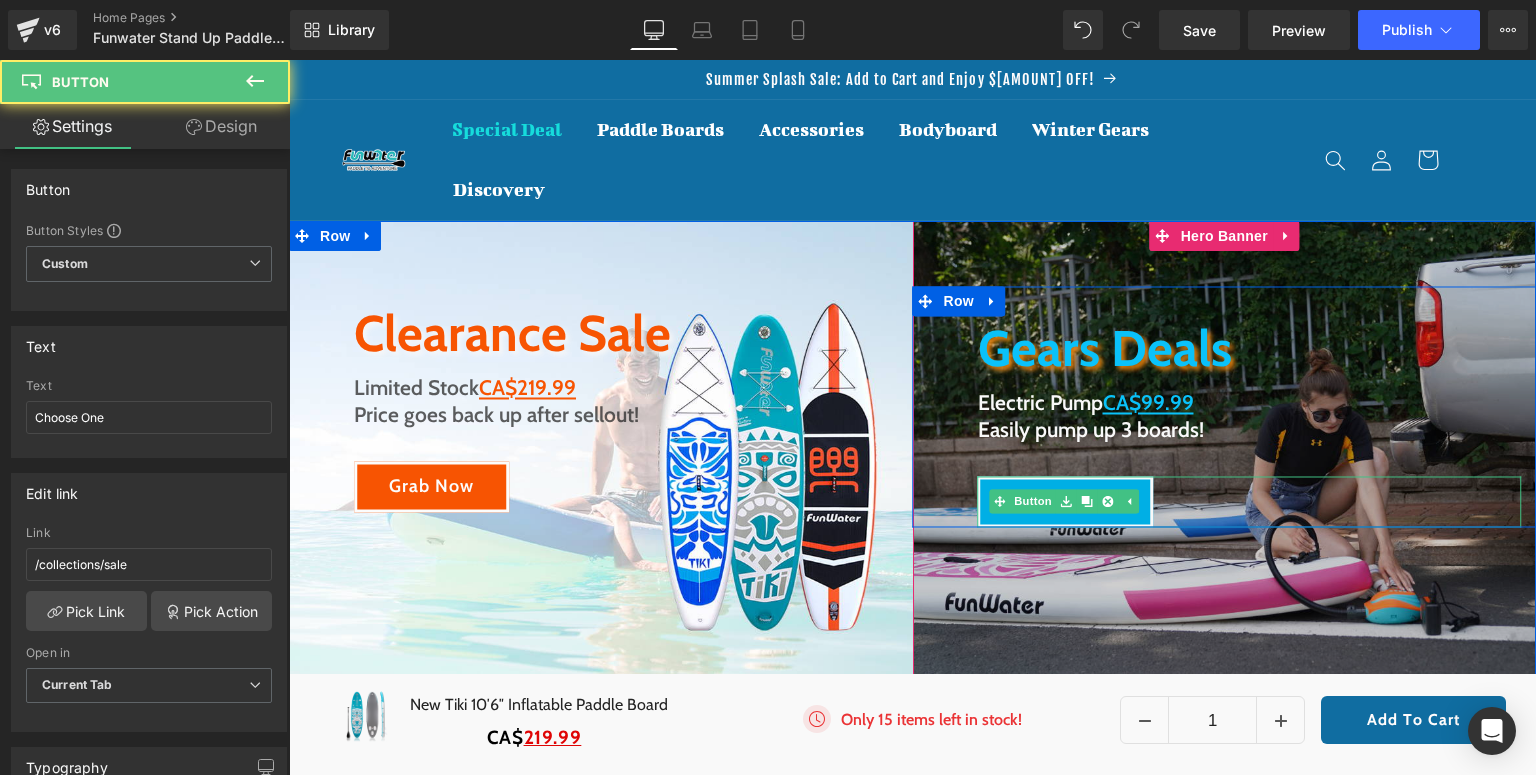 click on "Choose One" at bounding box center (1066, 501) 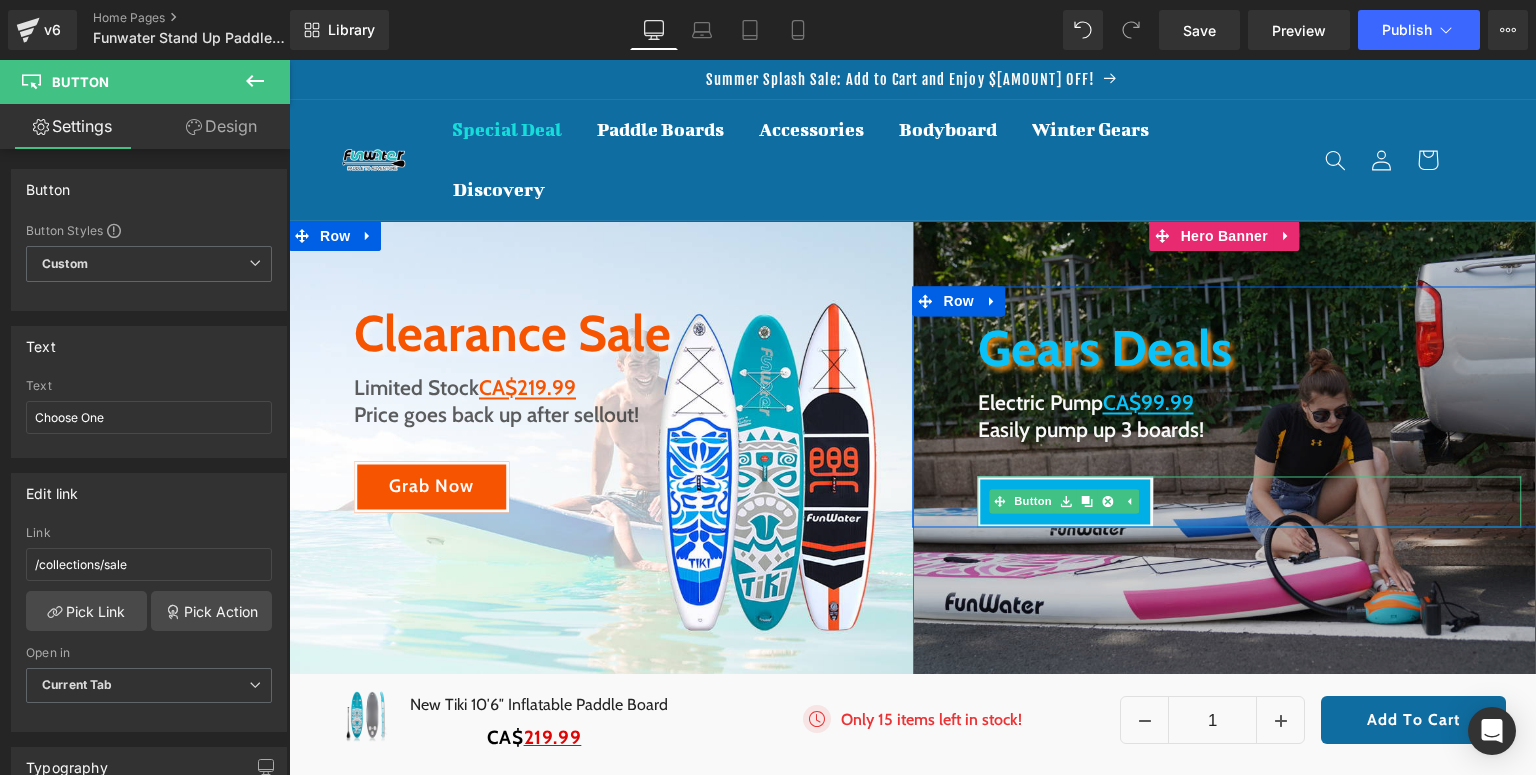 drag, startPoint x: 1132, startPoint y: 504, endPoint x: 1103, endPoint y: 509, distance: 29.427877 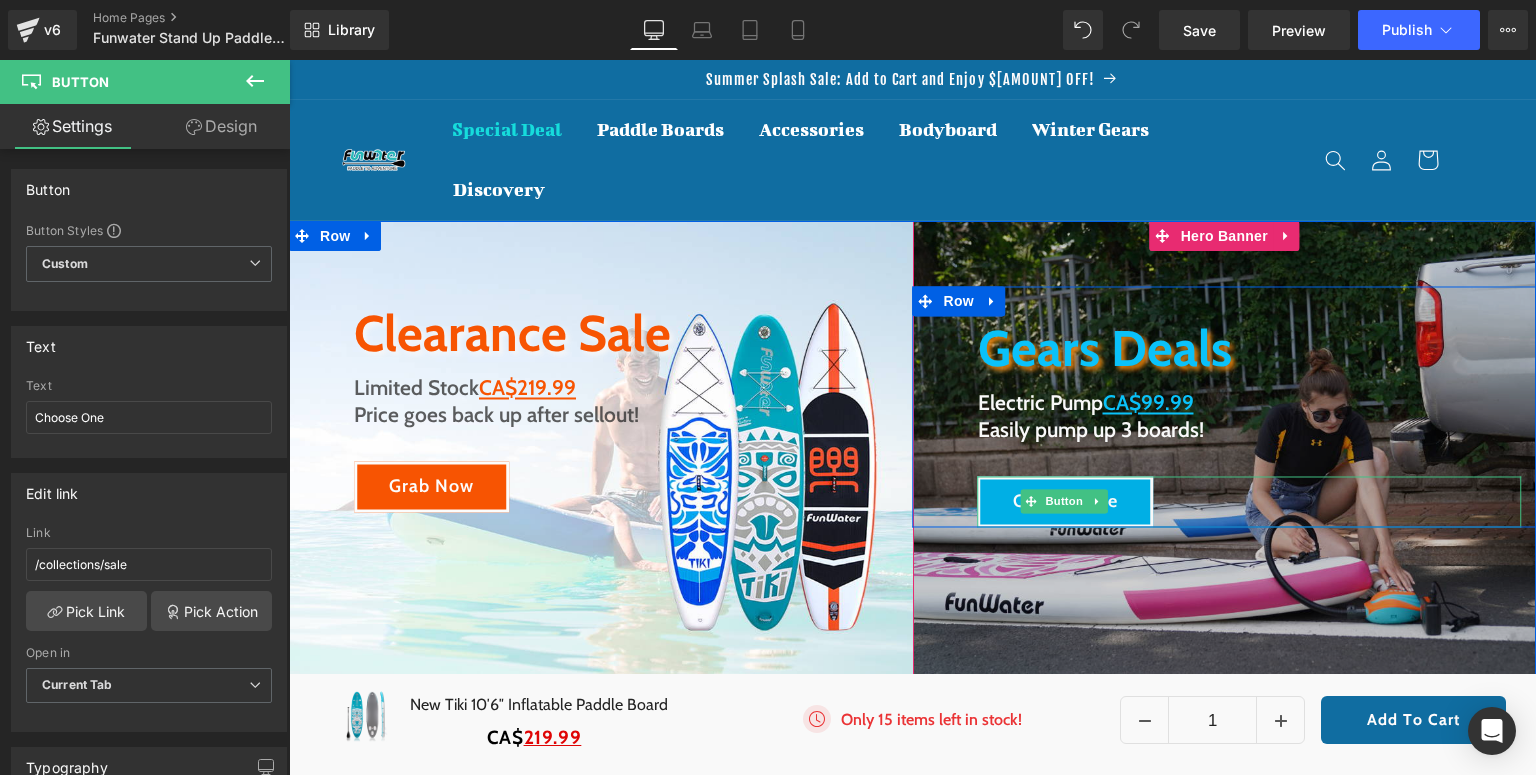 click on "Choose One" at bounding box center [1066, 501] 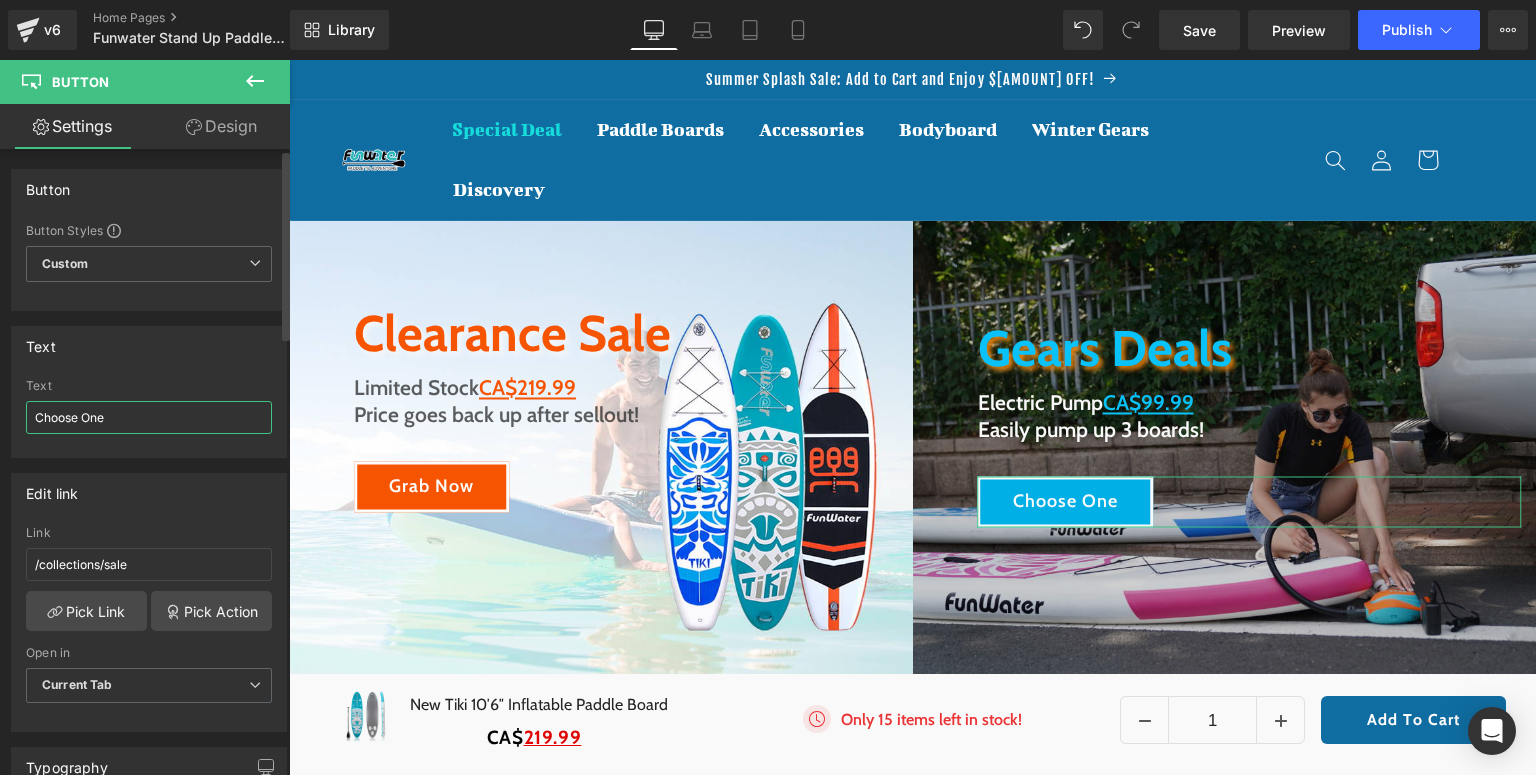drag, startPoint x: 161, startPoint y: 424, endPoint x: 29, endPoint y: 425, distance: 132.00378 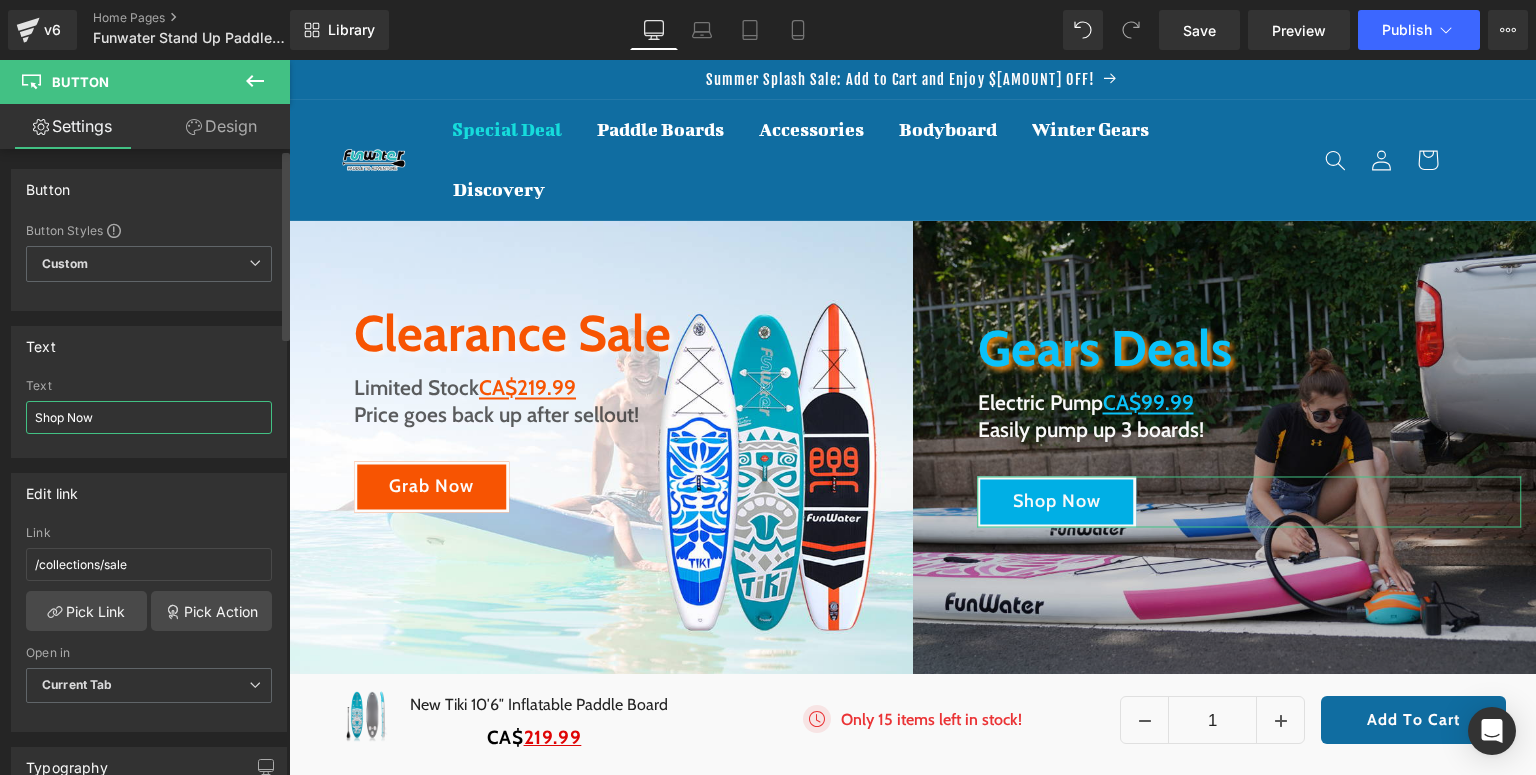 type on "Shop Now" 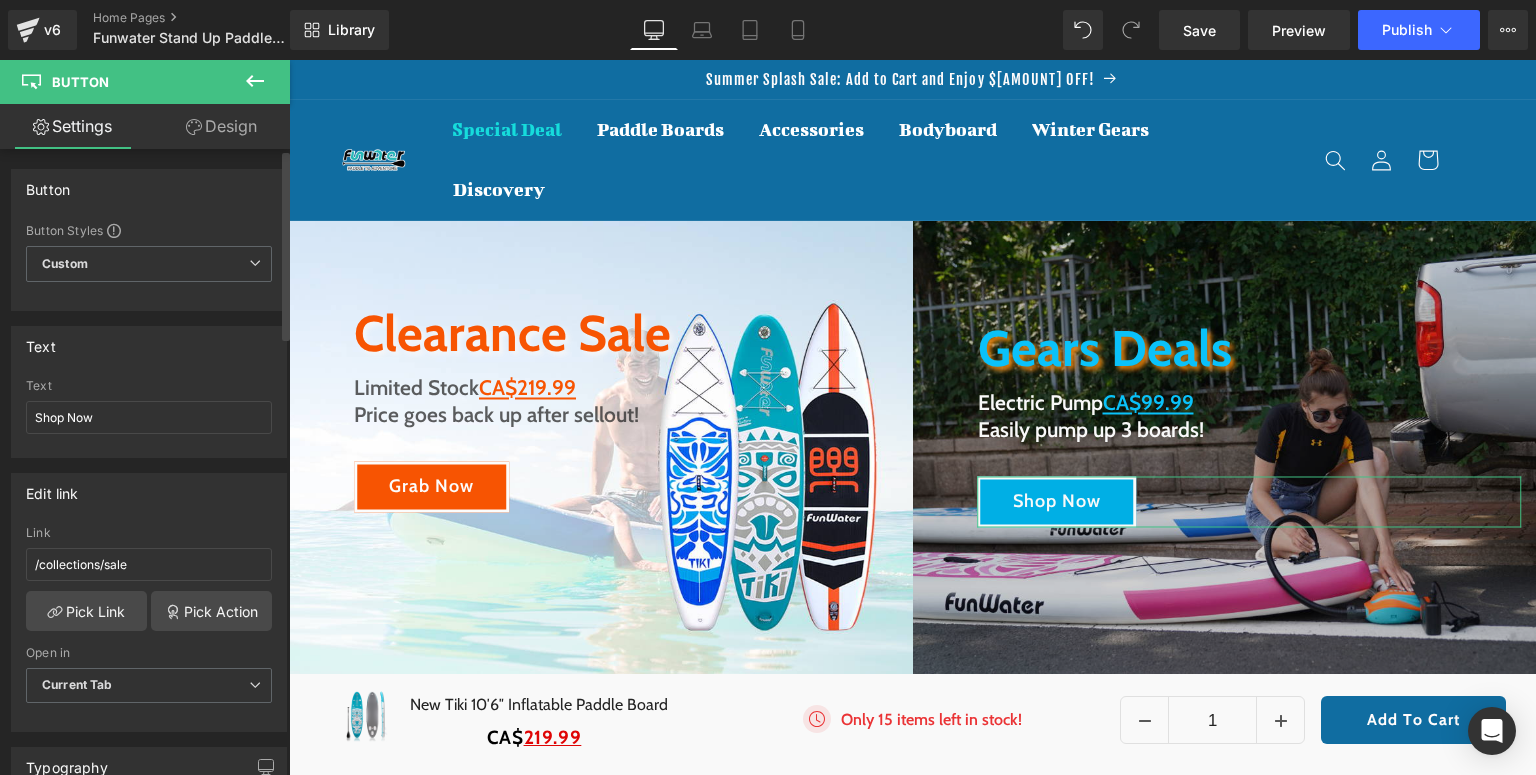 drag, startPoint x: 95, startPoint y: 346, endPoint x: 44, endPoint y: 367, distance: 55.154327 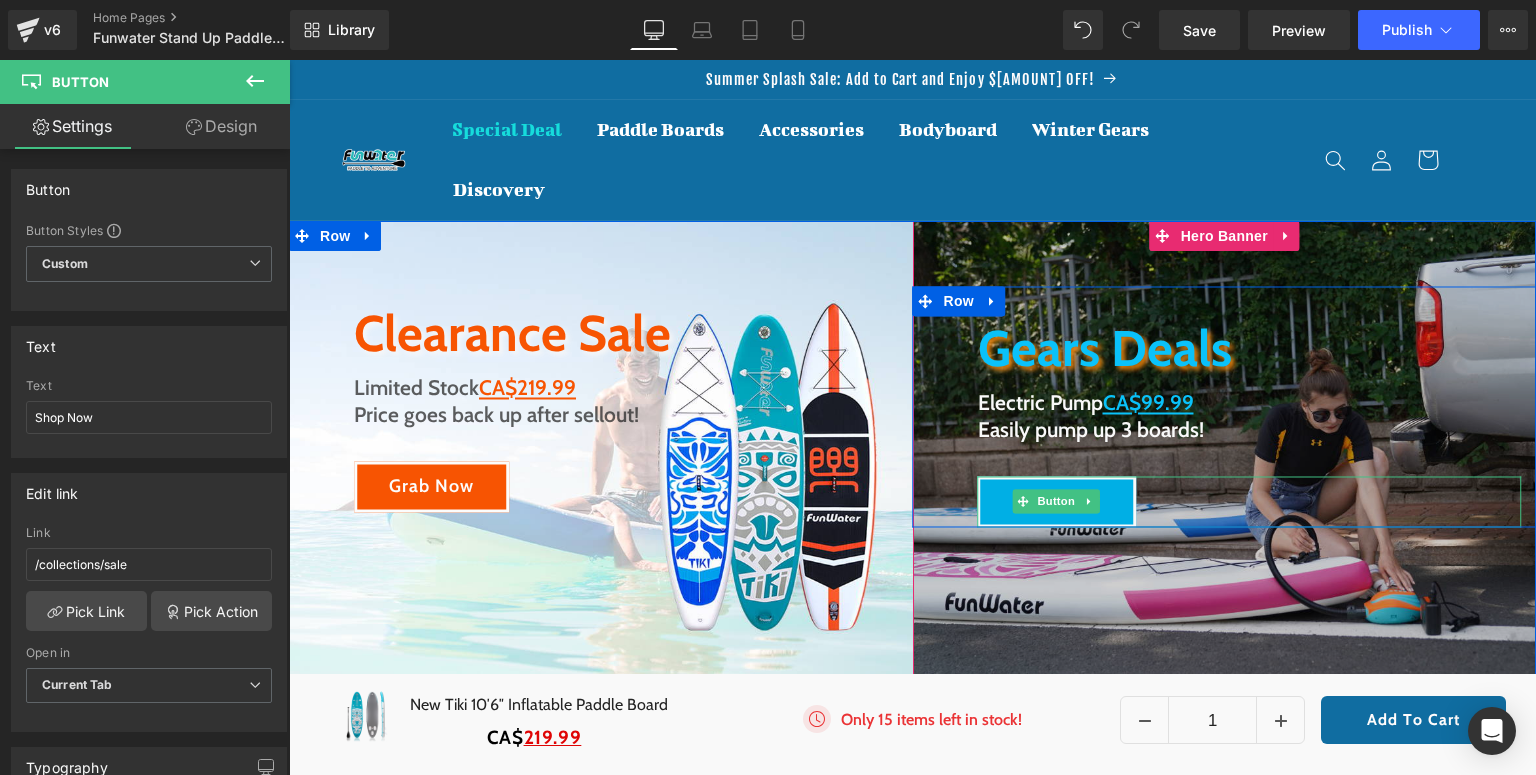 drag, startPoint x: 1048, startPoint y: 496, endPoint x: 998, endPoint y: 496, distance: 50 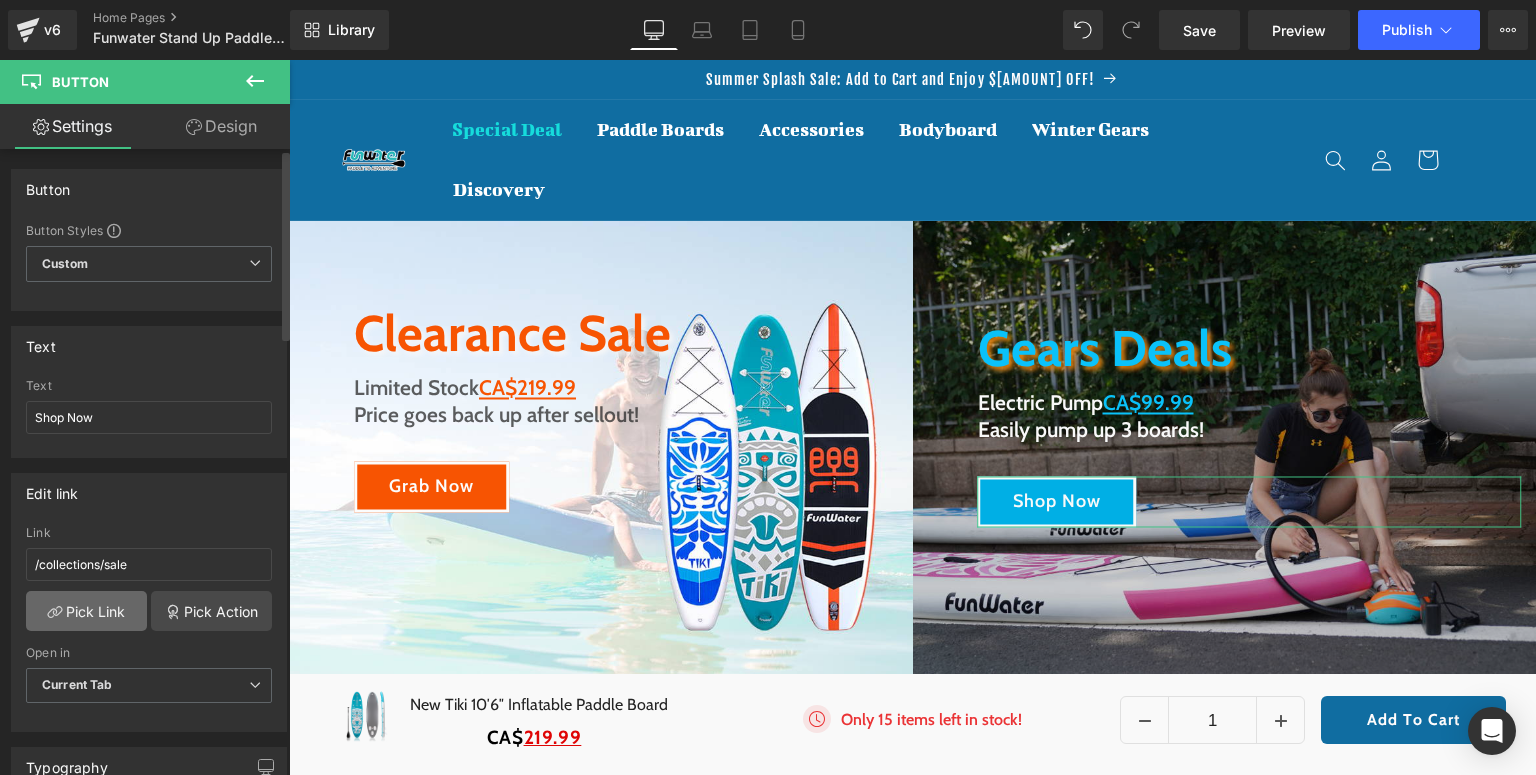 click on "Pick Link" at bounding box center [86, 611] 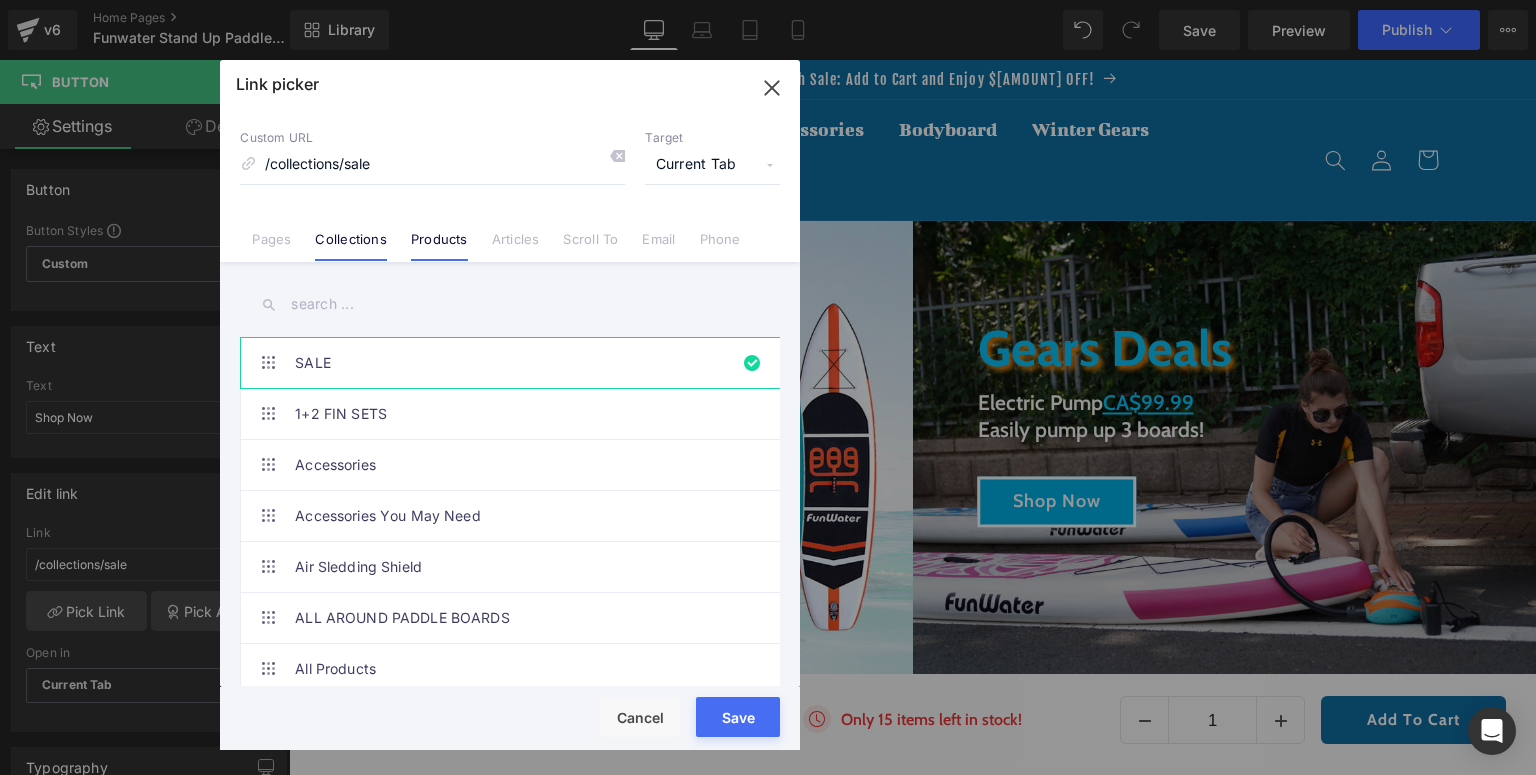 click on "Products" at bounding box center (439, 246) 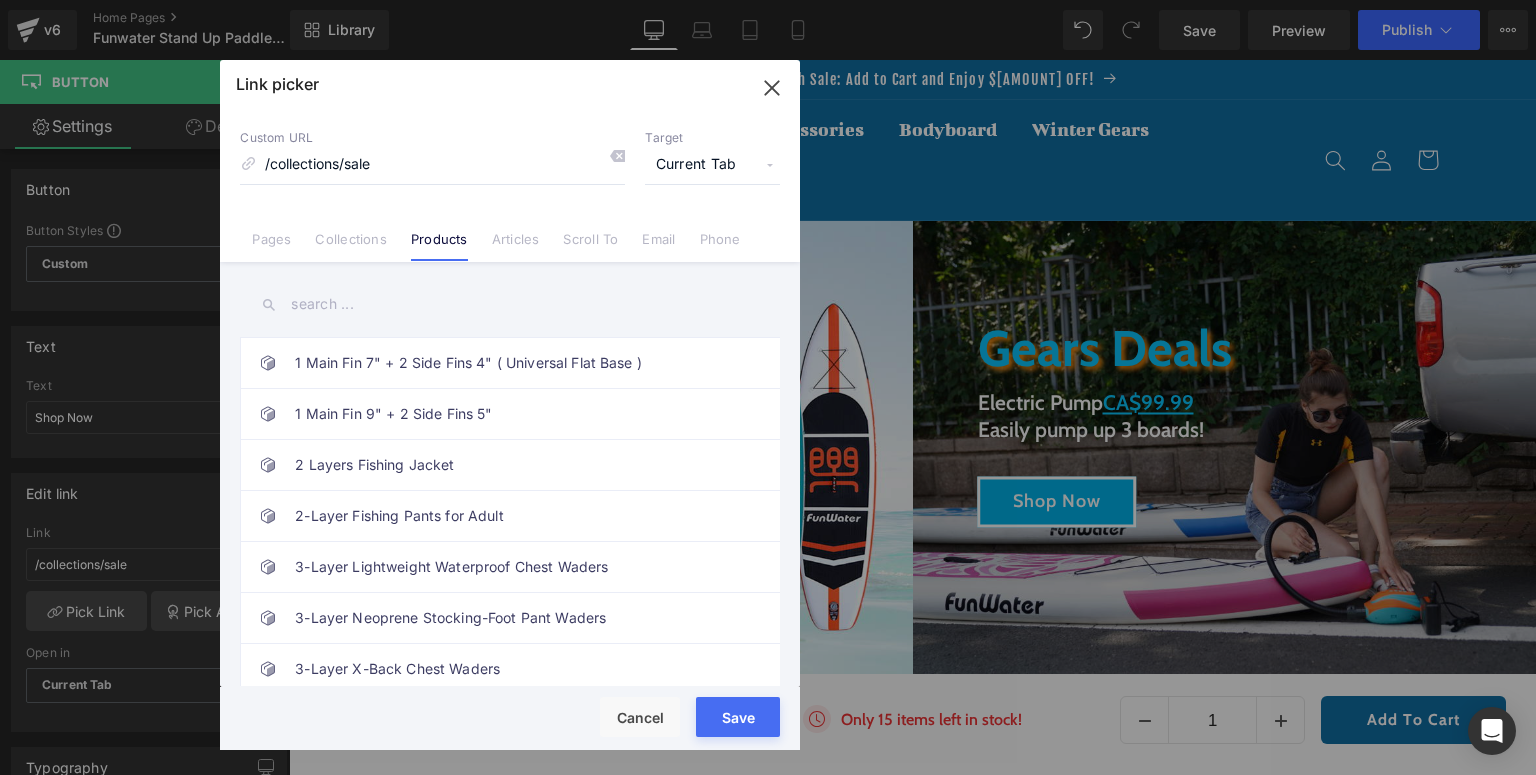 click at bounding box center [510, 304] 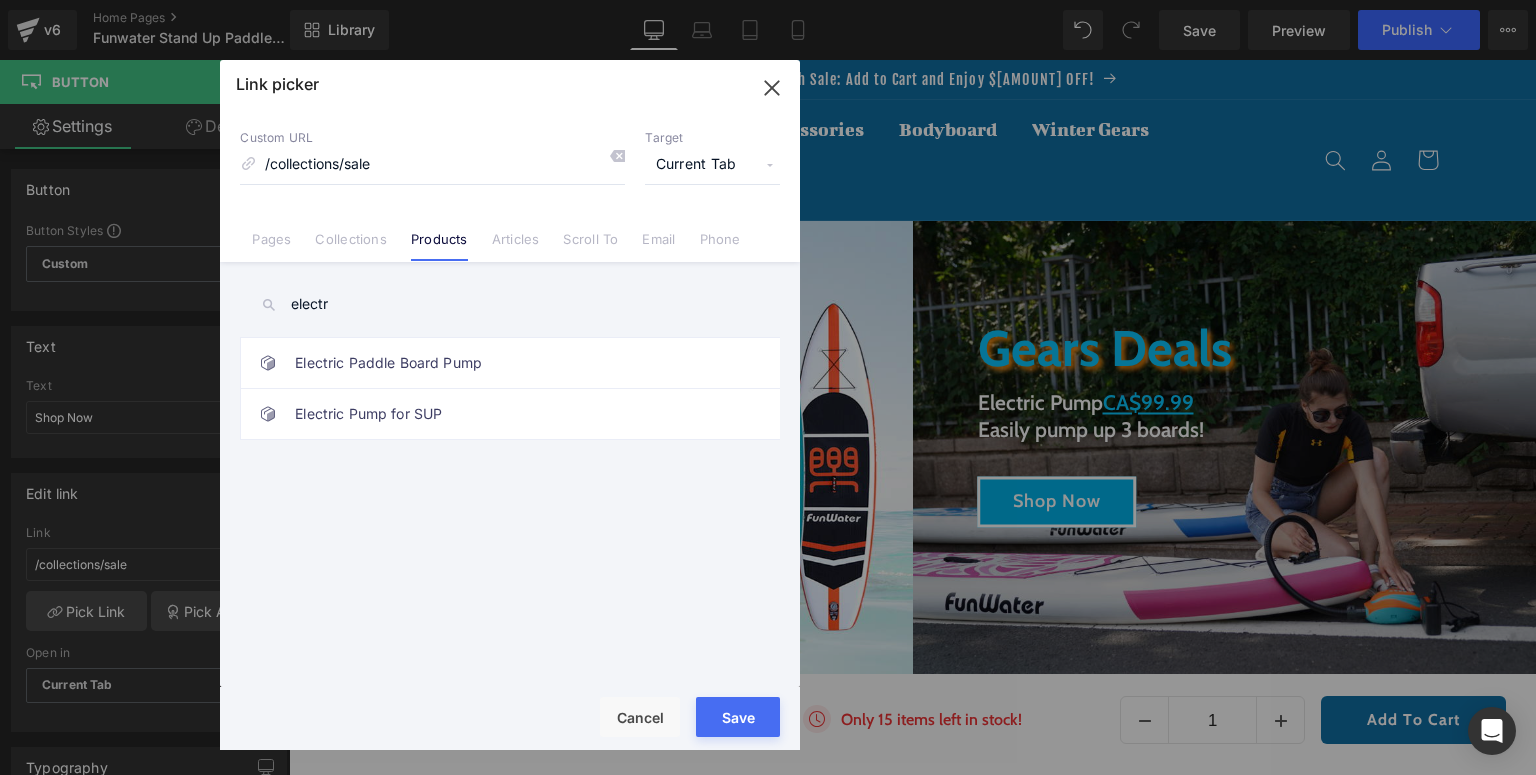 type on "electr" 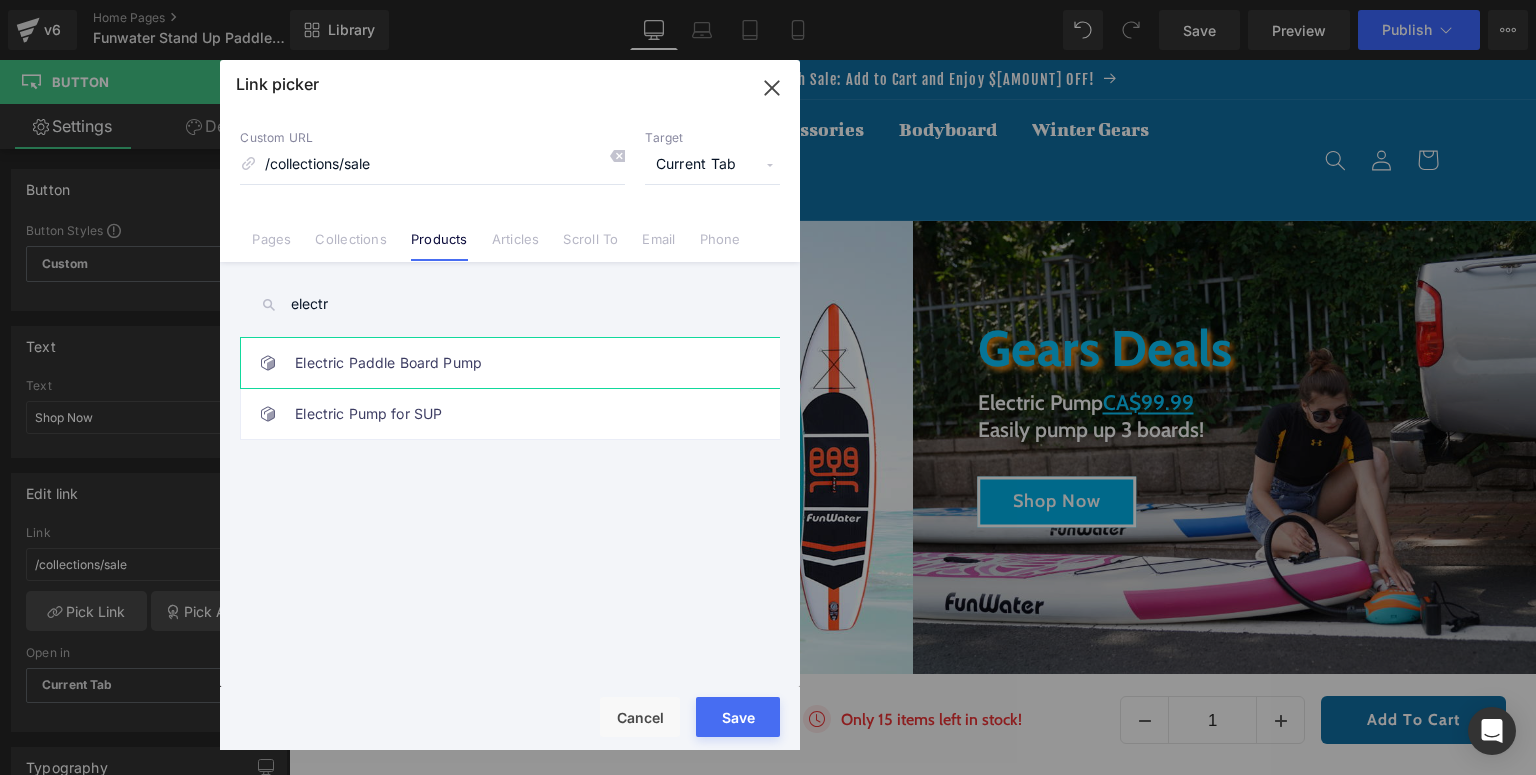 click on "Electric Paddle Board Pump" at bounding box center (515, 363) 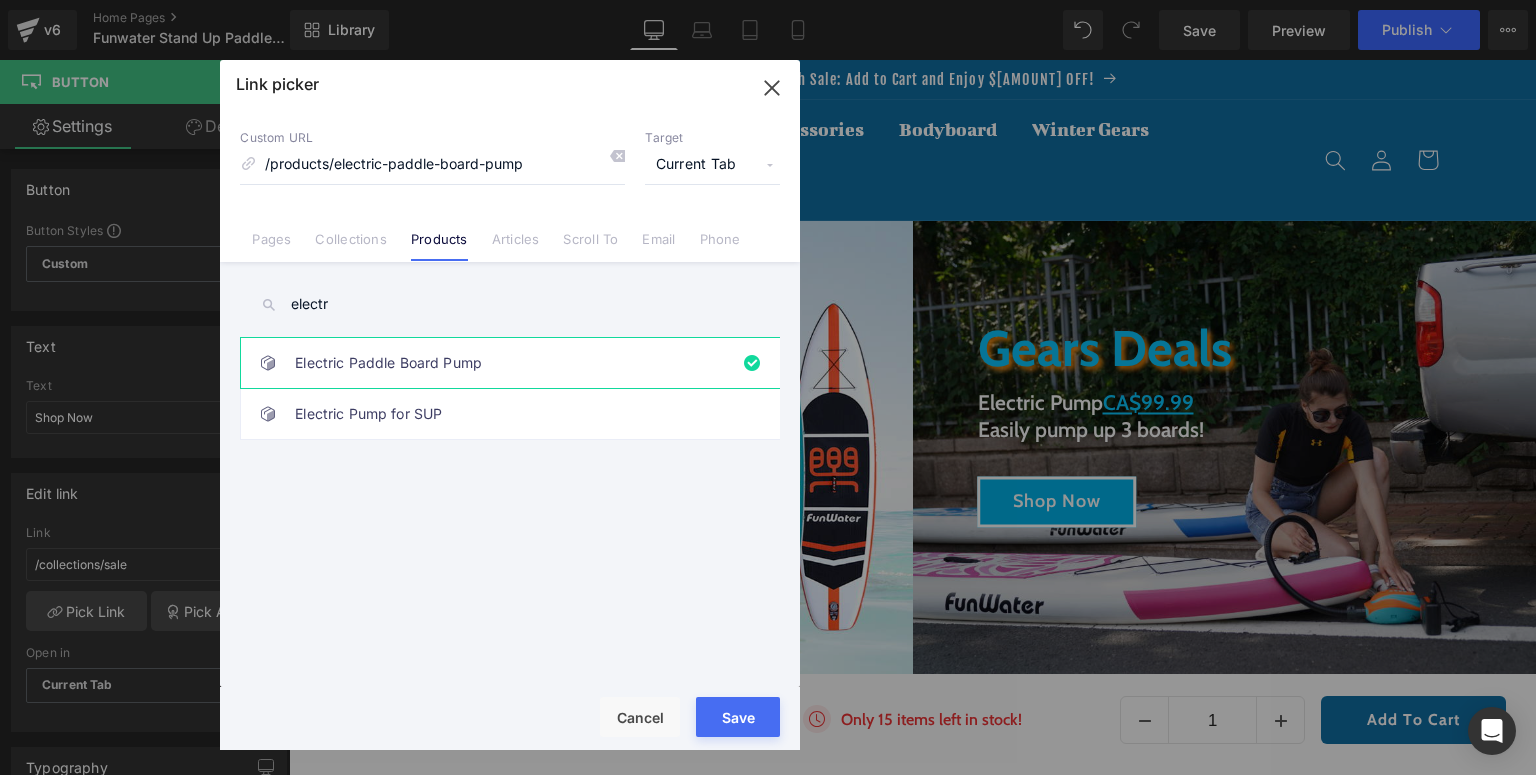 drag, startPoint x: 733, startPoint y: 708, endPoint x: 461, endPoint y: 560, distance: 309.65787 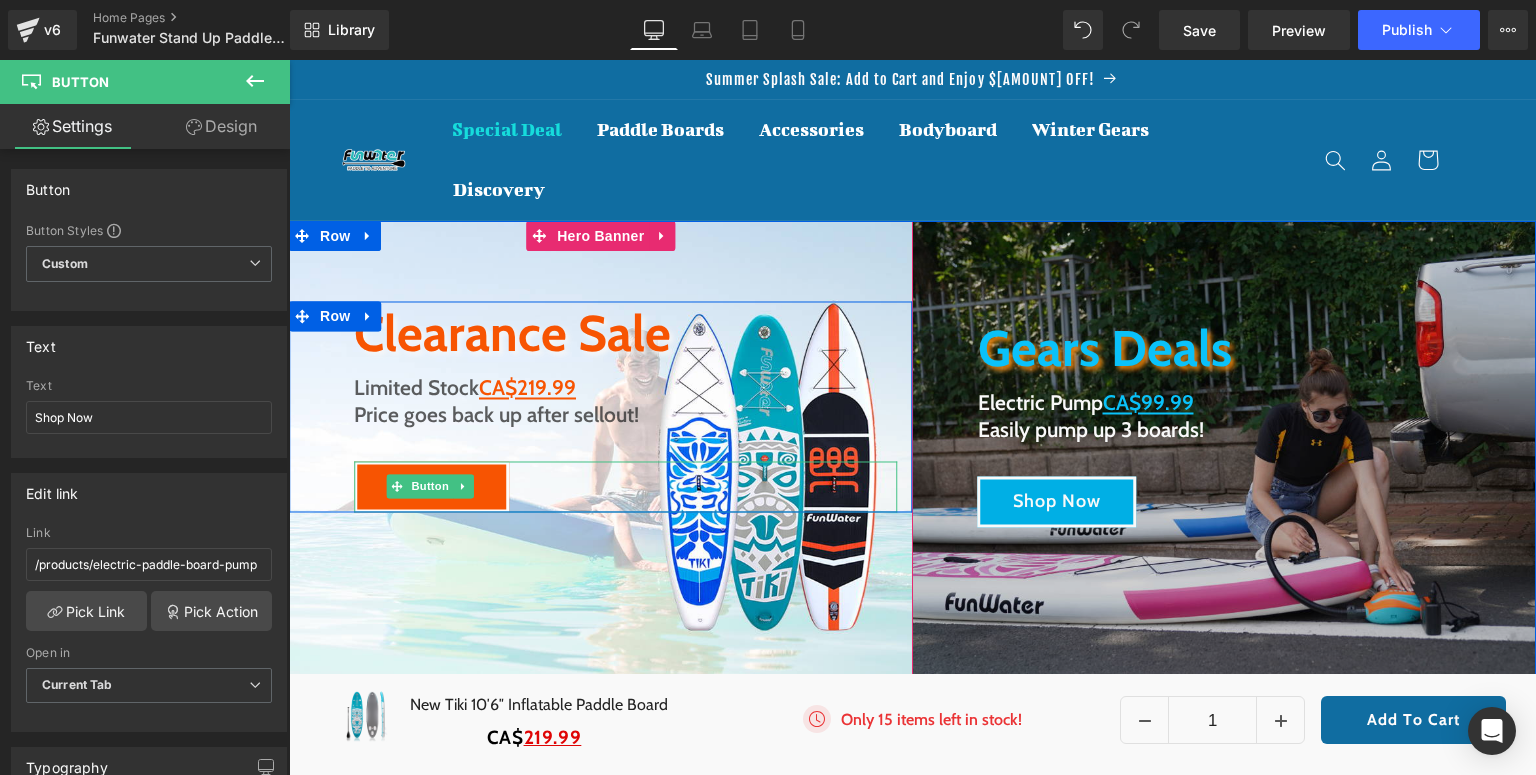 drag, startPoint x: 432, startPoint y: 486, endPoint x: 409, endPoint y: 440, distance: 51.42956 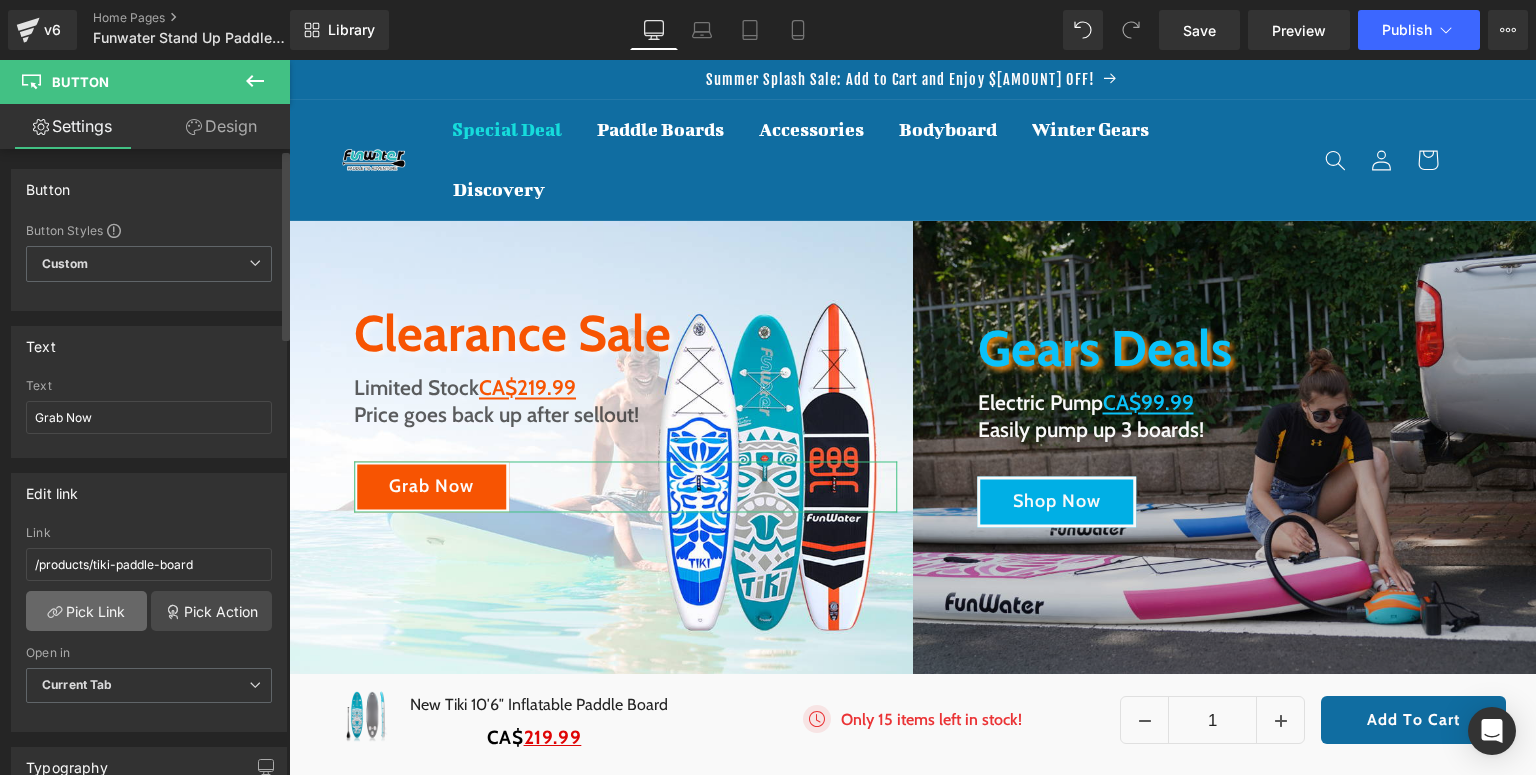 click on "Pick Link" at bounding box center [86, 611] 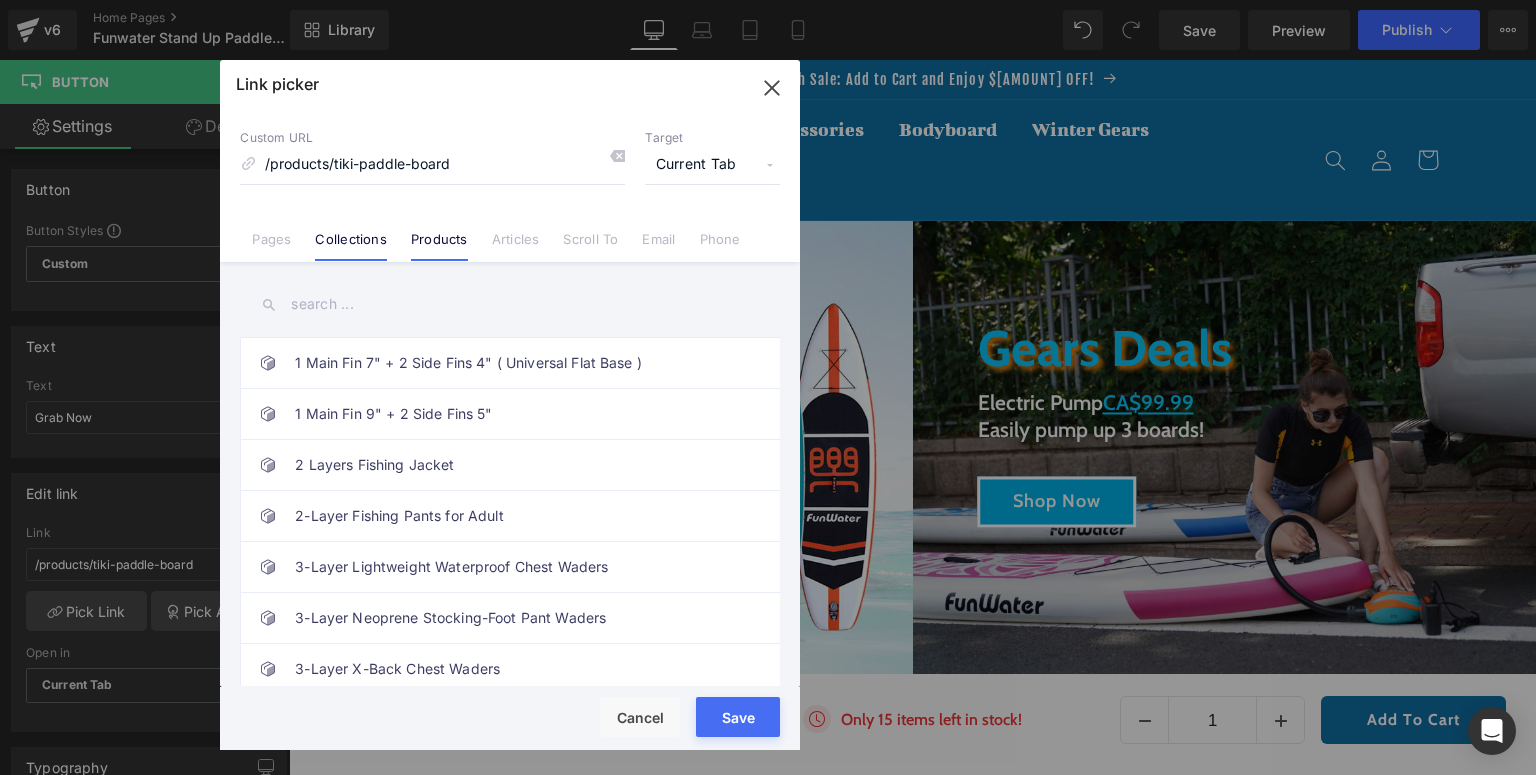 click on "Collections" at bounding box center [350, 246] 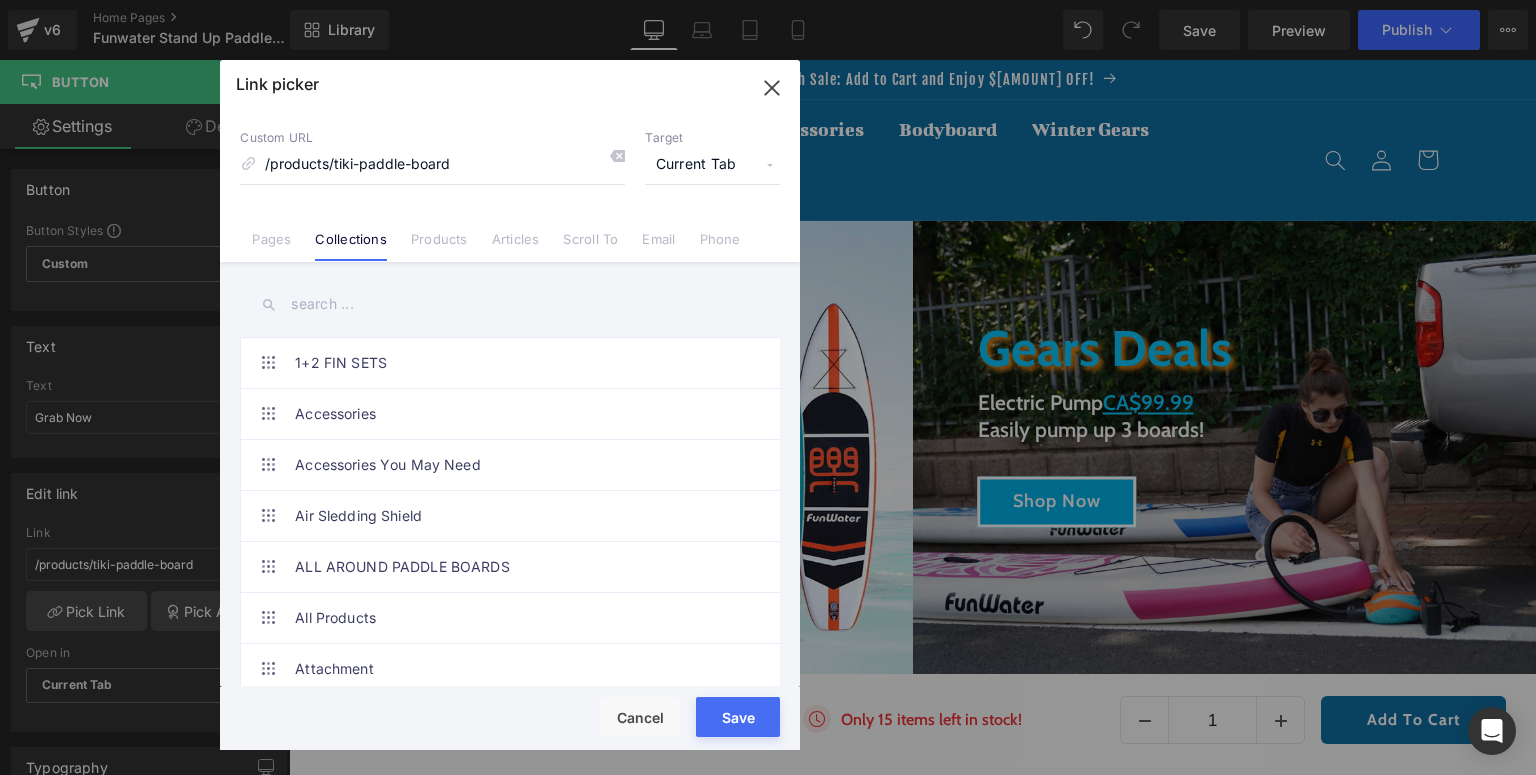 click at bounding box center [510, 304] 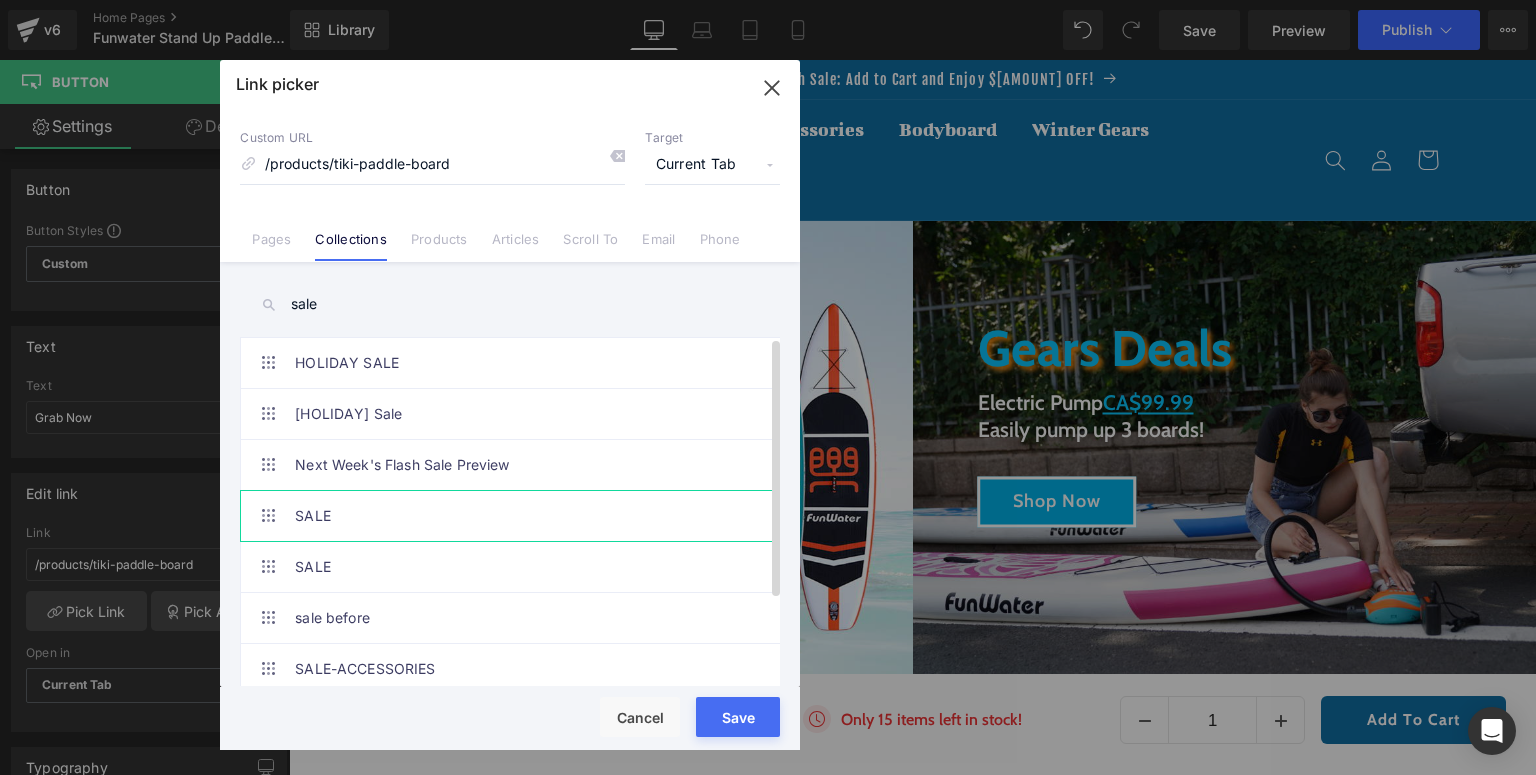 type on "sale" 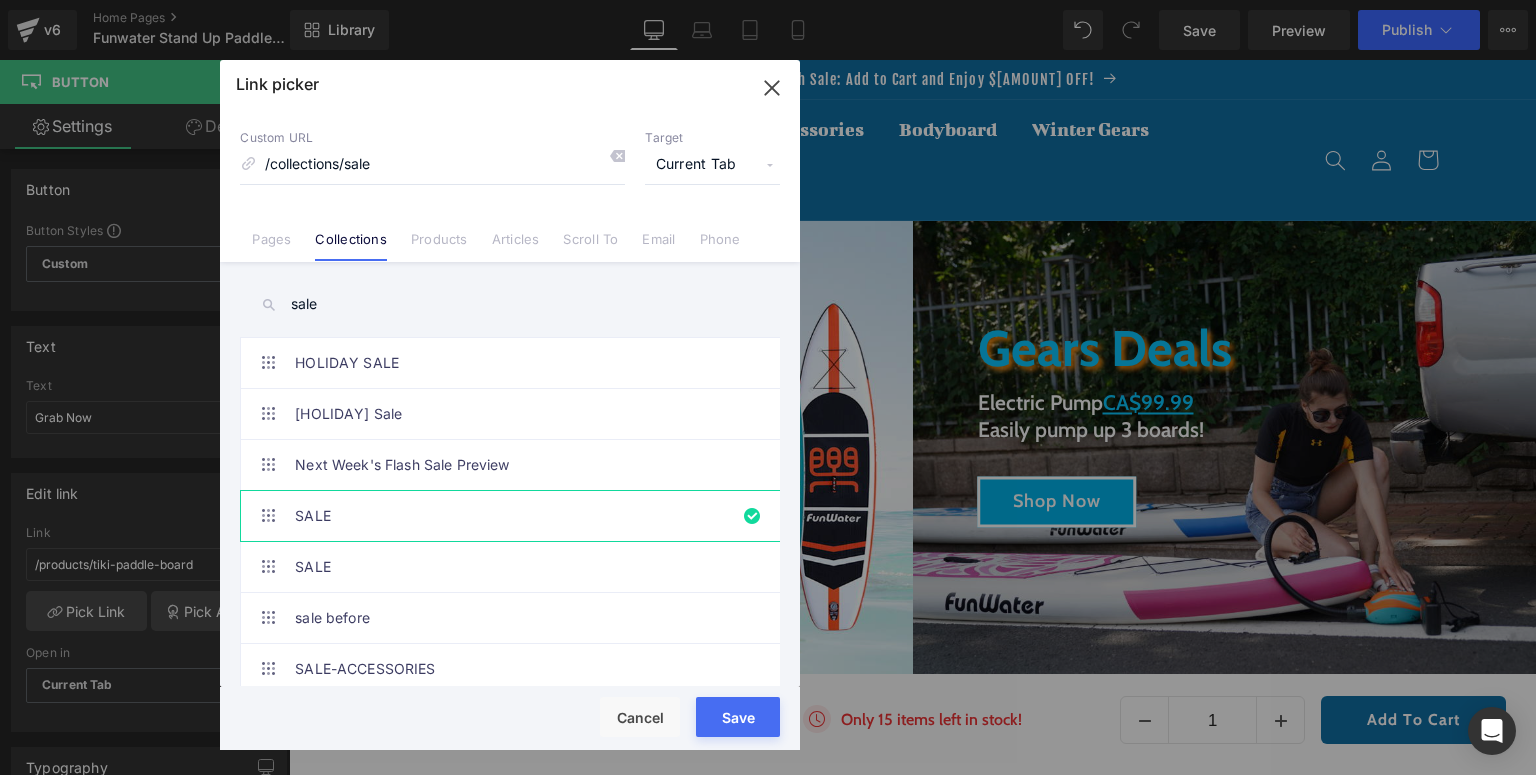 drag, startPoint x: 700, startPoint y: 706, endPoint x: 215, endPoint y: 1, distance: 855.71606 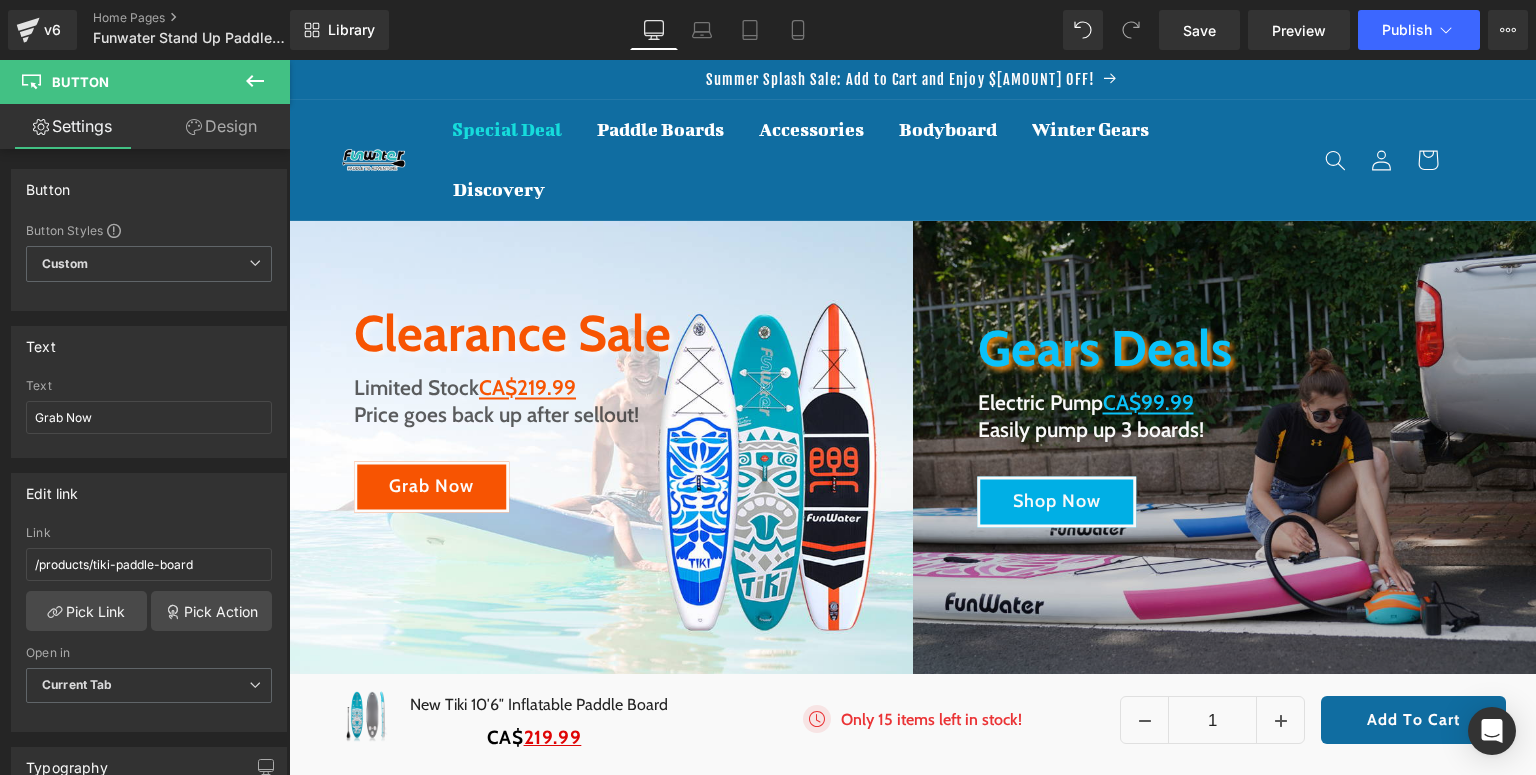 type on "/collections/sale" 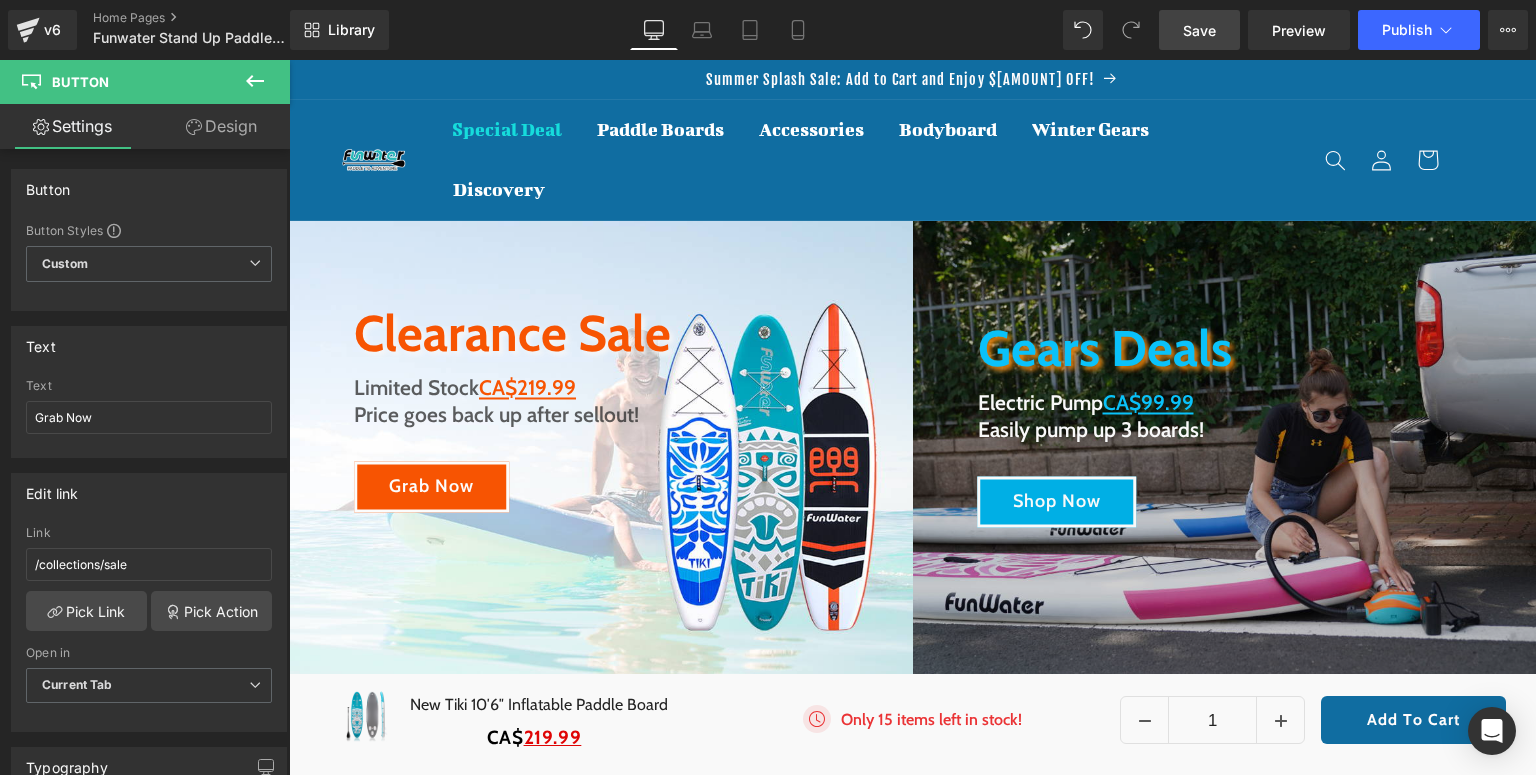 click on "Save" at bounding box center (1199, 30) 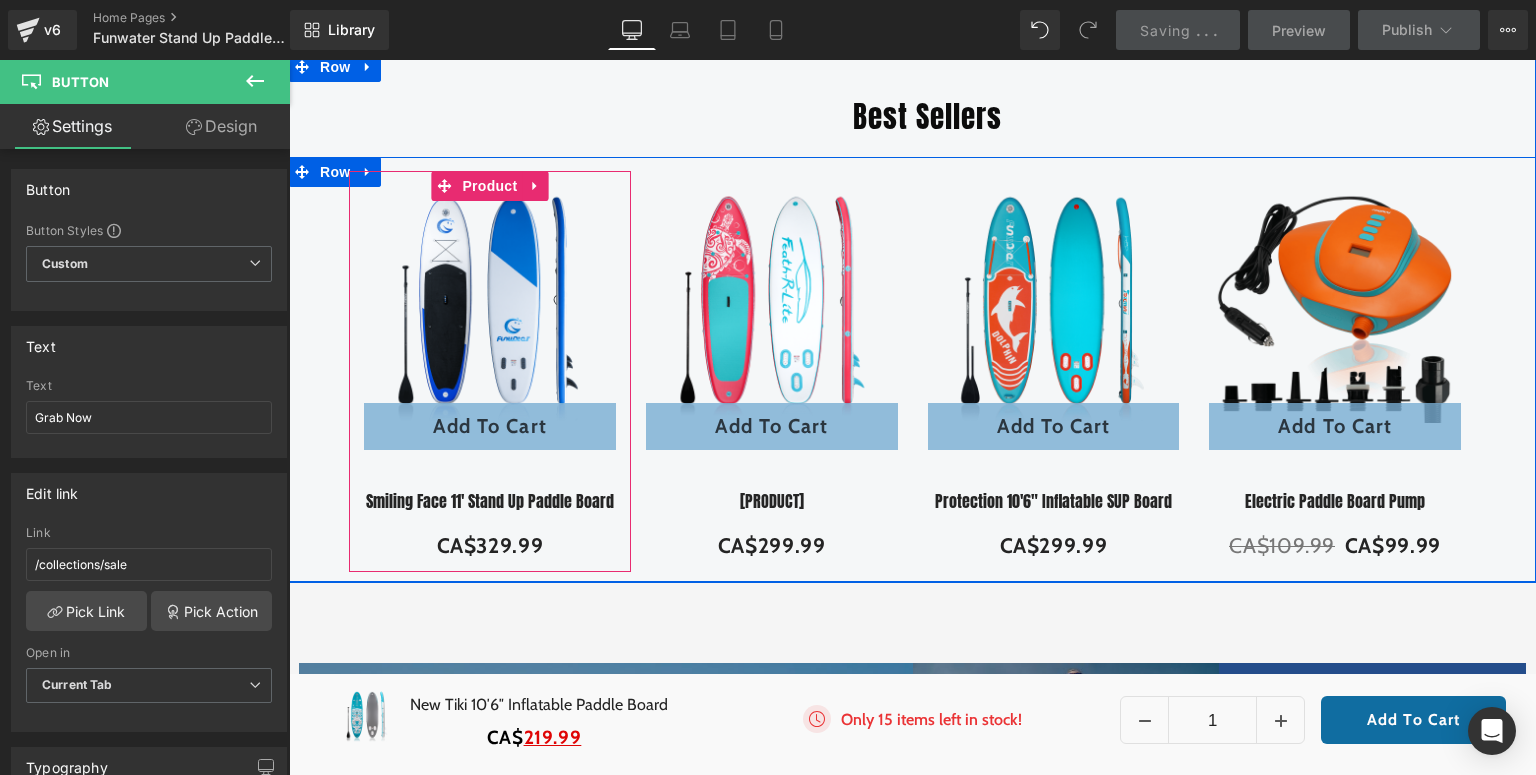 scroll, scrollTop: 560, scrollLeft: 0, axis: vertical 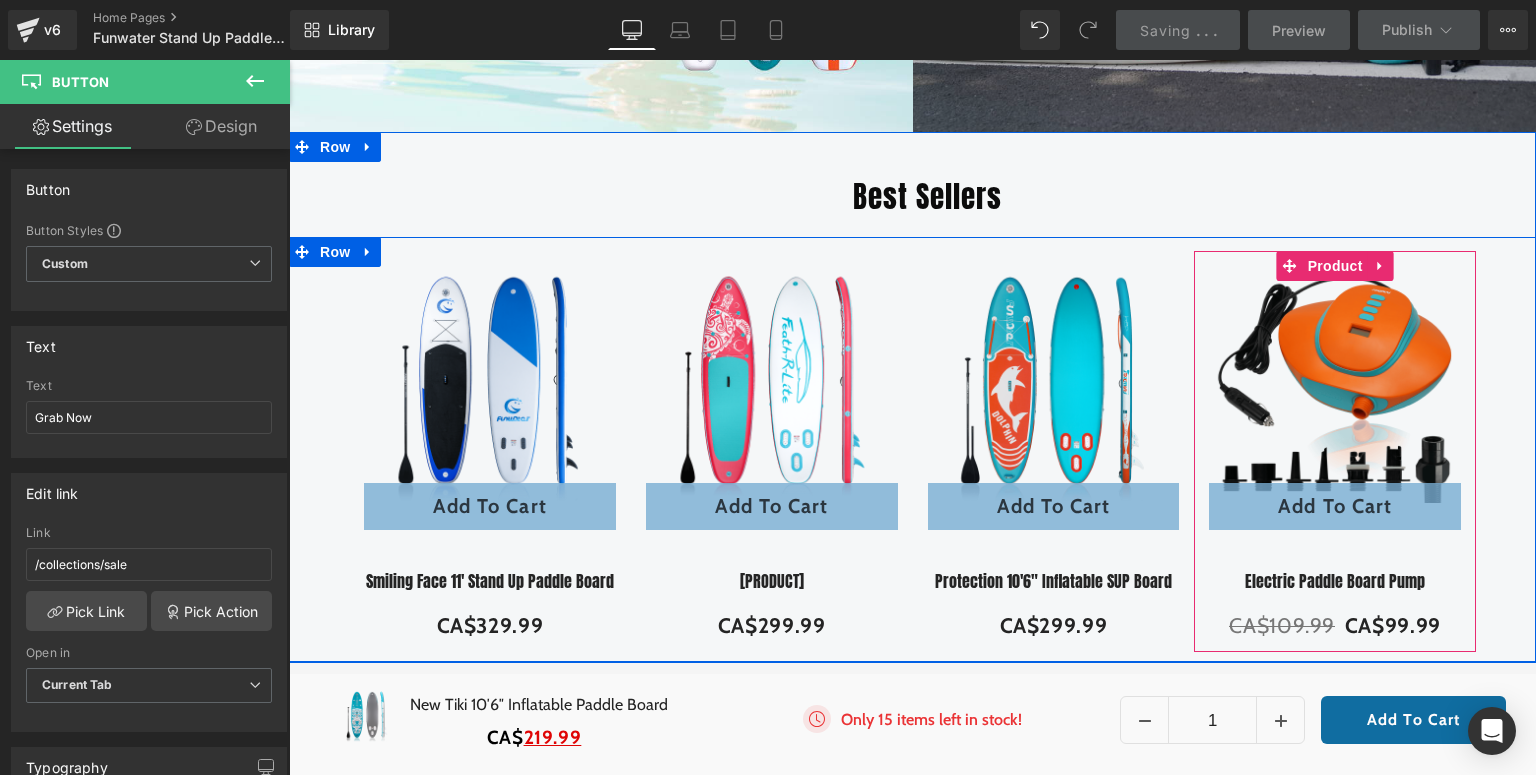 drag, startPoint x: 1329, startPoint y: 264, endPoint x: 510, endPoint y: 324, distance: 821.1949 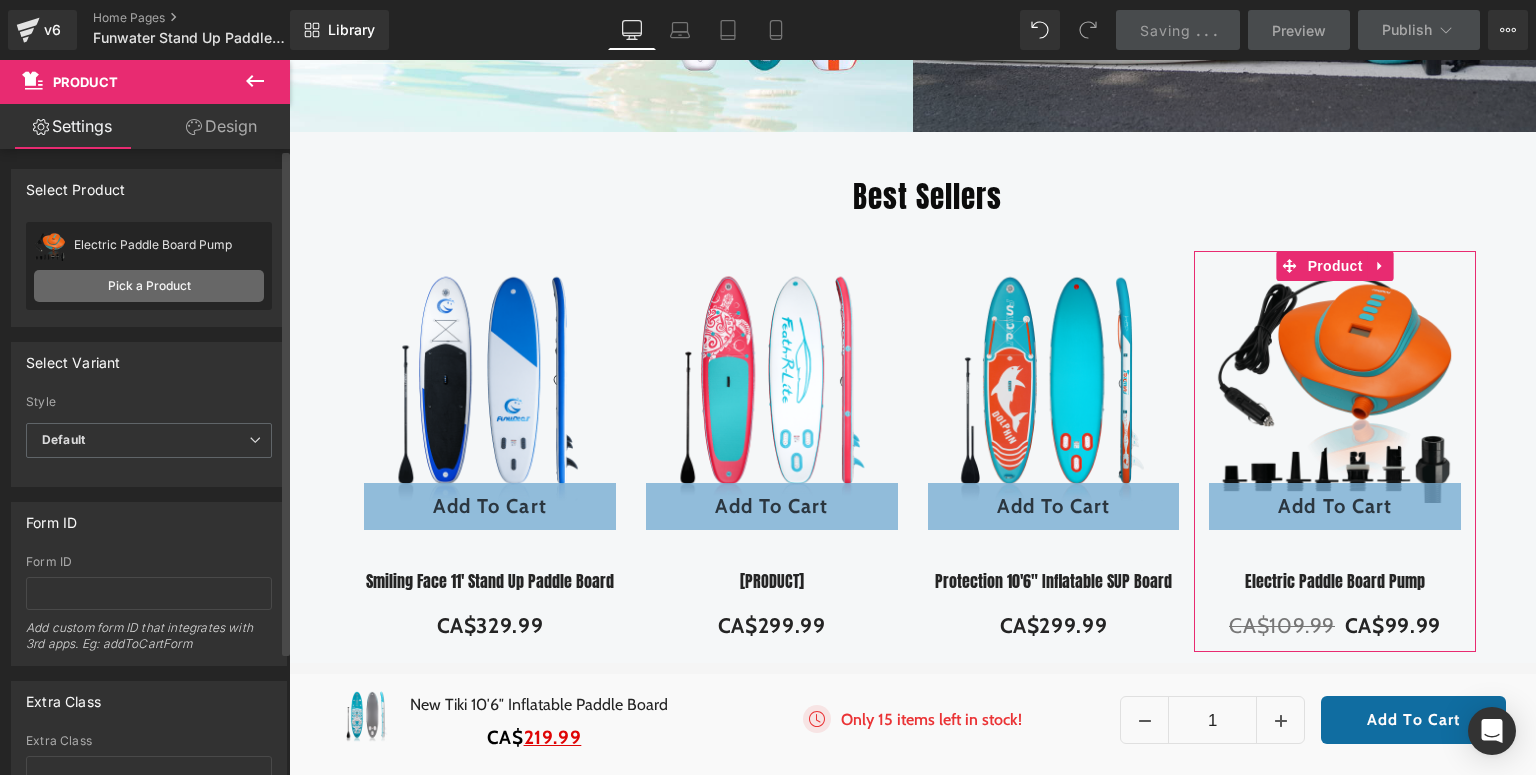click on "Pick a Product" at bounding box center [149, 286] 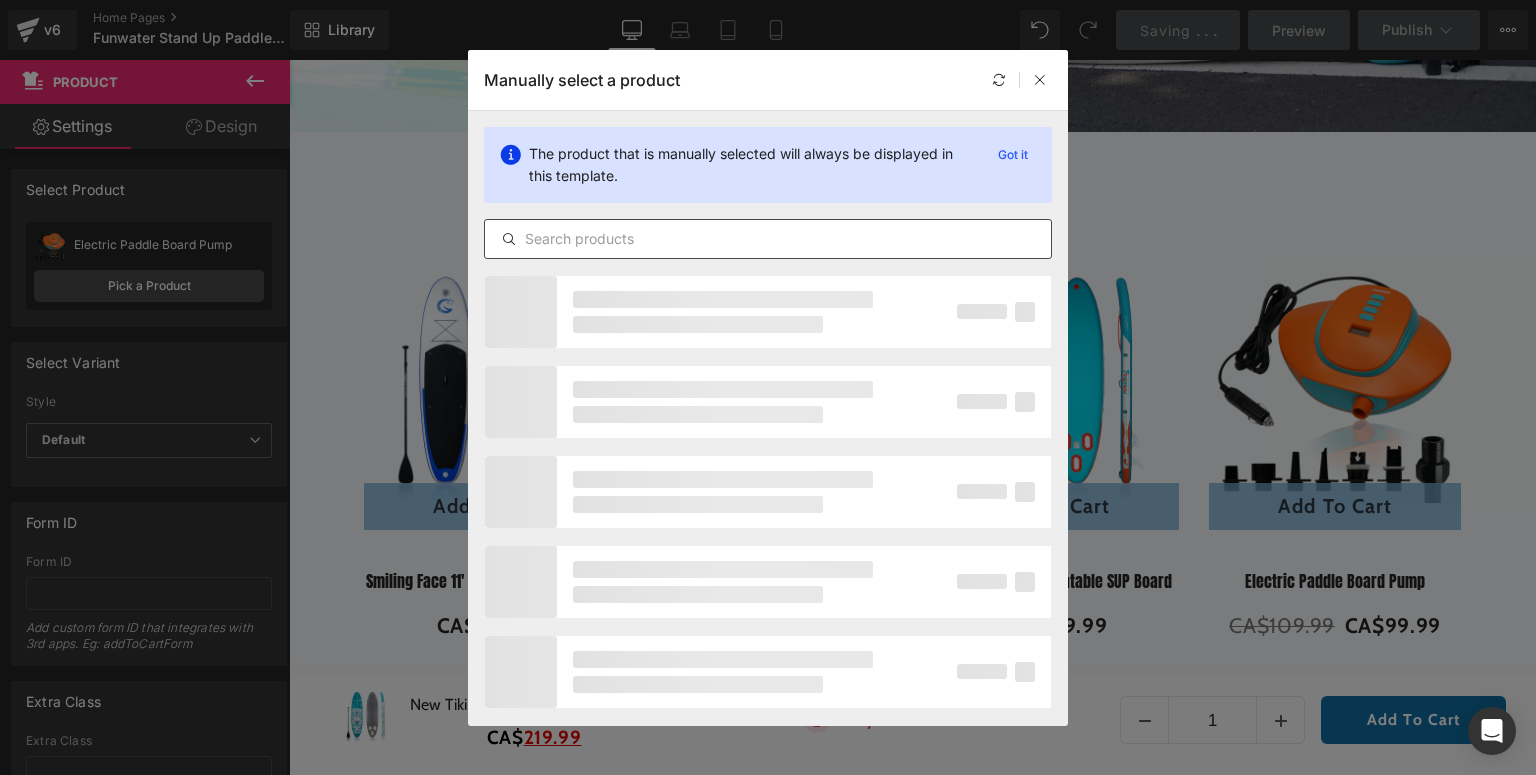 click at bounding box center (768, 239) 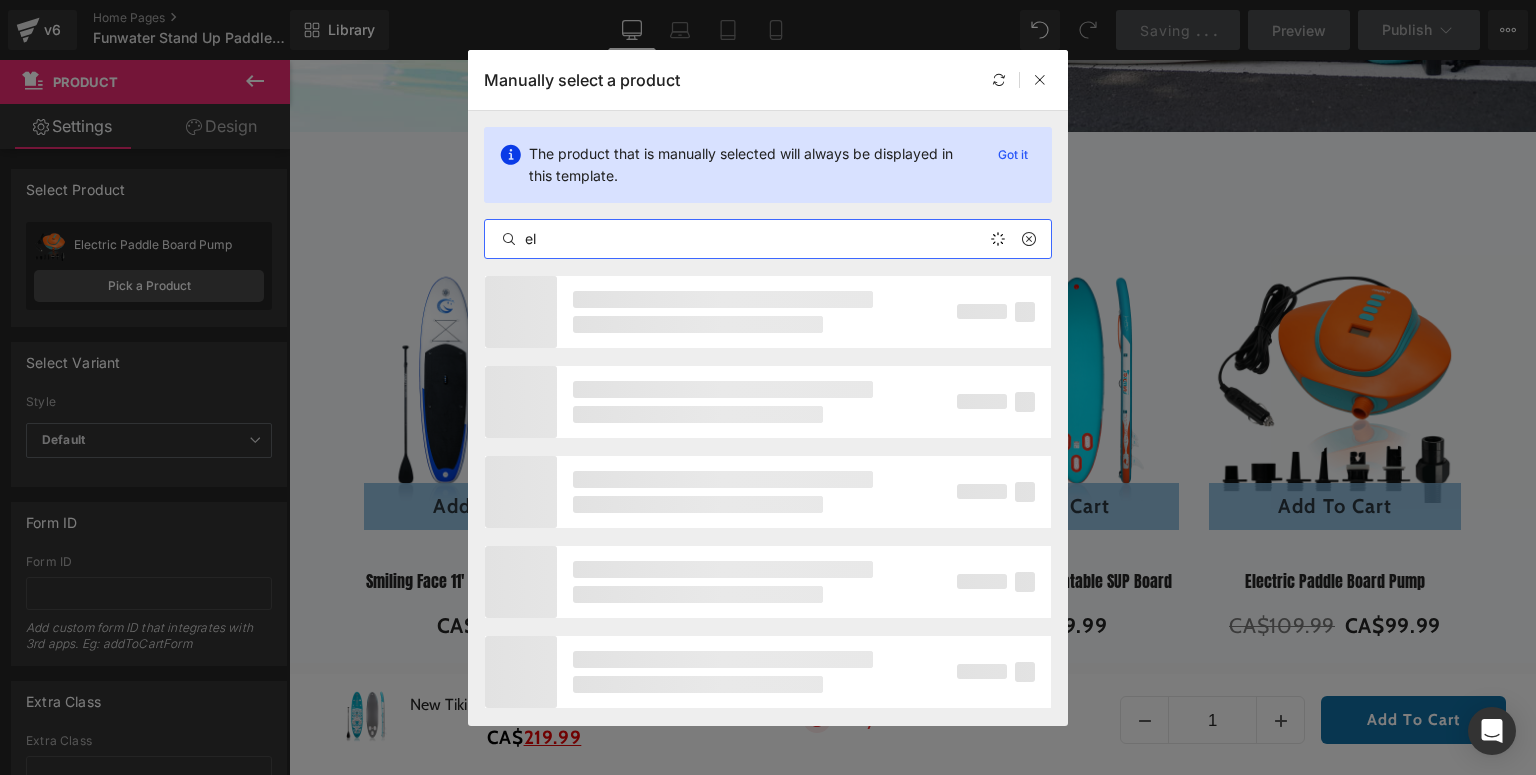 type on "e" 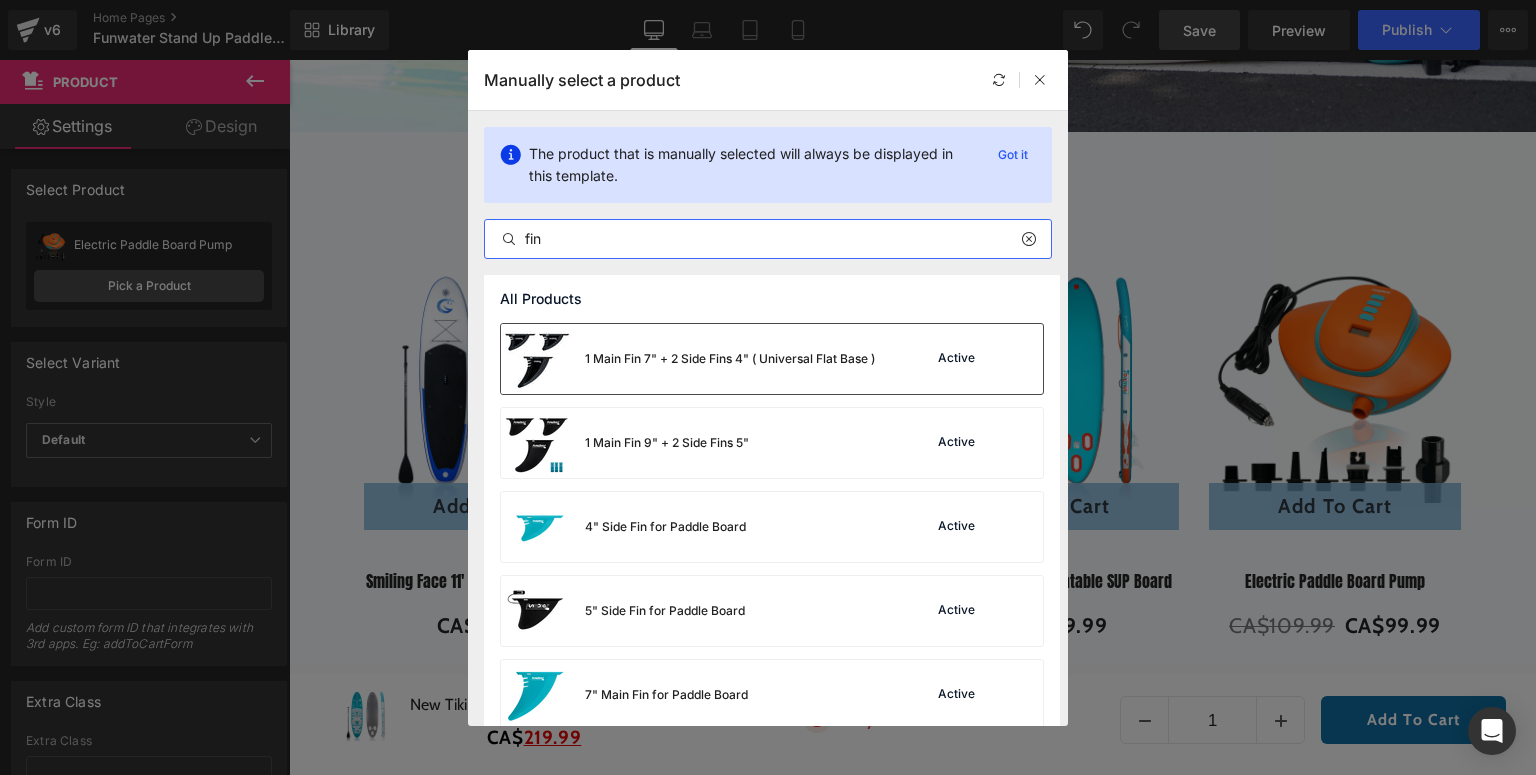 type on "fin" 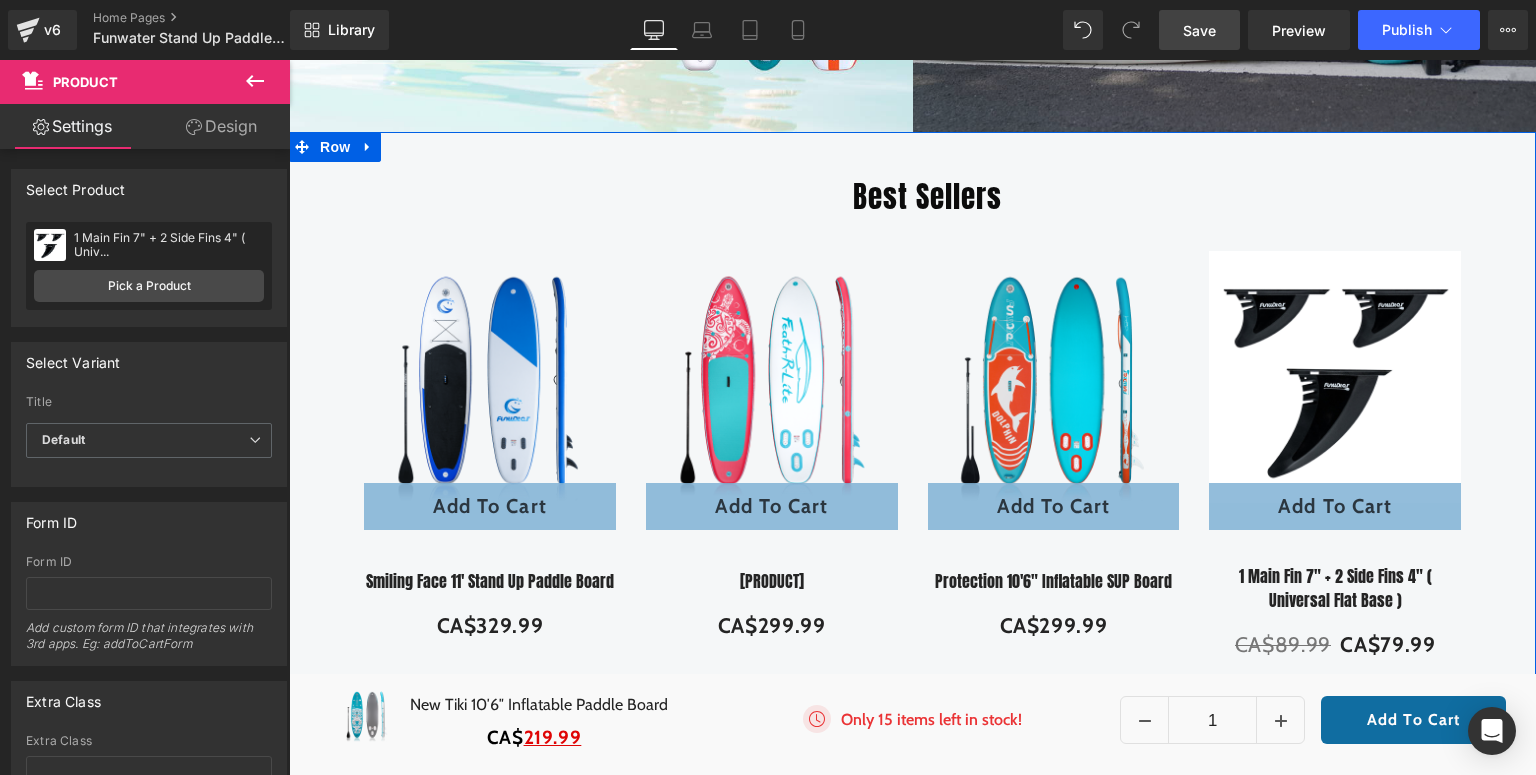 scroll, scrollTop: 320, scrollLeft: 0, axis: vertical 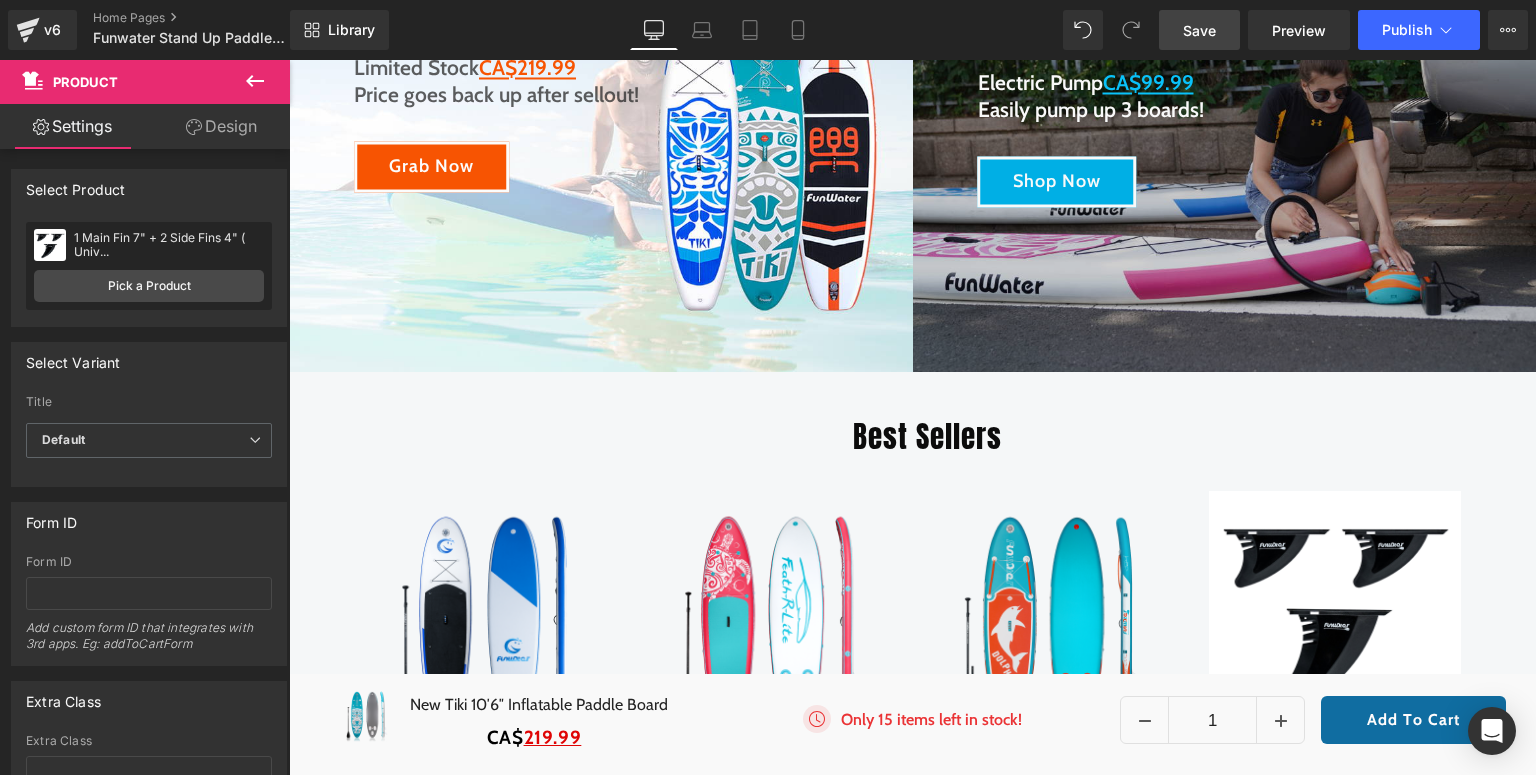 click on "Save" at bounding box center [1199, 30] 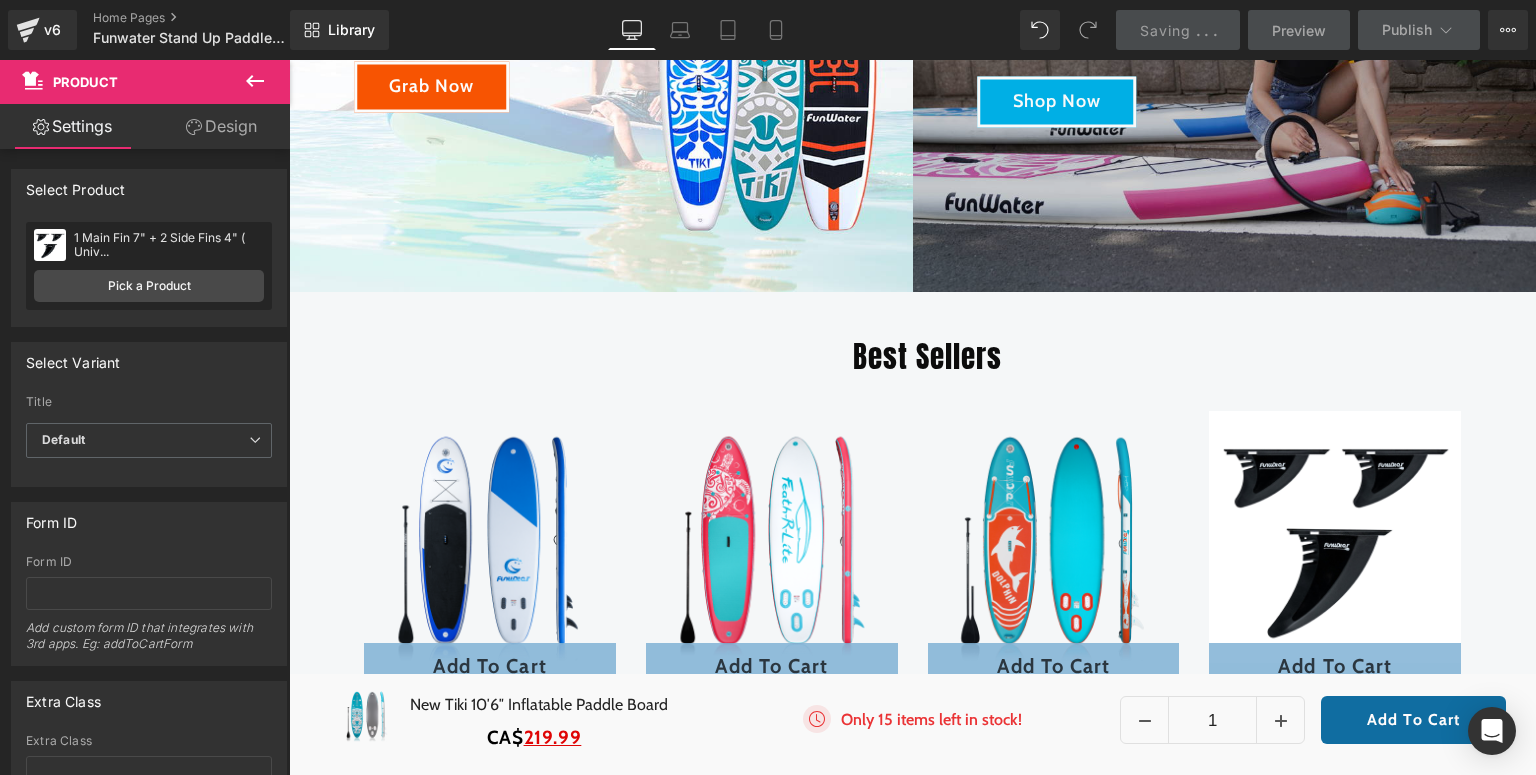 scroll, scrollTop: 560, scrollLeft: 0, axis: vertical 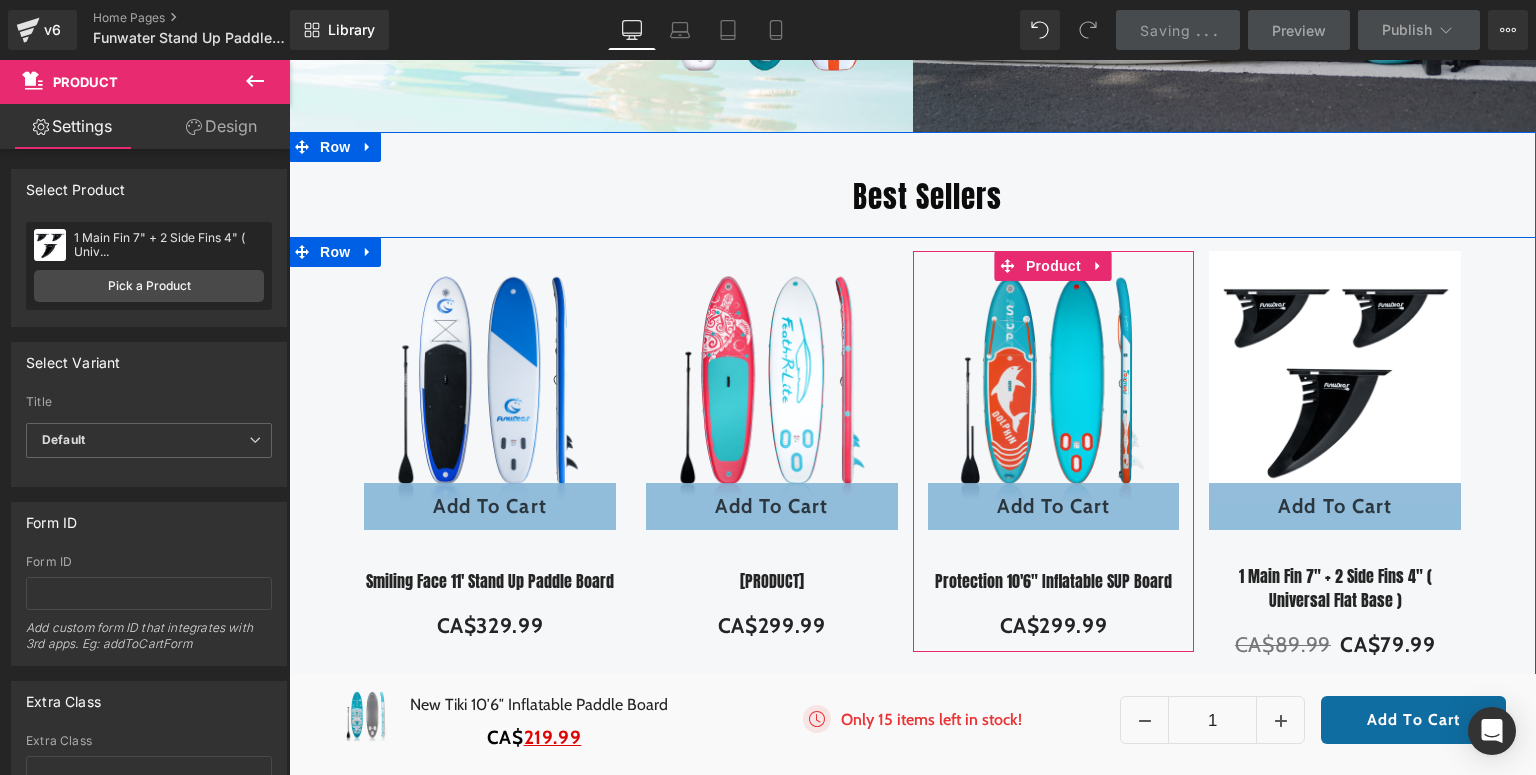 drag, startPoint x: 1031, startPoint y: 259, endPoint x: 537, endPoint y: 282, distance: 494.53513 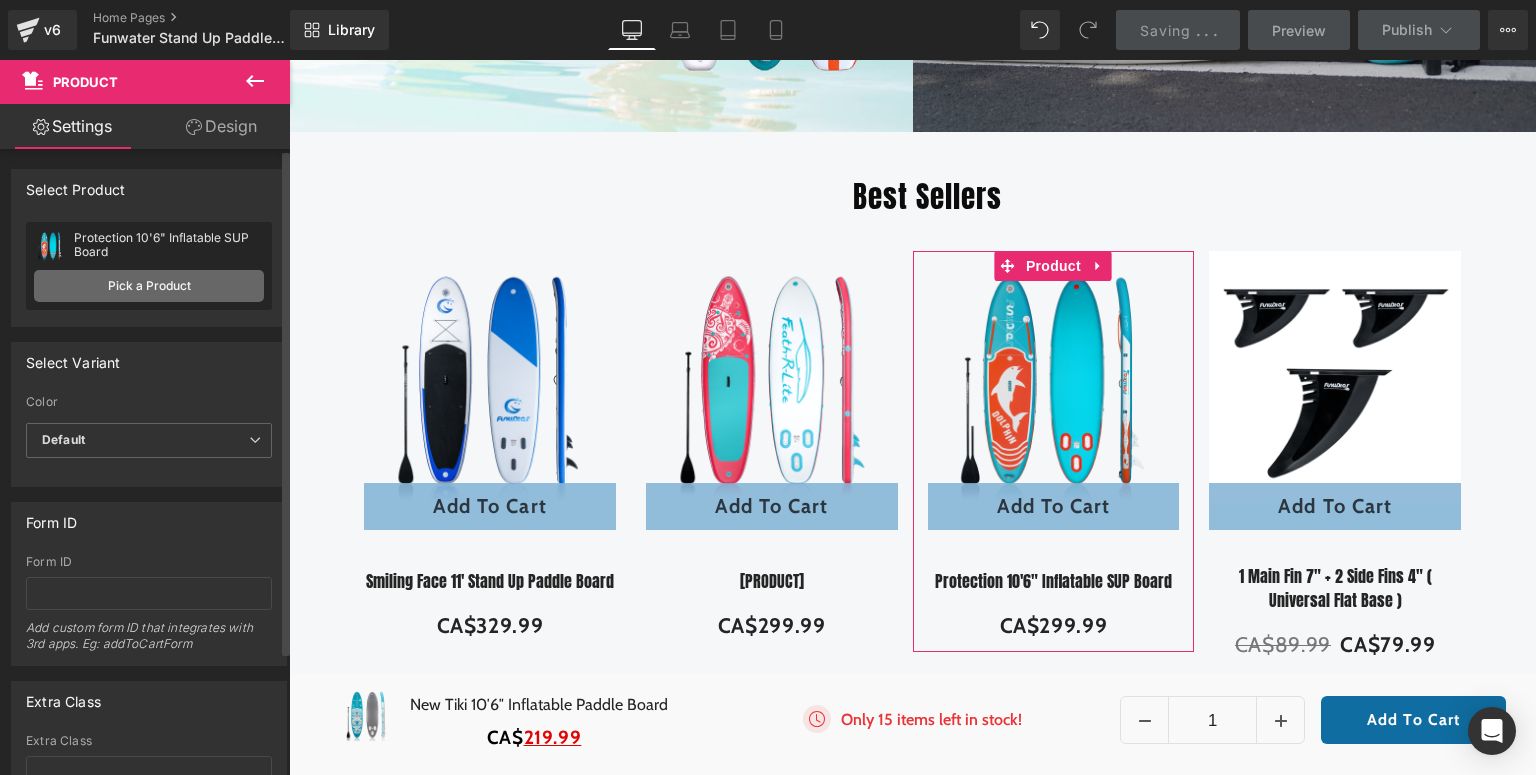 click on "Pick a Product" at bounding box center (149, 286) 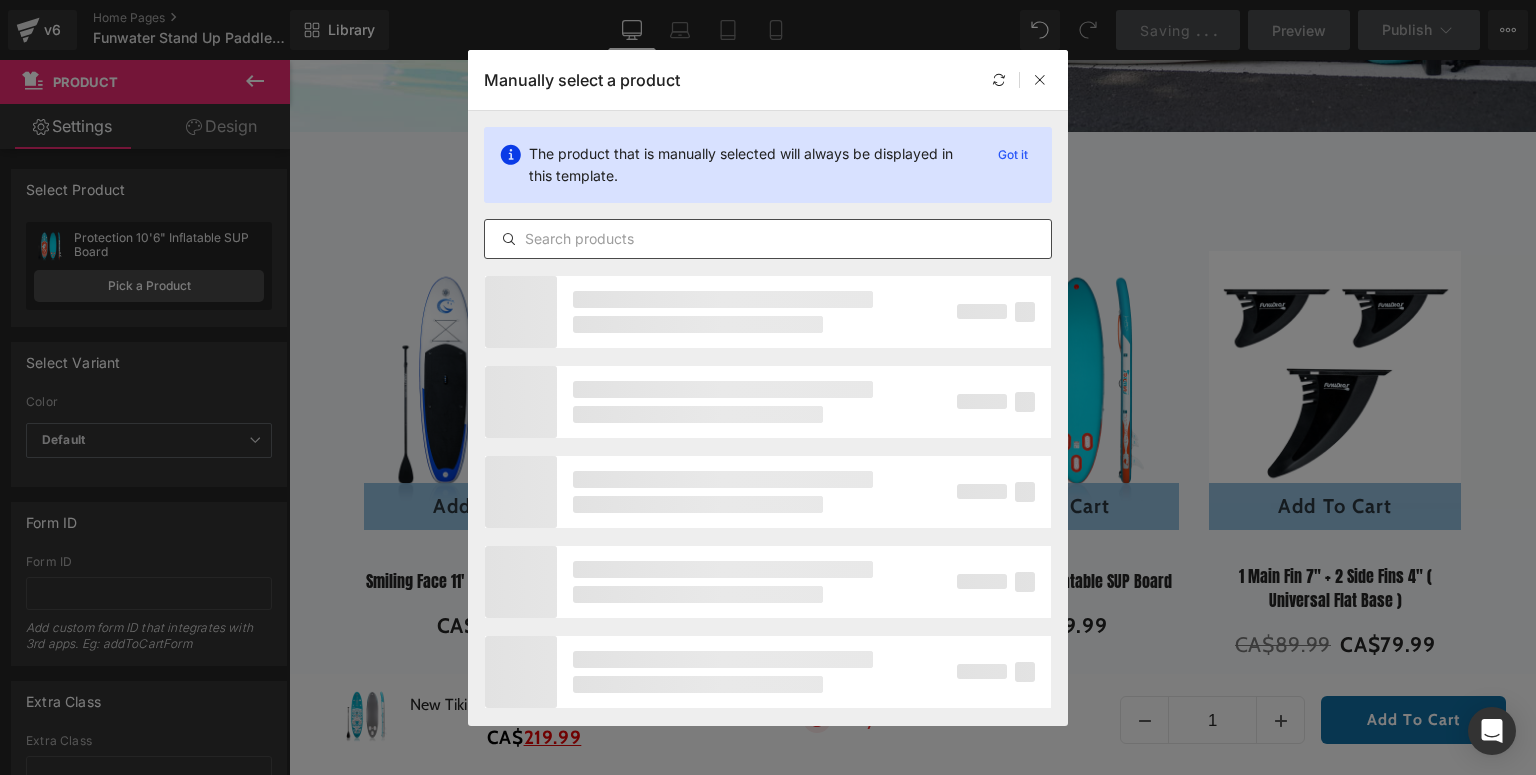 click at bounding box center (768, 239) 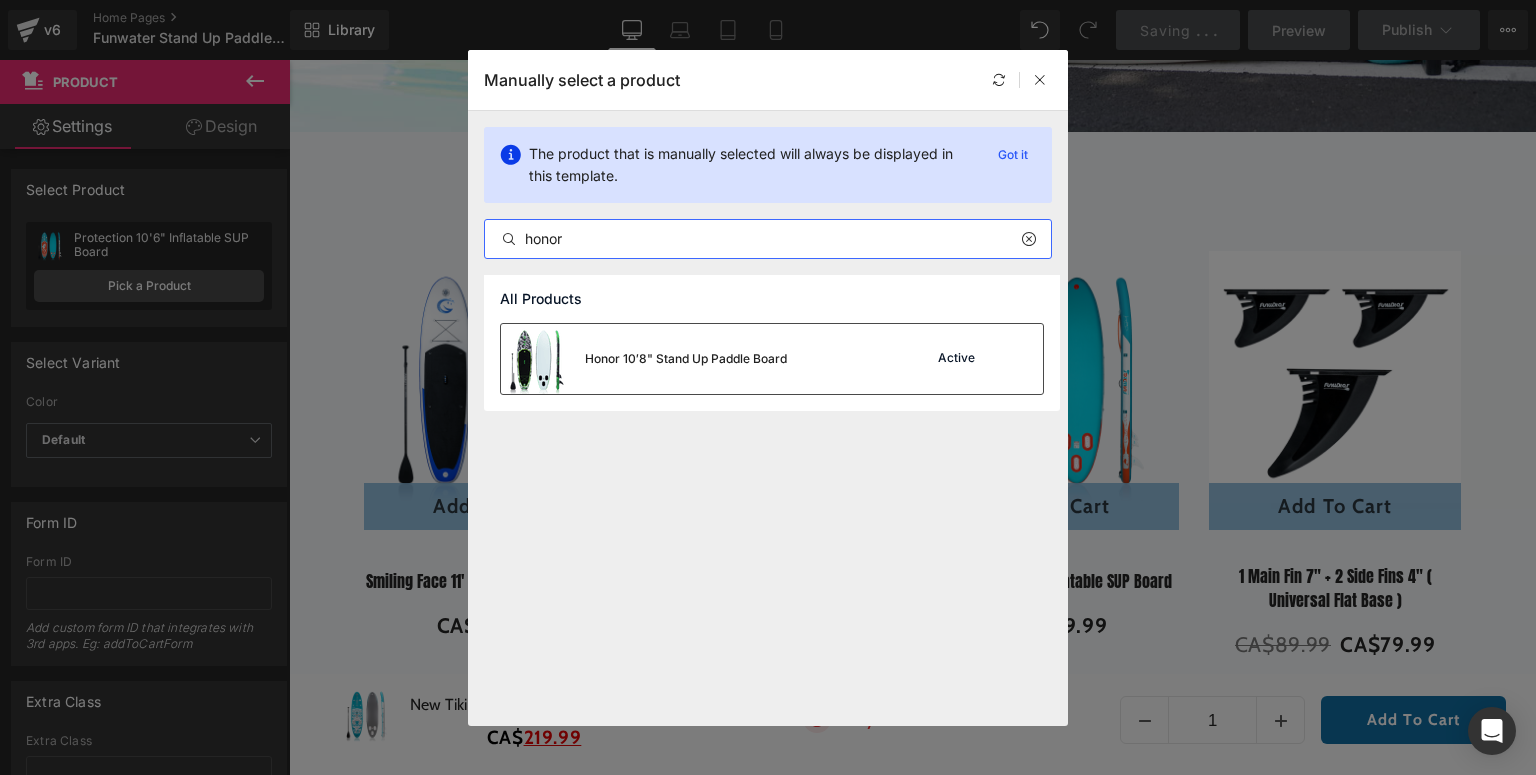 type on "honor" 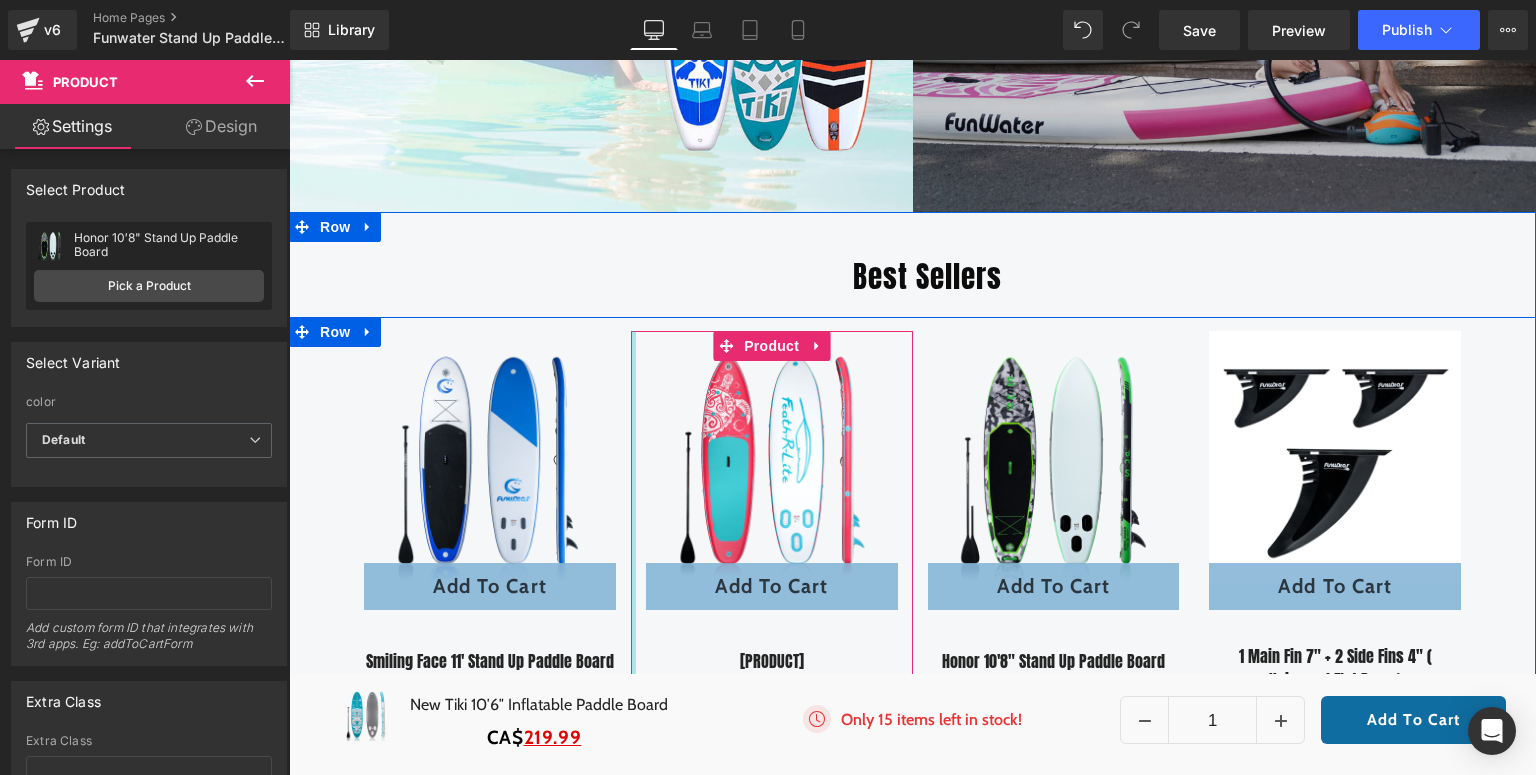 scroll, scrollTop: 560, scrollLeft: 0, axis: vertical 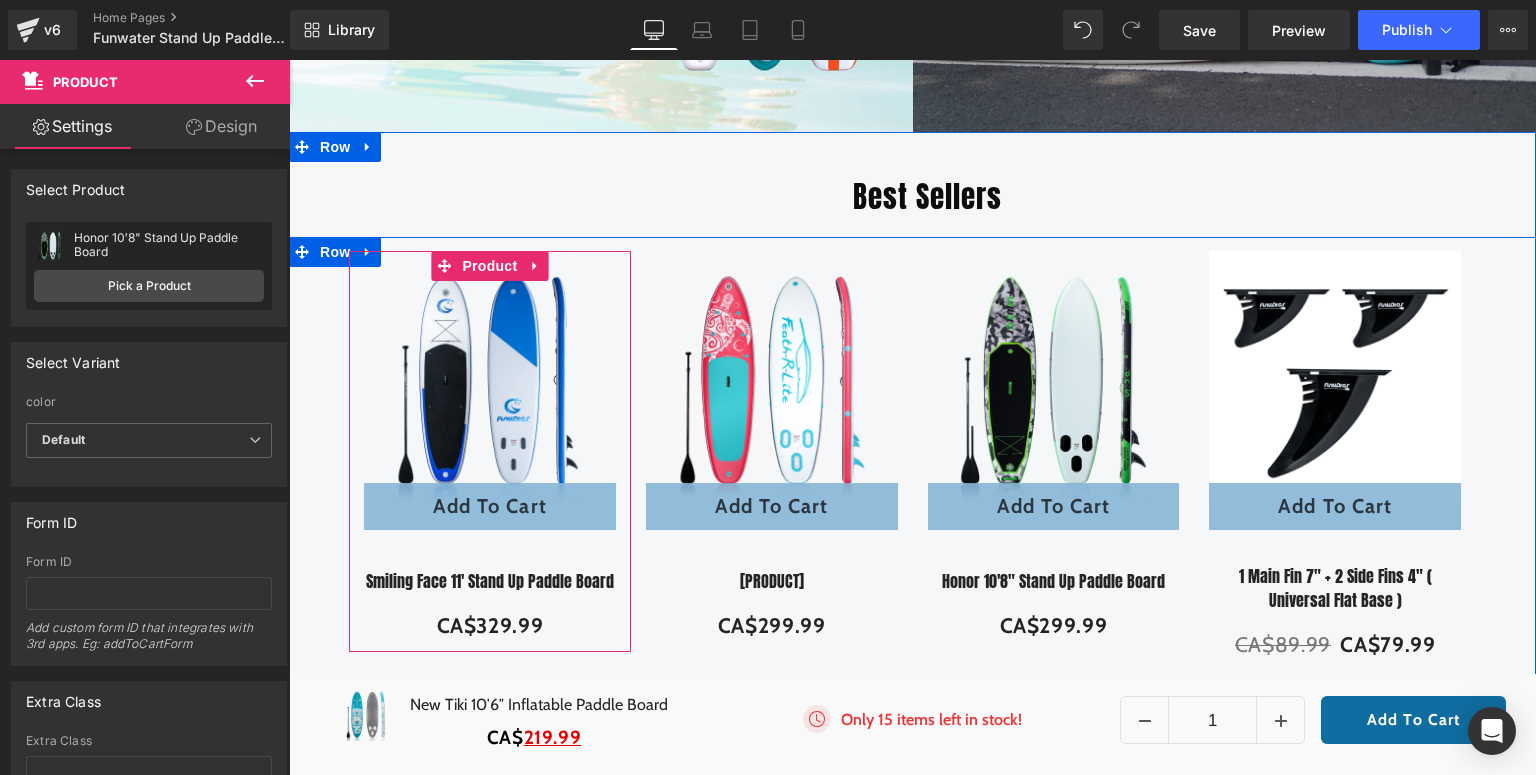 drag, startPoint x: 473, startPoint y: 264, endPoint x: 419, endPoint y: 305, distance: 67.80118 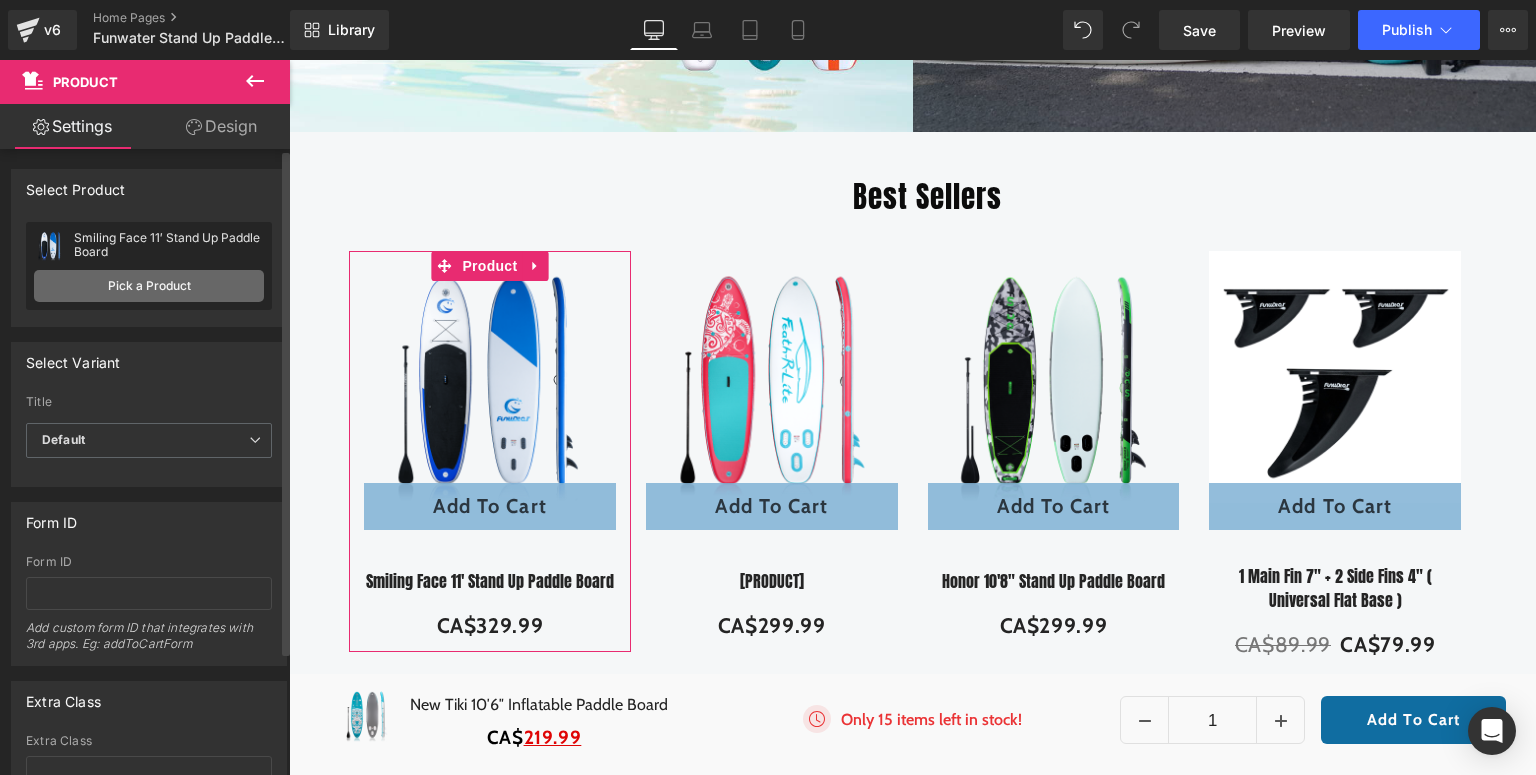 click on "Pick a Product" at bounding box center (149, 286) 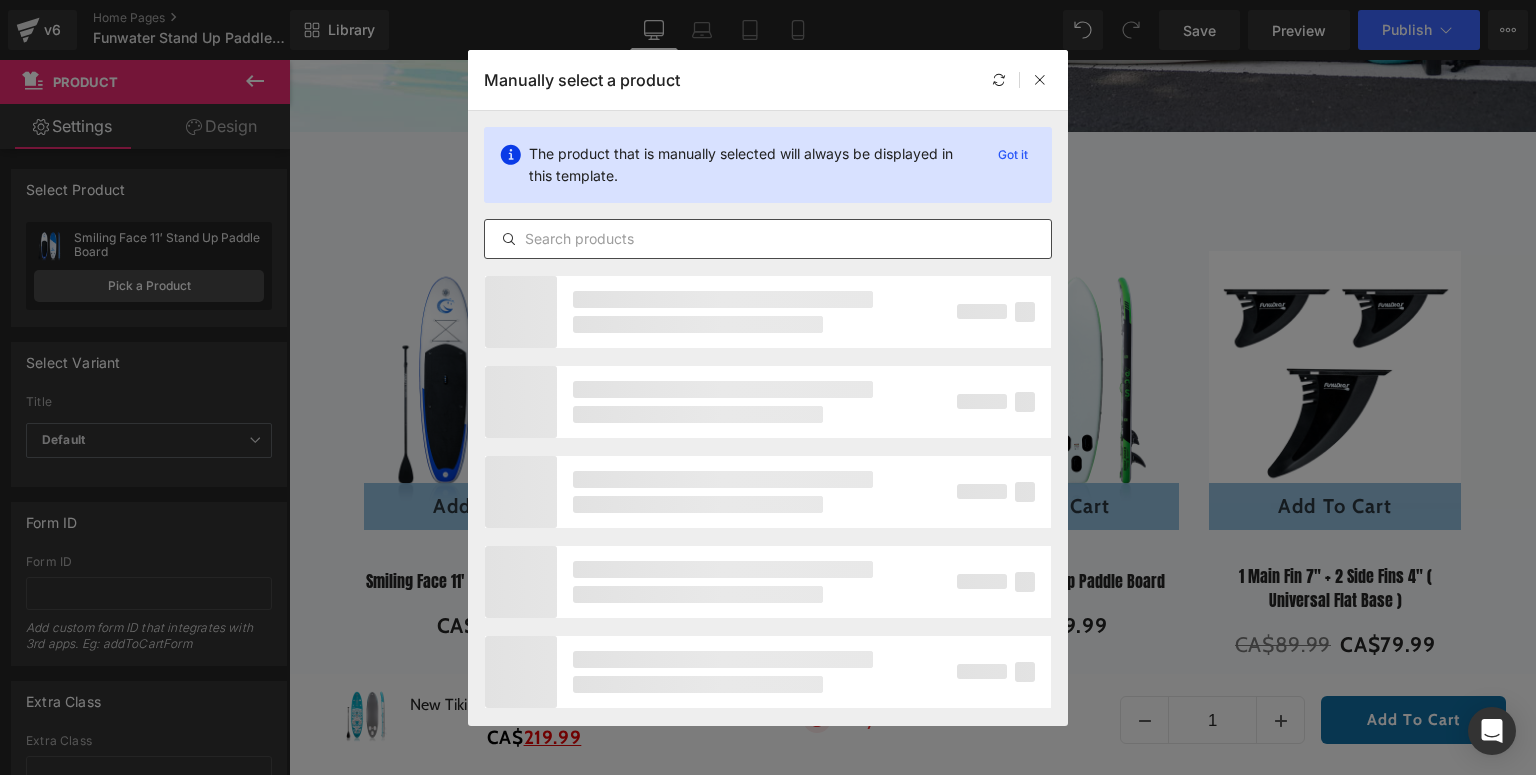 click at bounding box center (768, 239) 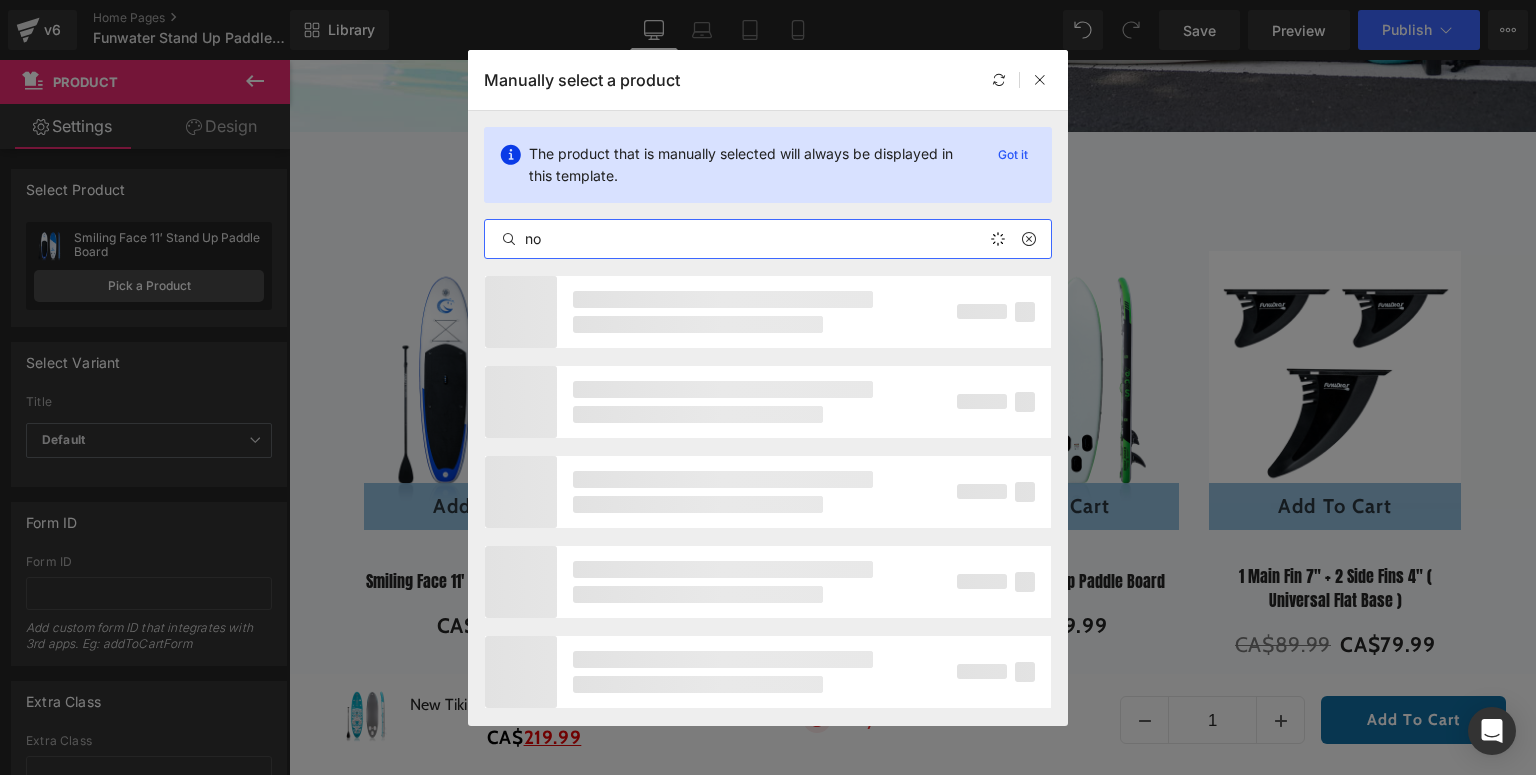 type on "n" 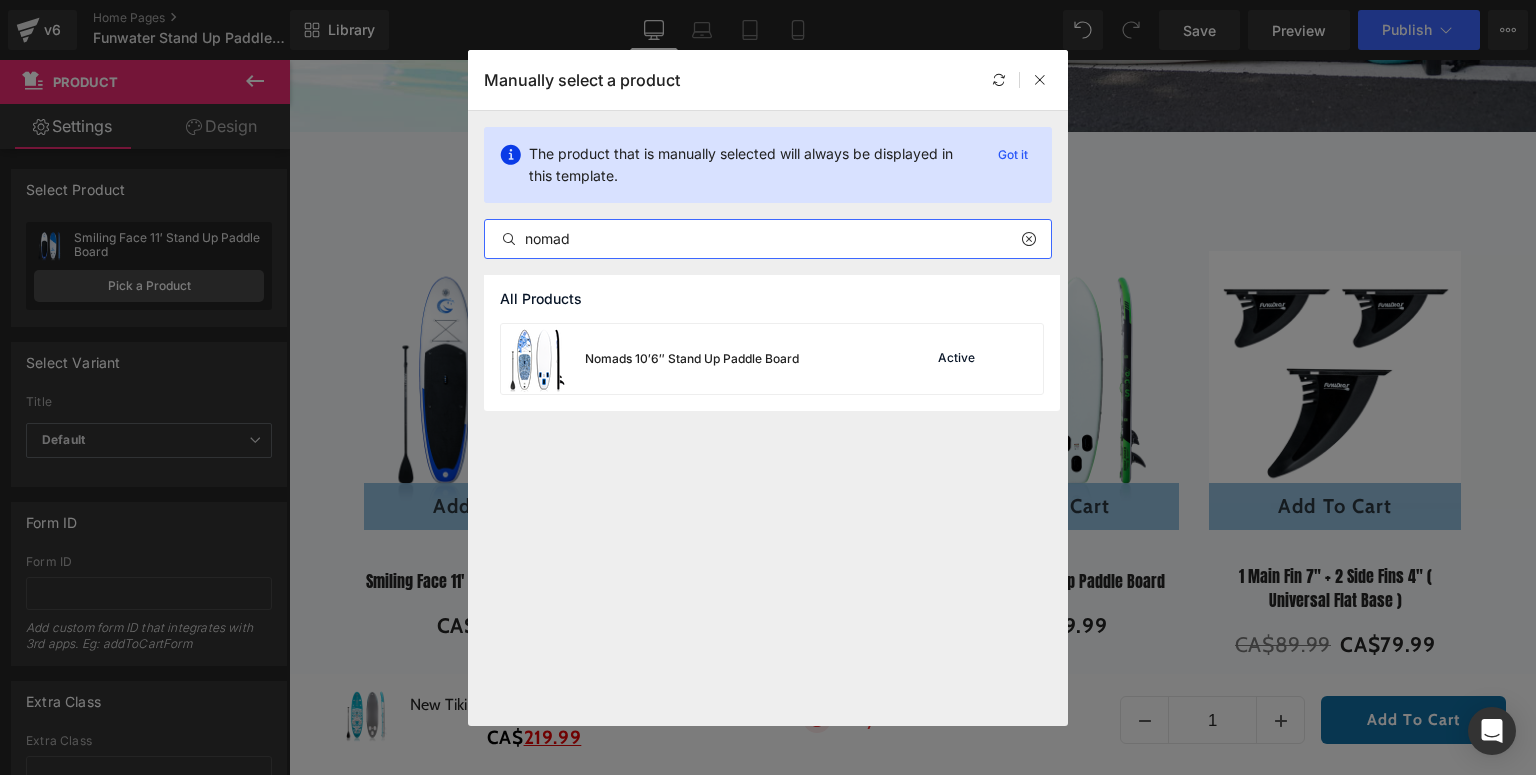 type on "nomad" 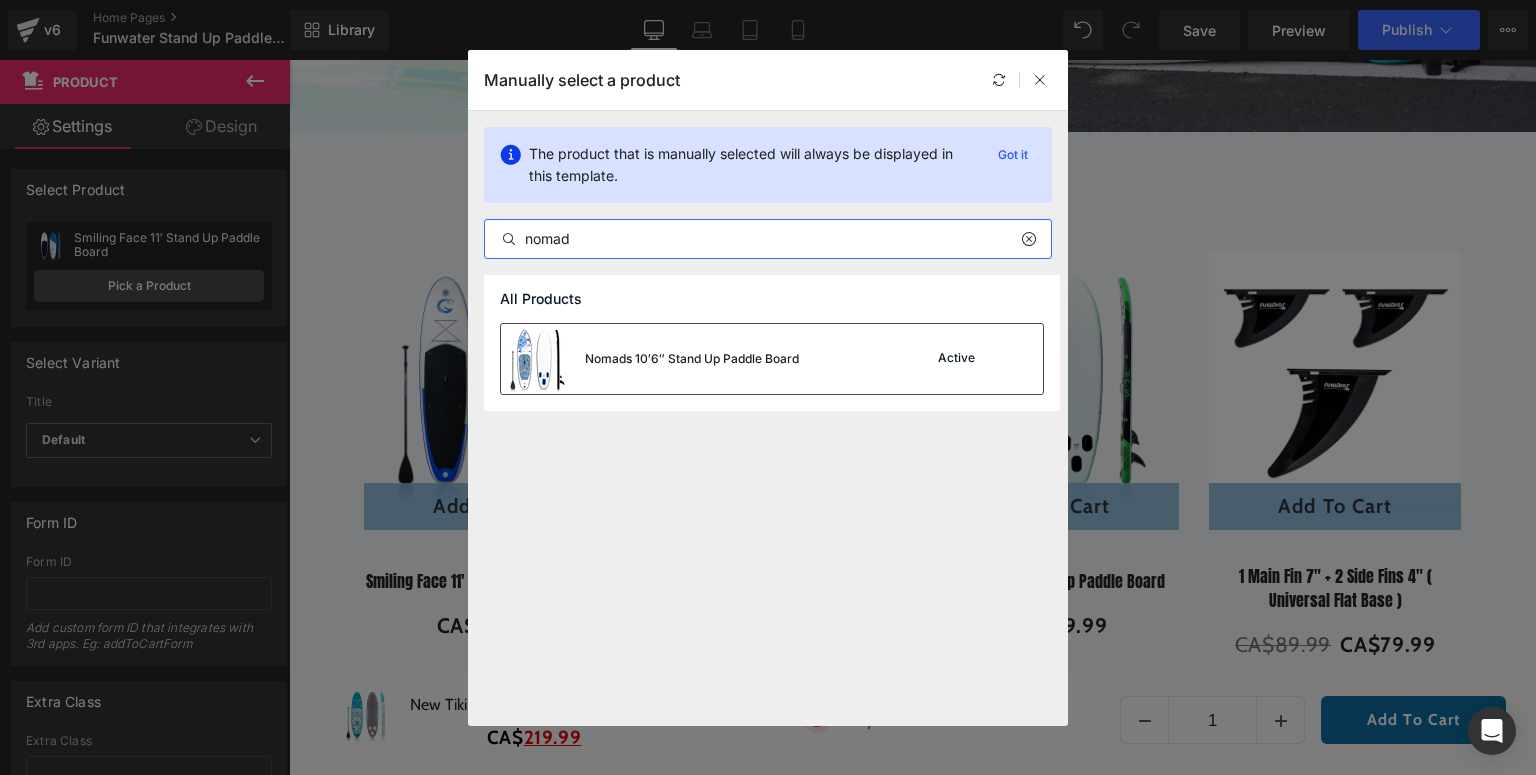 click on "Nomads 10′6″ Stand Up Paddle Board" at bounding box center [650, 359] 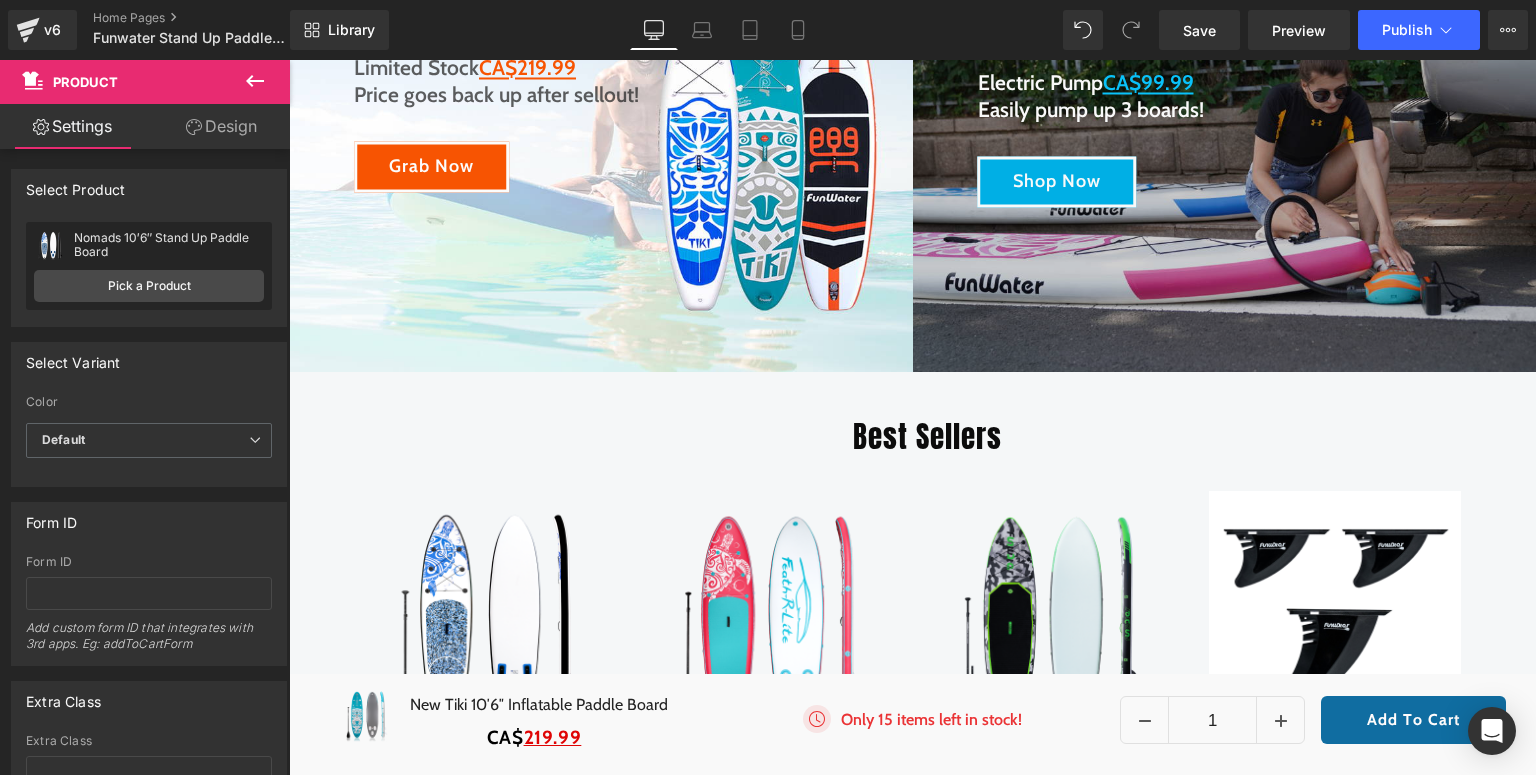 scroll, scrollTop: 0, scrollLeft: 0, axis: both 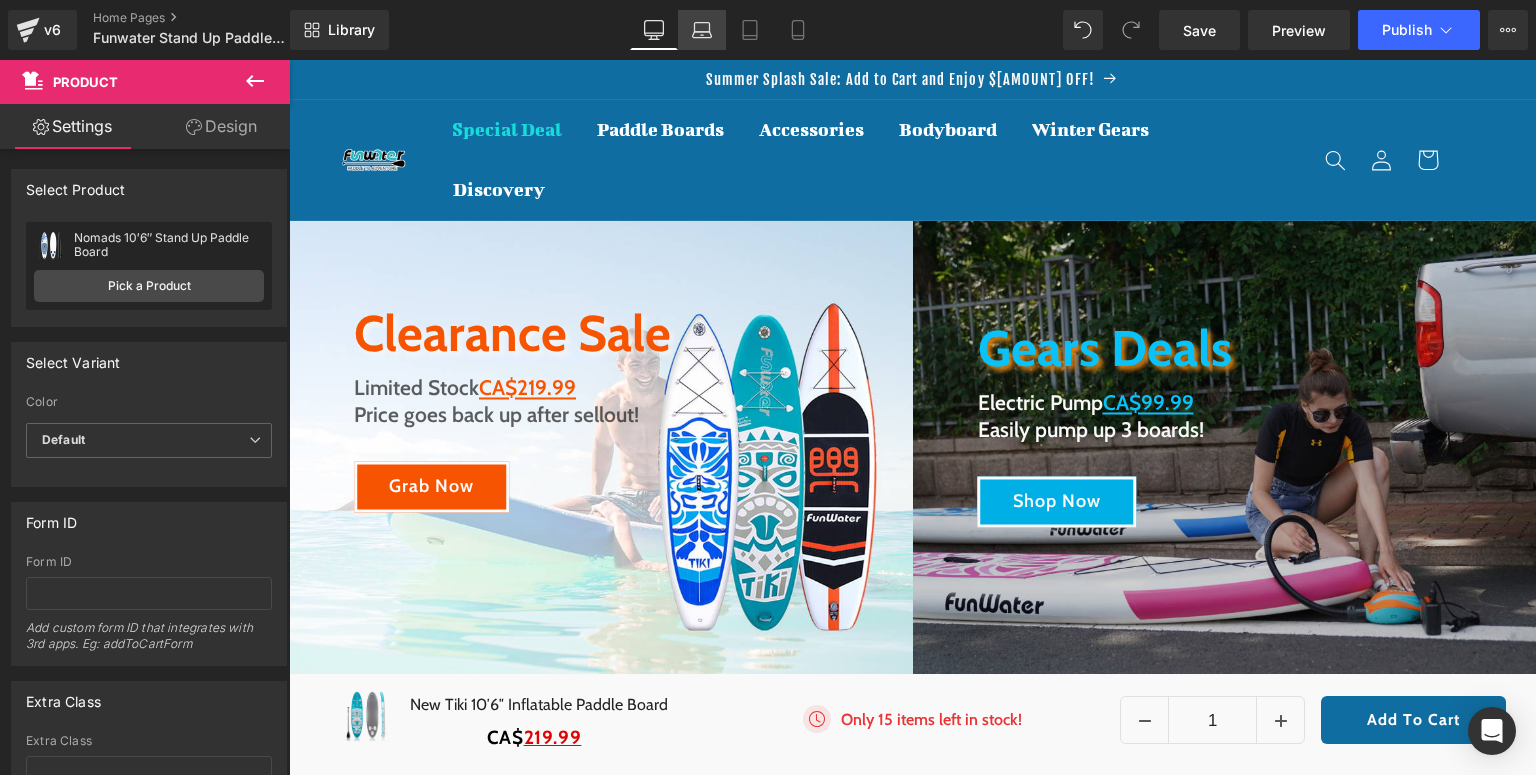 drag, startPoint x: 311, startPoint y: 148, endPoint x: 693, endPoint y: 29, distance: 400.10623 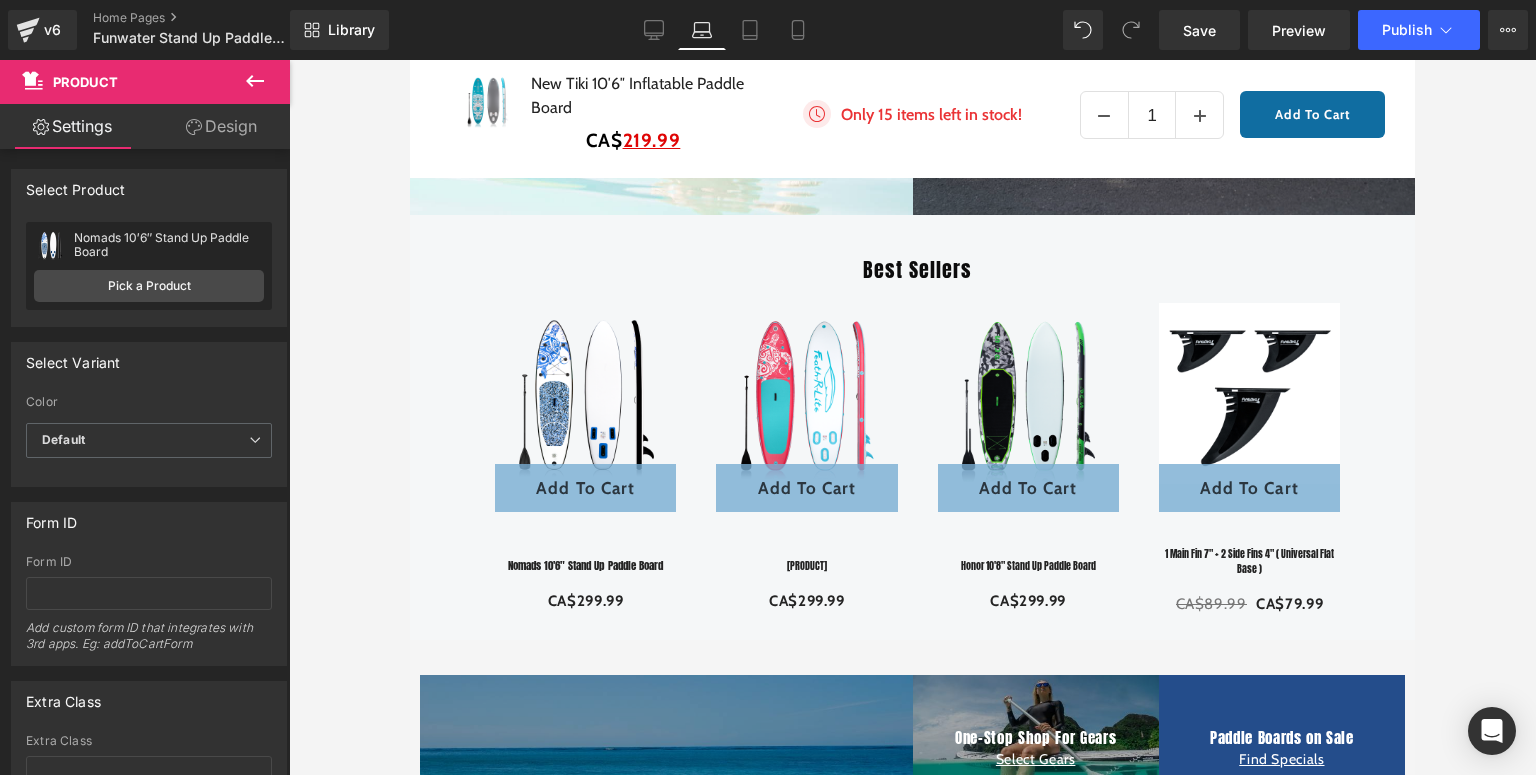 scroll, scrollTop: 0, scrollLeft: 0, axis: both 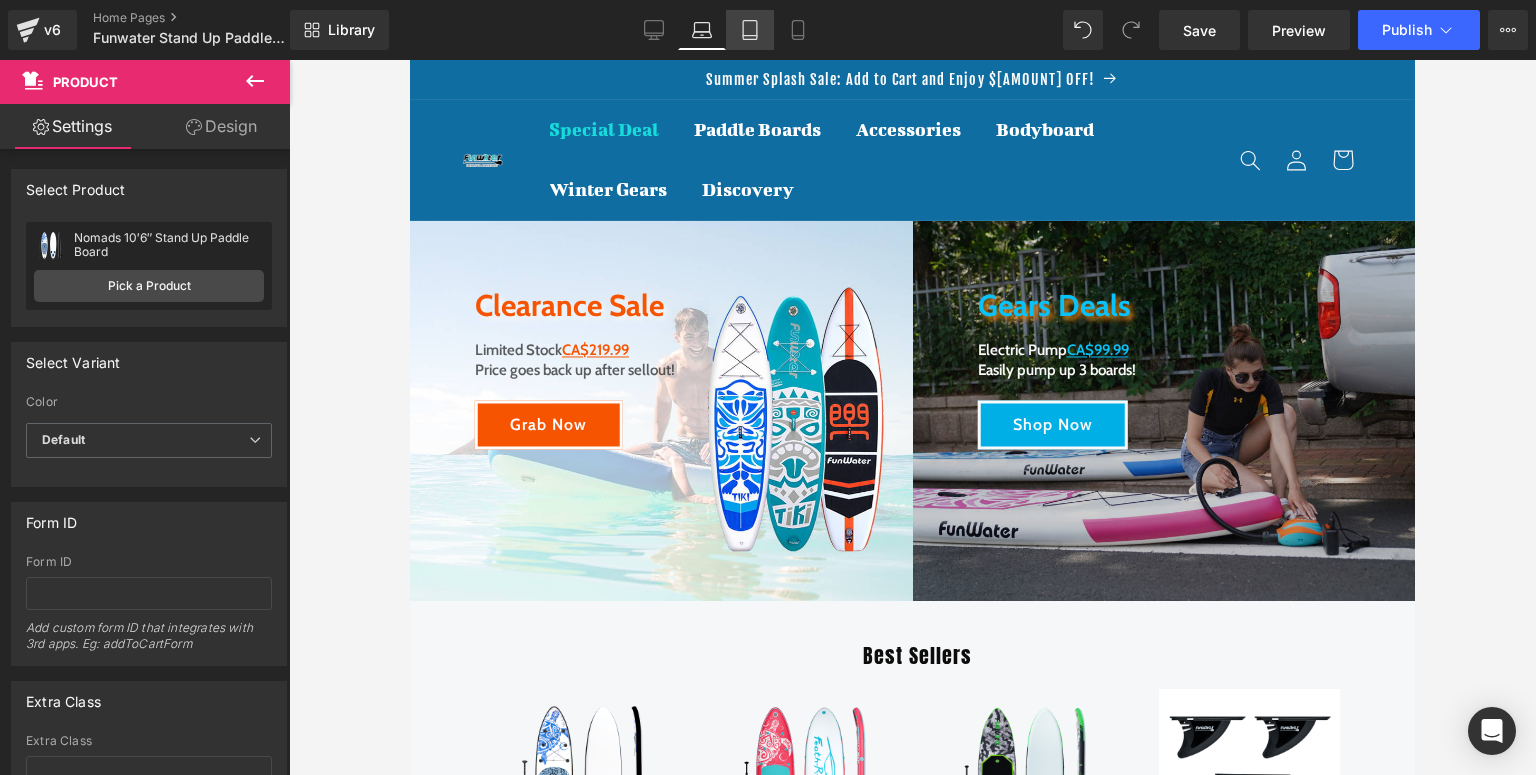 drag, startPoint x: 163, startPoint y: 144, endPoint x: 749, endPoint y: 35, distance: 596.05115 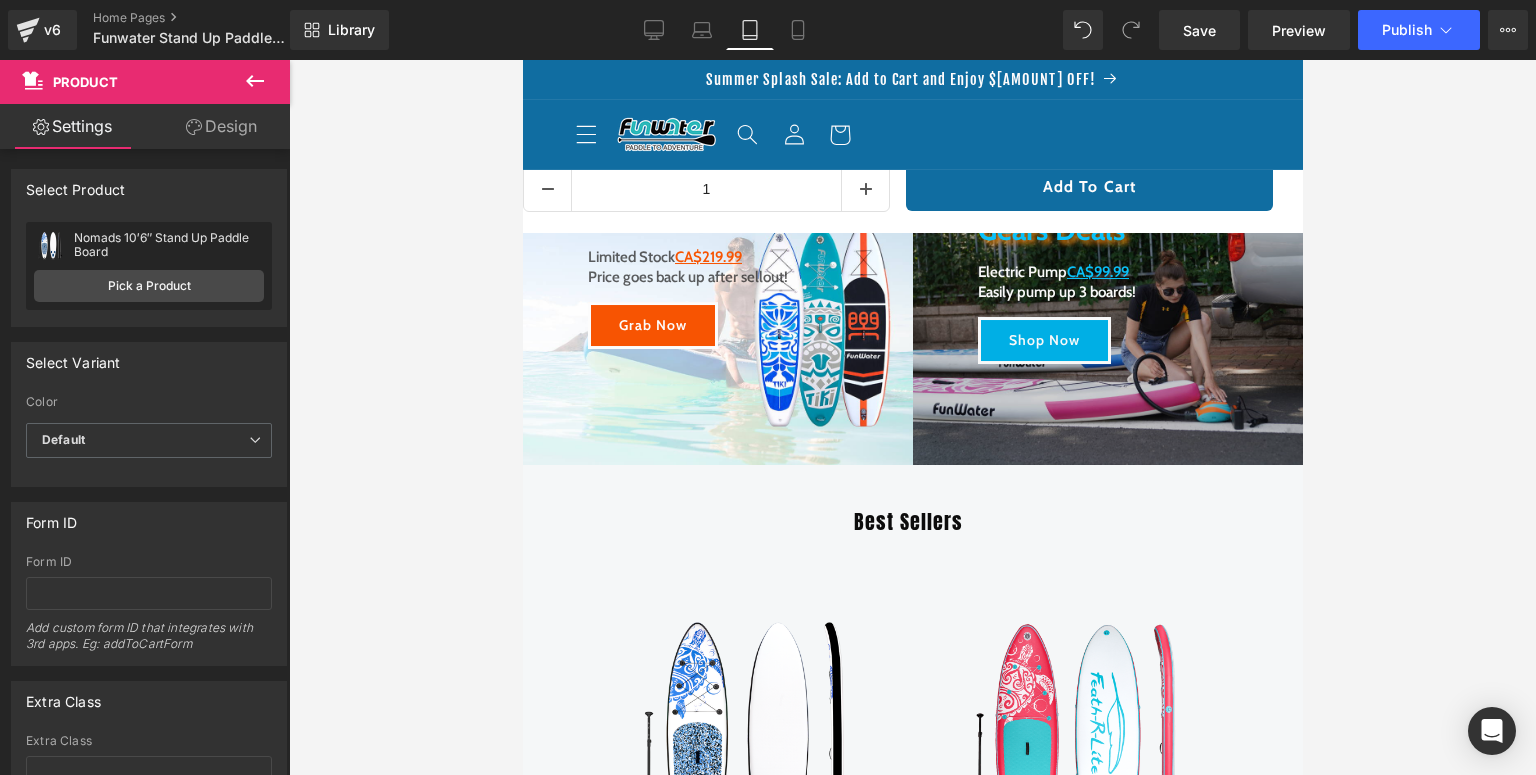 scroll, scrollTop: 240, scrollLeft: 0, axis: vertical 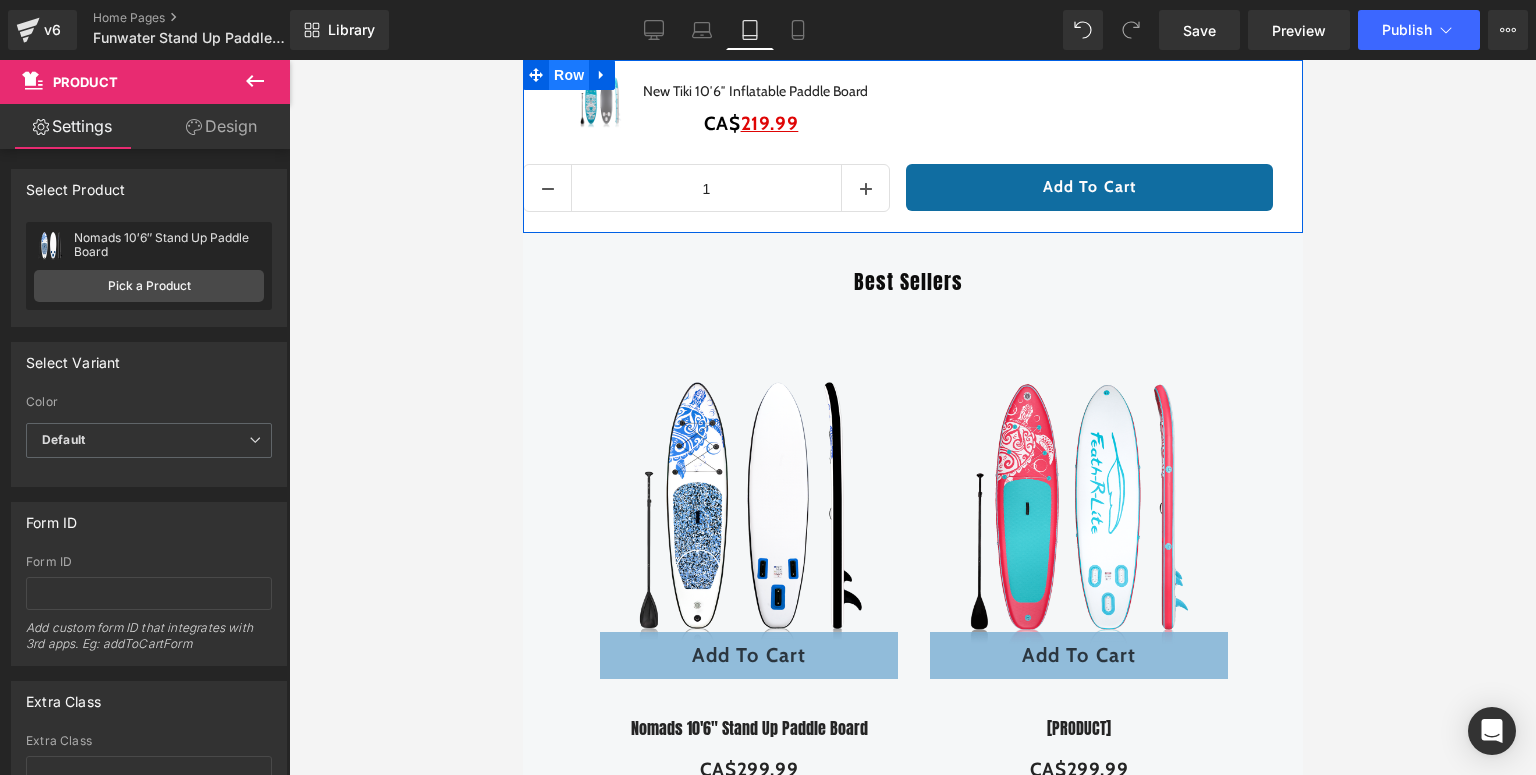 click on "Row" at bounding box center (568, 75) 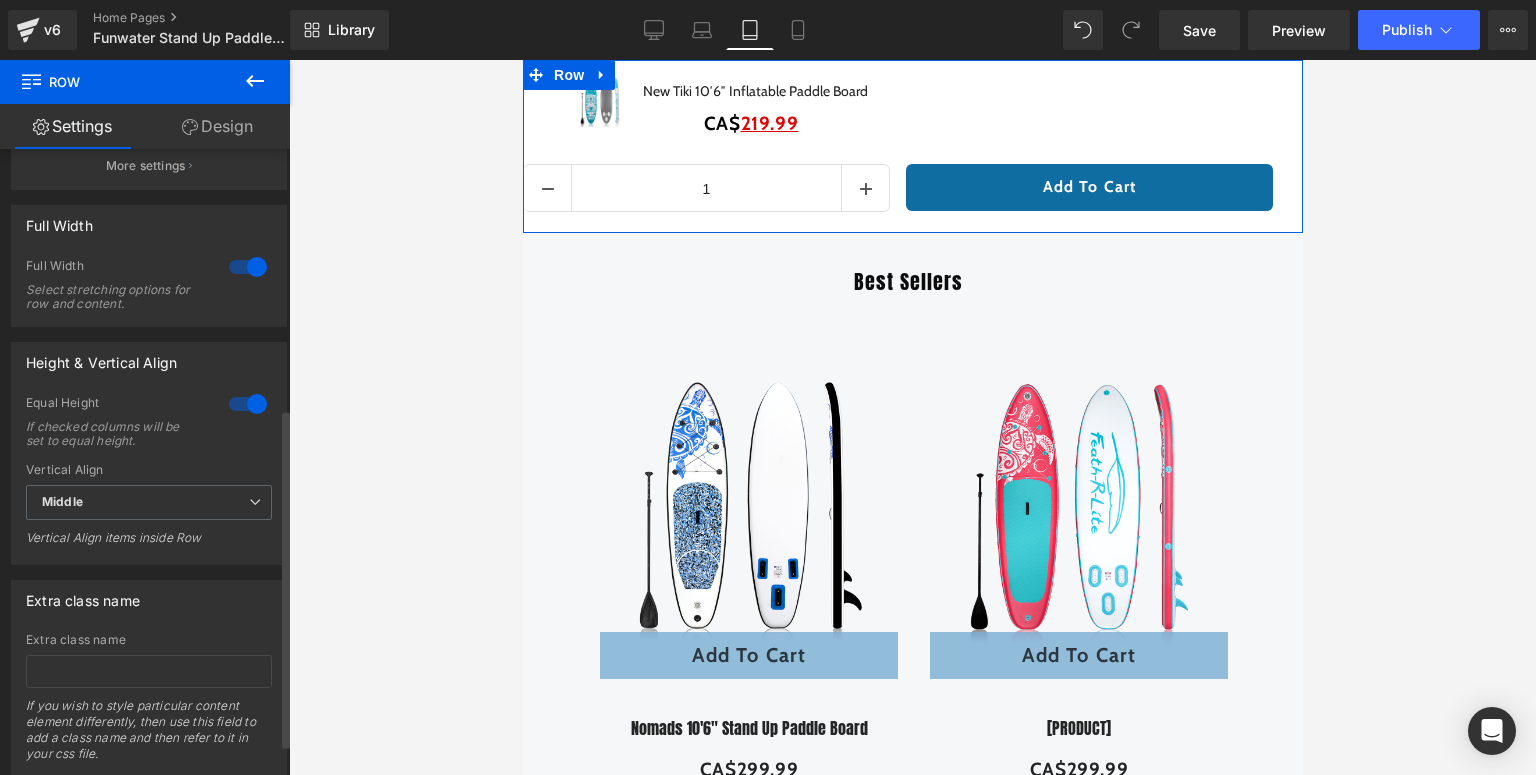 scroll, scrollTop: 537, scrollLeft: 0, axis: vertical 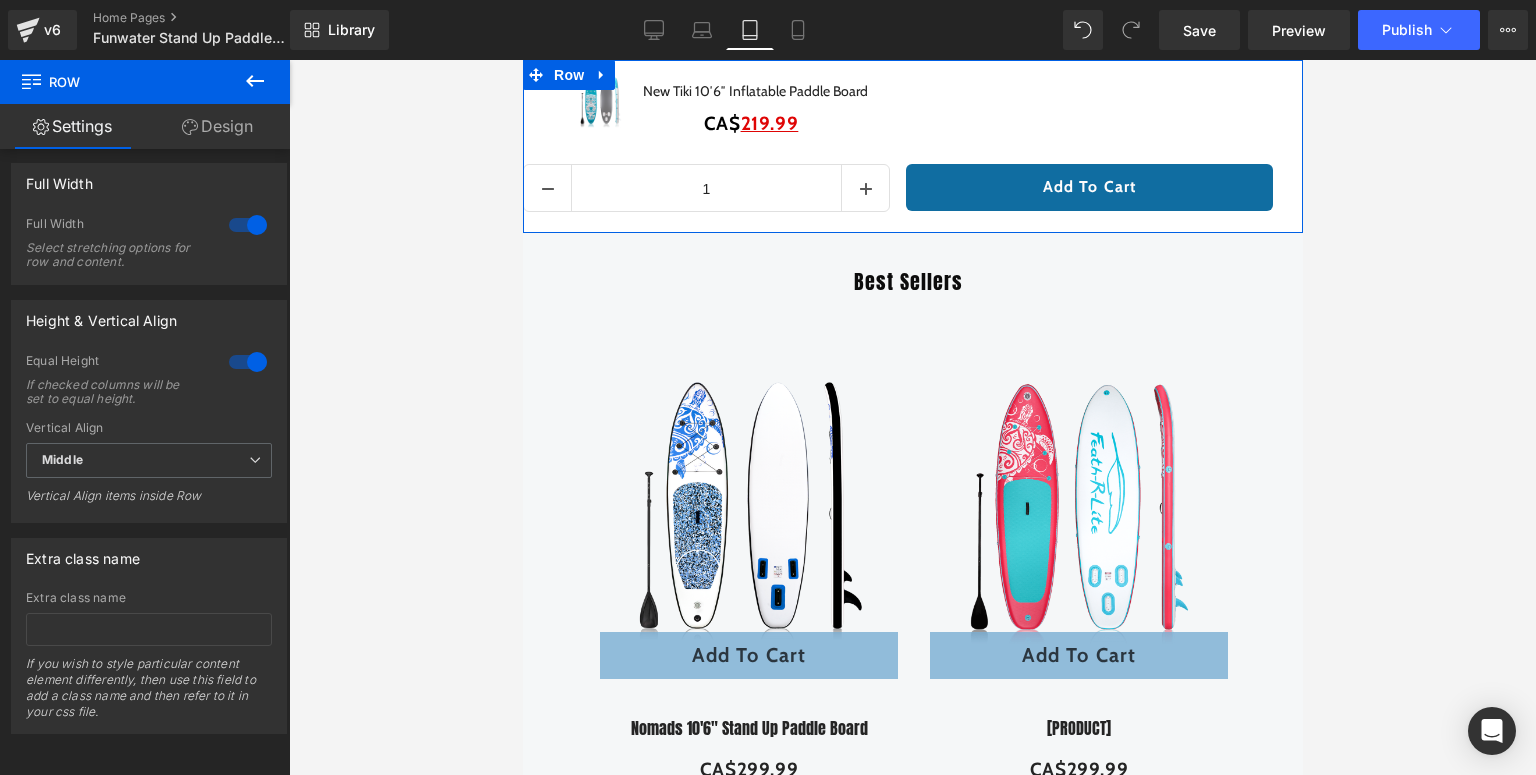 click on "Design" at bounding box center (217, 126) 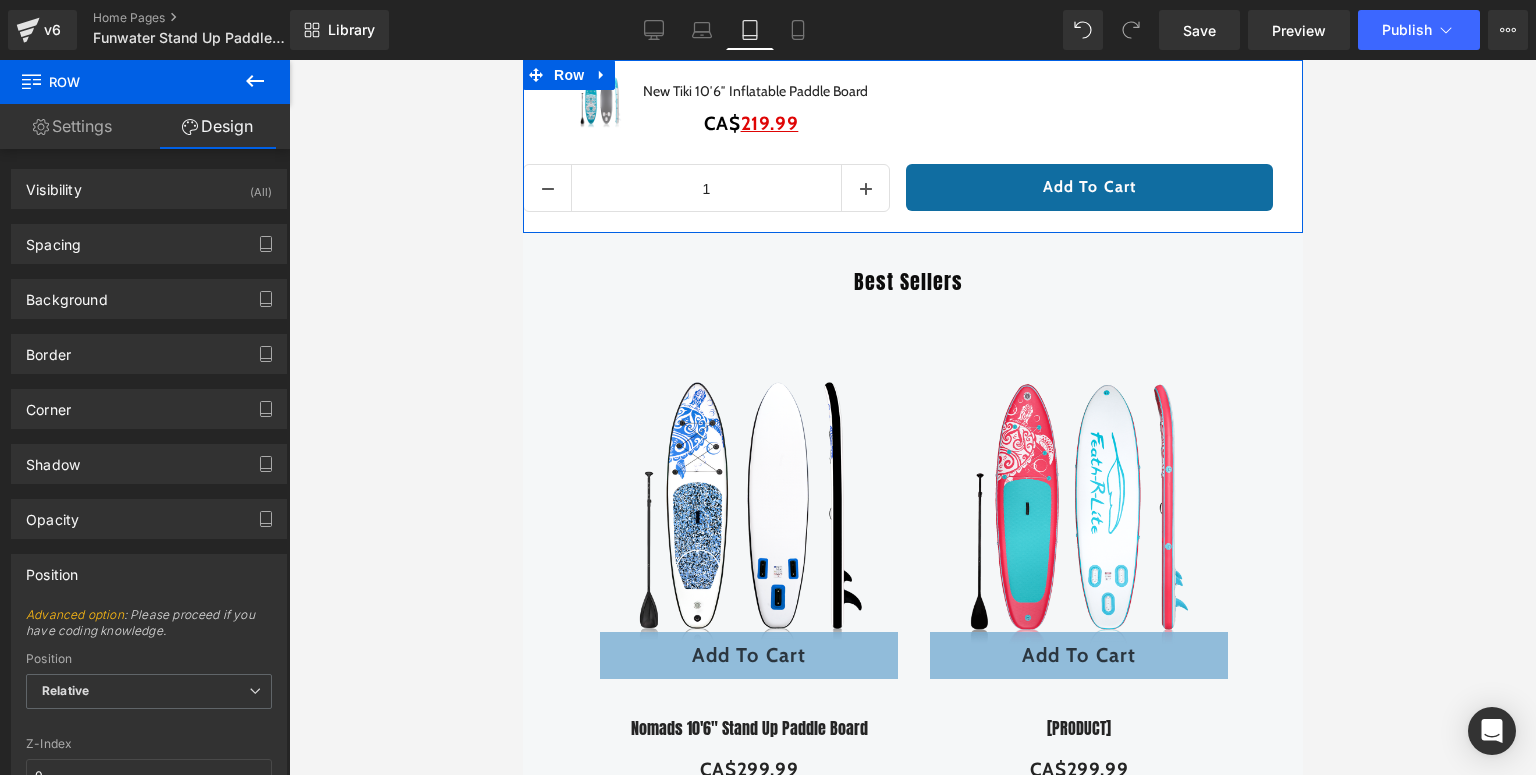 type on "99" 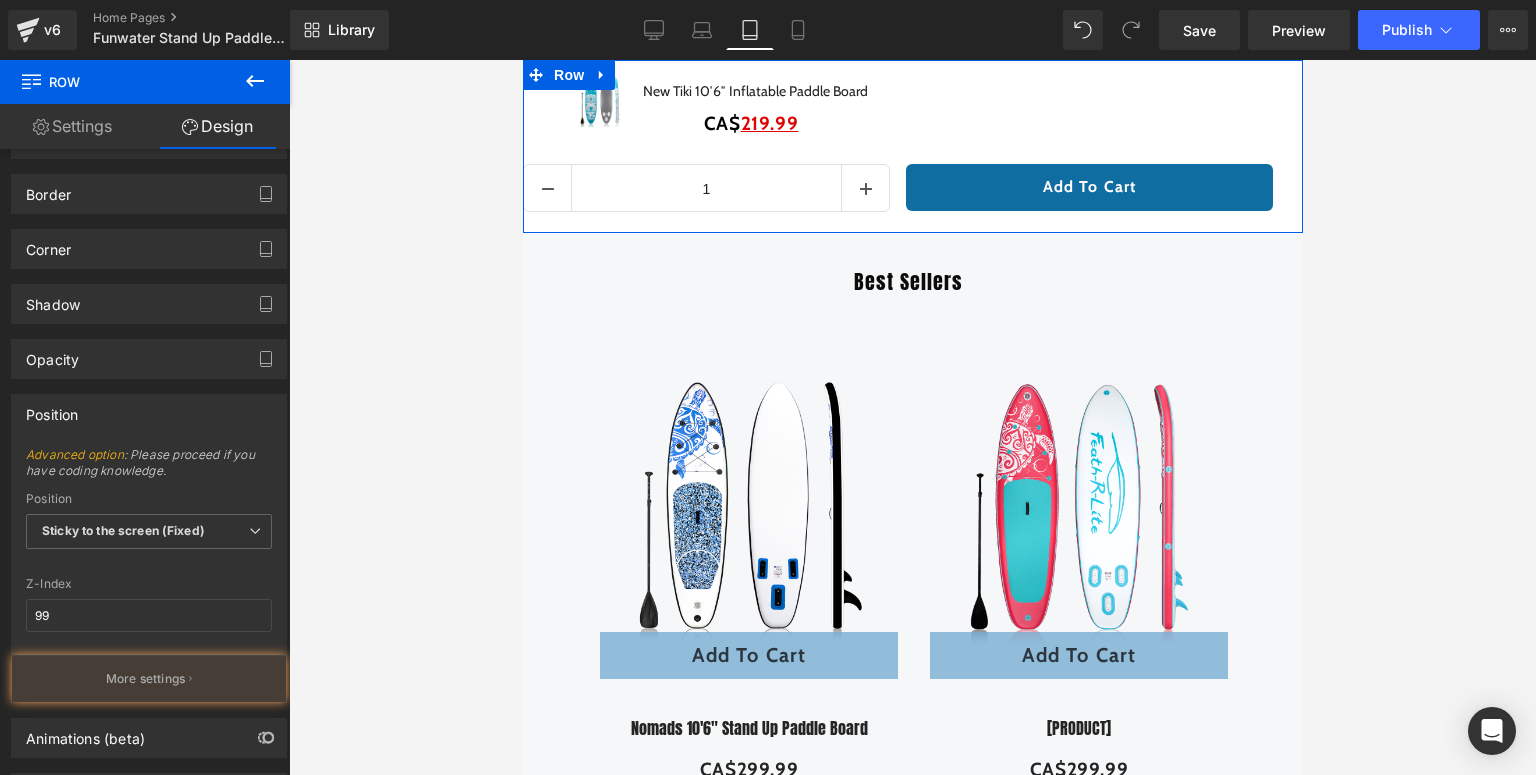 scroll, scrollTop: 240, scrollLeft: 0, axis: vertical 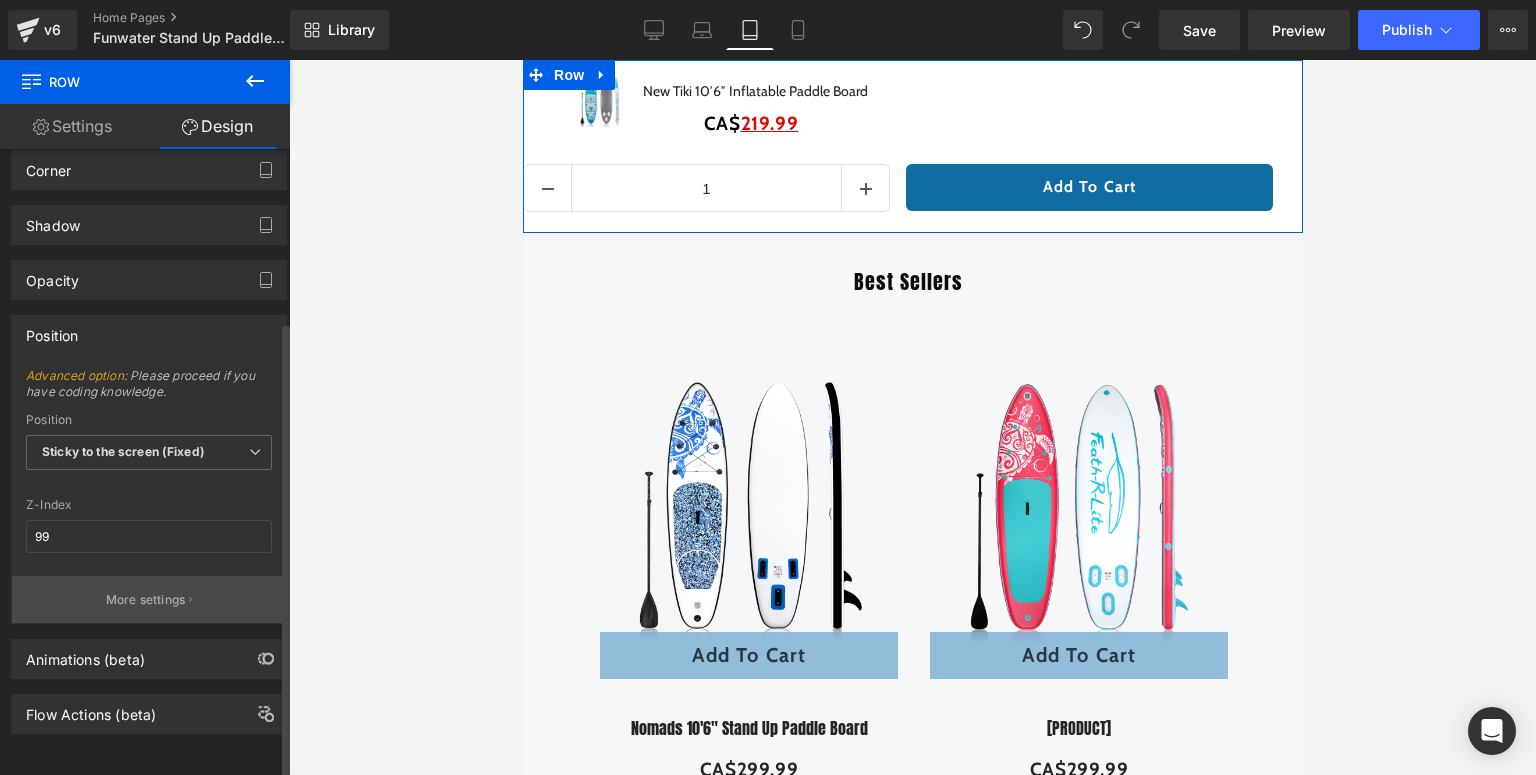click on "More settings" at bounding box center [146, 600] 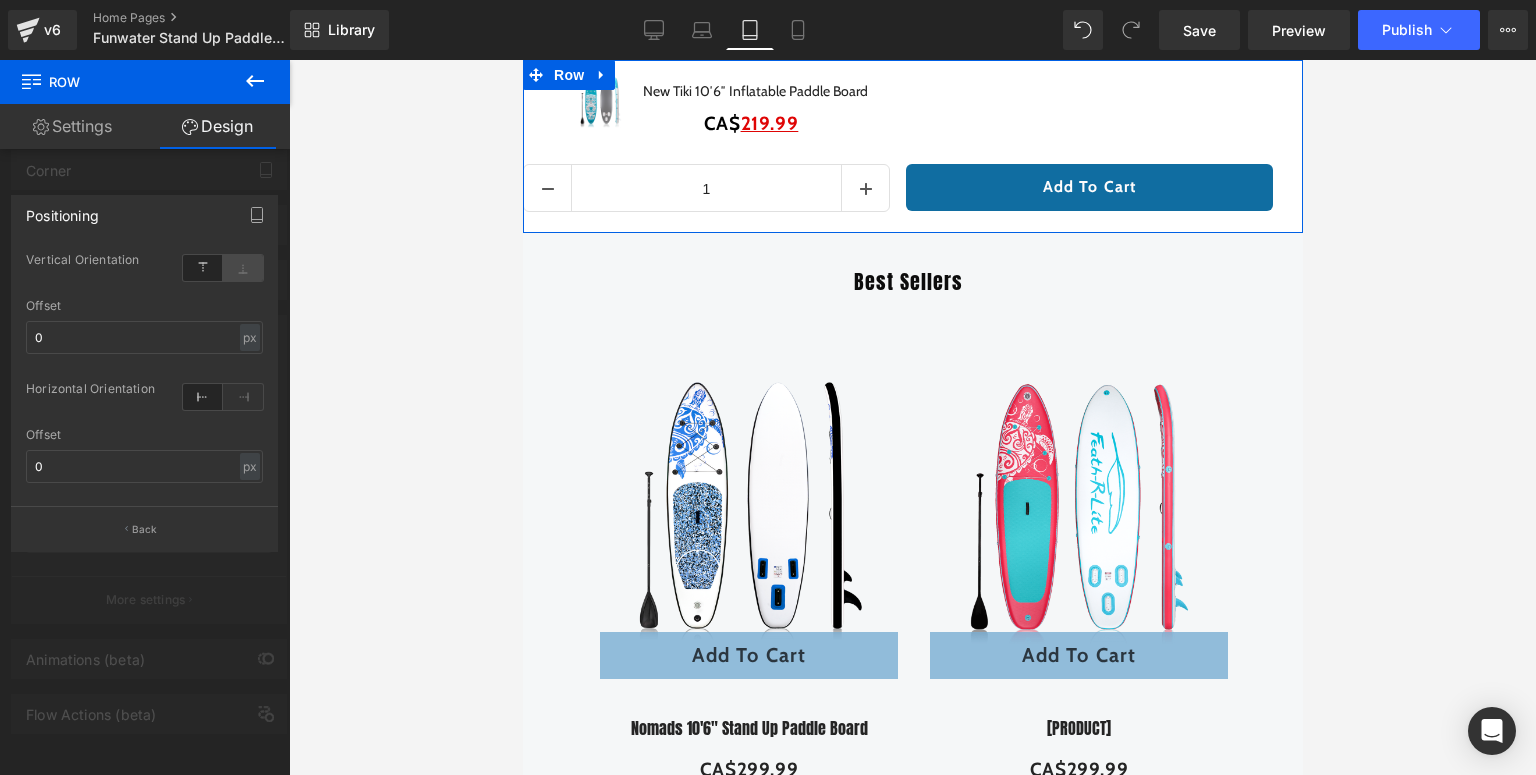 click at bounding box center (243, 268) 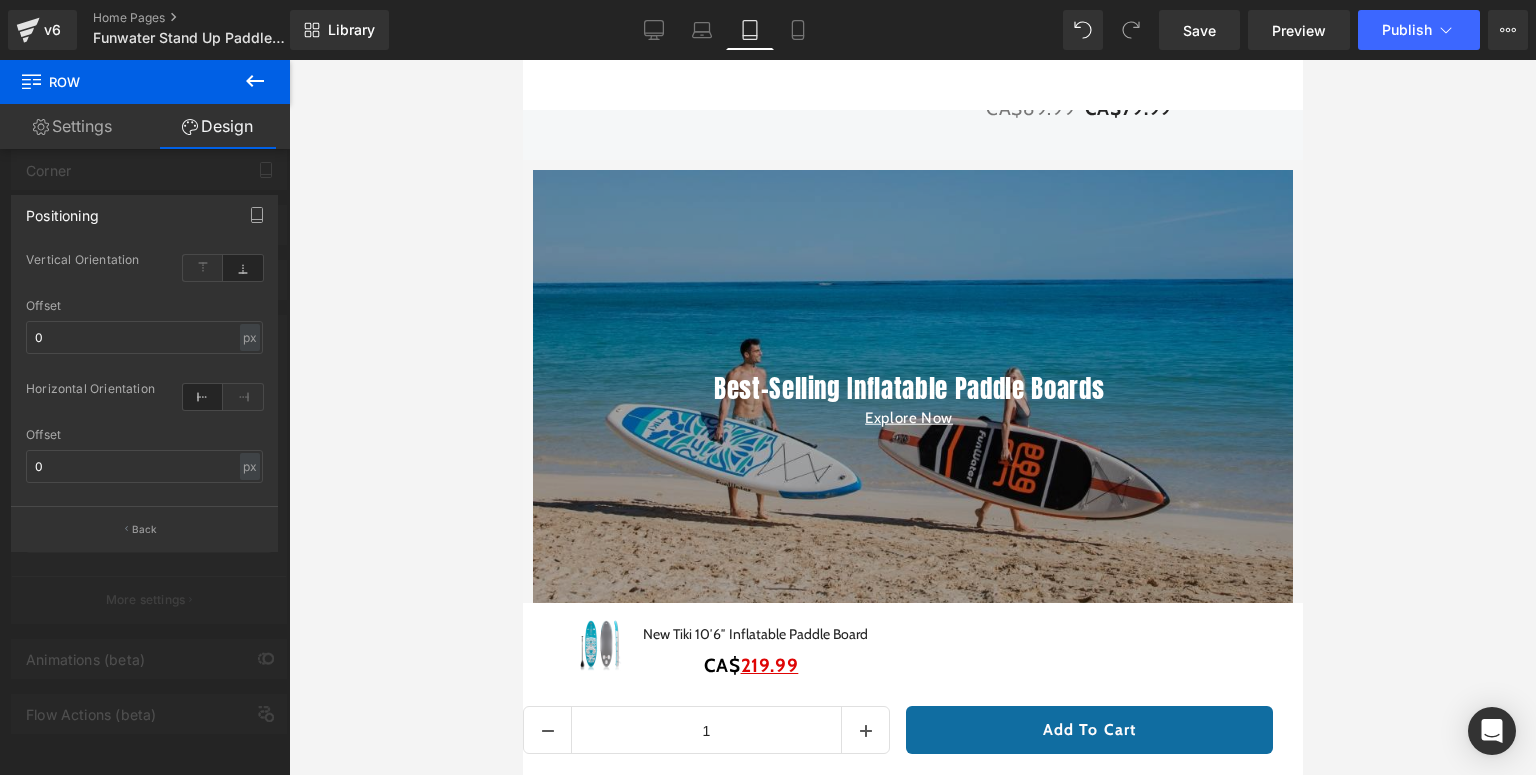 scroll, scrollTop: 960, scrollLeft: 0, axis: vertical 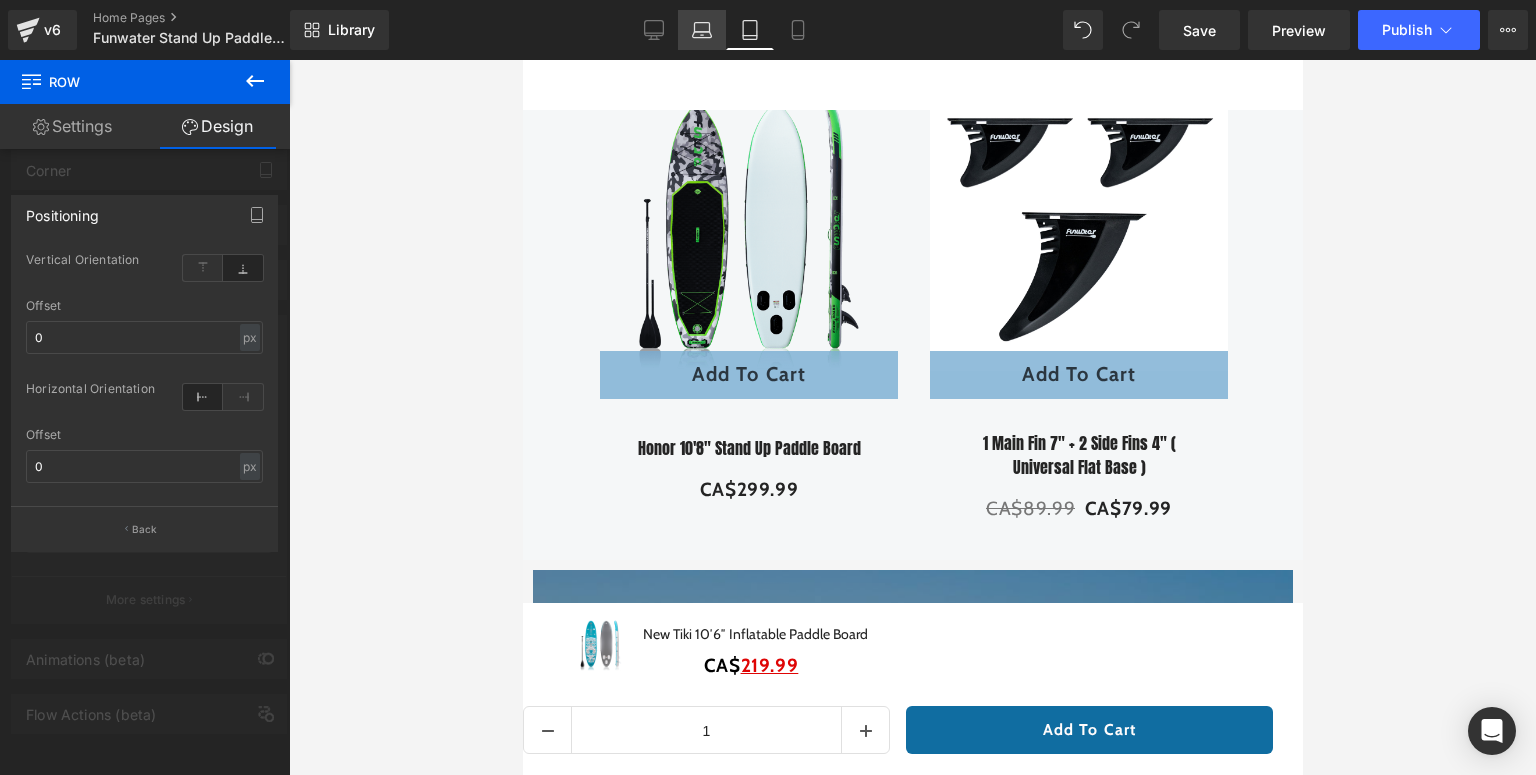drag, startPoint x: 689, startPoint y: 28, endPoint x: 358, endPoint y: 257, distance: 402.49472 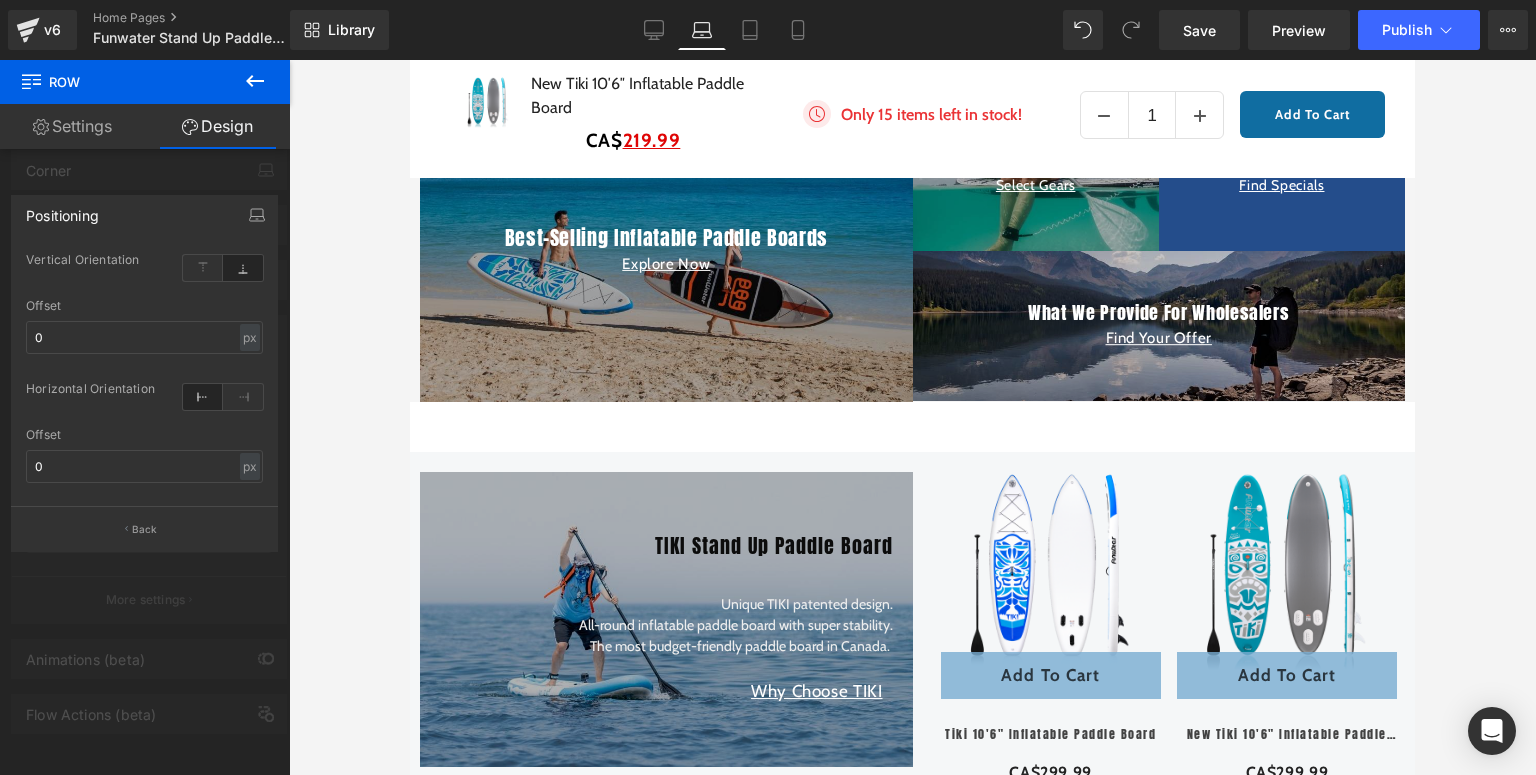 scroll, scrollTop: 415, scrollLeft: 0, axis: vertical 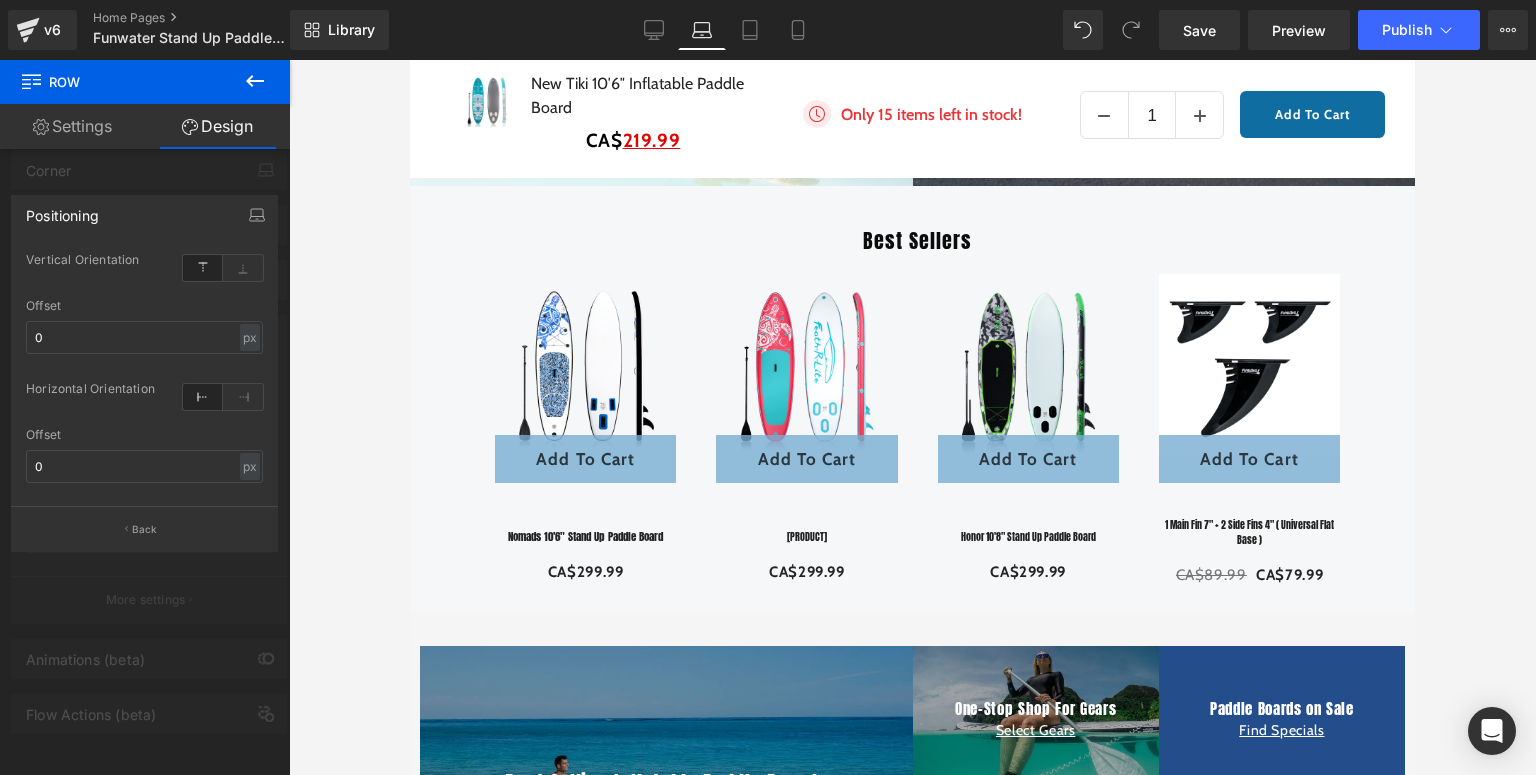 click at bounding box center (912, 417) 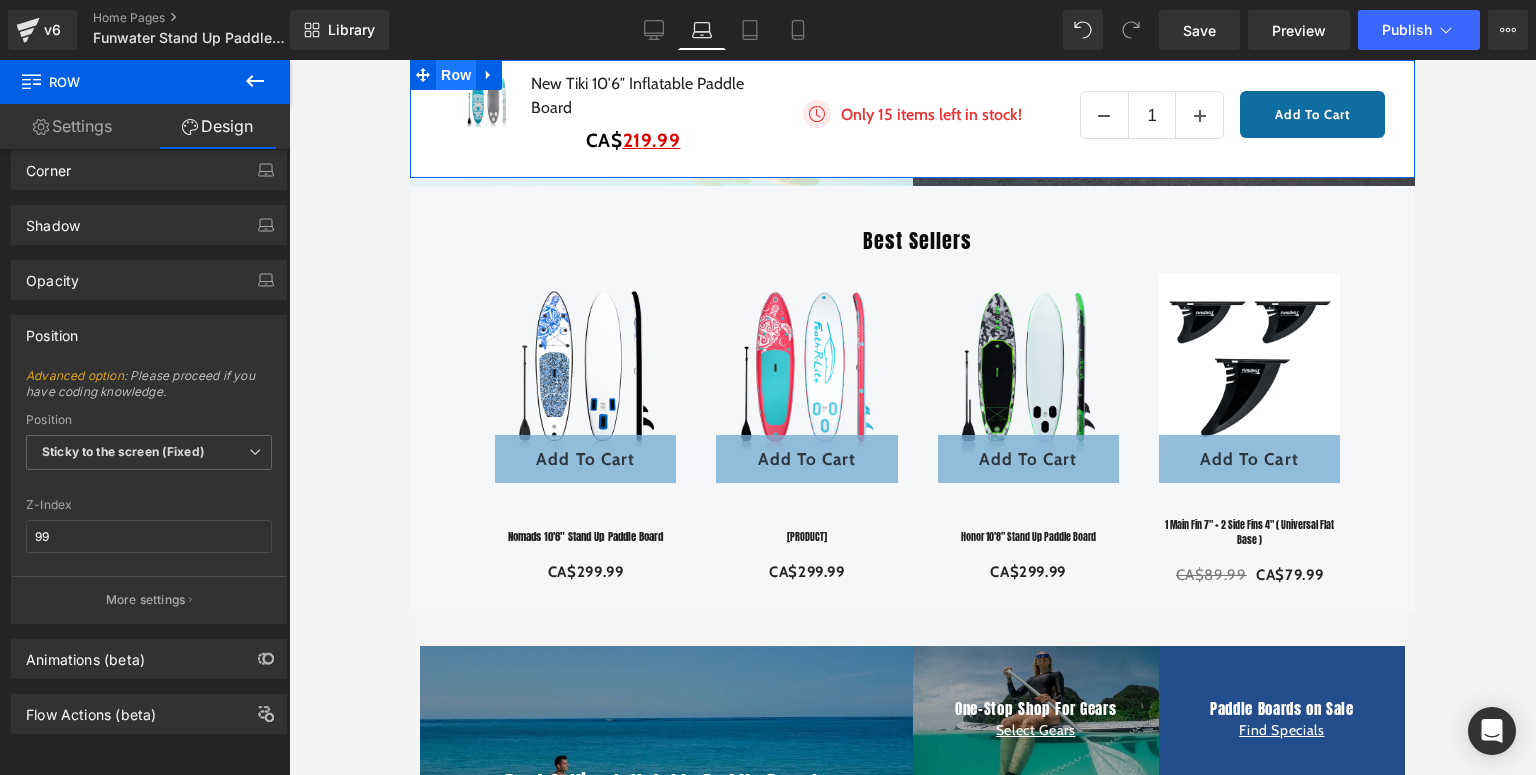 click on "Row" at bounding box center [456, 75] 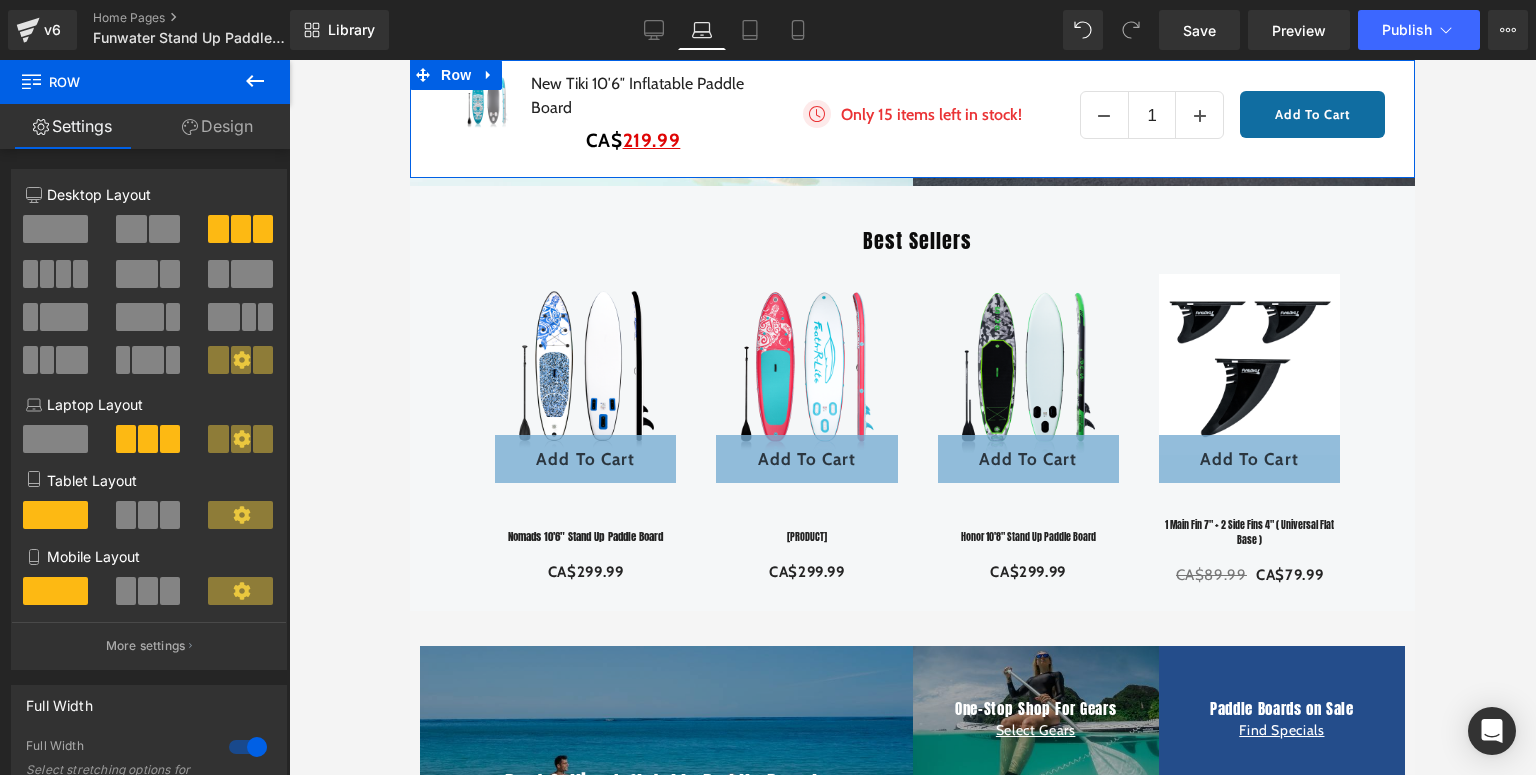 click on "Design" at bounding box center (217, 126) 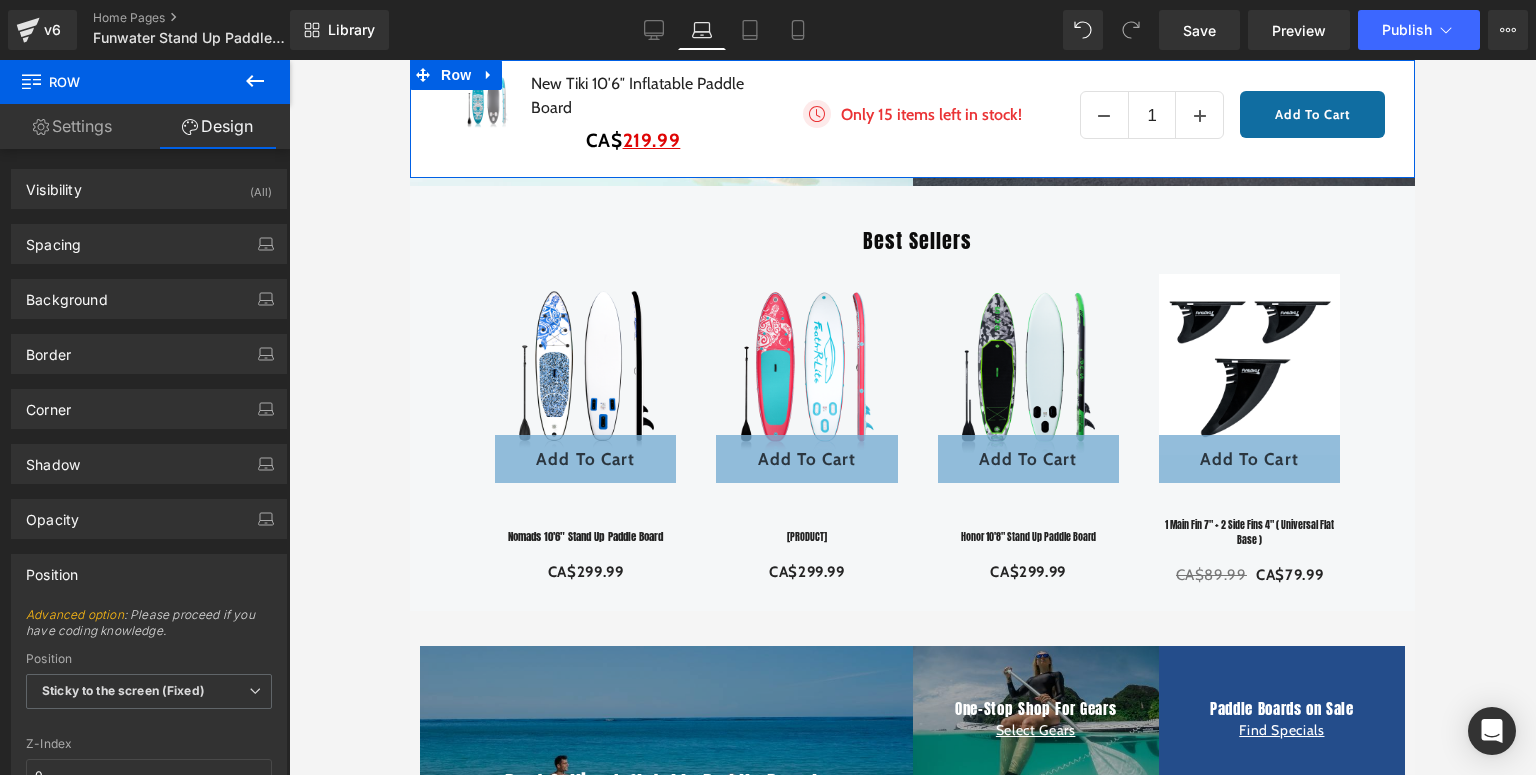 type on "99" 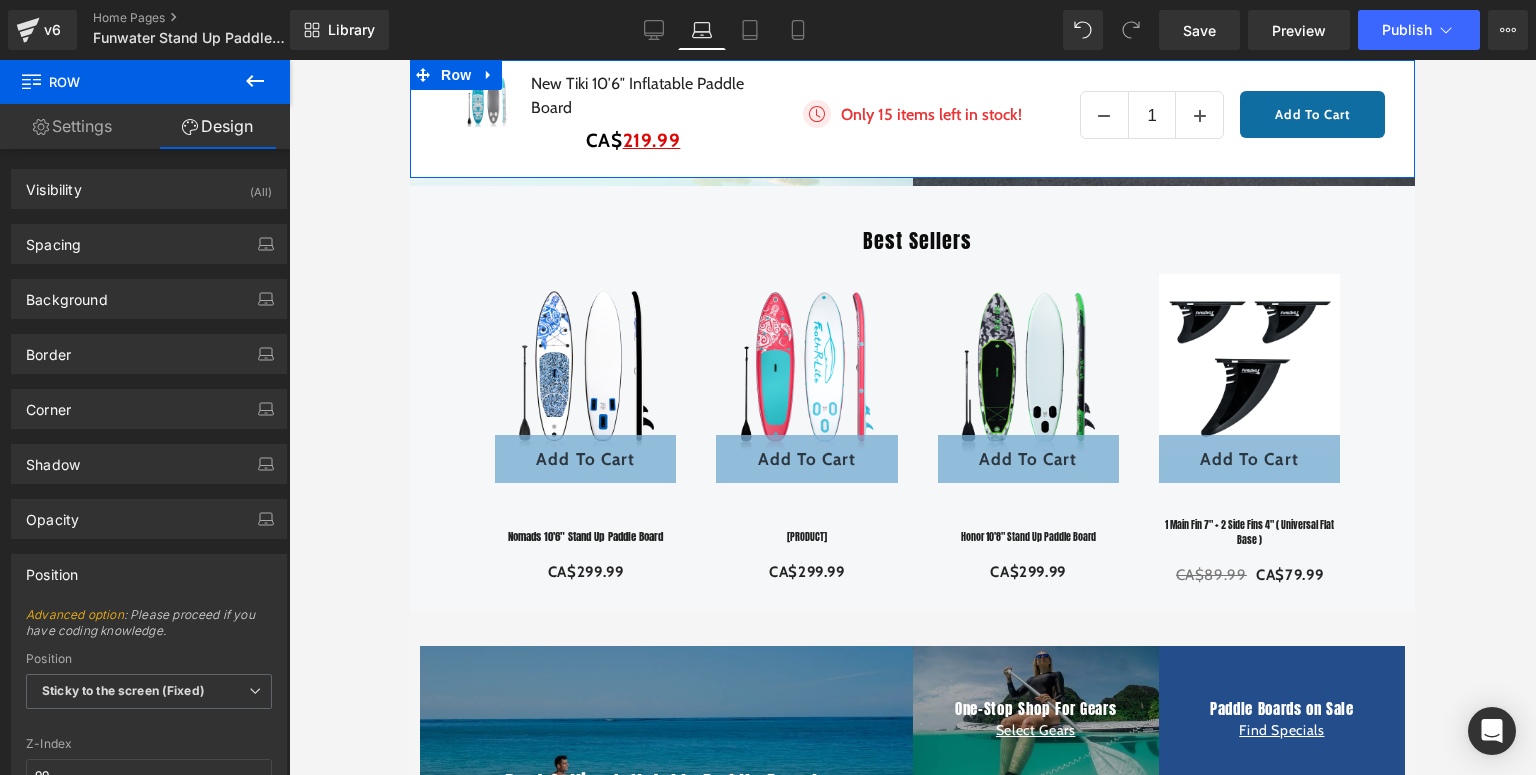 scroll, scrollTop: 247, scrollLeft: 0, axis: vertical 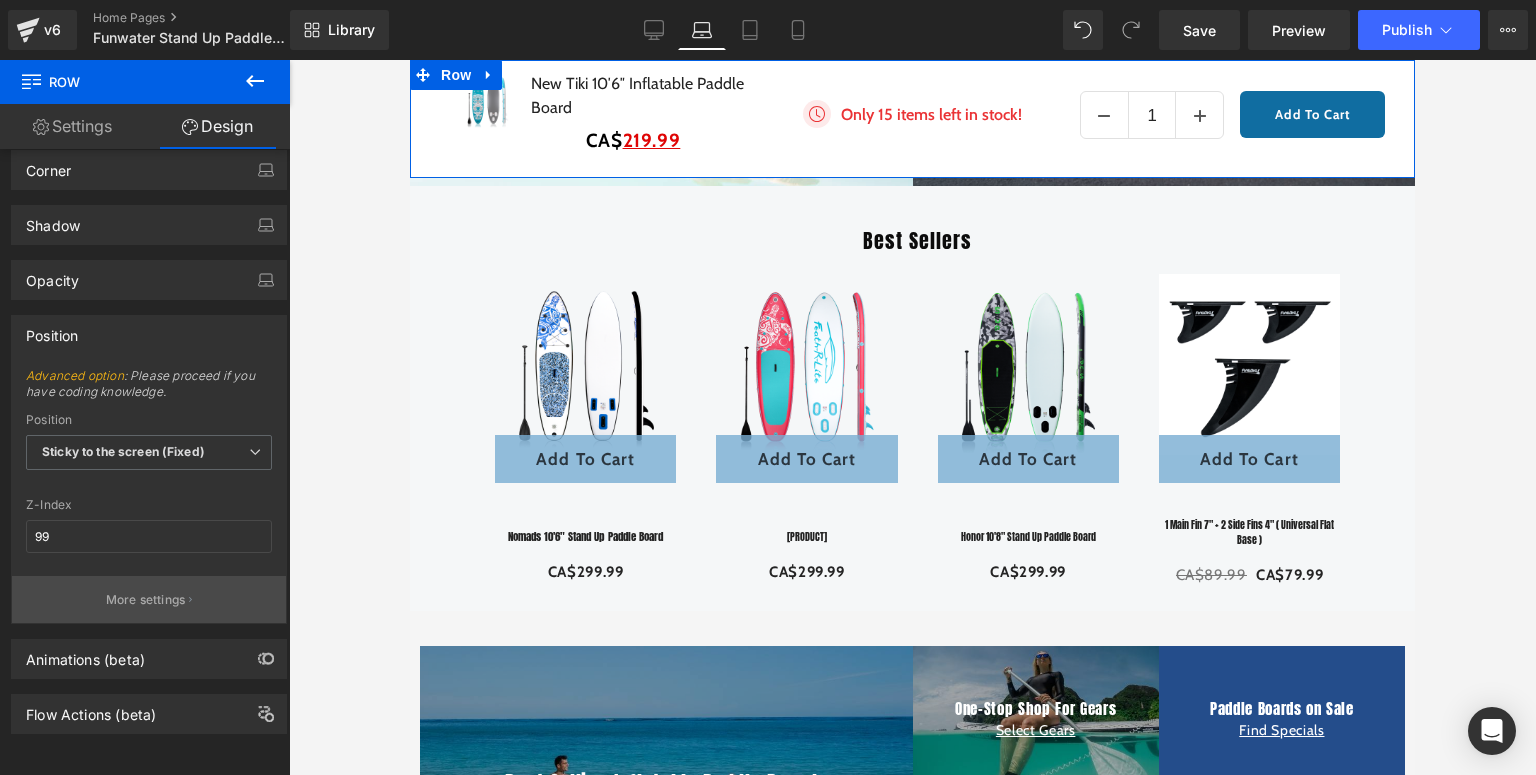 click on "More settings" at bounding box center (146, 600) 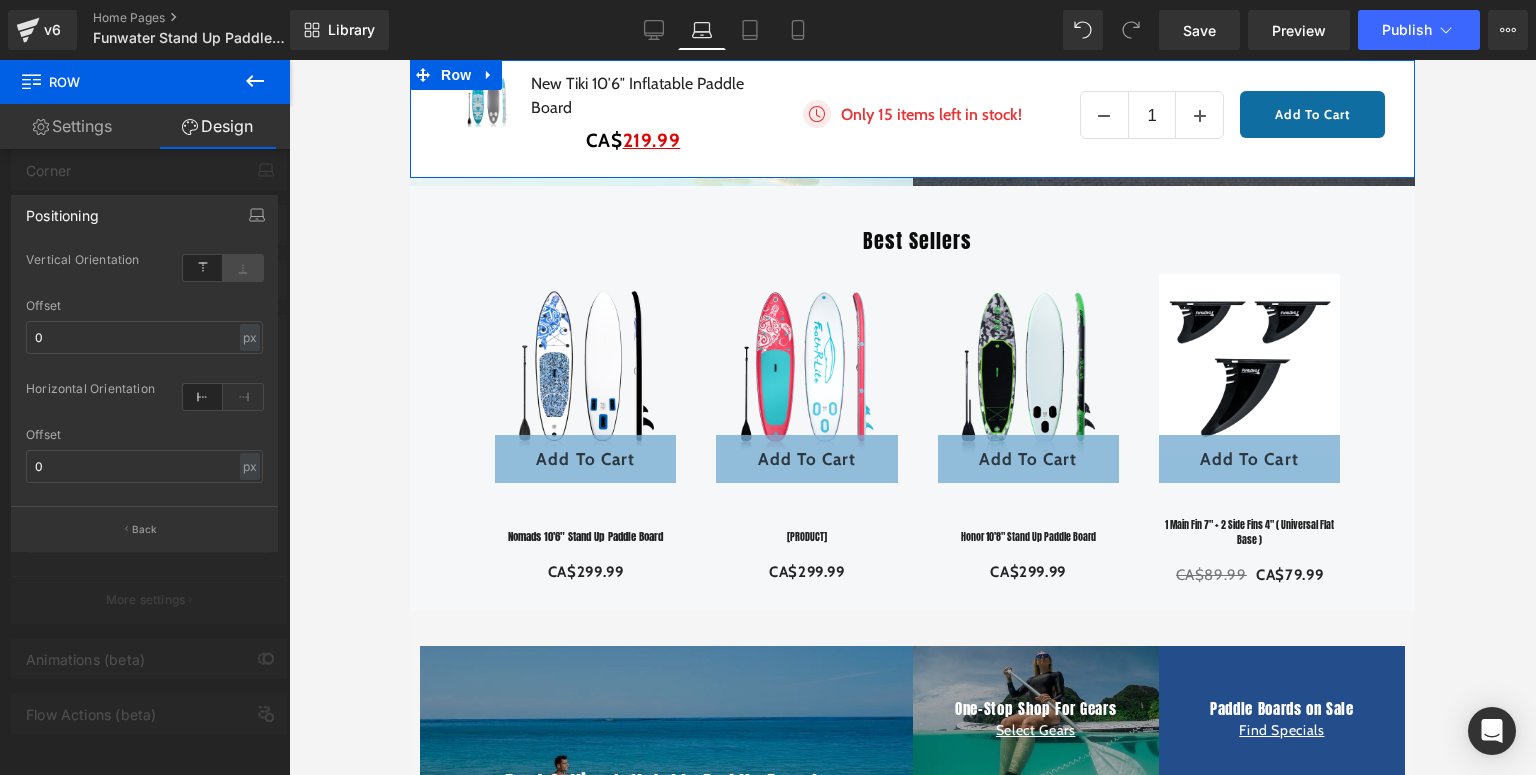 click at bounding box center [243, 268] 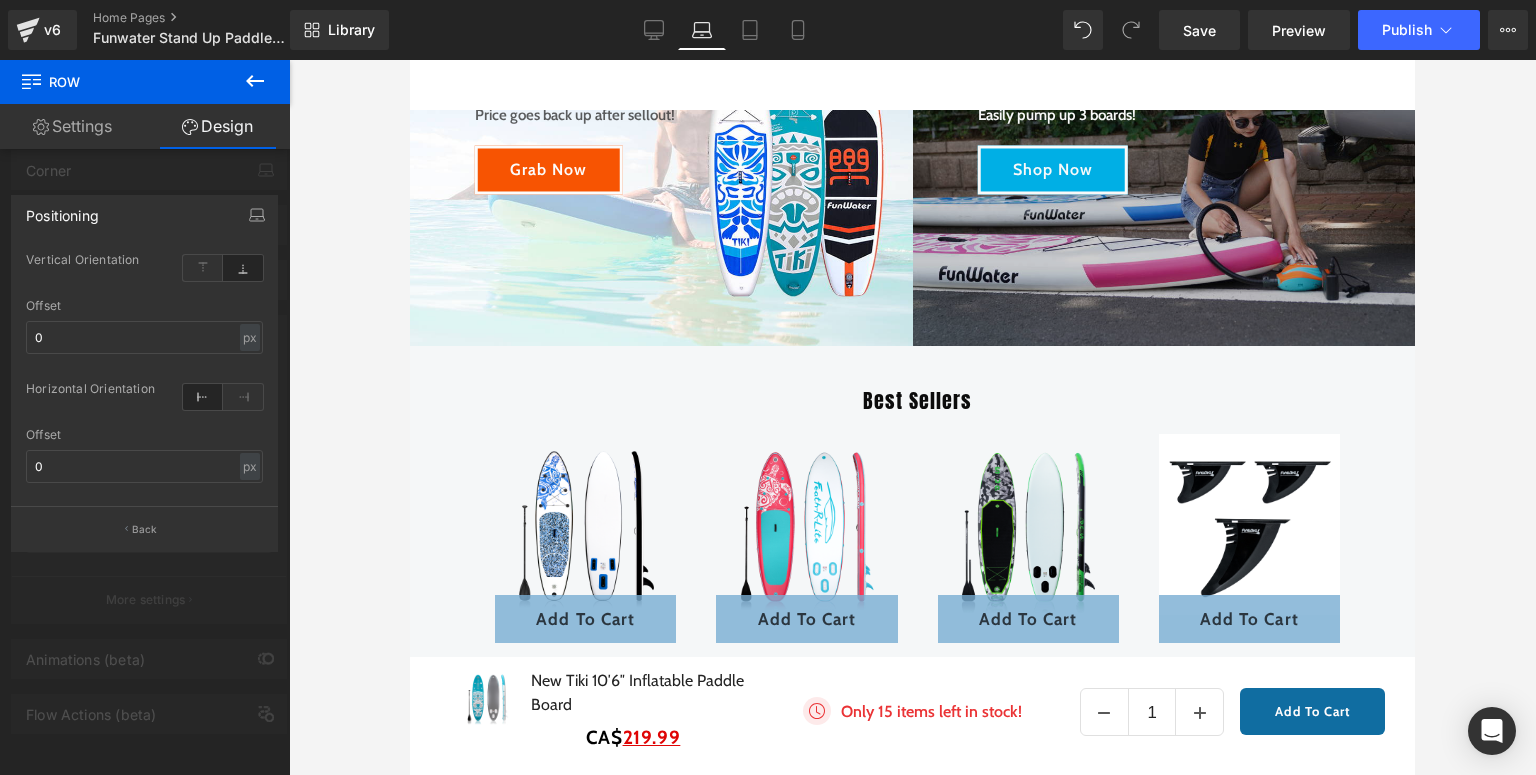scroll, scrollTop: 175, scrollLeft: 0, axis: vertical 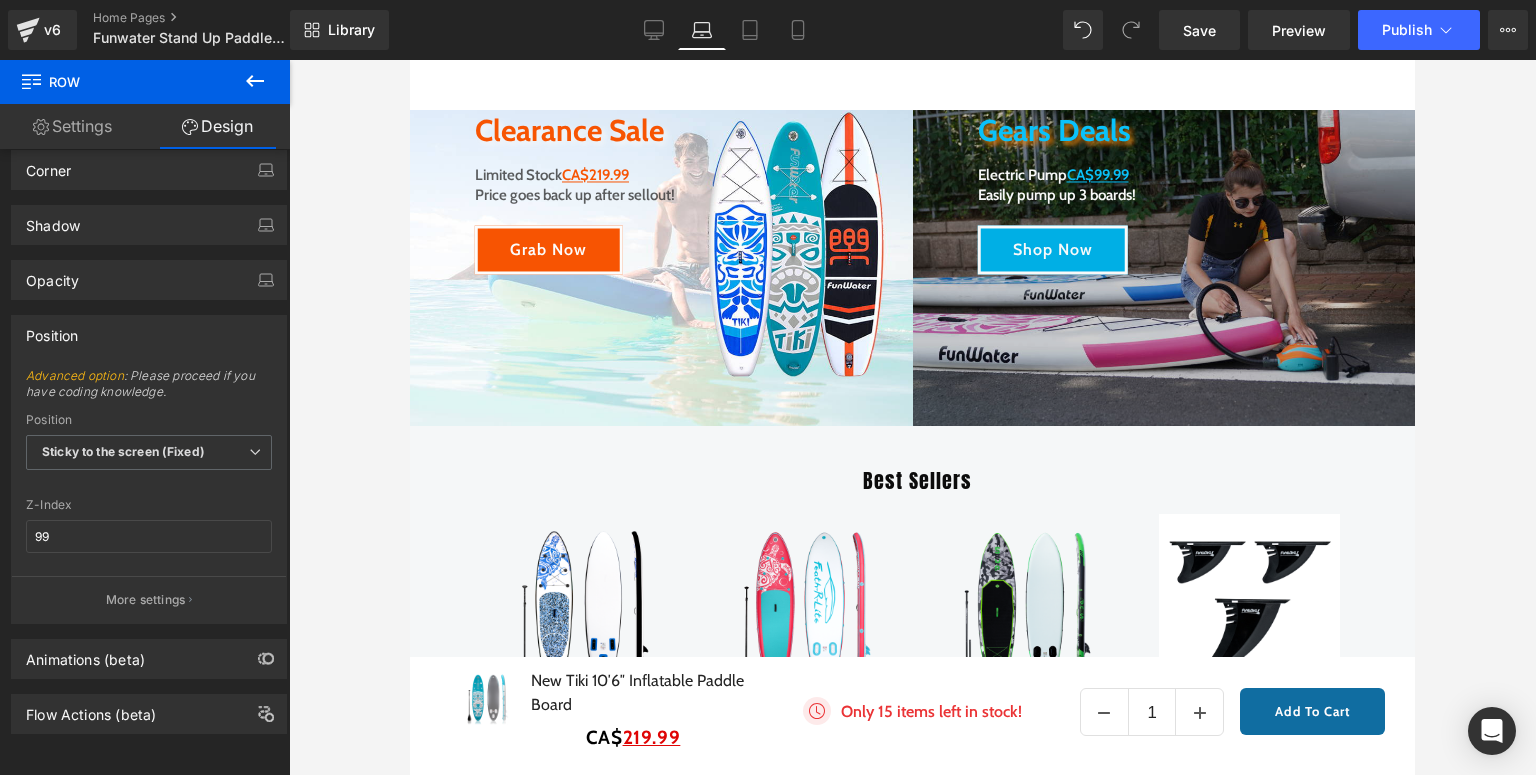 click on "□
Skip to content
Summer Splash Sale: Add to Cart and Enjoy $100 OFF!
Special Deal
Paddle Boards
Shop By Activity
All Around SUP boards are versatile for all skill levels.
Yoga" at bounding box center (912, 2946) 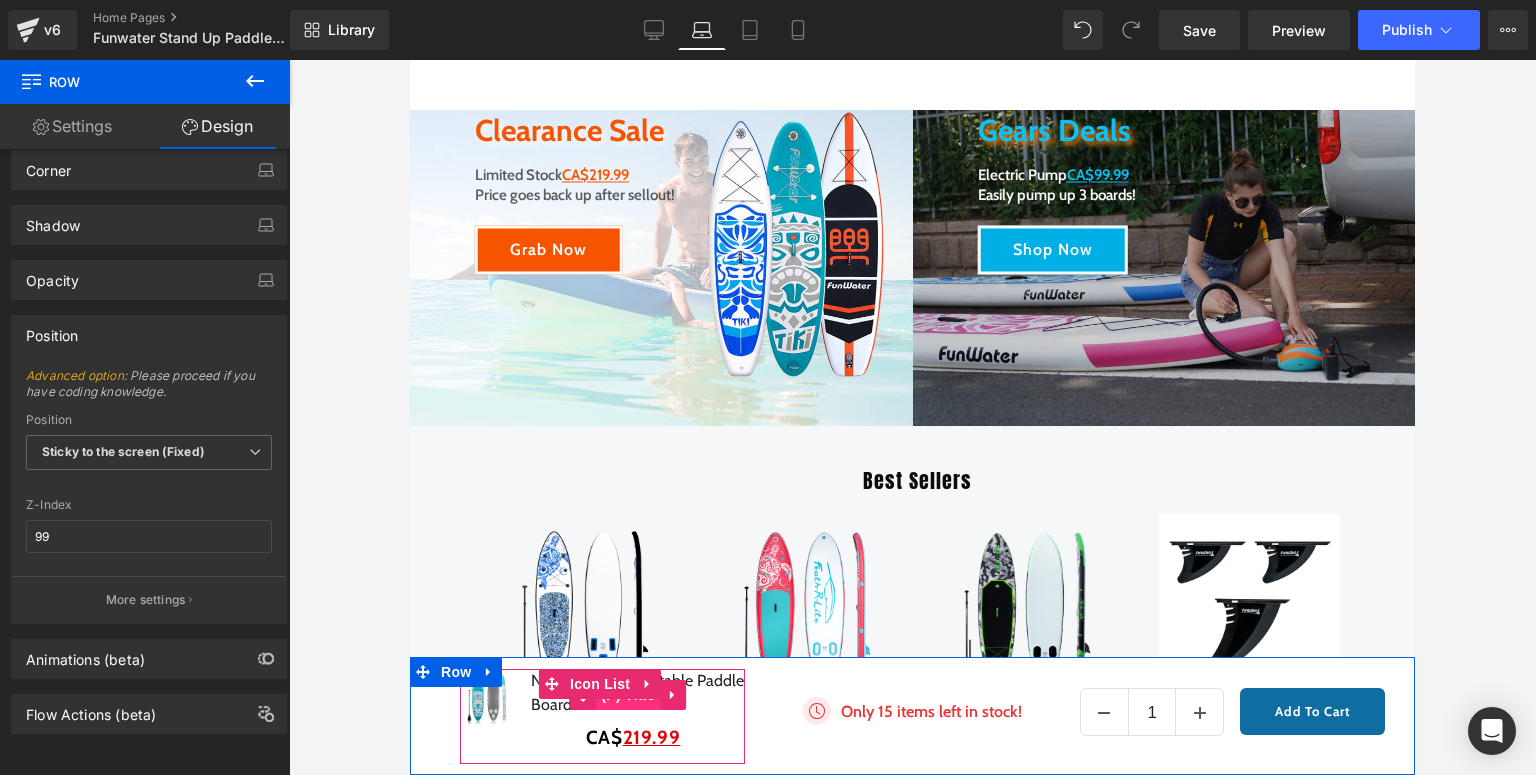 click on "(P) Title" at bounding box center (628, 695) 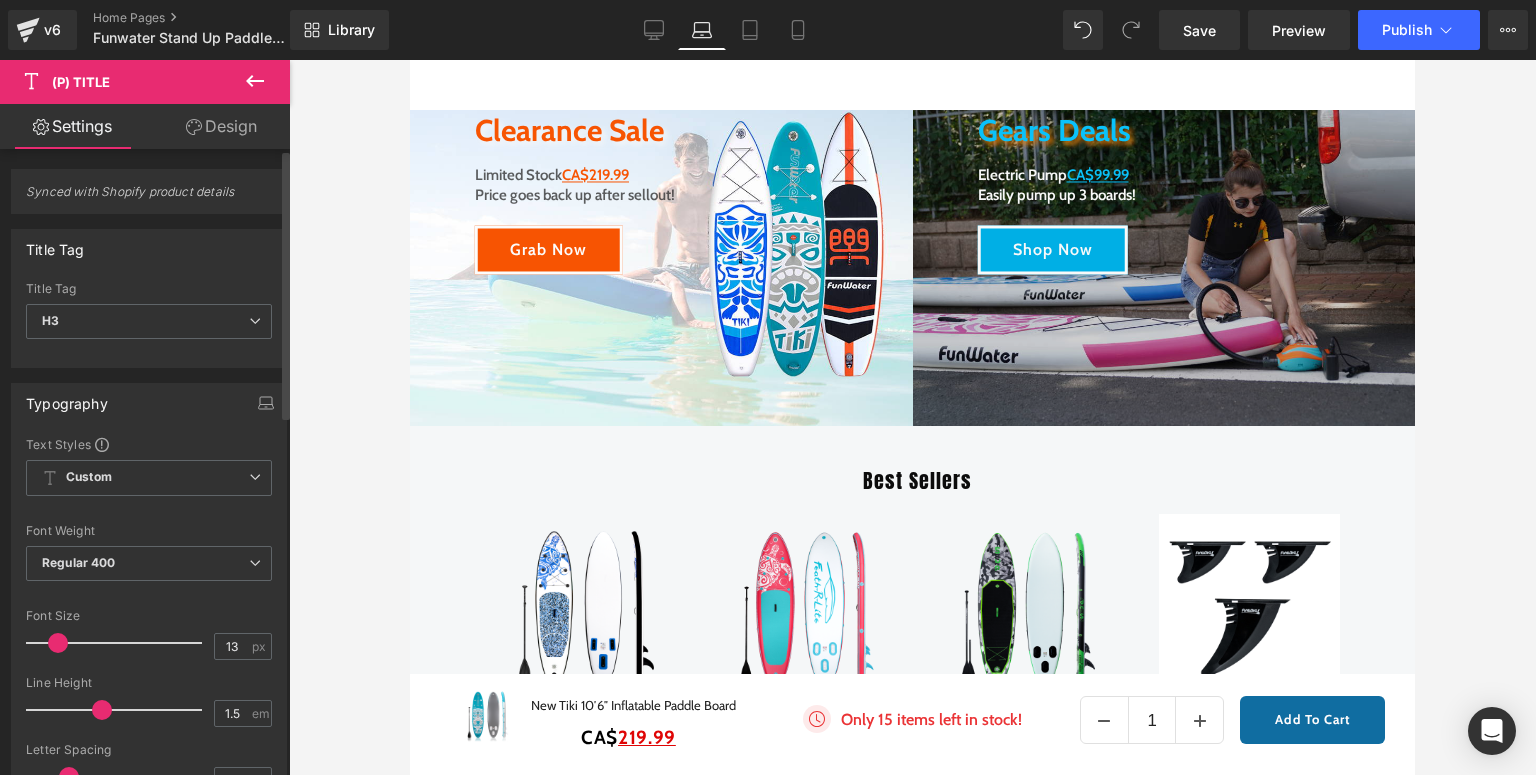 click at bounding box center (58, 643) 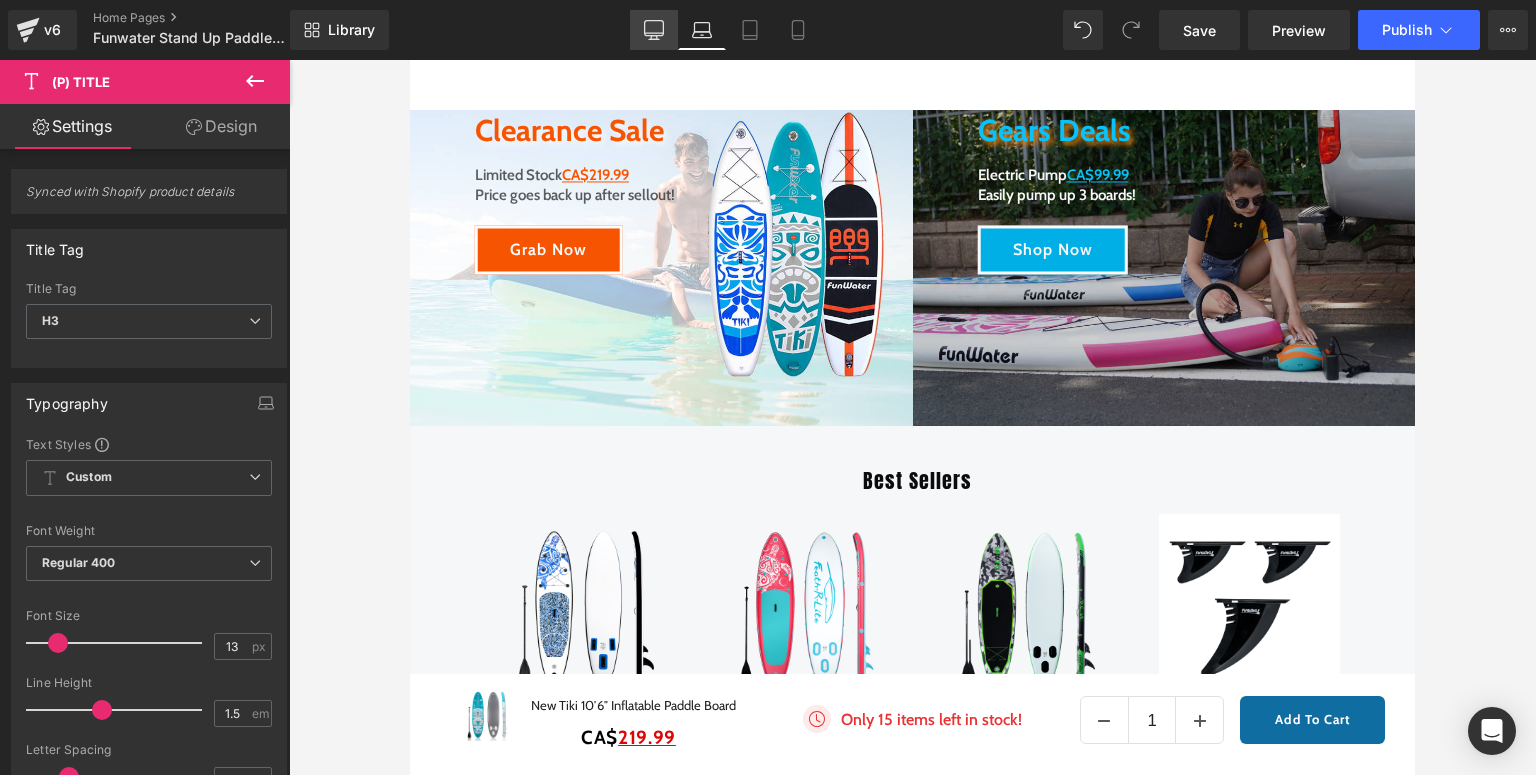 click on "Desktop" at bounding box center [654, 30] 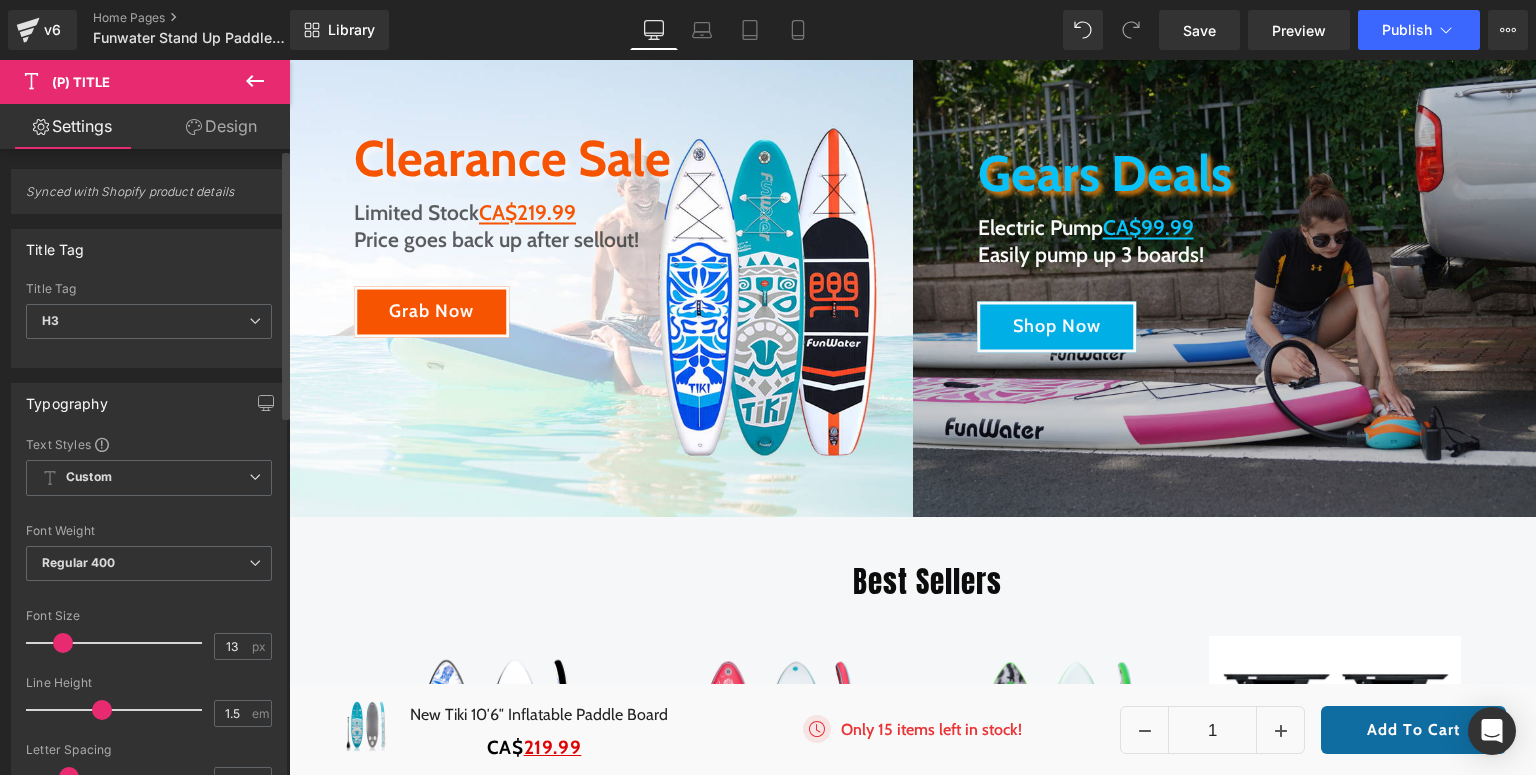 type on "16" 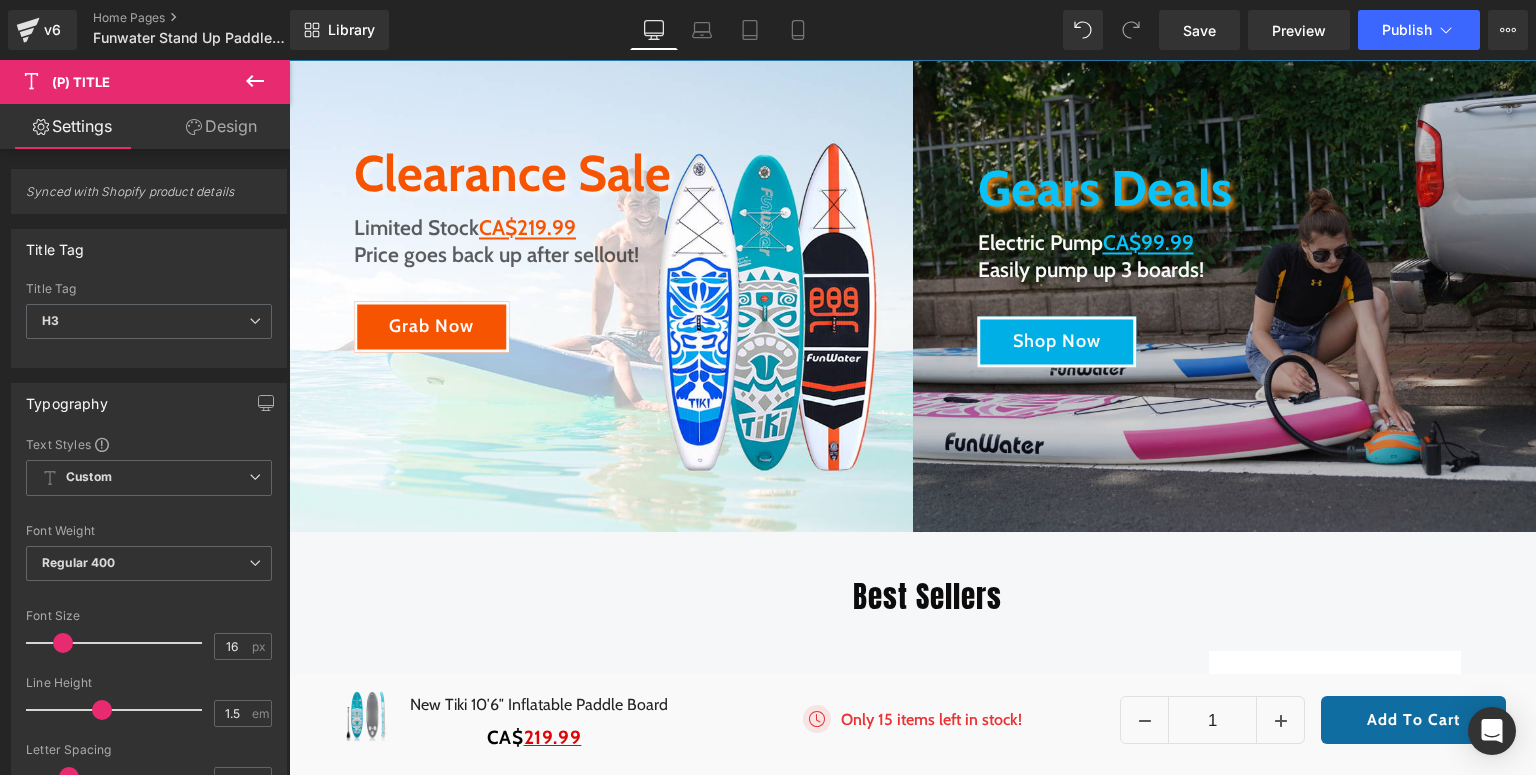 scroll, scrollTop: 0, scrollLeft: 0, axis: both 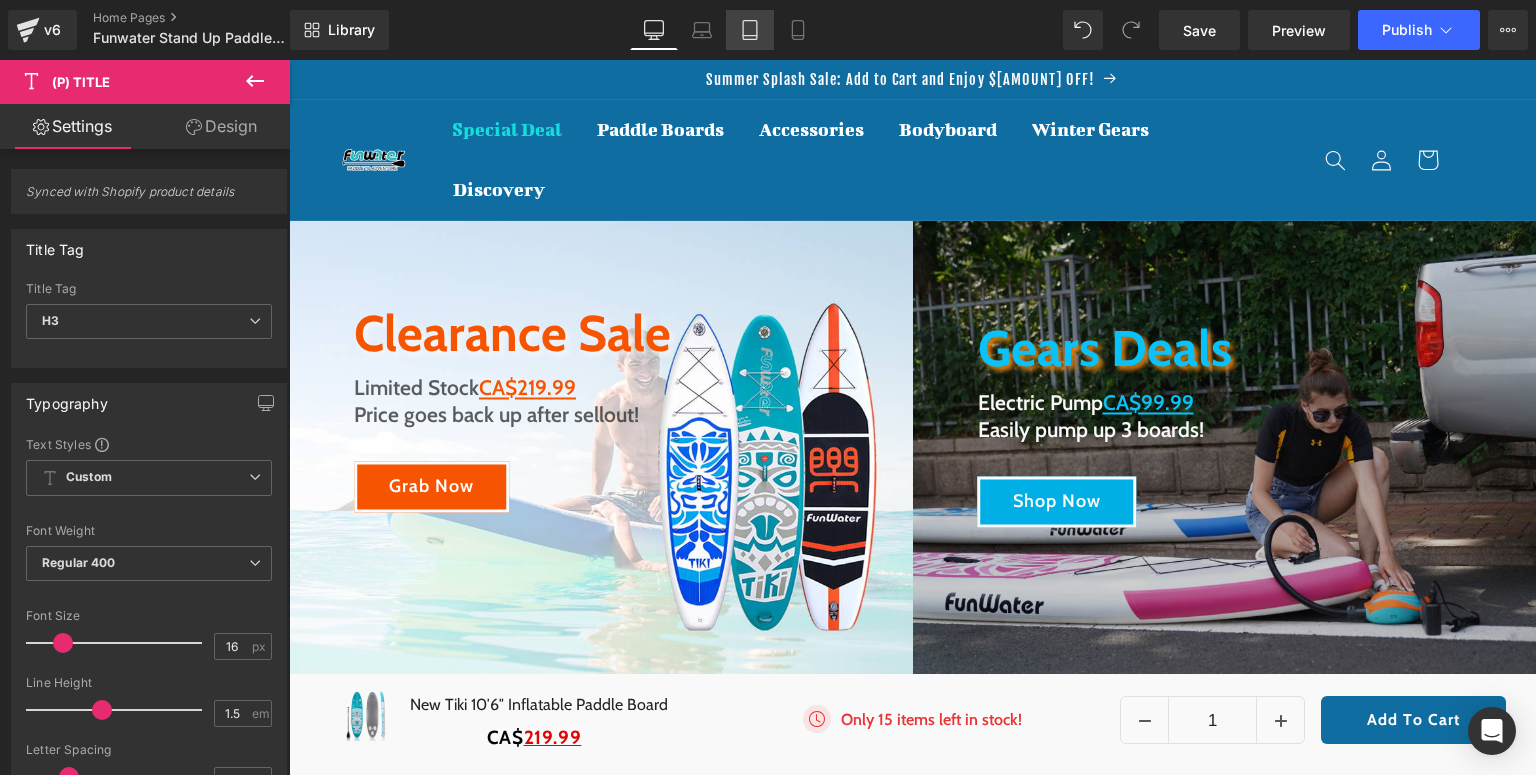 click 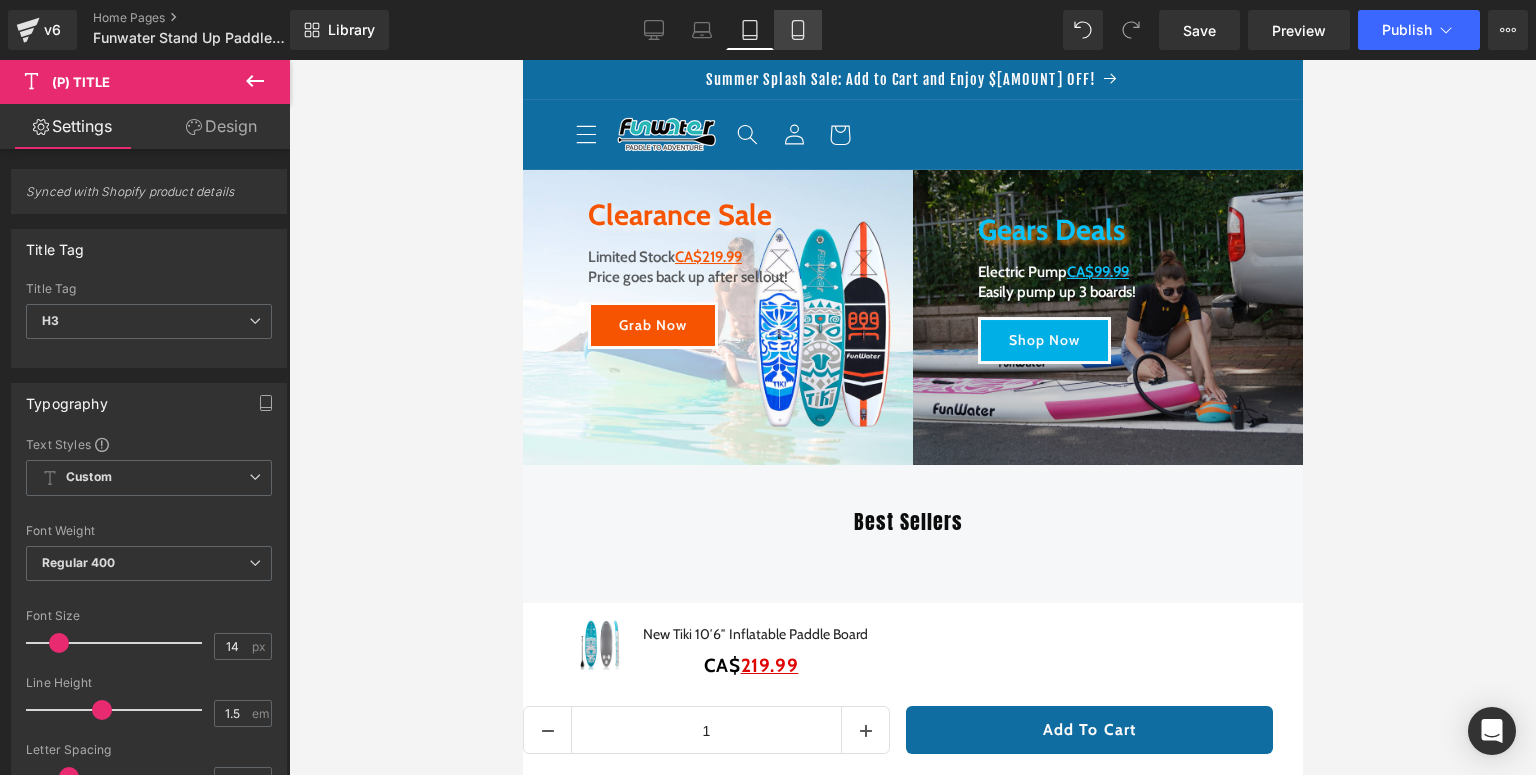 click on "Mobile" at bounding box center (798, 30) 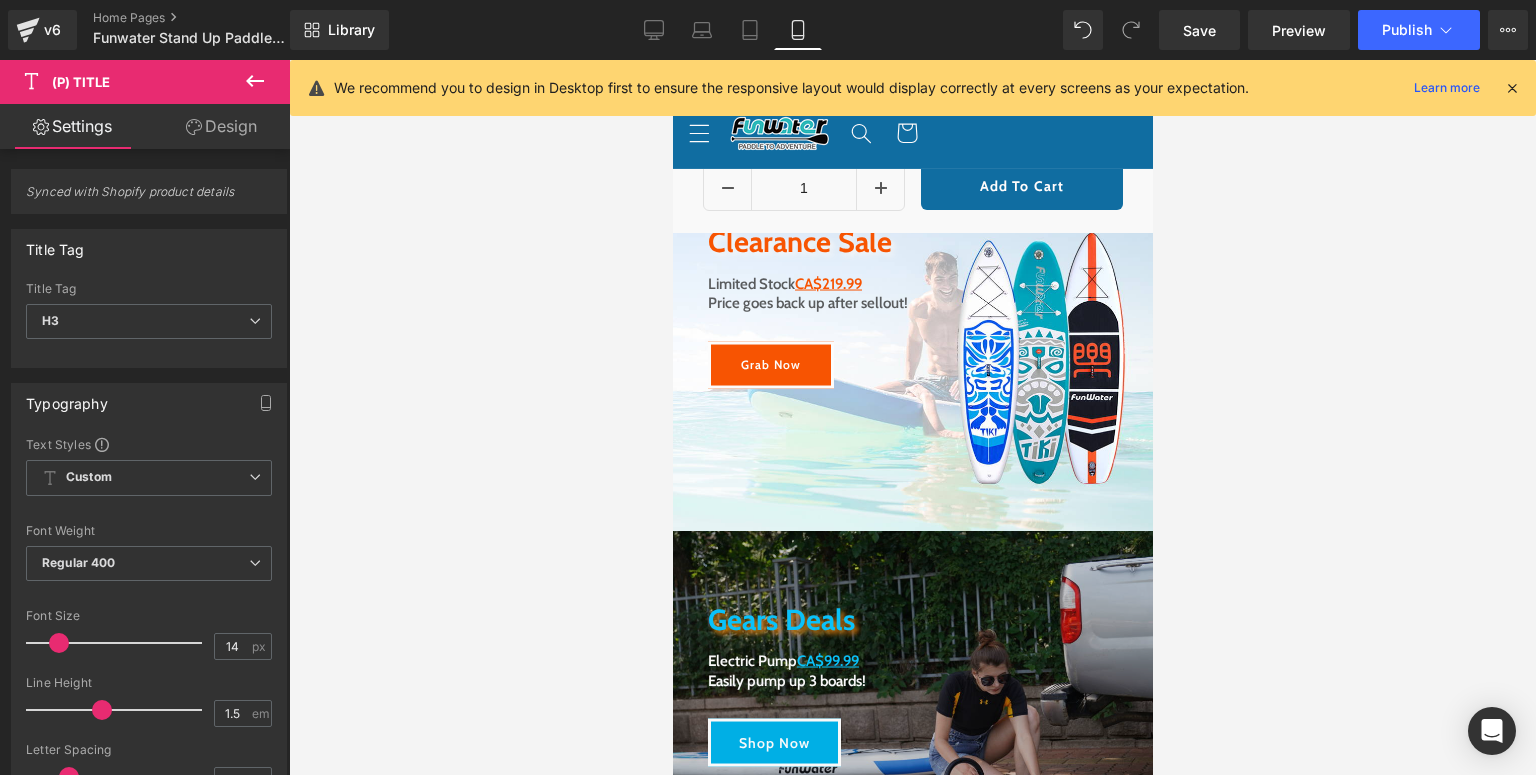 type on "100" 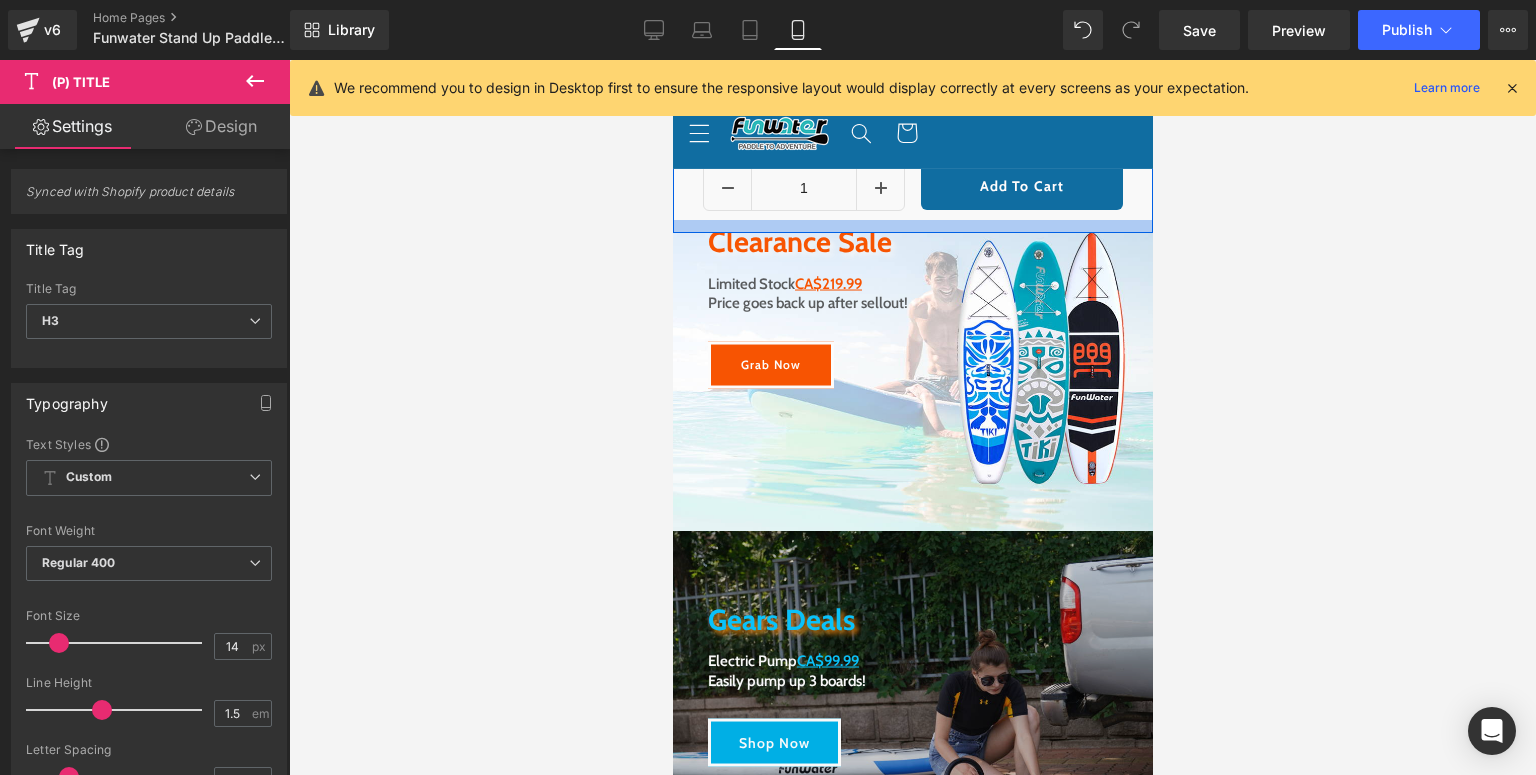 click at bounding box center (912, 226) 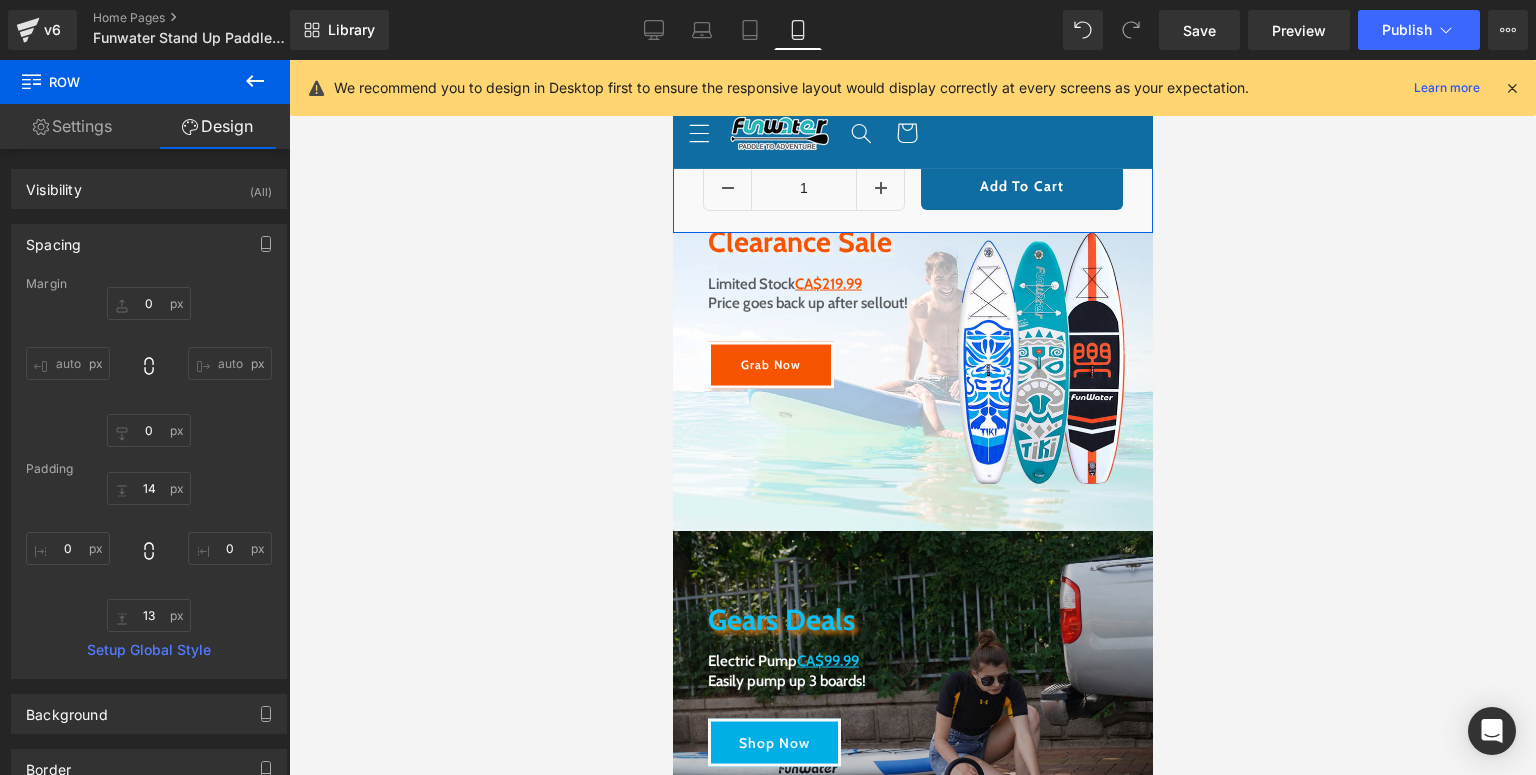 click on "Settings" at bounding box center (72, 126) 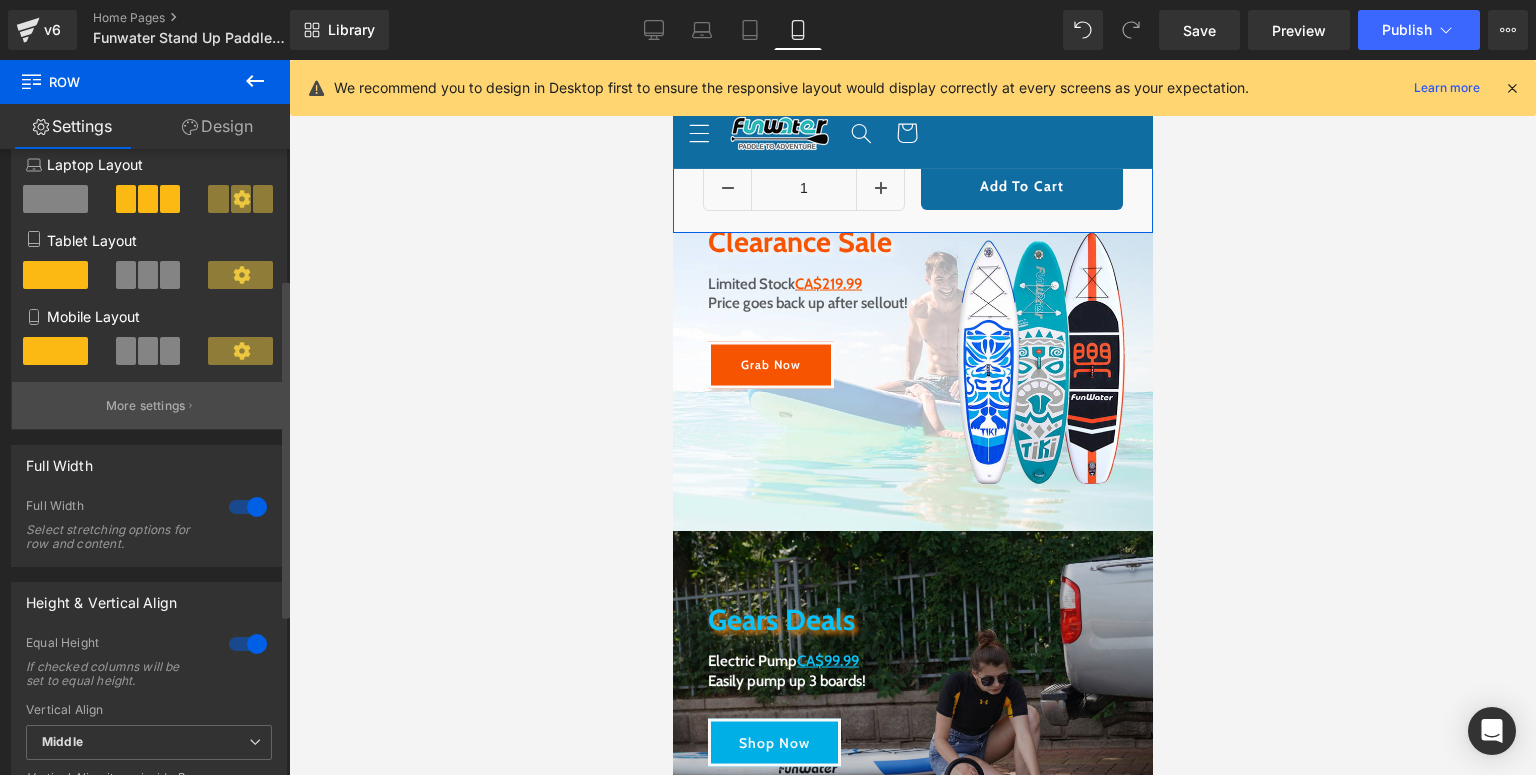 scroll, scrollTop: 320, scrollLeft: 0, axis: vertical 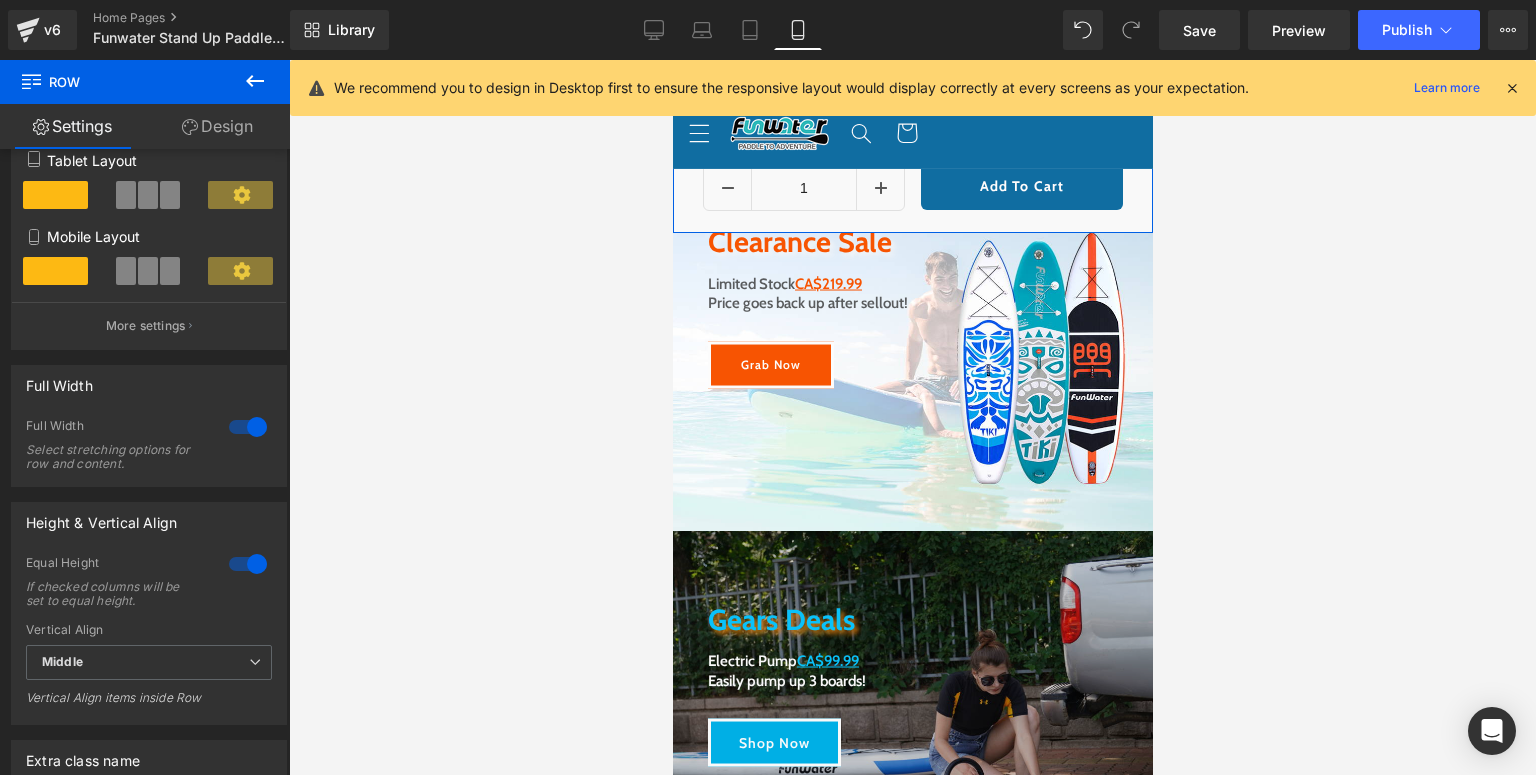 click on "Design" at bounding box center (217, 126) 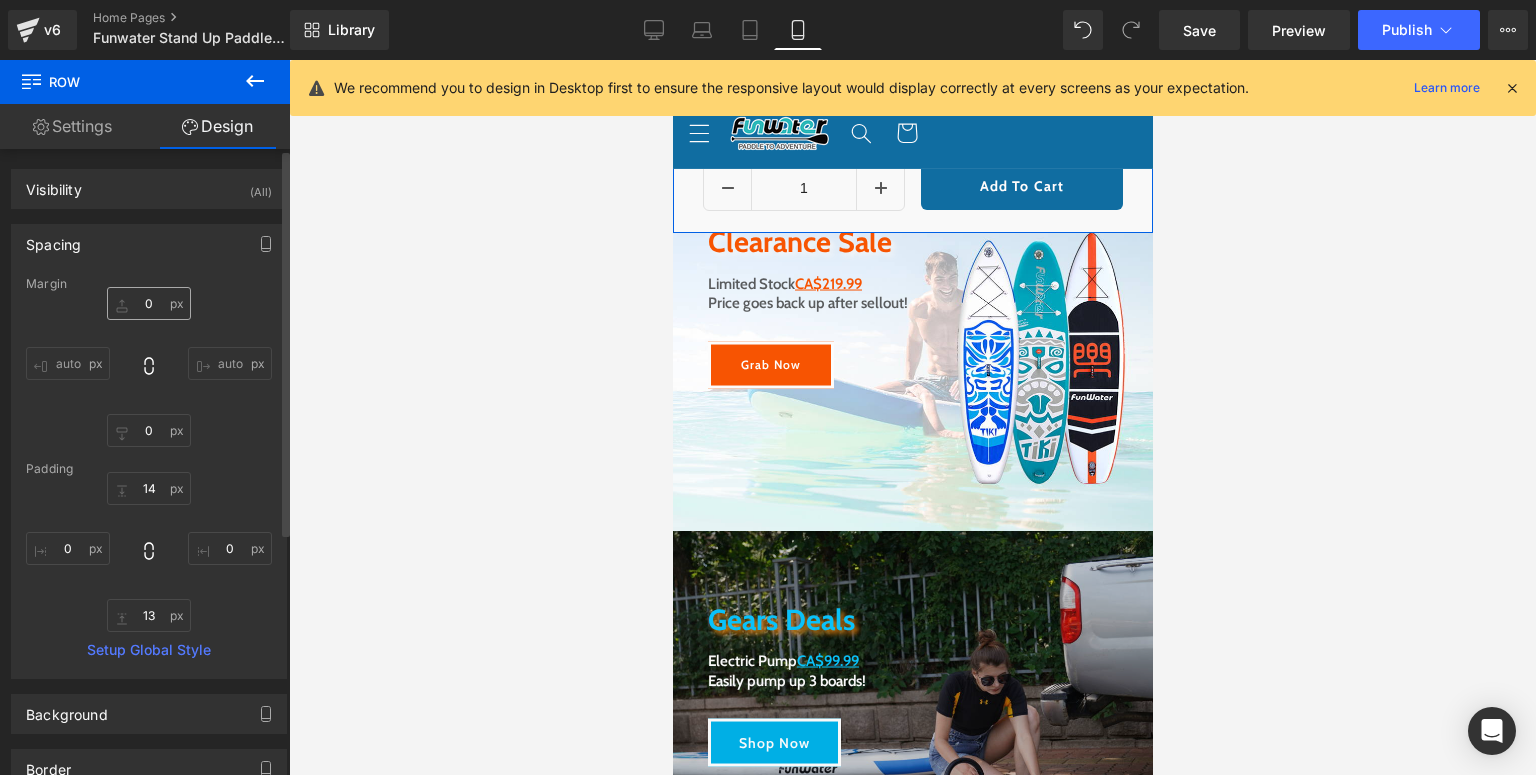 type on "0" 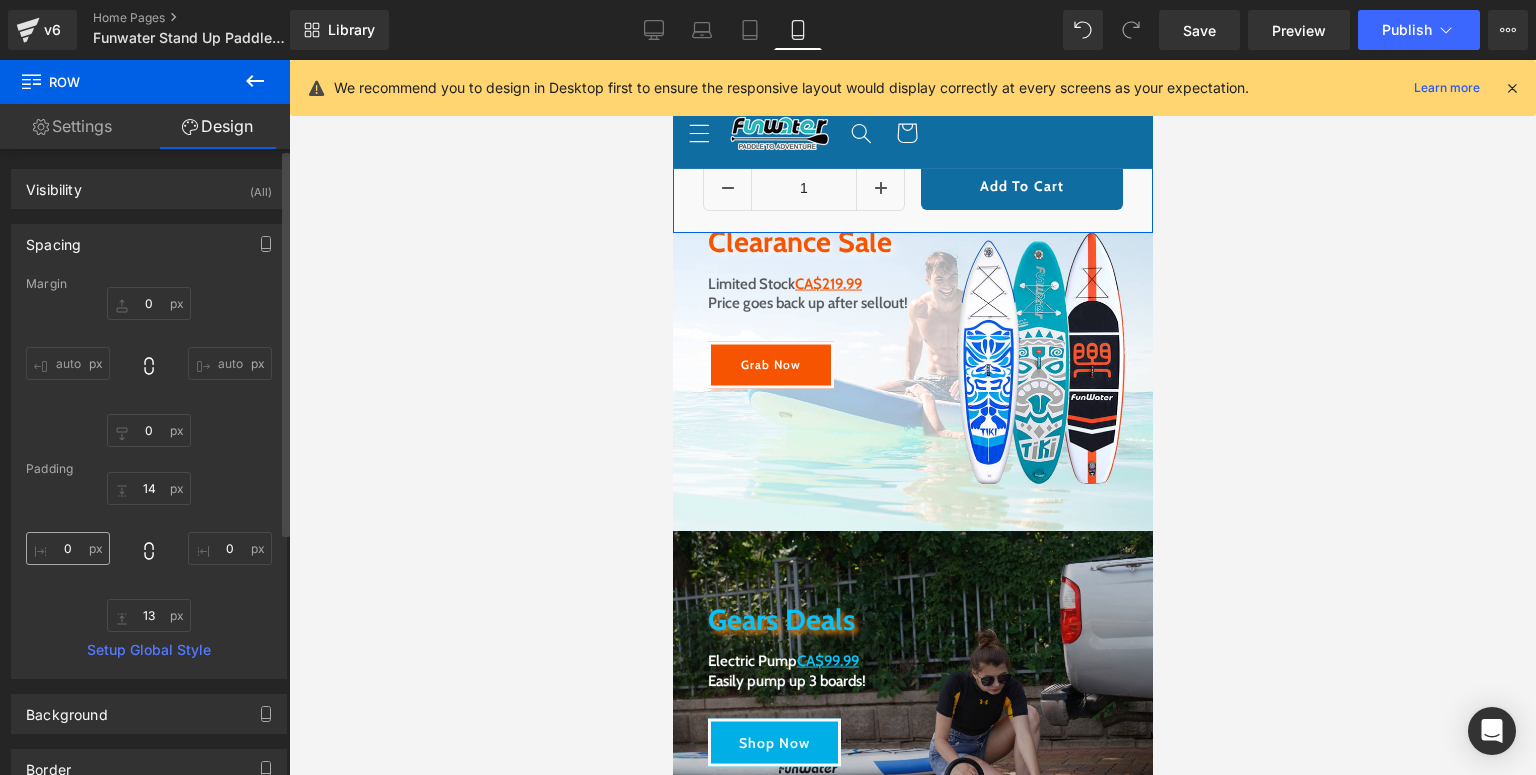 scroll, scrollTop: 394, scrollLeft: 0, axis: vertical 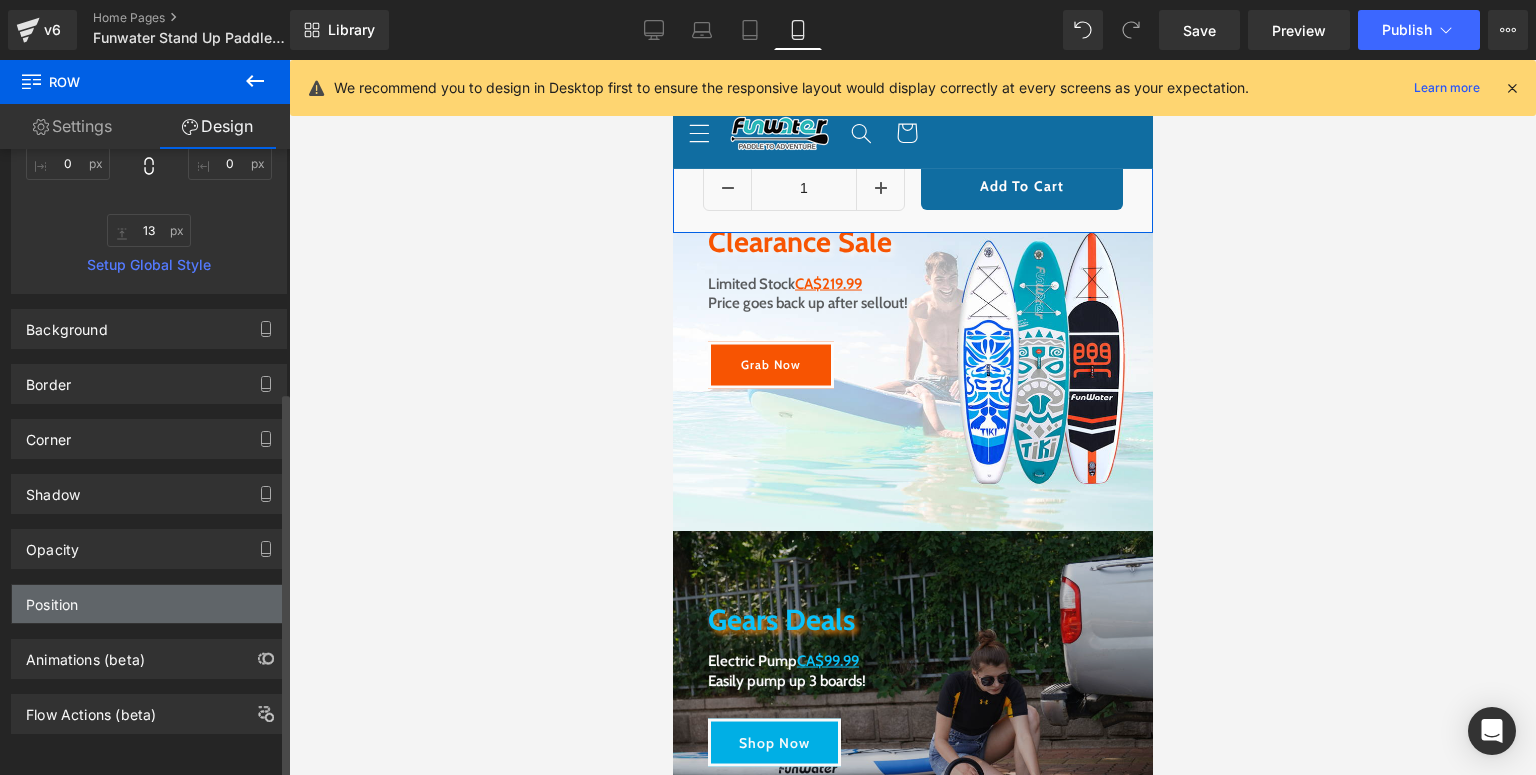 click on "Position" at bounding box center (149, 604) 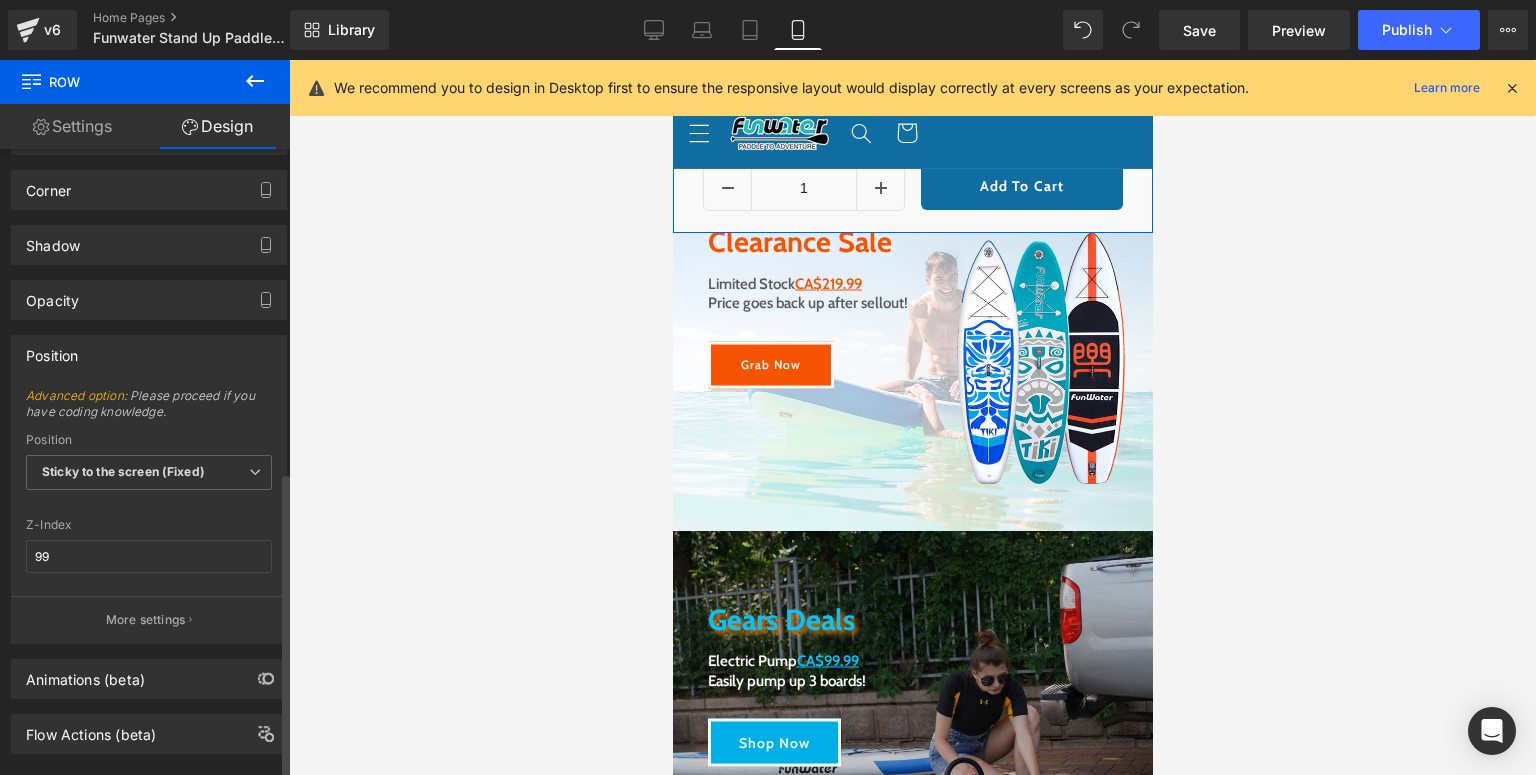 scroll, scrollTop: 662, scrollLeft: 0, axis: vertical 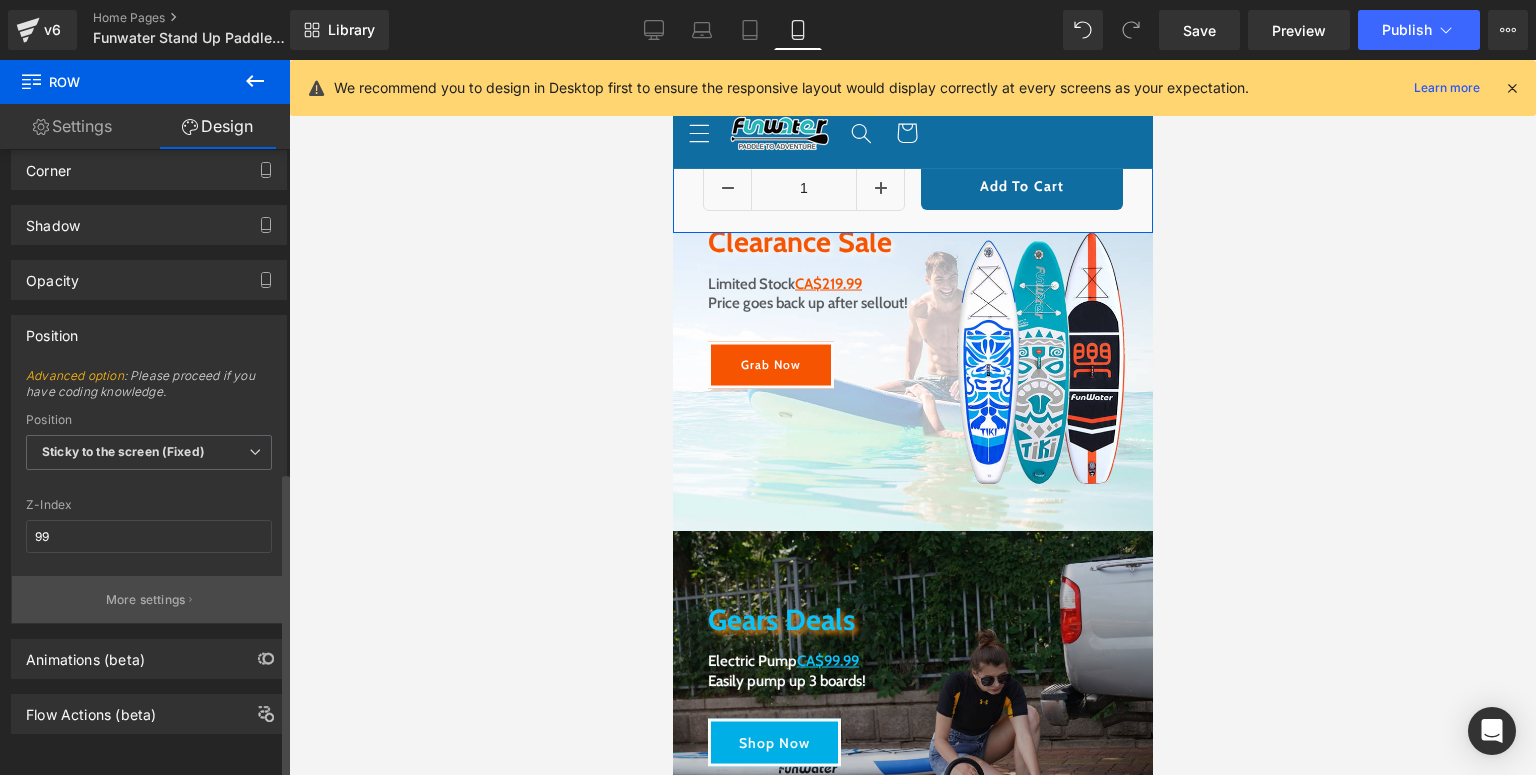 click on "More settings" at bounding box center [149, 599] 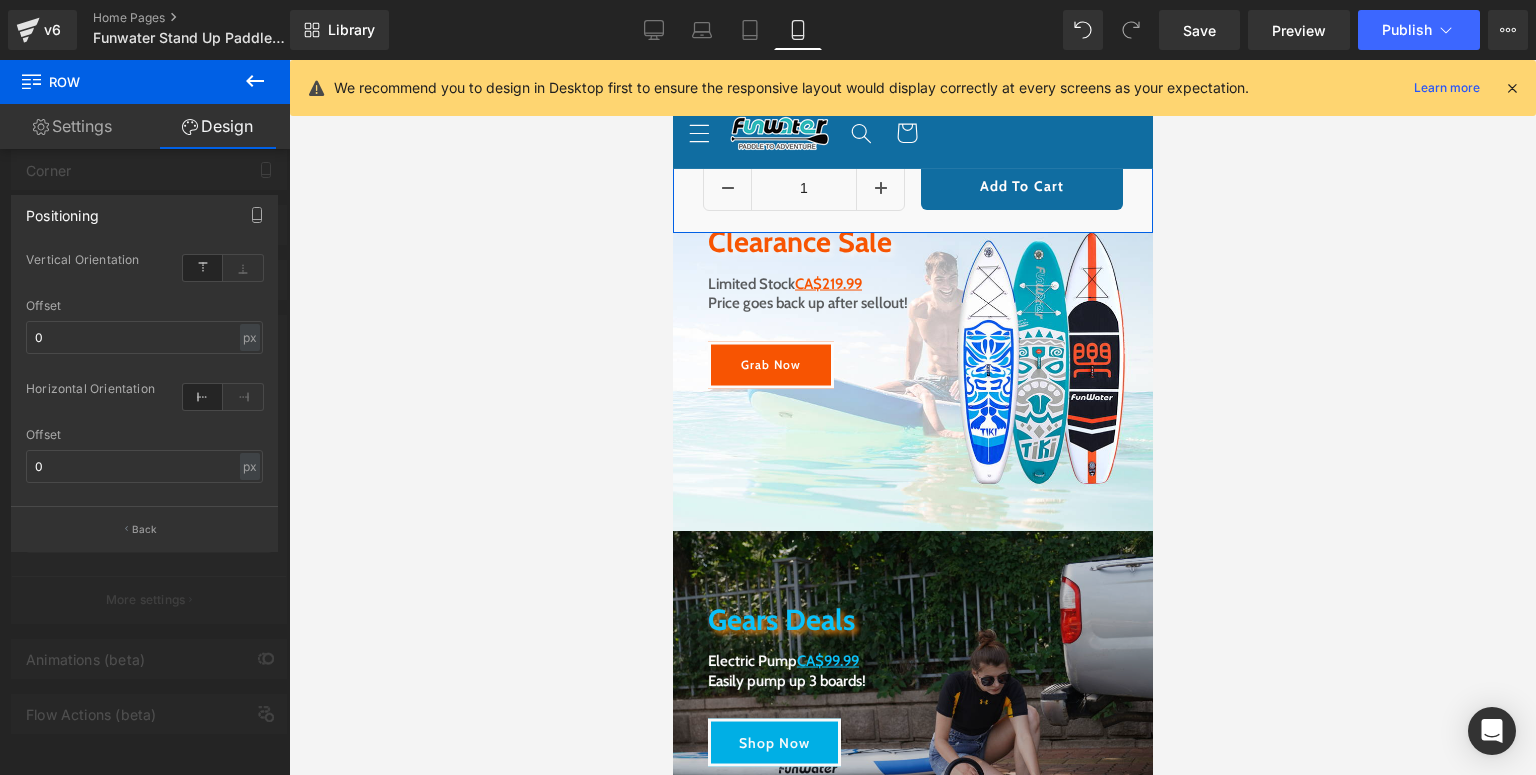 click at bounding box center (223, 267) 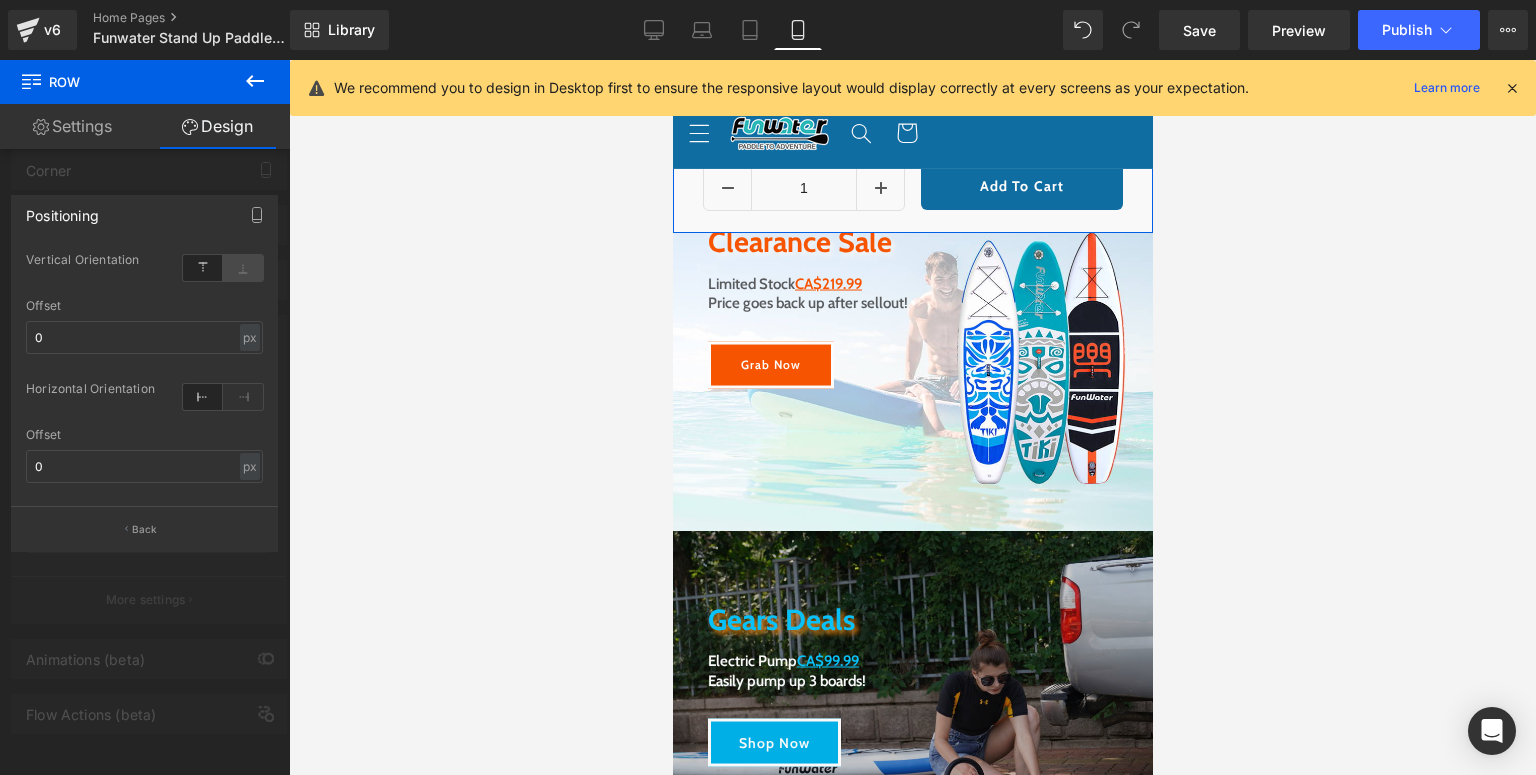 click at bounding box center [243, 268] 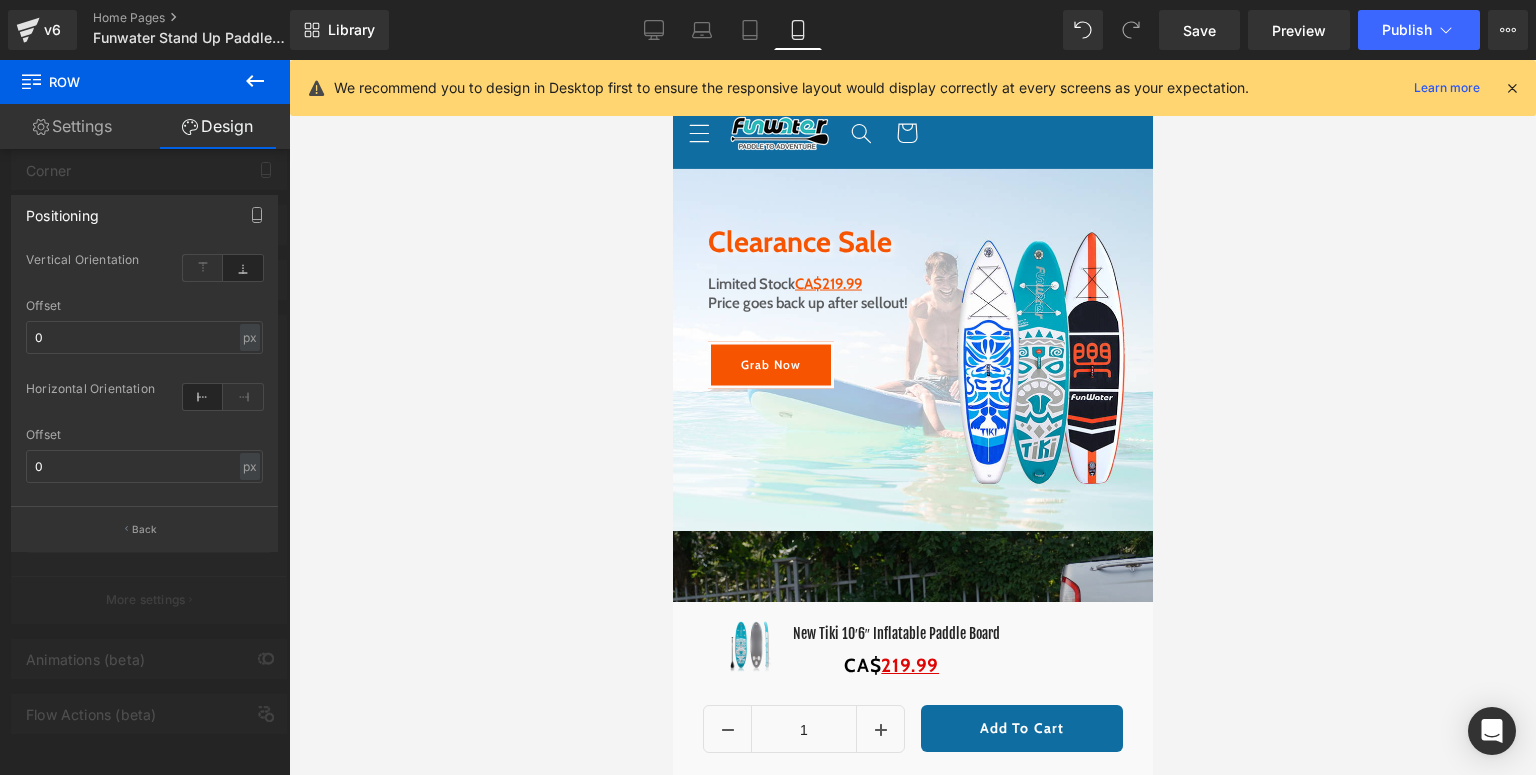 scroll, scrollTop: 160, scrollLeft: 0, axis: vertical 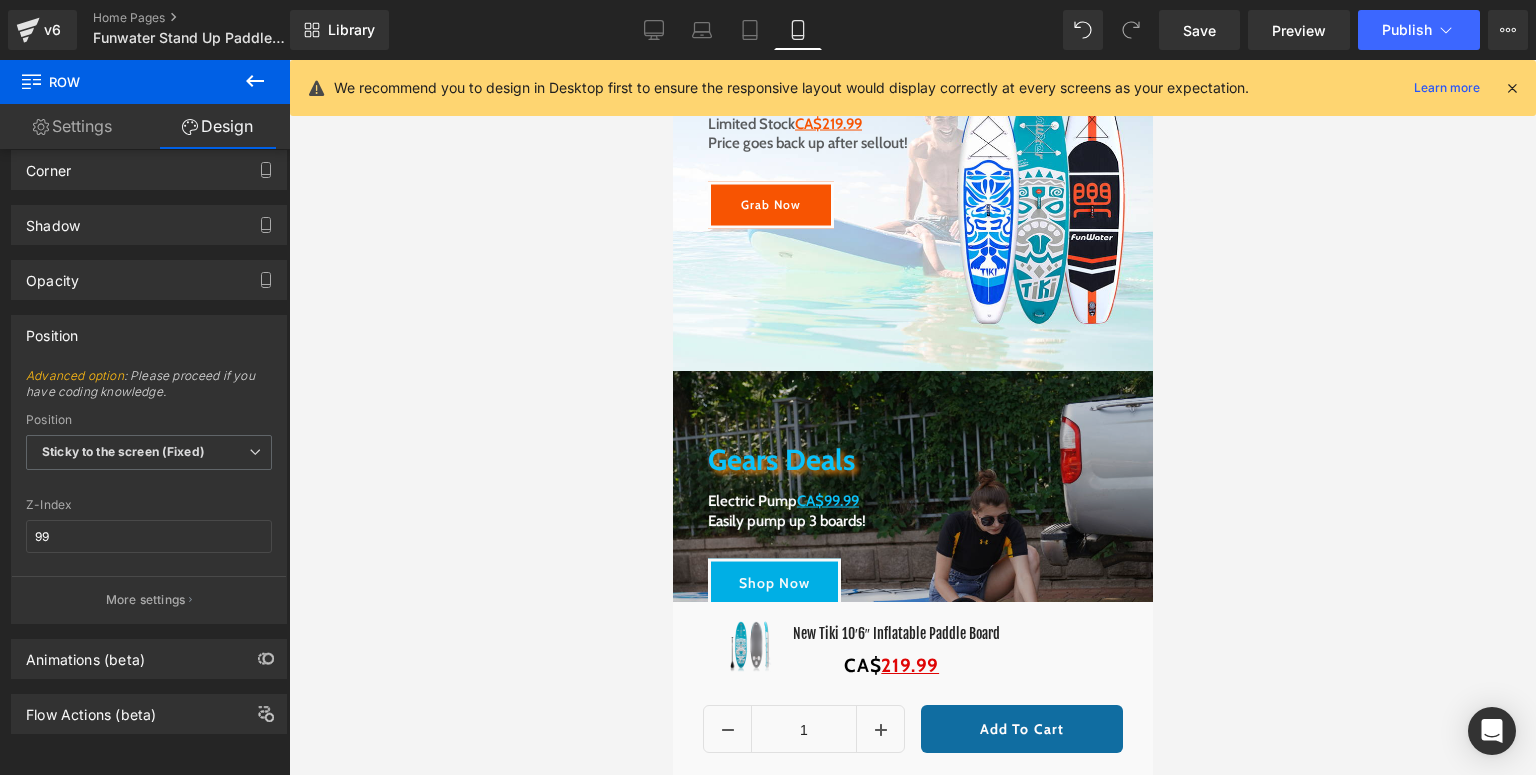 click on "□
Skip to content
Summer Splash Sale: Add to Cart and Enjoy $100 OFF!
Special Deal
Paddle Boards
Shop By Activity
All Around SUP boards are versatile for all skill levels.
Yoga" at bounding box center [912, 4678] 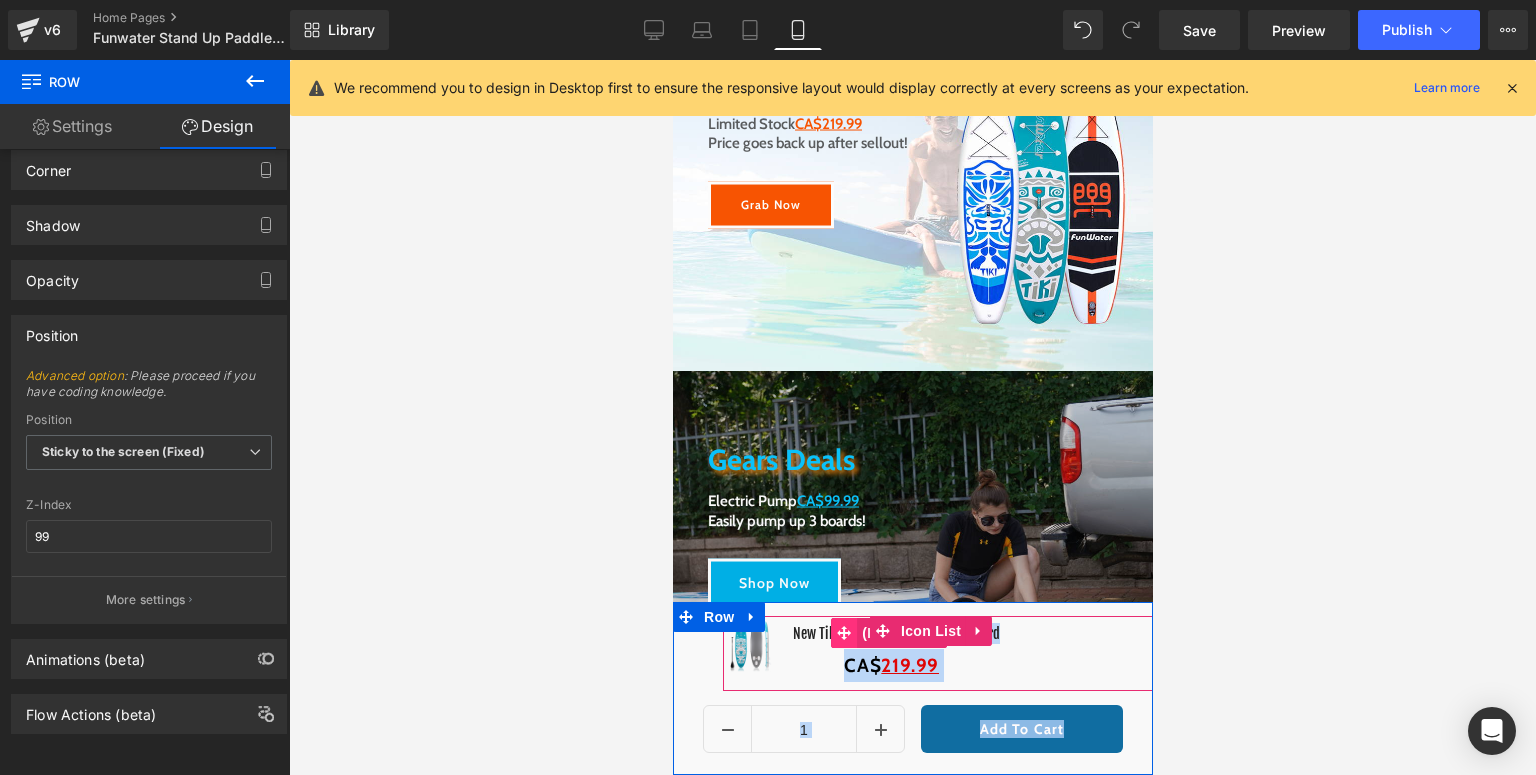 click 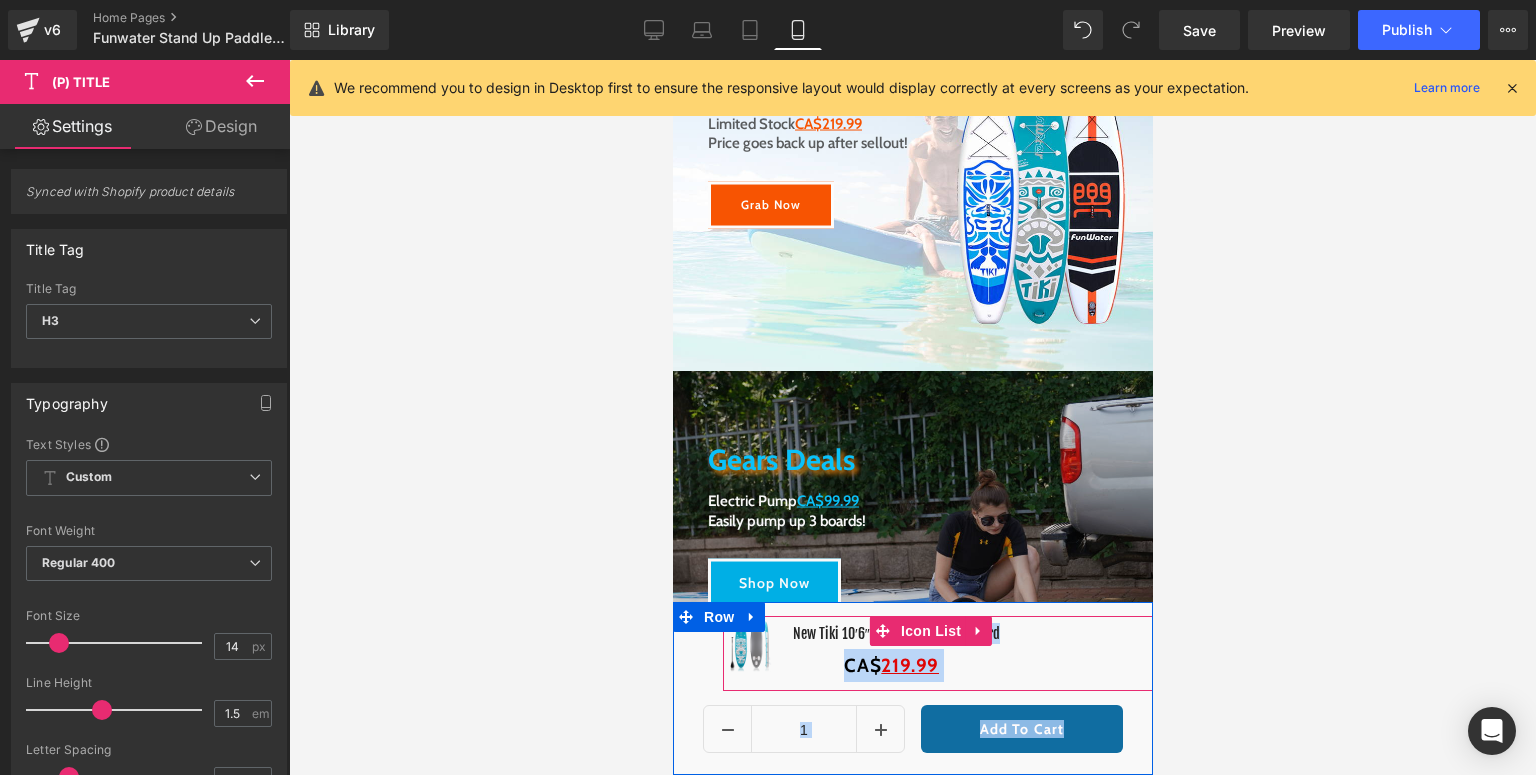 click on "Sale Off
(P) Image
New Tiki 10′6″ Inflatable Paddle Board
(P) Title CA$  219.99 Text Block" at bounding box center (937, 653) 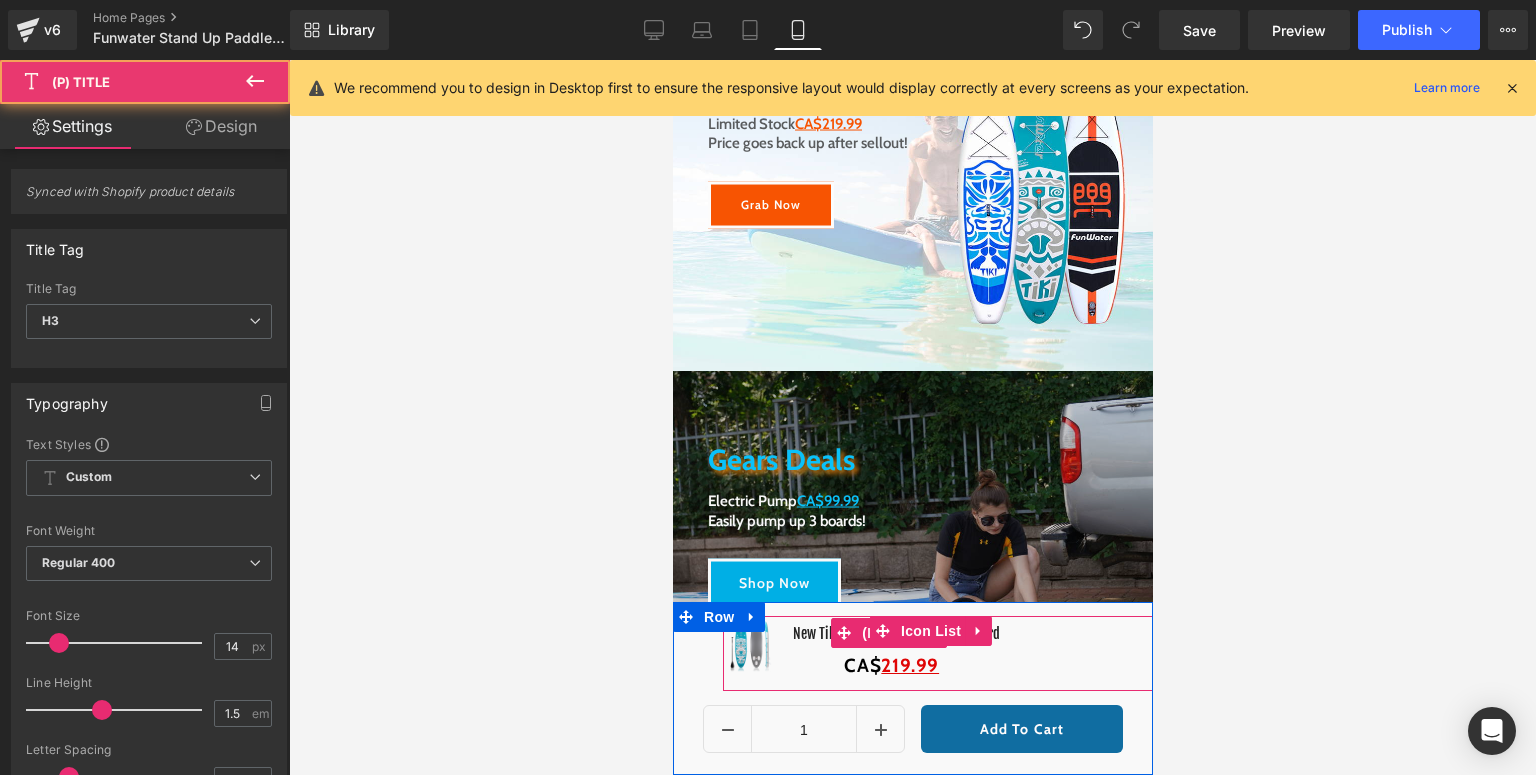 click on "New Tiki 10′6″ Inflatable Paddle Board" at bounding box center (888, 633) 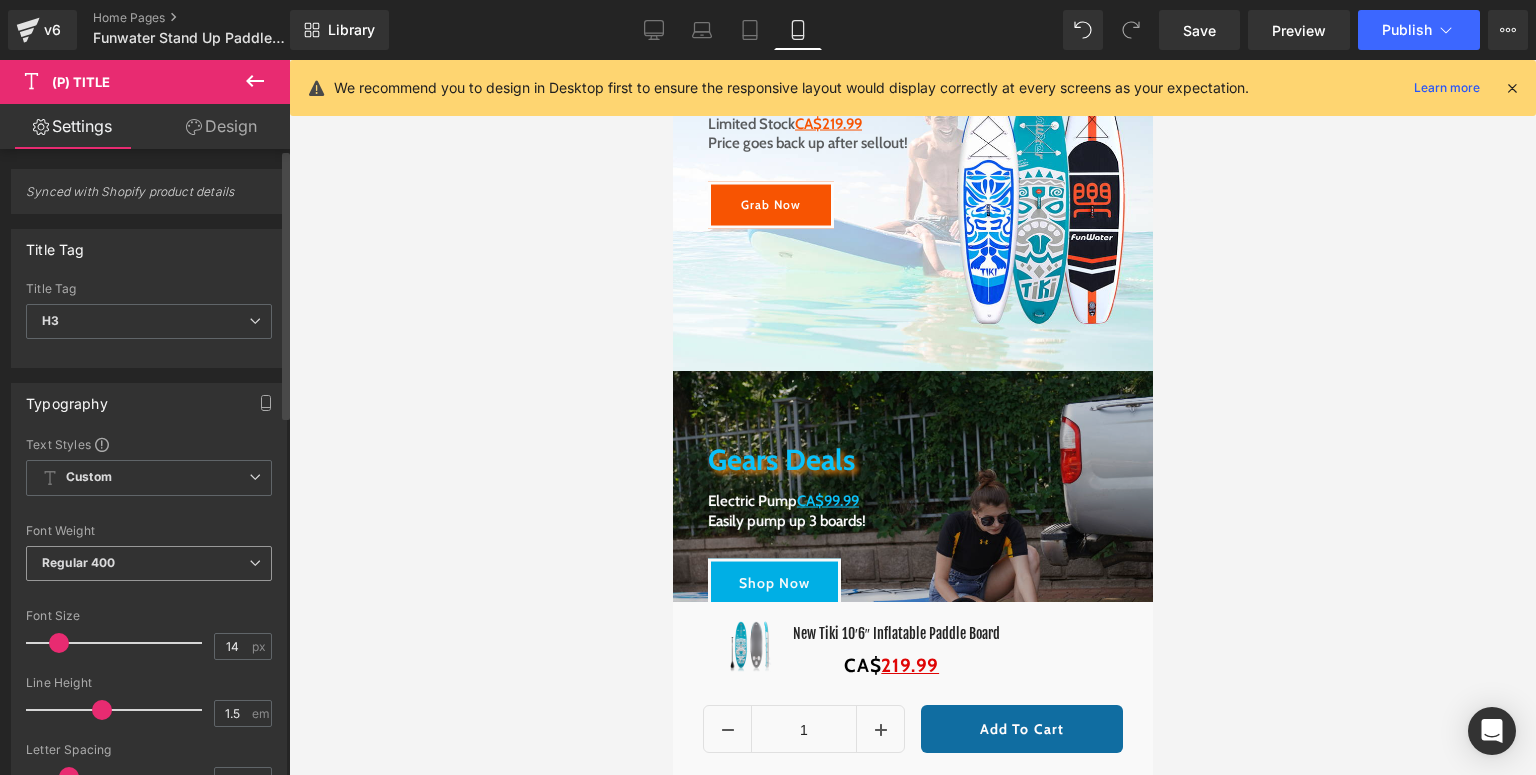 scroll, scrollTop: 80, scrollLeft: 0, axis: vertical 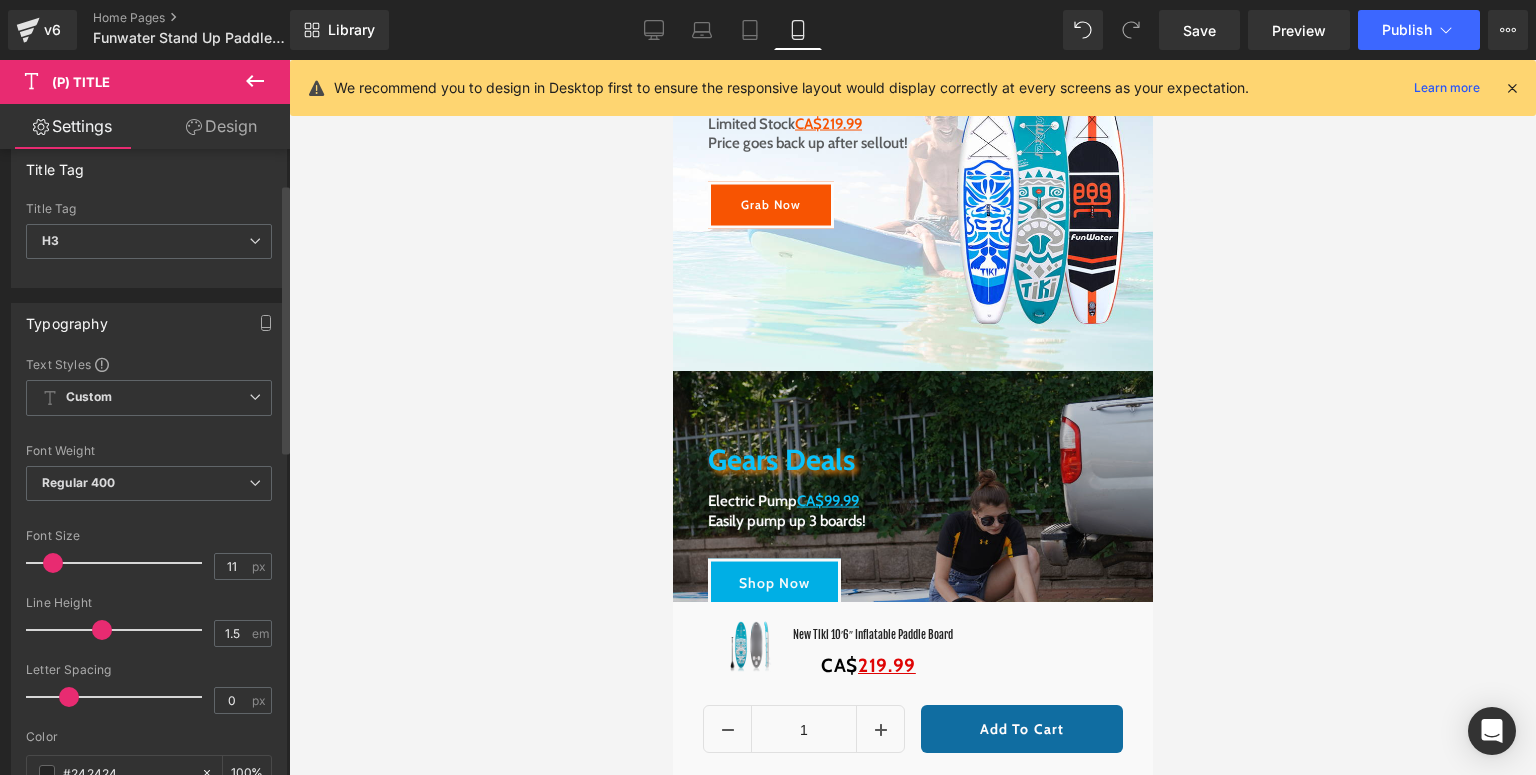 type on "10" 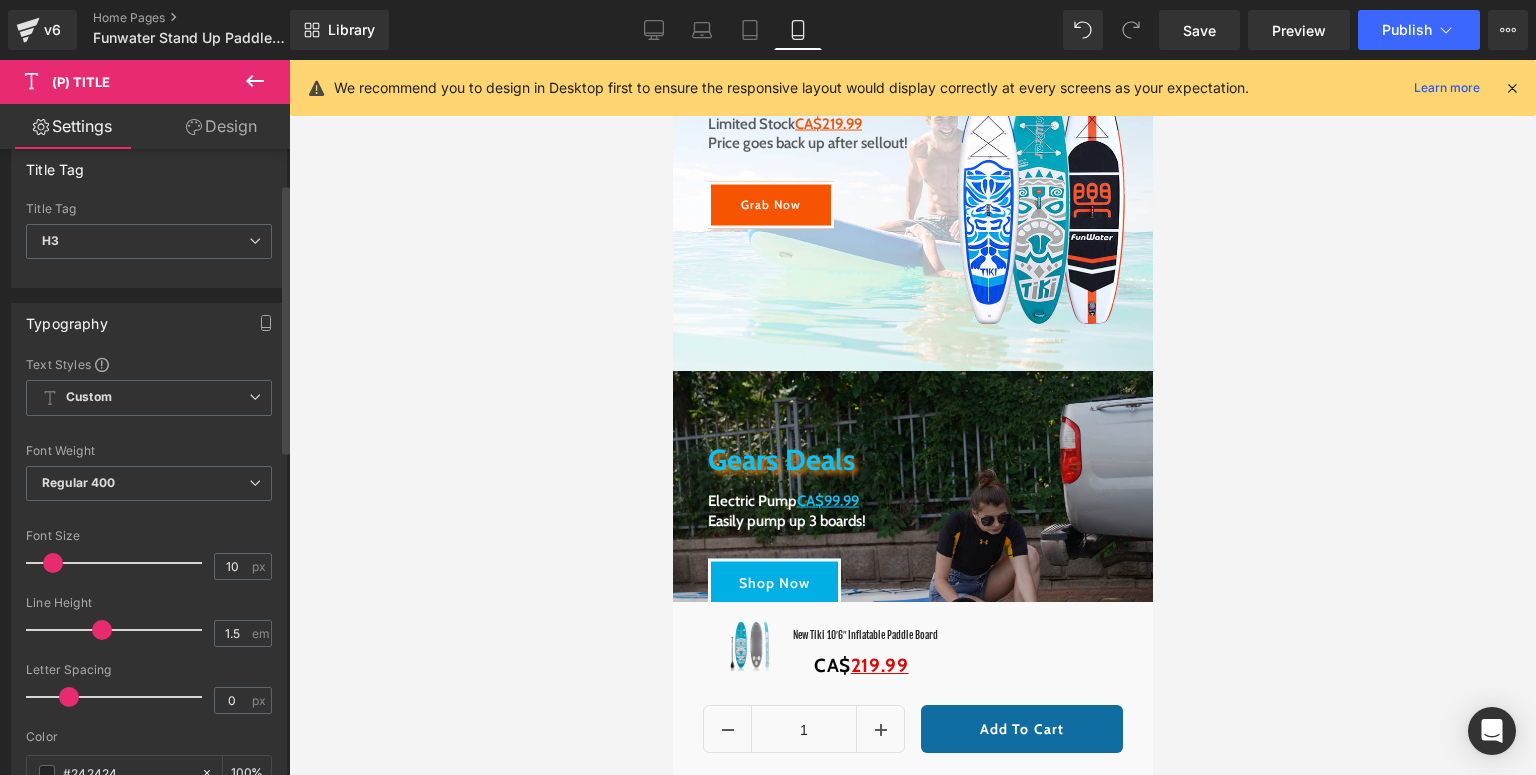 click at bounding box center (53, 563) 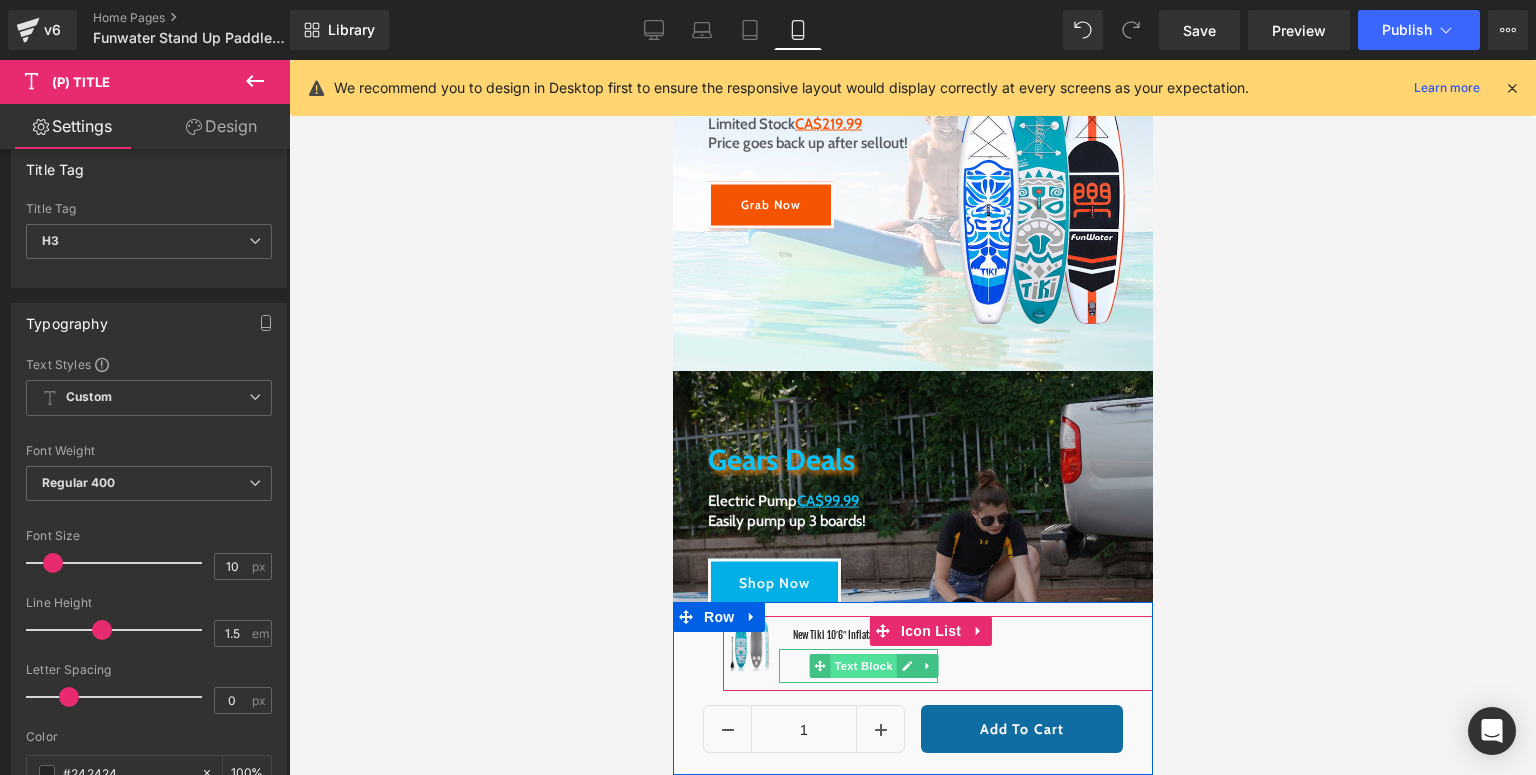 click on "Text Block" at bounding box center (863, 666) 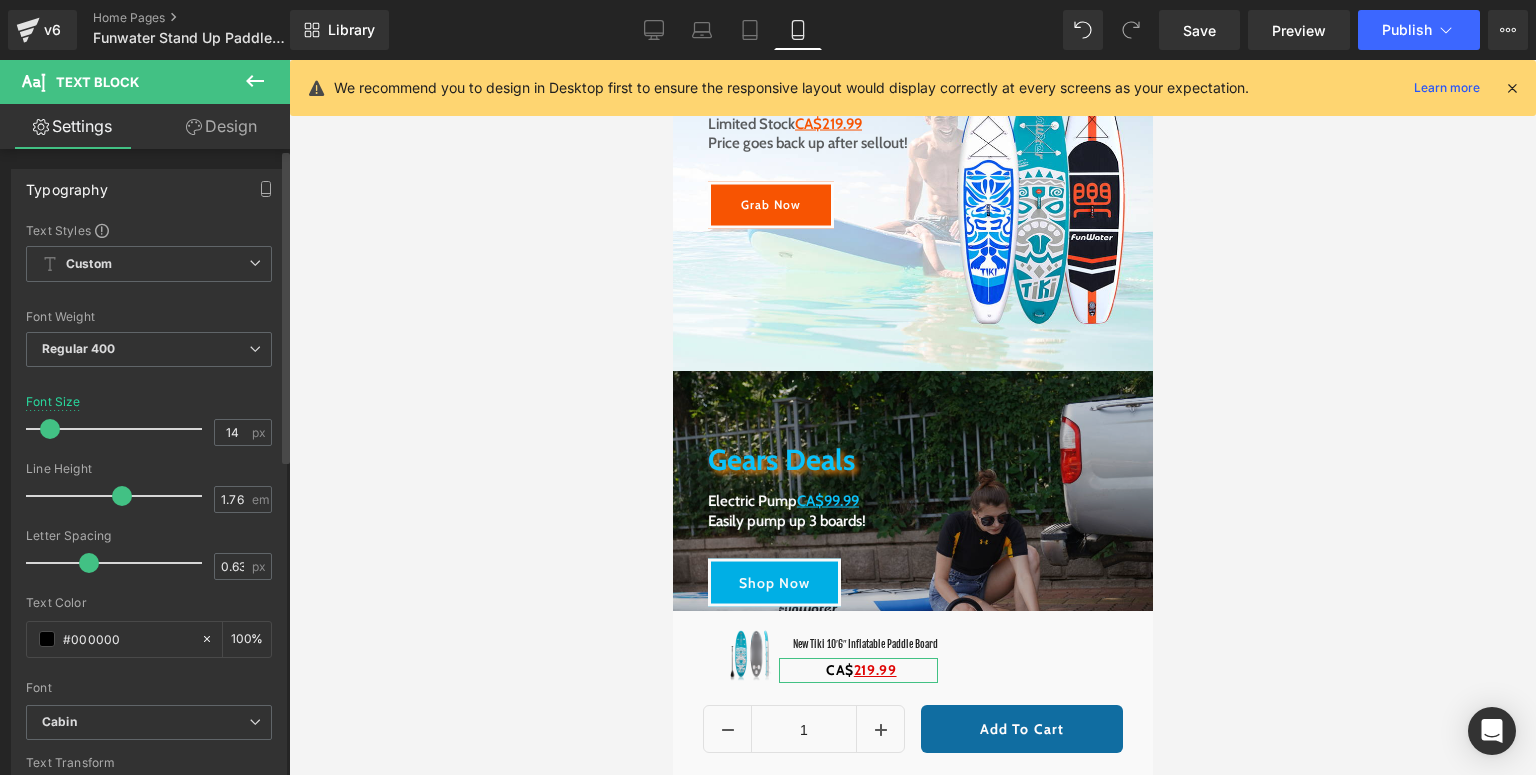 click at bounding box center (50, 429) 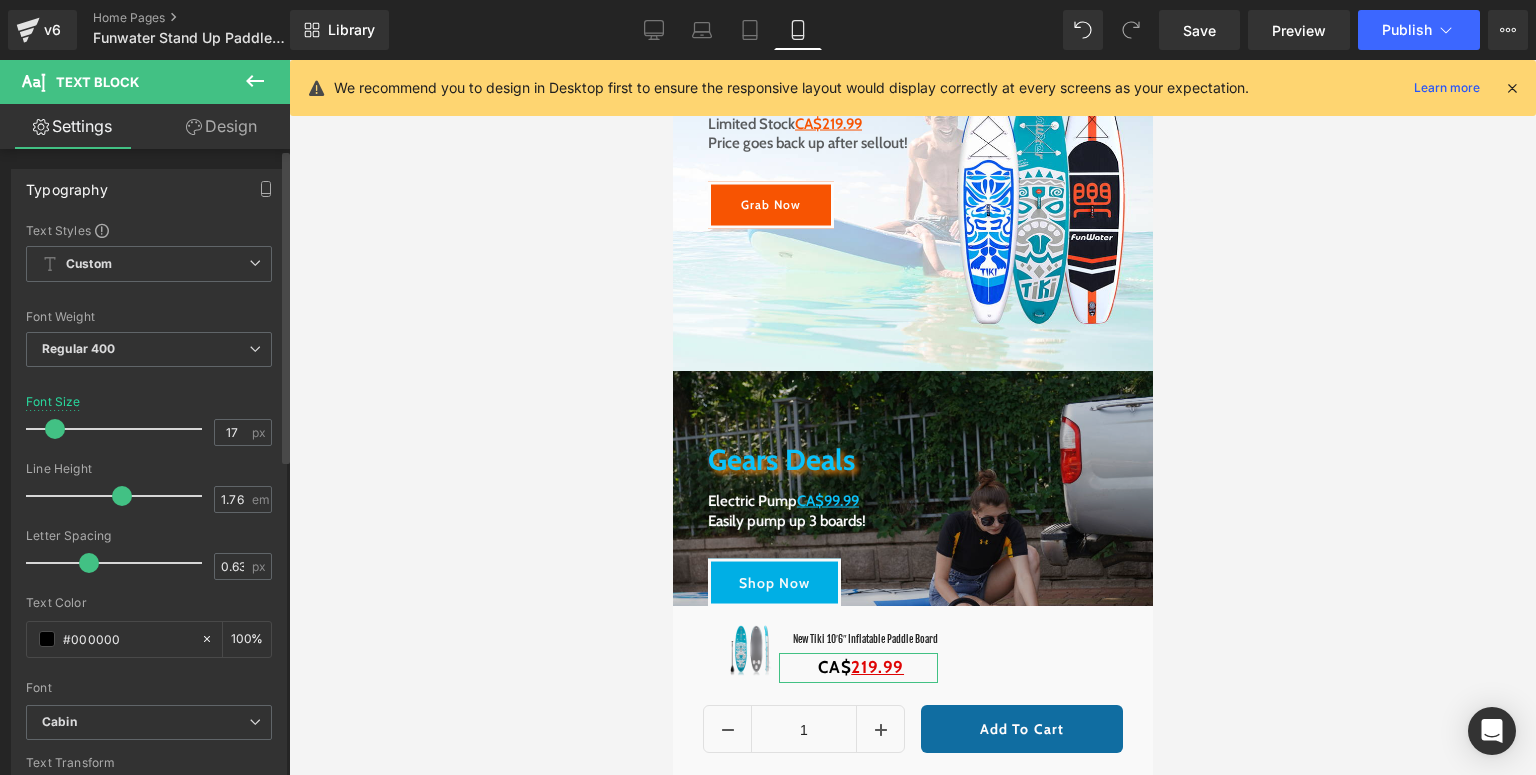 click at bounding box center [55, 429] 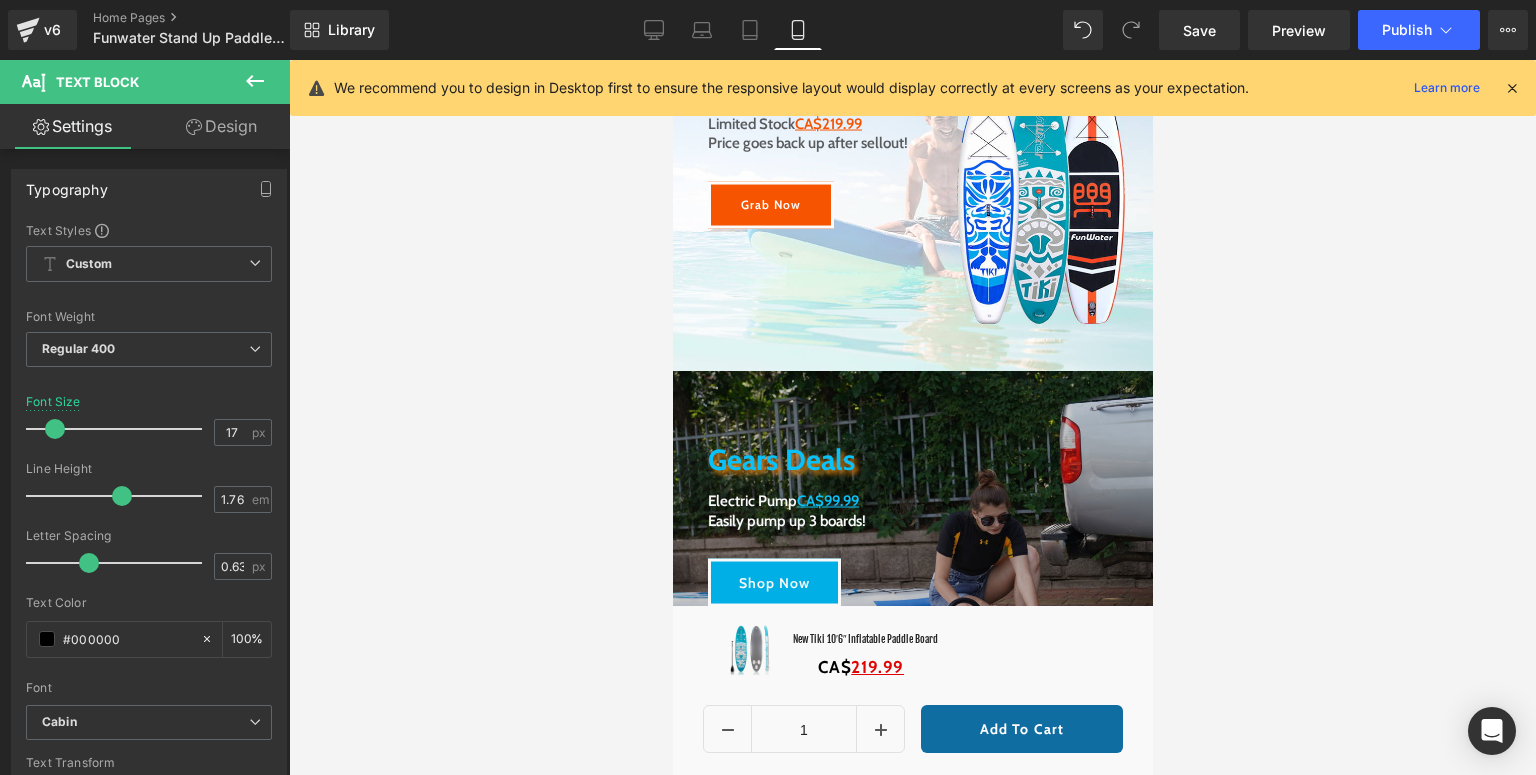 click at bounding box center (912, 417) 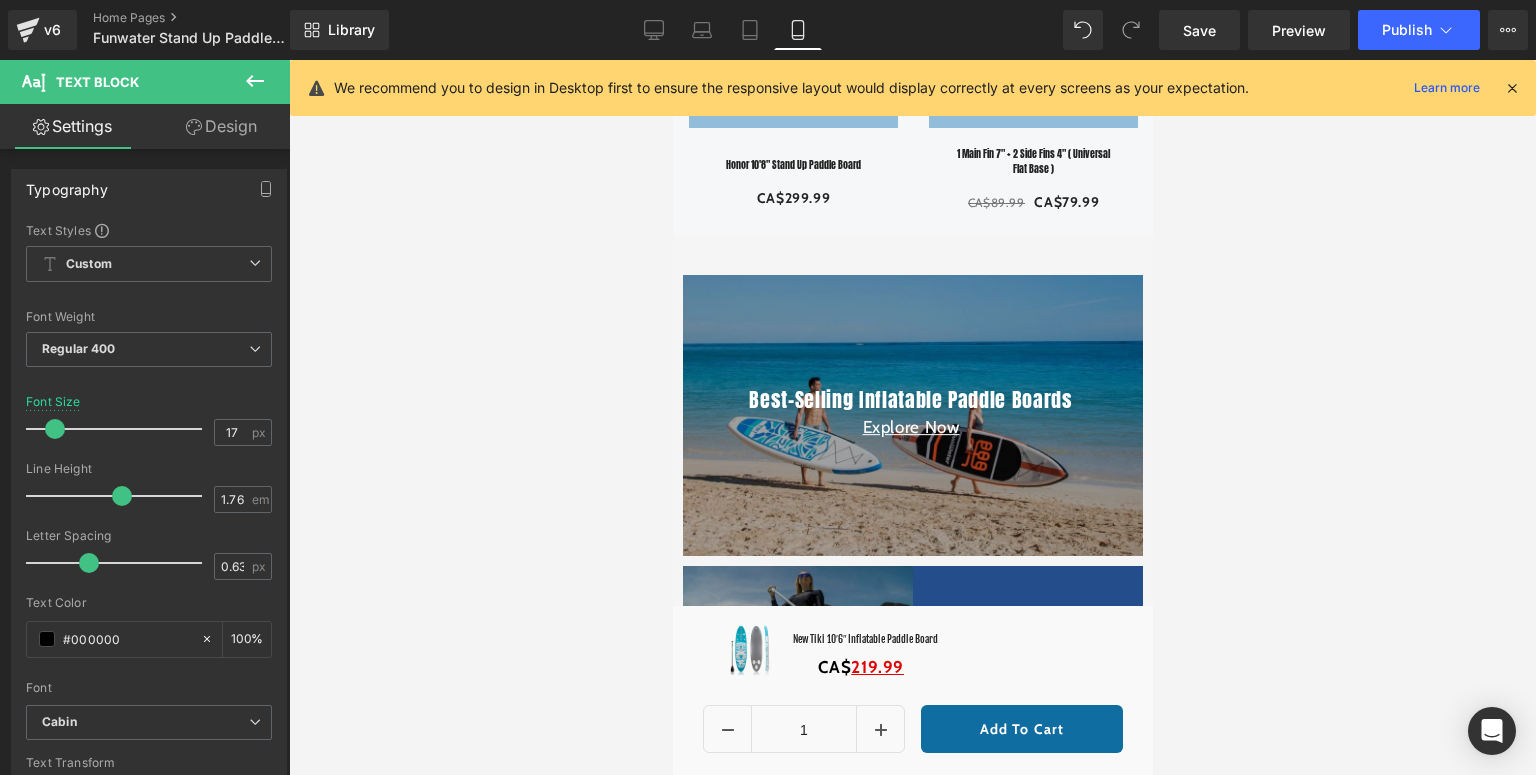 scroll, scrollTop: 1760, scrollLeft: 0, axis: vertical 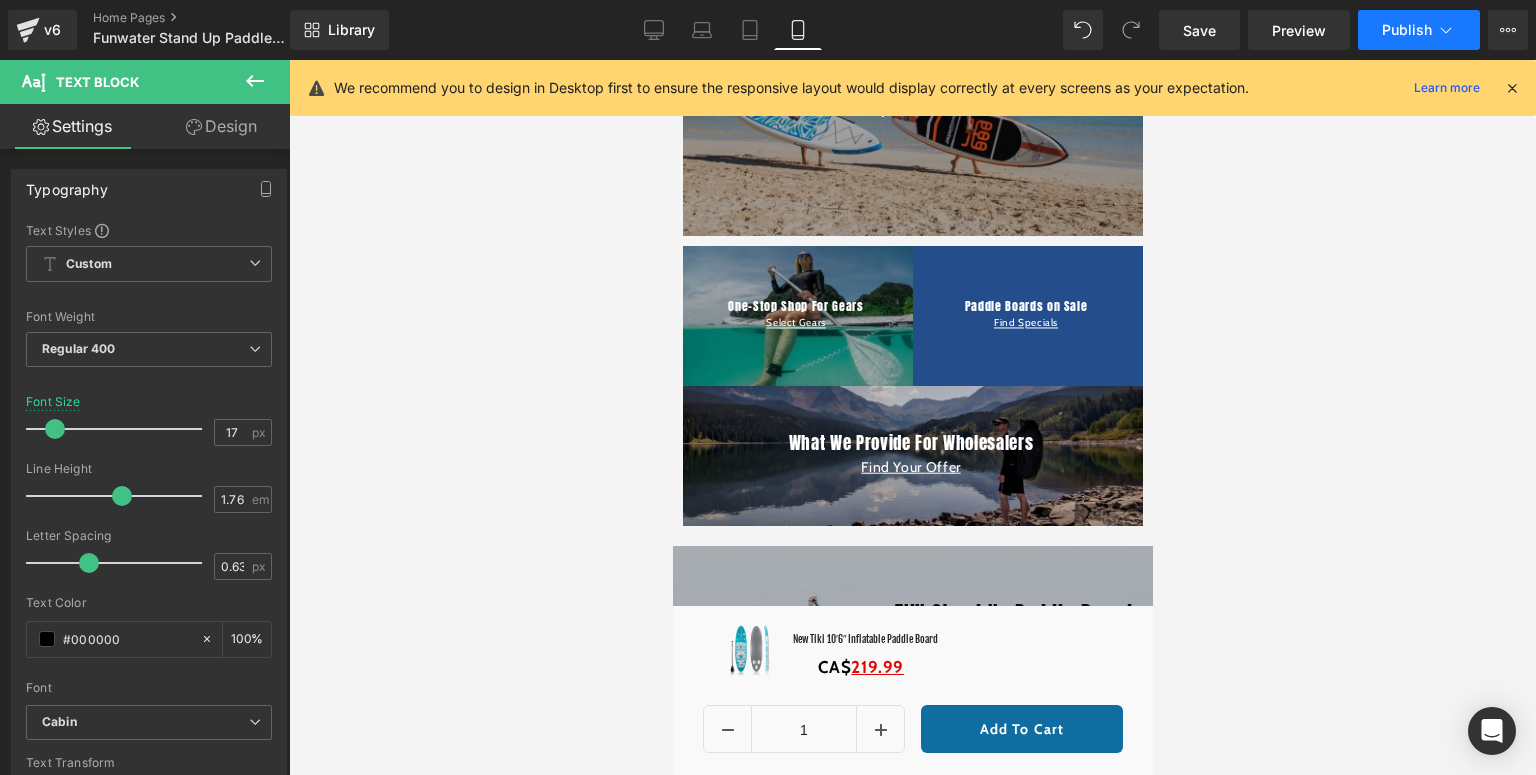 click on "Publish" at bounding box center [1407, 30] 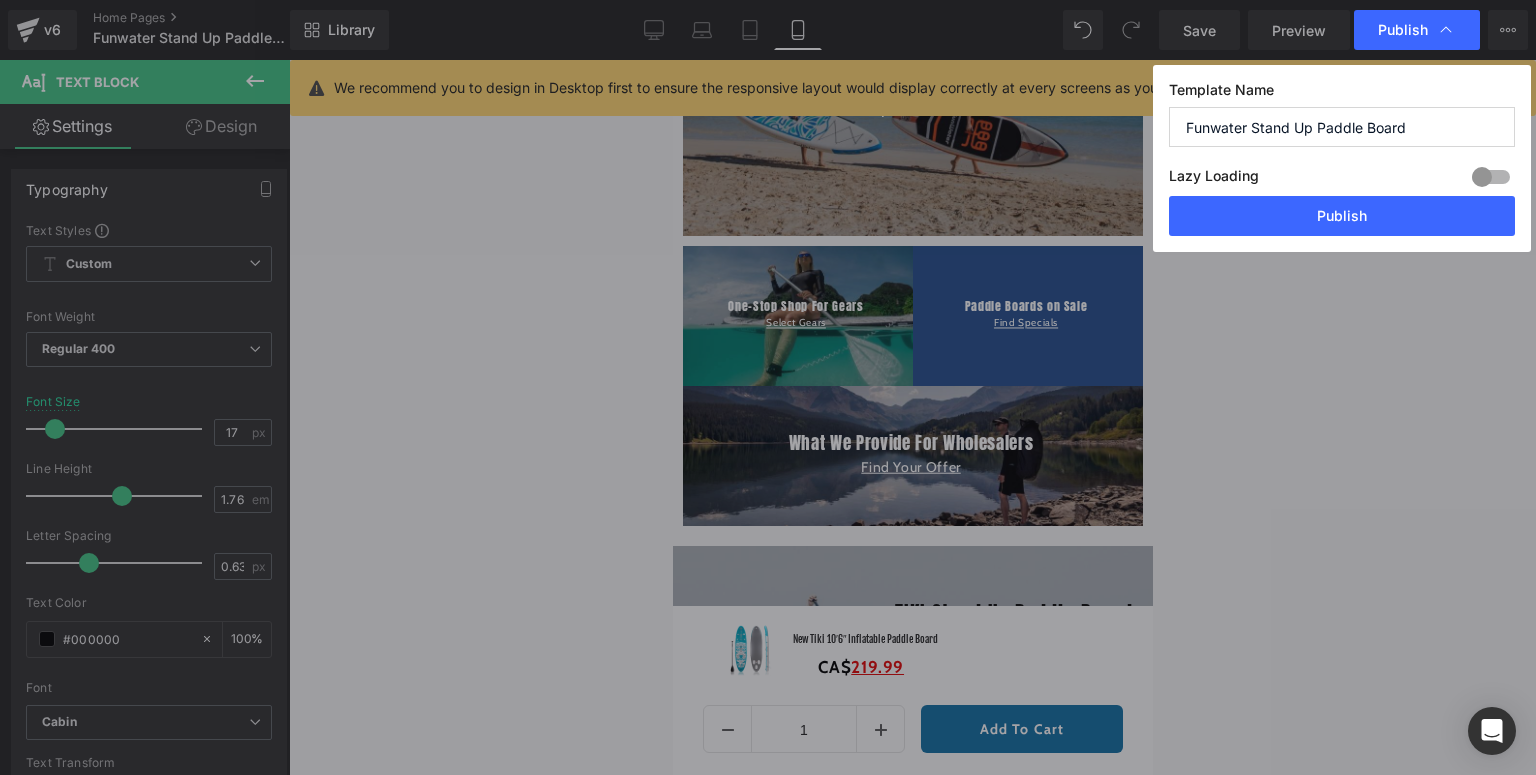drag, startPoint x: 1306, startPoint y: 211, endPoint x: 1290, endPoint y: 229, distance: 24.083189 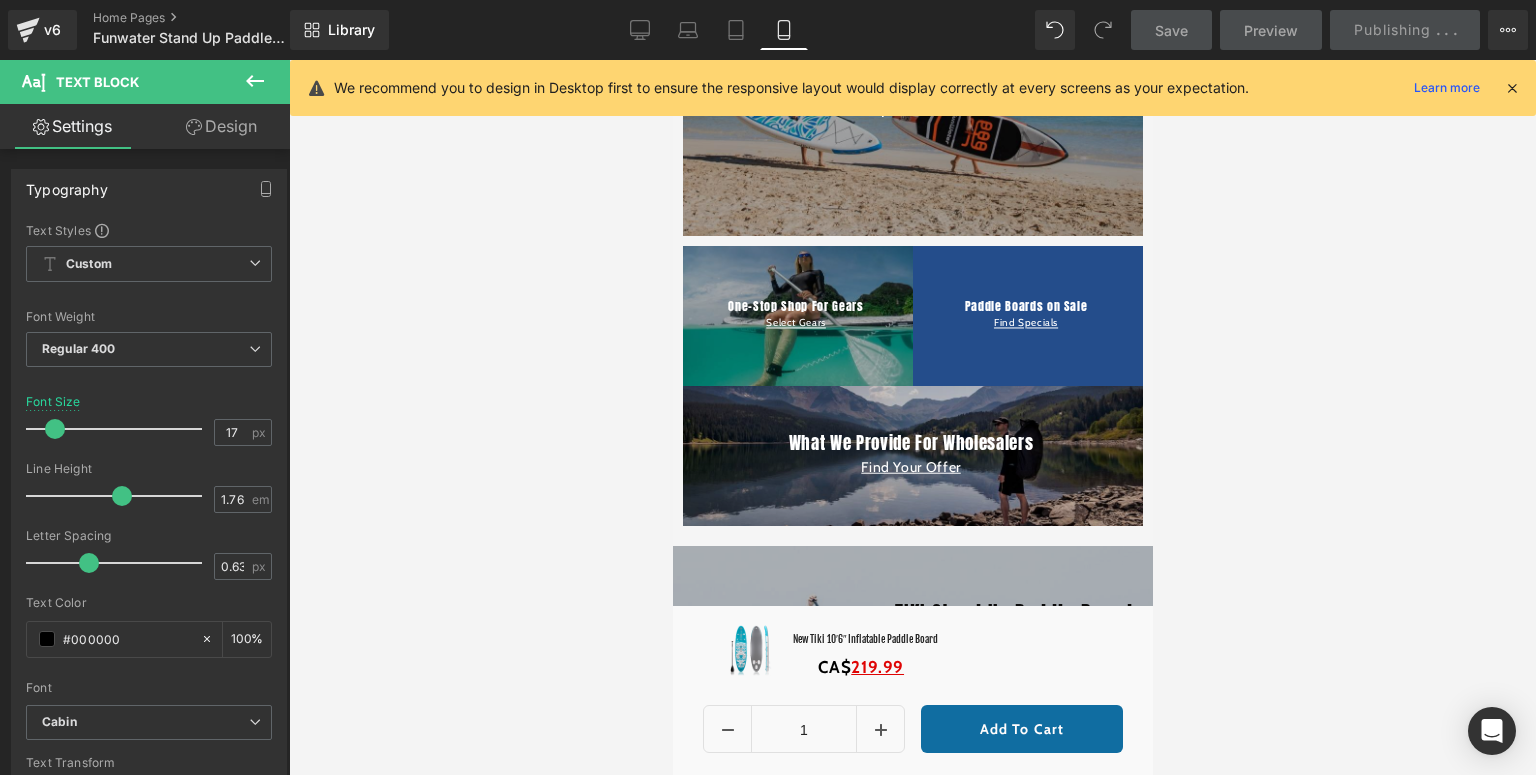 click at bounding box center [912, 417] 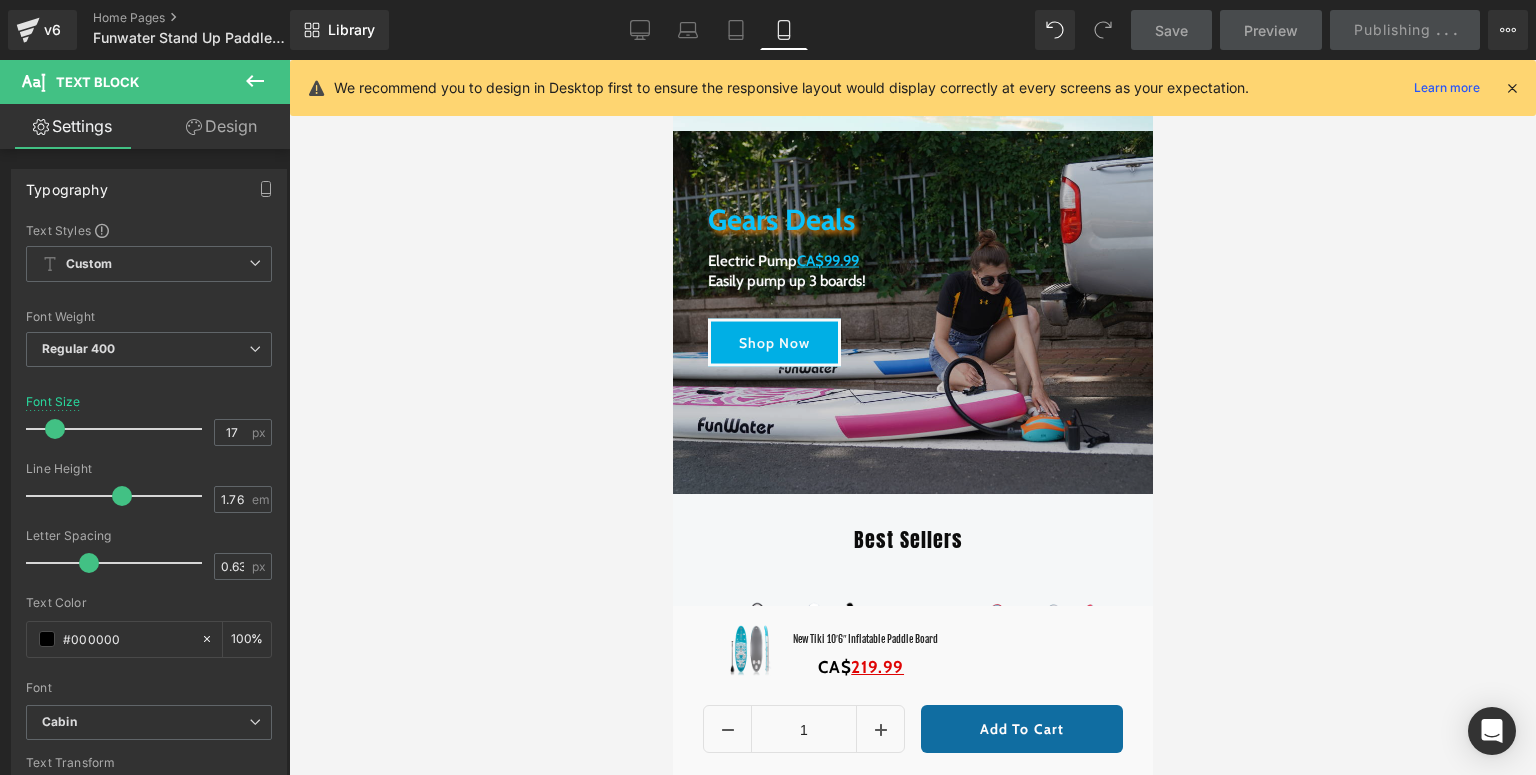 scroll, scrollTop: 0, scrollLeft: 0, axis: both 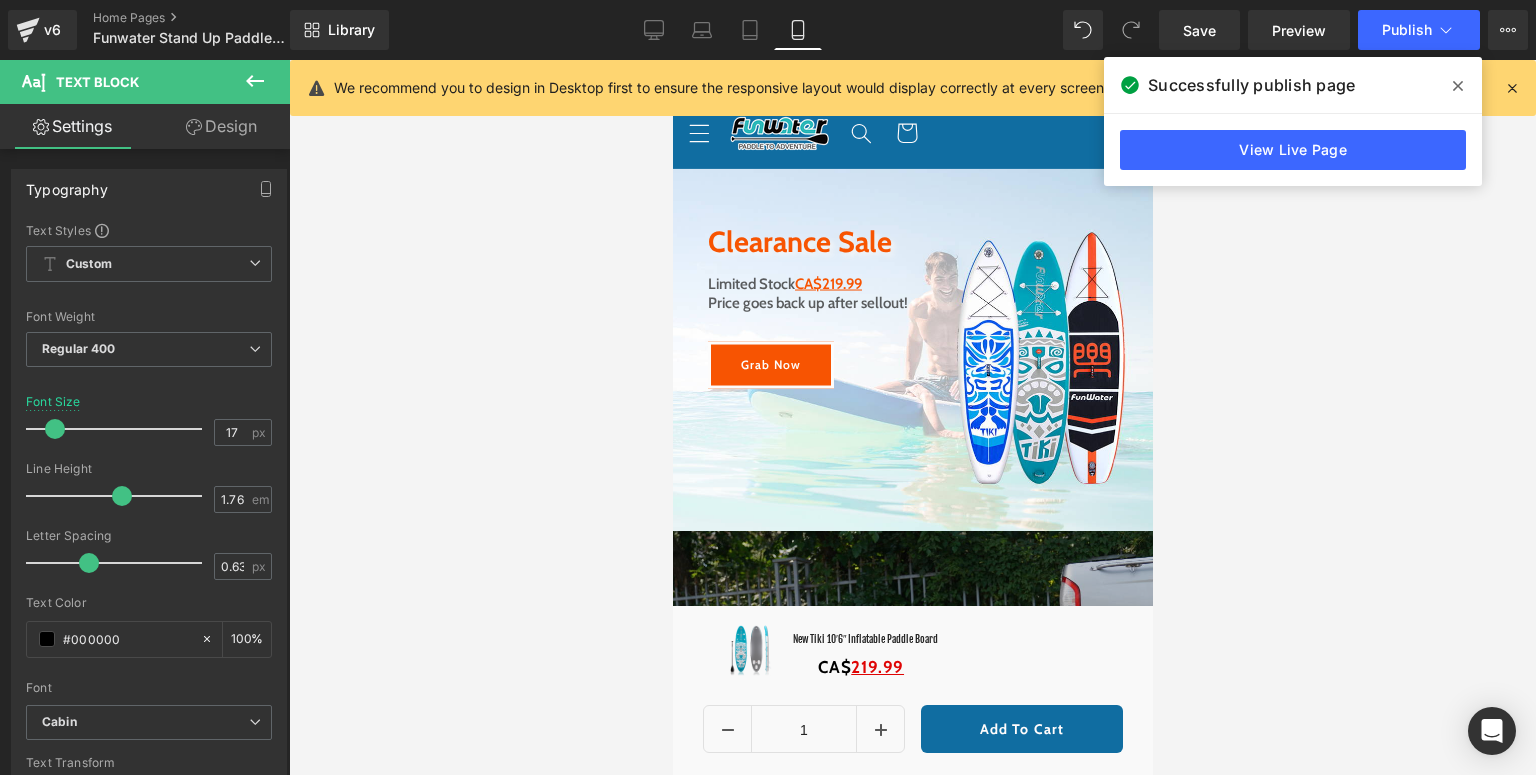 click at bounding box center [1458, 86] 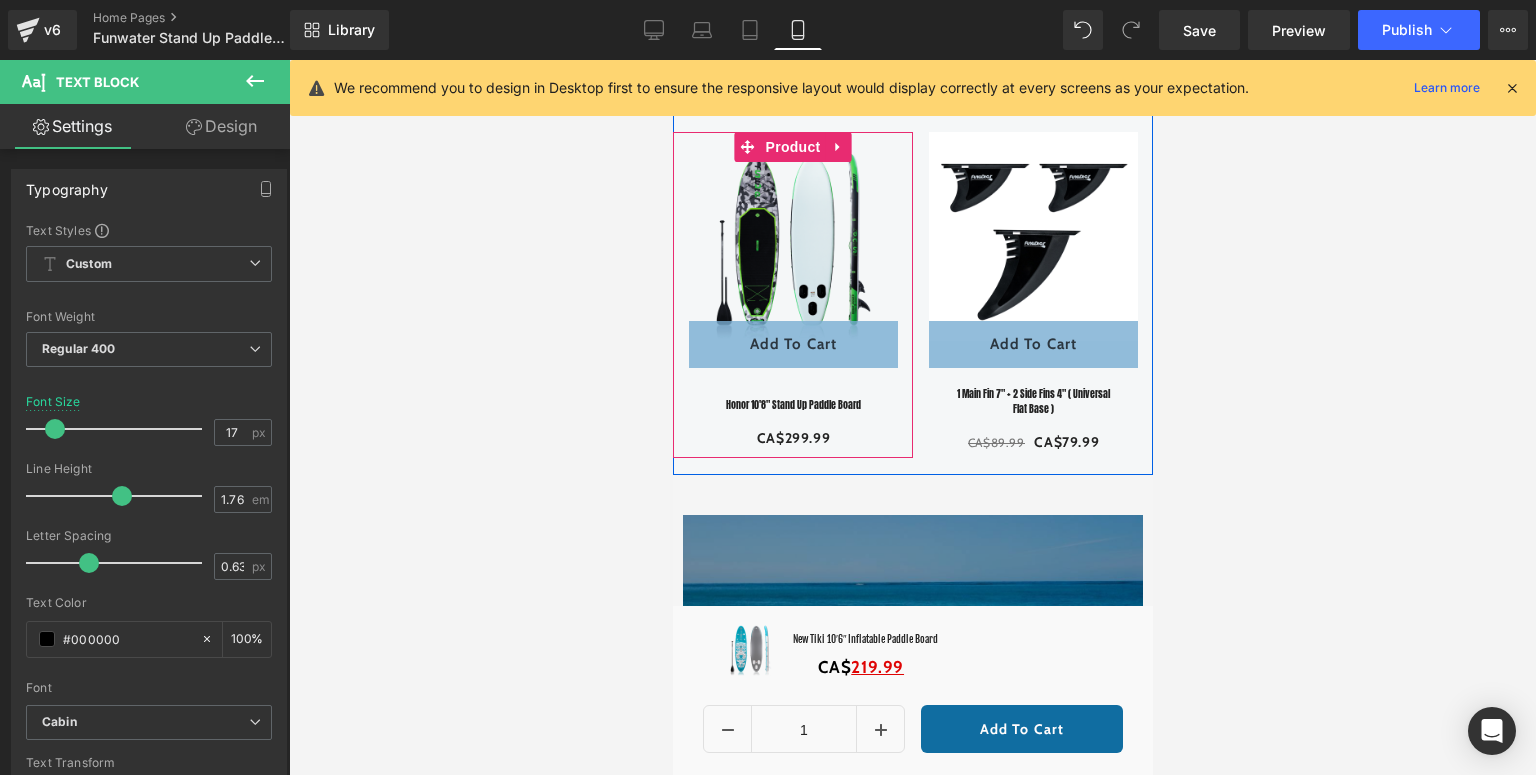 scroll, scrollTop: 1280, scrollLeft: 0, axis: vertical 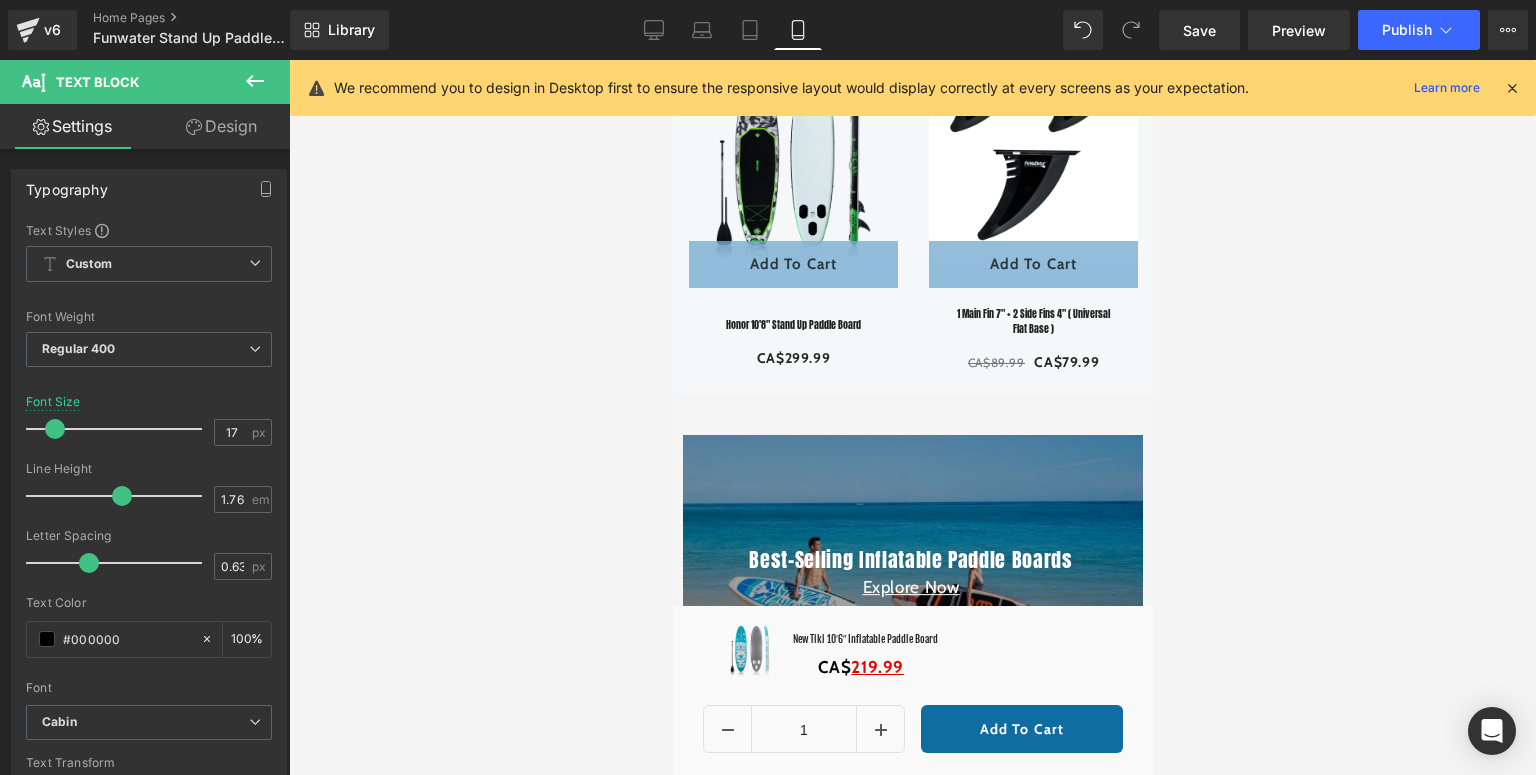 click at bounding box center [1512, 88] 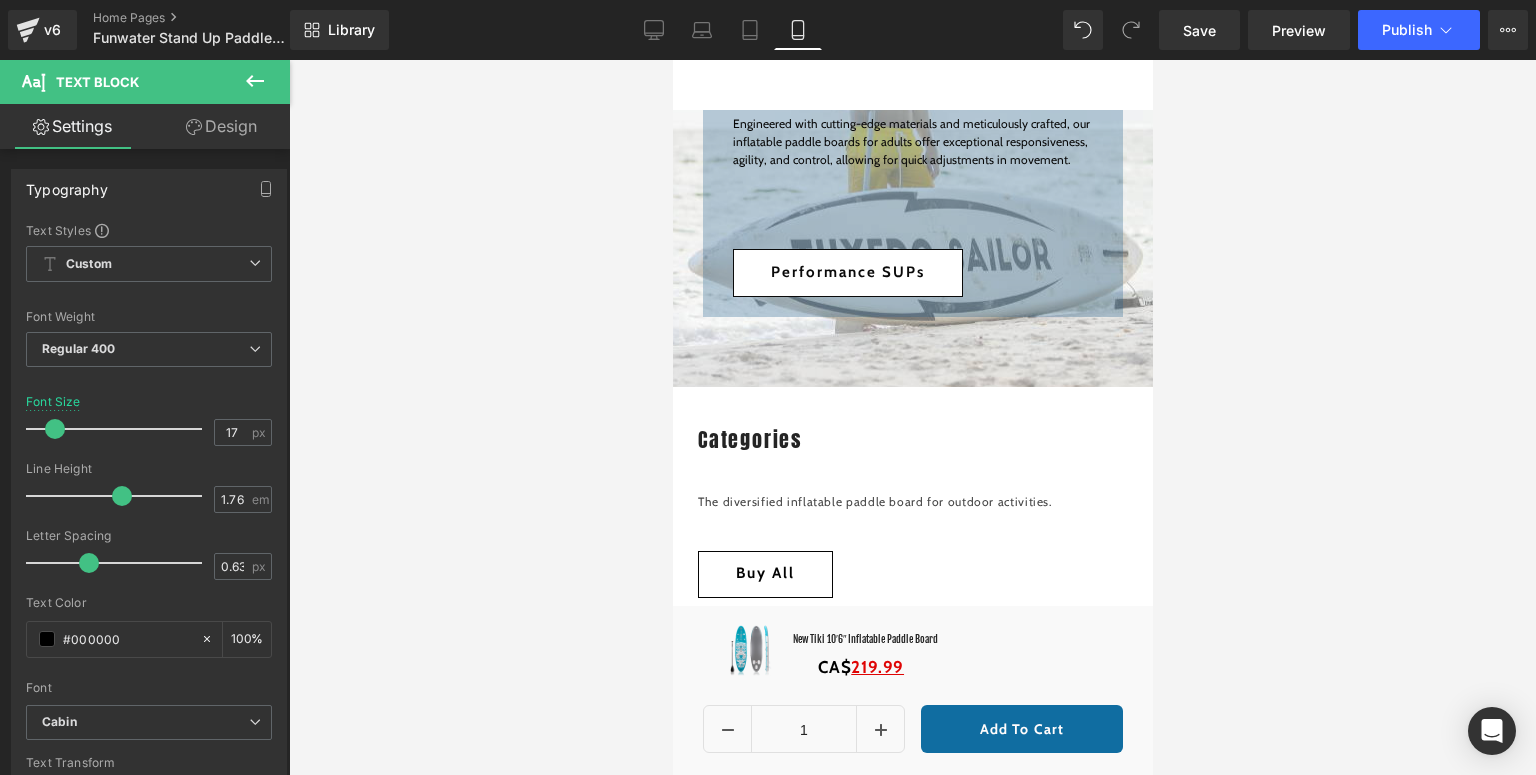 scroll, scrollTop: 4880, scrollLeft: 0, axis: vertical 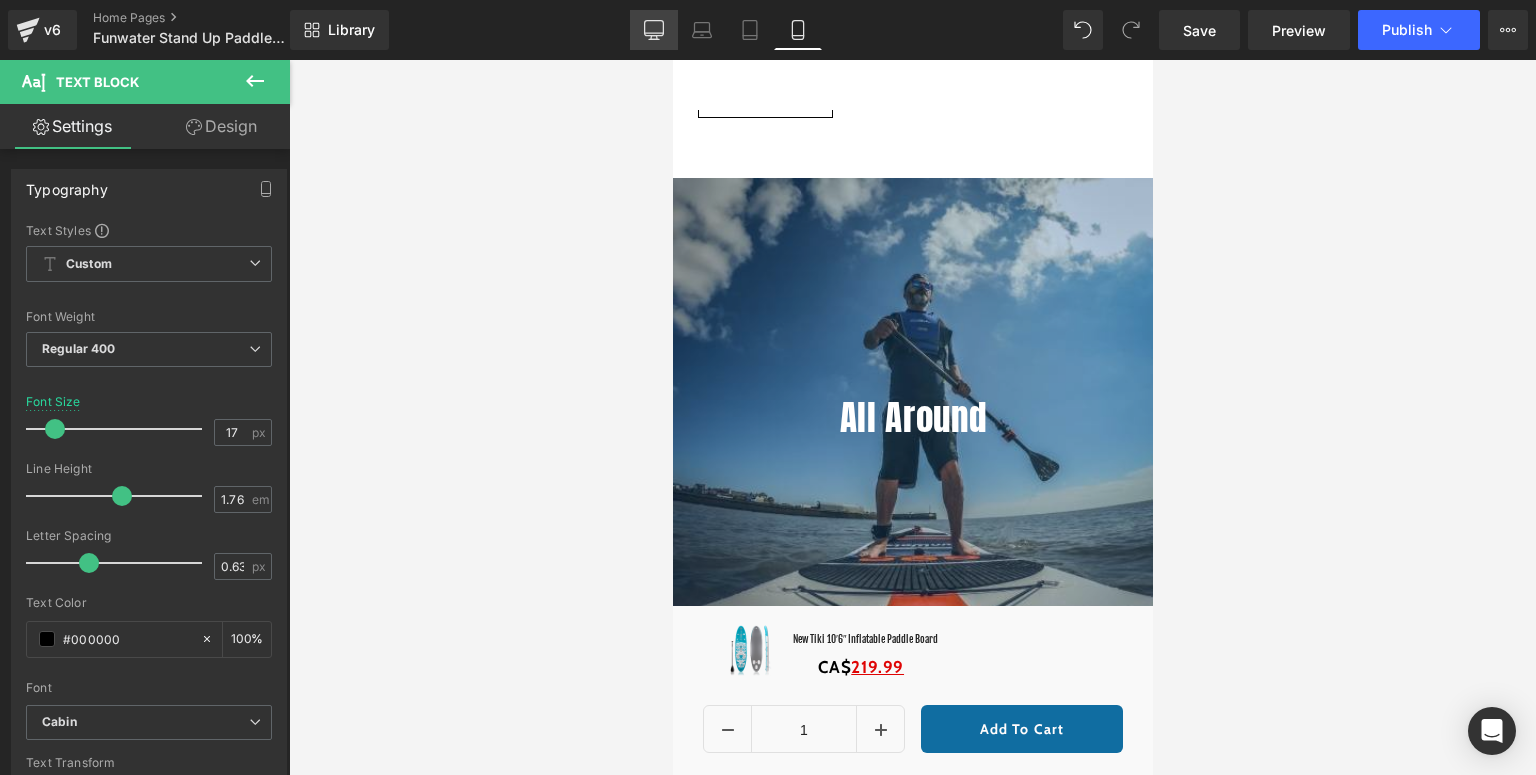 click 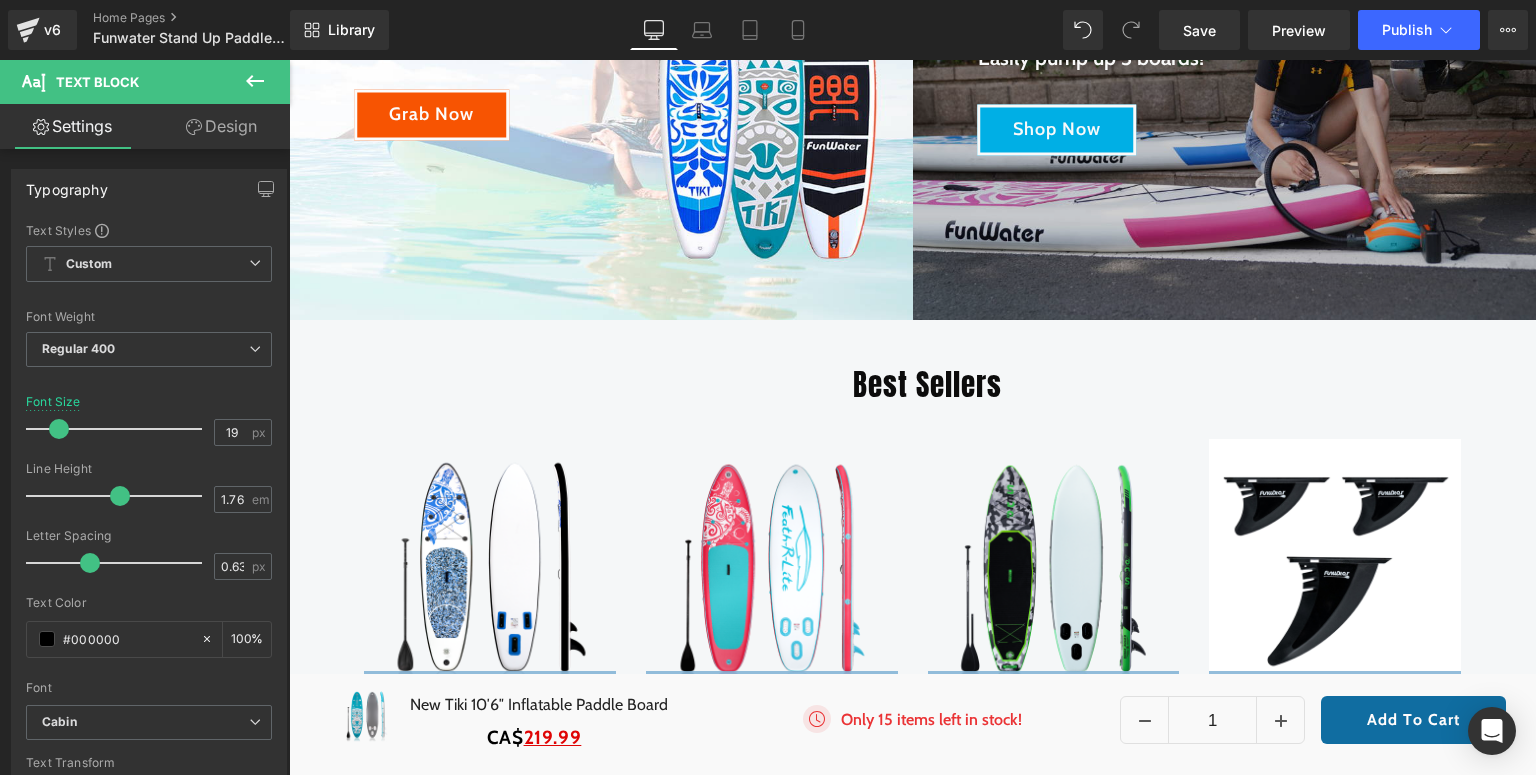 scroll, scrollTop: 0, scrollLeft: 0, axis: both 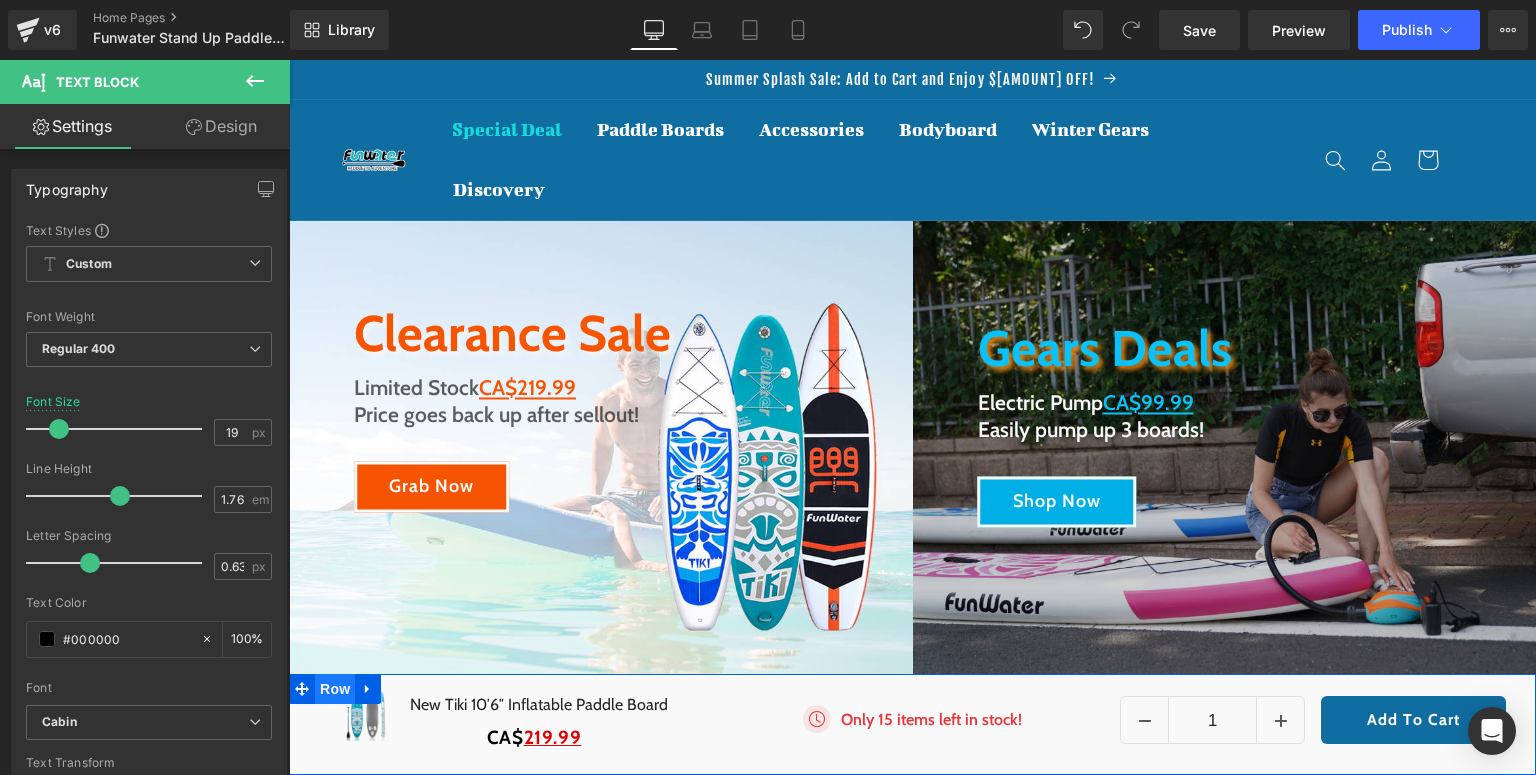 click on "Row" at bounding box center (335, 689) 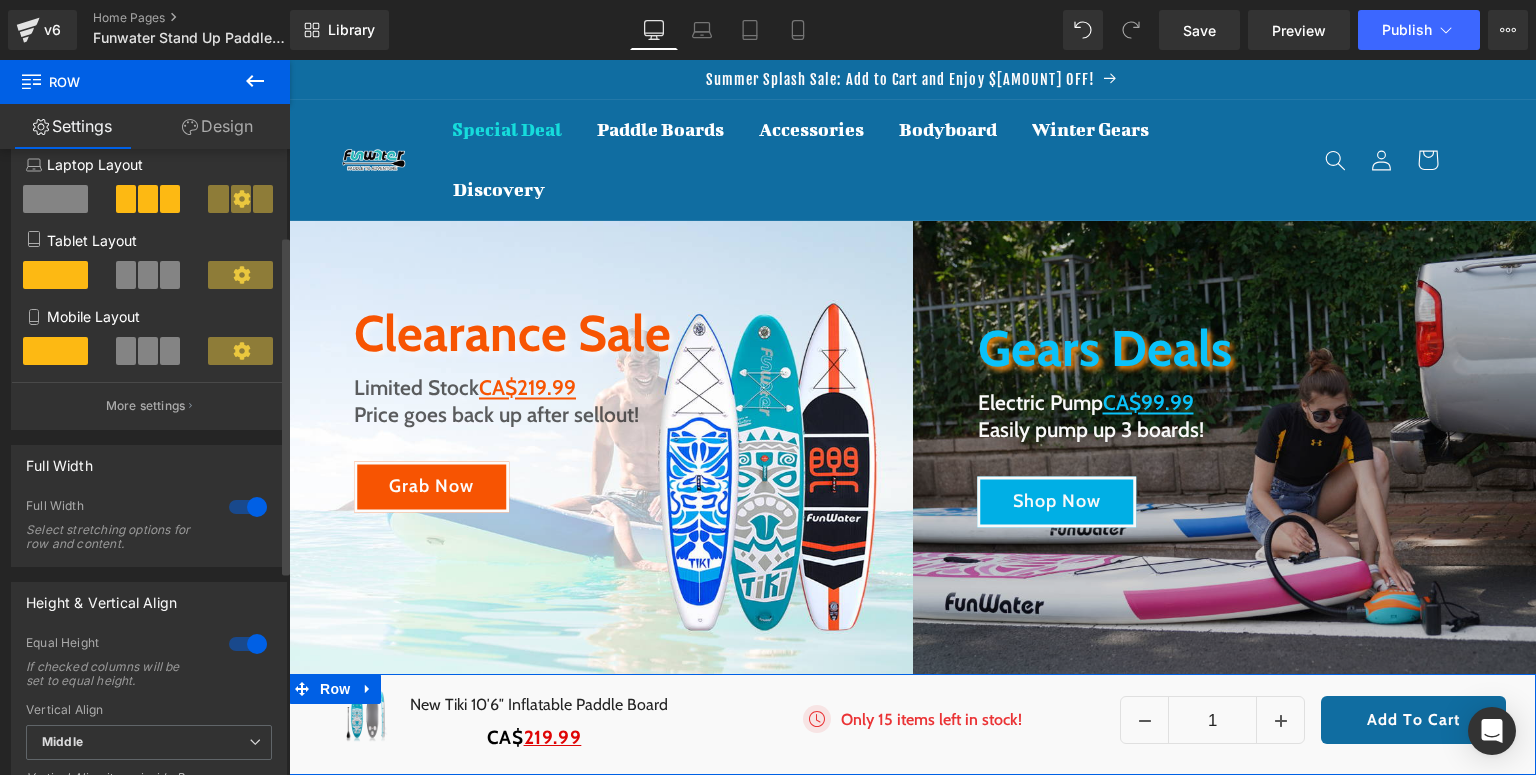 scroll, scrollTop: 320, scrollLeft: 0, axis: vertical 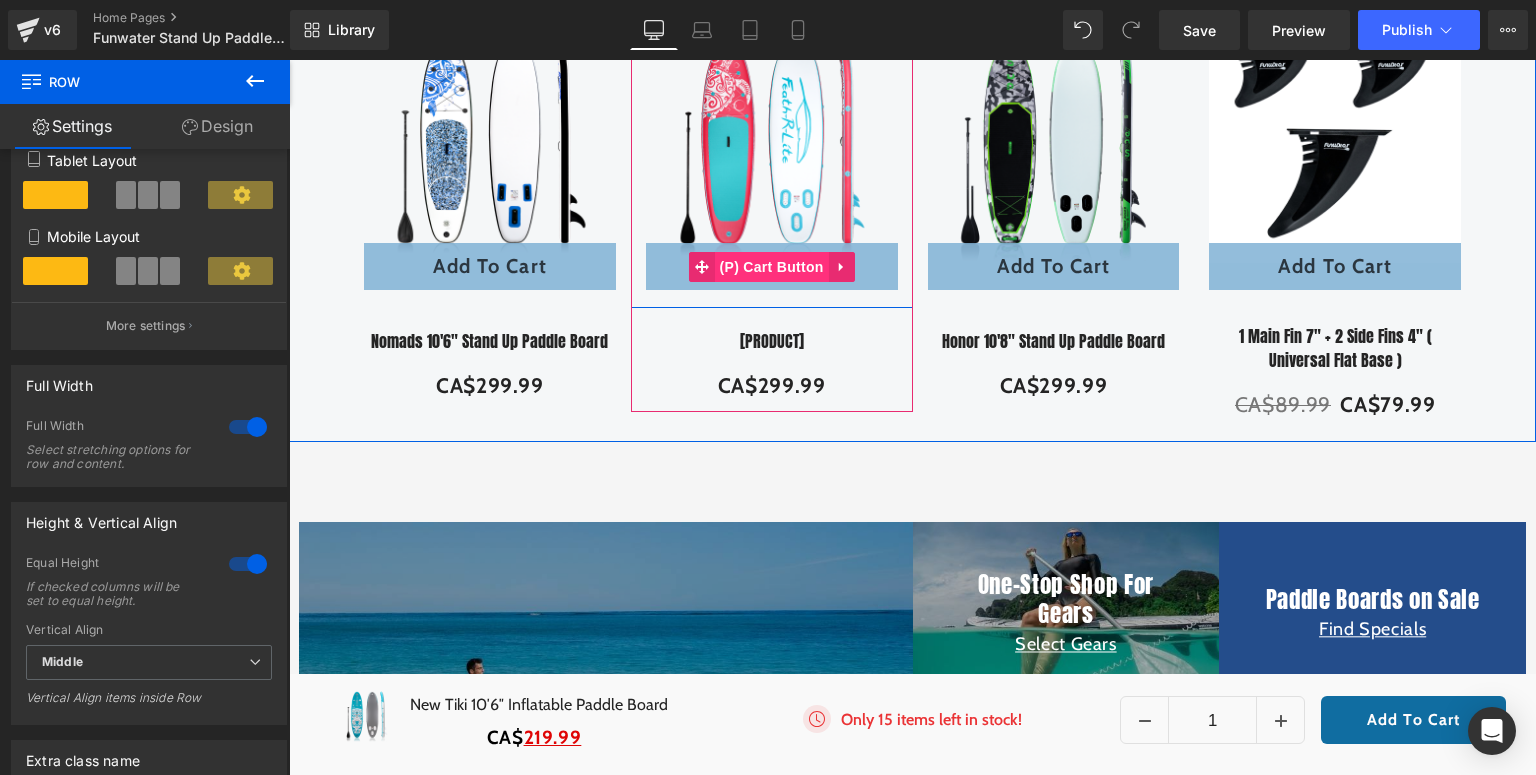 click on "(P) Cart Button" at bounding box center (772, 267) 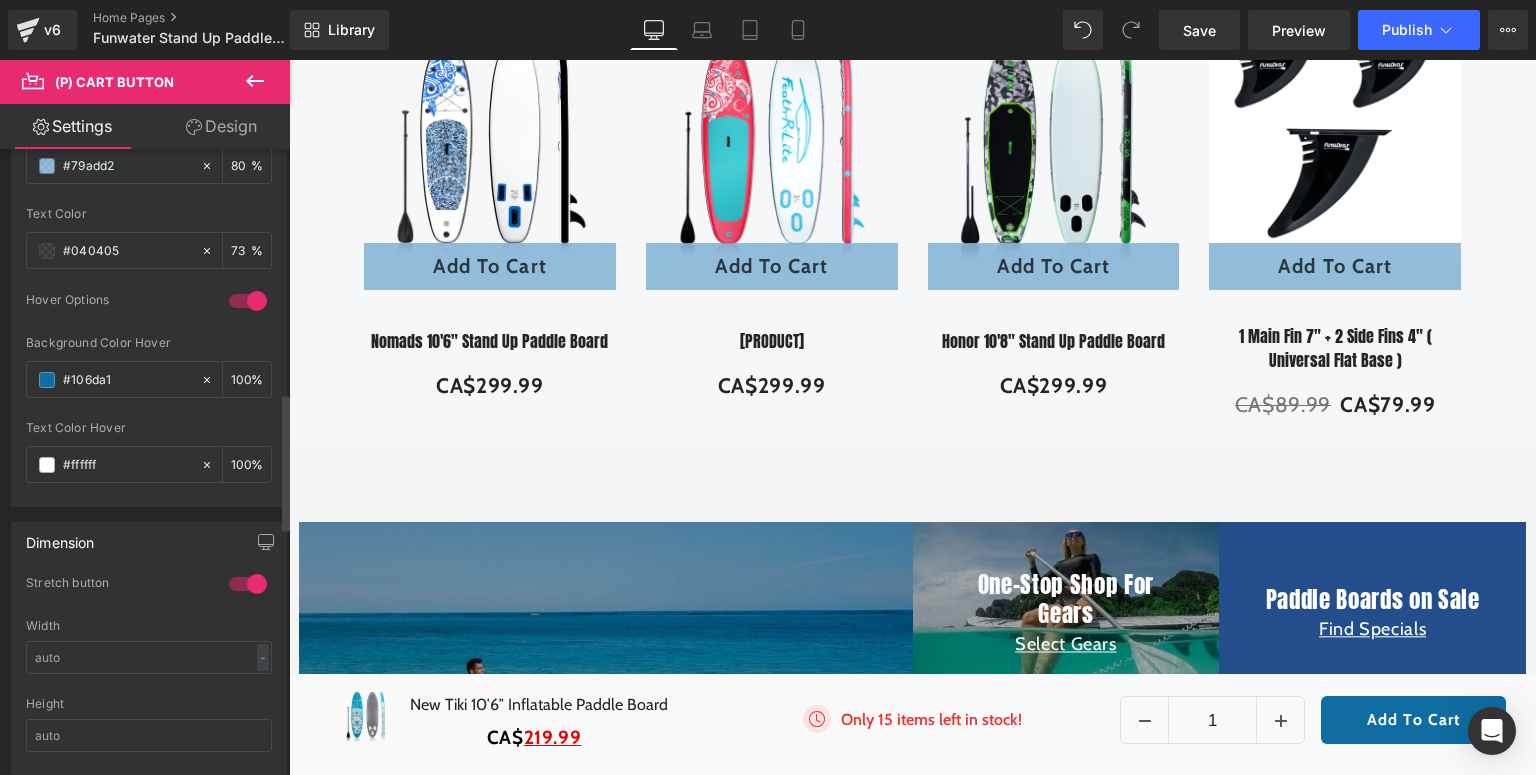 scroll, scrollTop: 880, scrollLeft: 0, axis: vertical 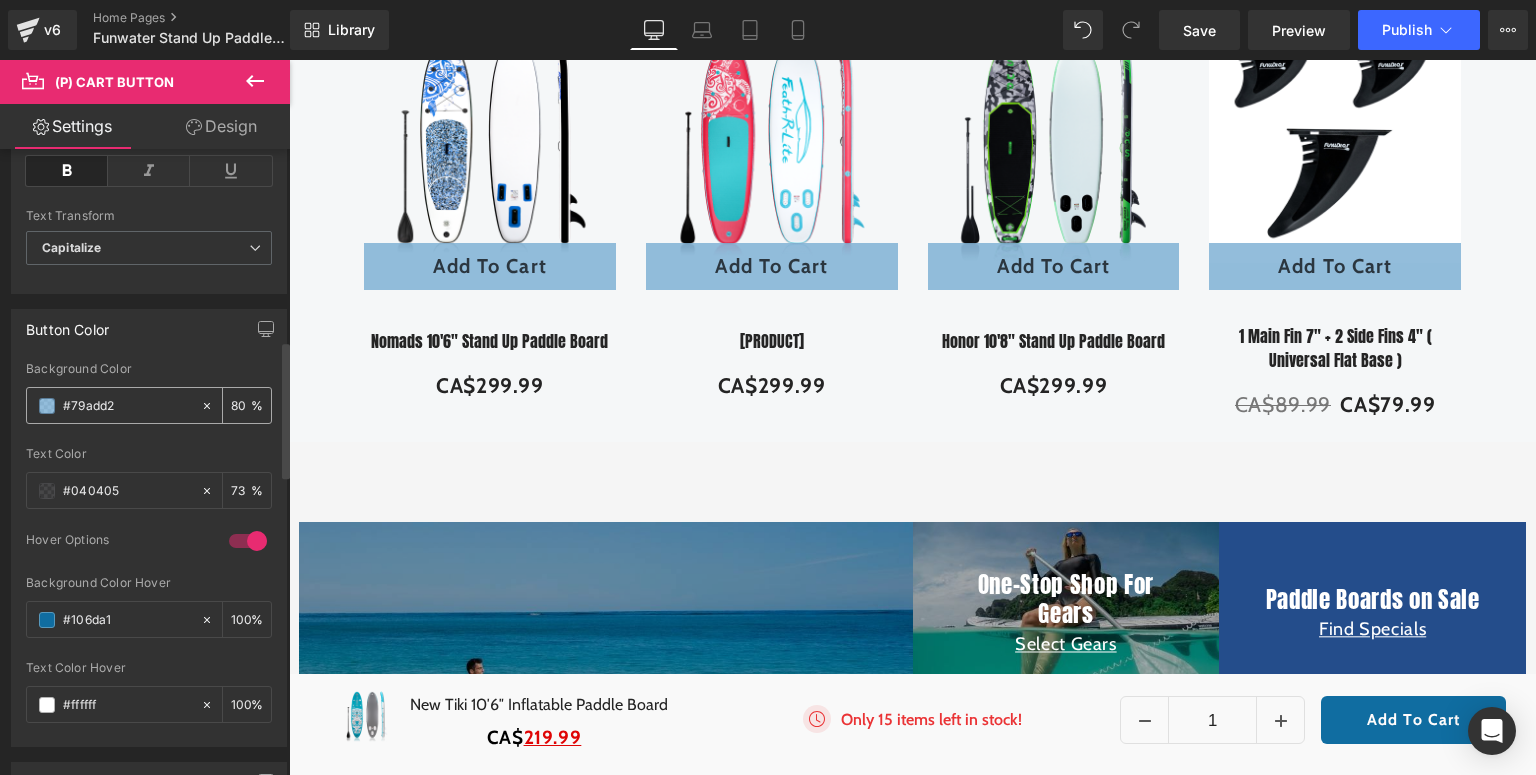 drag, startPoint x: 148, startPoint y: 404, endPoint x: 60, endPoint y: 419, distance: 89.26926 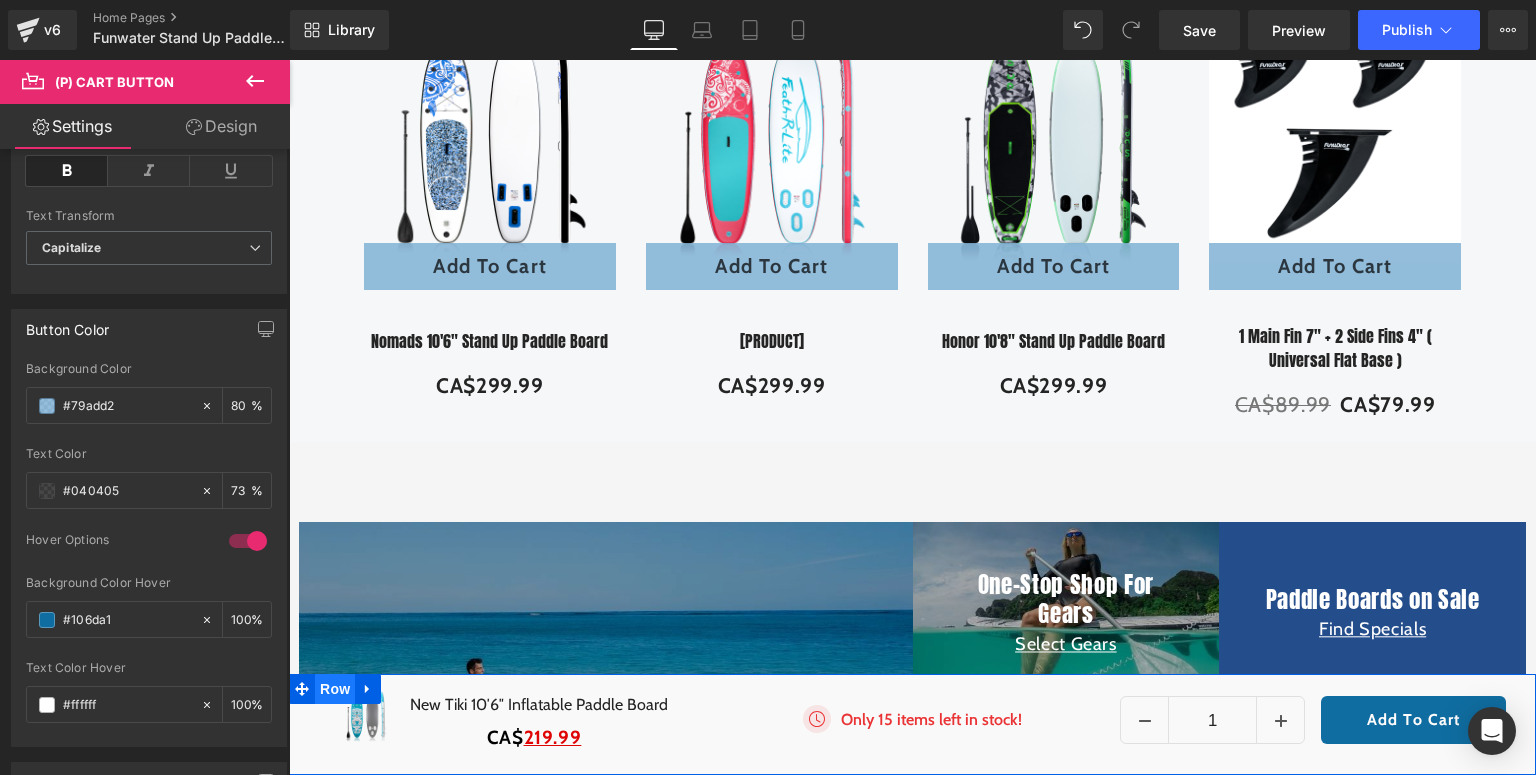 click on "Row" at bounding box center (335, 689) 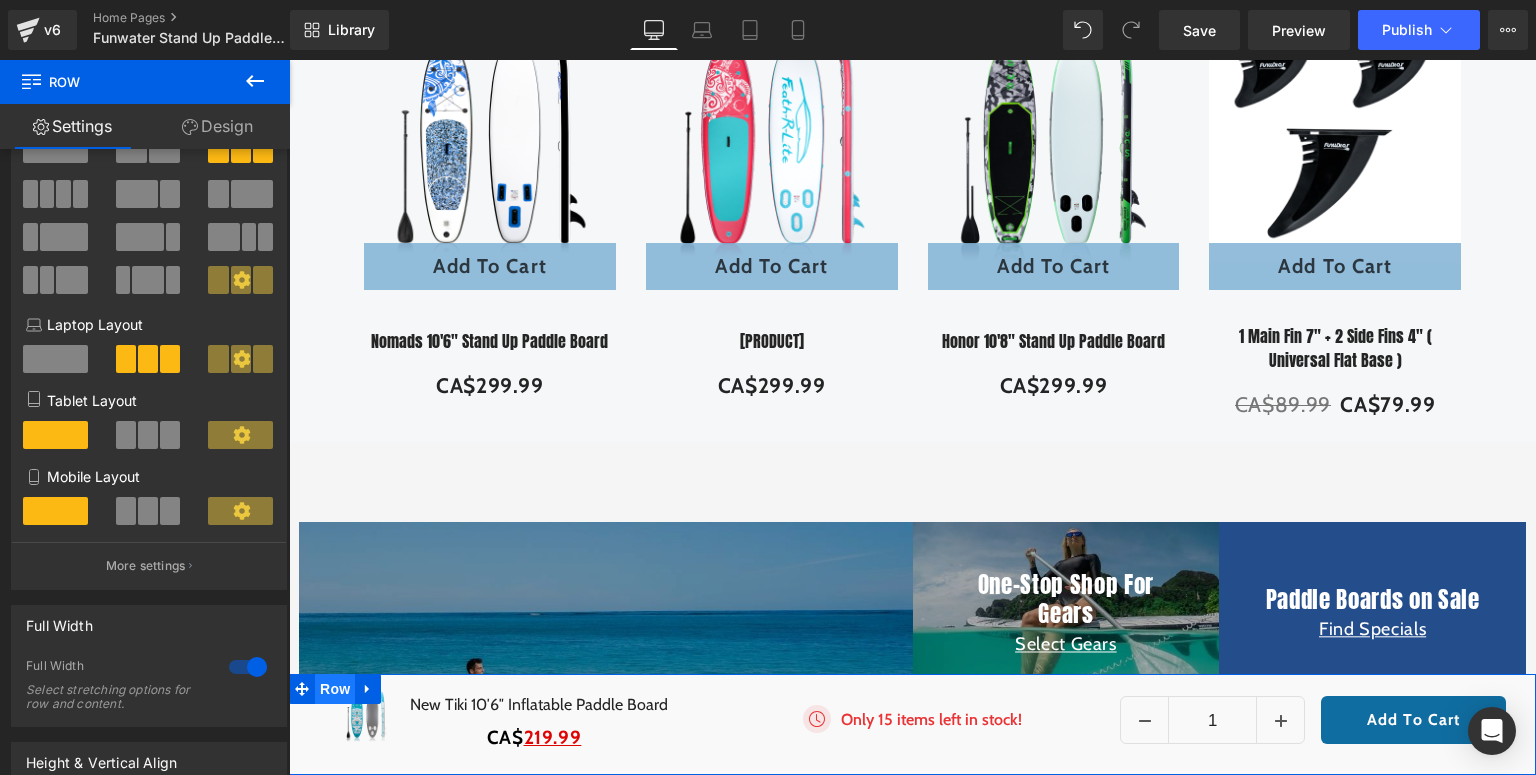 scroll, scrollTop: 0, scrollLeft: 0, axis: both 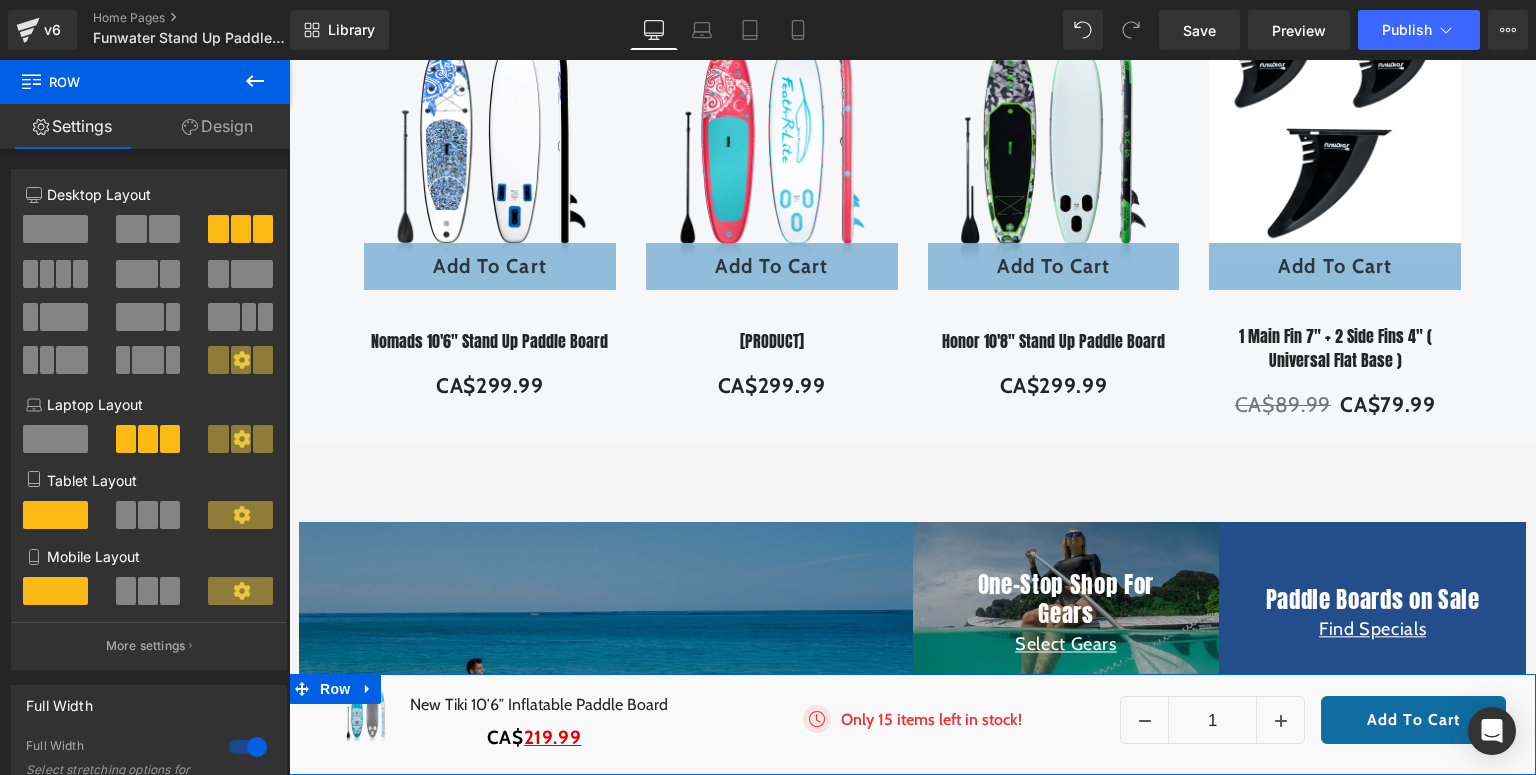 click on "Design" at bounding box center (217, 126) 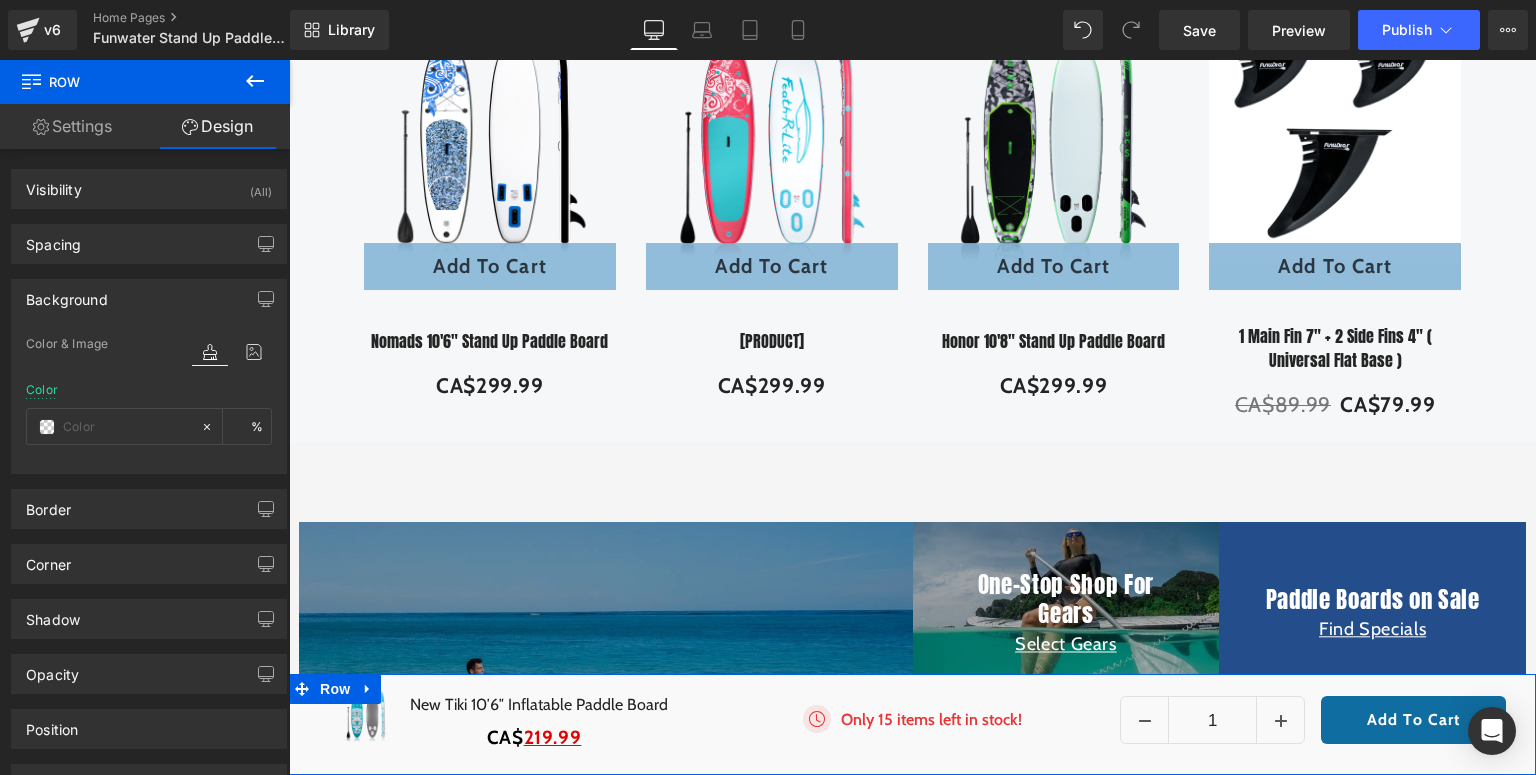 type on "#f9f9f9" 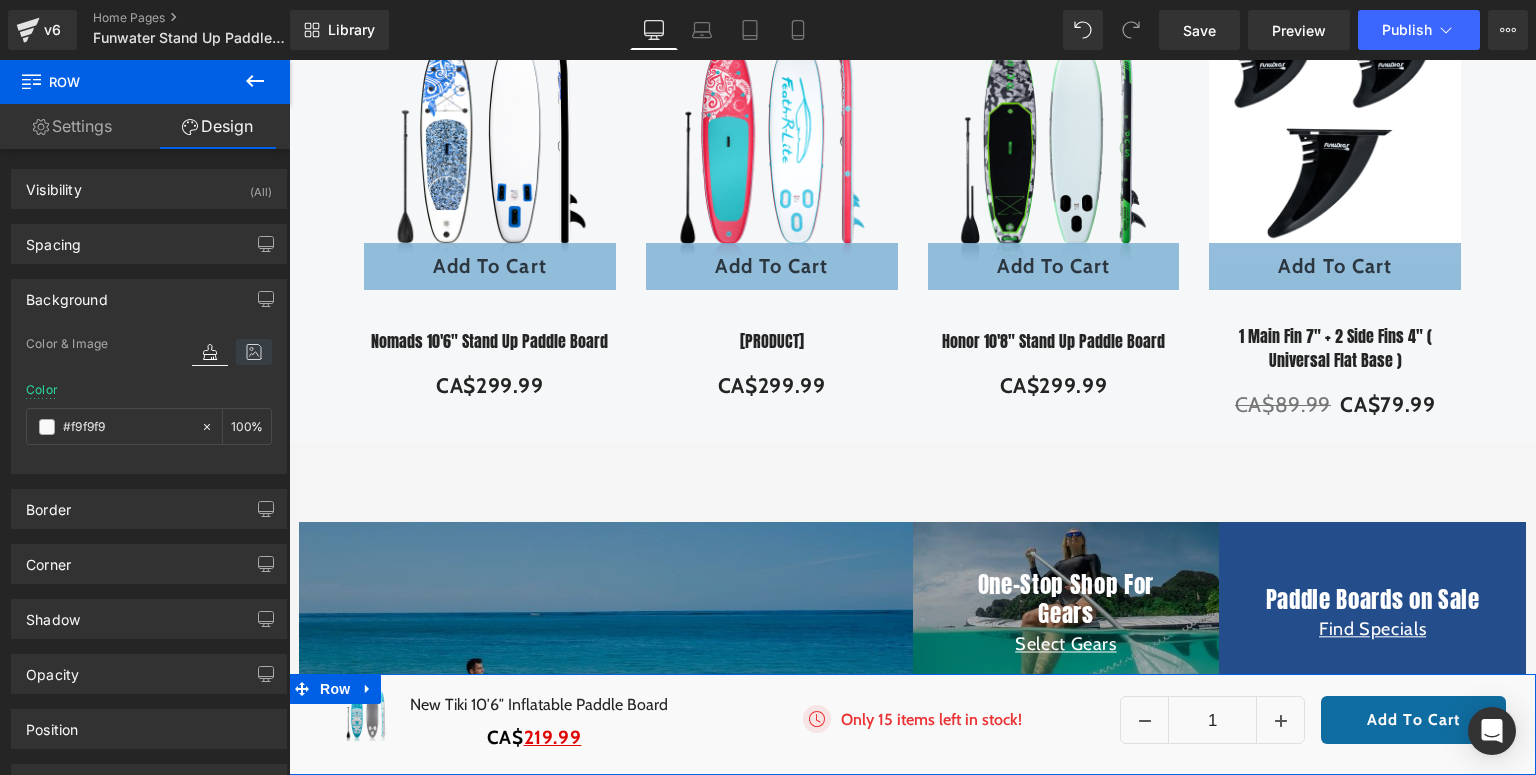 click at bounding box center (254, 352) 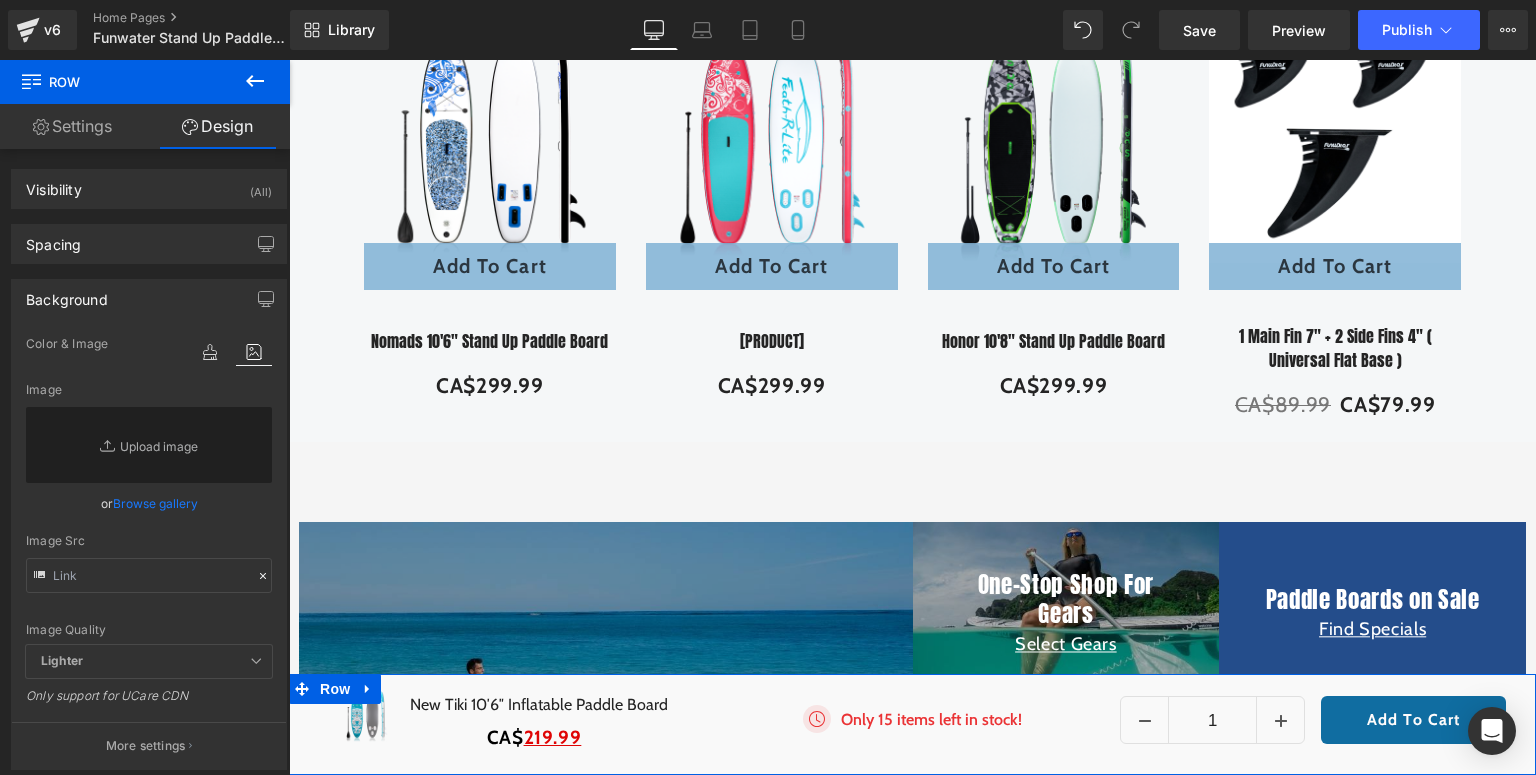 drag, startPoint x: 212, startPoint y: 358, endPoint x: 185, endPoint y: 384, distance: 37.48333 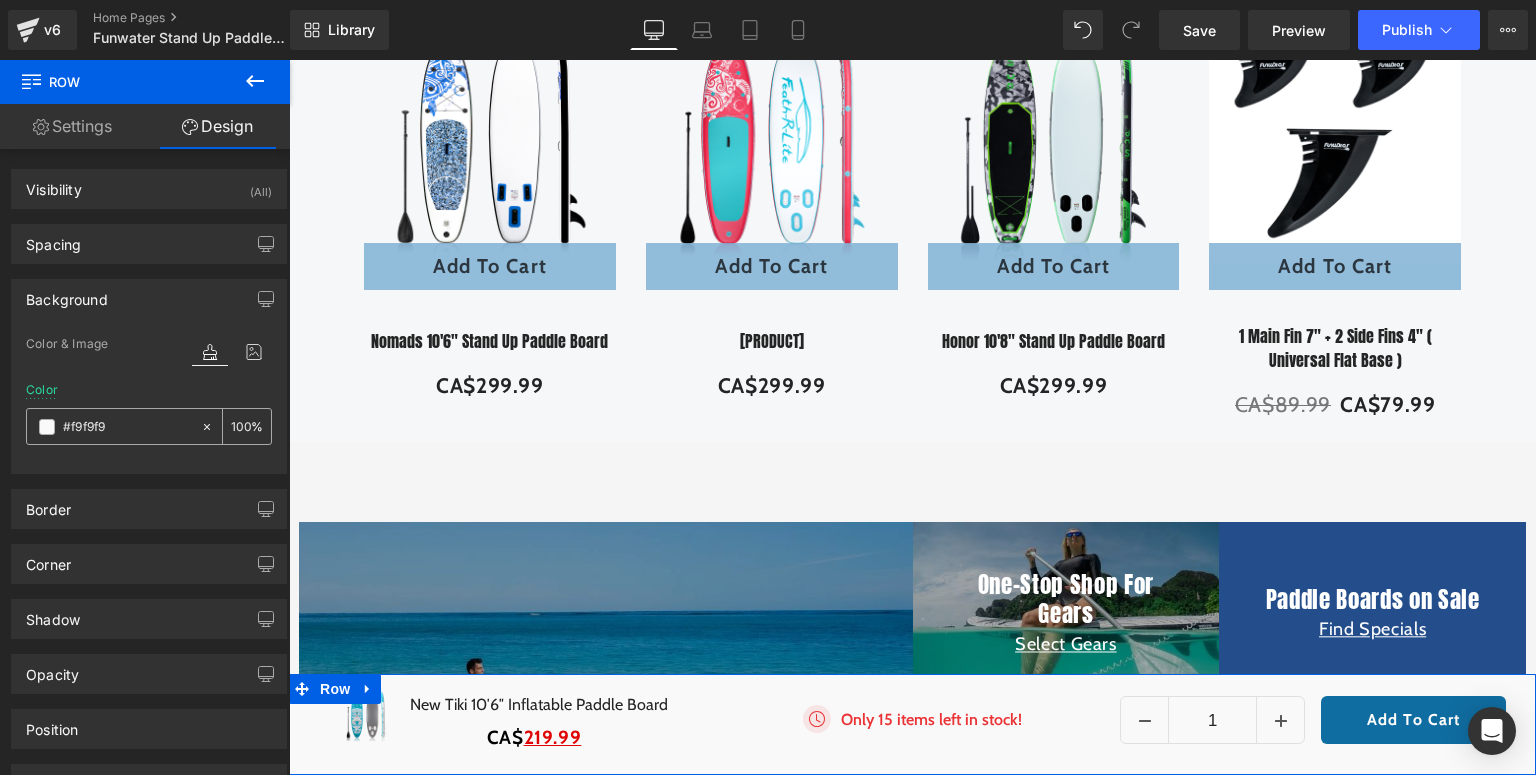 paste on "79add2" 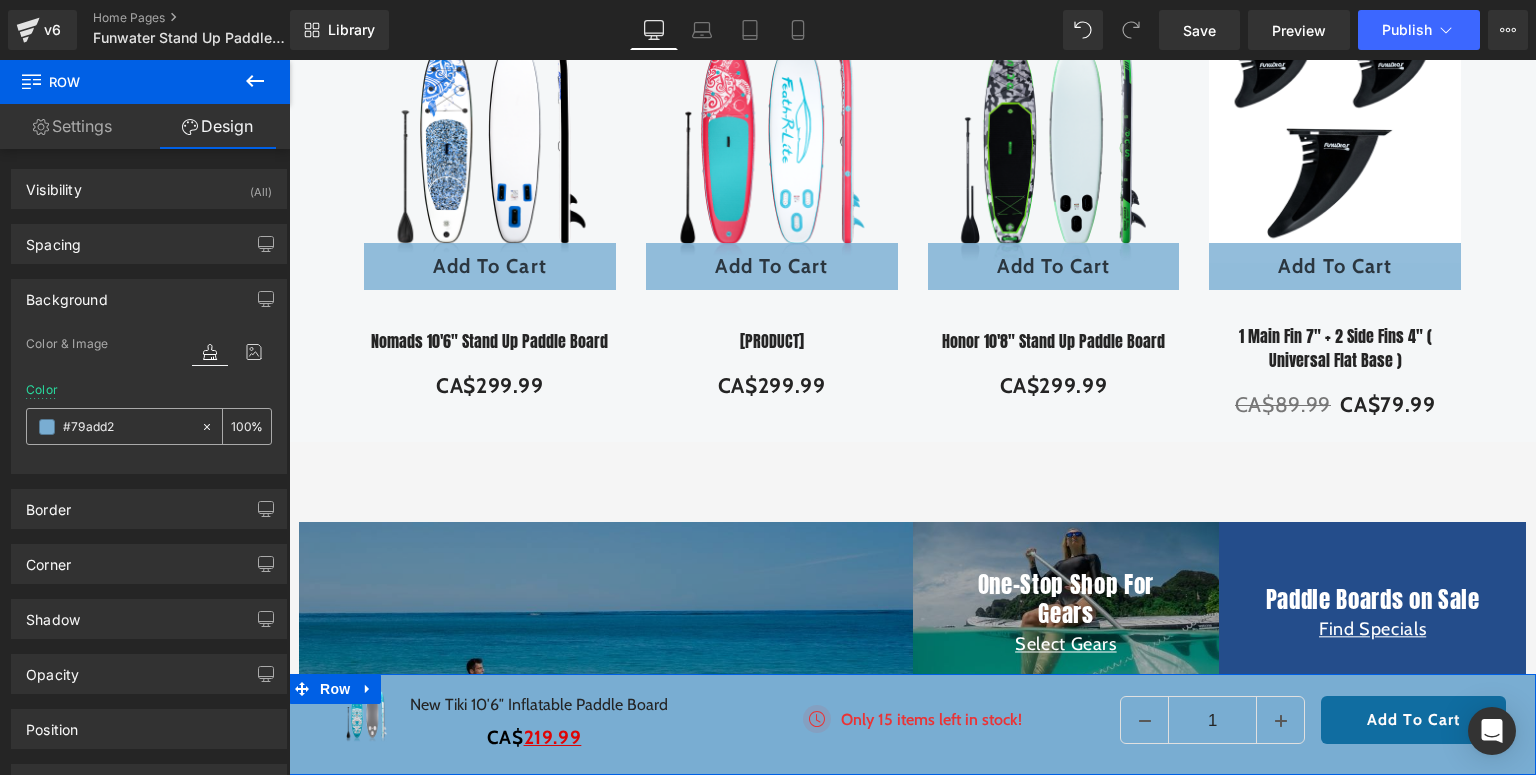 type on "#79add2" 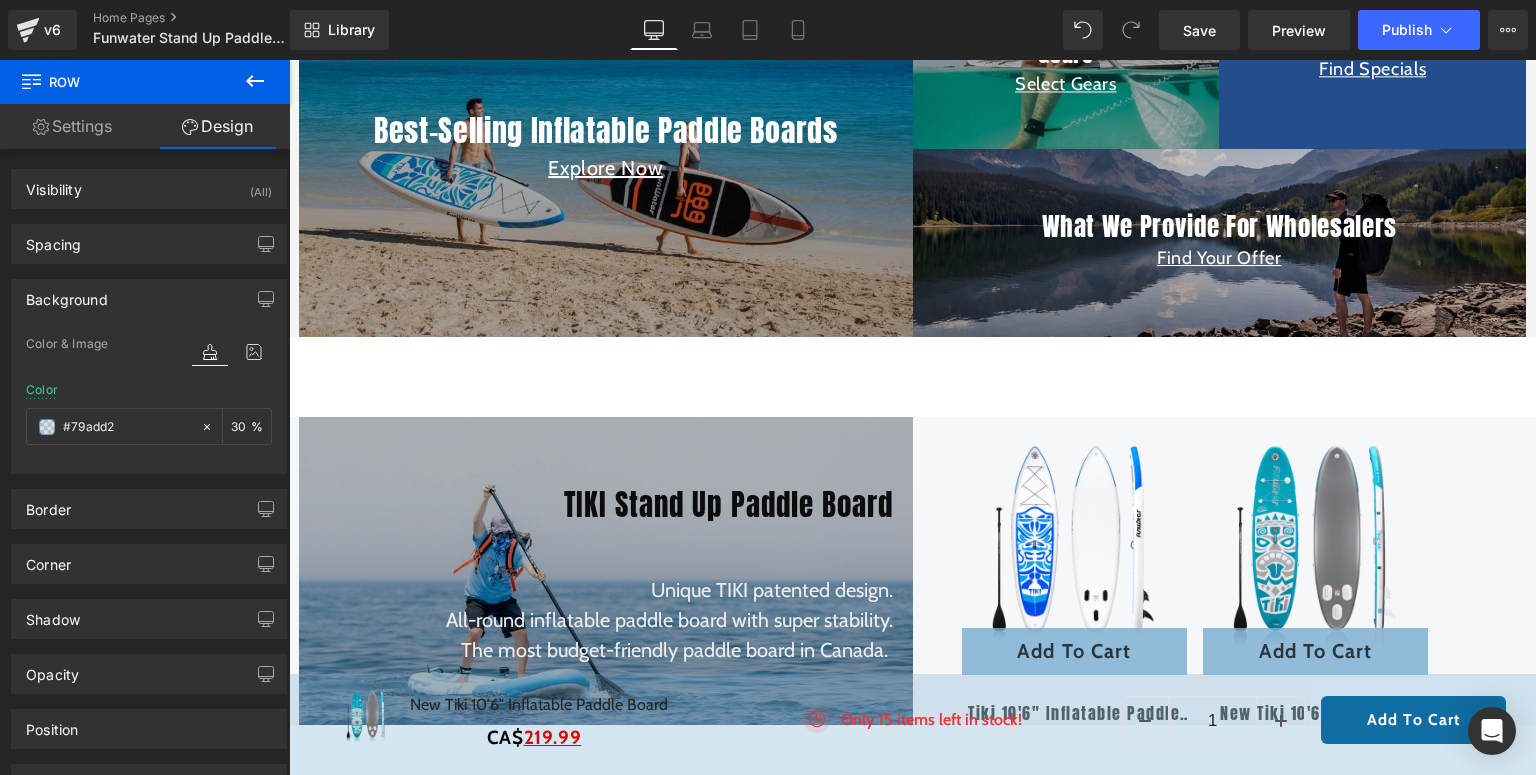 scroll, scrollTop: 960, scrollLeft: 0, axis: vertical 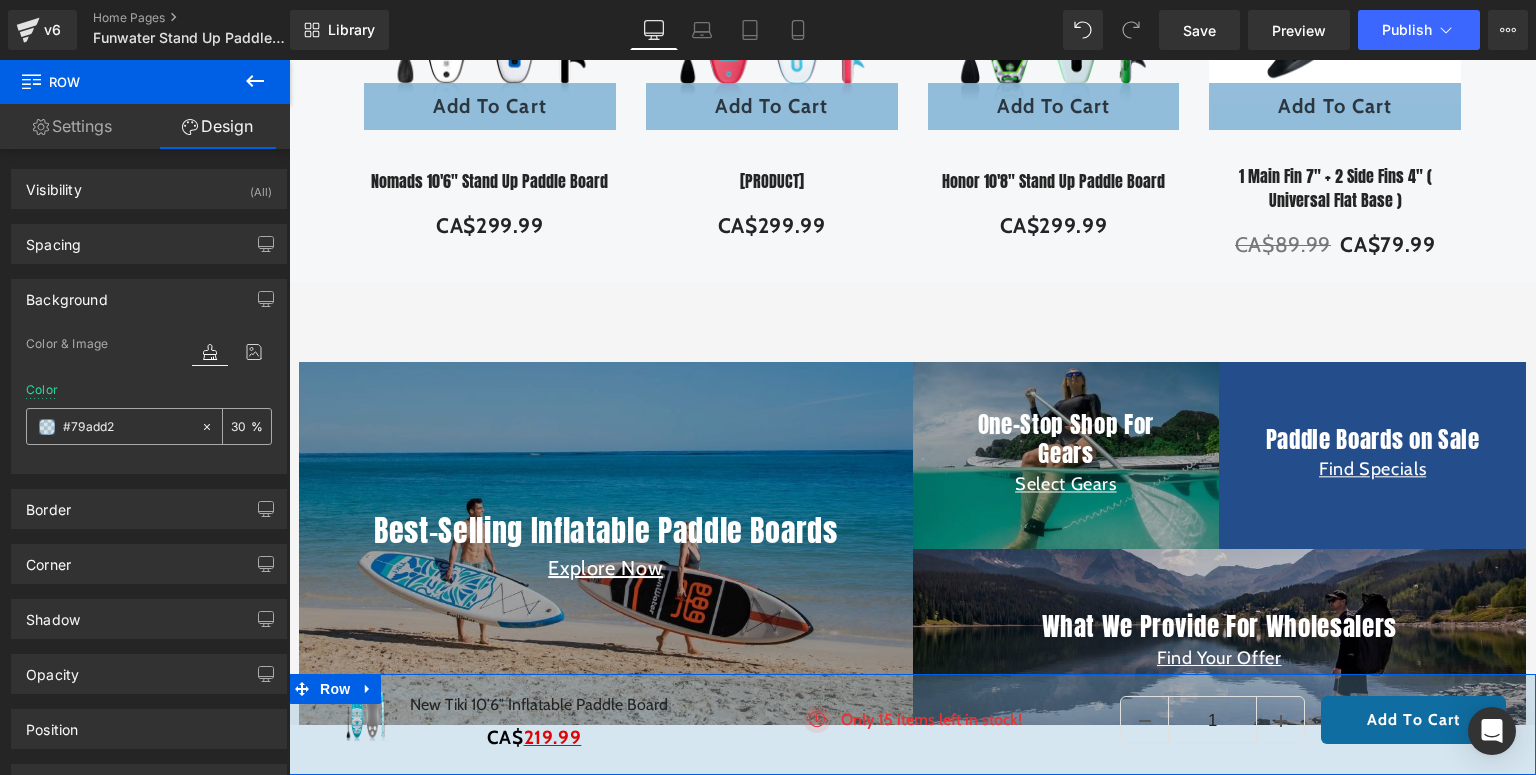 drag, startPoint x: 236, startPoint y: 422, endPoint x: 220, endPoint y: 425, distance: 16.27882 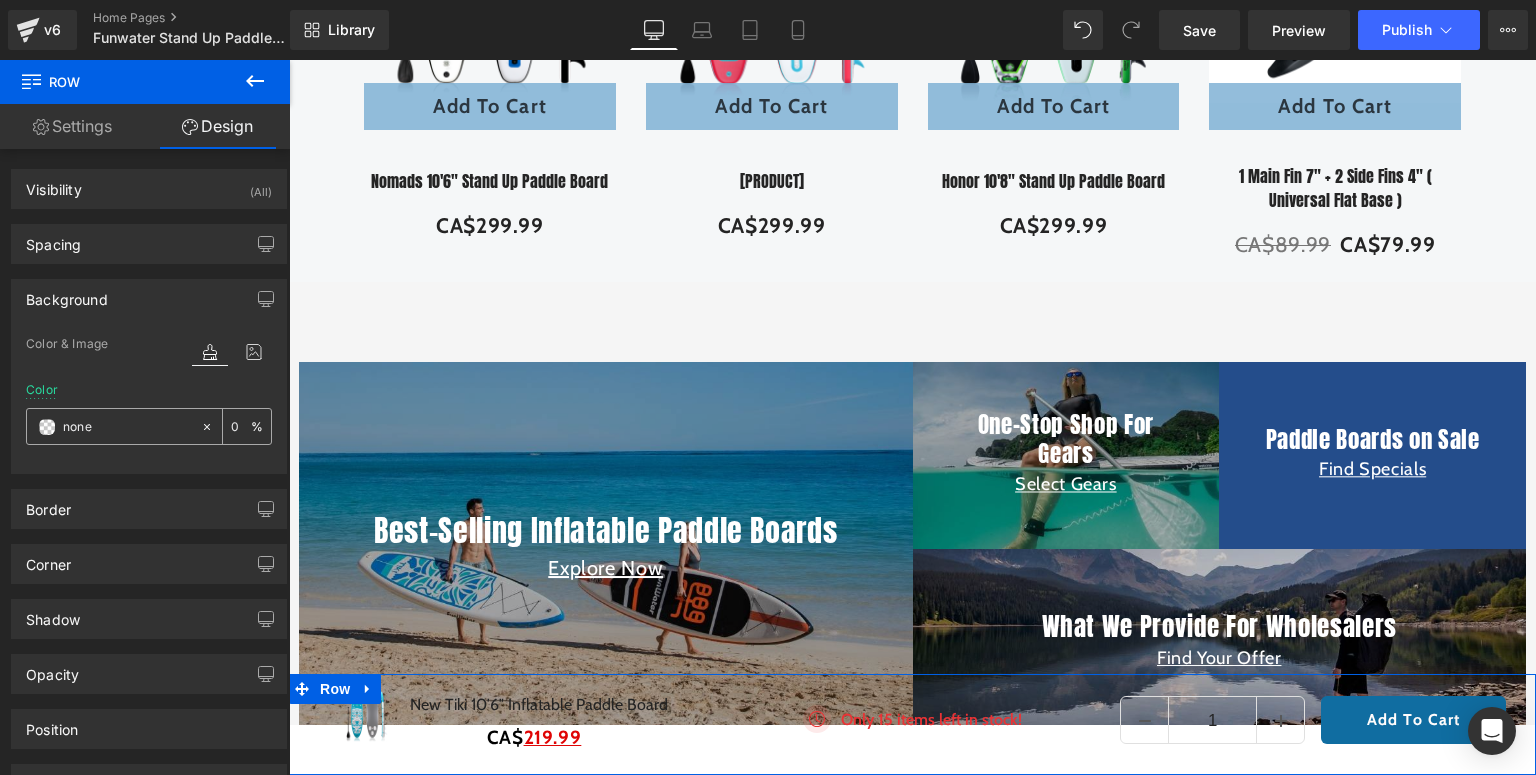 click at bounding box center (47, 427) 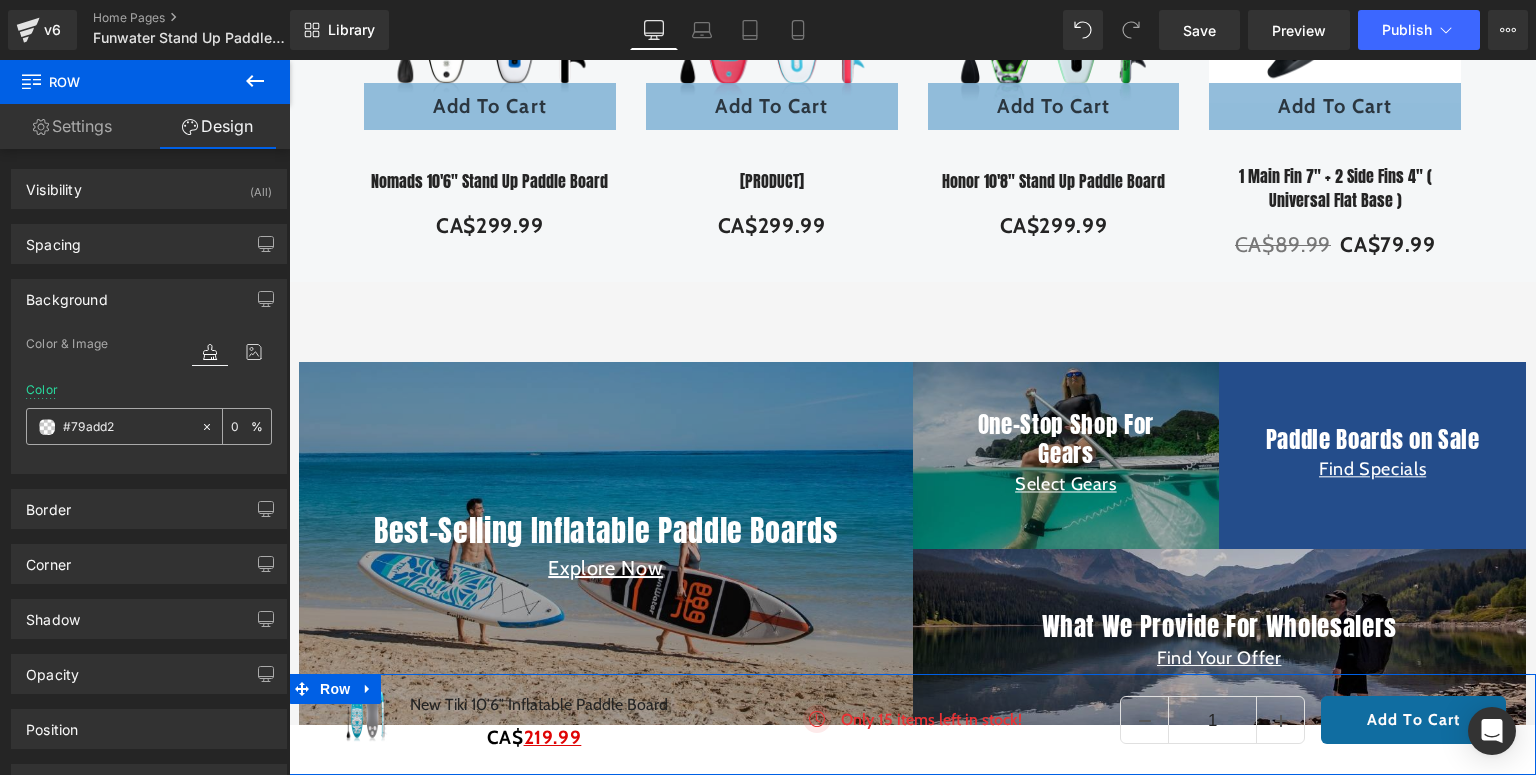 type on "100" 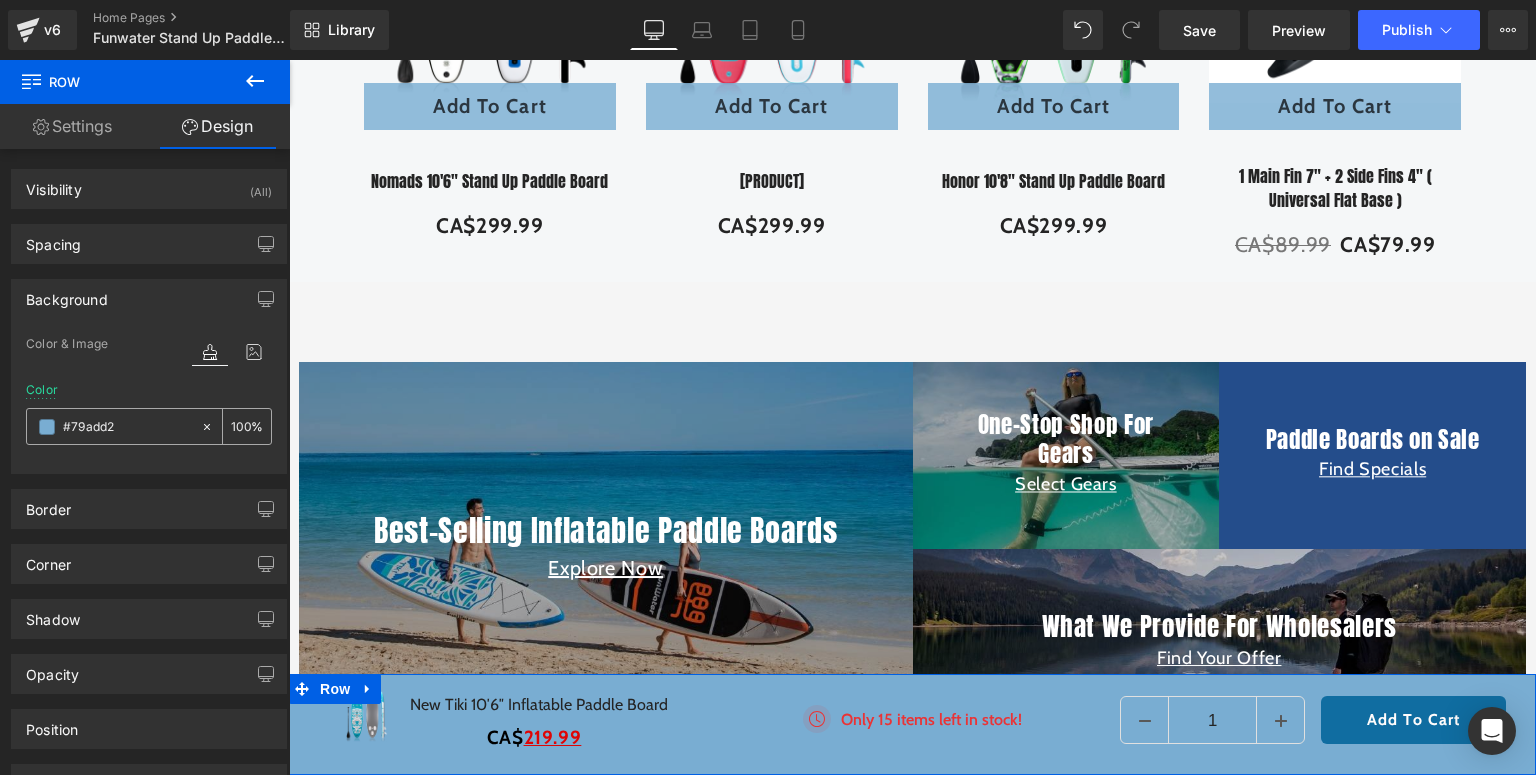 click on "100" at bounding box center [241, 426] 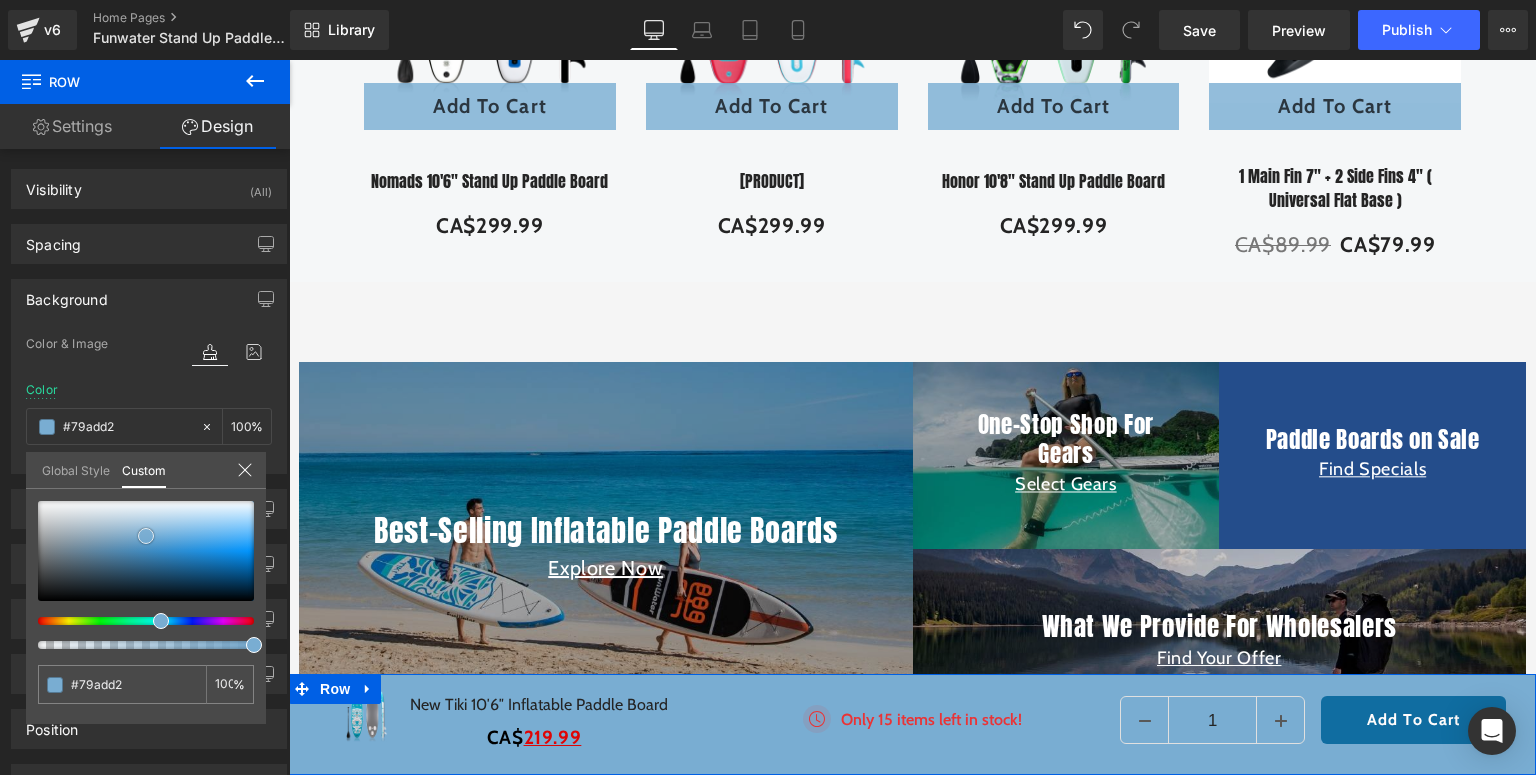 click at bounding box center (146, 551) 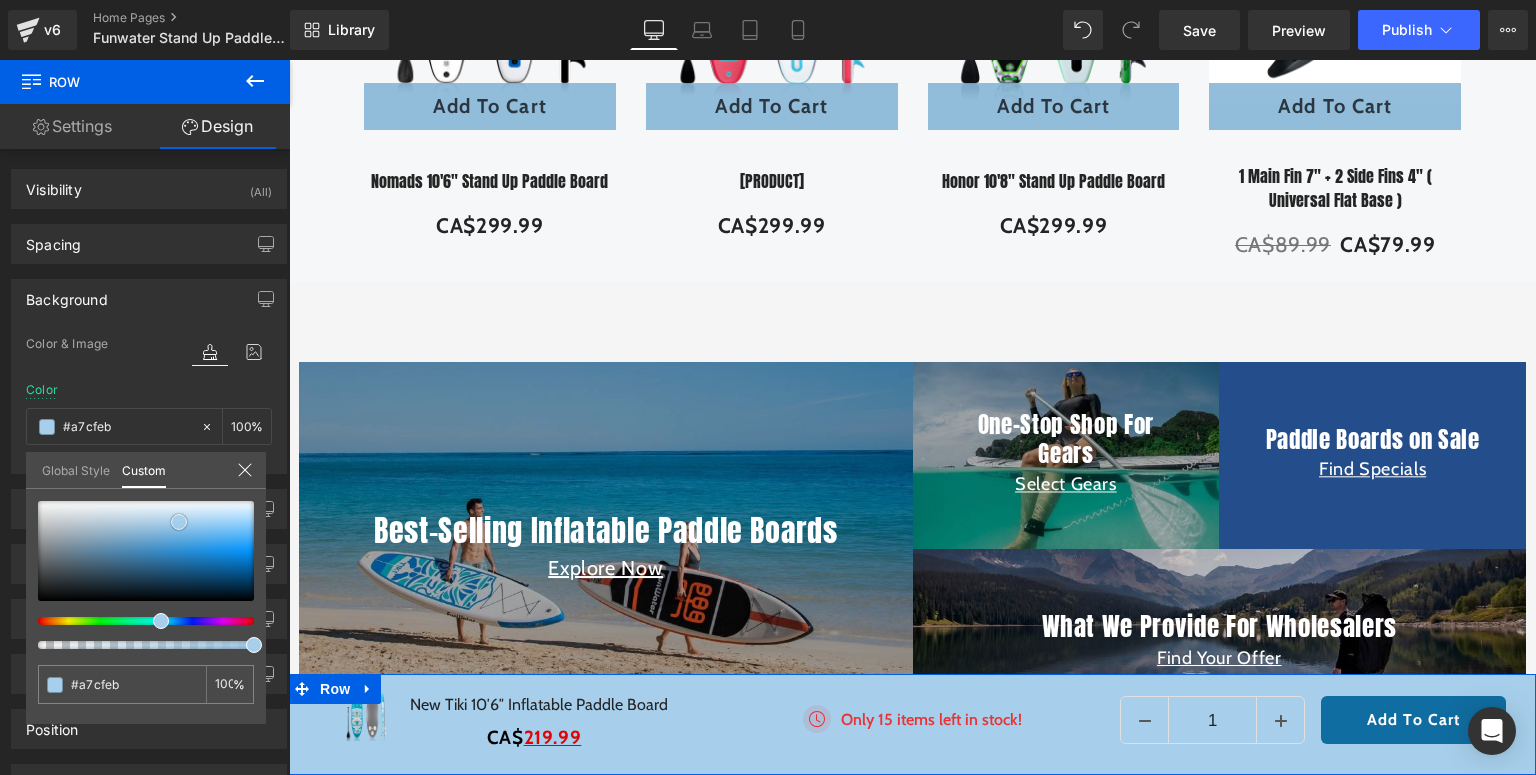 type on "#b3d8f3" 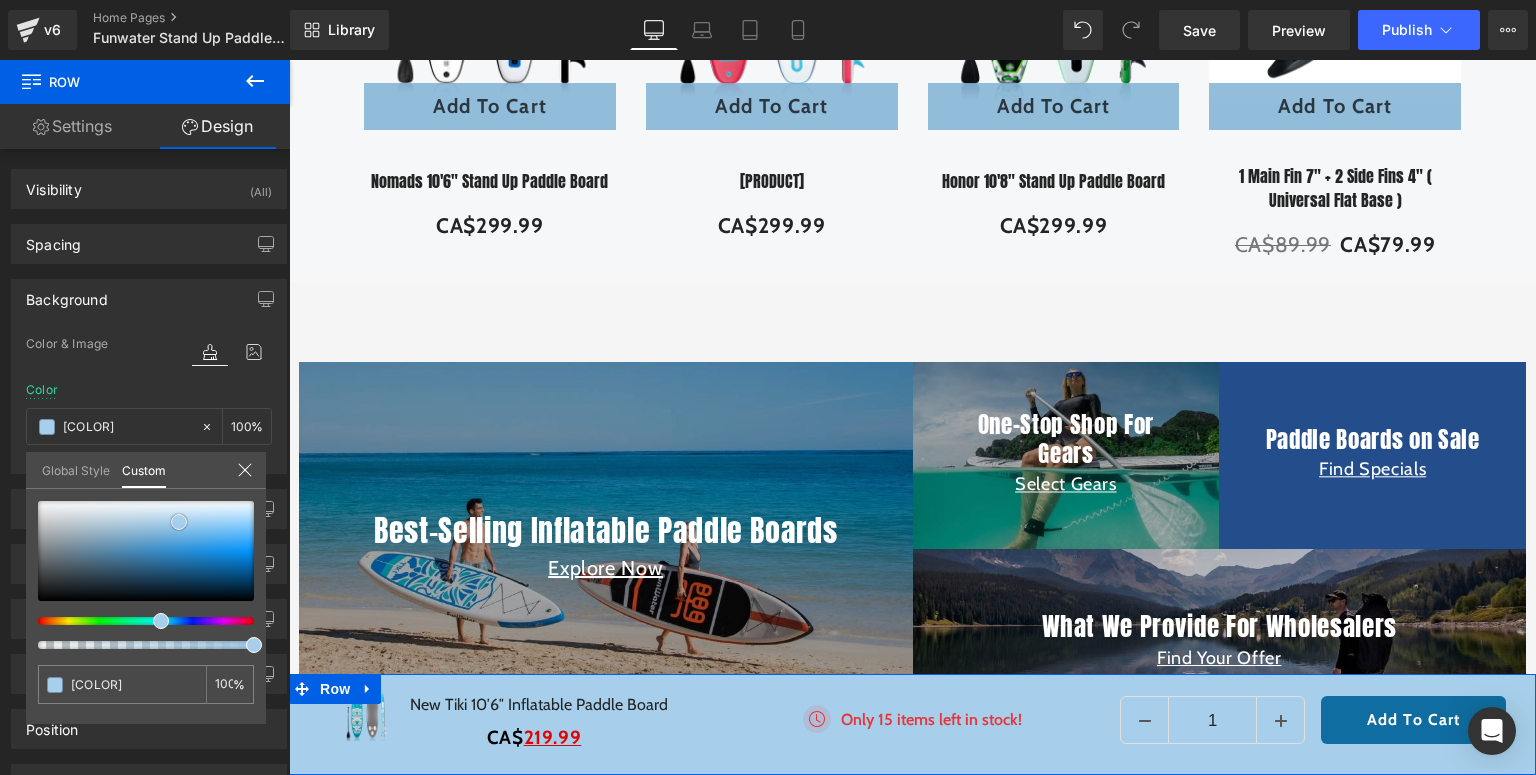 click at bounding box center [146, 551] 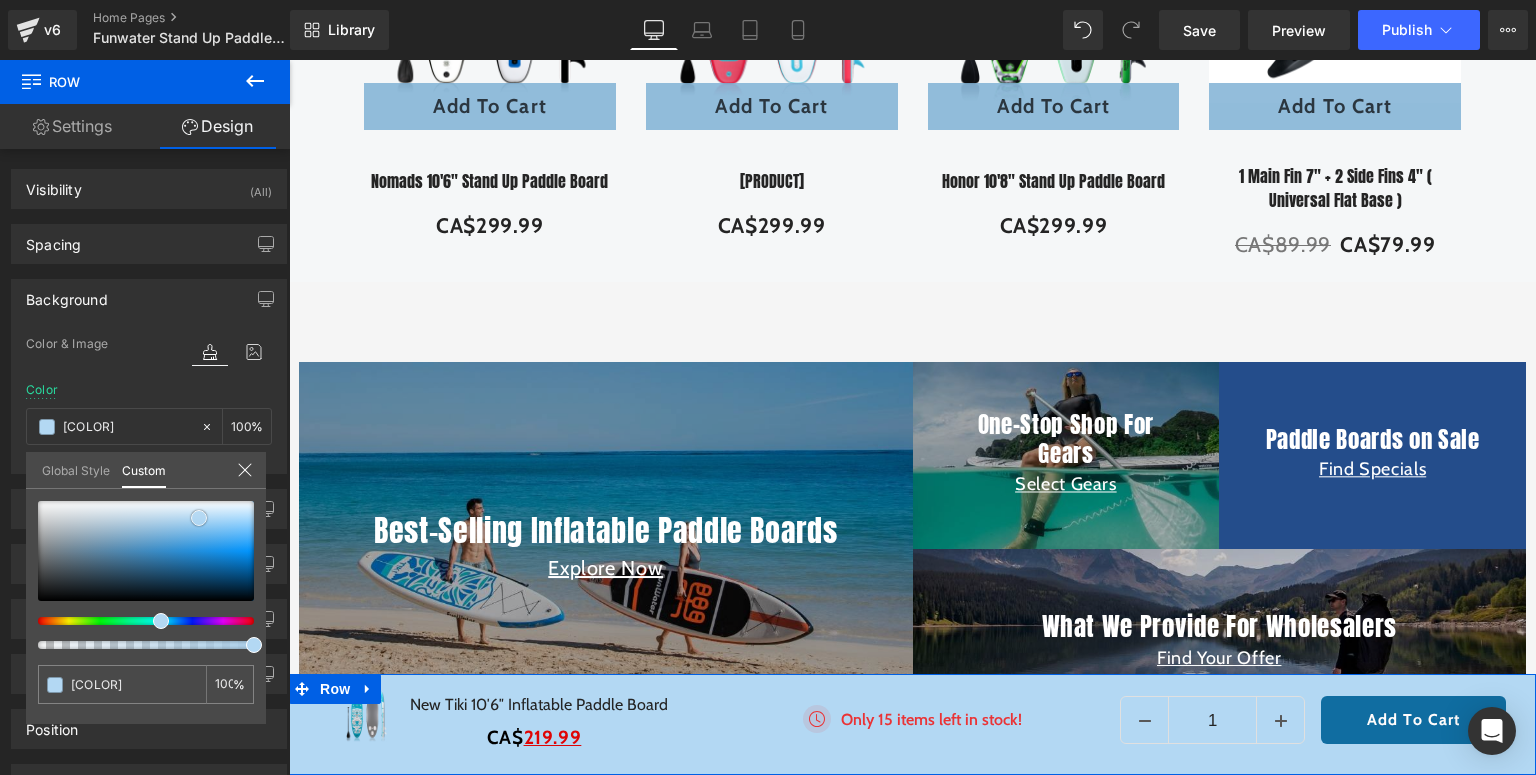 type on "#b9ddf8" 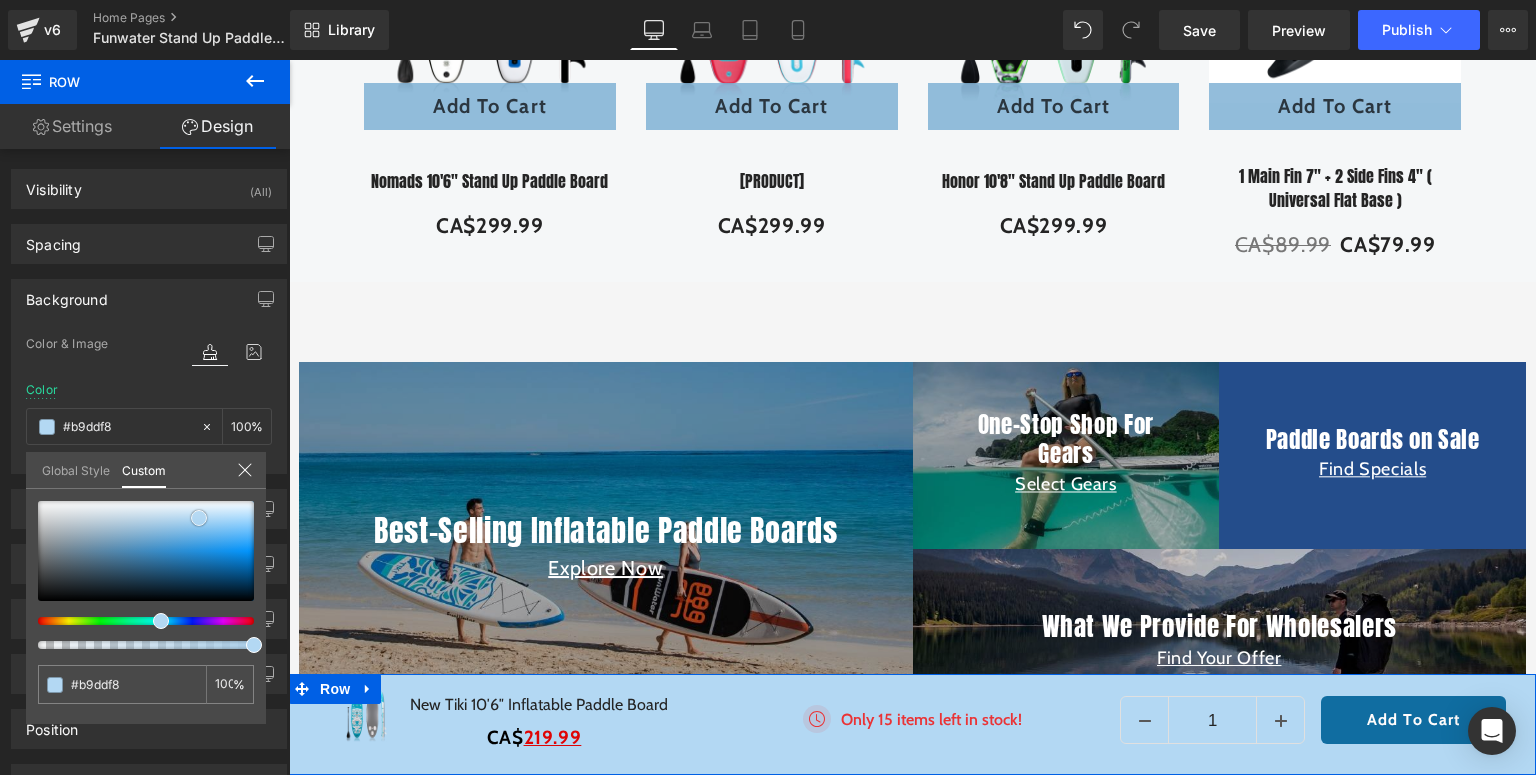 click at bounding box center (146, 551) 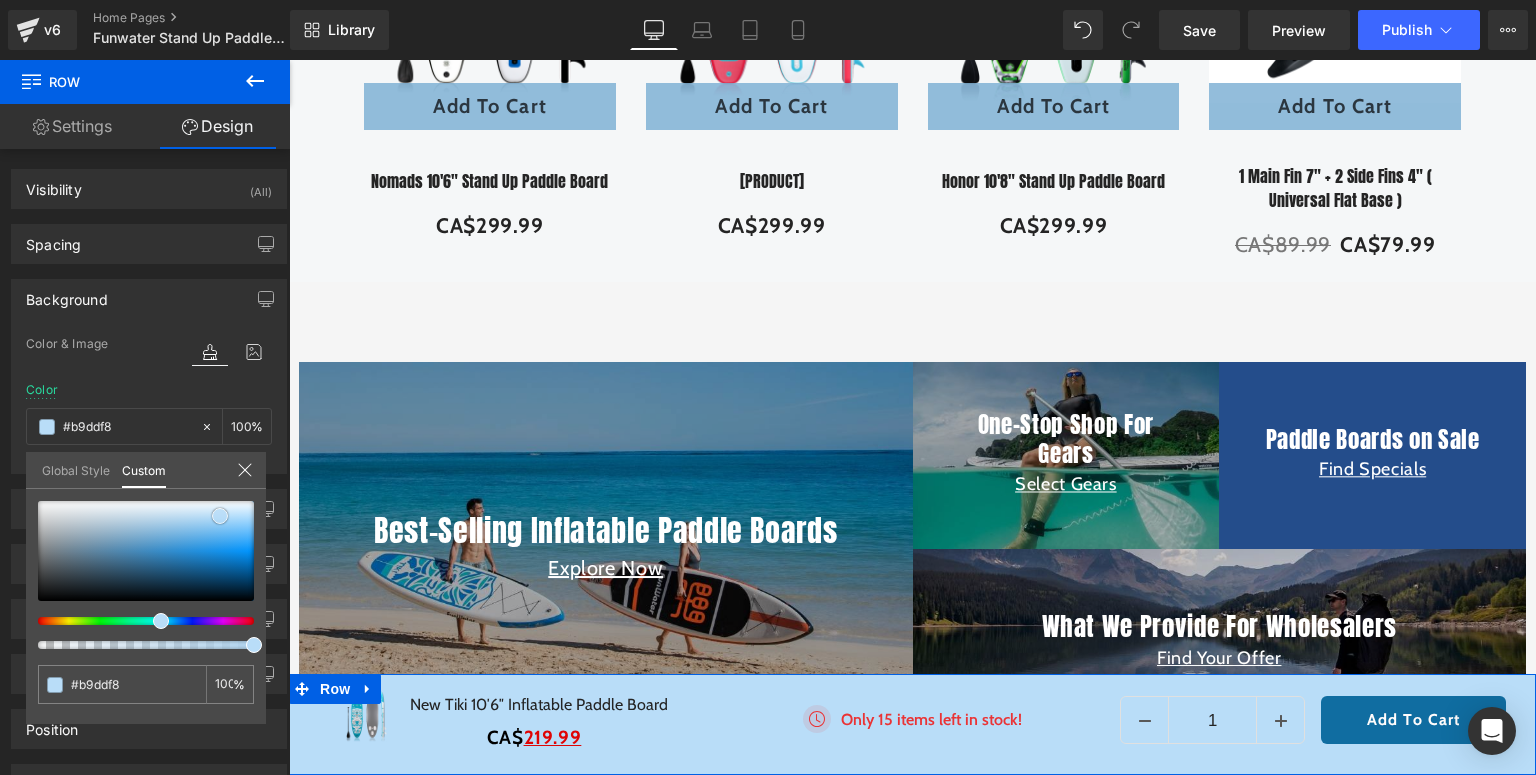 type on "#d9ecfc" 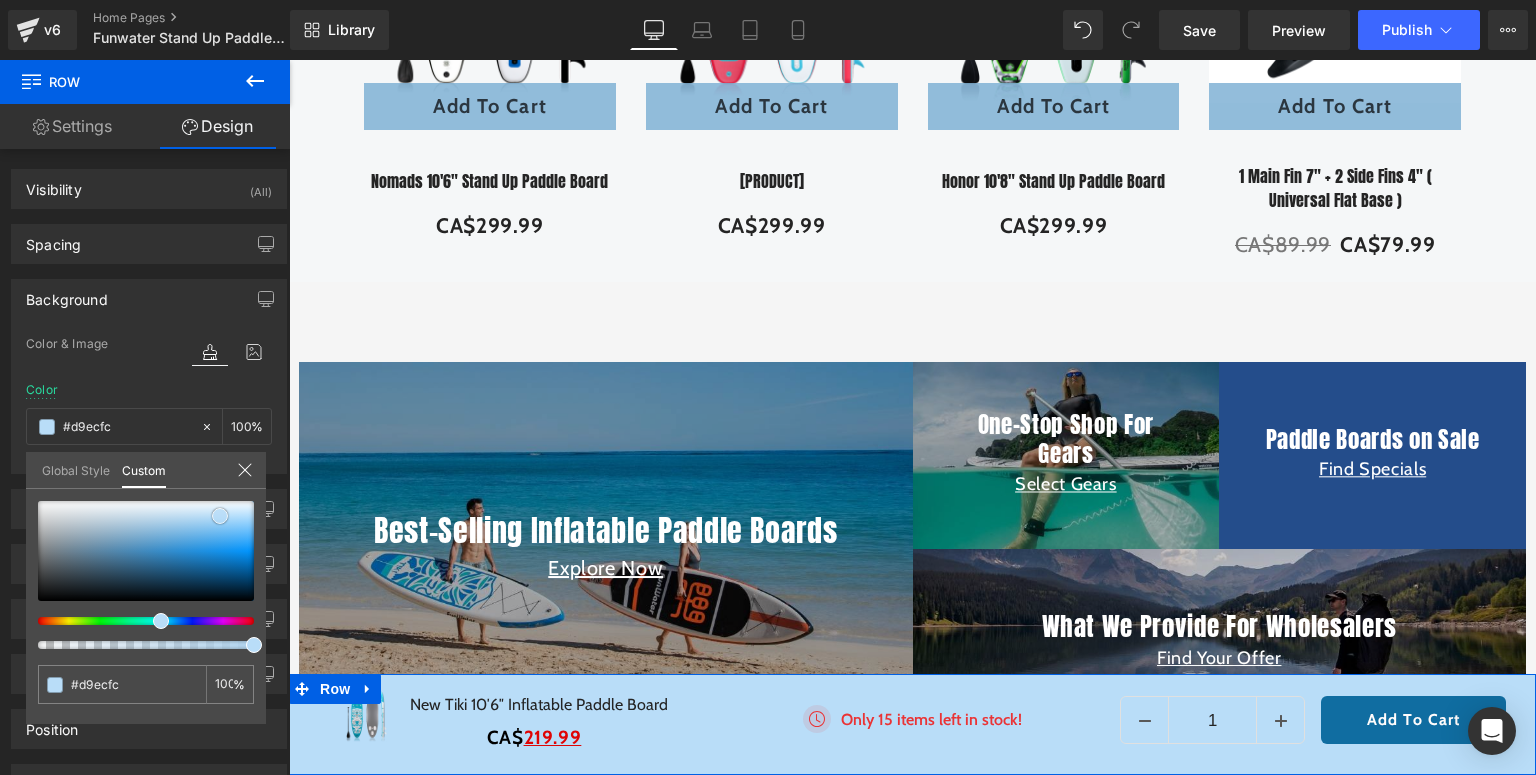 click at bounding box center (146, 551) 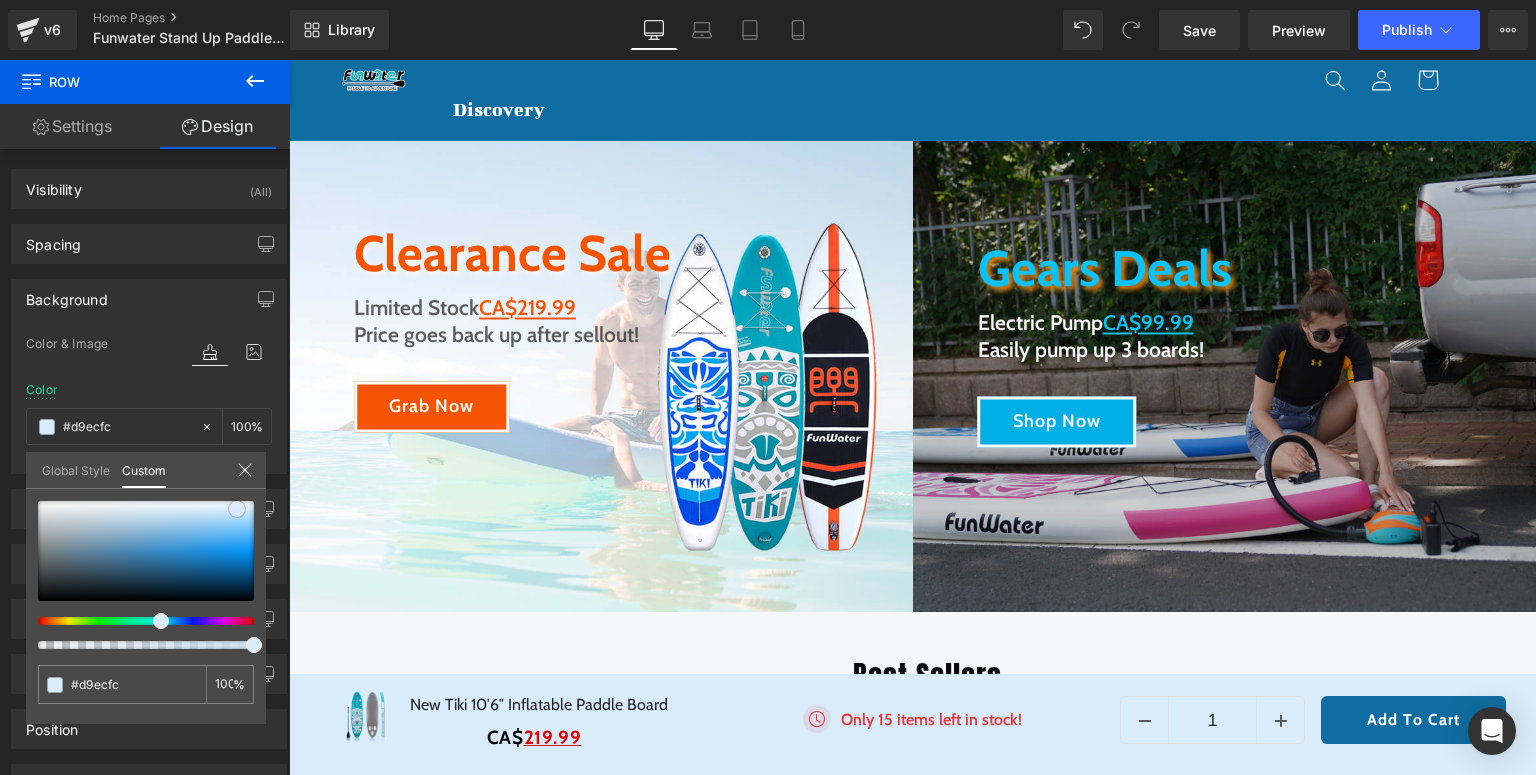 scroll, scrollTop: 0, scrollLeft: 0, axis: both 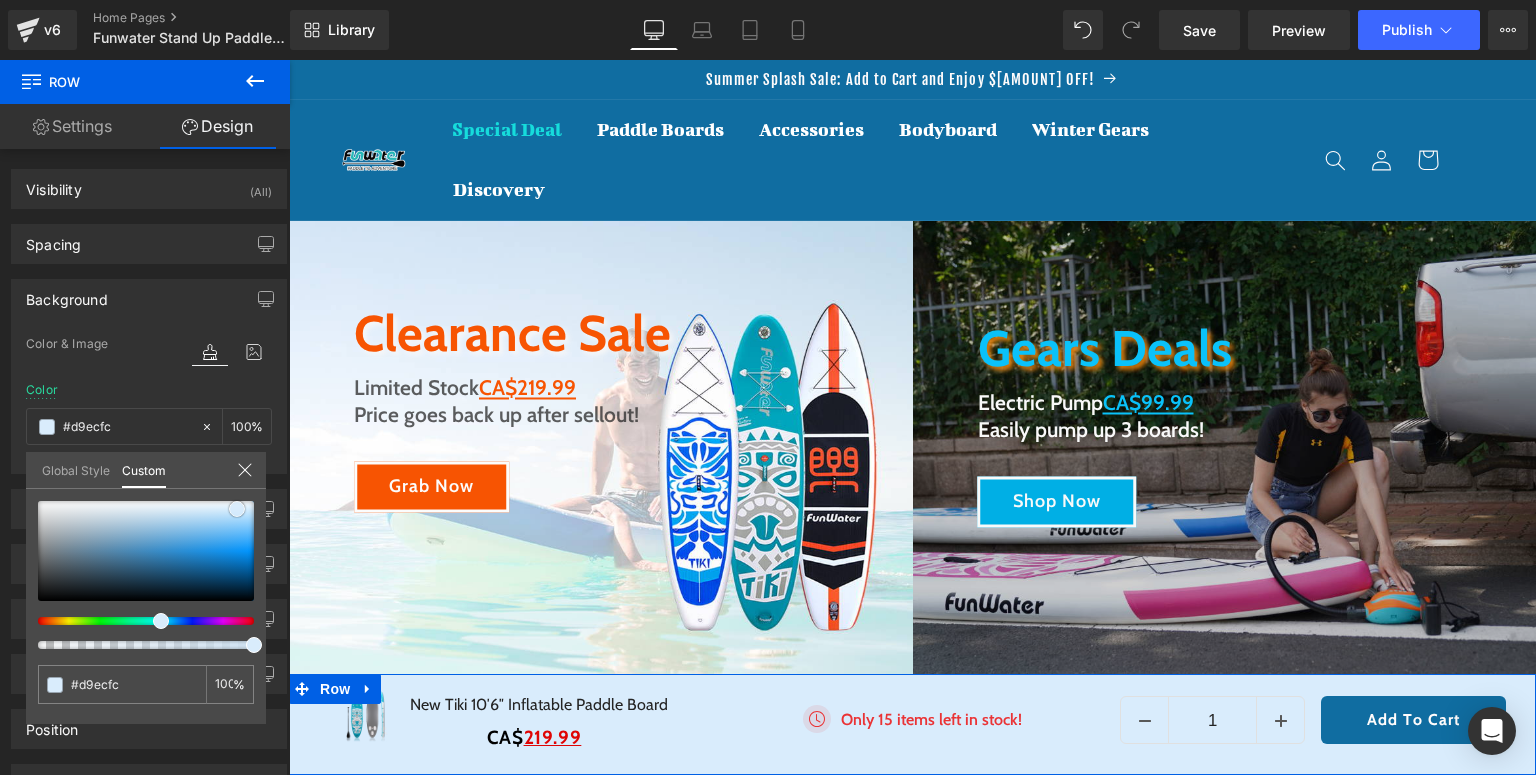type on "#d8ecfc" 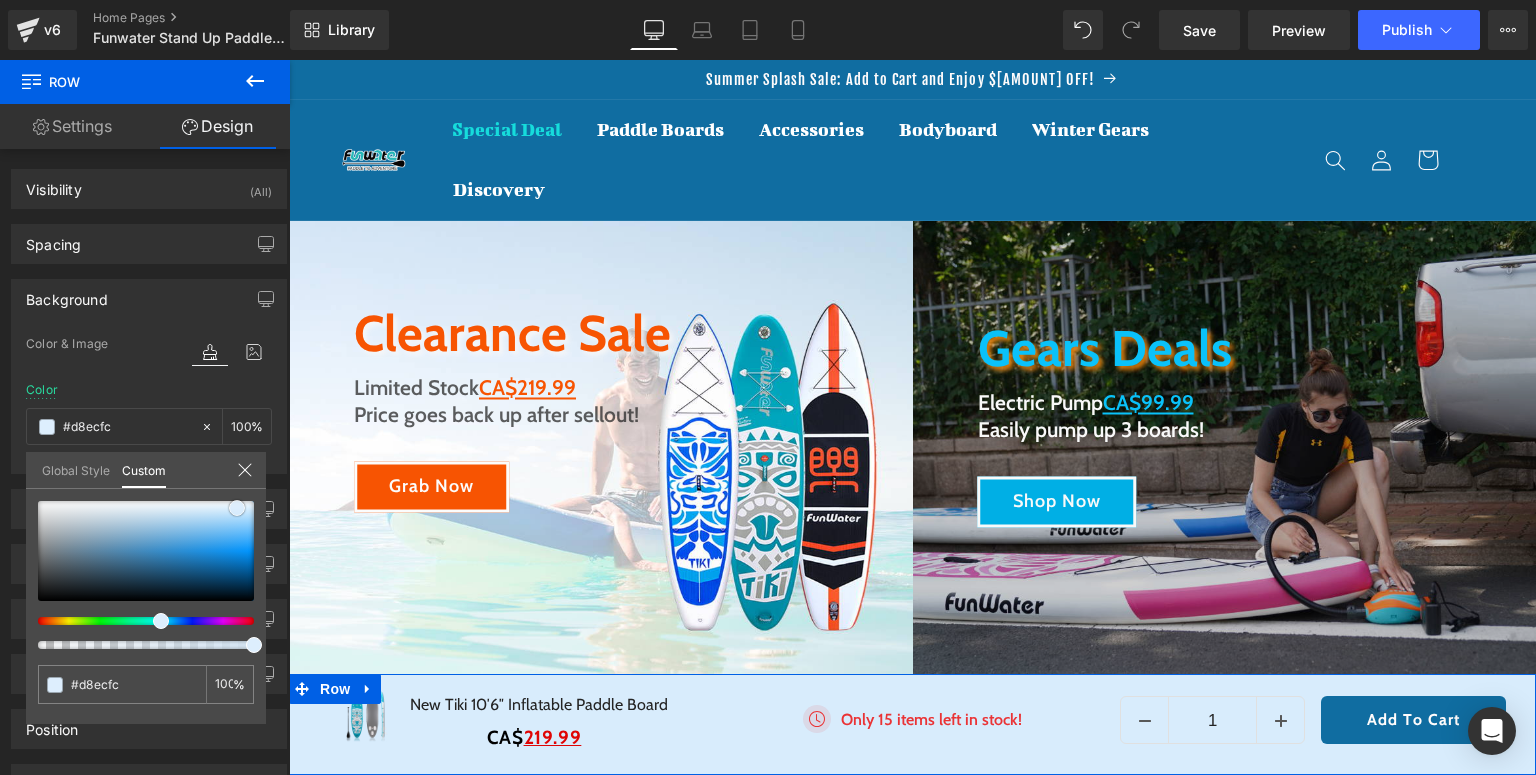 type on "#ddeefd" 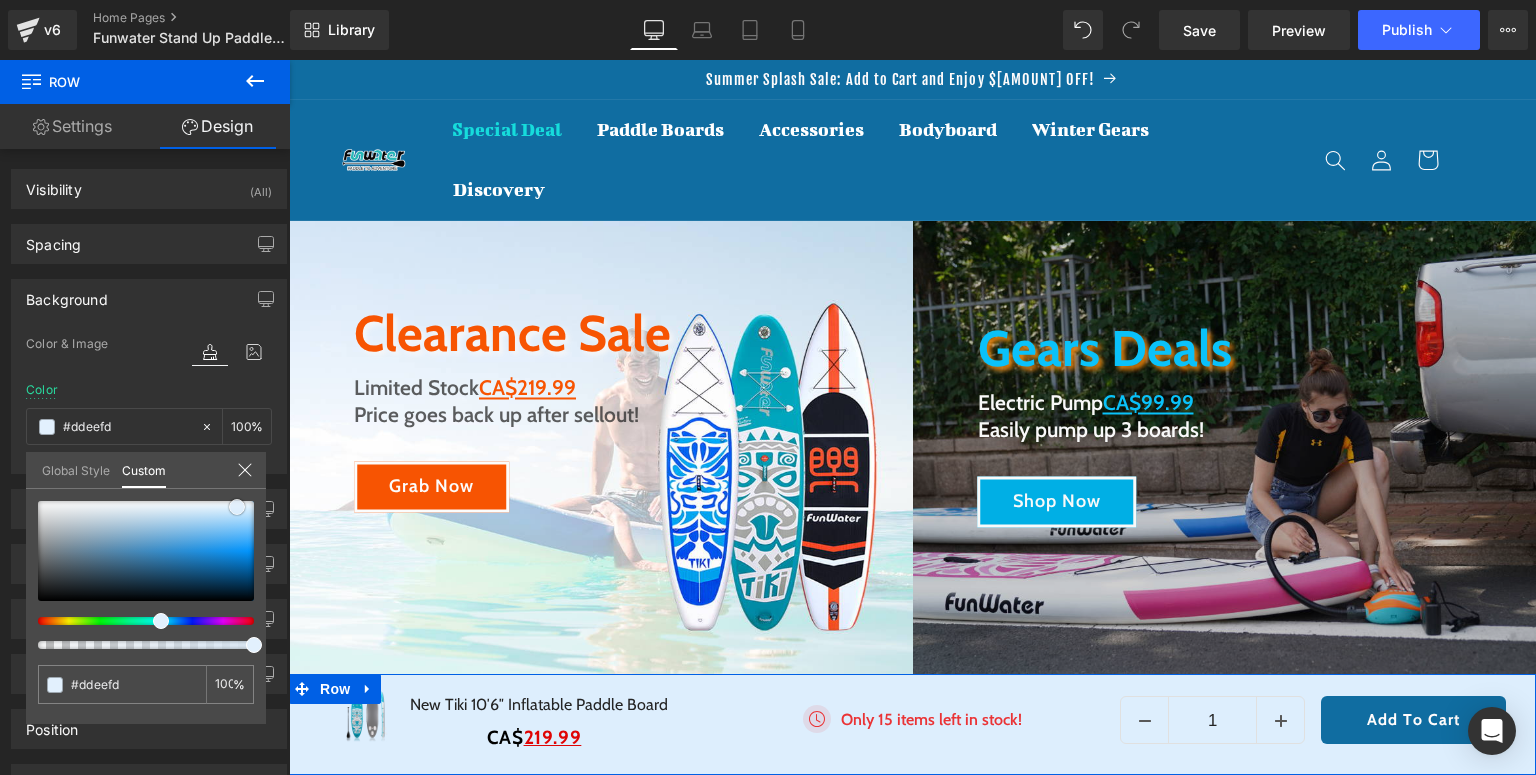 type on "#e2f0fd" 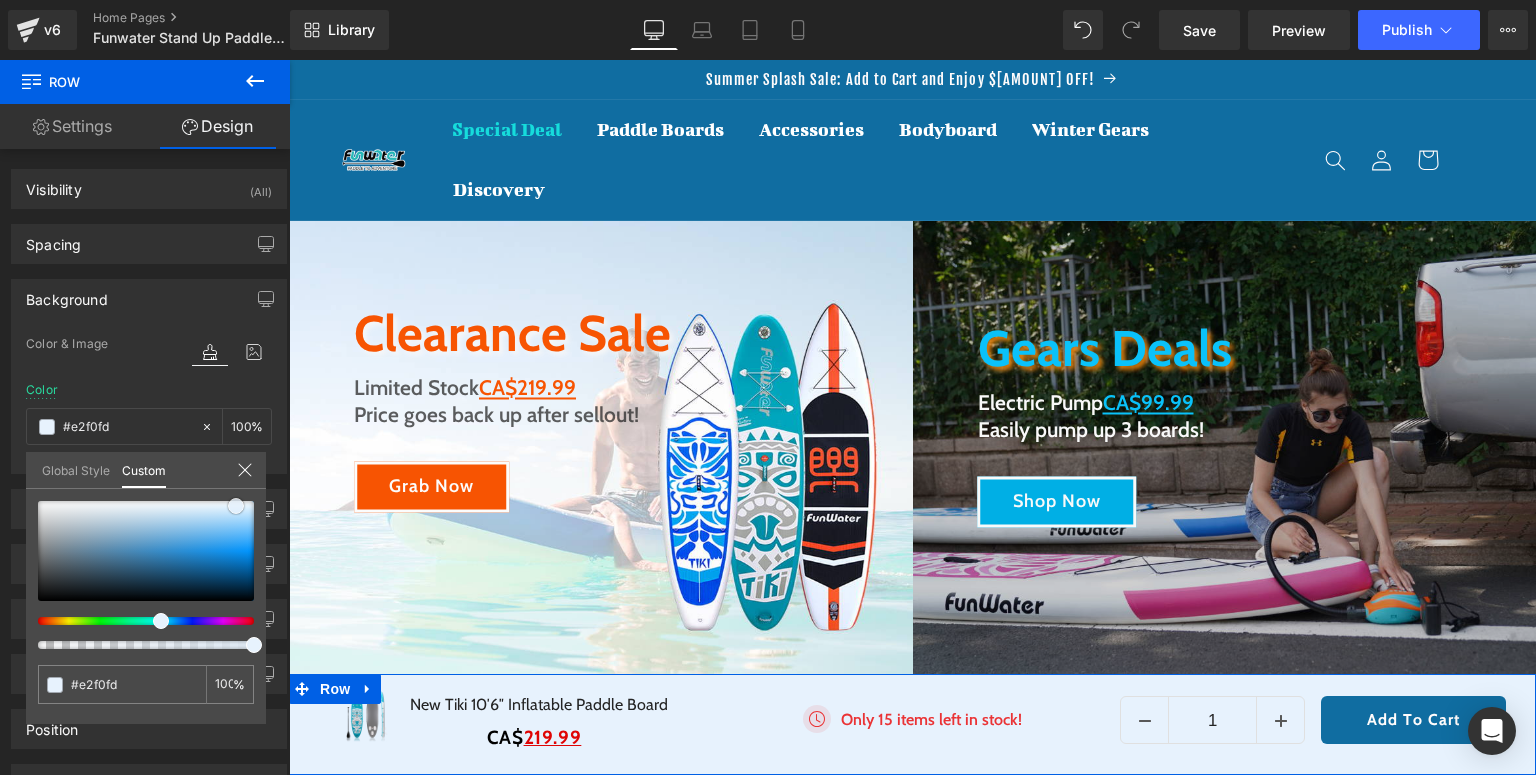 type on "#e7f2fd" 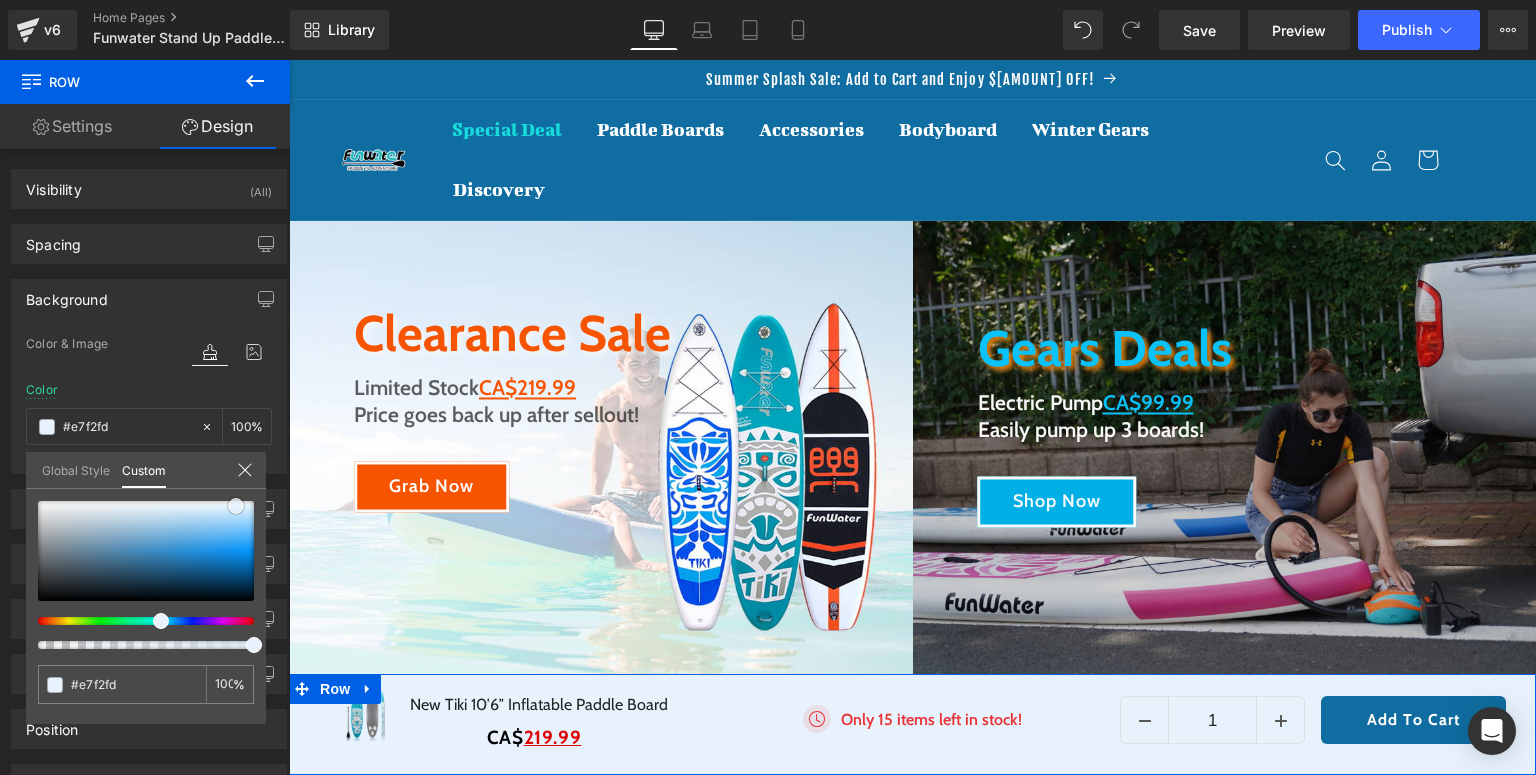 click at bounding box center (236, 506) 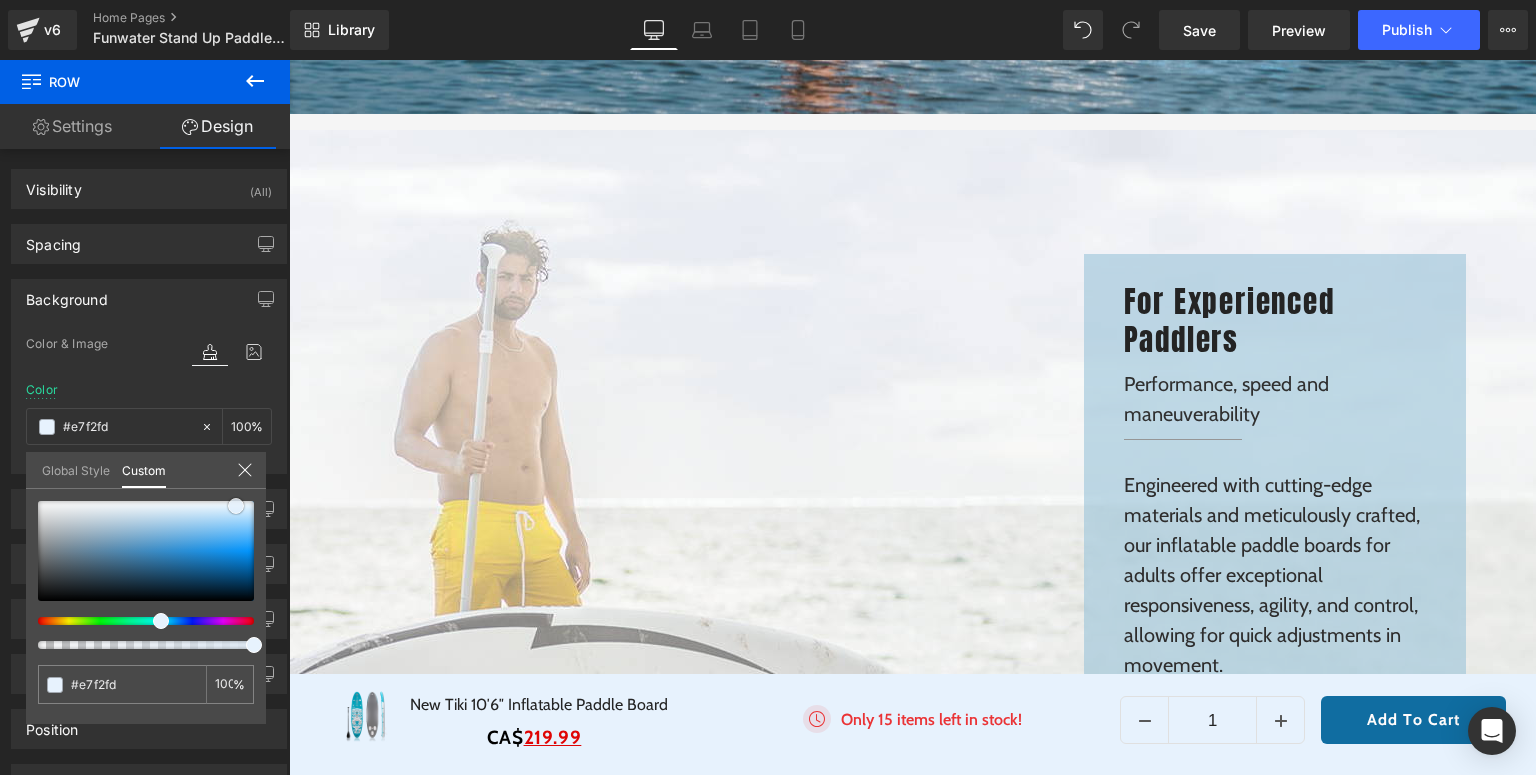 scroll, scrollTop: 3760, scrollLeft: 0, axis: vertical 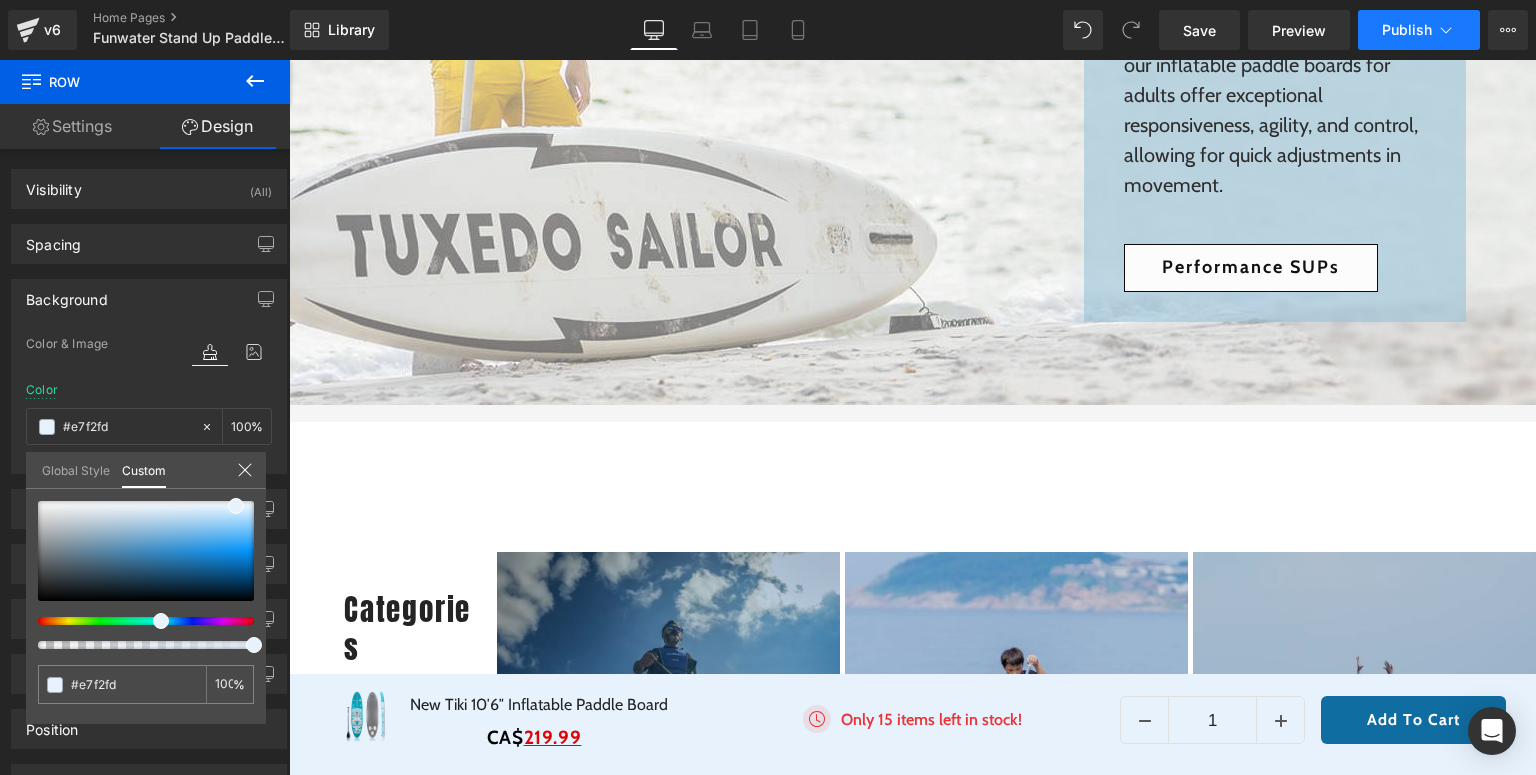 click on "Publish" at bounding box center (1419, 30) 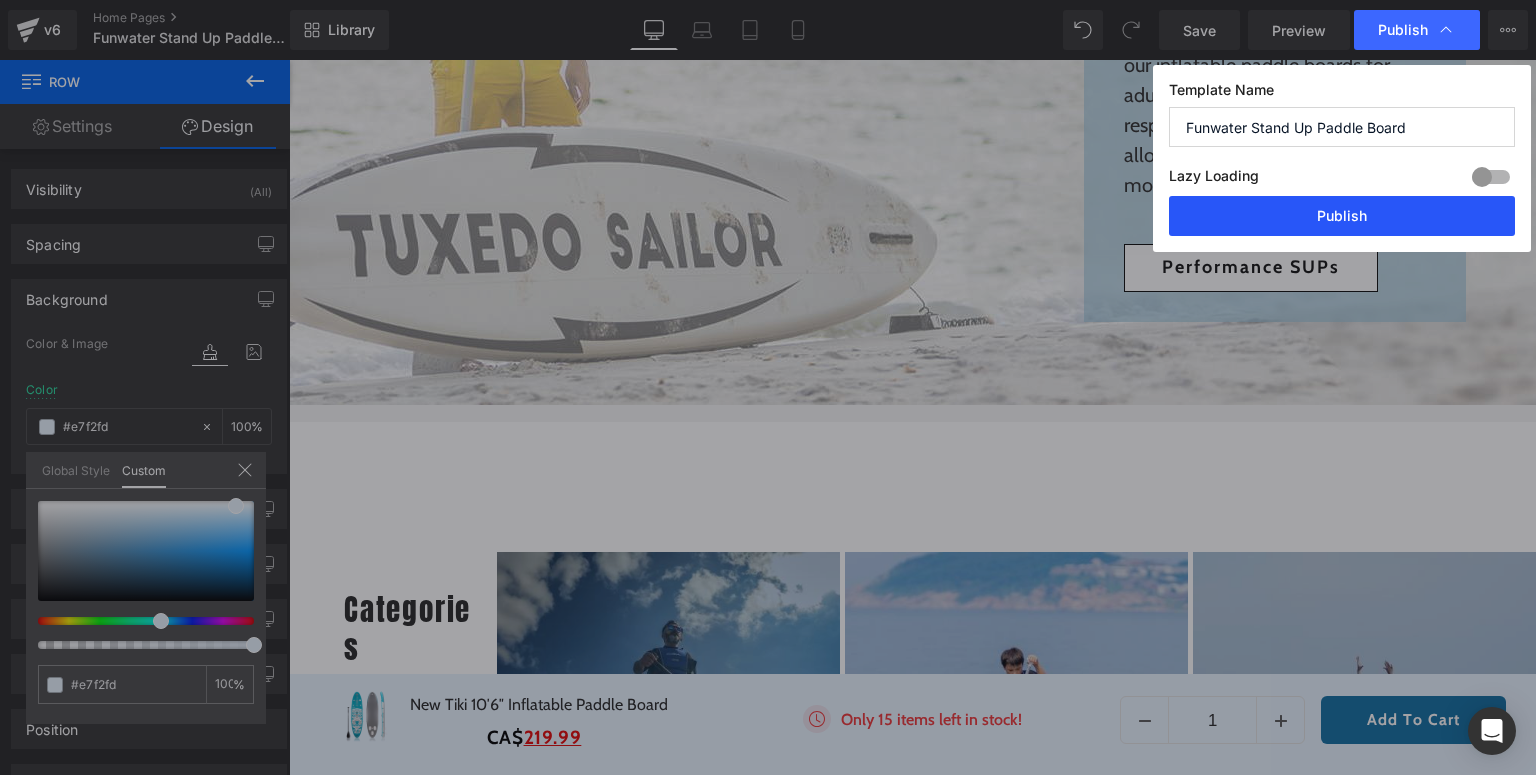 click on "Publish" at bounding box center [1342, 216] 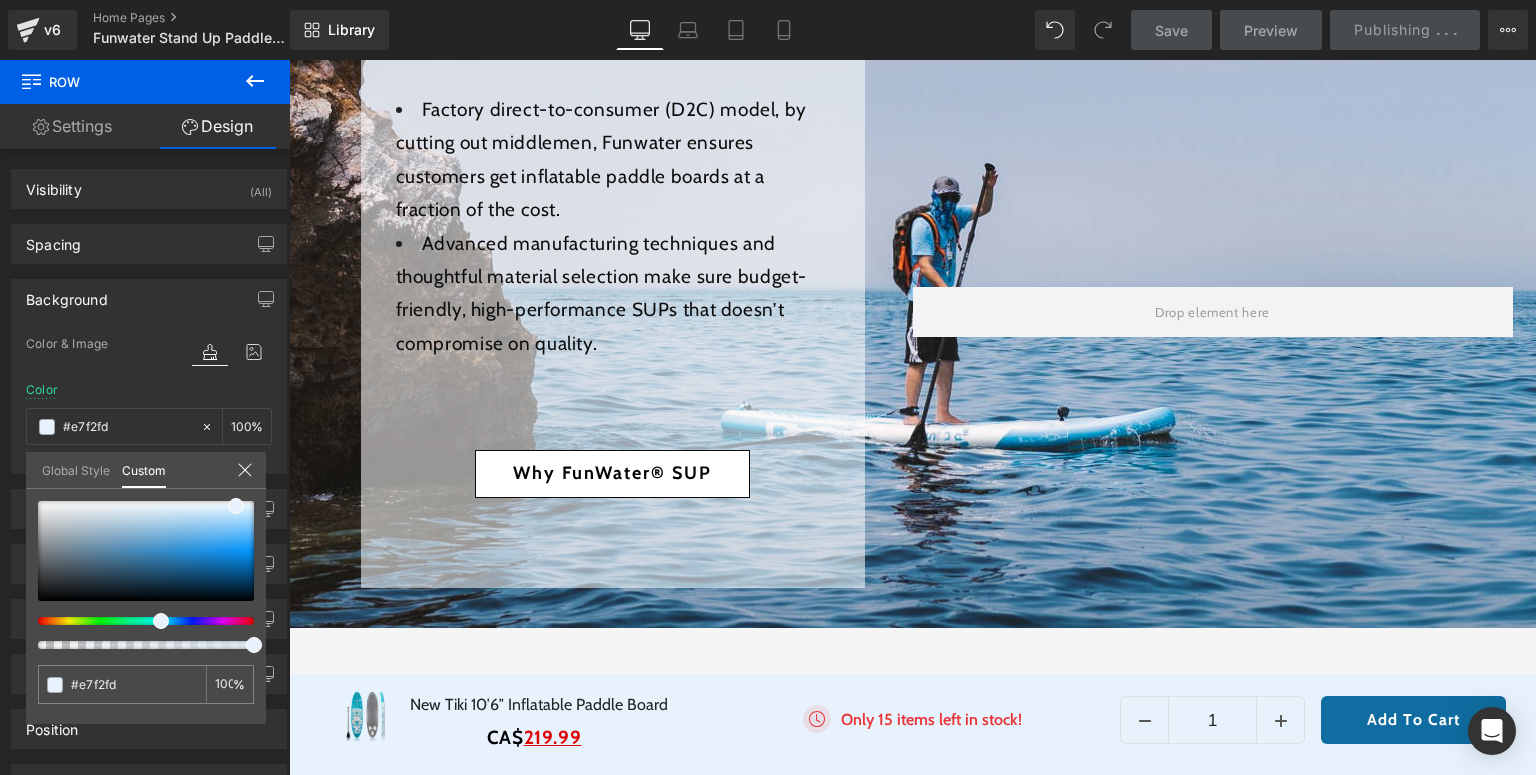 scroll, scrollTop: 5120, scrollLeft: 0, axis: vertical 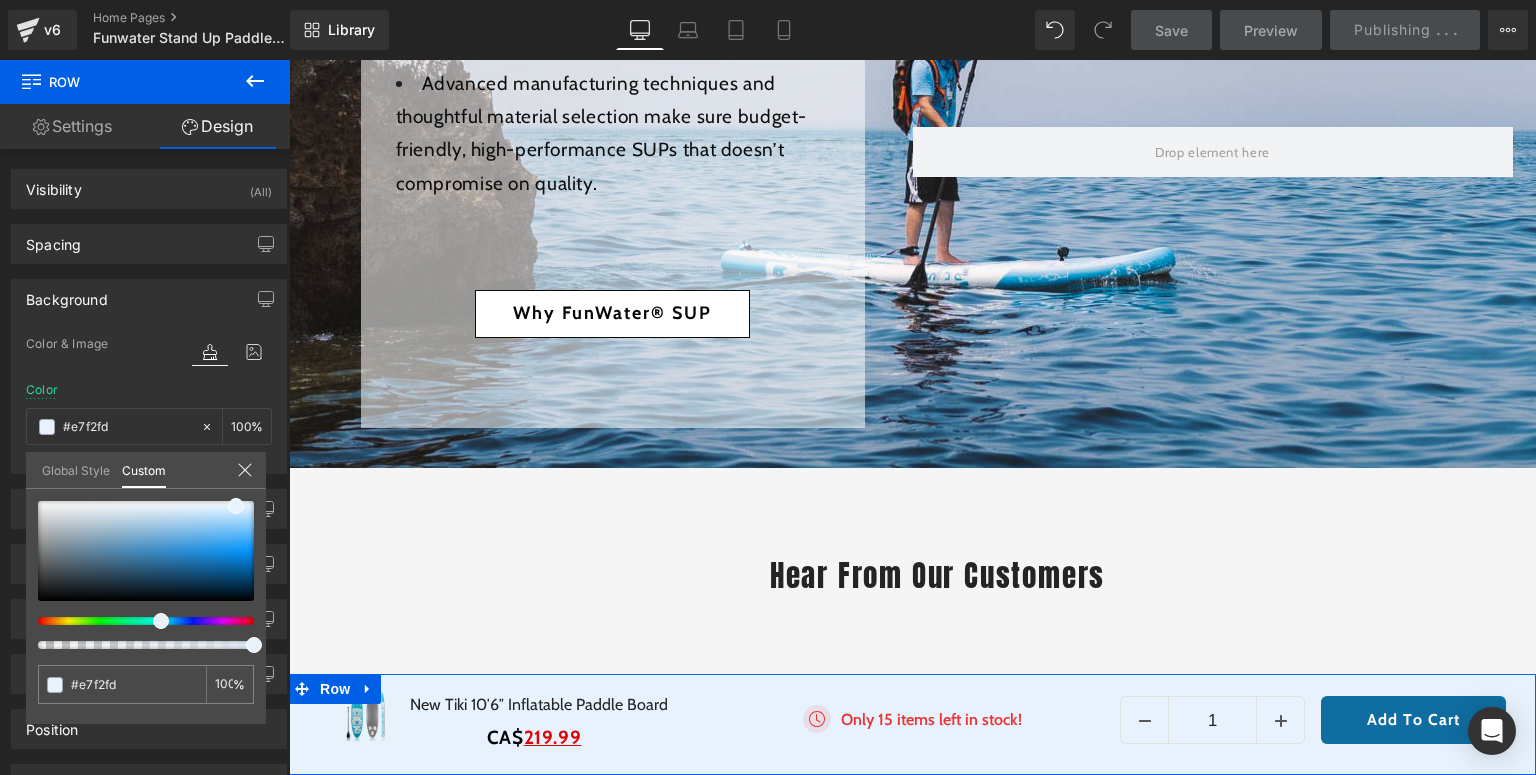 click 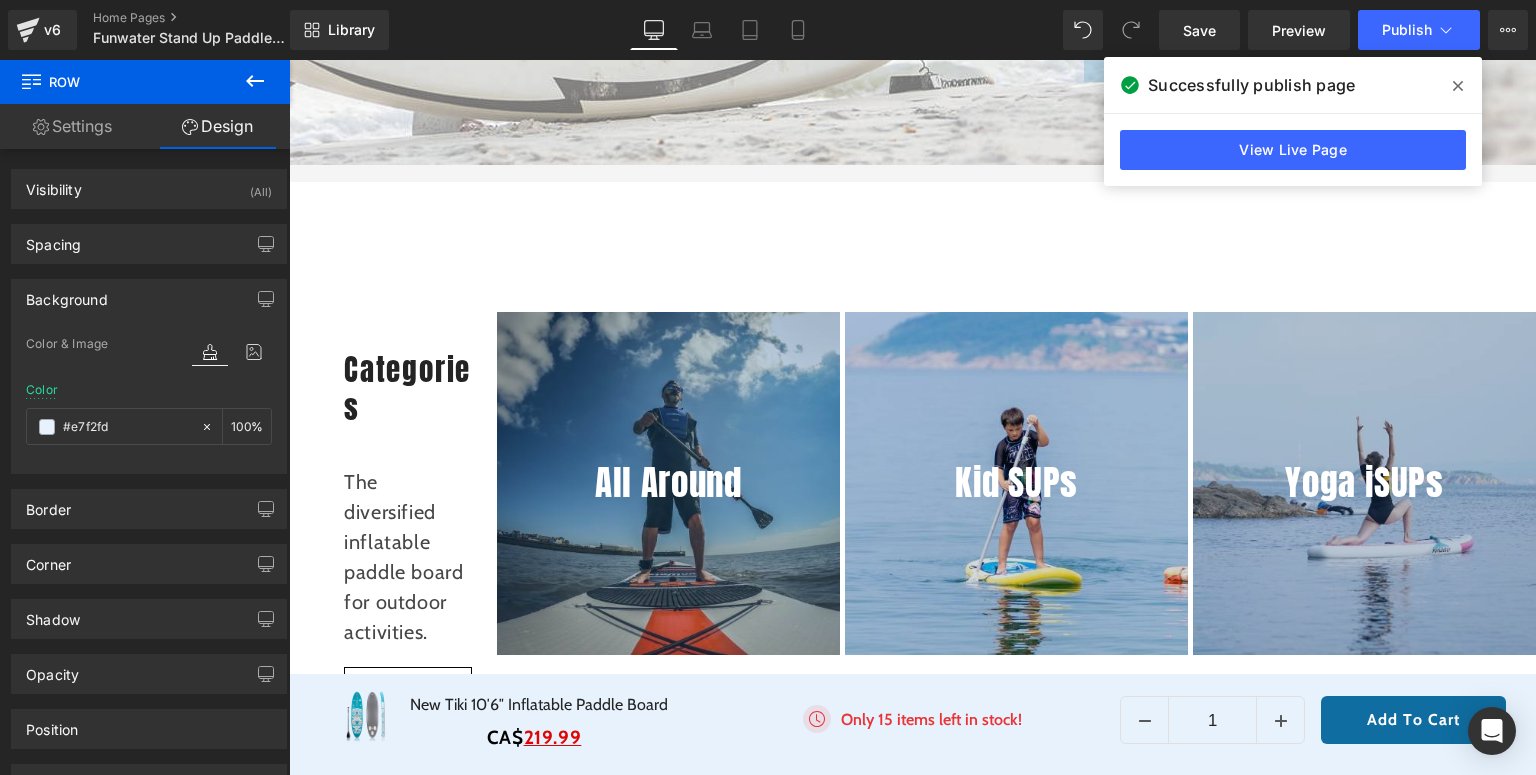 scroll, scrollTop: 3120, scrollLeft: 0, axis: vertical 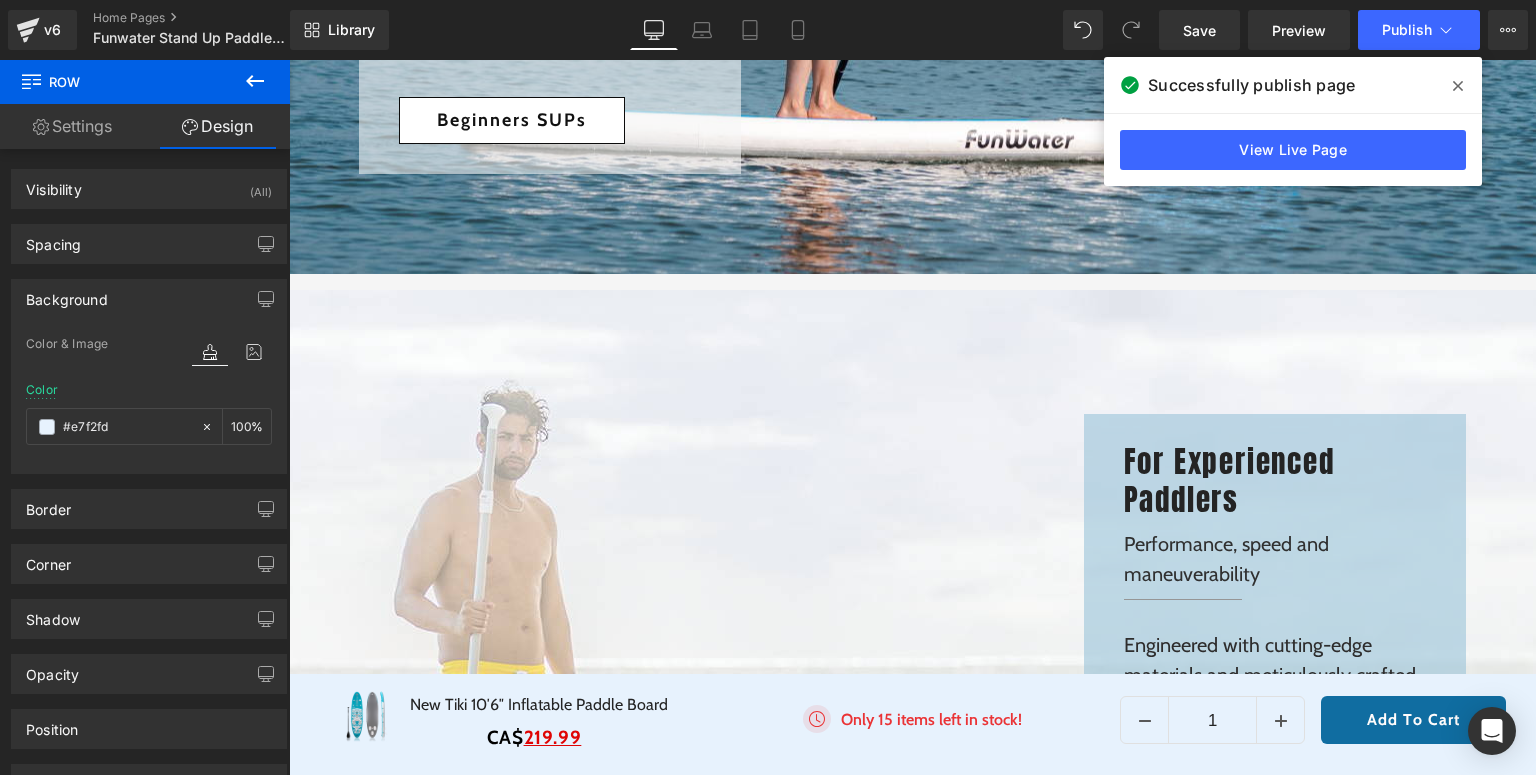 click 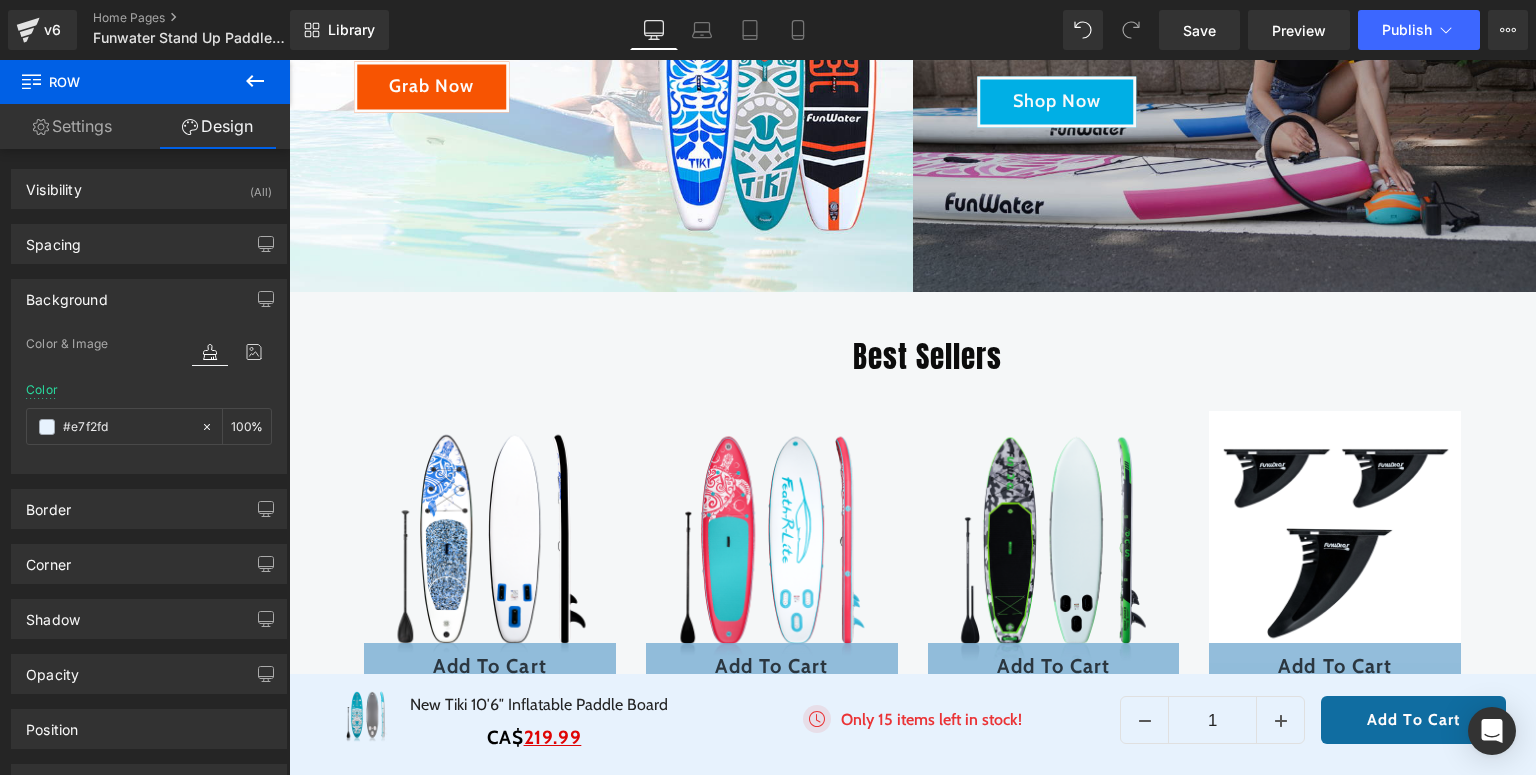 scroll, scrollTop: 0, scrollLeft: 0, axis: both 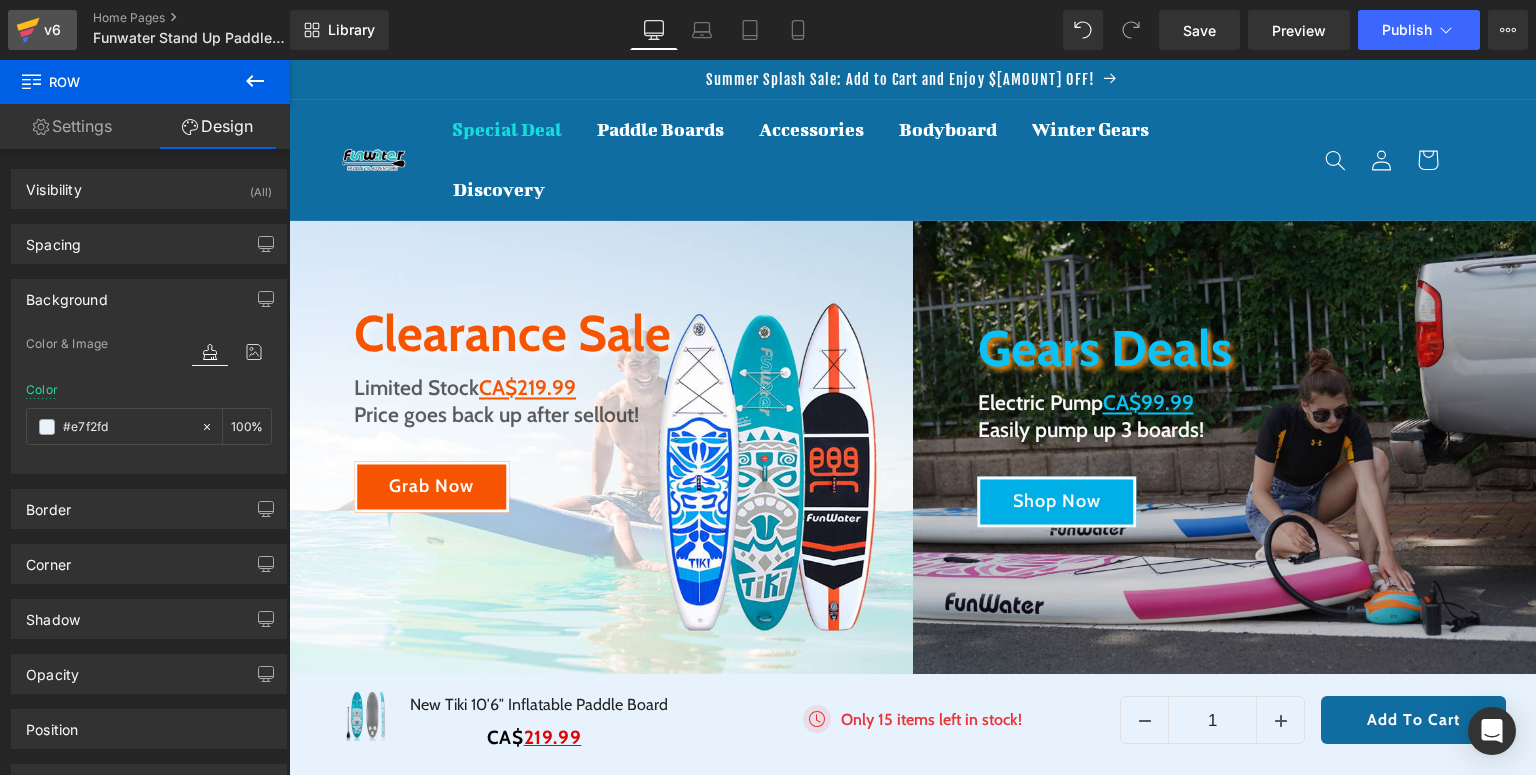 click on "v6" at bounding box center (52, 30) 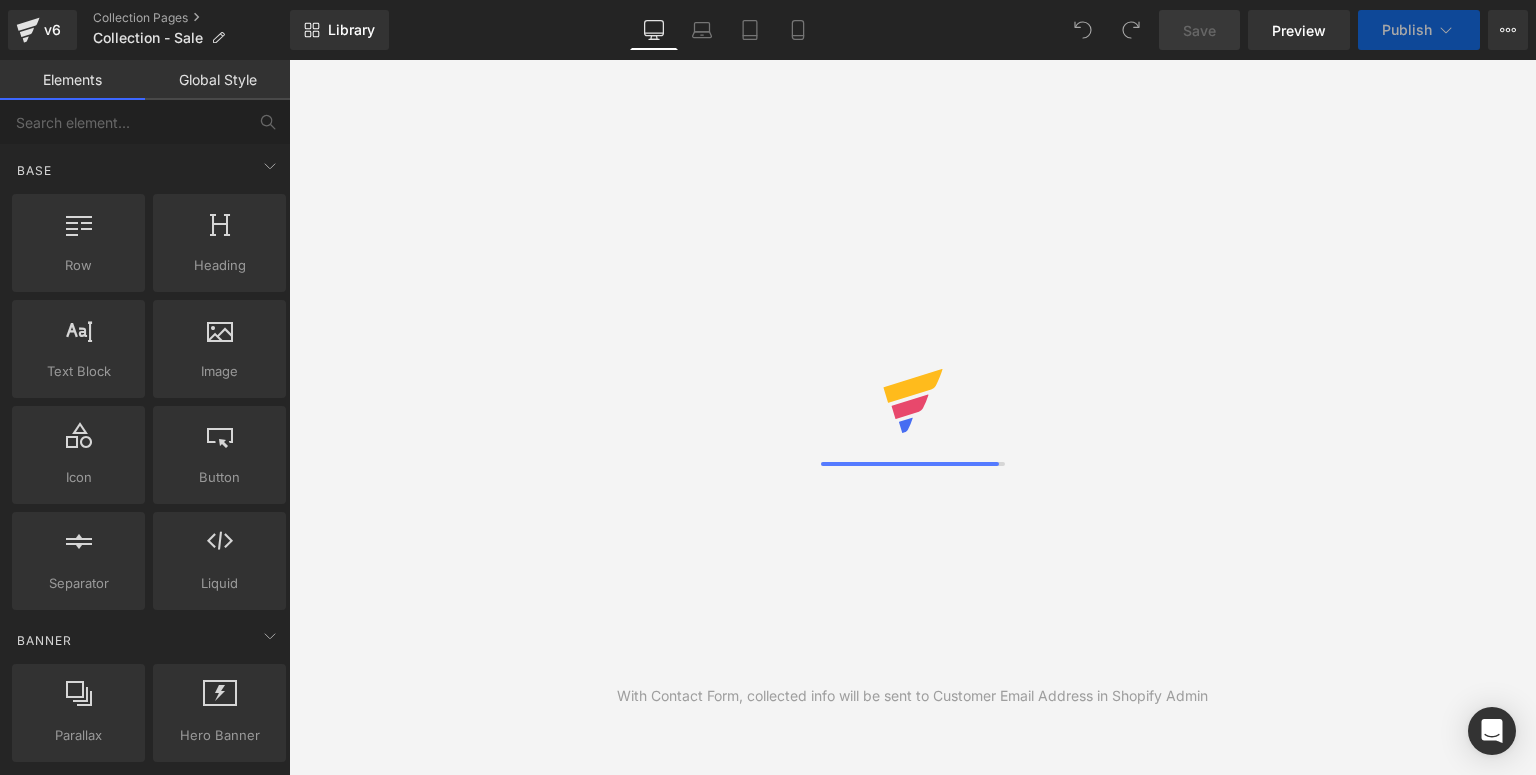 scroll, scrollTop: 0, scrollLeft: 0, axis: both 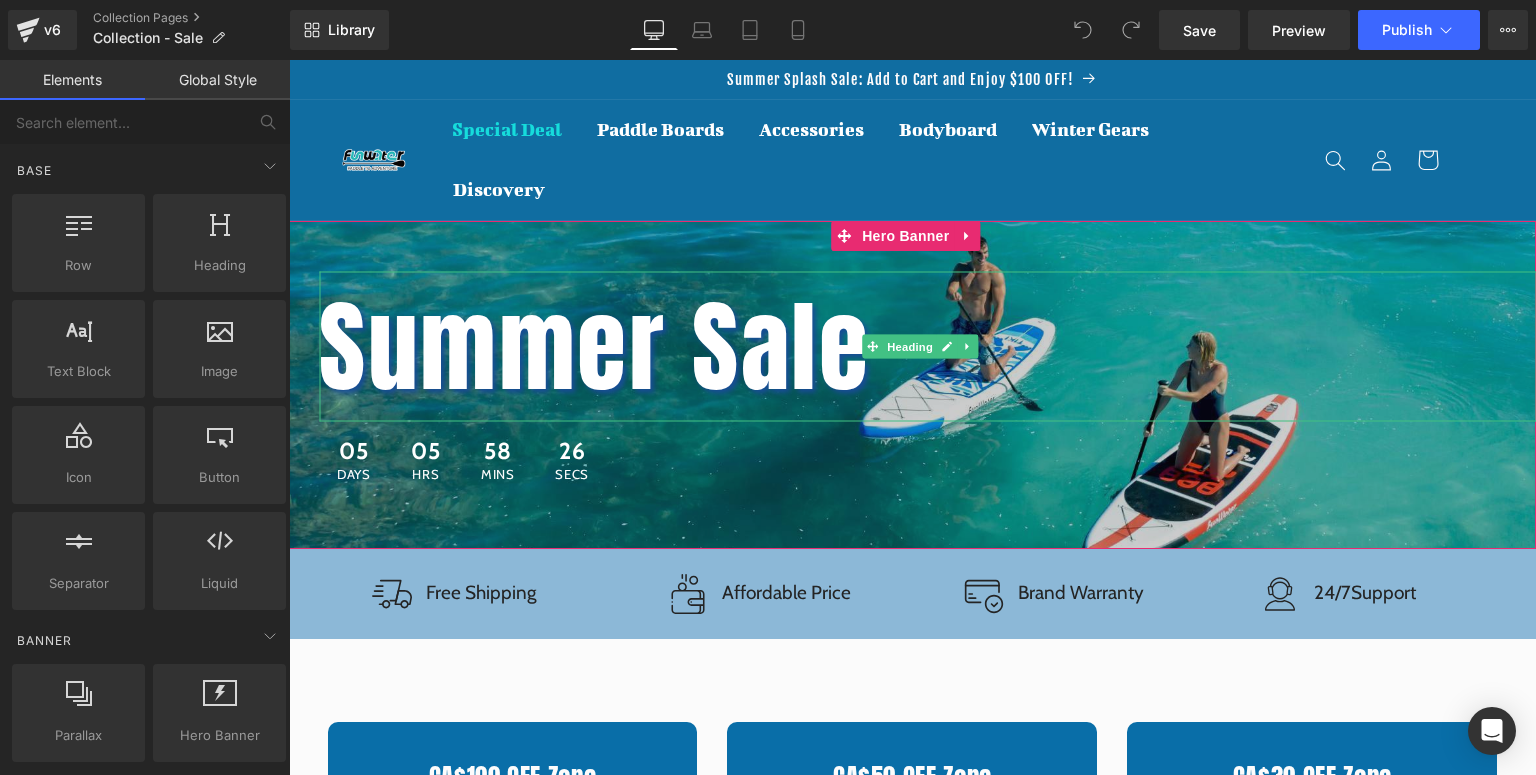 drag, startPoint x: 652, startPoint y: 324, endPoint x: 656, endPoint y: 391, distance: 67.11929 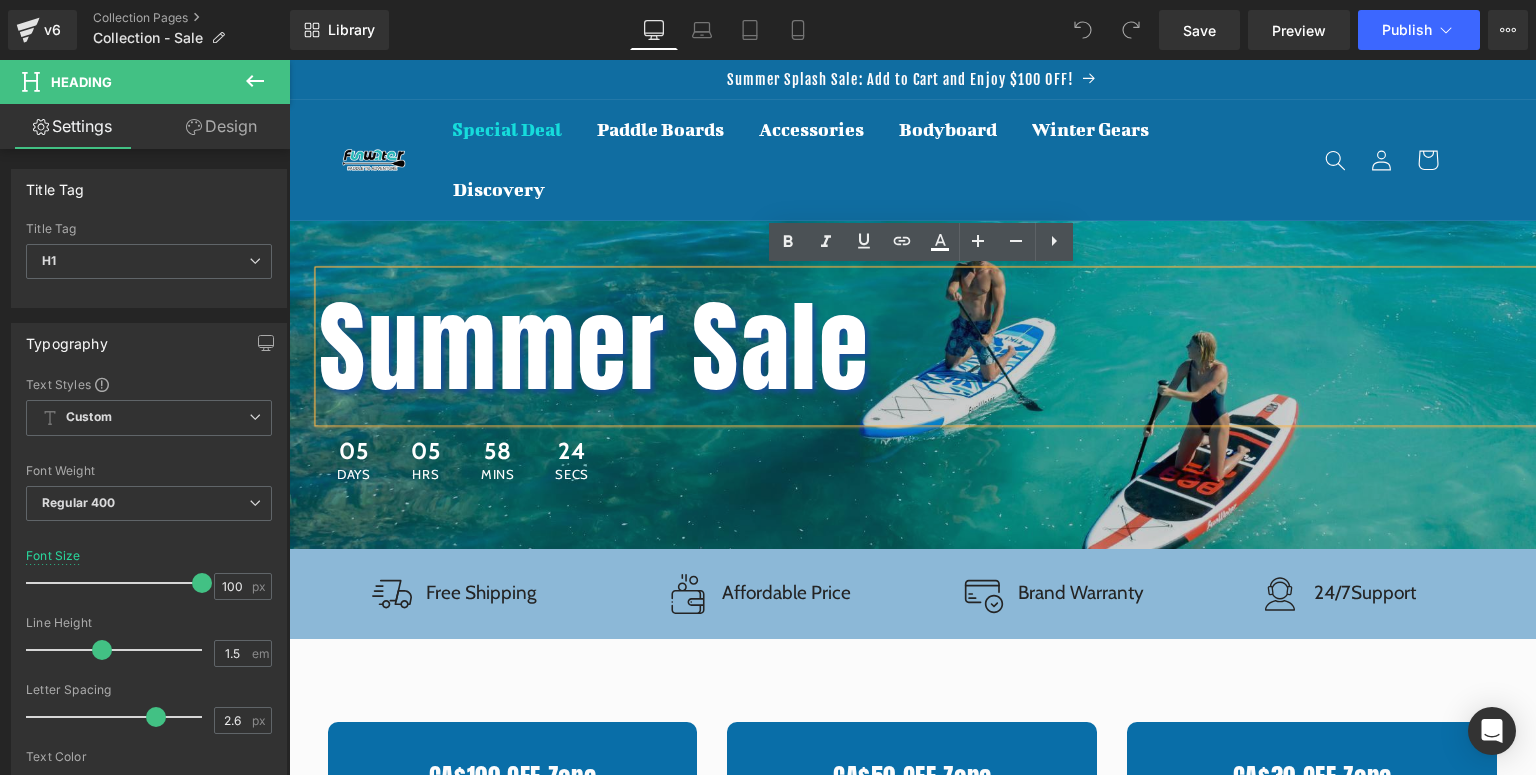 click on "Summer Sale" at bounding box center [927, 347] 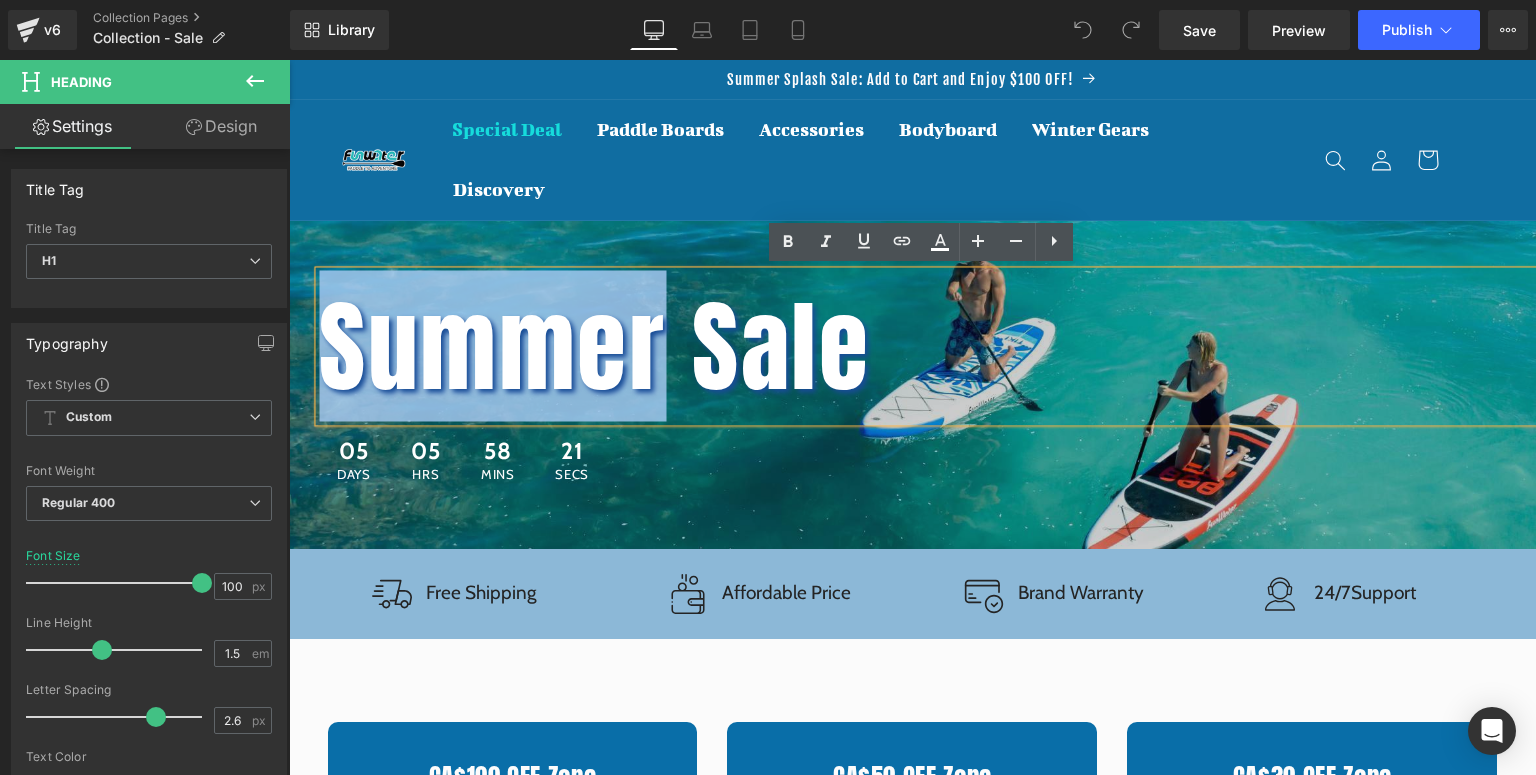drag, startPoint x: 660, startPoint y: 356, endPoint x: 330, endPoint y: 344, distance: 330.2181 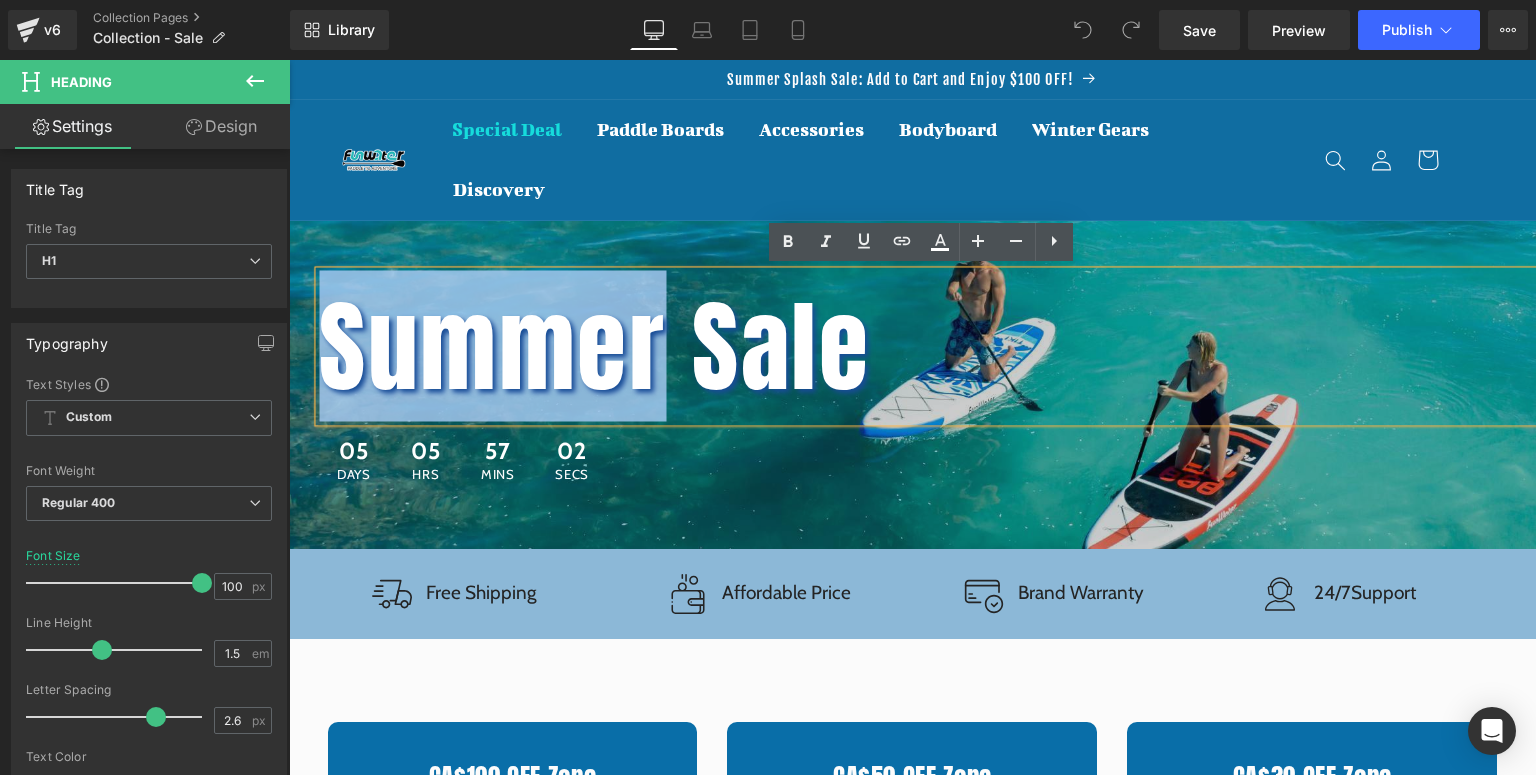 paste 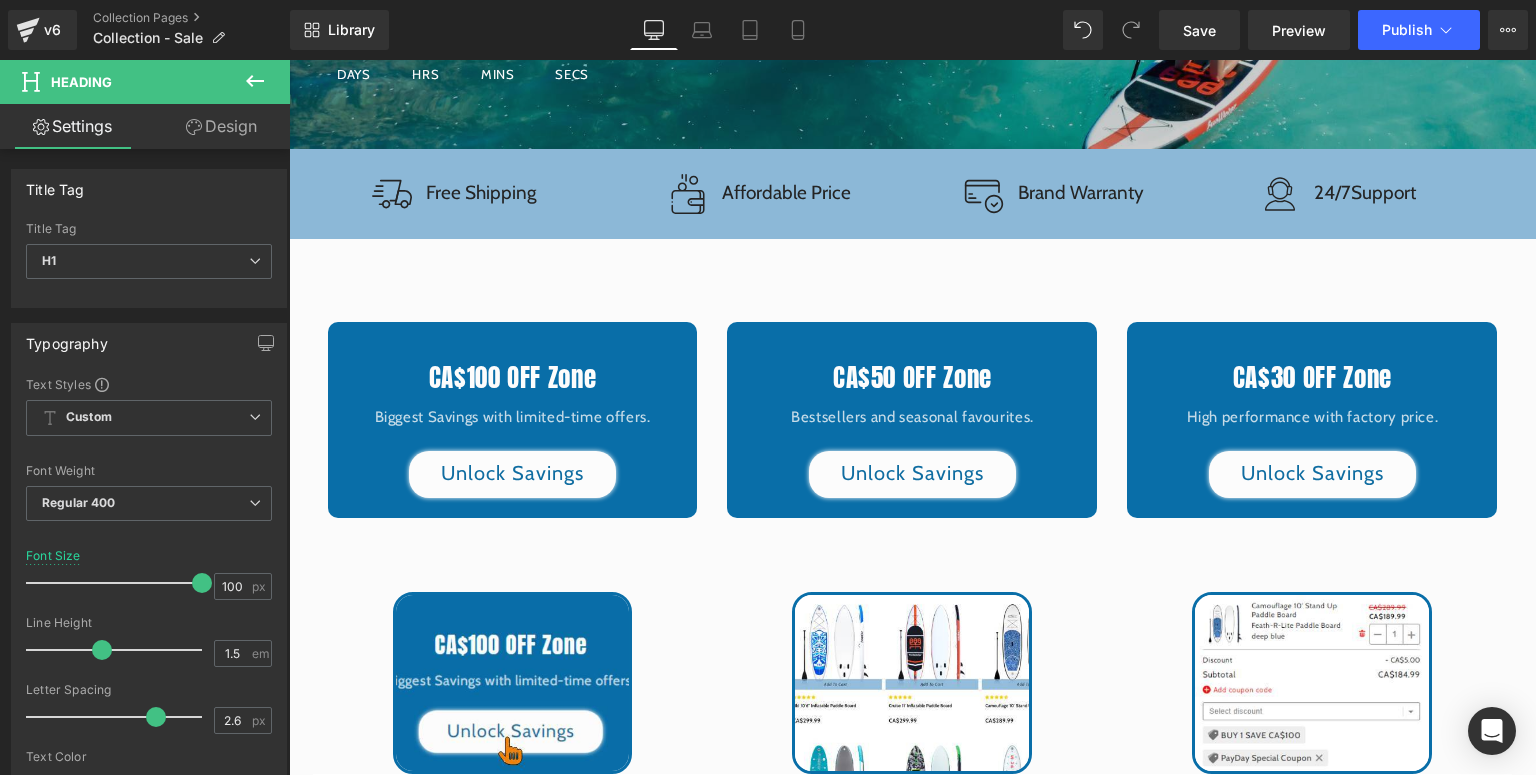 scroll, scrollTop: 560, scrollLeft: 0, axis: vertical 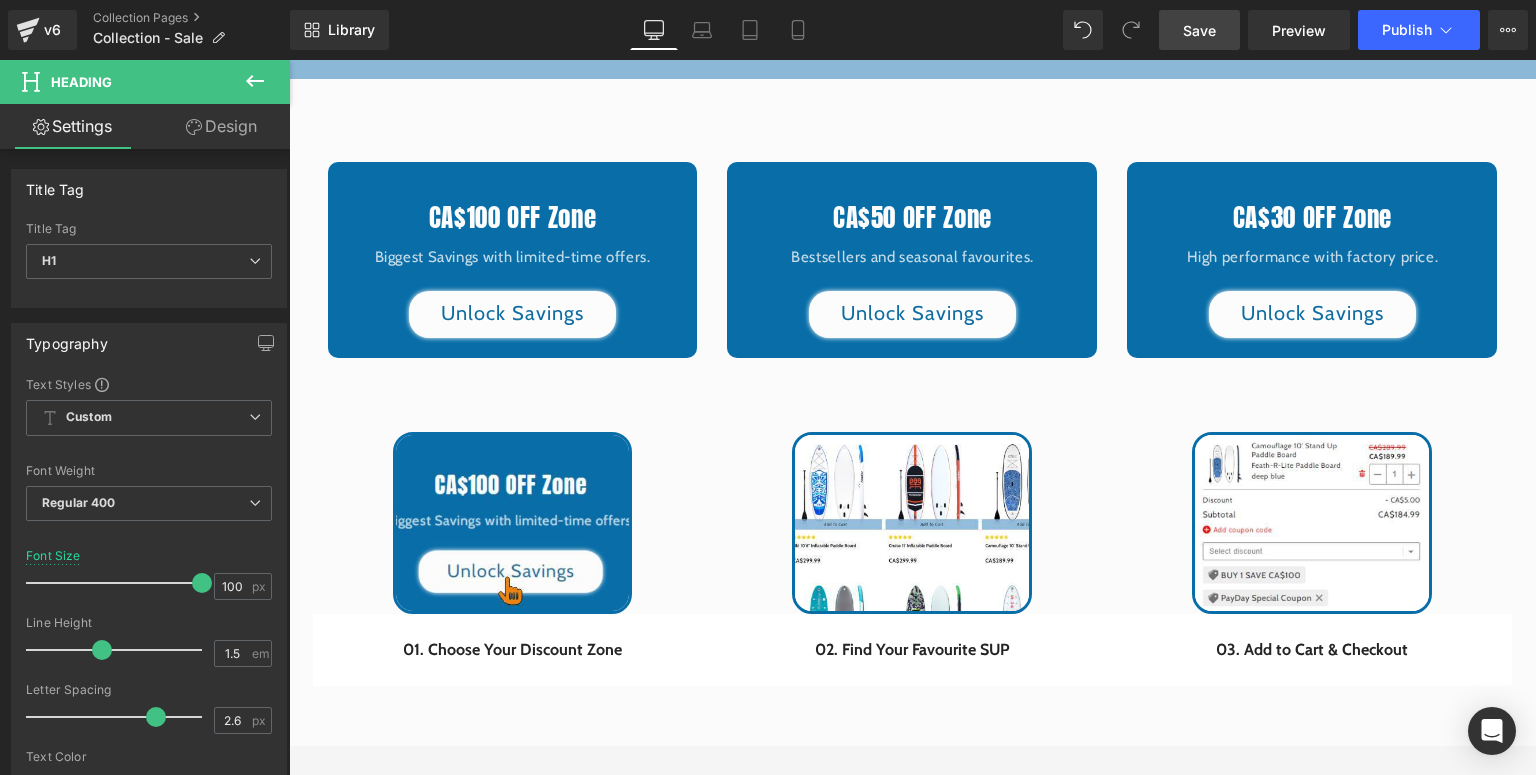 click on "Save" at bounding box center (1199, 30) 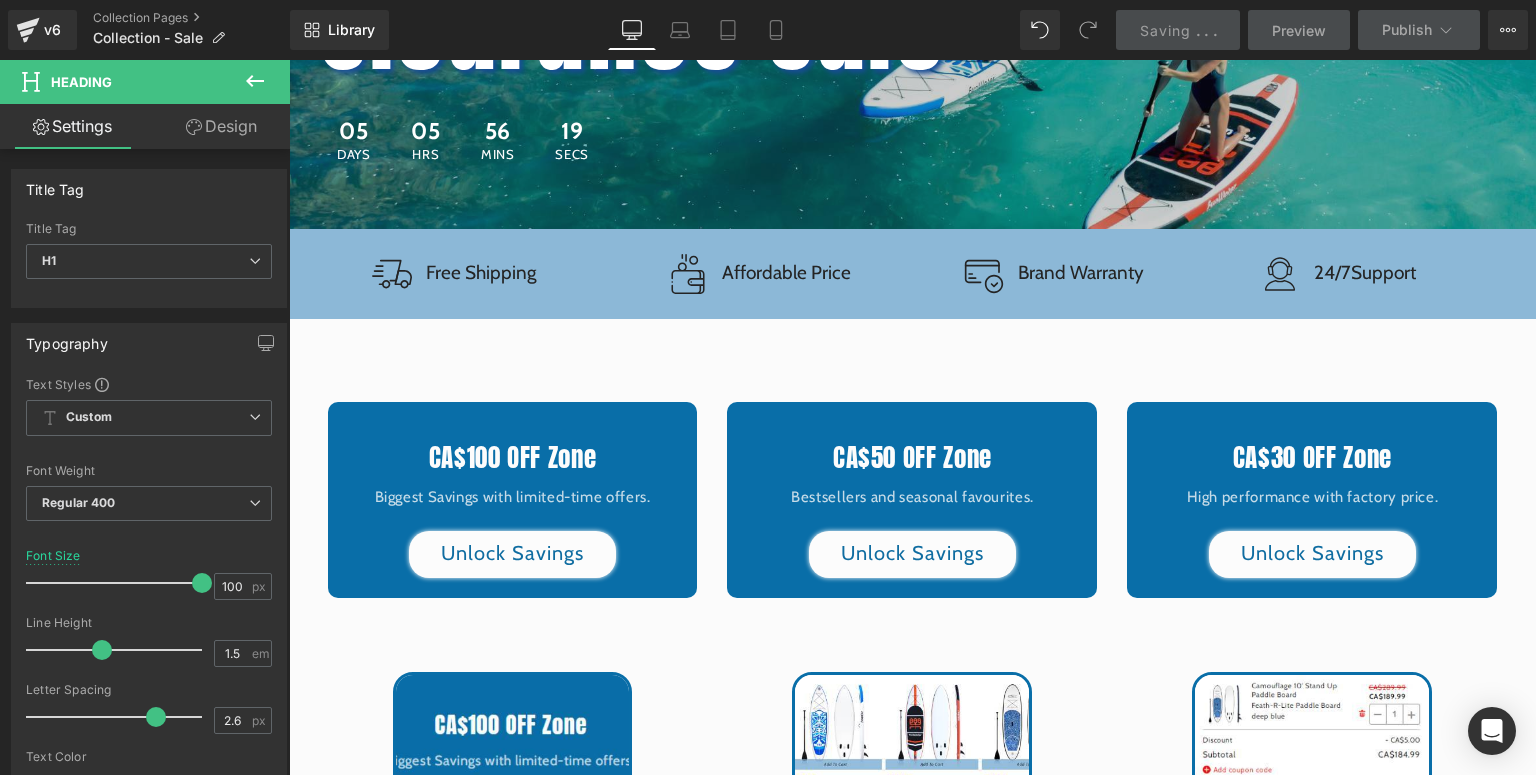 scroll, scrollTop: 240, scrollLeft: 0, axis: vertical 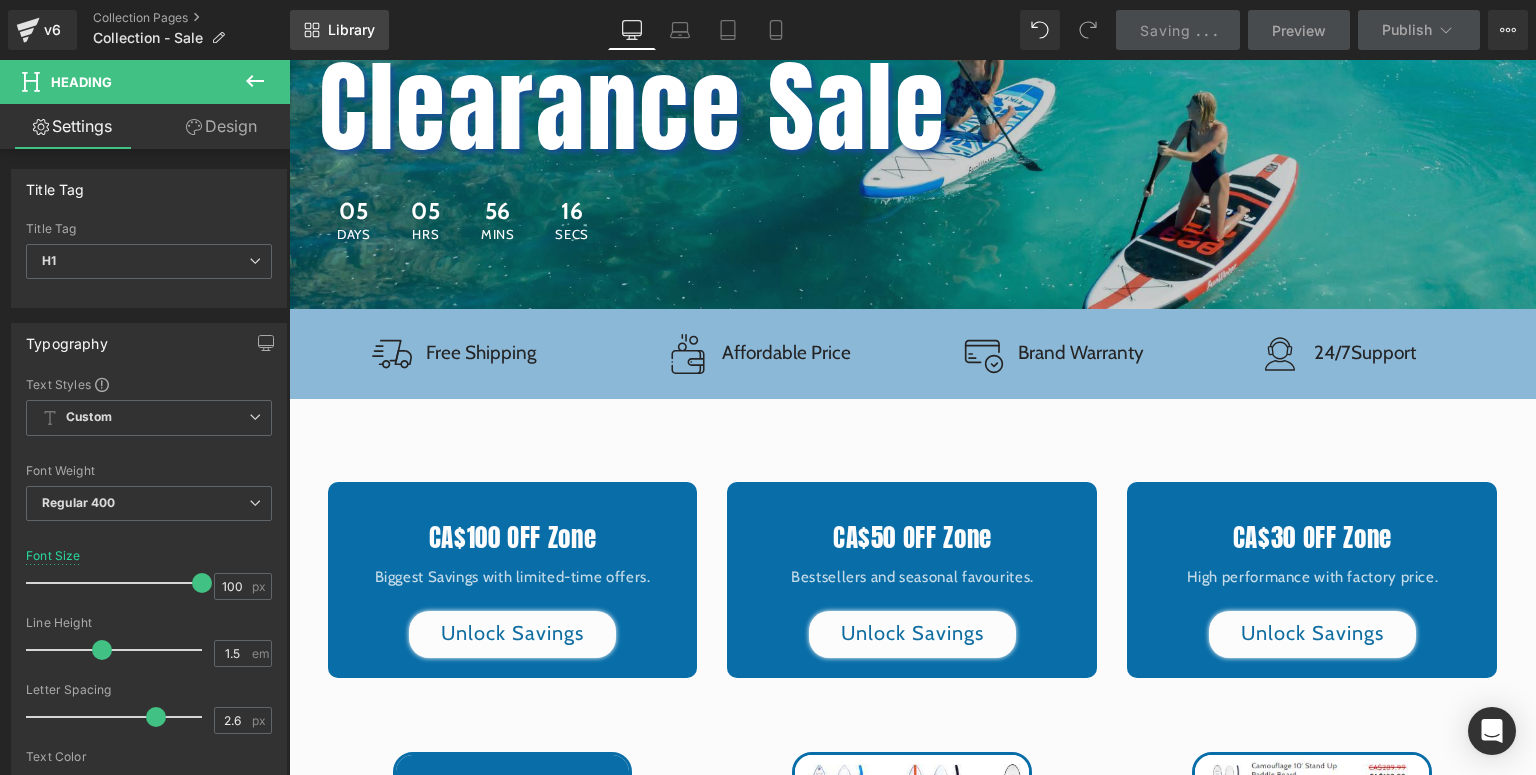 click on "Library" at bounding box center [351, 30] 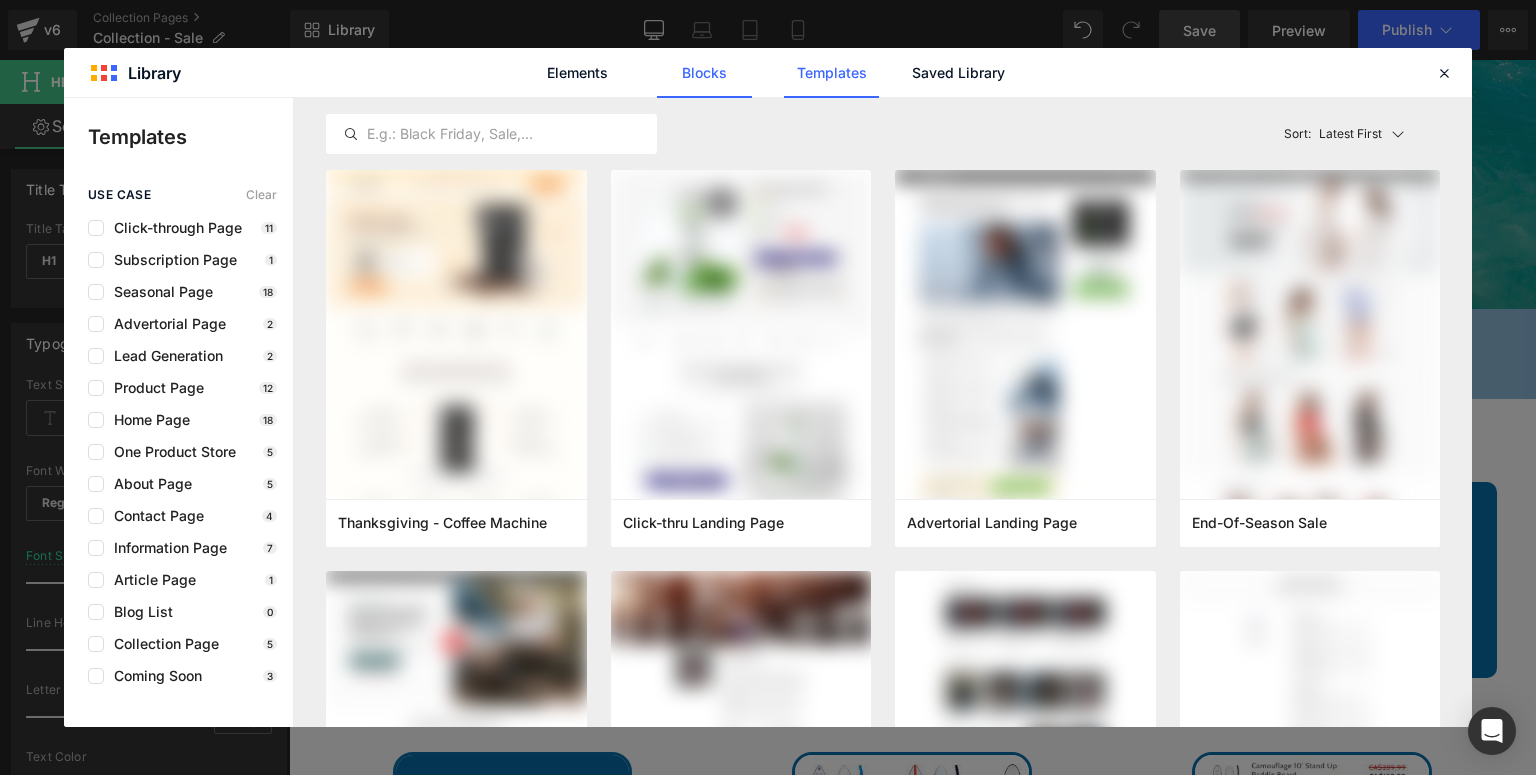 click on "Blocks" 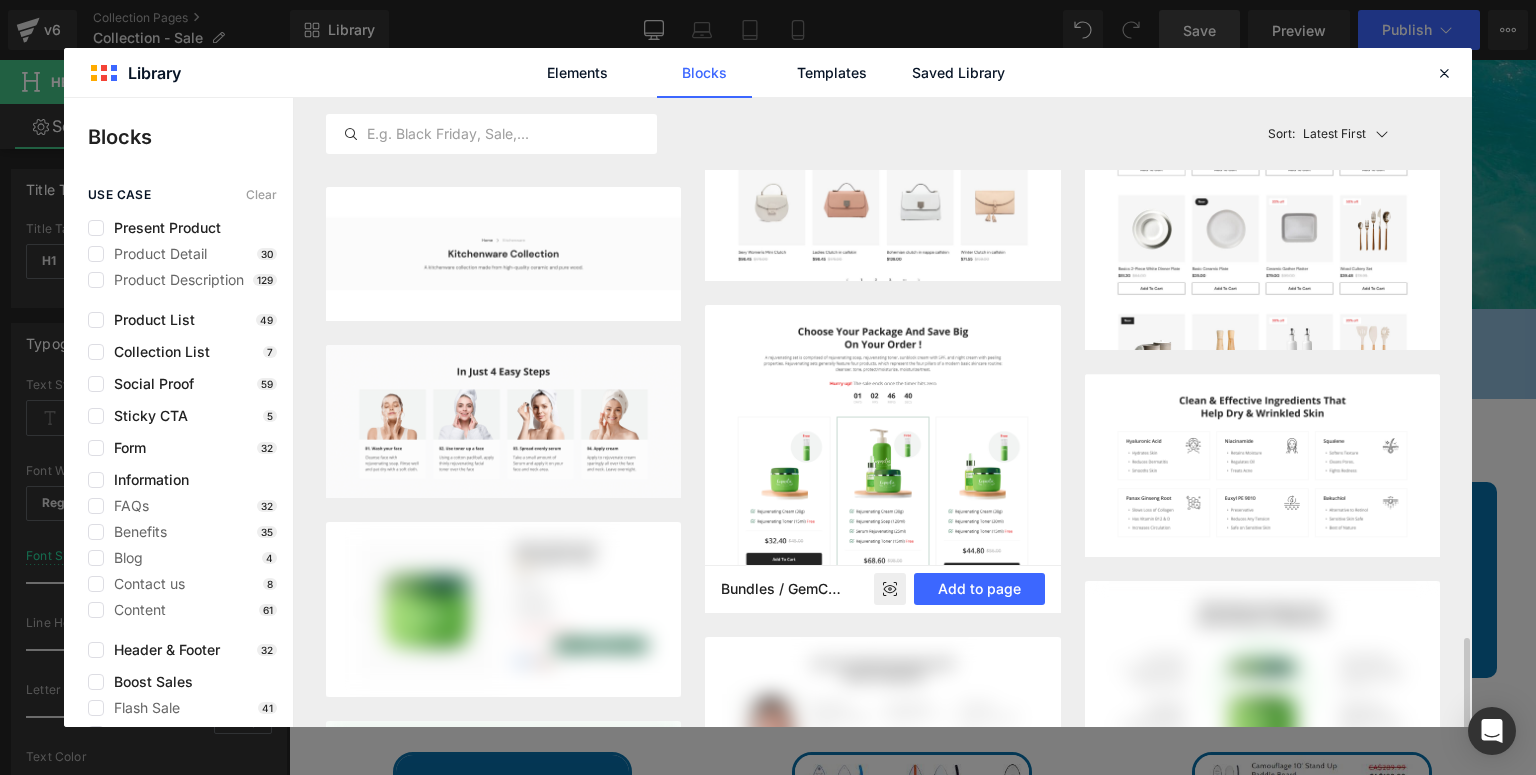 scroll, scrollTop: 2160, scrollLeft: 0, axis: vertical 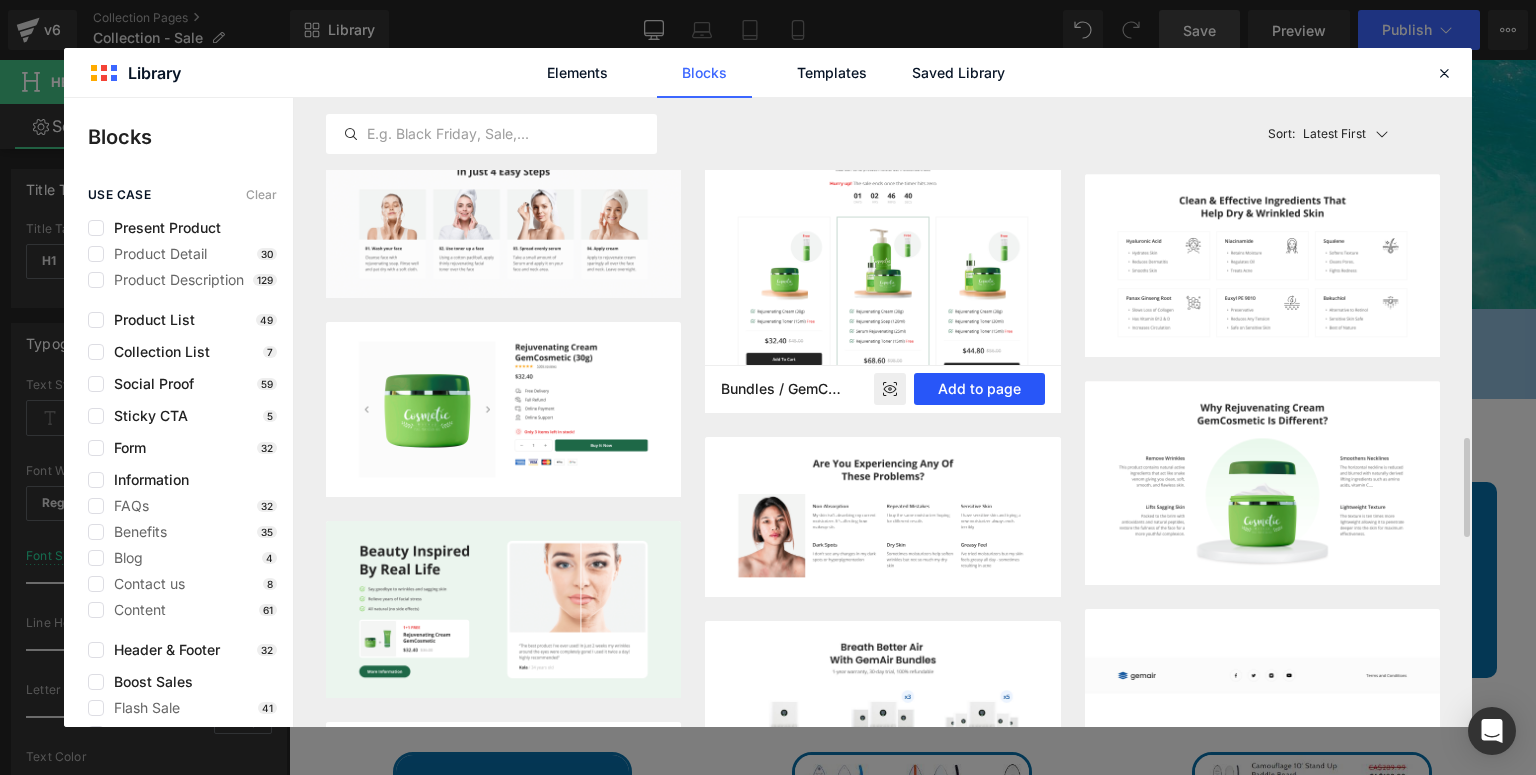 drag, startPoint x: 914, startPoint y: 380, endPoint x: 981, endPoint y: 389, distance: 67.601776 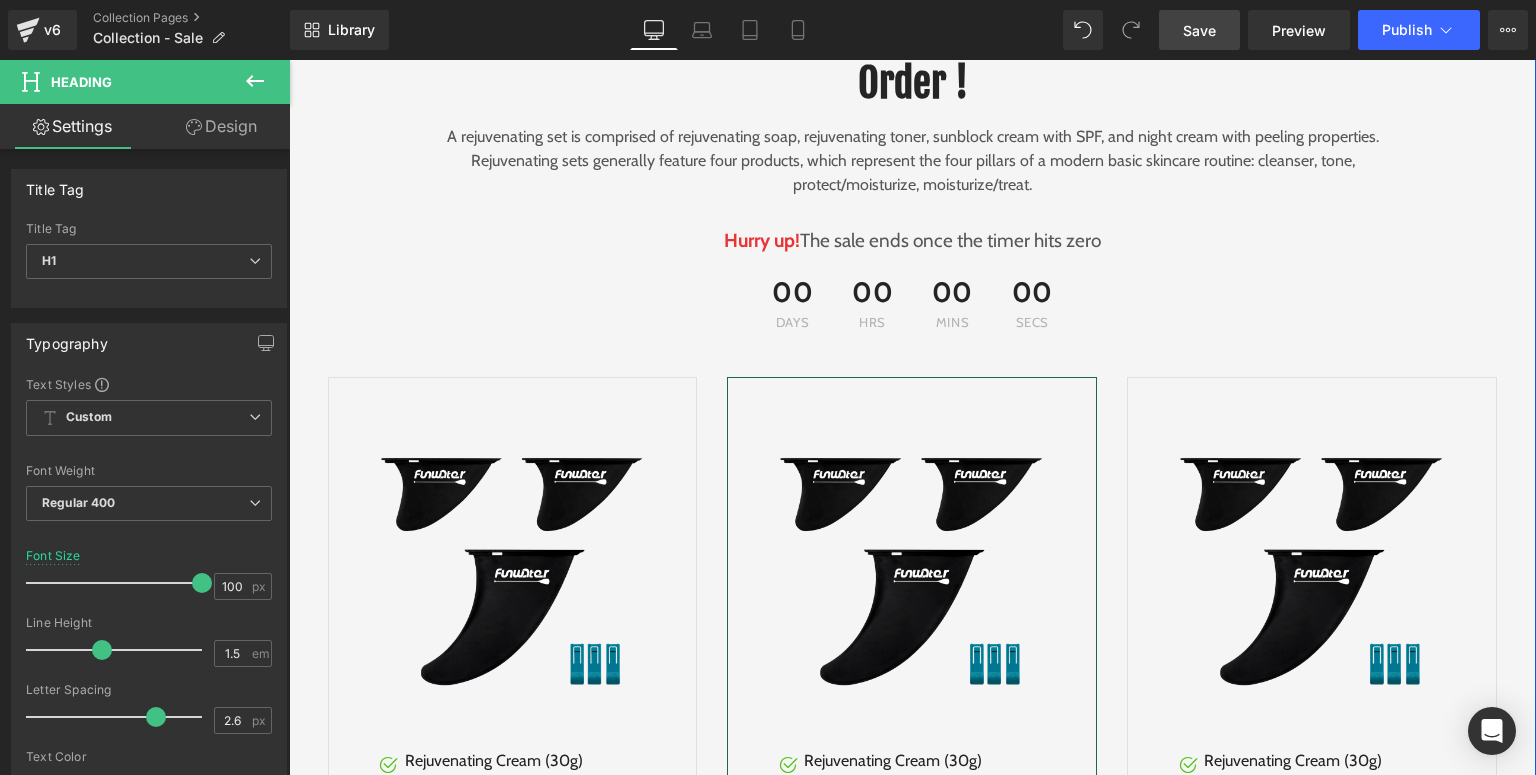 scroll, scrollTop: 8849, scrollLeft: 0, axis: vertical 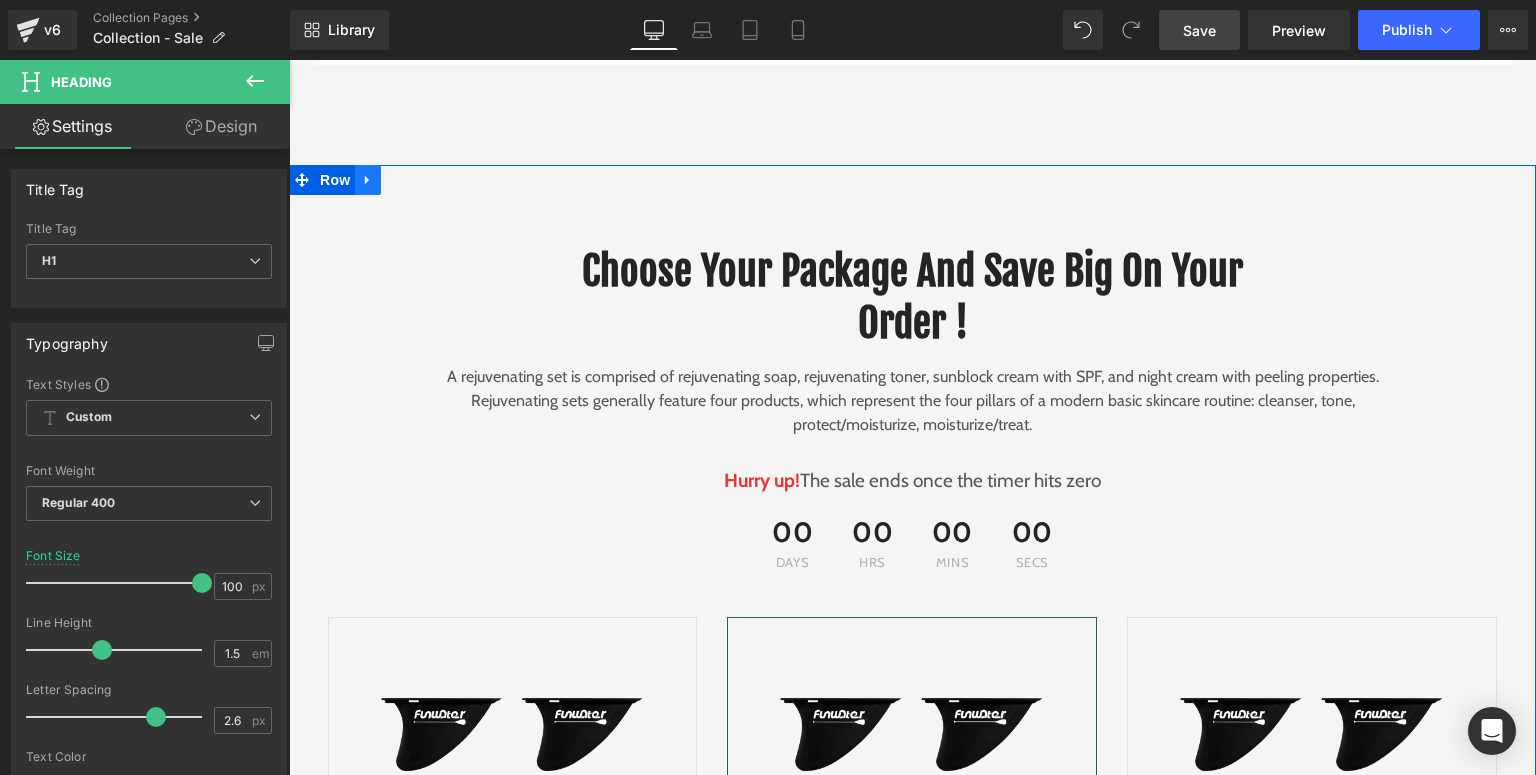 click 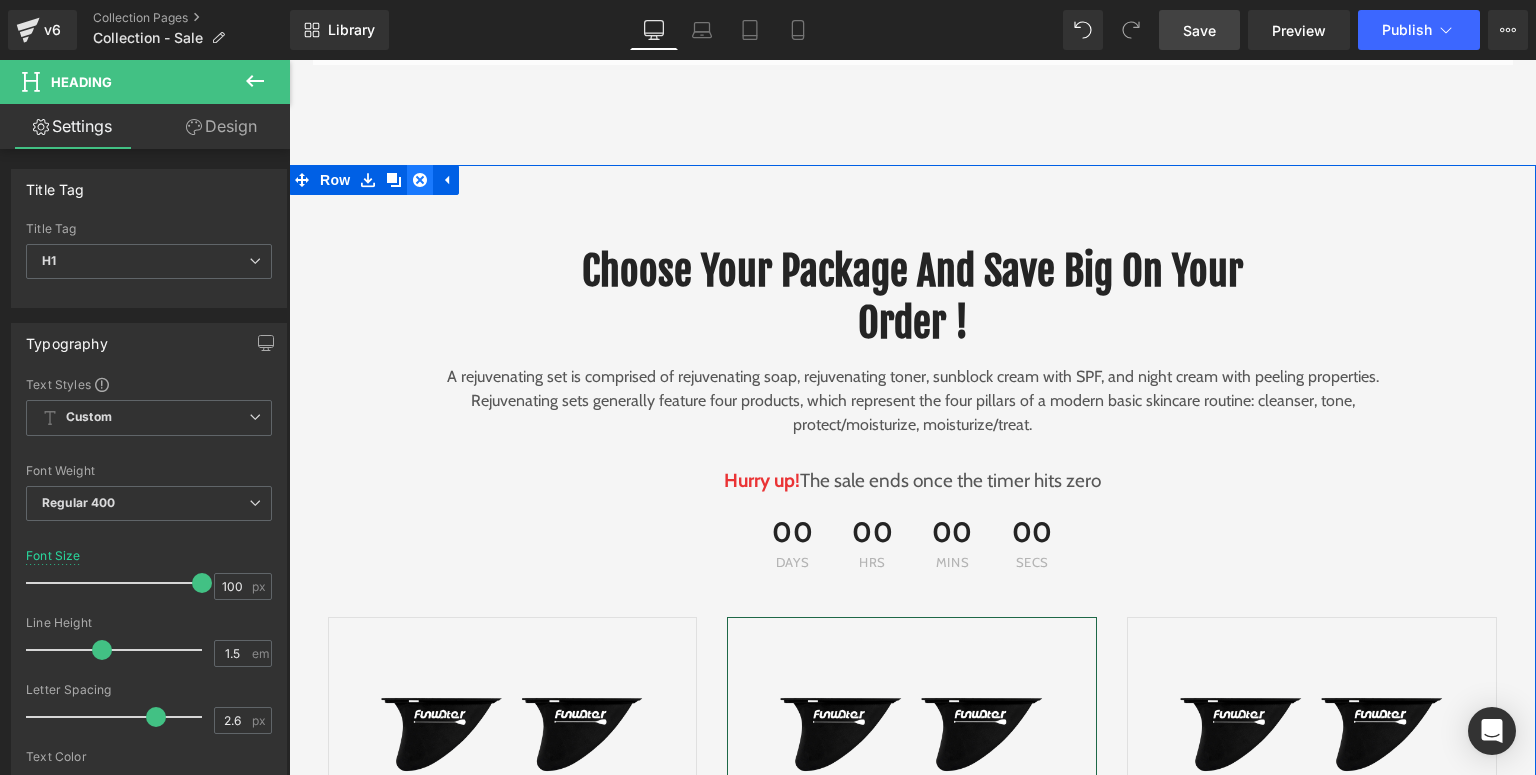 click 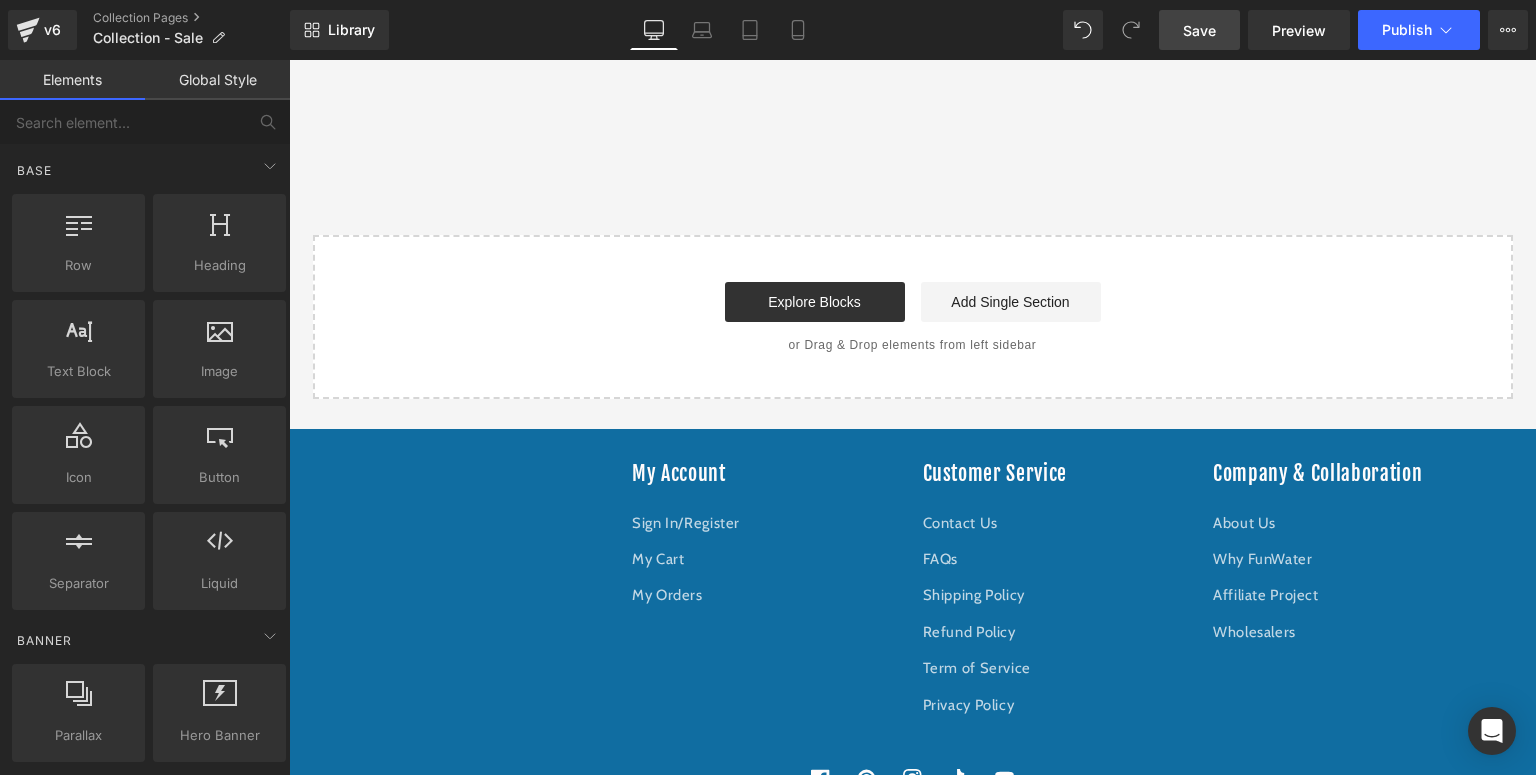 scroll, scrollTop: 8820, scrollLeft: 0, axis: vertical 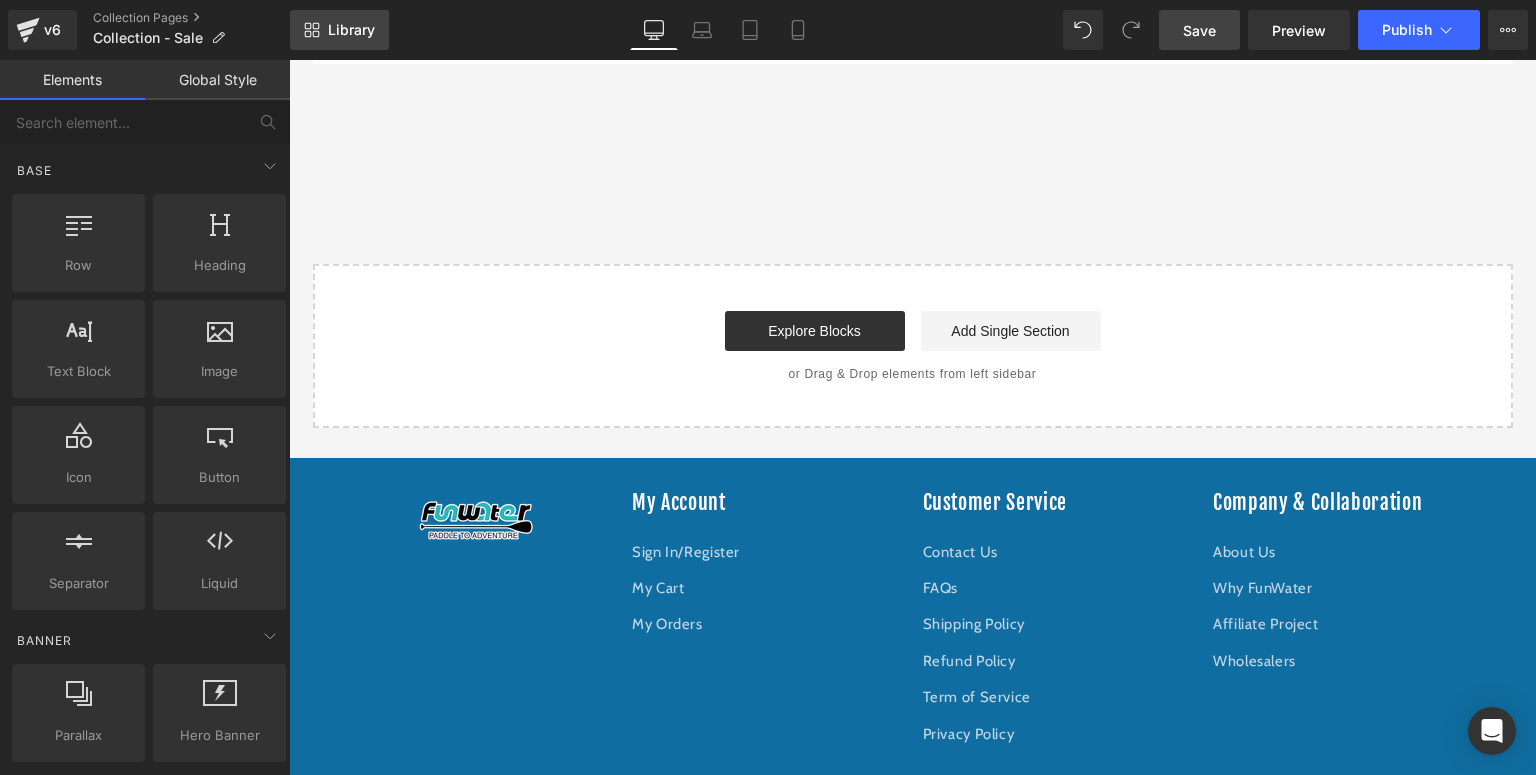 click on "Library" at bounding box center [351, 30] 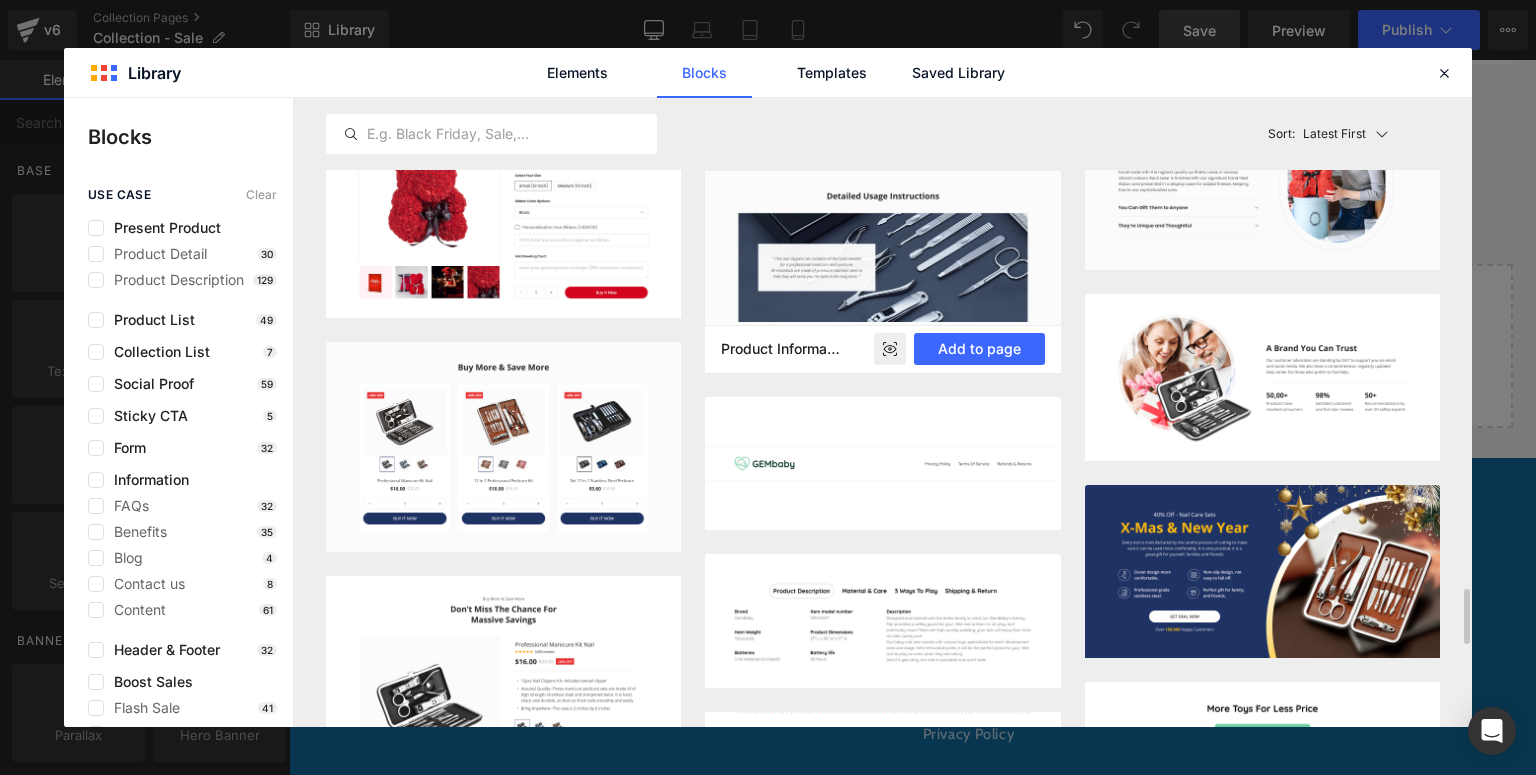 scroll, scrollTop: 5476, scrollLeft: 0, axis: vertical 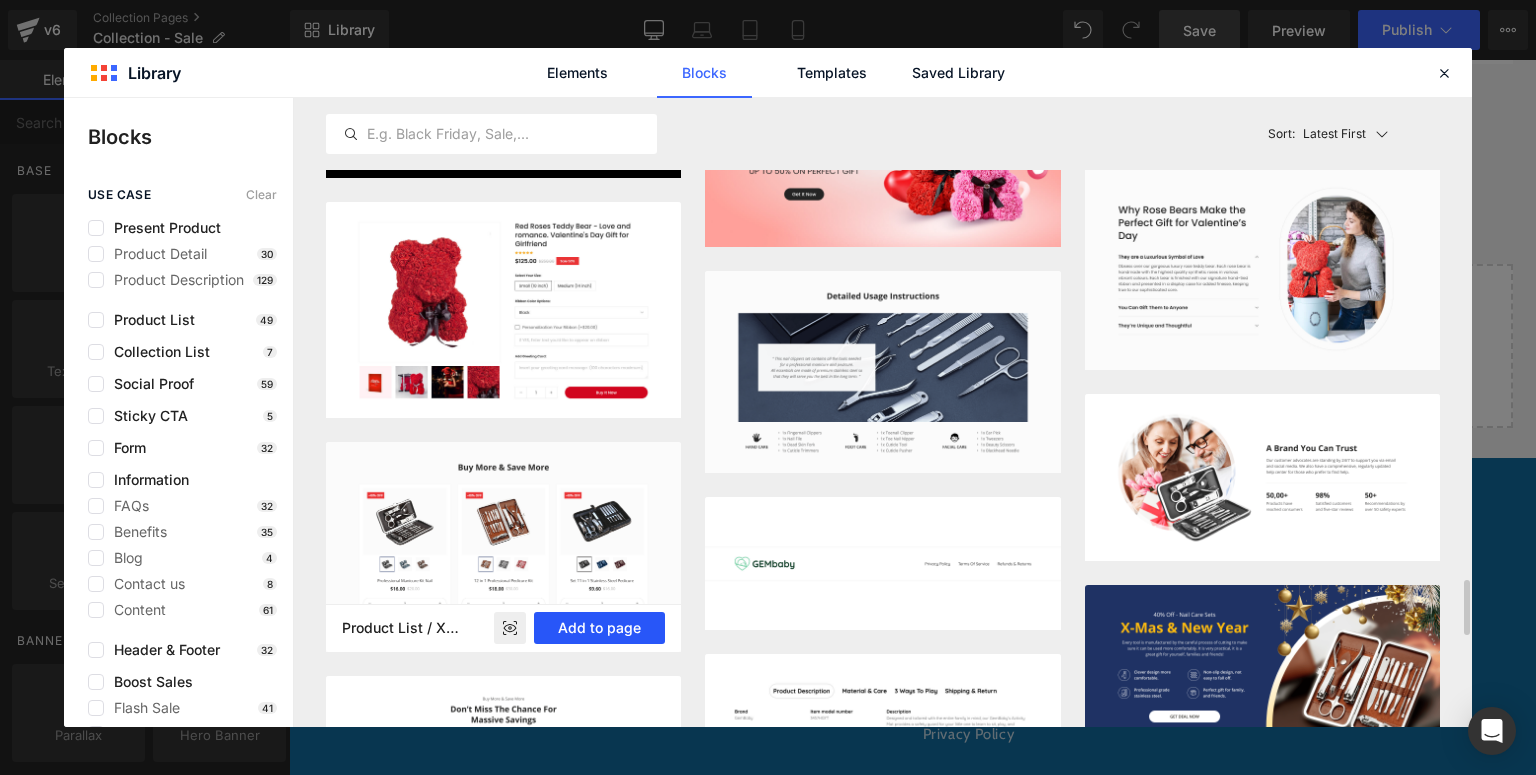 click on "Add to page" at bounding box center [599, 628] 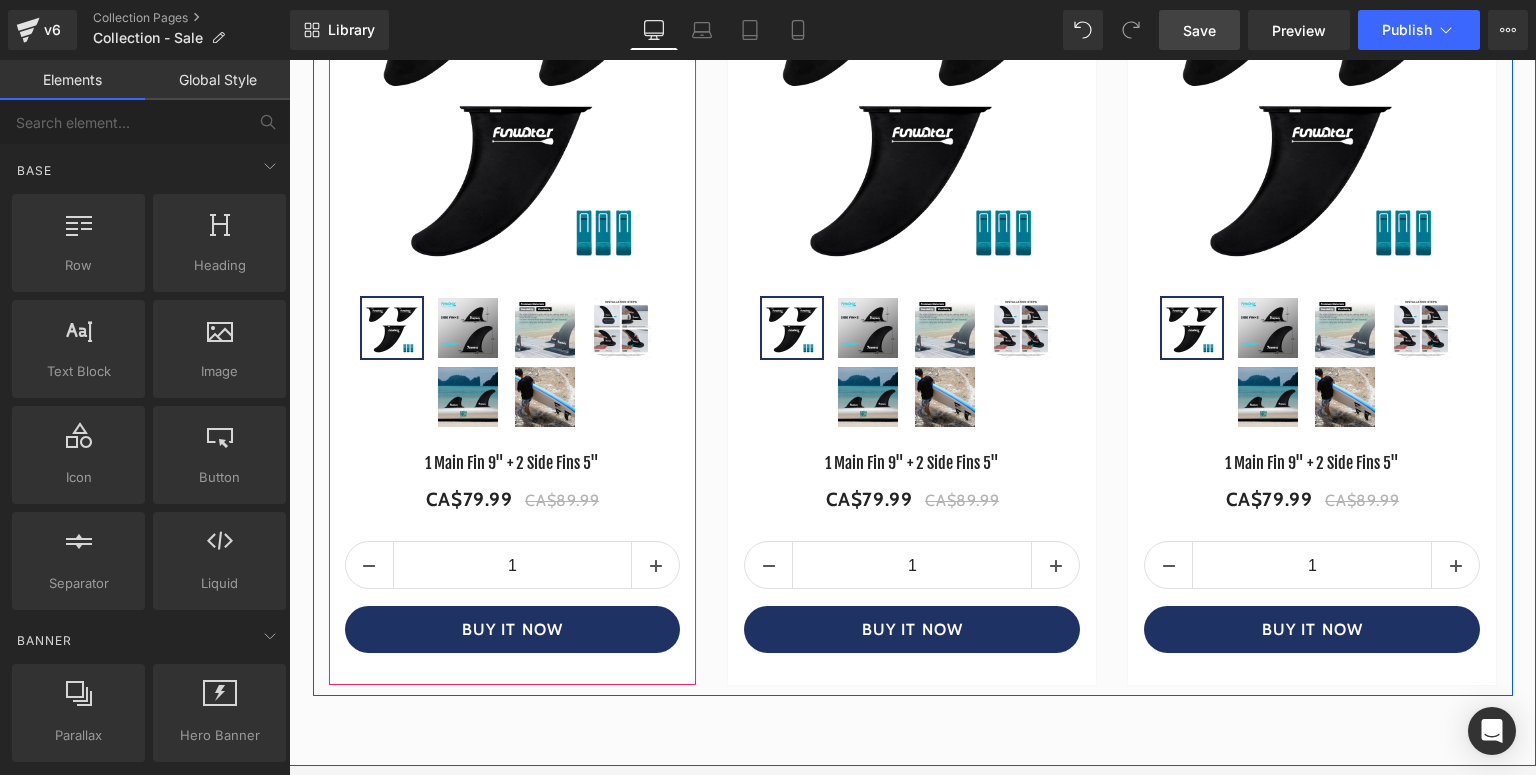 scroll, scrollTop: 8980, scrollLeft: 0, axis: vertical 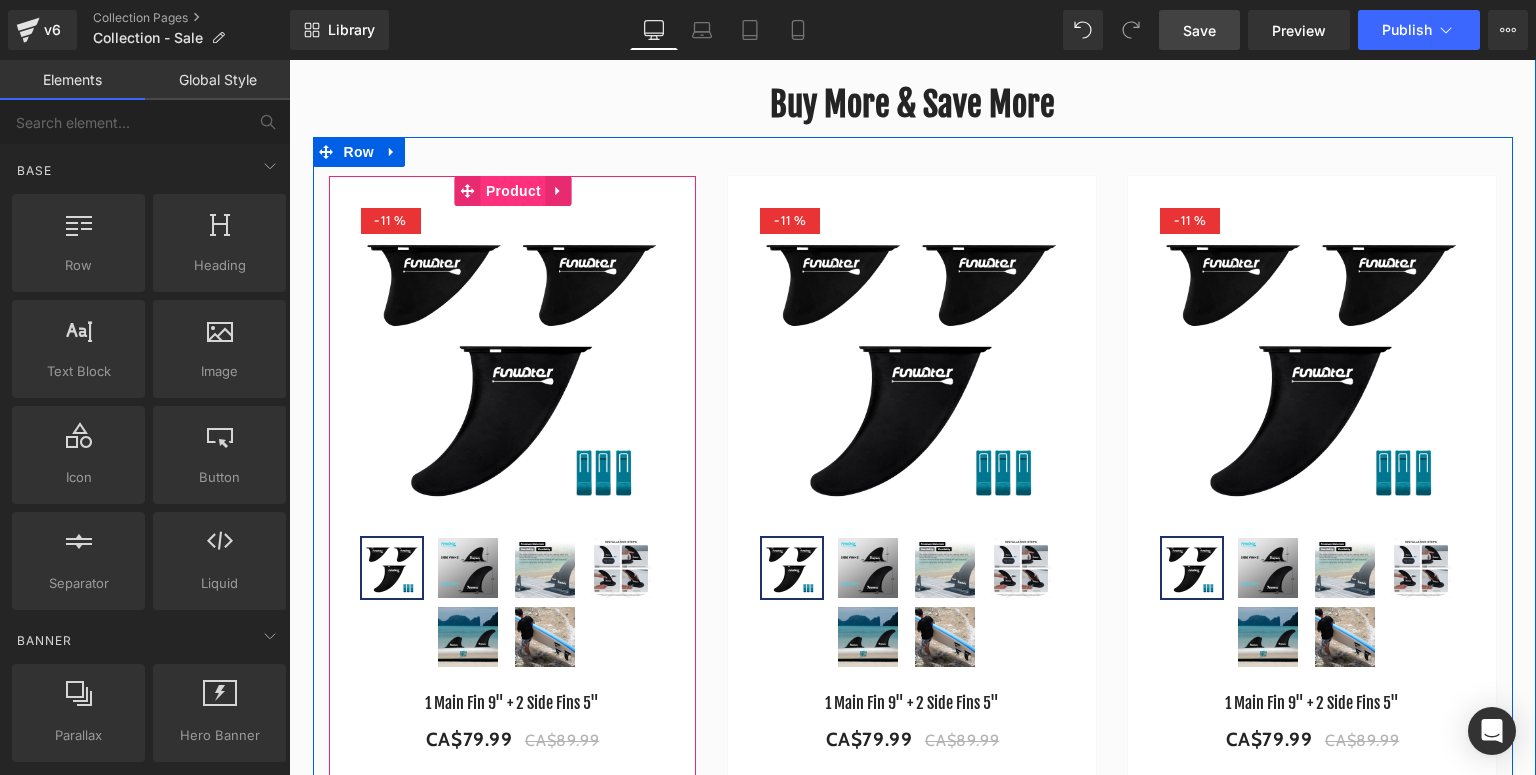 click on "Product" at bounding box center (513, 191) 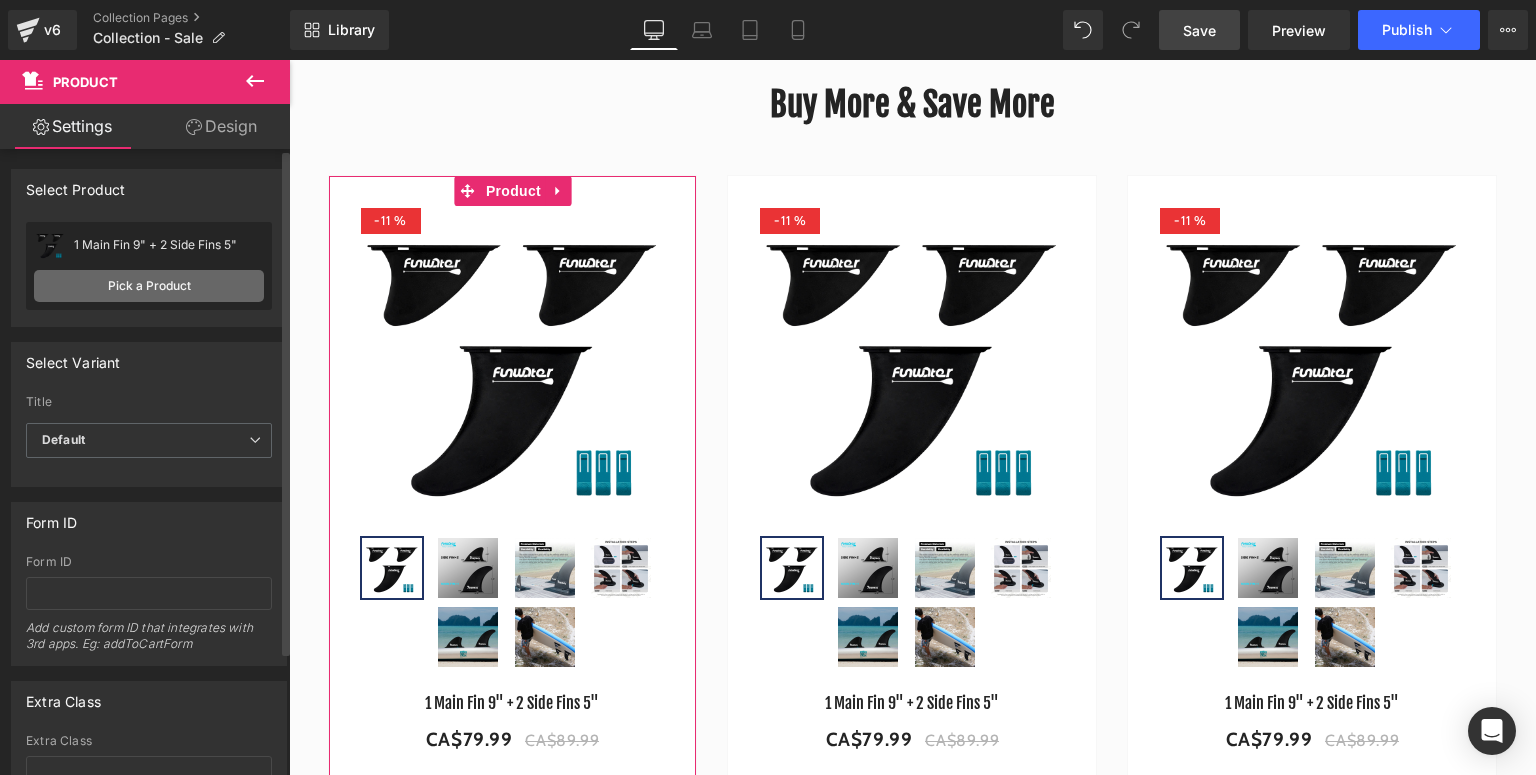 click on "Pick a Product" at bounding box center (149, 286) 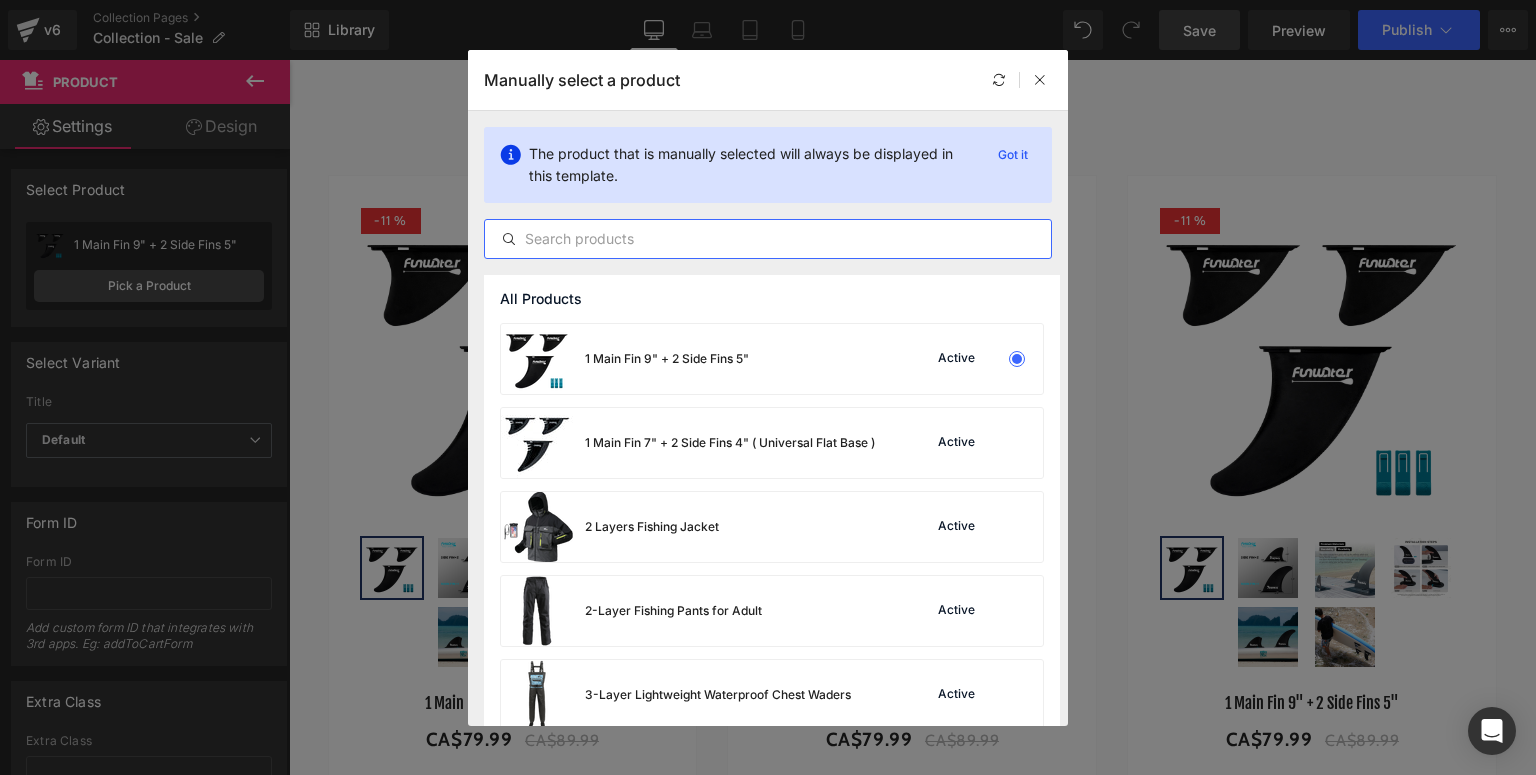 click at bounding box center (768, 239) 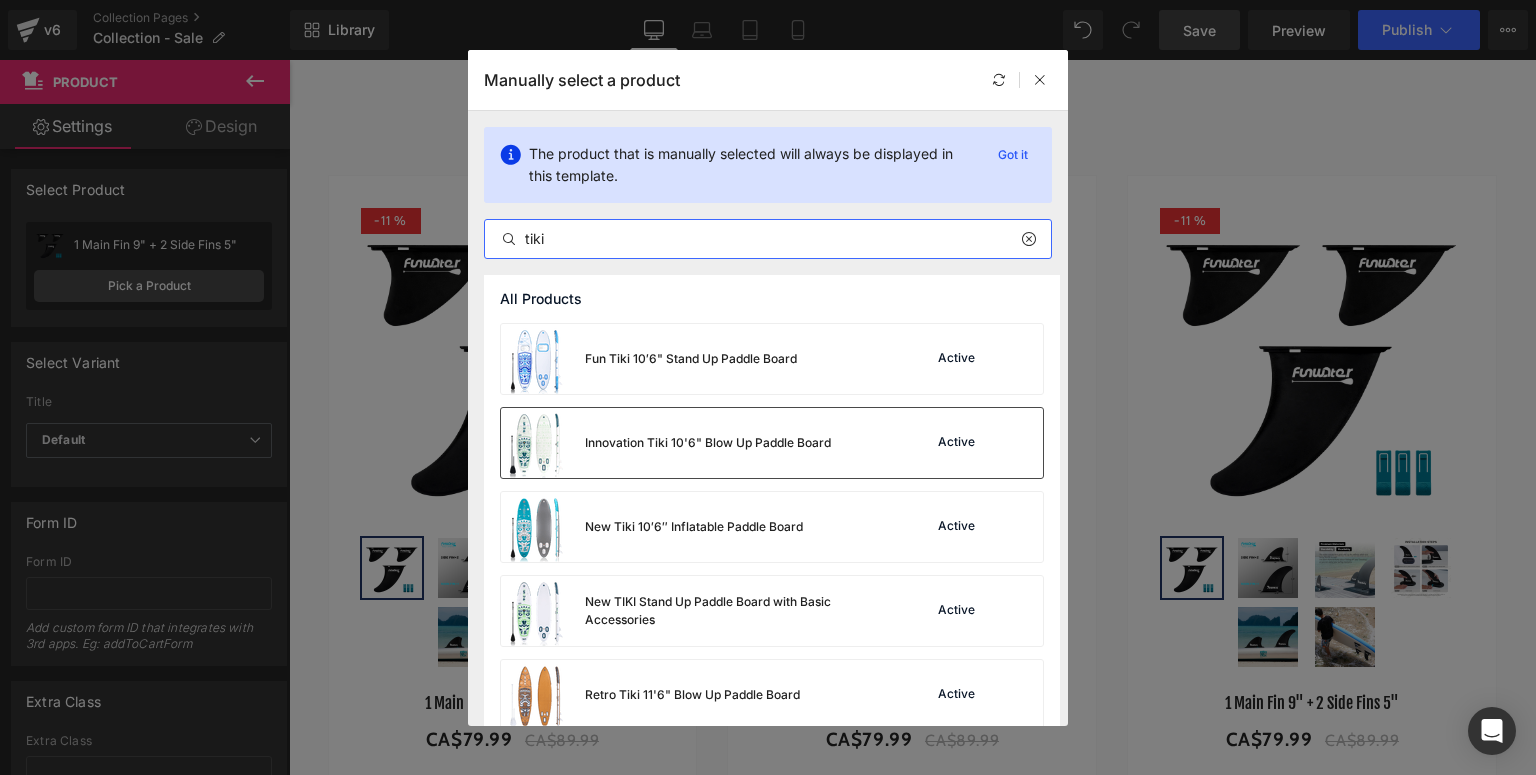 scroll, scrollTop: 104, scrollLeft: 0, axis: vertical 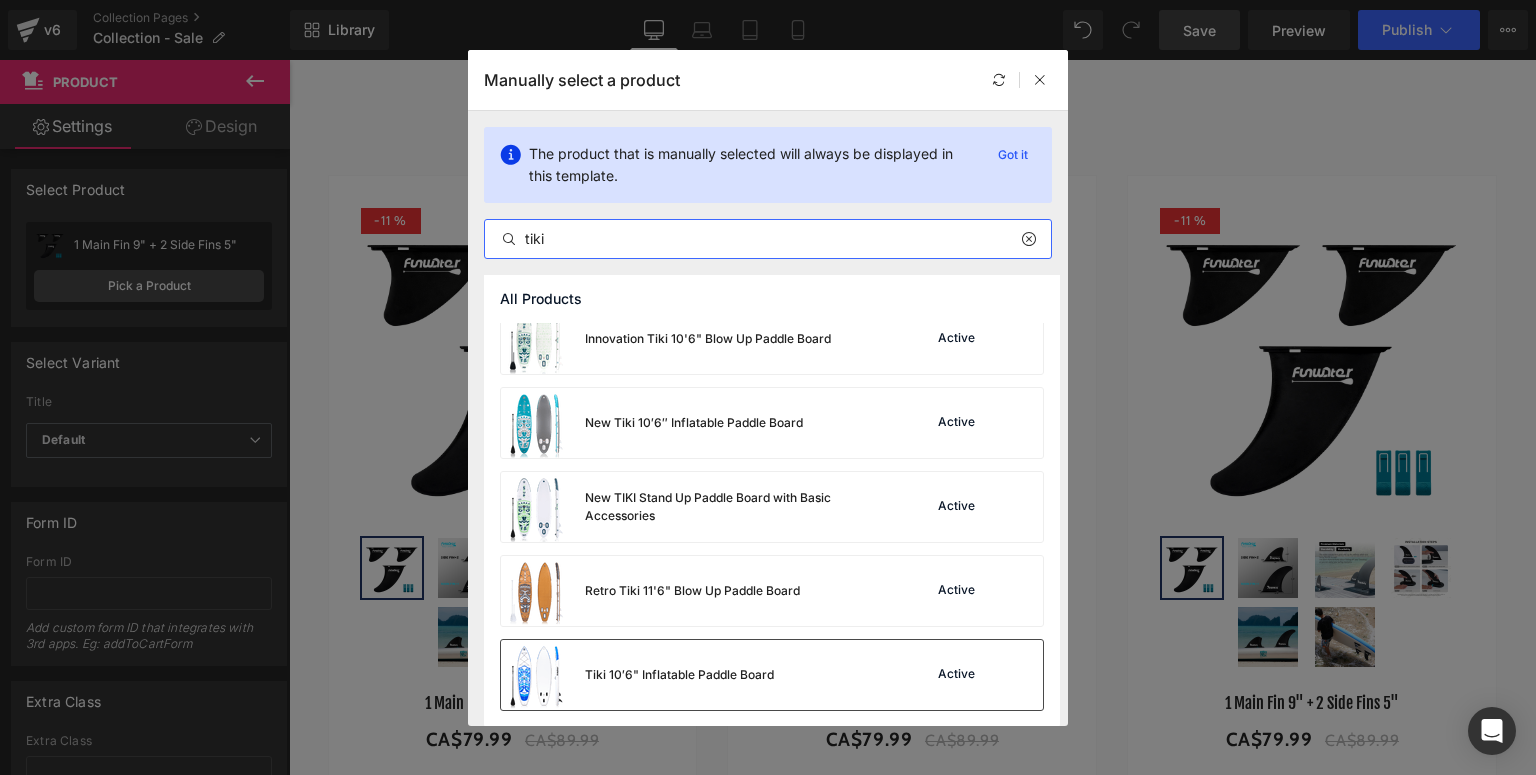 type on "tiki" 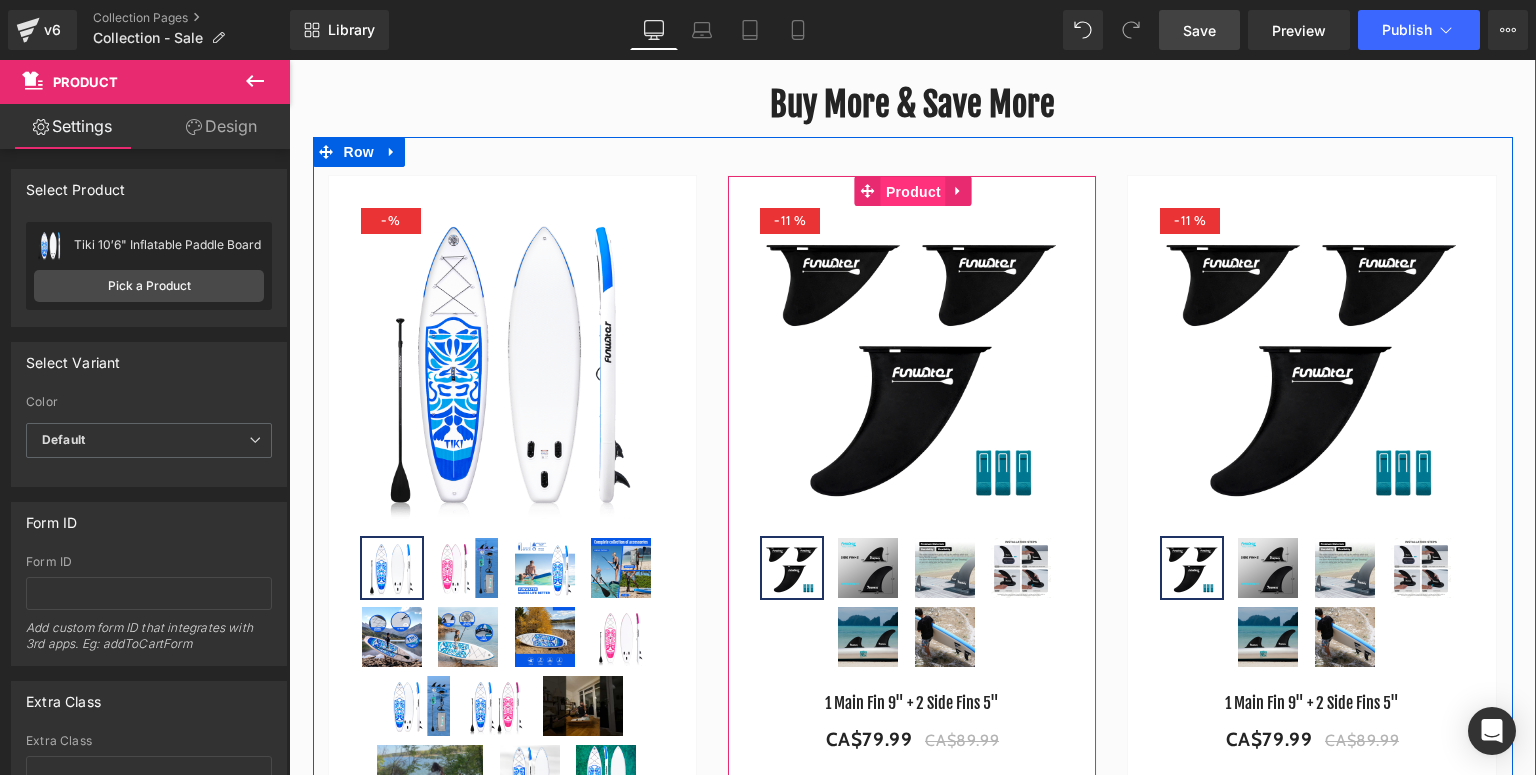 click on "Product" at bounding box center (913, 192) 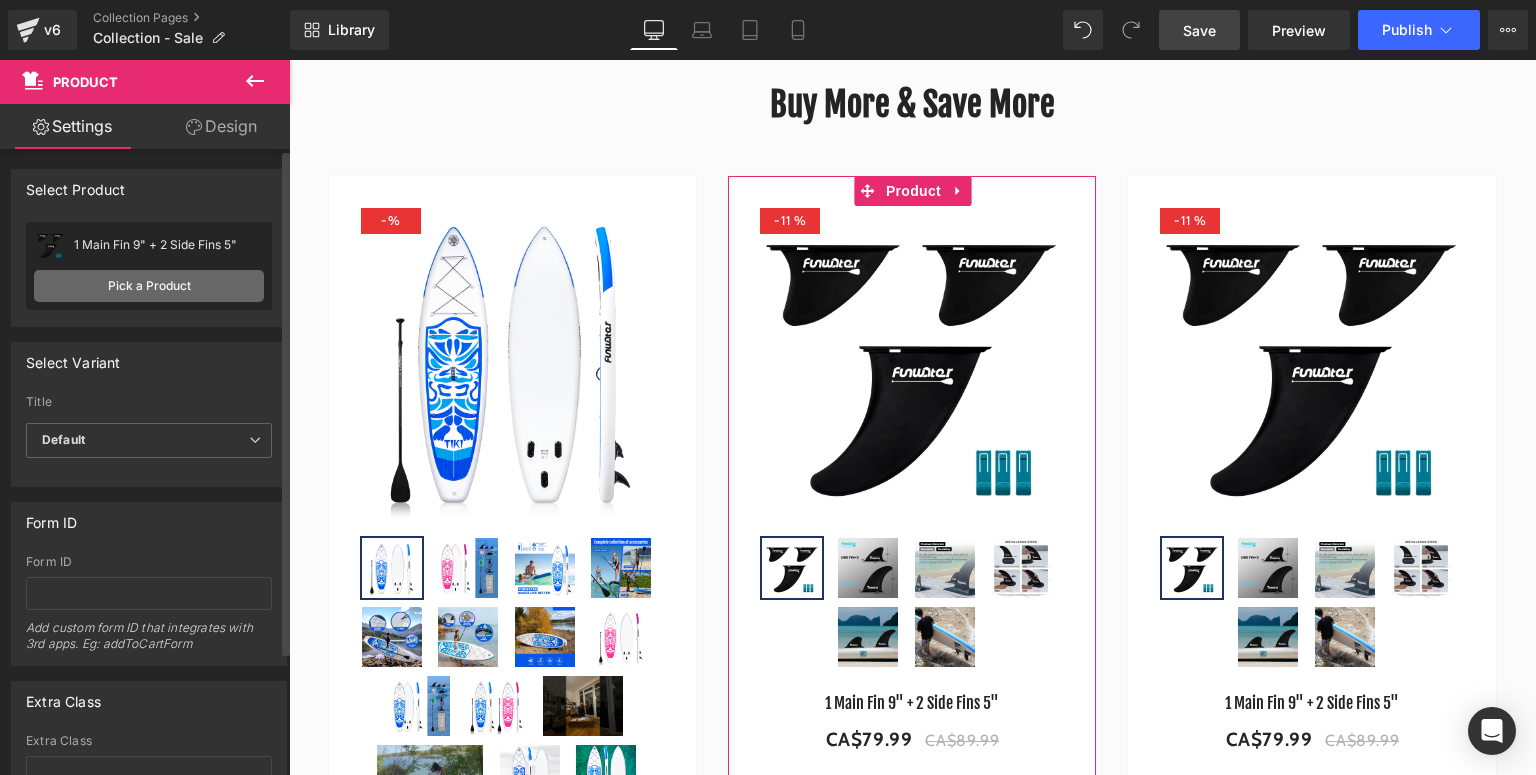 click on "Pick a Product" at bounding box center [149, 286] 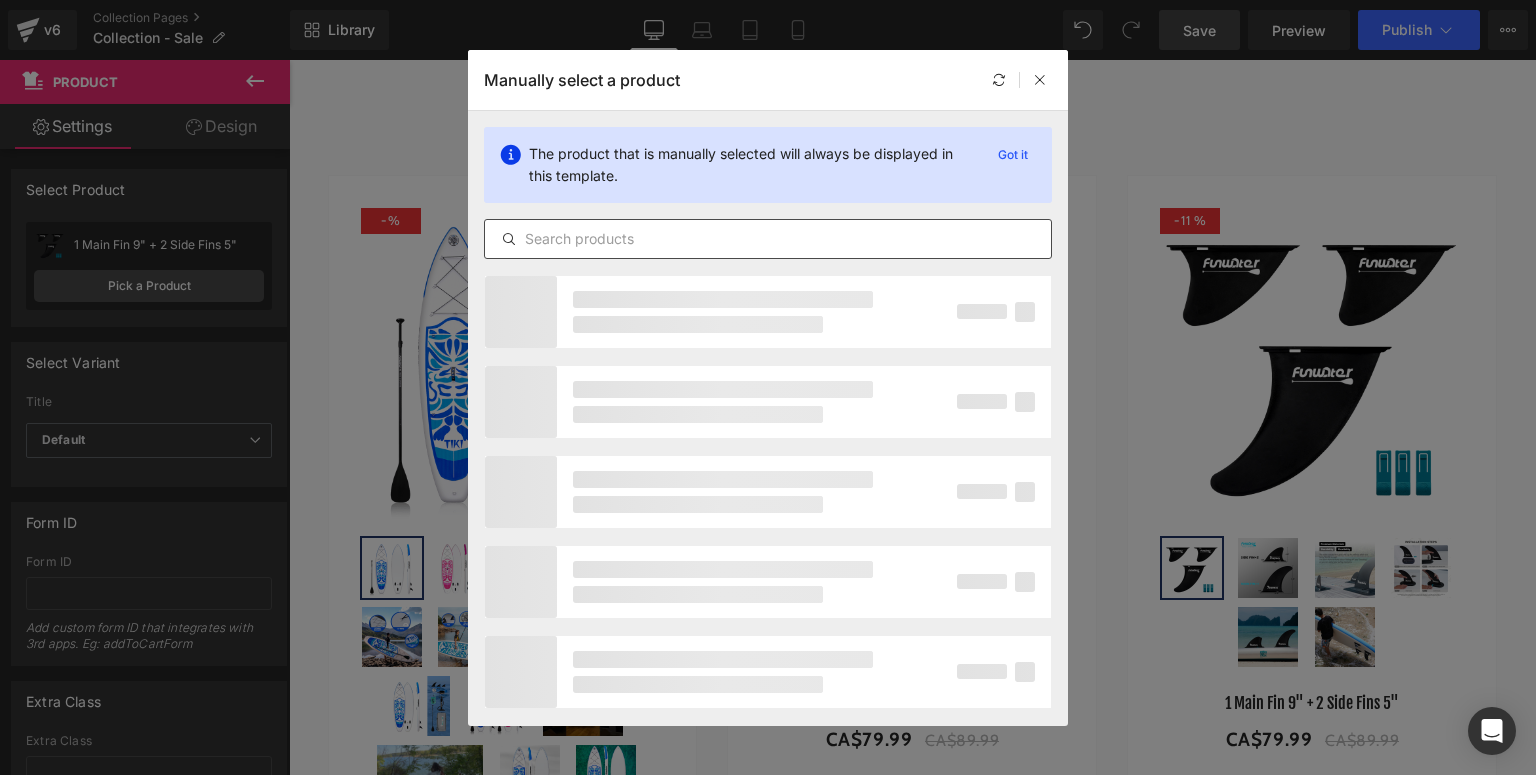 click at bounding box center [768, 239] 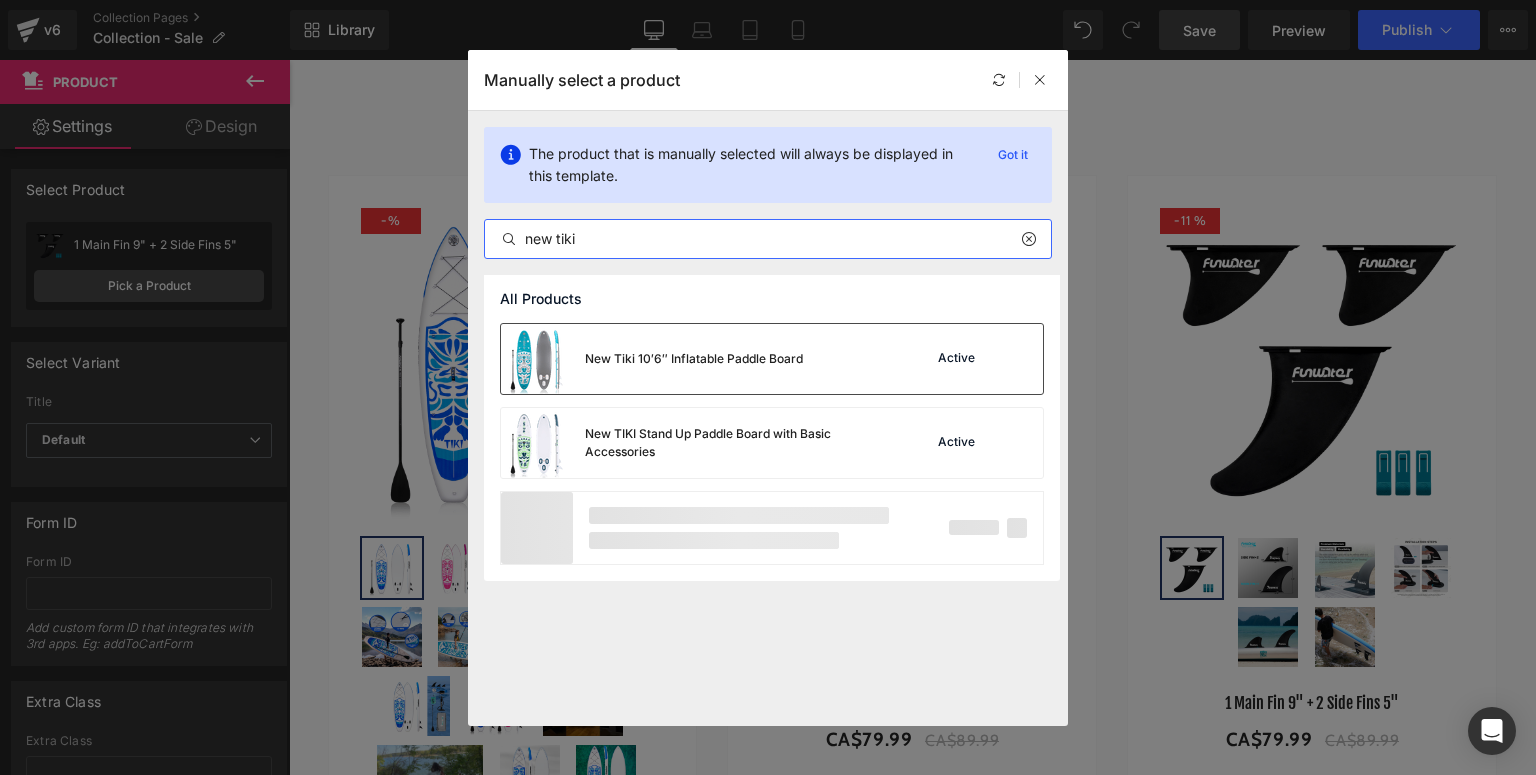 type on "new tiki" 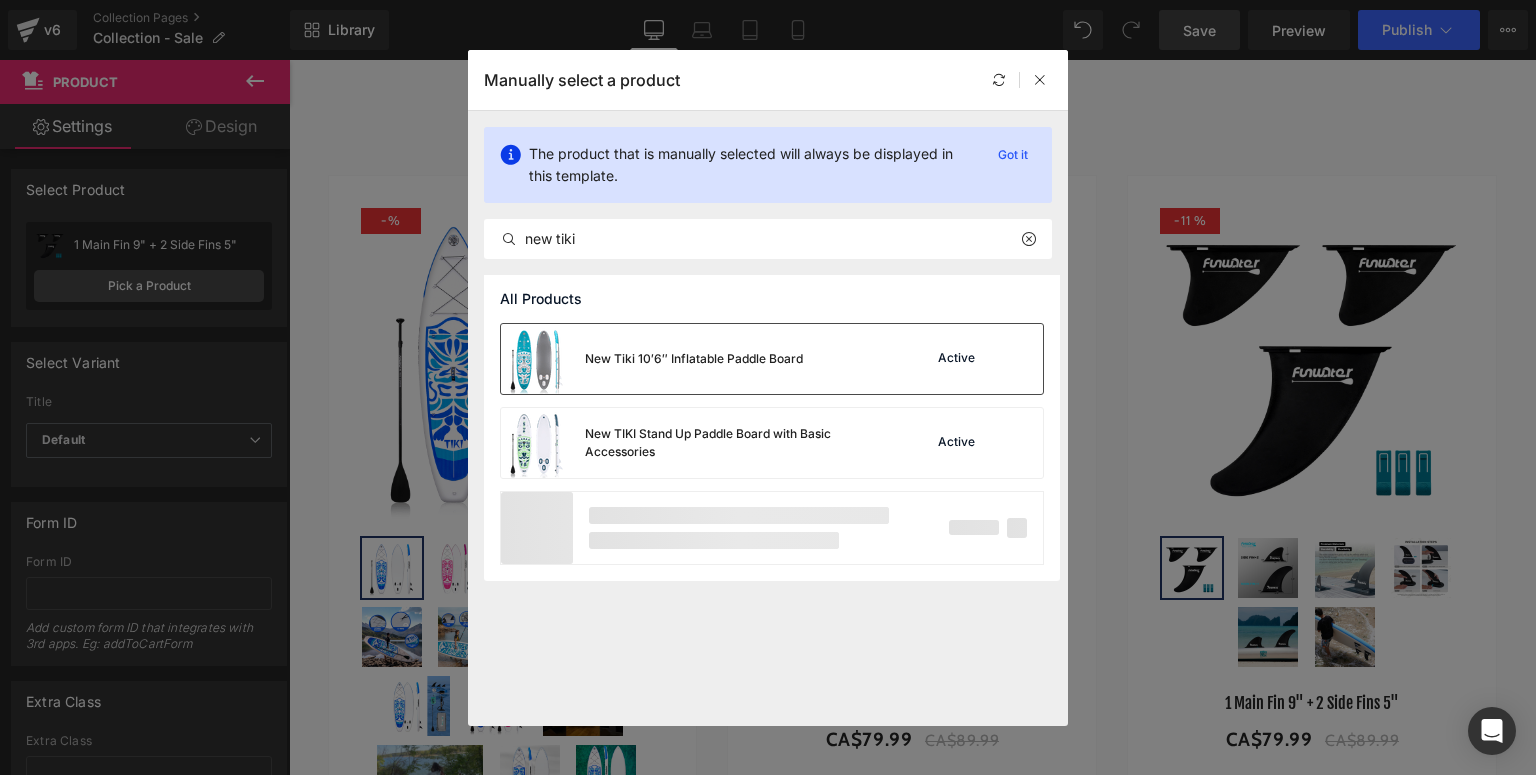 click on "New Tiki 10′6″ Inflatable Paddle Board" at bounding box center [652, 359] 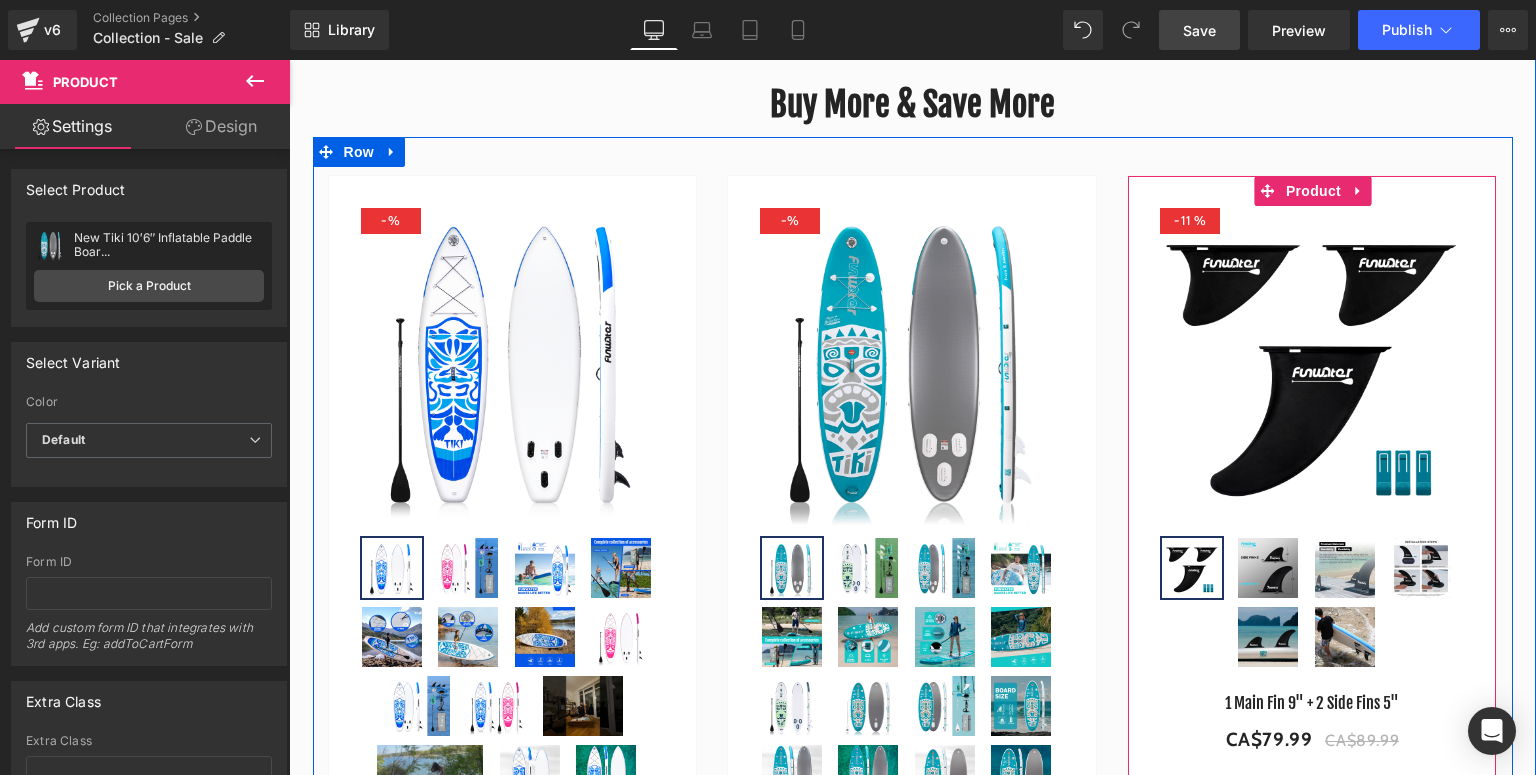 drag, startPoint x: 1320, startPoint y: 189, endPoint x: 1049, endPoint y: 184, distance: 271.0461 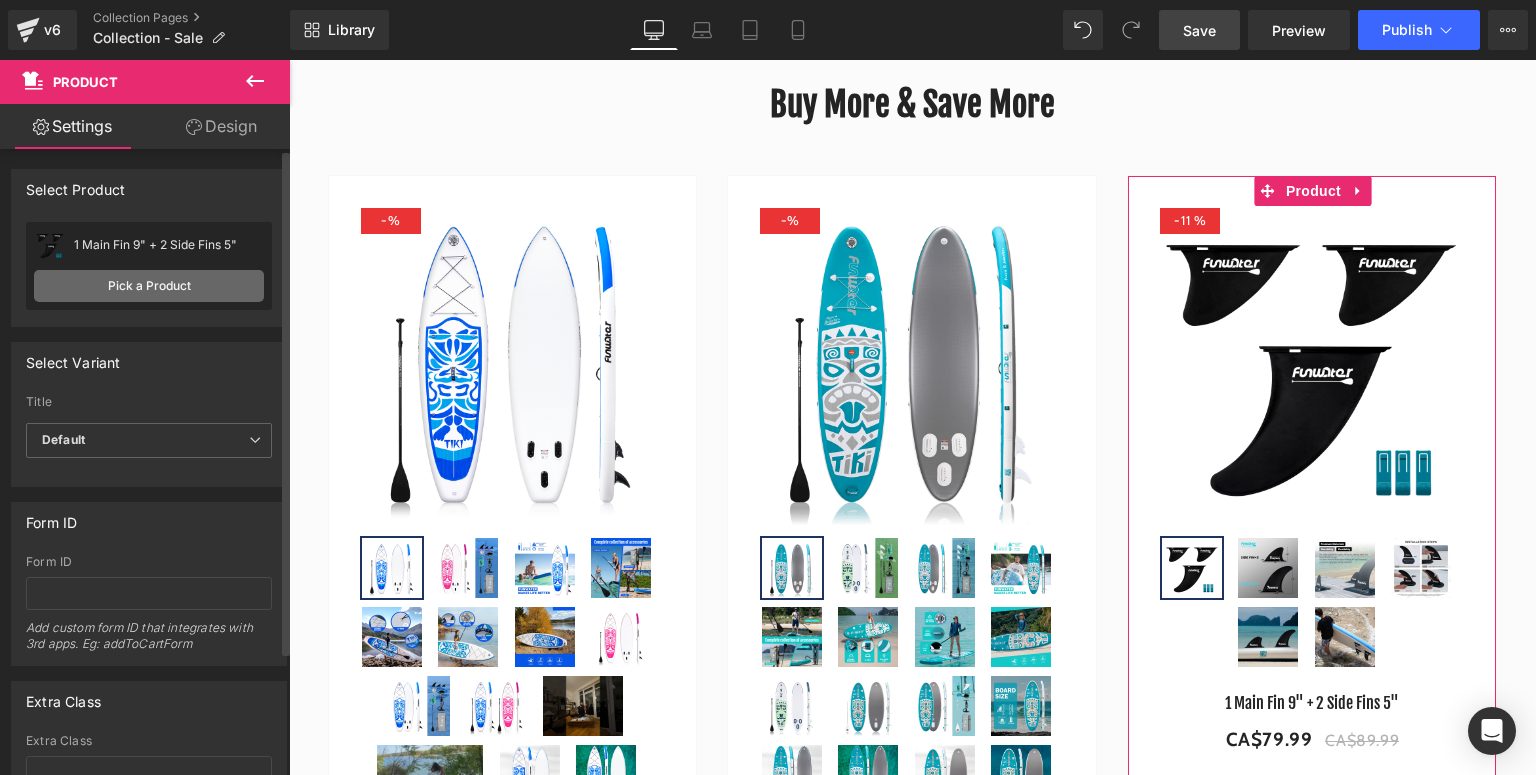 click on "Pick a Product" at bounding box center (149, 286) 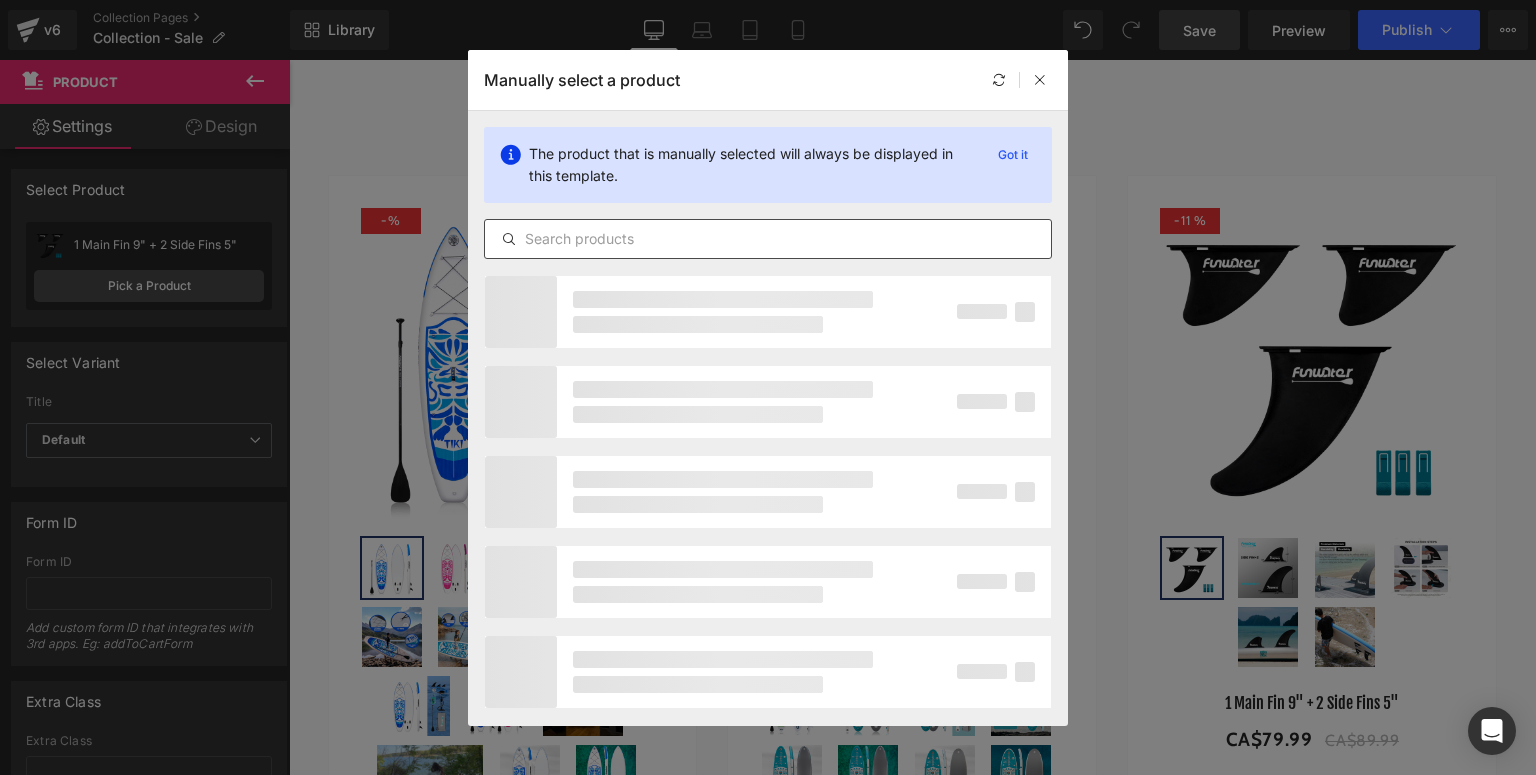 click at bounding box center [768, 239] 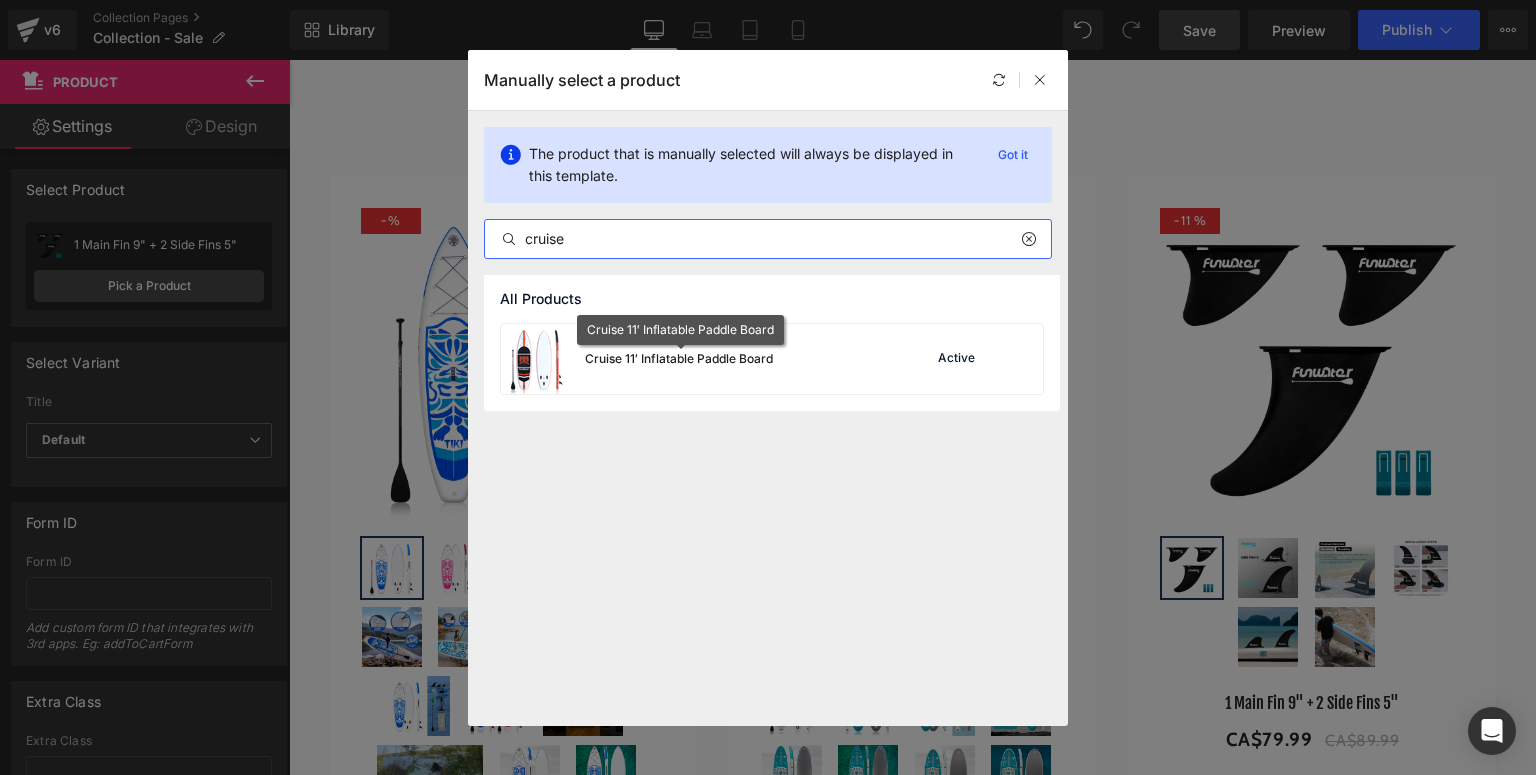 type on "cruise" 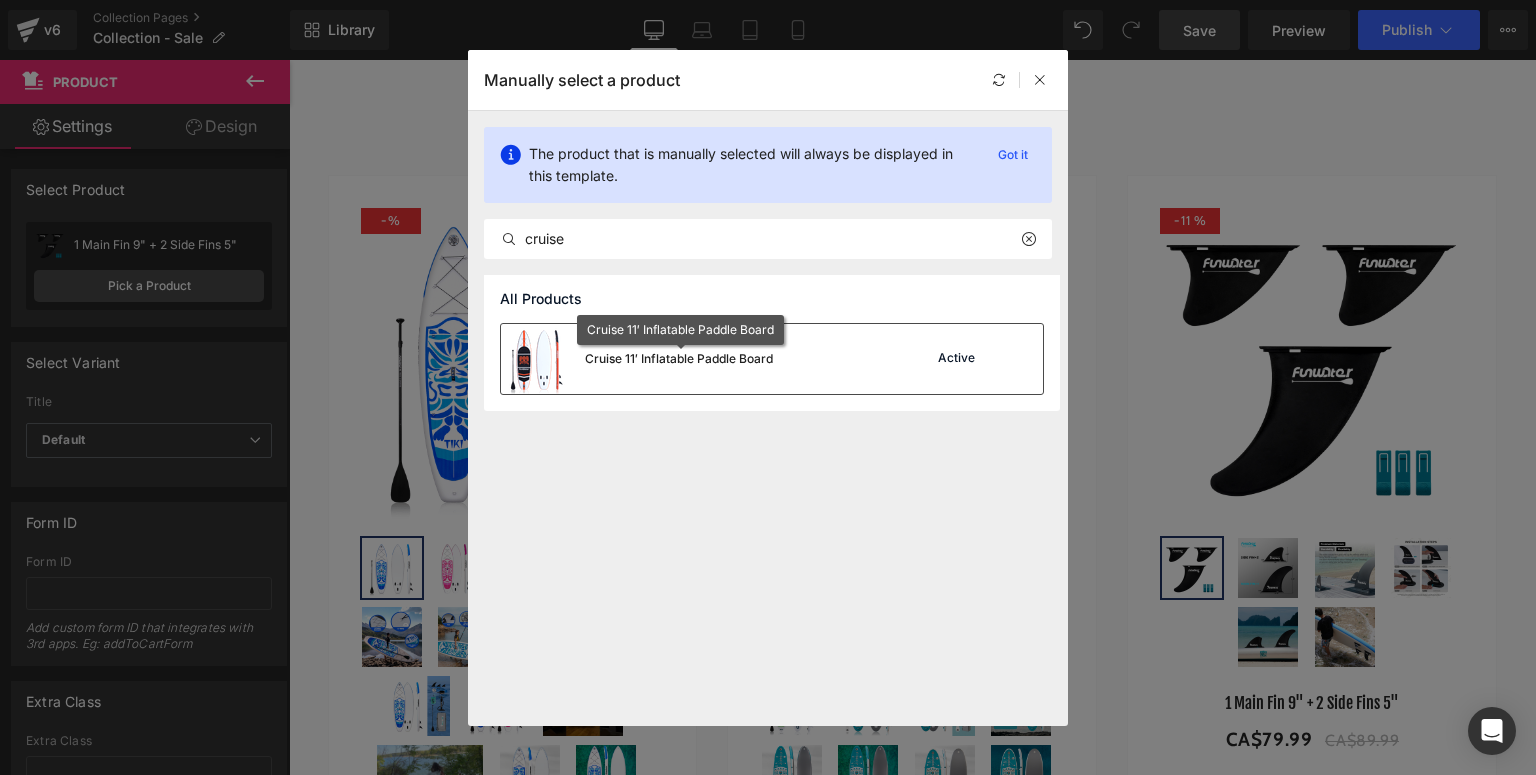 click on "Cruise 11′ Inflatable Paddle Board" at bounding box center (679, 359) 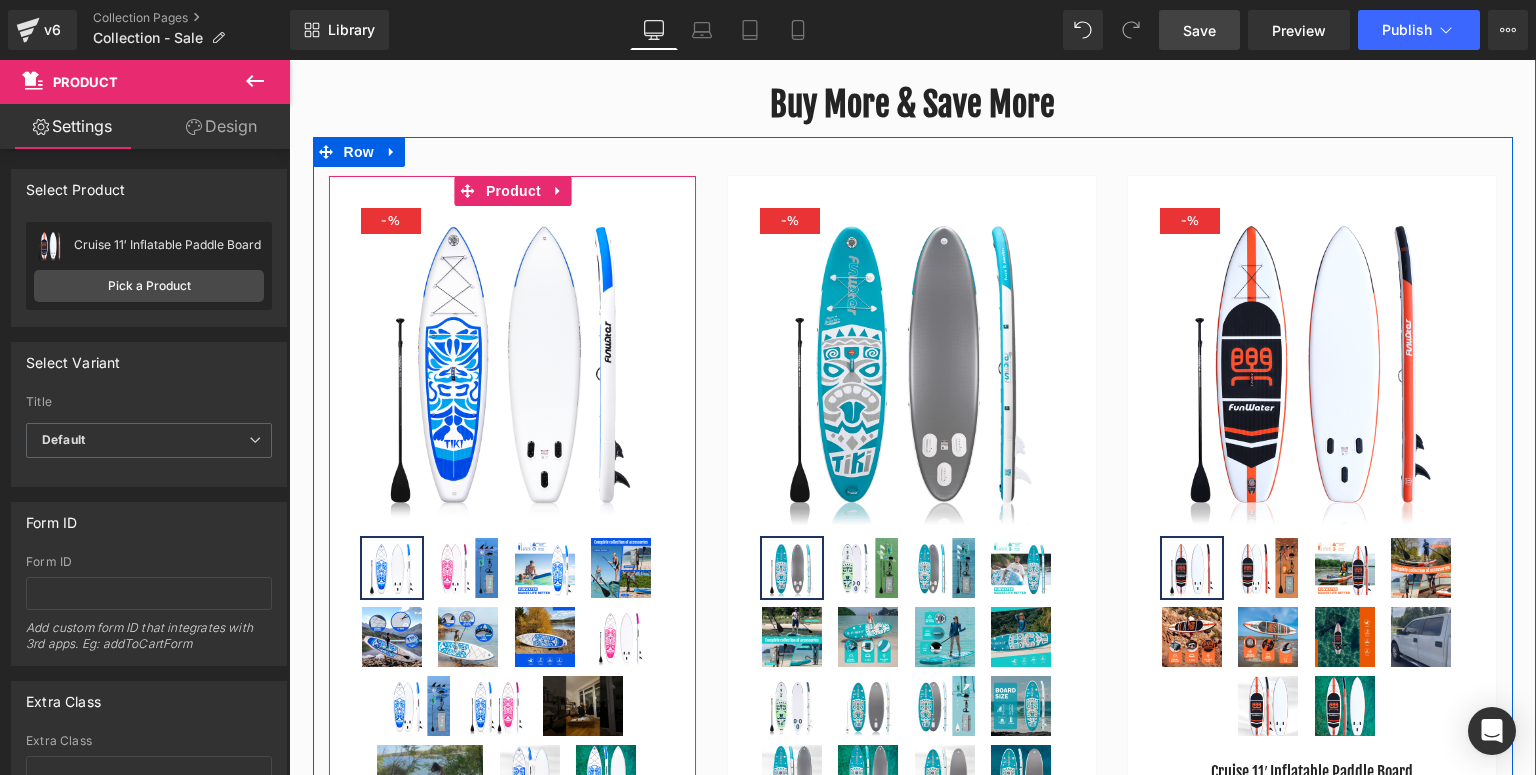 scroll, scrollTop: 9300, scrollLeft: 0, axis: vertical 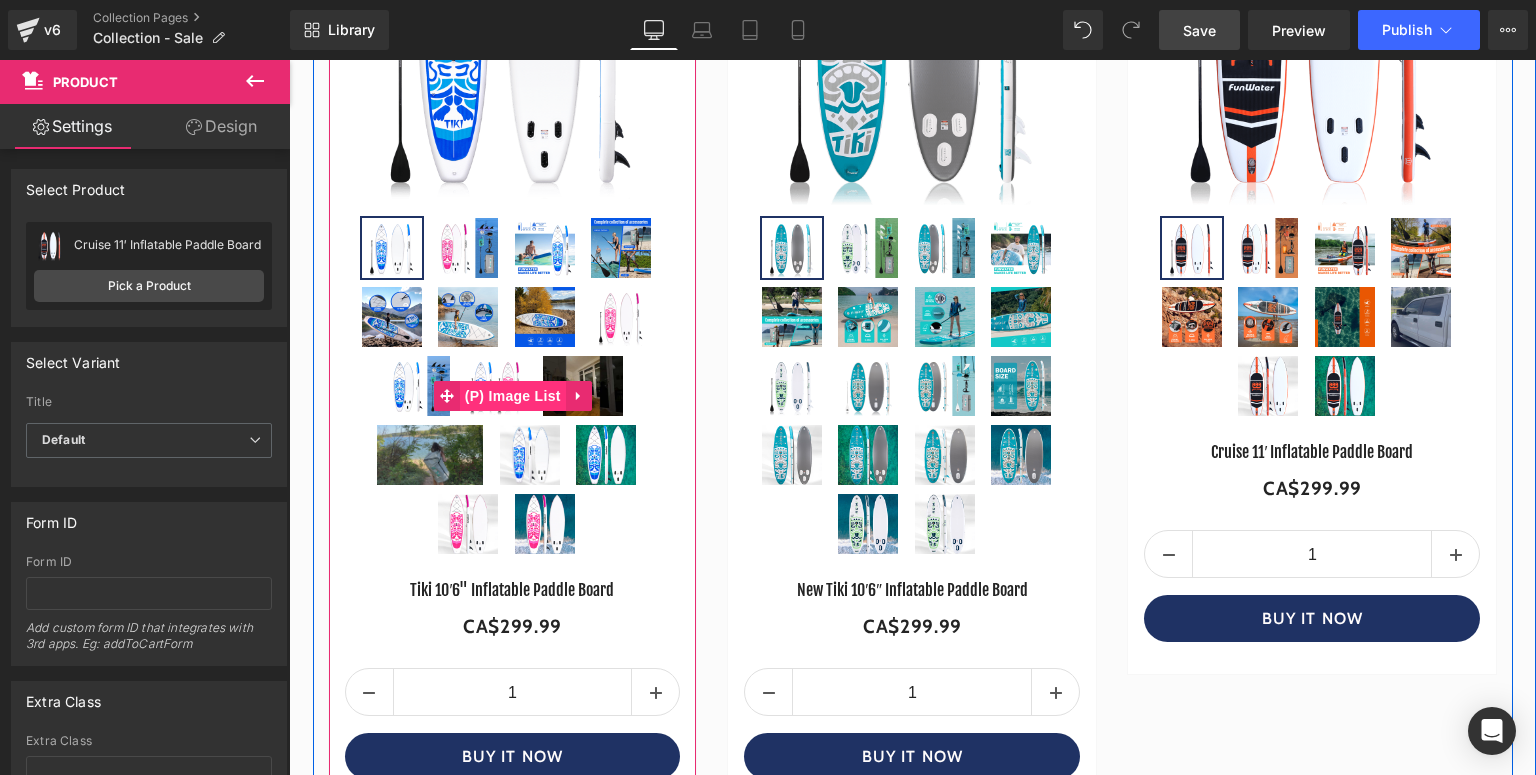 click on "(P) Image List" at bounding box center [513, 396] 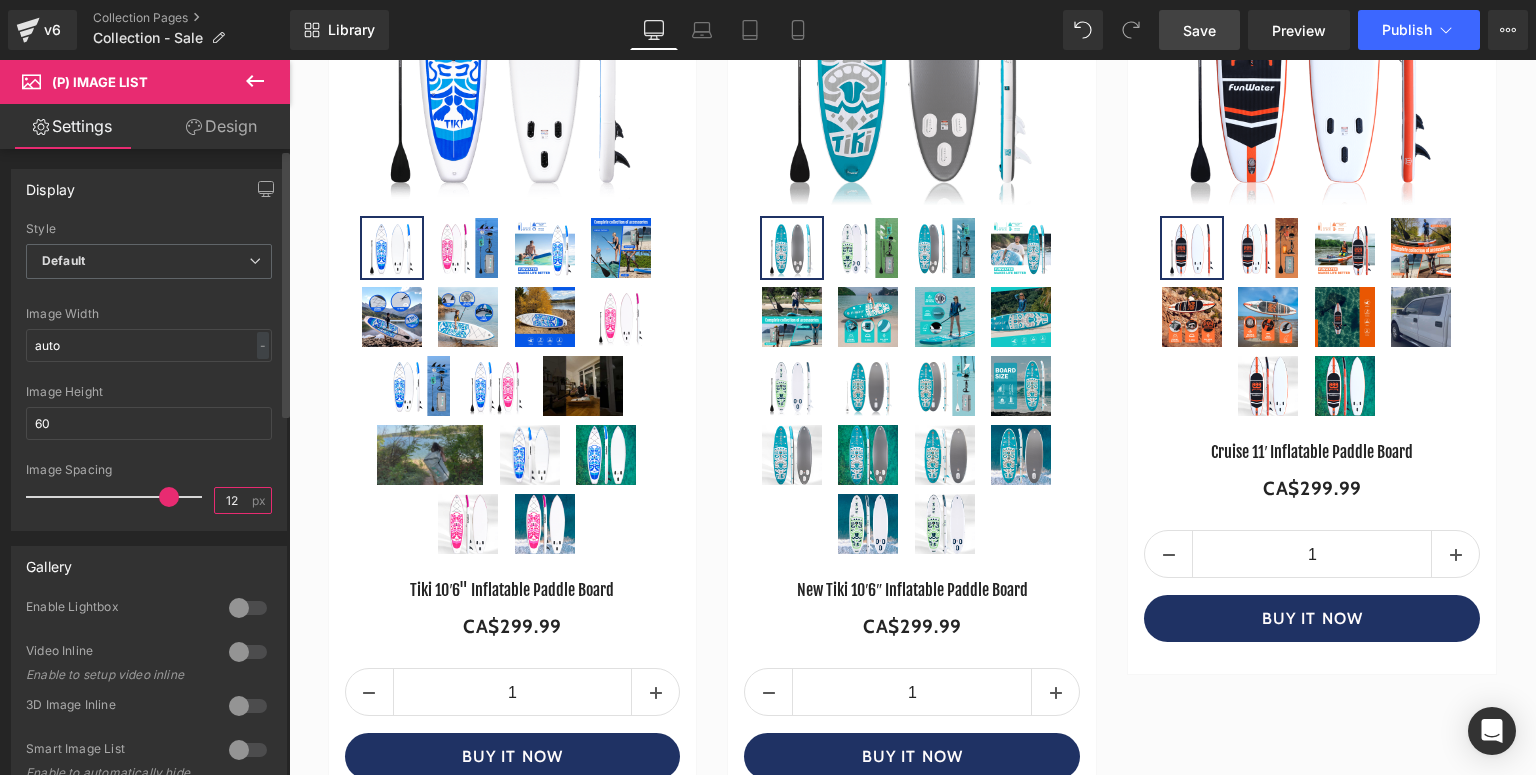 drag, startPoint x: 231, startPoint y: 493, endPoint x: 217, endPoint y: 498, distance: 14.866069 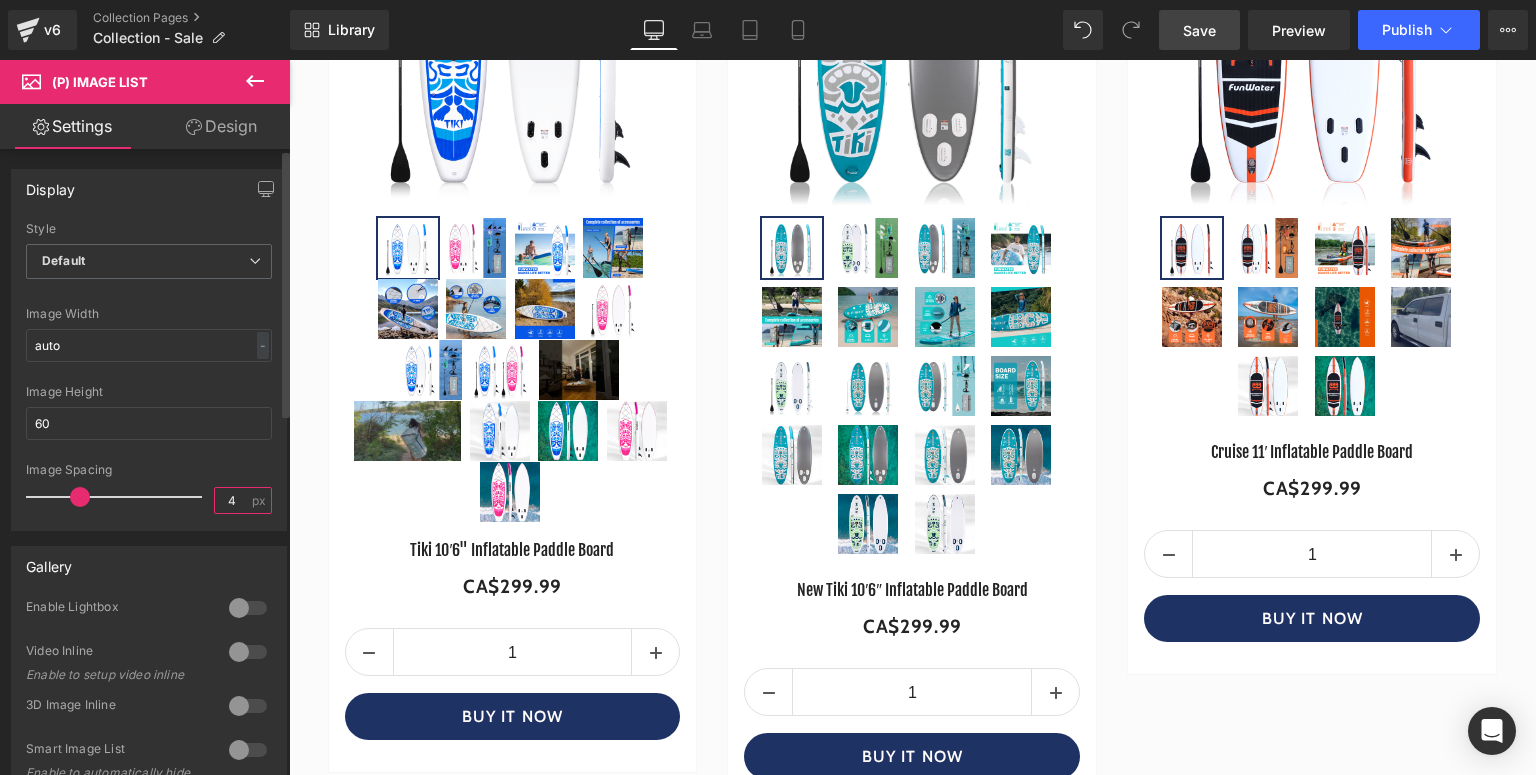 type on "4" 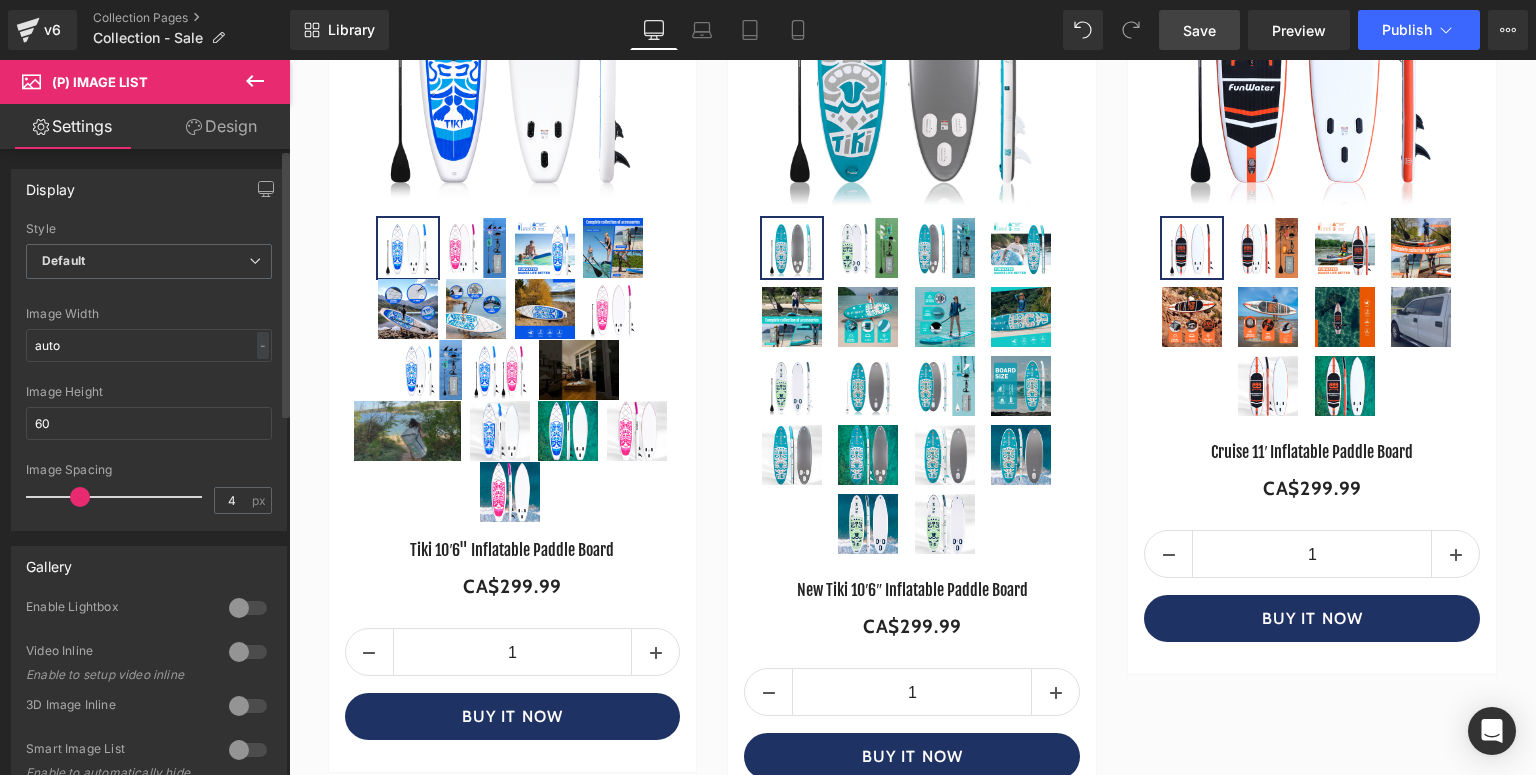 click on "Image Spacing" at bounding box center [149, 470] 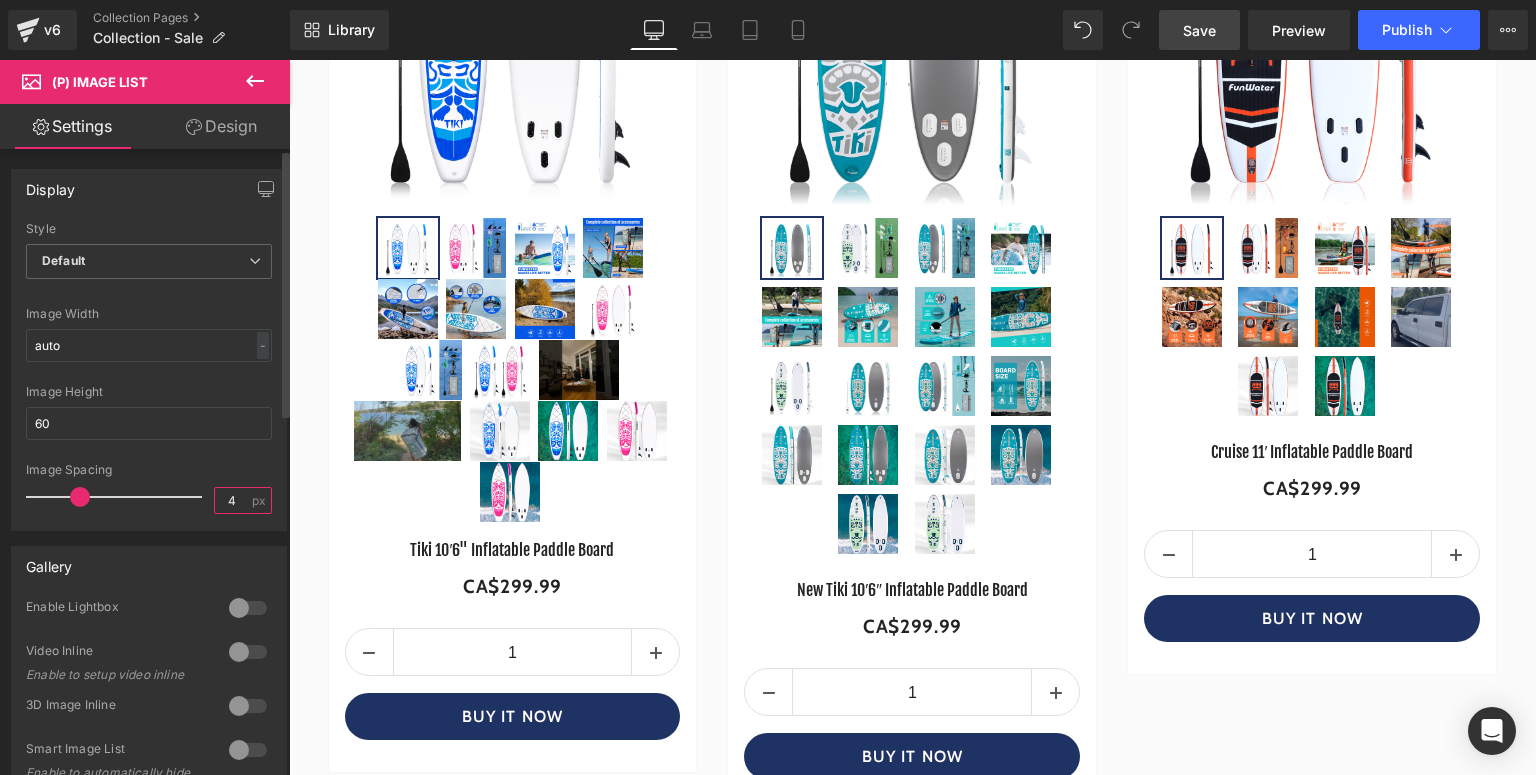 click on "4" at bounding box center [232, 500] 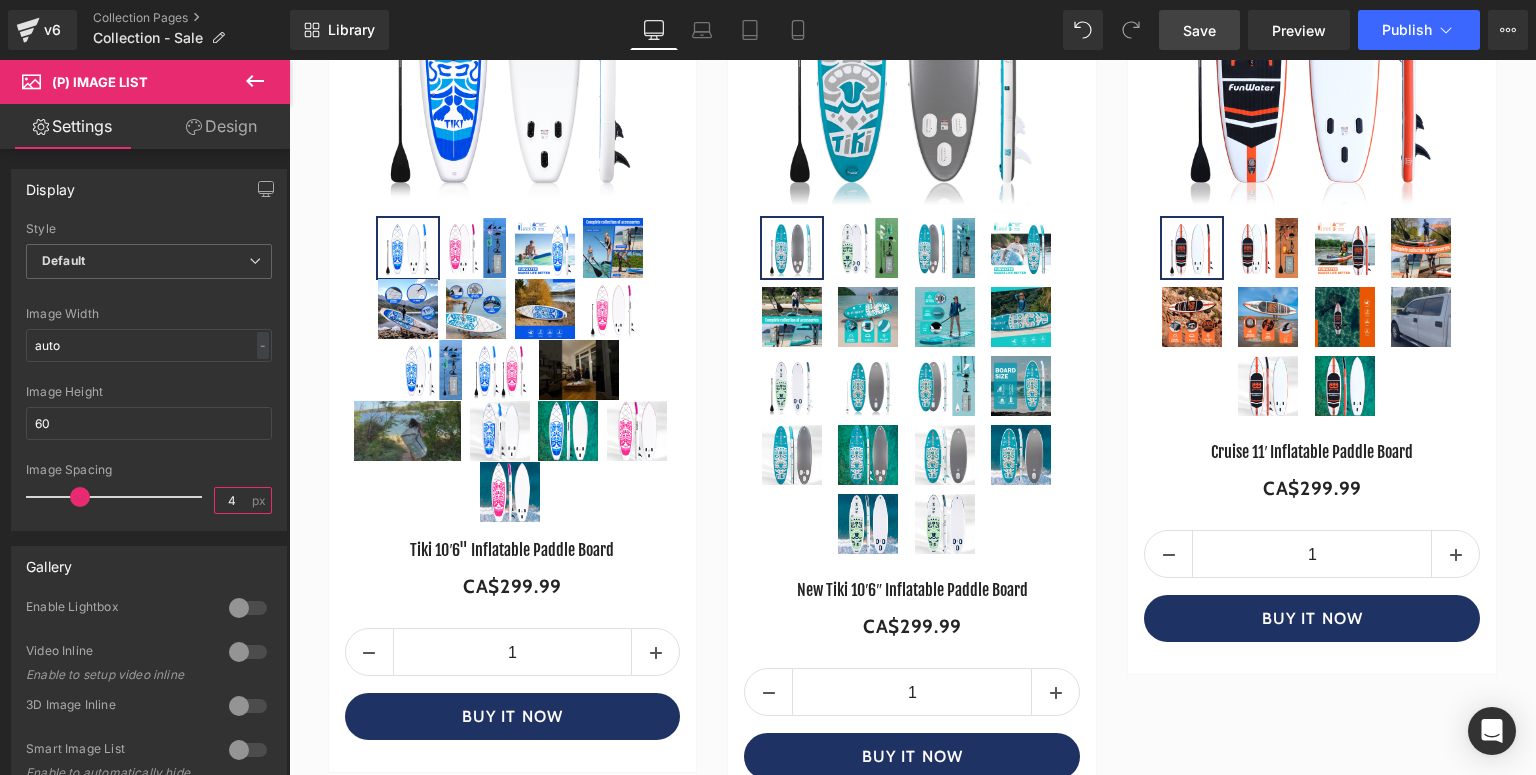scroll, scrollTop: 9140, scrollLeft: 0, axis: vertical 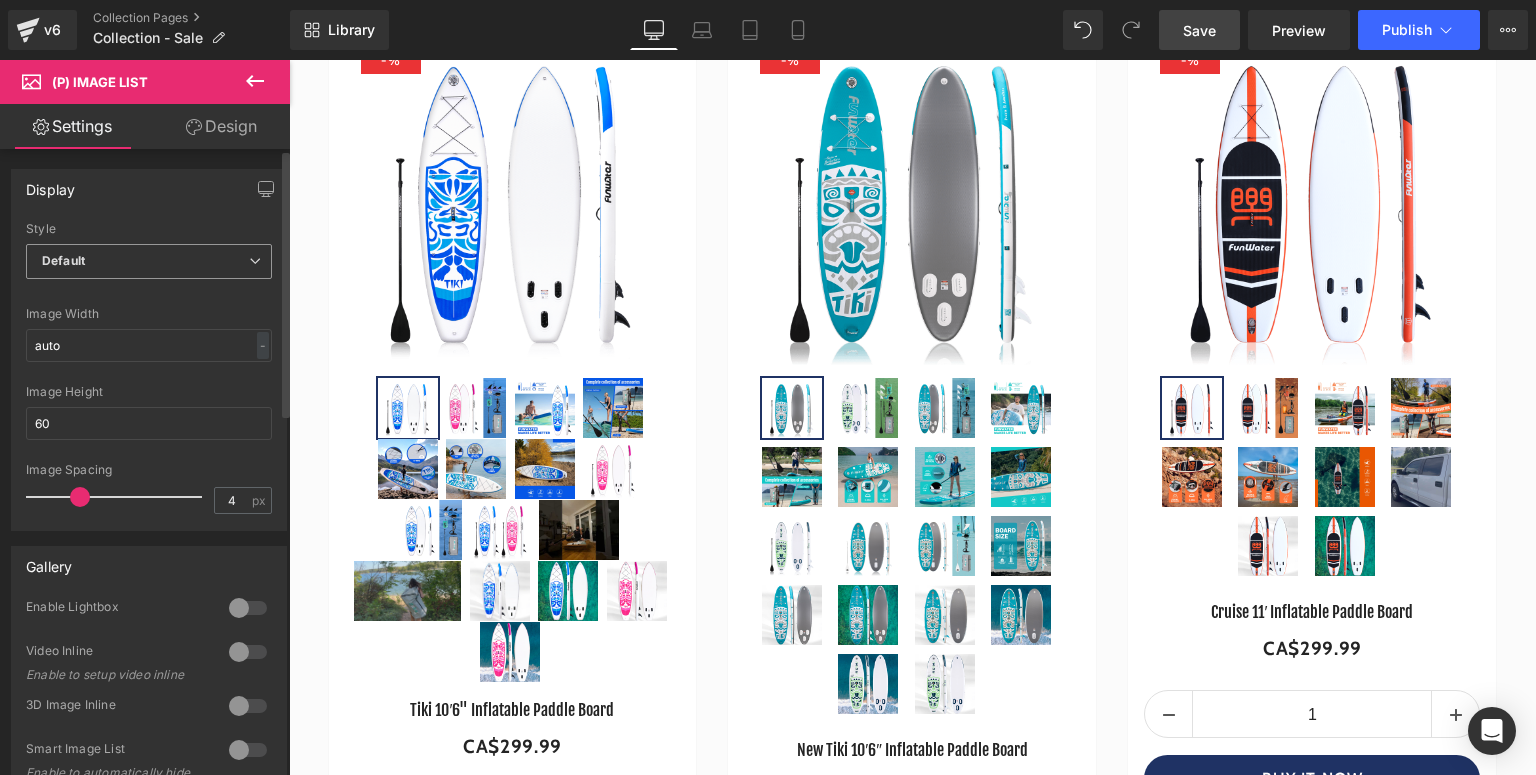 click on "Default" at bounding box center (149, 261) 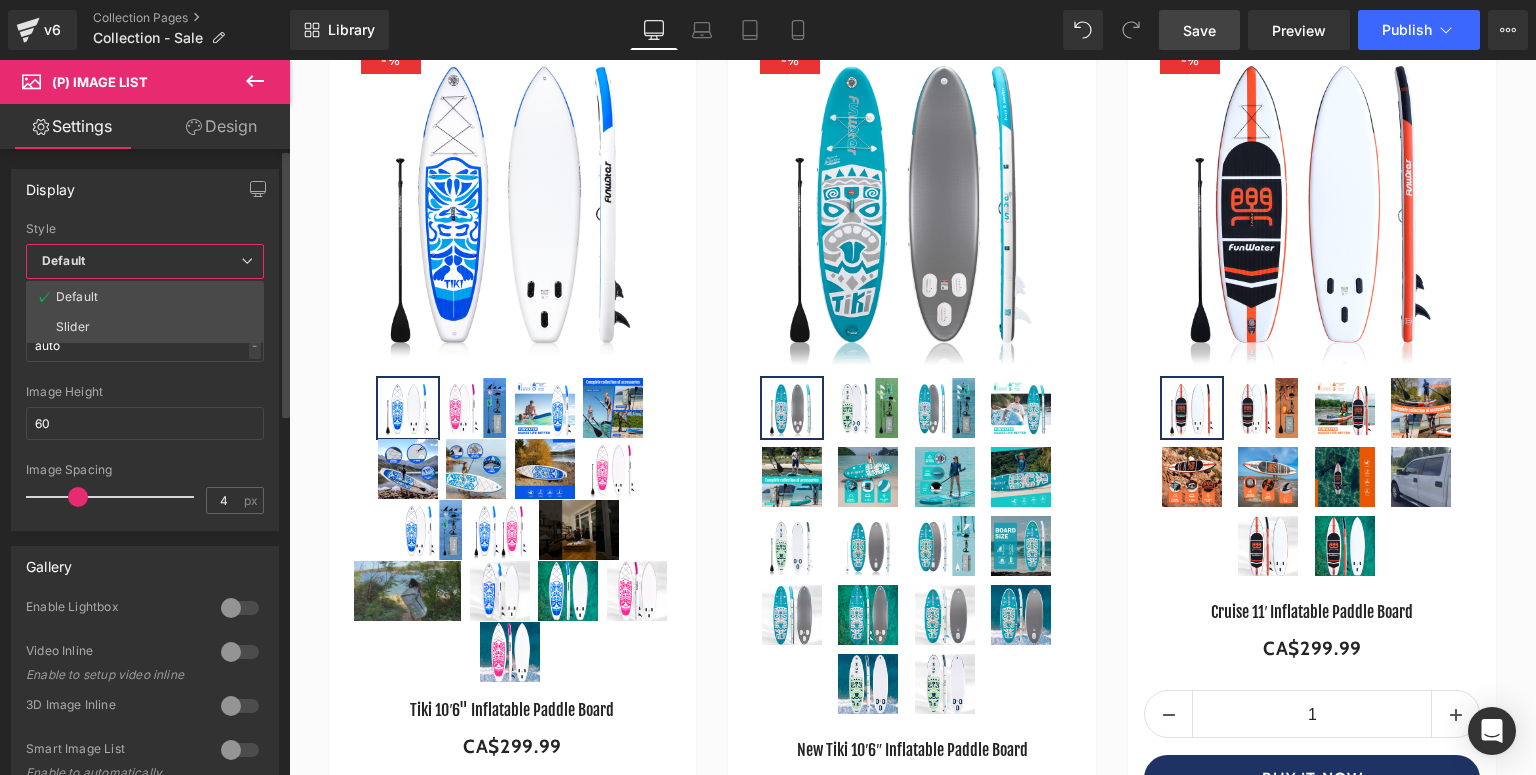 click on "Default" at bounding box center (145, 261) 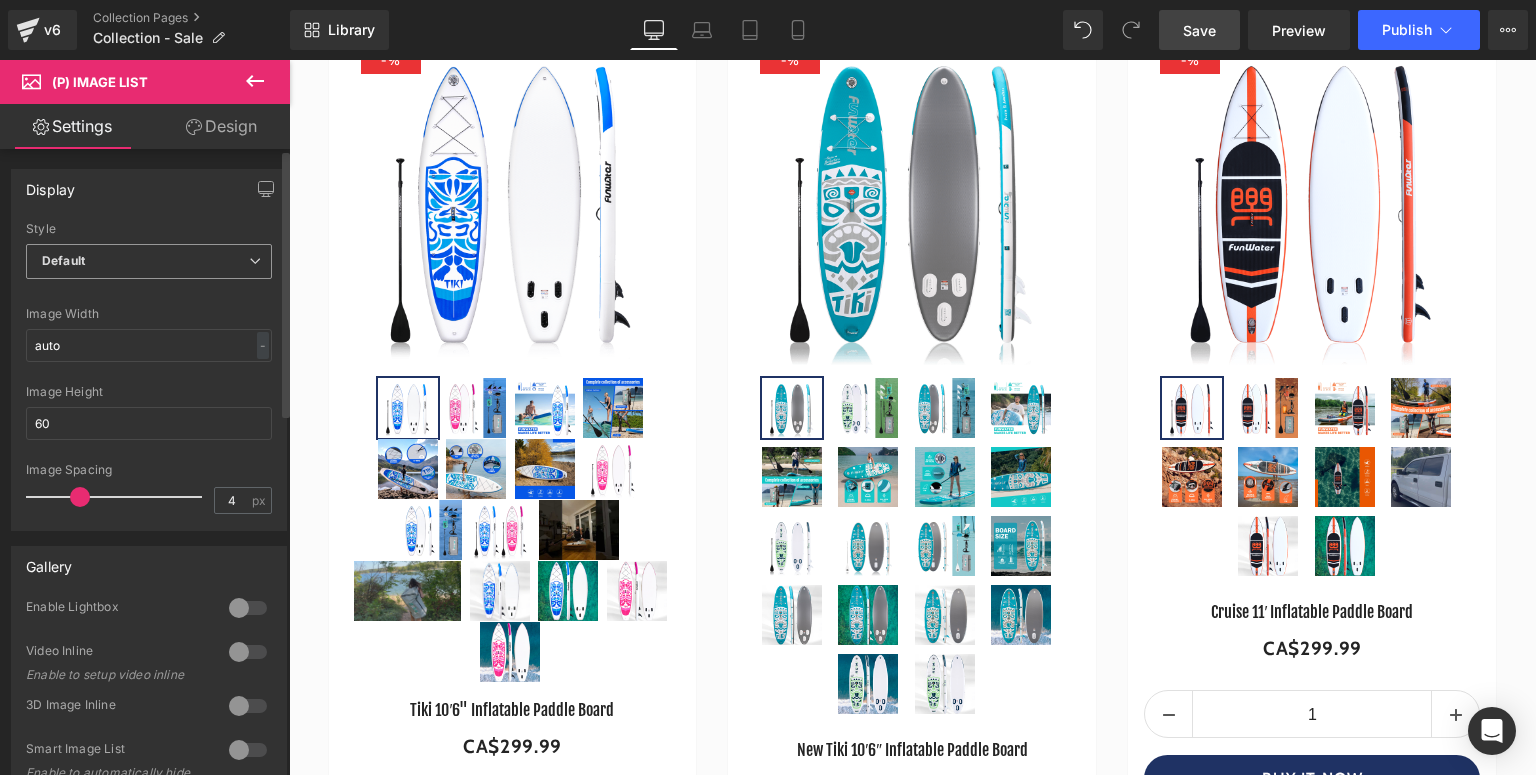 click on "Default" at bounding box center [149, 261] 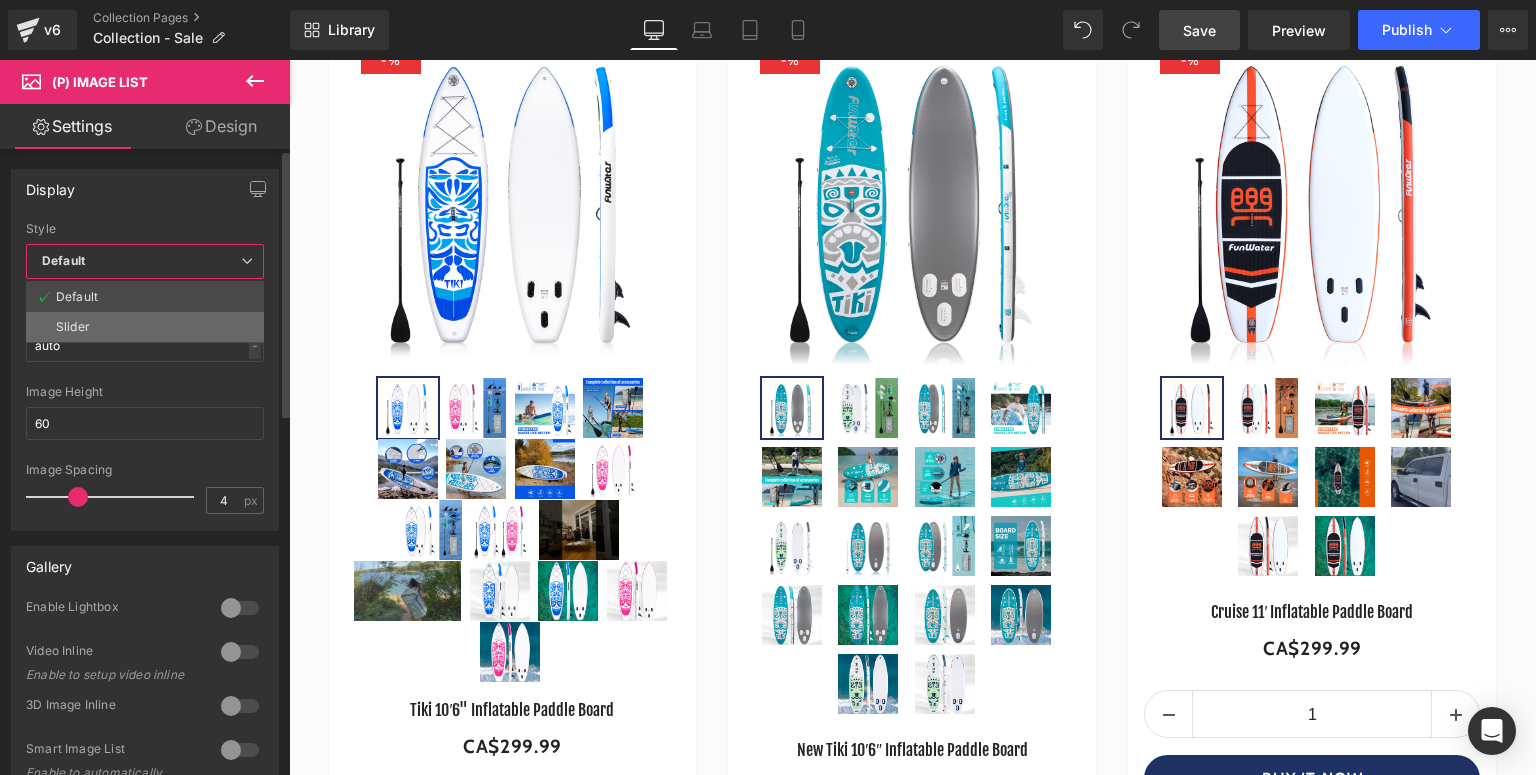 click on "Slider" at bounding box center (145, 327) 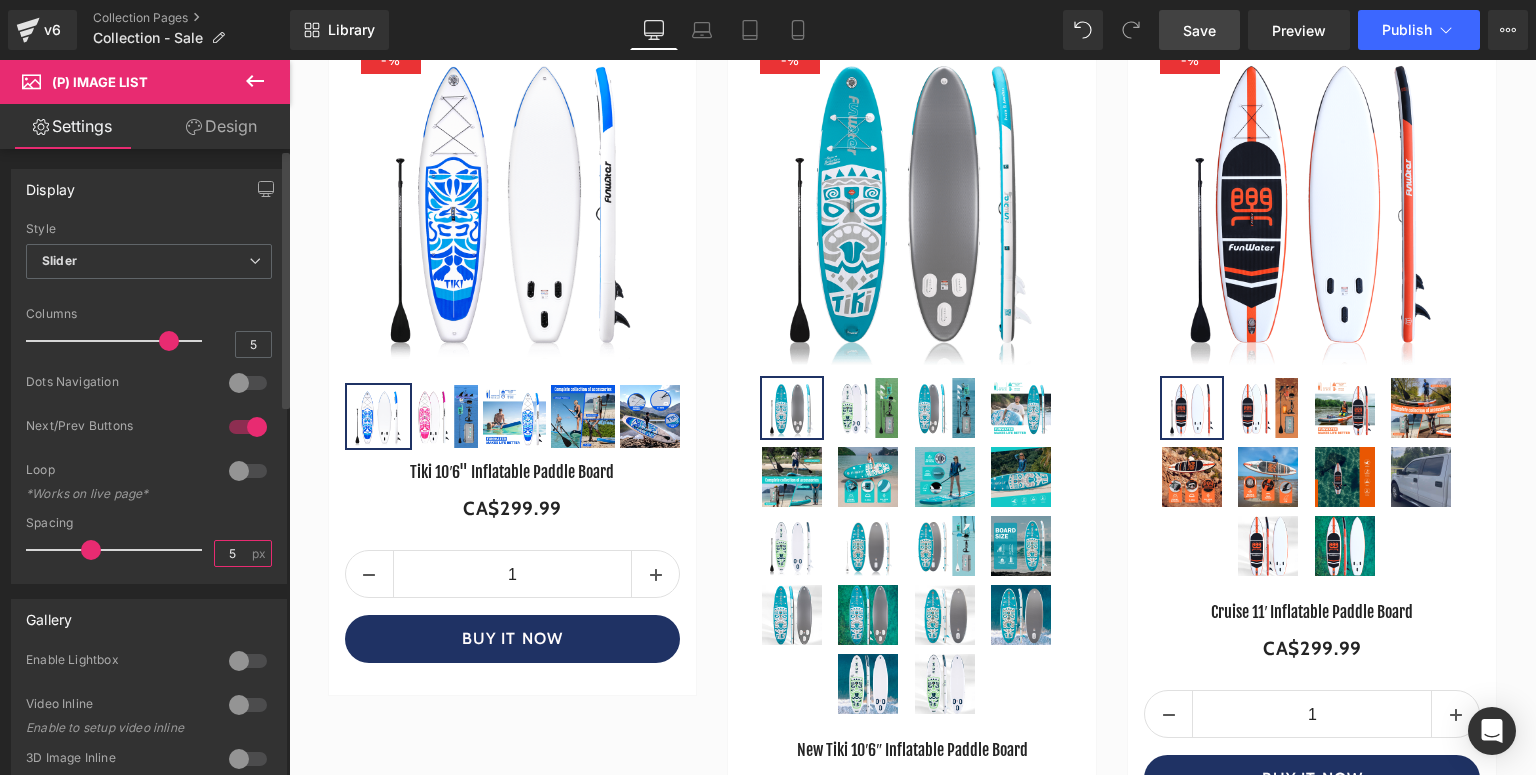 click on "5" at bounding box center (232, 553) 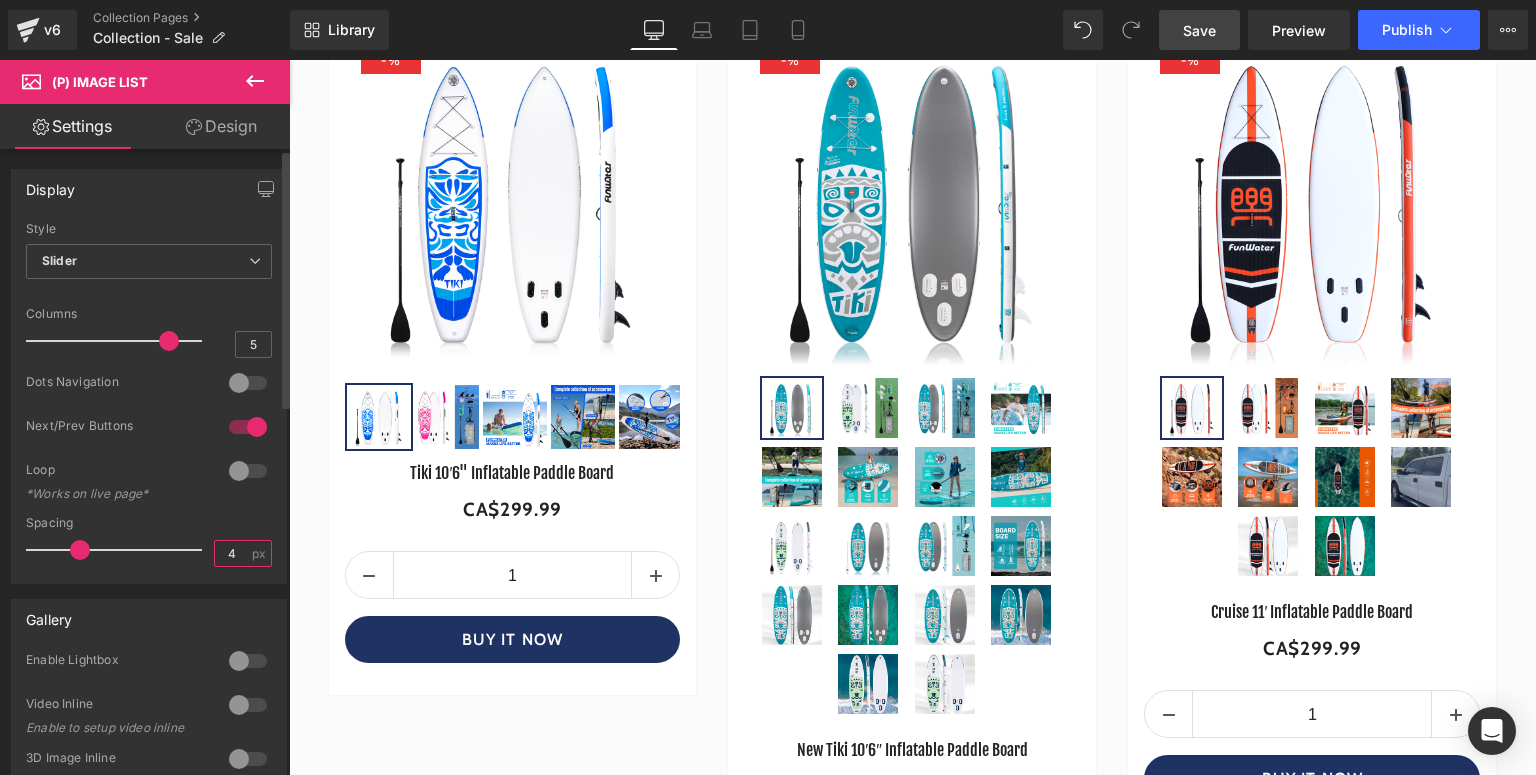 type on "4" 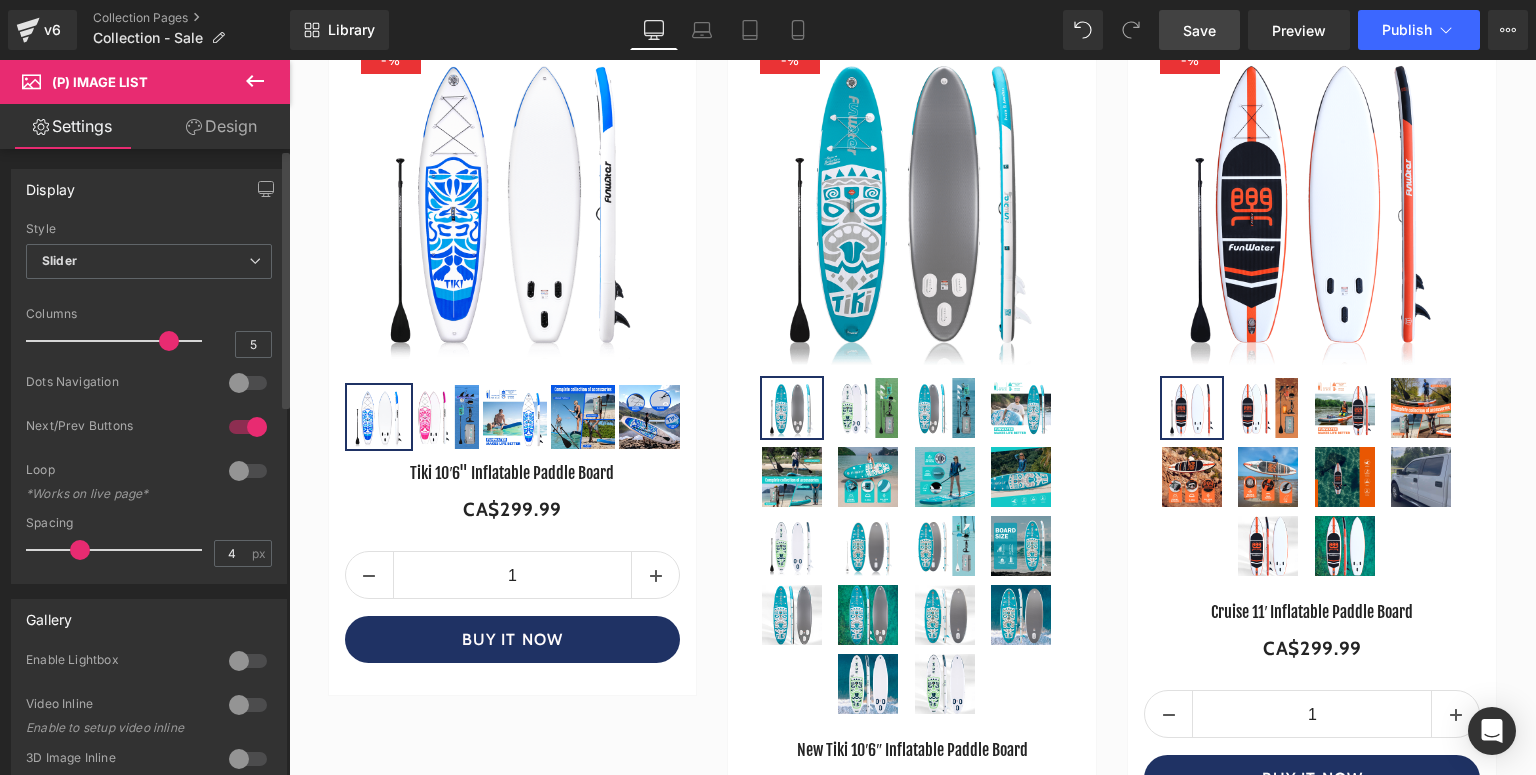 click on "Loop *Works on live page*" at bounding box center [149, 489] 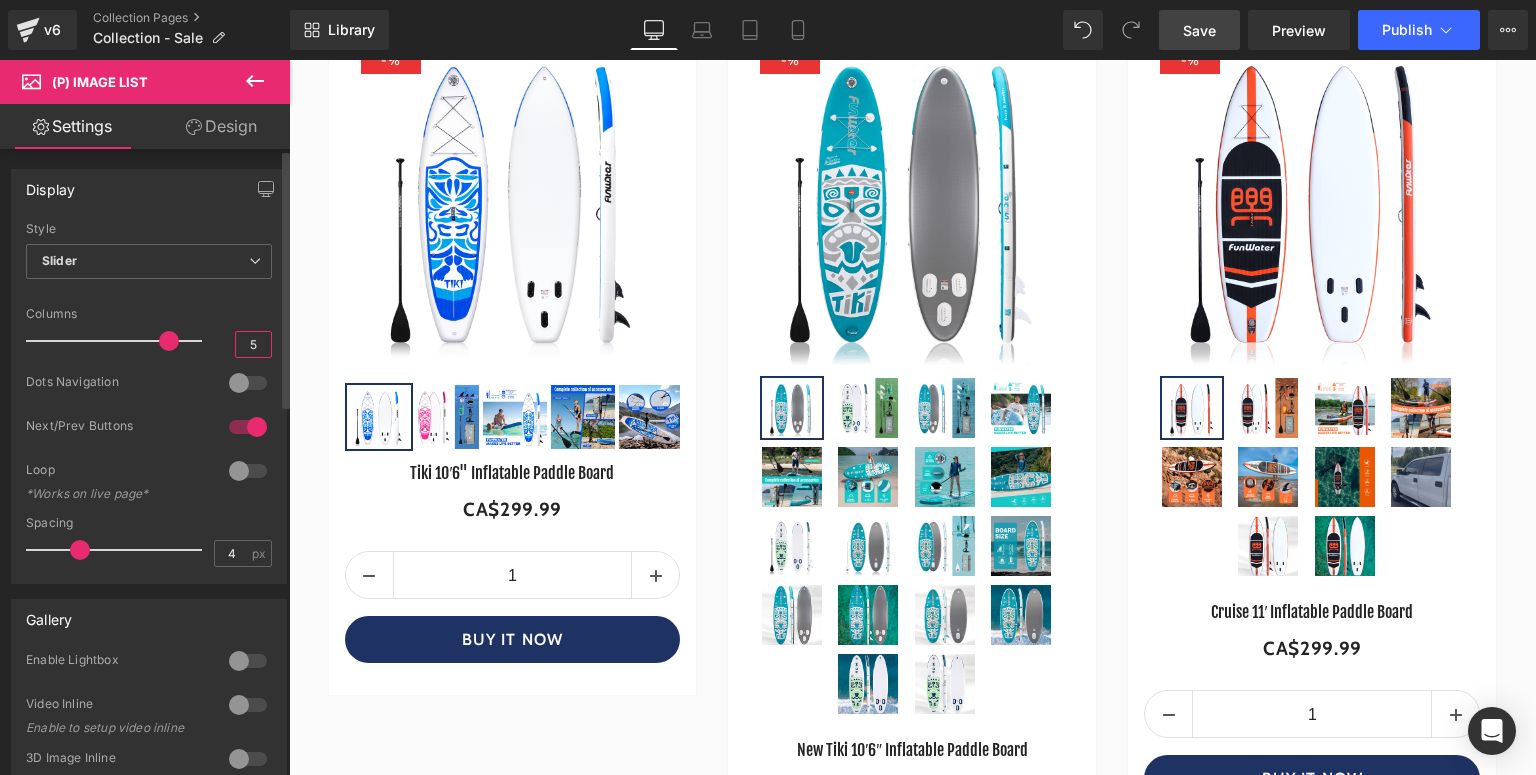click on "5" at bounding box center [253, 344] 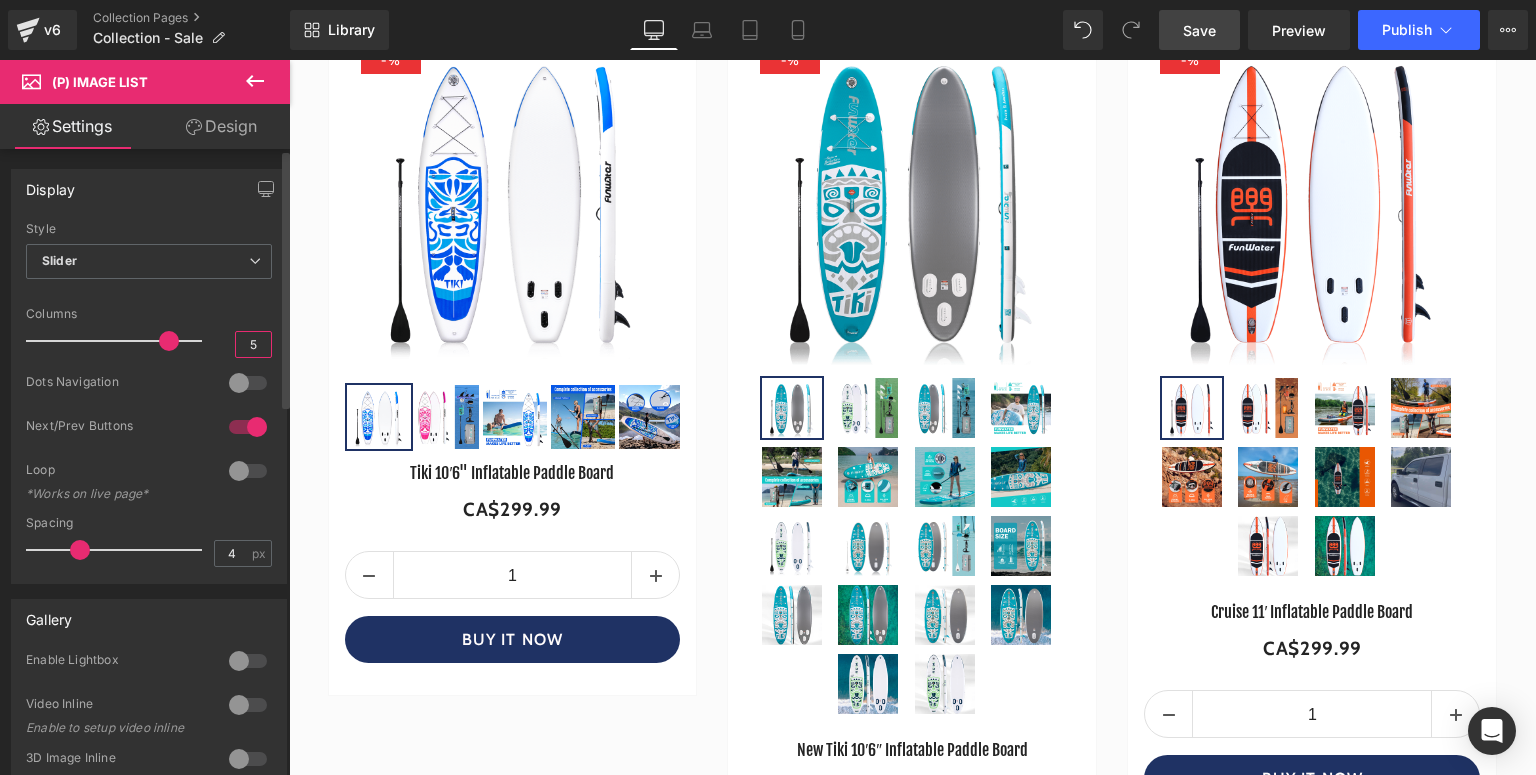 click on "5" at bounding box center [253, 344] 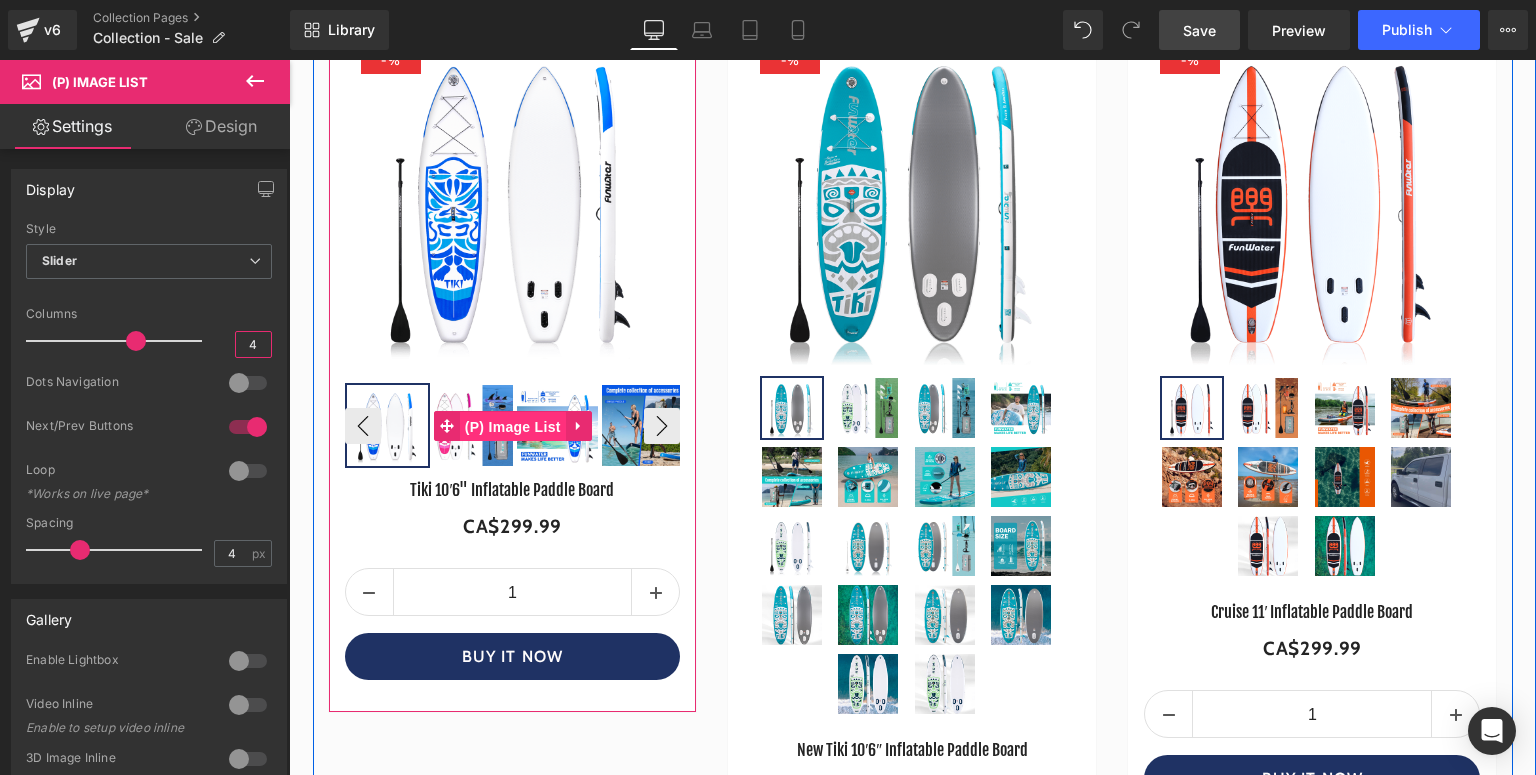 click on "(P) Image List" at bounding box center [513, 427] 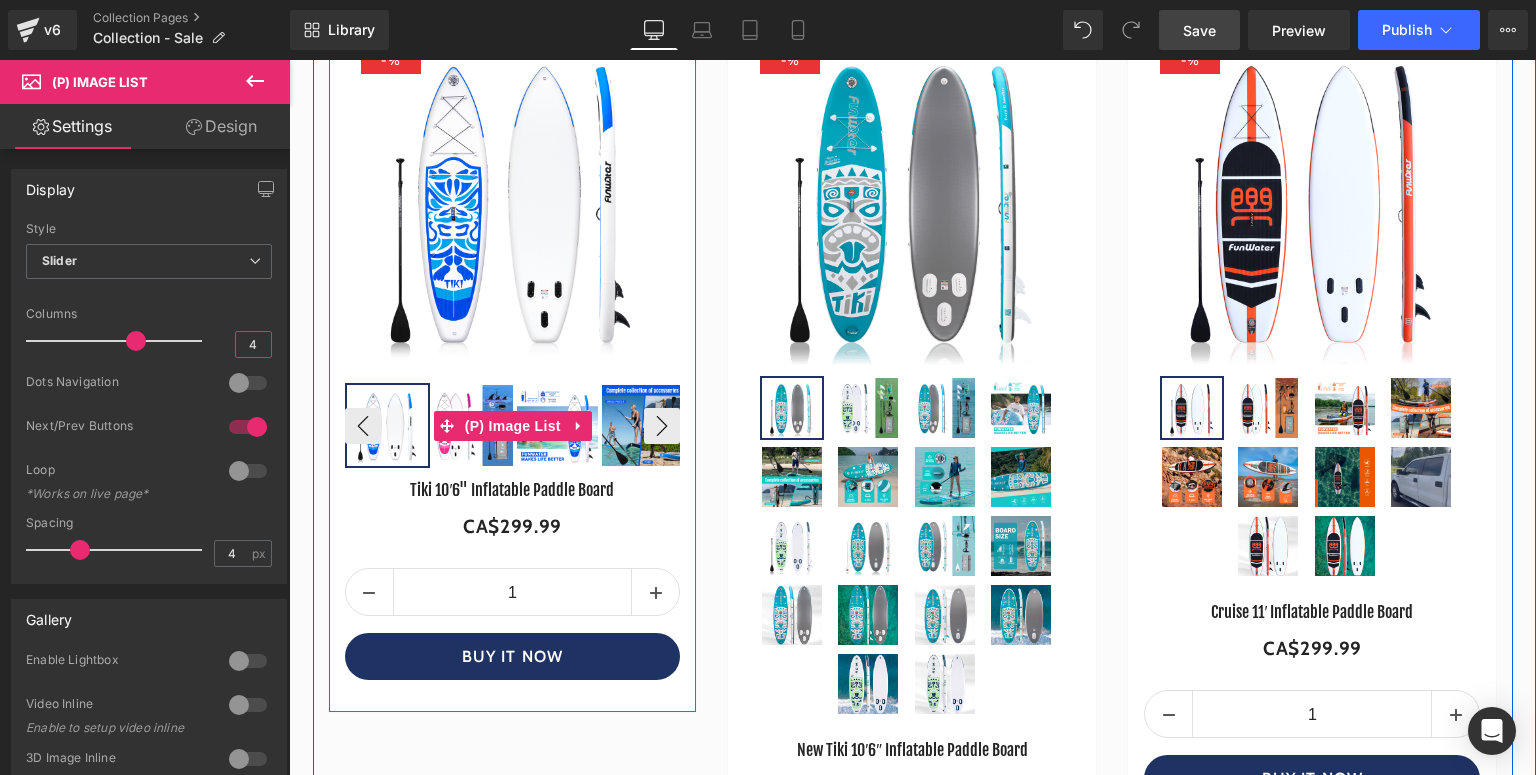 type on "4" 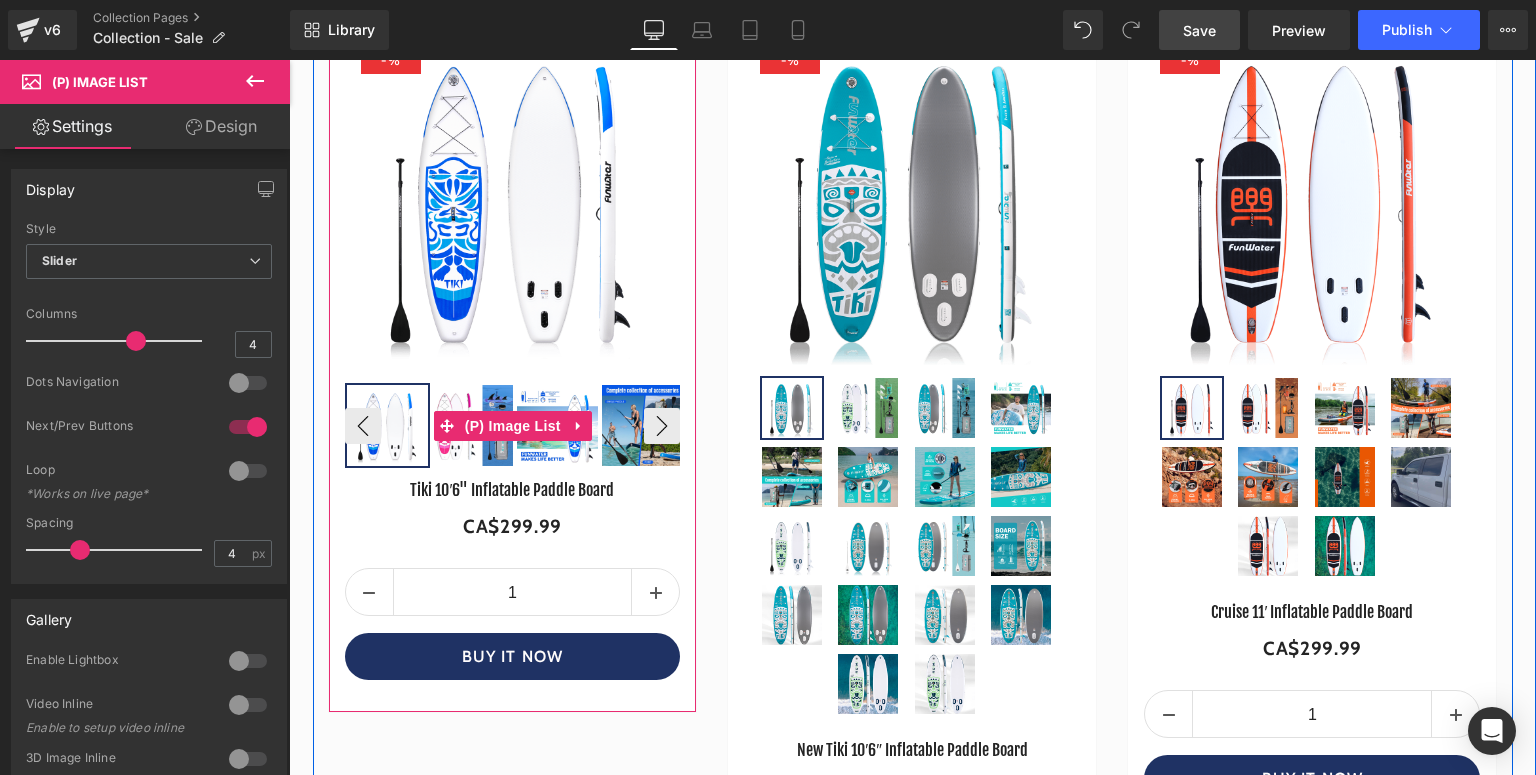 click at bounding box center (472, 425) 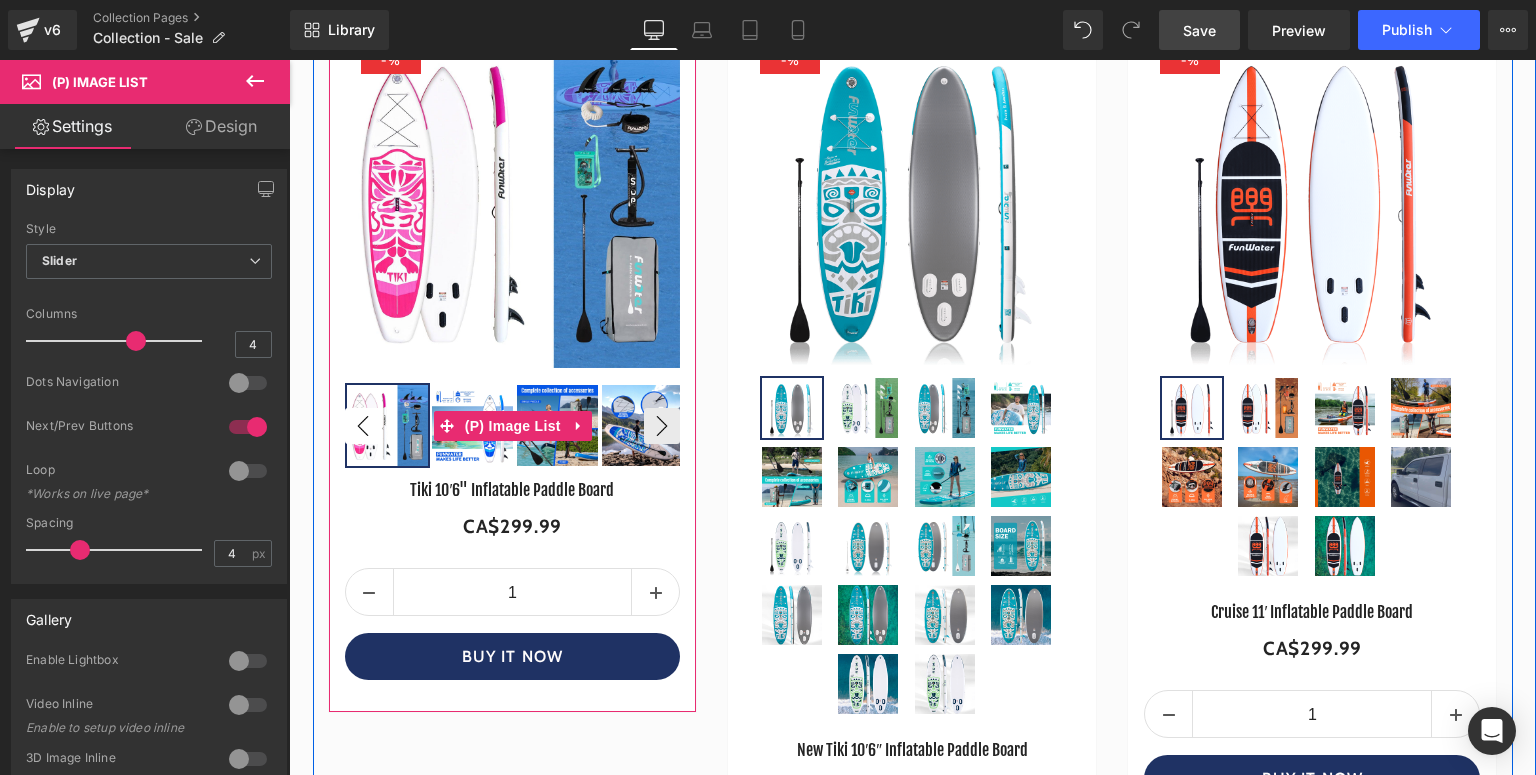 click on "‹" at bounding box center [363, 426] 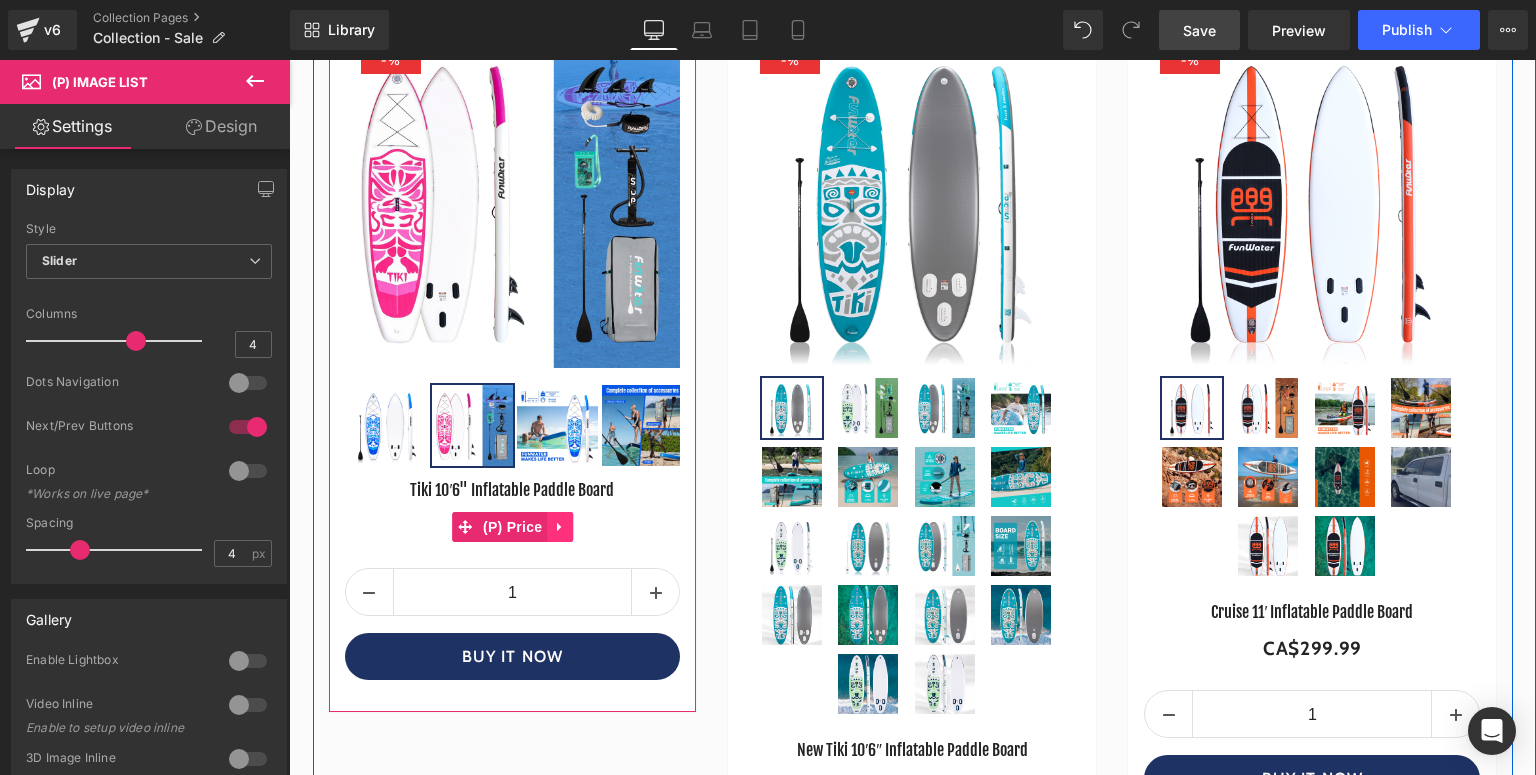 click 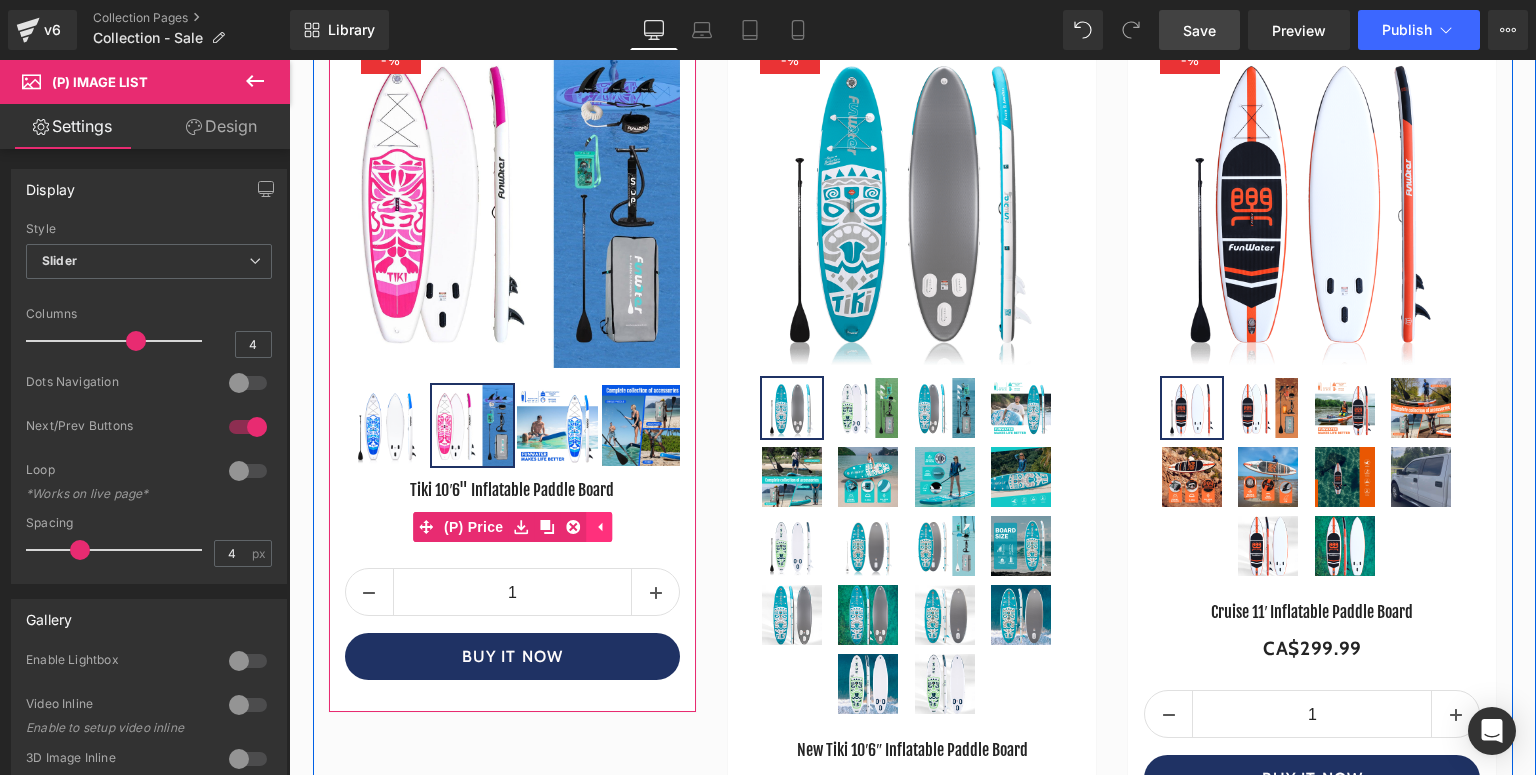 click 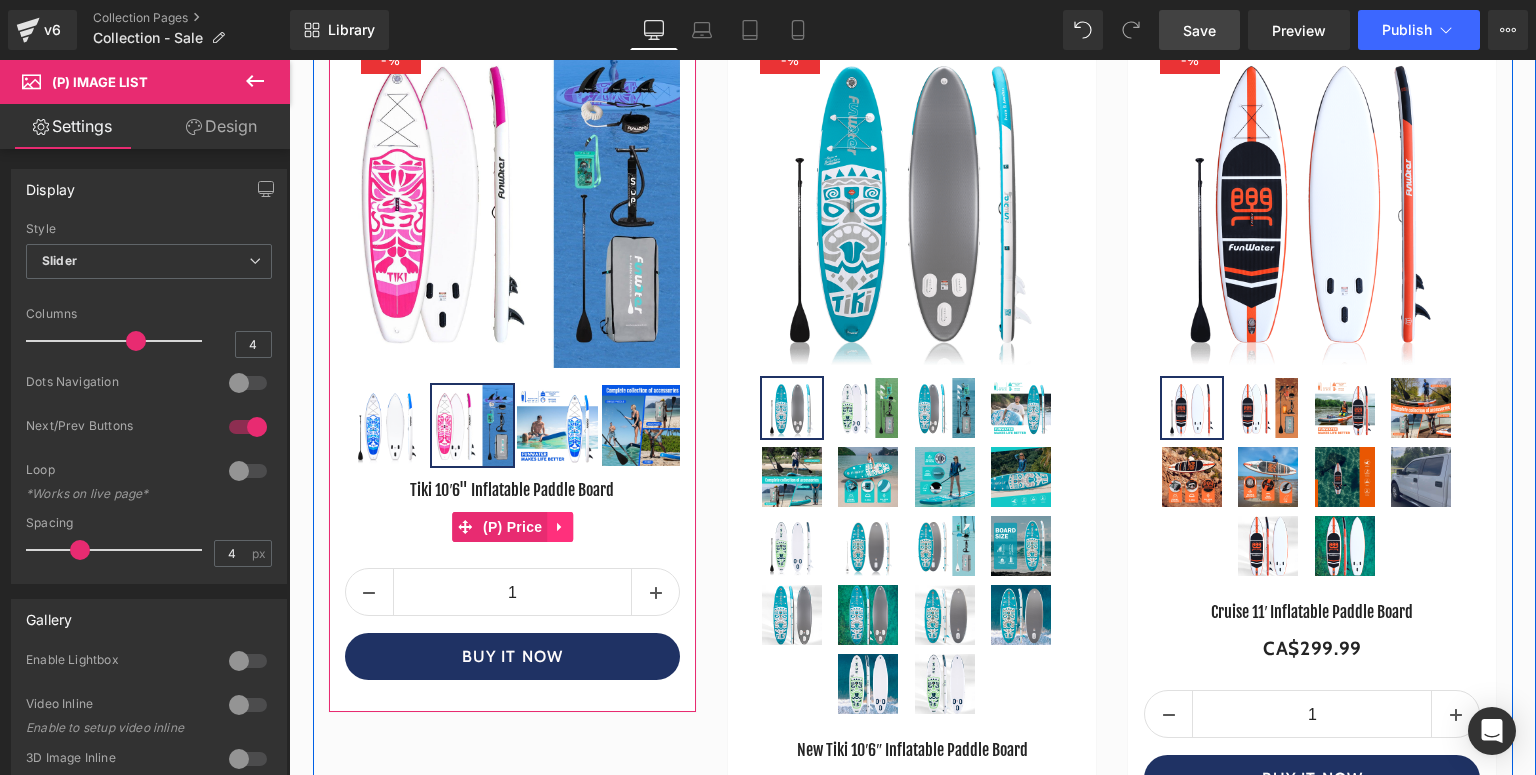 click 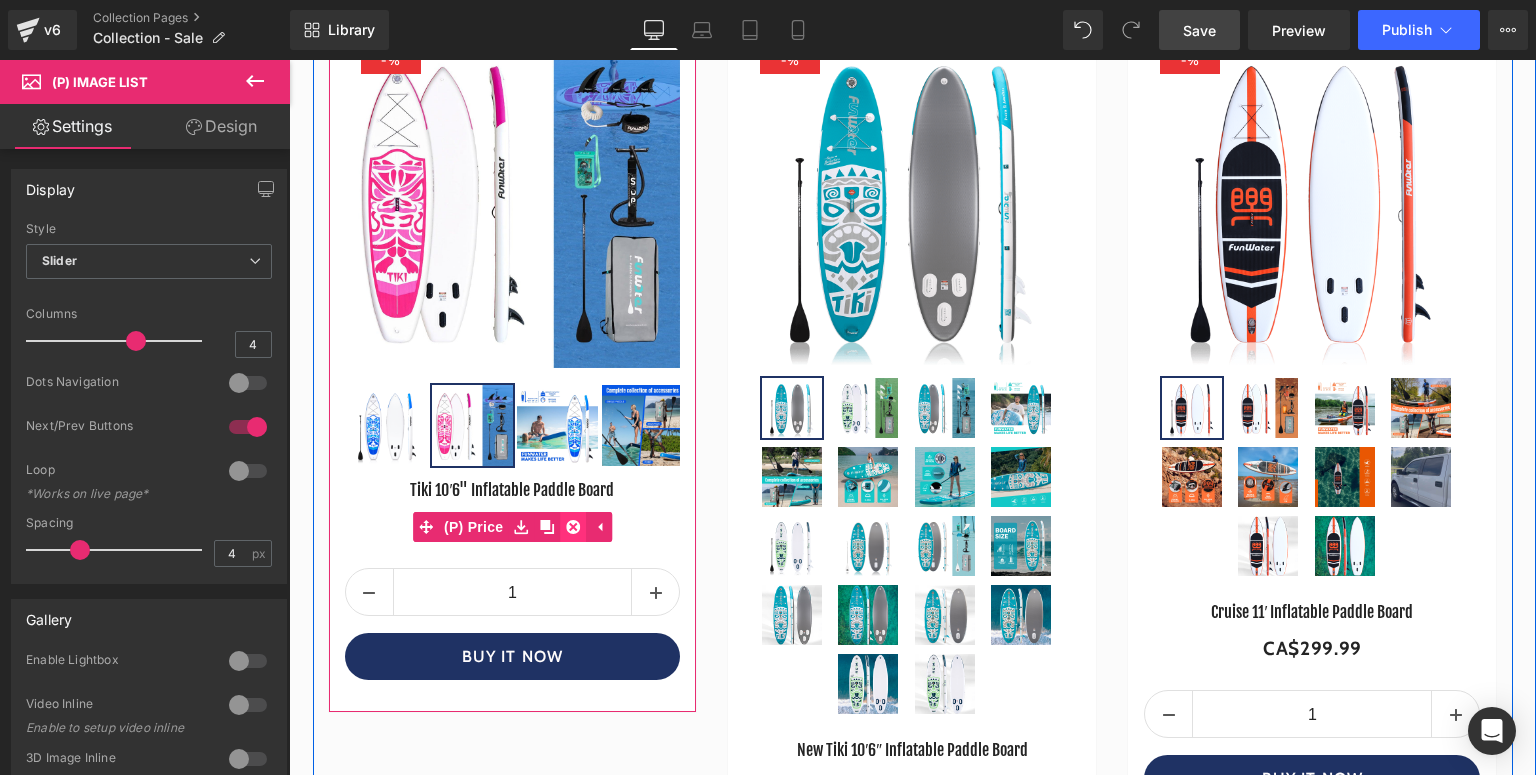 click 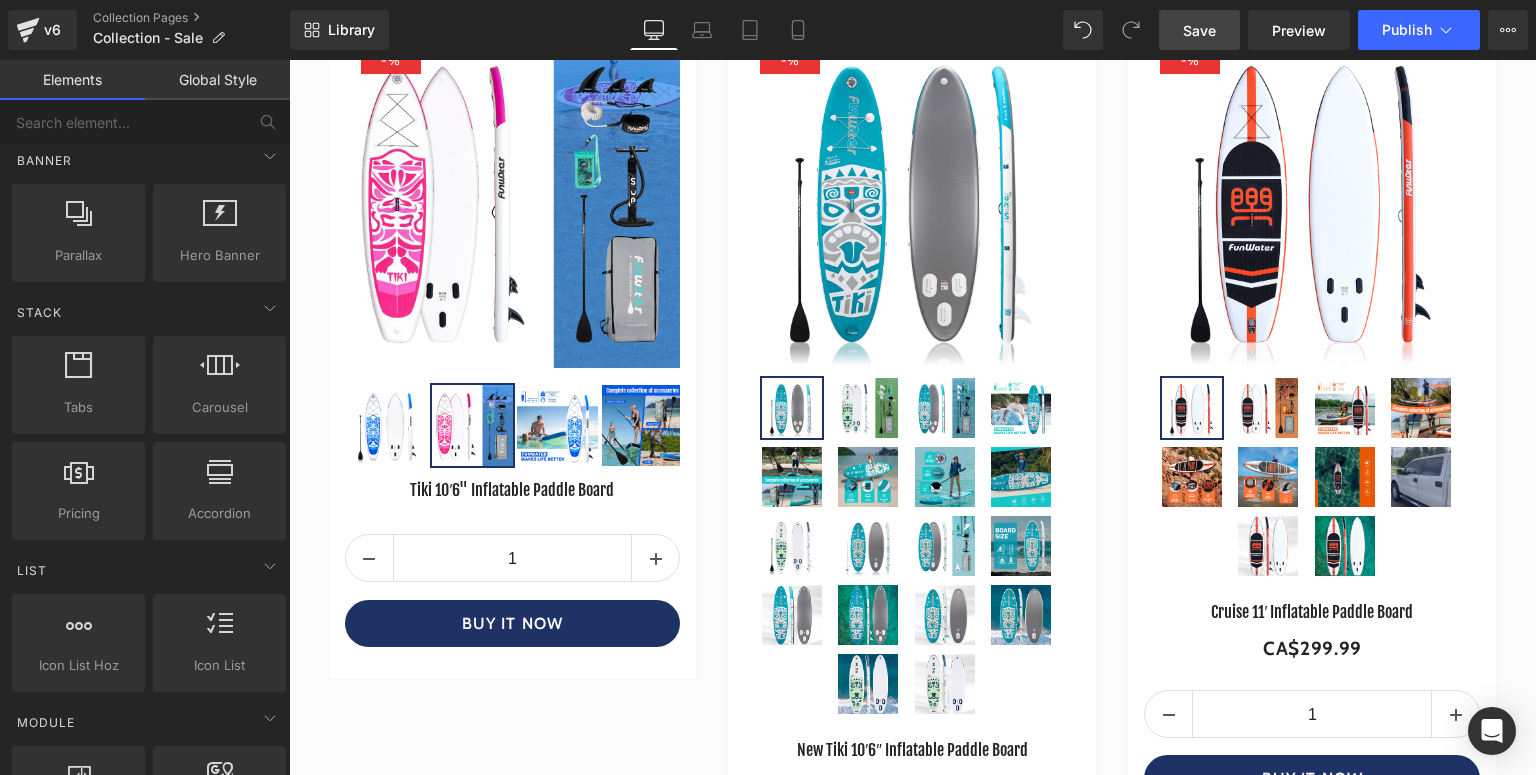 scroll, scrollTop: 0, scrollLeft: 0, axis: both 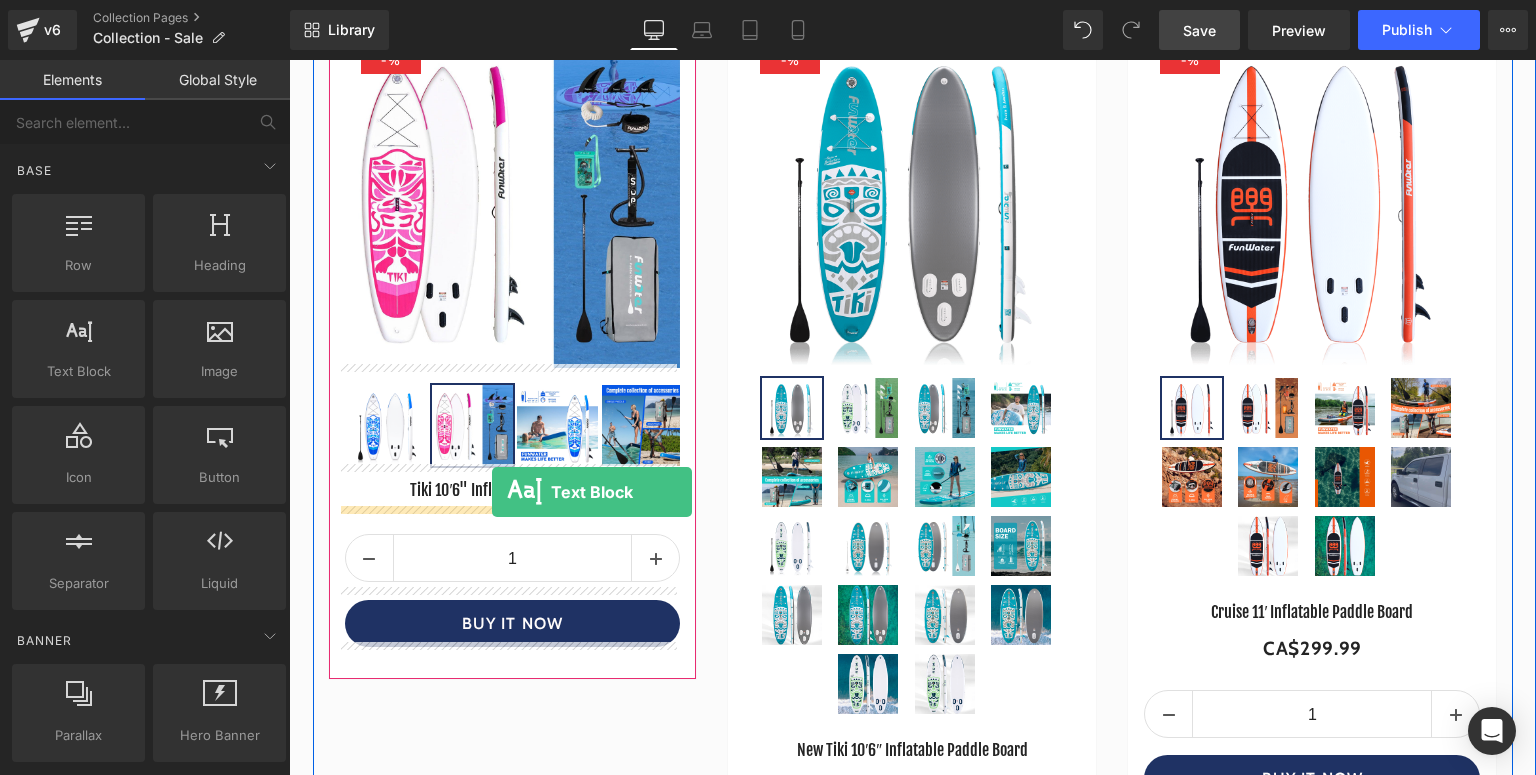 drag, startPoint x: 345, startPoint y: 409, endPoint x: 492, endPoint y: 492, distance: 168.8135 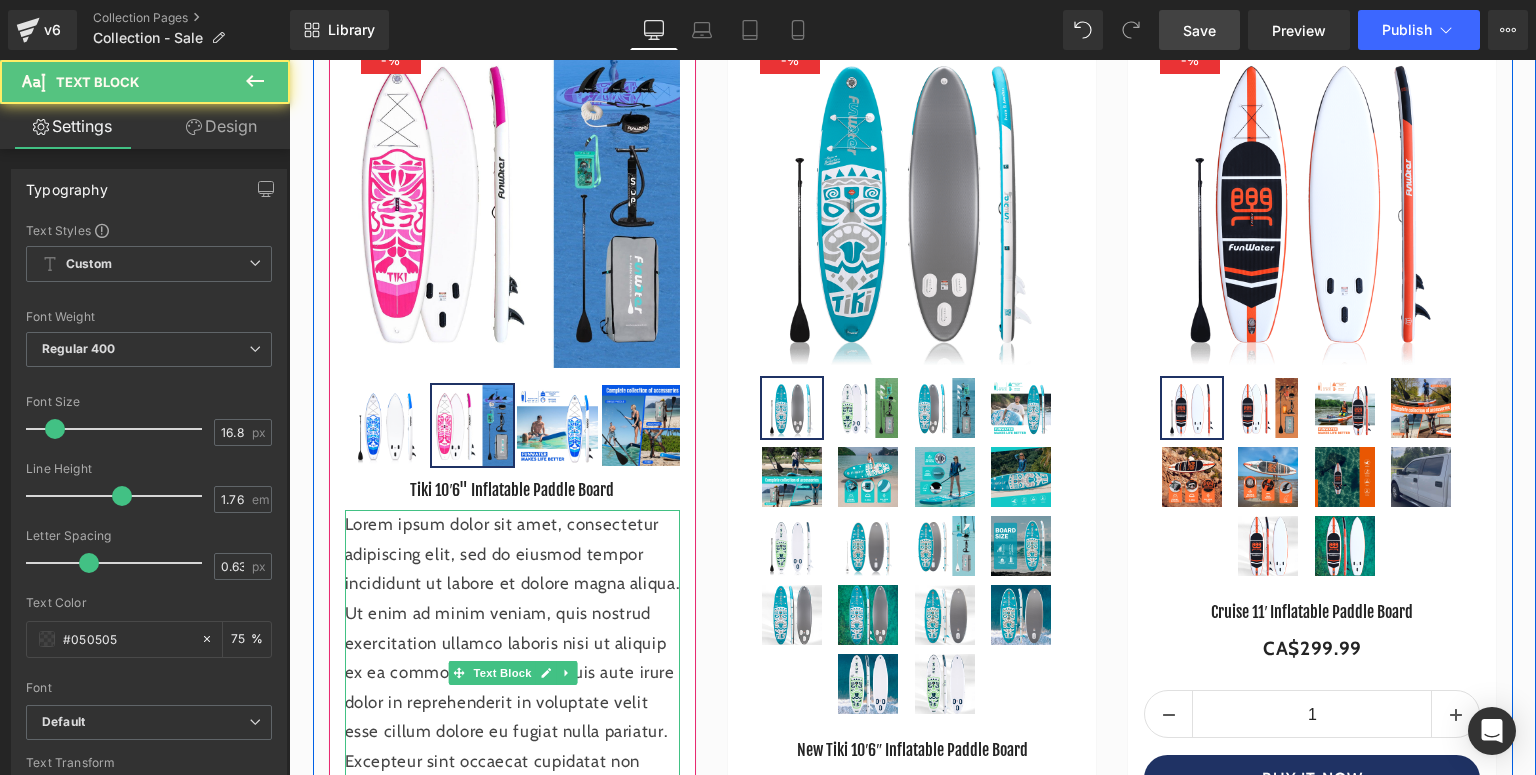 scroll, scrollTop: 9220, scrollLeft: 0, axis: vertical 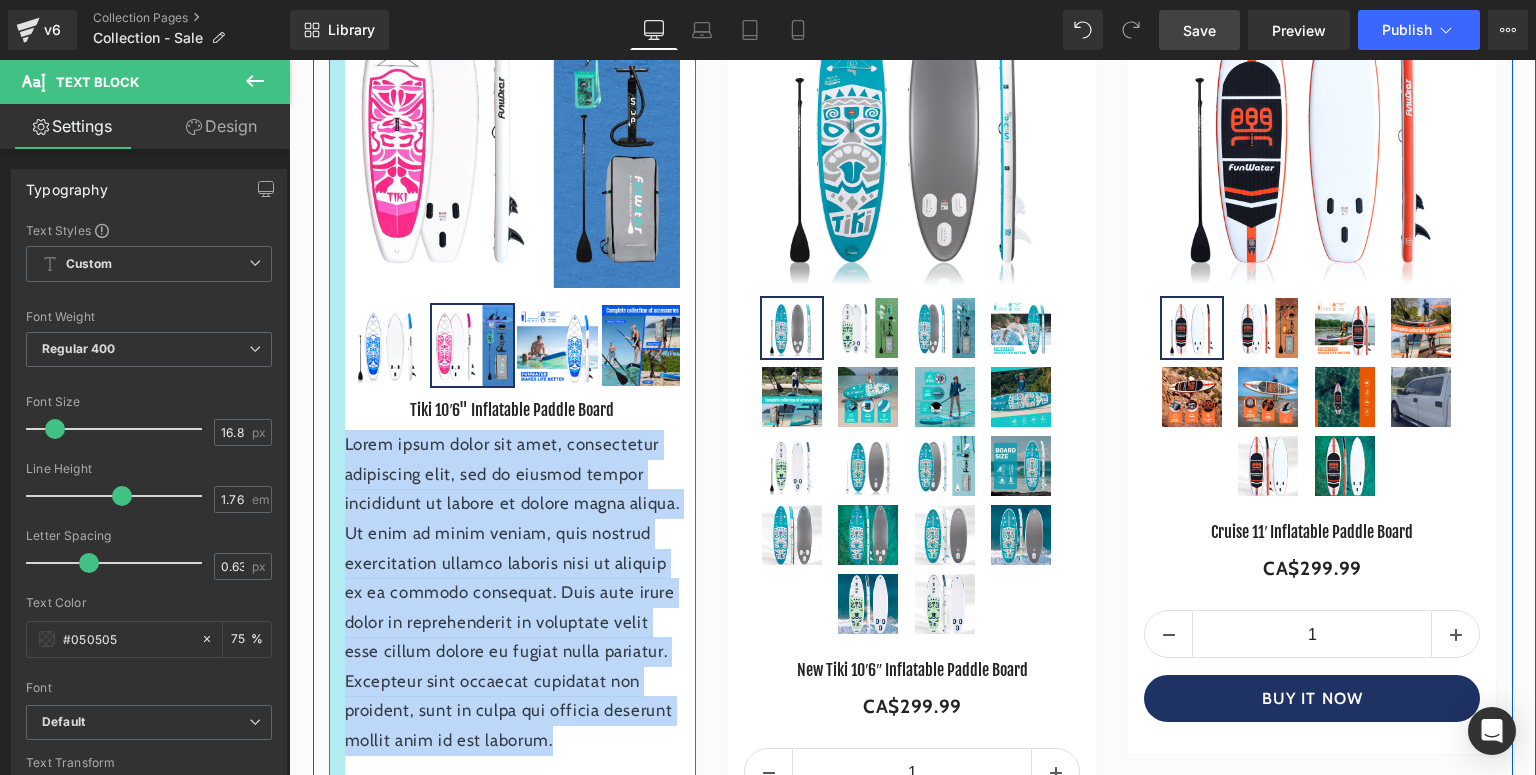 drag, startPoint x: 564, startPoint y: 726, endPoint x: 332, endPoint y: 440, distance: 368.2662 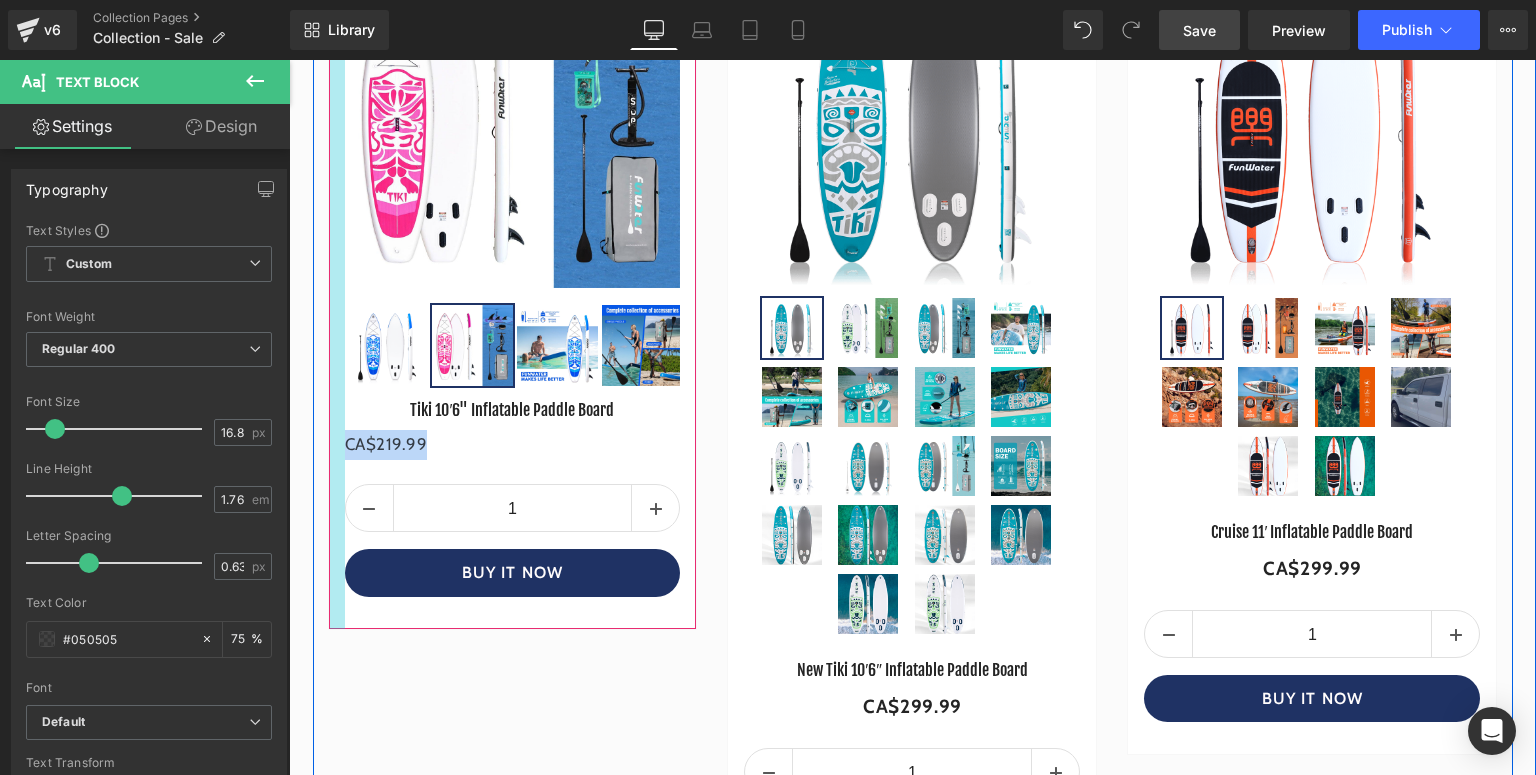 drag, startPoint x: 424, startPoint y: 445, endPoint x: 335, endPoint y: 439, distance: 89.20202 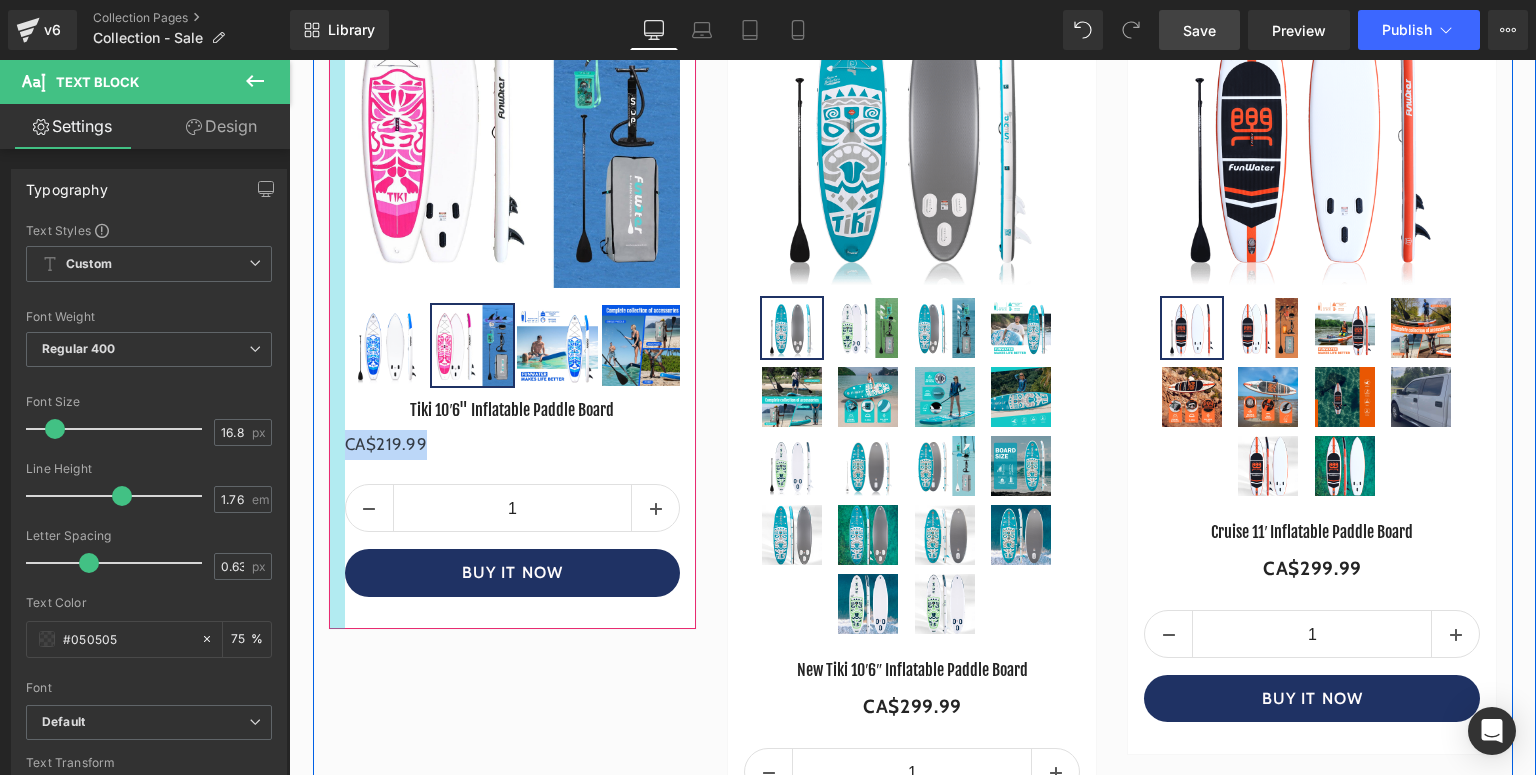 click on "-
29999
%
(P) Image
‹" at bounding box center (513, 282) 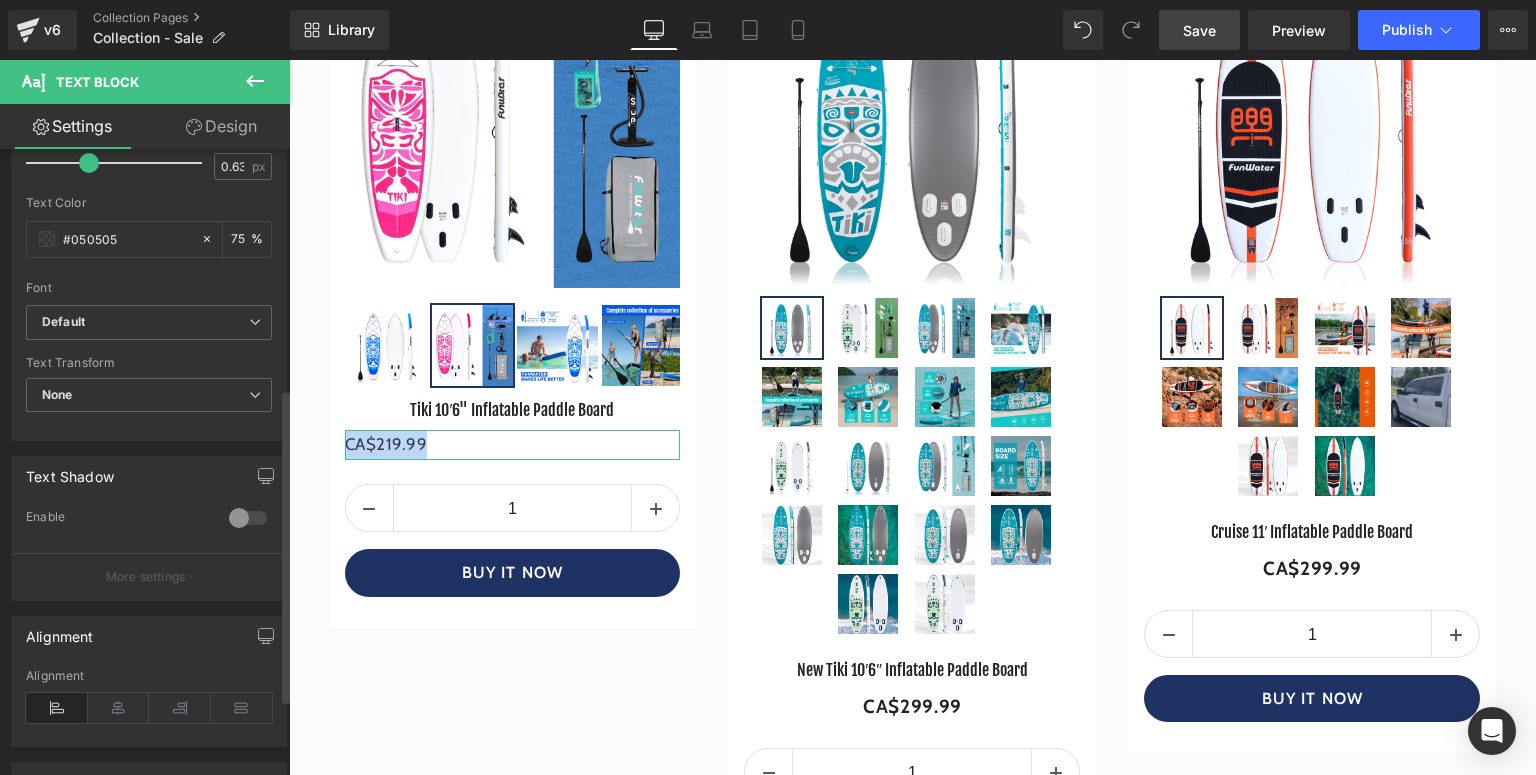 scroll, scrollTop: 633, scrollLeft: 0, axis: vertical 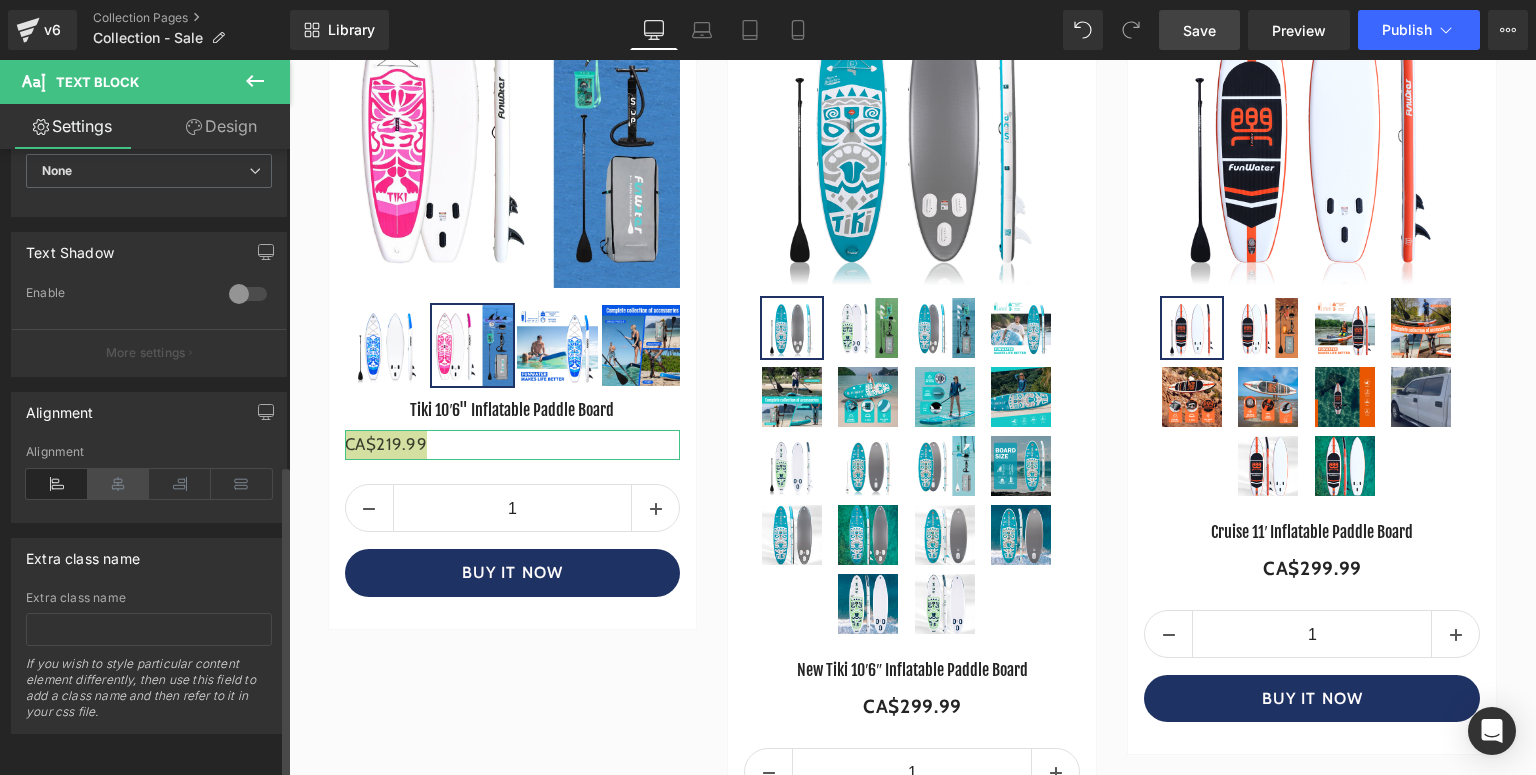 click at bounding box center [119, 484] 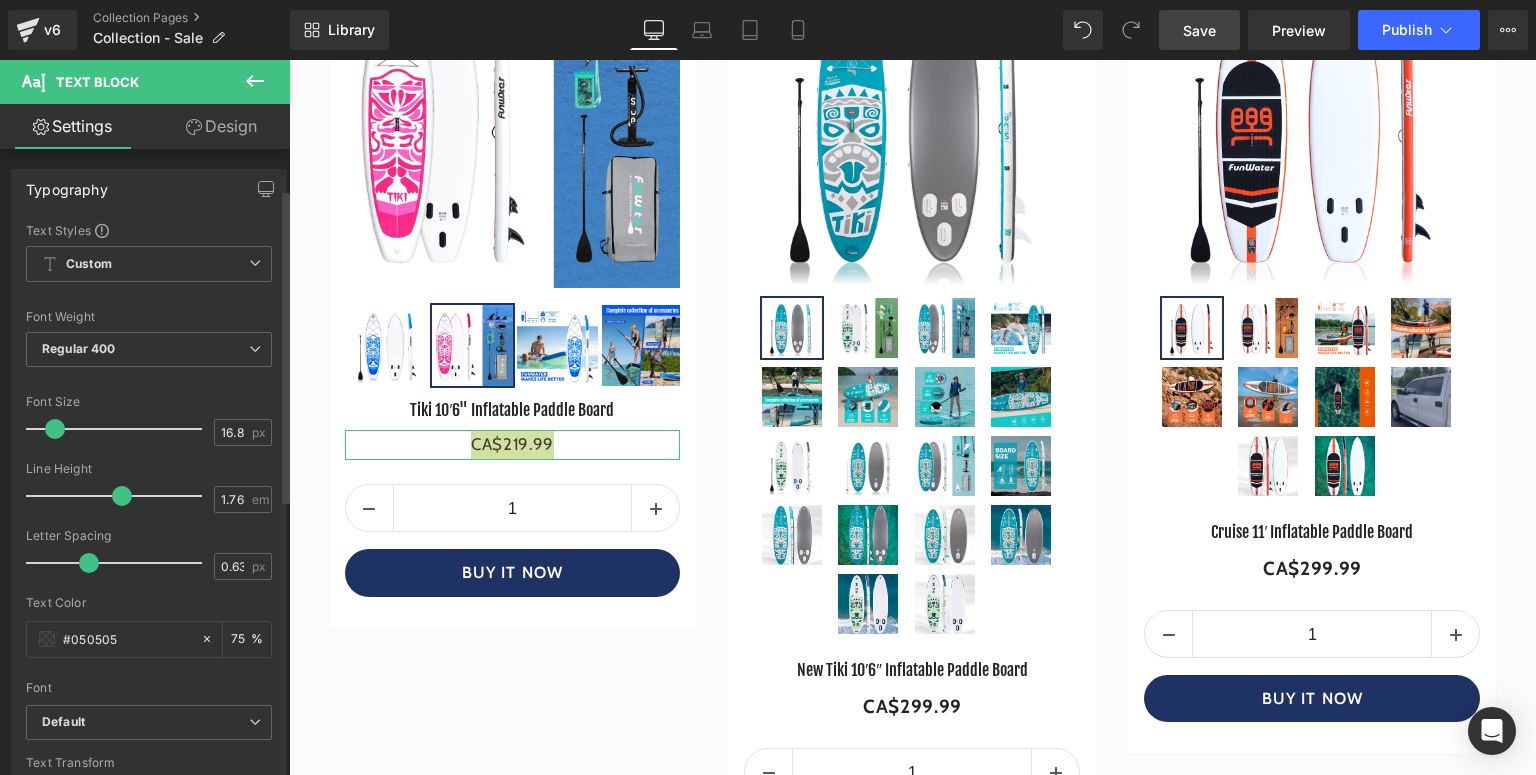 scroll, scrollTop: 80, scrollLeft: 0, axis: vertical 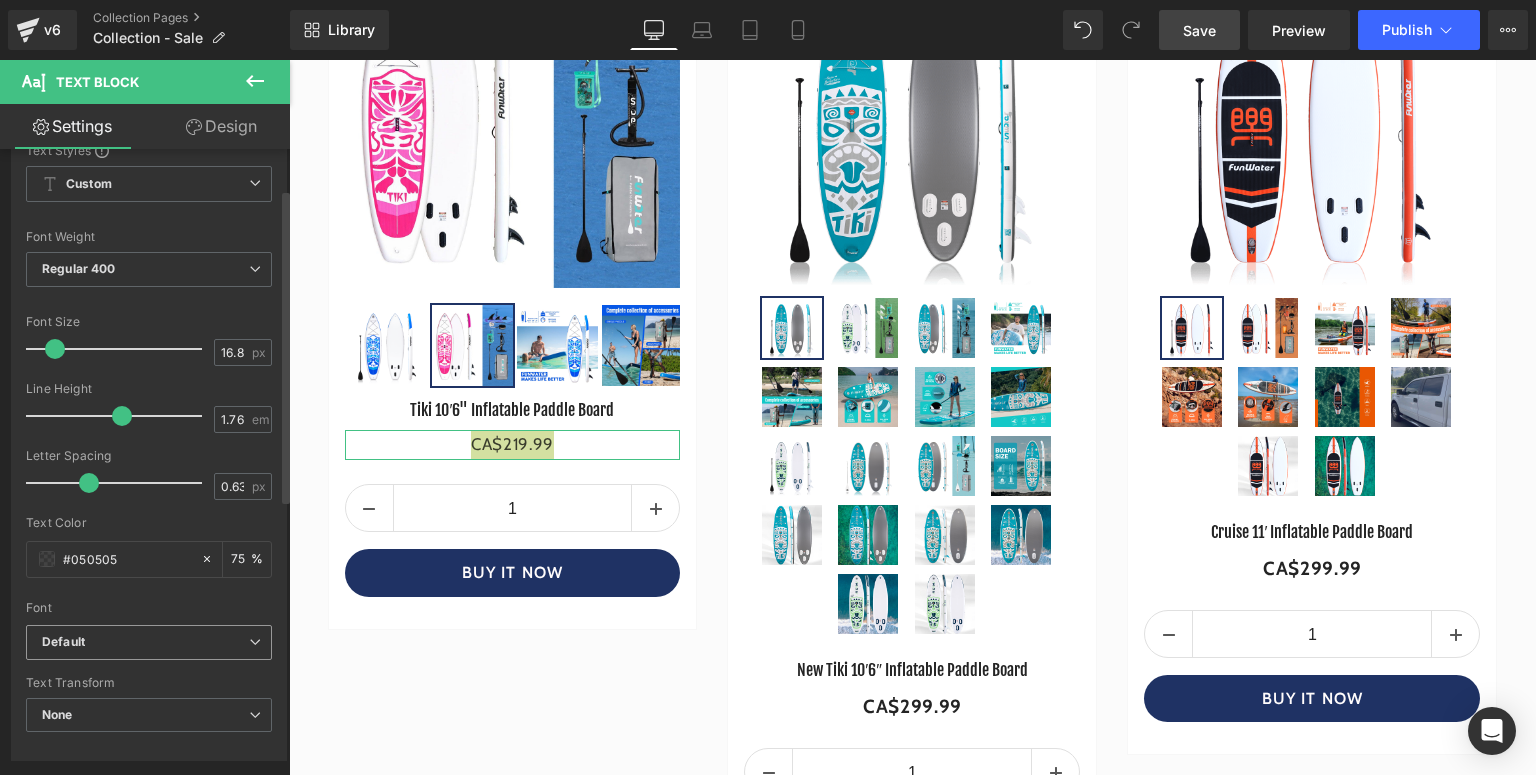 click on "Default" at bounding box center [149, 642] 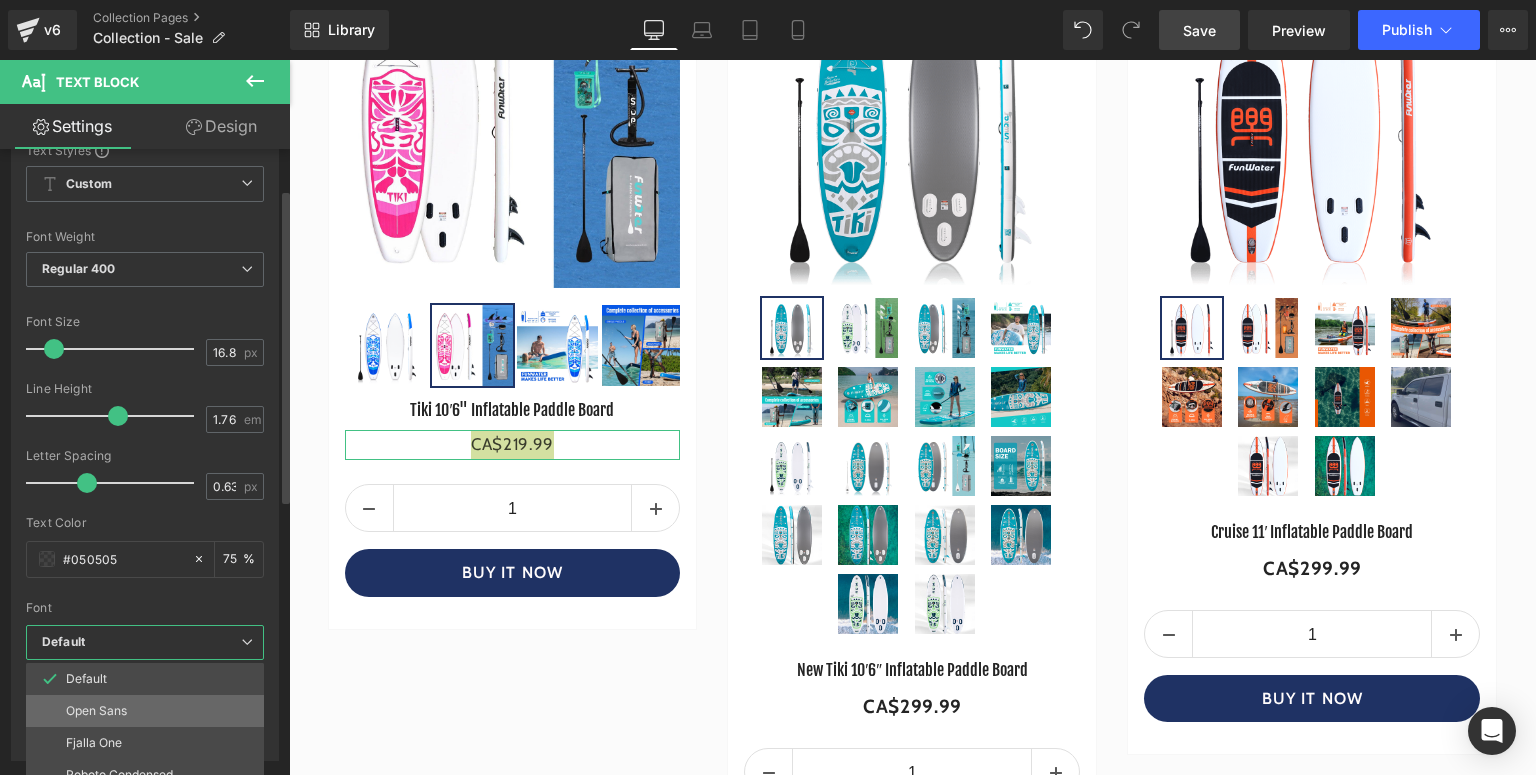 scroll, scrollTop: 80, scrollLeft: 0, axis: vertical 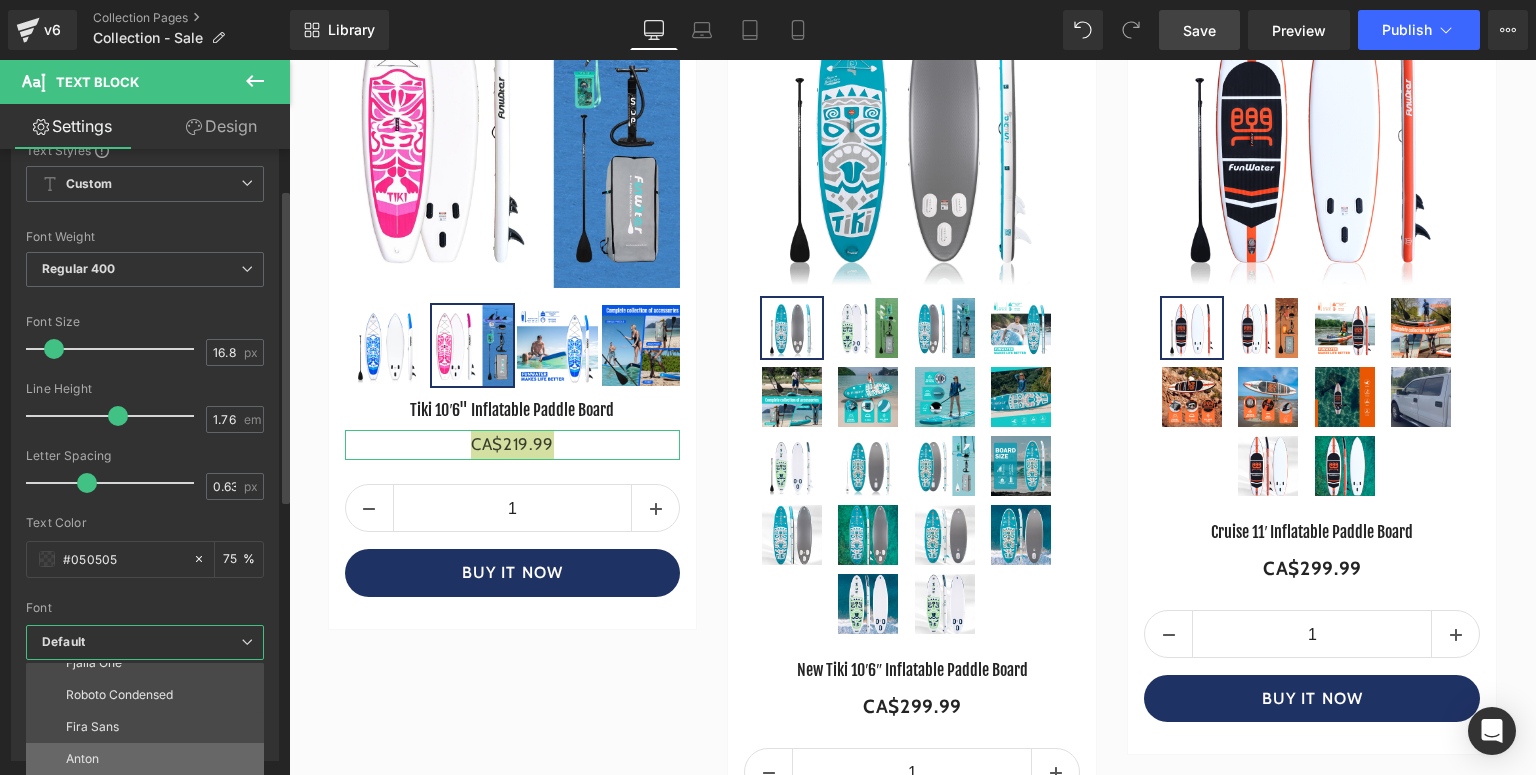 click on "Anton" at bounding box center (149, 759) 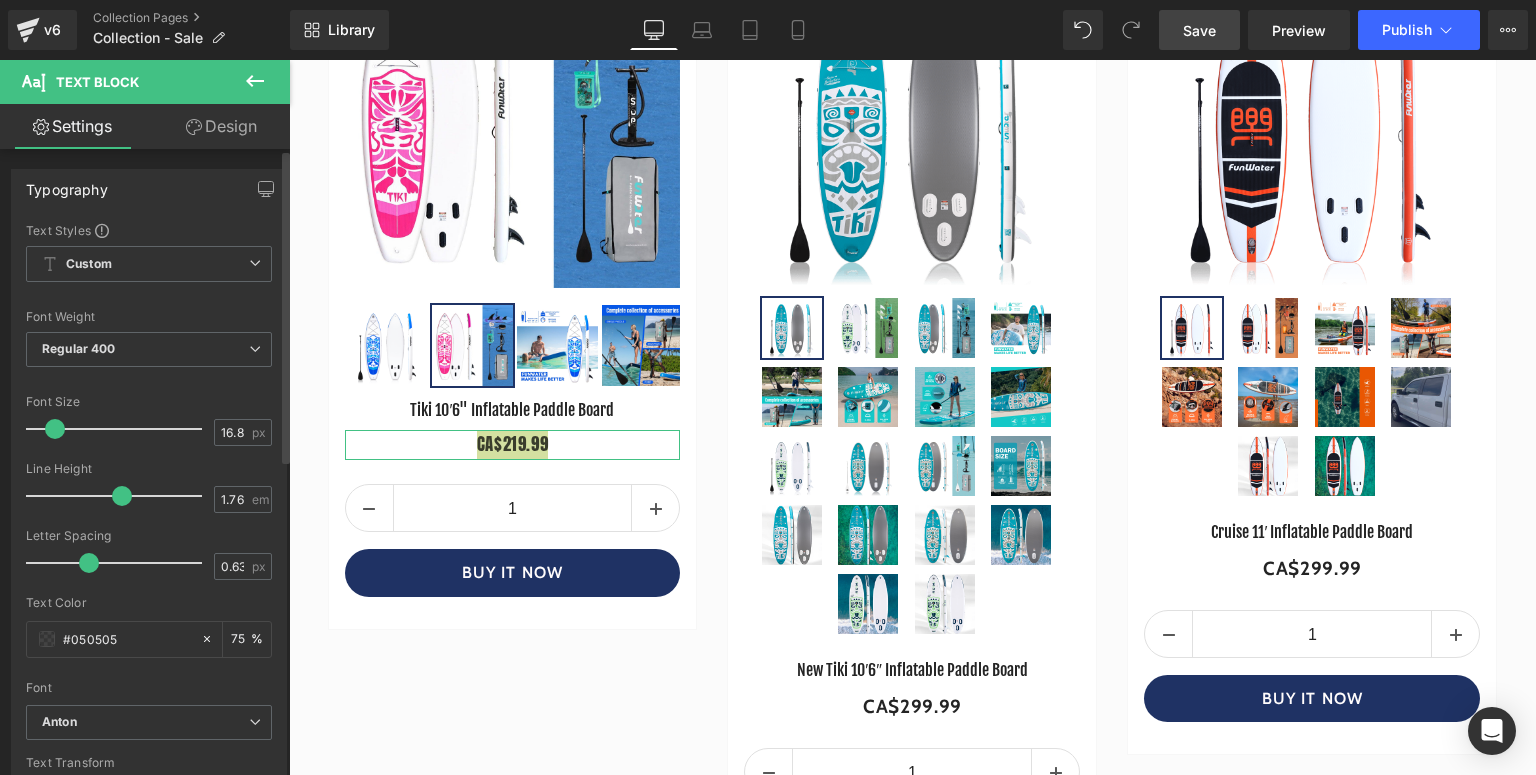 scroll, scrollTop: 320, scrollLeft: 0, axis: vertical 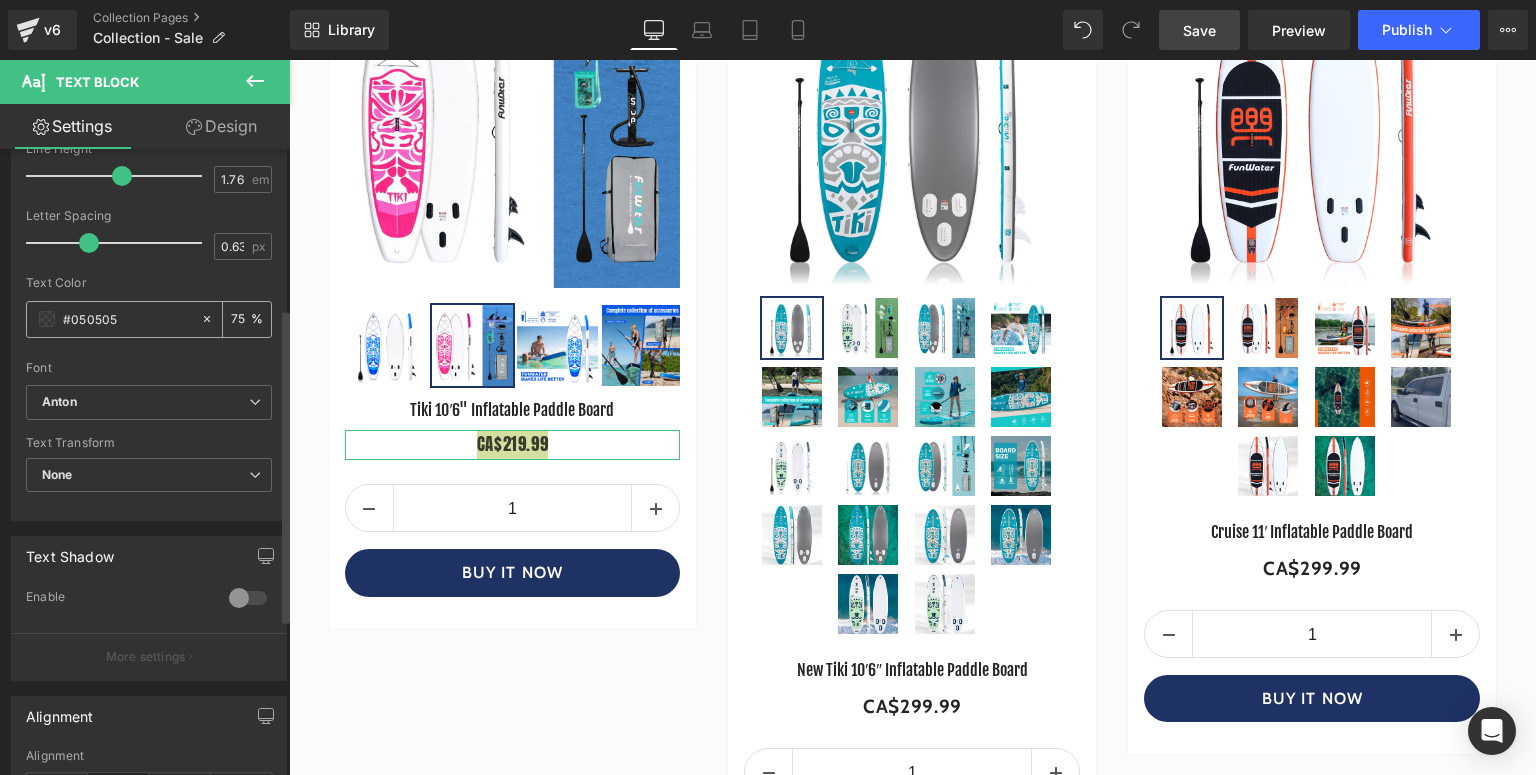 click at bounding box center (47, 319) 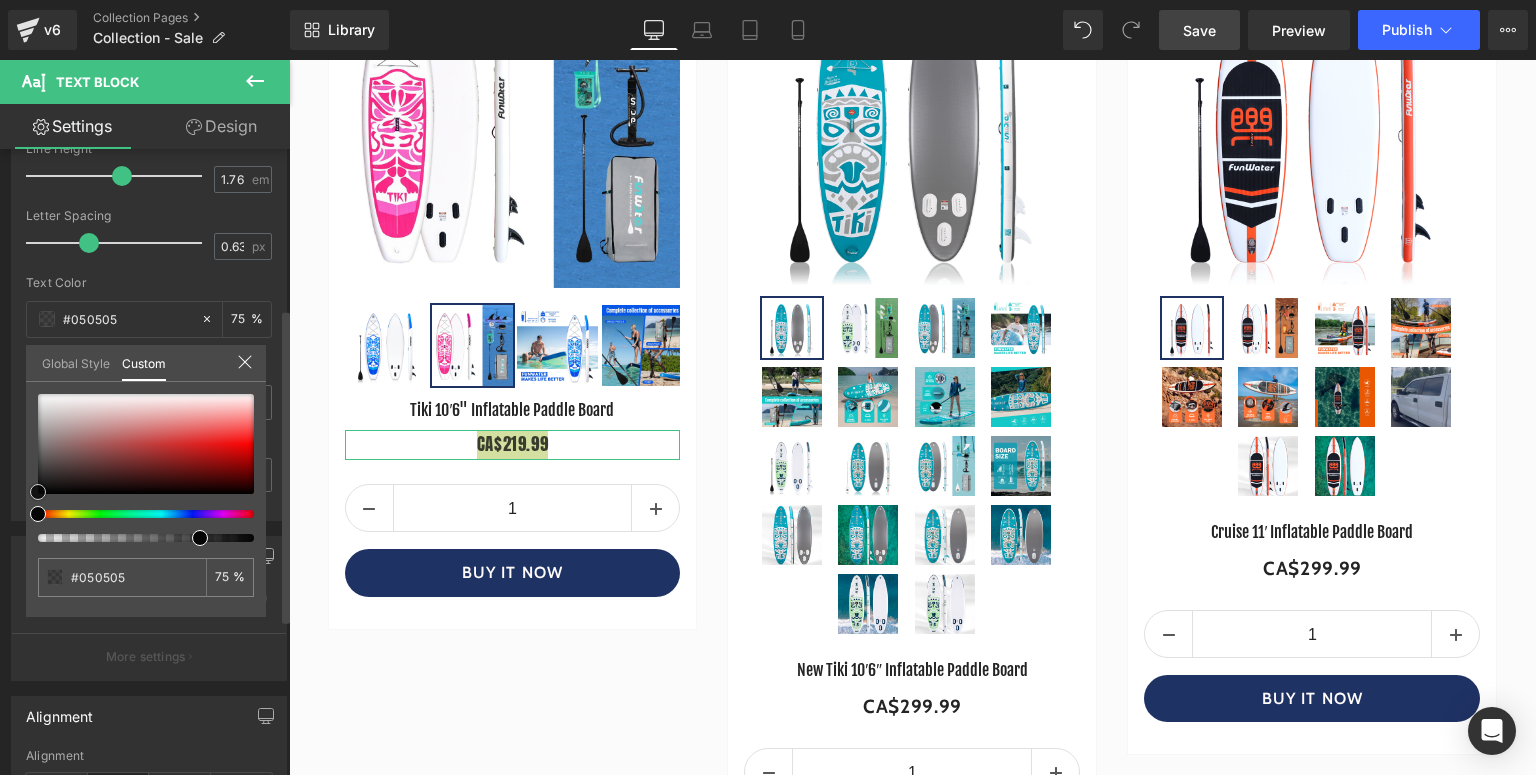 click at bounding box center (146, 444) 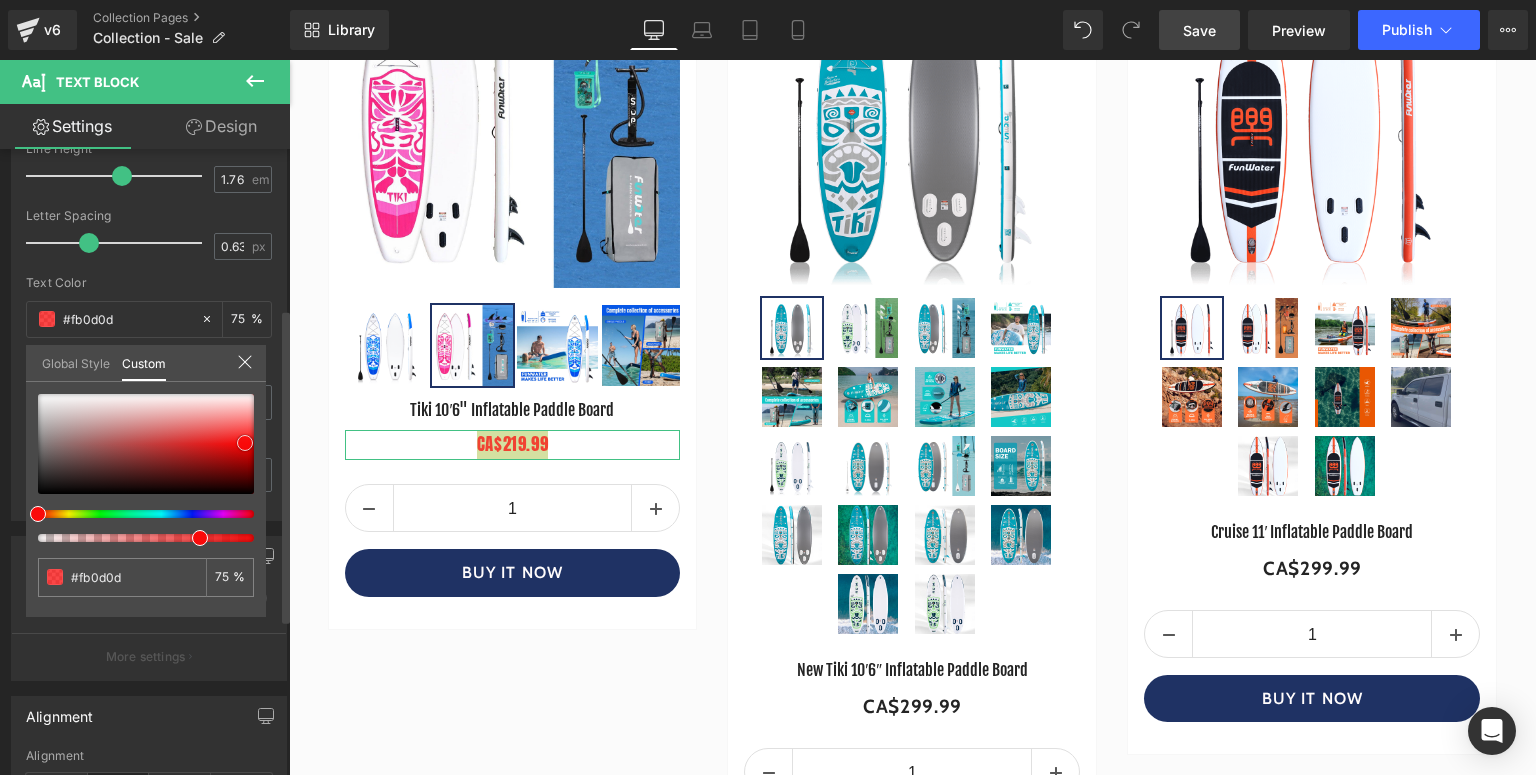 click at bounding box center (245, 443) 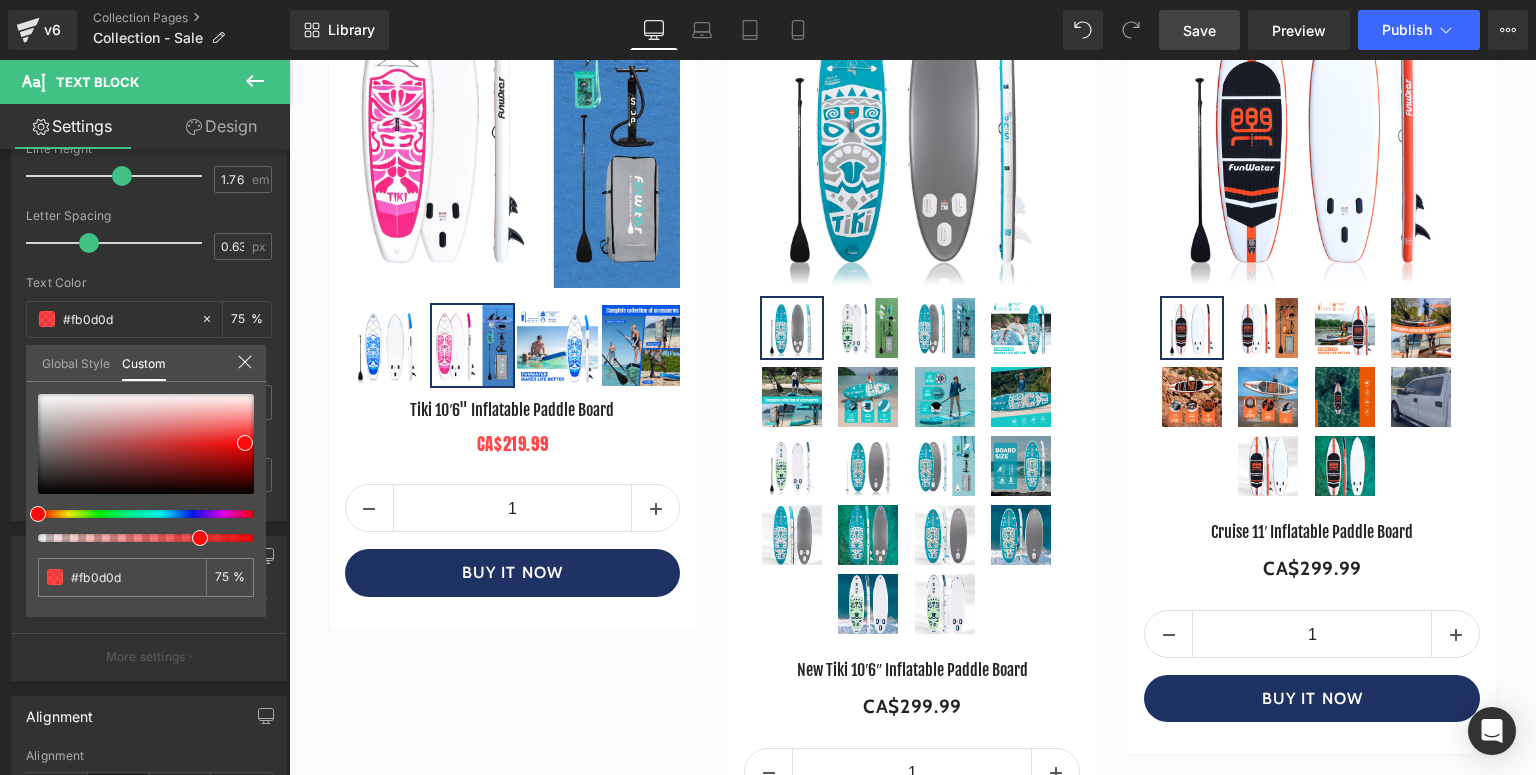 click on "□
Skip to content
Summer Splash Sale: Add to Cart and Enjoy $100 OFF!
Special Deal
Paddle Boards
Shop By Activity
All Around SUP boards are versatile for all skill levels.
Yoga" at bounding box center [912, -3670] 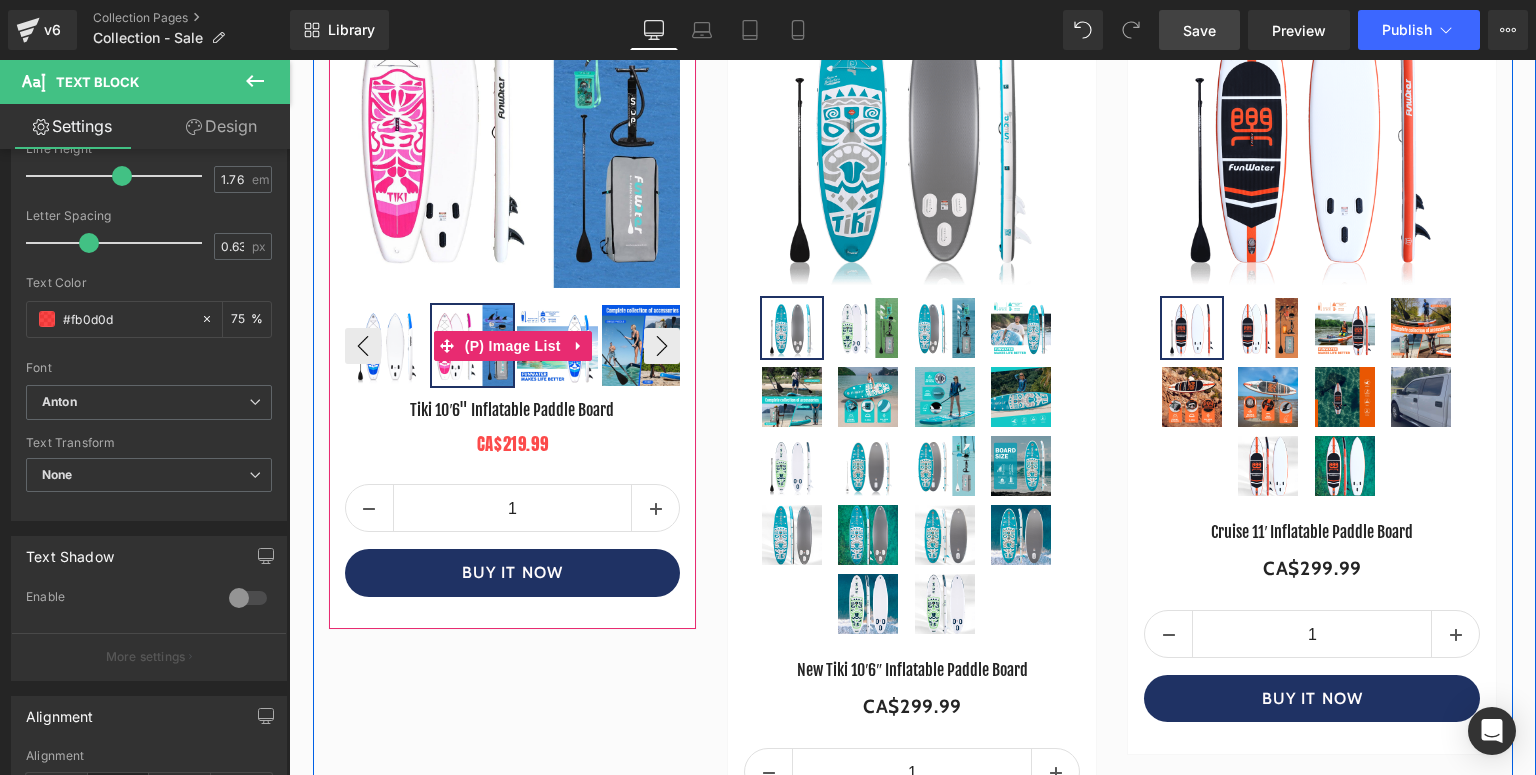 scroll, scrollTop: 9140, scrollLeft: 0, axis: vertical 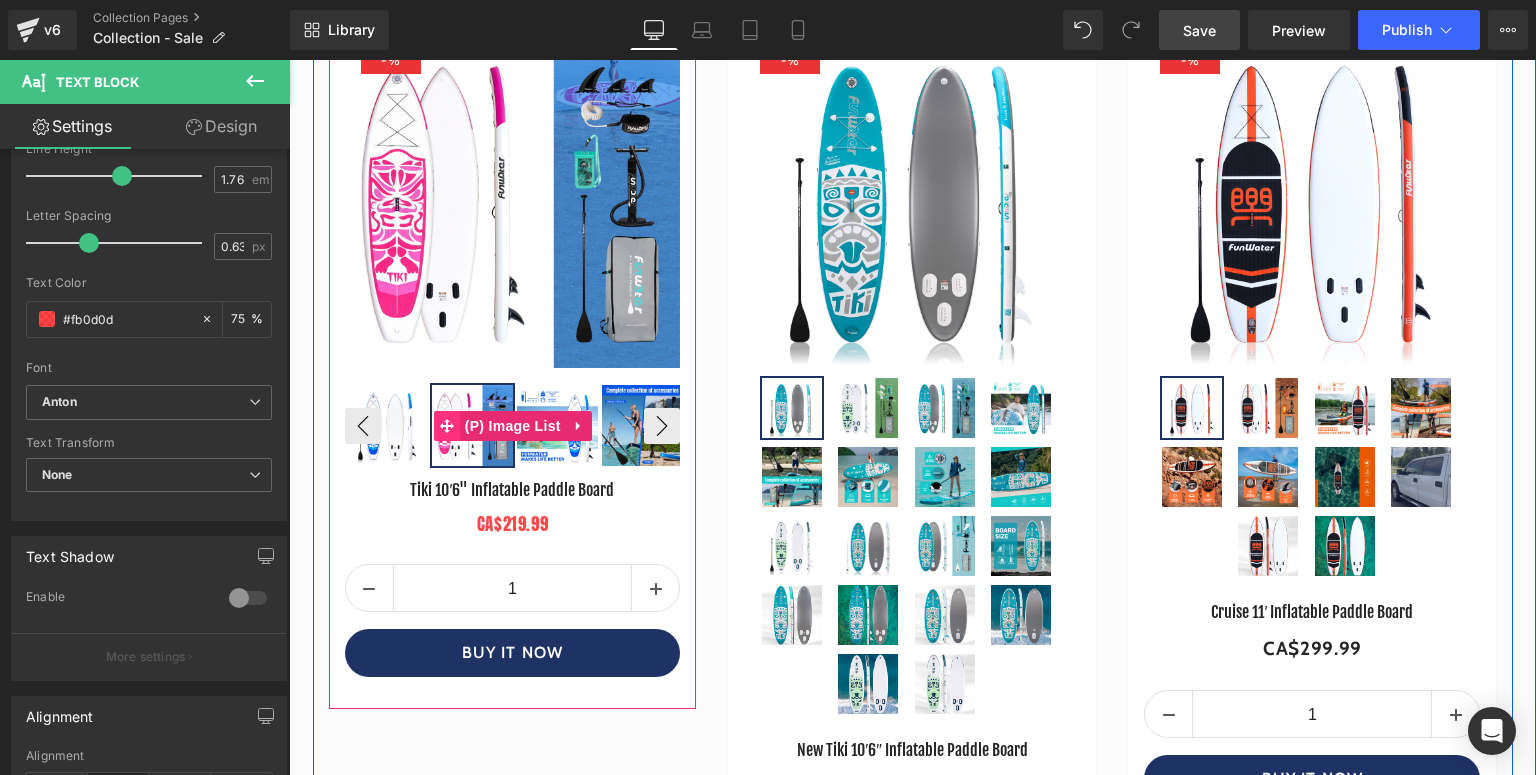 drag, startPoint x: 394, startPoint y: 429, endPoint x: 446, endPoint y: 408, distance: 56.0803 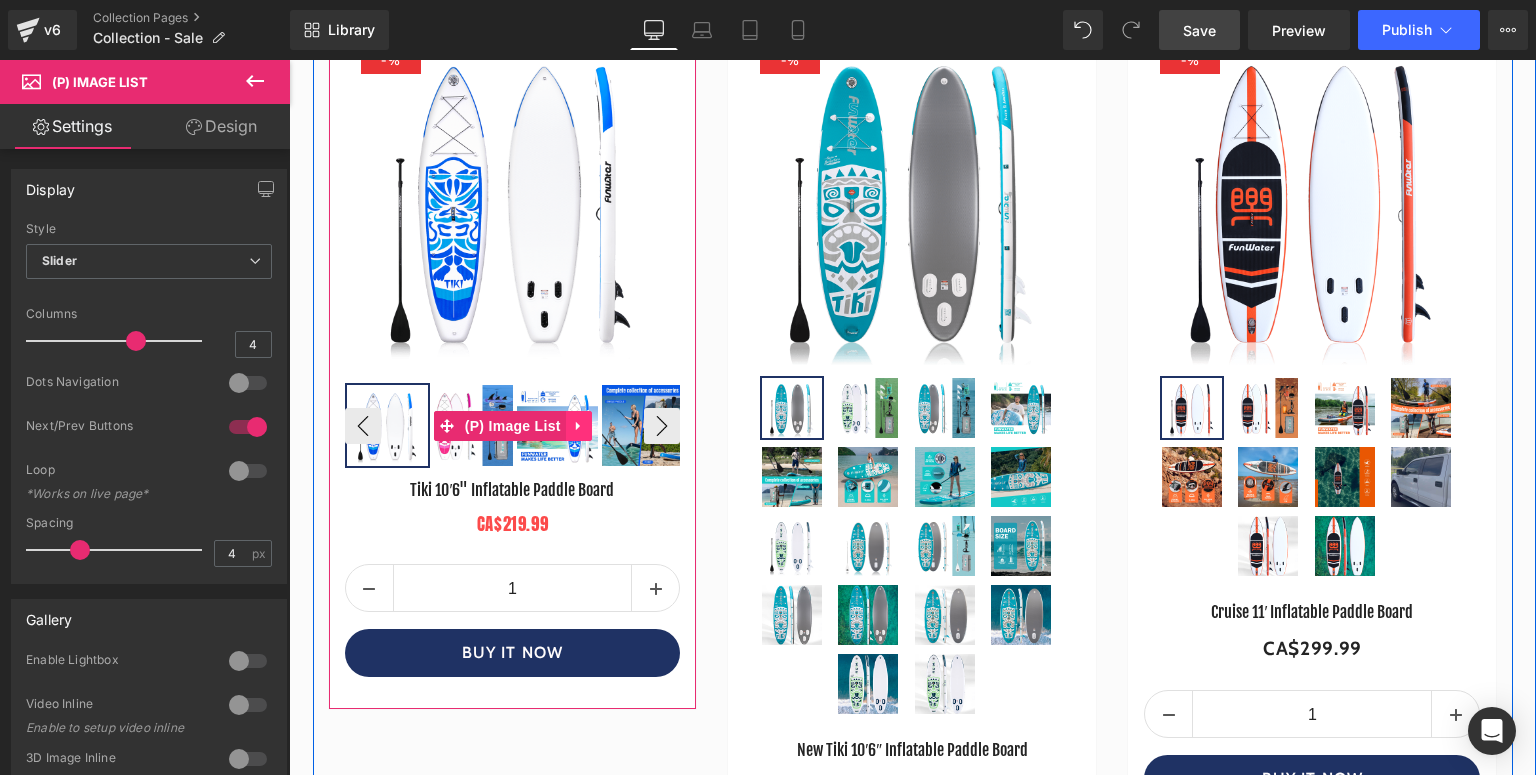 click 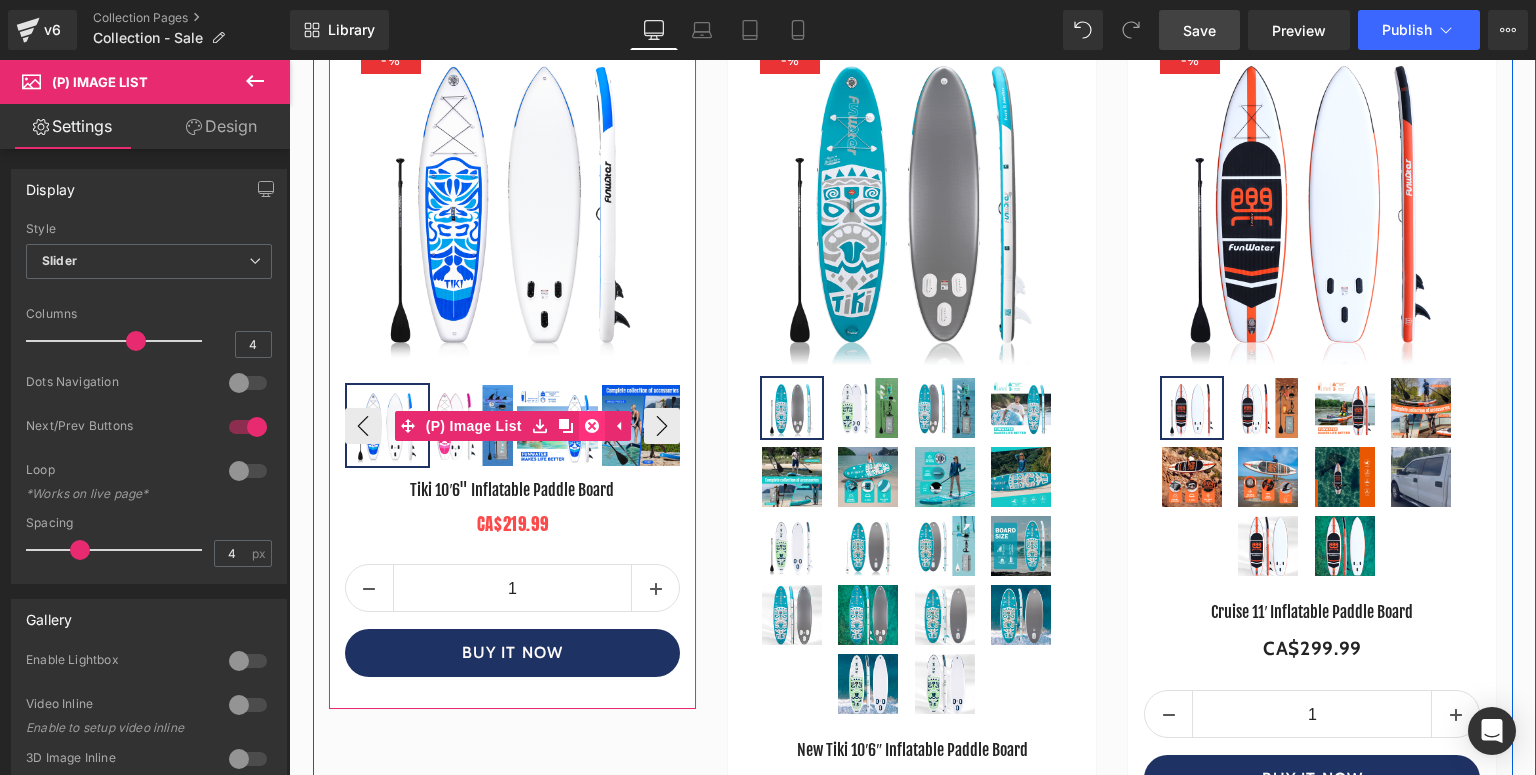 click 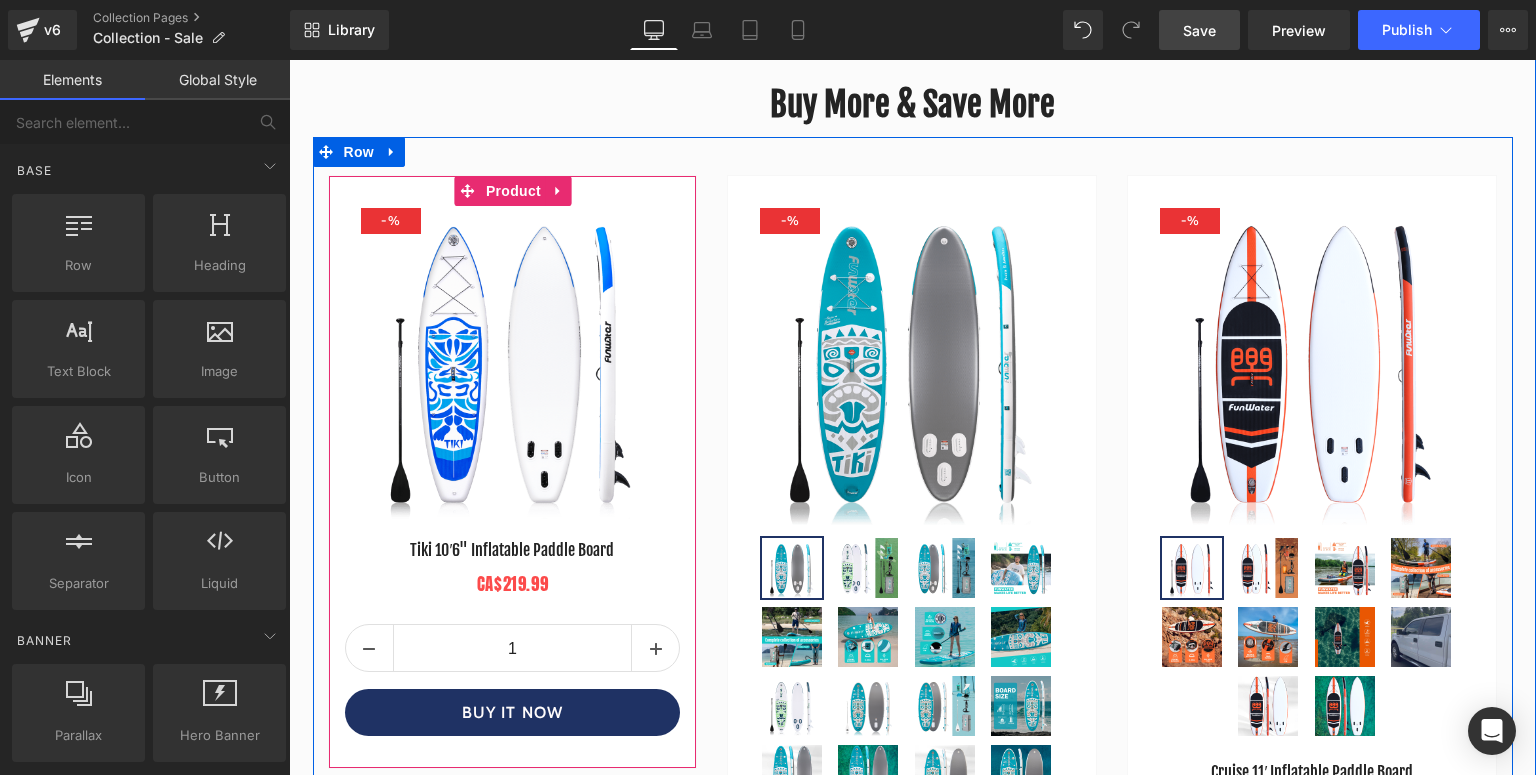 scroll, scrollTop: 8900, scrollLeft: 0, axis: vertical 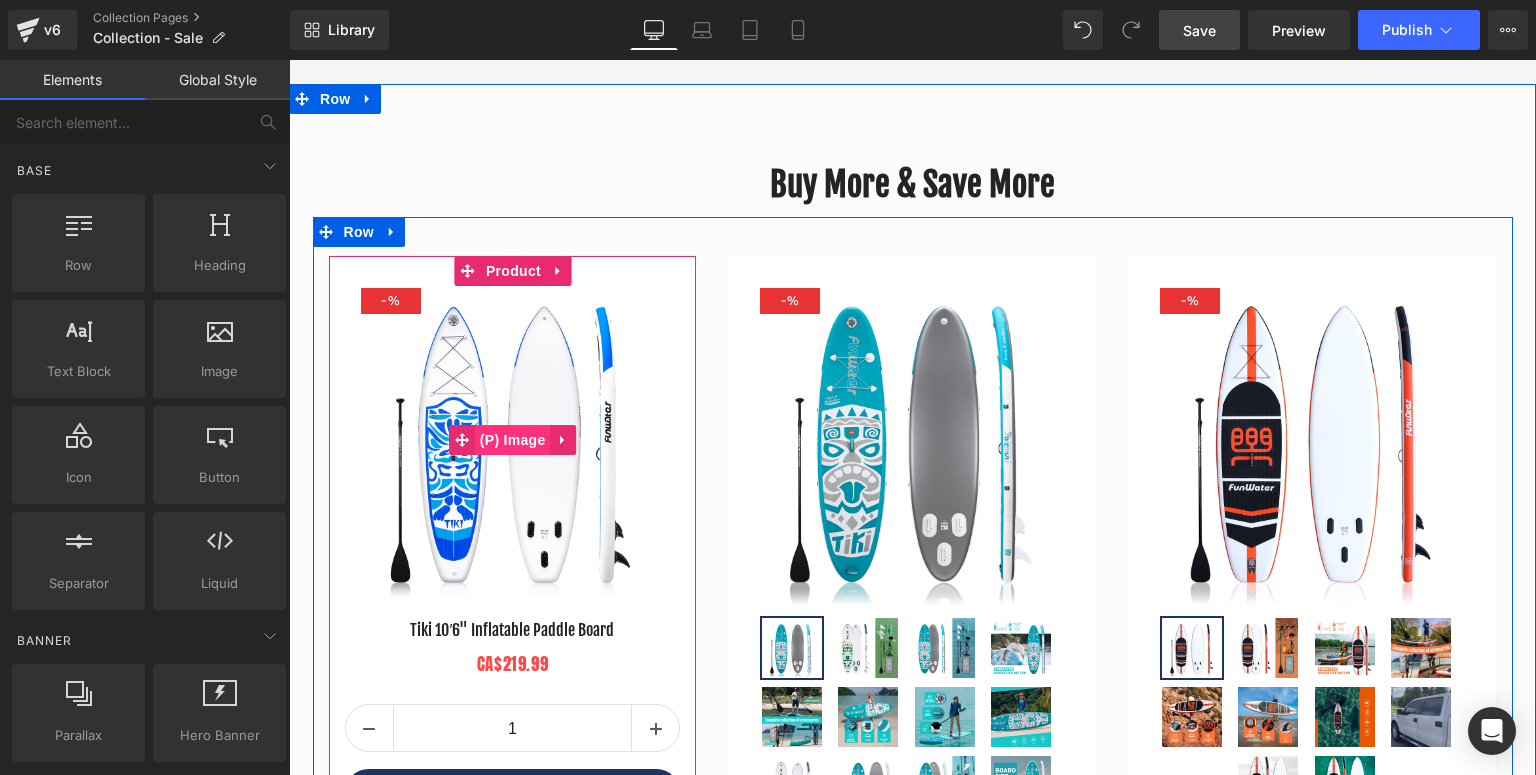 click on "(P) Image" at bounding box center [513, 440] 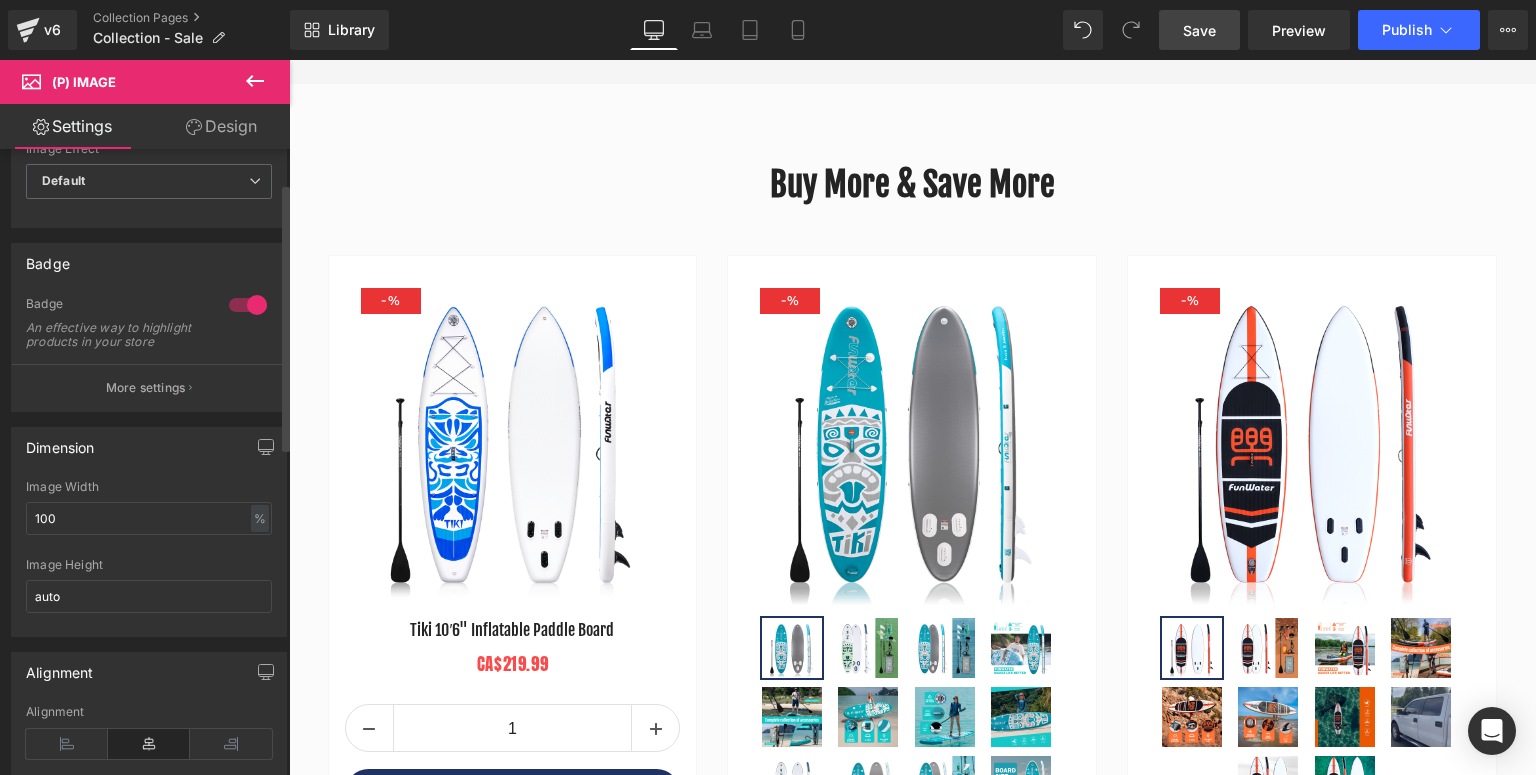 scroll, scrollTop: 160, scrollLeft: 0, axis: vertical 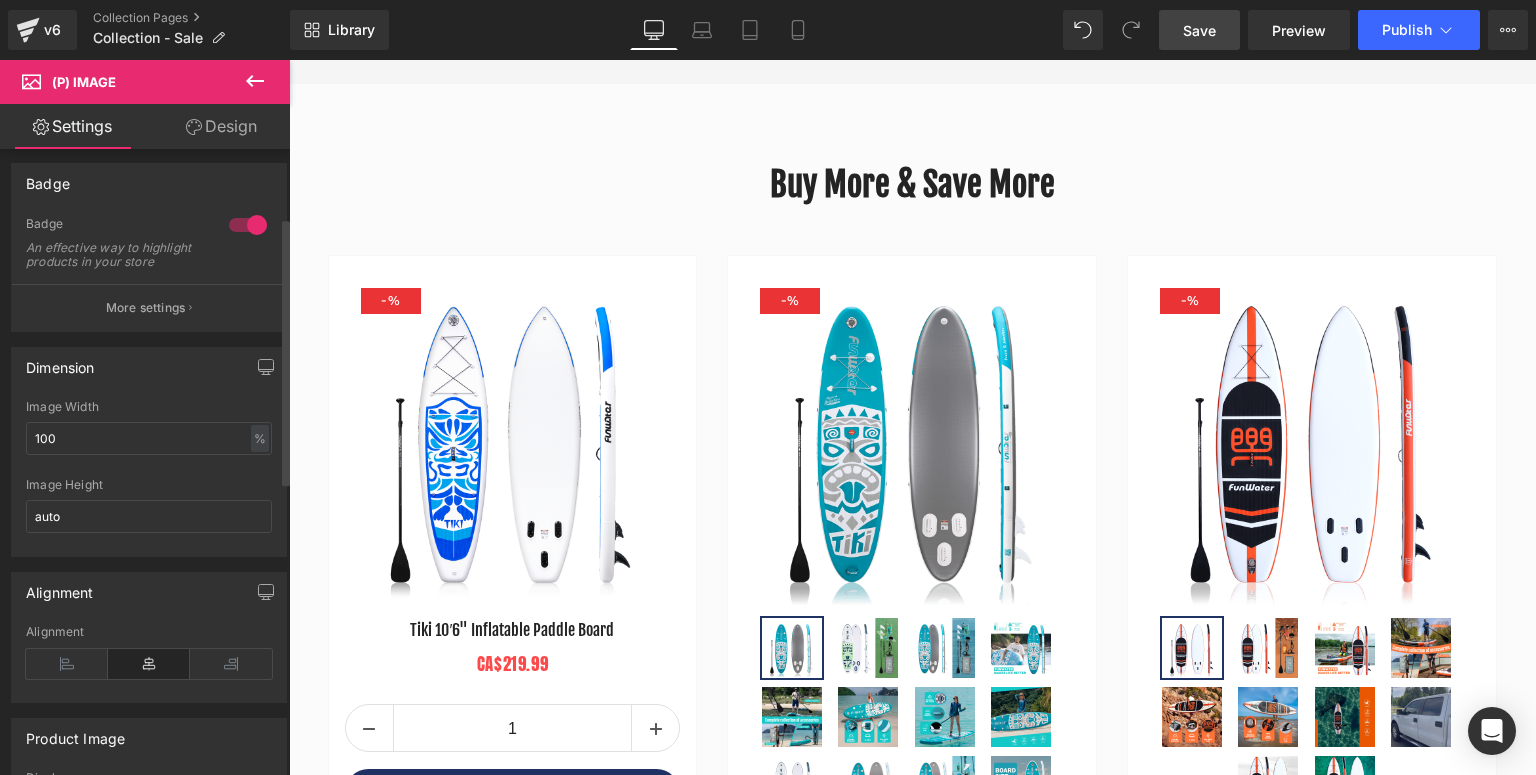 click at bounding box center [248, 225] 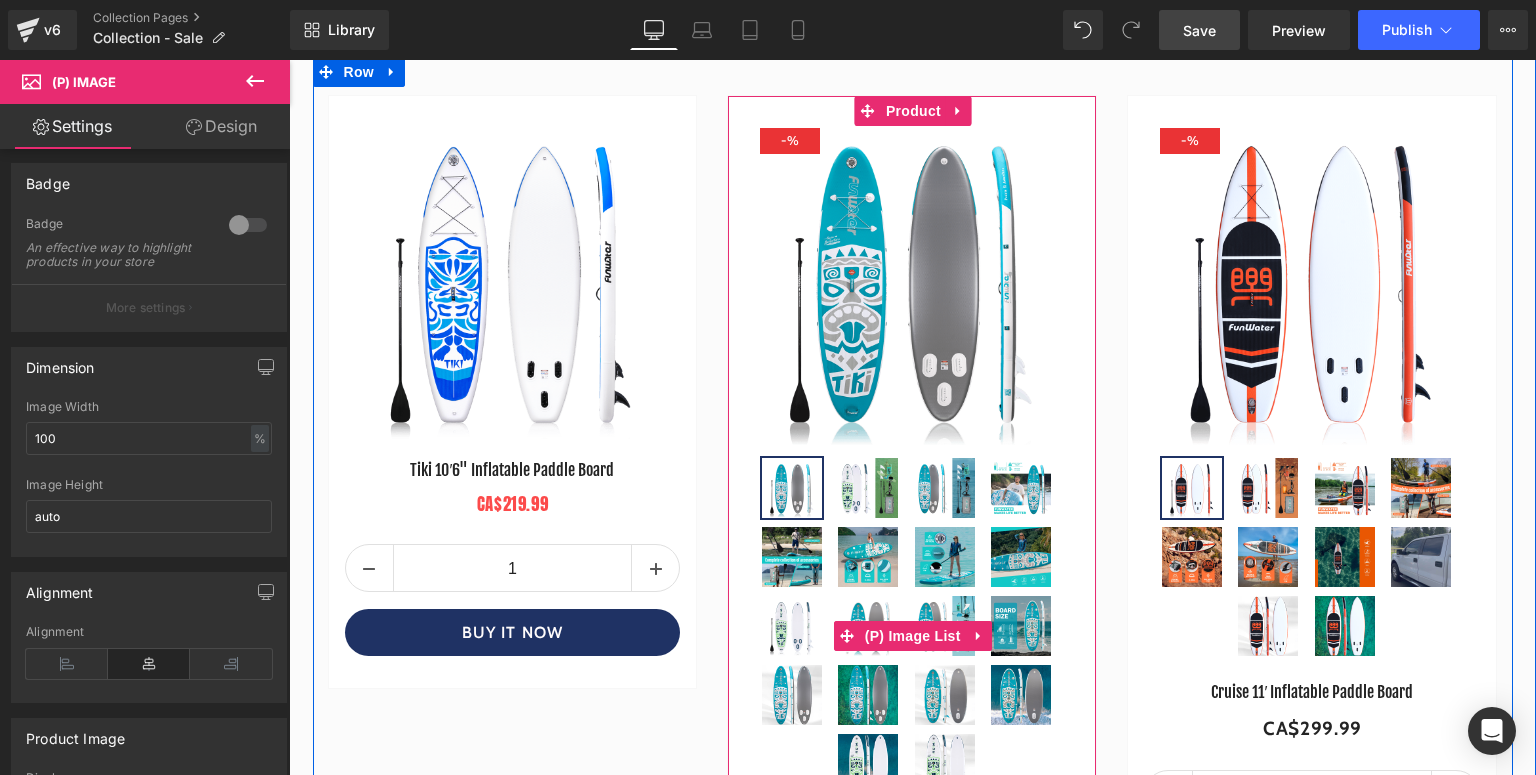 scroll, scrollTop: 9140, scrollLeft: 0, axis: vertical 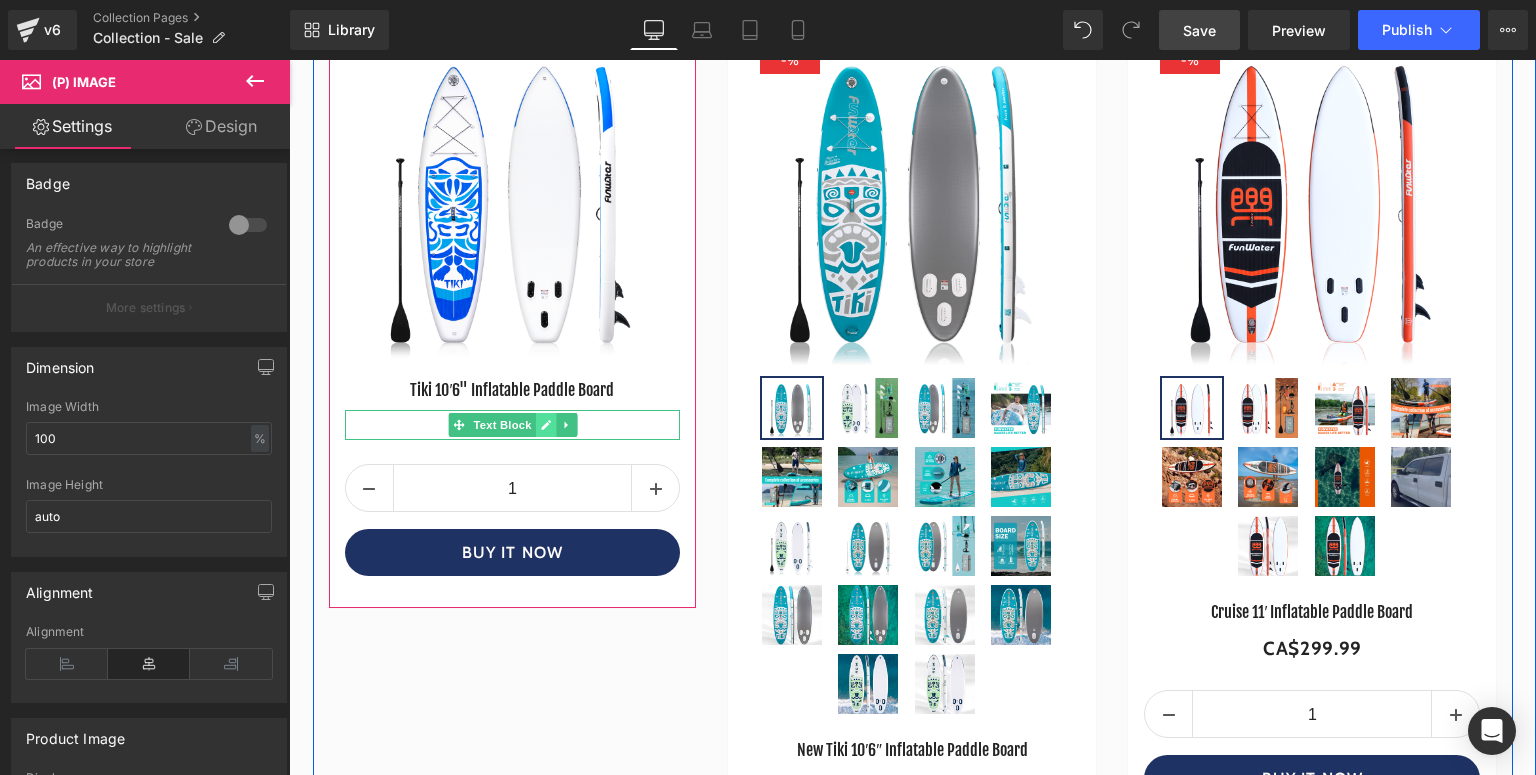 click 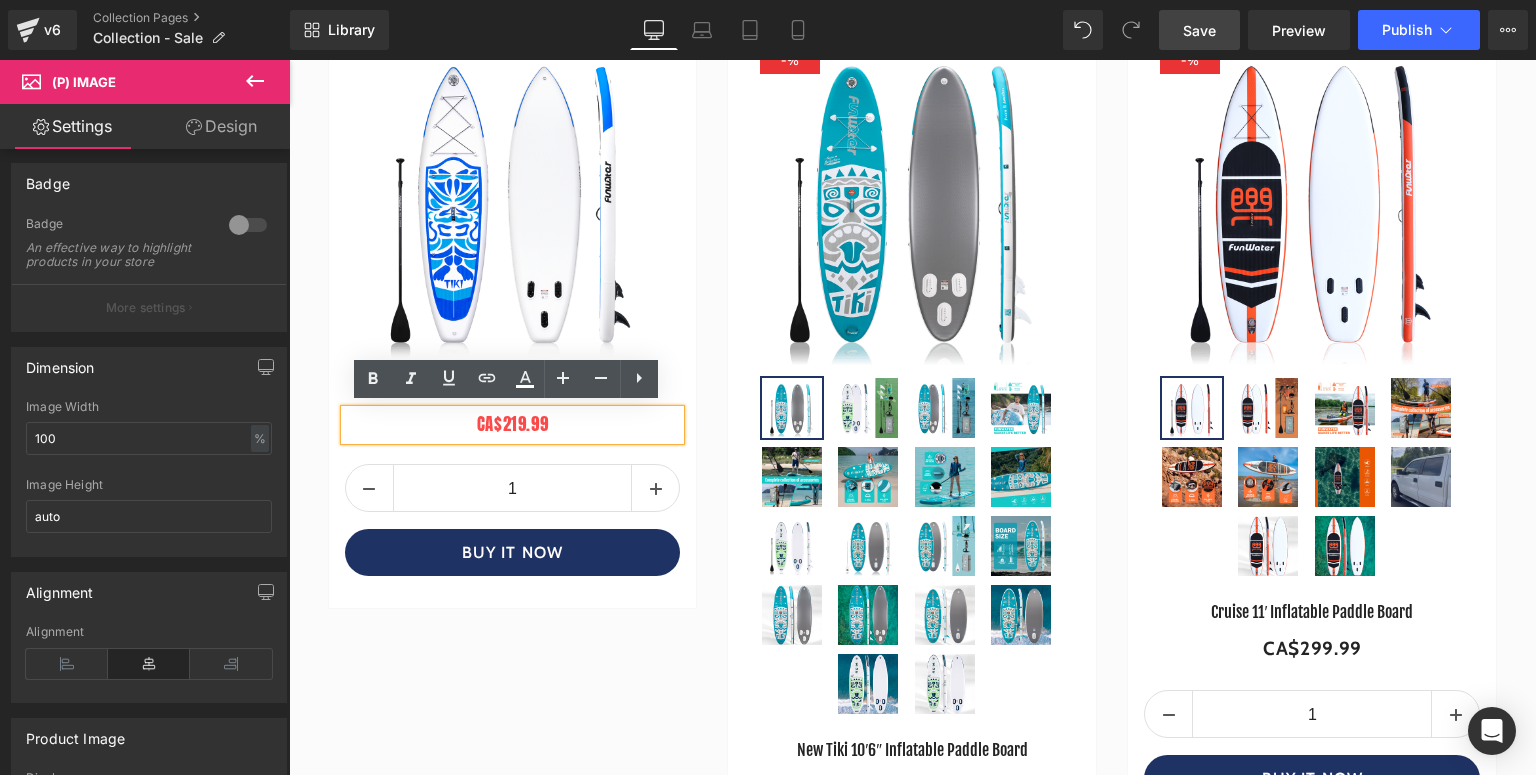 click on "CA$219.99" at bounding box center (513, 425) 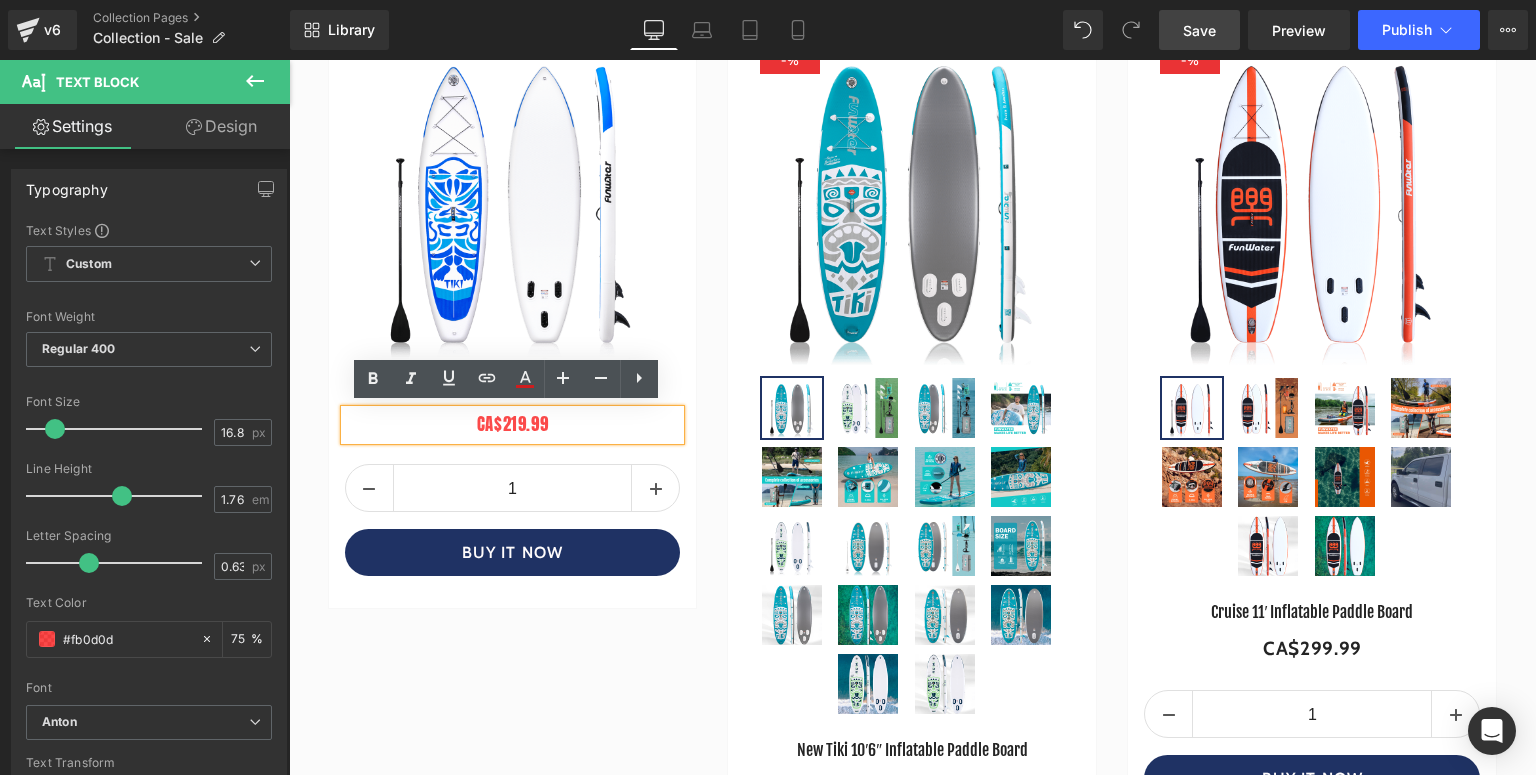 click on "-
29999
%
(P) Image
Tiki 10′6" Inflatable Paddle Board
(P) Title
CA$219.99
Text Block
1
(P) Quantity
BUY IT NOW
(P) Cart Button
Product" at bounding box center [913, 480] 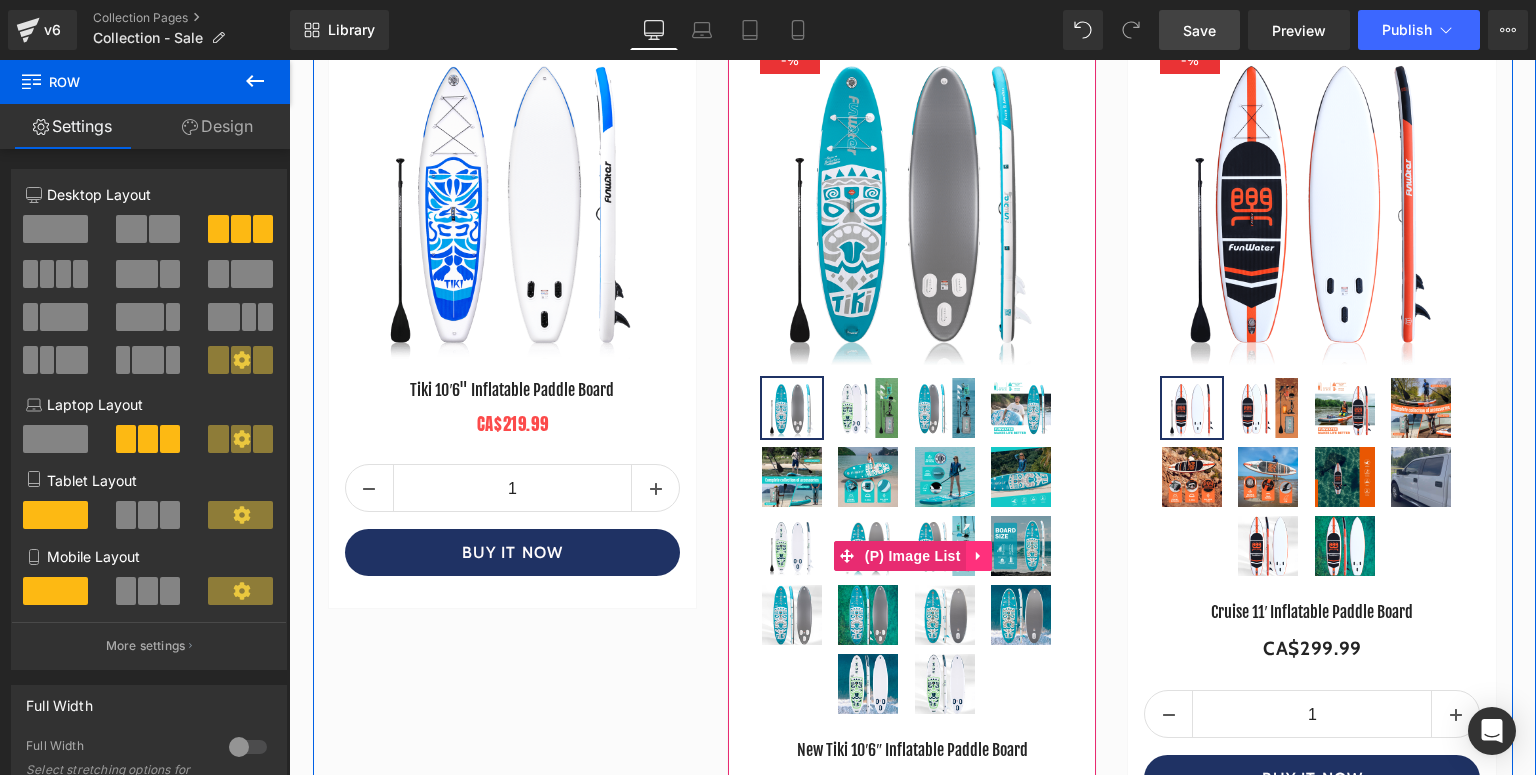 click 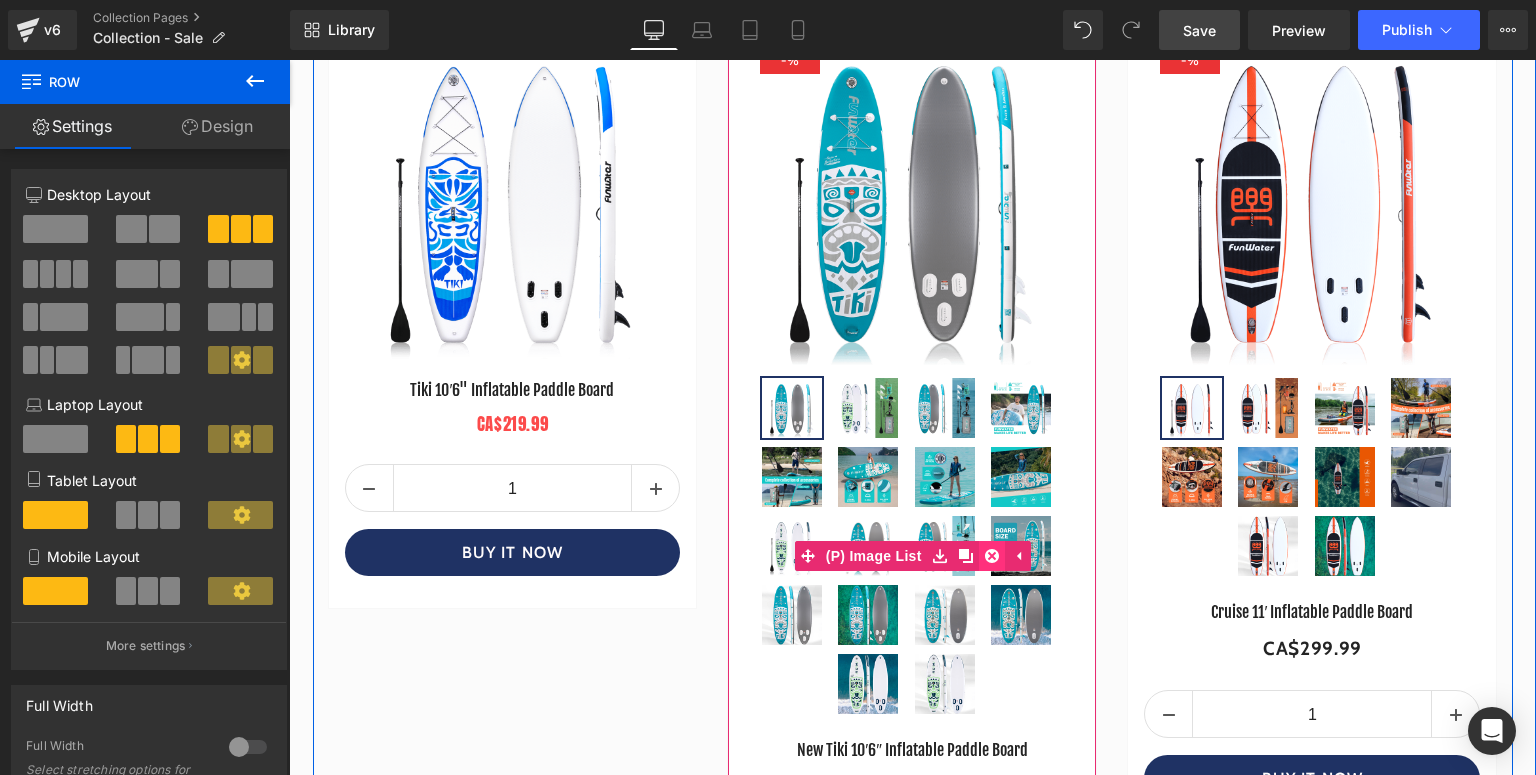 click 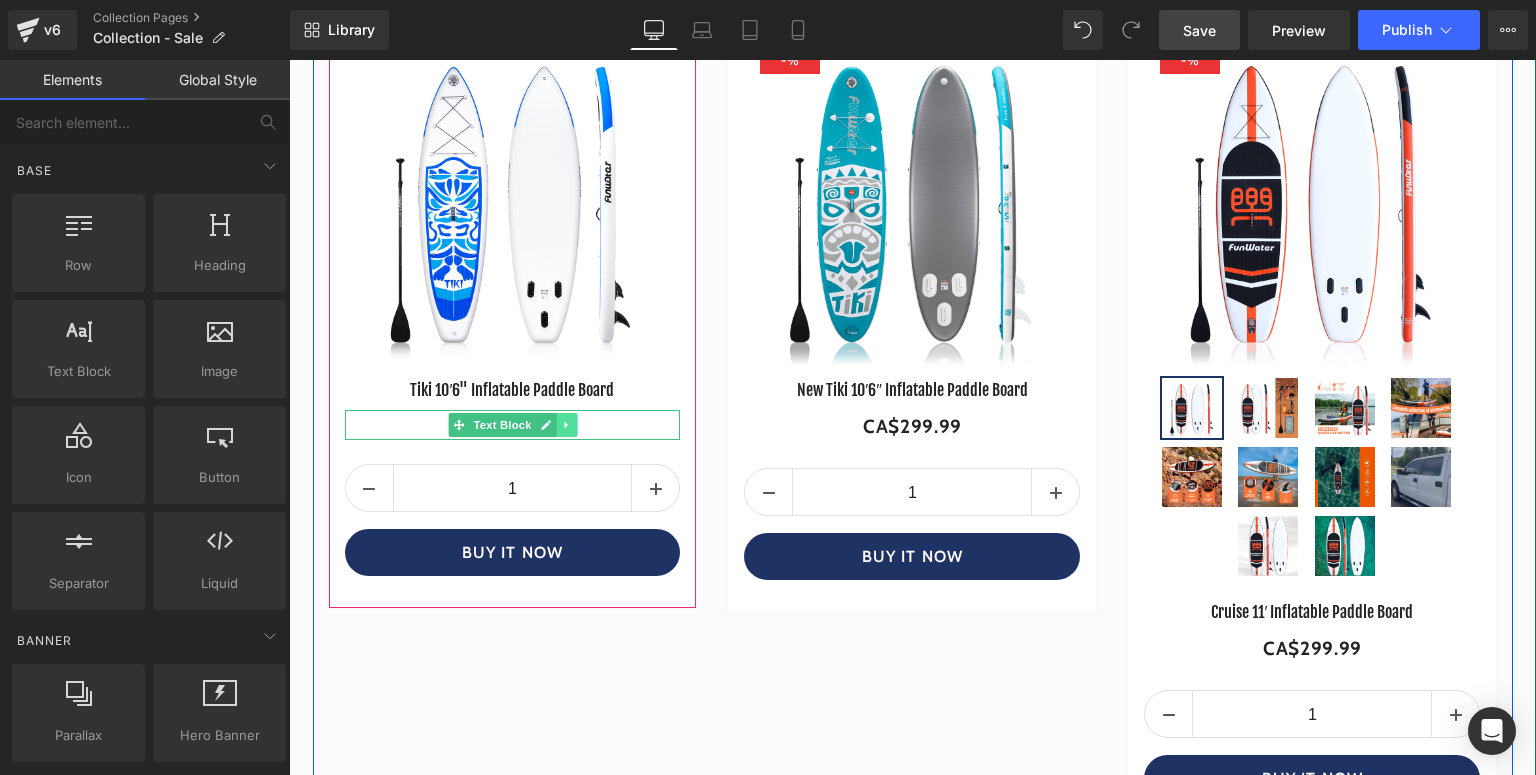 click 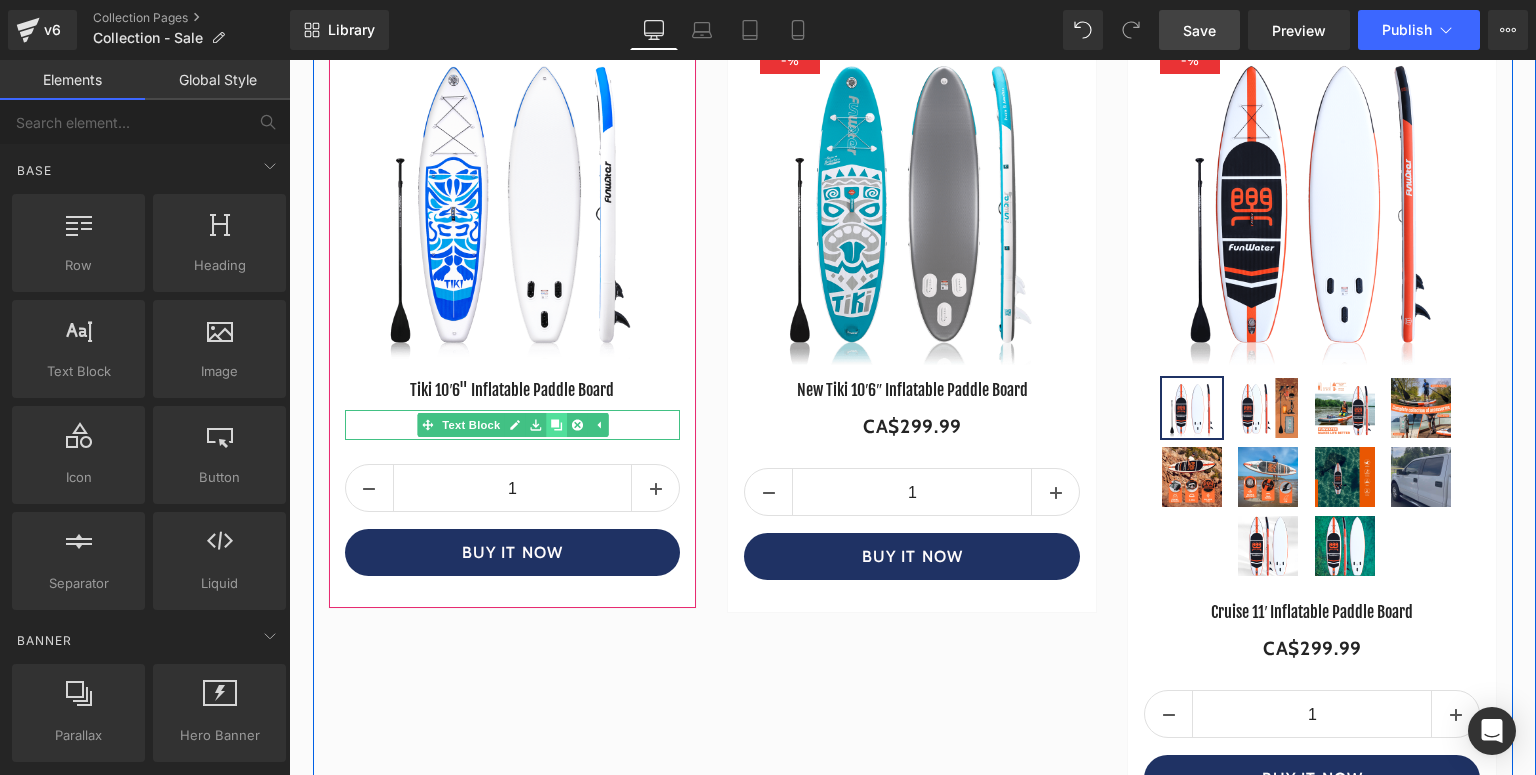 click 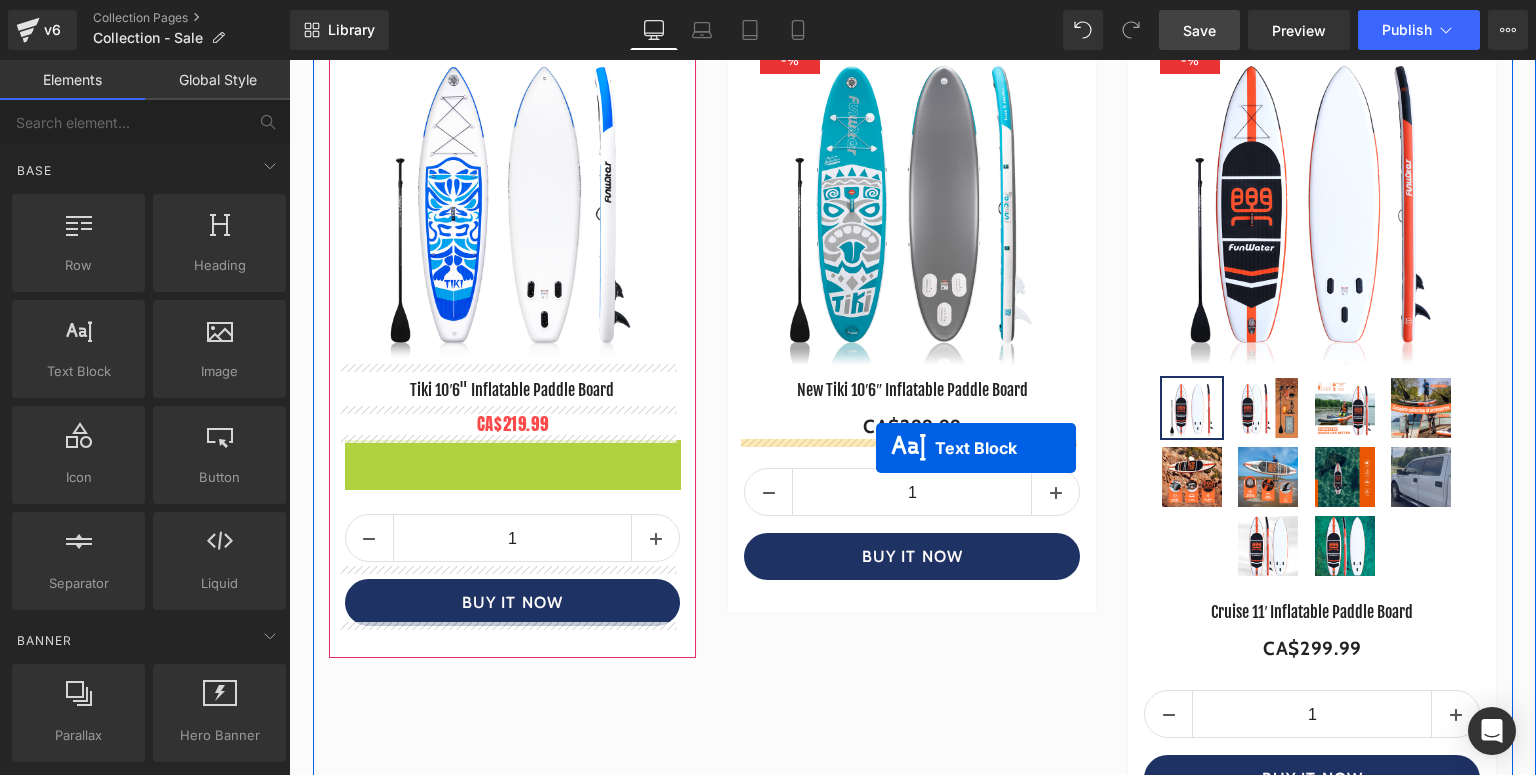 drag, startPoint x: 488, startPoint y: 454, endPoint x: 876, endPoint y: 448, distance: 388.0464 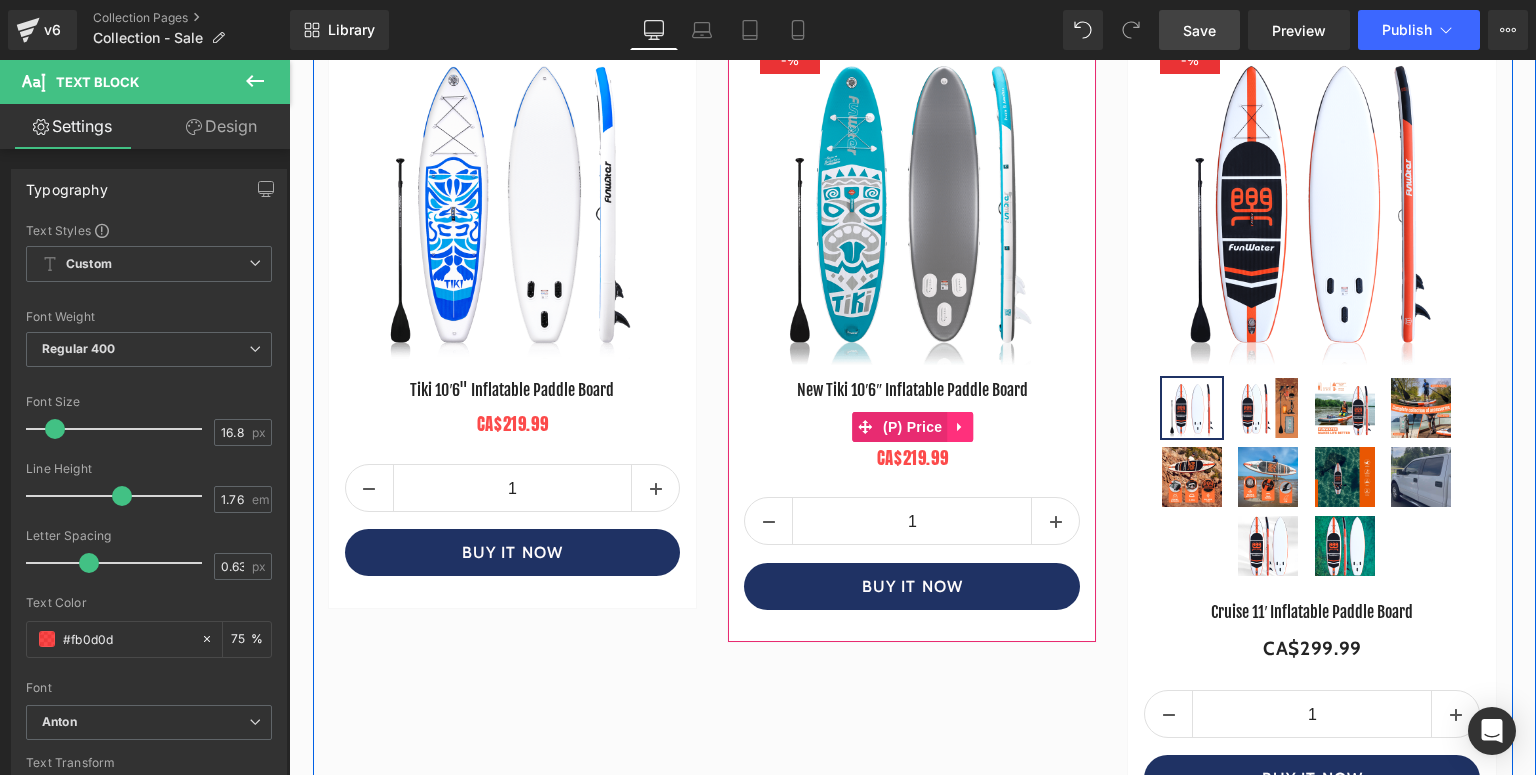 click 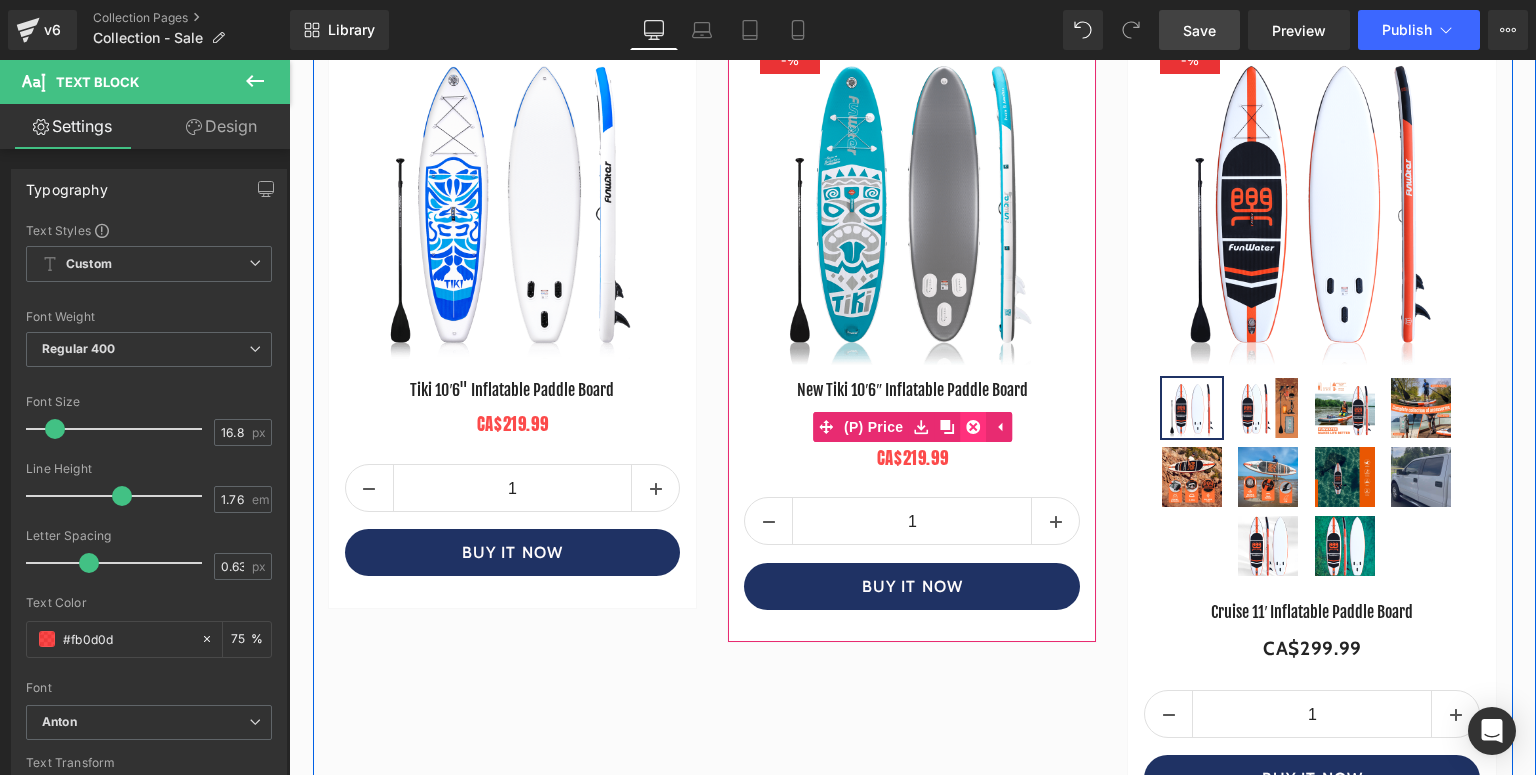 click 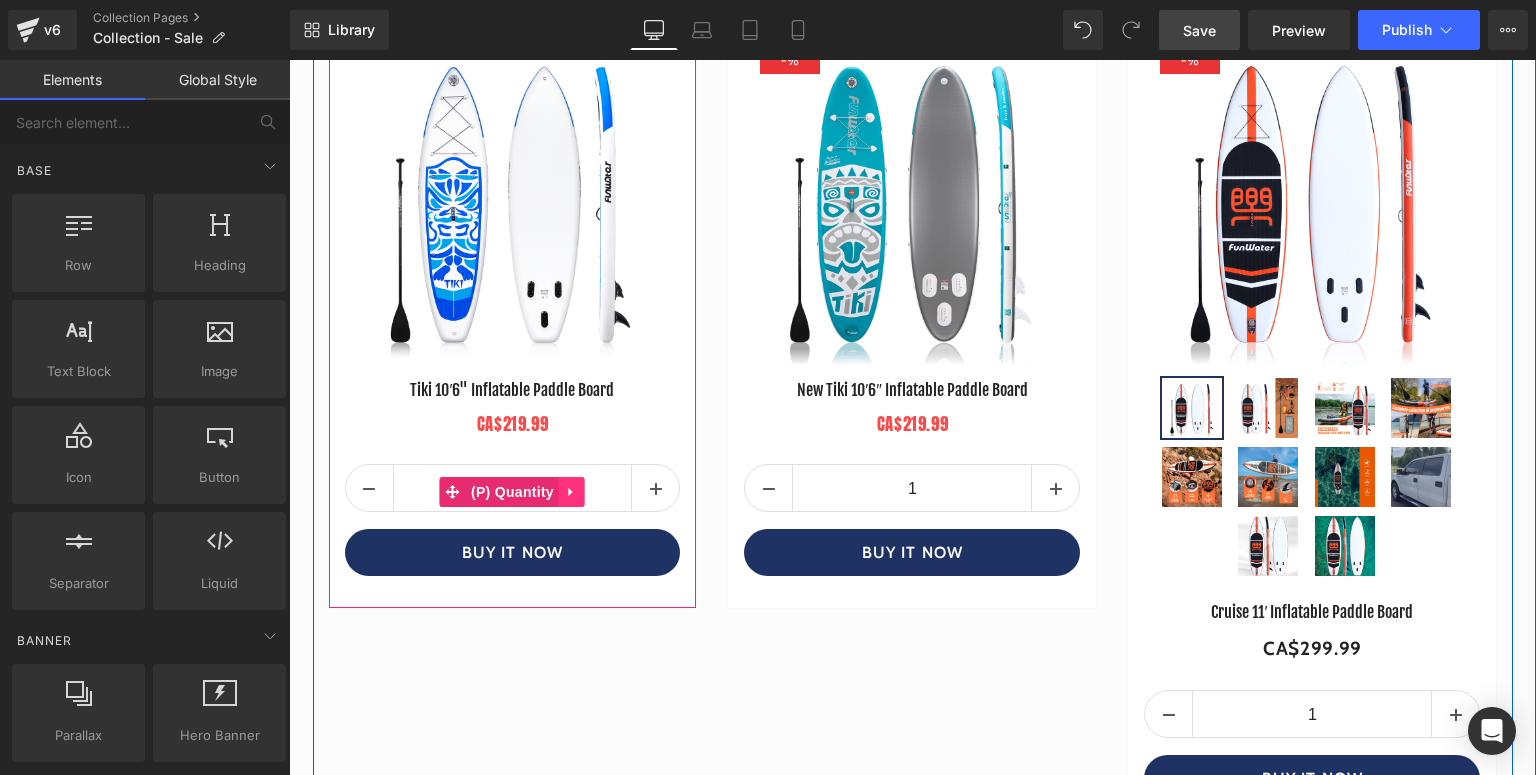 click 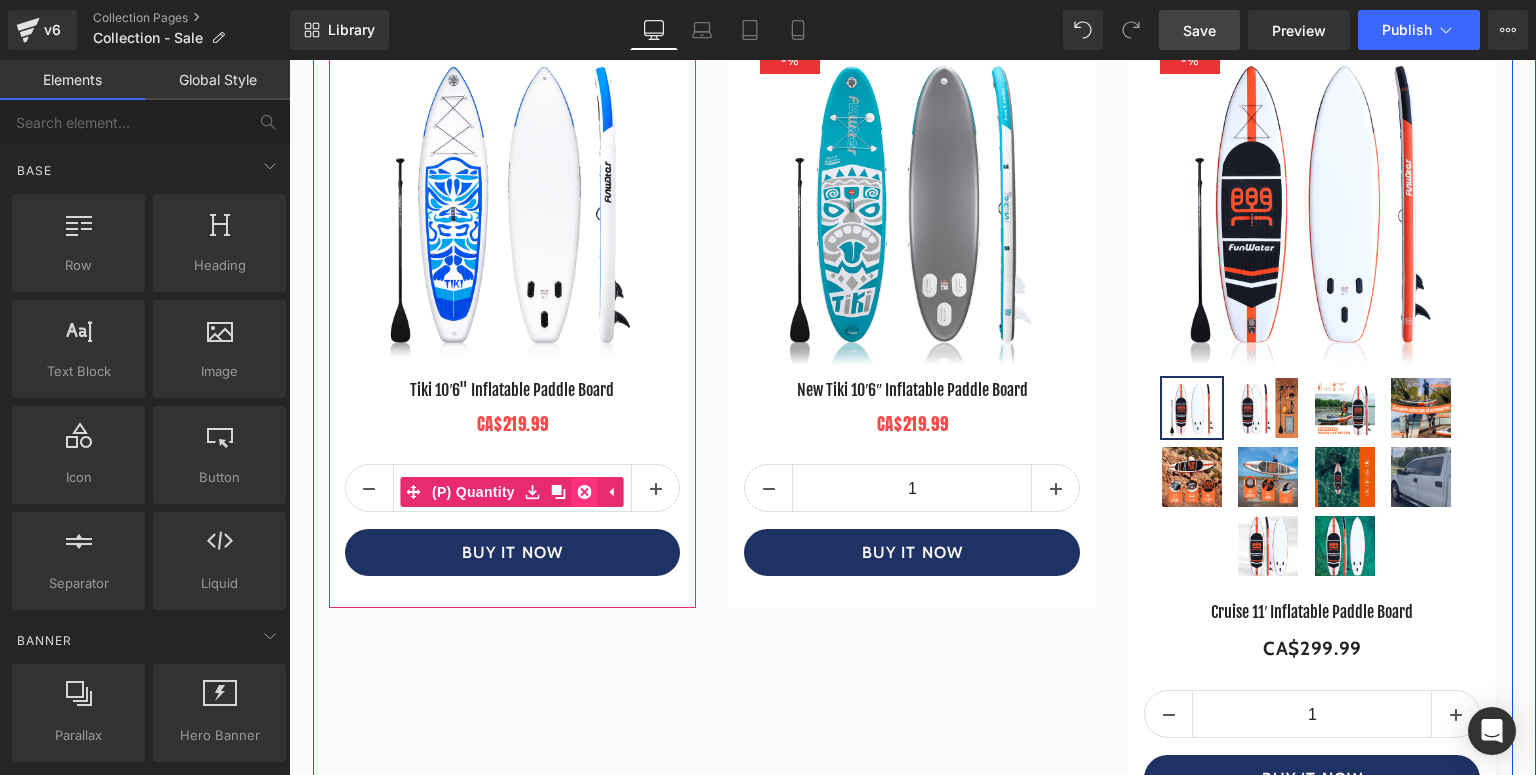 click 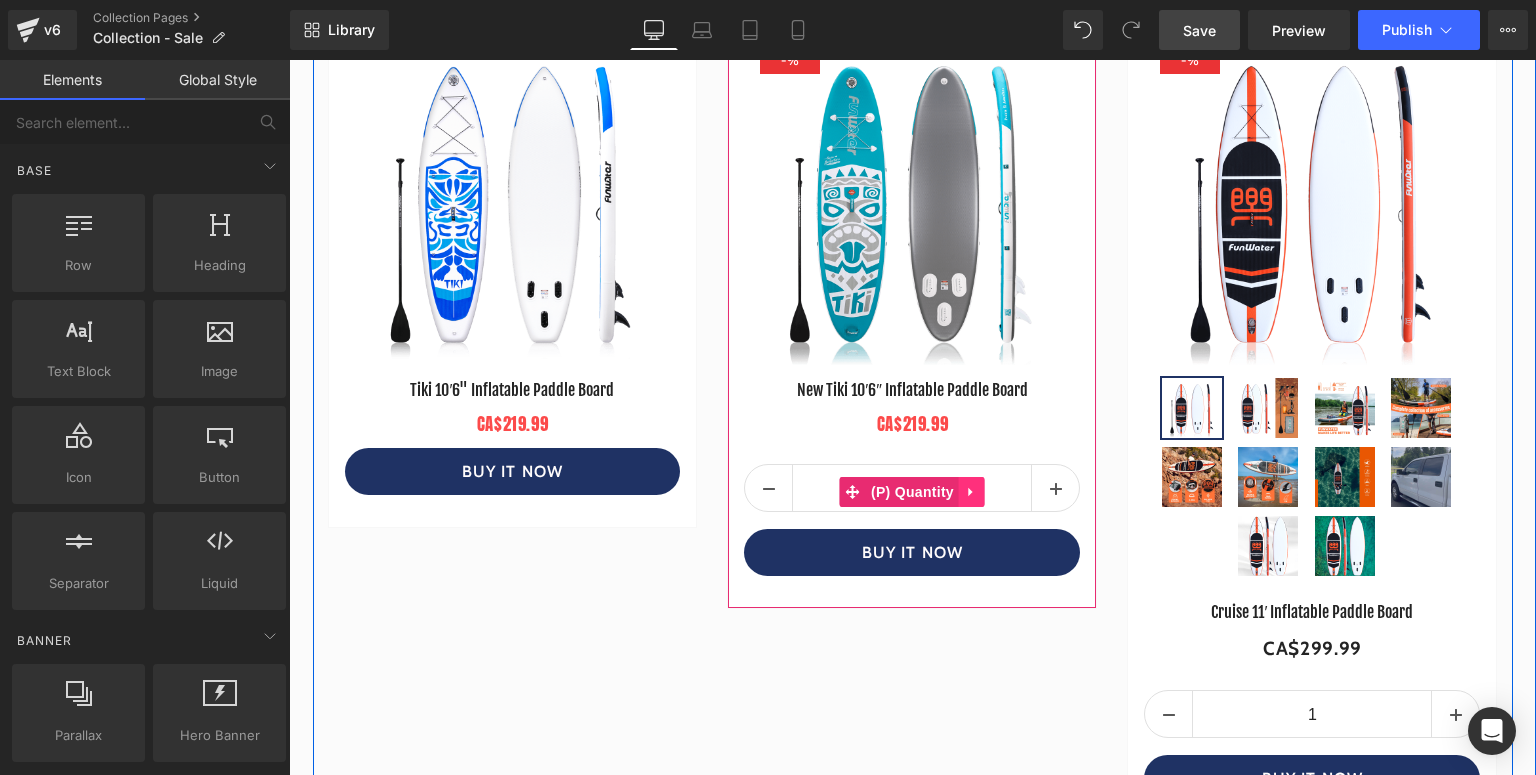 click 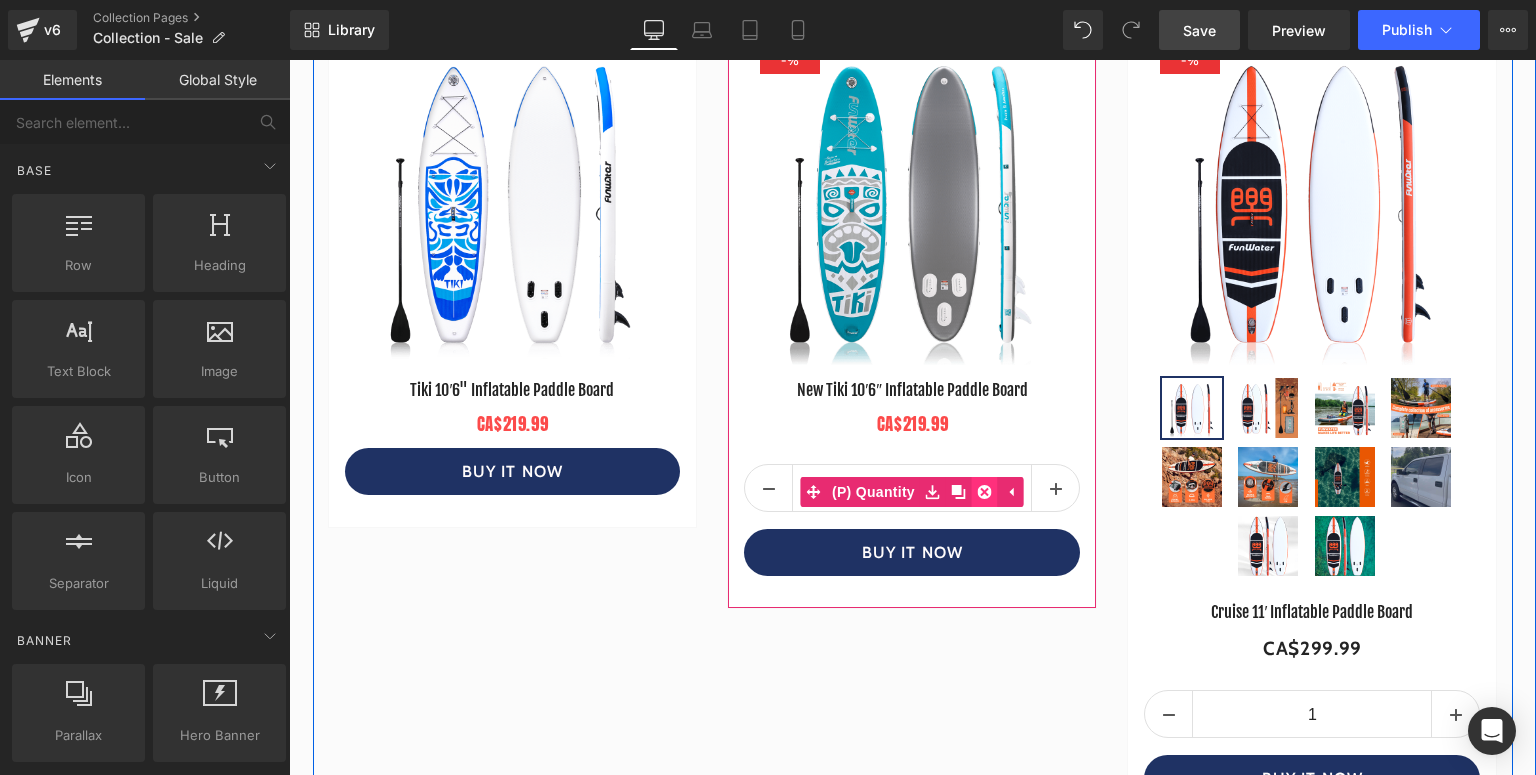 click at bounding box center [985, 492] 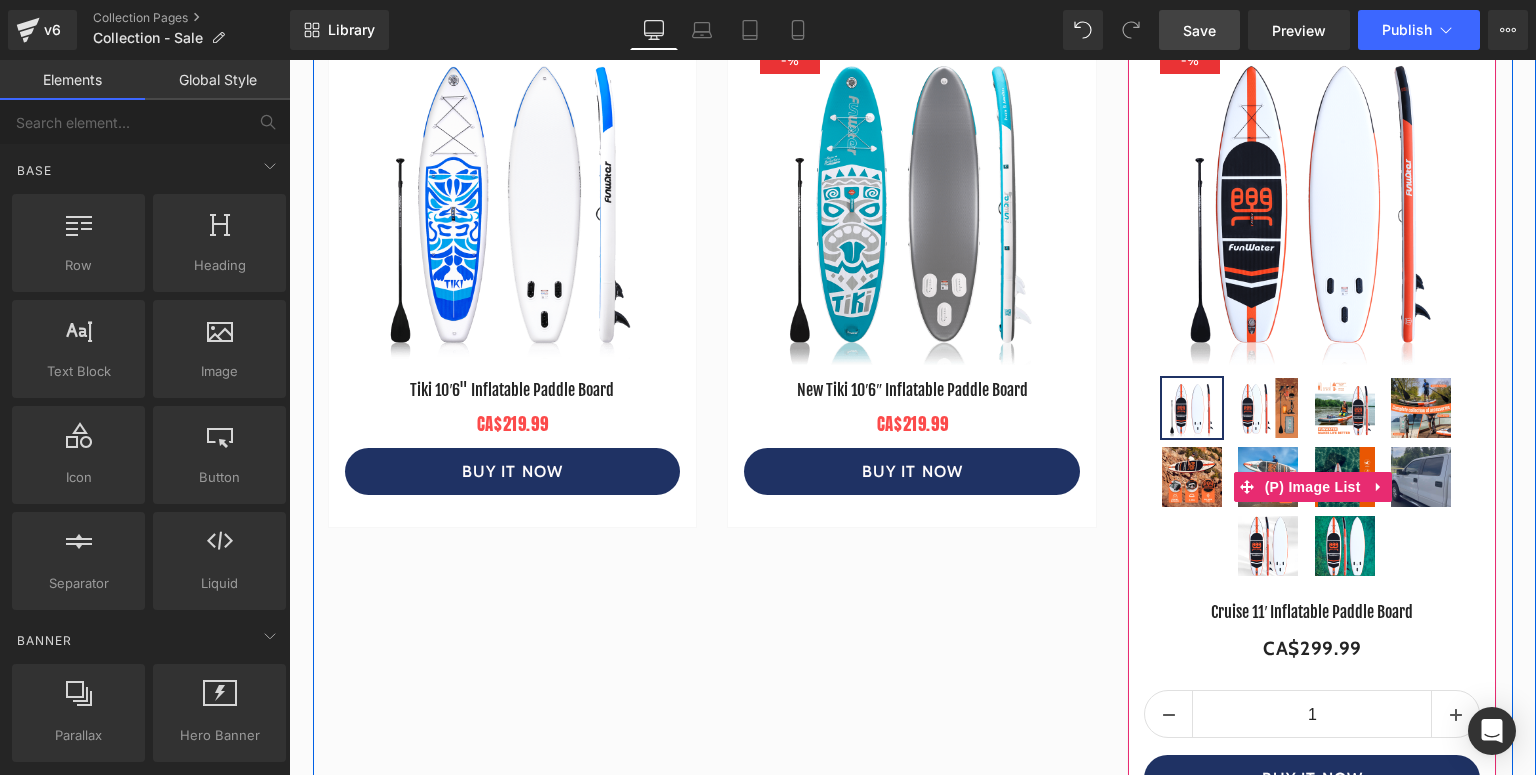 click 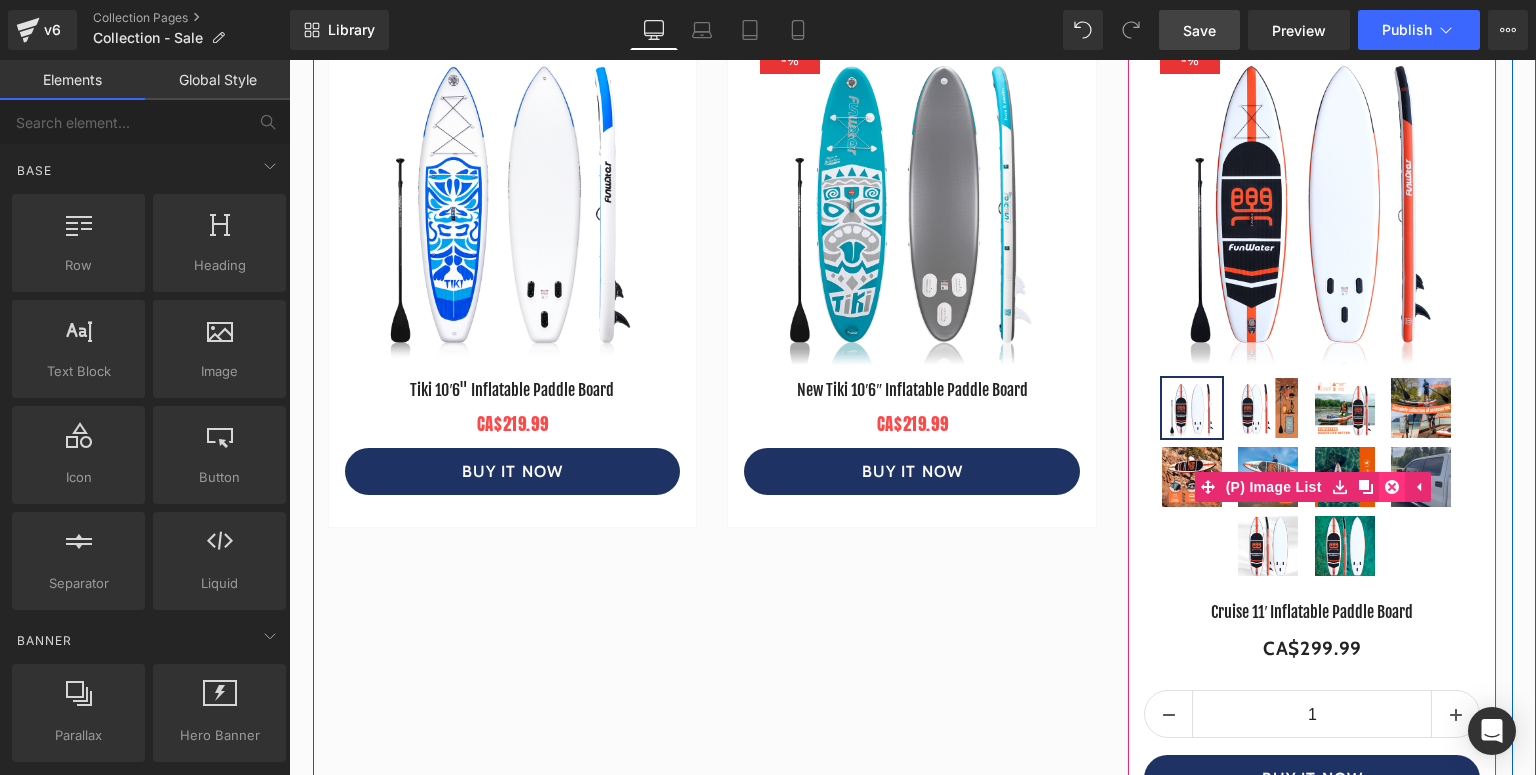 click 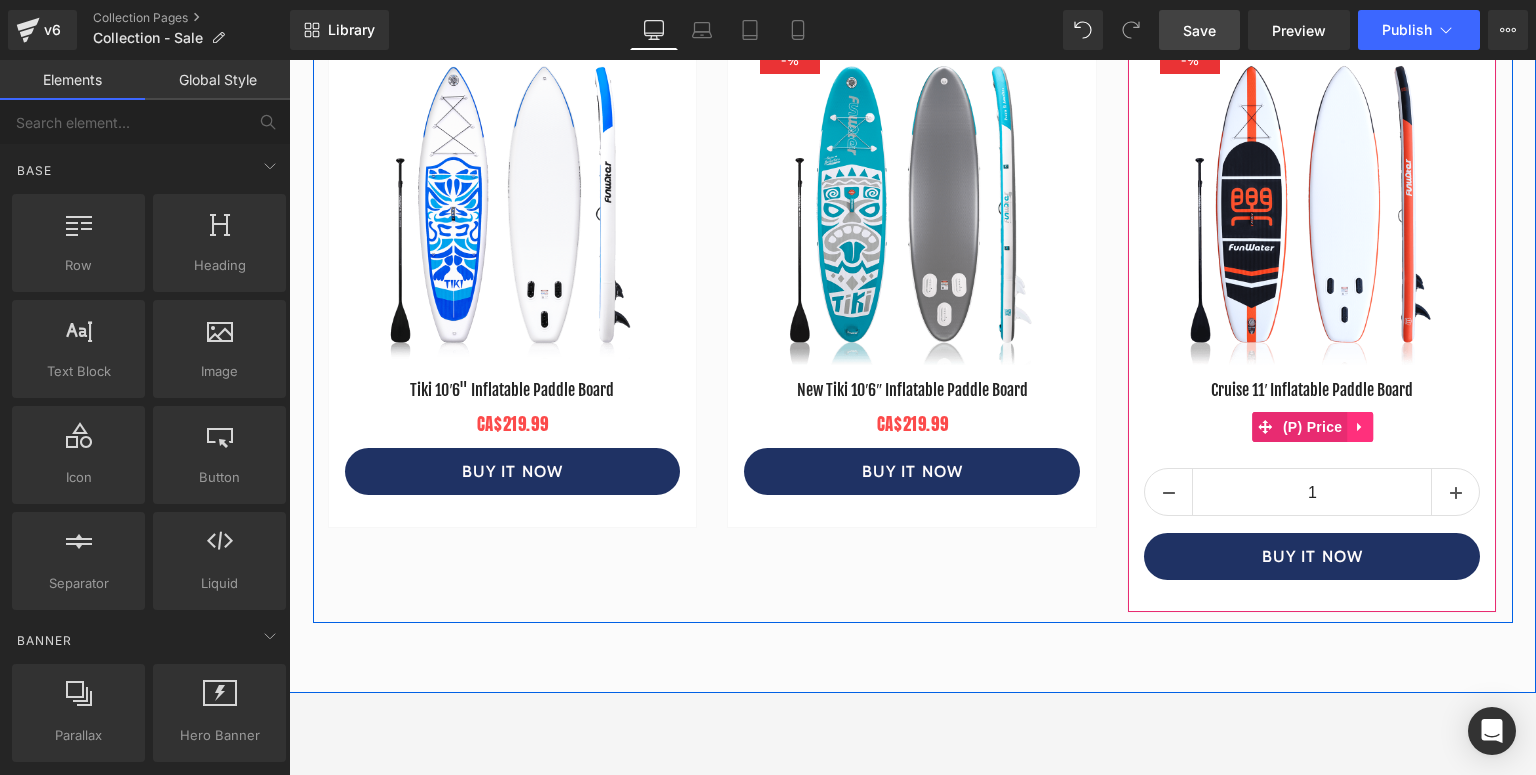 click 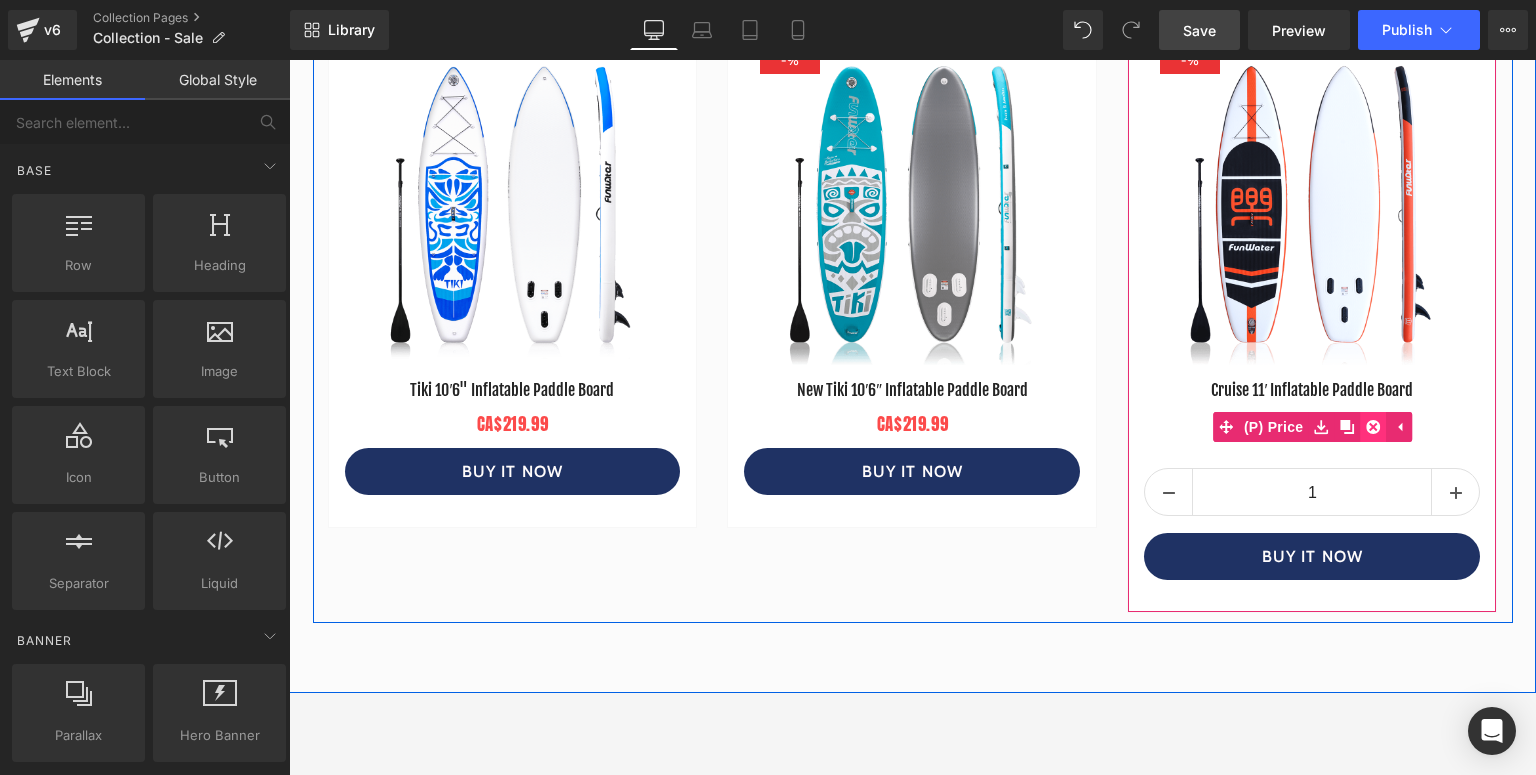 click 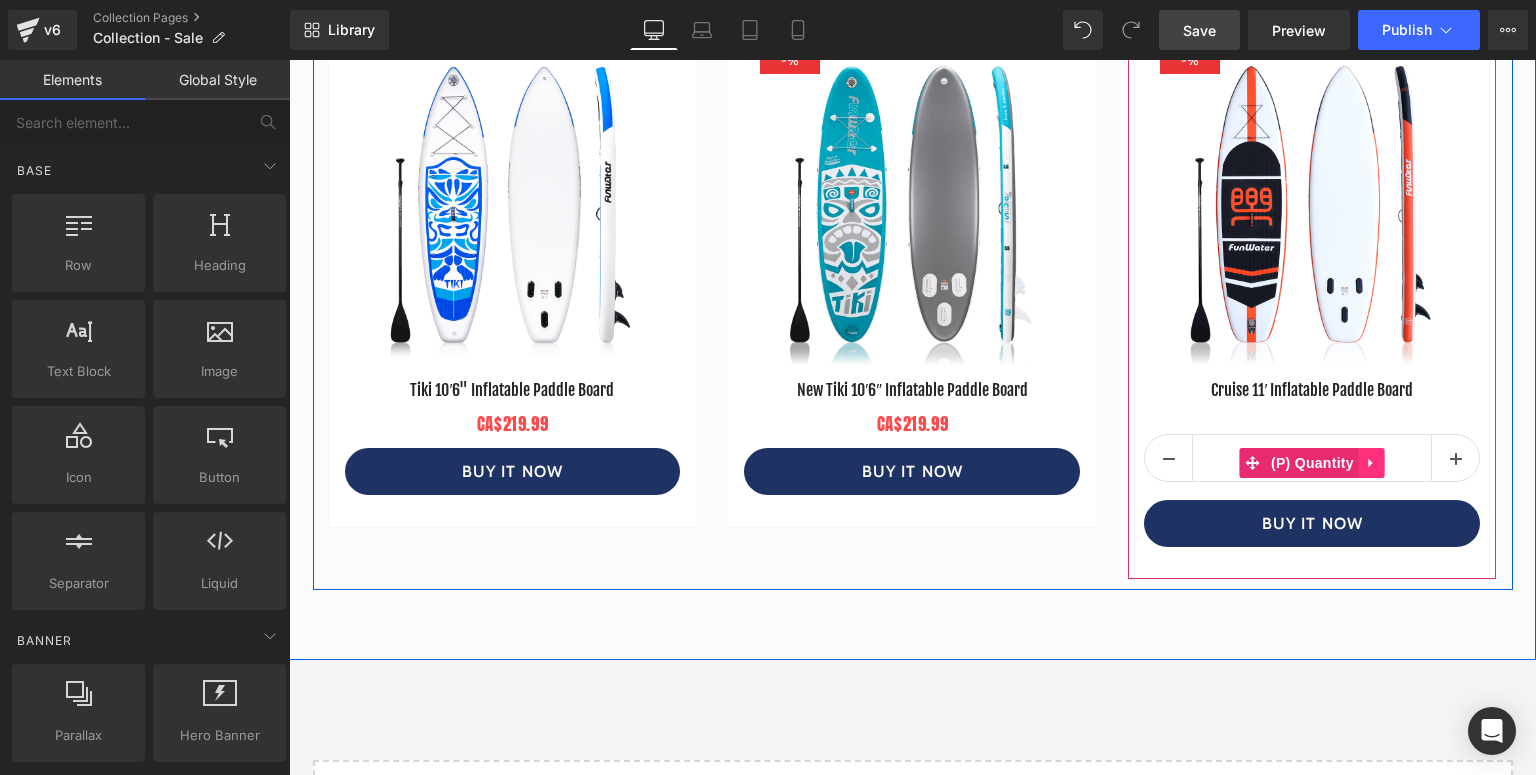 click at bounding box center [1372, 463] 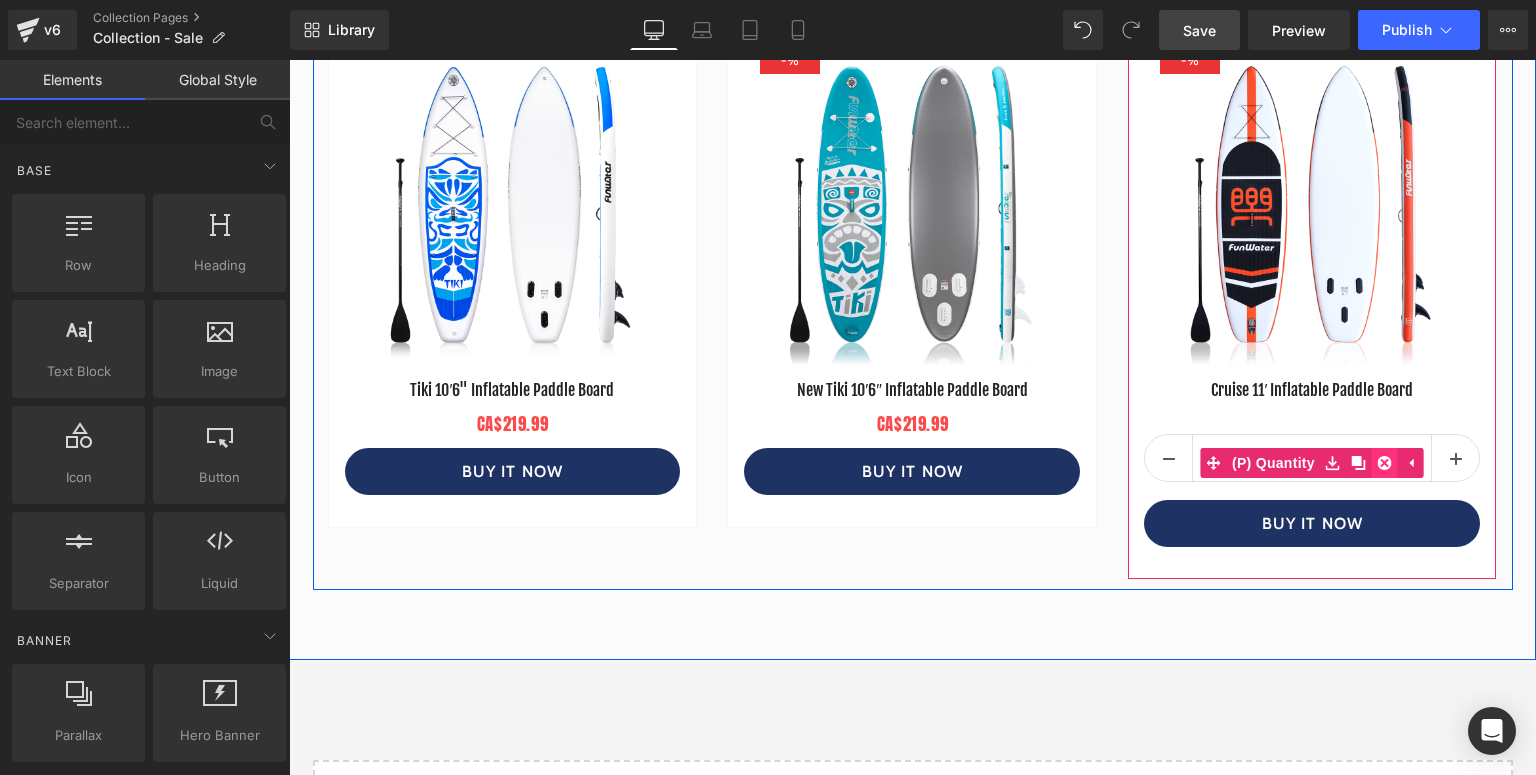 click 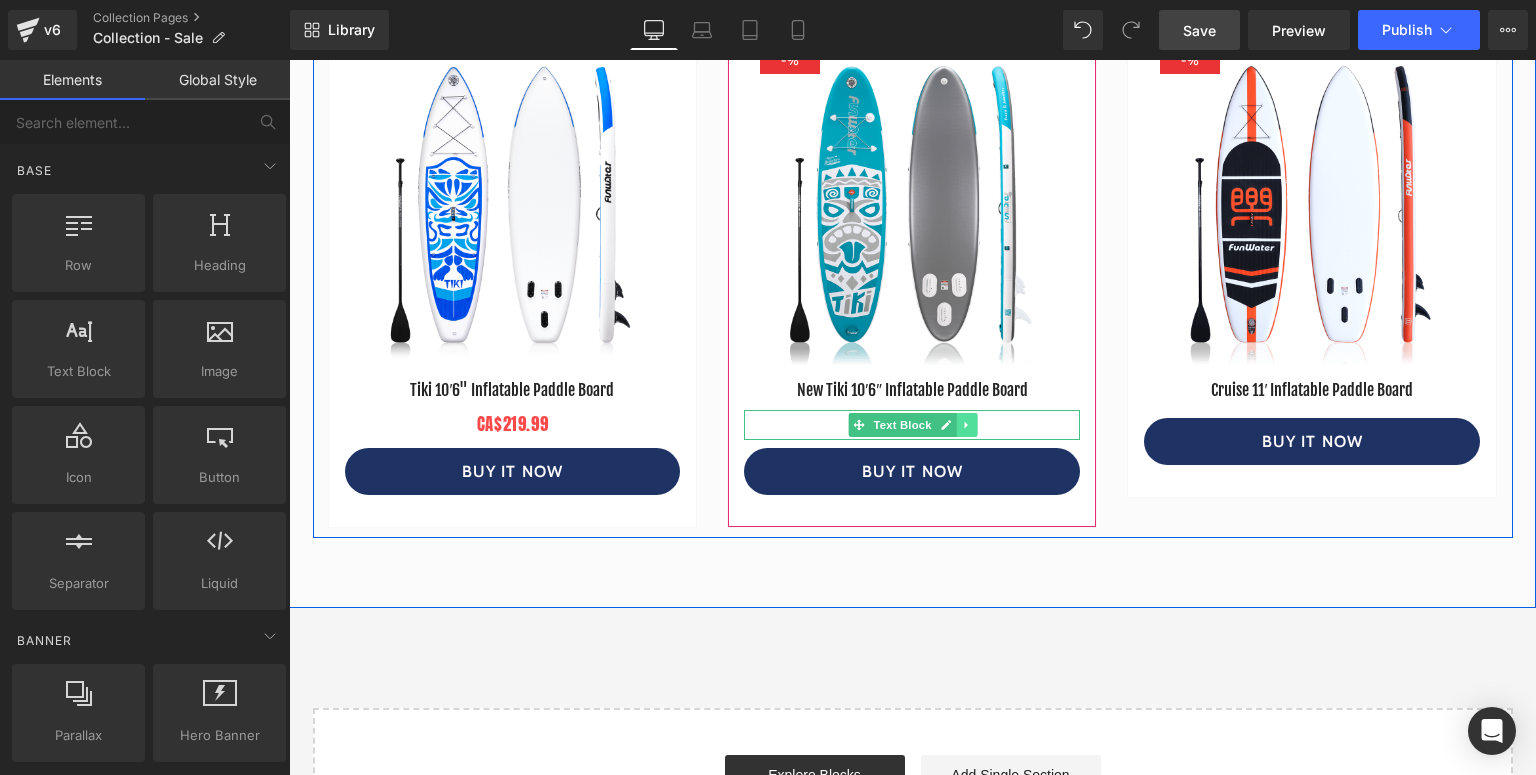 click 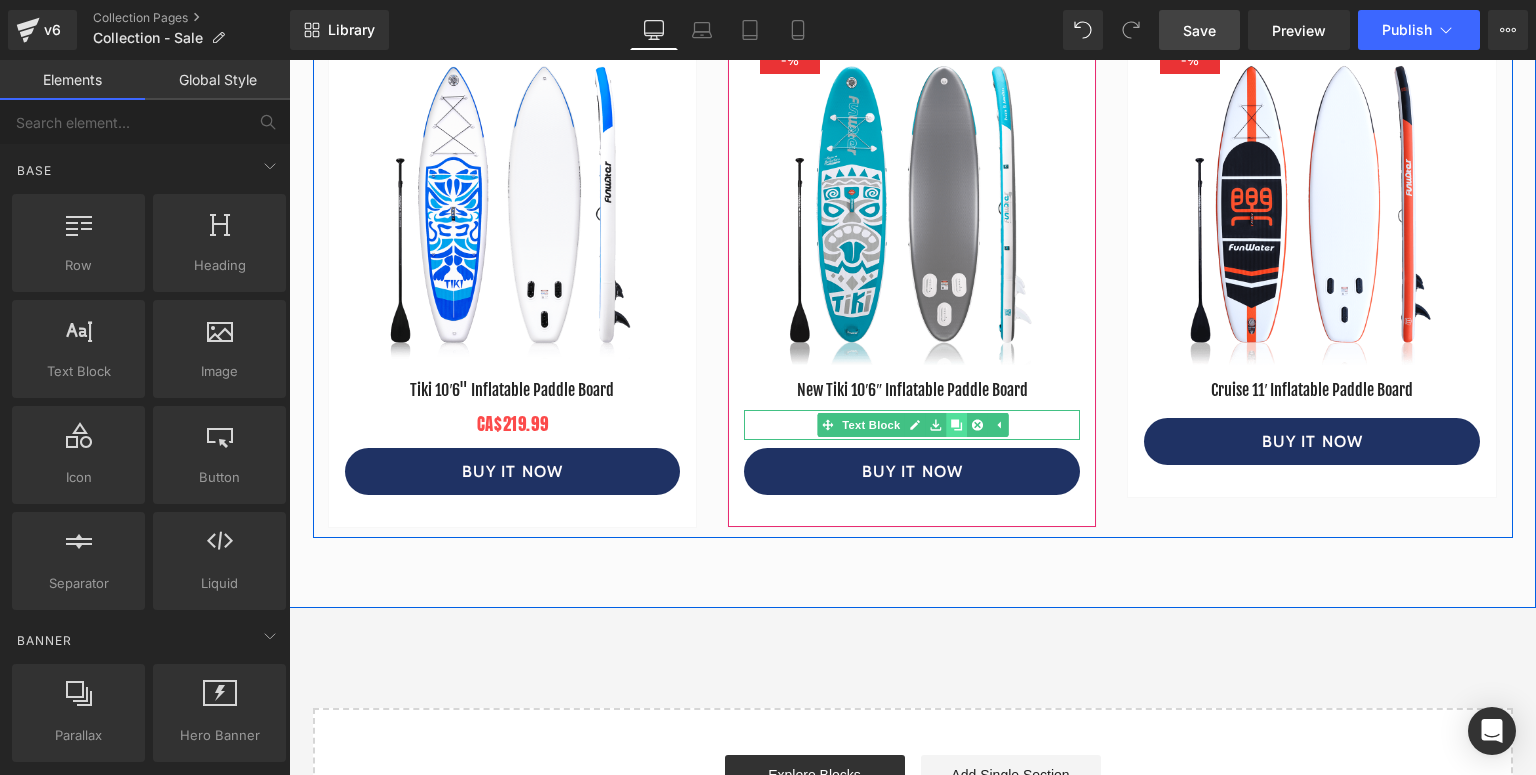 click at bounding box center [956, 425] 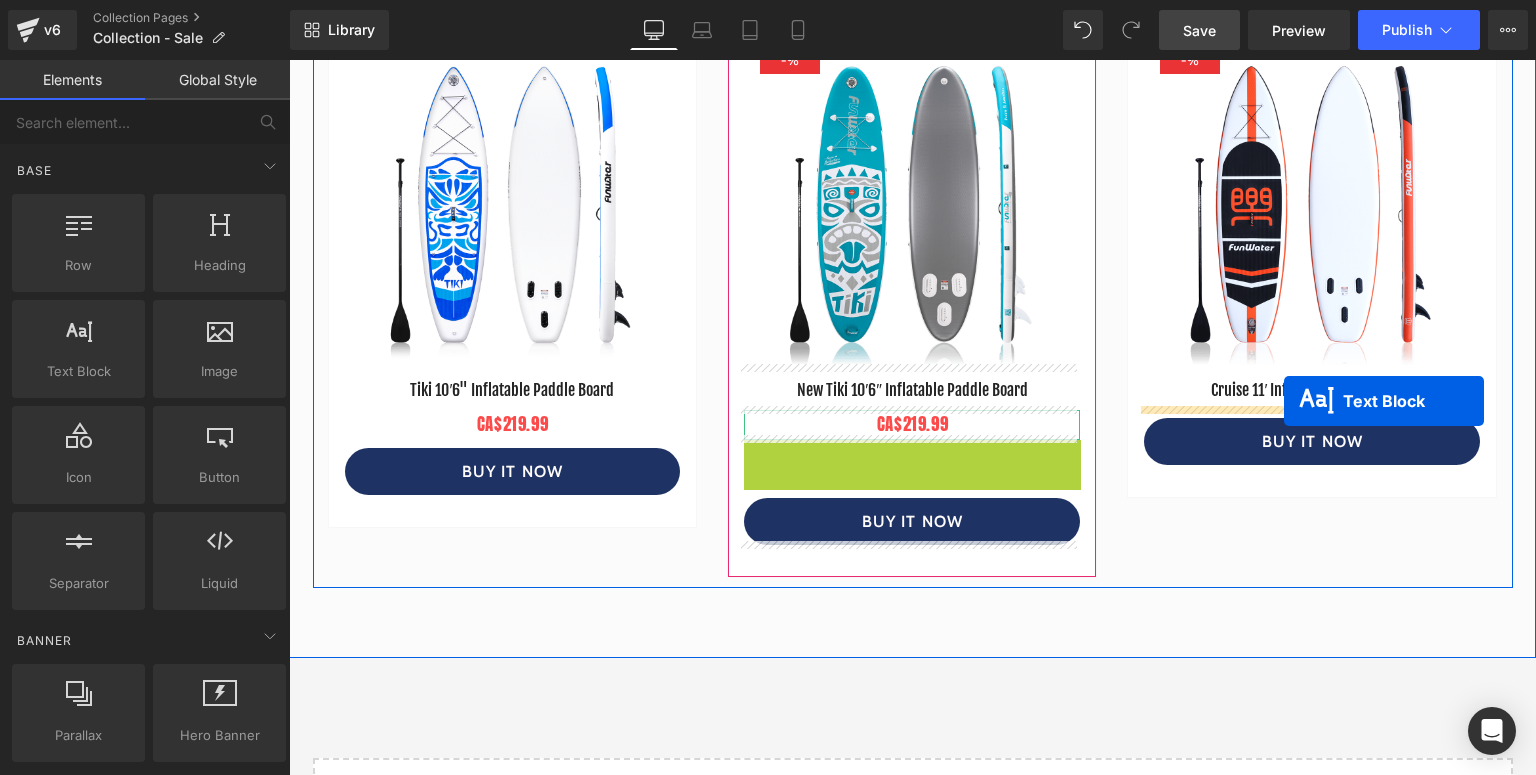 drag, startPoint x: 907, startPoint y: 449, endPoint x: 1284, endPoint y: 401, distance: 380.04343 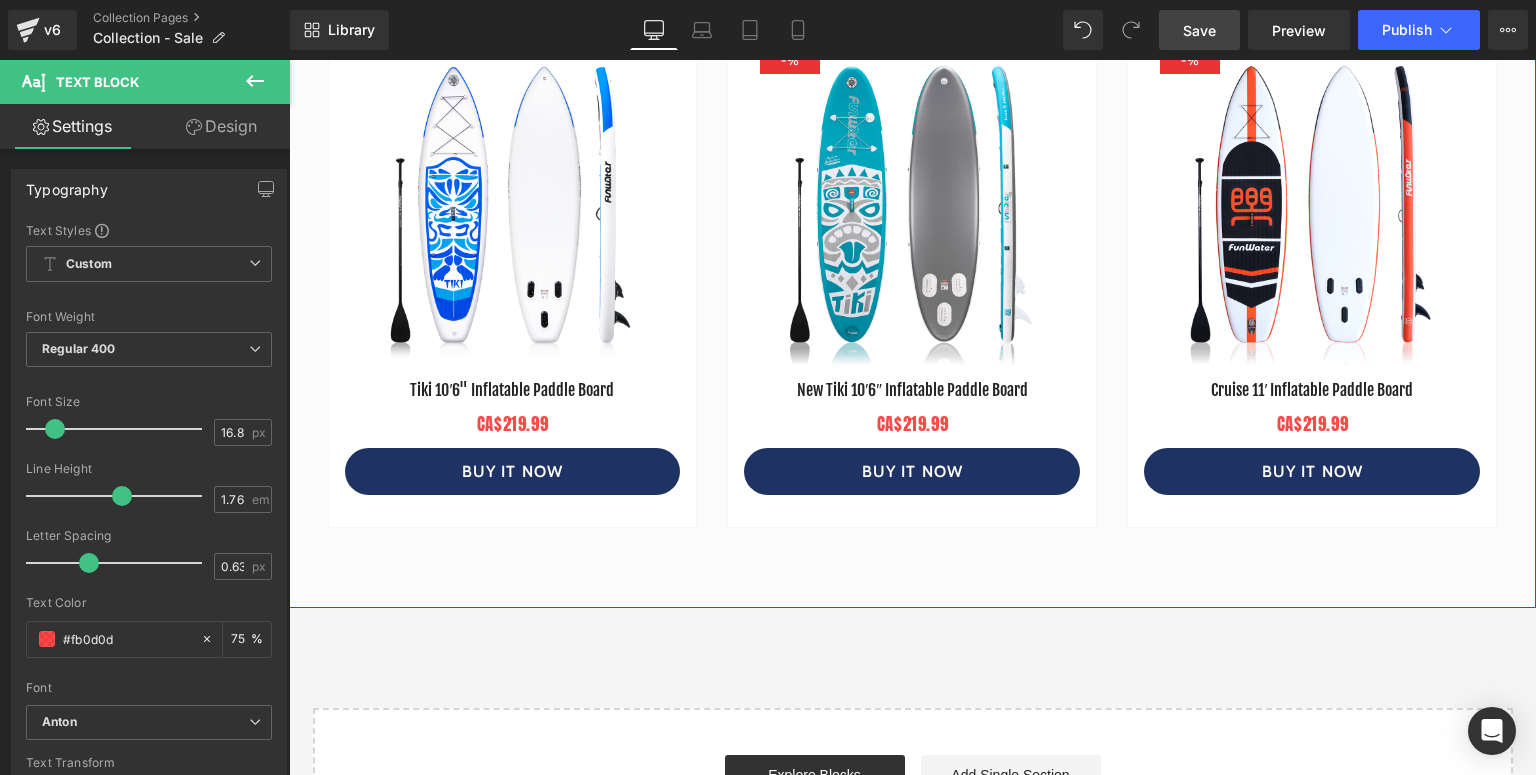 scroll, scrollTop: 8820, scrollLeft: 0, axis: vertical 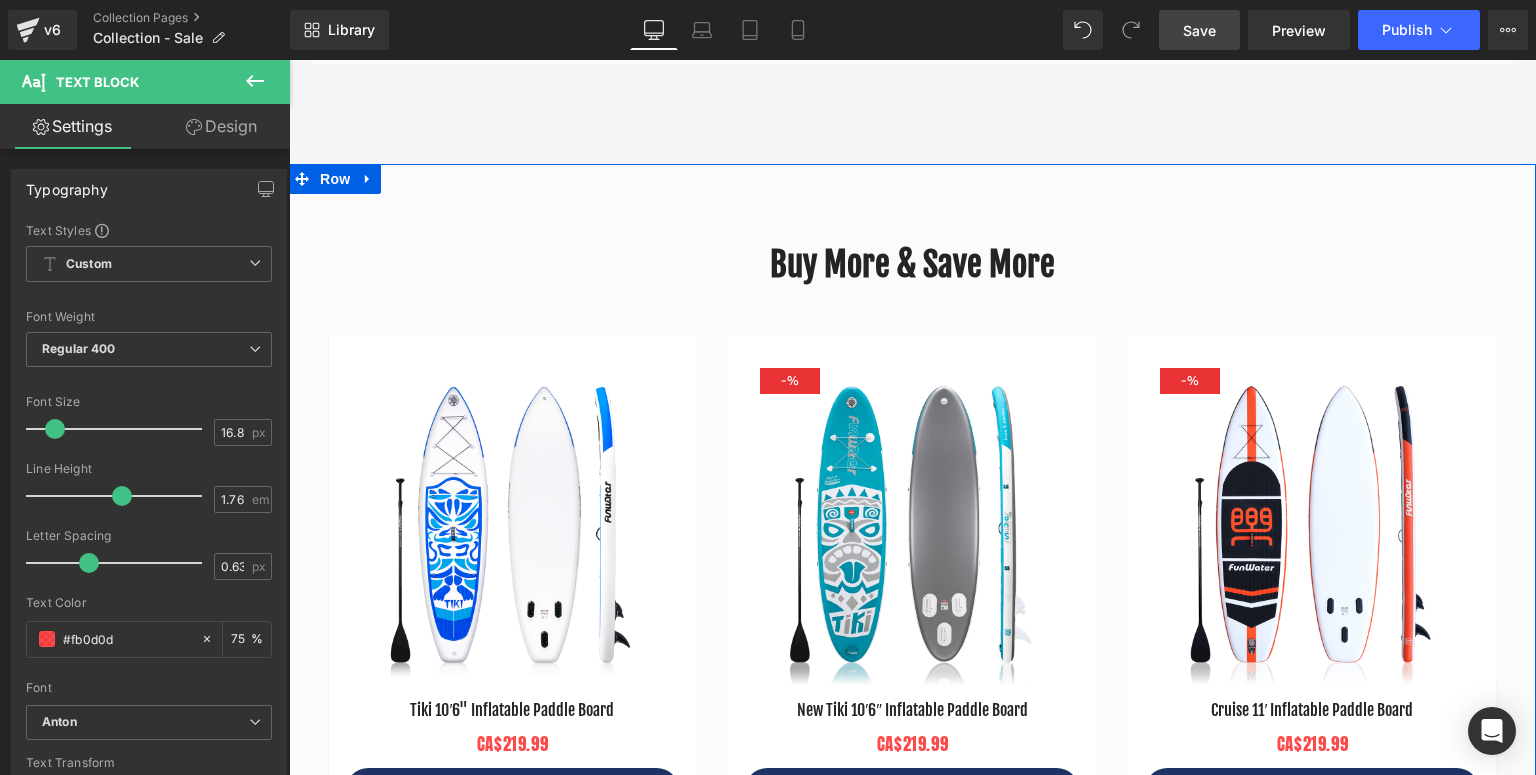 click at bounding box center (912, 520) 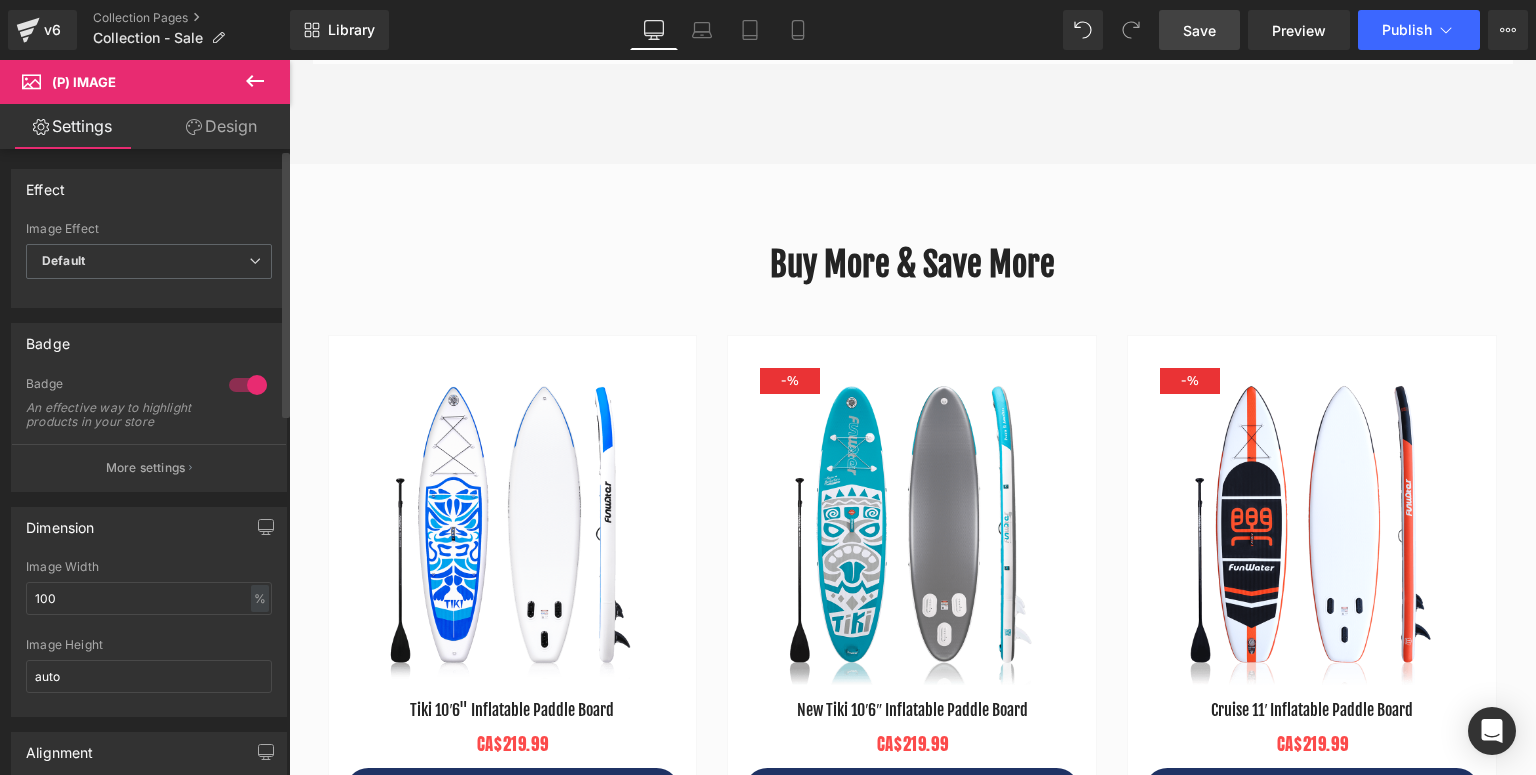 click at bounding box center (248, 385) 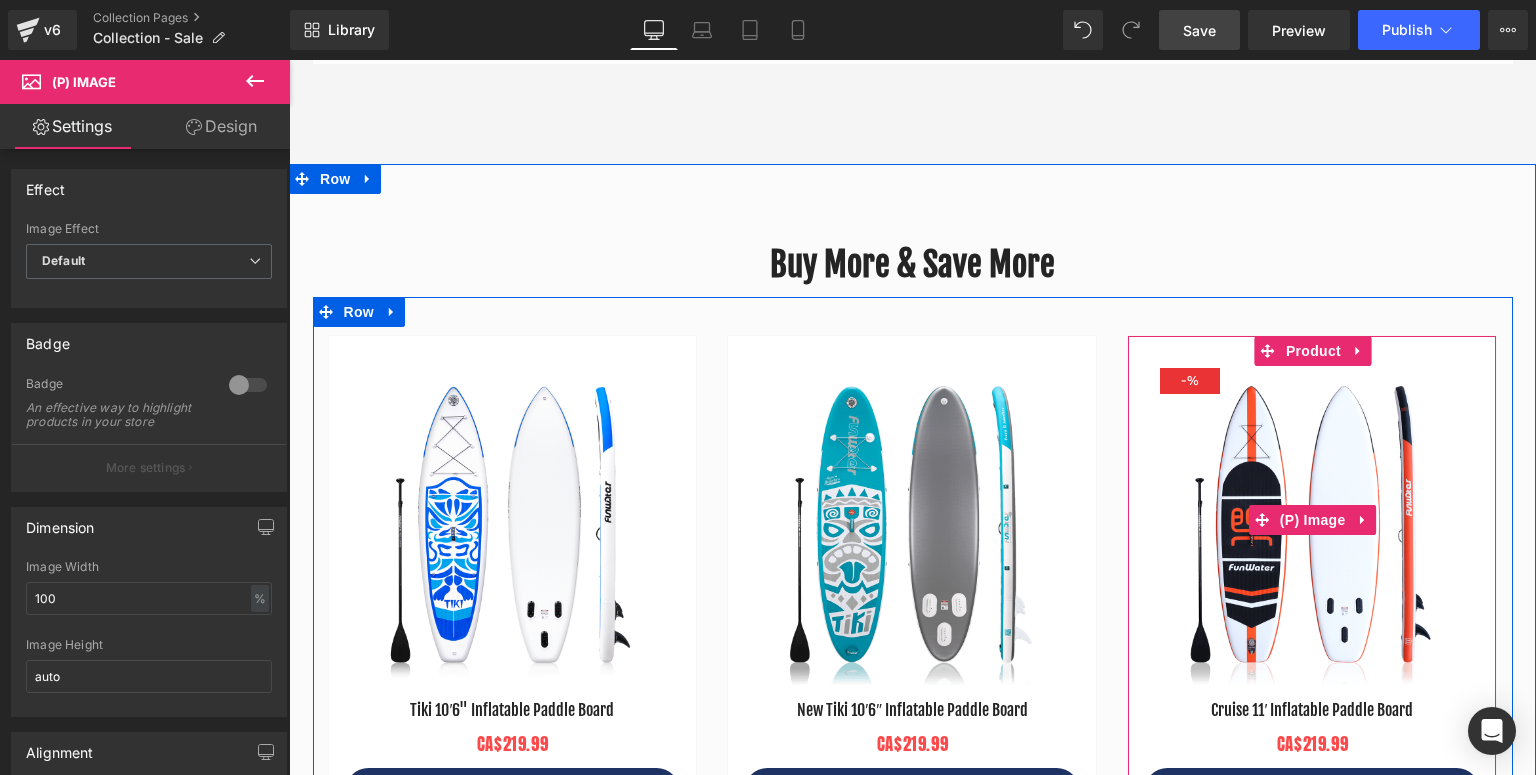 click at bounding box center (1312, 520) 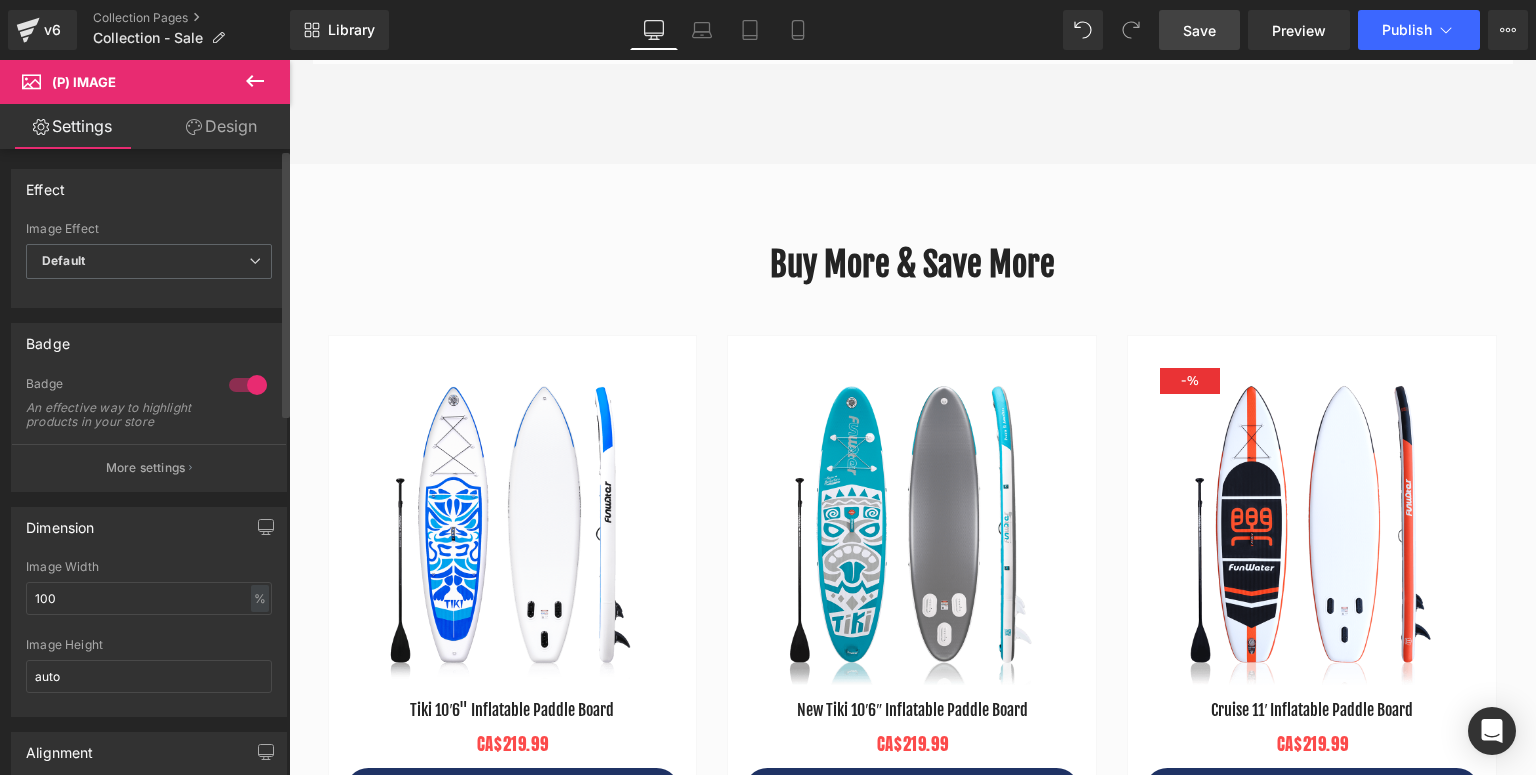 drag, startPoint x: 237, startPoint y: 375, endPoint x: 38, endPoint y: 313, distance: 208.43465 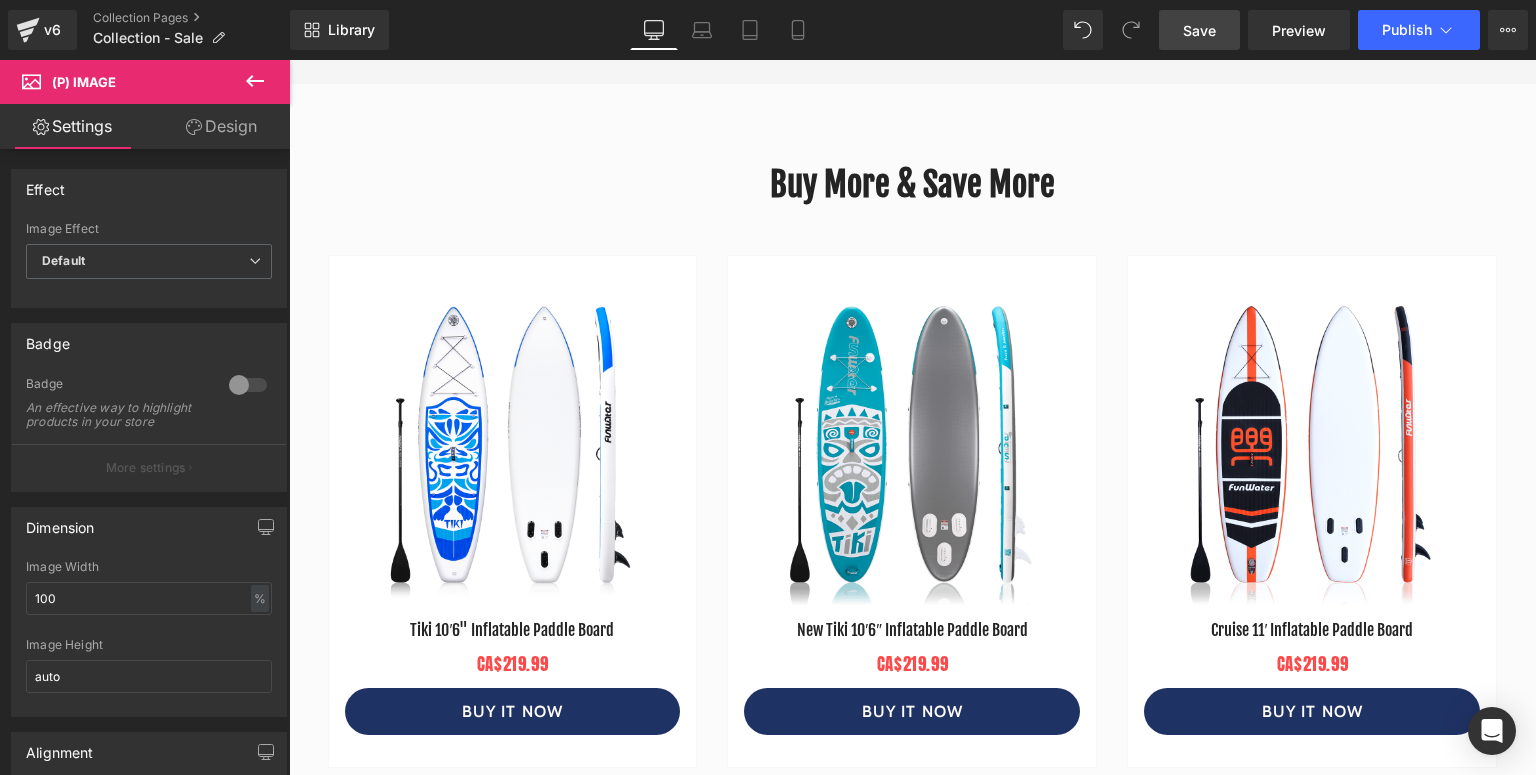 scroll, scrollTop: 8820, scrollLeft: 0, axis: vertical 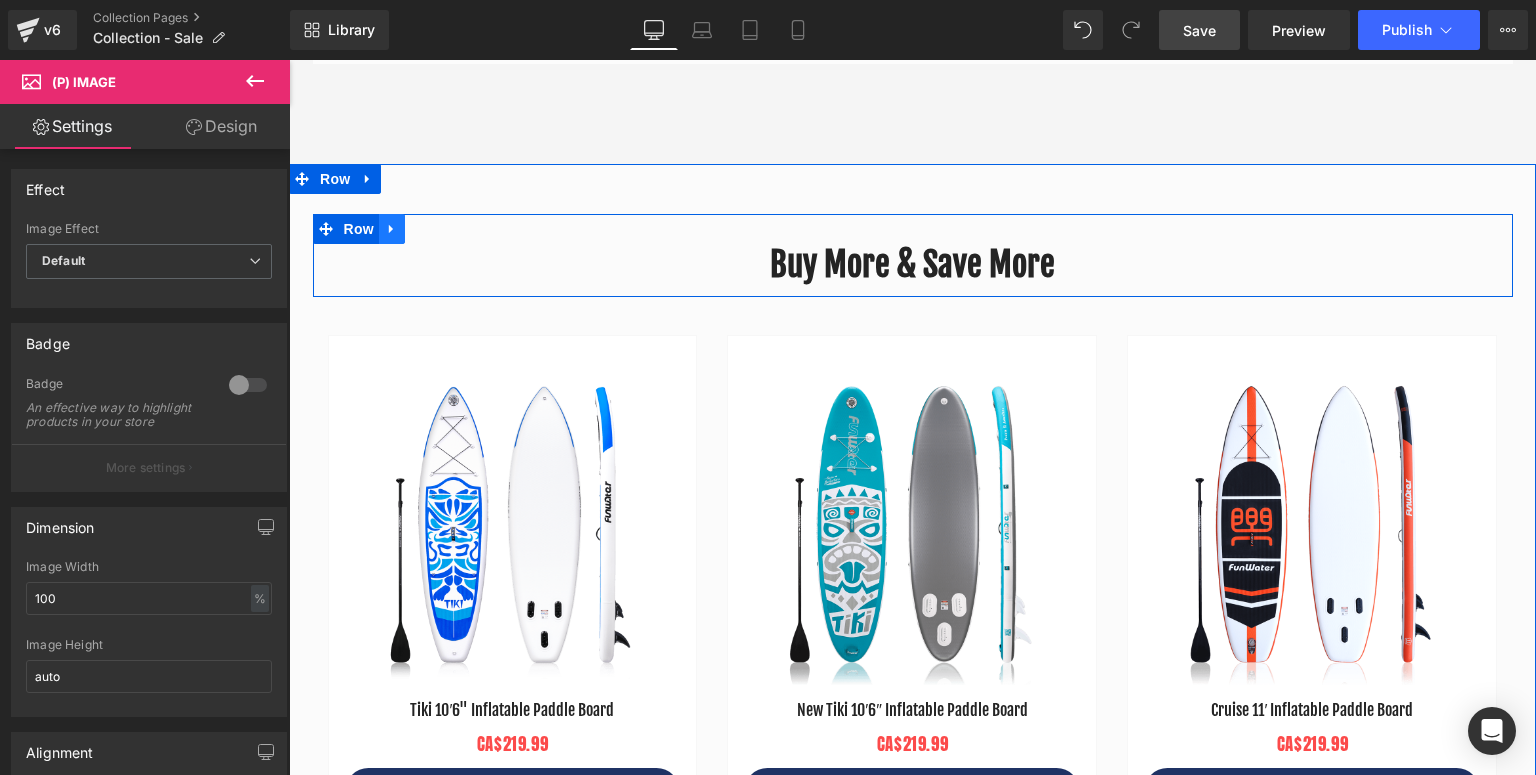 click 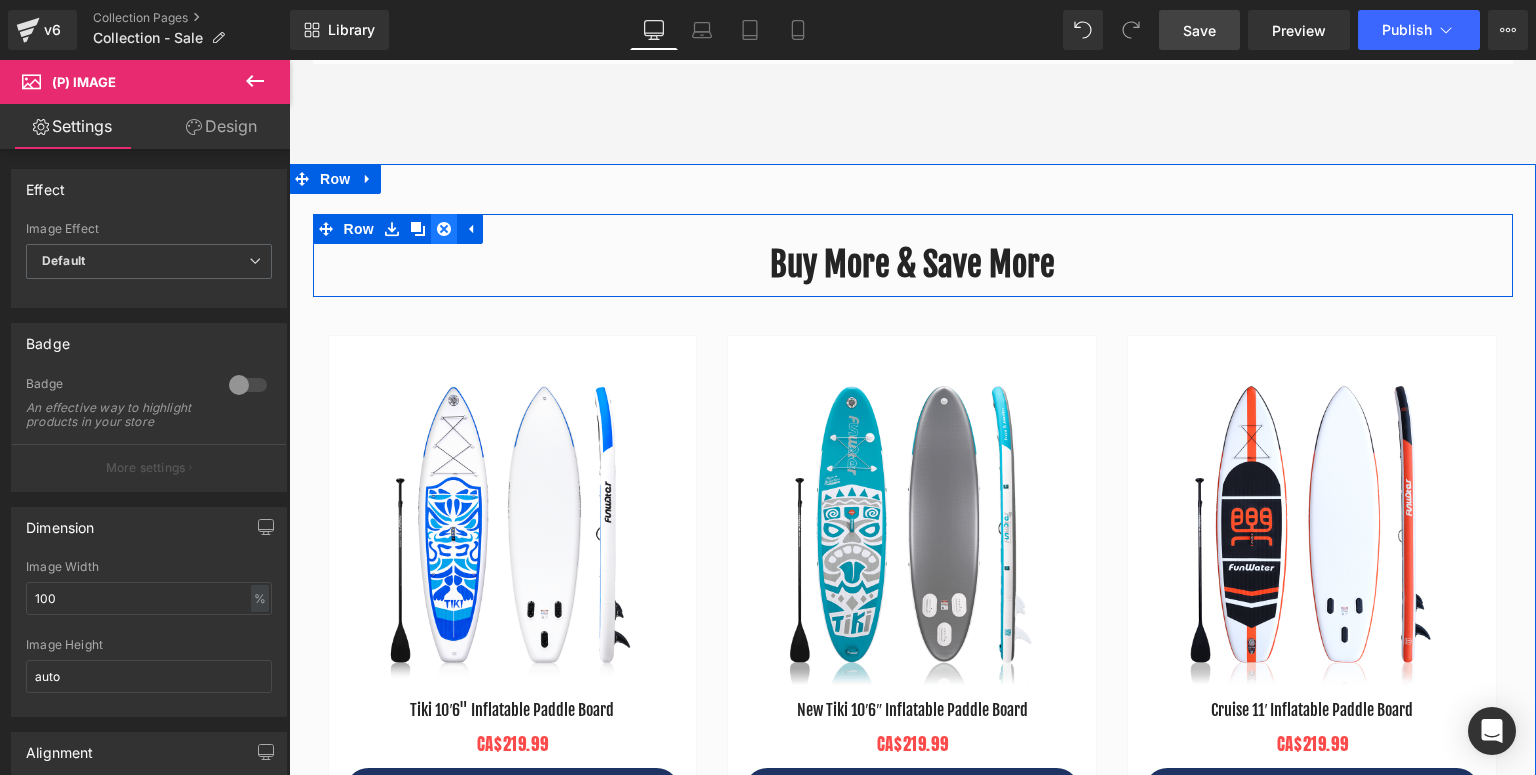click 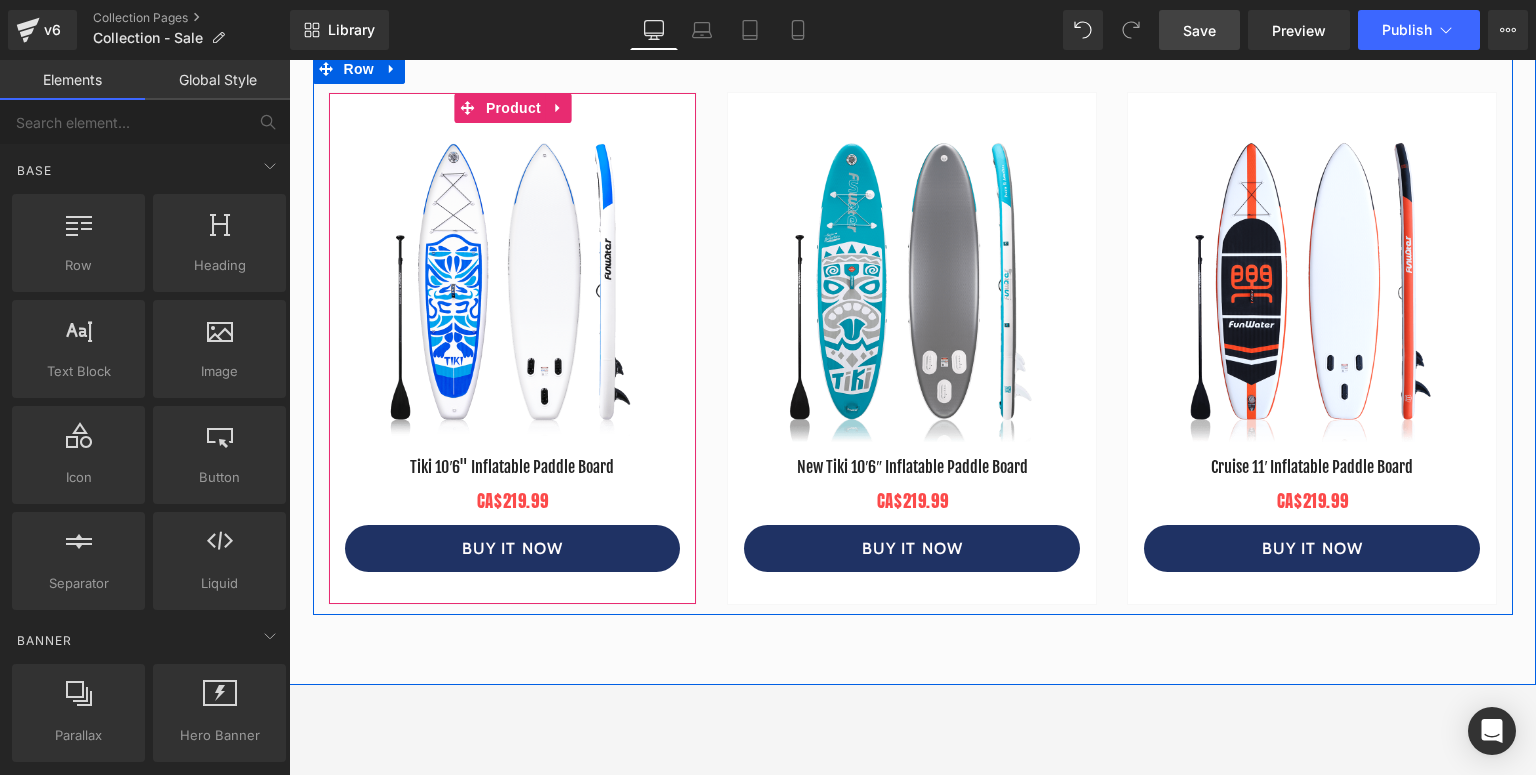 scroll, scrollTop: 8900, scrollLeft: 0, axis: vertical 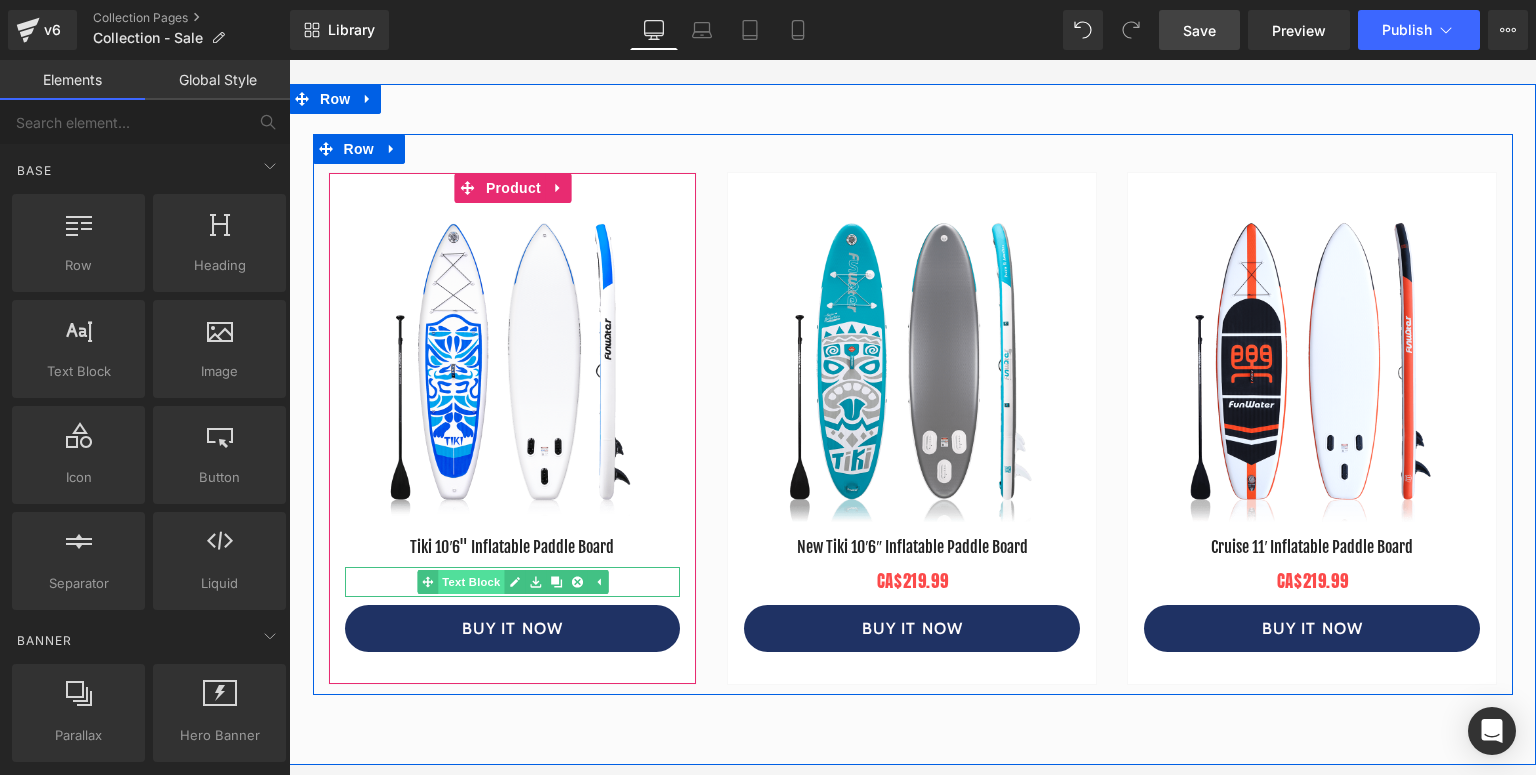 click on "Text Block" at bounding box center (471, 582) 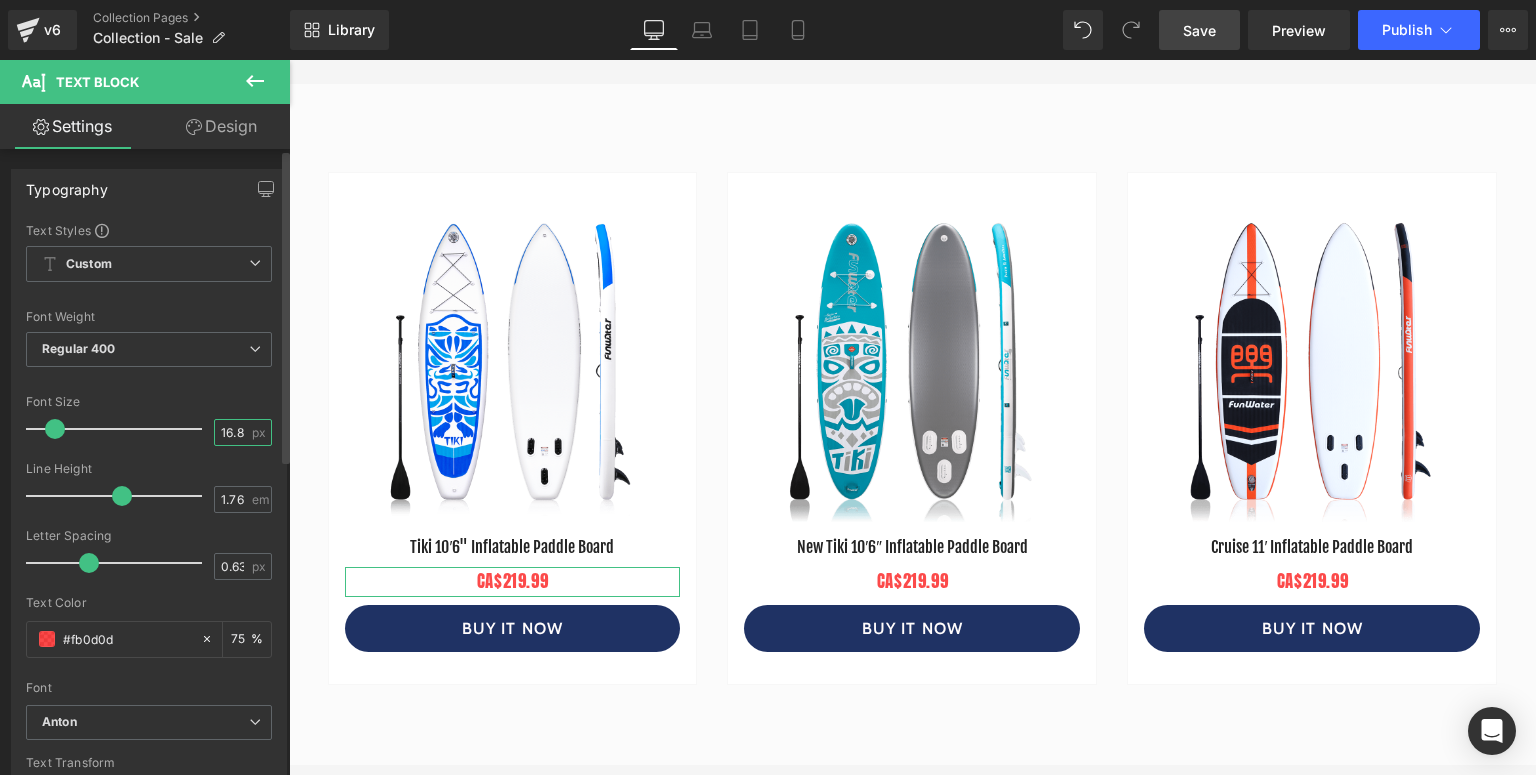 drag, startPoint x: 214, startPoint y: 433, endPoint x: 236, endPoint y: 436, distance: 22.203604 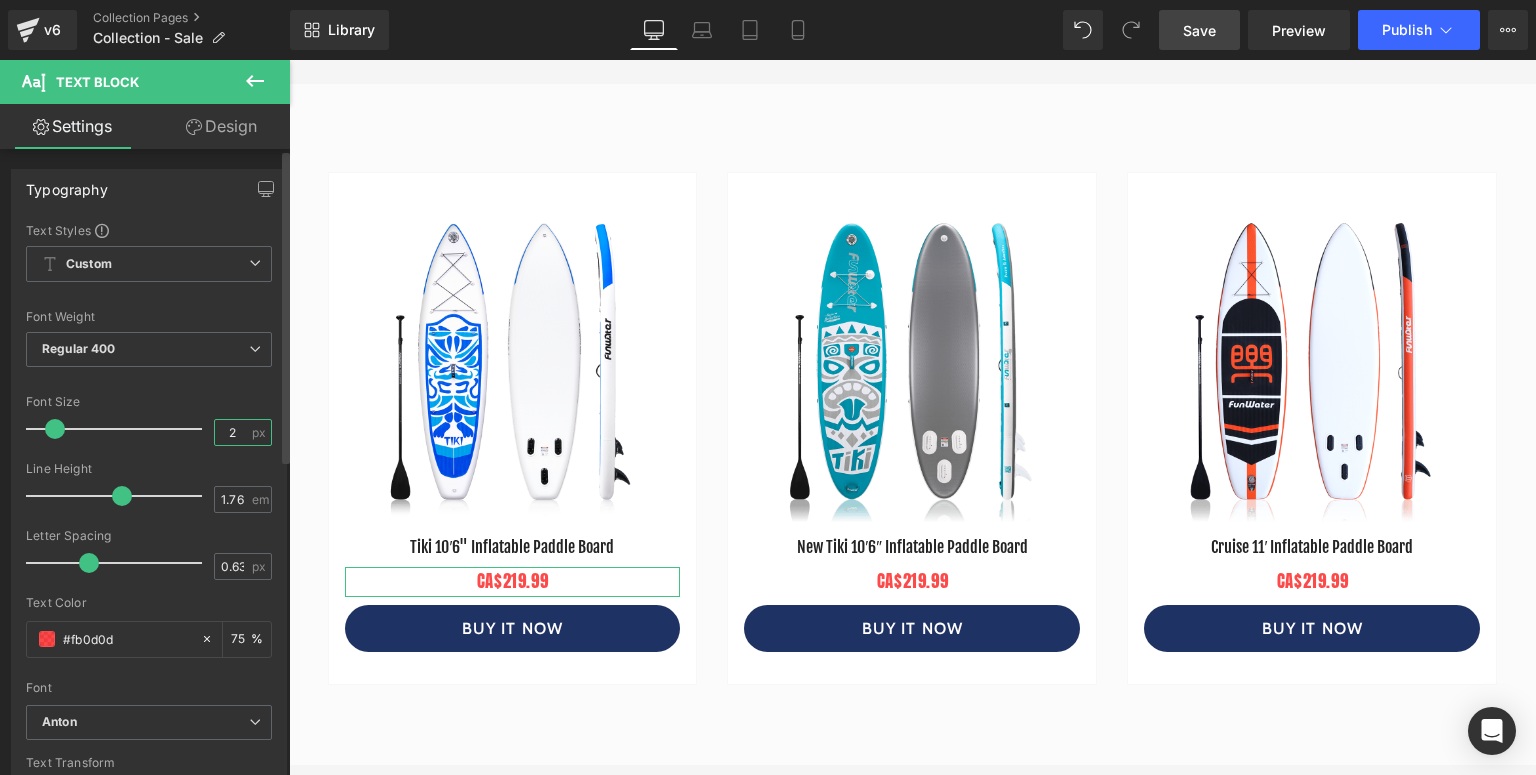 type on "20" 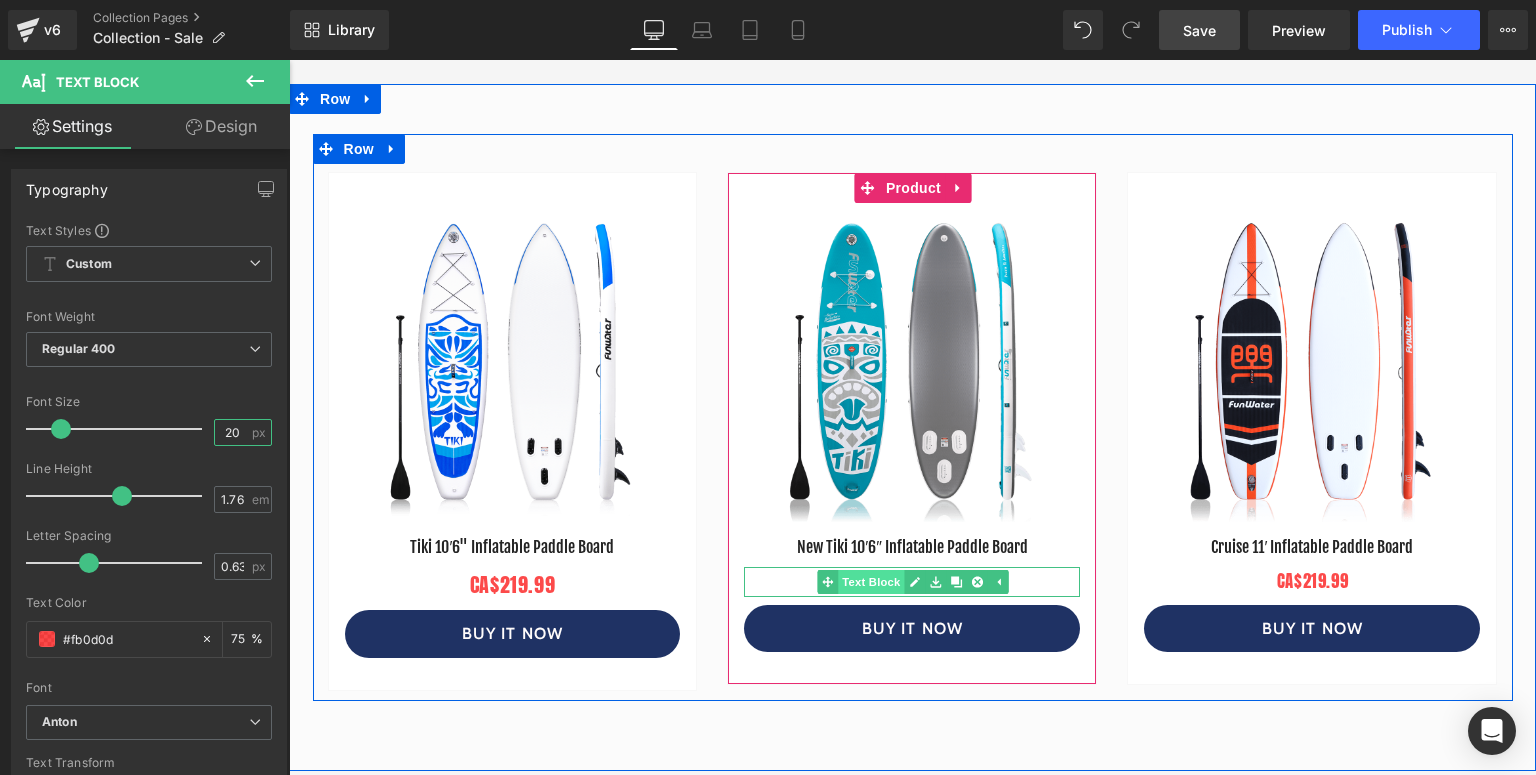 drag, startPoint x: 879, startPoint y: 576, endPoint x: 863, endPoint y: 575, distance: 16.03122 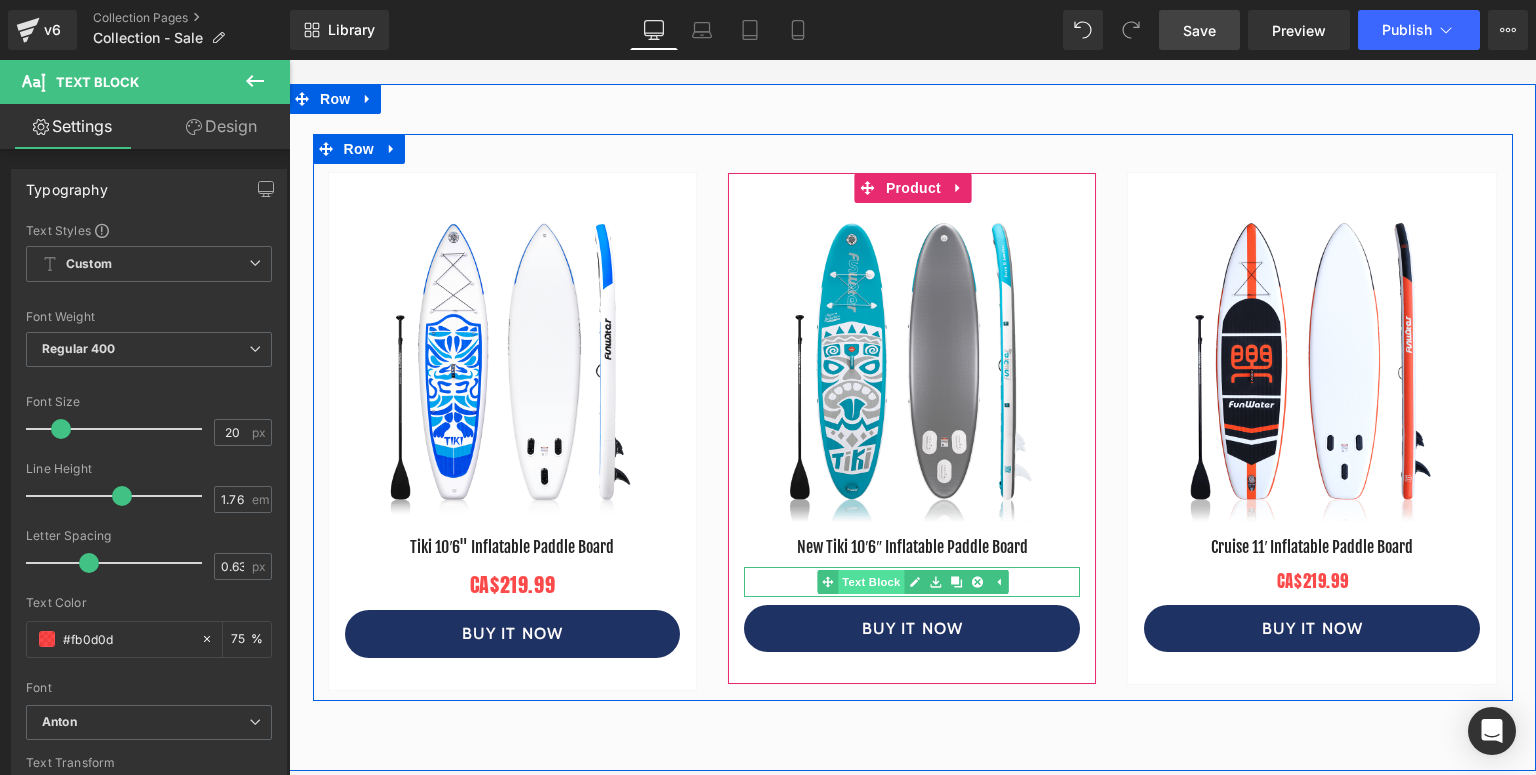 click on "Text Block" at bounding box center [871, 582] 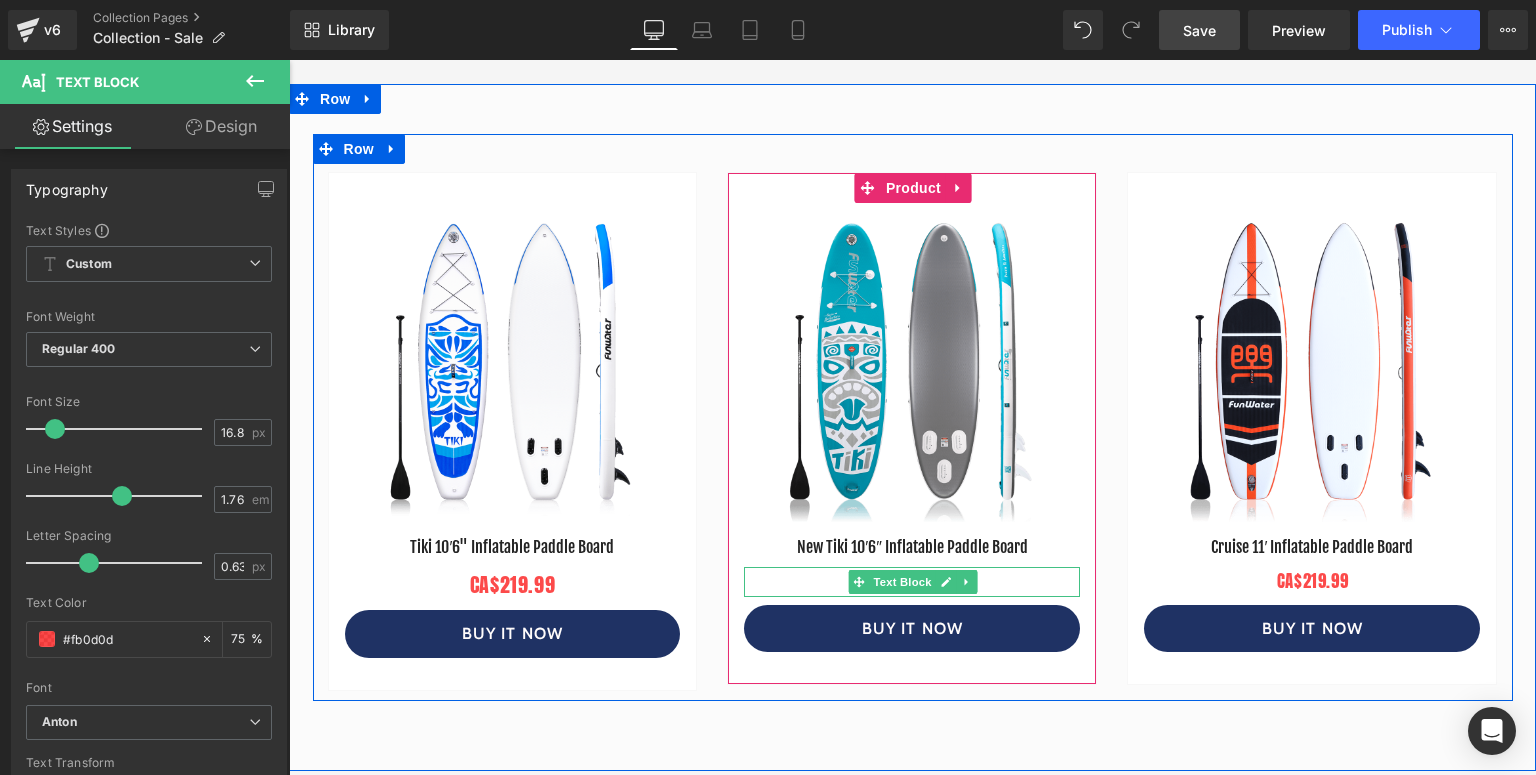 click on "CA$219.99" at bounding box center [912, 582] 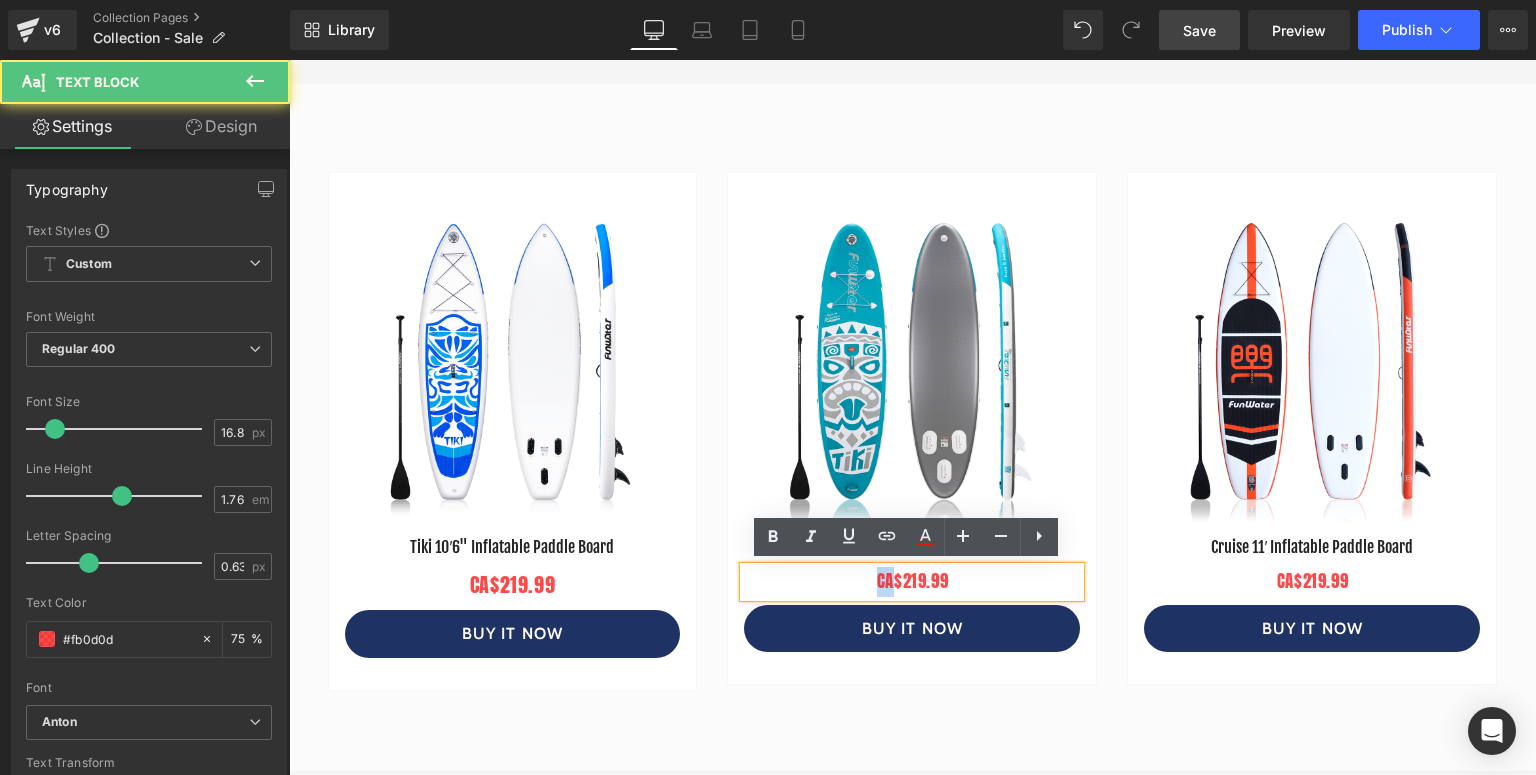 click on "CA$219.99" at bounding box center (912, 582) 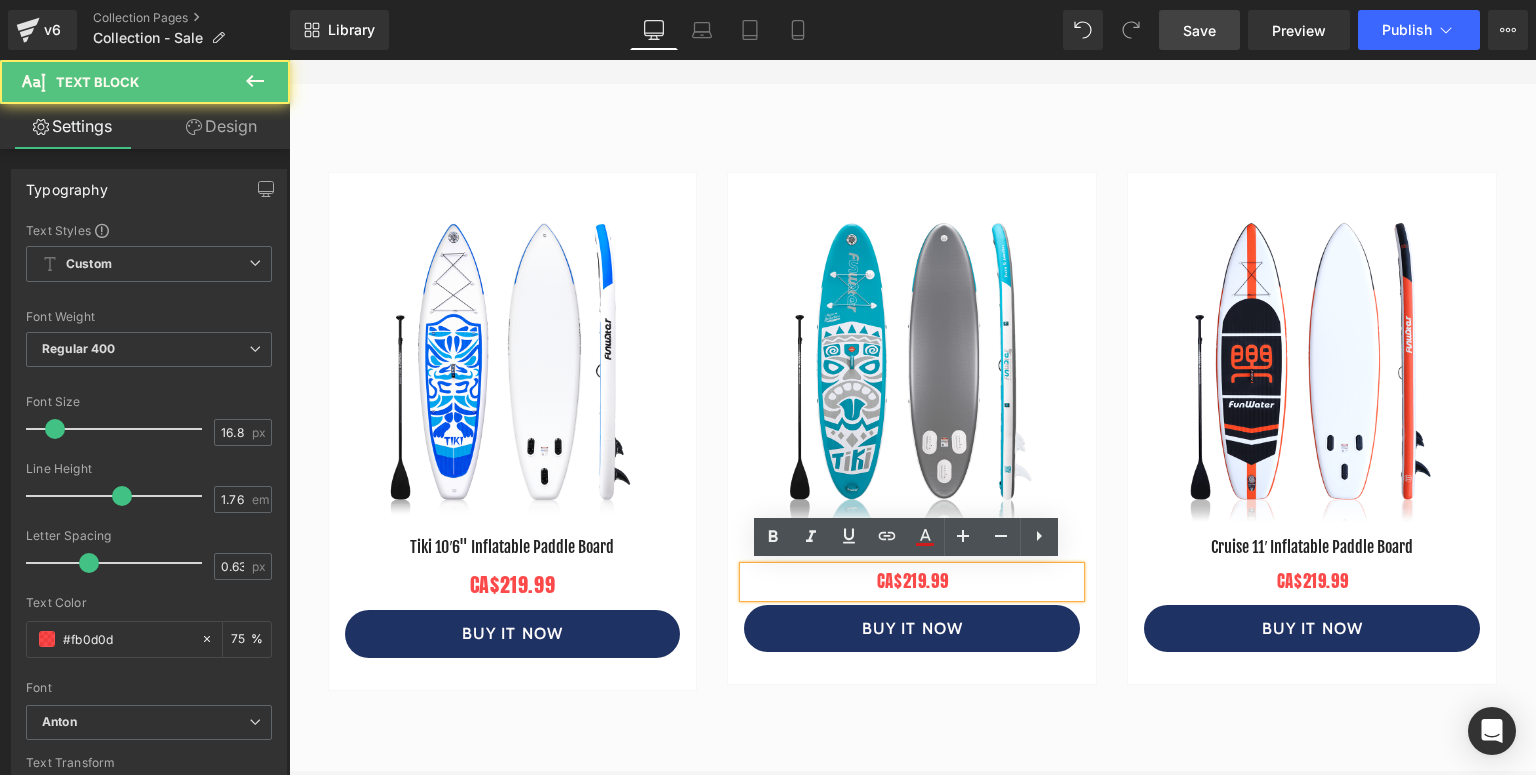 click on "CA$219.99" at bounding box center (912, 582) 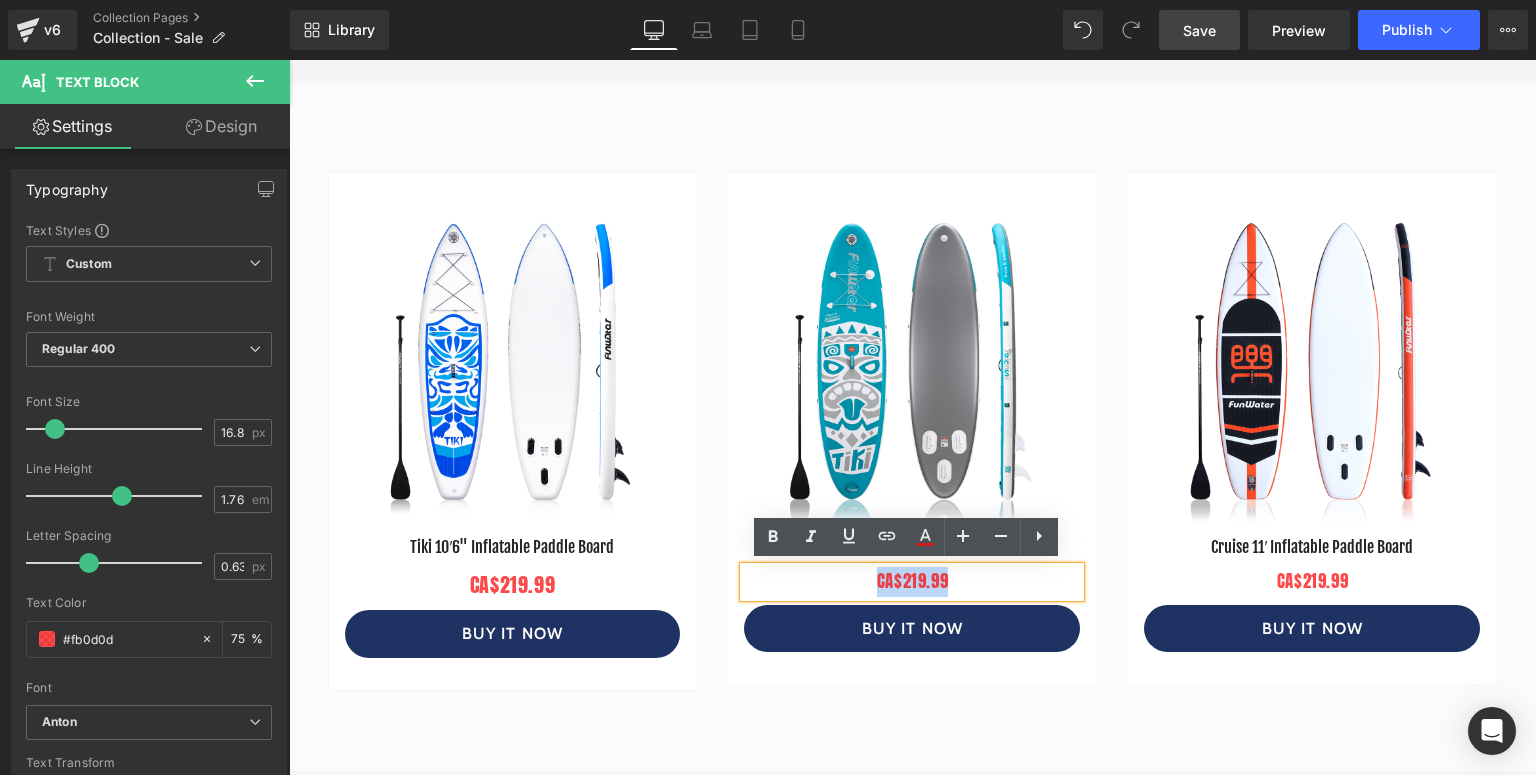drag, startPoint x: 985, startPoint y: 578, endPoint x: 838, endPoint y: 580, distance: 147.01361 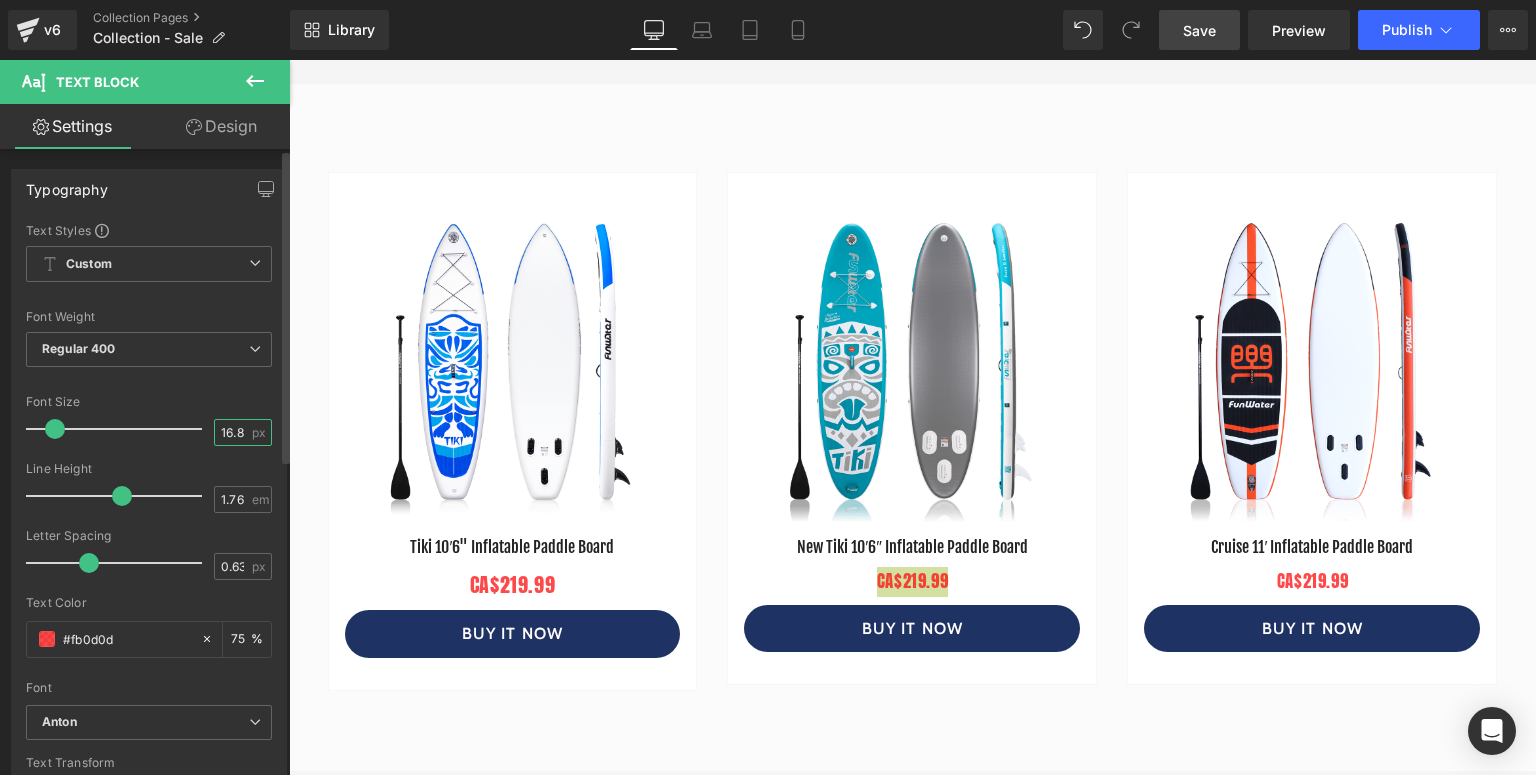 click on "16.8" at bounding box center [232, 432] 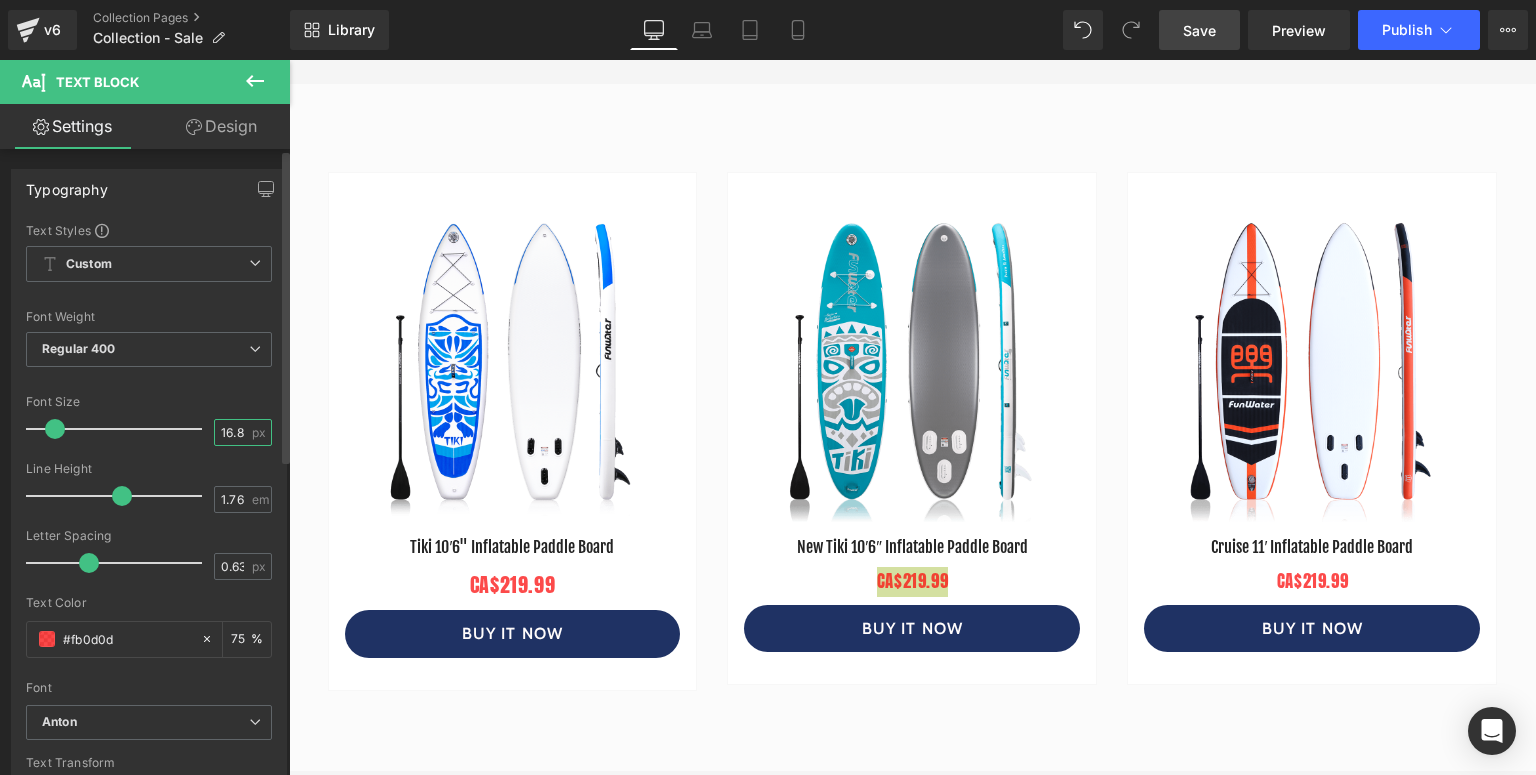 drag, startPoint x: 214, startPoint y: 431, endPoint x: 239, endPoint y: 431, distance: 25 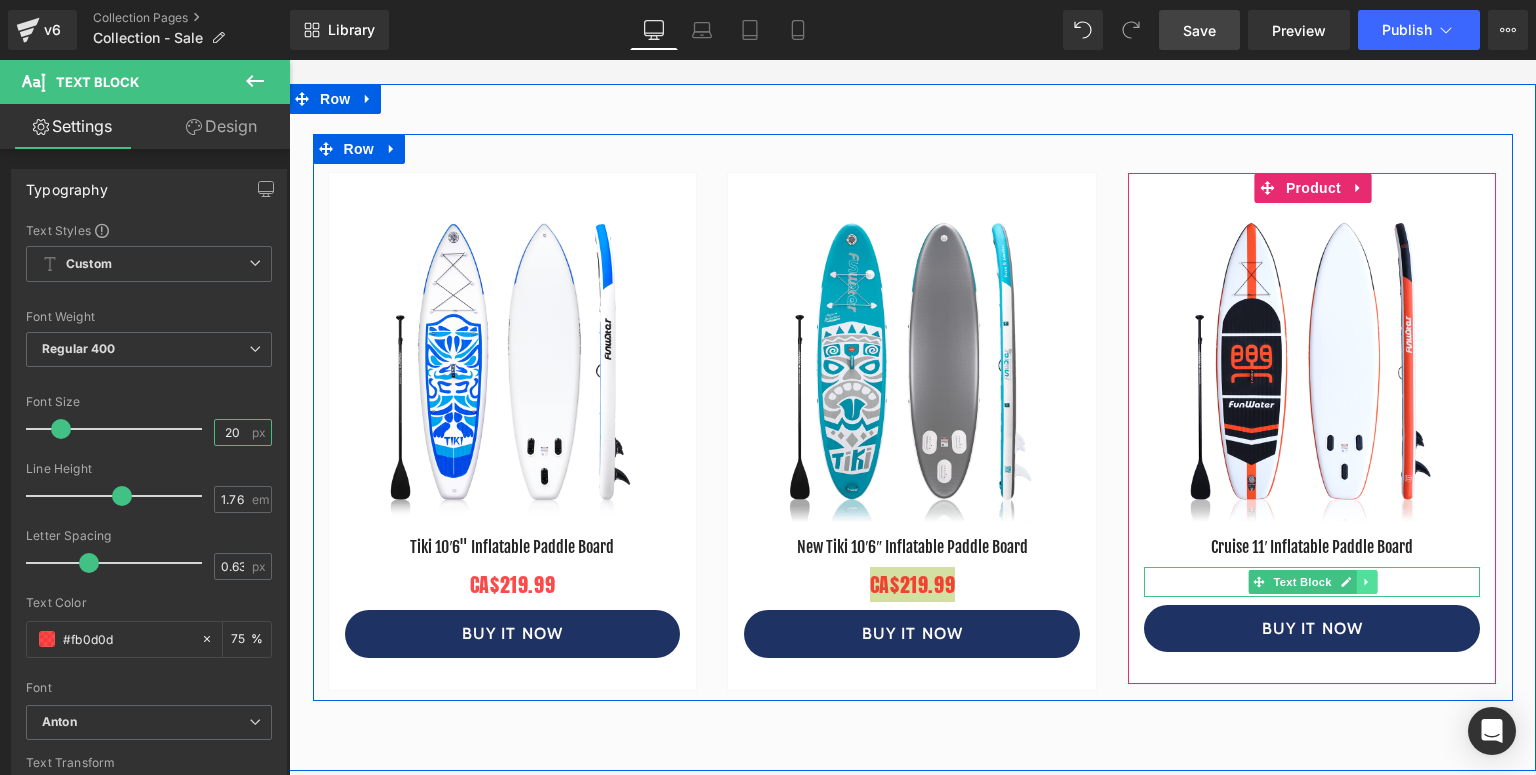 type on "20" 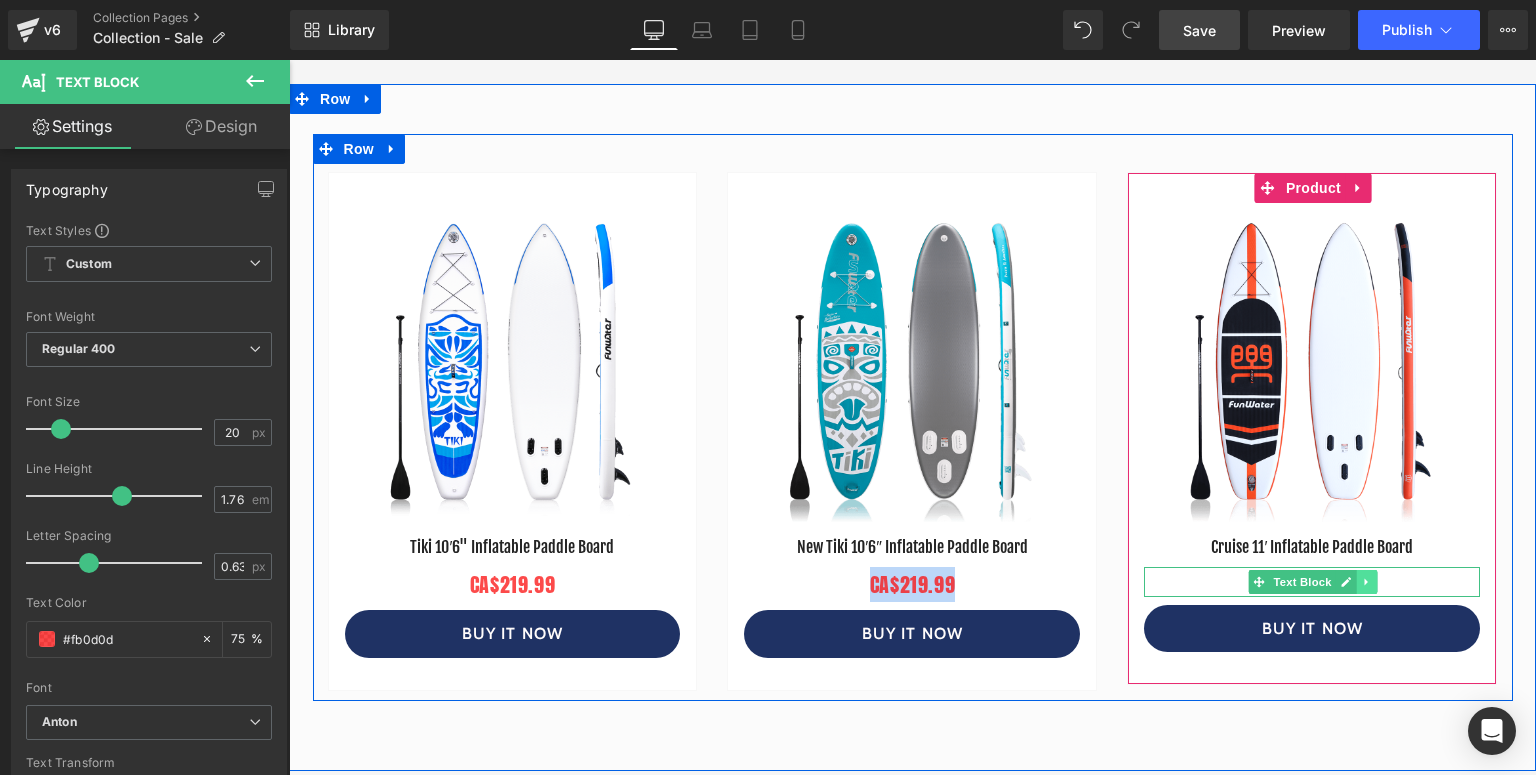 click at bounding box center [1366, 582] 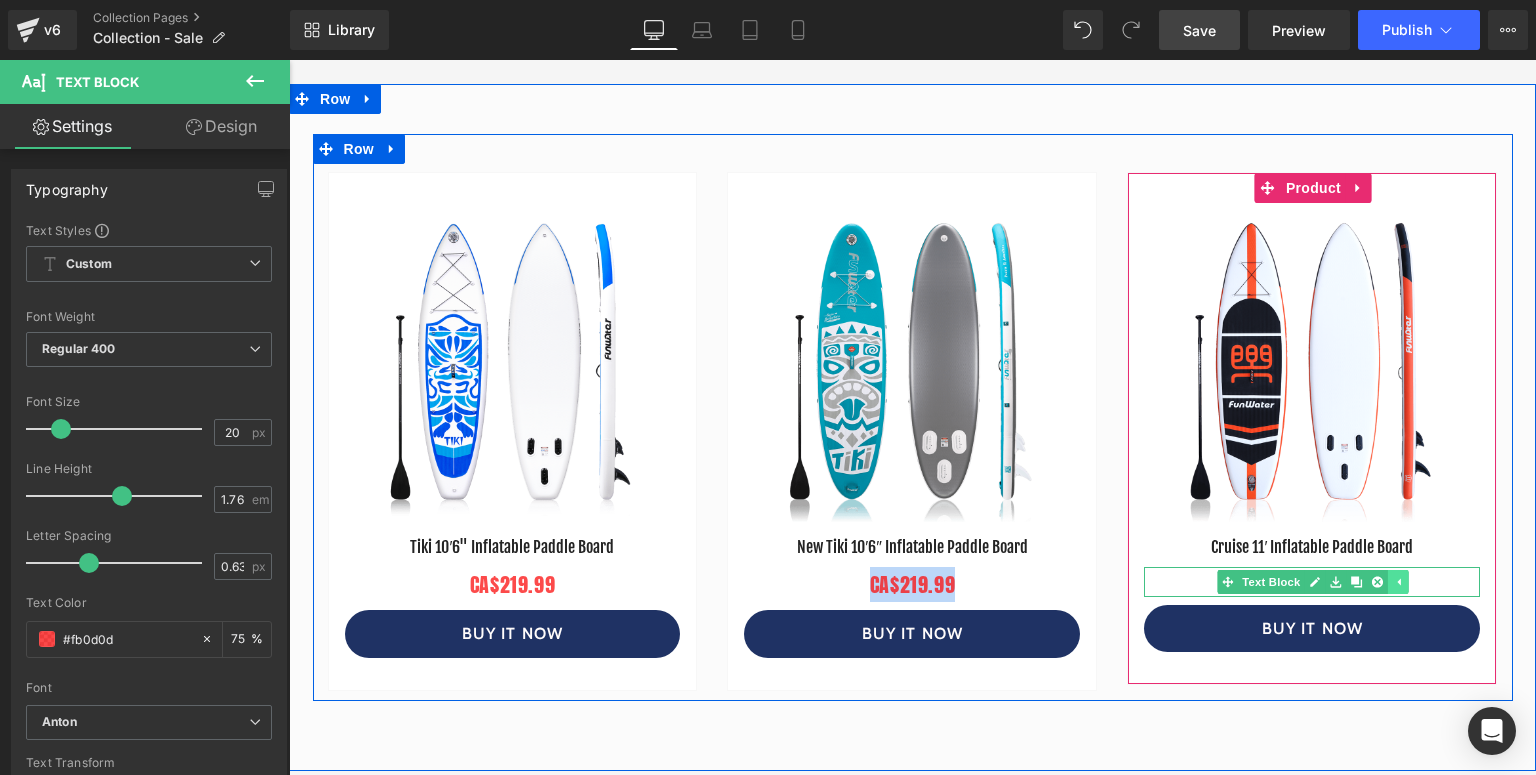 click 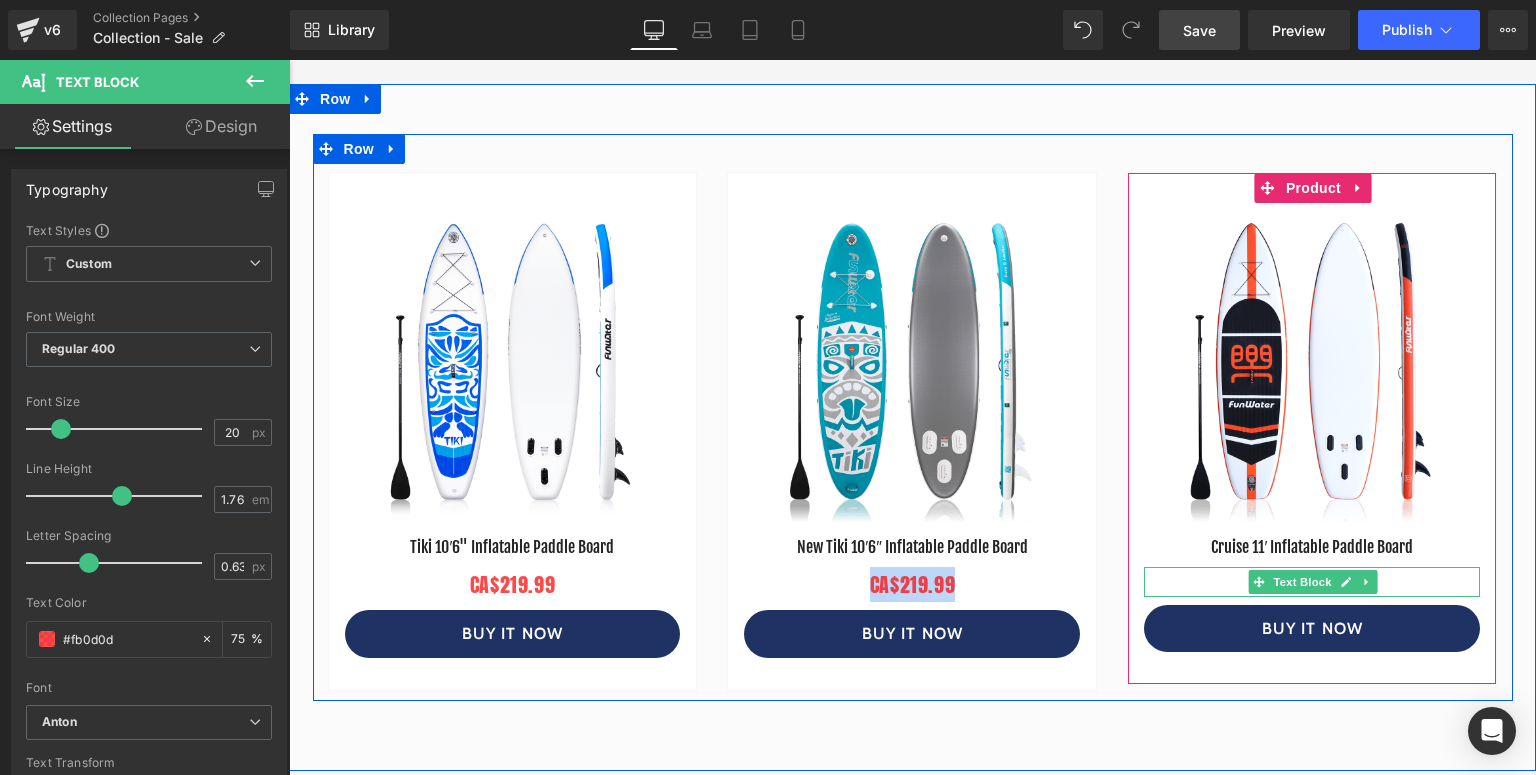 click on "CA$219.99" at bounding box center (1312, 582) 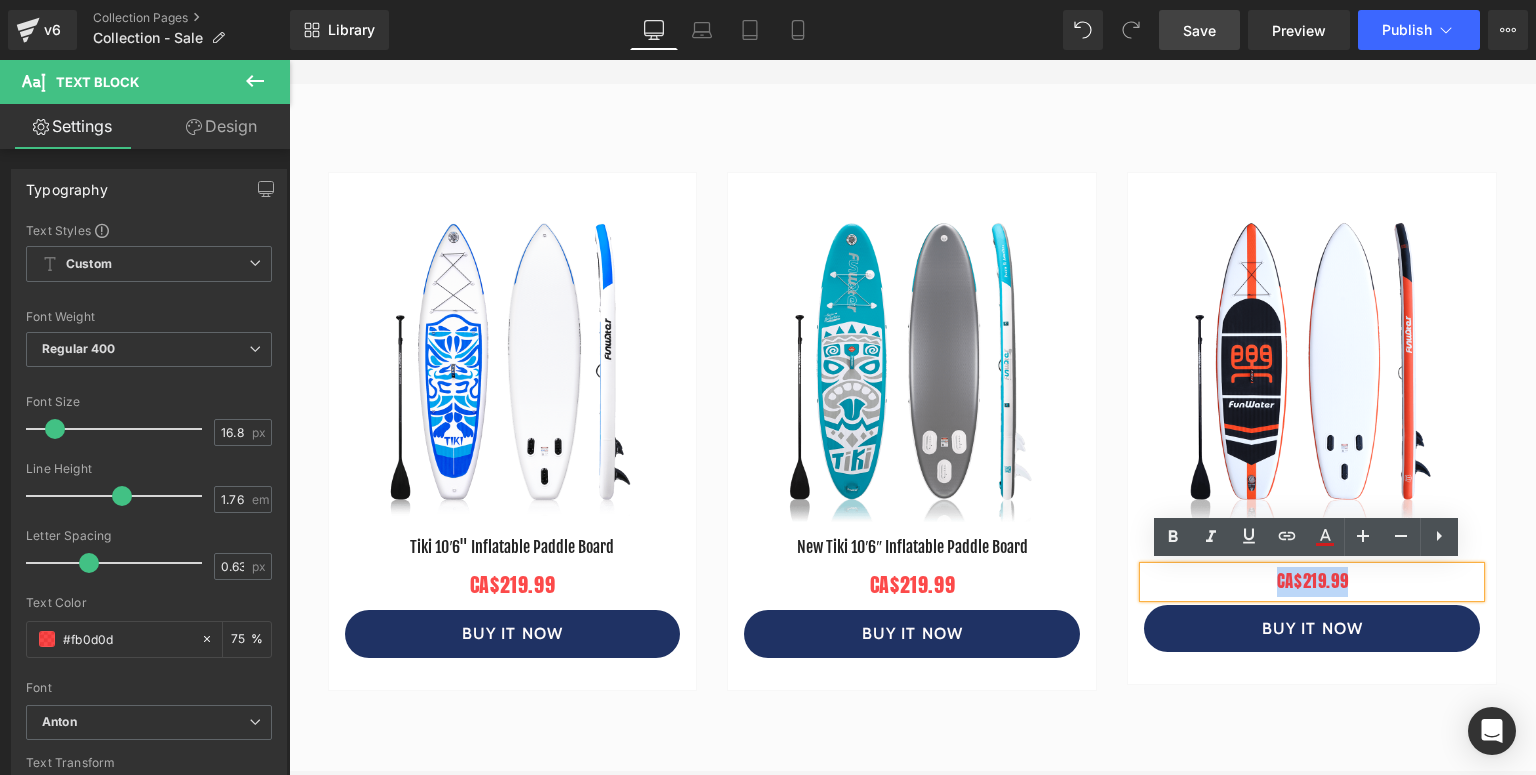 drag, startPoint x: 1393, startPoint y: 576, endPoint x: 1260, endPoint y: 576, distance: 133 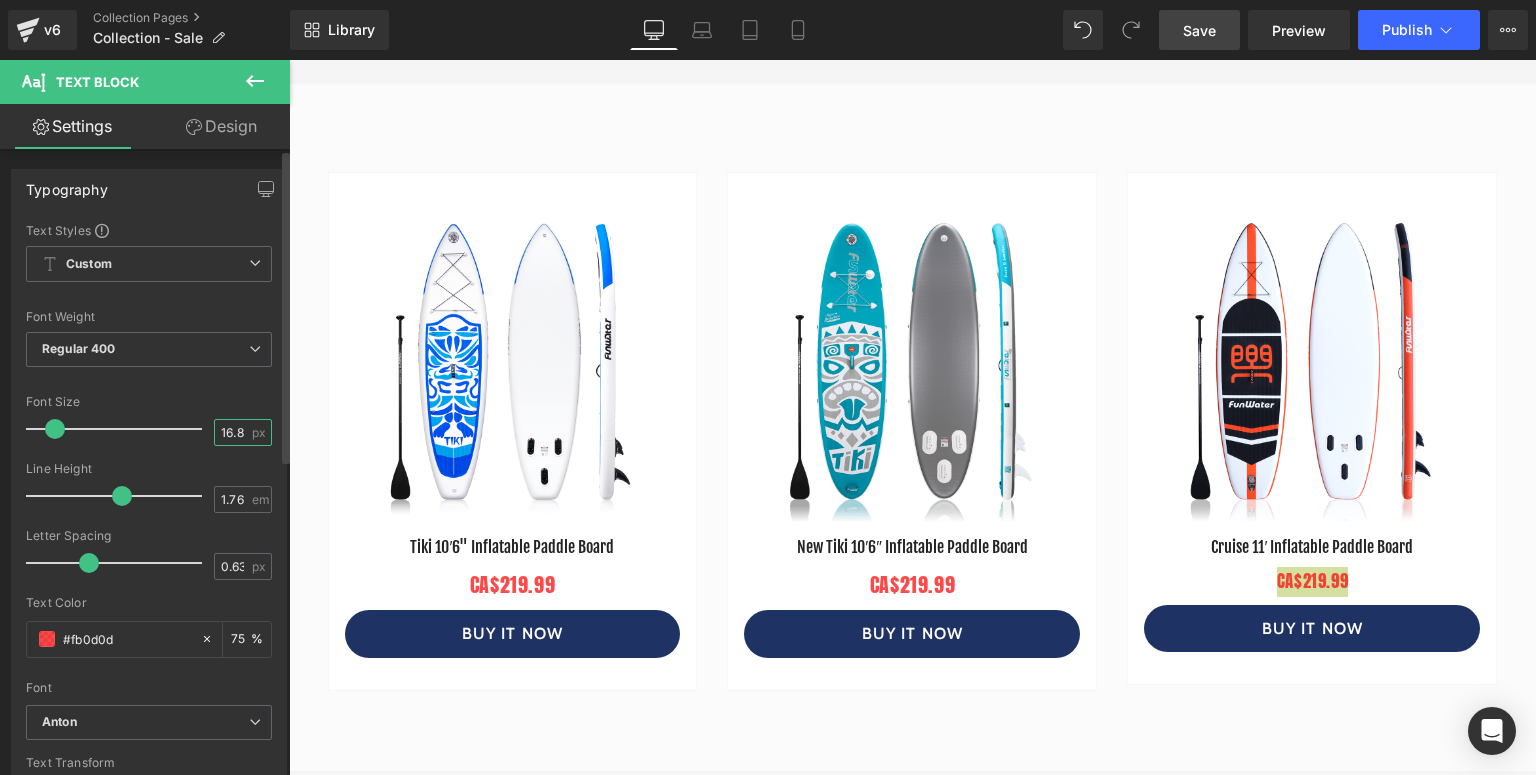 drag, startPoint x: 237, startPoint y: 432, endPoint x: 215, endPoint y: 433, distance: 22.022715 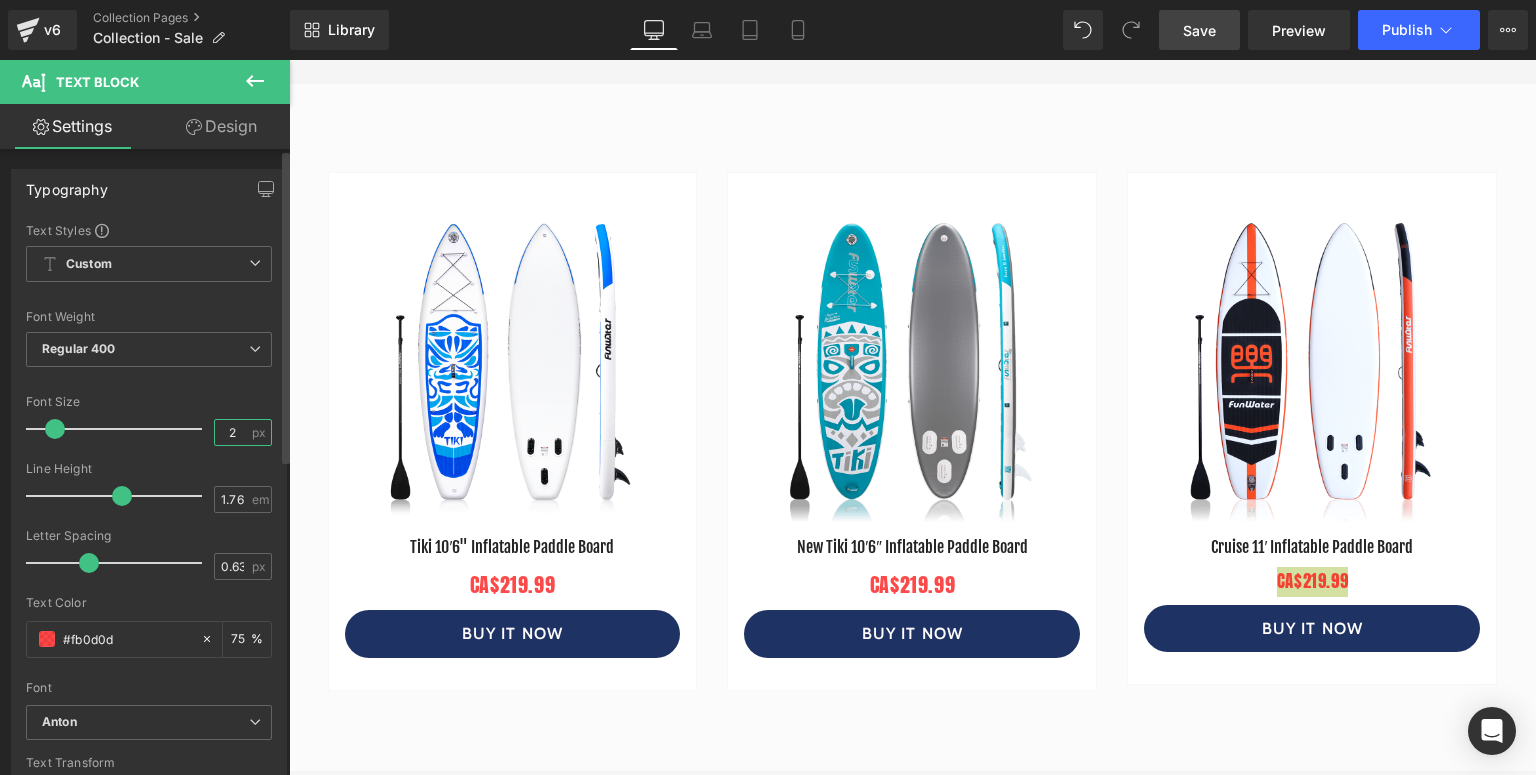 type on "20" 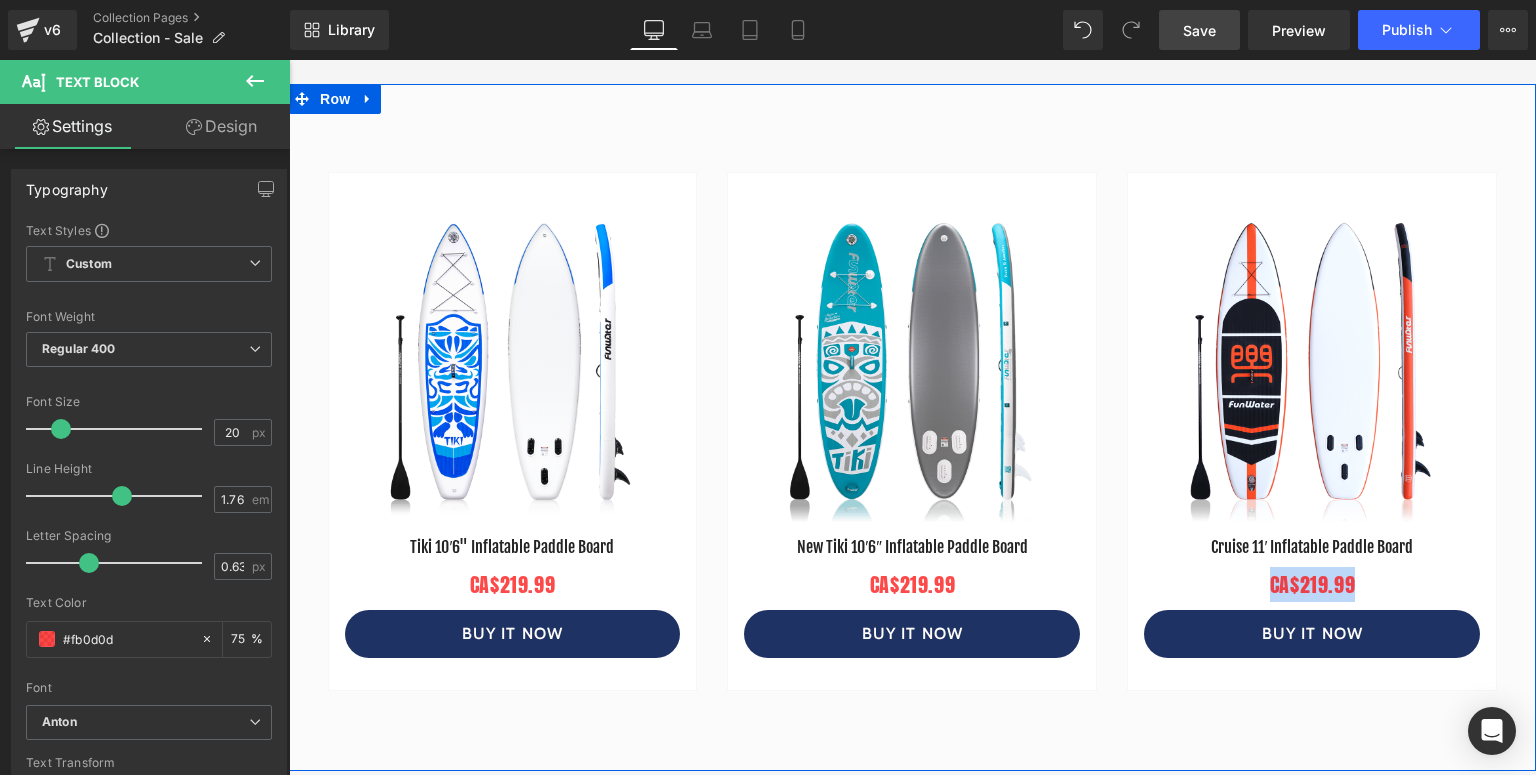 drag, startPoint x: 532, startPoint y: 713, endPoint x: 1125, endPoint y: 561, distance: 612.1707 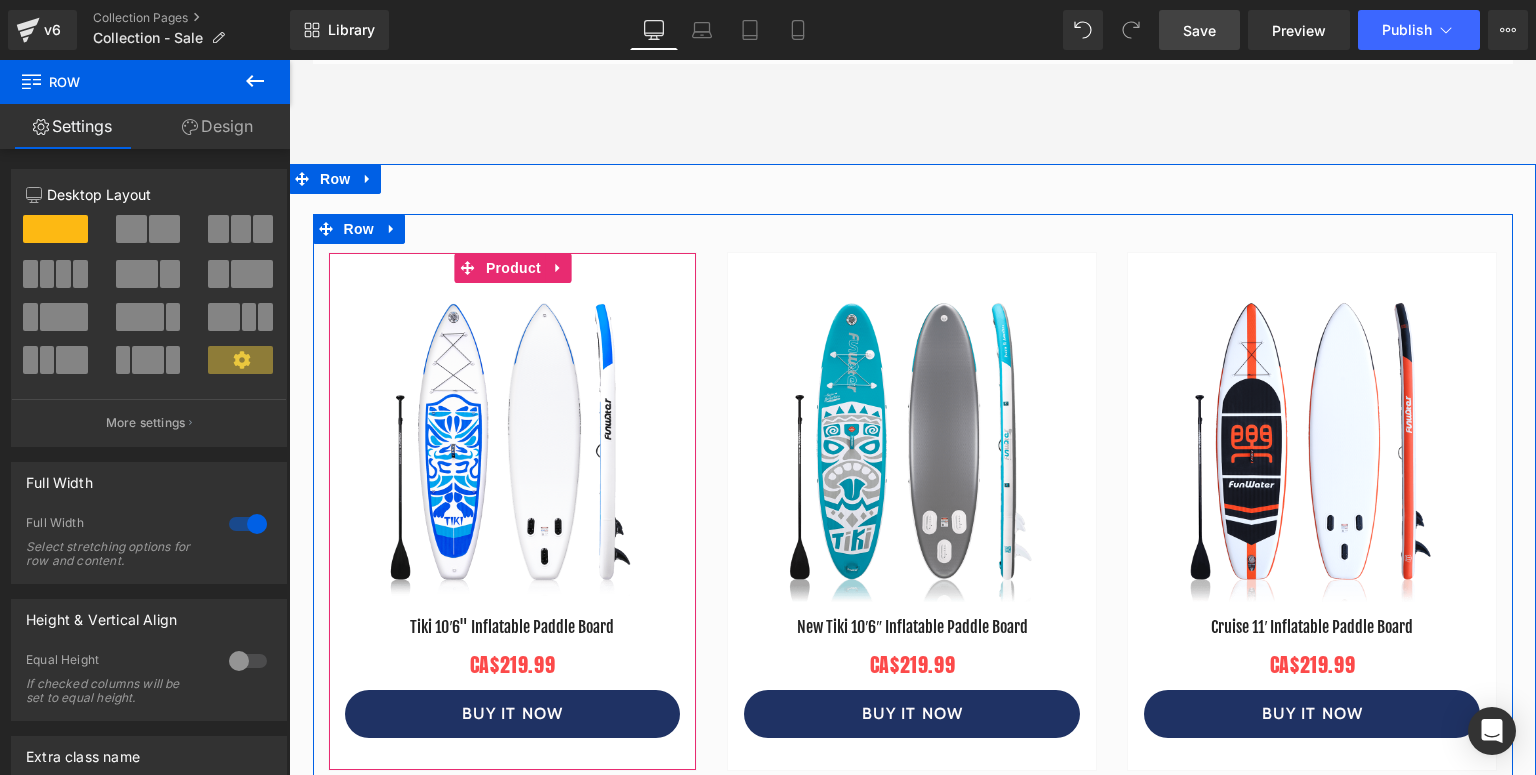 scroll, scrollTop: 8900, scrollLeft: 0, axis: vertical 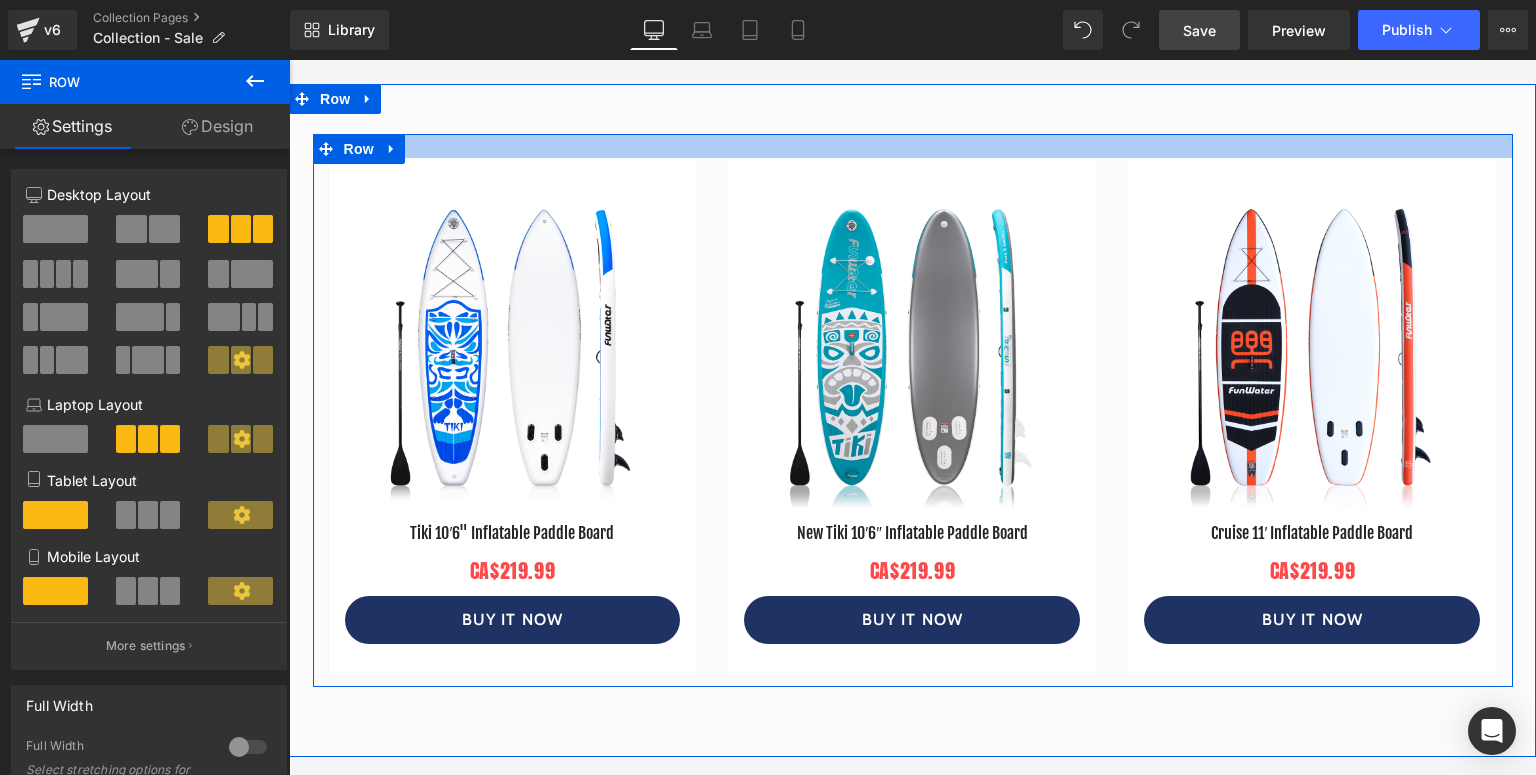 drag, startPoint x: 857, startPoint y: 136, endPoint x: 873, endPoint y: 122, distance: 21.260292 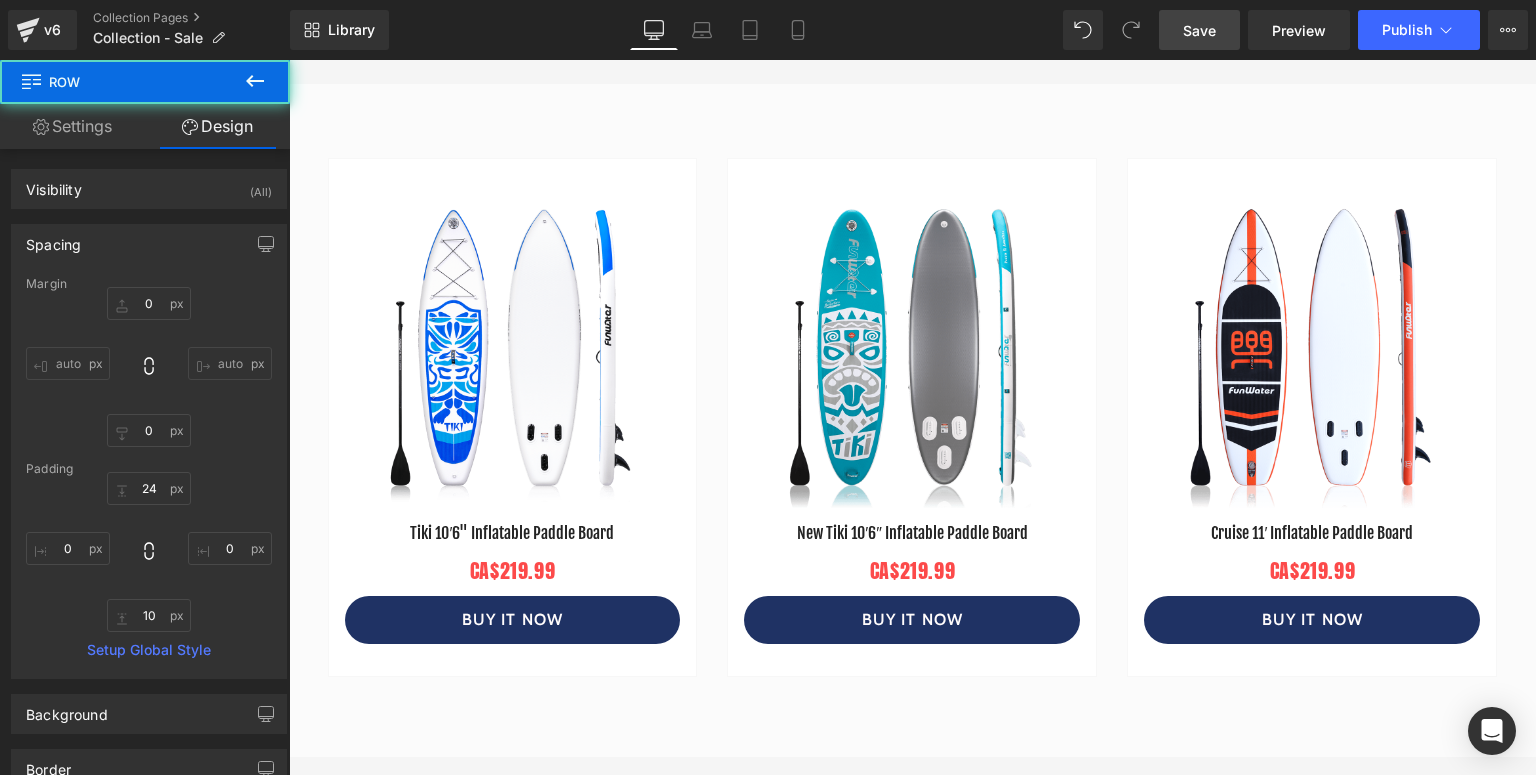 click on "Clearance Sale
Heading
05 Days
05 Hrs
47 Mins
30 Secs
Countdown Timer
Hero Banner         Image         Free Shipping Text Block         Row         Image" at bounding box center [912, -3830] 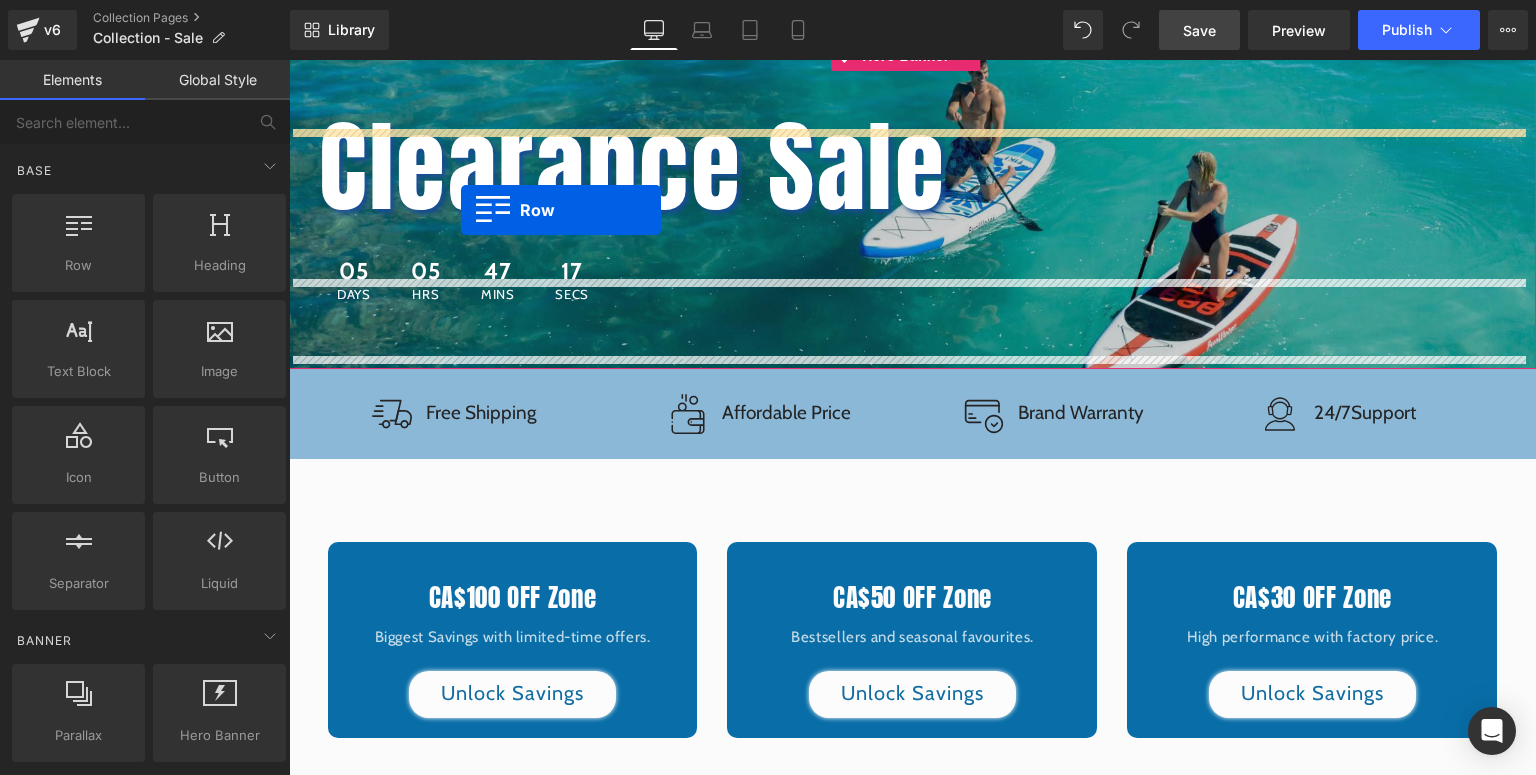 scroll, scrollTop: 140, scrollLeft: 0, axis: vertical 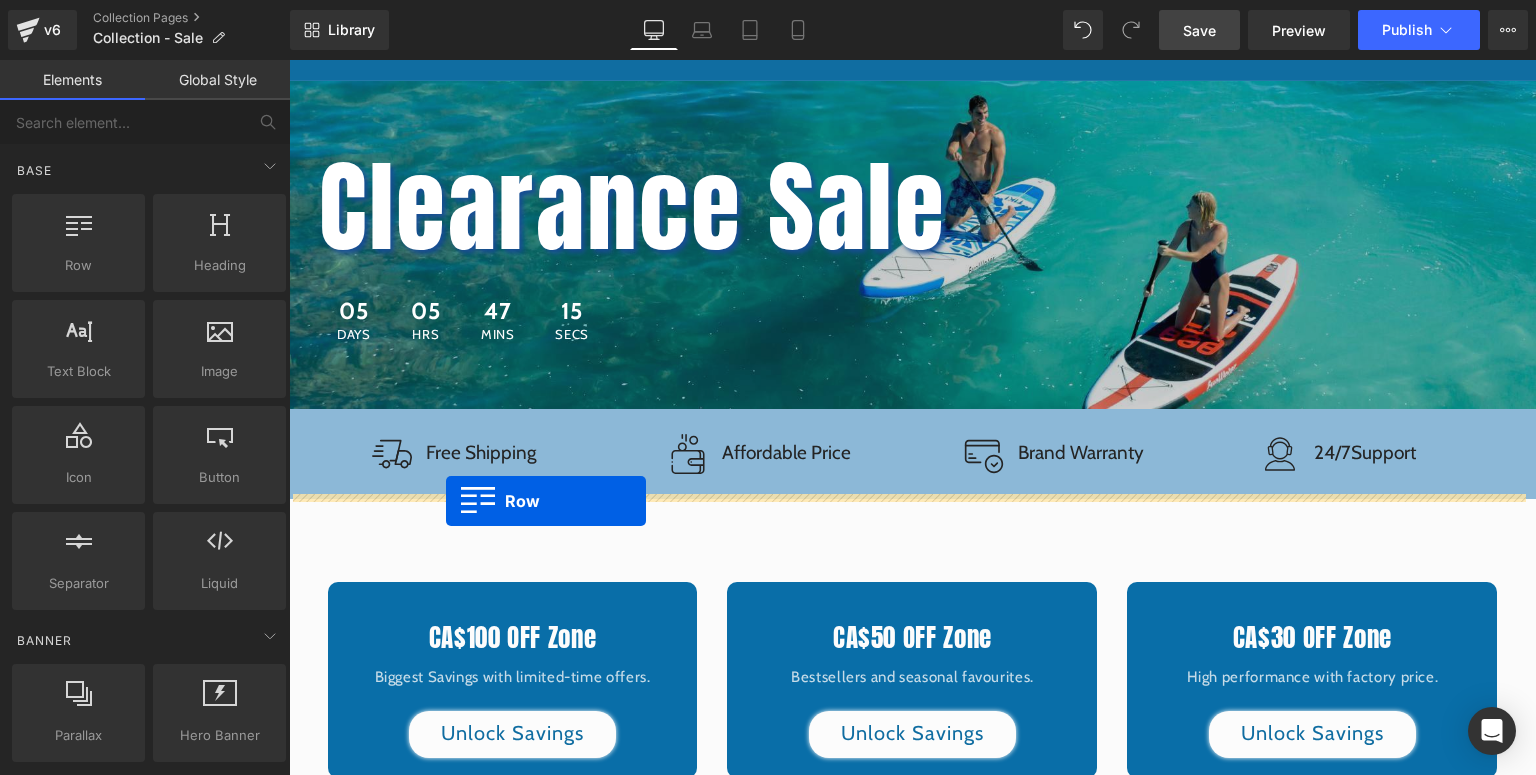 drag, startPoint x: 325, startPoint y: 174, endPoint x: 446, endPoint y: 501, distance: 348.66888 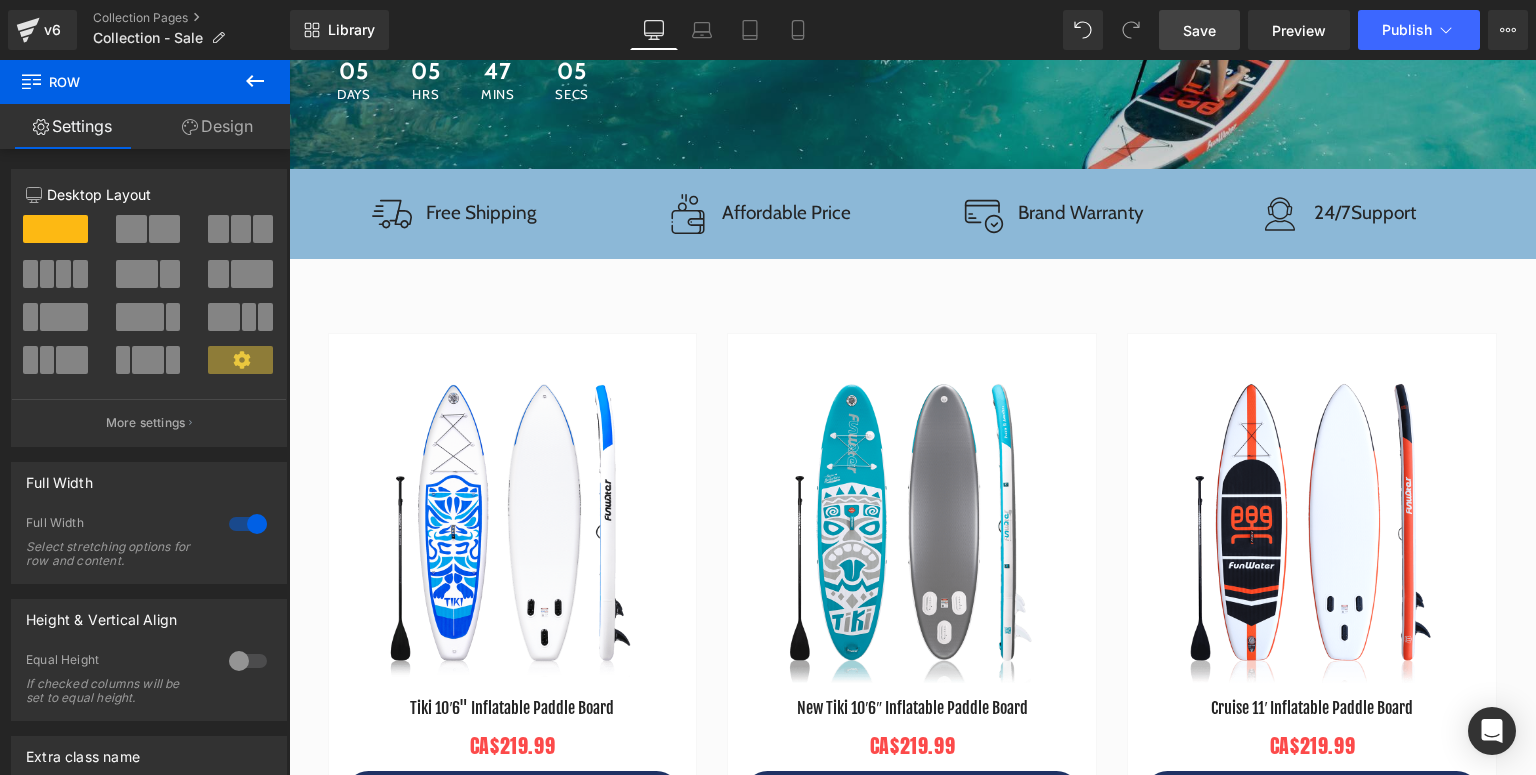 scroll, scrollTop: 540, scrollLeft: 0, axis: vertical 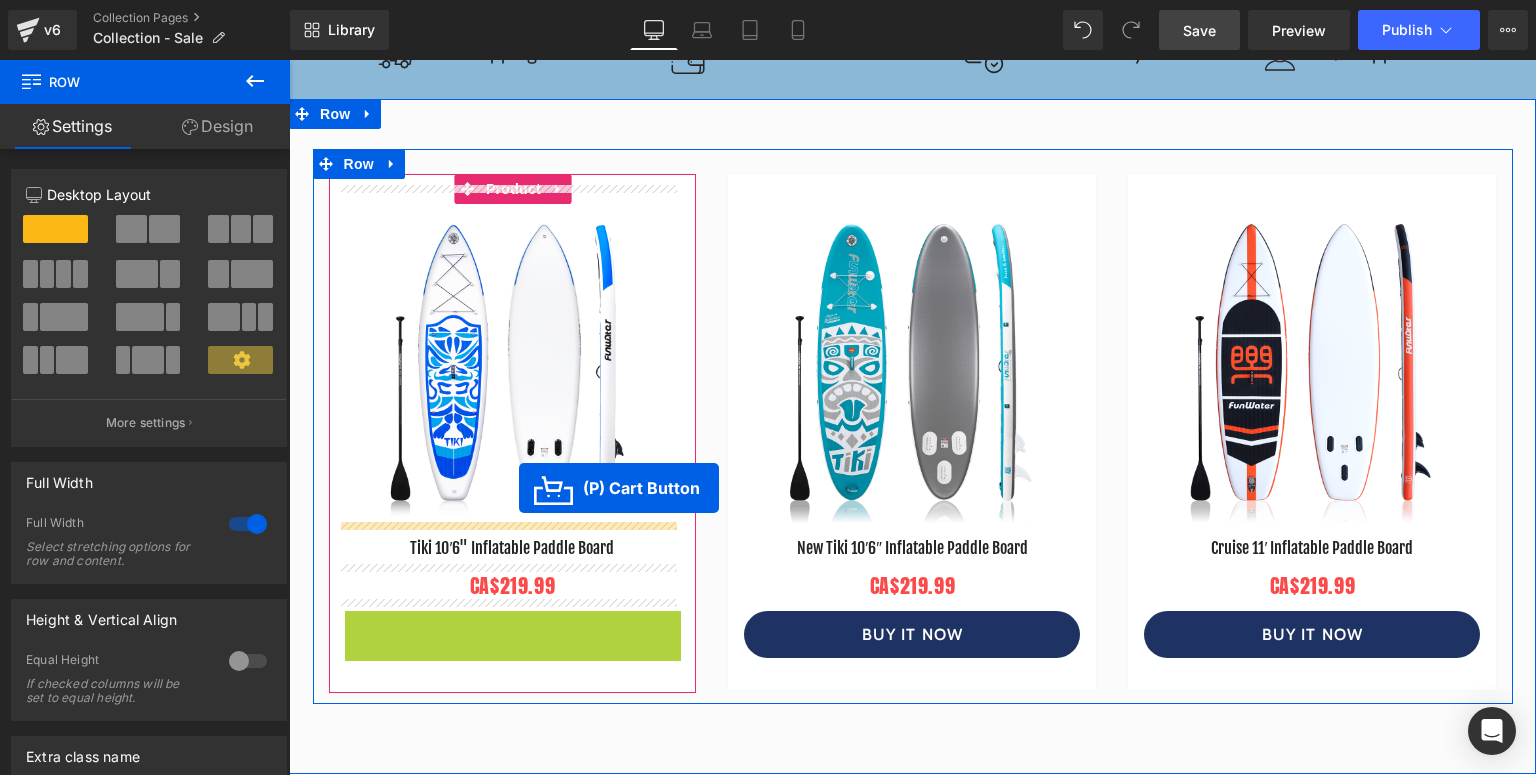 drag, startPoint x: 488, startPoint y: 624, endPoint x: 519, endPoint y: 488, distance: 139.48836 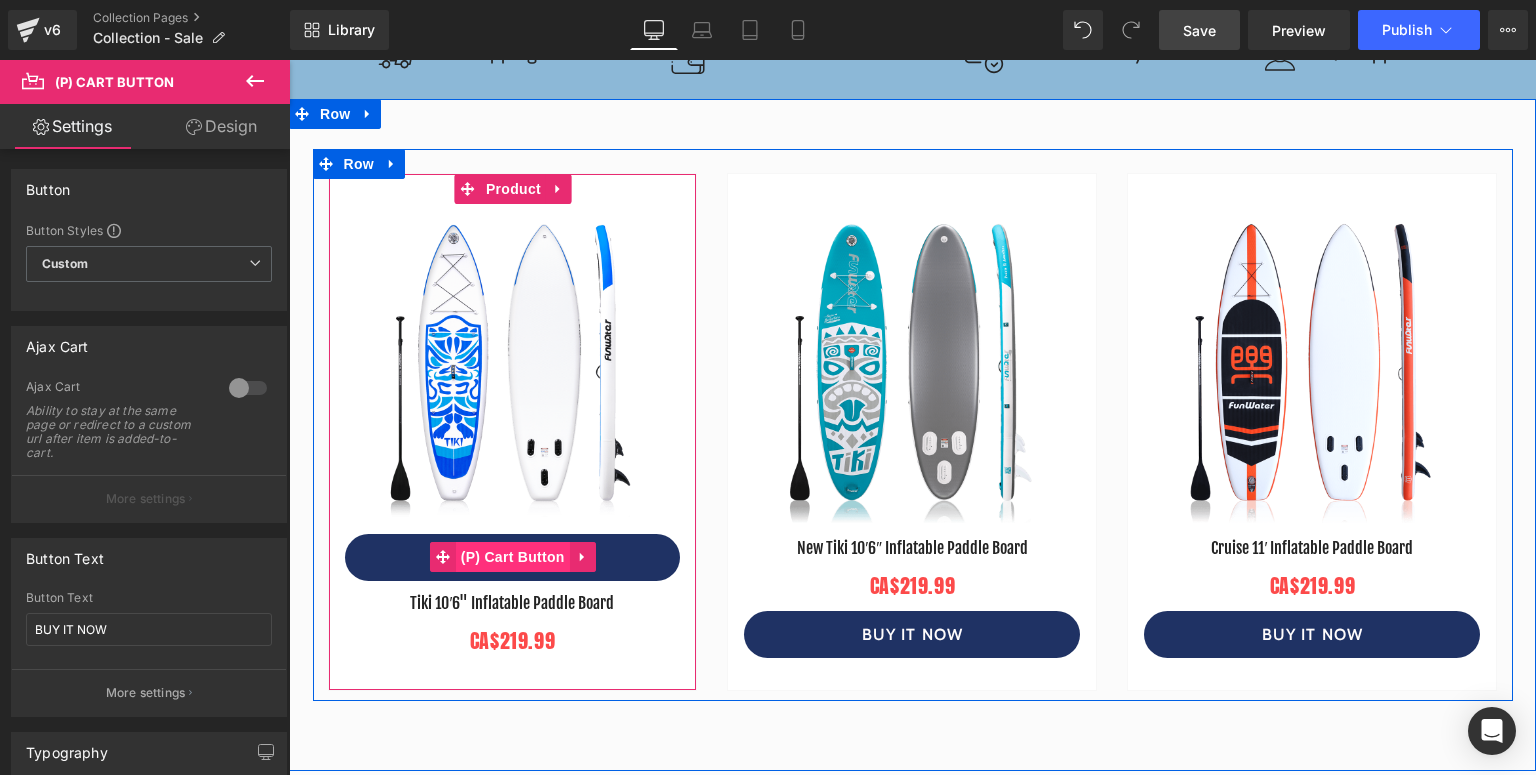 click on "(P) Cart Button" at bounding box center (513, 557) 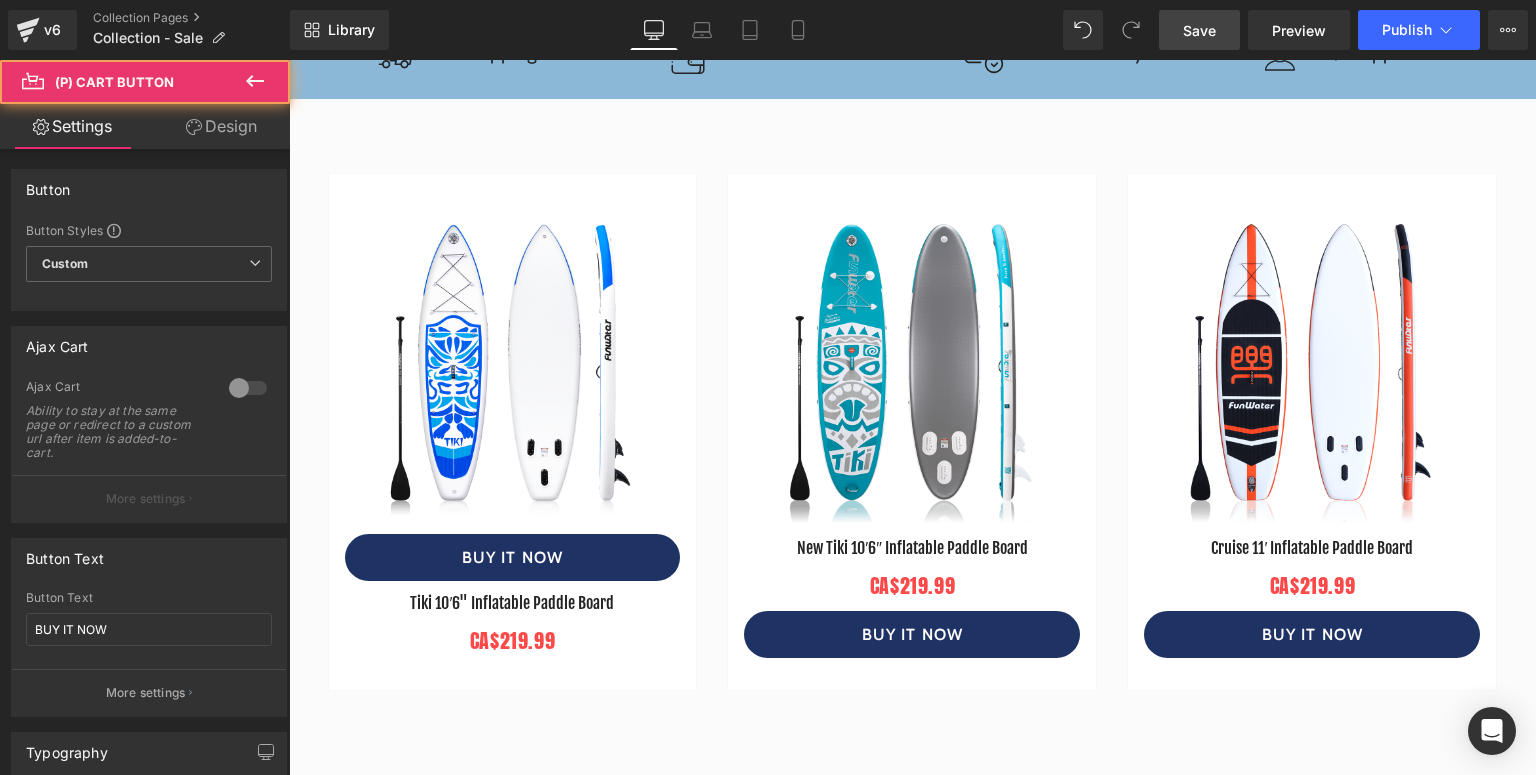 click on "Design" at bounding box center [221, 126] 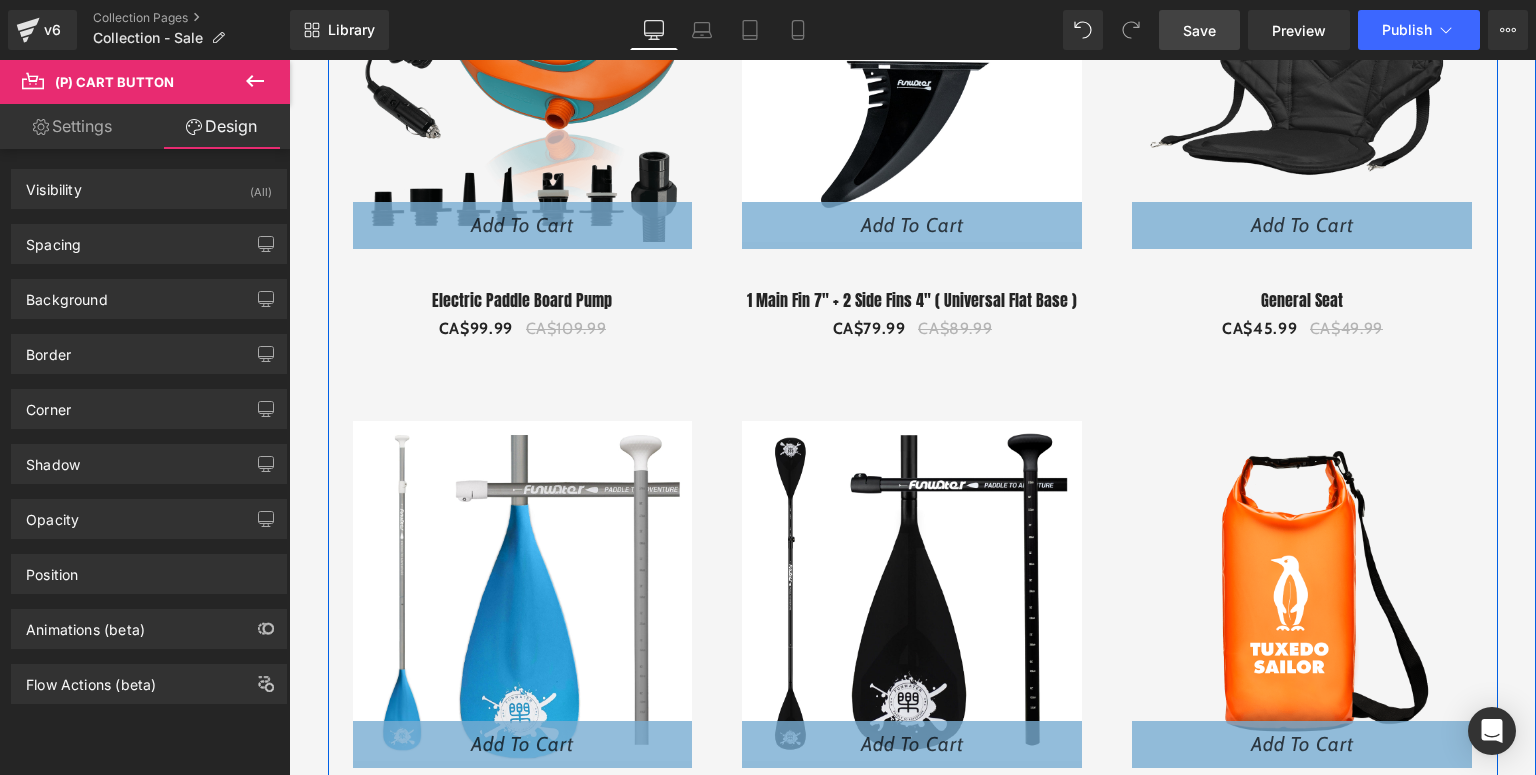 scroll, scrollTop: 3820, scrollLeft: 0, axis: vertical 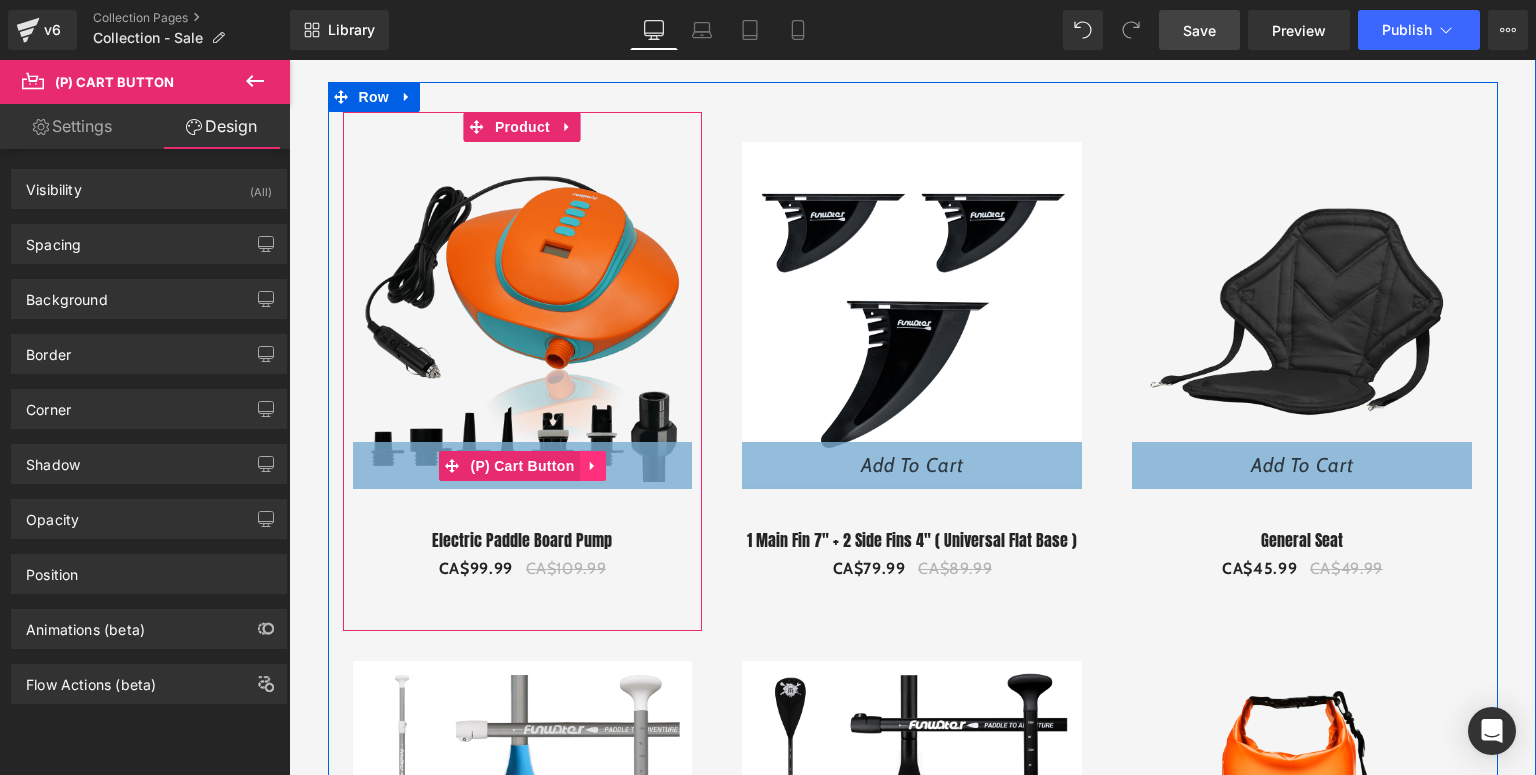 click 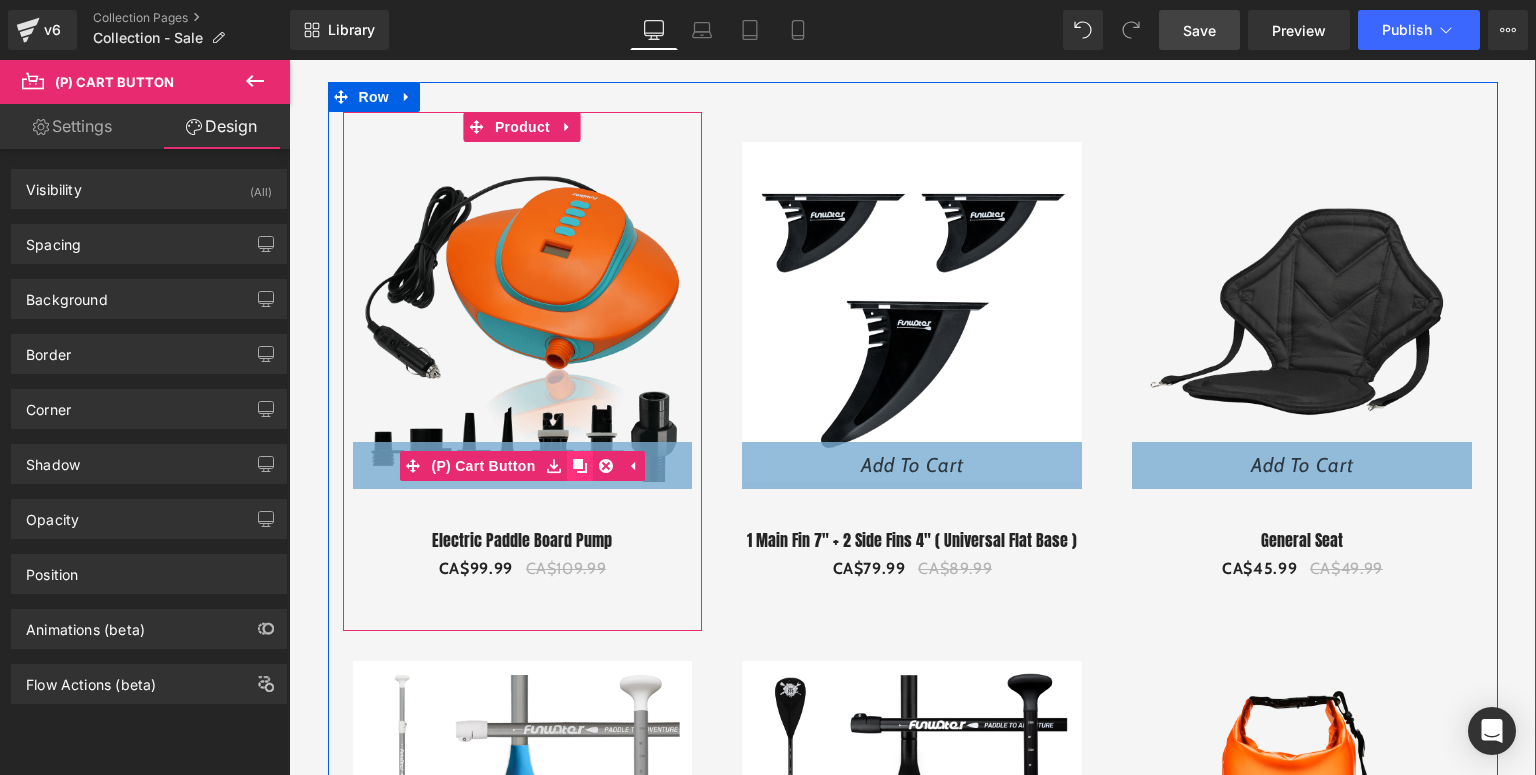 click at bounding box center [580, 466] 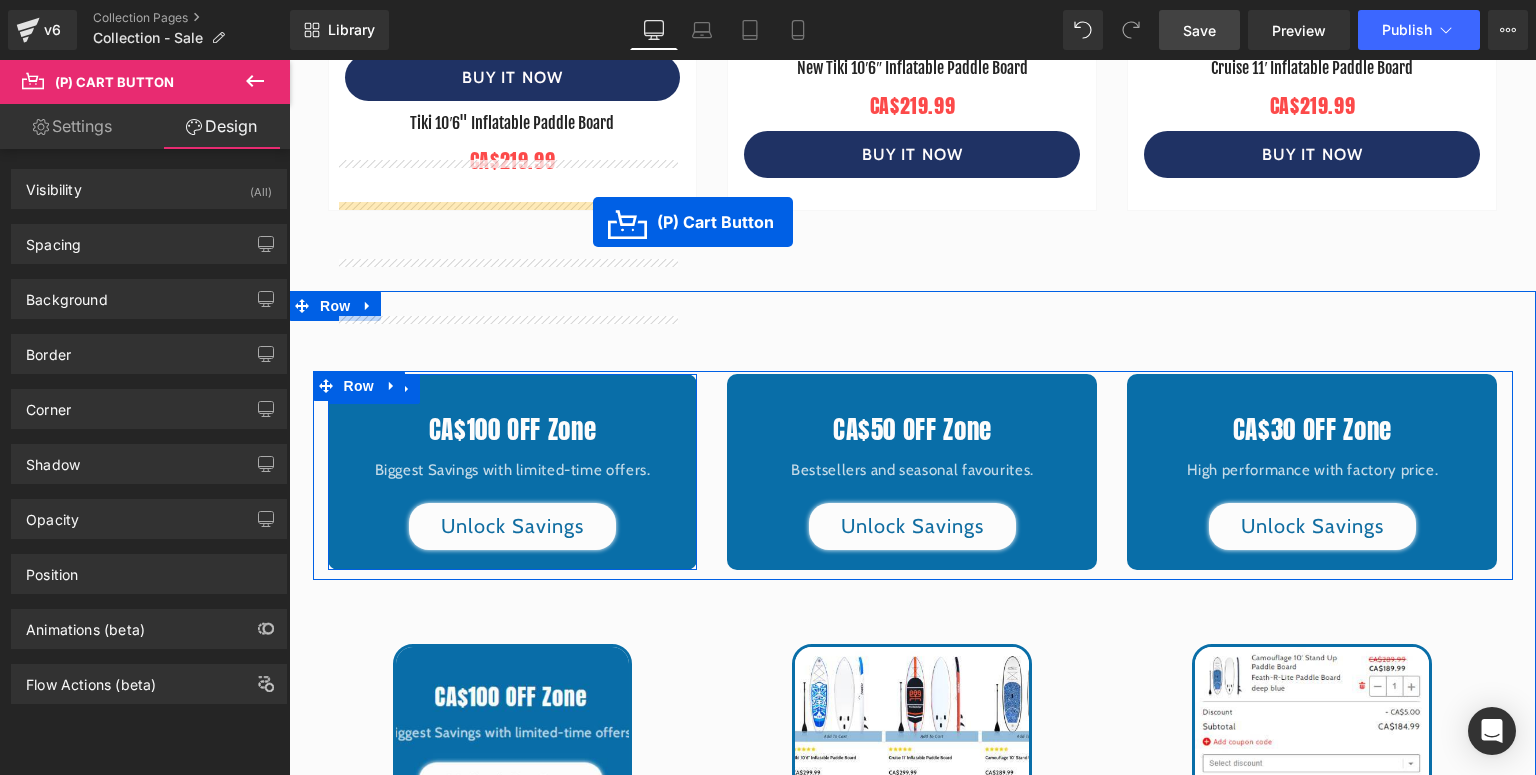 scroll, scrollTop: 780, scrollLeft: 0, axis: vertical 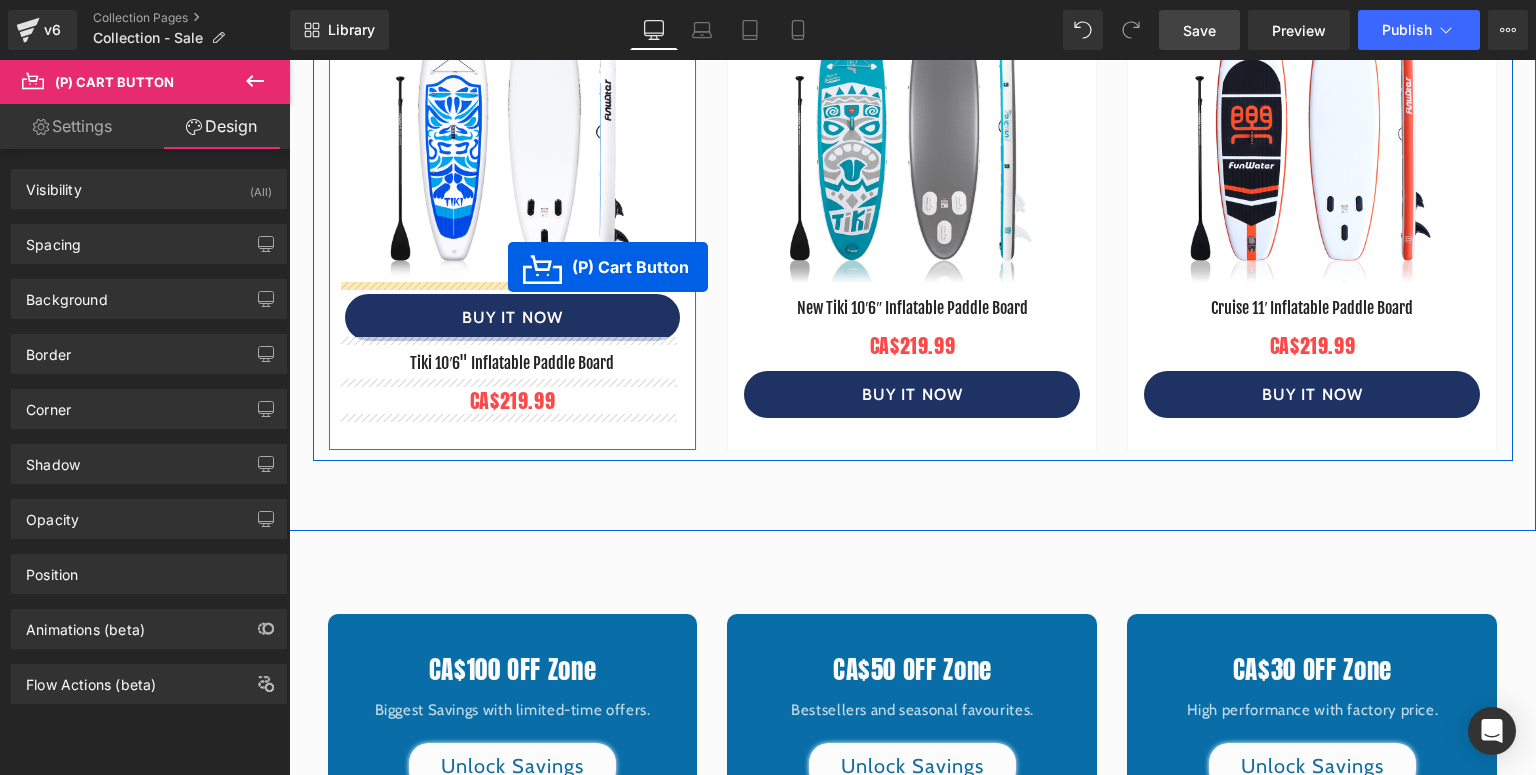 drag, startPoint x: 532, startPoint y: 490, endPoint x: 508, endPoint y: 267, distance: 224.28777 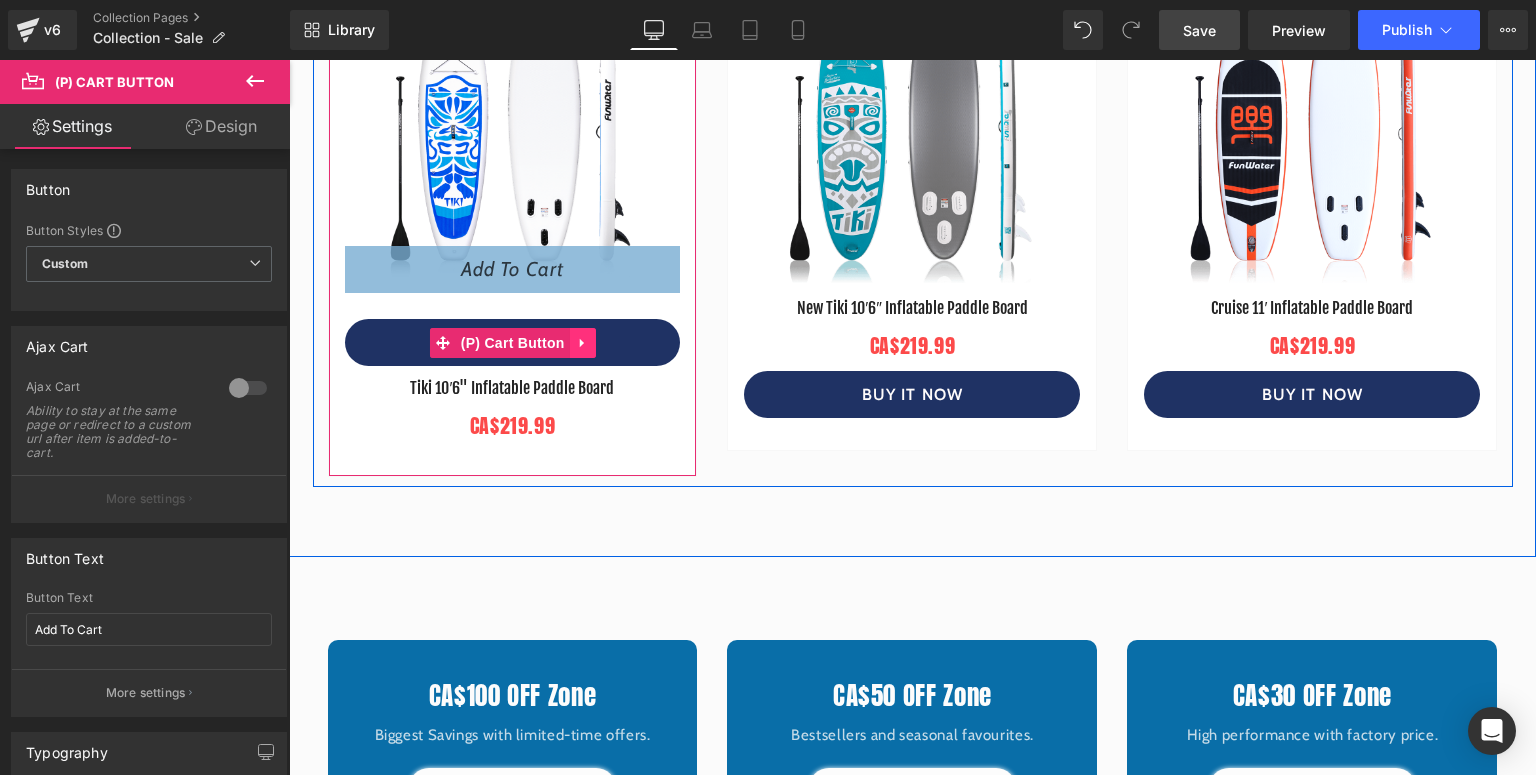 click 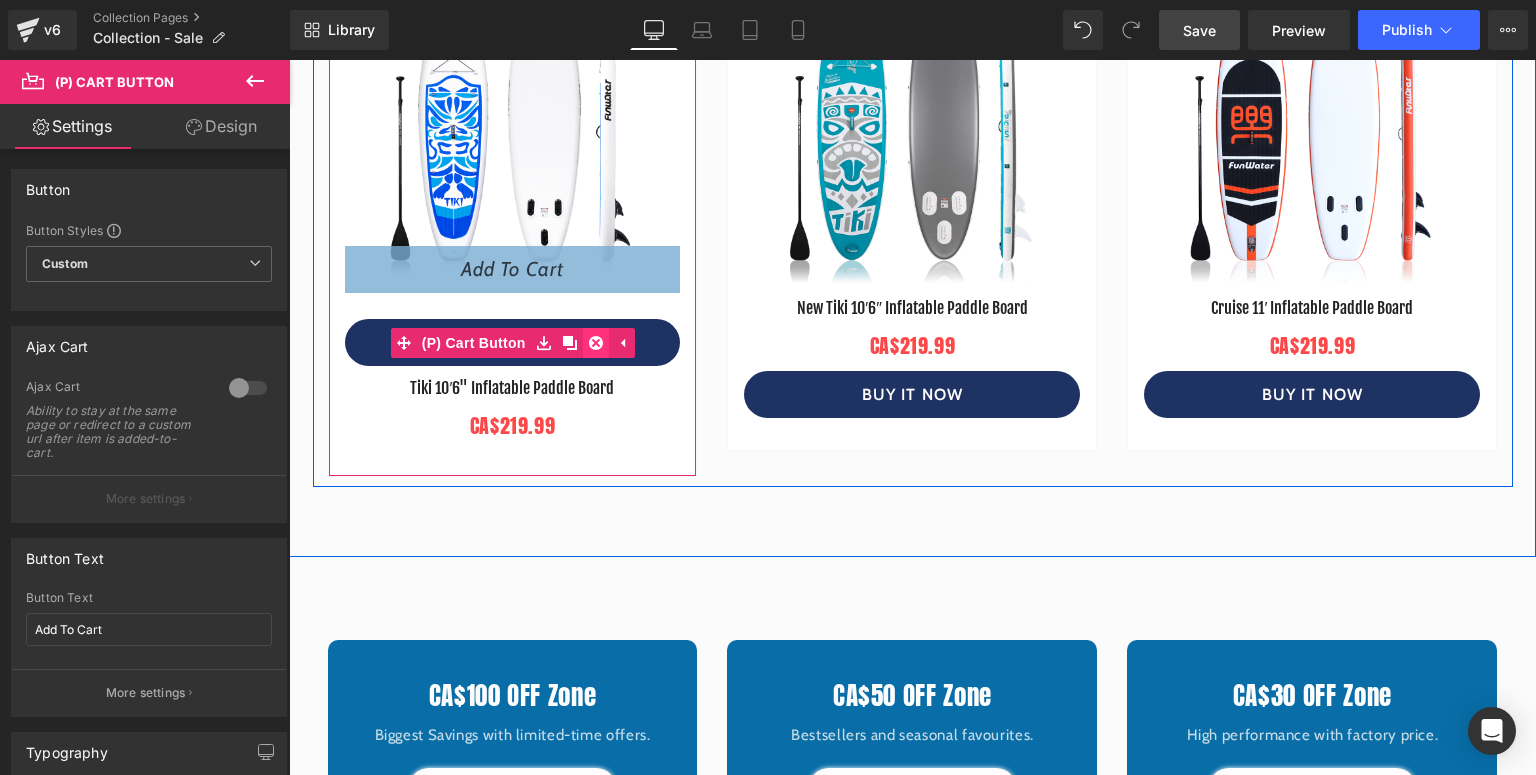 click 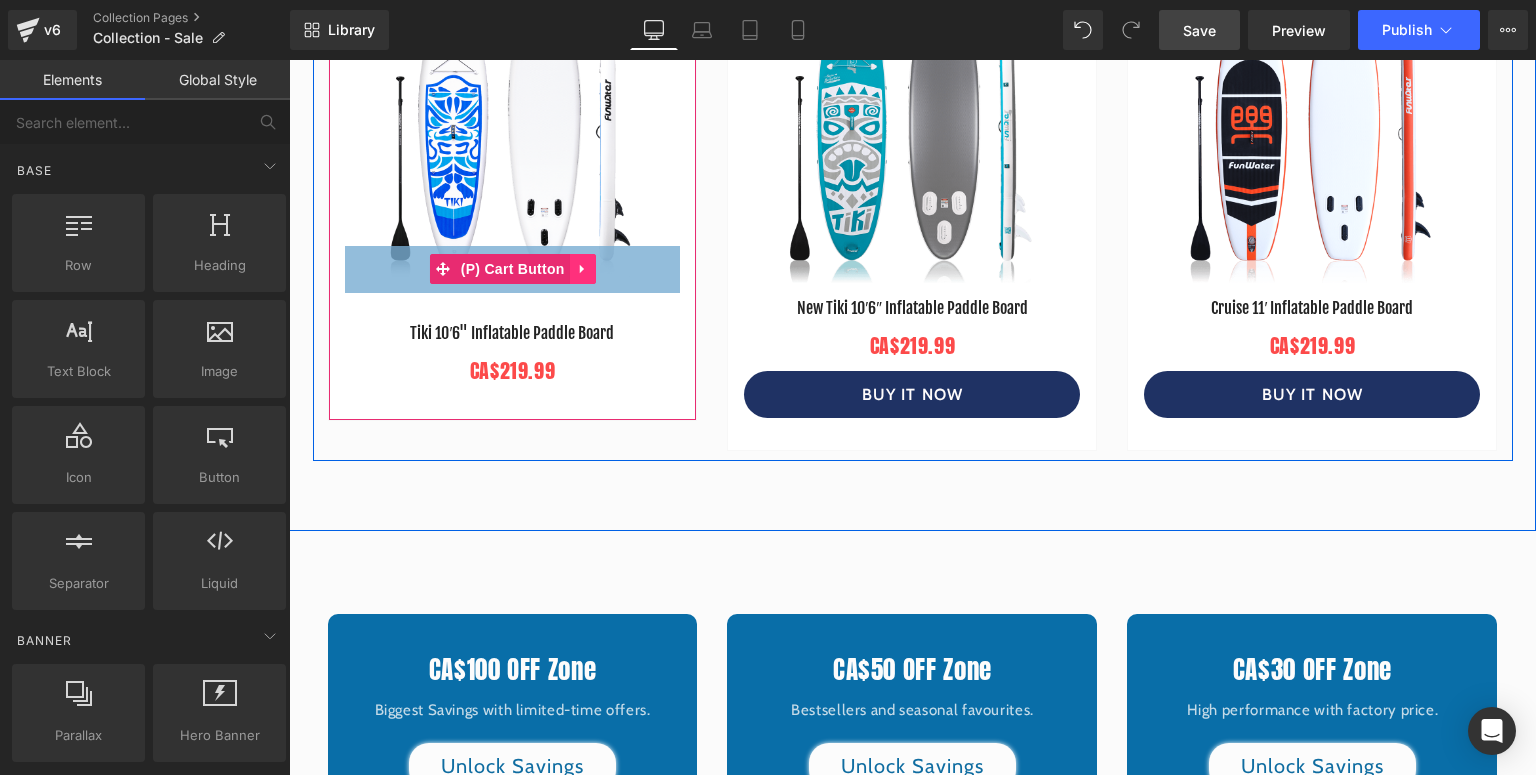 click 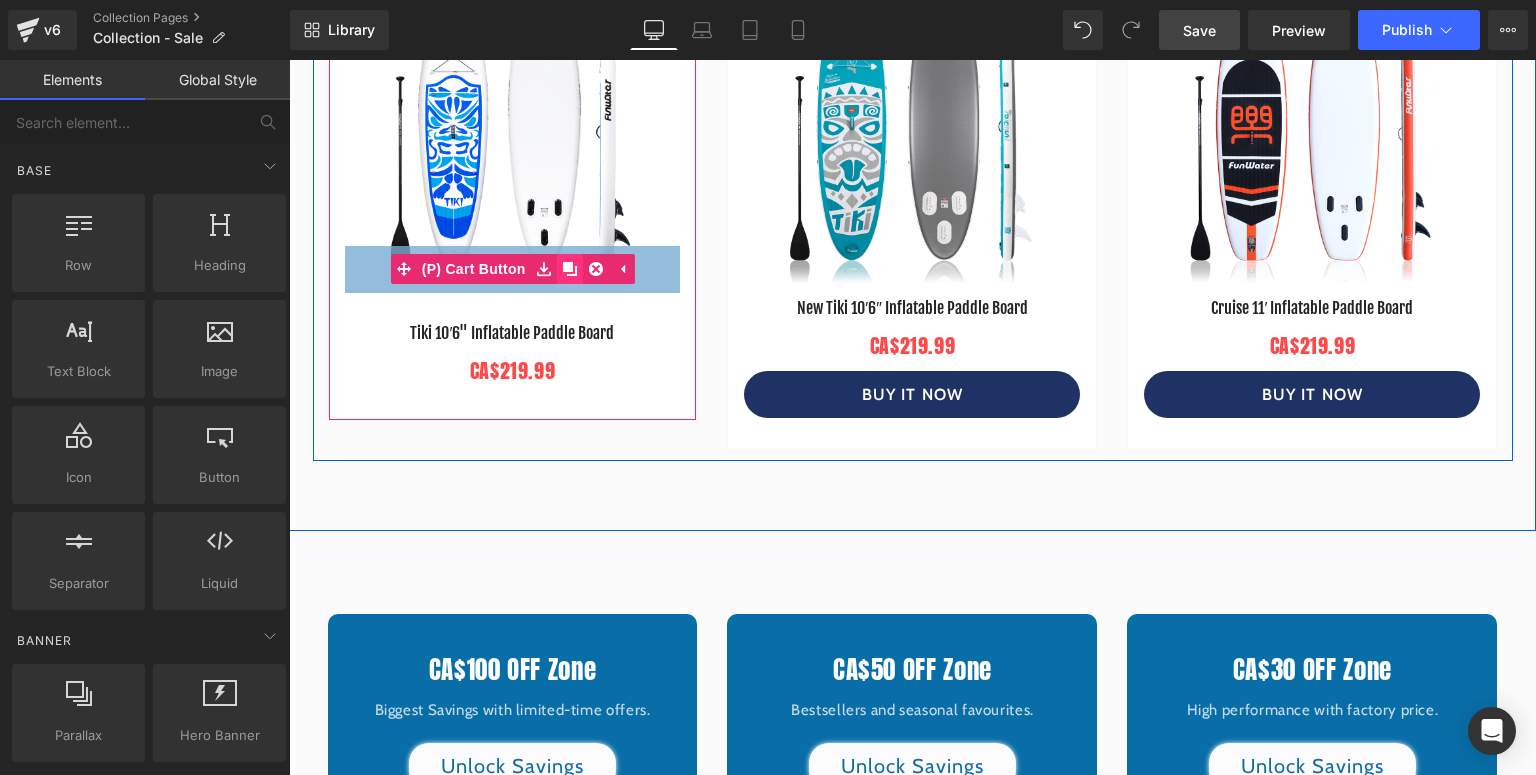 click 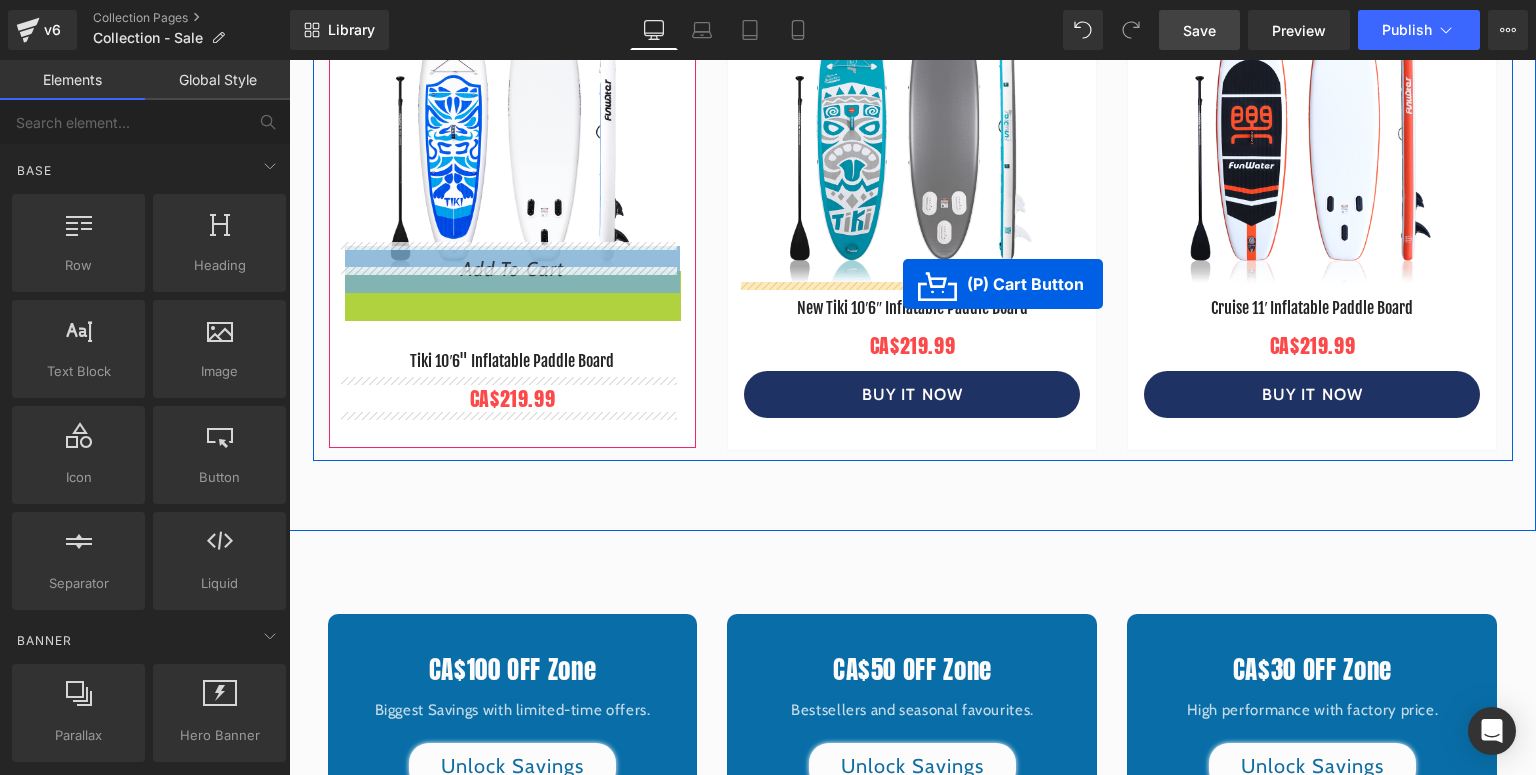 drag, startPoint x: 516, startPoint y: 290, endPoint x: 903, endPoint y: 284, distance: 387.0465 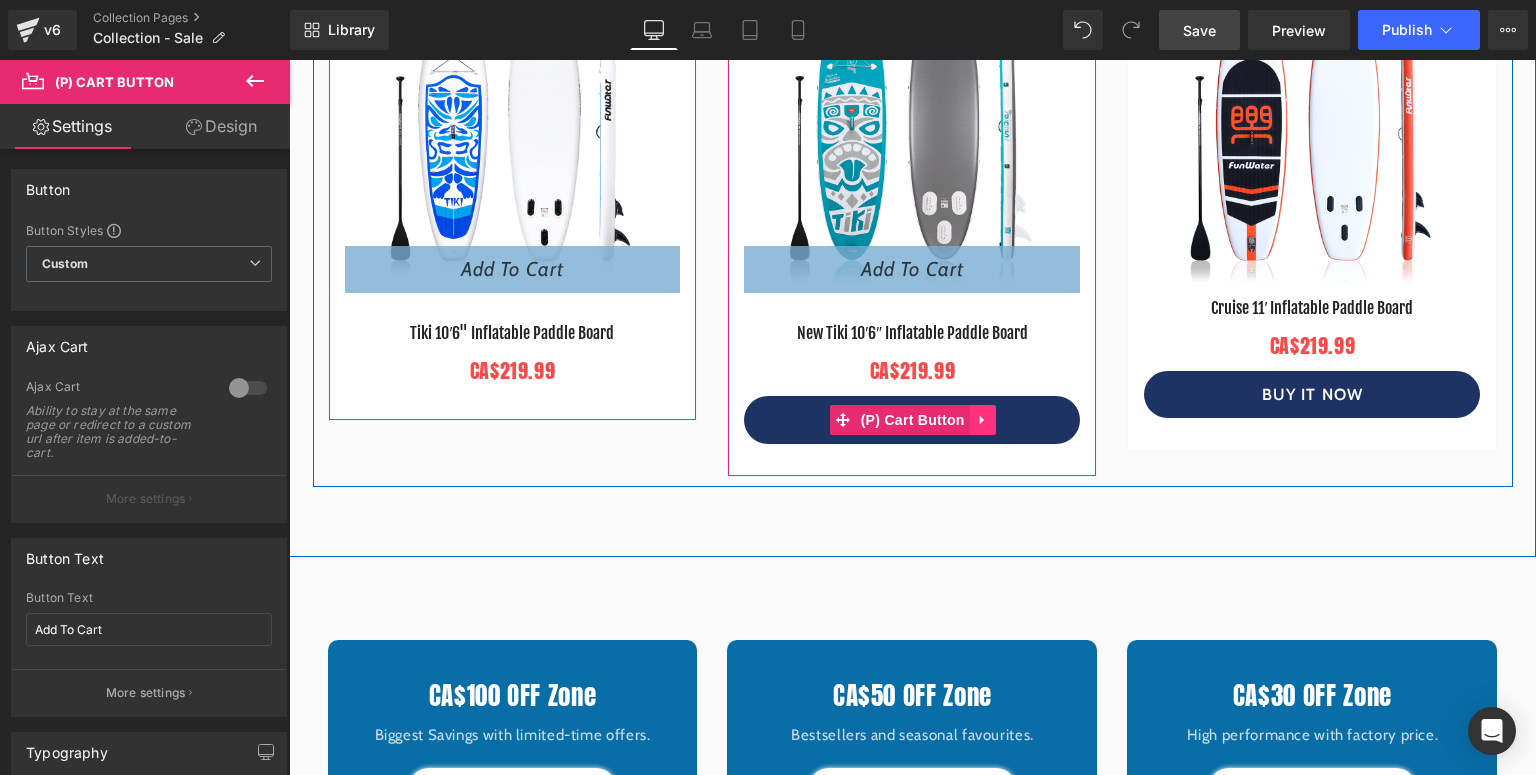 click 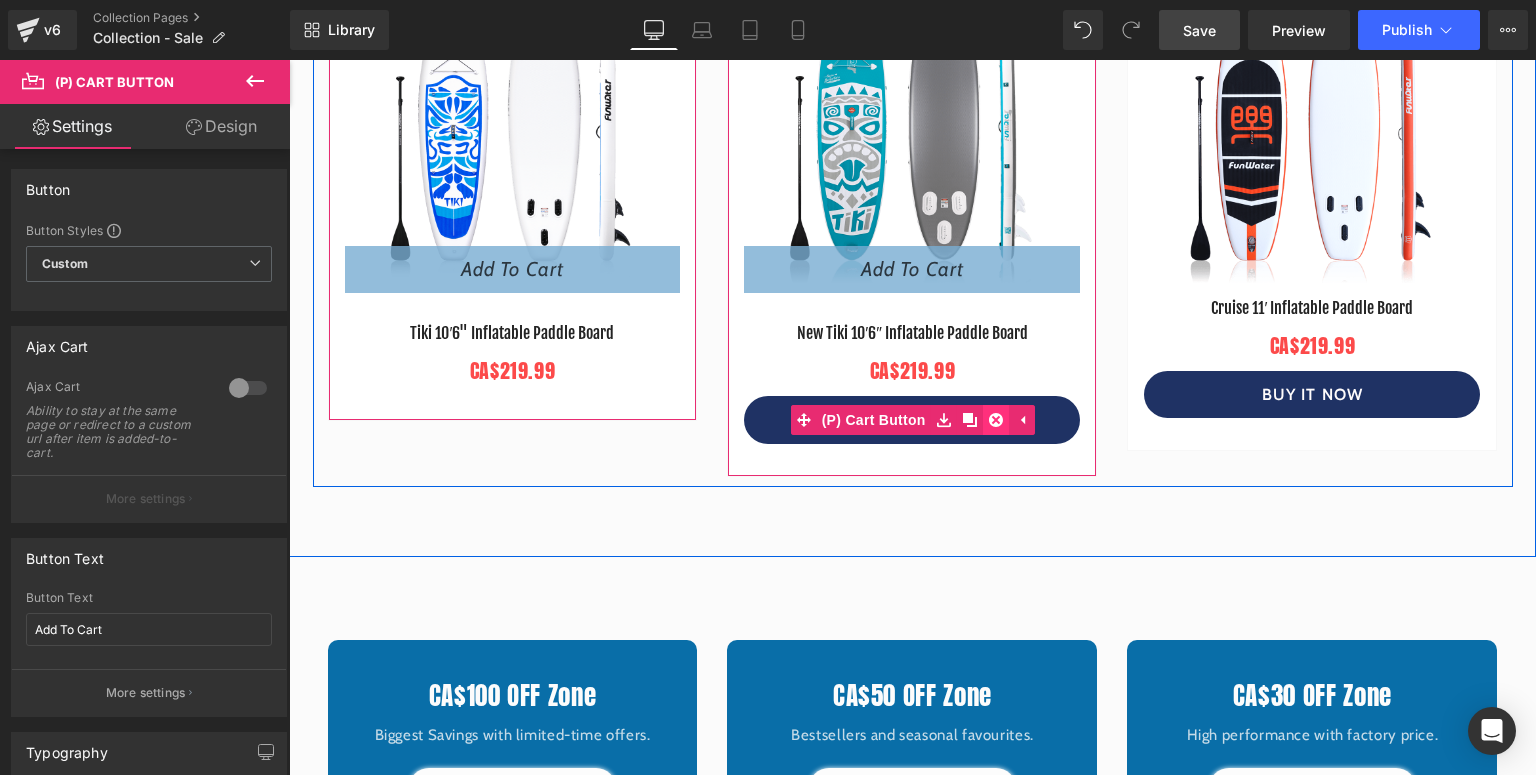 click 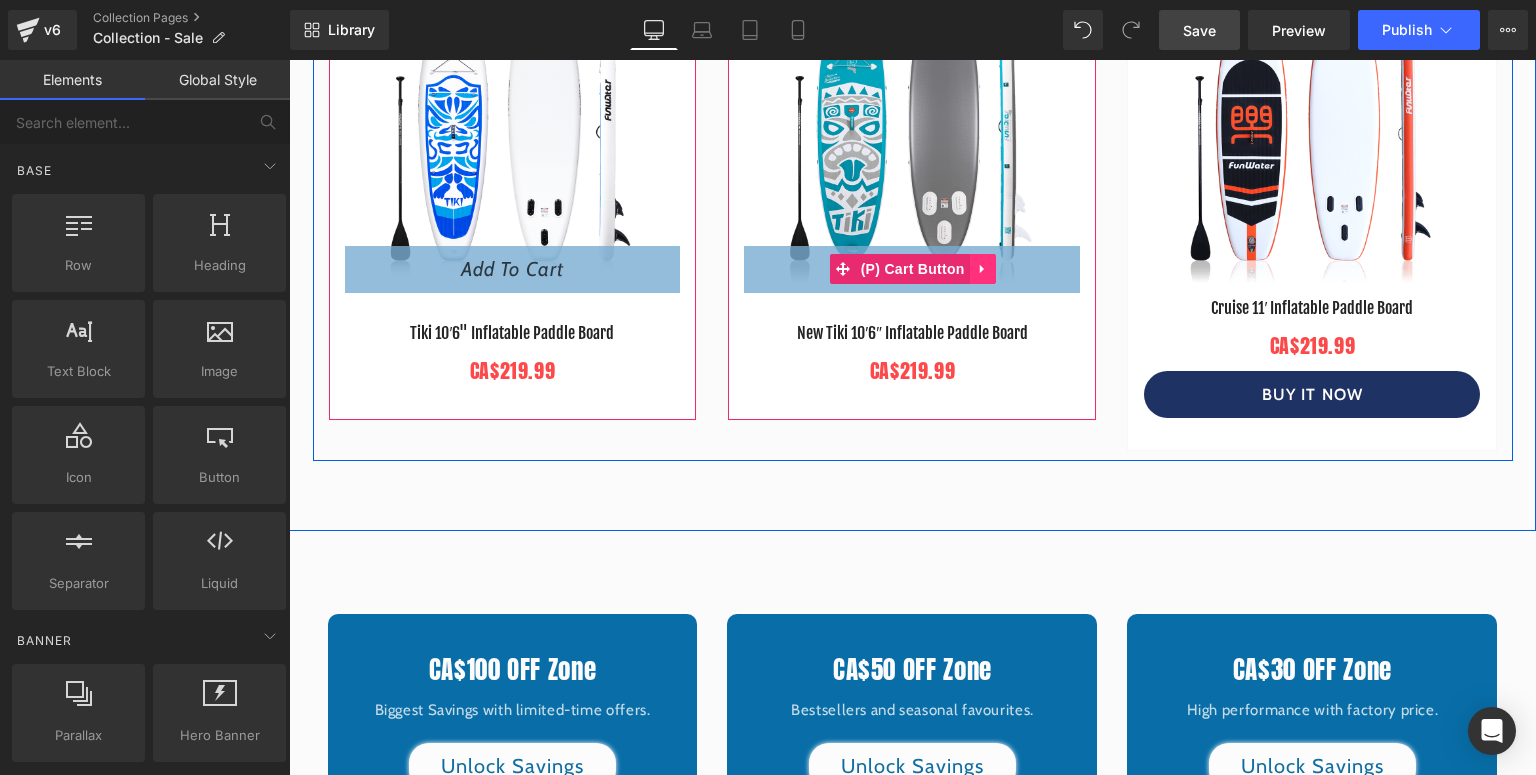 click 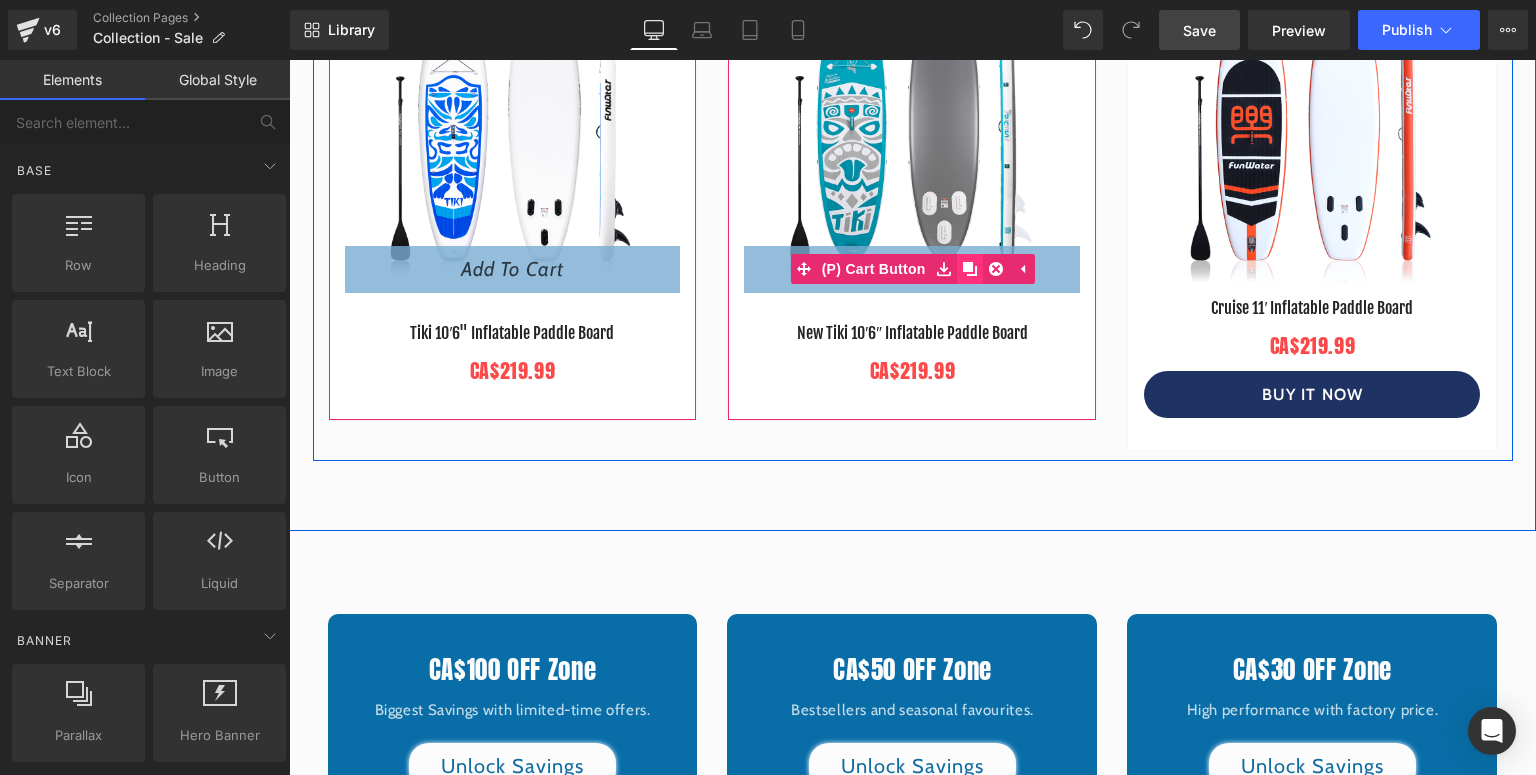 click 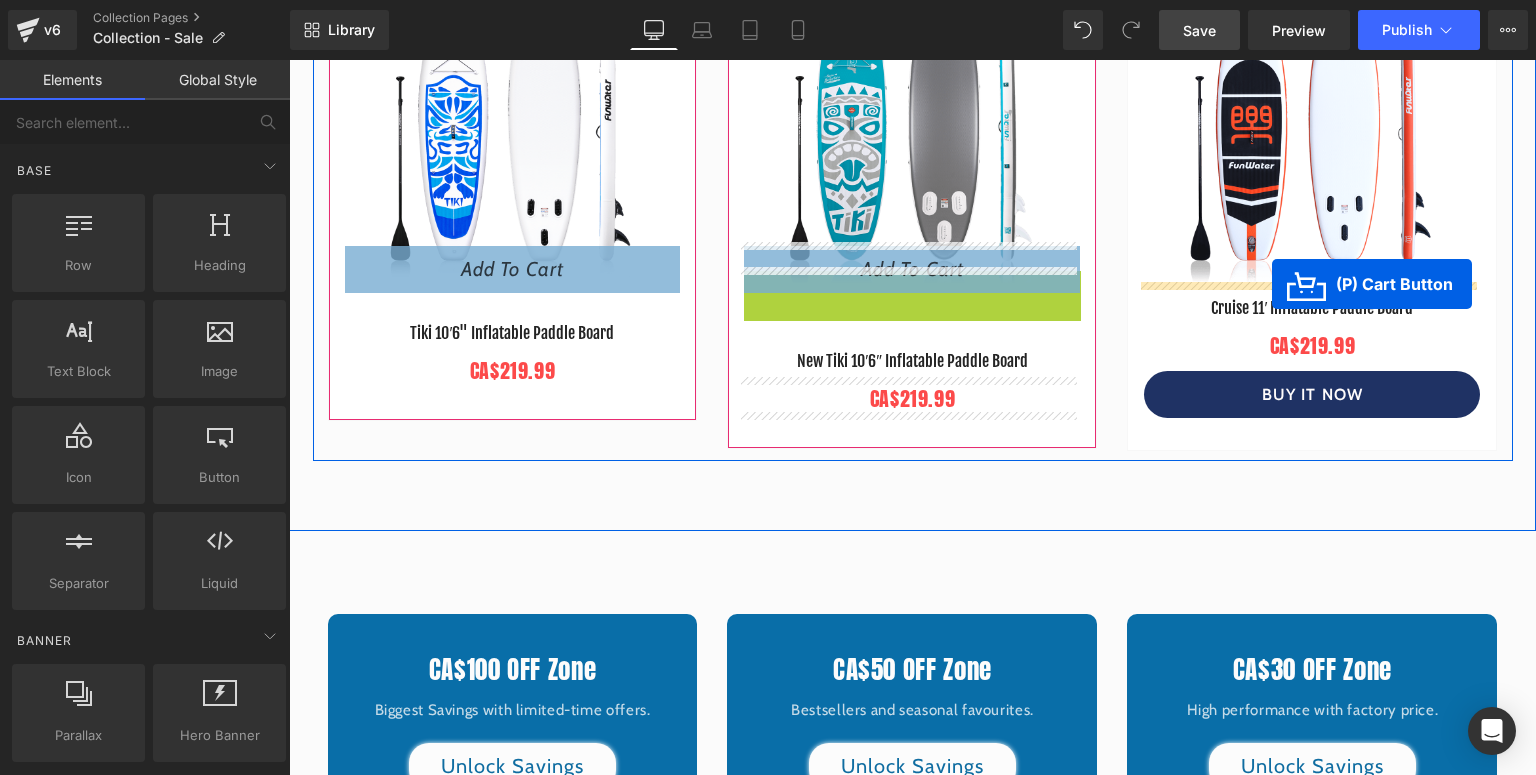drag, startPoint x: 914, startPoint y: 287, endPoint x: 1272, endPoint y: 284, distance: 358.01257 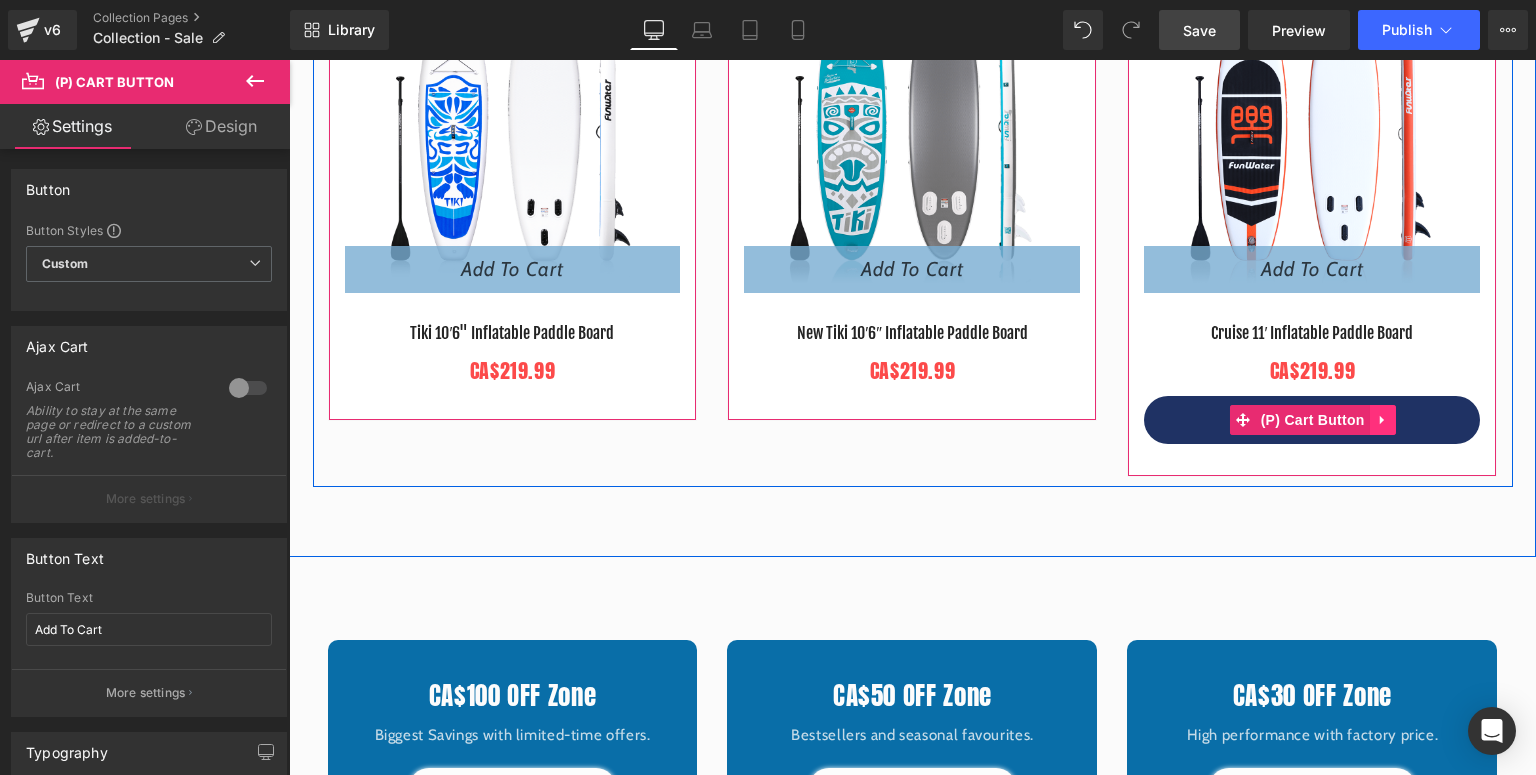 click 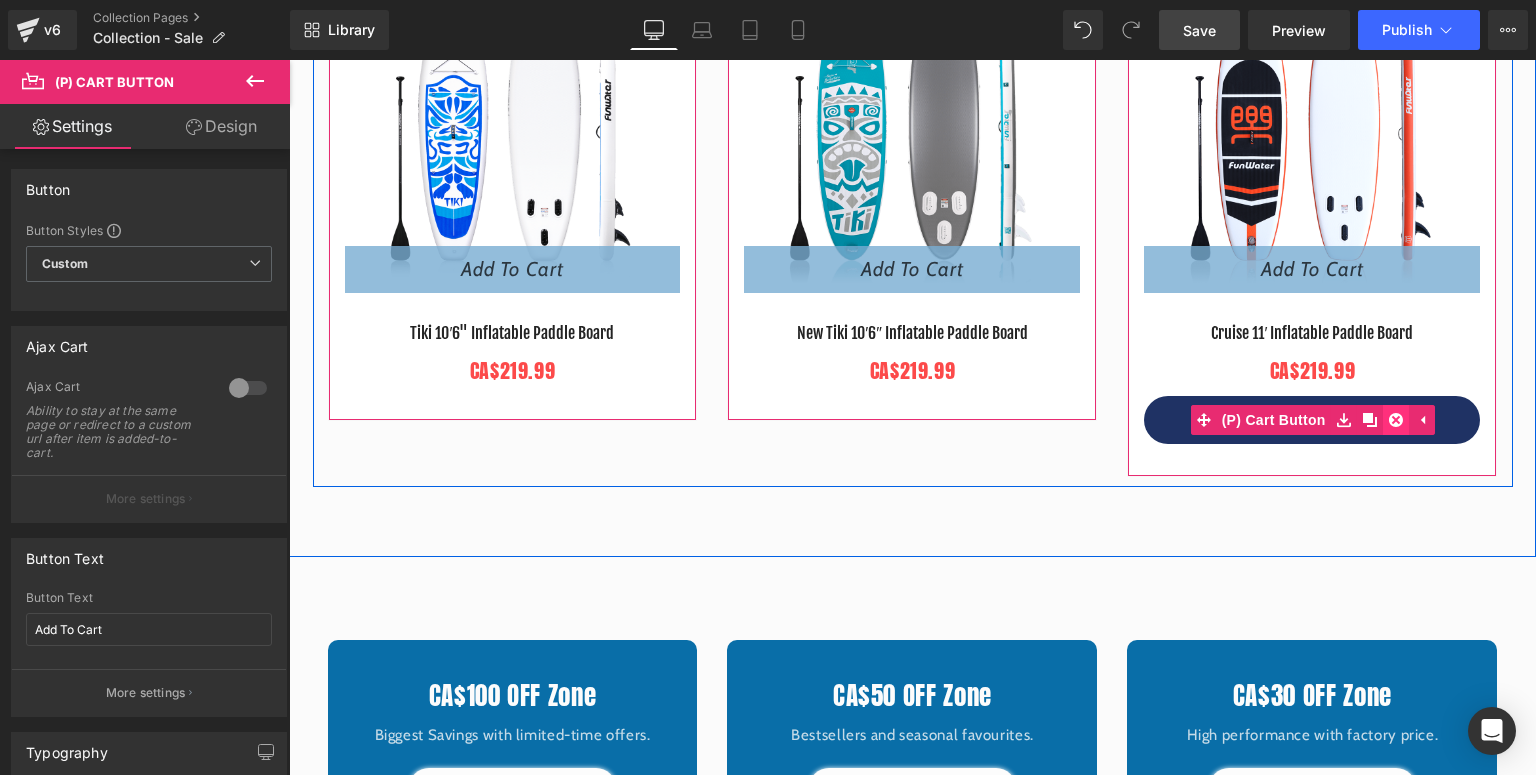 click at bounding box center [1396, 420] 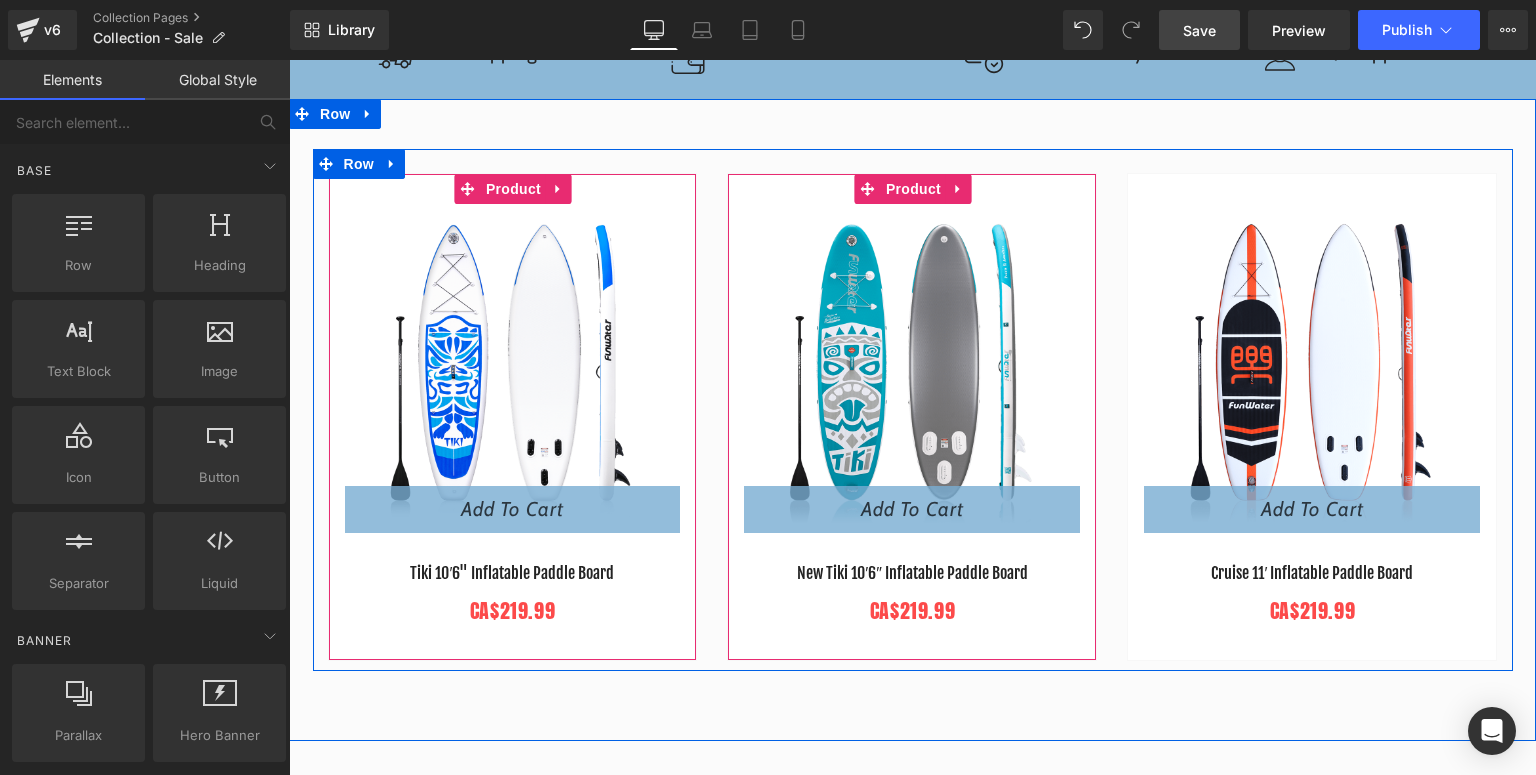 scroll, scrollTop: 460, scrollLeft: 0, axis: vertical 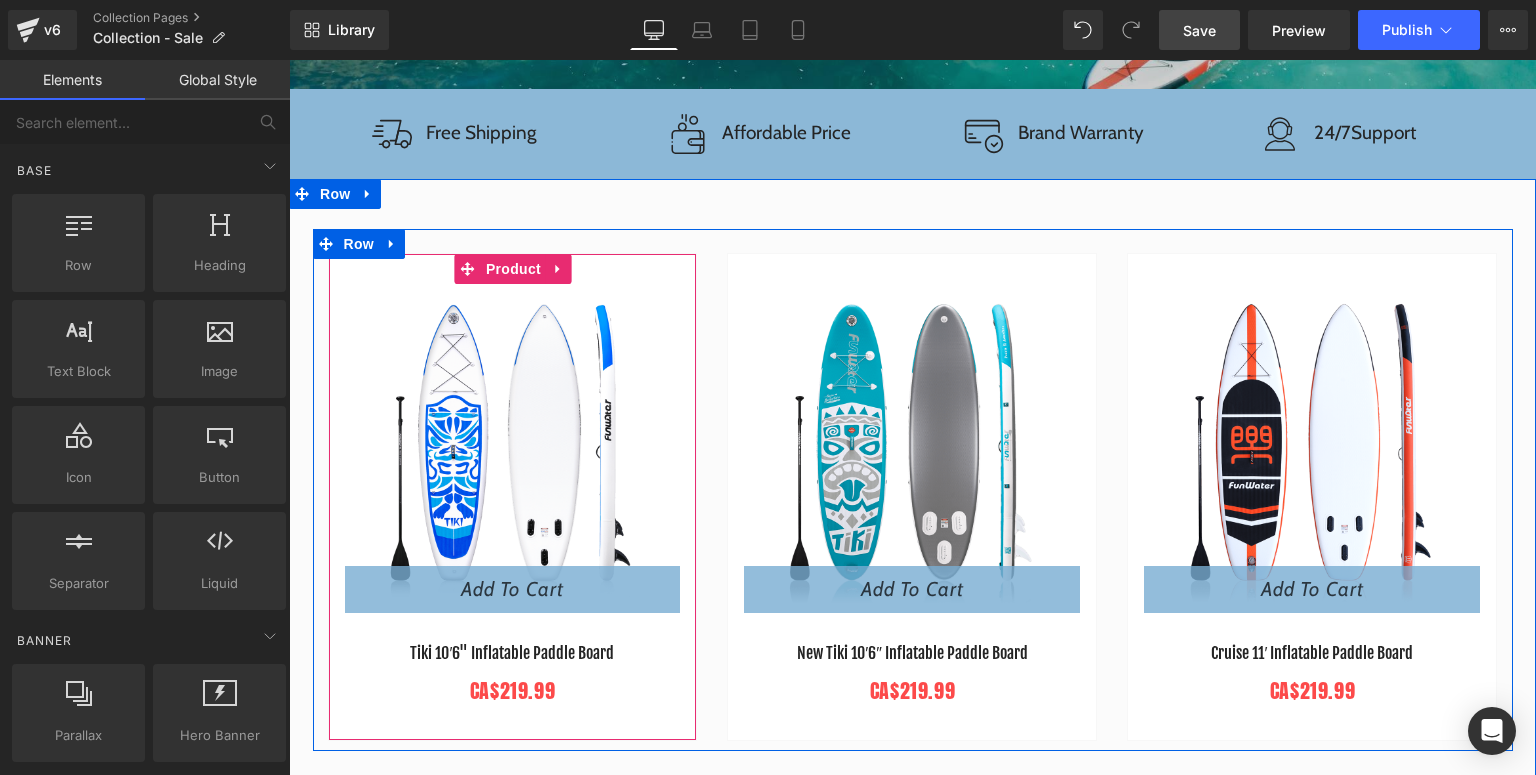 drag, startPoint x: 503, startPoint y: 268, endPoint x: 519, endPoint y: 228, distance: 43.081318 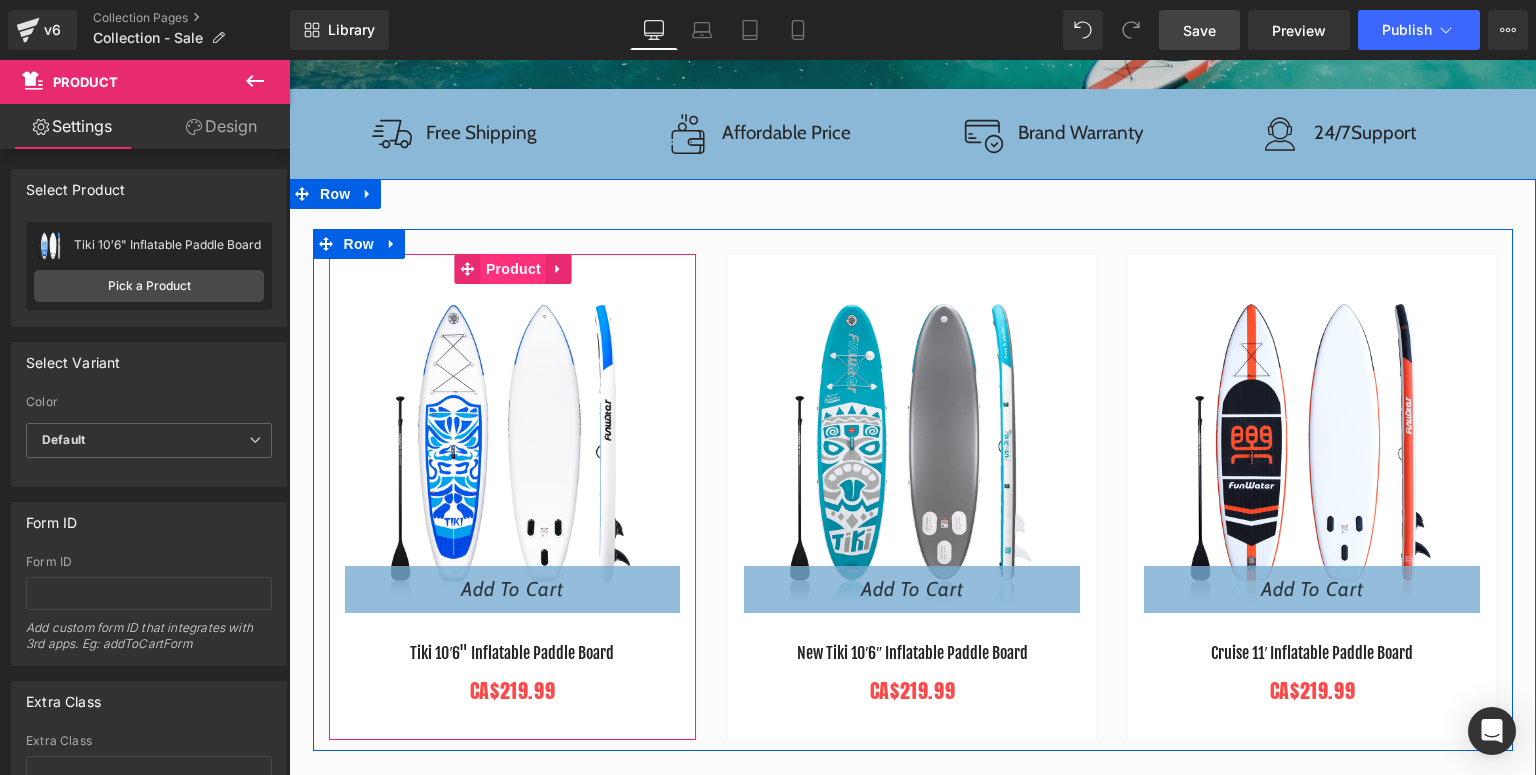 click on "Product" at bounding box center (513, 269) 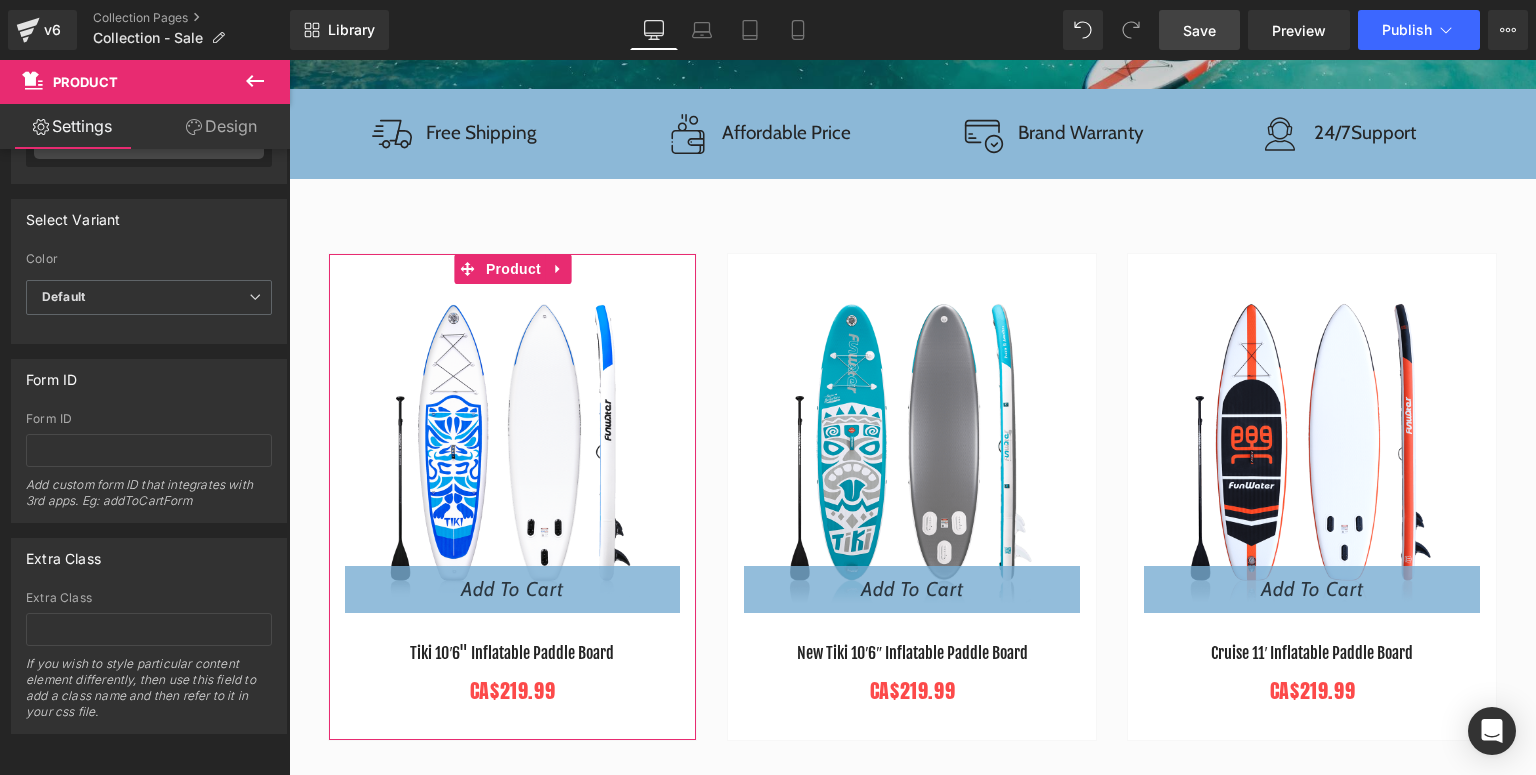 scroll, scrollTop: 0, scrollLeft: 0, axis: both 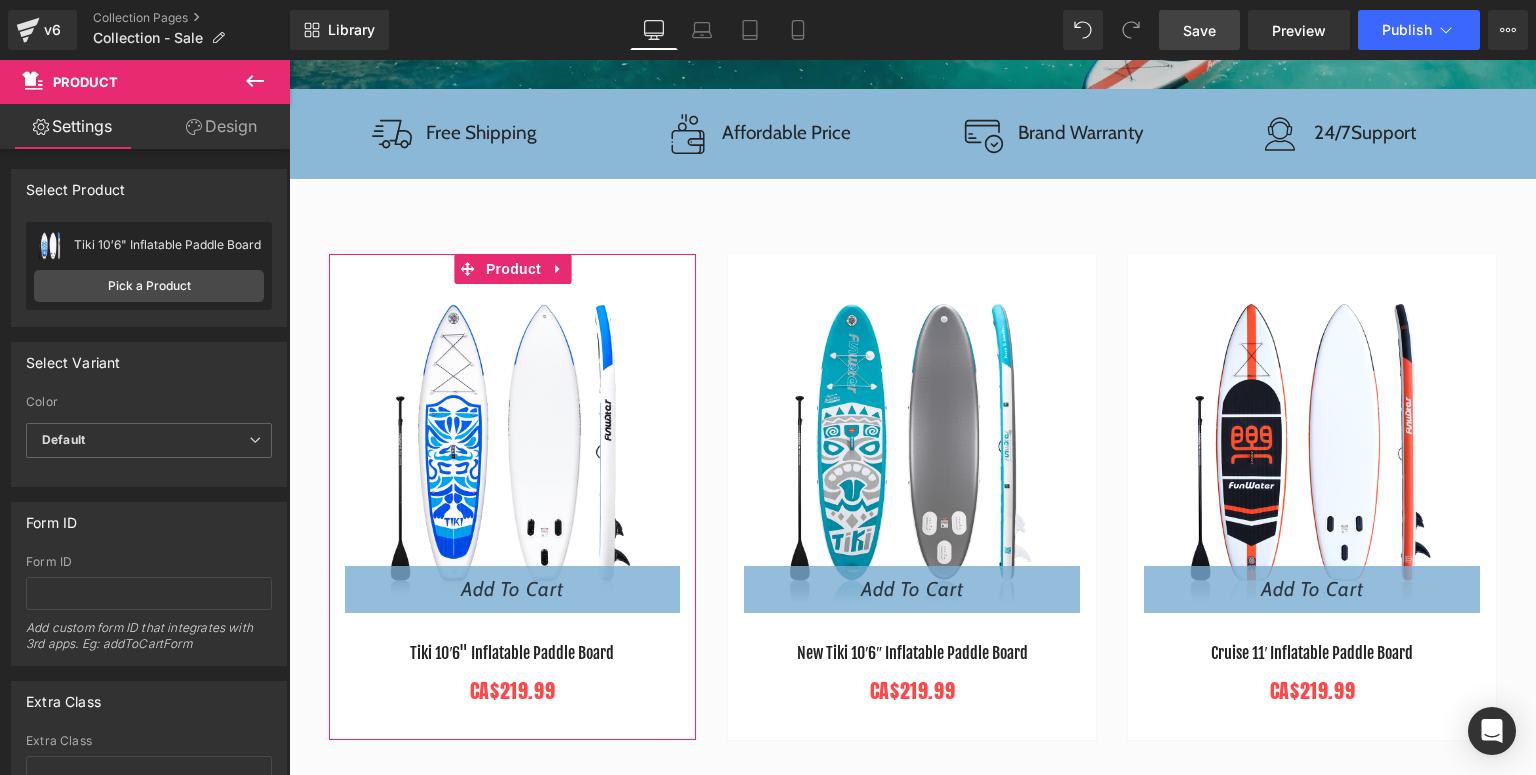 click on "Attention : If you want to show the product linked with the product page you are viewing, make sure to enable Dynamic option. Select Product Select manually
Select manually
Select manually Tiki 10′6 No product assigned Tiki 10′6 Assign product Tiki 10′6" Inflatable Paddle Board Pick a Product Select Variant auto Color Default Blue Pink Blue and Pink
Default
Default Blue Pink Blue and Pink Product Id 7099458125973 Product Handle tiki-paddle-board Dynamic 0 Dynamic option is available for product template only. Form ID Form ID Add custom form ID that integrates with 3rd apps. Eg: addToCartForm Extra Class Extra Class If you wish to style particular content element differently, then use this field to add a class name and then refer to it in your css file." at bounding box center (149, 513) 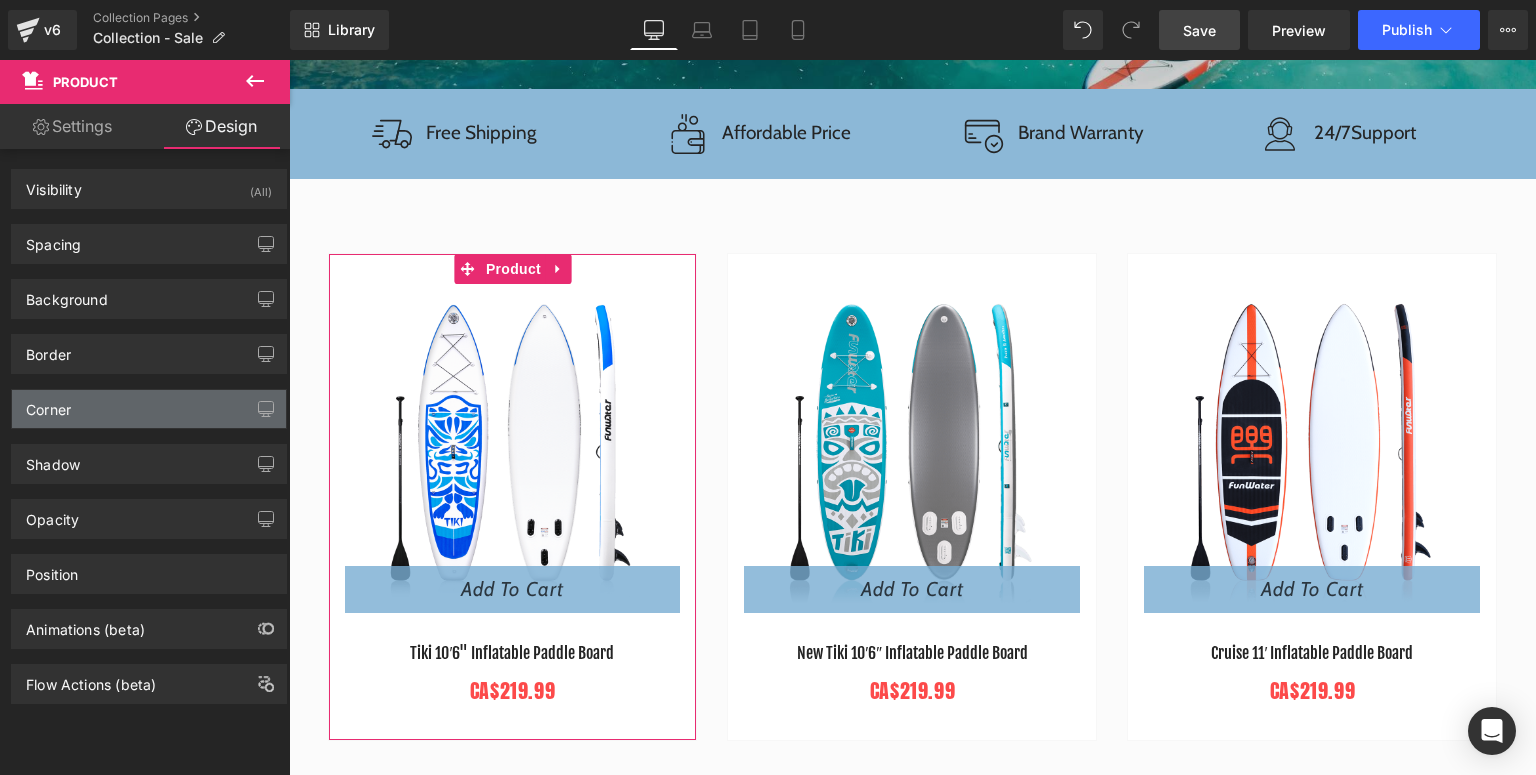 click on "Corner" at bounding box center (149, 409) 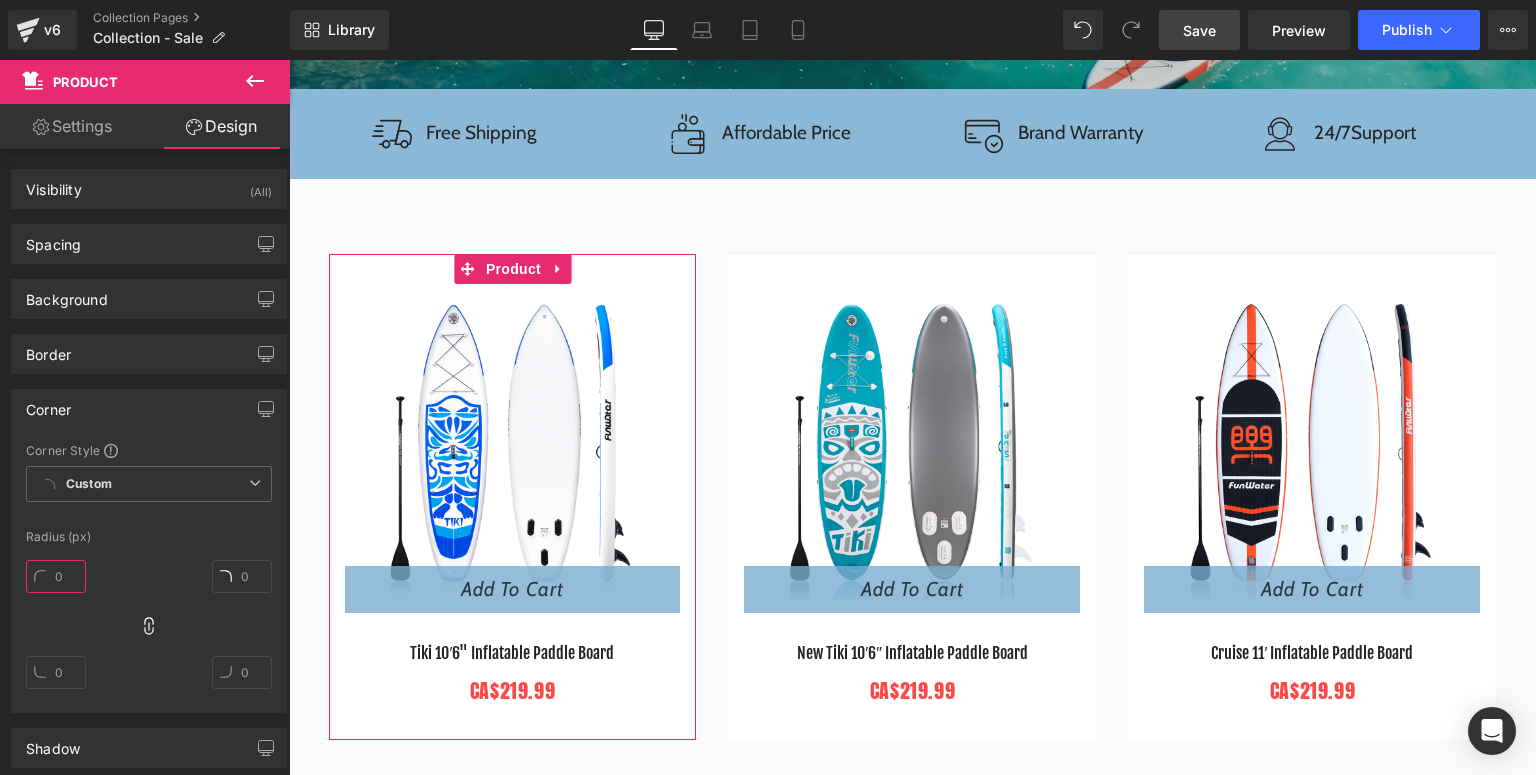click at bounding box center (56, 576) 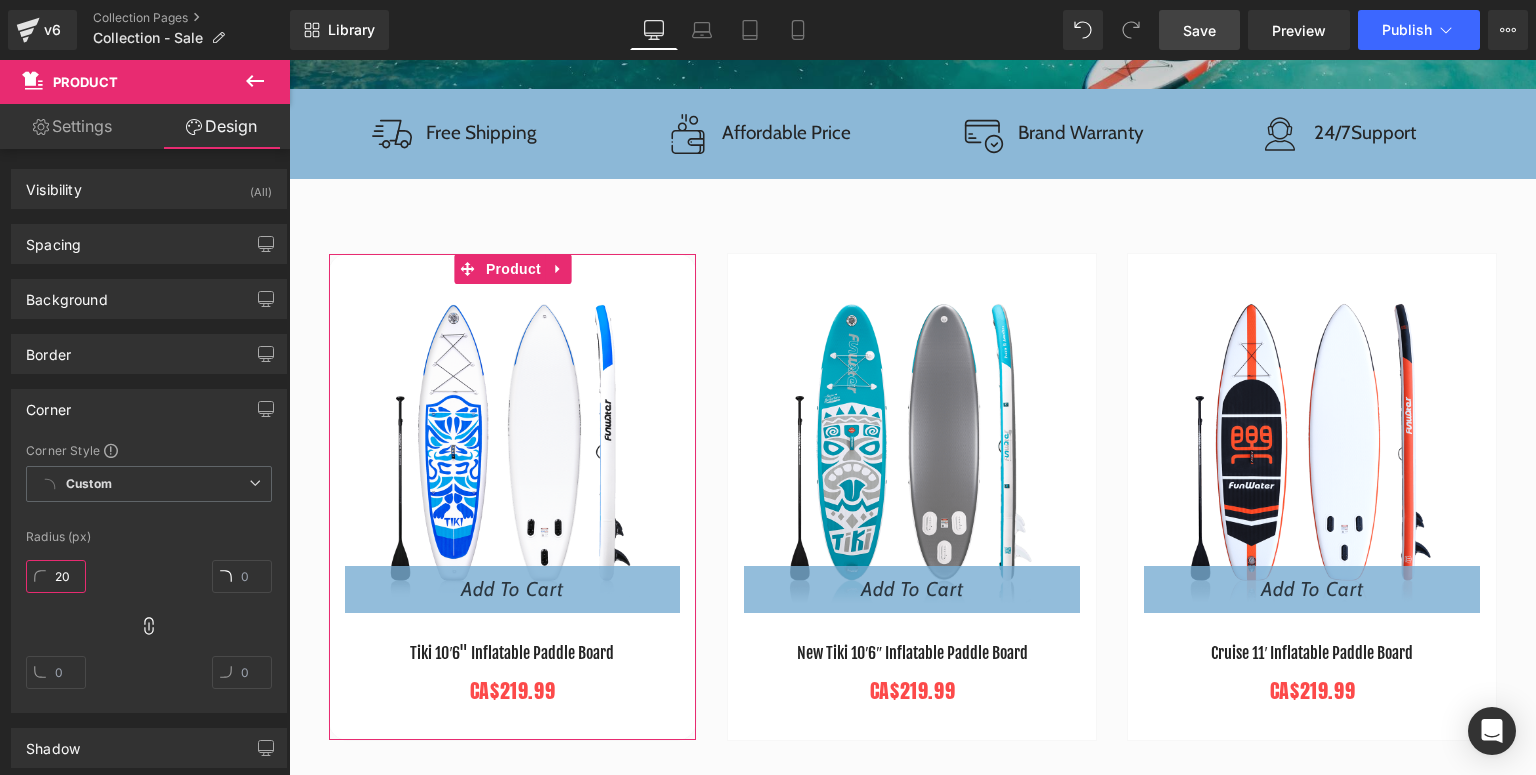 scroll, scrollTop: 160, scrollLeft: 0, axis: vertical 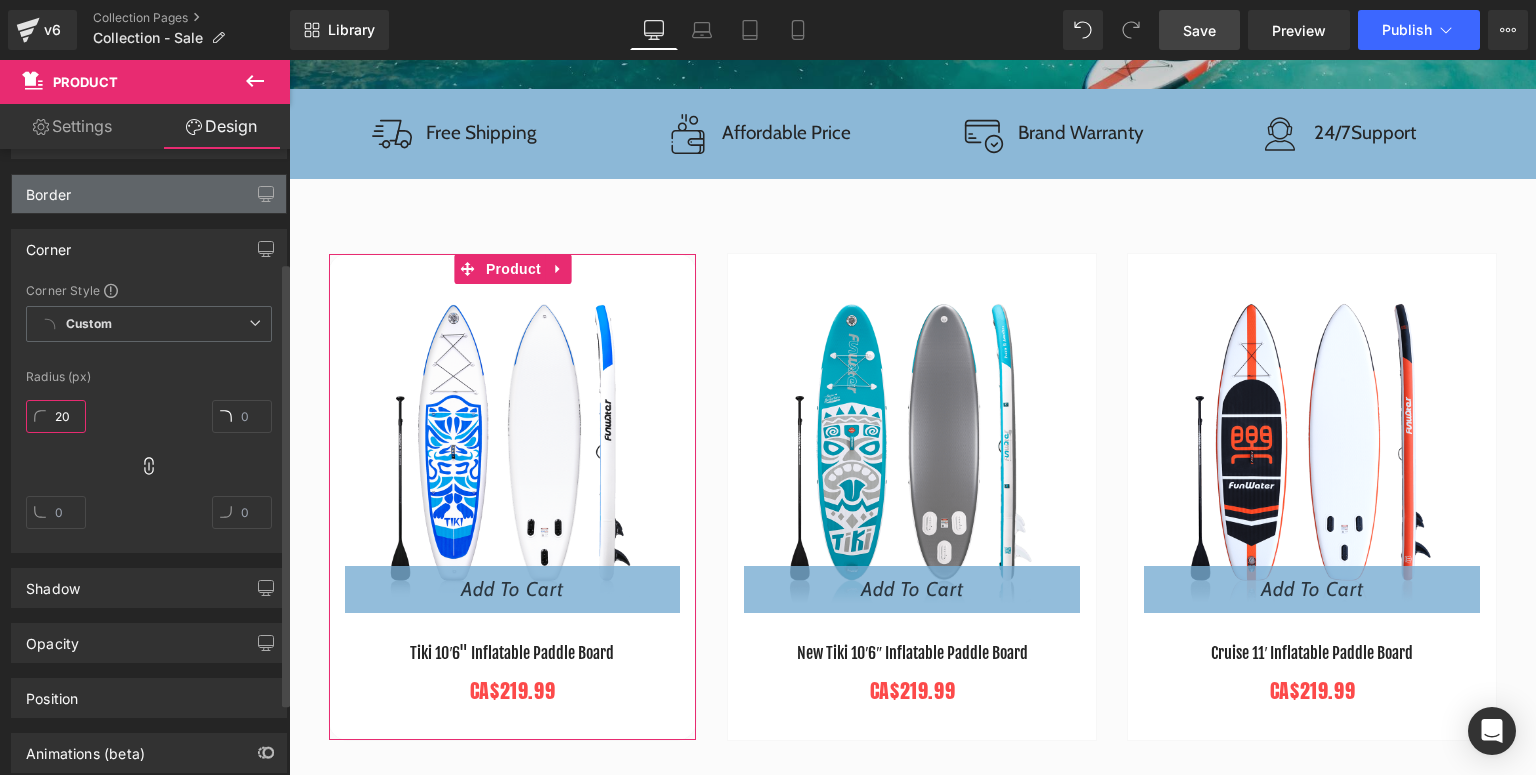 type on "20" 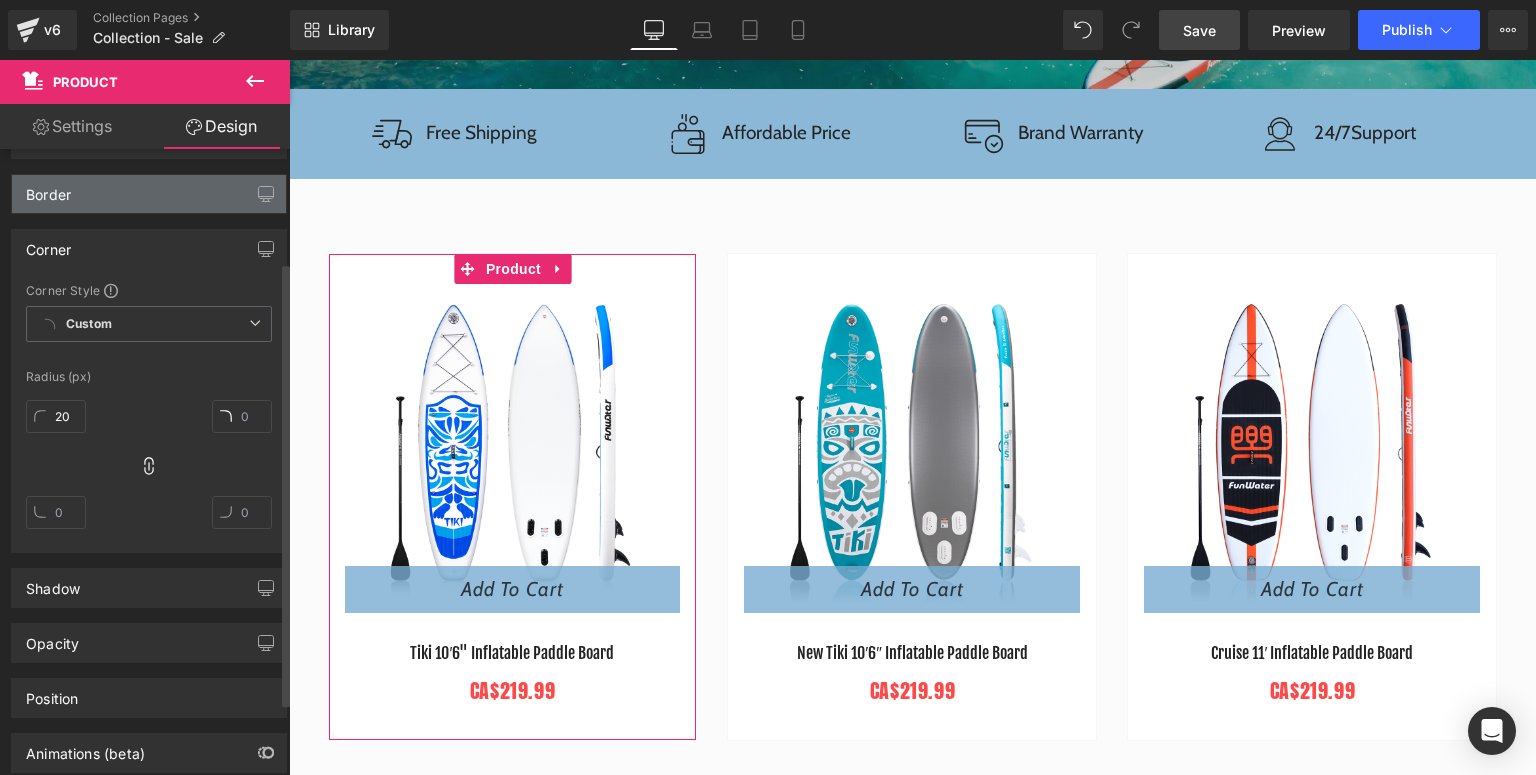 click on "Border" at bounding box center (149, 194) 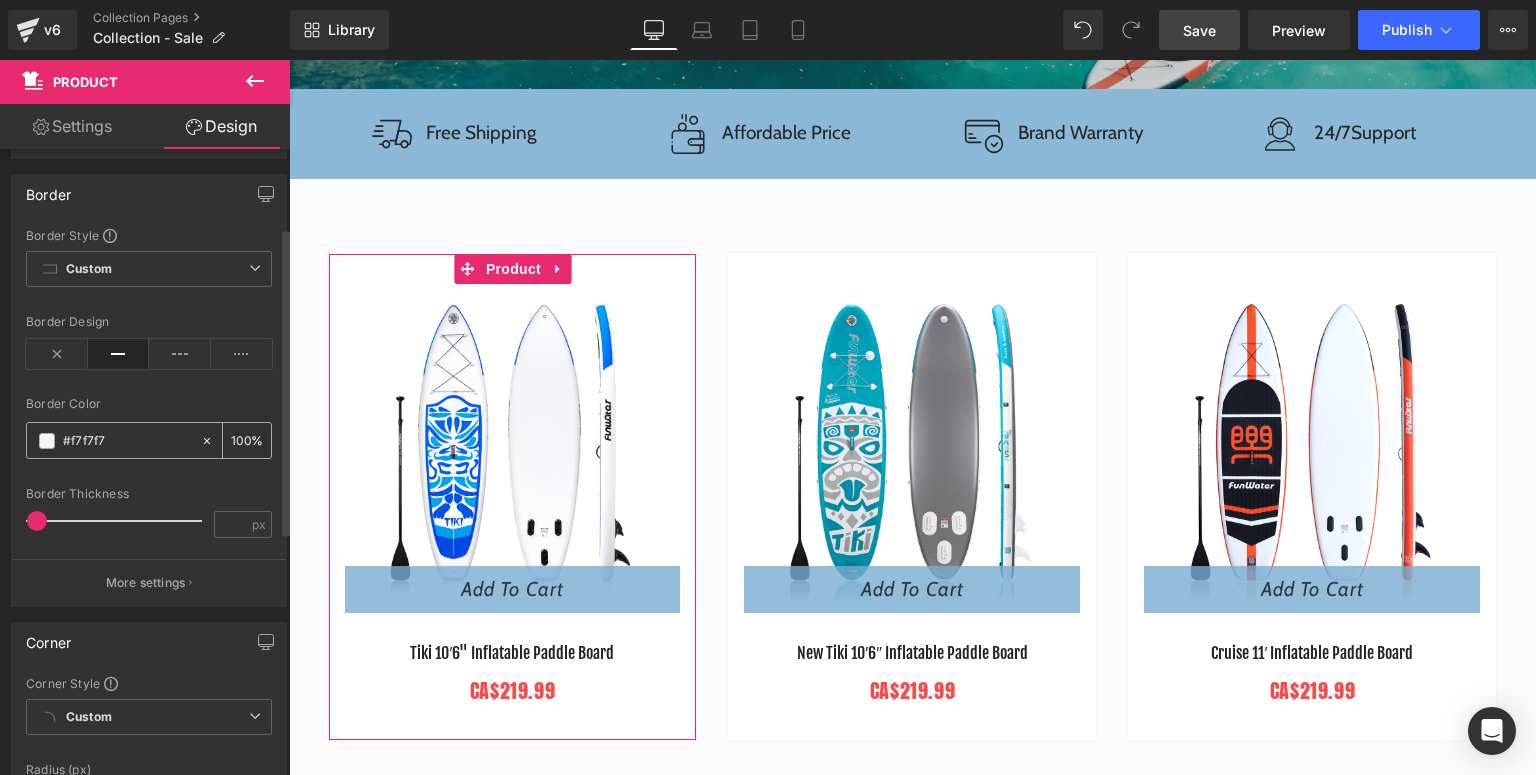 click at bounding box center [47, 441] 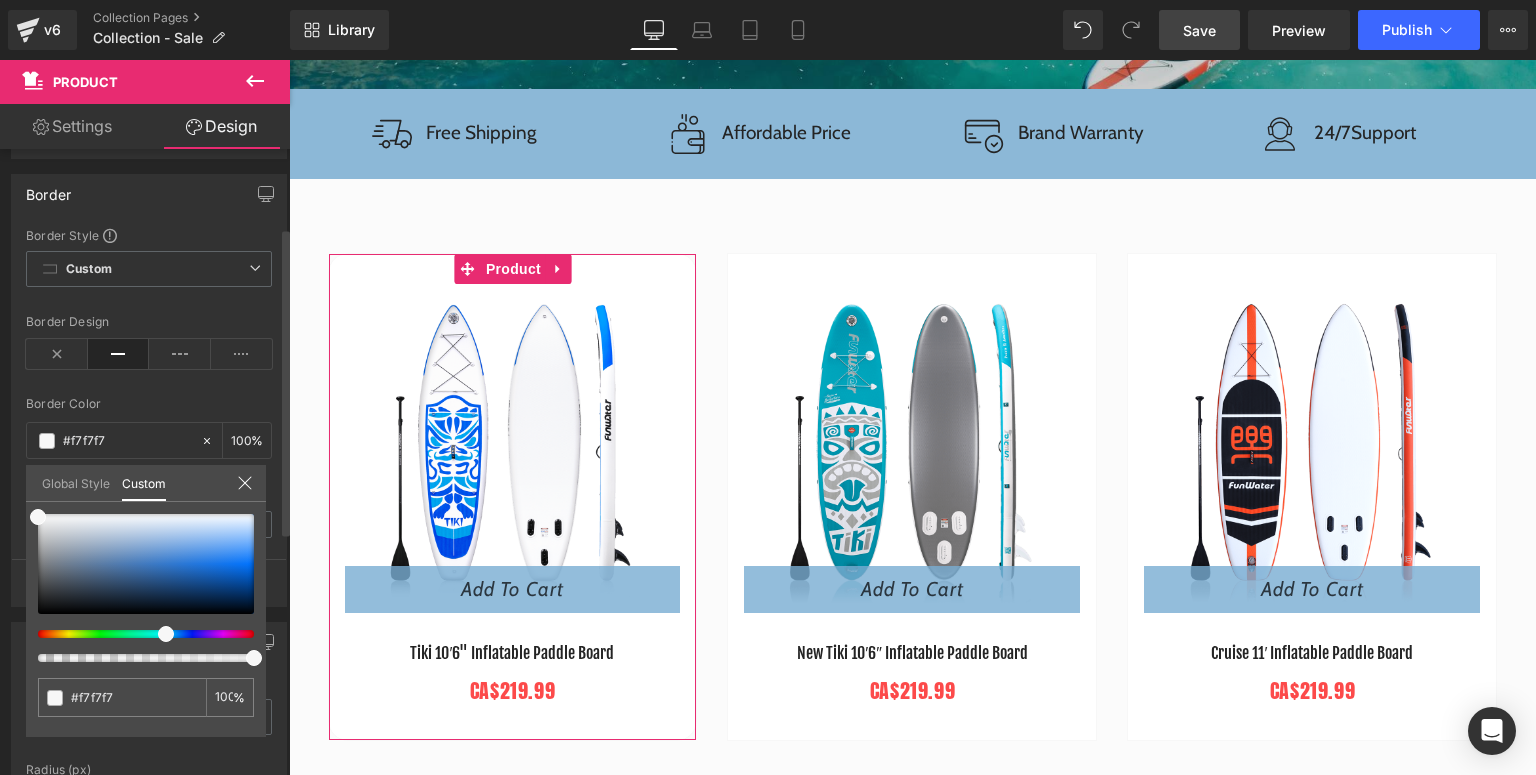 drag, startPoint x: 39, startPoint y: 629, endPoint x: 160, endPoint y: 642, distance: 121.69634 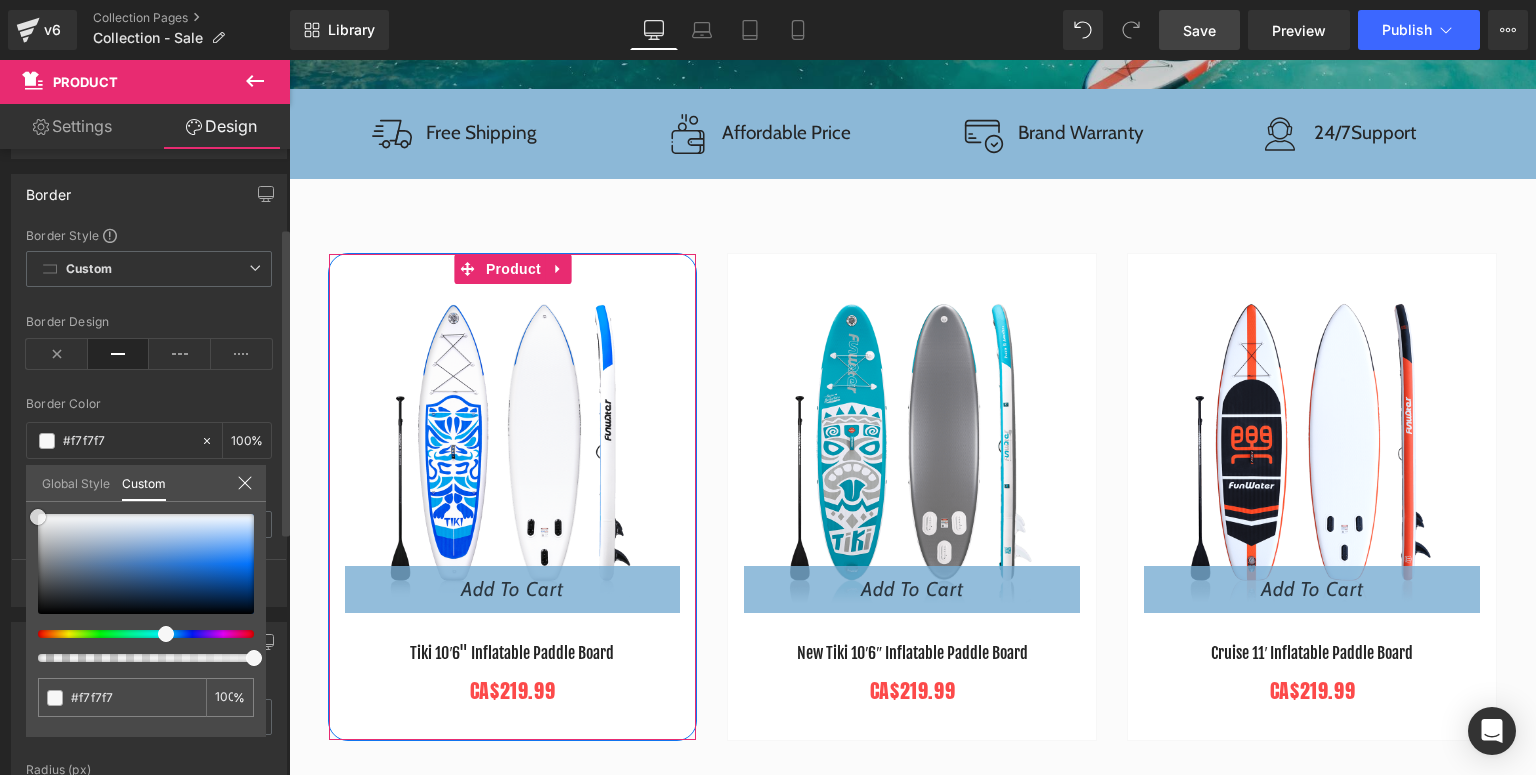 click at bounding box center [146, 564] 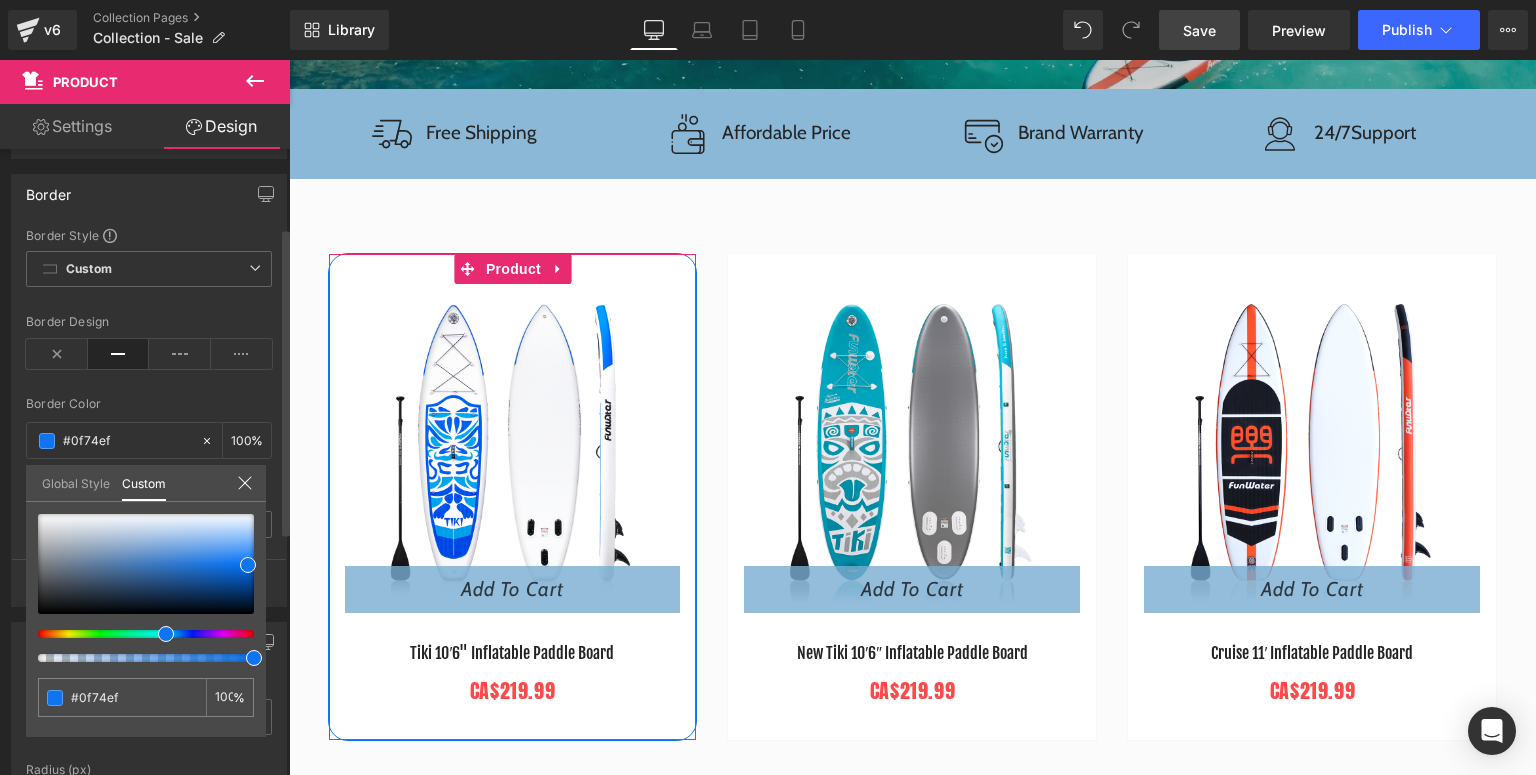 click 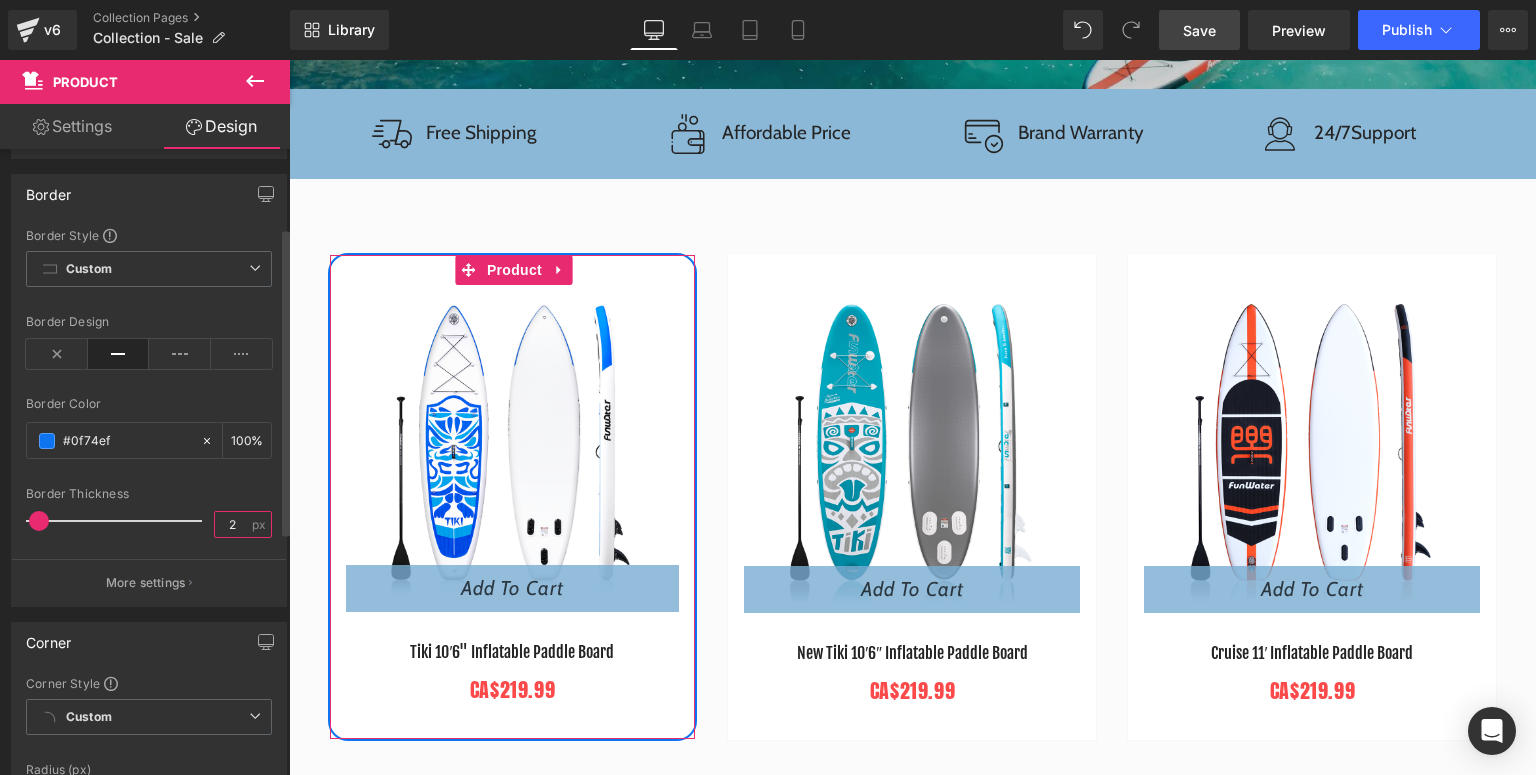 type on "2" 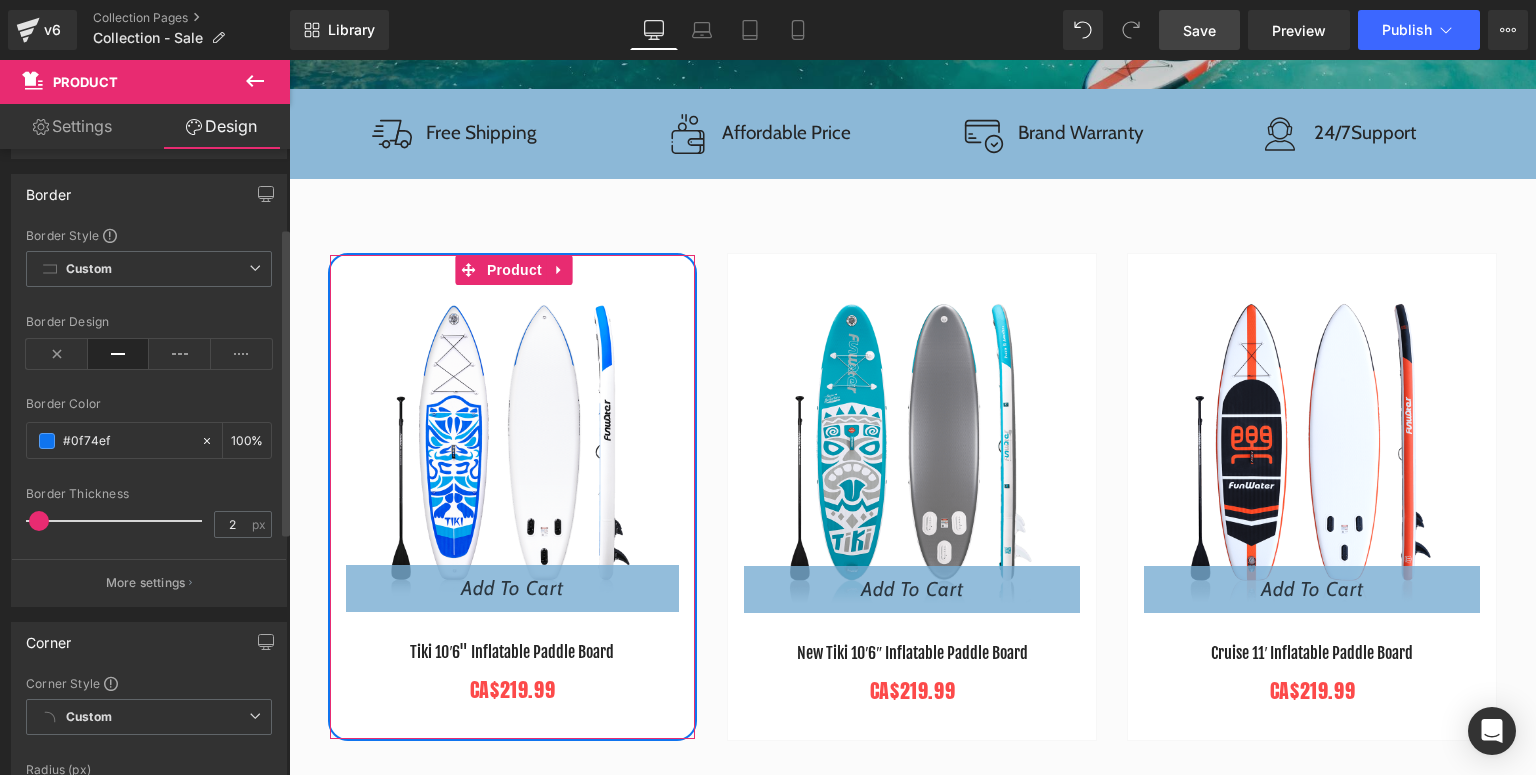 click at bounding box center (149, 475) 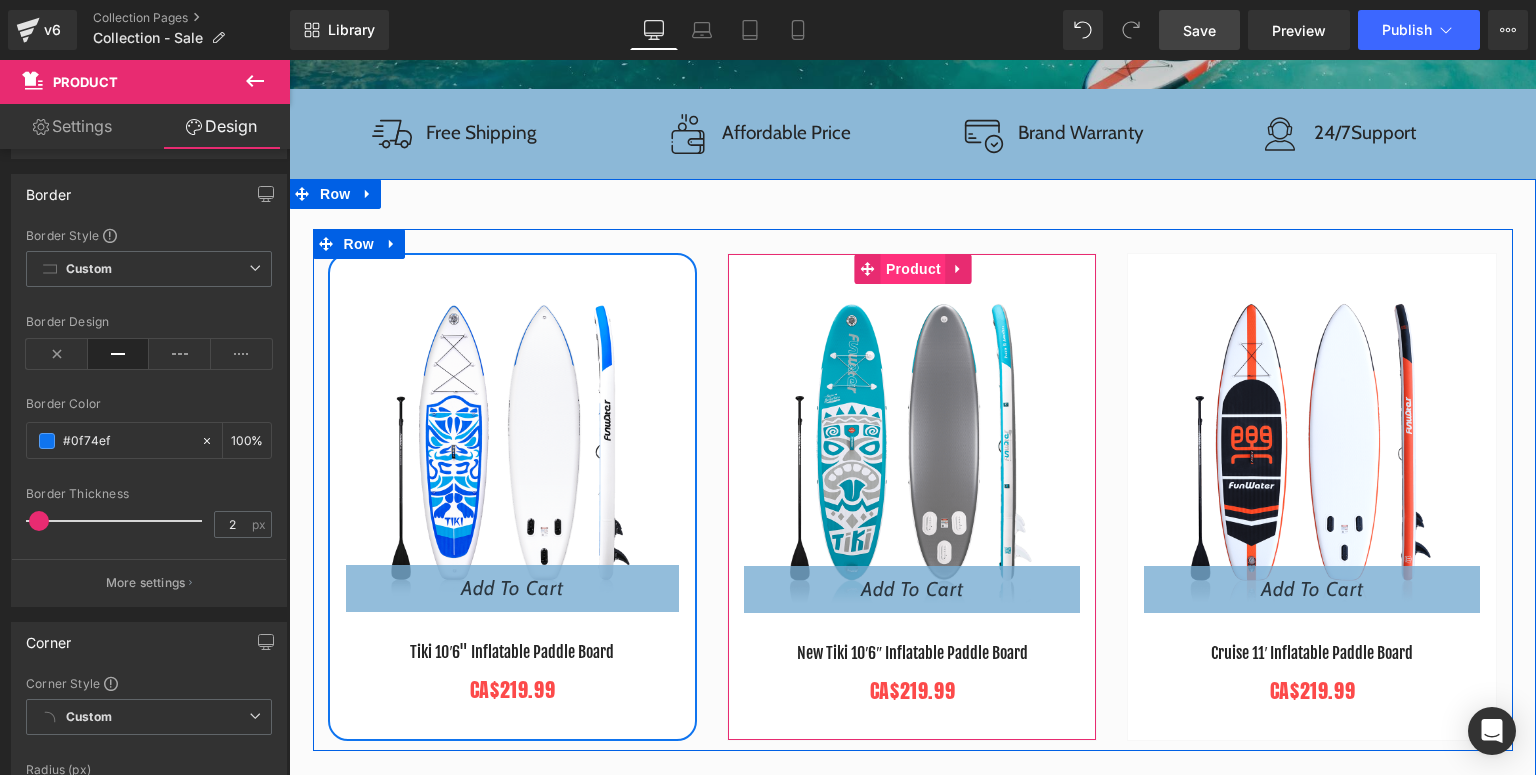 click on "Product" at bounding box center (913, 269) 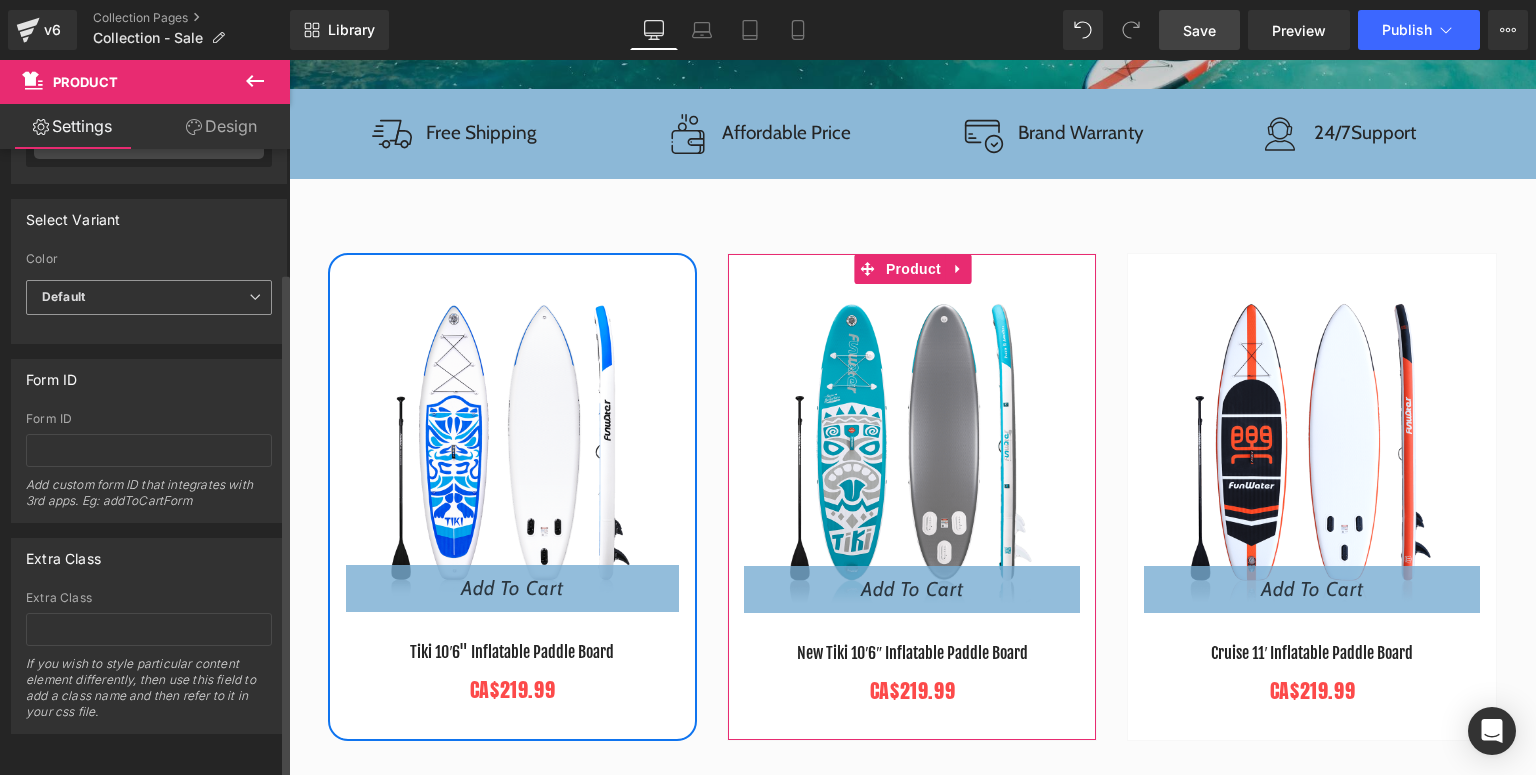 scroll, scrollTop: 0, scrollLeft: 0, axis: both 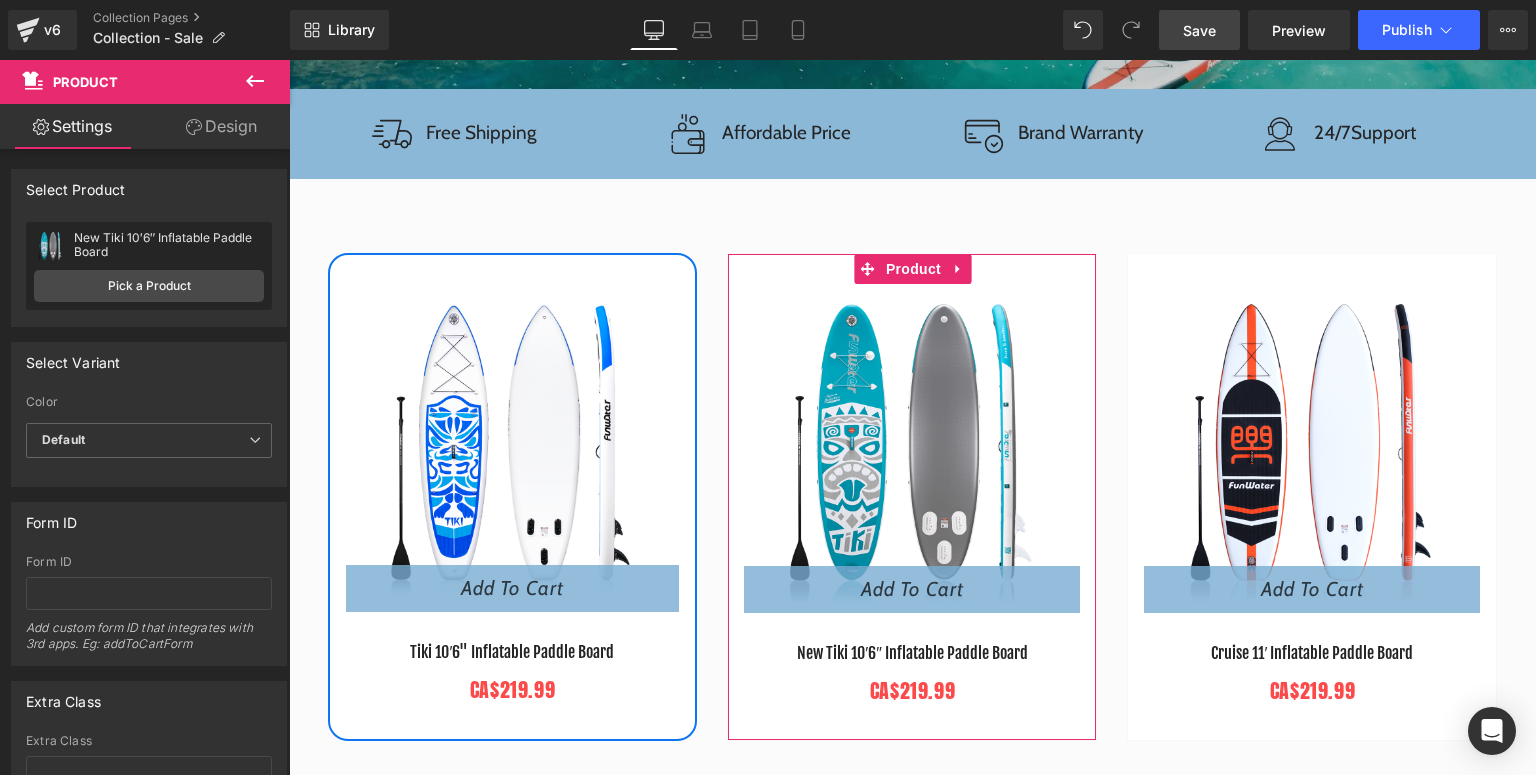 click on "Design" at bounding box center [221, 126] 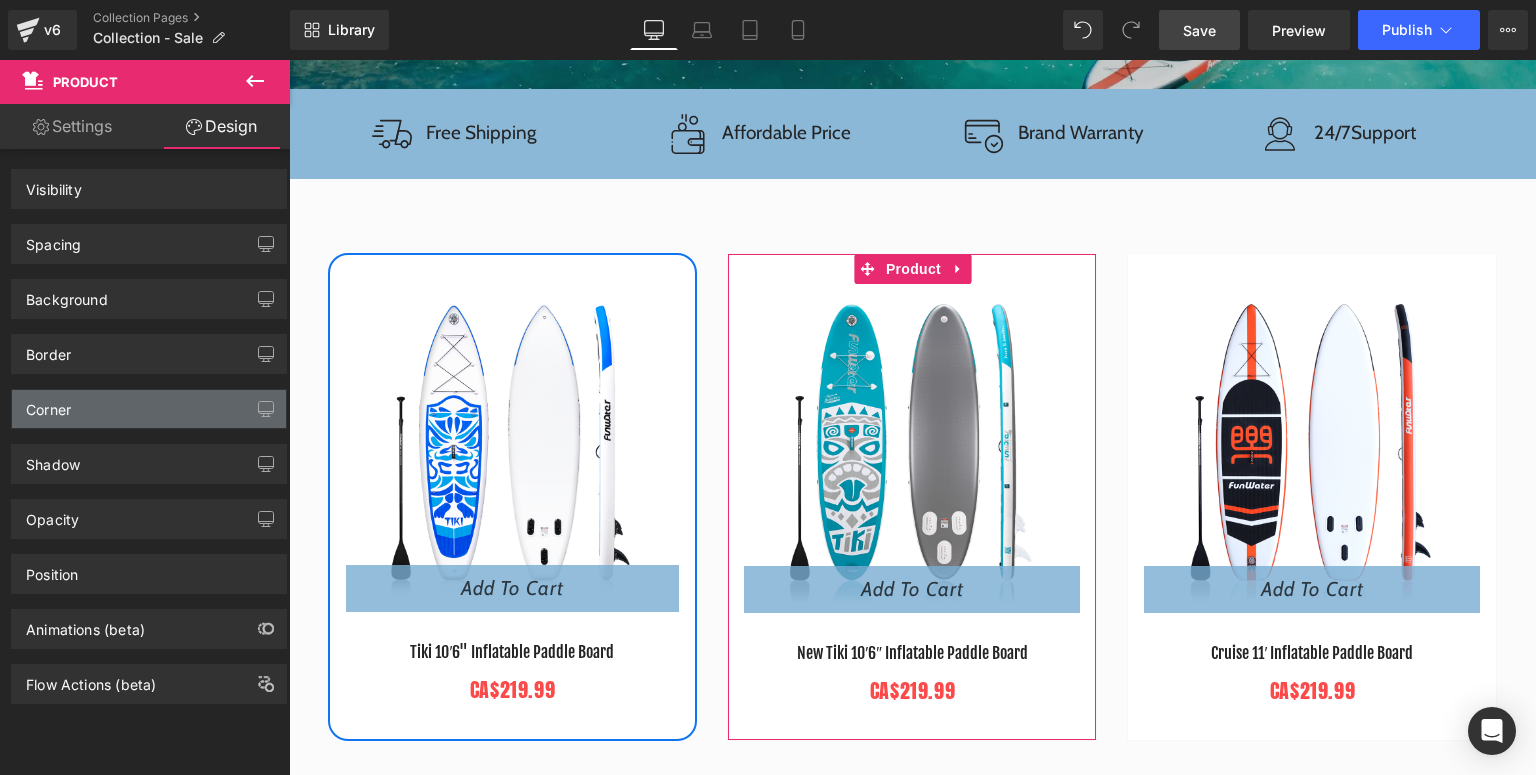 click on "Corner" at bounding box center (149, 409) 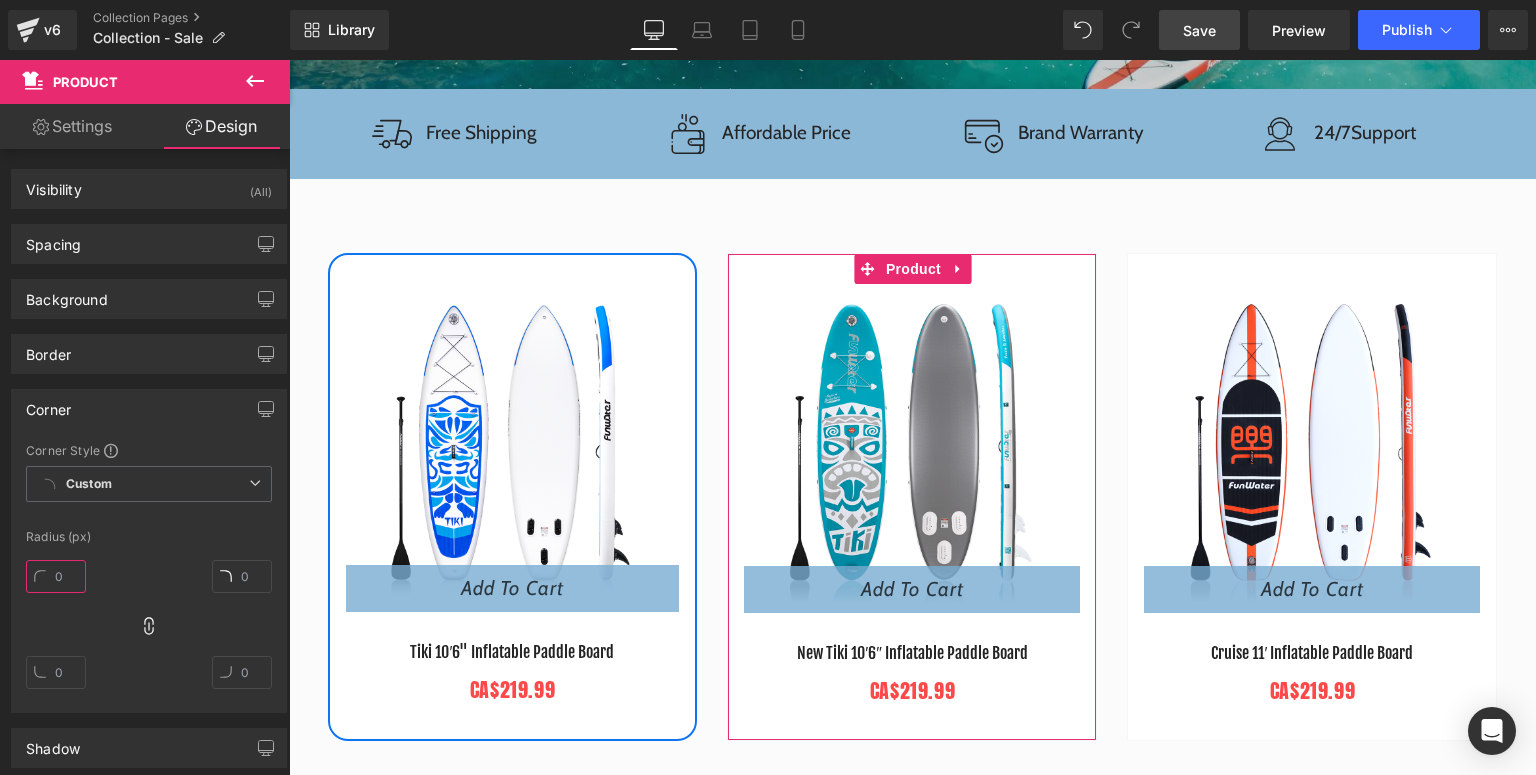 click at bounding box center (56, 576) 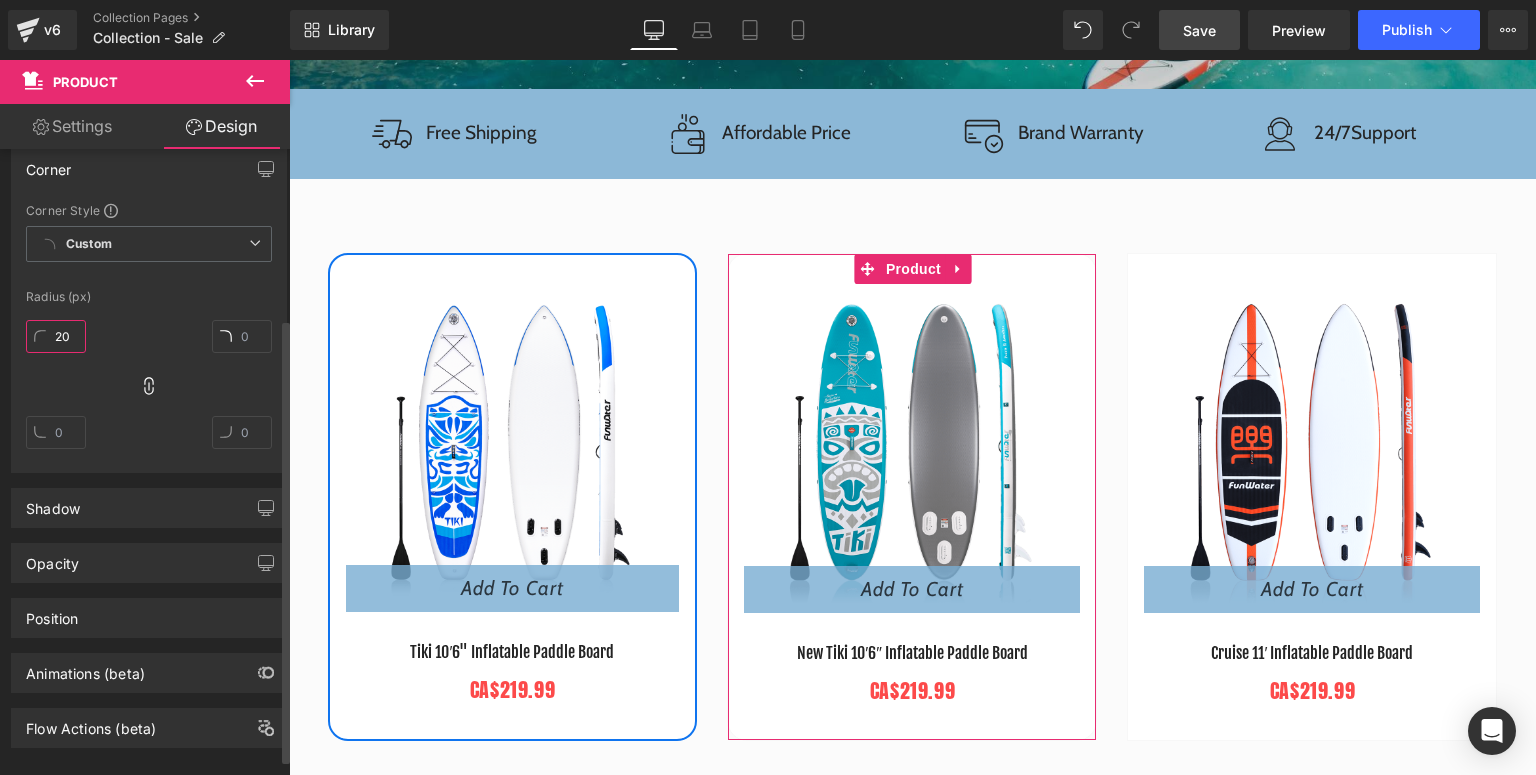 scroll, scrollTop: 0, scrollLeft: 0, axis: both 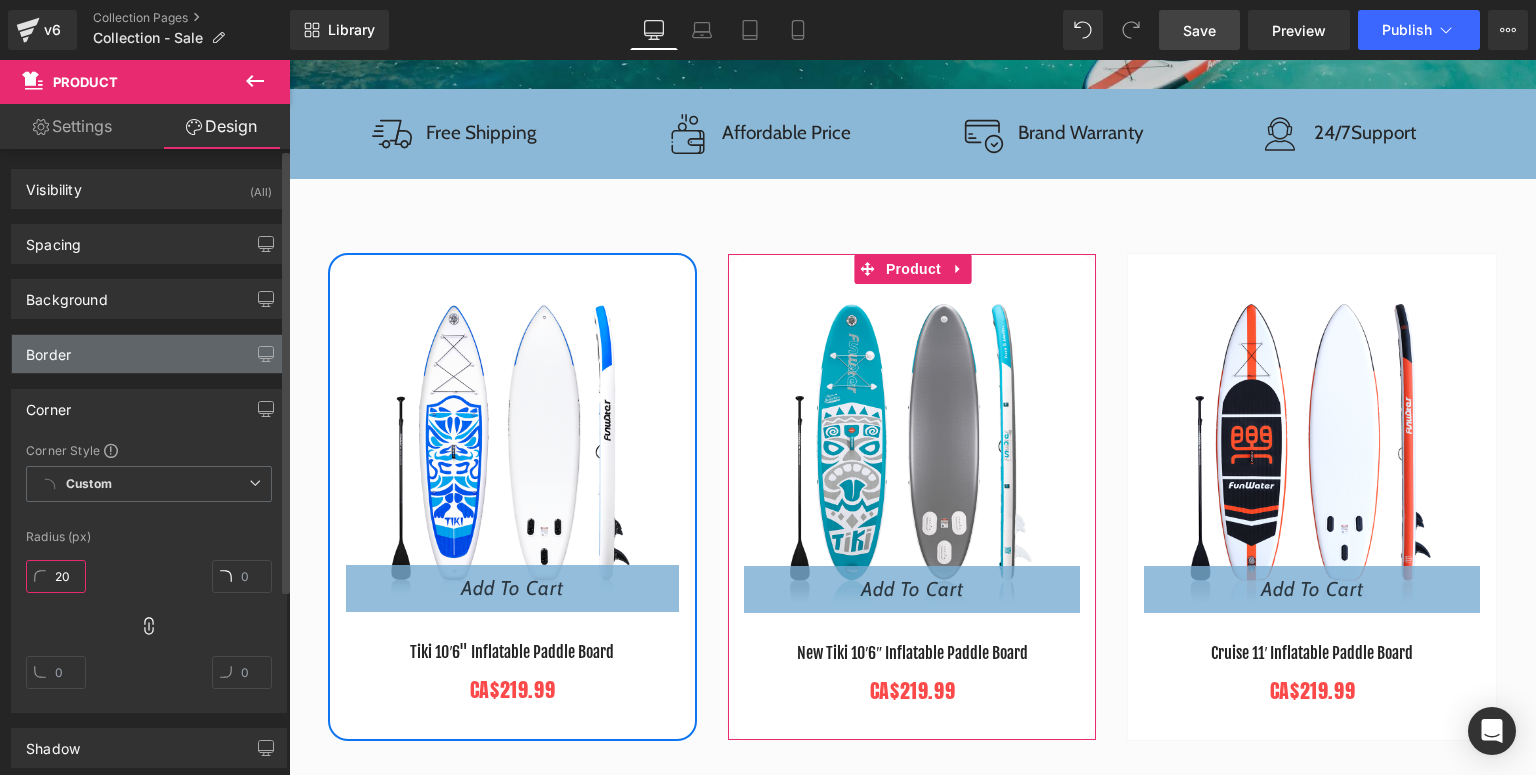 type on "20" 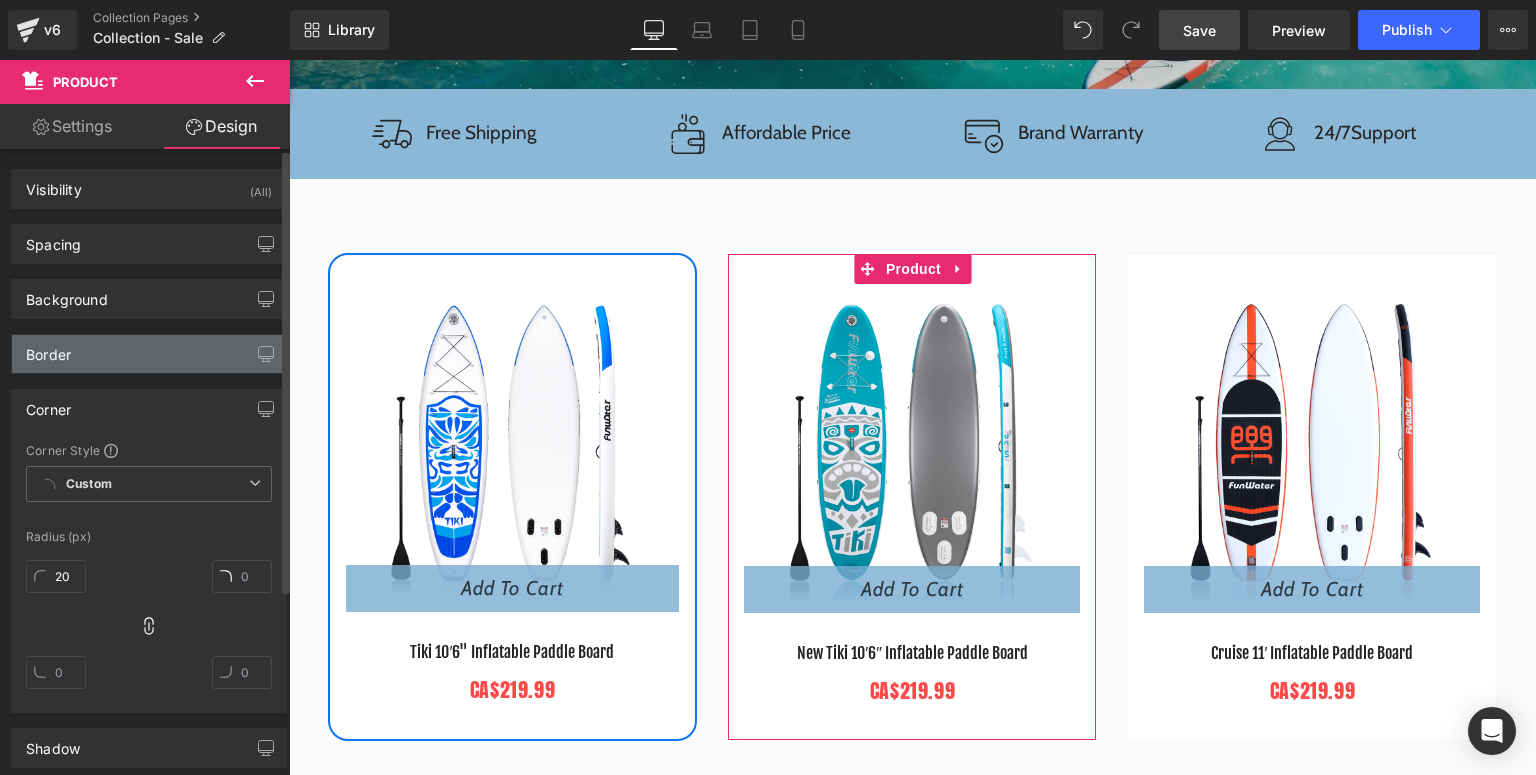 click on "Border" at bounding box center (149, 354) 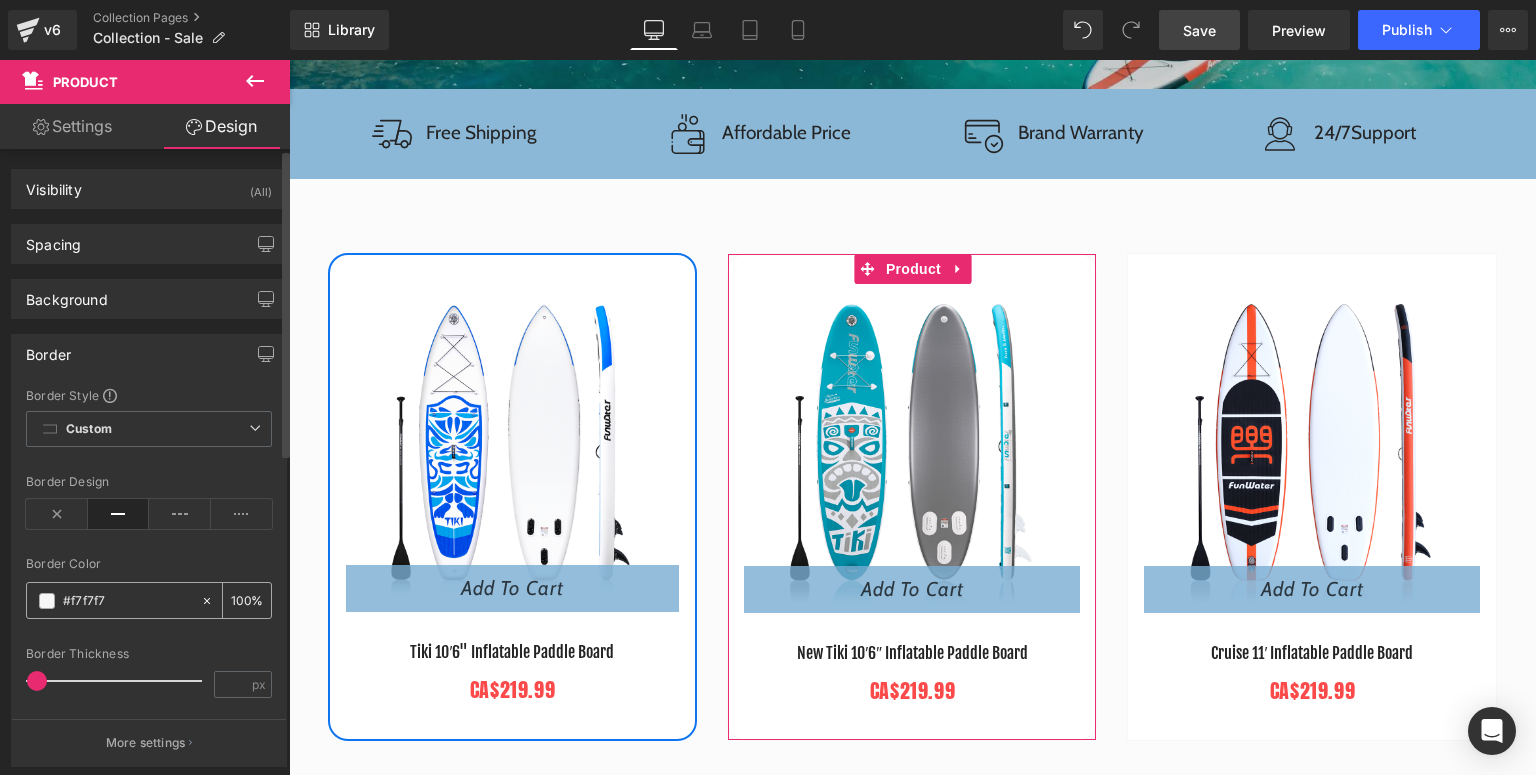 click at bounding box center [47, 601] 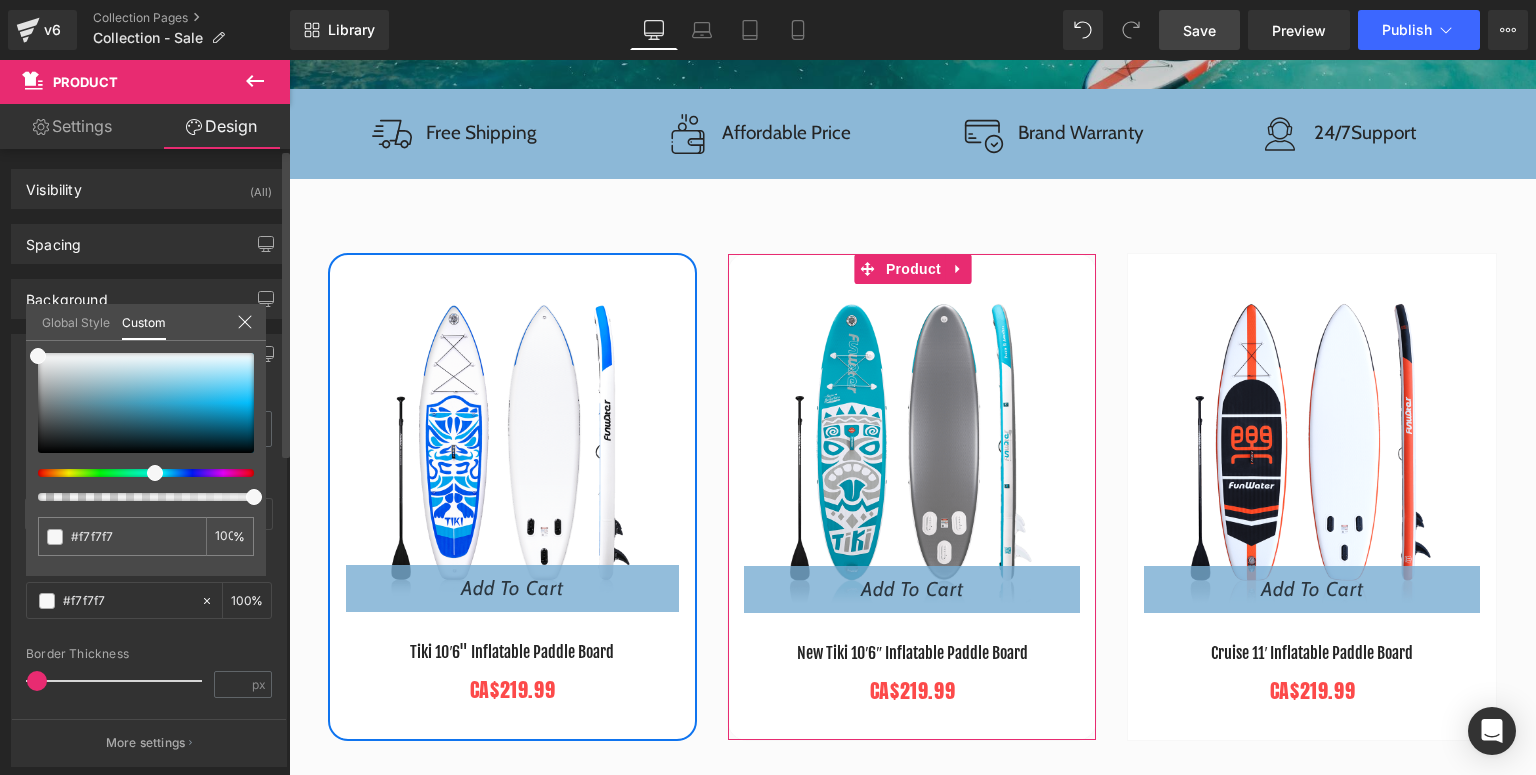 drag, startPoint x: 38, startPoint y: 473, endPoint x: 148, endPoint y: 480, distance: 110.2225 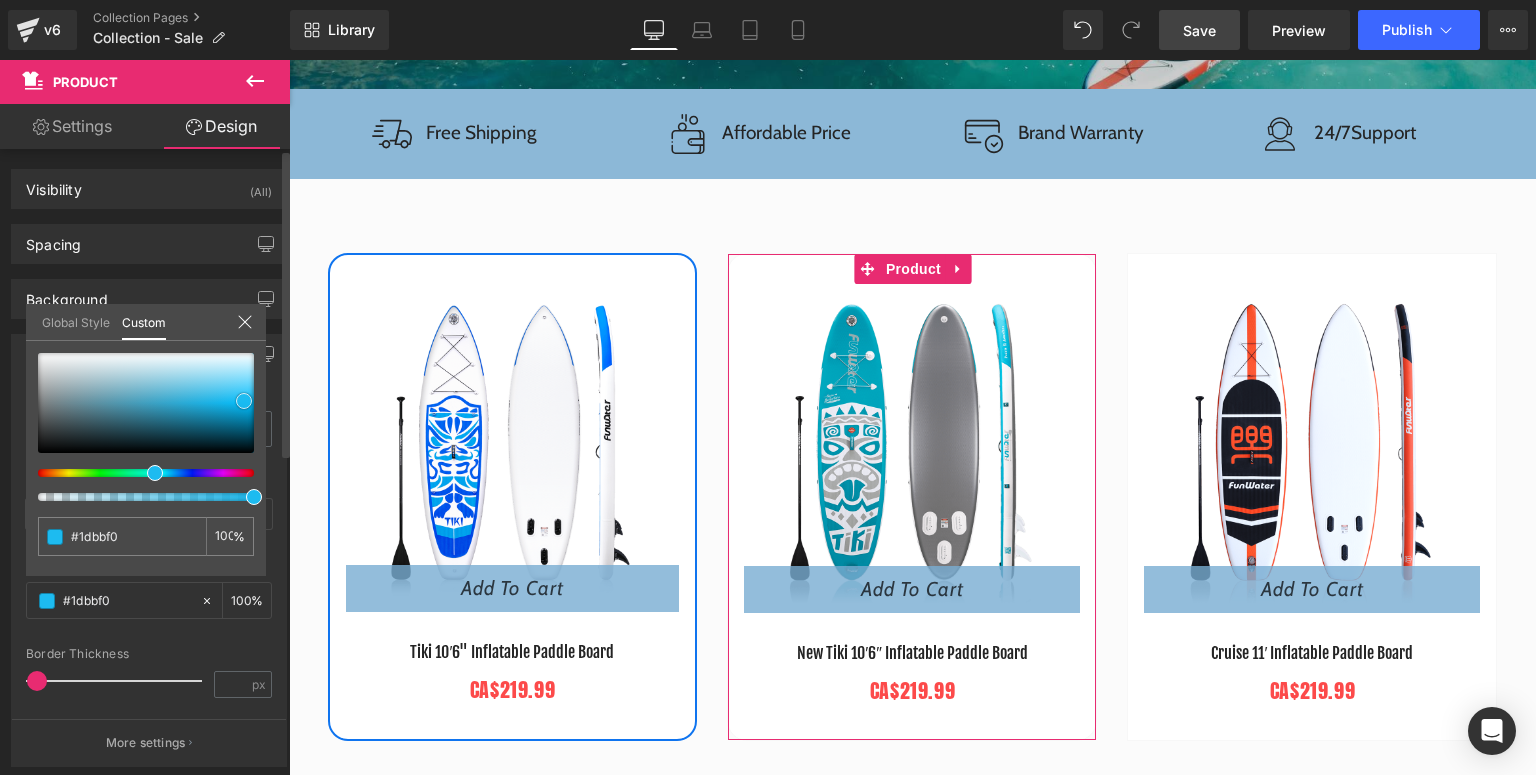 click at bounding box center (146, 403) 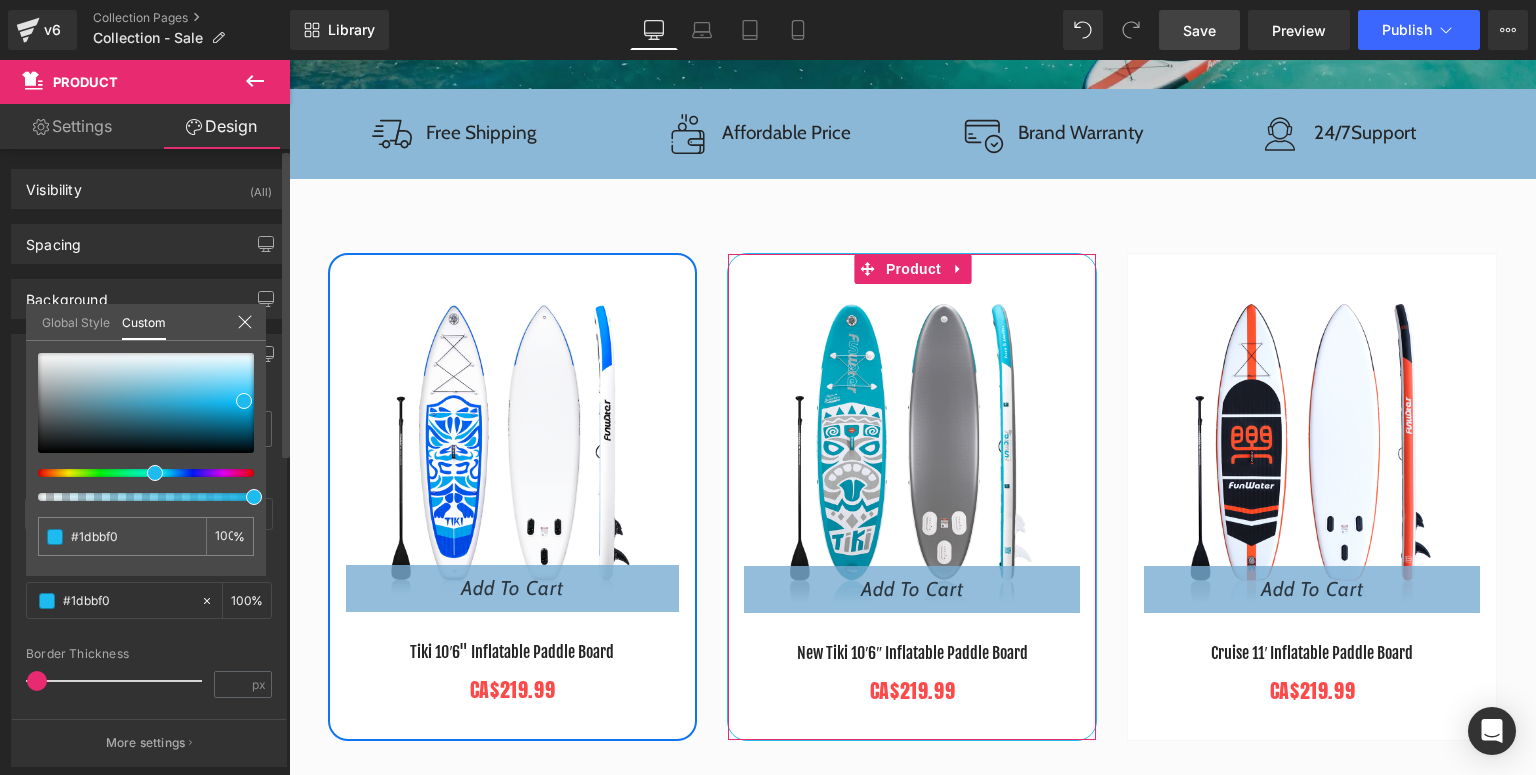 click 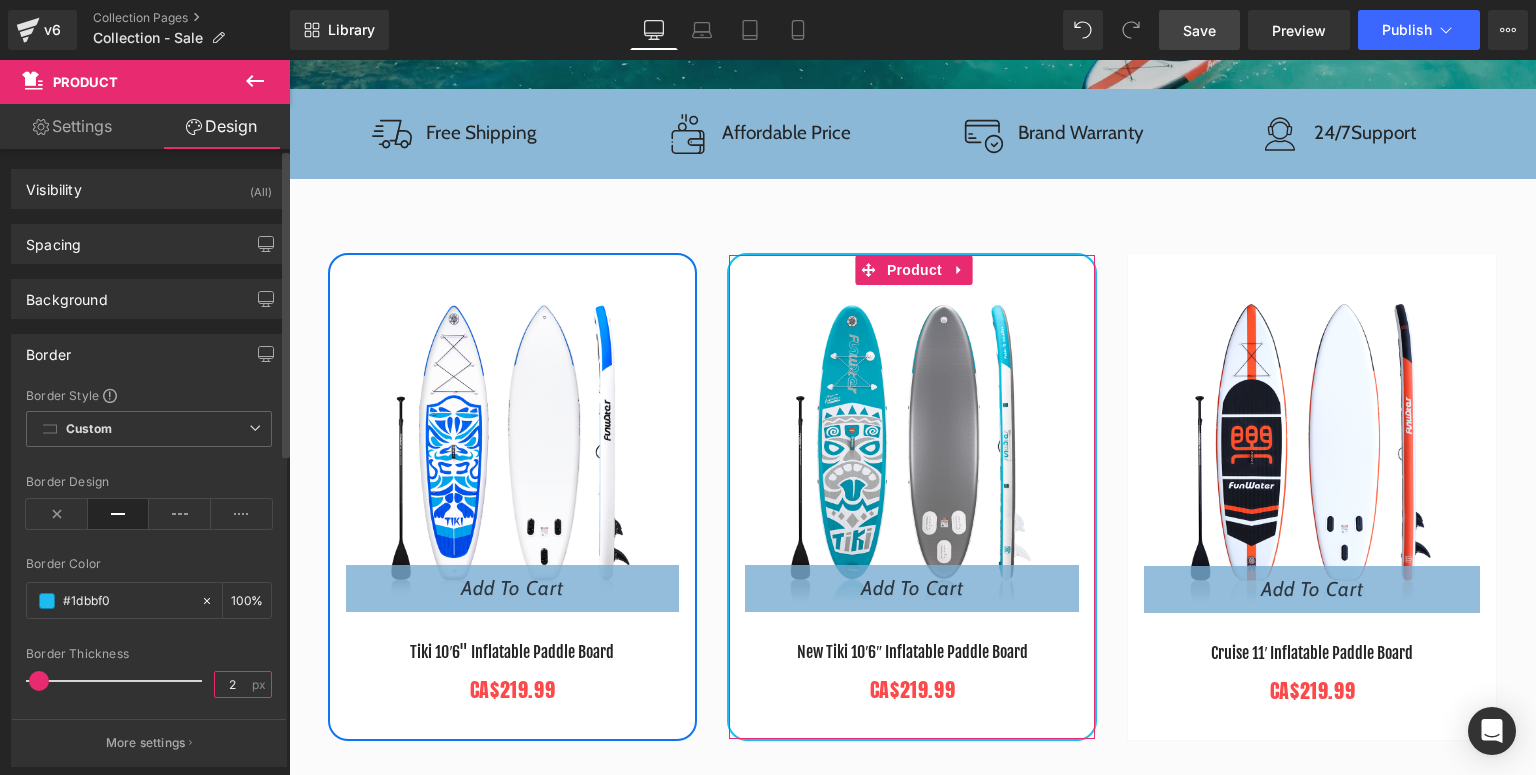 type on "2" 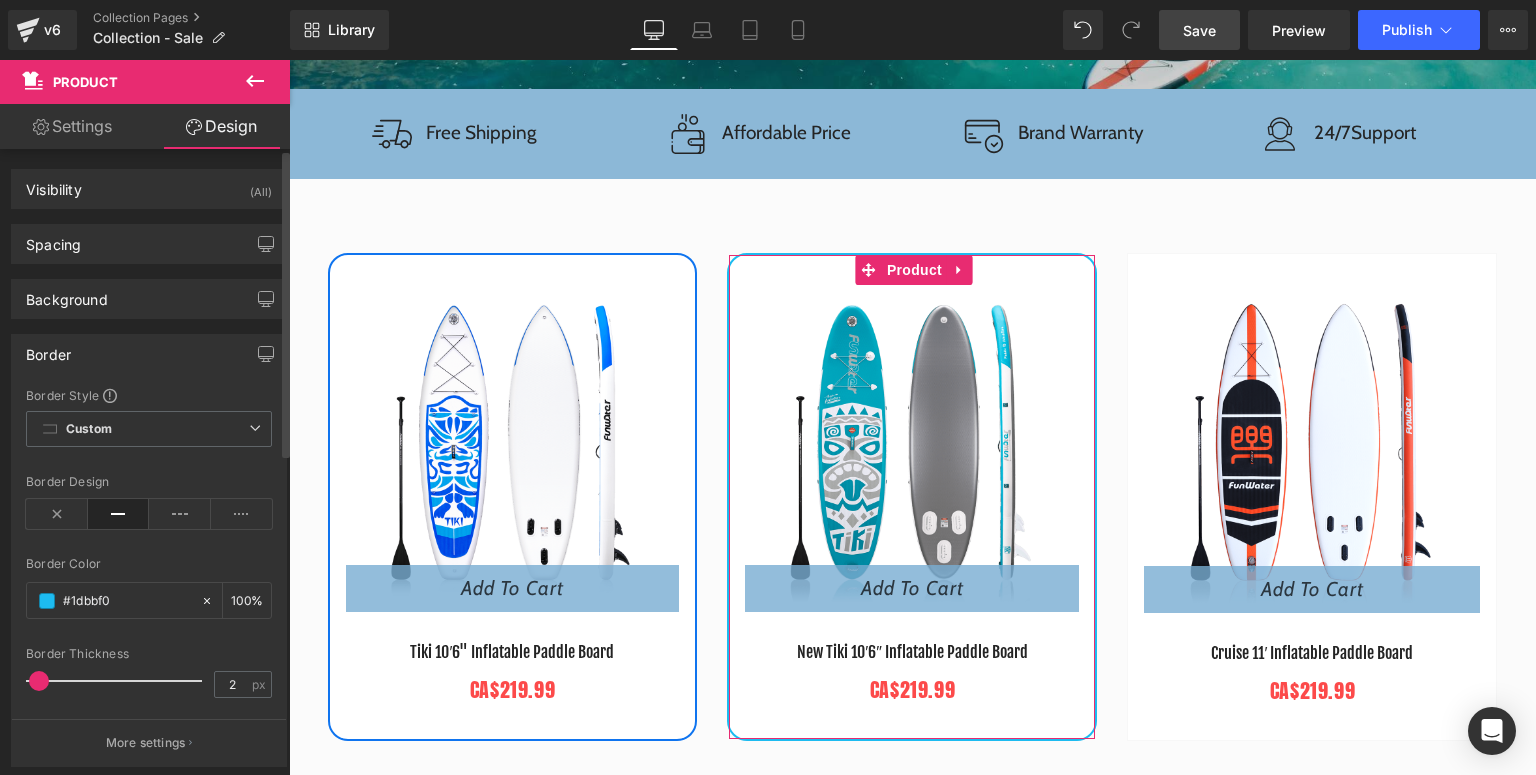 click on "Border Style Custom
Custom
Setup Global Style
Custom
Setup Global Style
Border Design
Border Color %
Border Thickness 2 px
More settings" at bounding box center (149, 576) 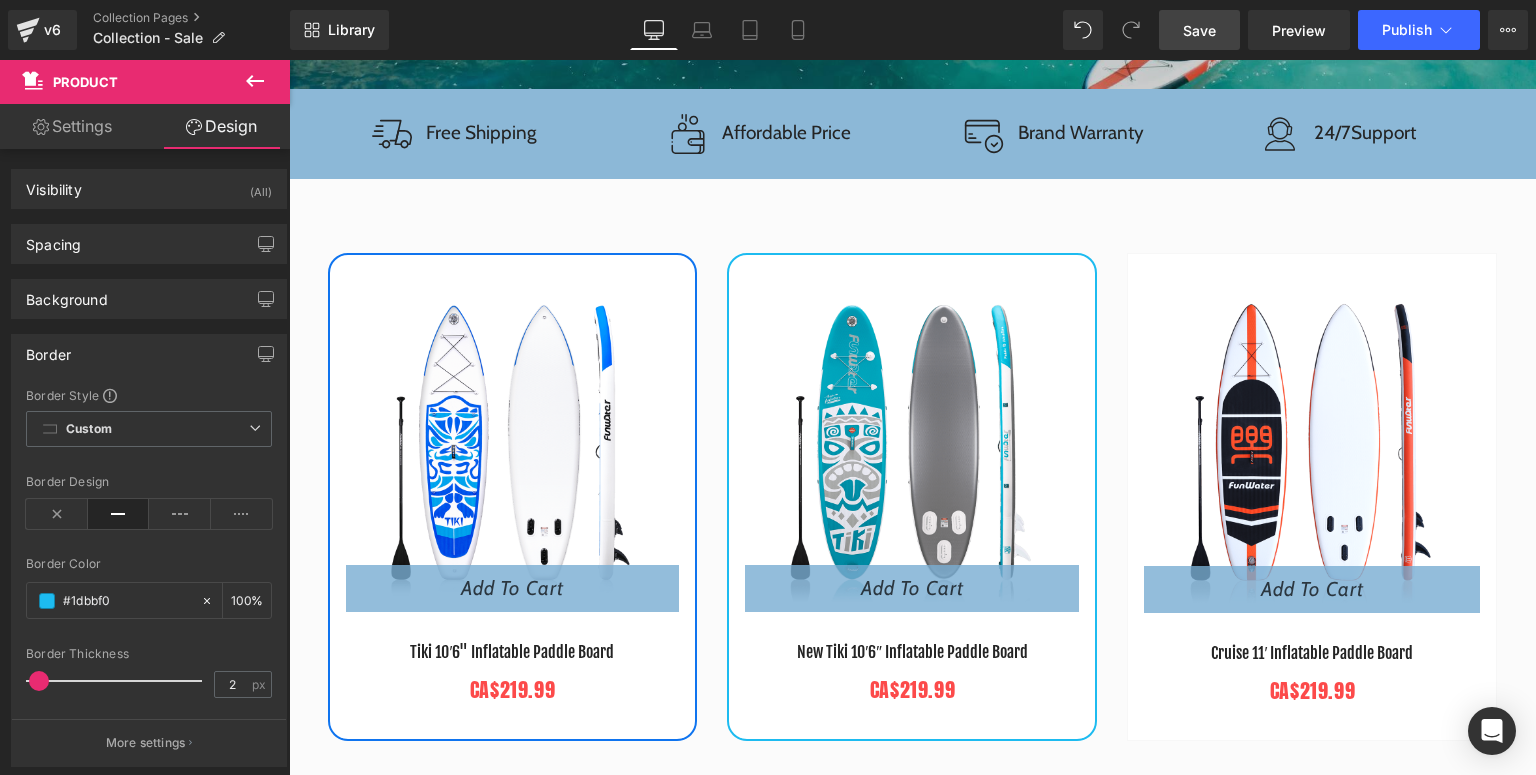scroll, scrollTop: 540, scrollLeft: 0, axis: vertical 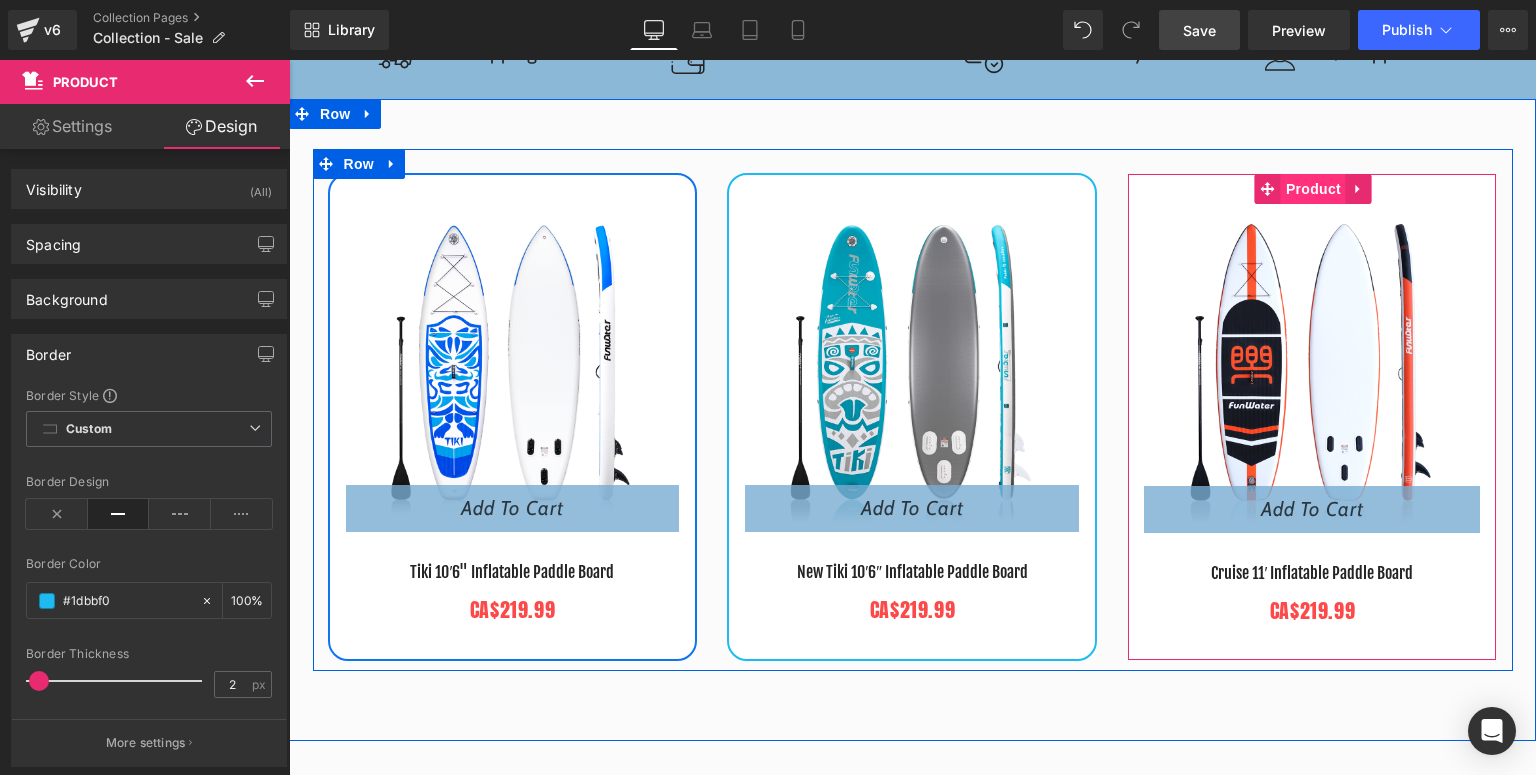 click on "Product" at bounding box center (1313, 189) 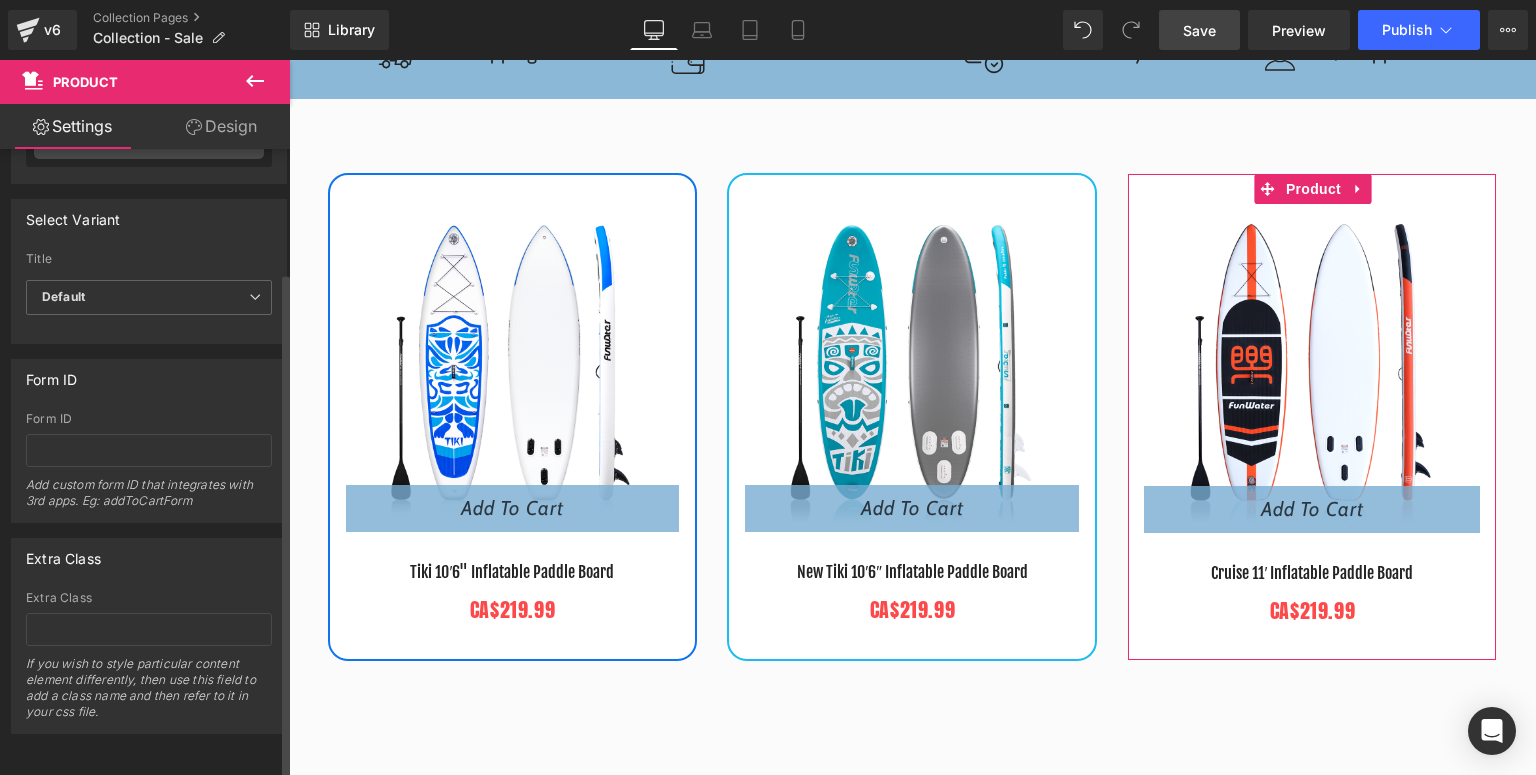 scroll, scrollTop: 0, scrollLeft: 0, axis: both 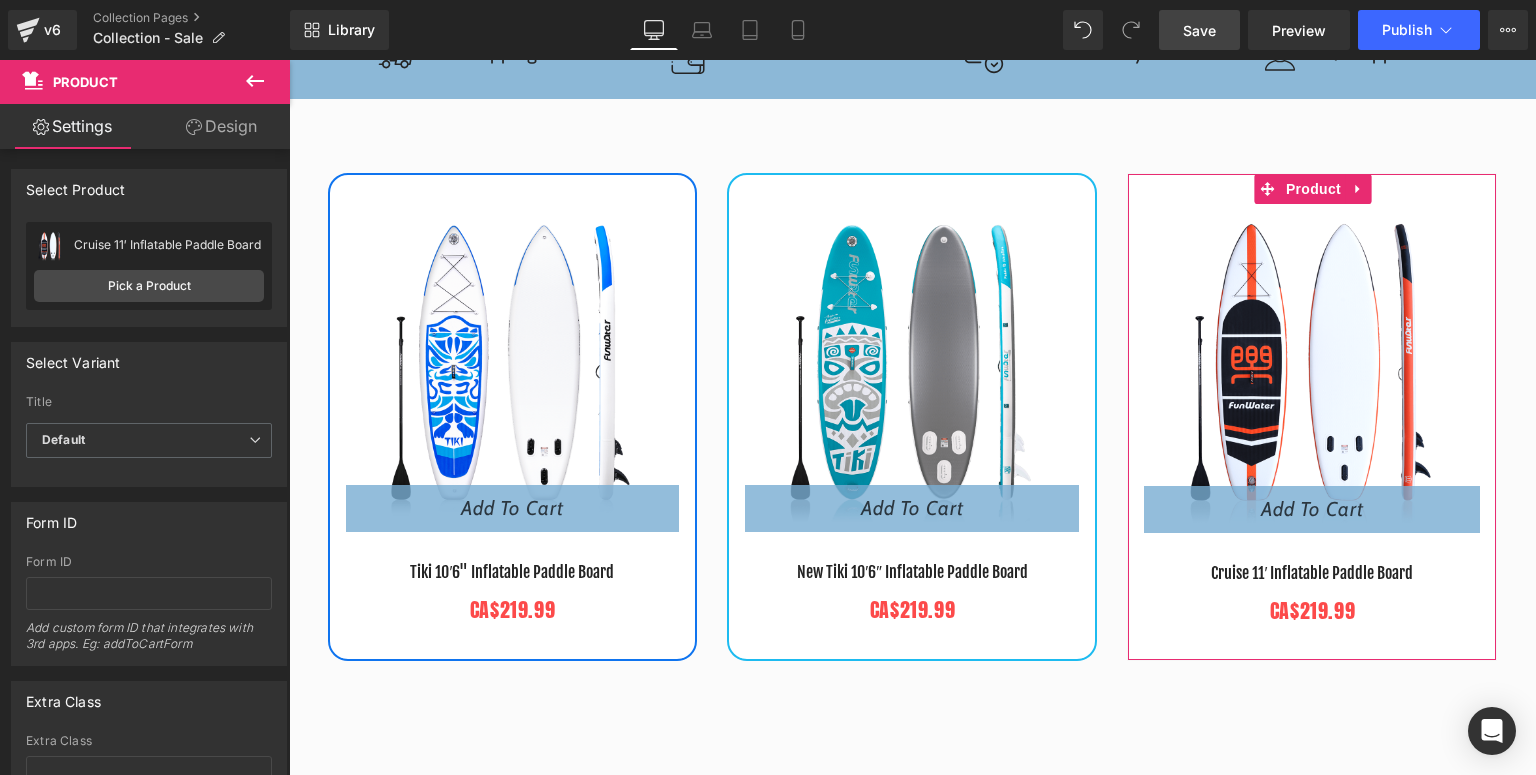 click on "Design" at bounding box center (221, 126) 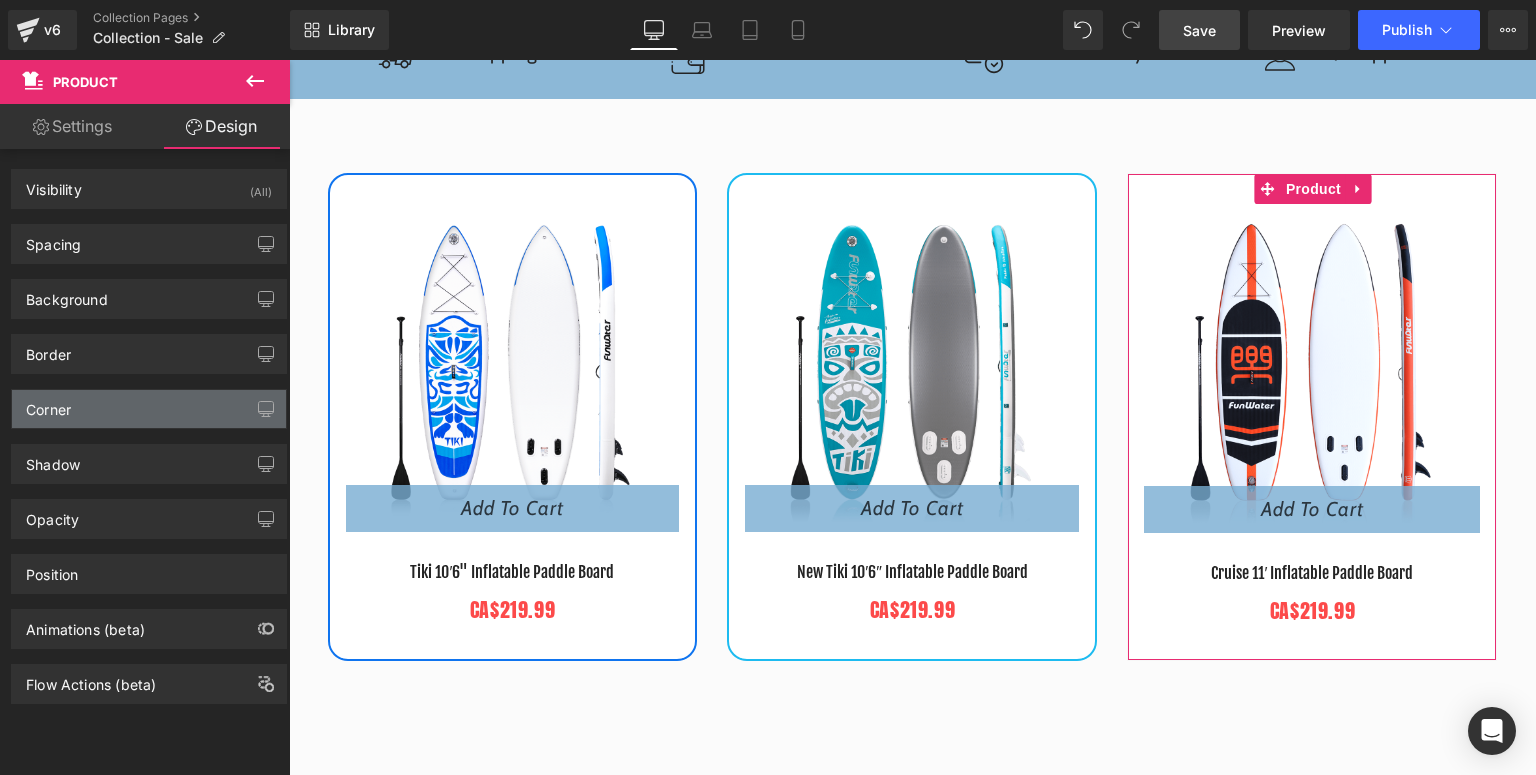 click on "Corner" at bounding box center [48, 404] 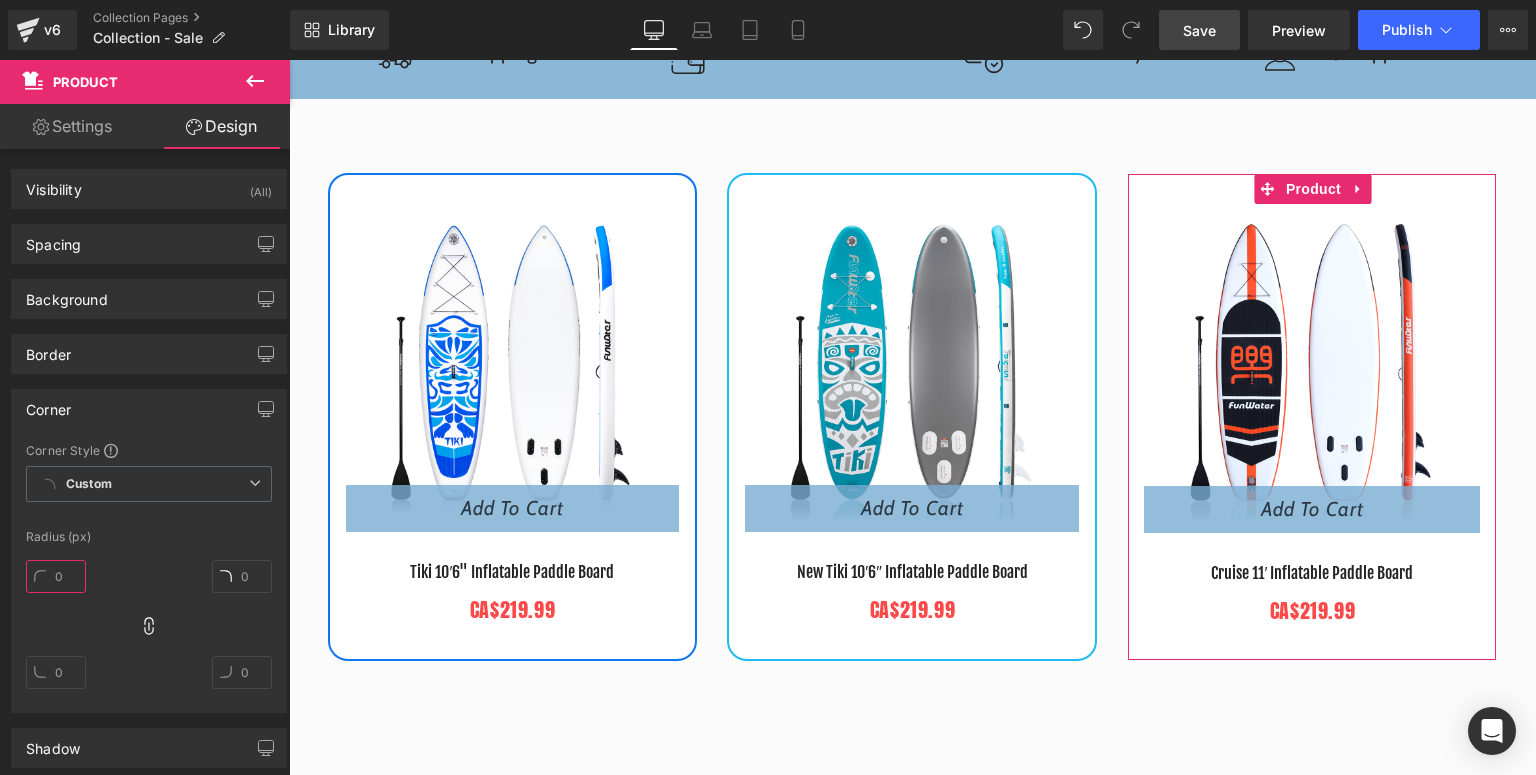 click at bounding box center [56, 576] 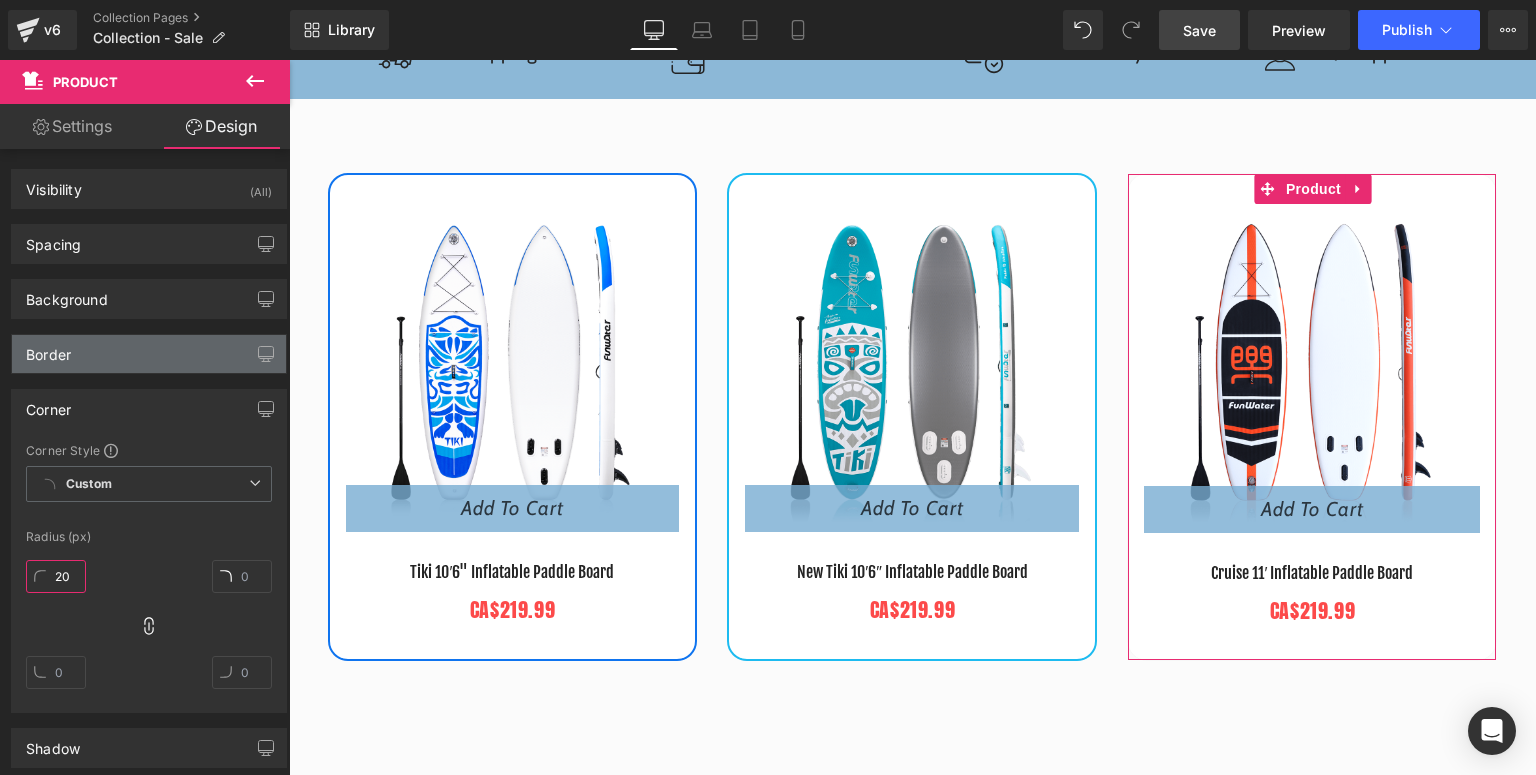 type on "20" 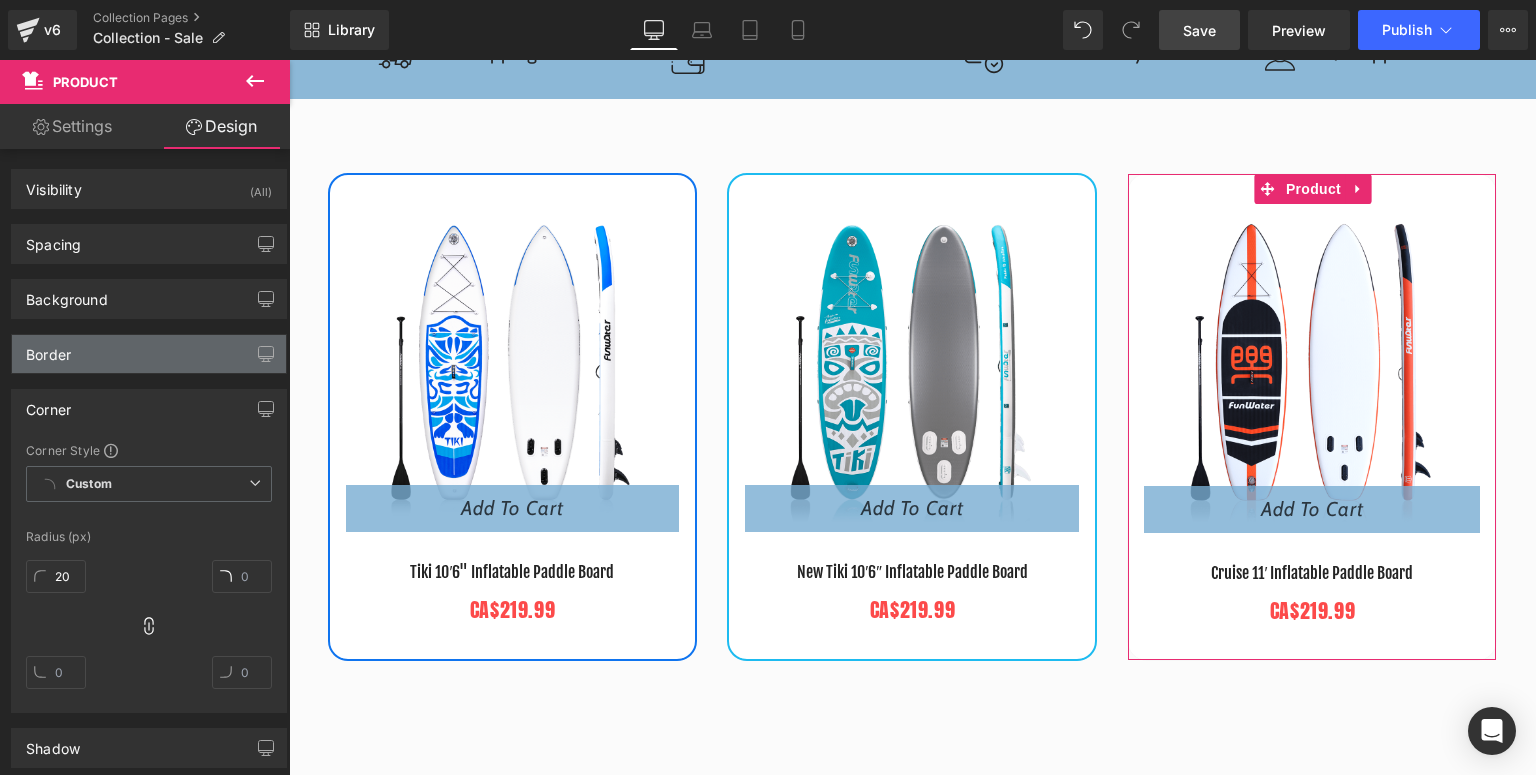 click on "Border" at bounding box center (149, 354) 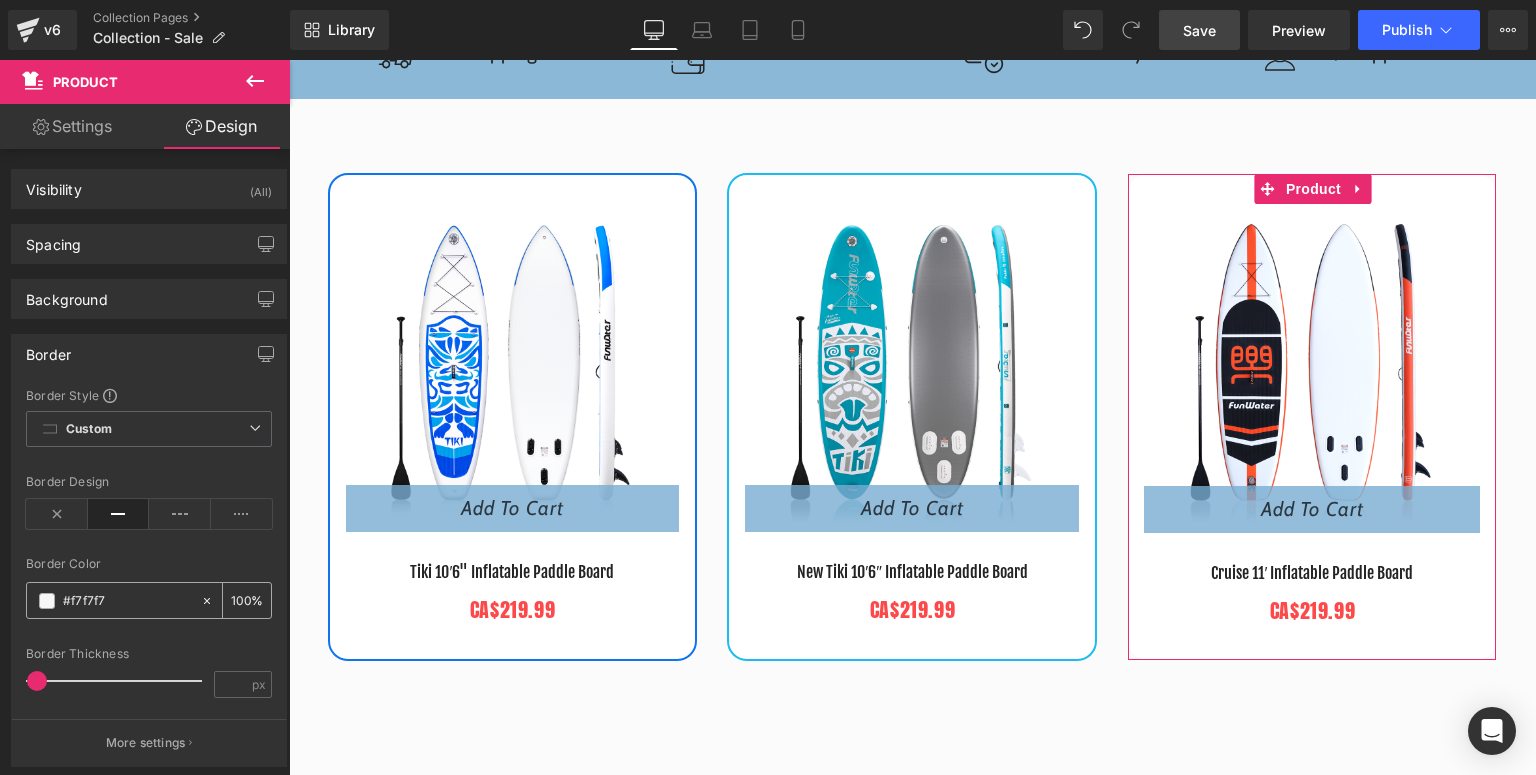 click at bounding box center (47, 601) 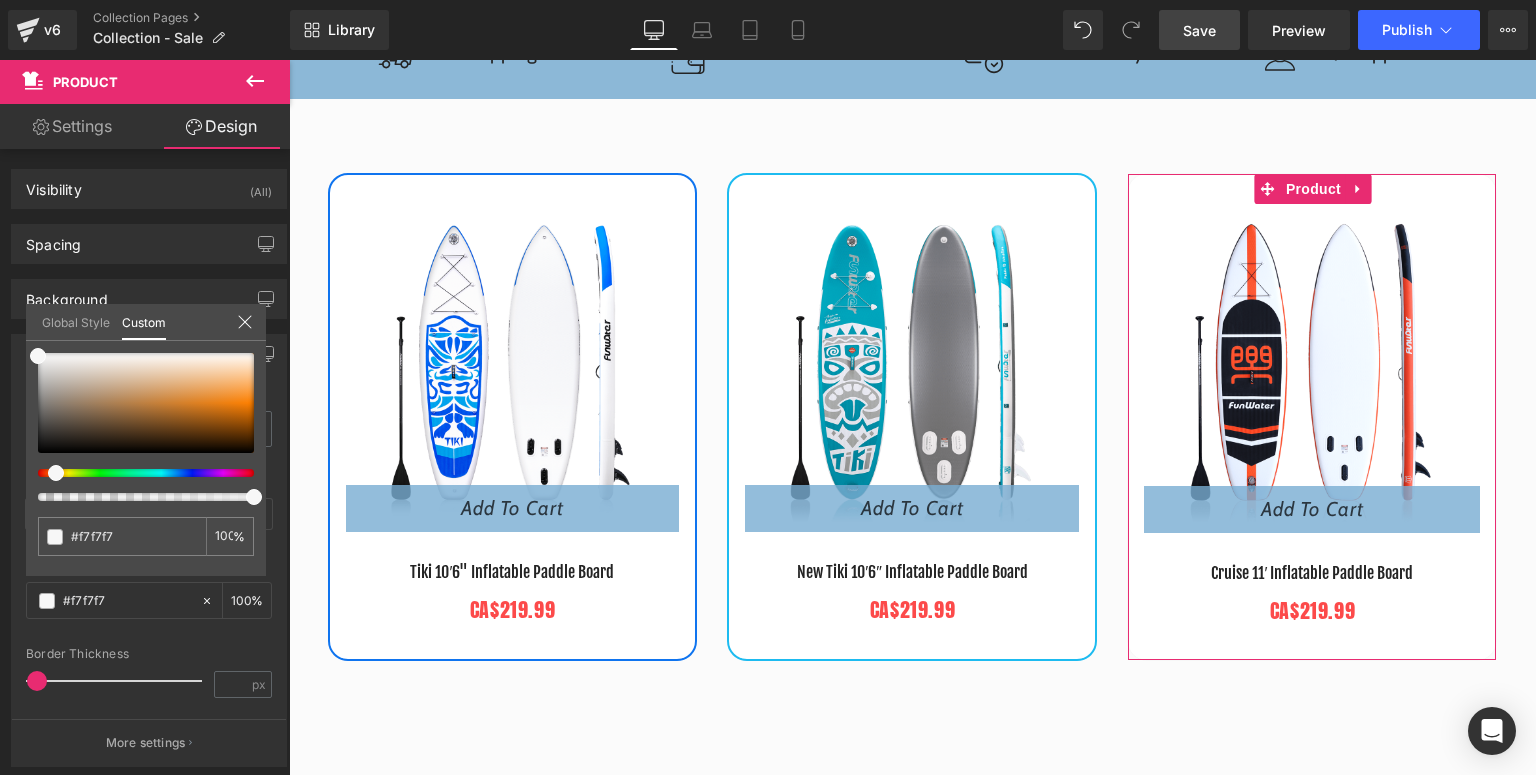 drag, startPoint x: 43, startPoint y: 473, endPoint x: 54, endPoint y: 477, distance: 11.7046995 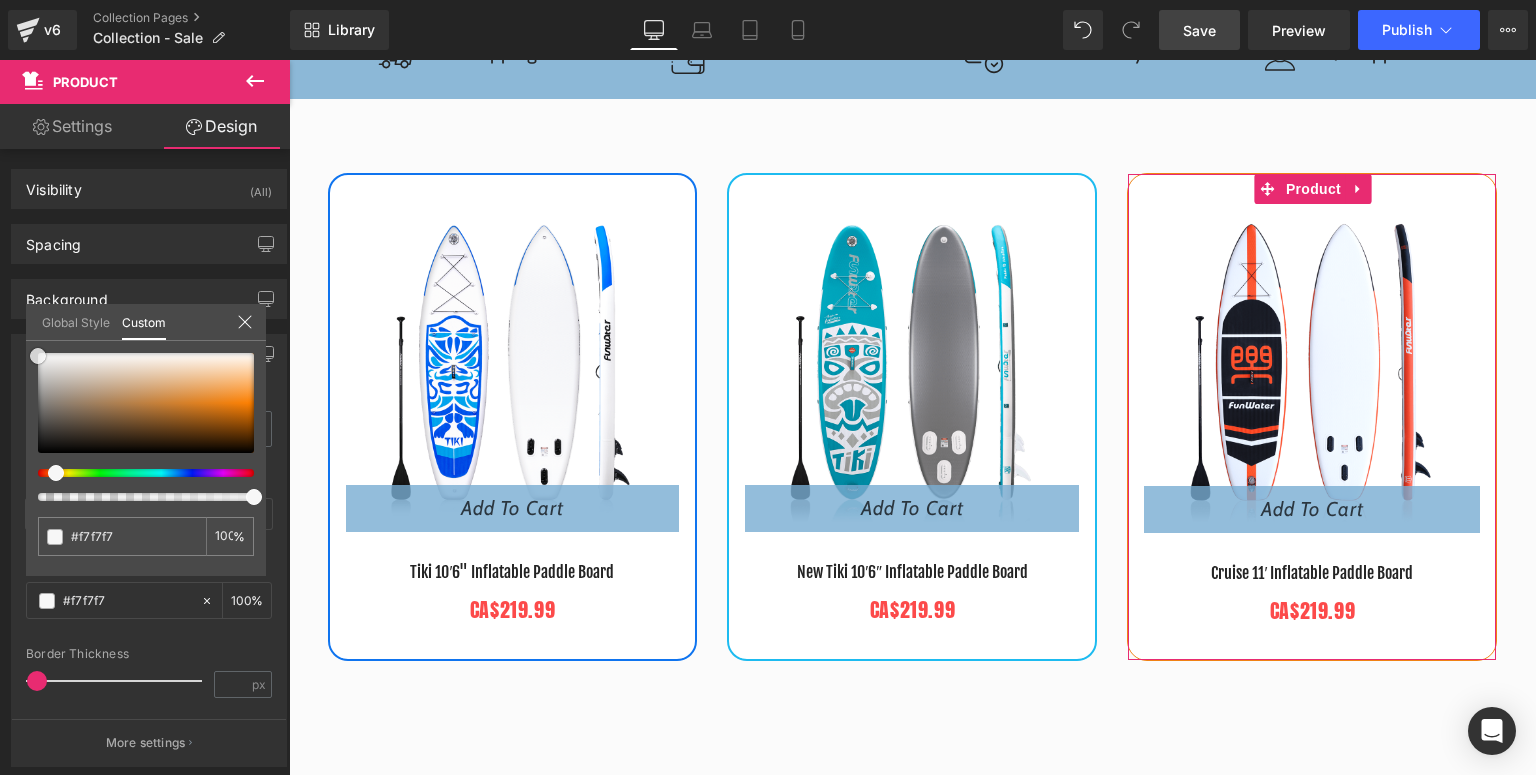 click at bounding box center [146, 403] 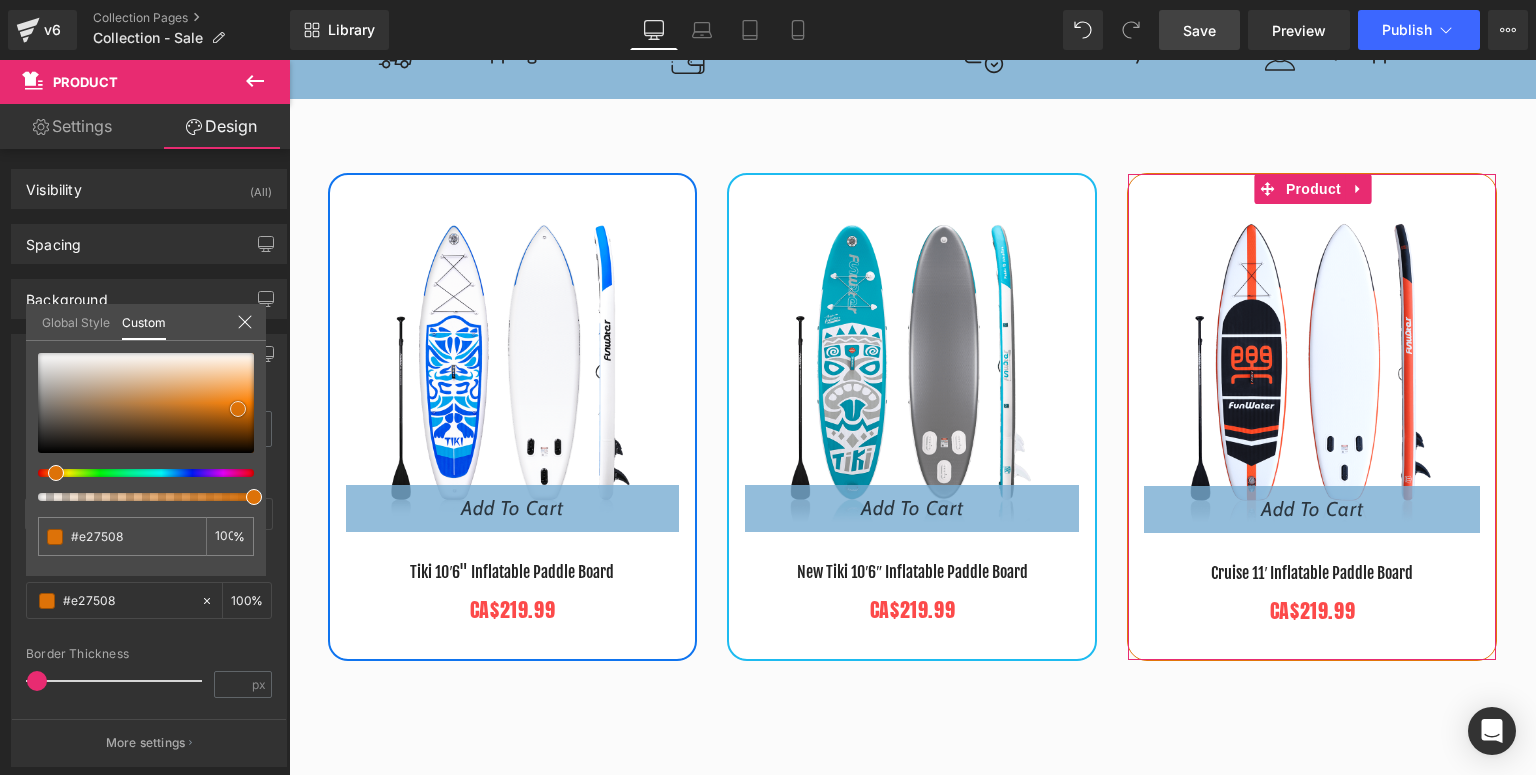 drag, startPoint x: 245, startPoint y: 400, endPoint x: 235, endPoint y: 406, distance: 11.661903 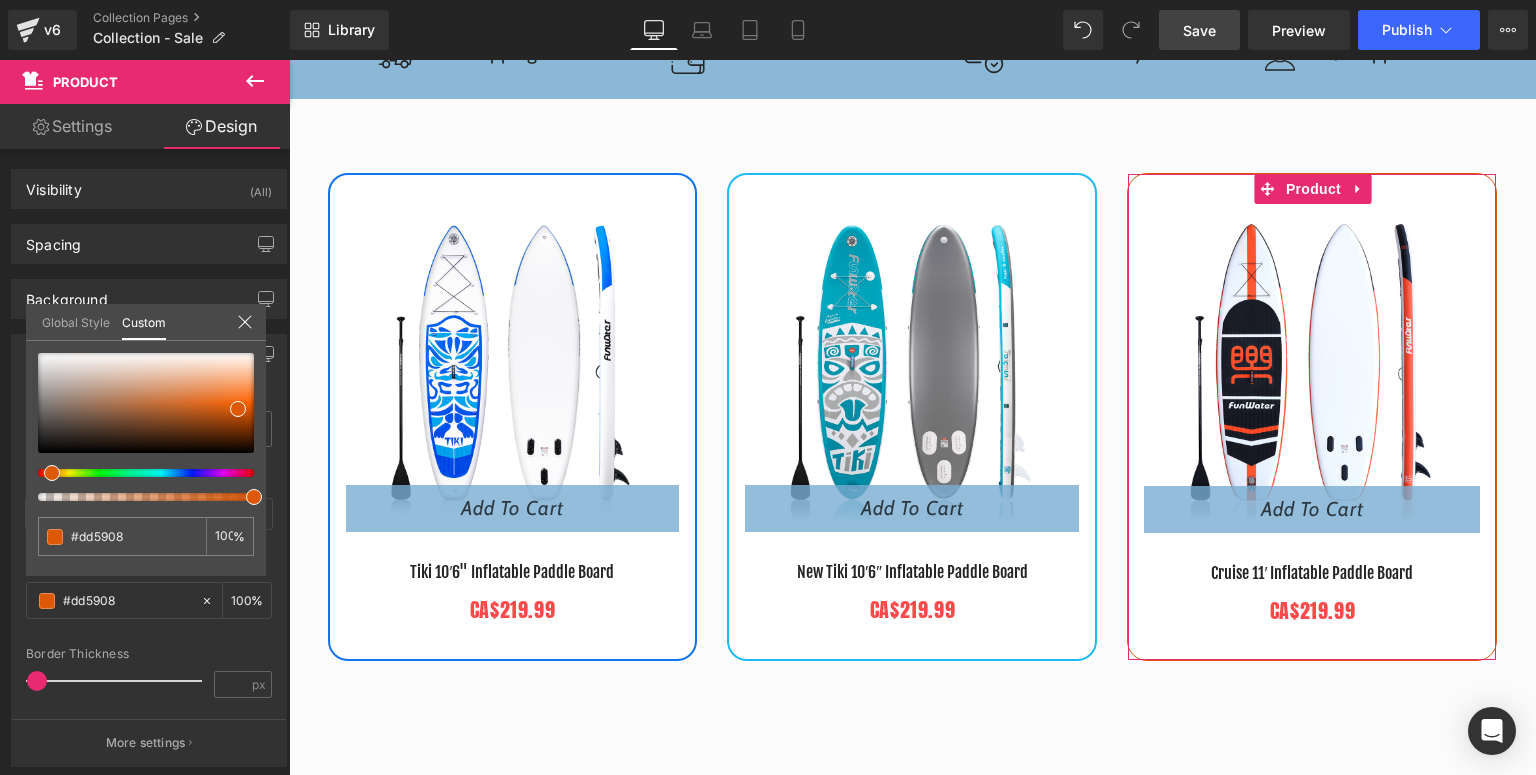 drag, startPoint x: 55, startPoint y: 475, endPoint x: 44, endPoint y: 476, distance: 11.045361 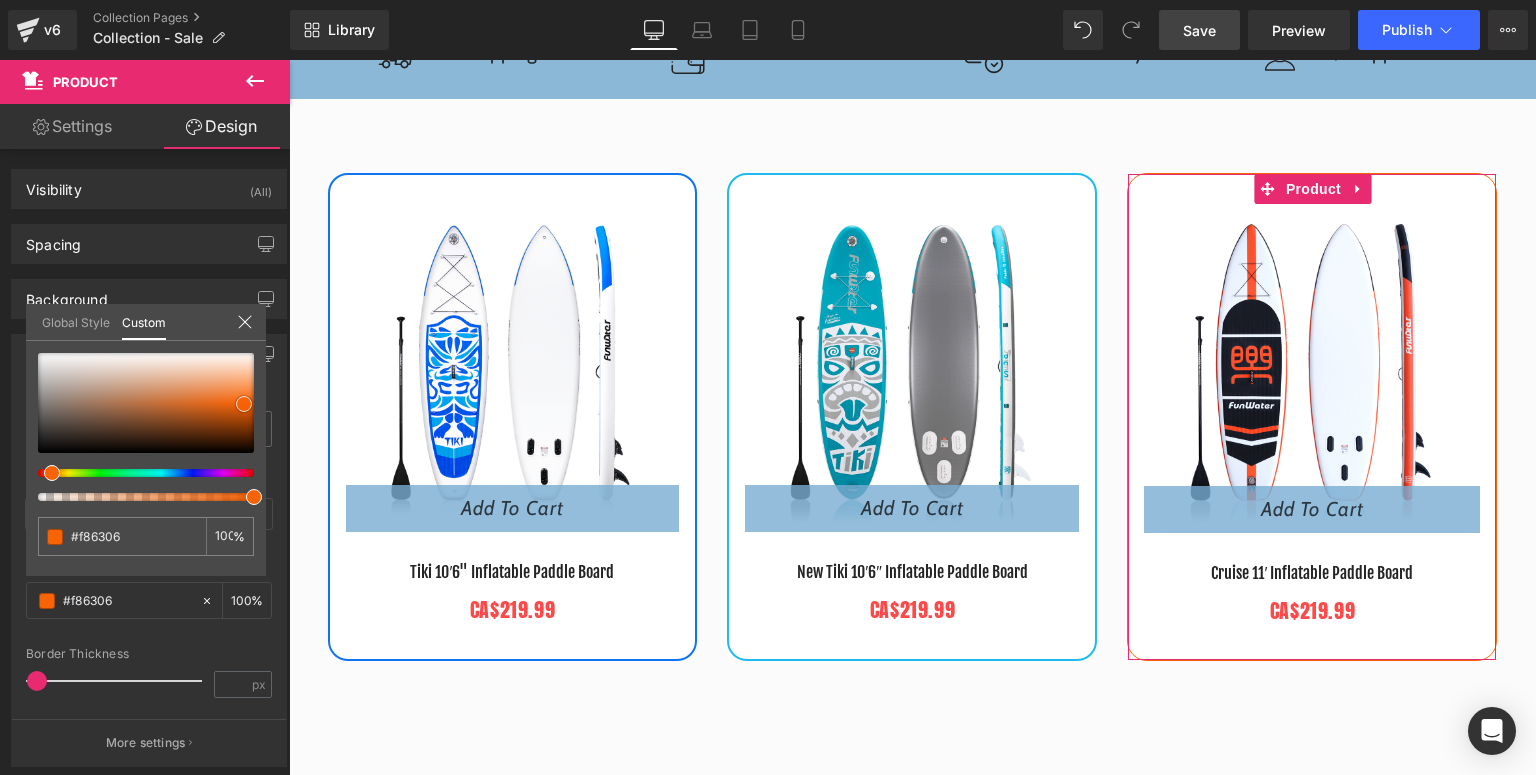 click at bounding box center (244, 404) 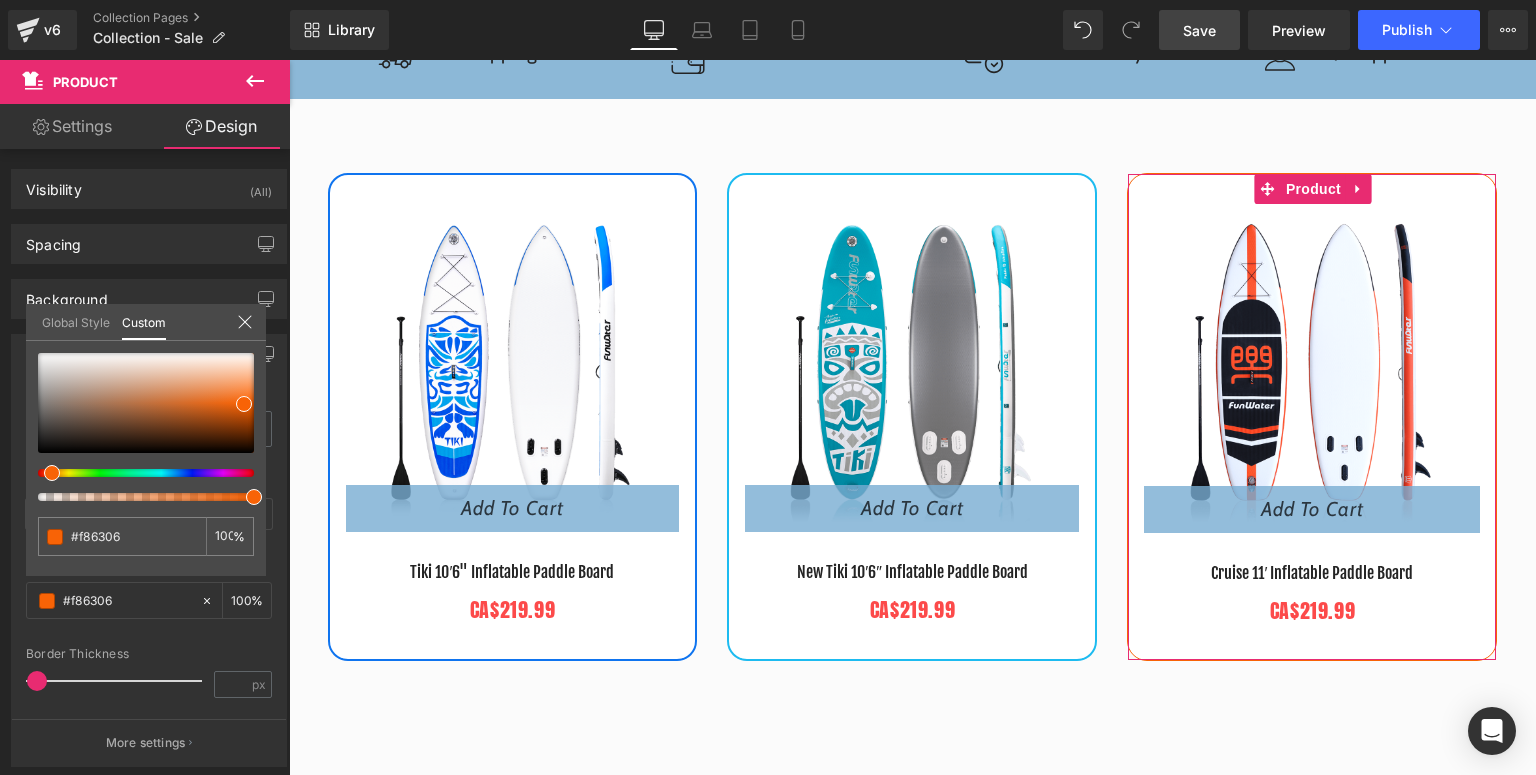 click 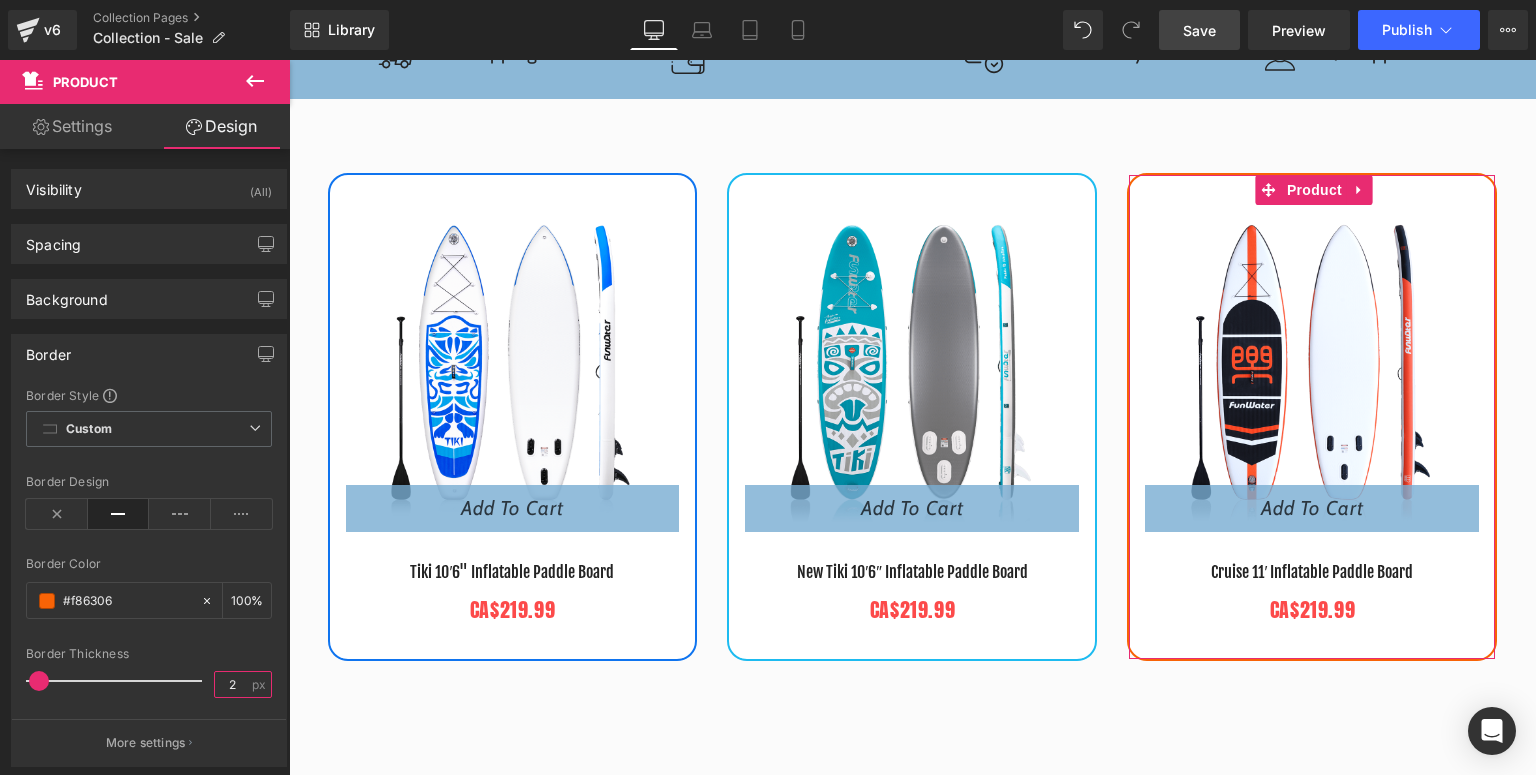 type on "2" 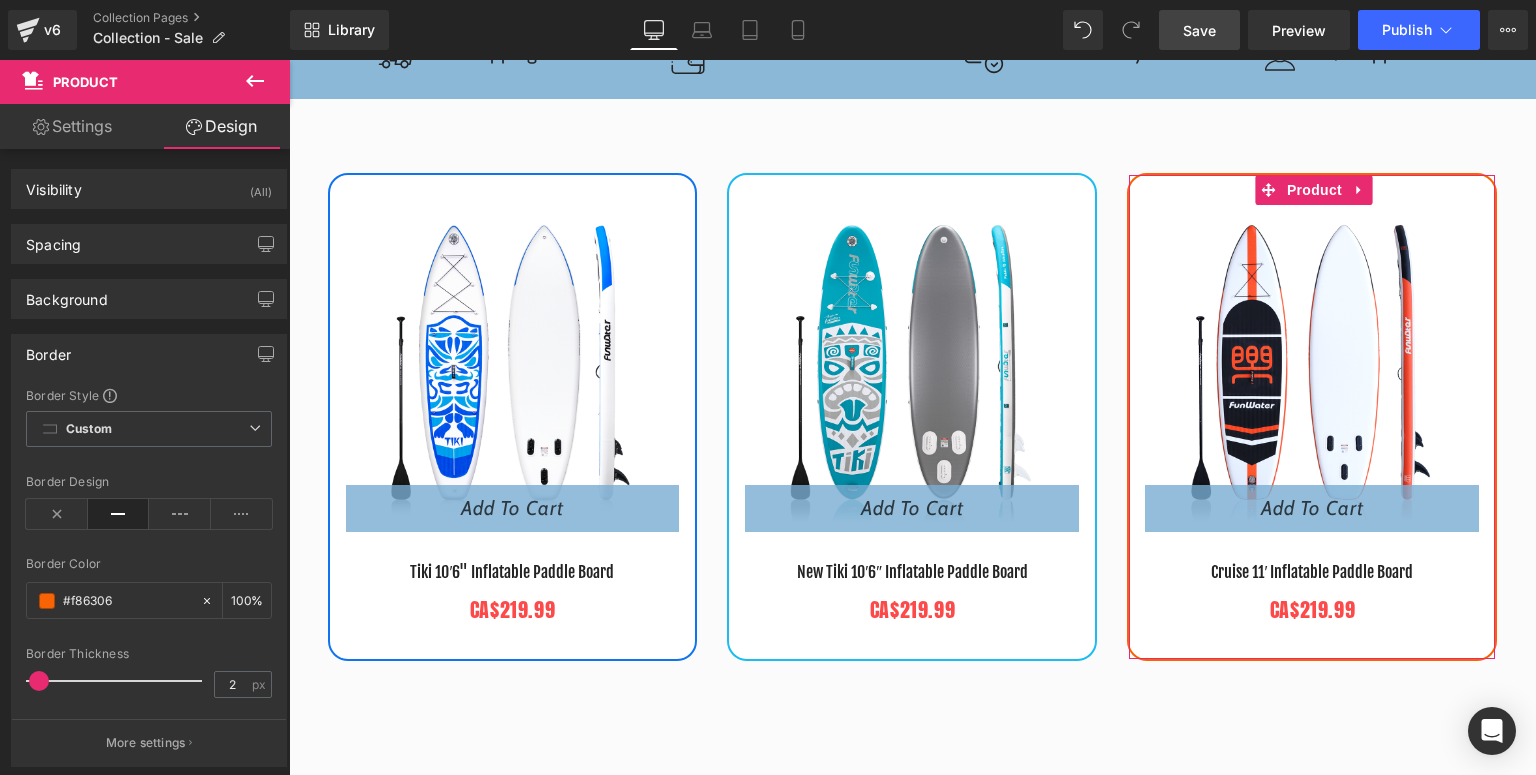 drag, startPoint x: 192, startPoint y: 640, endPoint x: 211, endPoint y: 632, distance: 20.615528 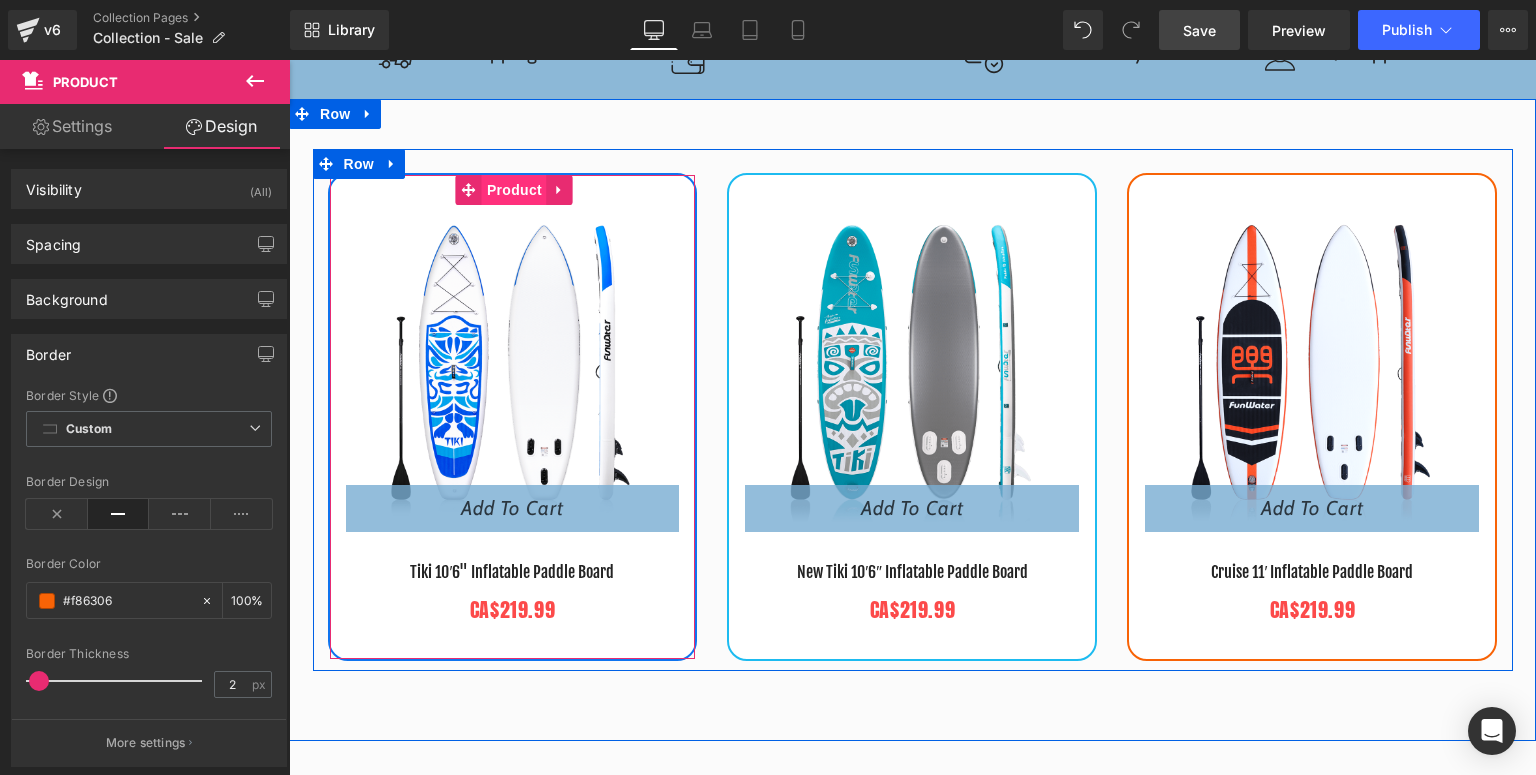 click on "Product" at bounding box center [514, 190] 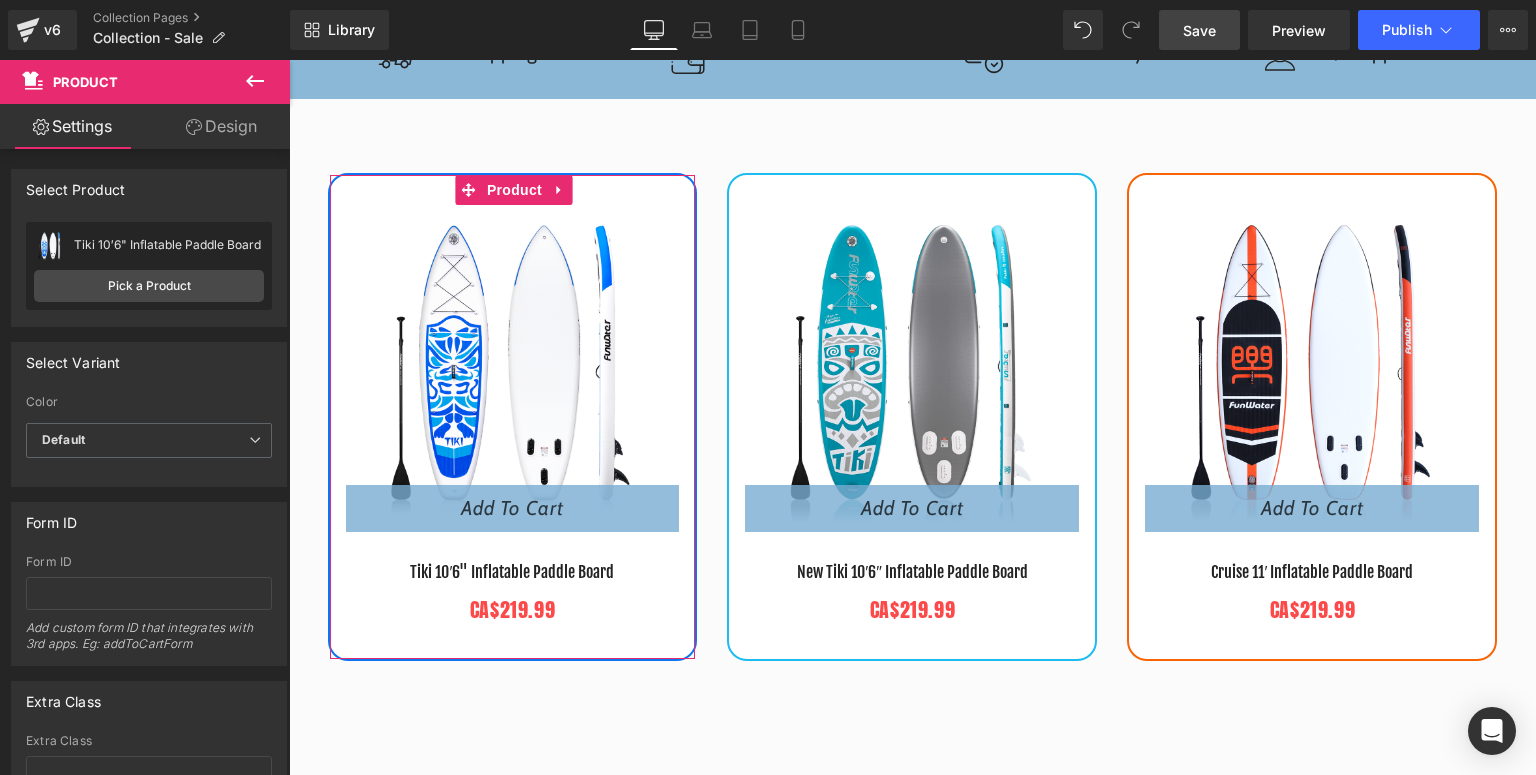 click on "Design" at bounding box center (221, 126) 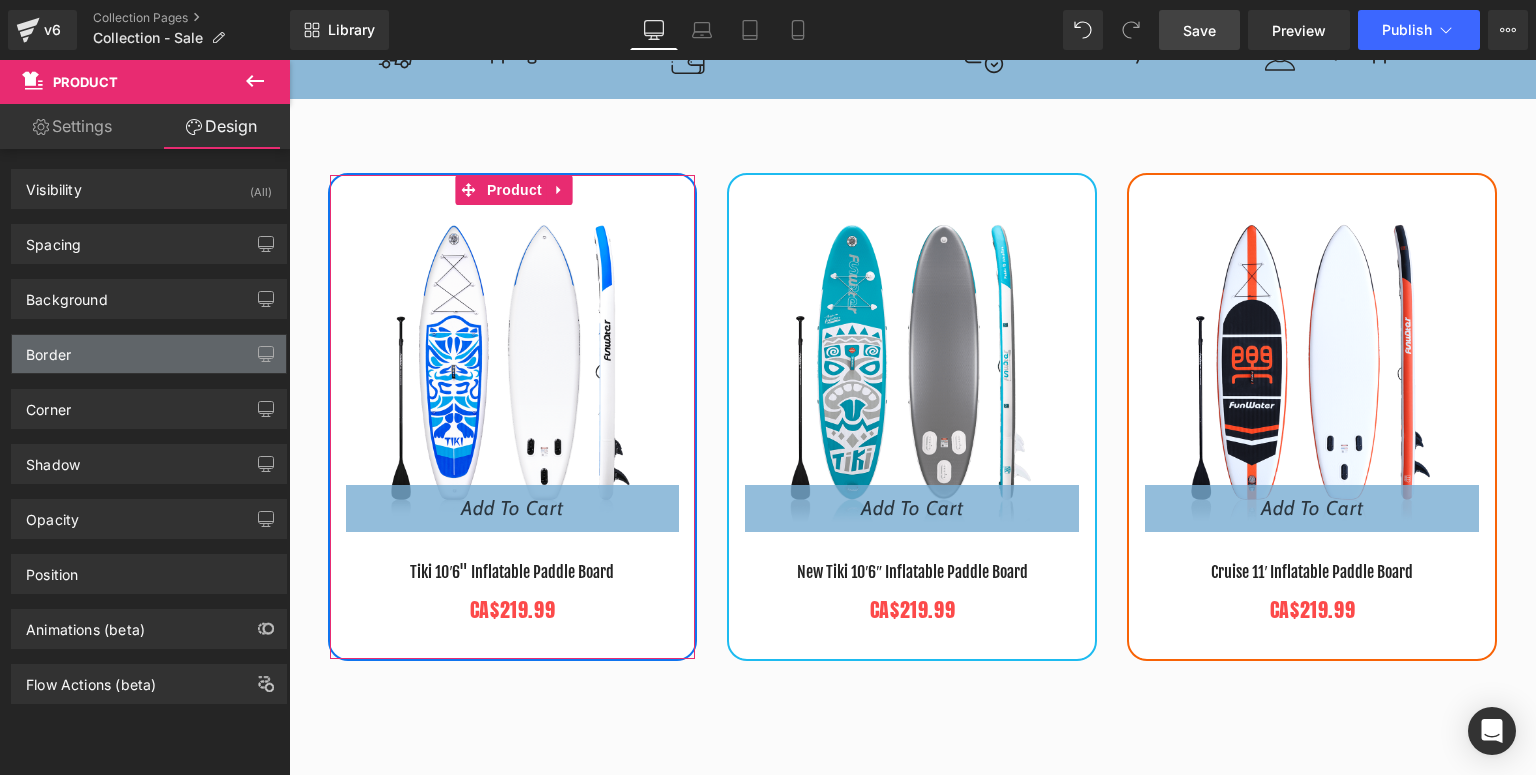 click on "Border" at bounding box center [149, 354] 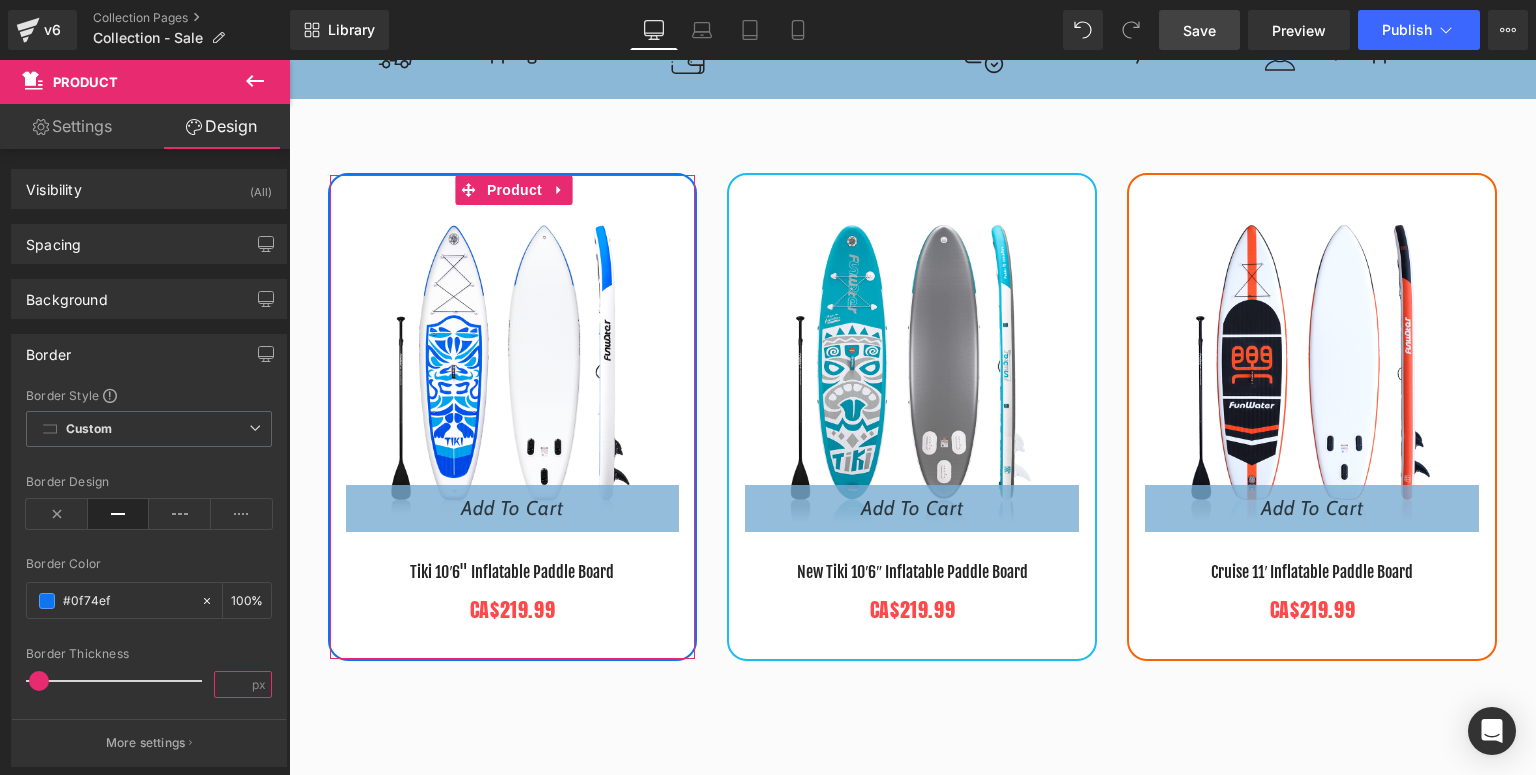click at bounding box center (232, 684) 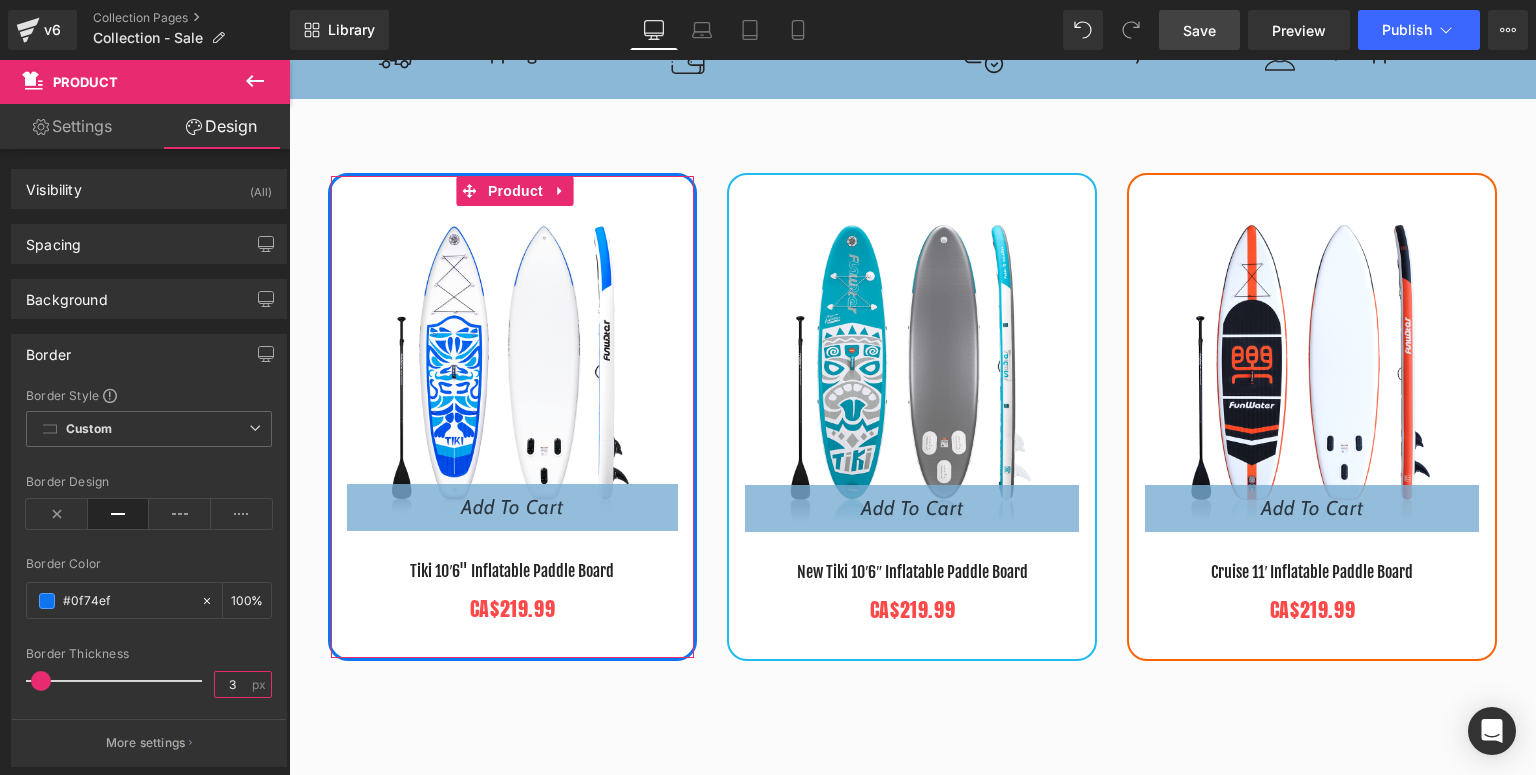 type on "3" 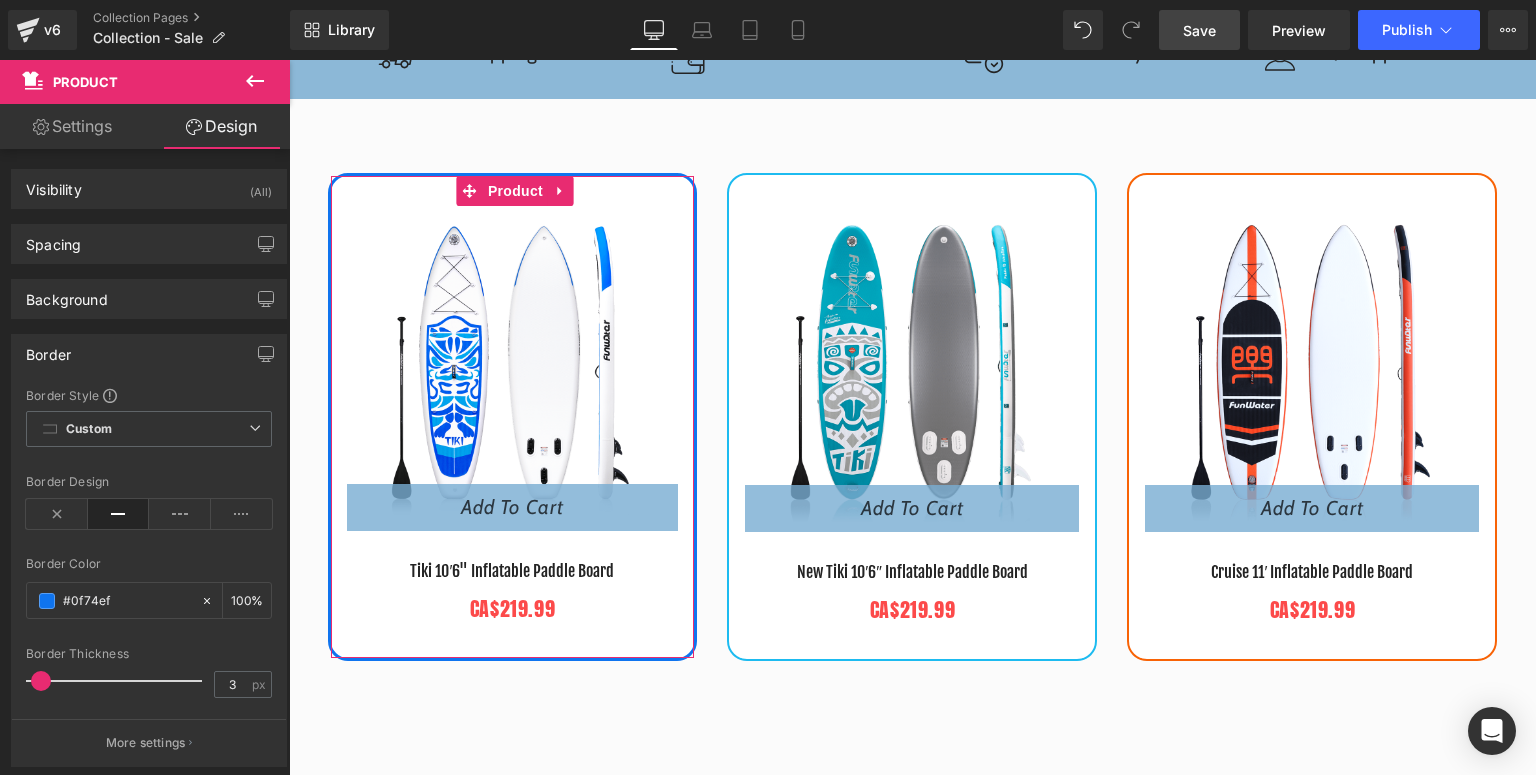 click on "Border Style Custom
Custom
Setup Global Style
Custom
Setup Global Style
Border Design
Border Color %
Border Thickness 3 px
More settings" at bounding box center [149, 576] 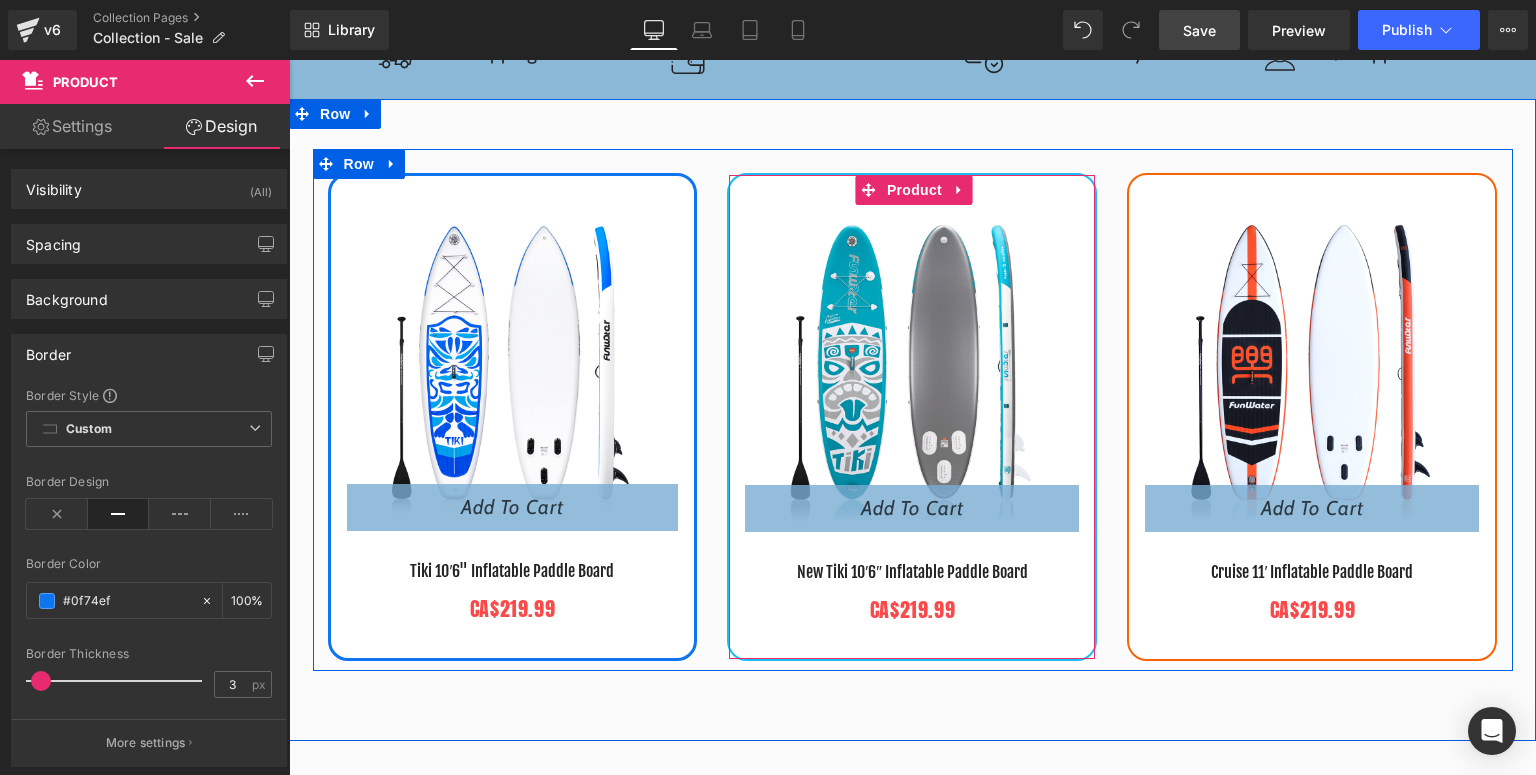 drag, startPoint x: 886, startPoint y: 182, endPoint x: 652, endPoint y: 197, distance: 234.48027 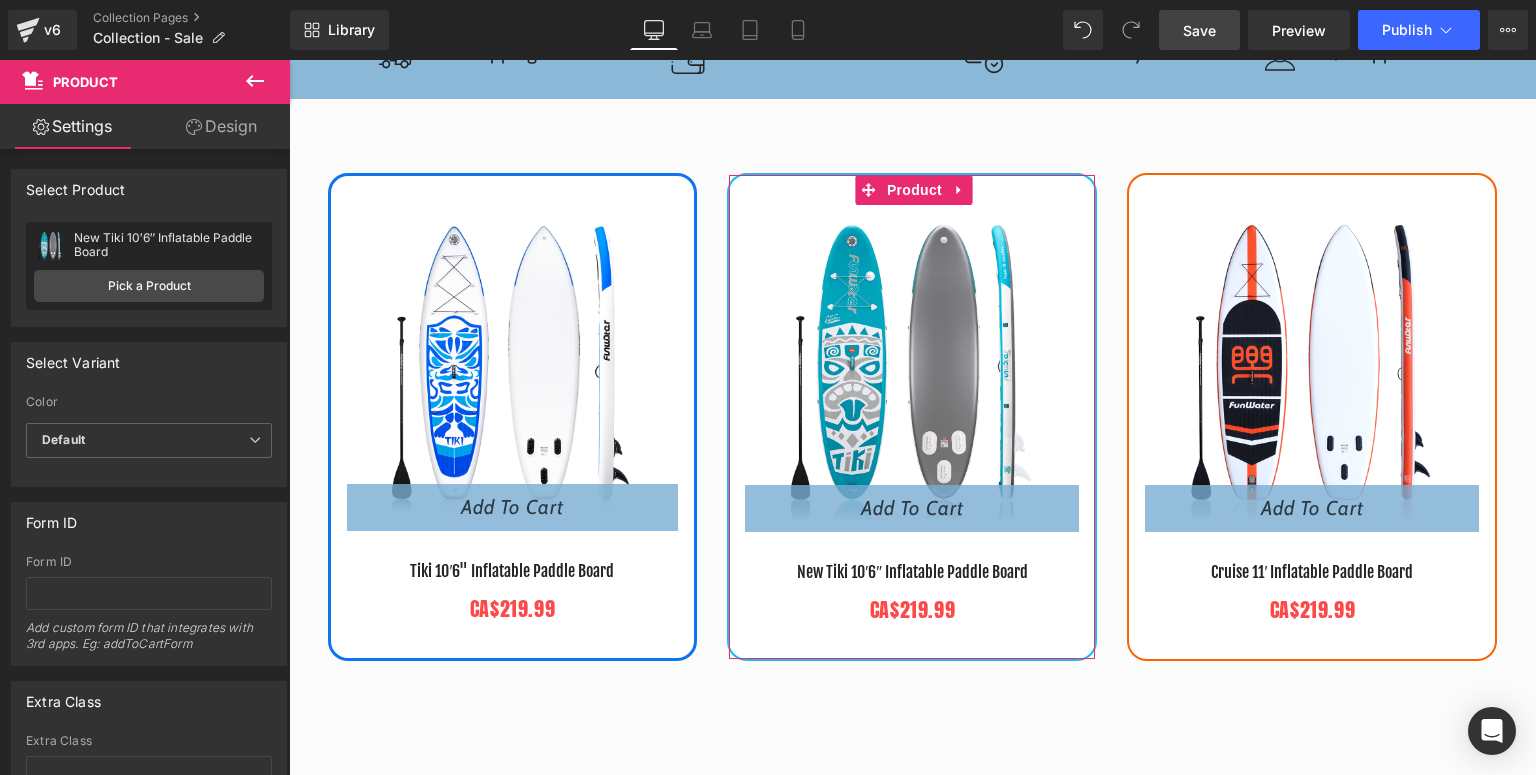 click on "Design" at bounding box center [221, 126] 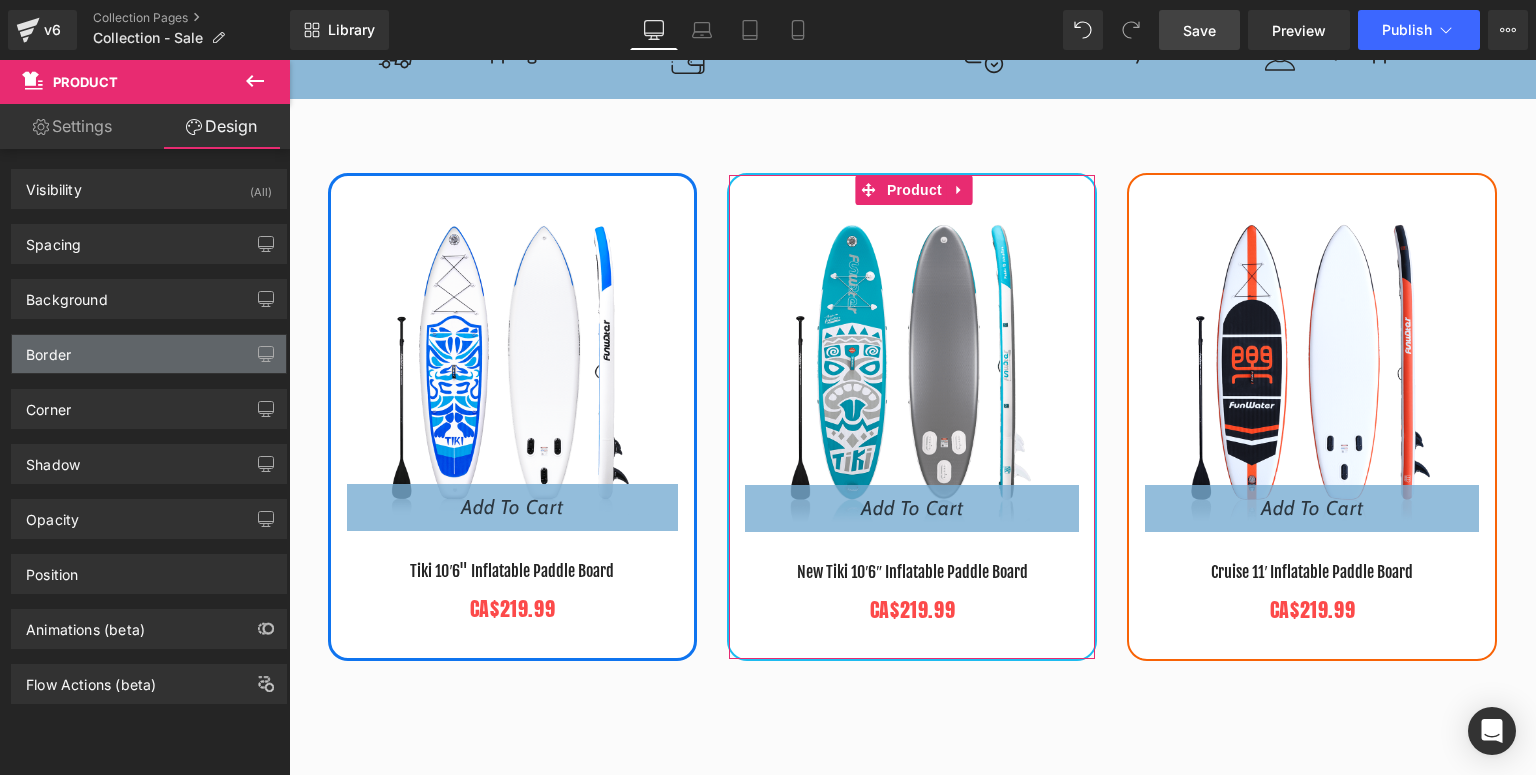 click on "Border" at bounding box center (149, 354) 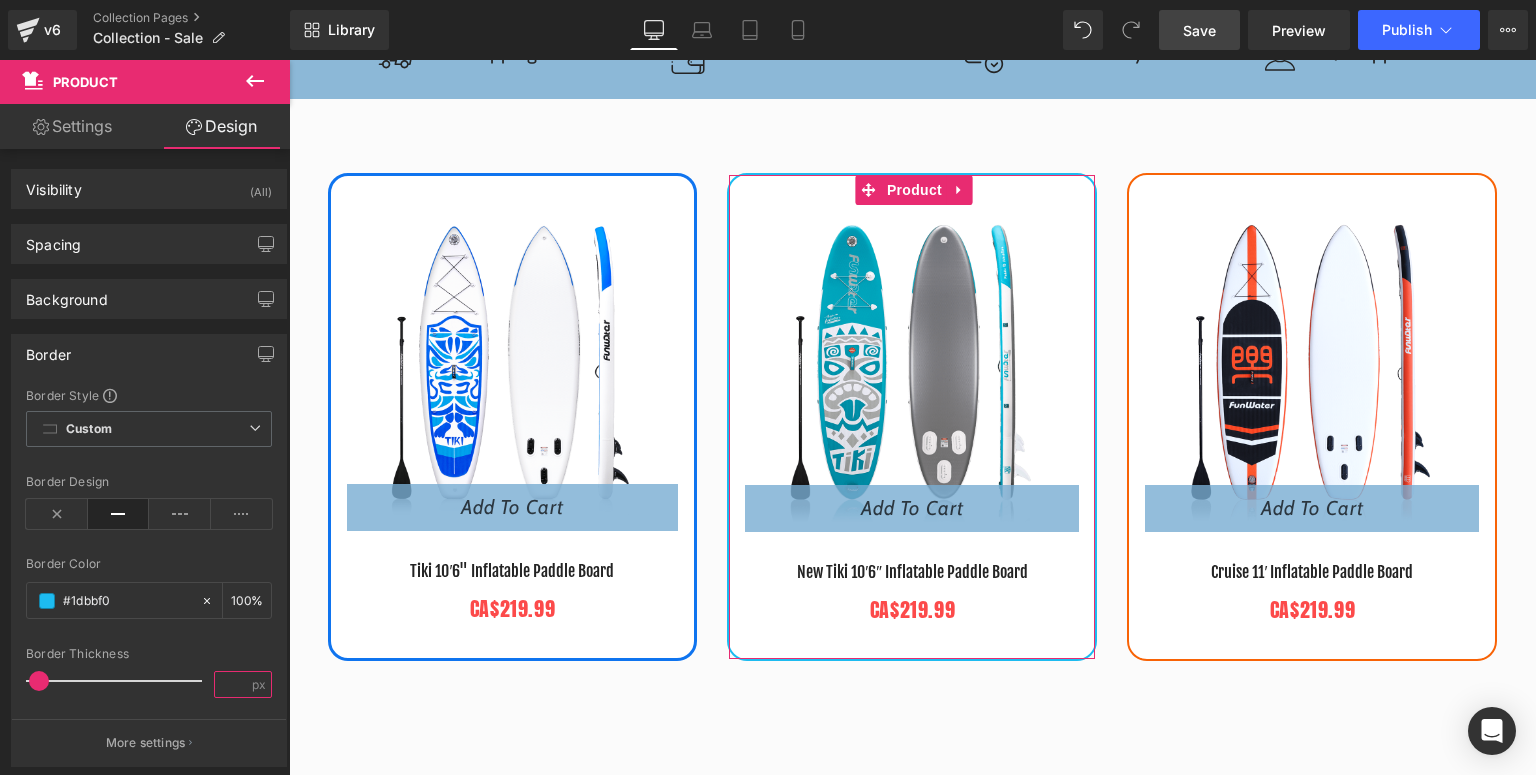 click at bounding box center [232, 684] 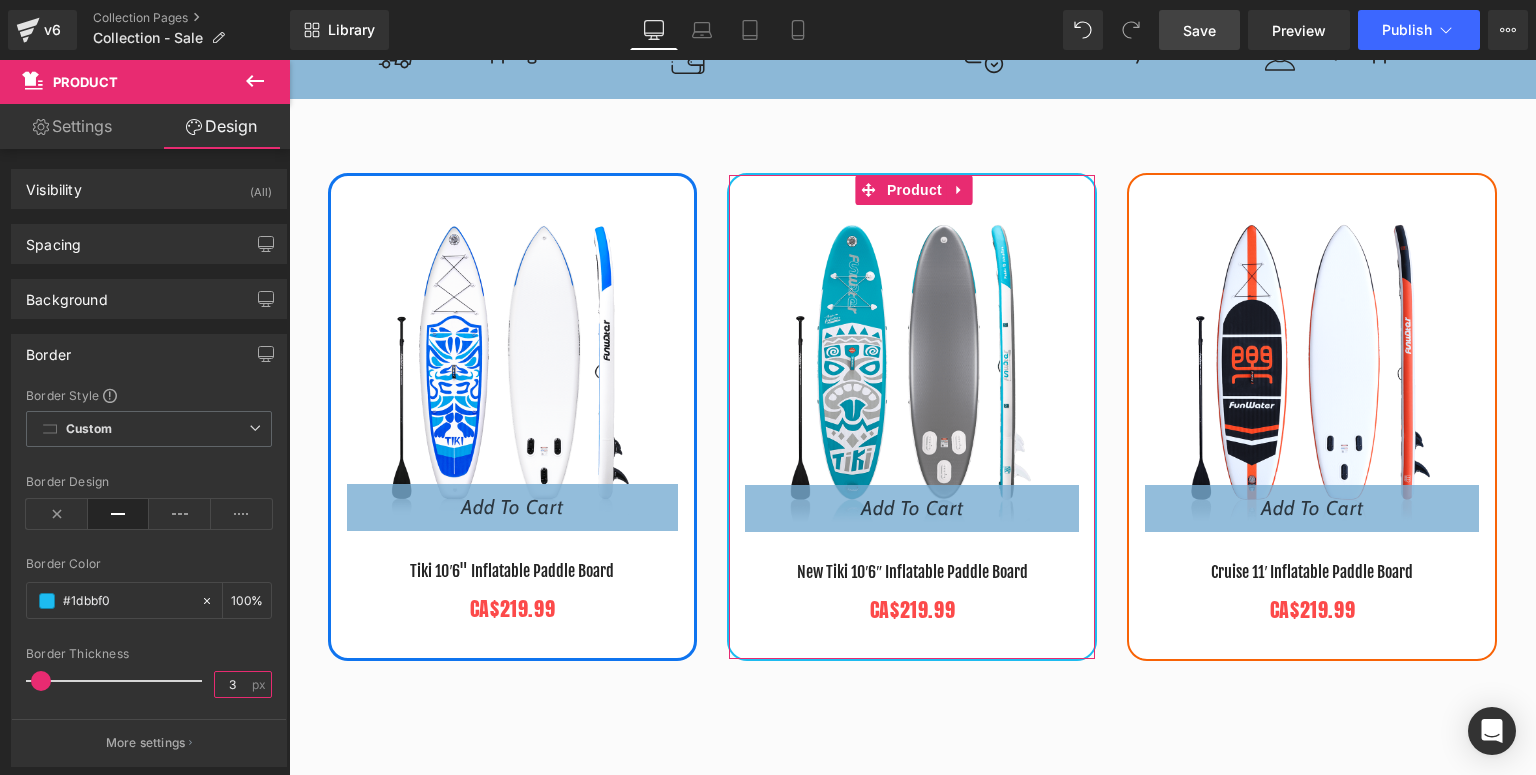 type on "3" 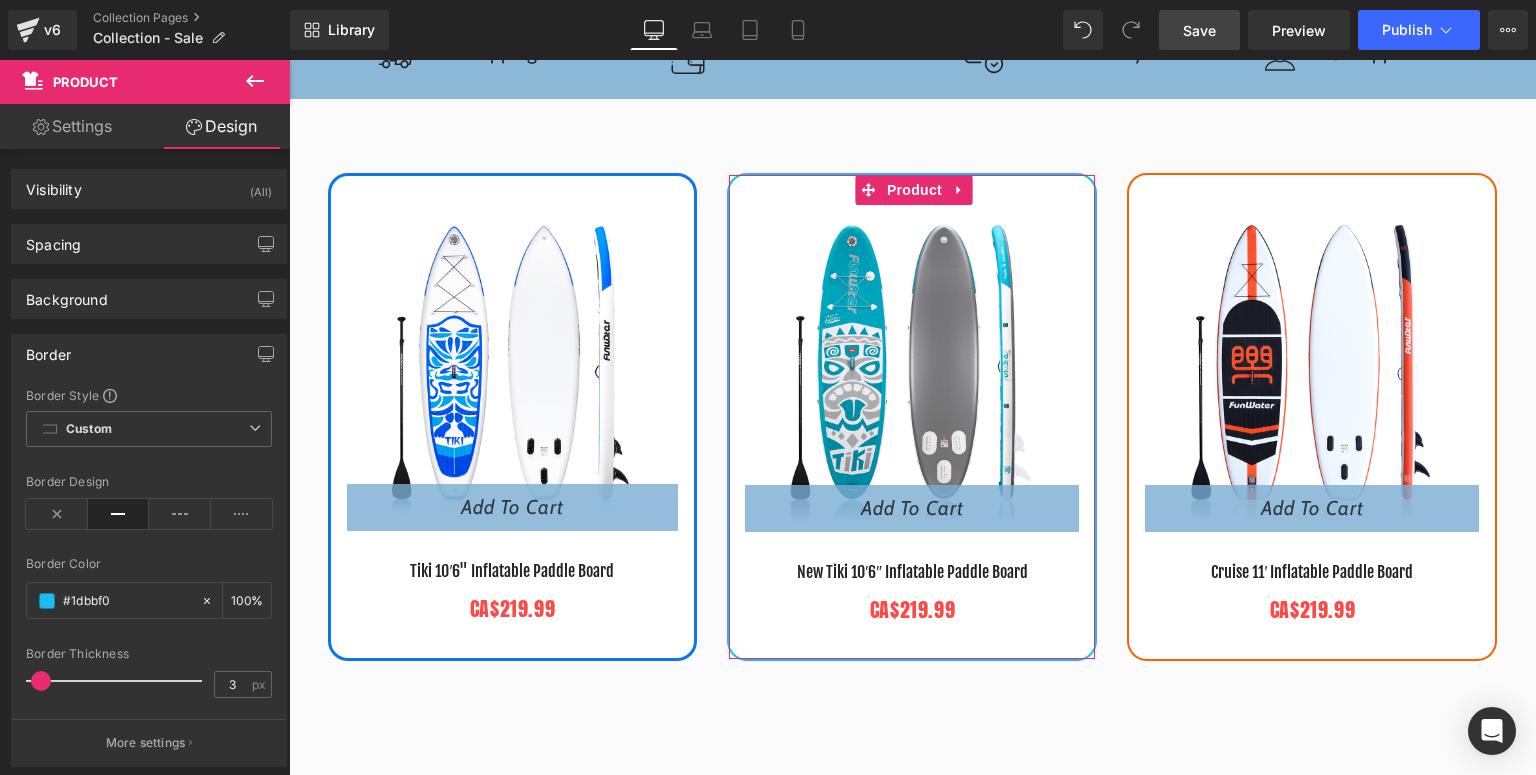 click on "Border Thickness" at bounding box center (149, 654) 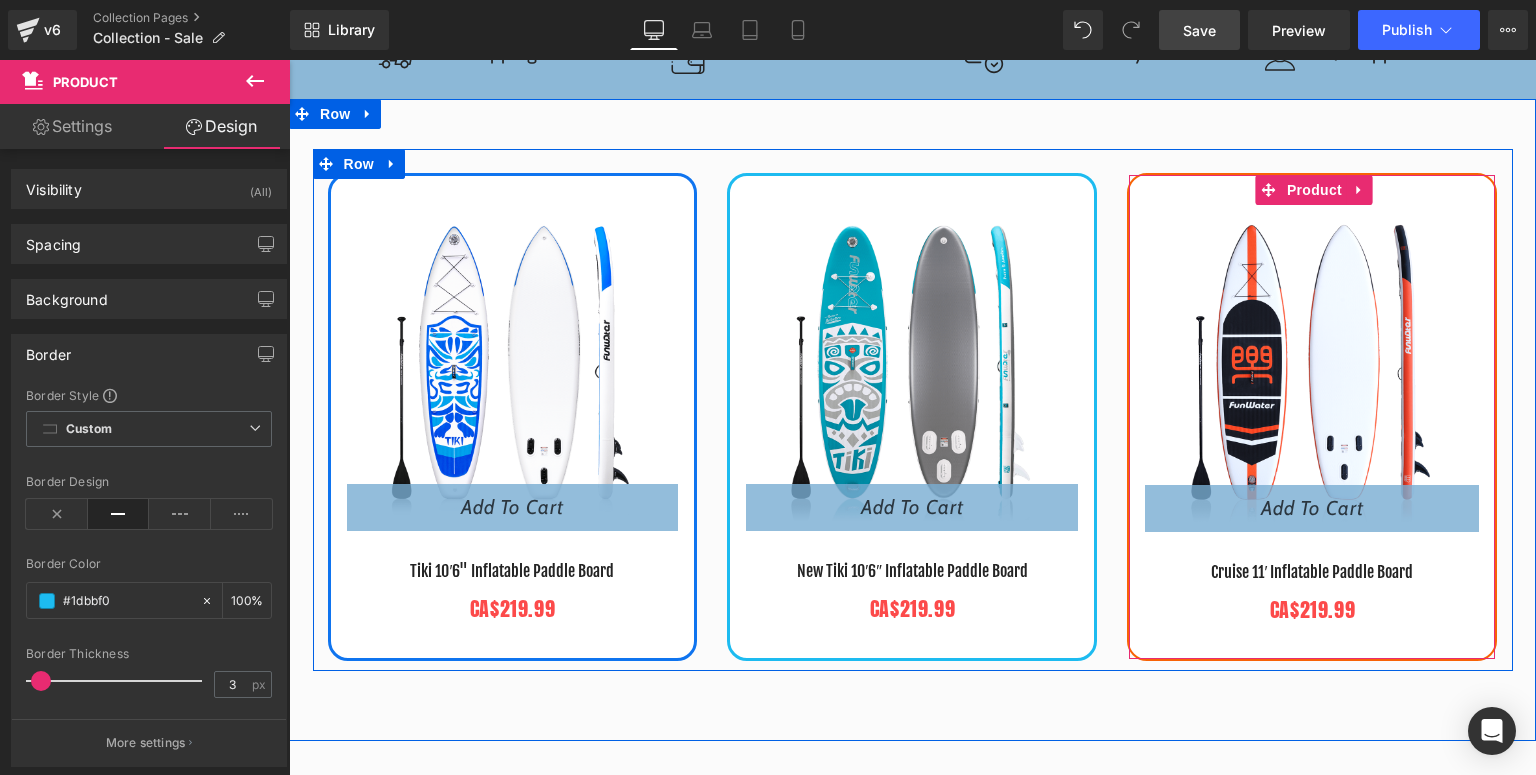 drag, startPoint x: 1319, startPoint y: 182, endPoint x: 1516, endPoint y: 212, distance: 199.27118 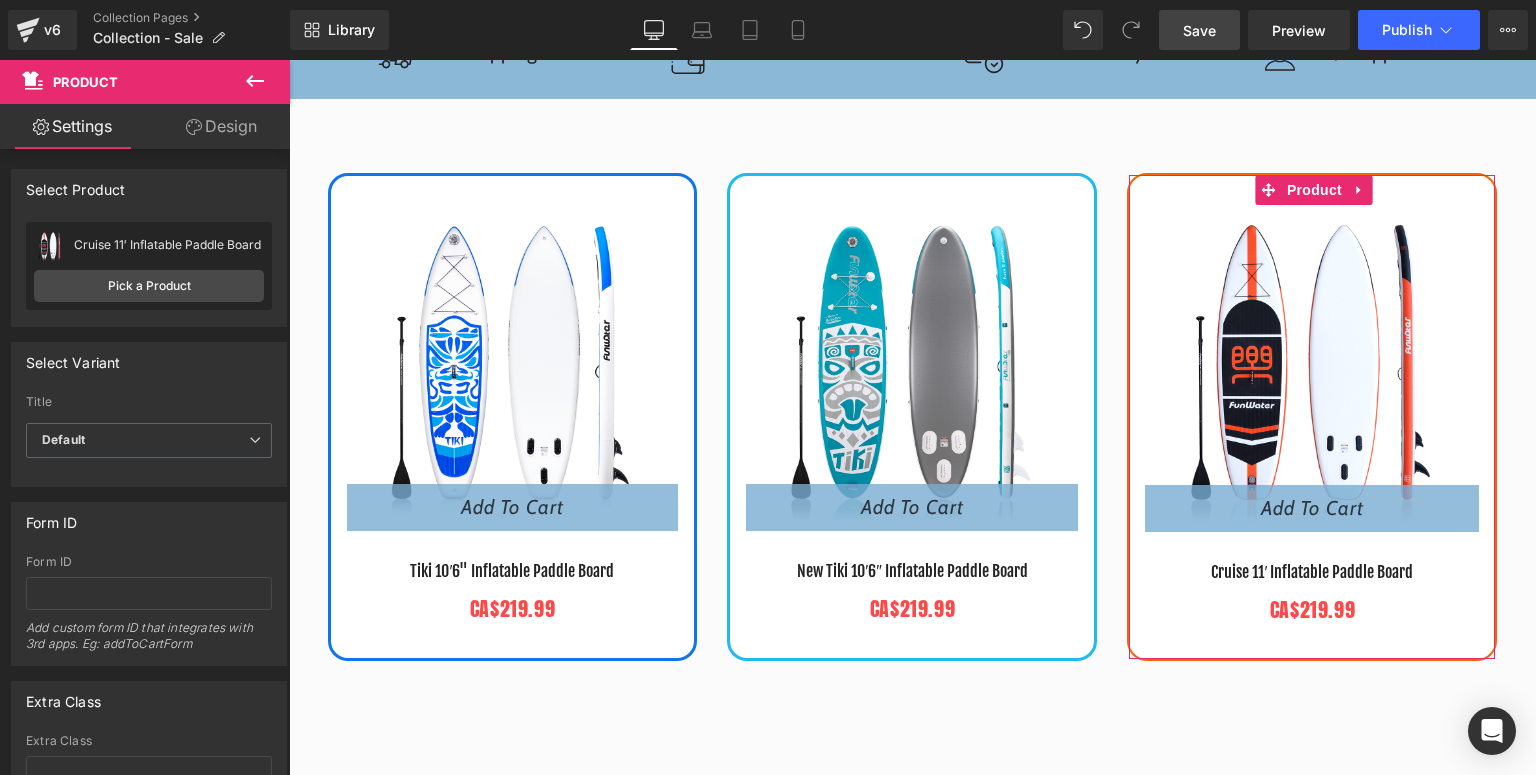 click on "Design" at bounding box center [221, 126] 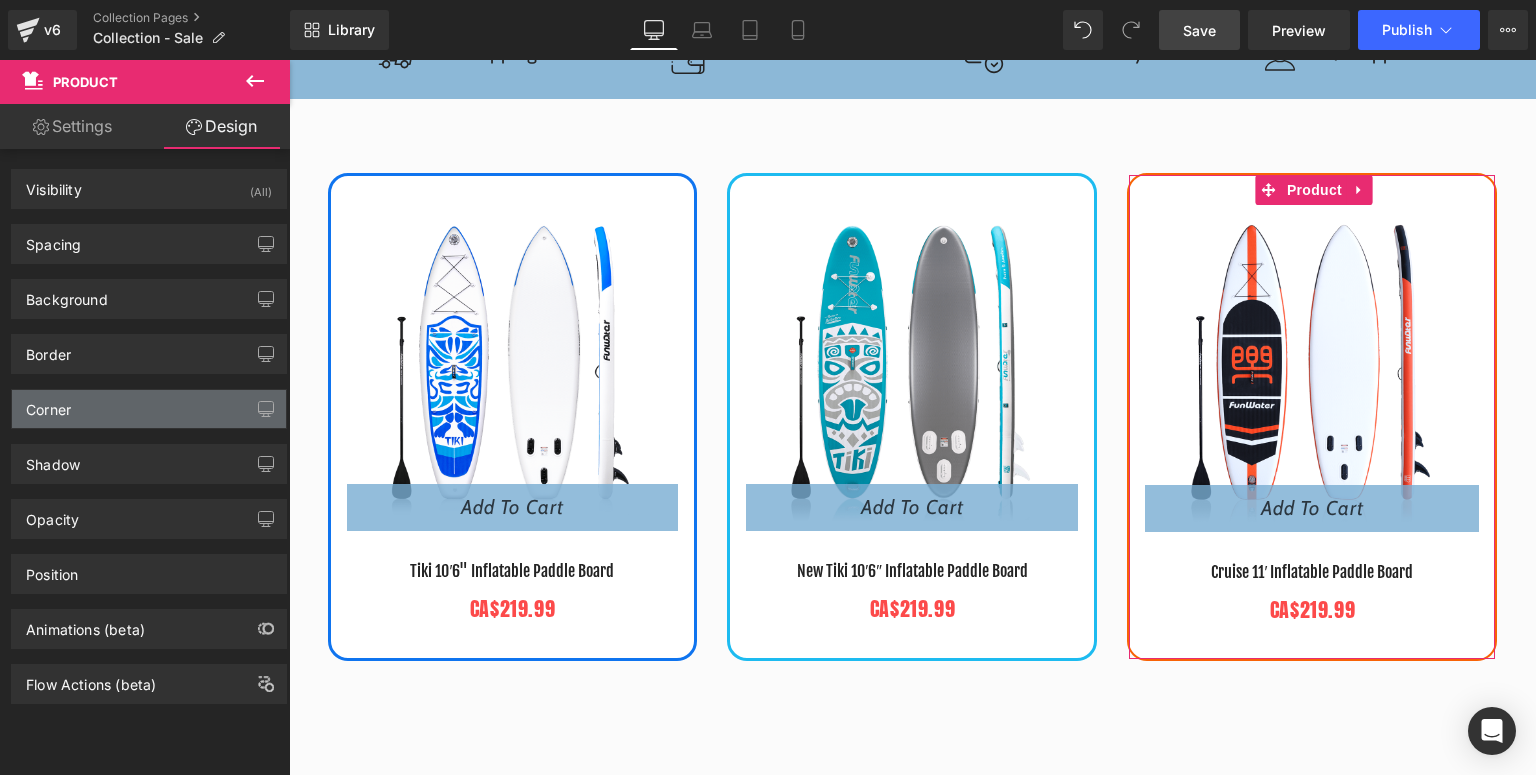 click on "Corner" at bounding box center [149, 409] 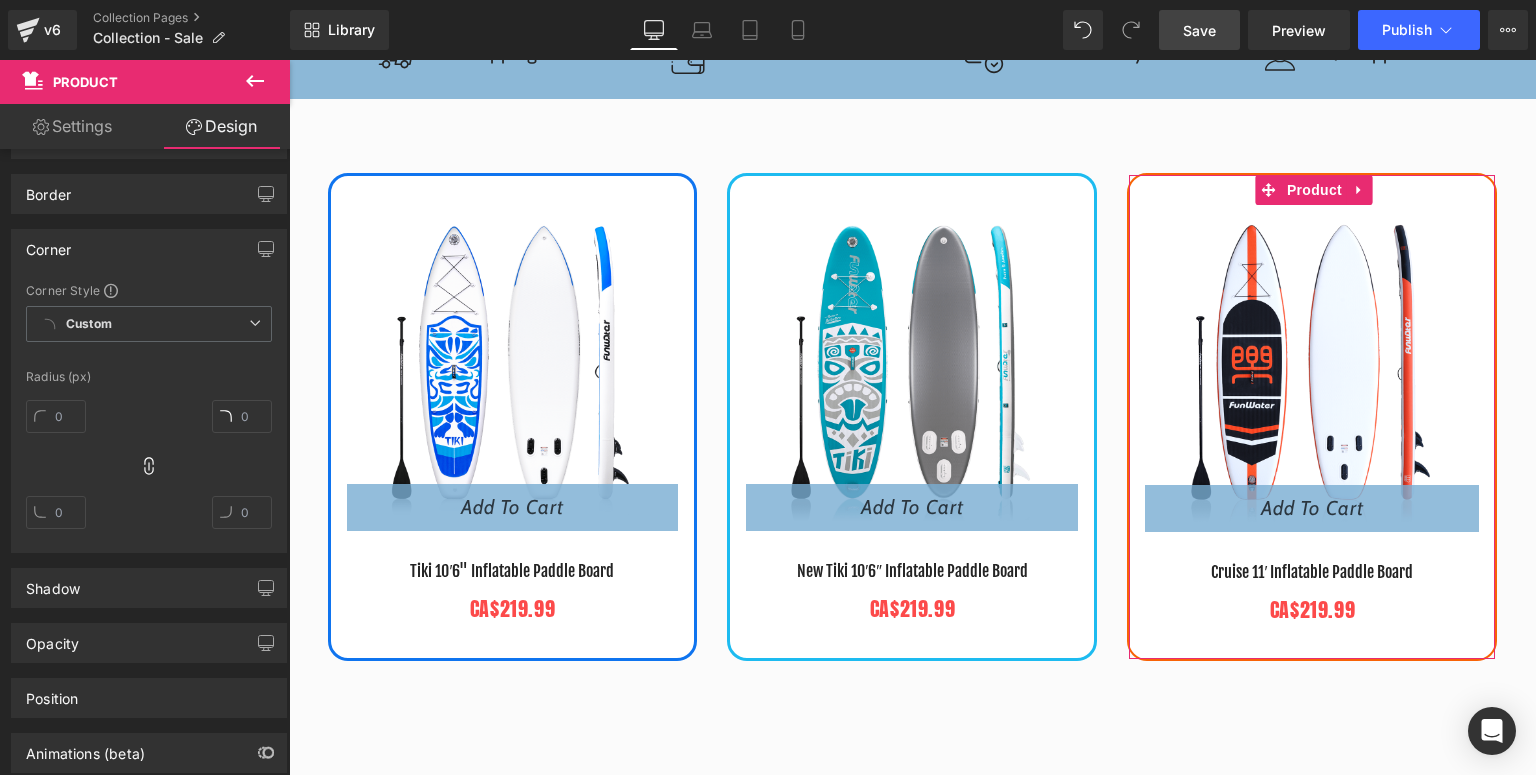 scroll, scrollTop: 0, scrollLeft: 0, axis: both 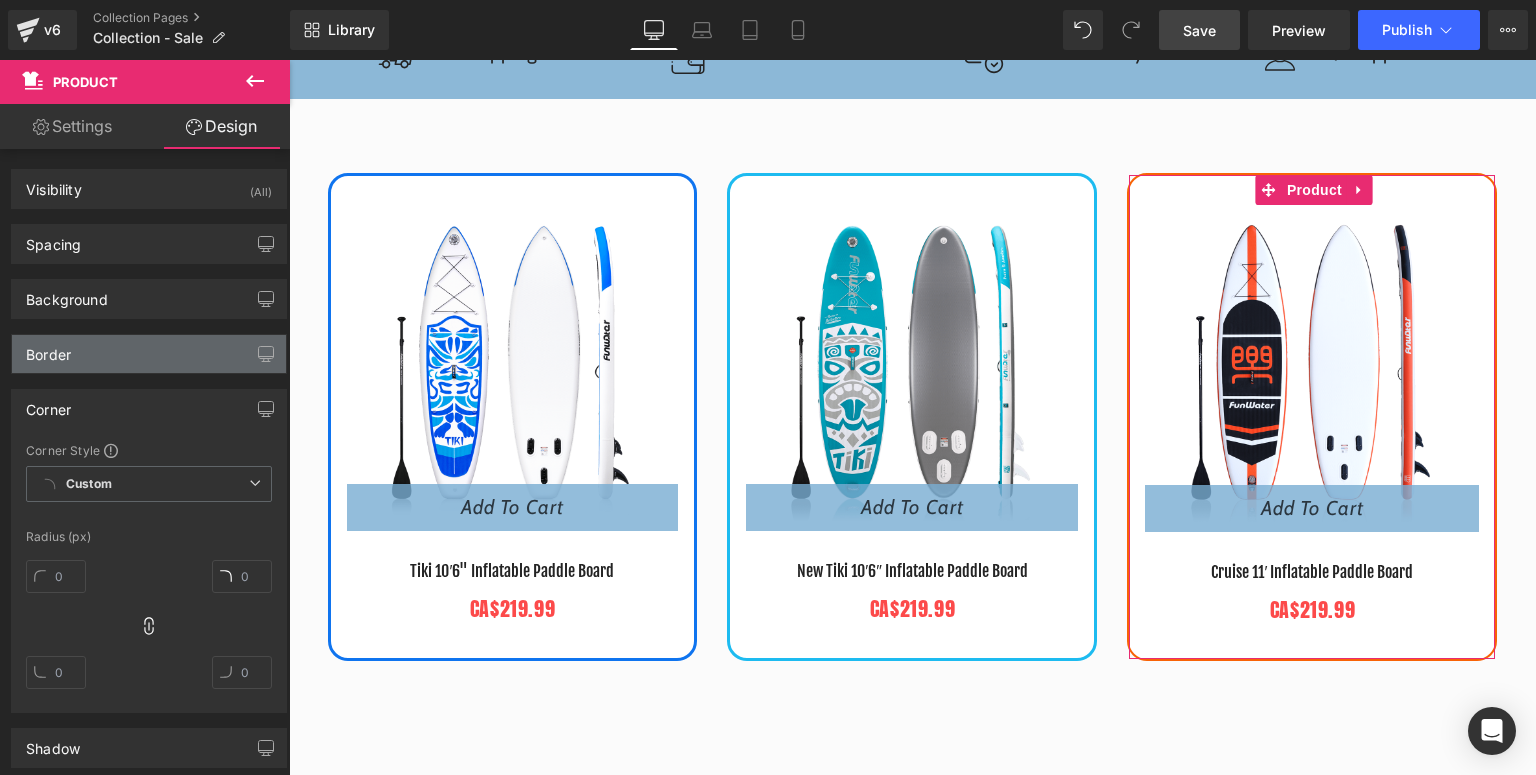 click on "Border" at bounding box center (149, 354) 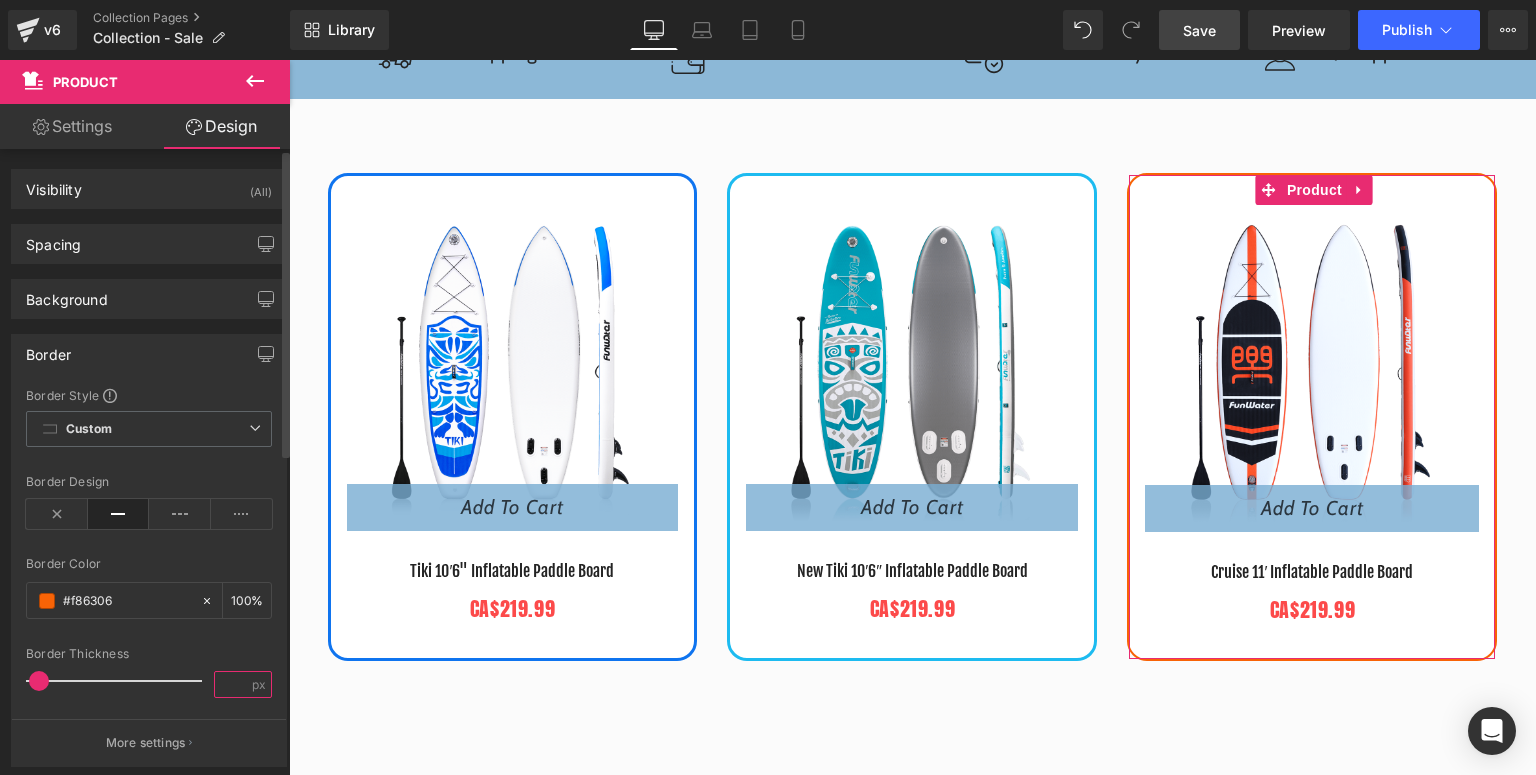 click at bounding box center [232, 684] 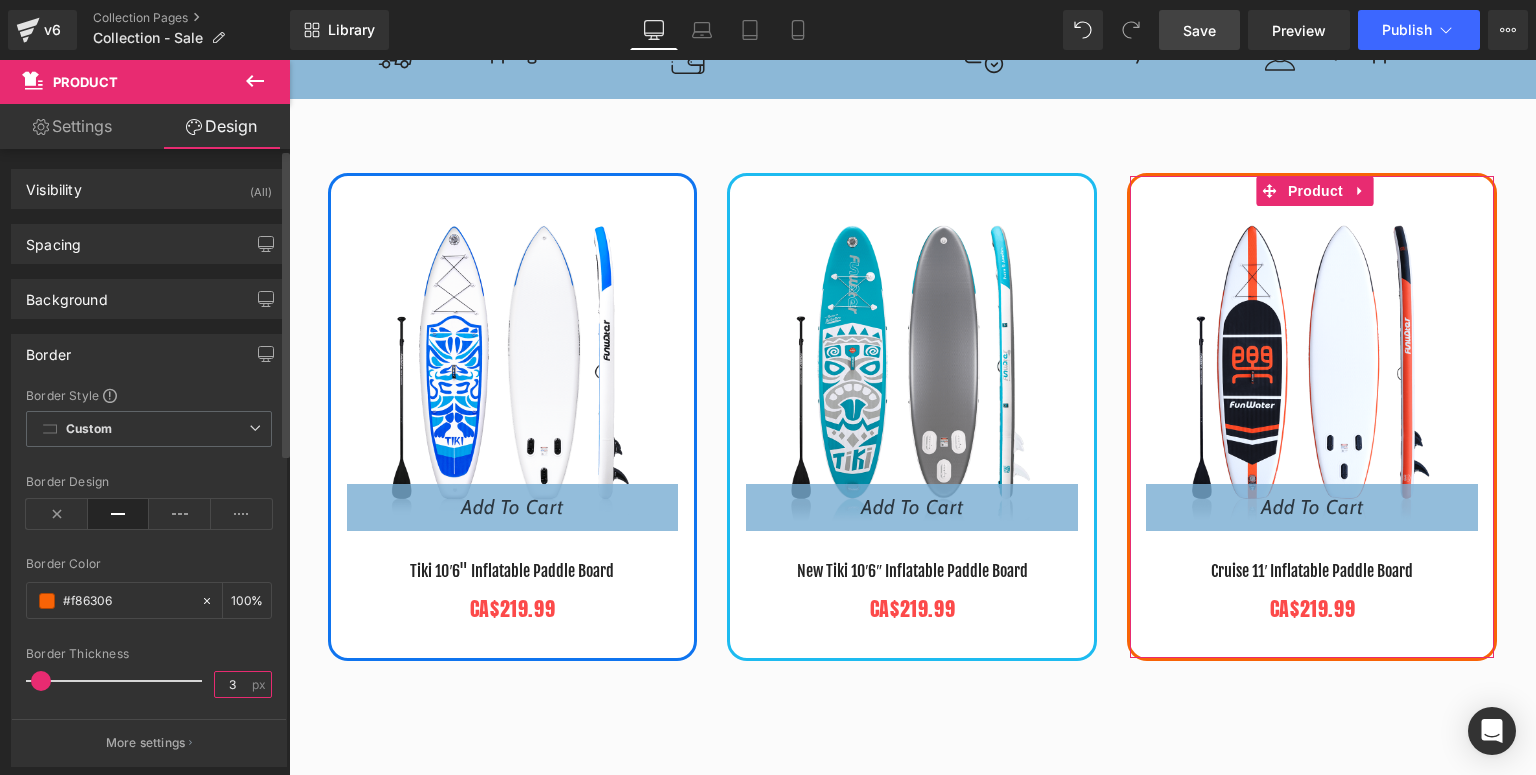 type on "3" 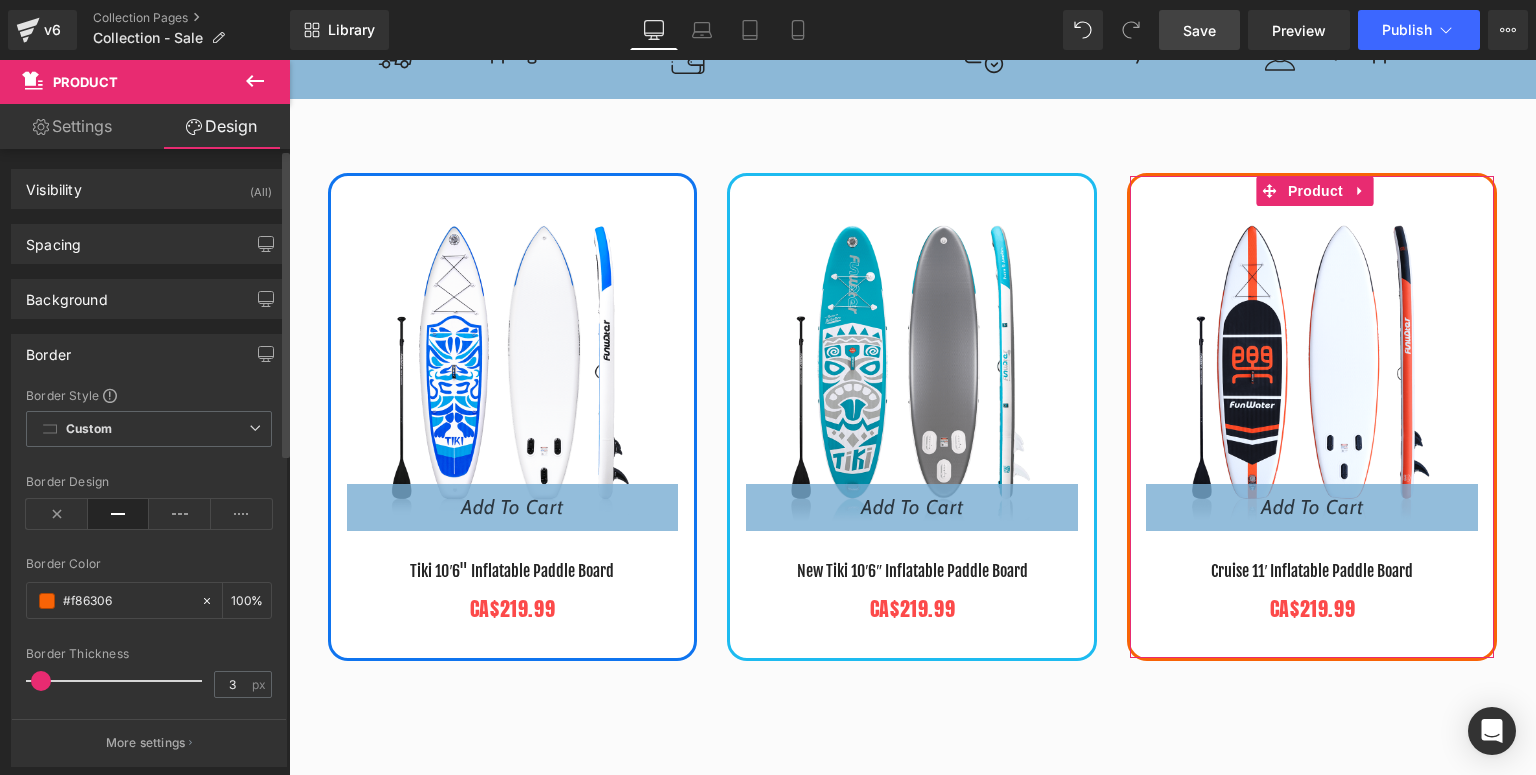 click on "Border Thickness" at bounding box center (149, 654) 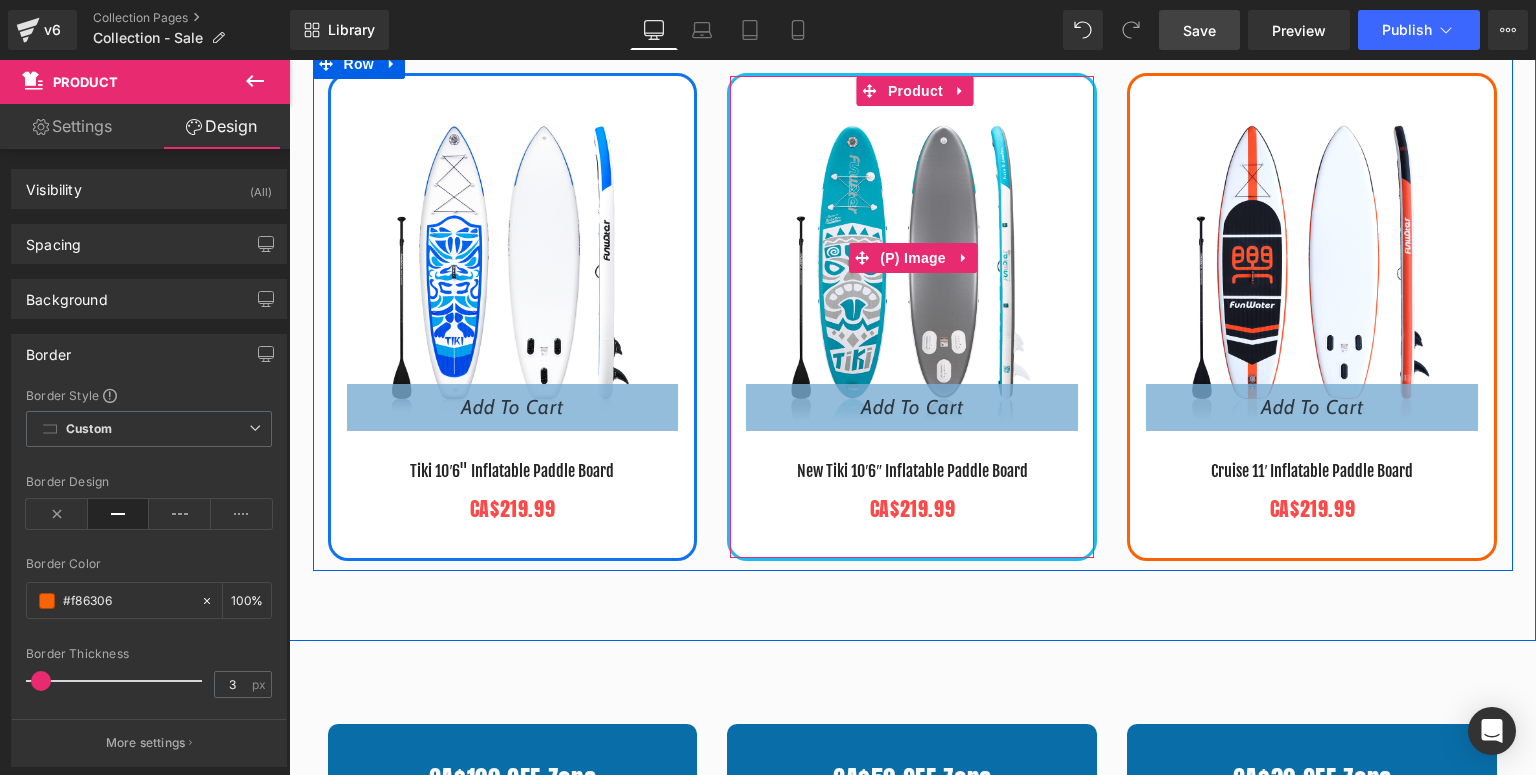 scroll, scrollTop: 560, scrollLeft: 0, axis: vertical 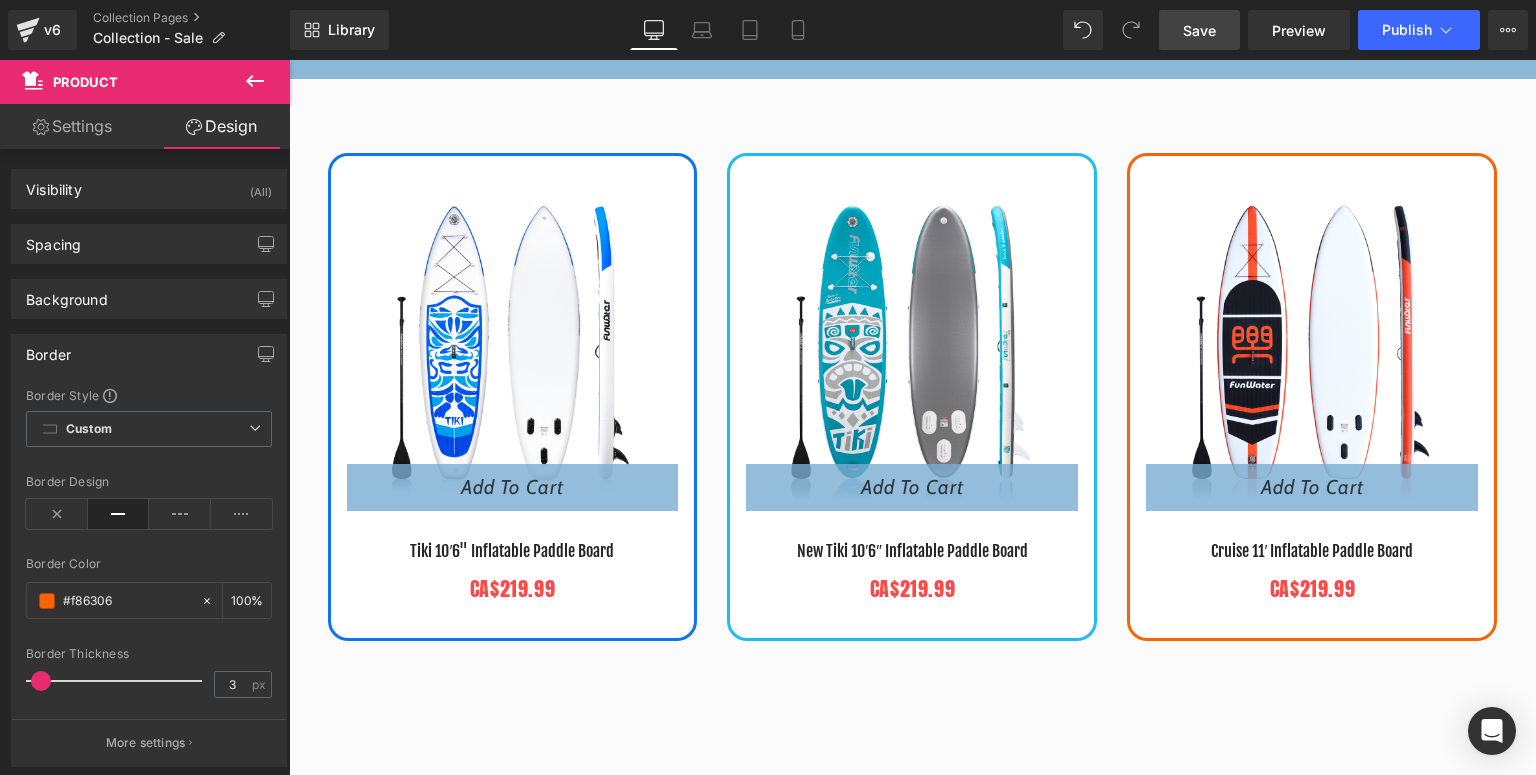 click on "Save" at bounding box center (1199, 30) 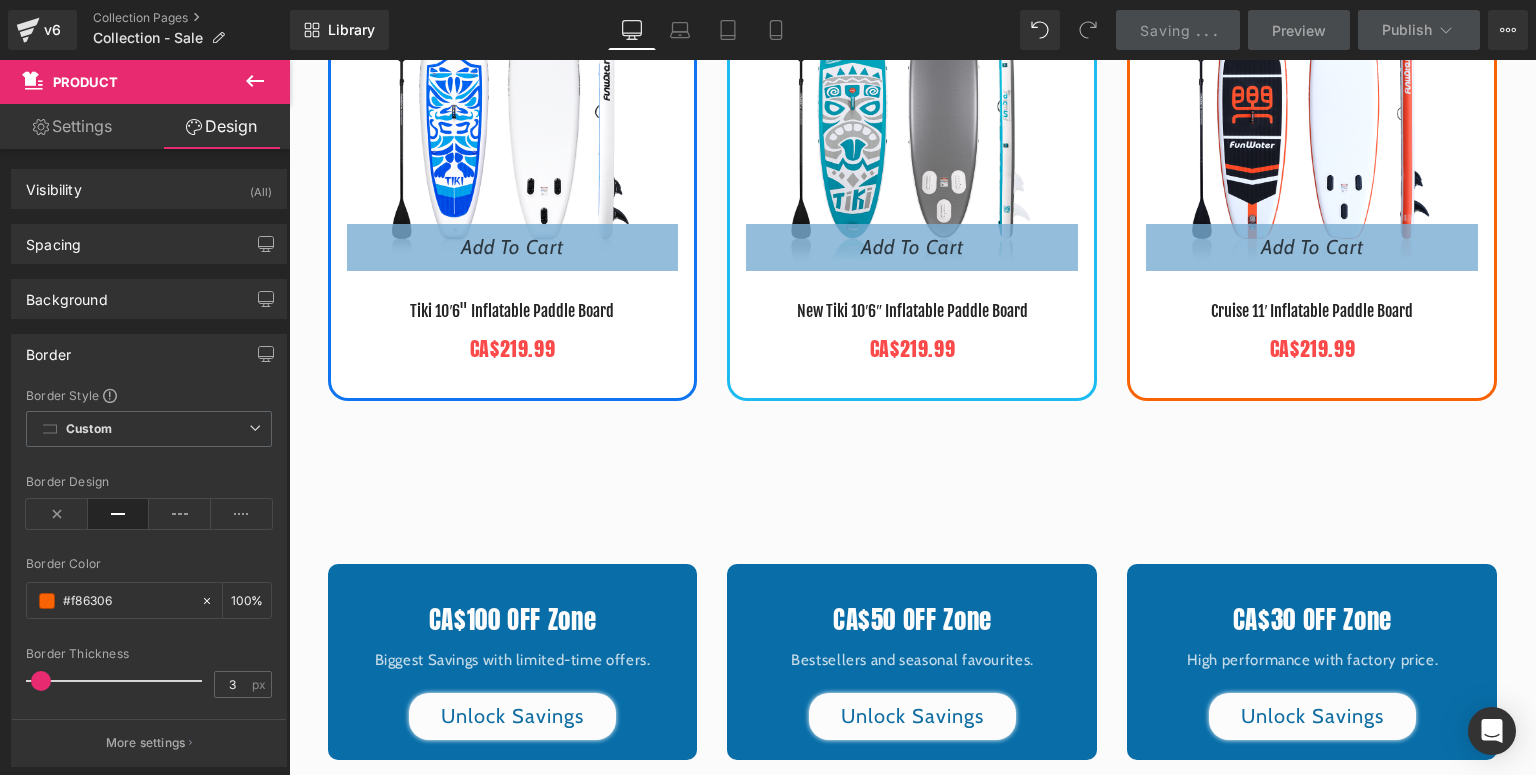 scroll, scrollTop: 400, scrollLeft: 0, axis: vertical 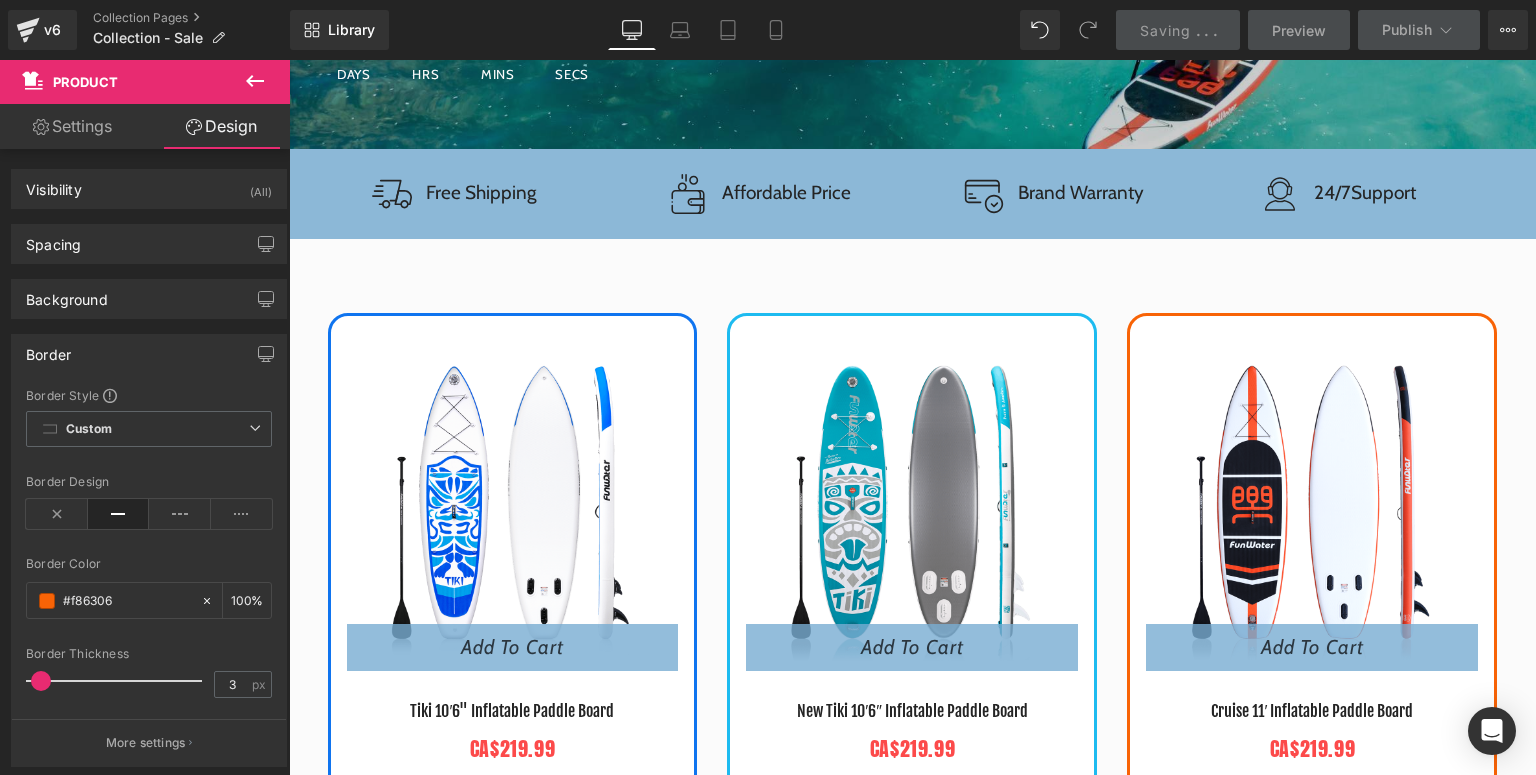 click 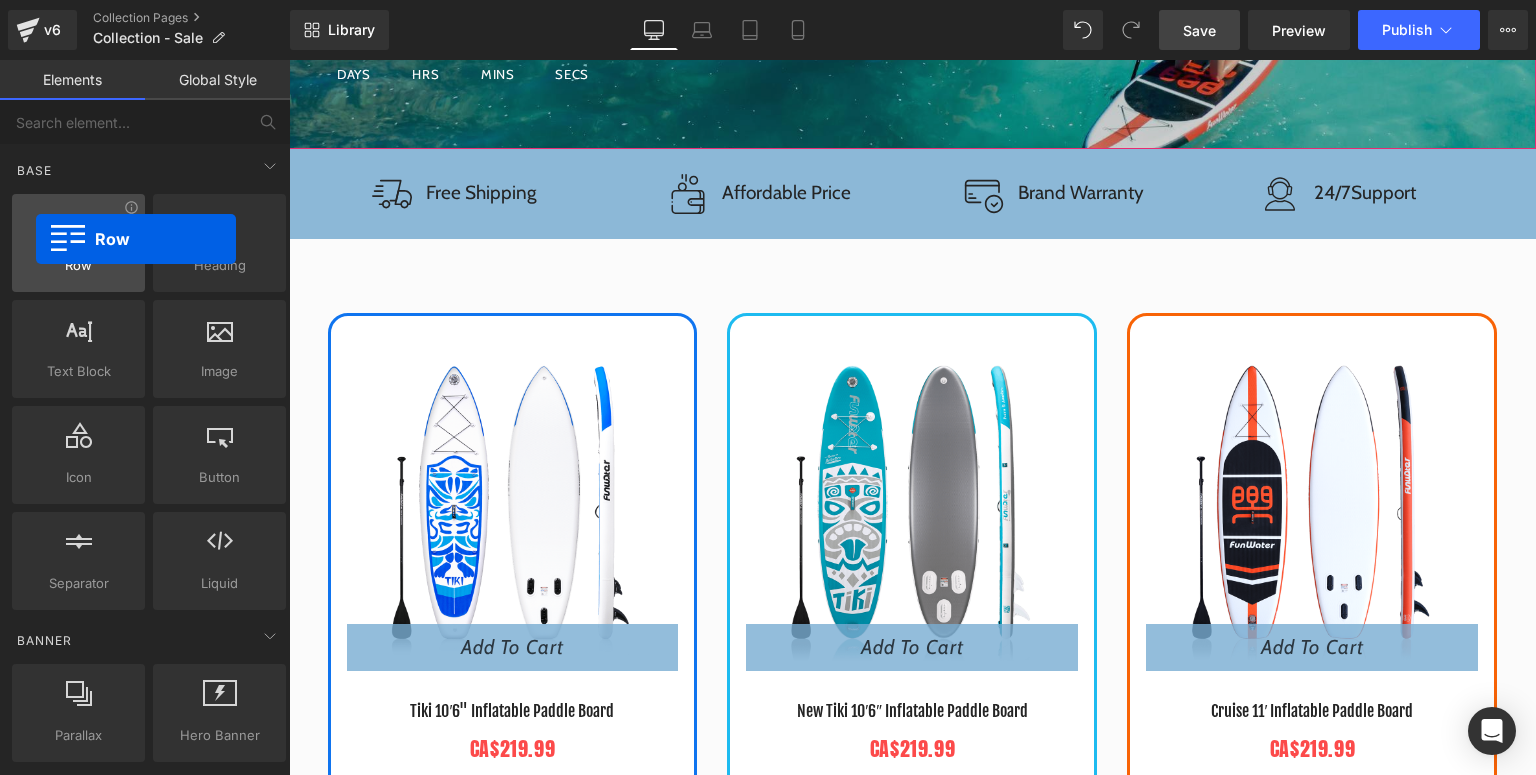 drag, startPoint x: 84, startPoint y: 273, endPoint x: 36, endPoint y: 239, distance: 58.821766 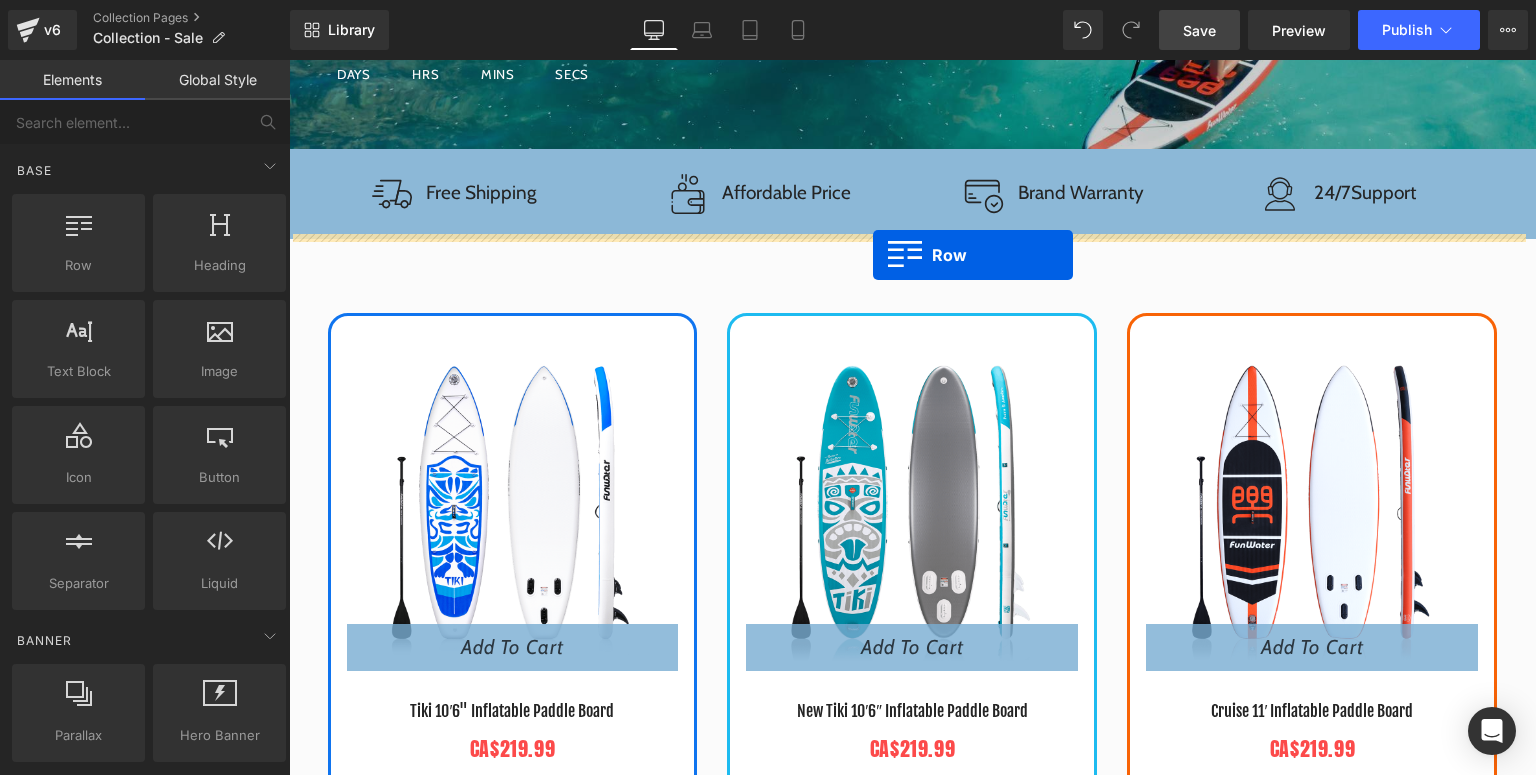 drag, startPoint x: 342, startPoint y: 301, endPoint x: 873, endPoint y: 255, distance: 532.9888 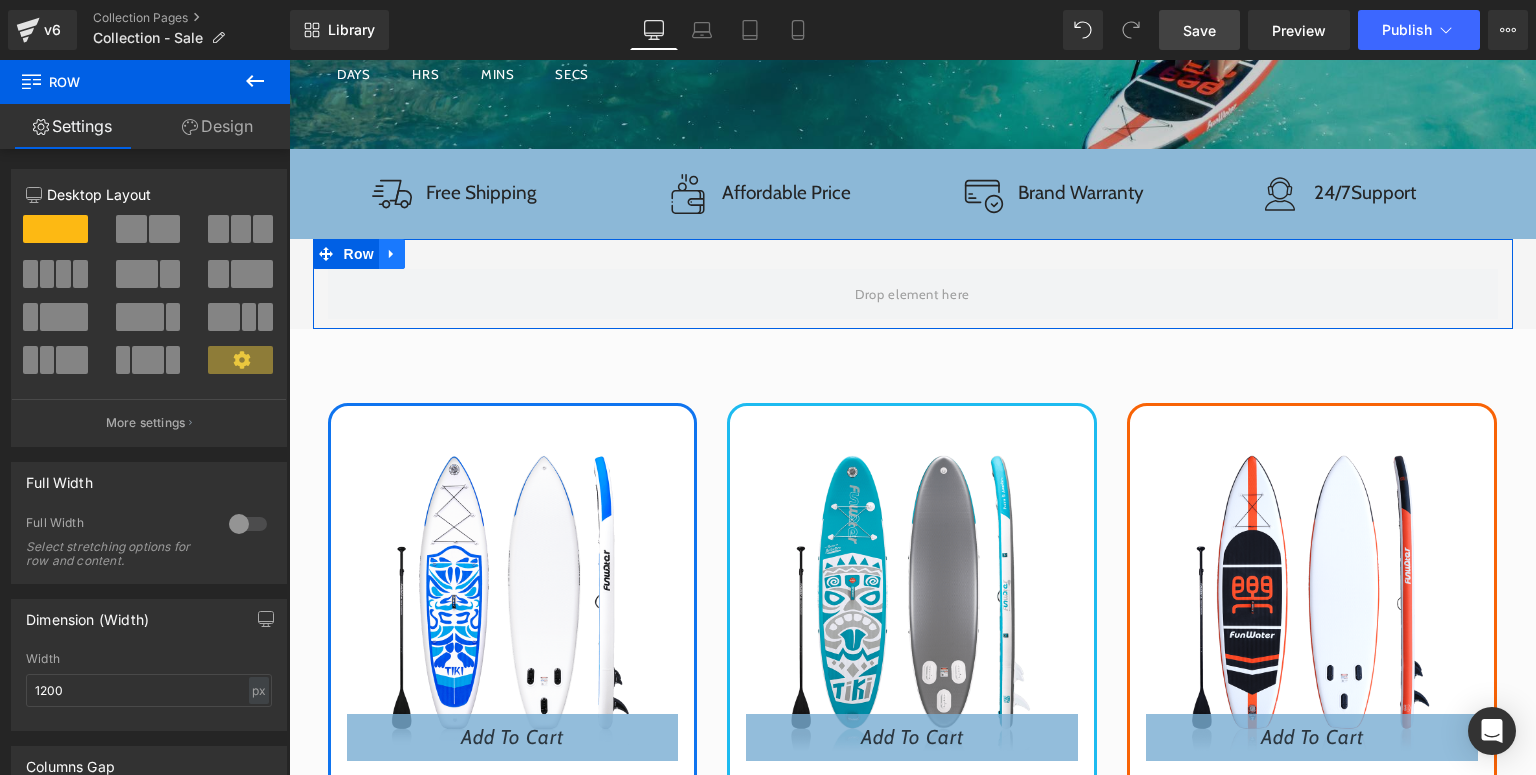 click at bounding box center [392, 254] 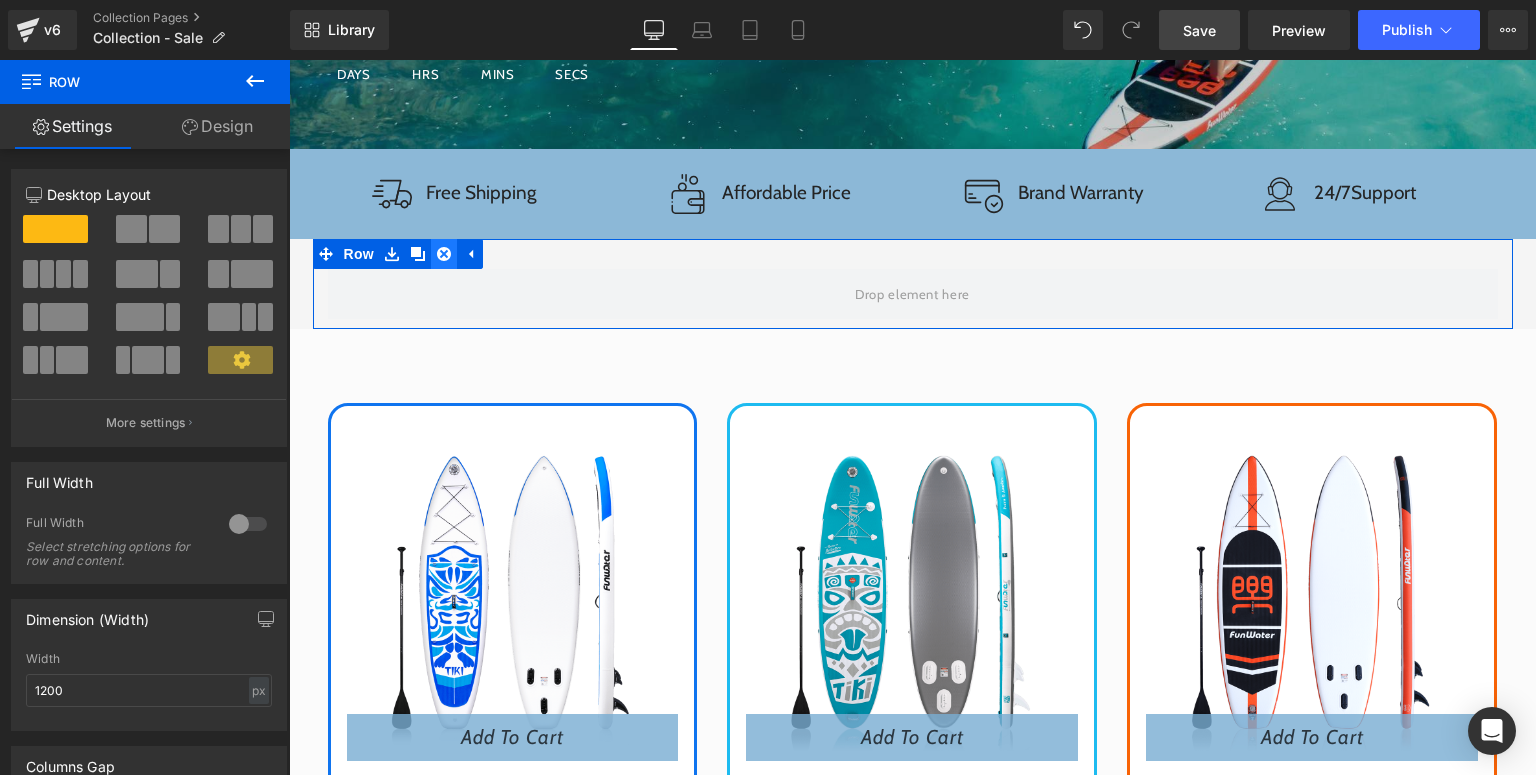 click at bounding box center [444, 254] 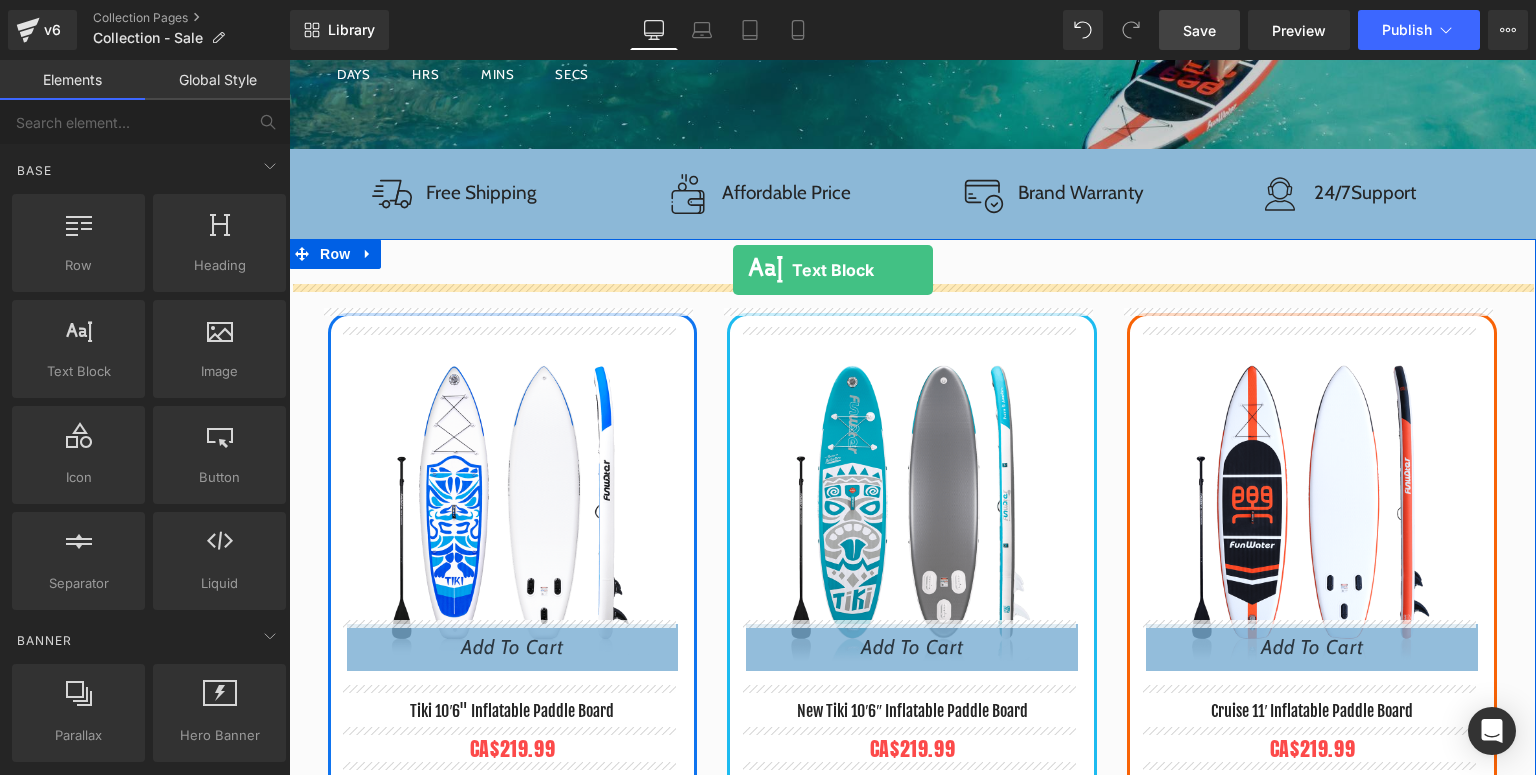 drag, startPoint x: 373, startPoint y: 425, endPoint x: 733, endPoint y: 270, distance: 391.95026 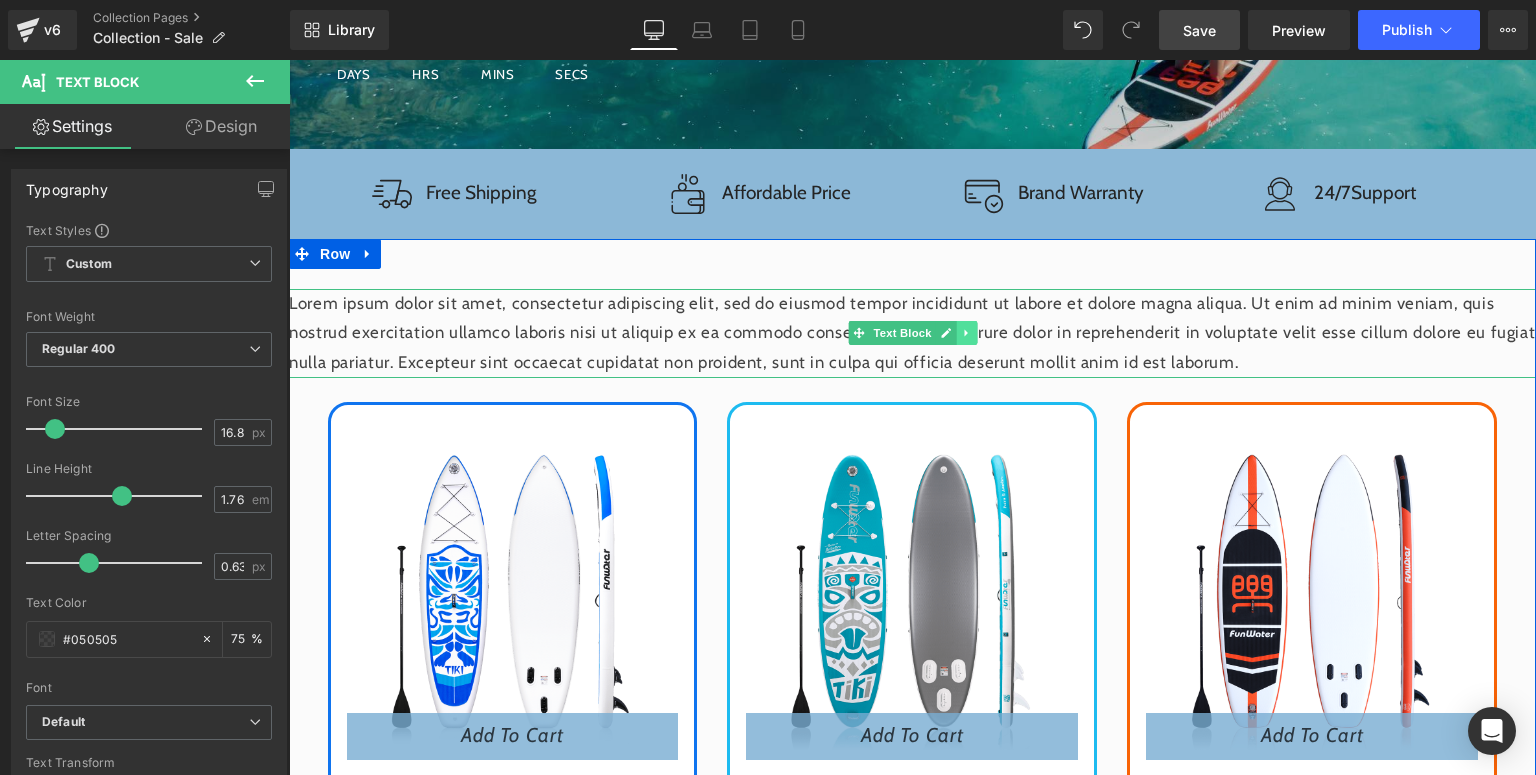click at bounding box center (966, 333) 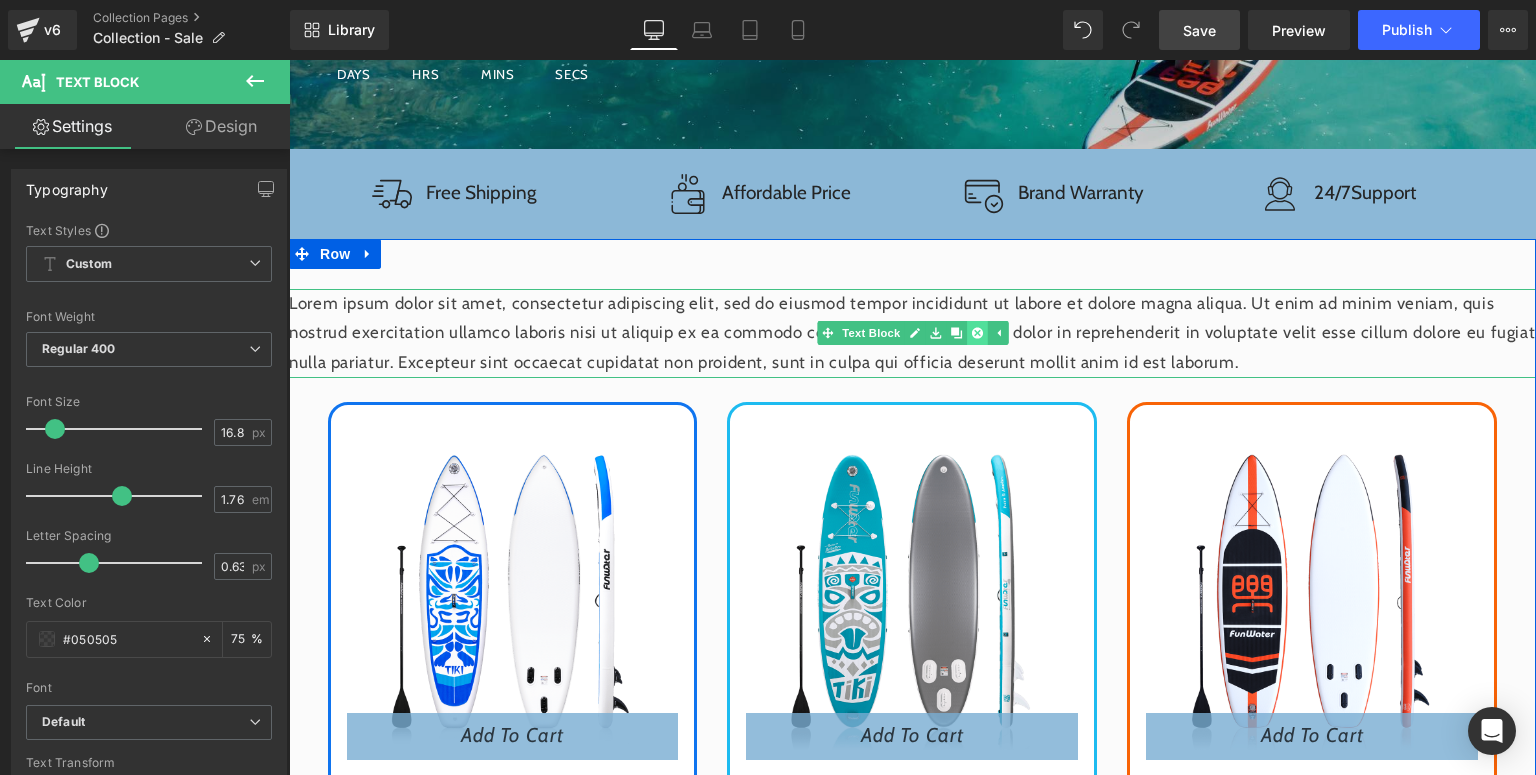click 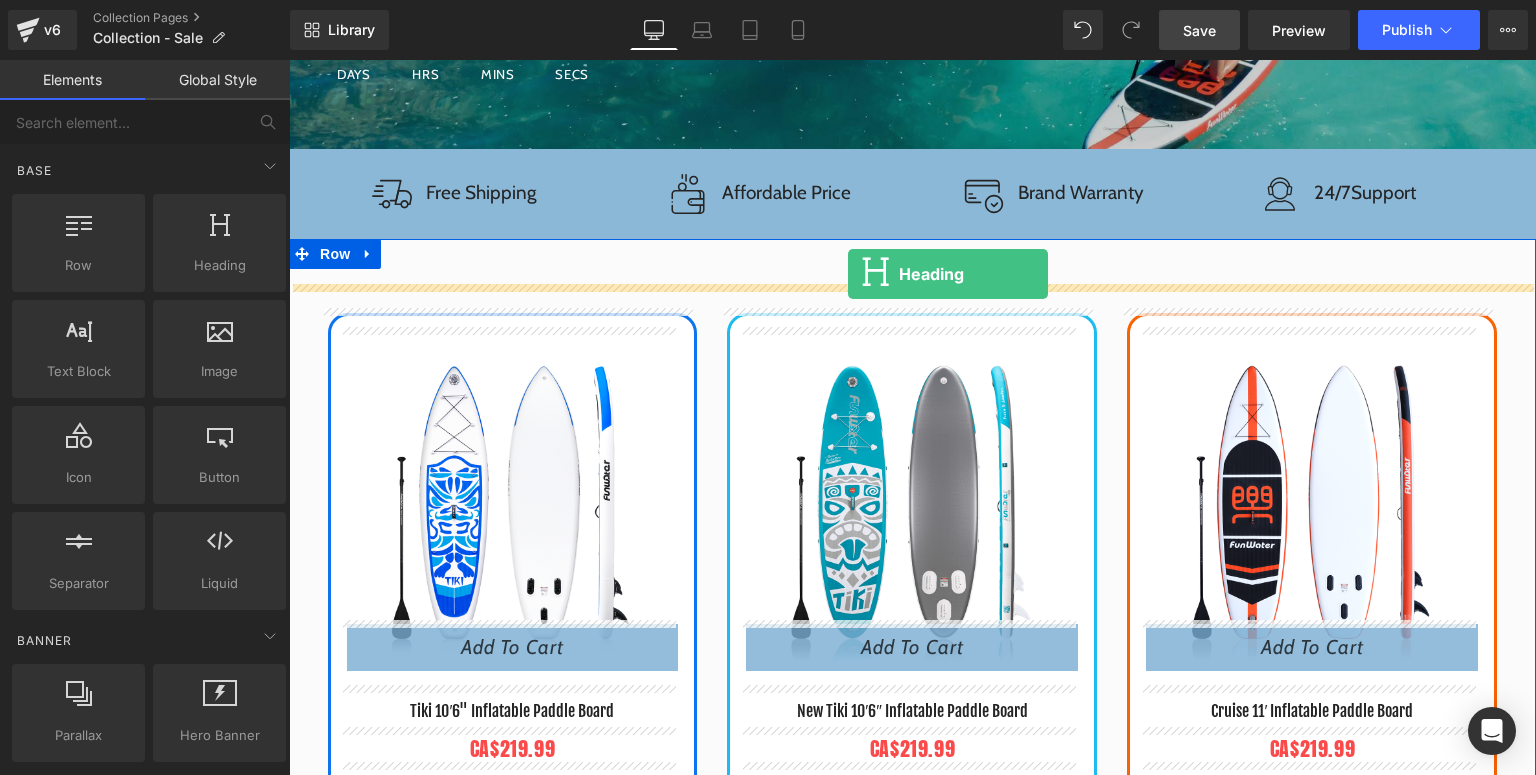 drag, startPoint x: 494, startPoint y: 306, endPoint x: 848, endPoint y: 274, distance: 355.4434 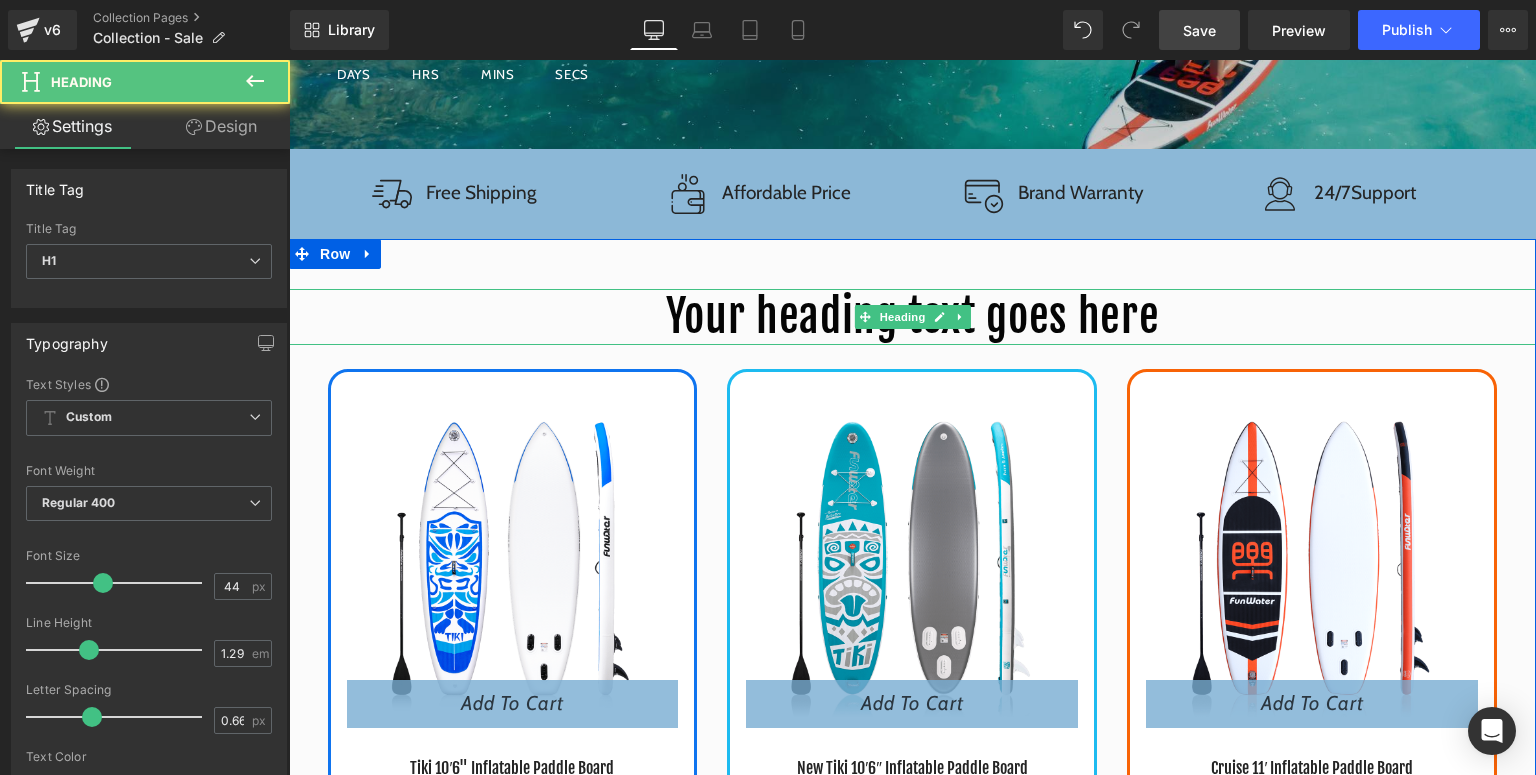 click on "Your heading text goes here" at bounding box center [912, 317] 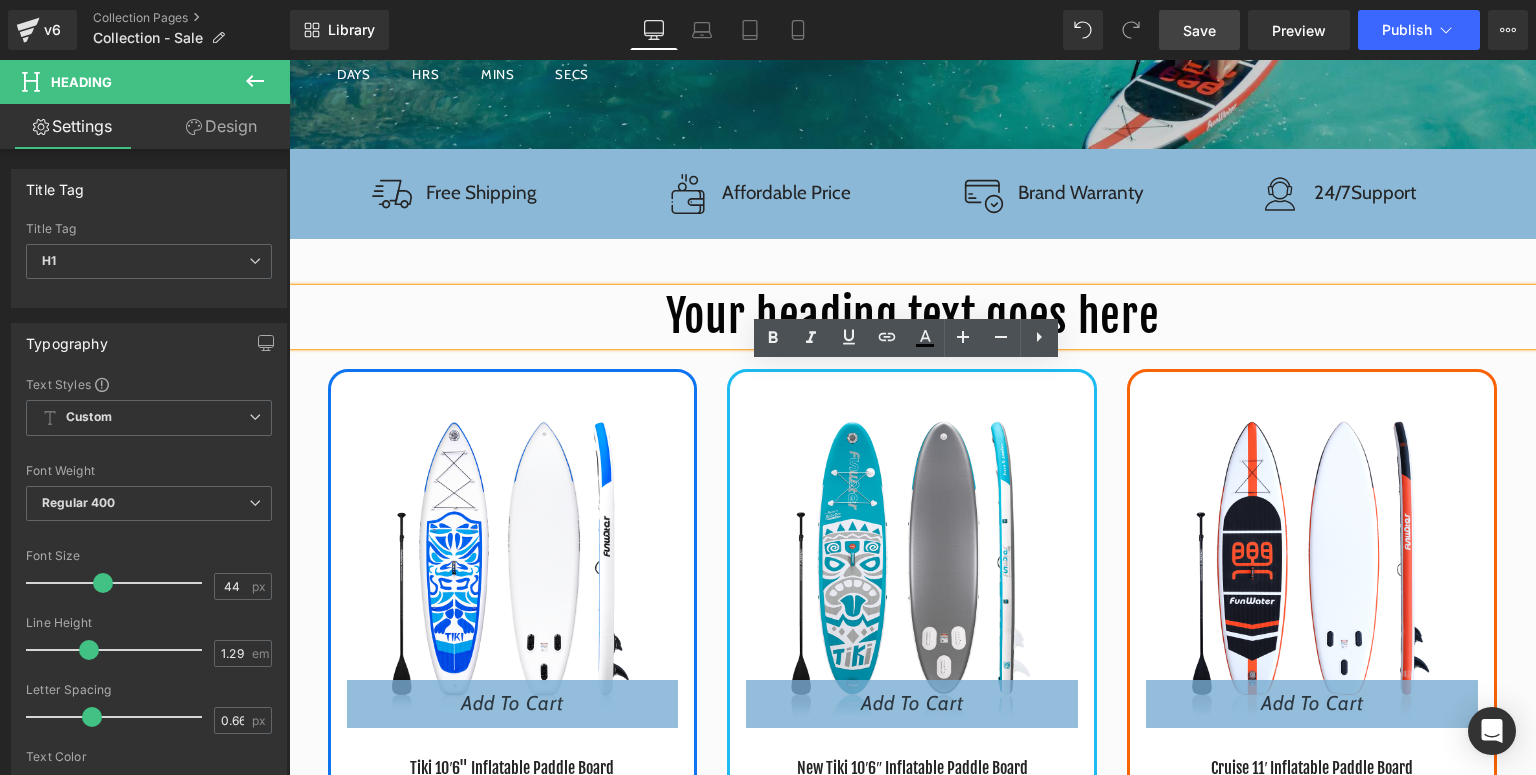 scroll, scrollTop: 320, scrollLeft: 0, axis: vertical 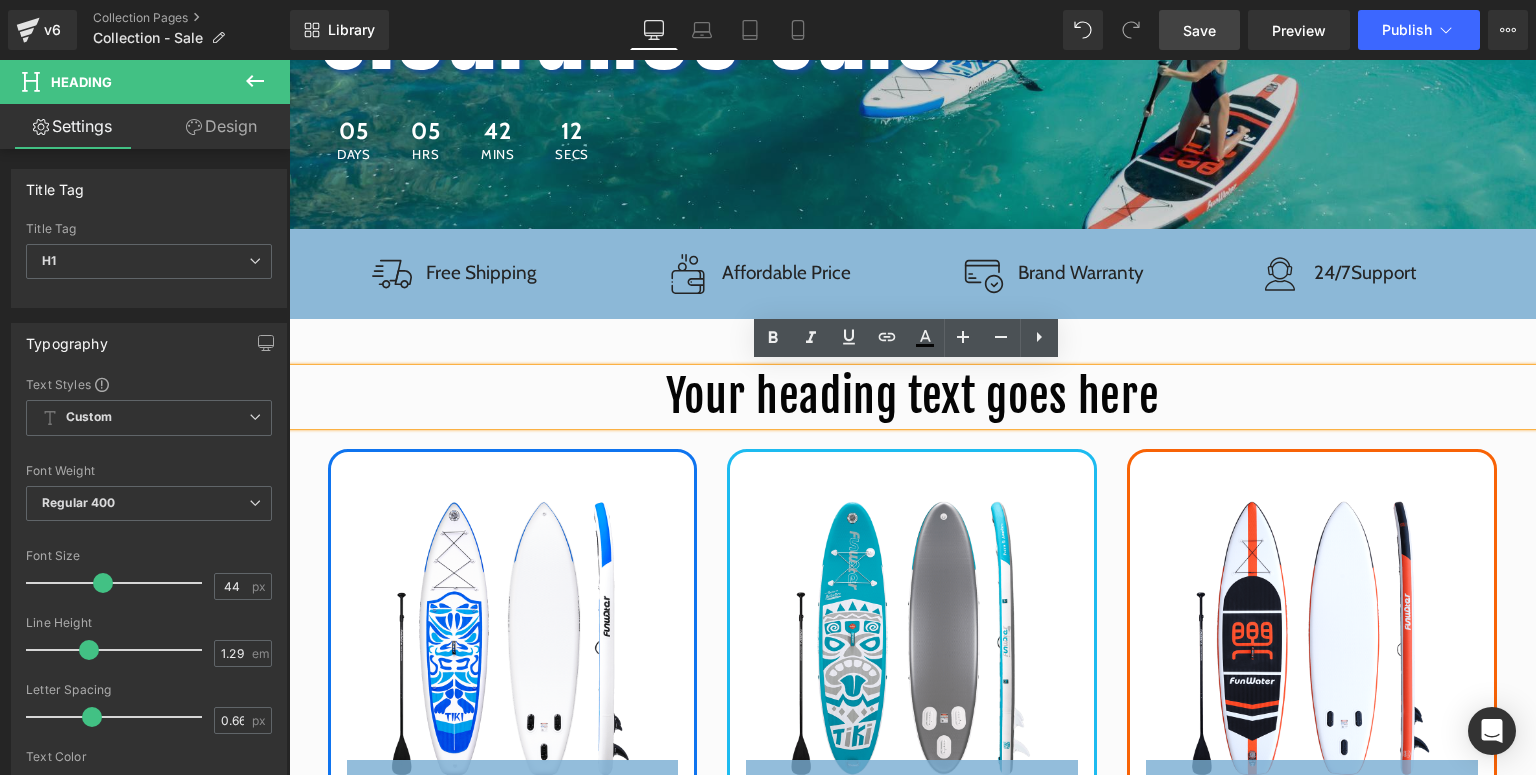 drag, startPoint x: 300, startPoint y: 443, endPoint x: 456, endPoint y: 380, distance: 168.2409 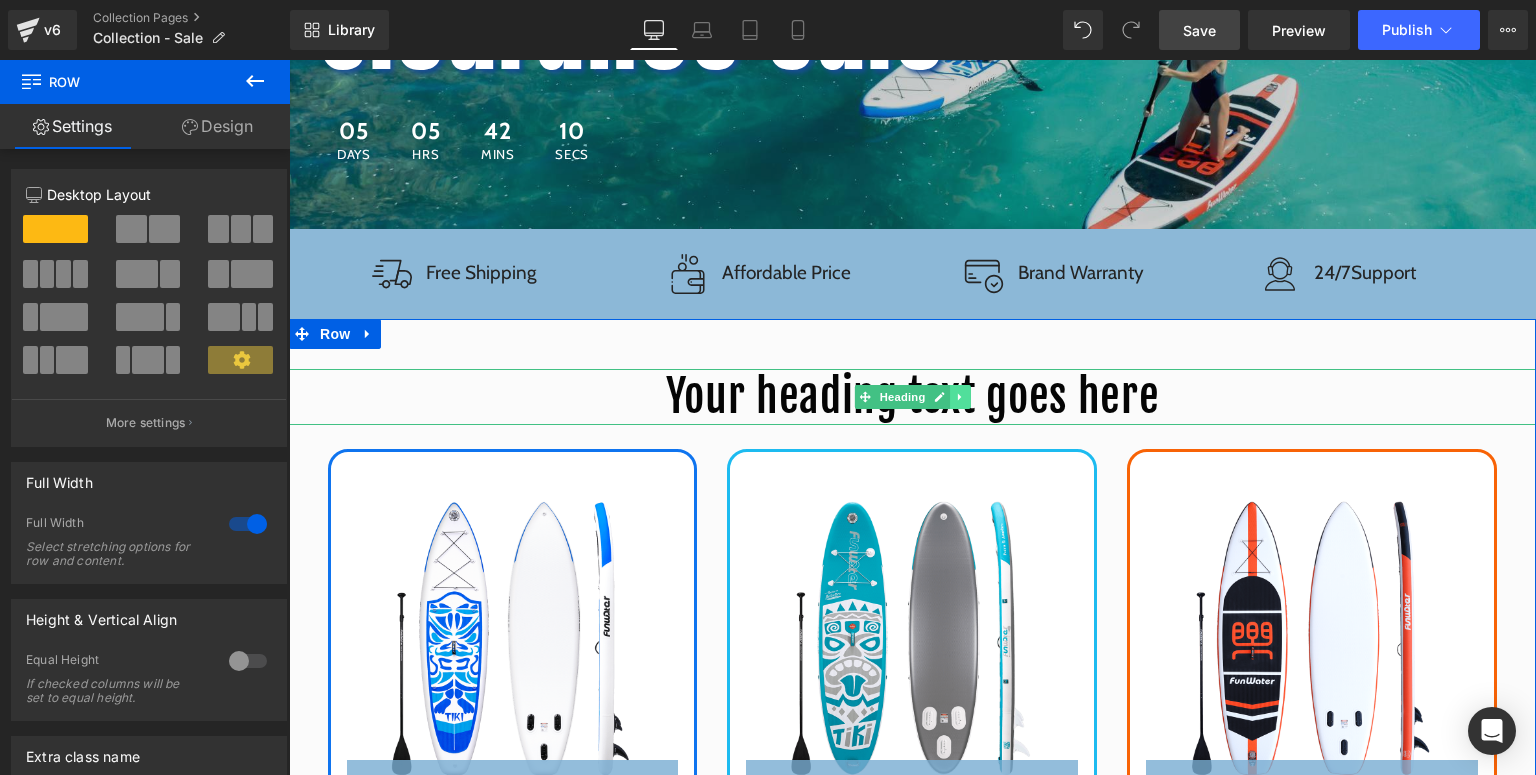 click at bounding box center [960, 397] 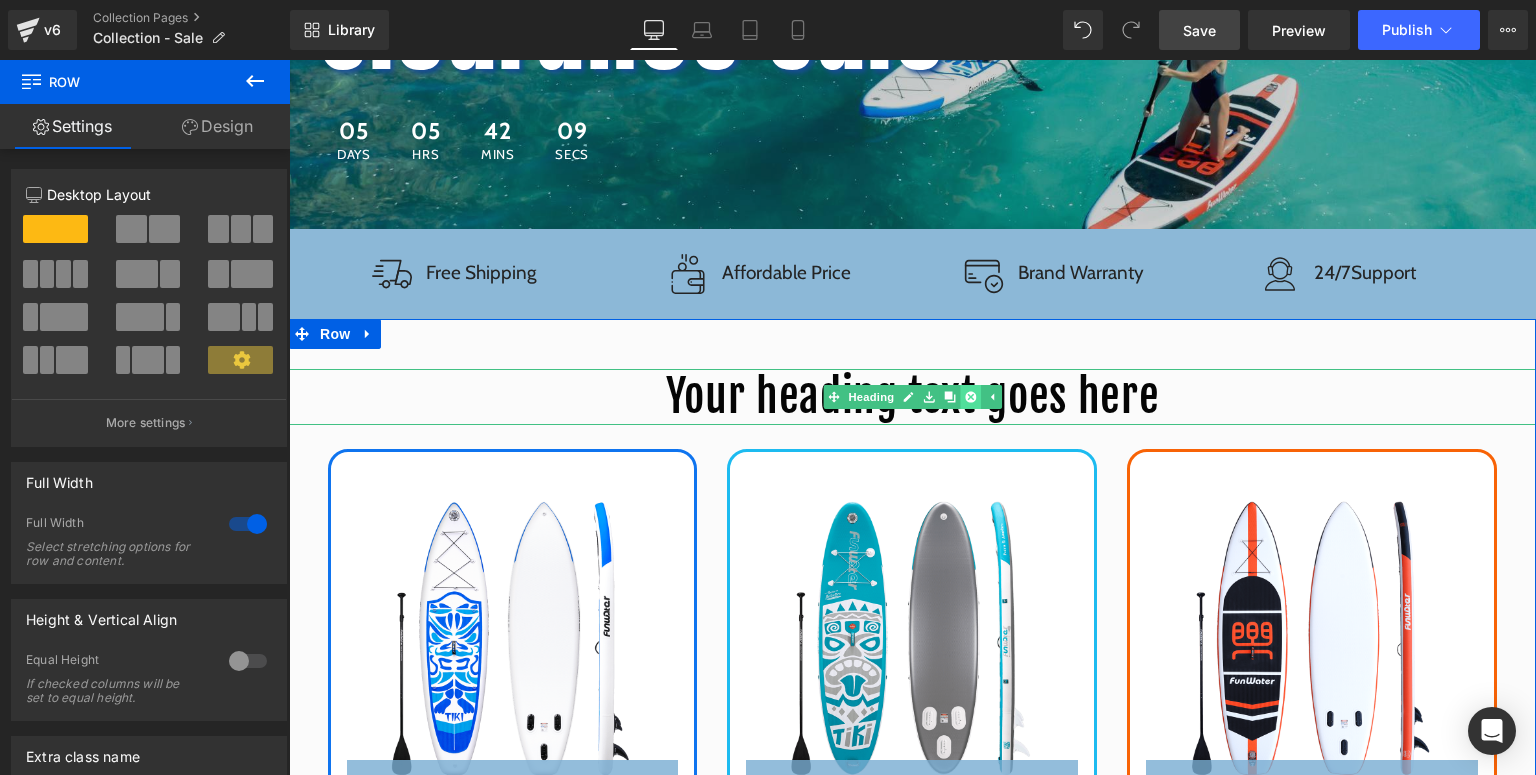 click 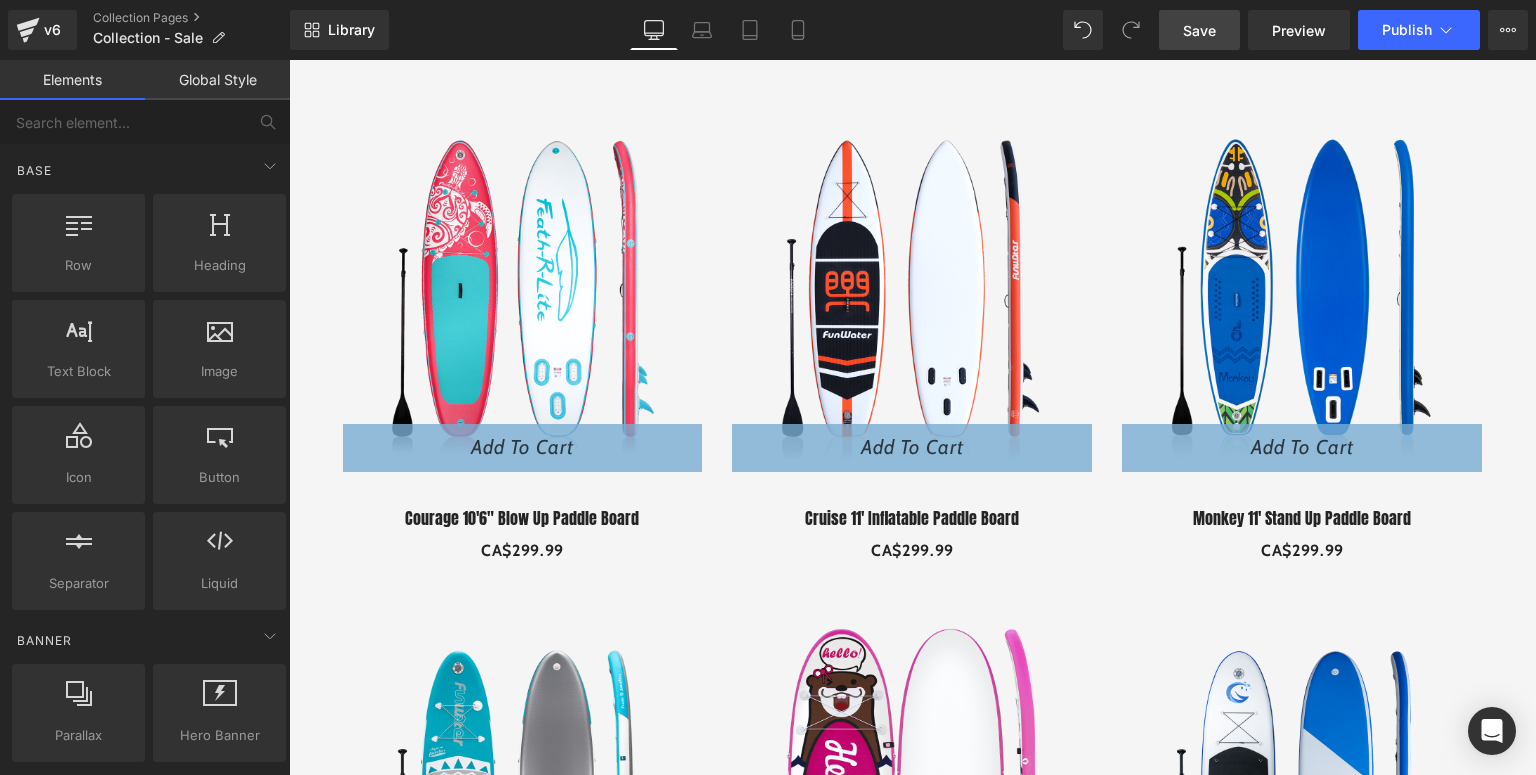 scroll, scrollTop: 1600, scrollLeft: 0, axis: vertical 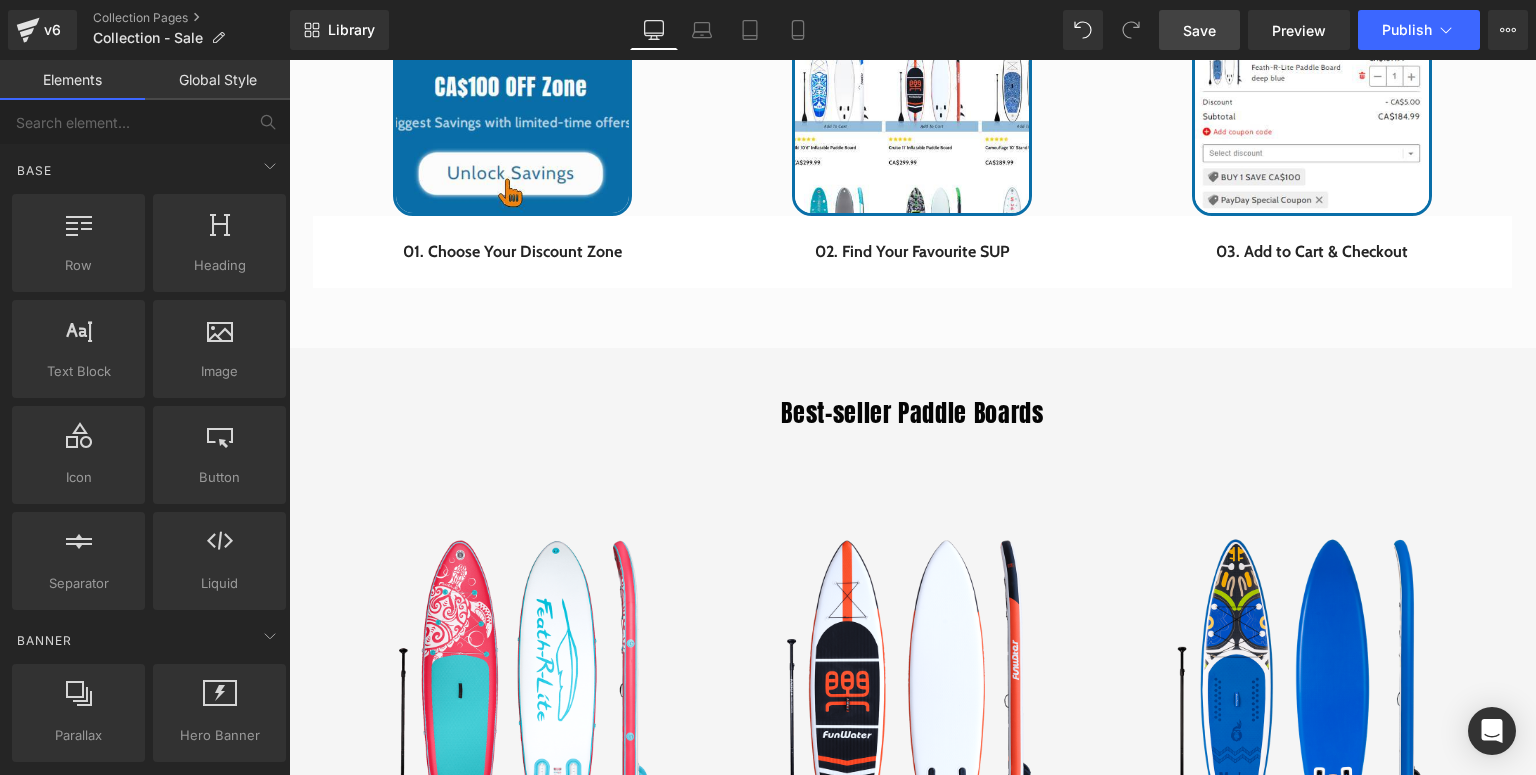 drag, startPoint x: 467, startPoint y: 365, endPoint x: 409, endPoint y: 372, distance: 58.420887 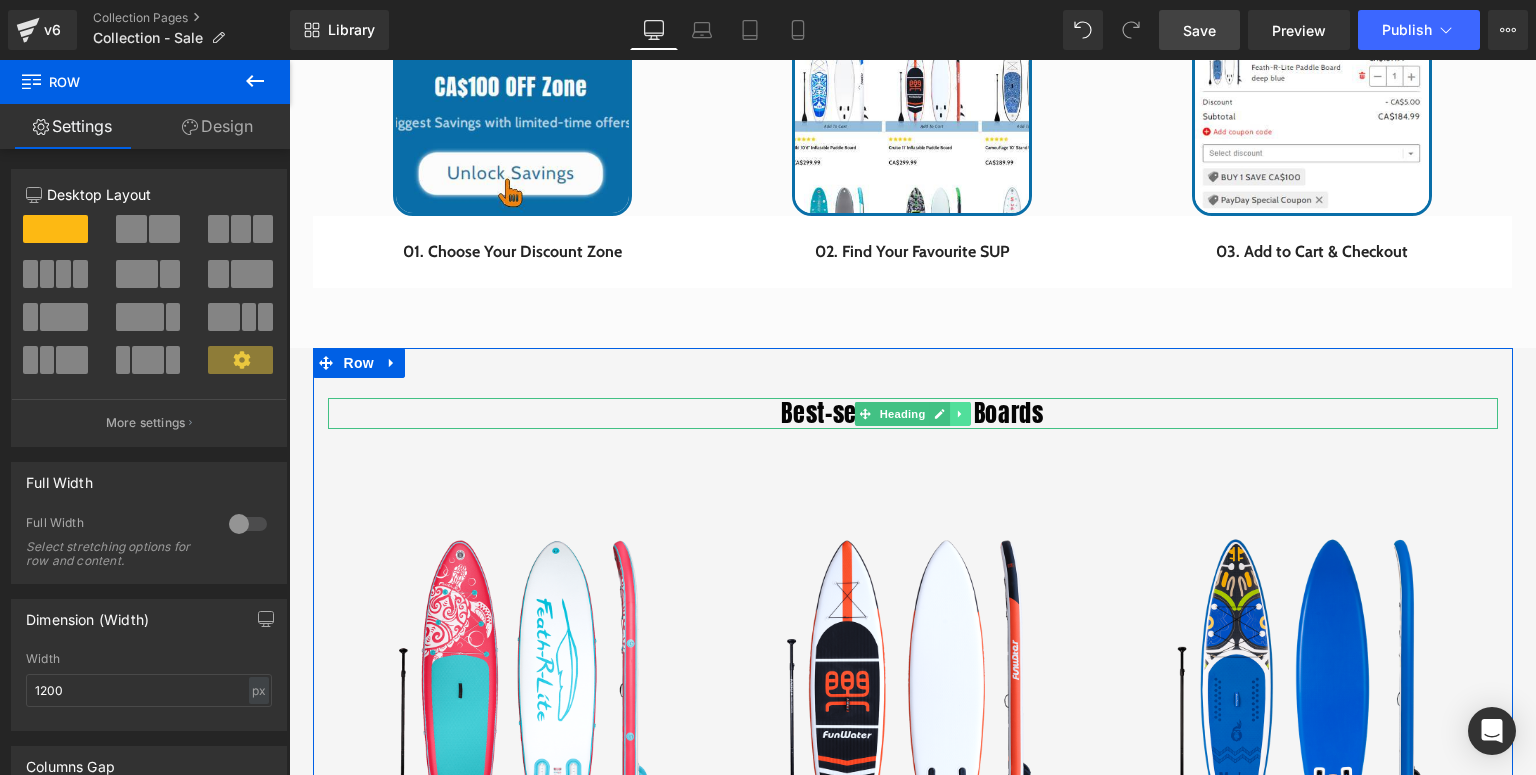 click at bounding box center (960, 414) 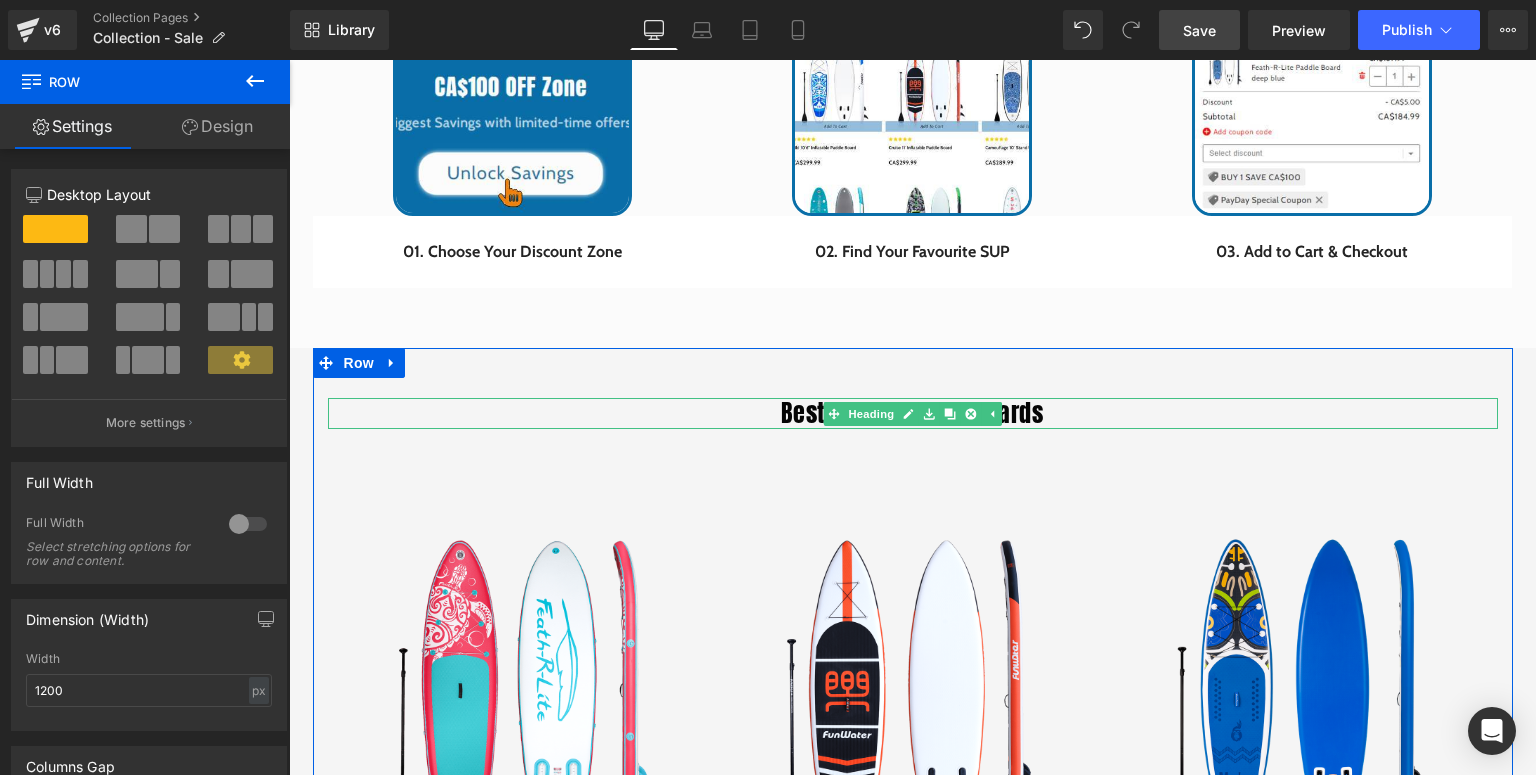 drag, startPoint x: 952, startPoint y: 412, endPoint x: 899, endPoint y: 440, distance: 59.94164 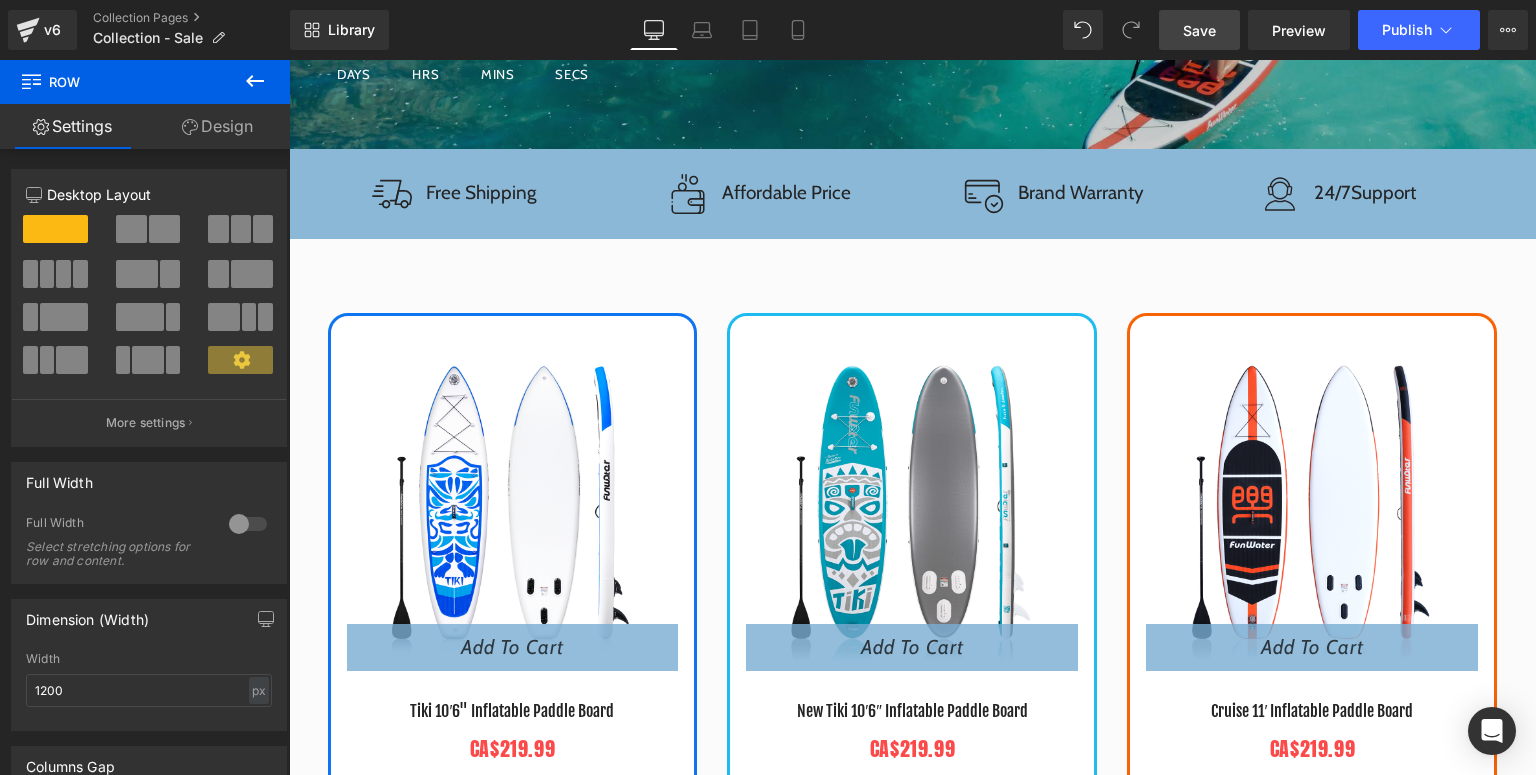 scroll, scrollTop: 320, scrollLeft: 0, axis: vertical 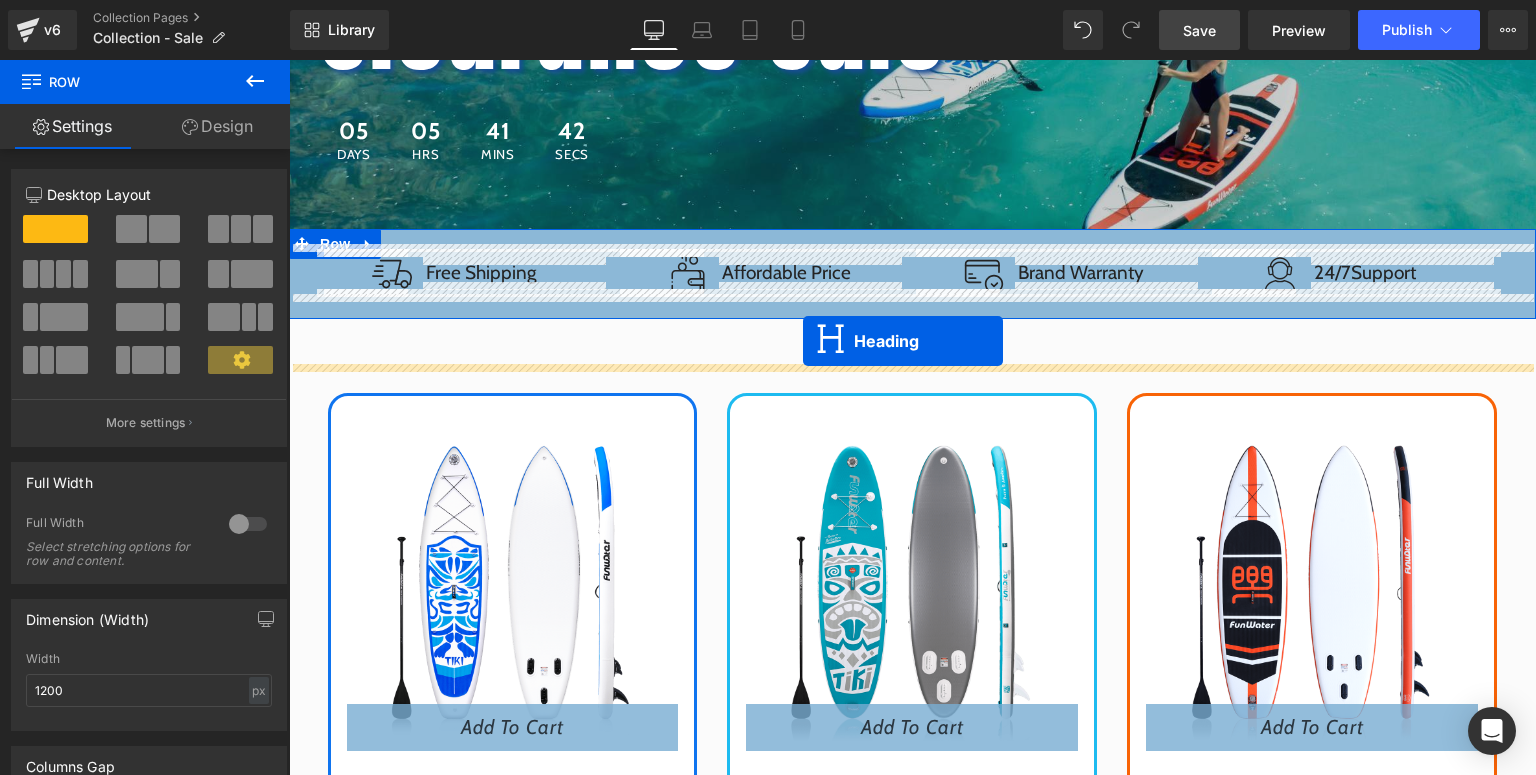 drag, startPoint x: 898, startPoint y: 470, endPoint x: 803, endPoint y: 341, distance: 160.20612 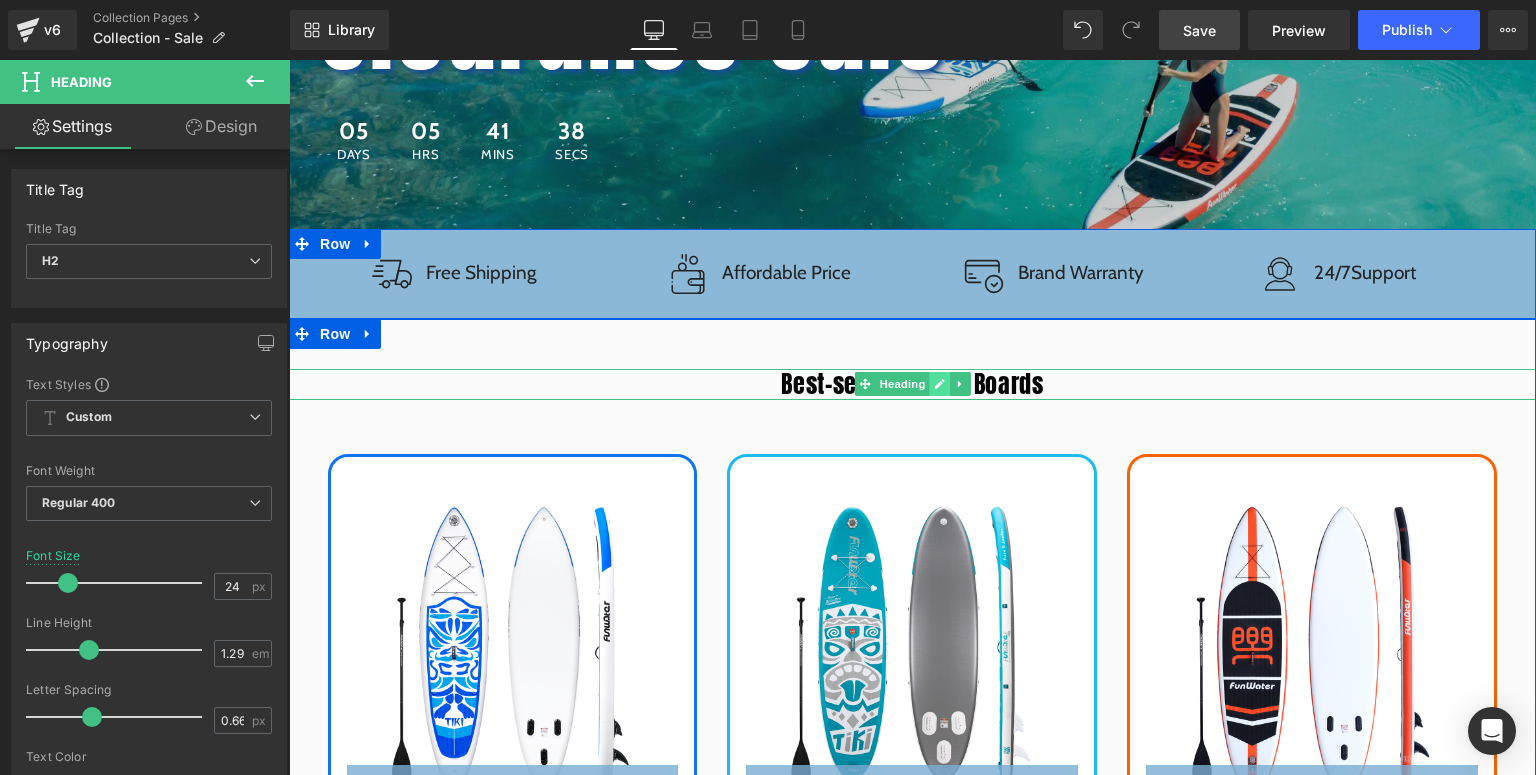 click at bounding box center (939, 384) 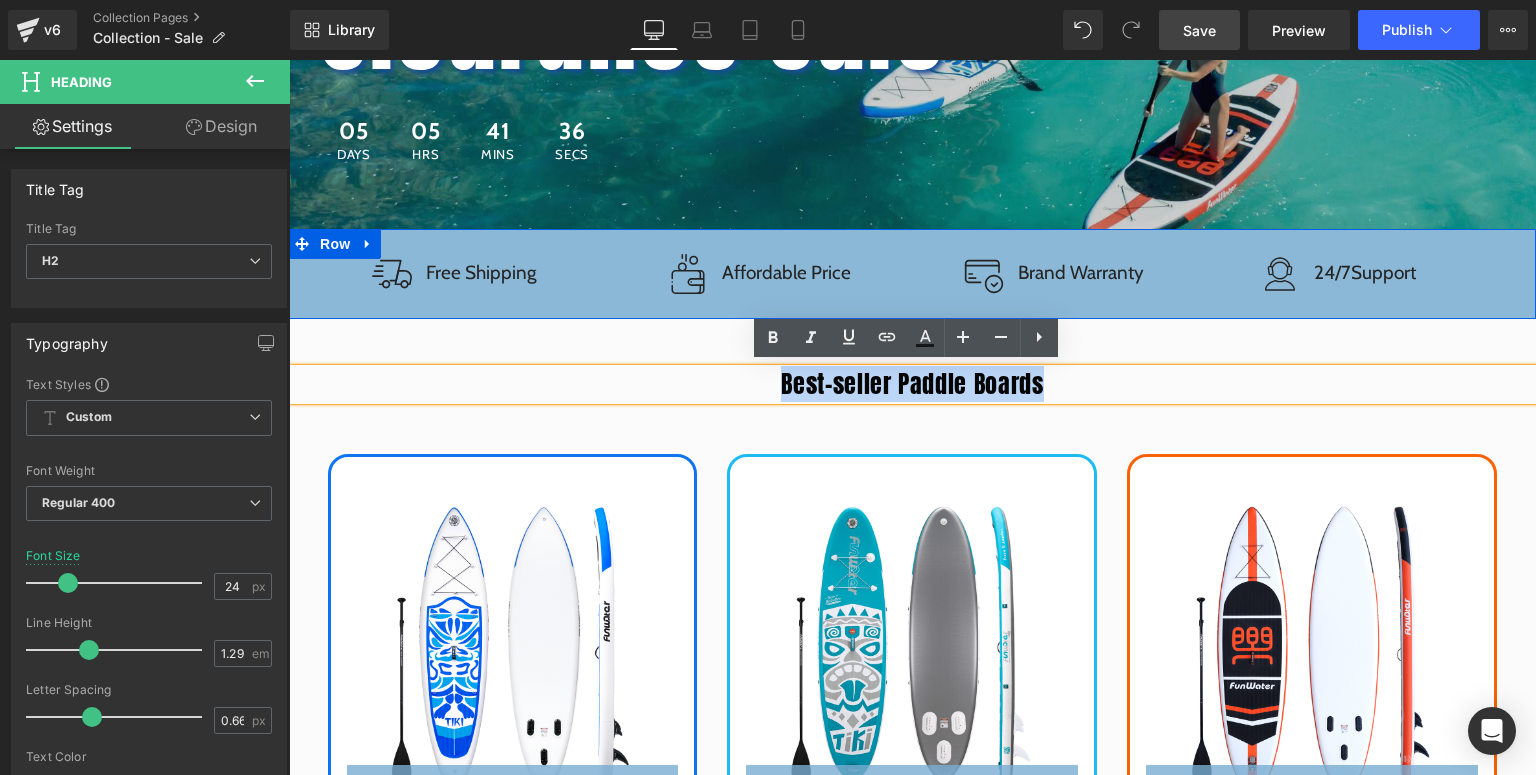 drag, startPoint x: 1051, startPoint y: 379, endPoint x: 772, endPoint y: 376, distance: 279.01614 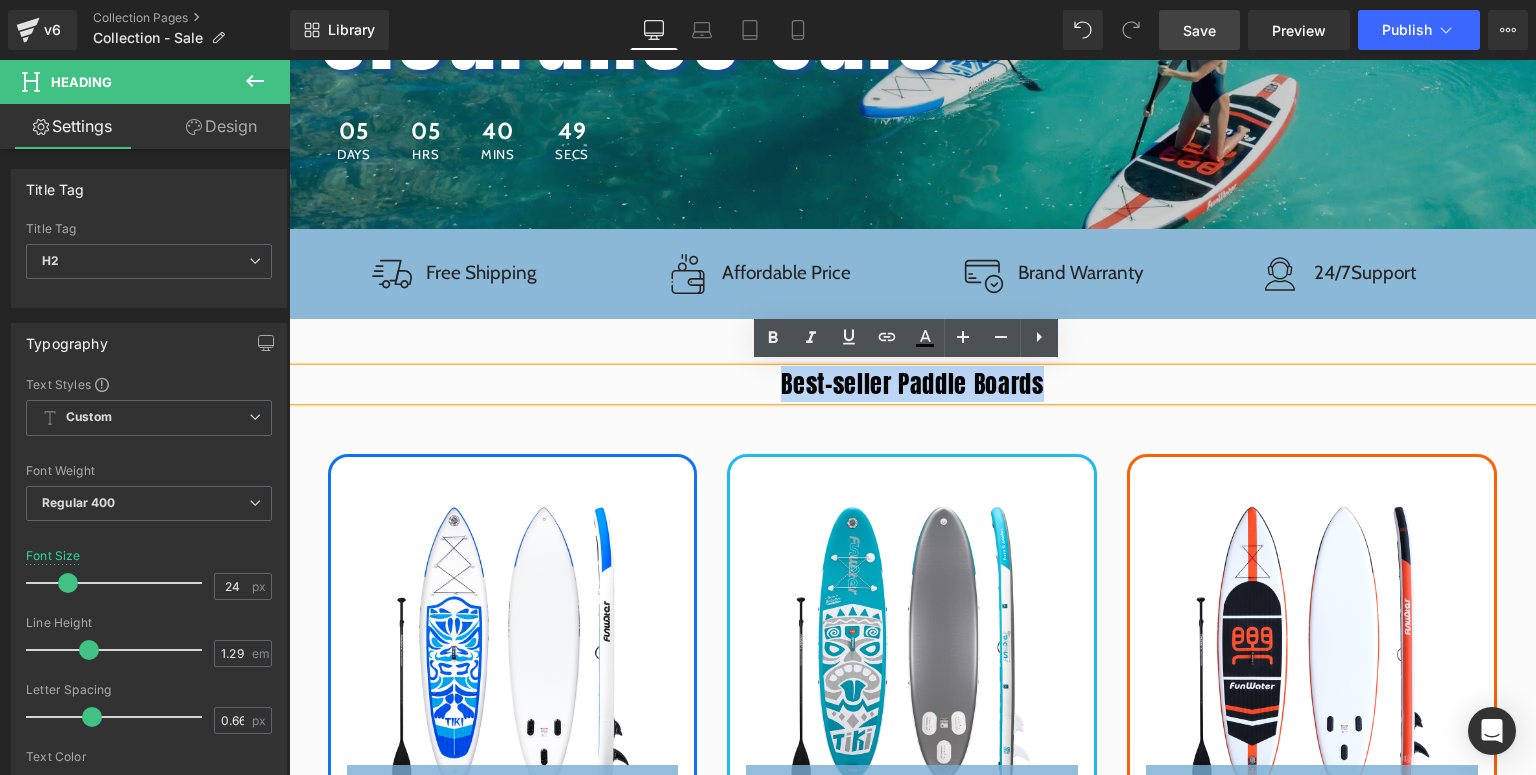 paste 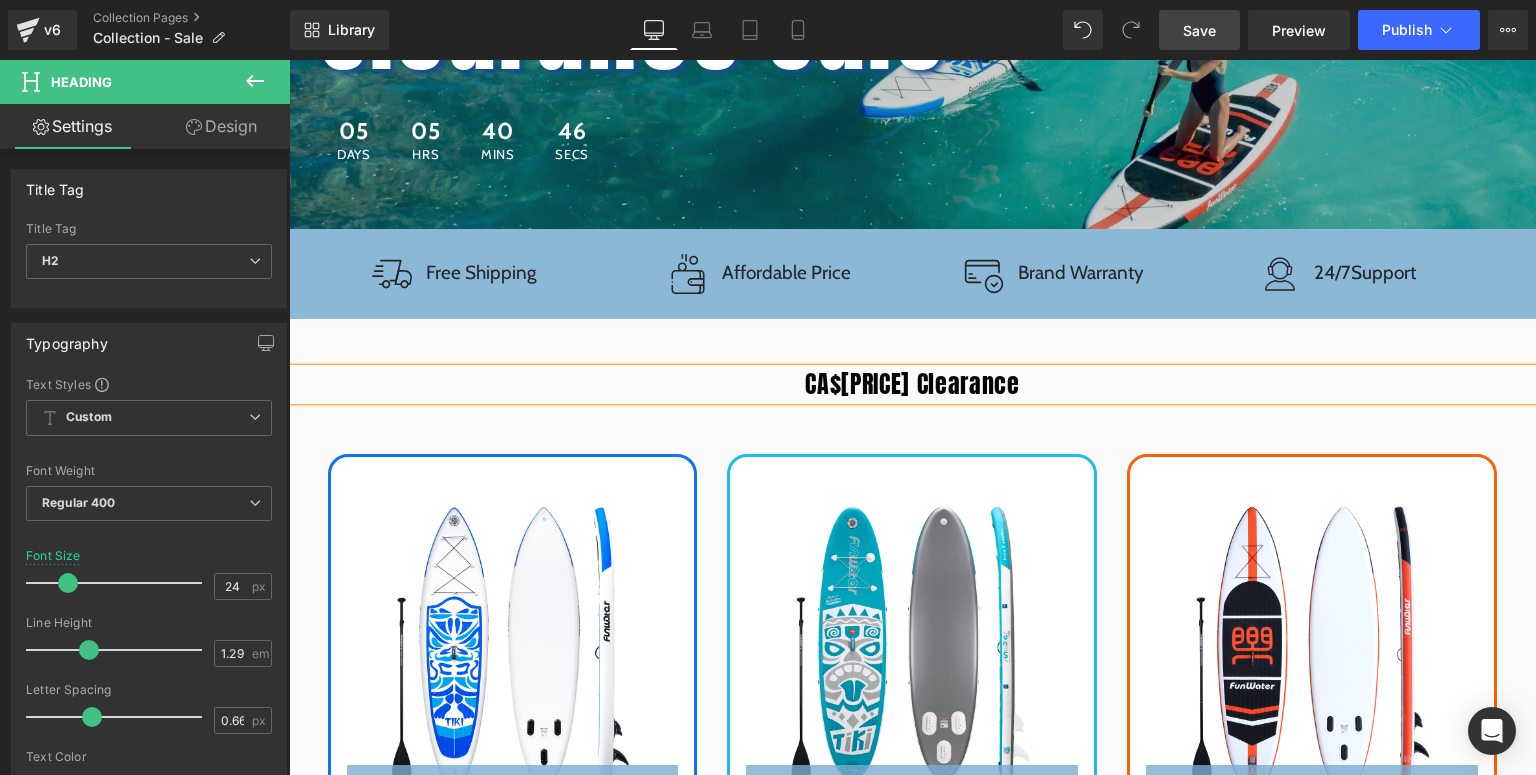 click on "CA$219.99 Clearance Heading
-
29999
%
(P) Image
Add To Cart
(P) Cart Button
Tiki 10′6" Inflatable Paddle Board
(P) Title
CA$219.99
Text Block
Product
-
29999
%" at bounding box center [912, 670] 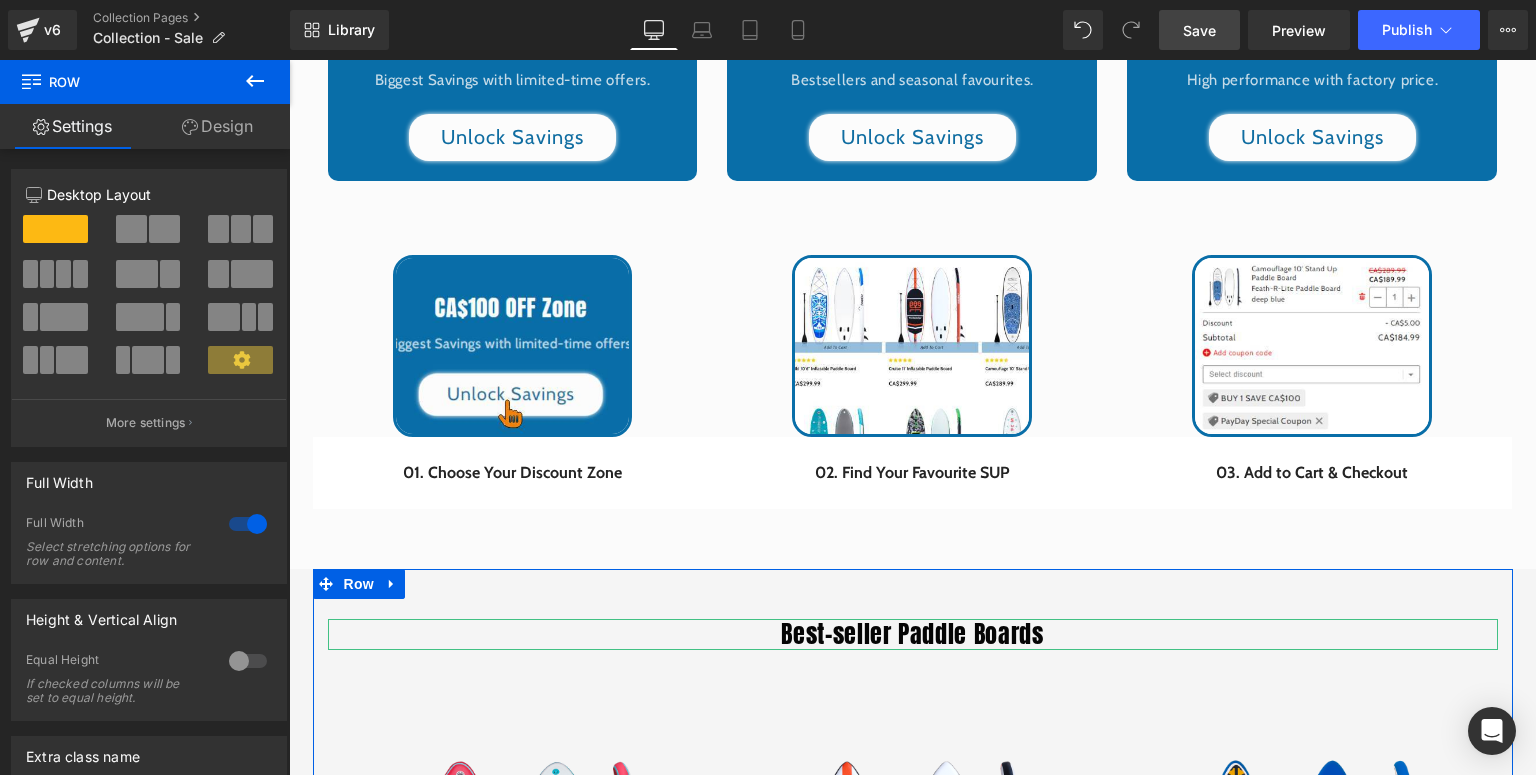 scroll, scrollTop: 1600, scrollLeft: 0, axis: vertical 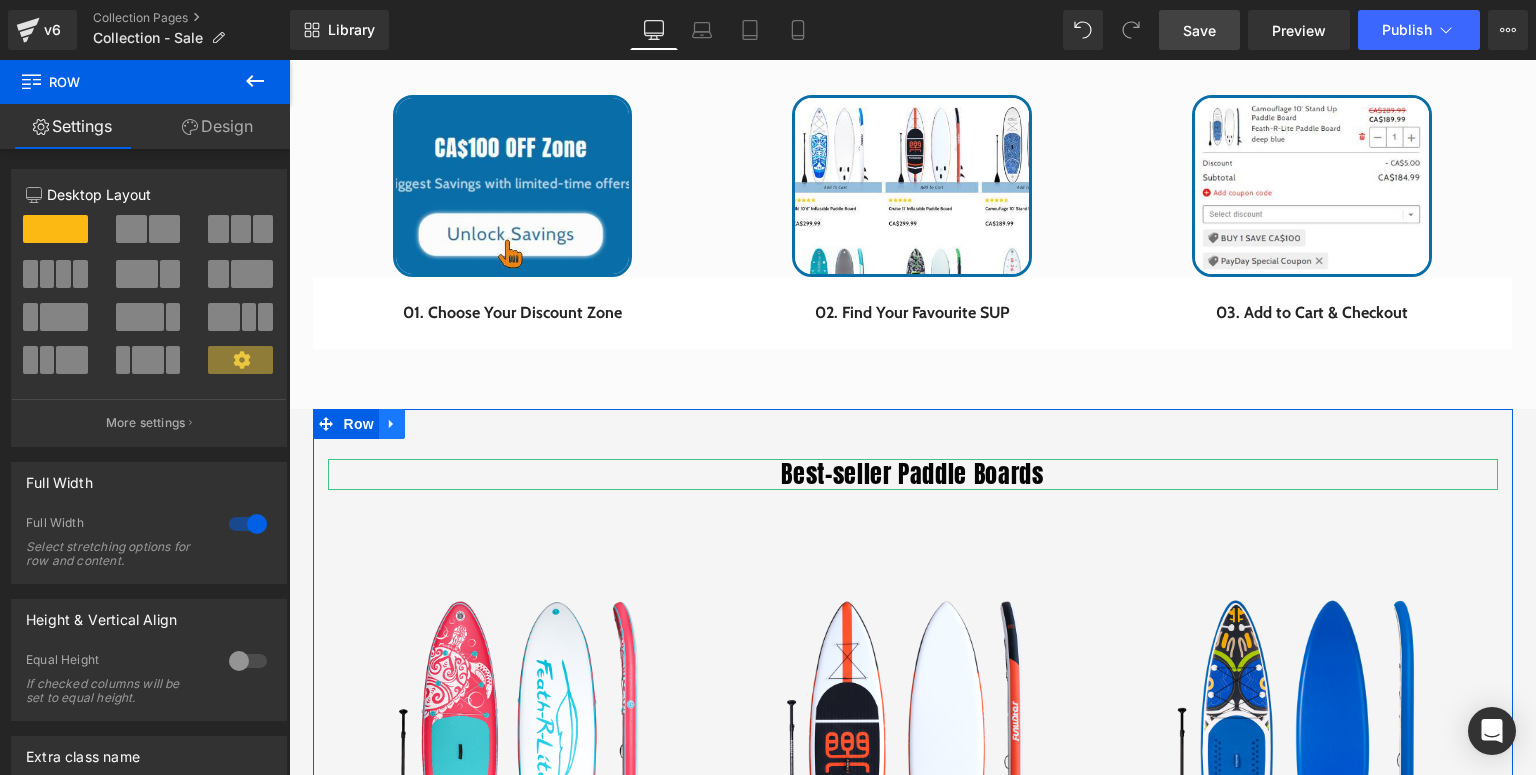 click 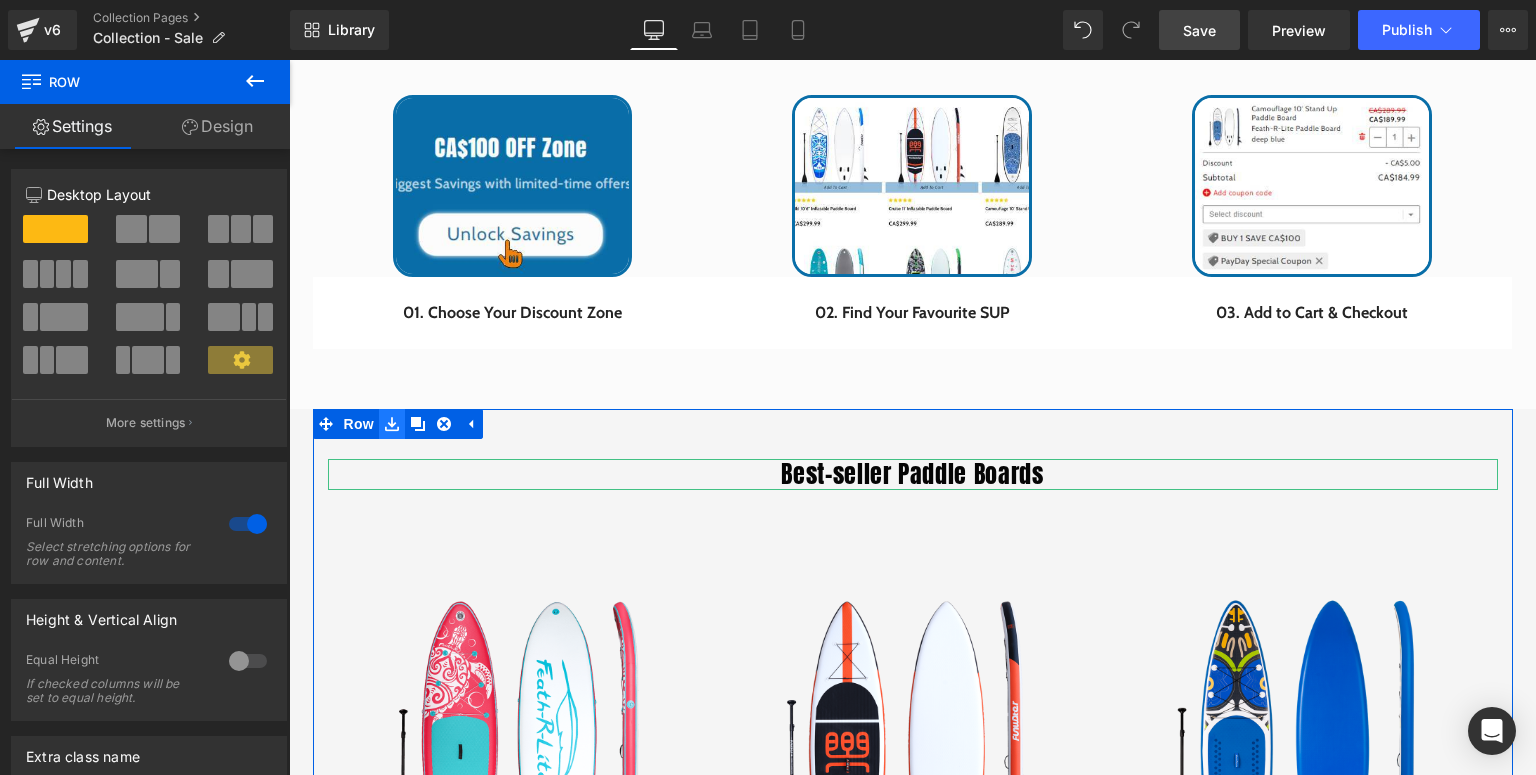 click 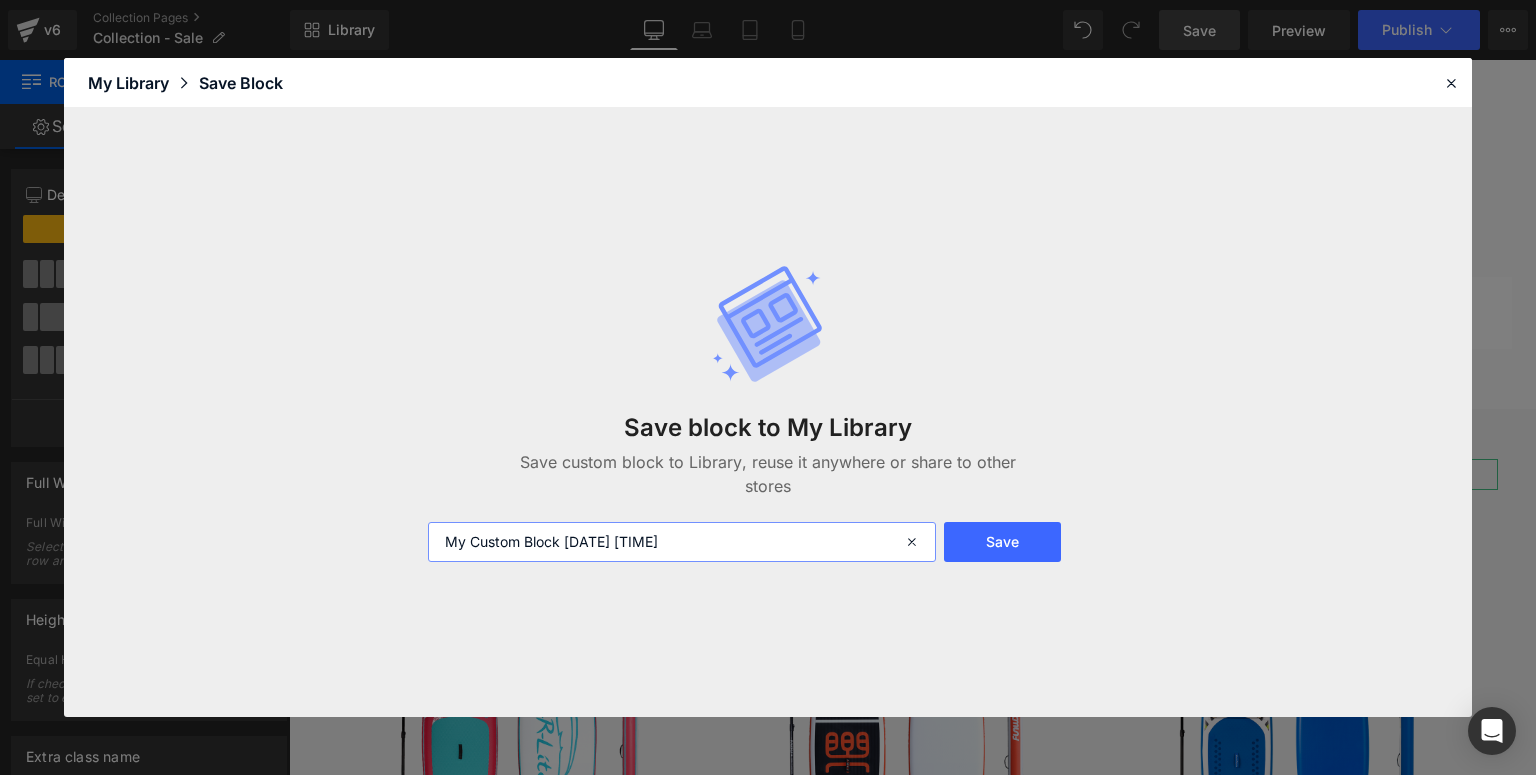drag, startPoint x: 761, startPoint y: 548, endPoint x: 360, endPoint y: 548, distance: 401 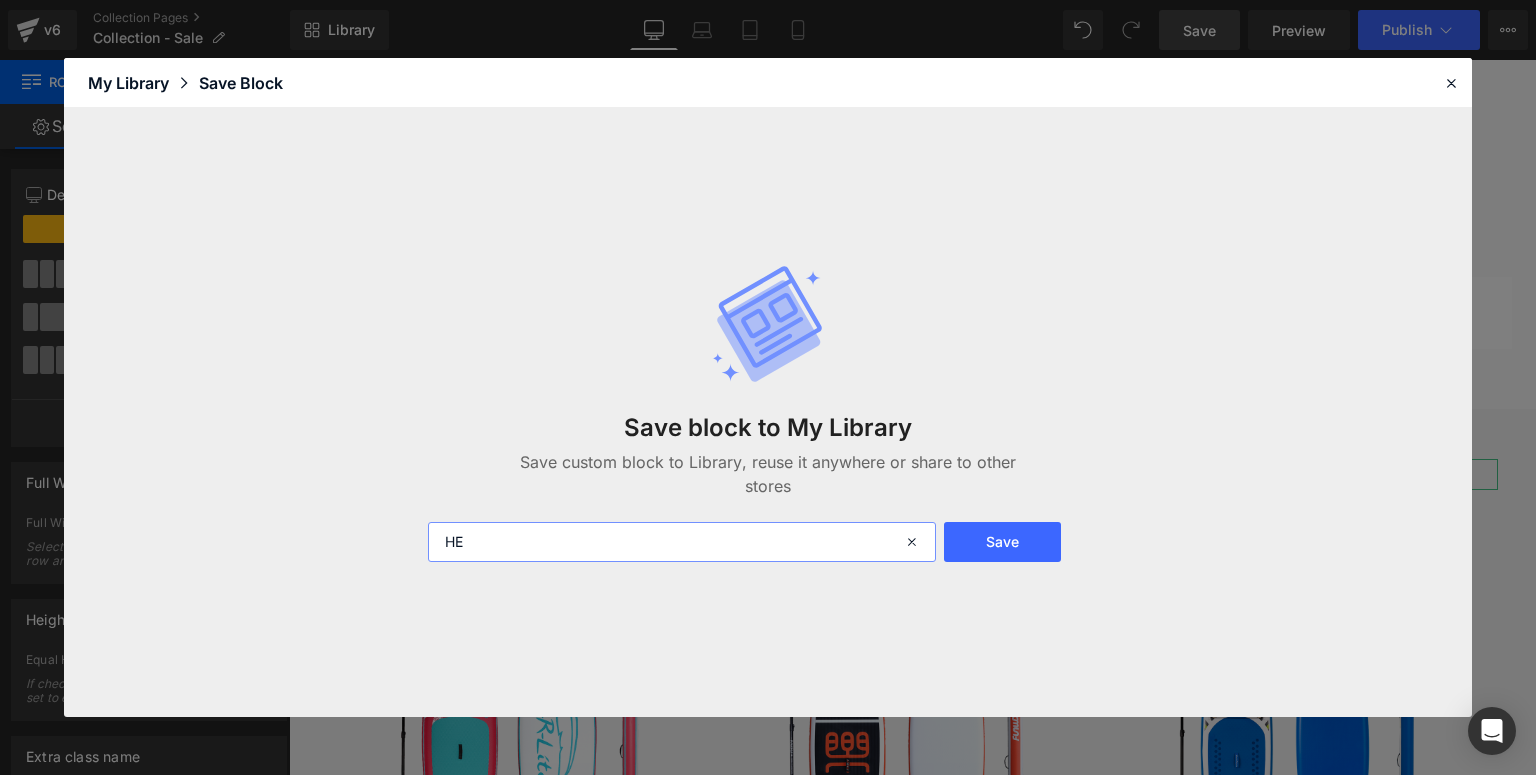 type on "H" 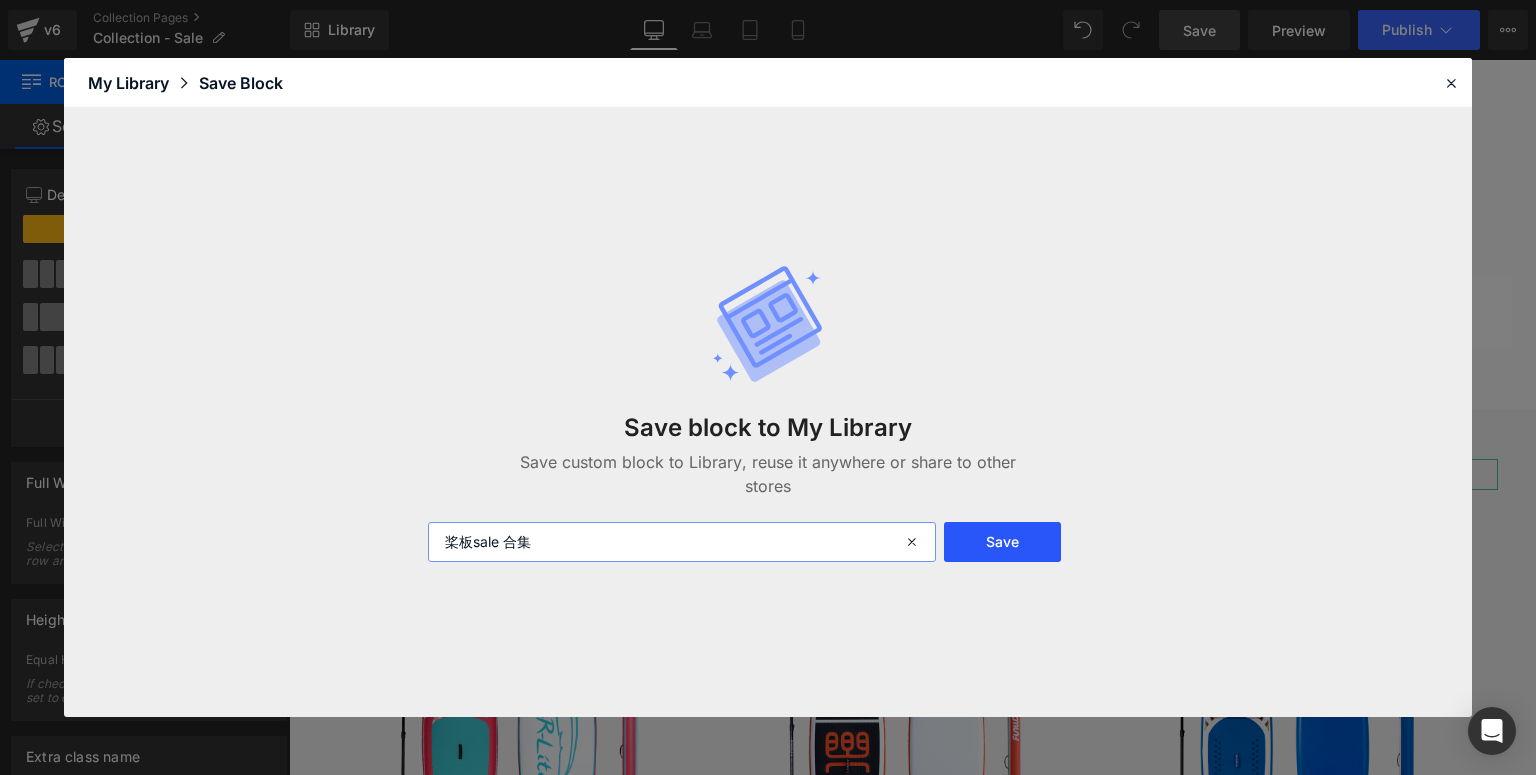 type on "桨板sale 合集" 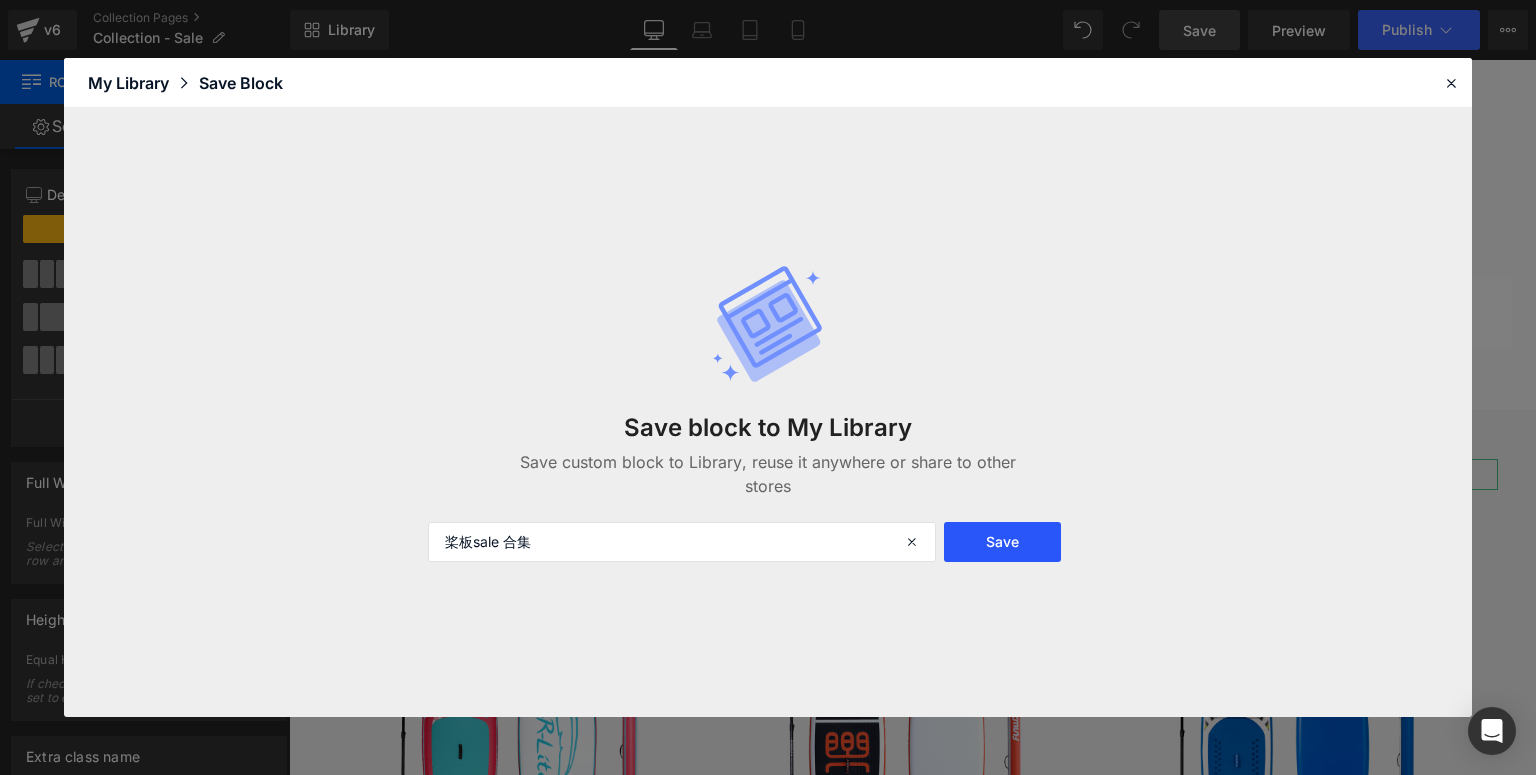 click on "Save" at bounding box center (1002, 542) 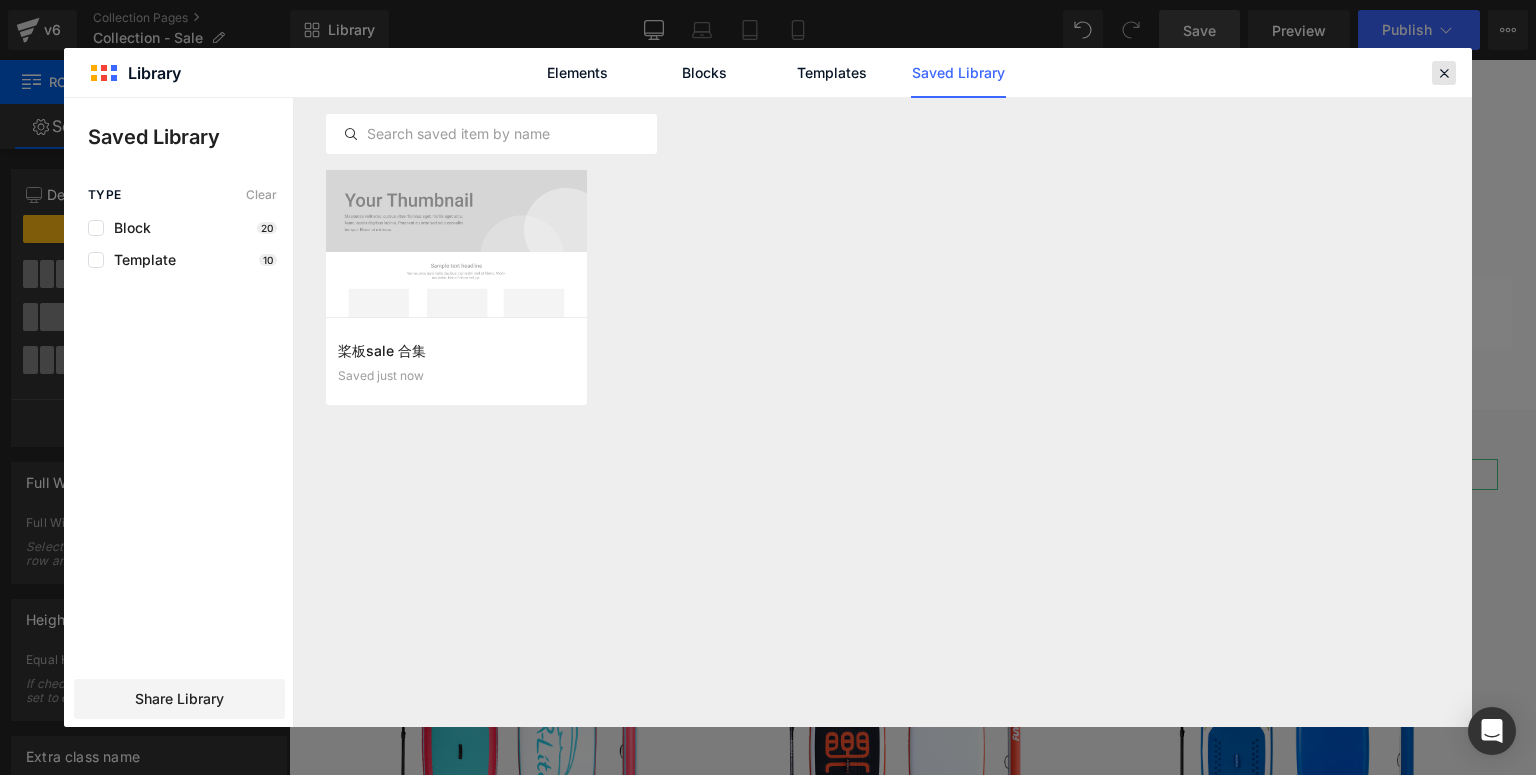 drag, startPoint x: 1151, startPoint y: 12, endPoint x: 1442, endPoint y: 72, distance: 297.1212 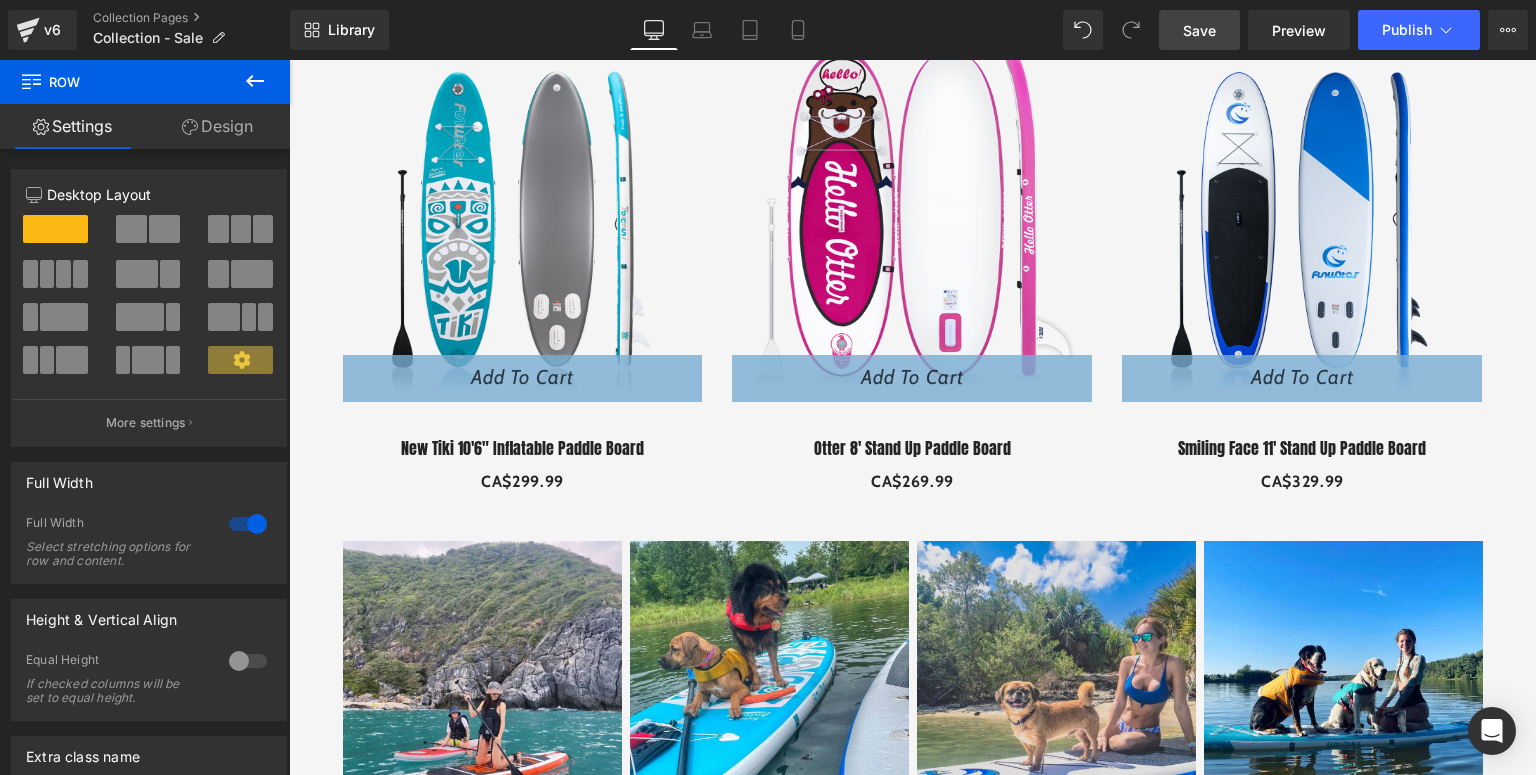scroll, scrollTop: 2880, scrollLeft: 0, axis: vertical 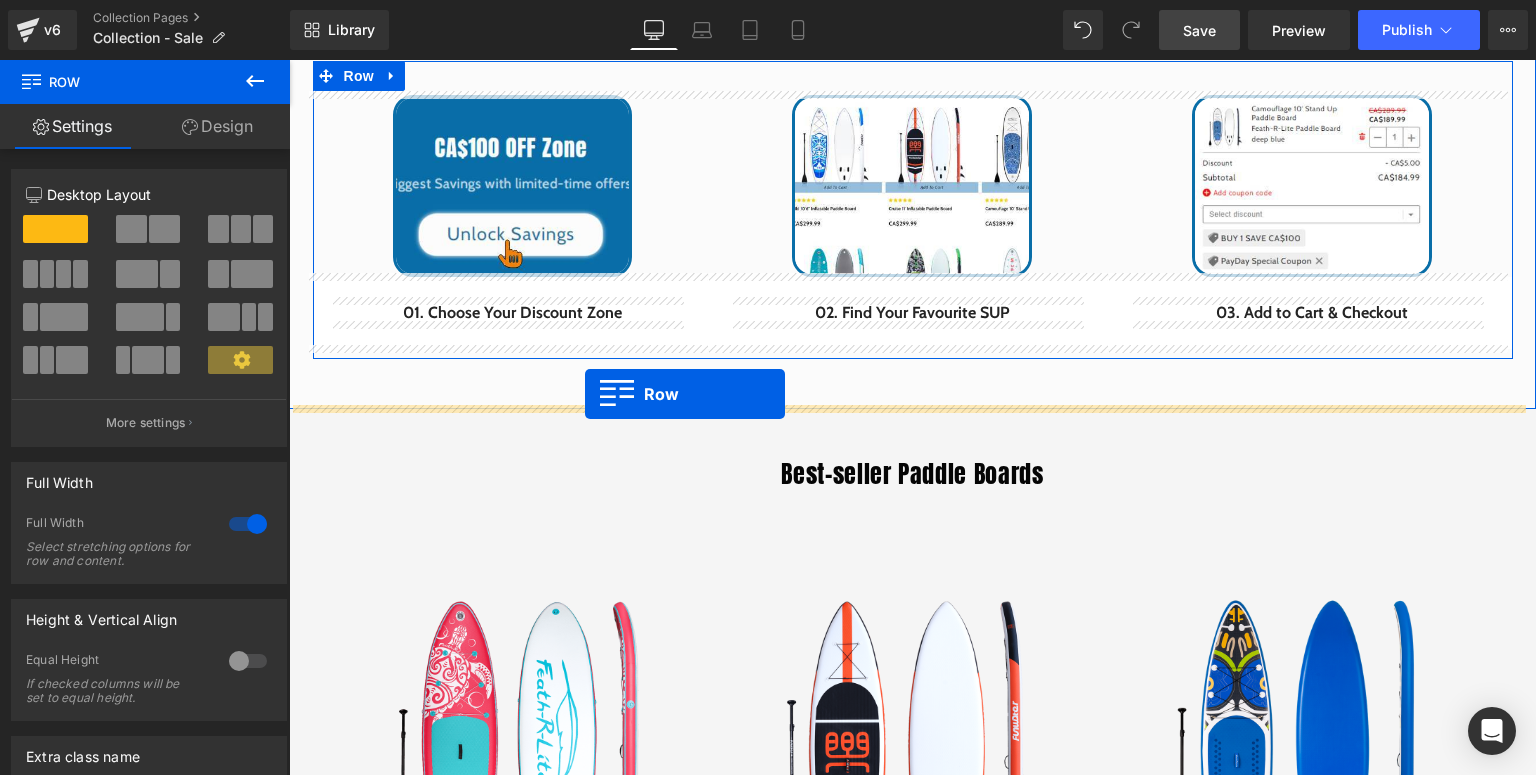drag, startPoint x: 356, startPoint y: 308, endPoint x: 585, endPoint y: 394, distance: 244.61603 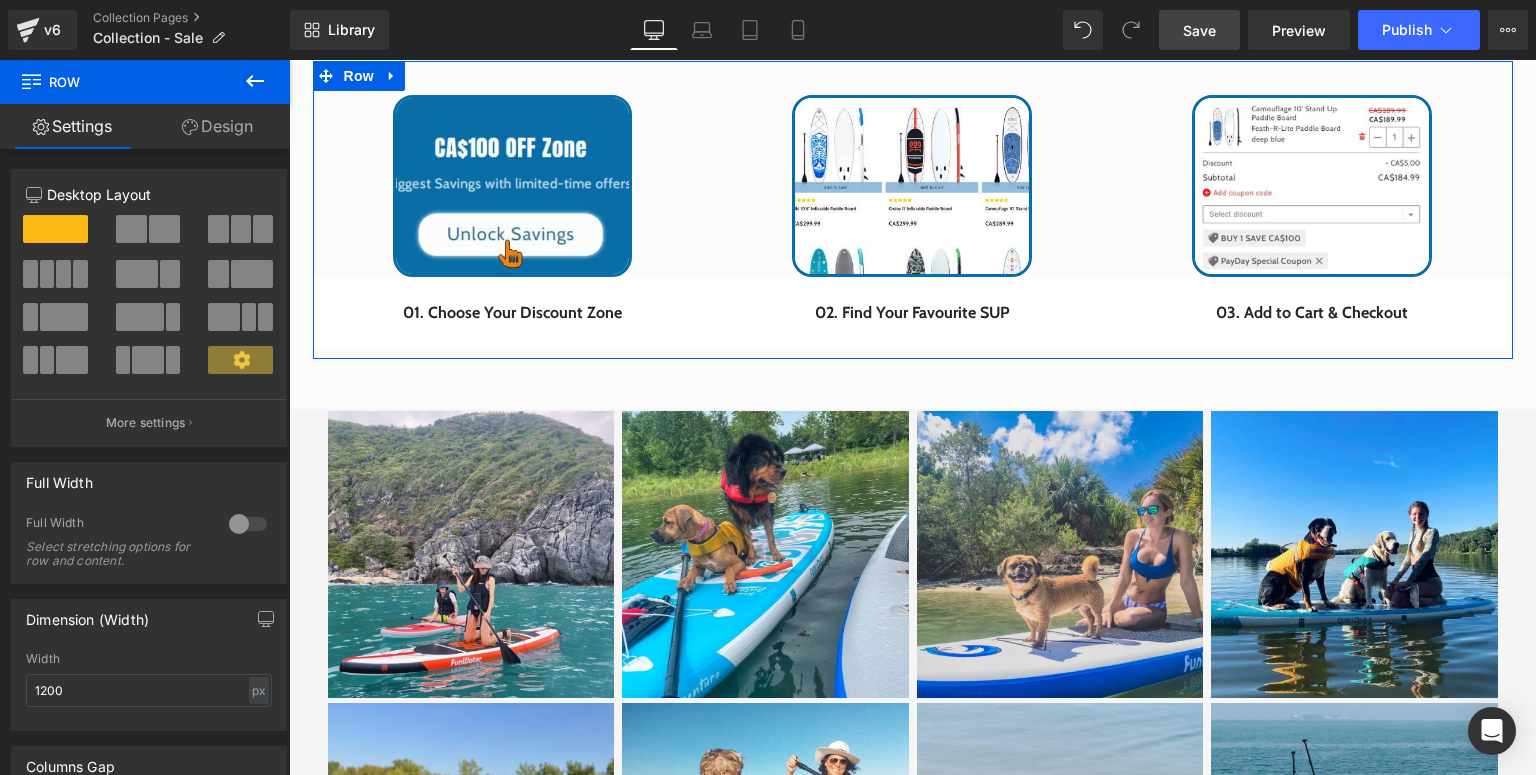 scroll, scrollTop: 1760, scrollLeft: 0, axis: vertical 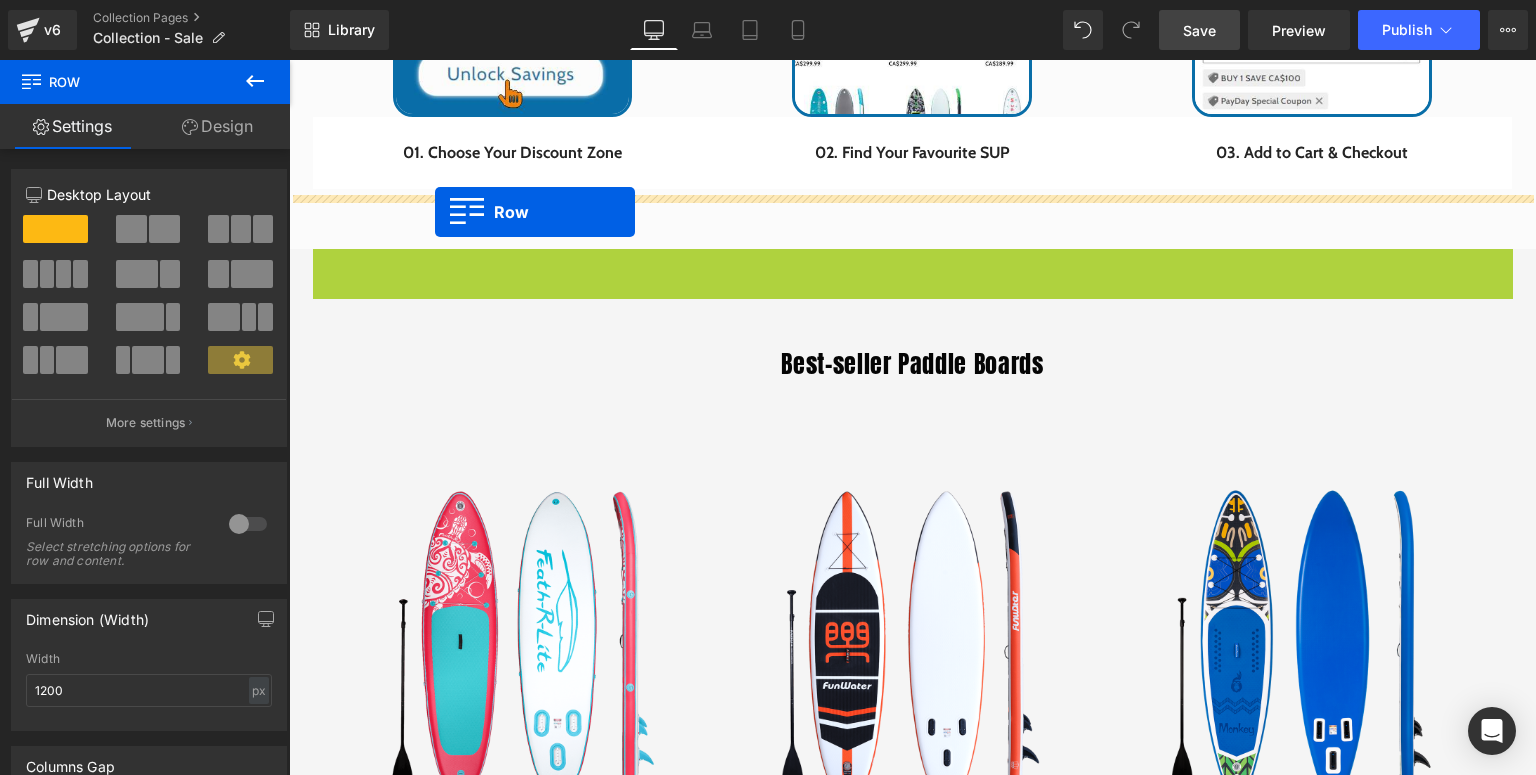 drag, startPoint x: 360, startPoint y: 259, endPoint x: 435, endPoint y: 212, distance: 88.50989 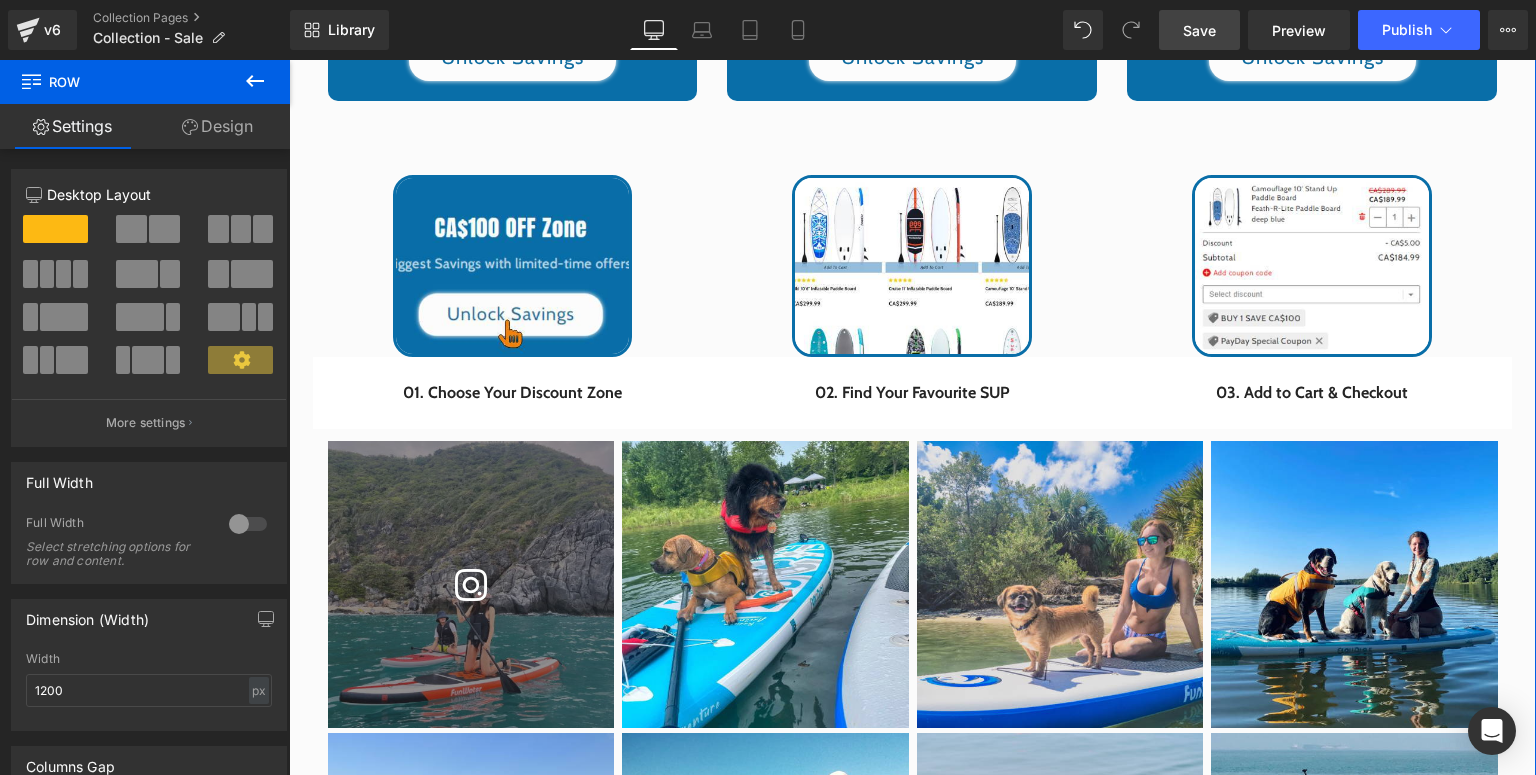 scroll, scrollTop: 1440, scrollLeft: 0, axis: vertical 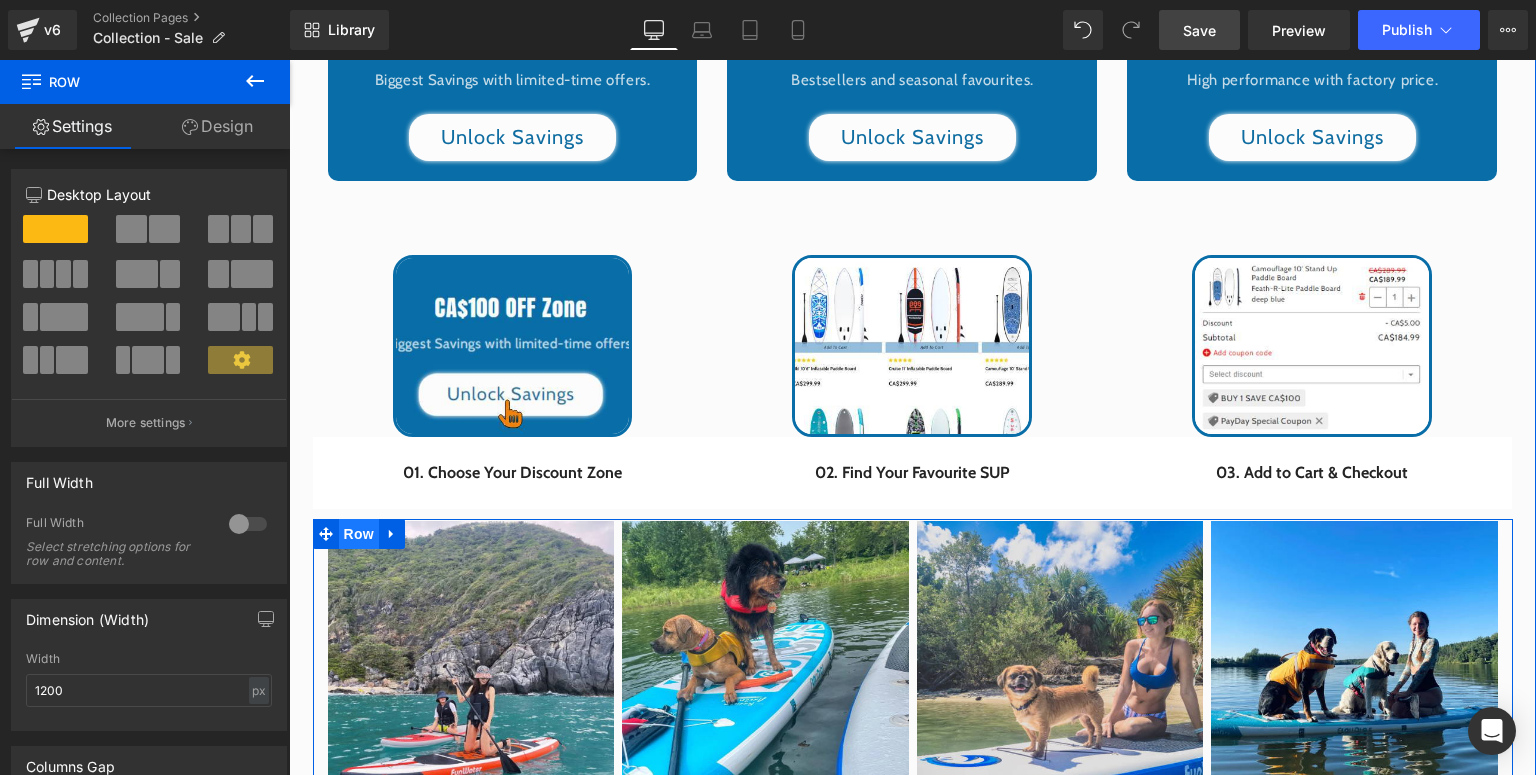 click on "Row" at bounding box center (359, 534) 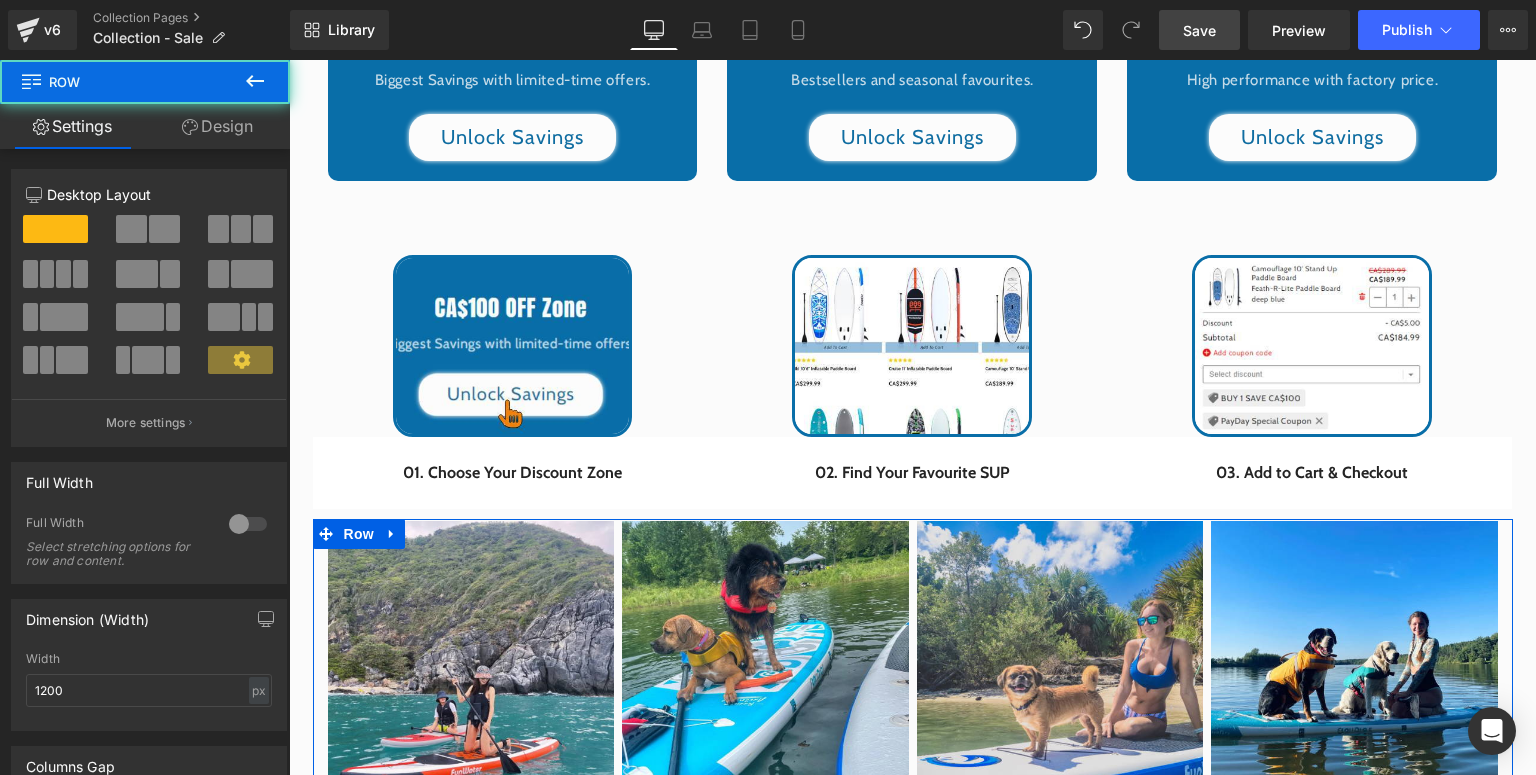 click on "Design" at bounding box center [217, 126] 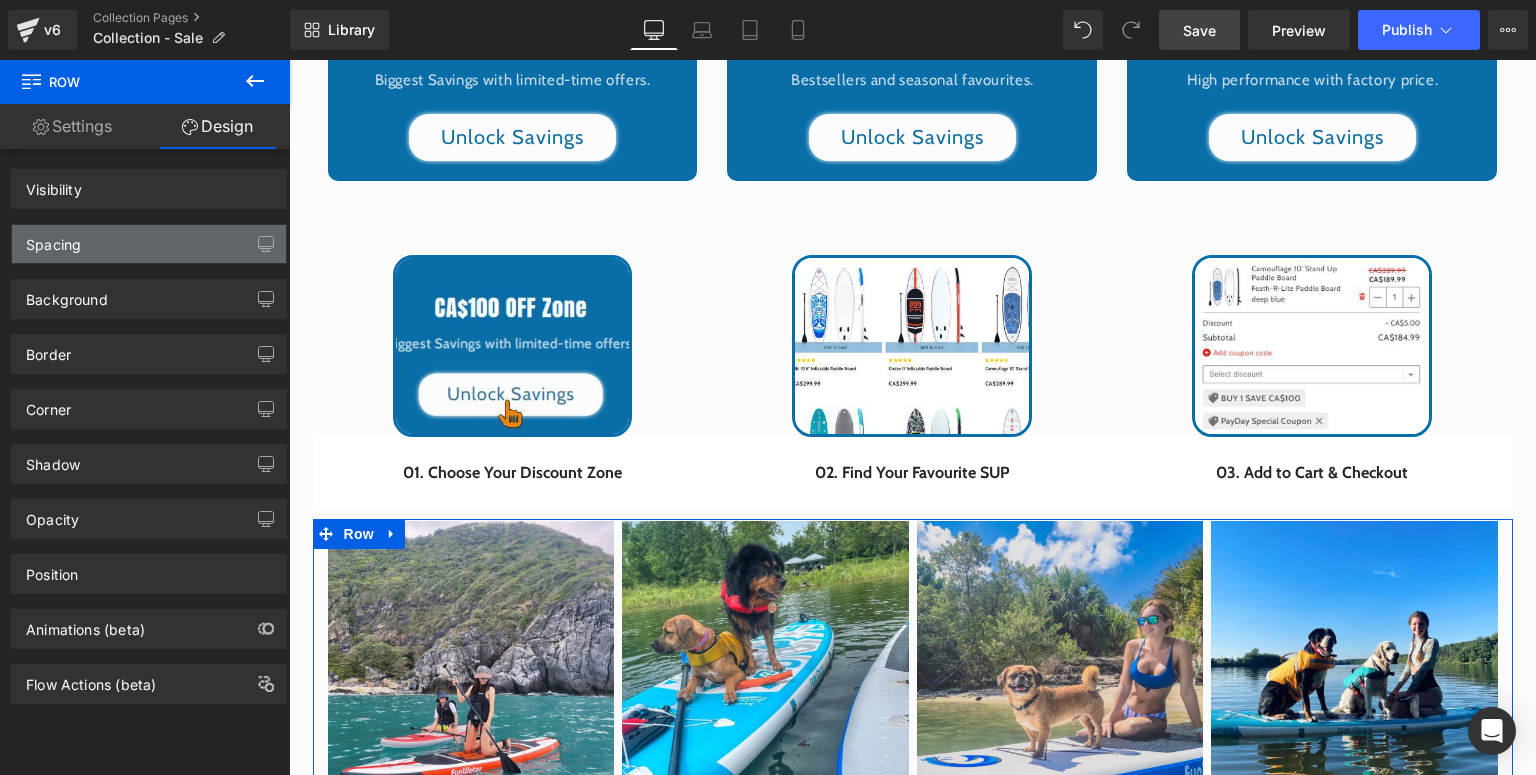 click on "Spacing" at bounding box center [149, 244] 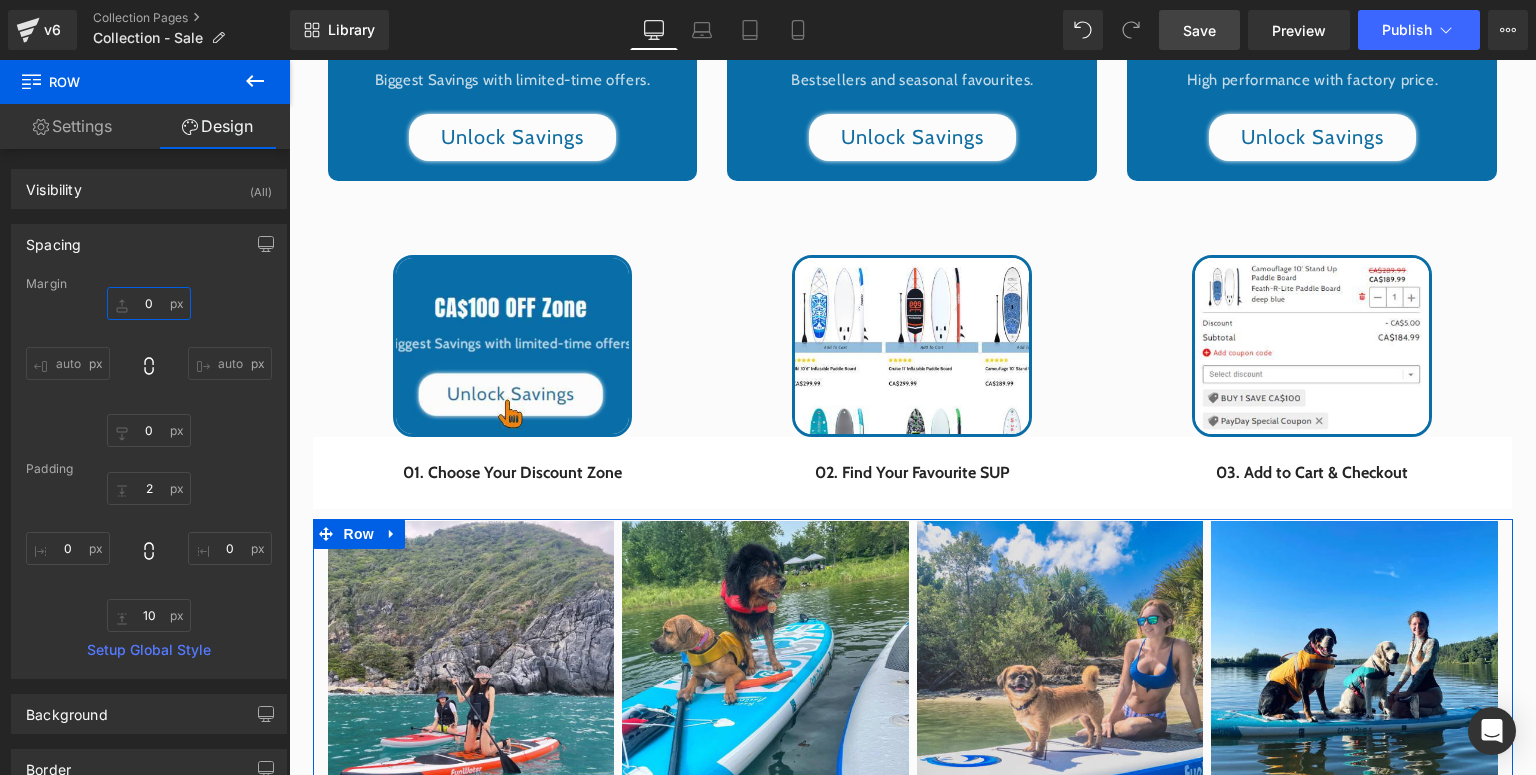 click at bounding box center [149, 303] 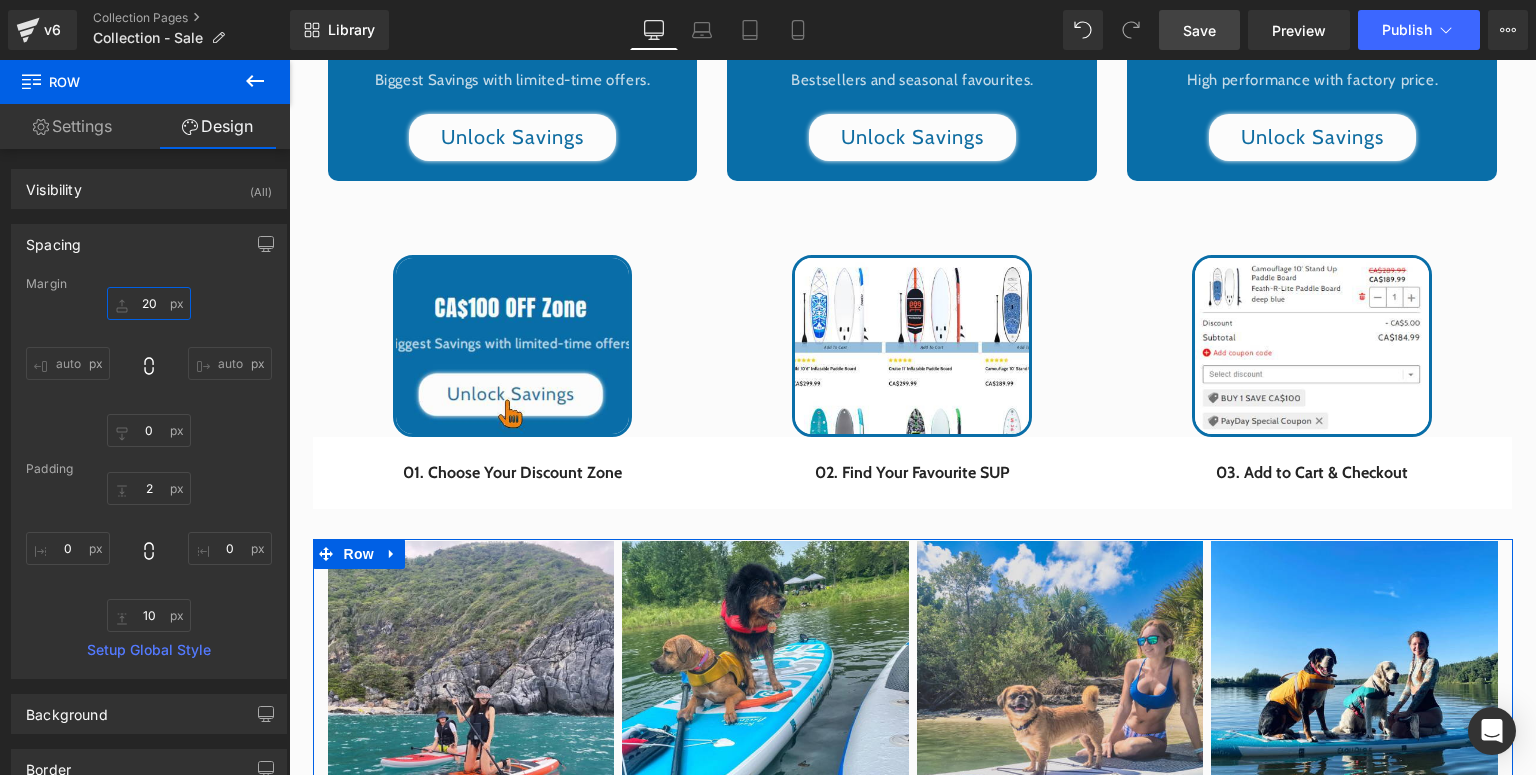 type on "20" 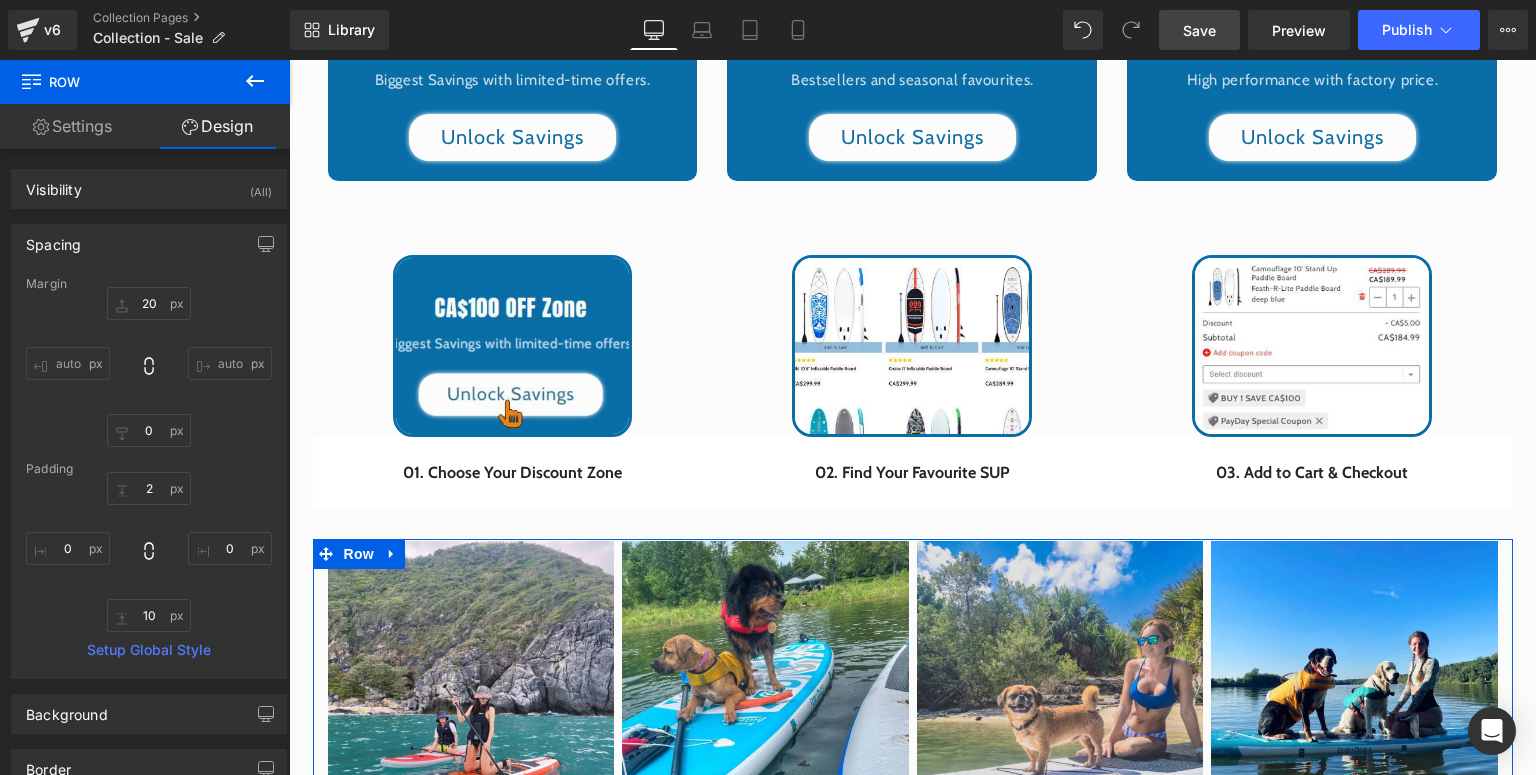 click on "Margin
20
auto
auto
Padding
Setup Global Style" at bounding box center (149, 477) 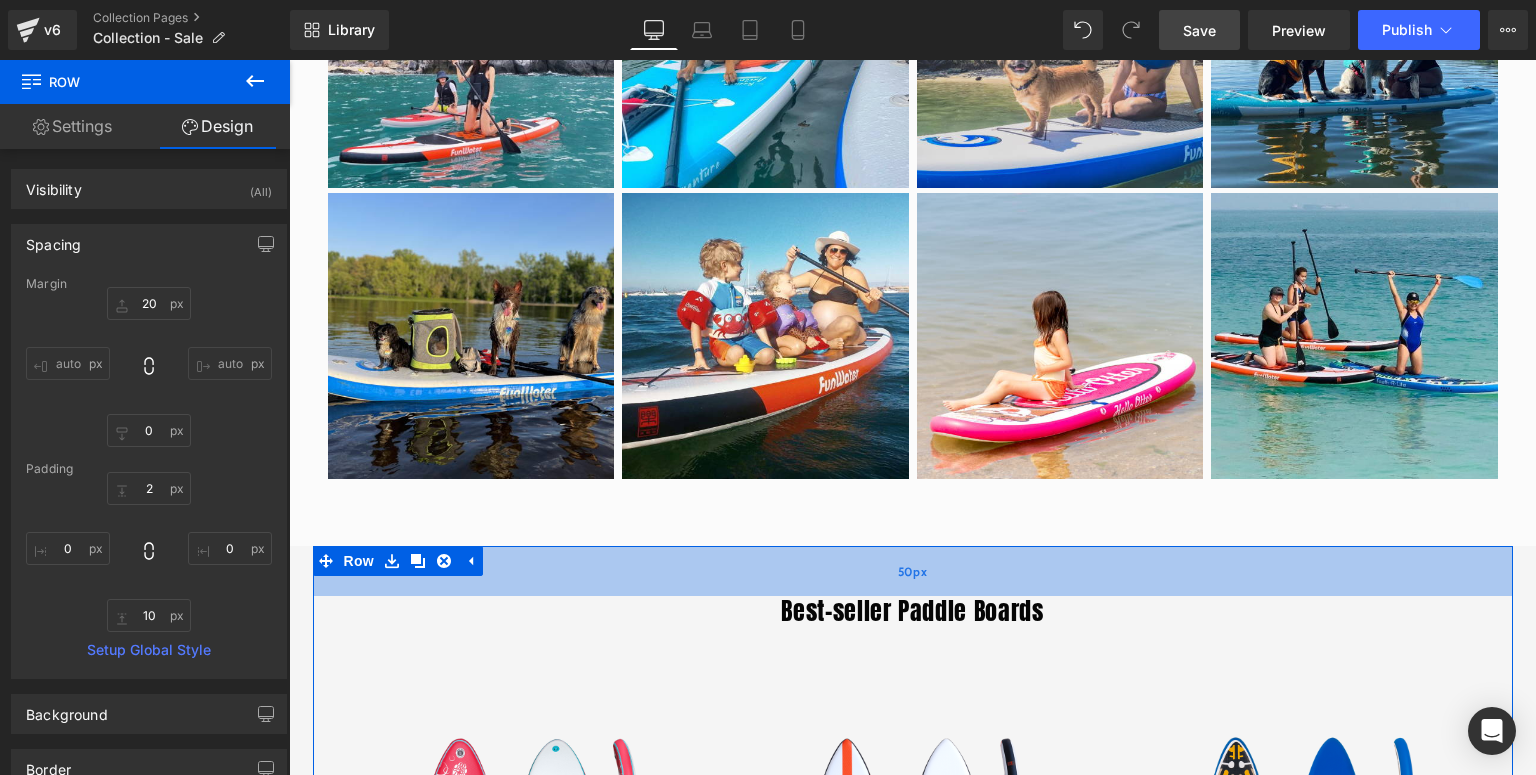 scroll, scrollTop: 2240, scrollLeft: 0, axis: vertical 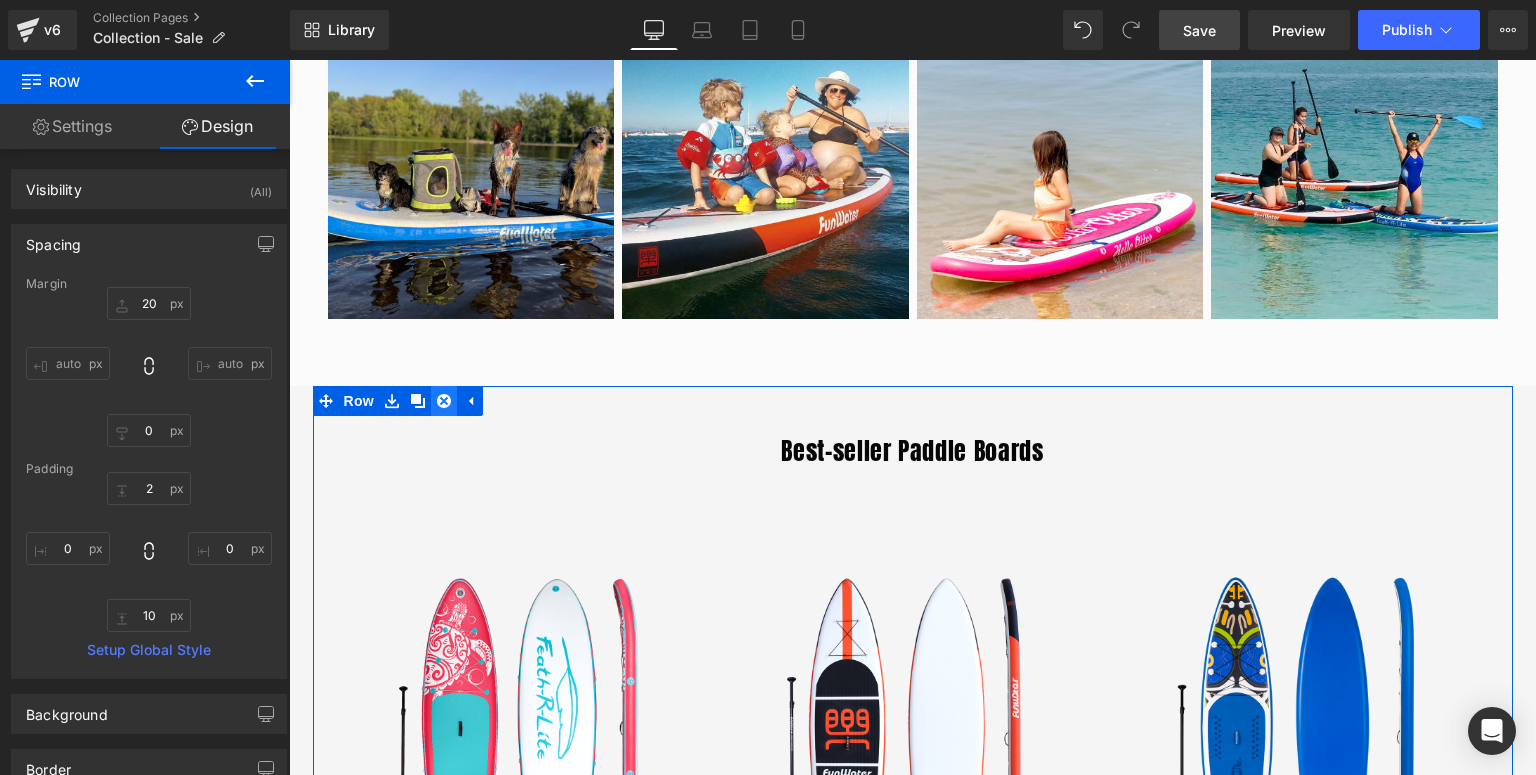 click at bounding box center (444, 401) 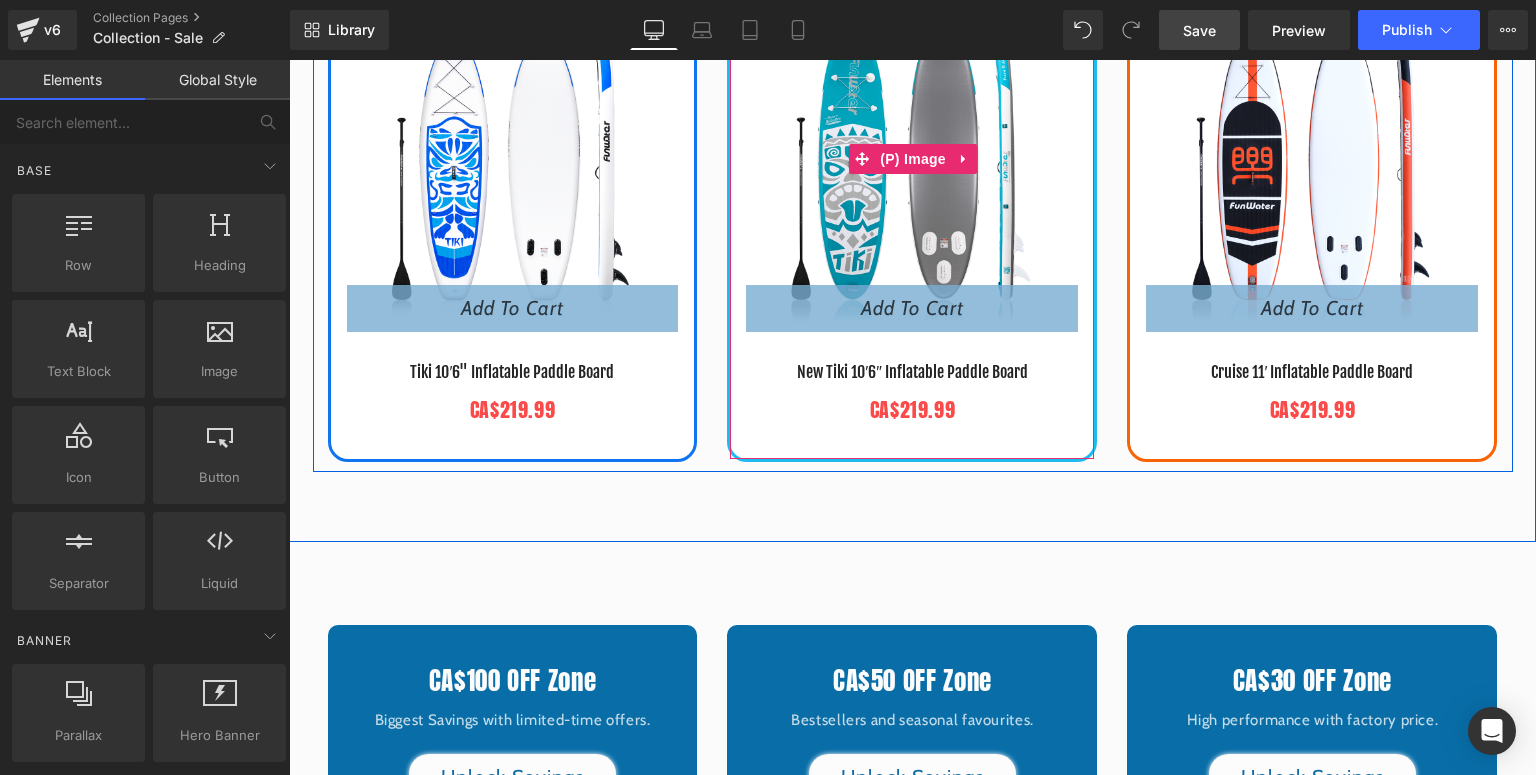 scroll, scrollTop: 480, scrollLeft: 0, axis: vertical 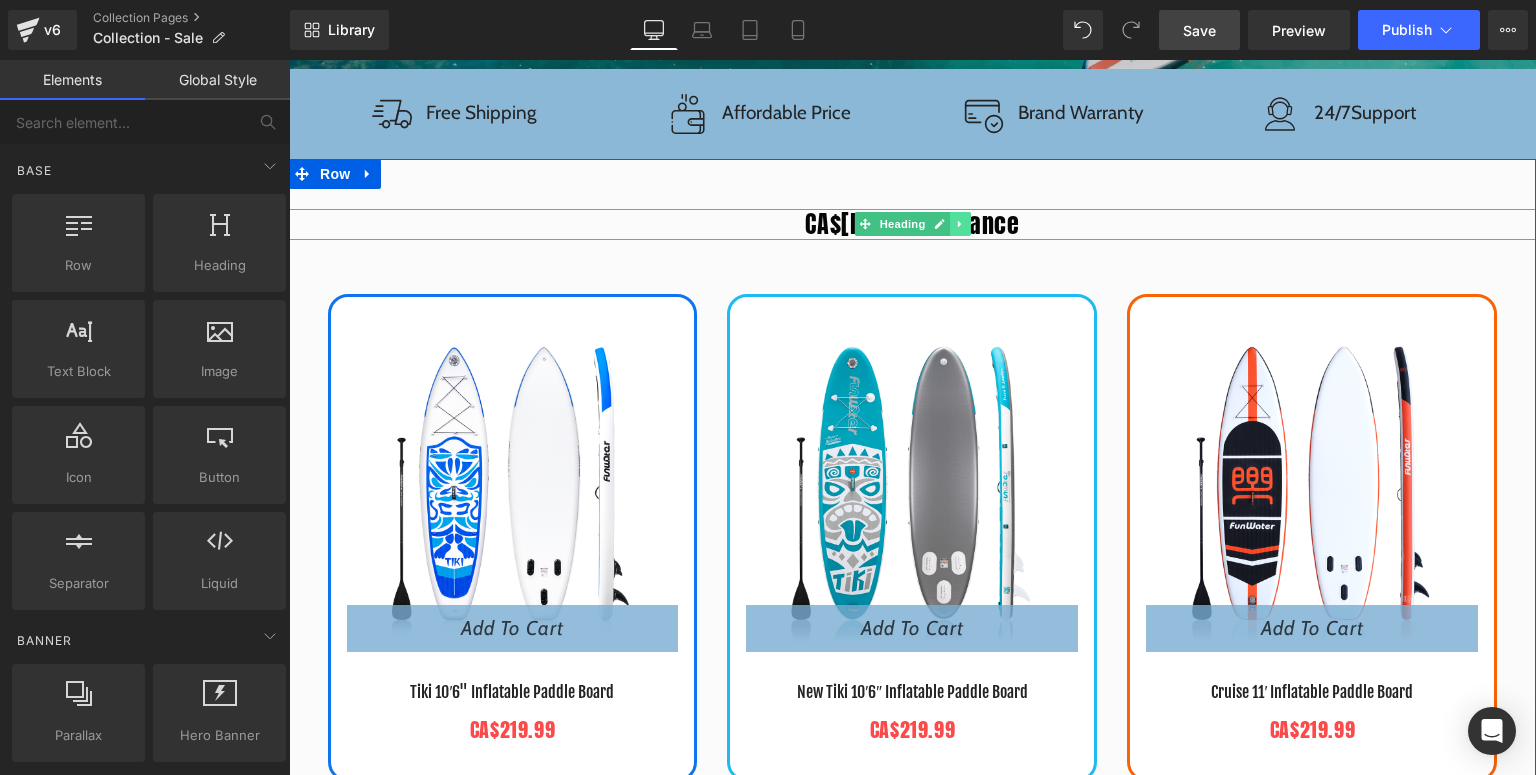 click 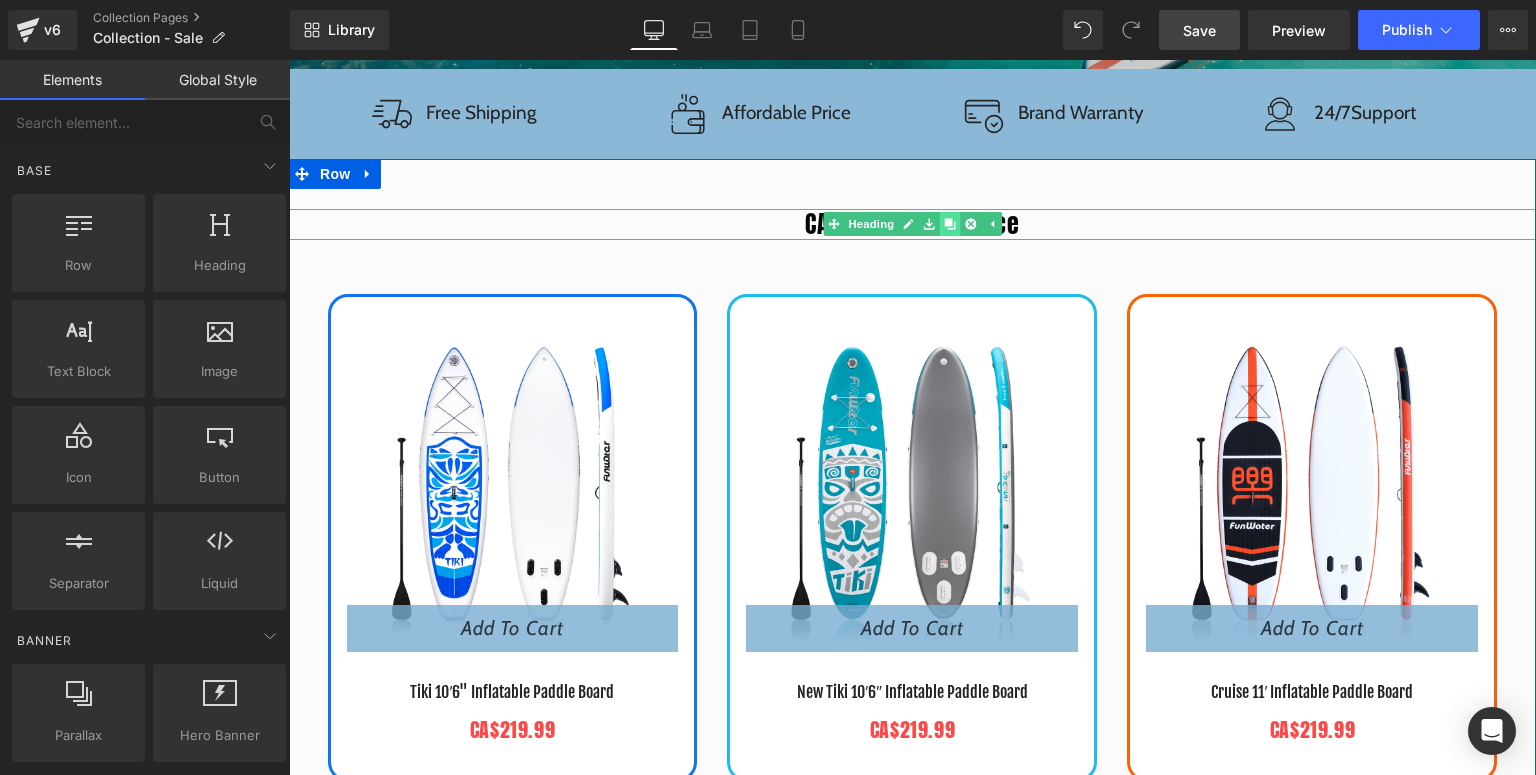 click 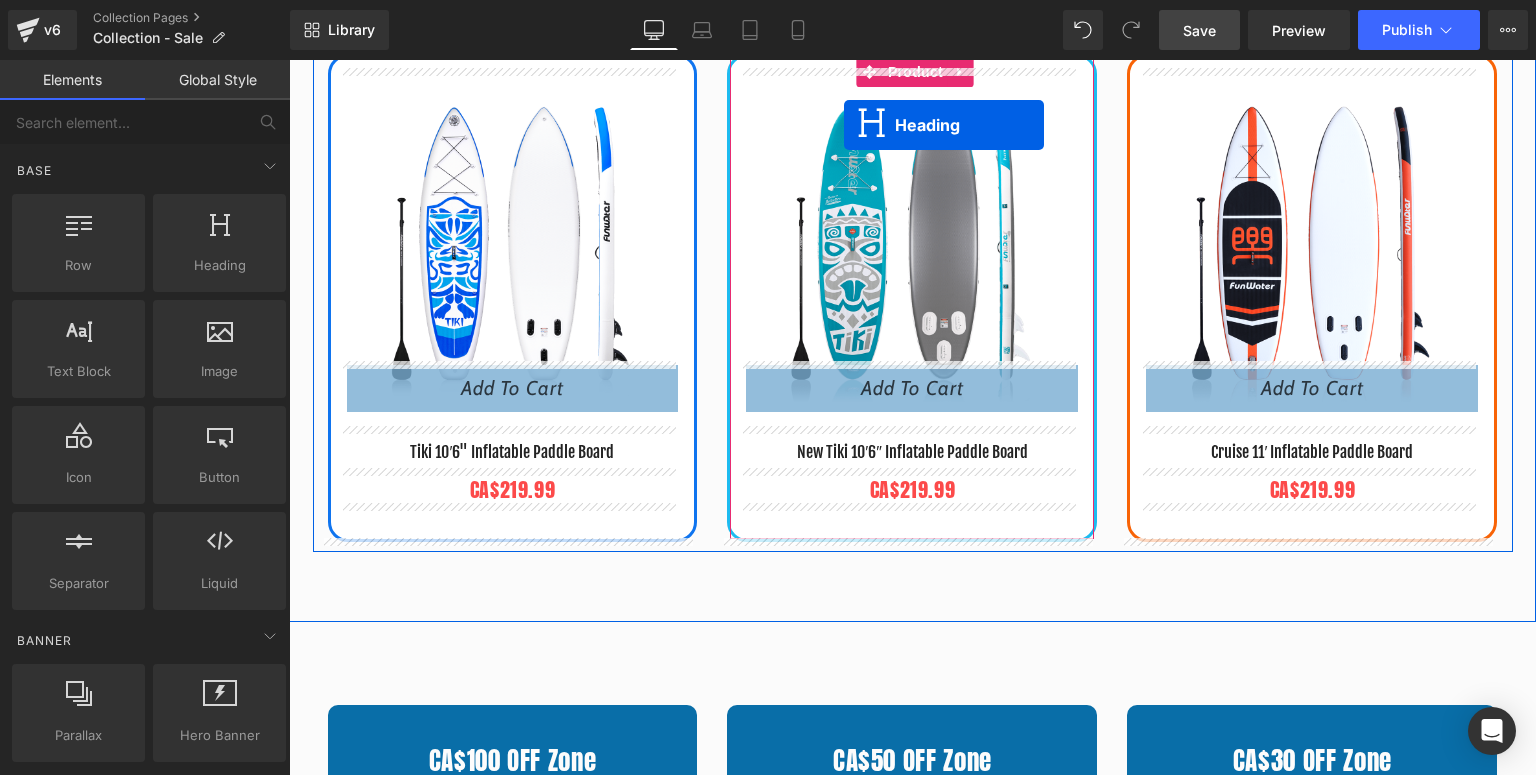 scroll, scrollTop: 960, scrollLeft: 0, axis: vertical 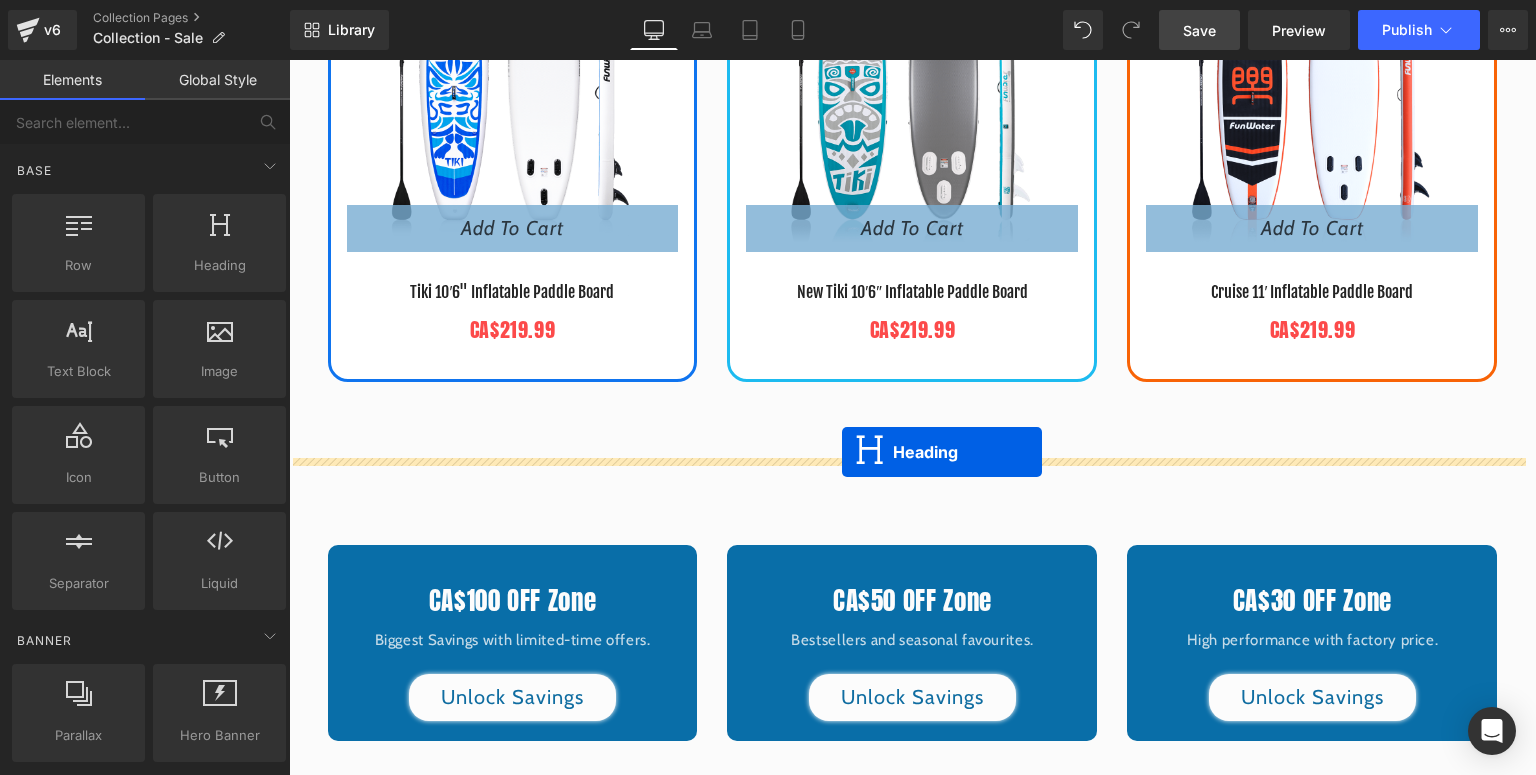 drag, startPoint x: 908, startPoint y: 276, endPoint x: 842, endPoint y: 452, distance: 187.96808 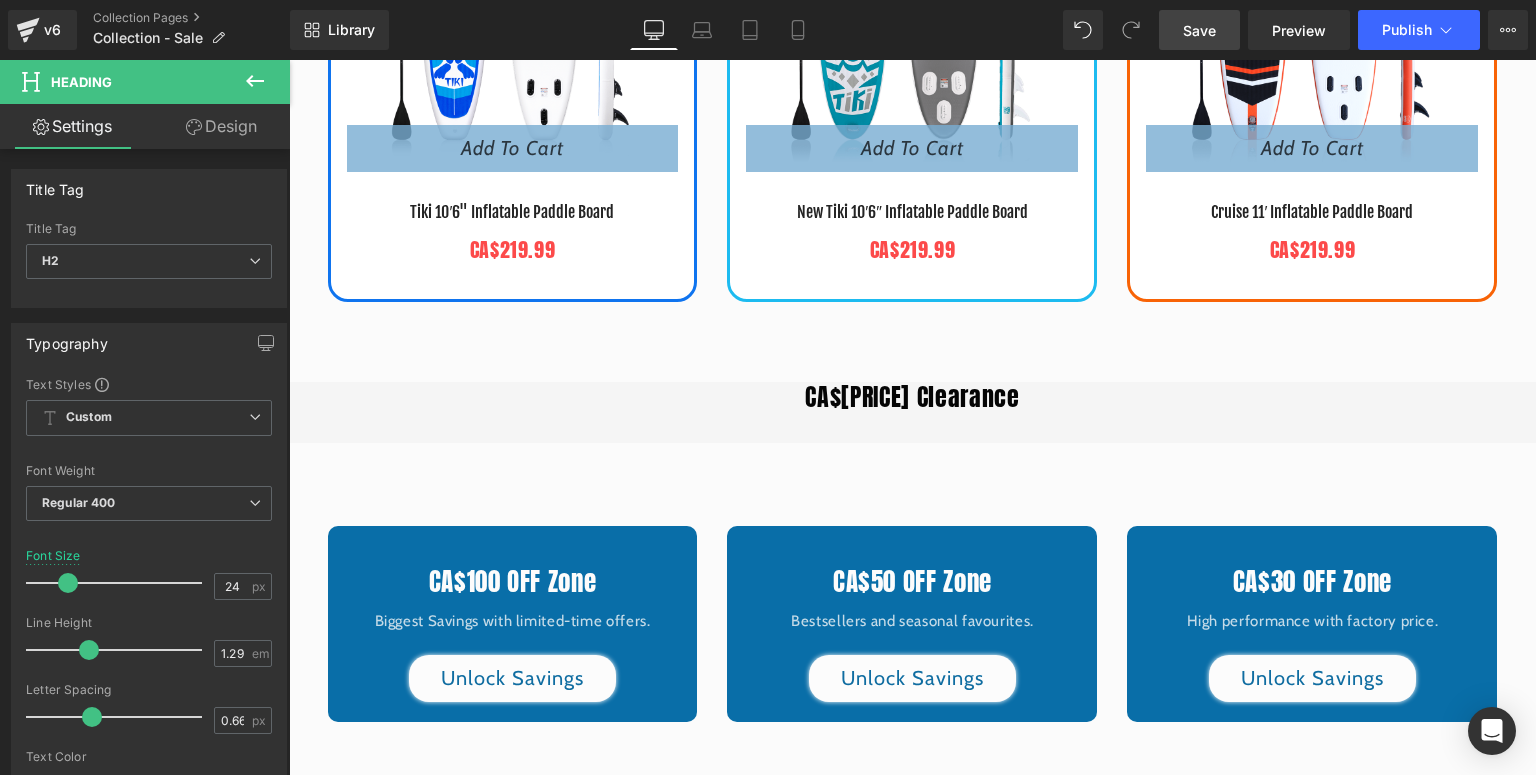 scroll, scrollTop: 880, scrollLeft: 0, axis: vertical 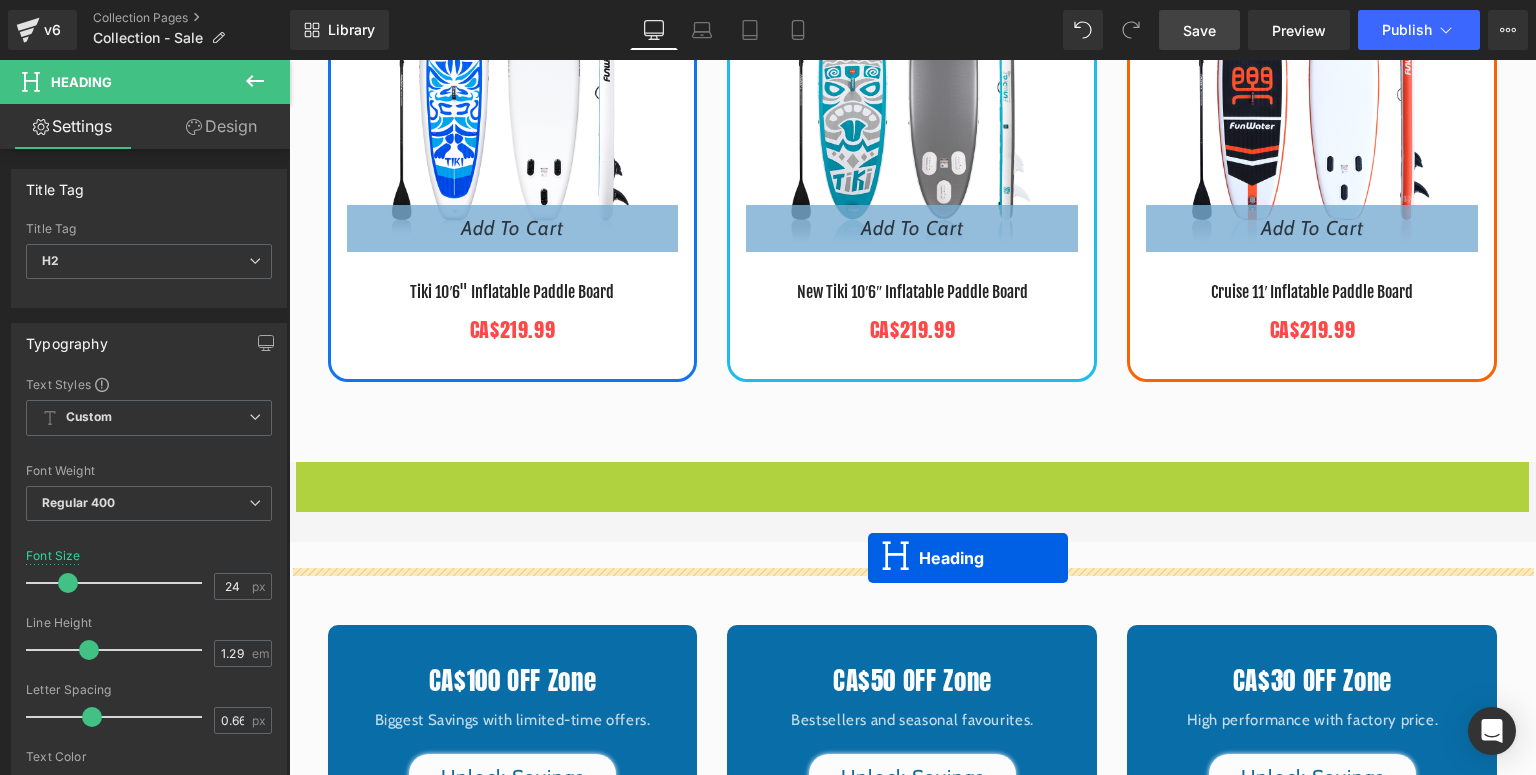 drag, startPoint x: 892, startPoint y: 472, endPoint x: 868, endPoint y: 558, distance: 89.28606 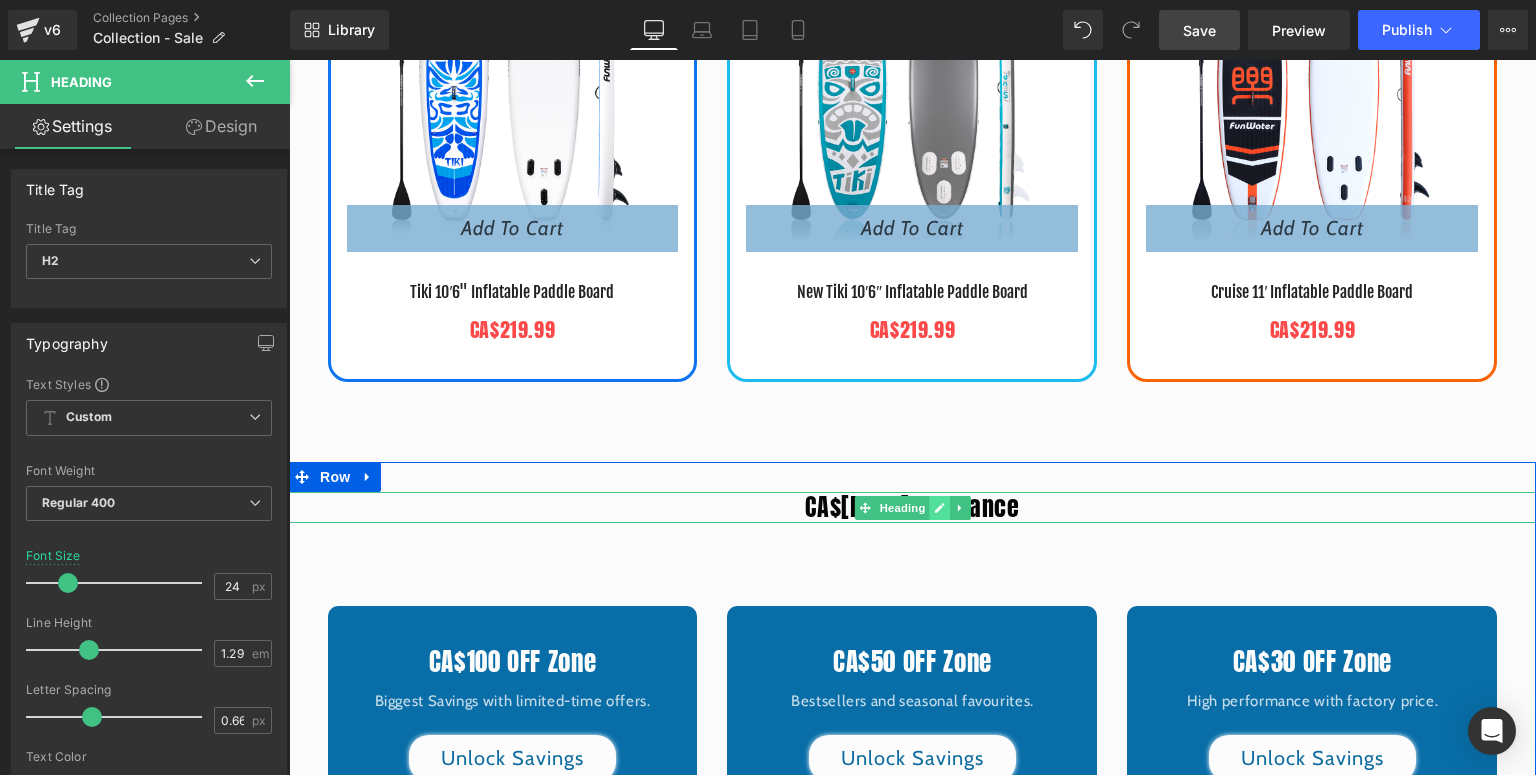 click 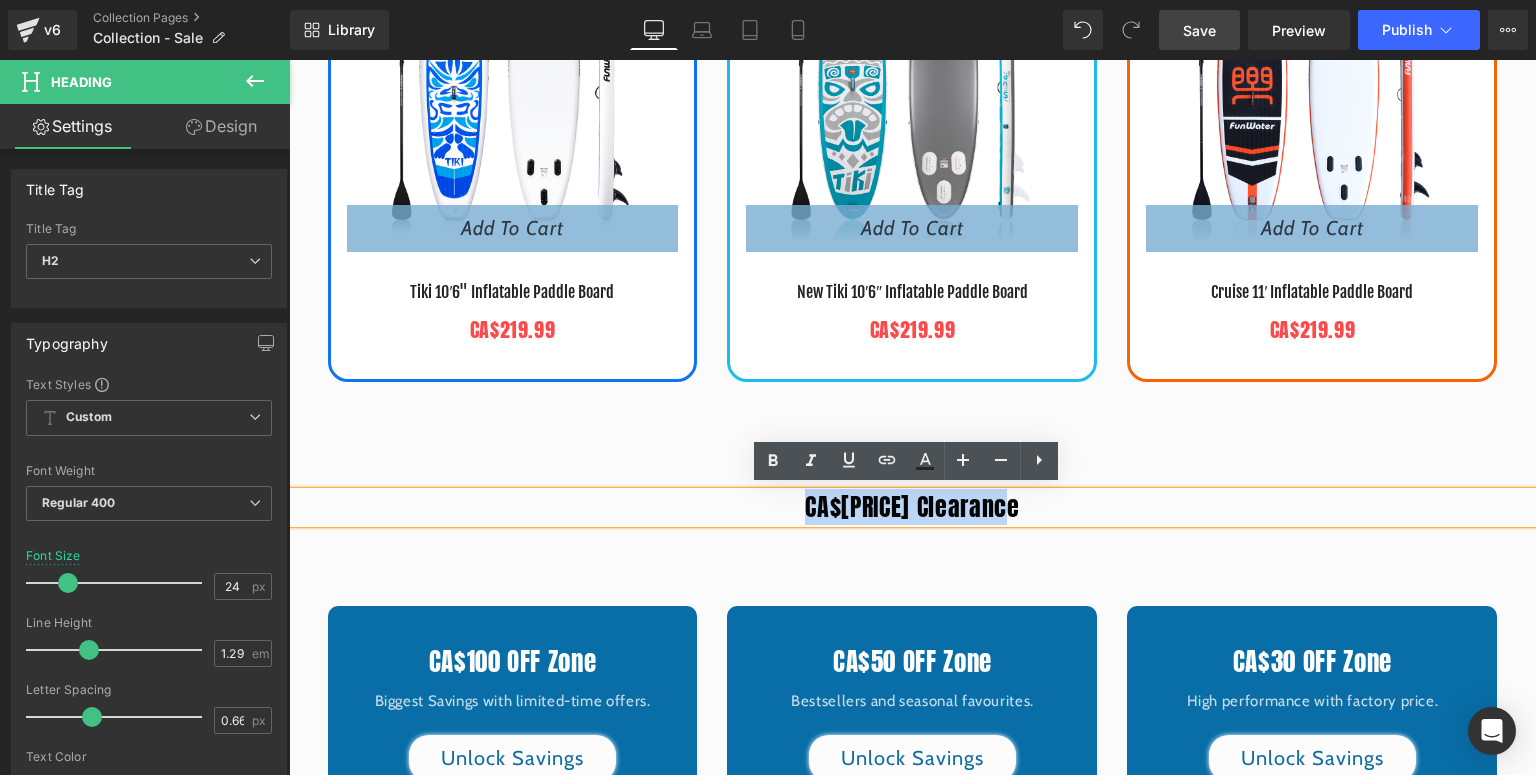 drag, startPoint x: 1021, startPoint y: 501, endPoint x: 796, endPoint y: 500, distance: 225.00223 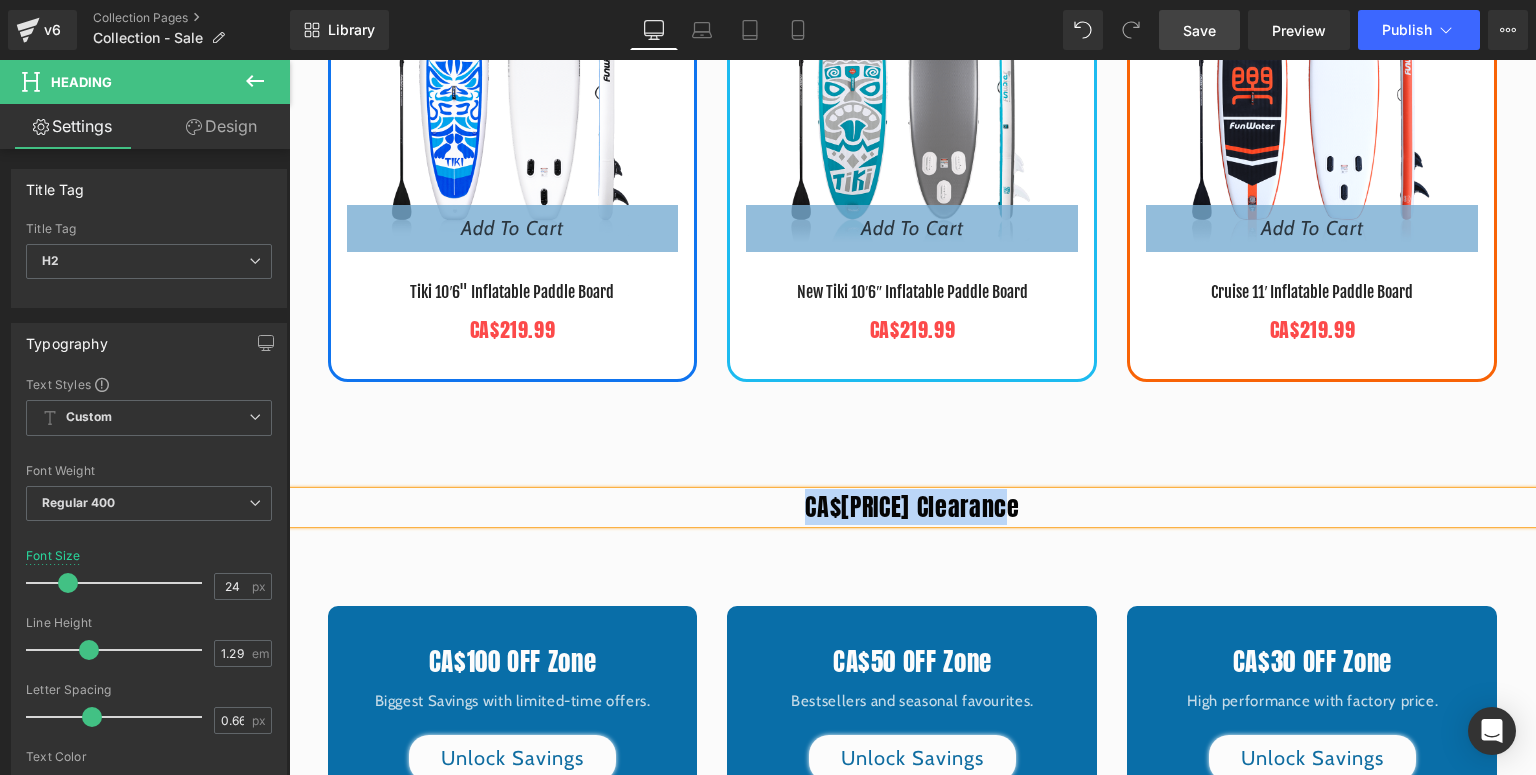 type 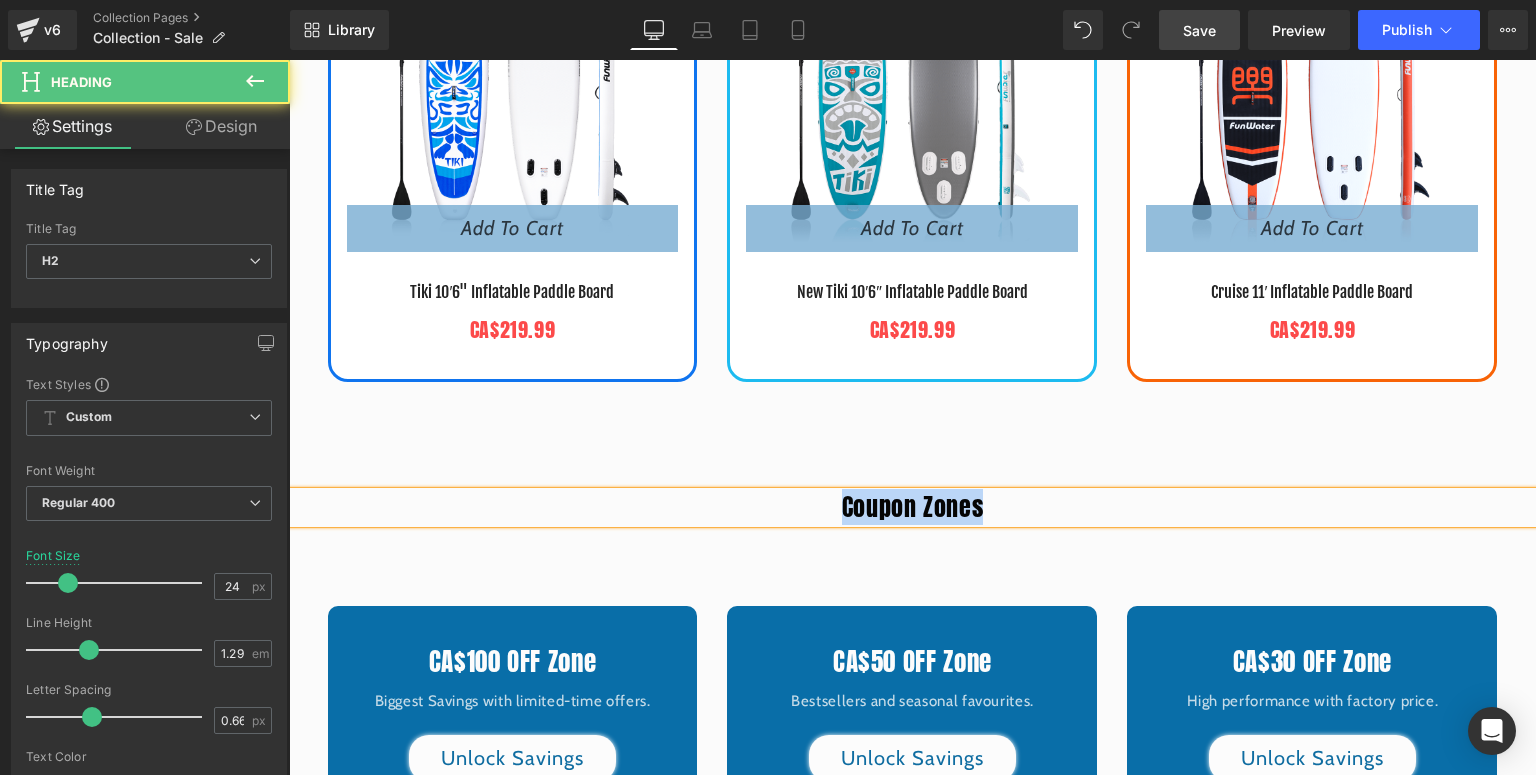 drag, startPoint x: 1011, startPoint y: 510, endPoint x: 832, endPoint y: 501, distance: 179.22612 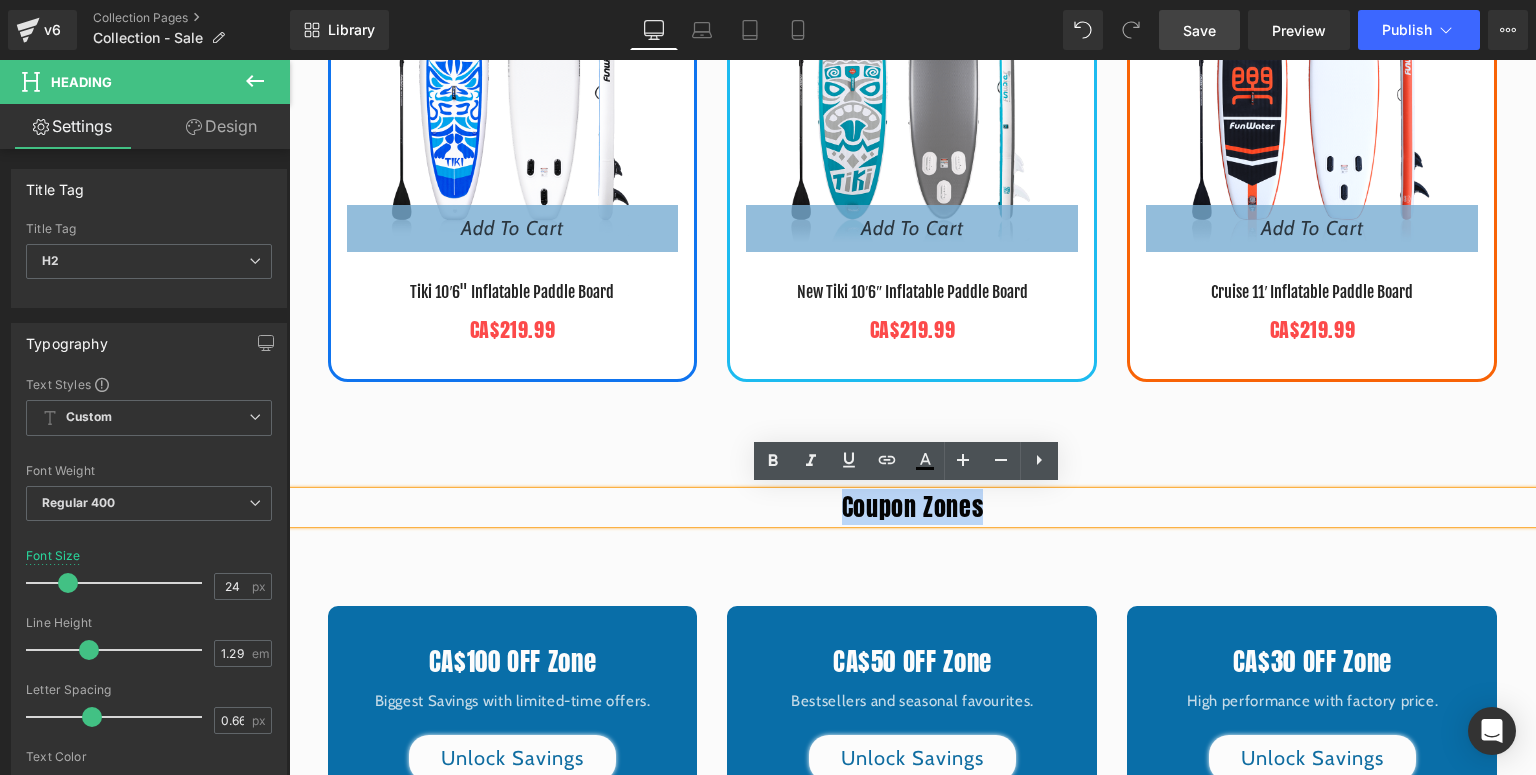 copy on "Coupon Zones" 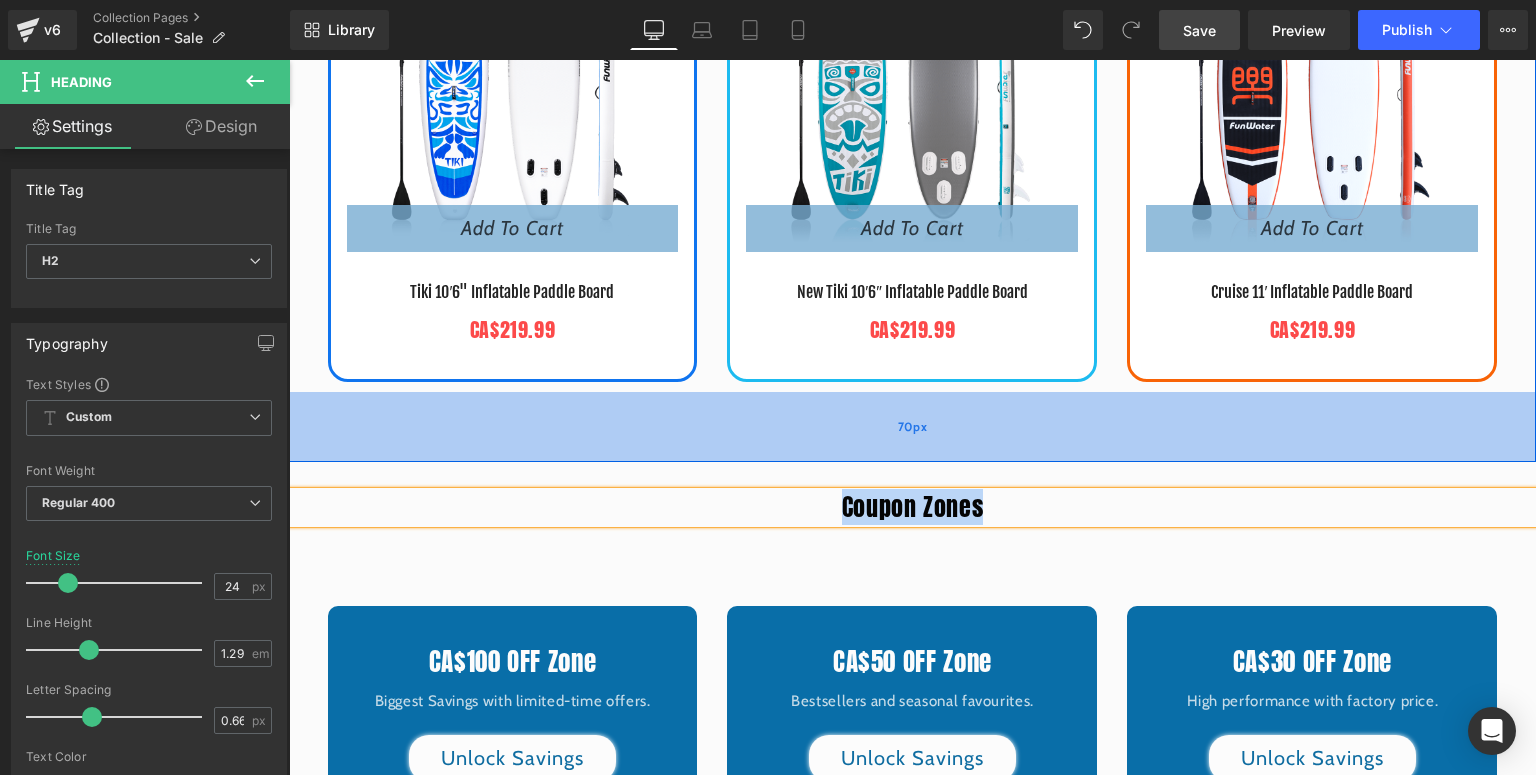 click on "70px" at bounding box center (912, 427) 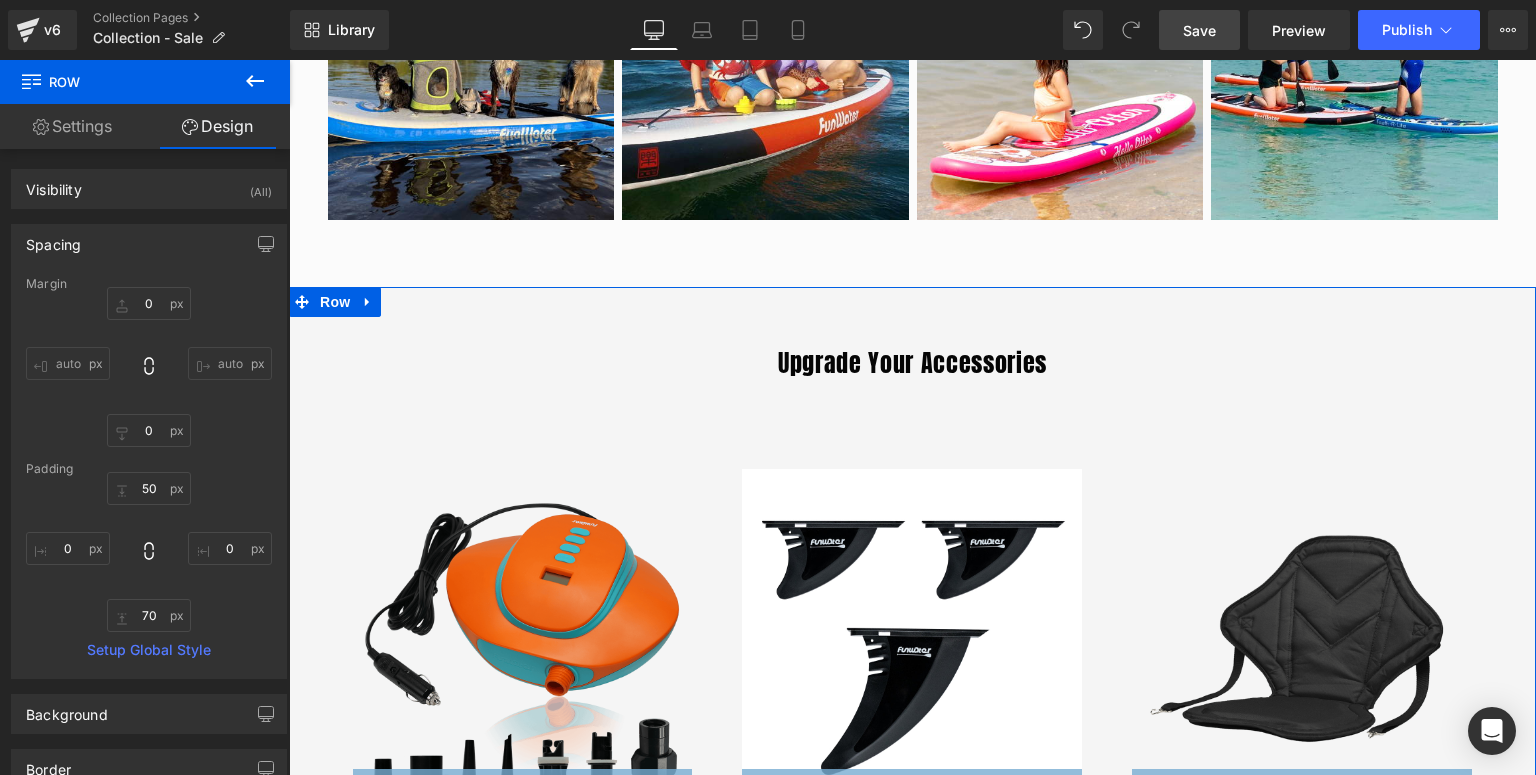scroll, scrollTop: 2320, scrollLeft: 0, axis: vertical 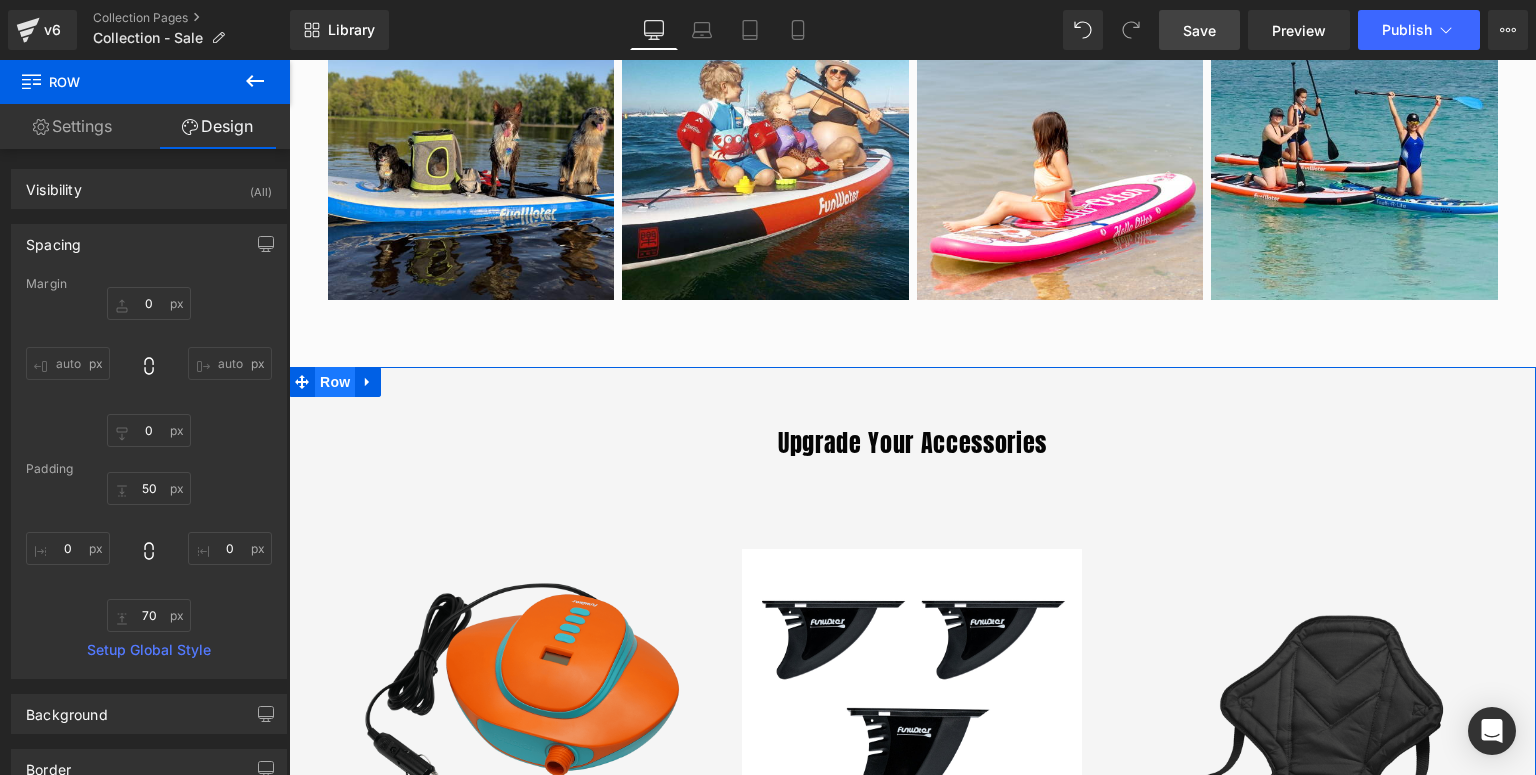 click on "Row" at bounding box center [335, 382] 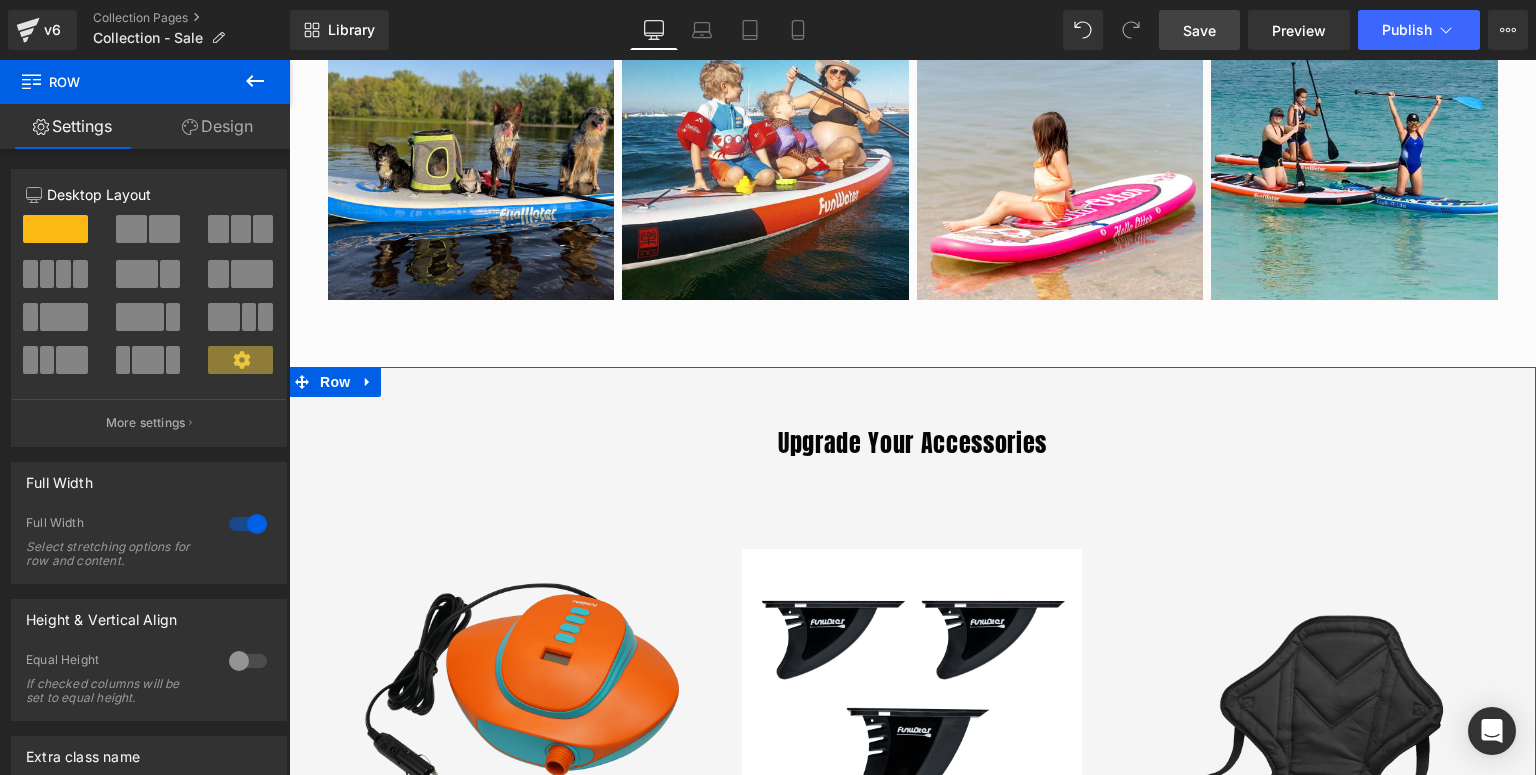 click on "Design" at bounding box center [217, 126] 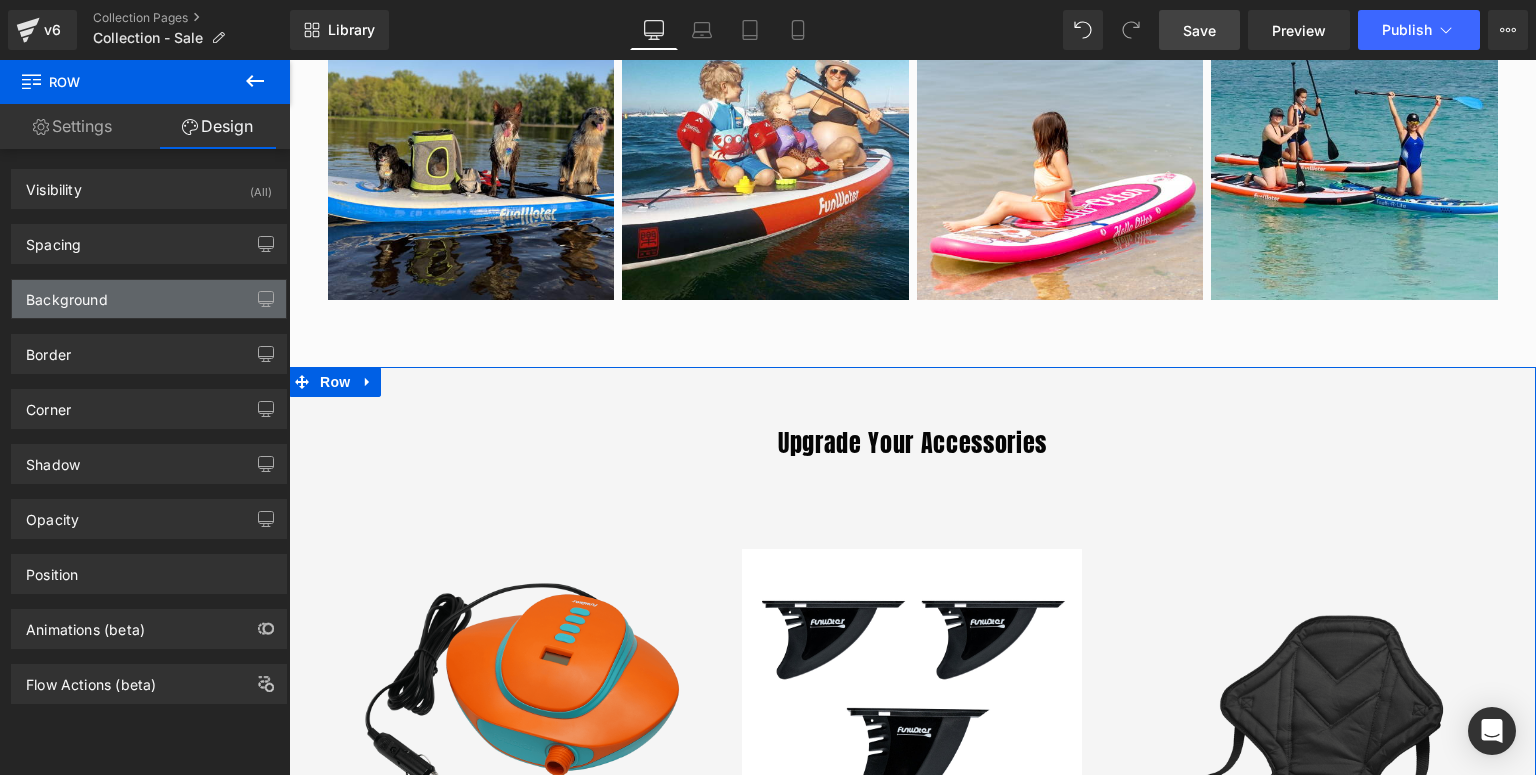 click on "Background" at bounding box center (149, 299) 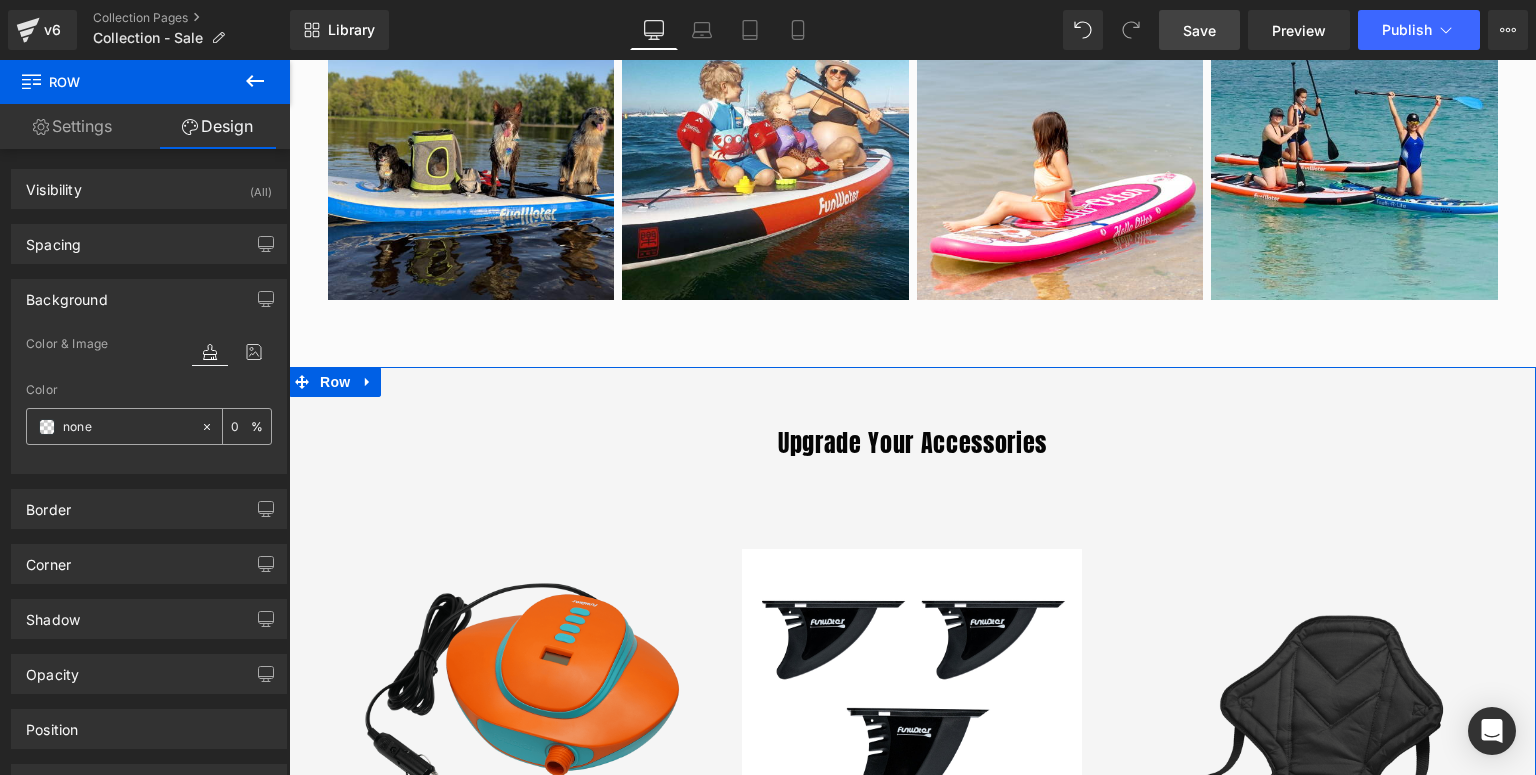 click on "none" at bounding box center [113, 426] 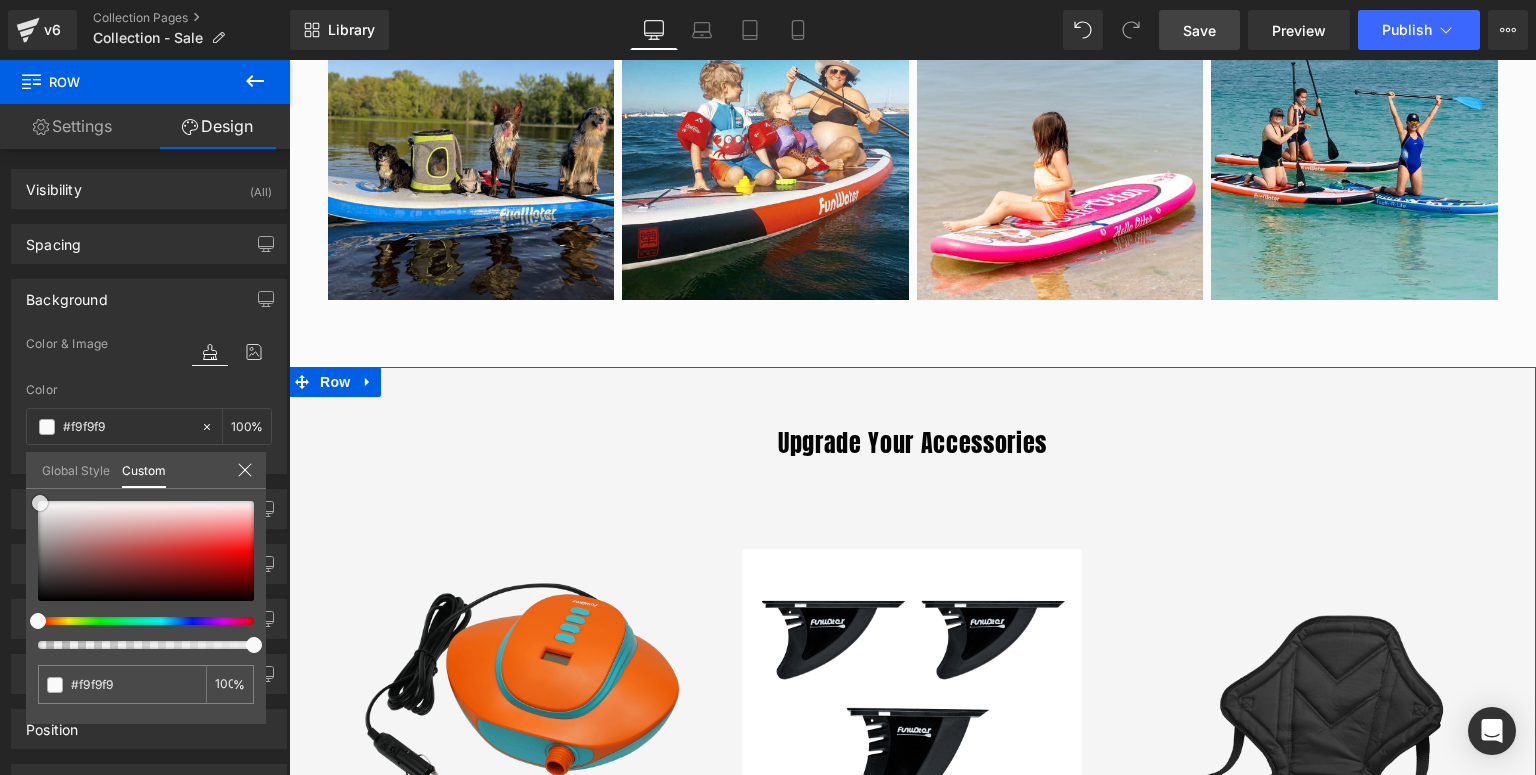 click at bounding box center [146, 551] 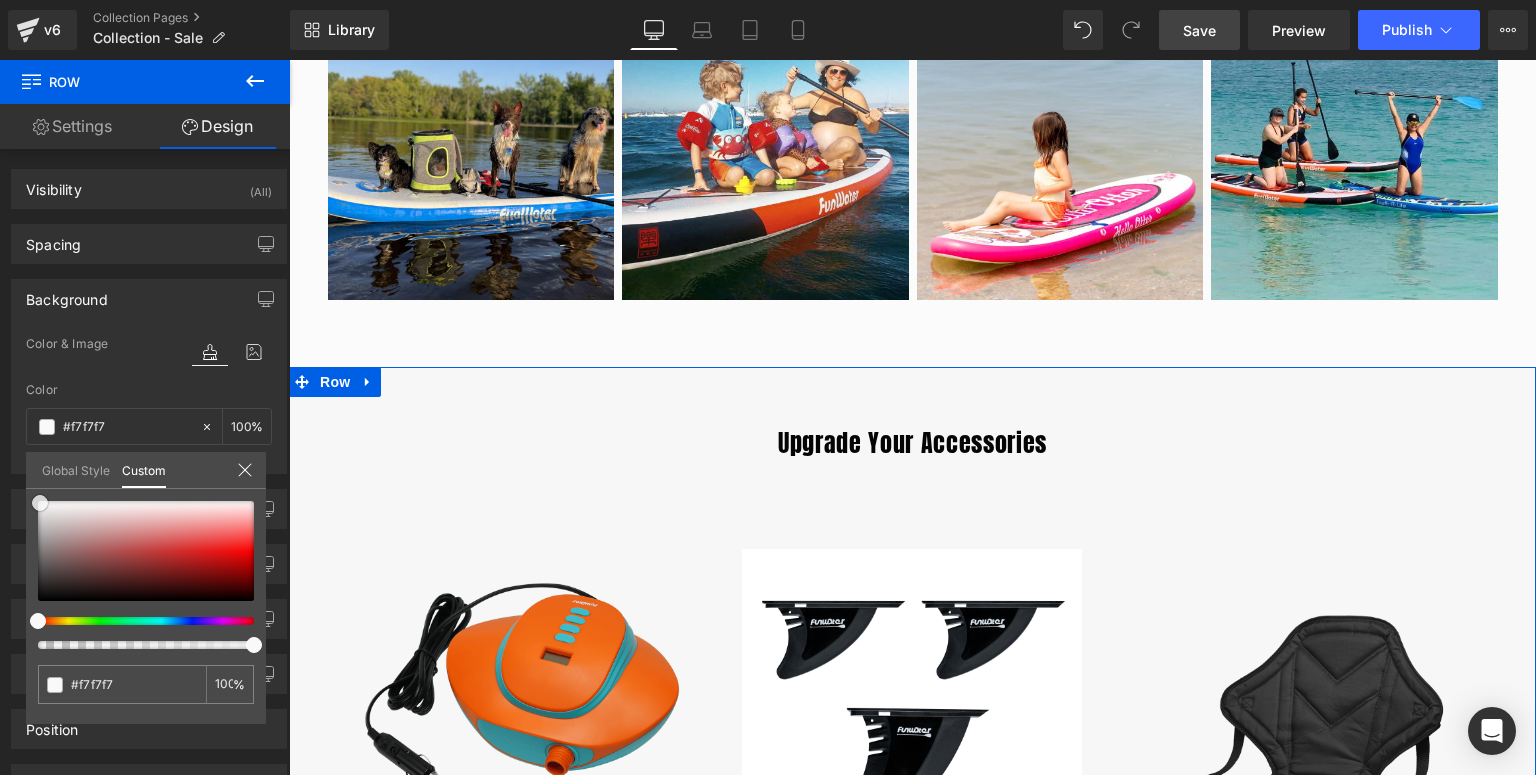 click at bounding box center [40, 503] 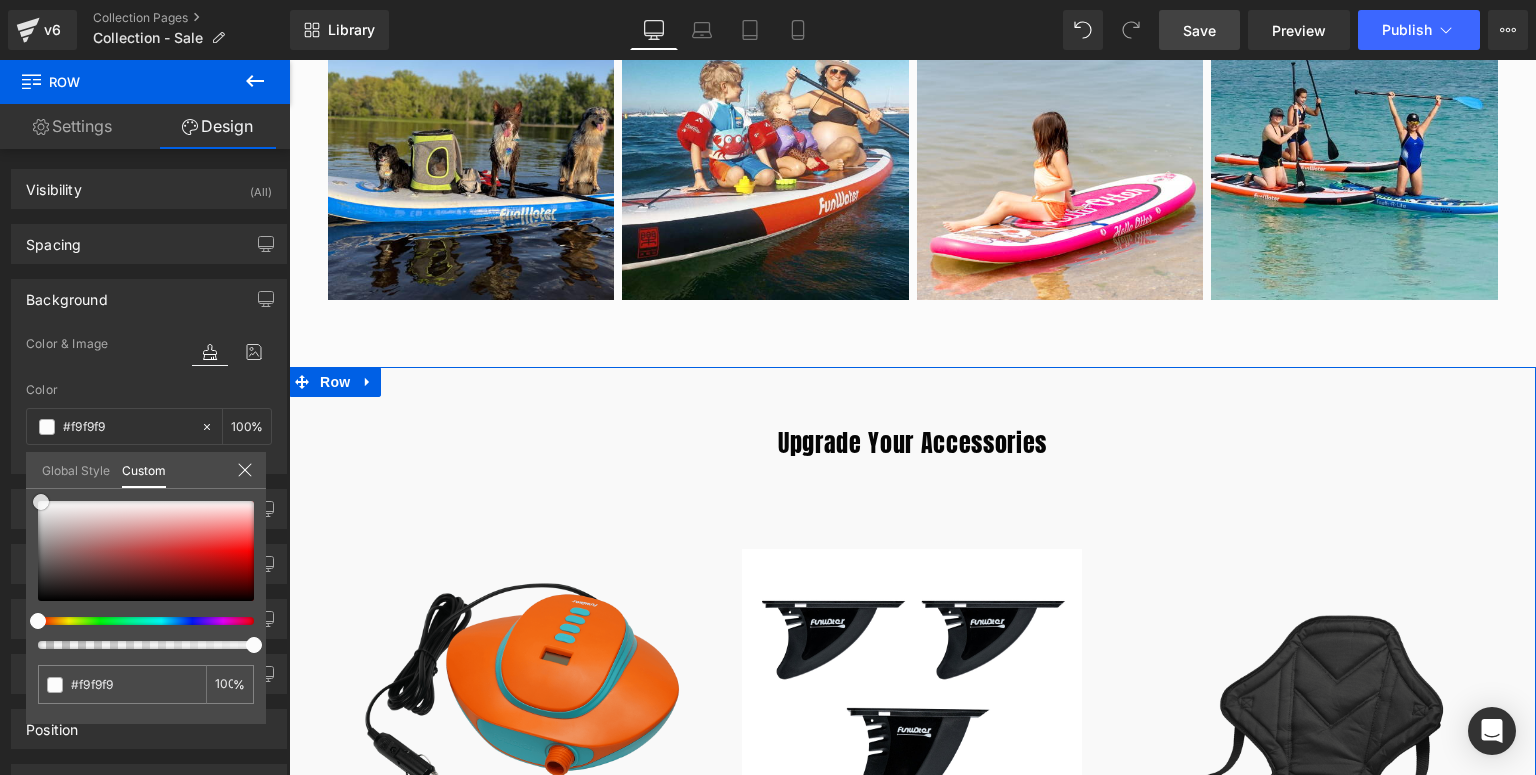 click at bounding box center (41, 502) 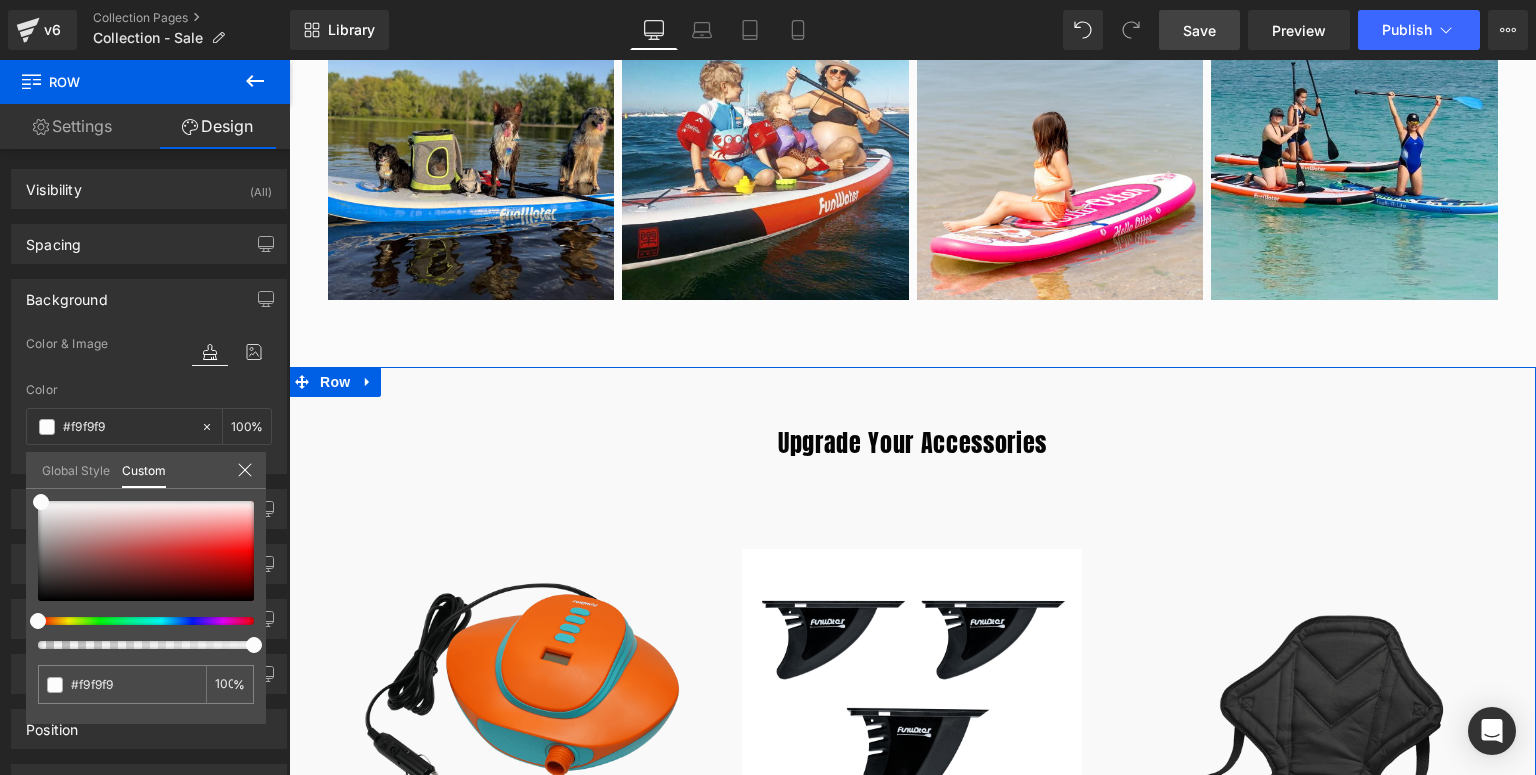 drag, startPoint x: 238, startPoint y: 468, endPoint x: 273, endPoint y: 462, distance: 35.510563 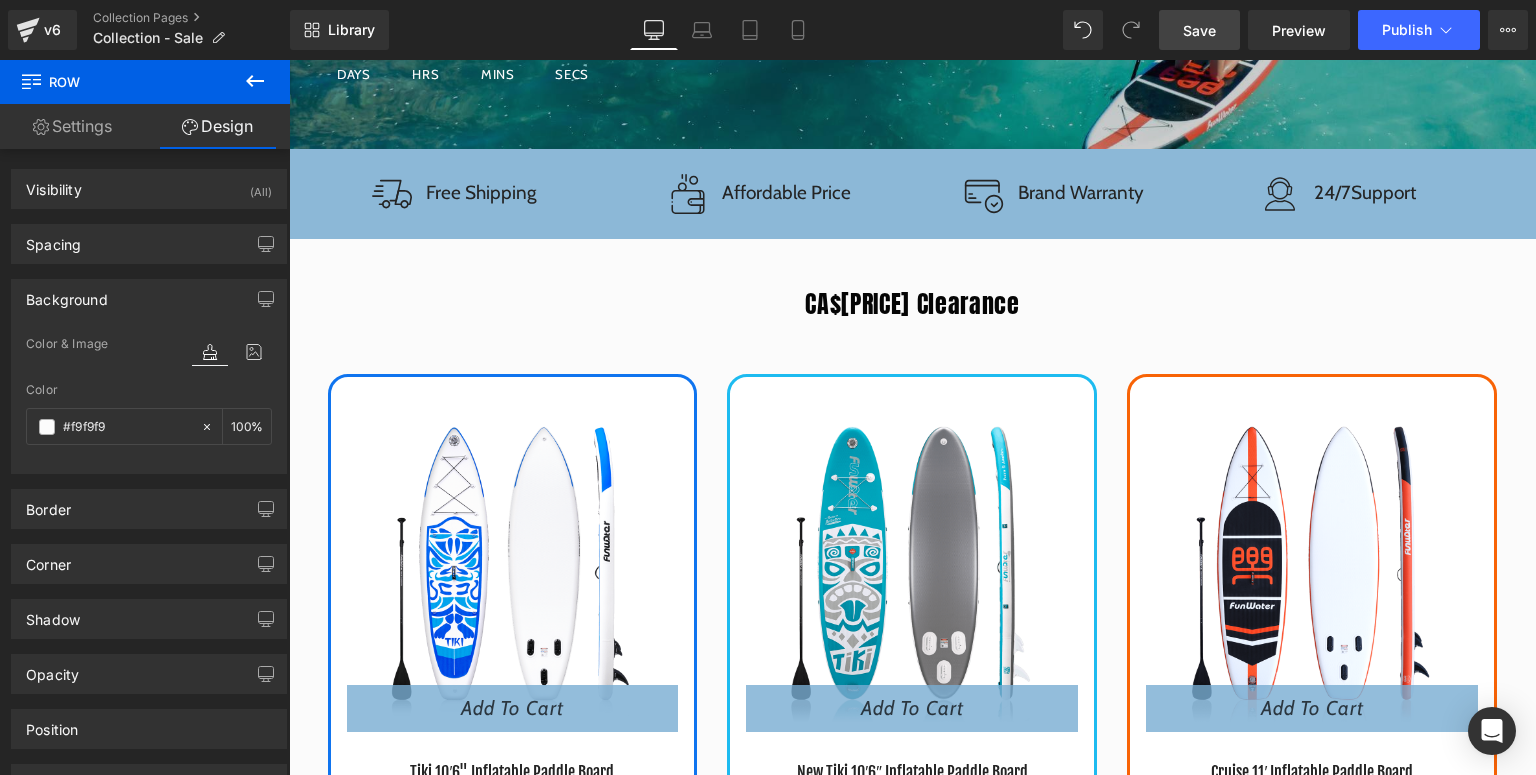scroll, scrollTop: 80, scrollLeft: 0, axis: vertical 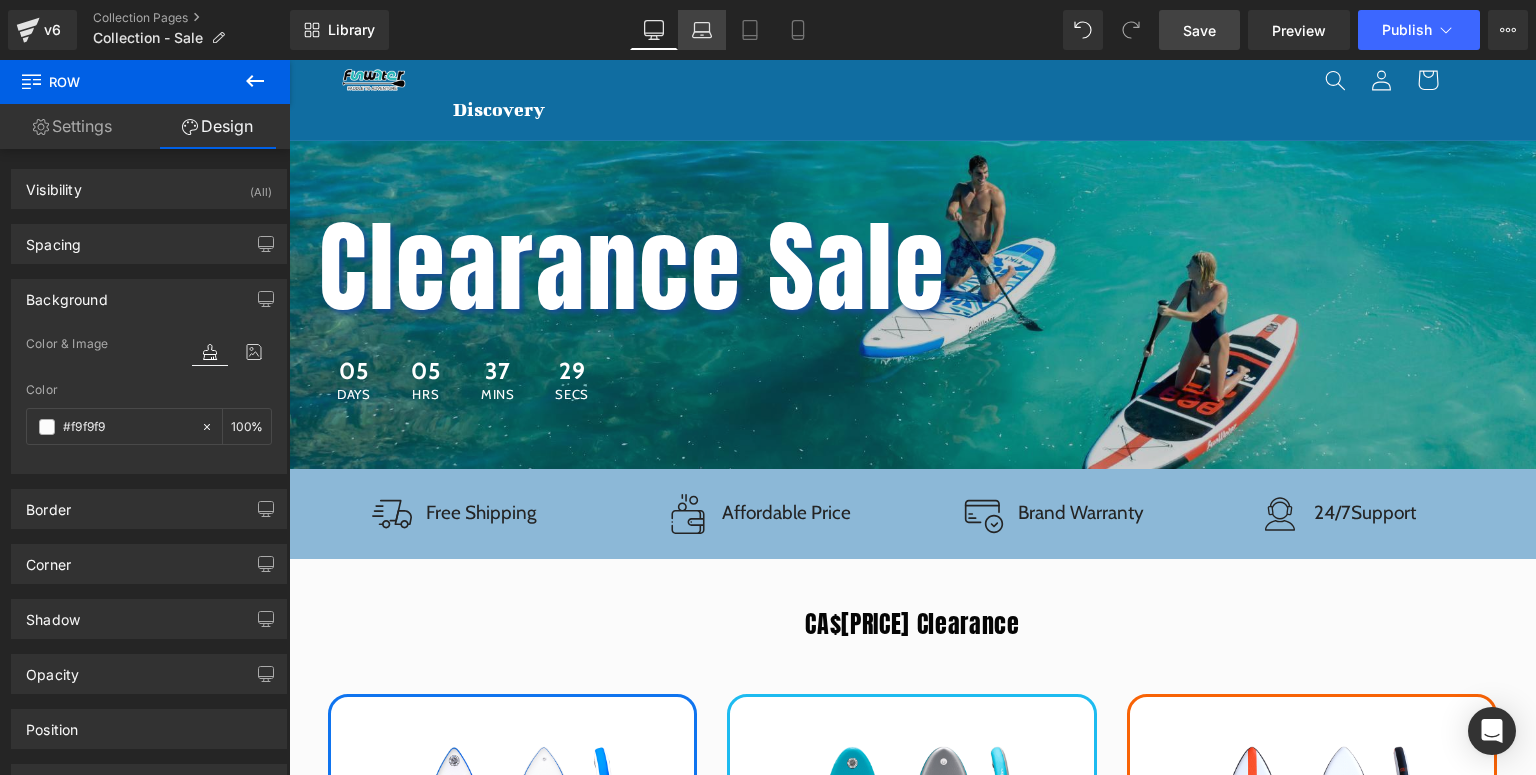 click on "Laptop" at bounding box center (702, 30) 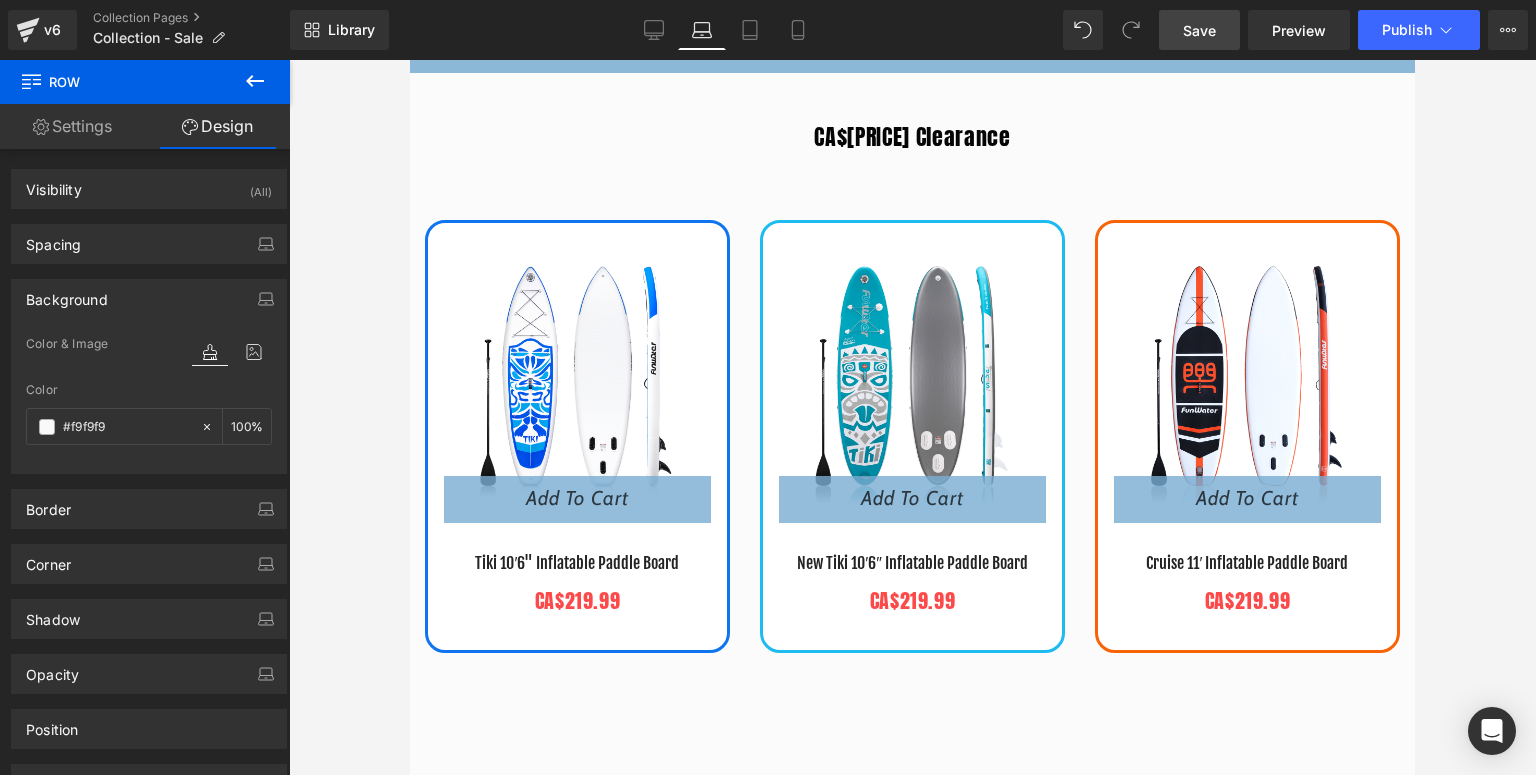 scroll, scrollTop: 730, scrollLeft: 0, axis: vertical 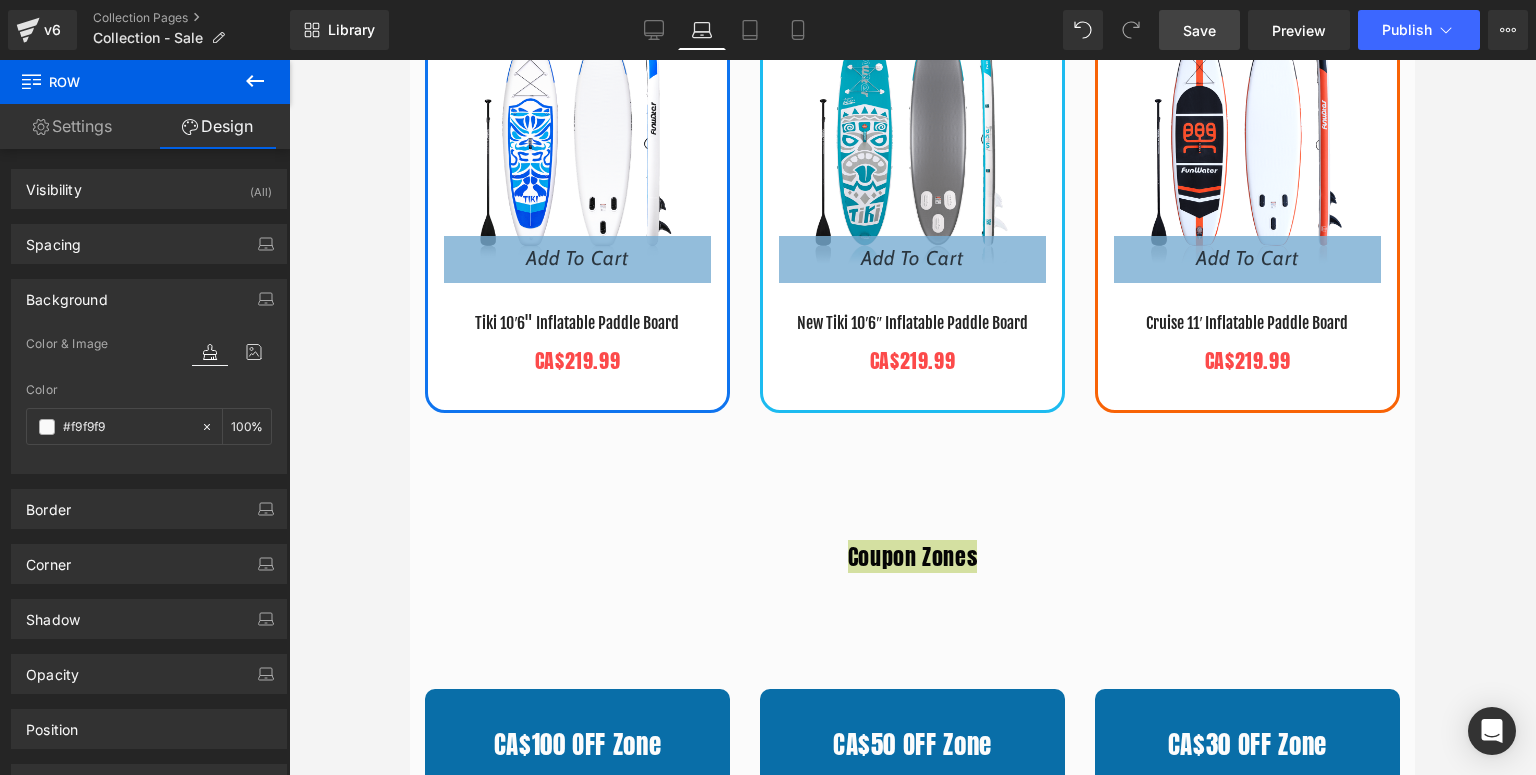 click on "70px" at bounding box center (410, 60) 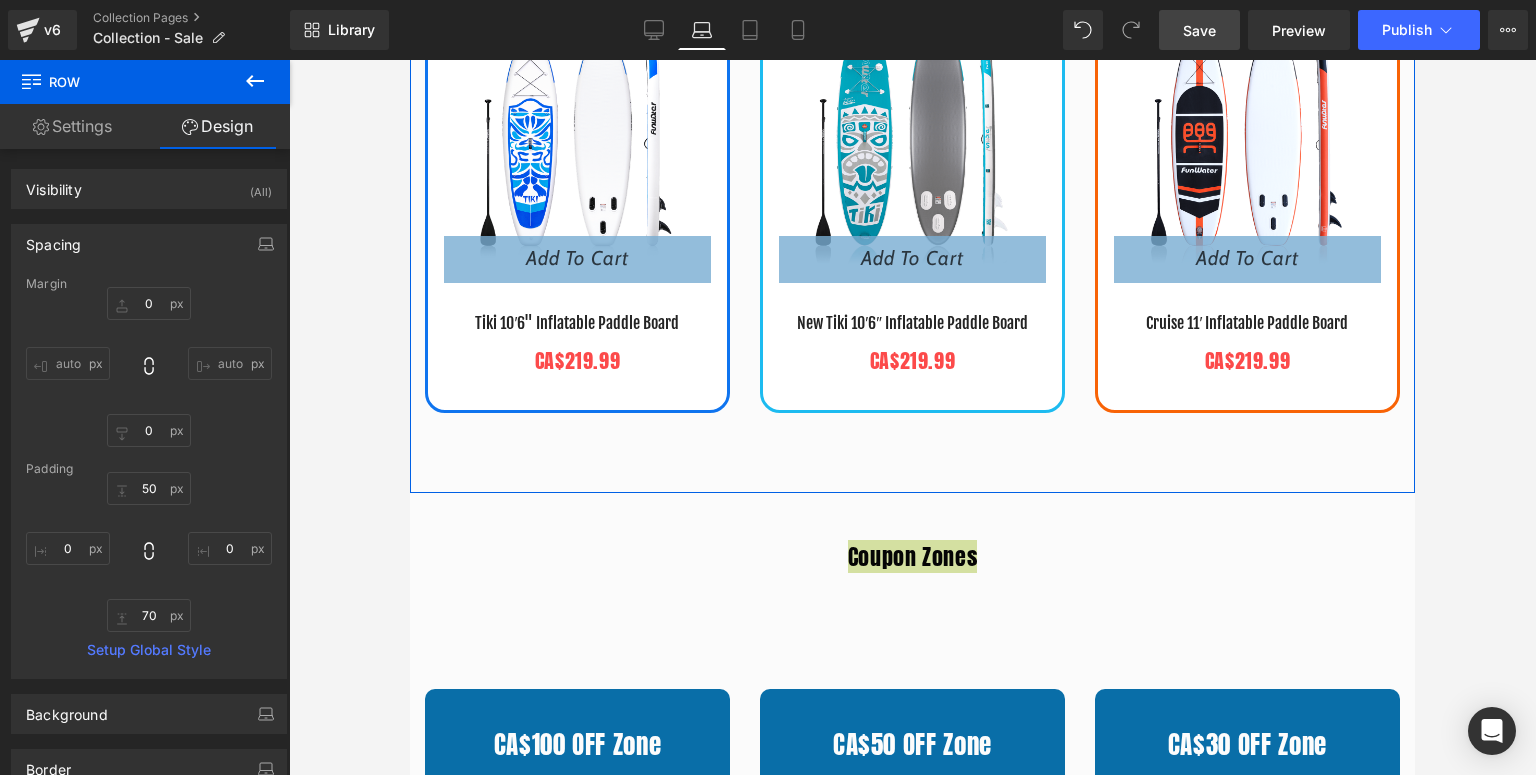 click 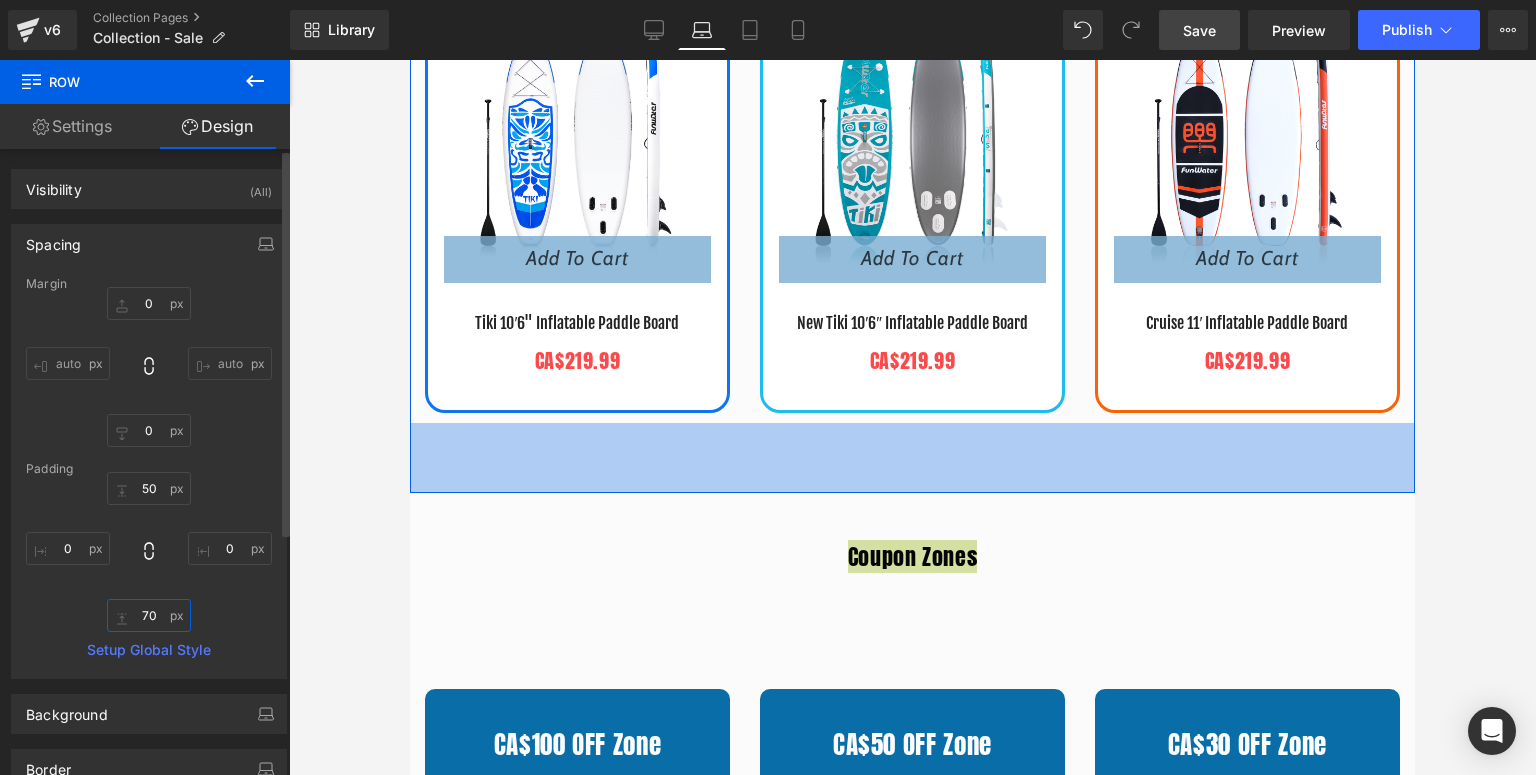 click on "70" at bounding box center [149, 615] 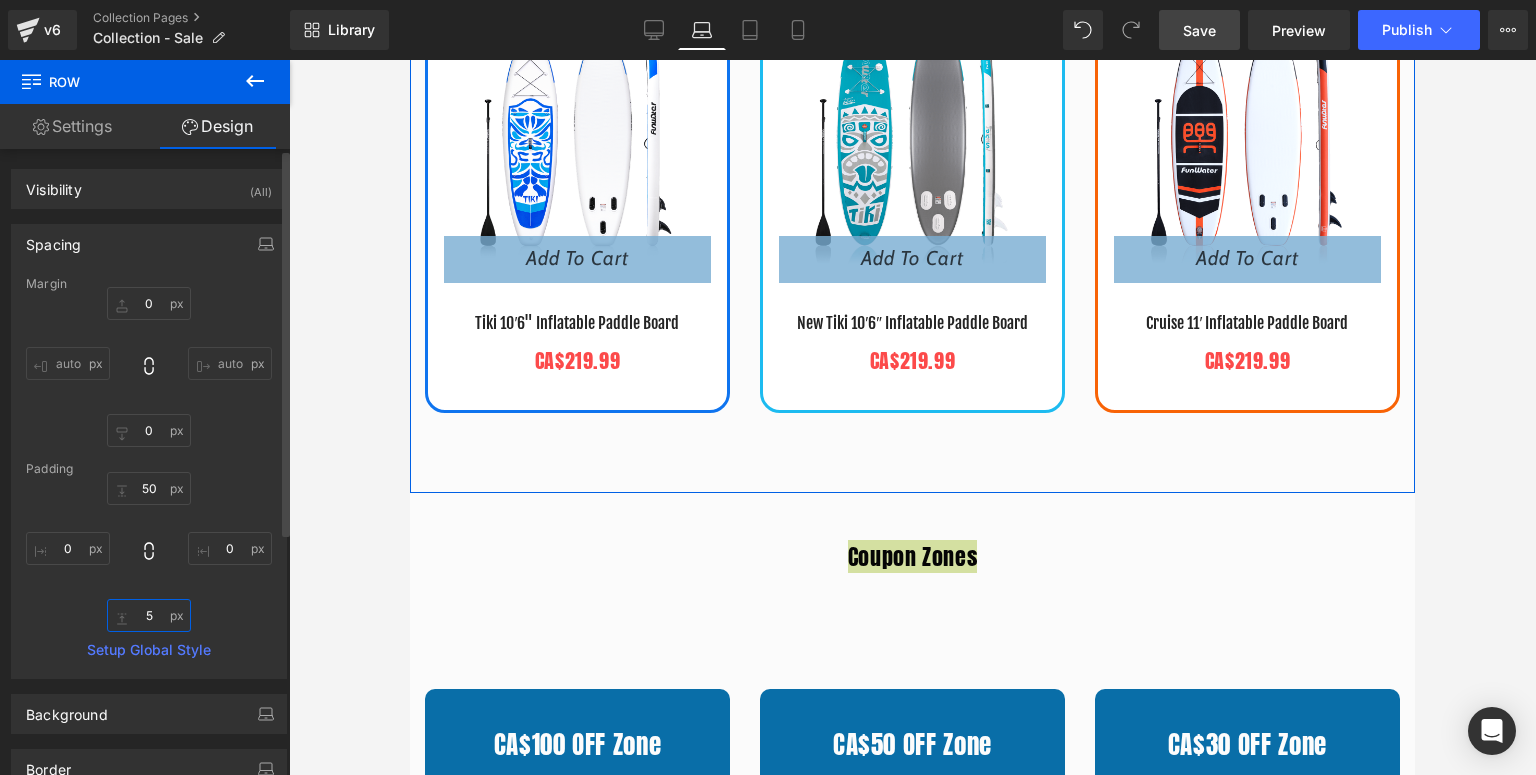 type on "50" 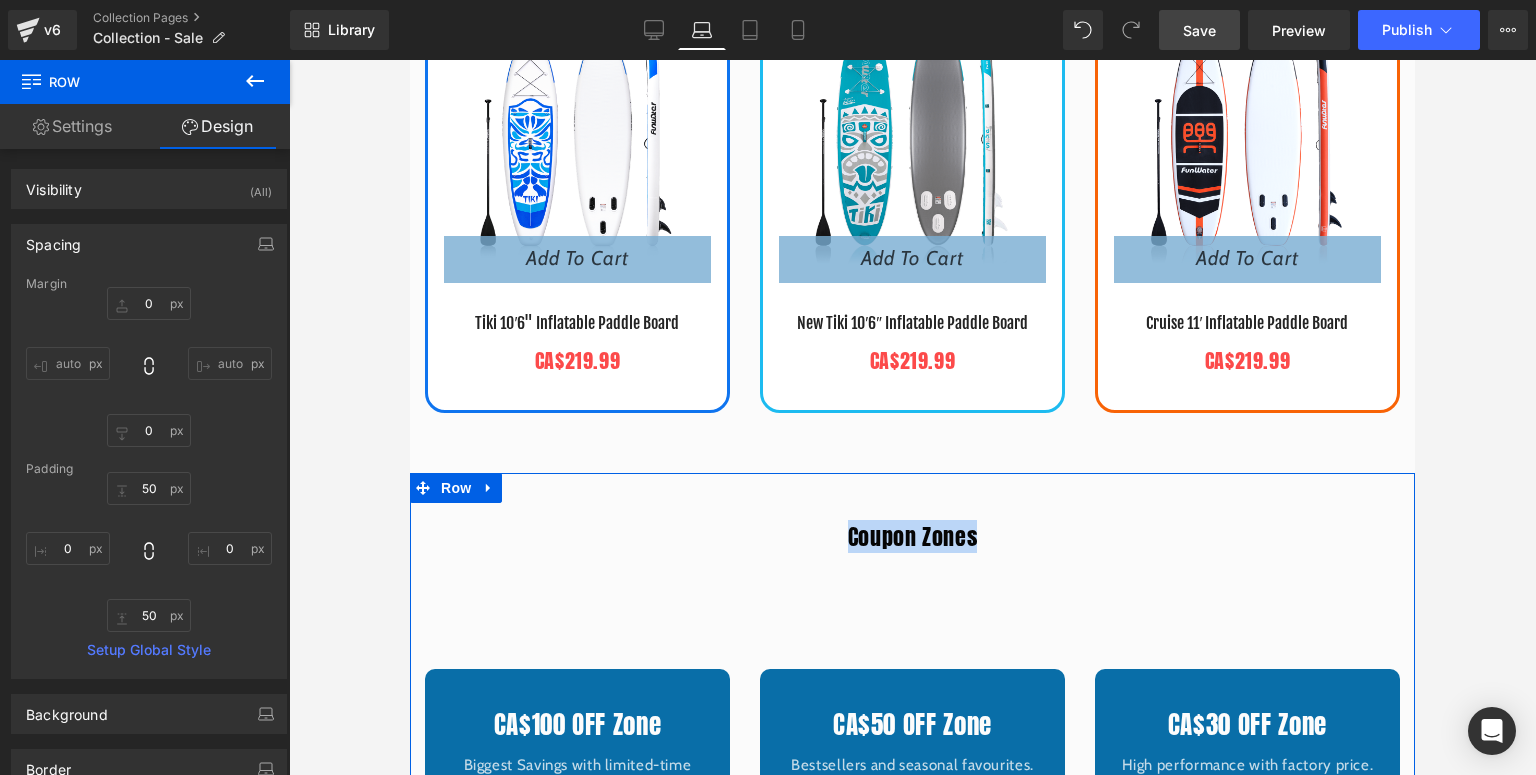 click on "Coupon Zones Heading         CA$100 OFF Zone Heading         Biggest Savings with limited-time offers. Text Block         Unlock Savings Button         Row         CA$50 OFF Zone Heading         Bestsellers and seasonal favourites. Text Block         Unlock Savings Button         Row         CA$30 OFF Zone Heading         High performance with factory price. Text Block         Unlock Savings Button         Row         Row         Image         01. Choose Your Discount Zone Text Block         Row         Image         02. Find Your Favourite SUP Text Block         Row         Image         03. Add to Cart & Checkout Text Block         Row         Row
Image         Image
Image         Image
Image         Image" at bounding box center [912, 1115] 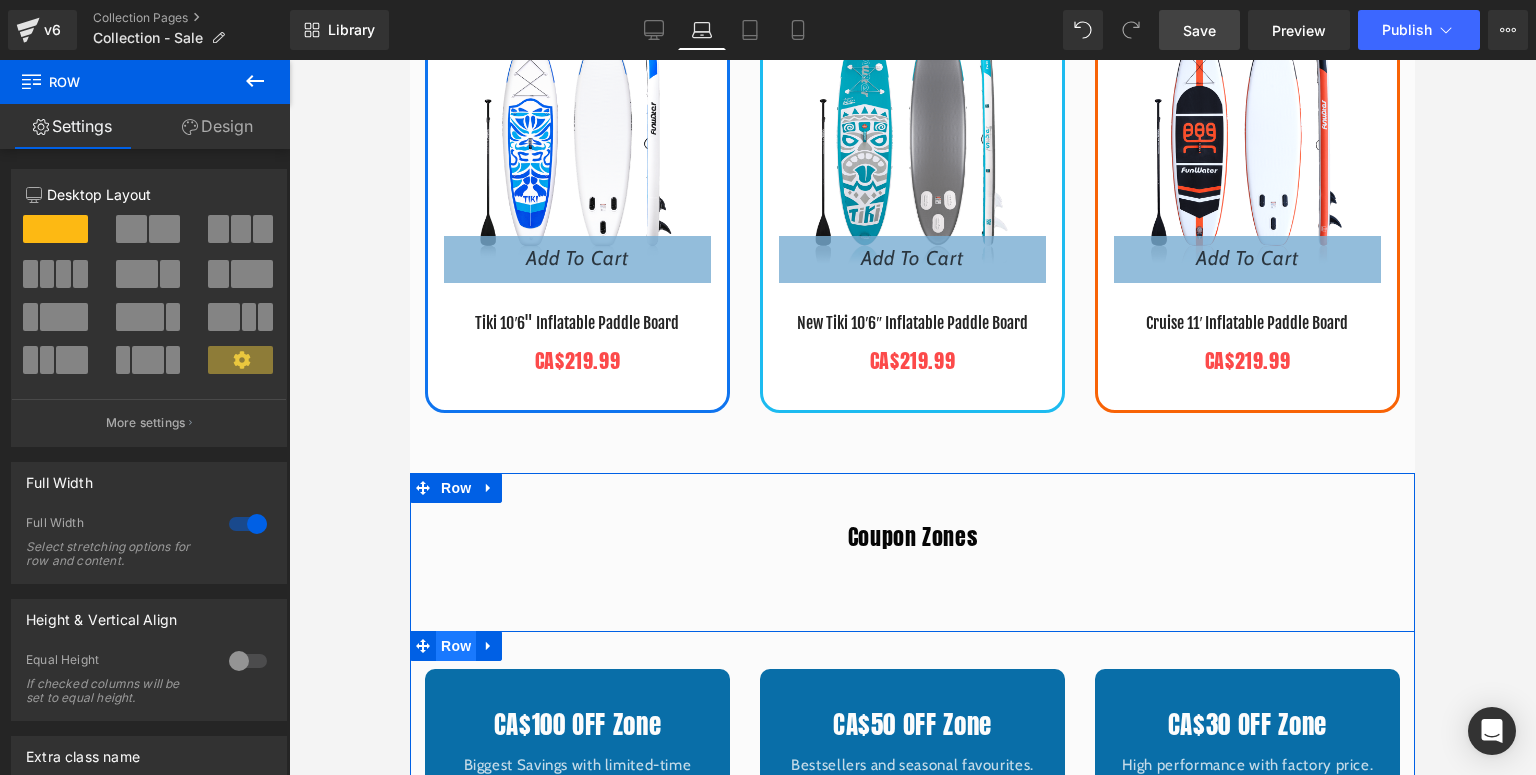 click on "Row" at bounding box center [456, 646] 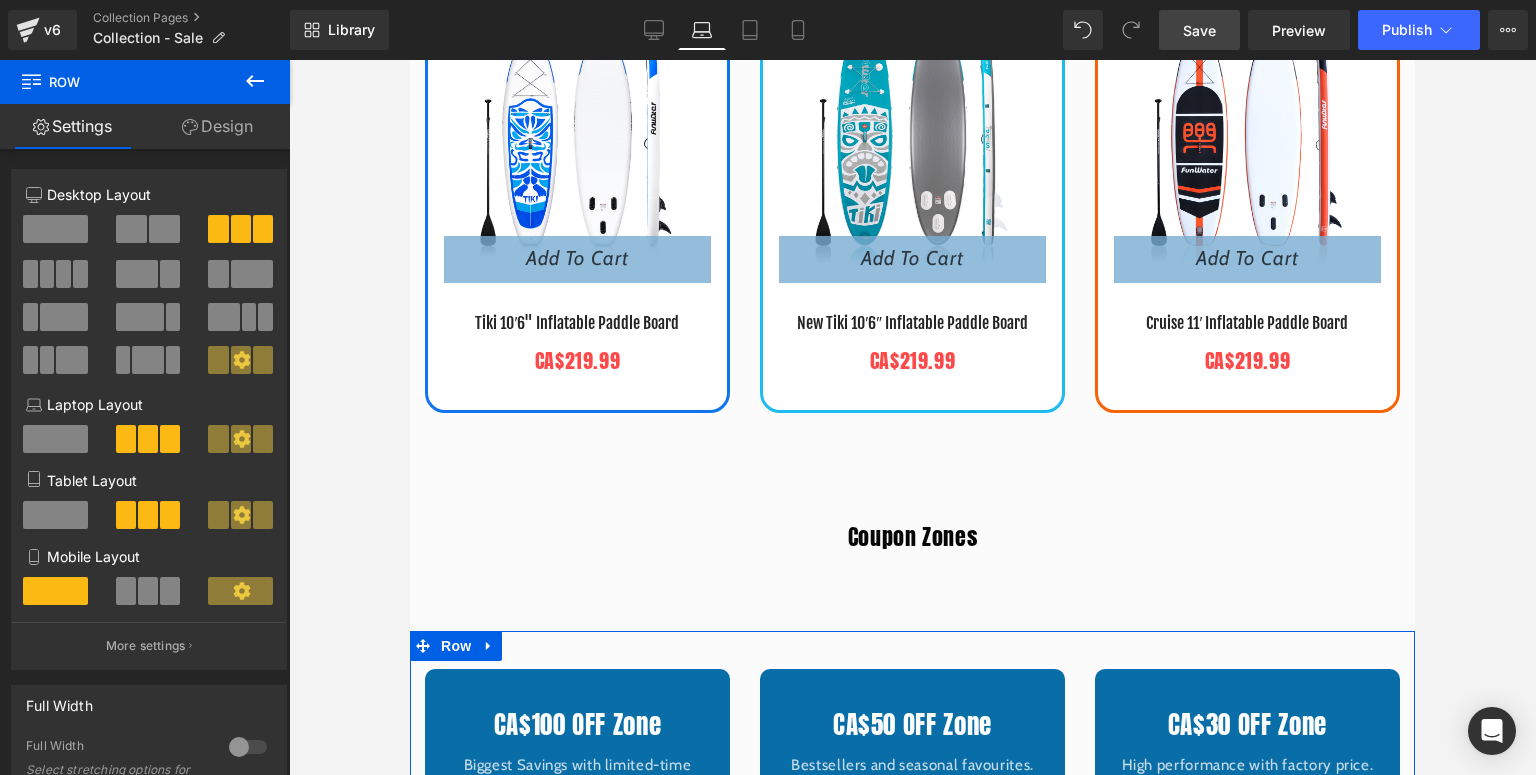 click on "Design" at bounding box center (217, 126) 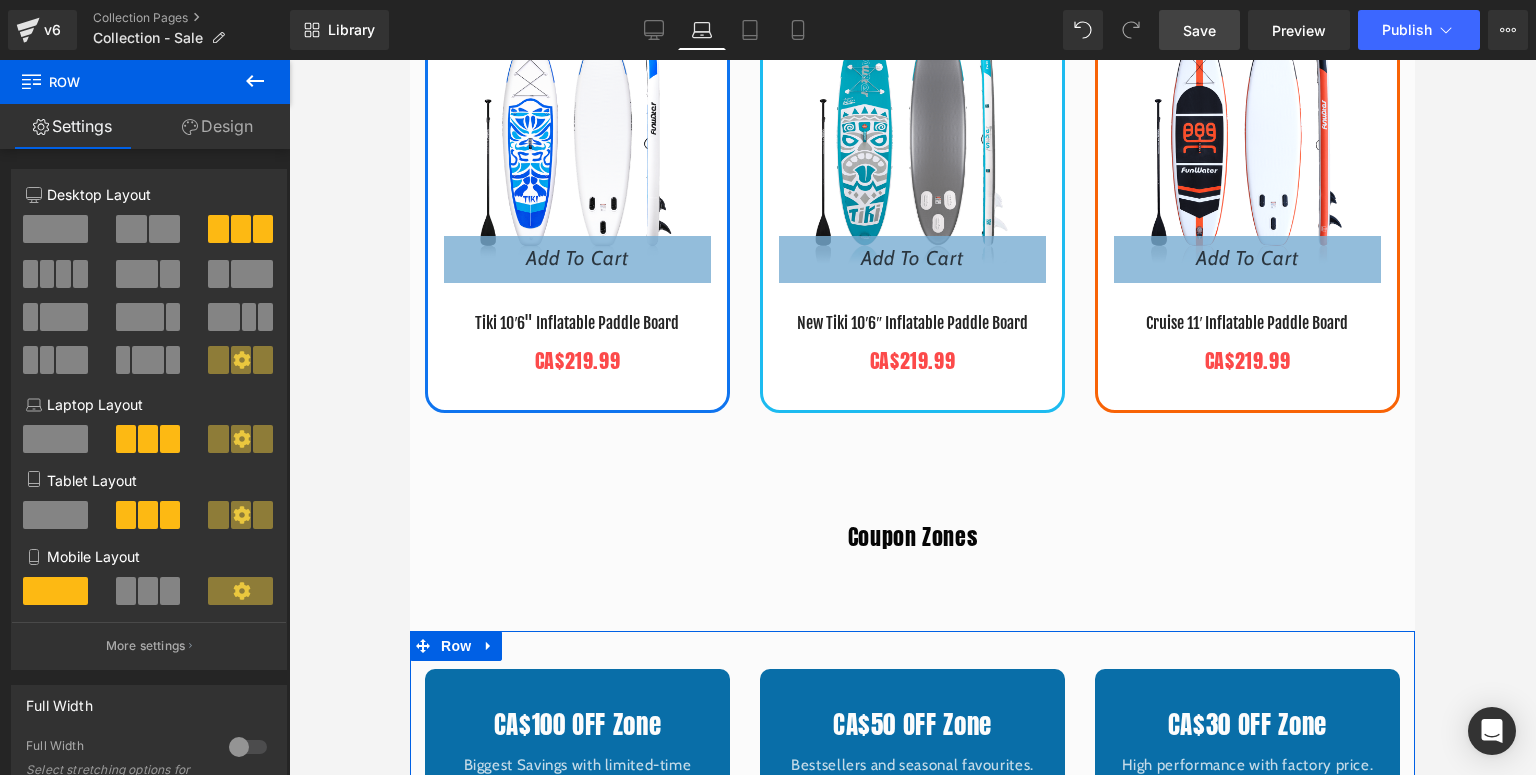click on "Spacing" at bounding box center (0, 0) 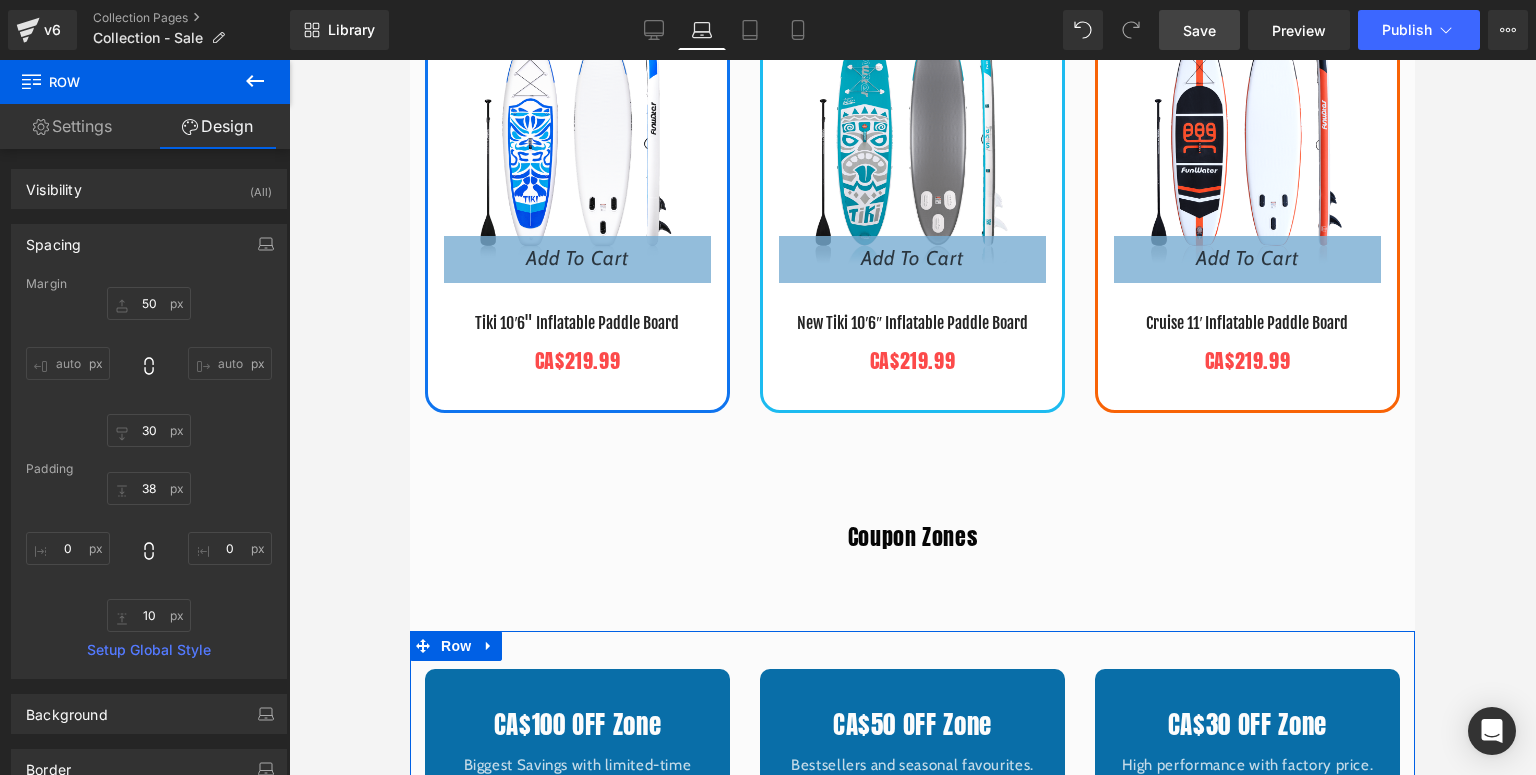 click on "Spacing" at bounding box center [149, 244] 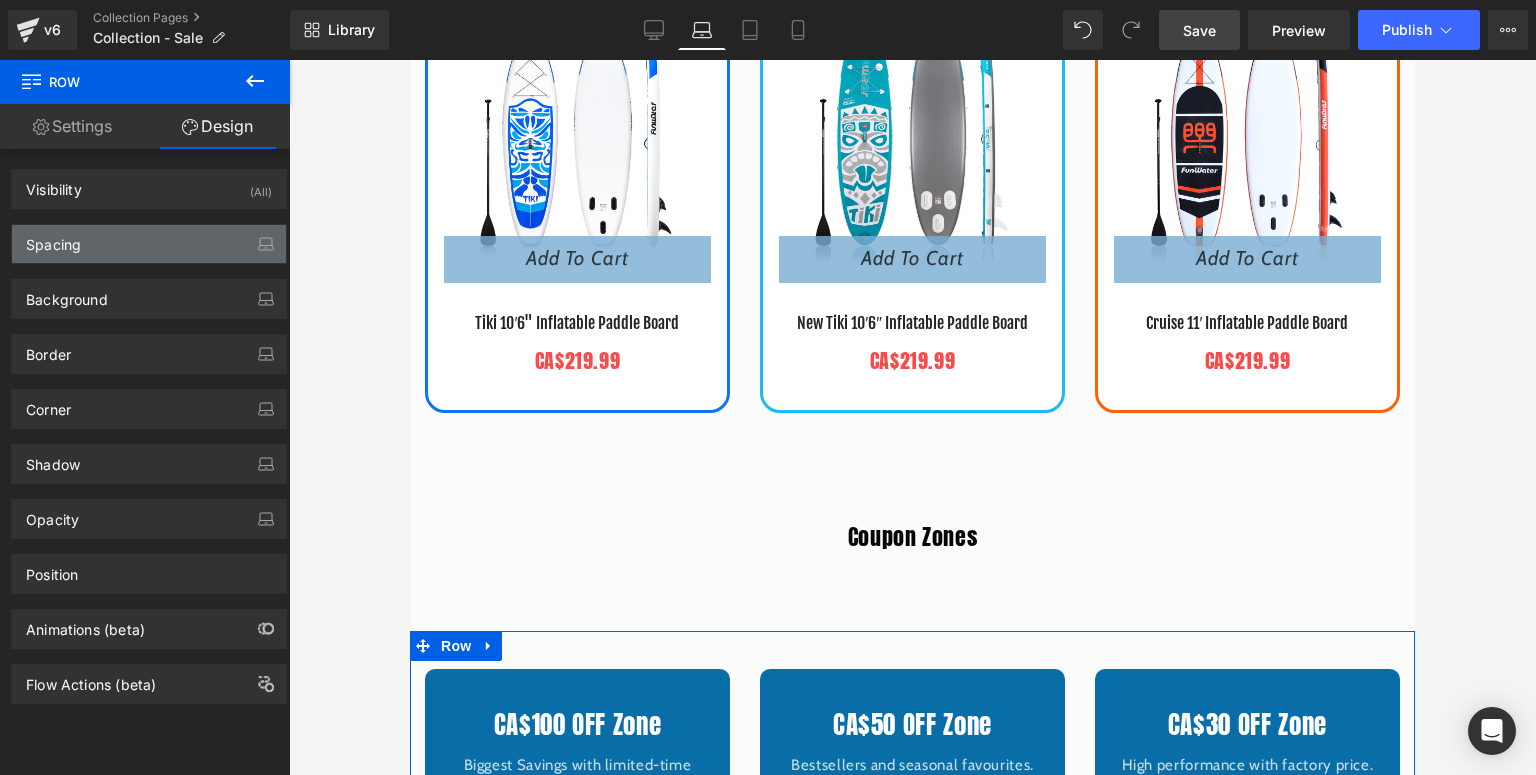 click on "Spacing" at bounding box center [149, 244] 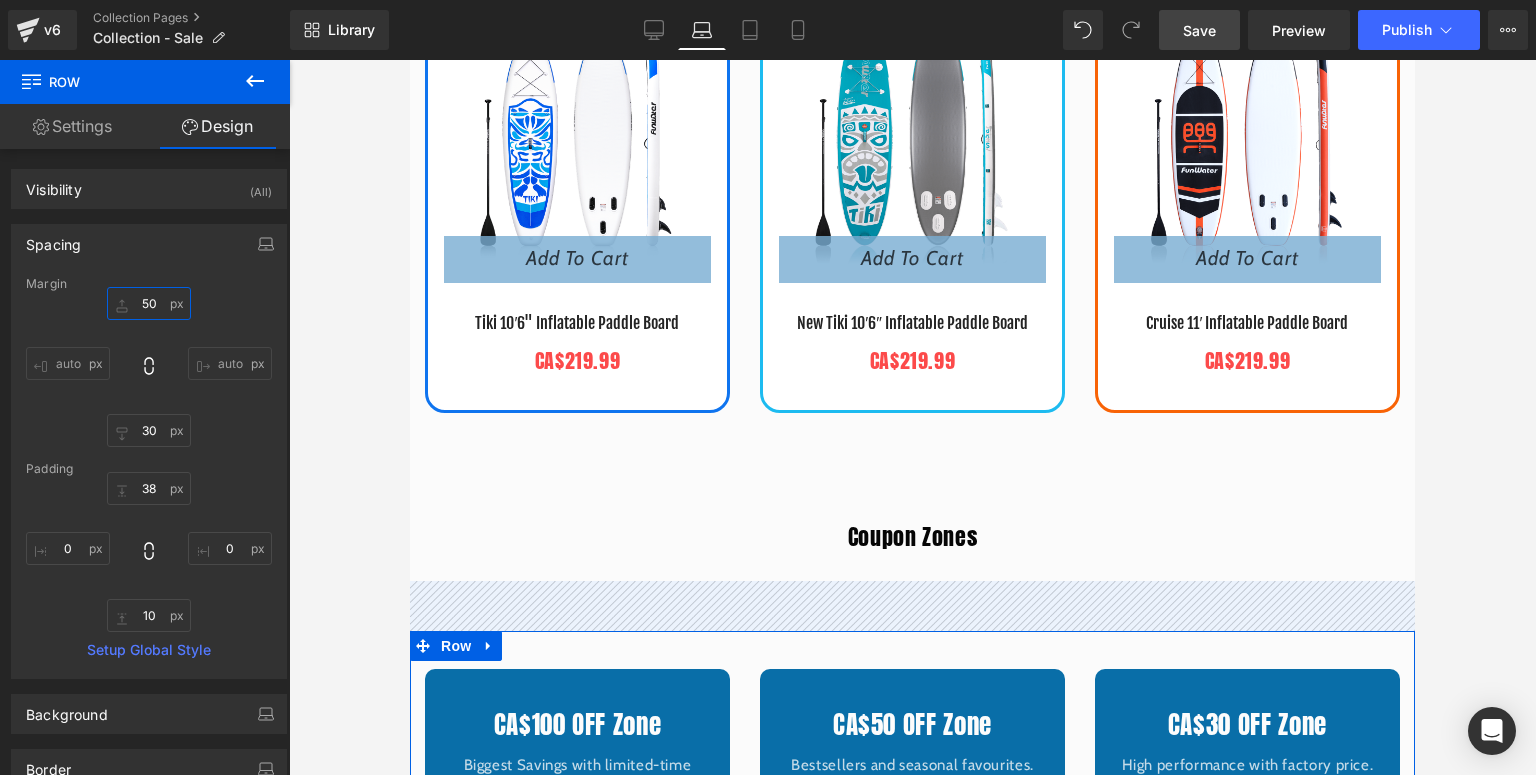 click at bounding box center [149, 303] 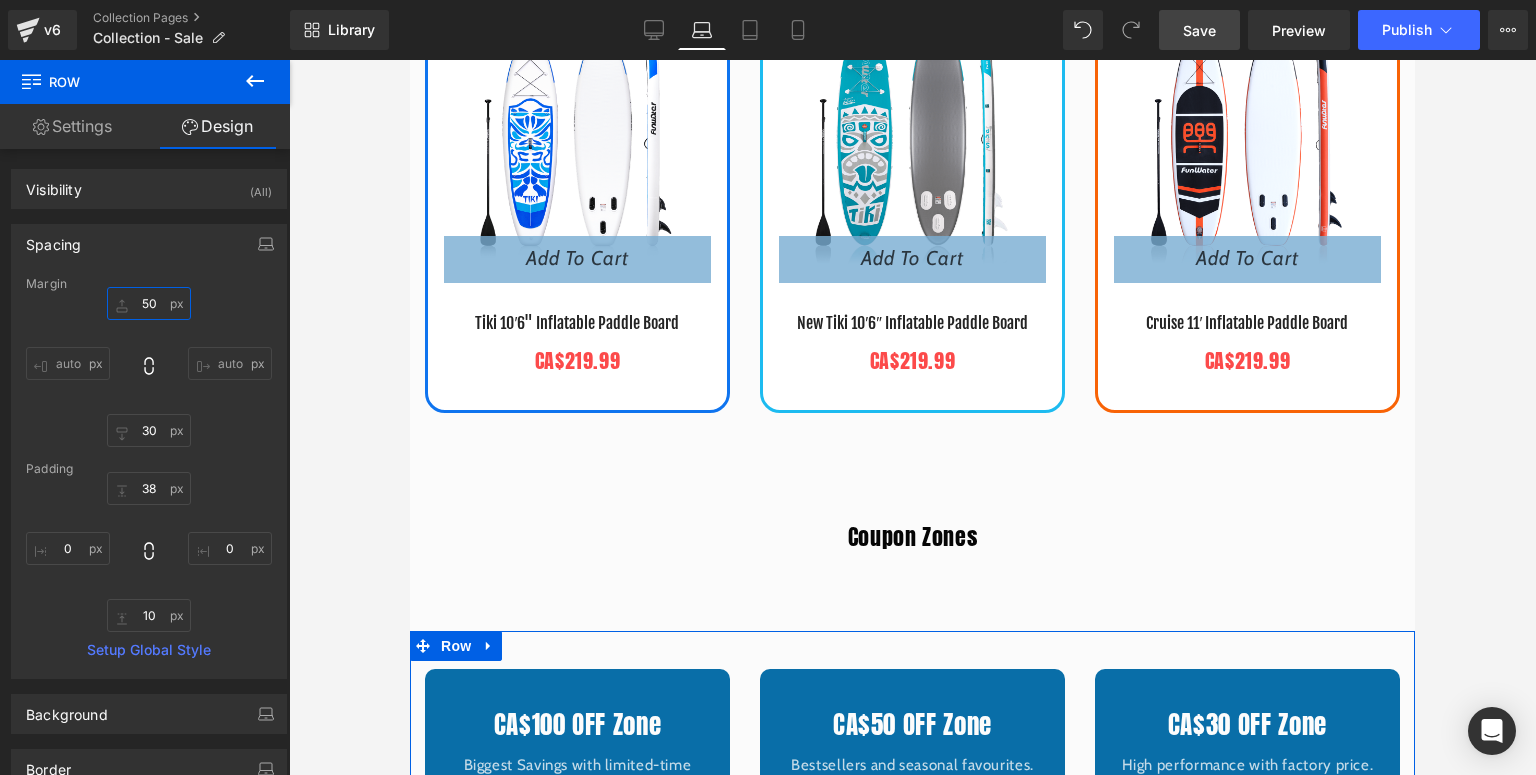 type on "50" 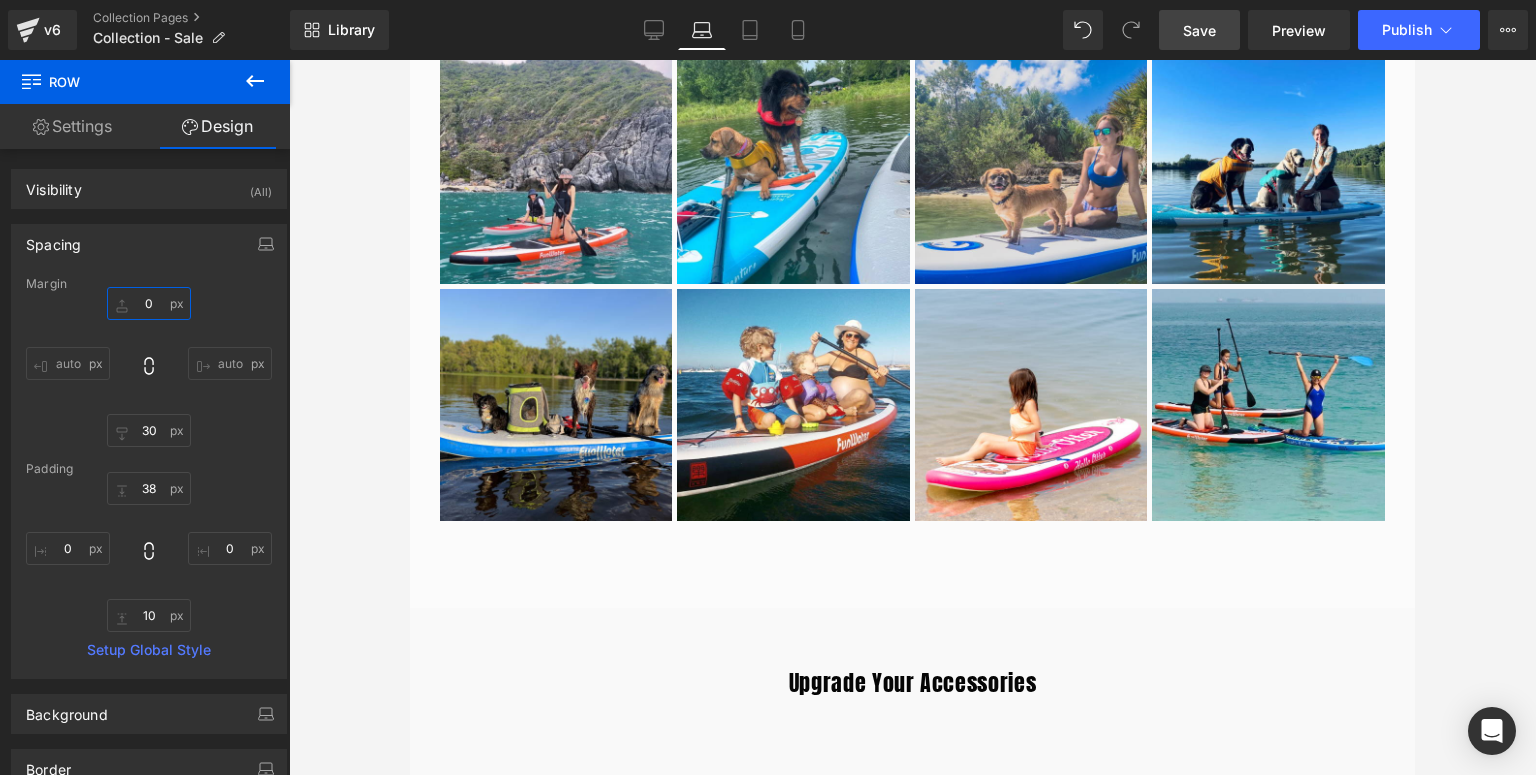 scroll, scrollTop: 2090, scrollLeft: 0, axis: vertical 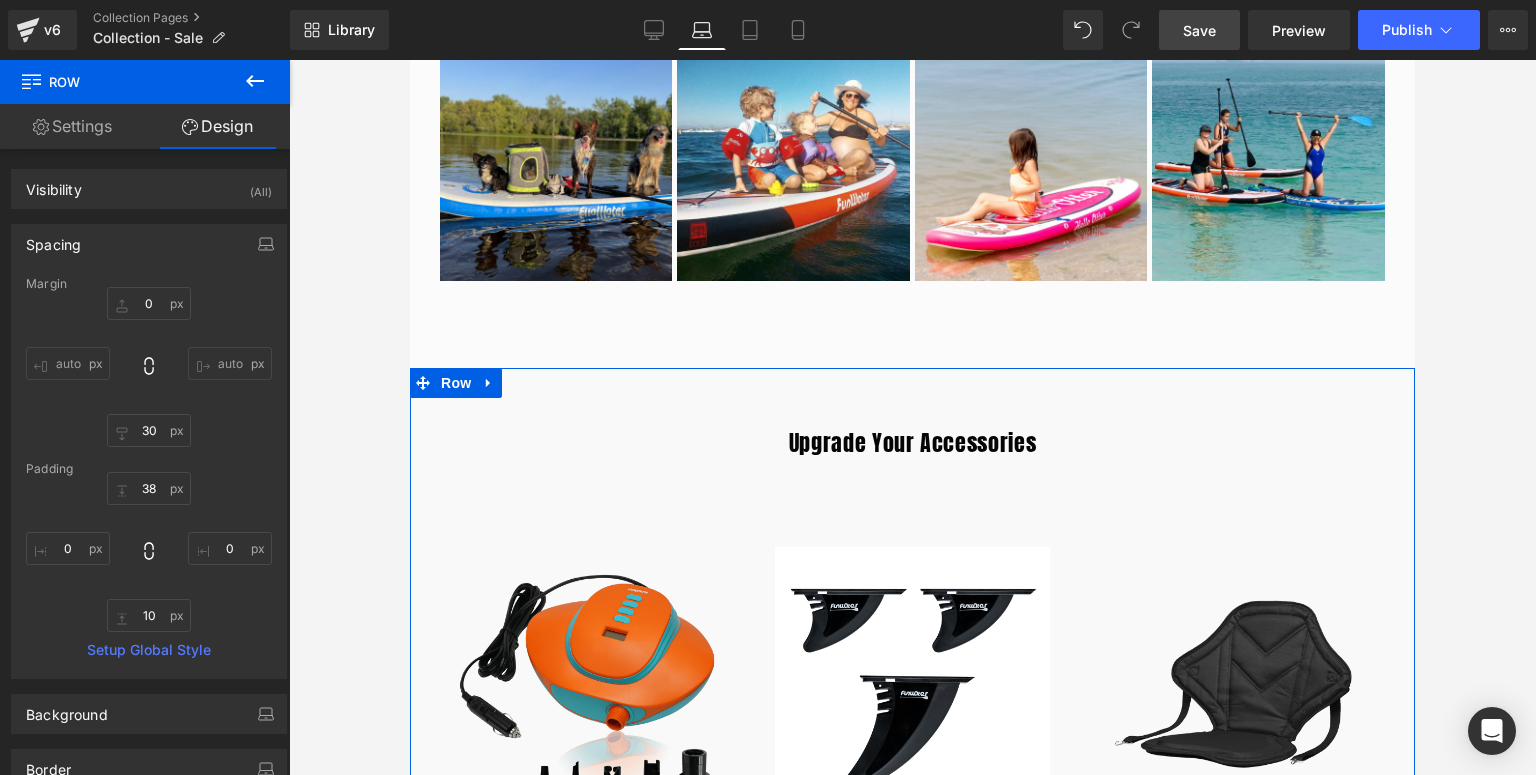 click on "Upgrade Your Accessories Heading
9
%
(P) Image
Add To Cart
(P) Cart Button
Electric Paddle Board Pump
(P) Title
CA$99.99
CA$109.99
(P) Price
Product" at bounding box center [912, 1170] 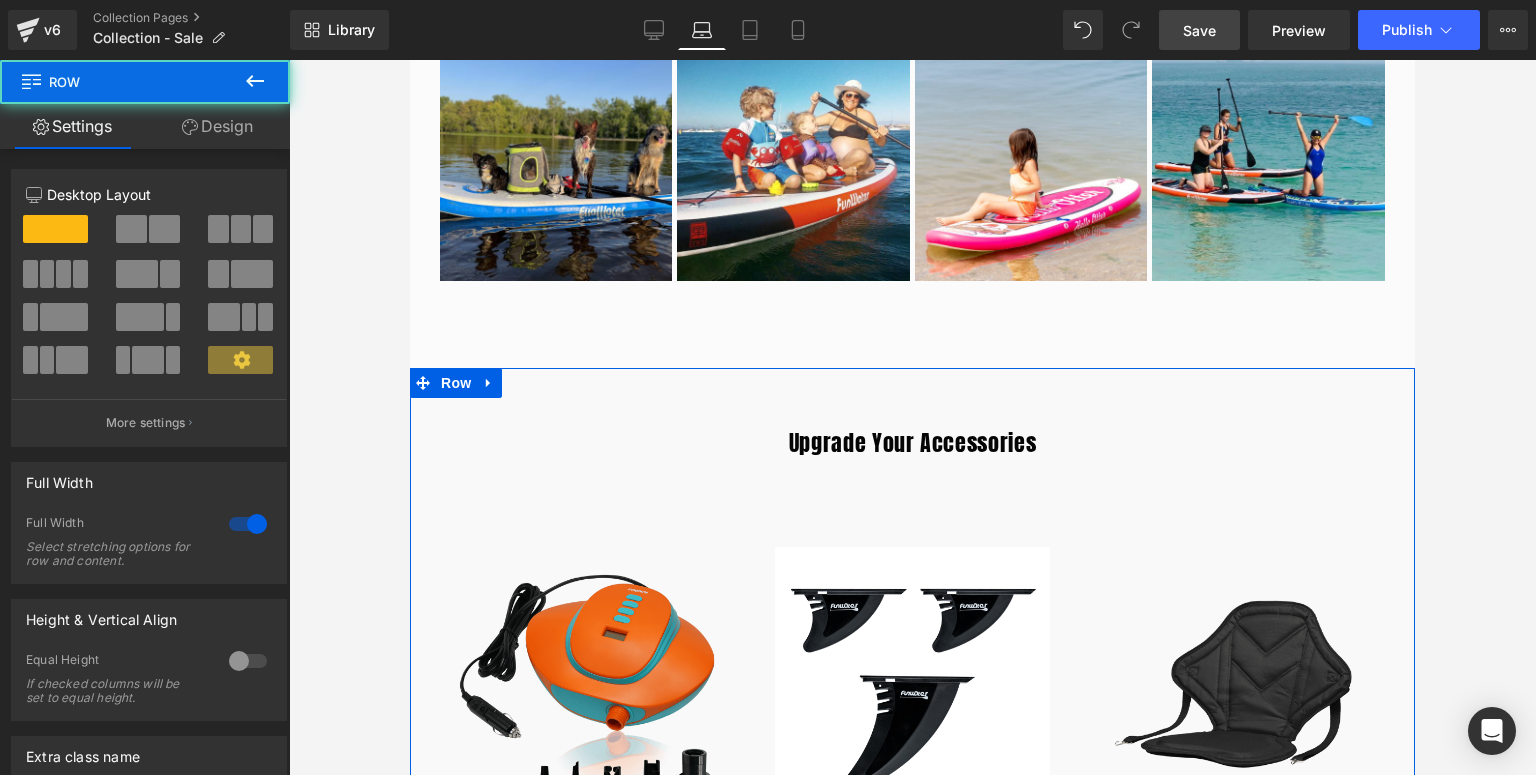 click on "Design" at bounding box center (217, 126) 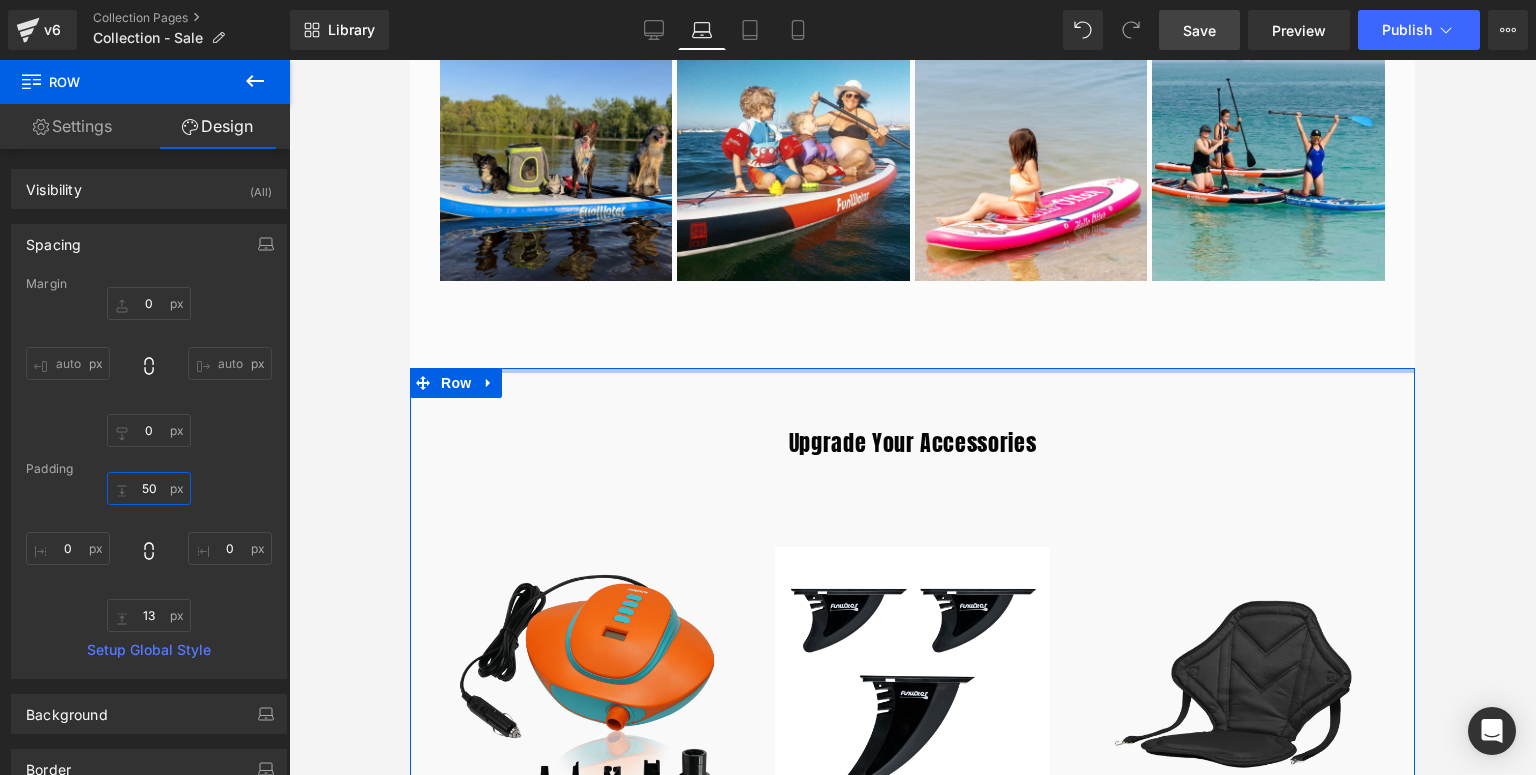 click at bounding box center [149, 488] 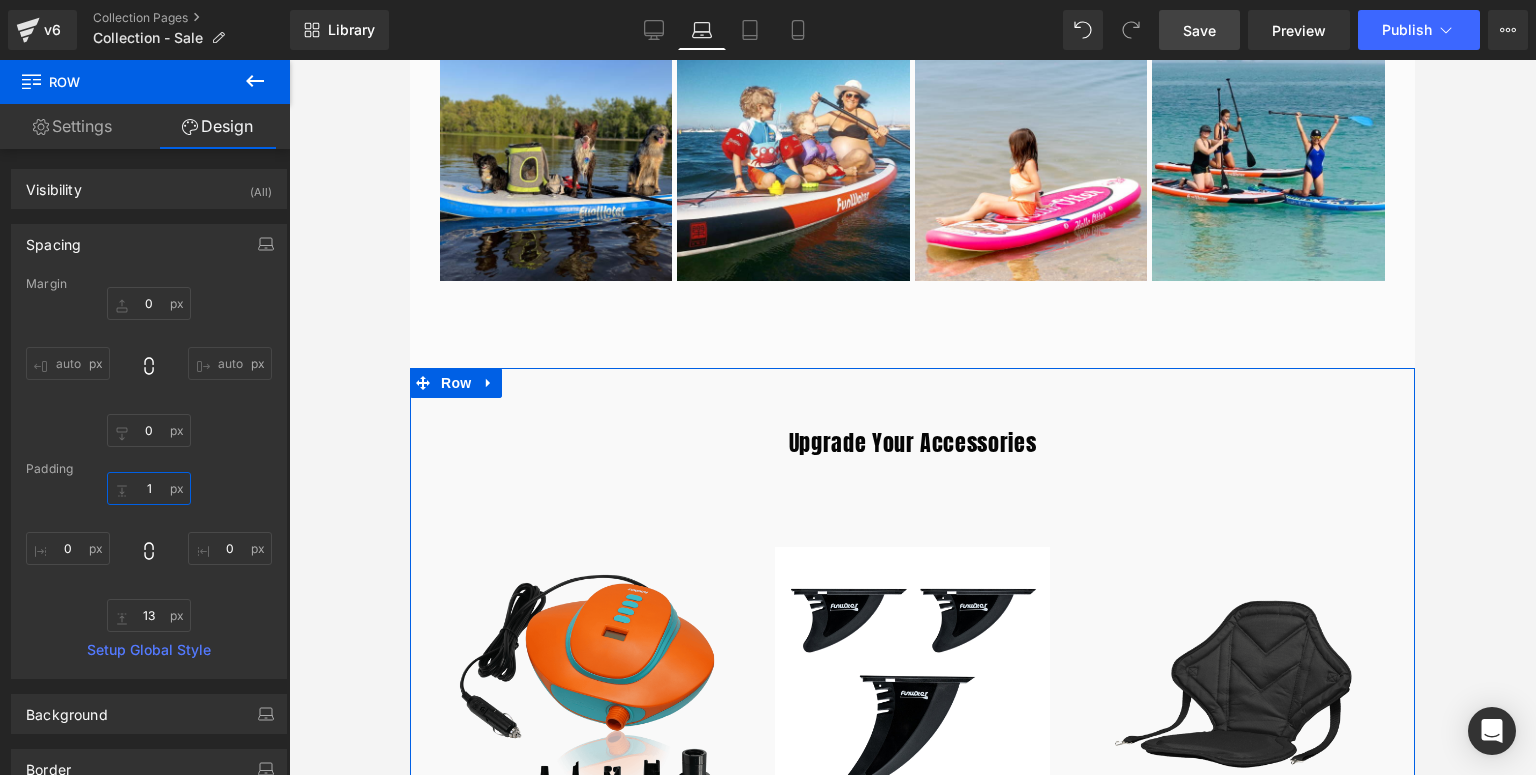 type on "10" 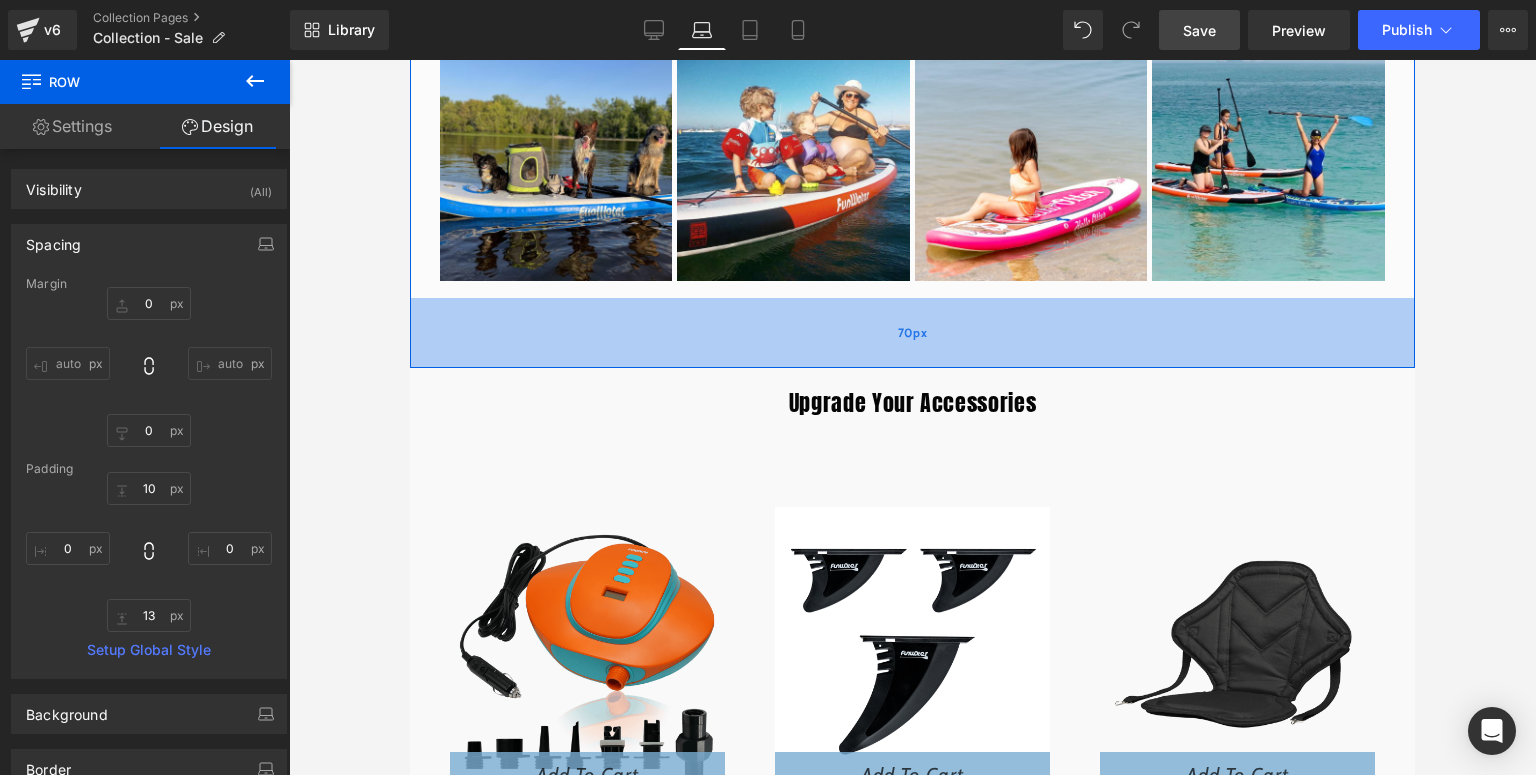 click on "70px" at bounding box center [912, 333] 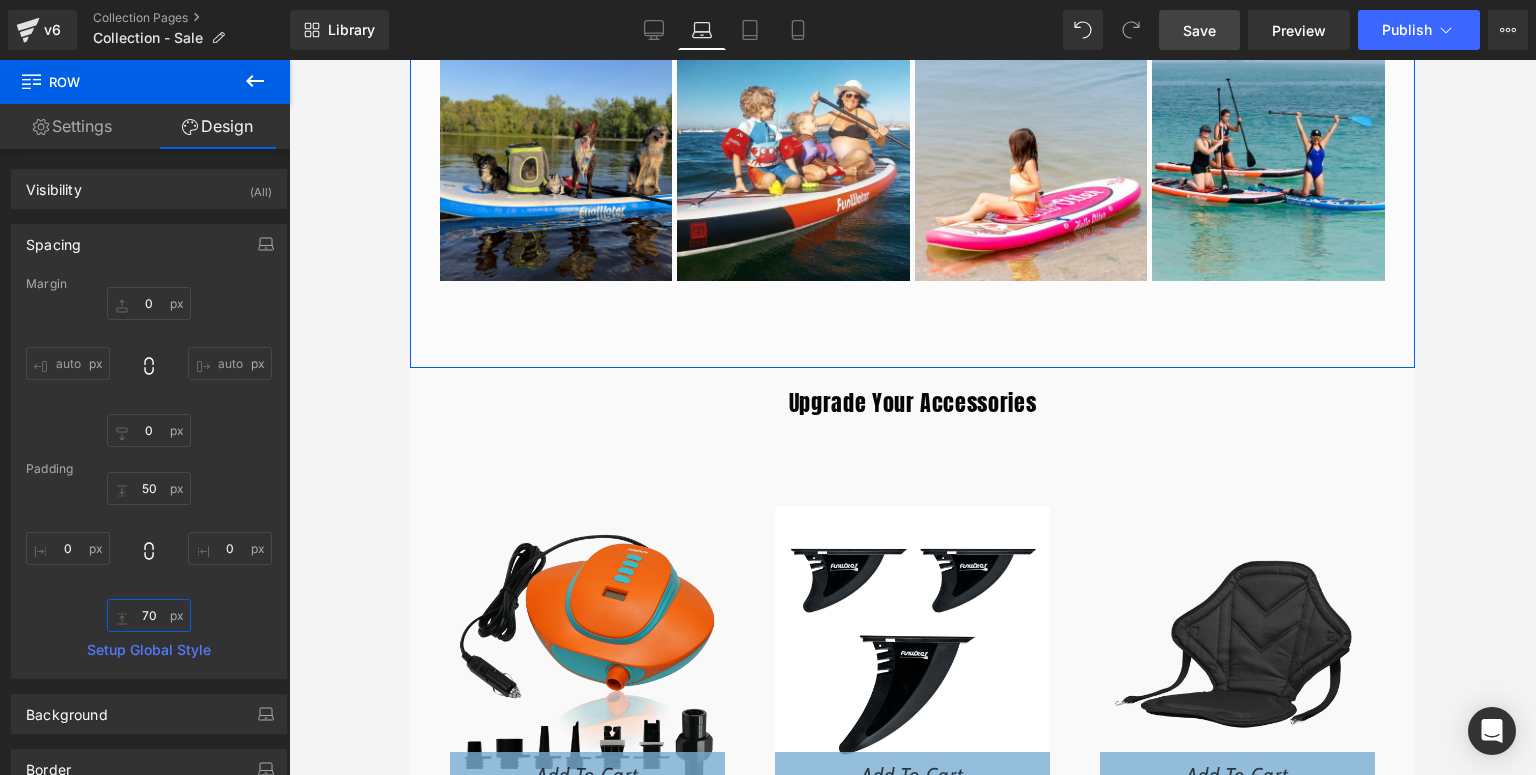 click on "70" at bounding box center [149, 615] 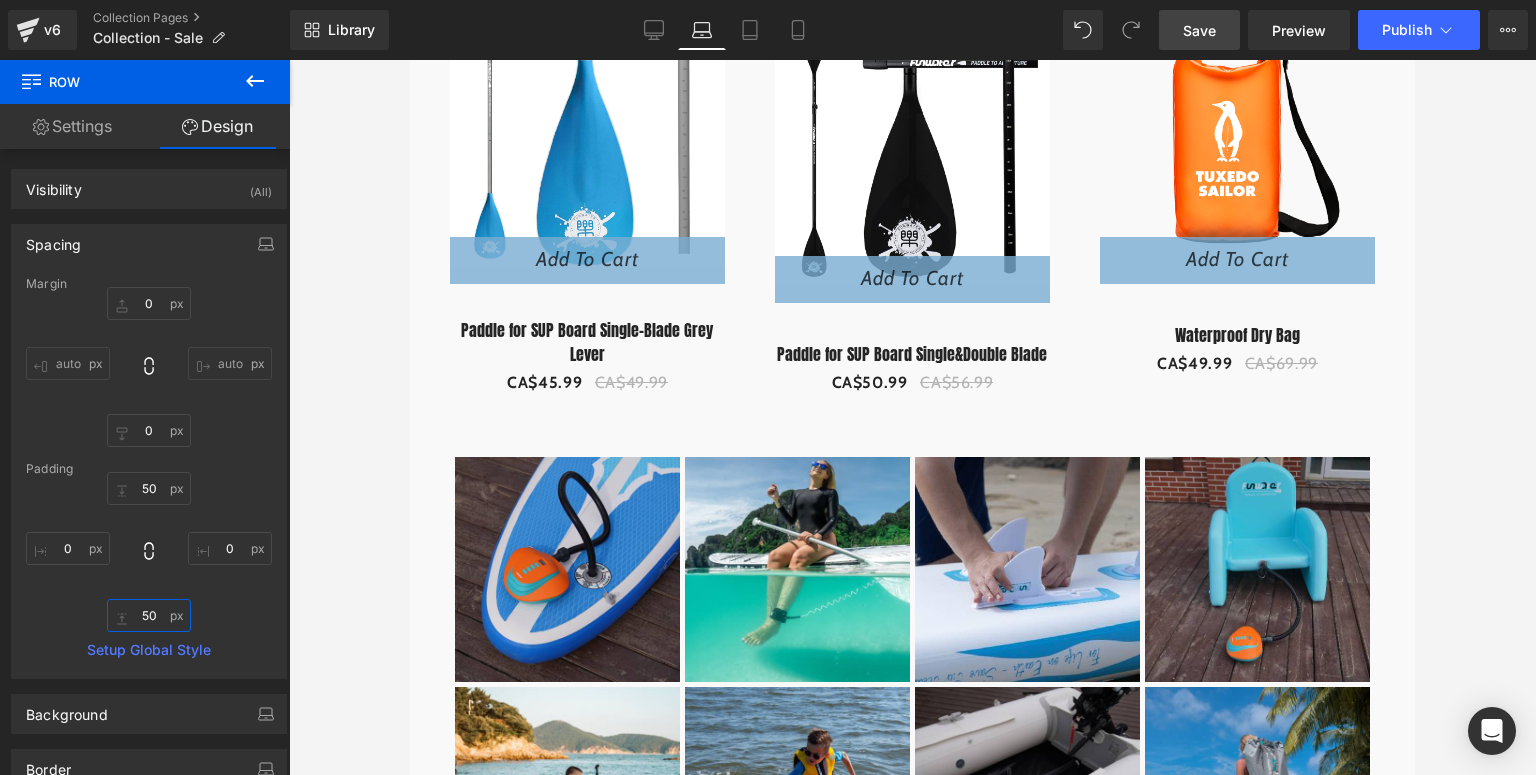 scroll, scrollTop: 2650, scrollLeft: 0, axis: vertical 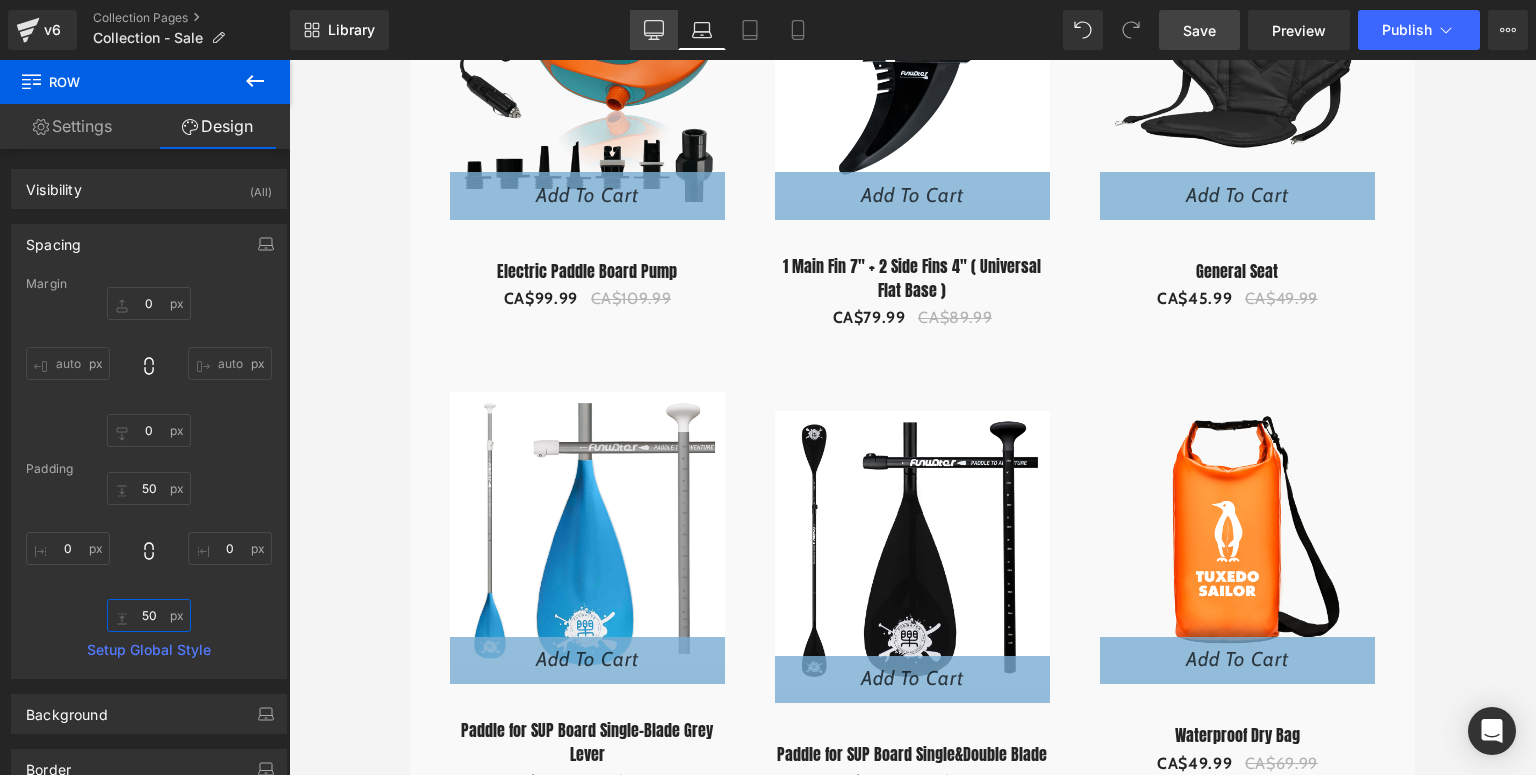 type on "50" 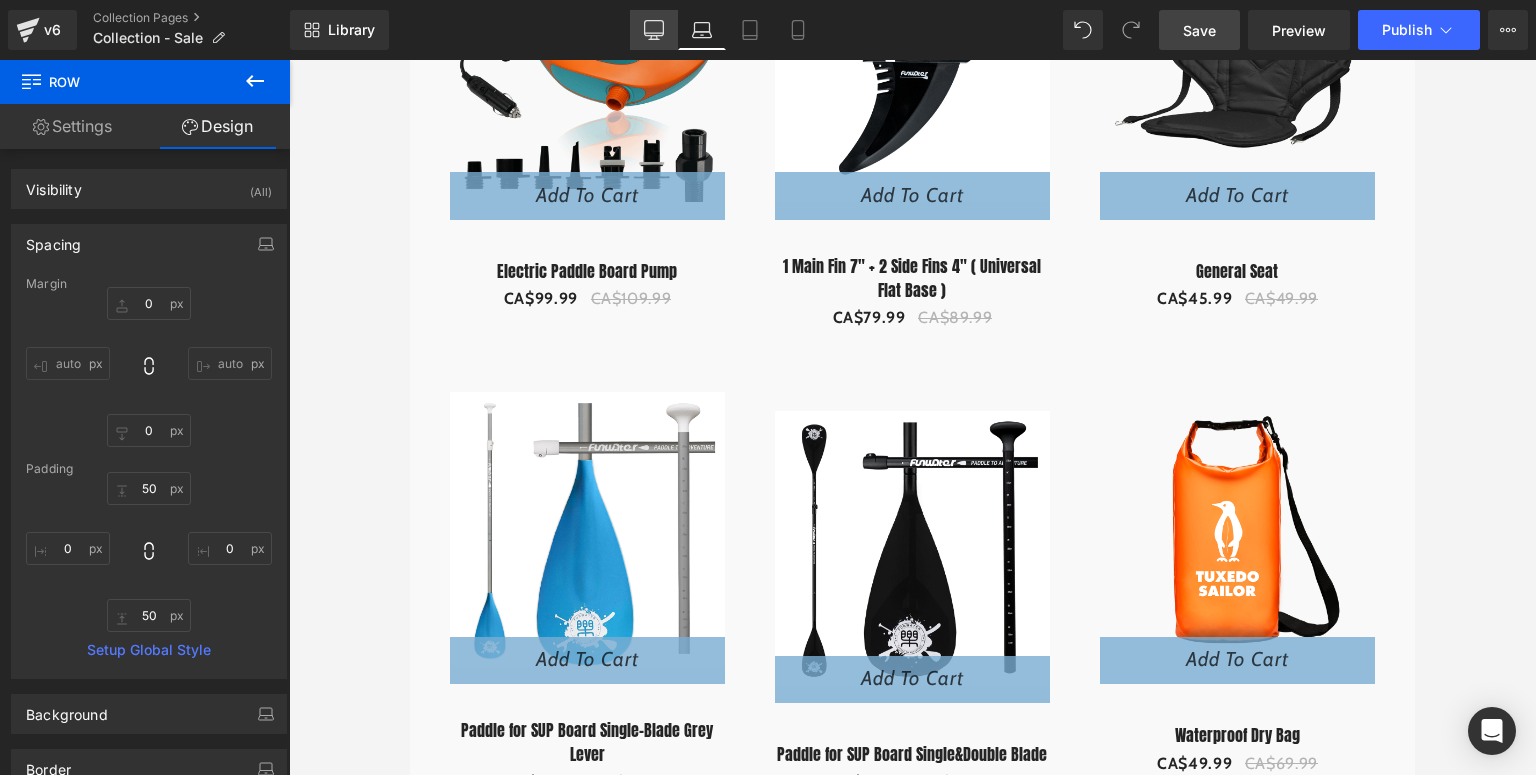 drag, startPoint x: 656, startPoint y: 41, endPoint x: 562, endPoint y: 259, distance: 237.40262 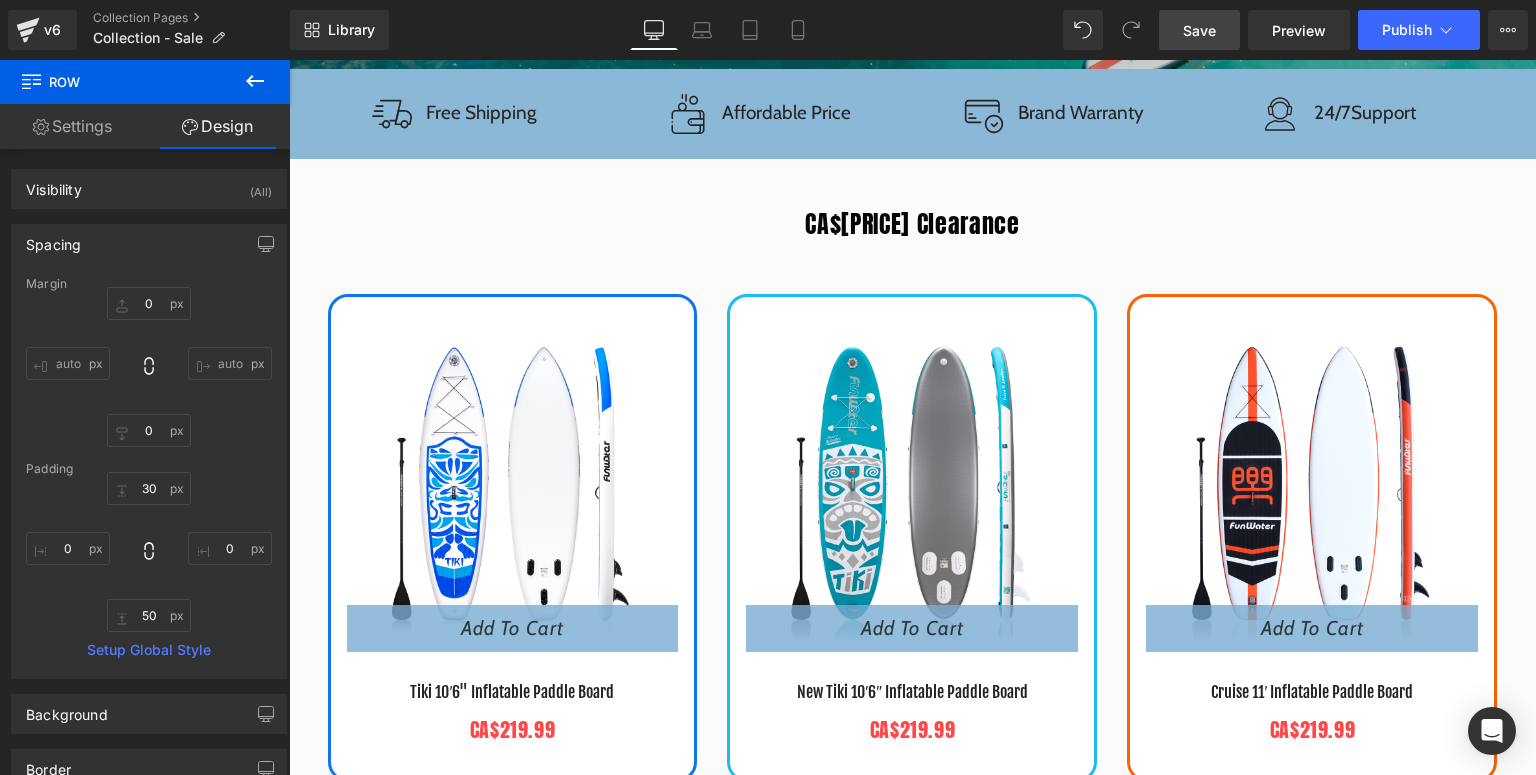 scroll, scrollTop: 960, scrollLeft: 0, axis: vertical 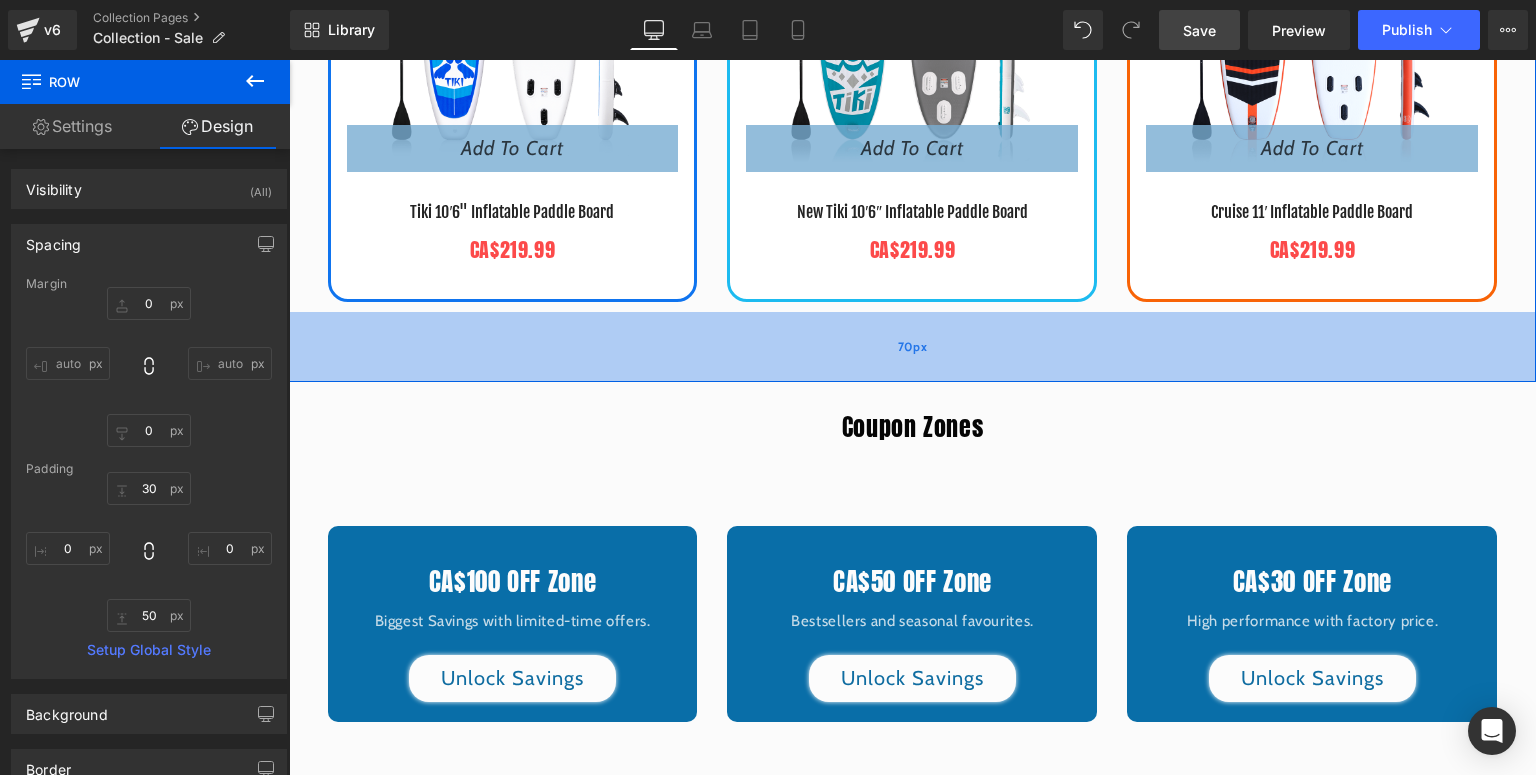 click on "70px" at bounding box center (912, 347) 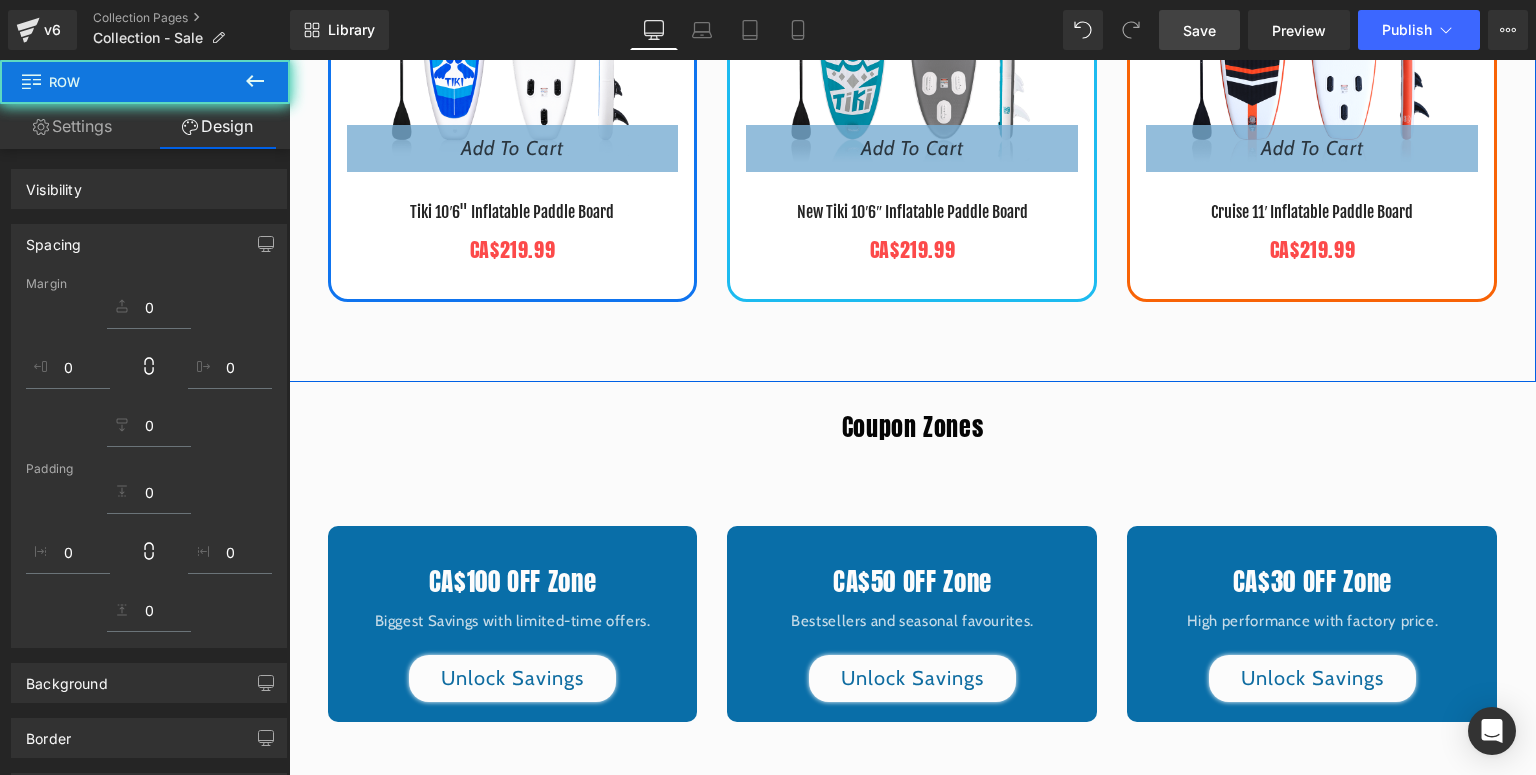 click on "Design" at bounding box center [217, 126] 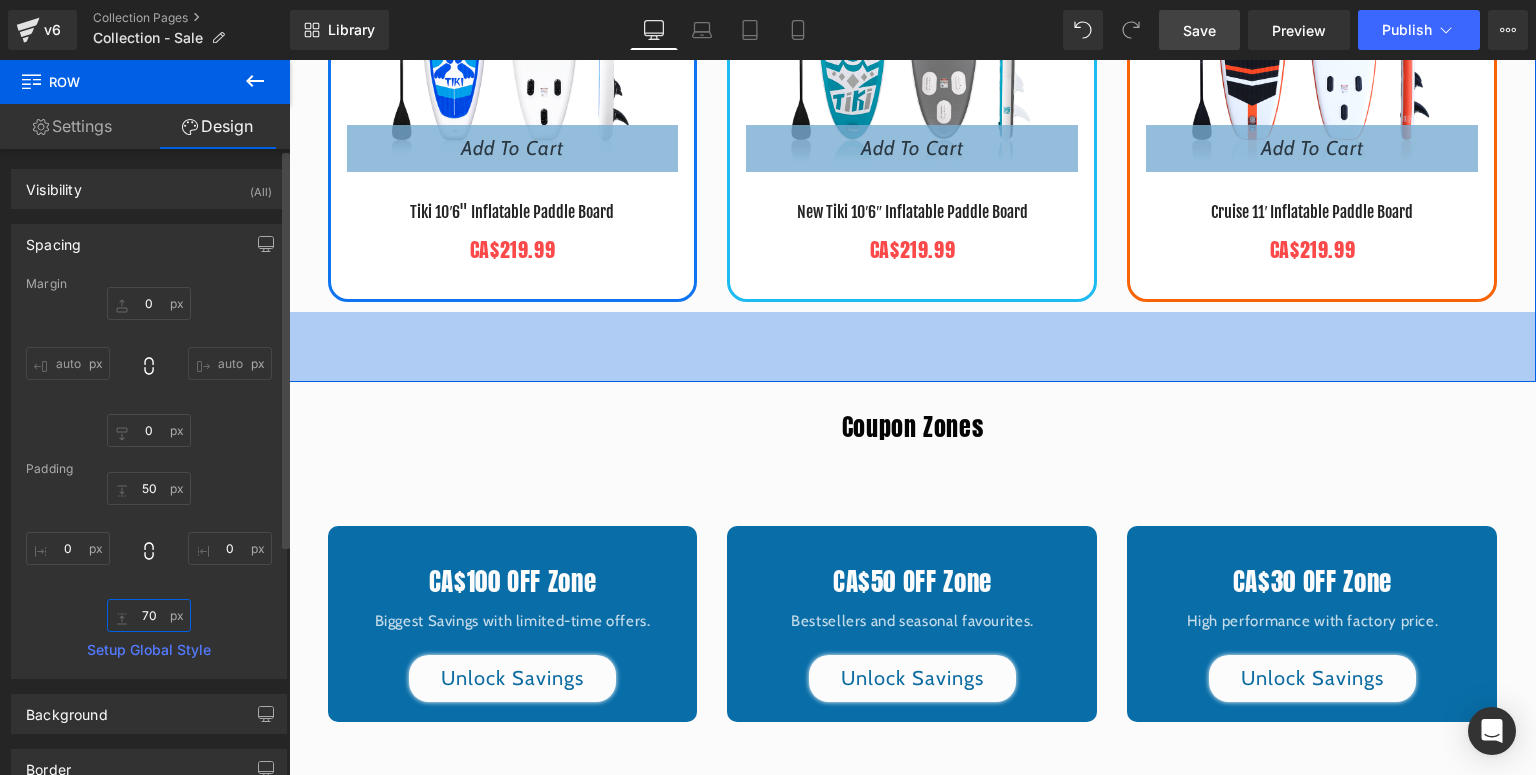 click on "70" at bounding box center (149, 615) 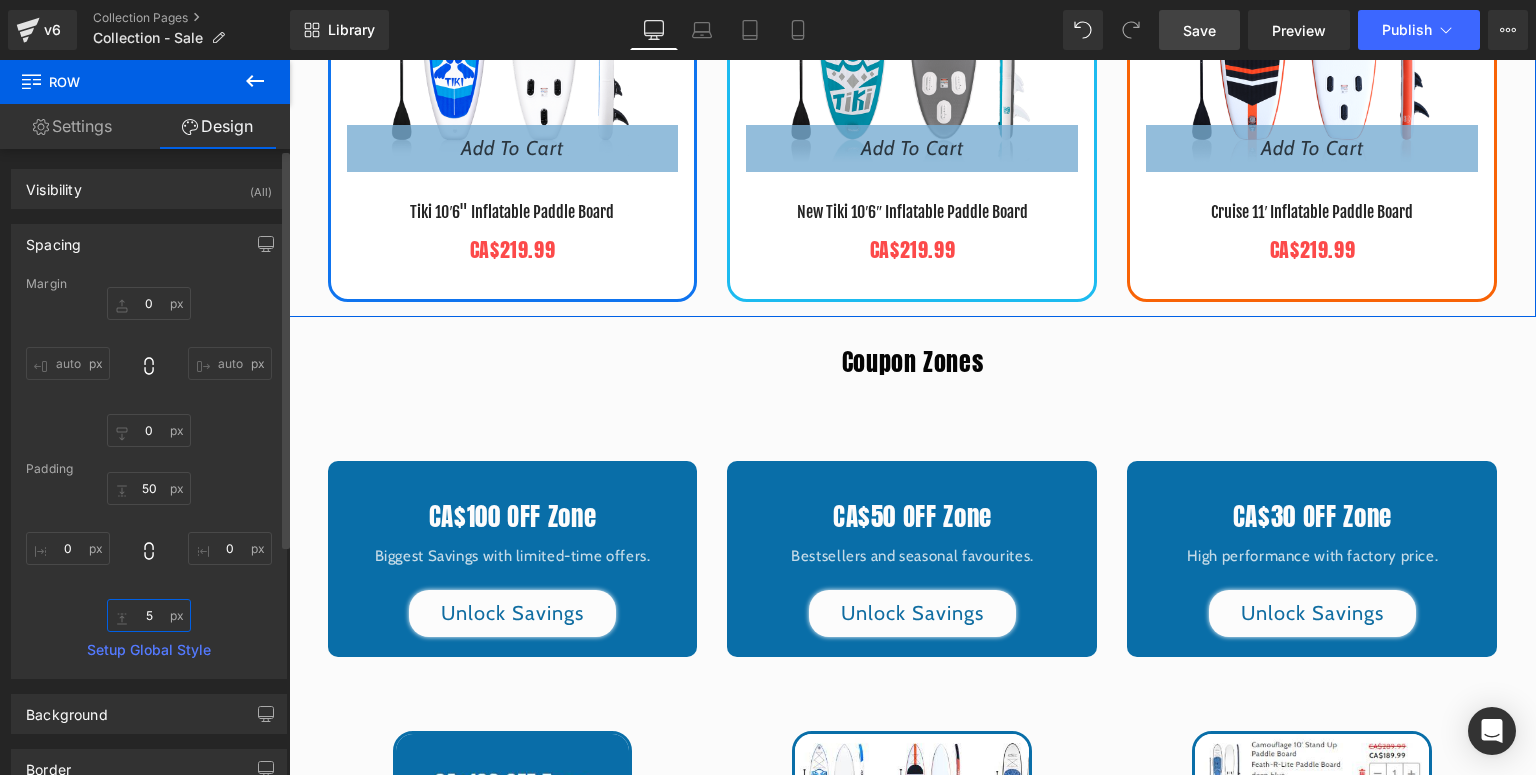 type on "50" 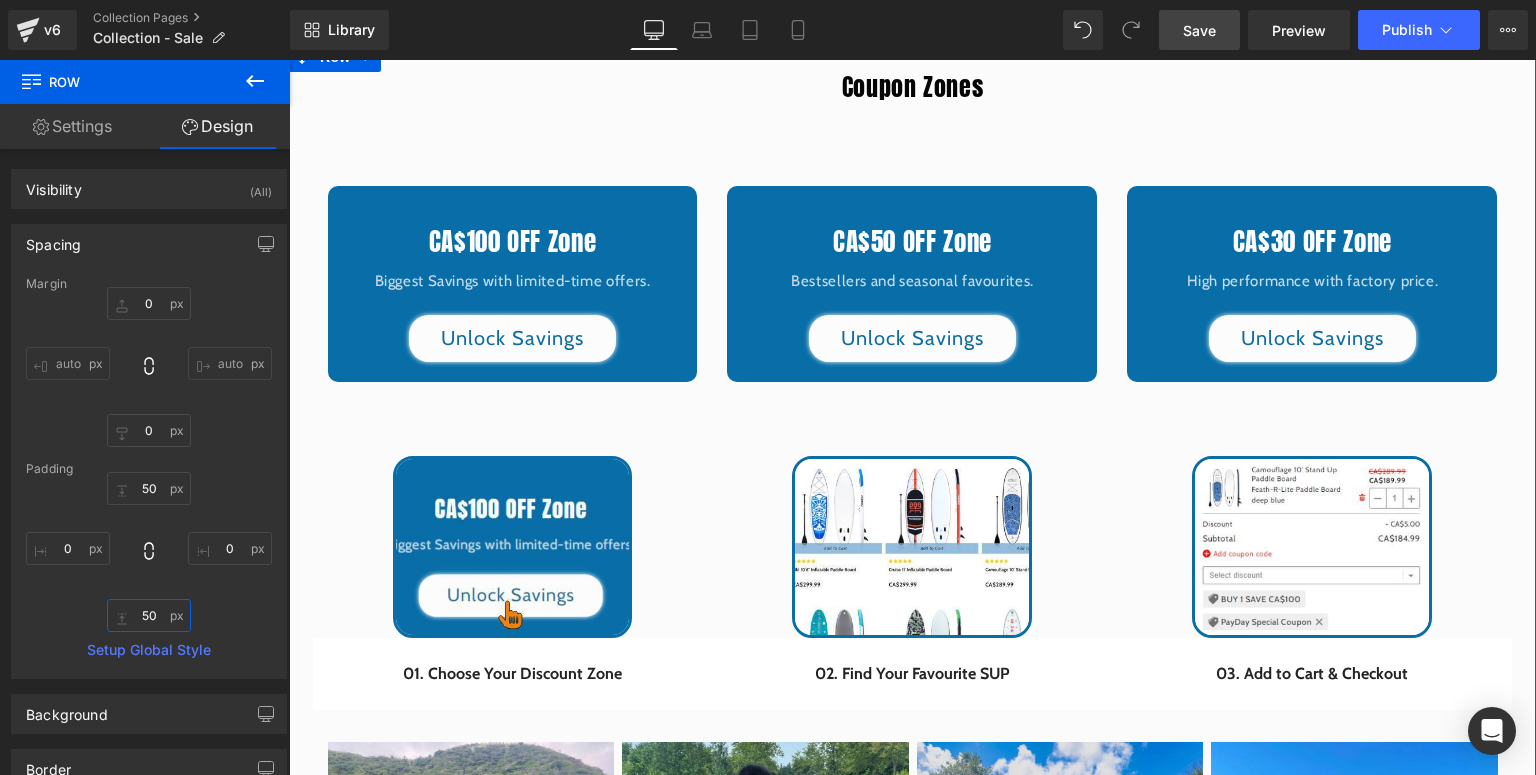 scroll, scrollTop: 1040, scrollLeft: 0, axis: vertical 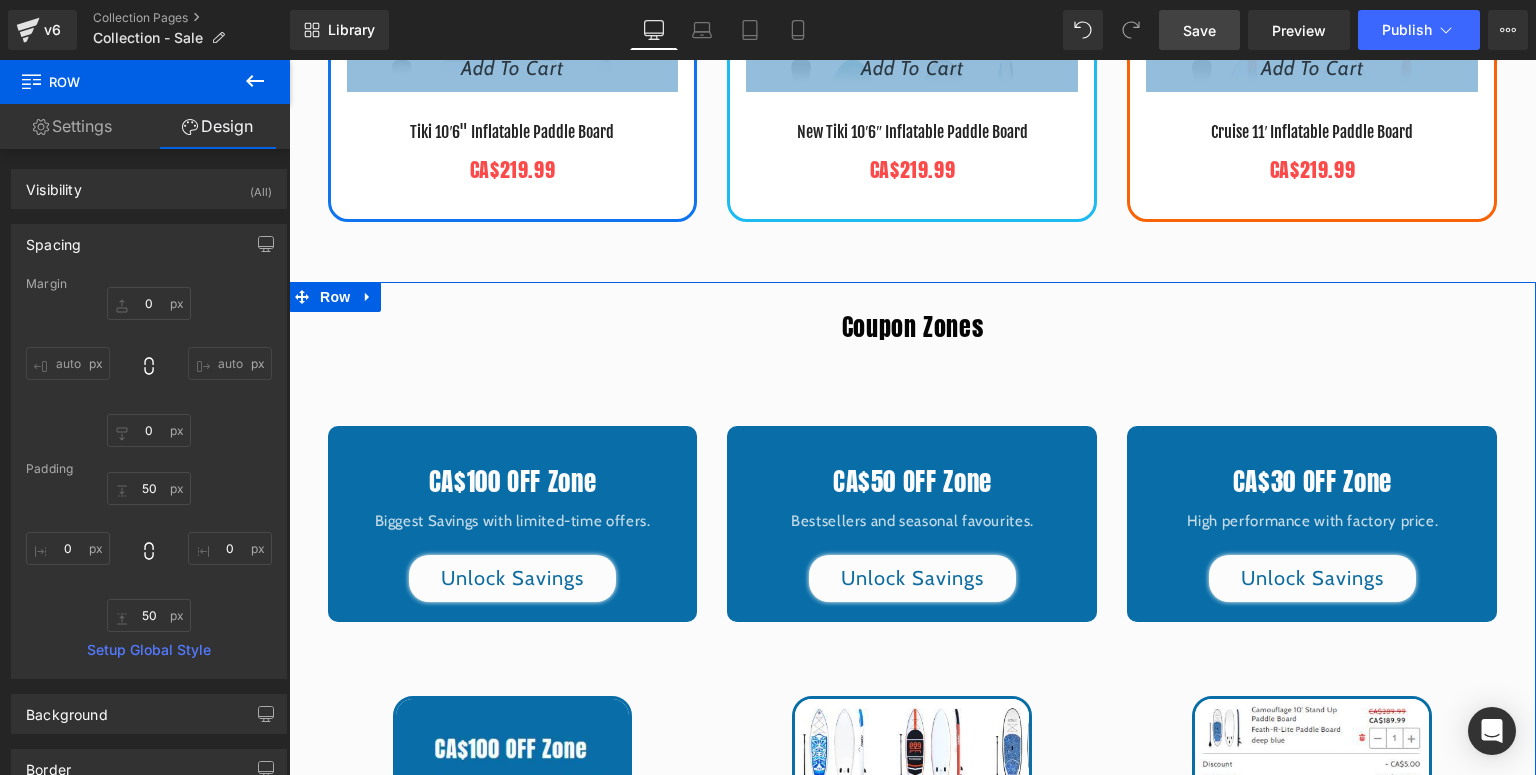 click on "Coupon Zones Heading         CA$100 OFF Zone Heading         Biggest Savings with limited-time offers. Text Block         Unlock Savings Button         Row         CA$50 OFF Zone Heading         Bestsellers and seasonal favourites. Text Block         Unlock Savings Button         Row         CA$30 OFF Zone Heading         High performance with factory price. Text Block         Unlock Savings Button         Row         Row         Image         01. Choose Your Discount Zone Text Block         Row         Image         02. Find Your Favourite SUP Text Block         Row         Image         03. Add to Cart & Checkout Text Block         Row         Row
Image         Image
Image         Image
Image         Image" at bounding box center [912, 944] 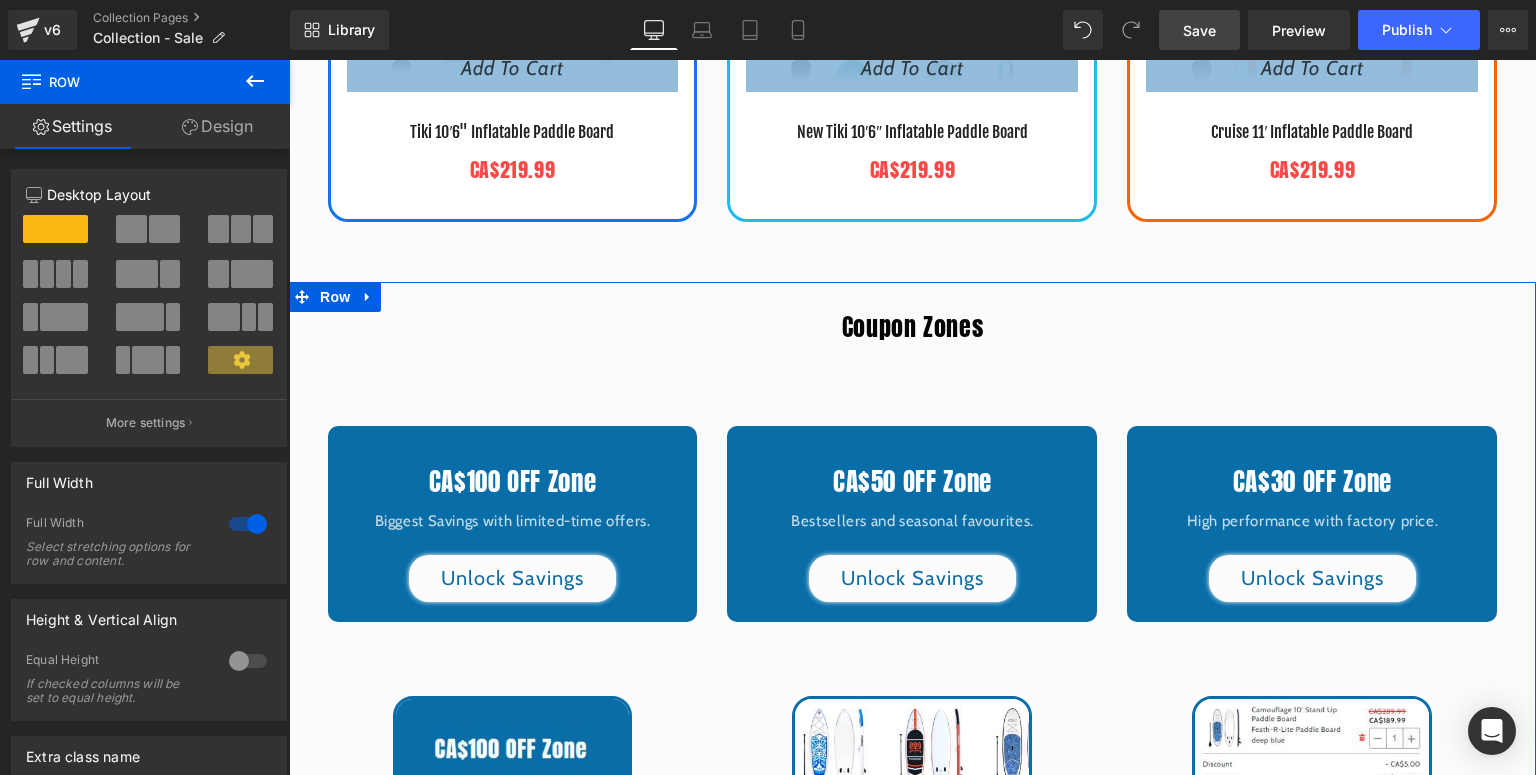 click on "Design" at bounding box center (217, 126) 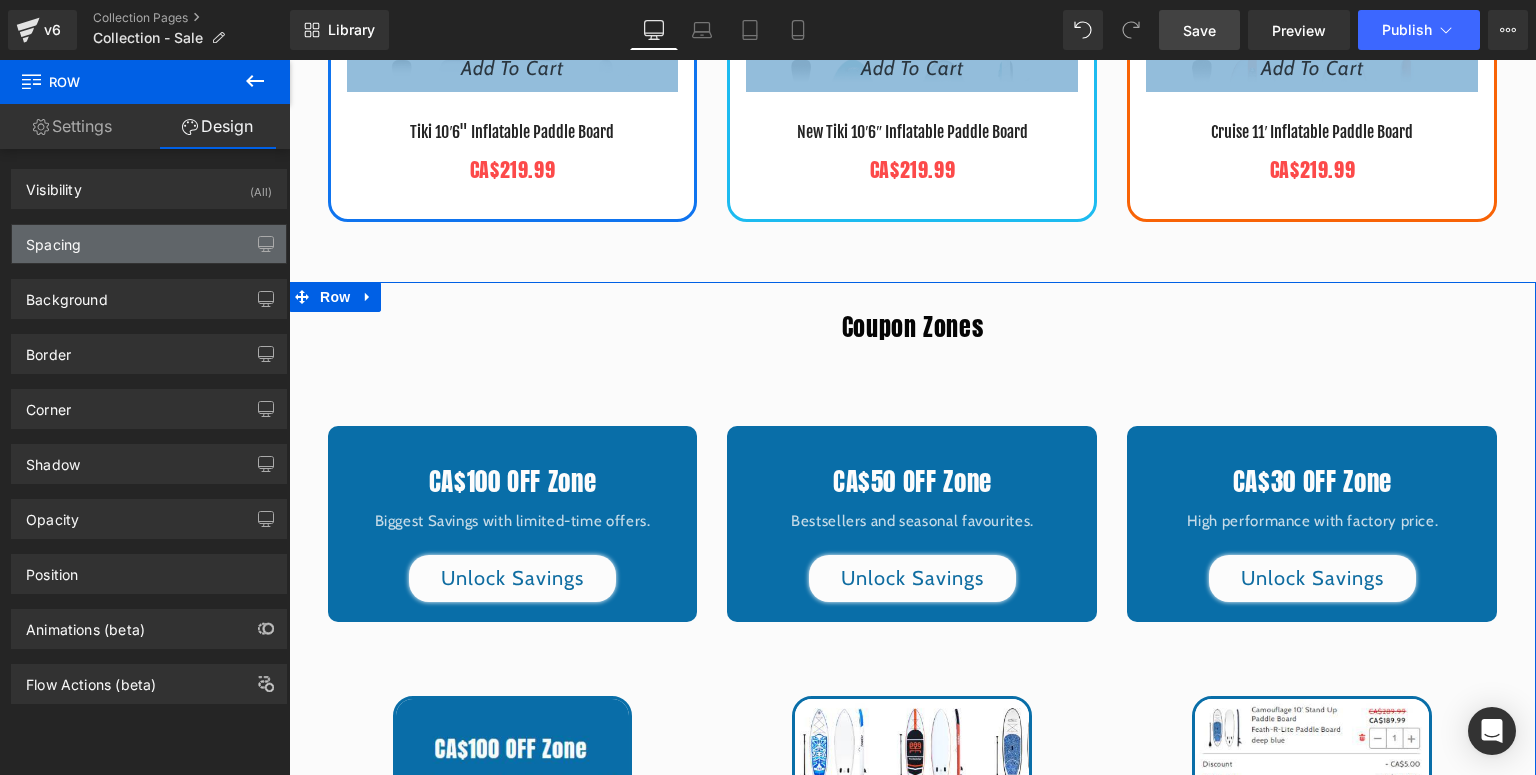 click on "Spacing" at bounding box center [149, 244] 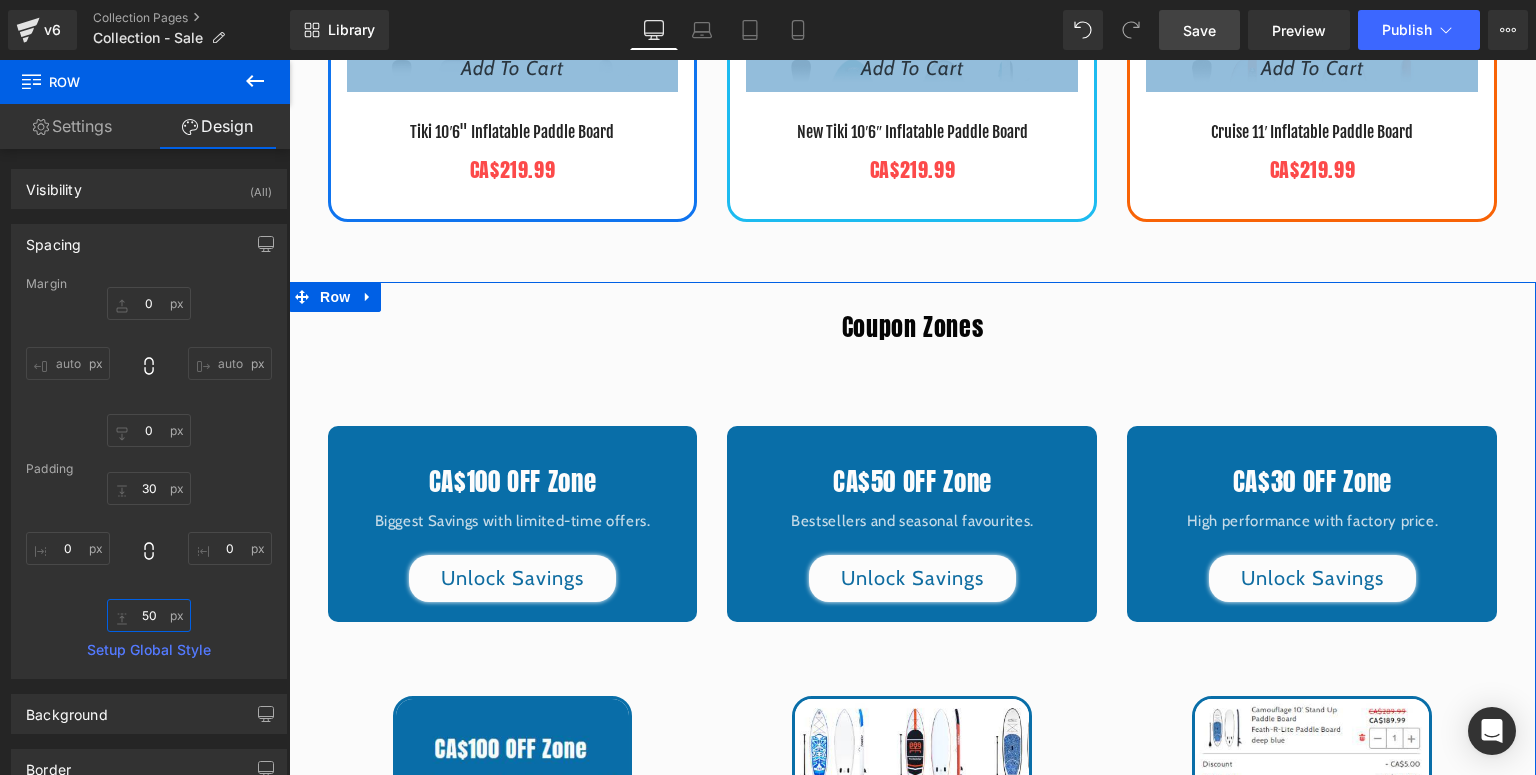 click at bounding box center (149, 615) 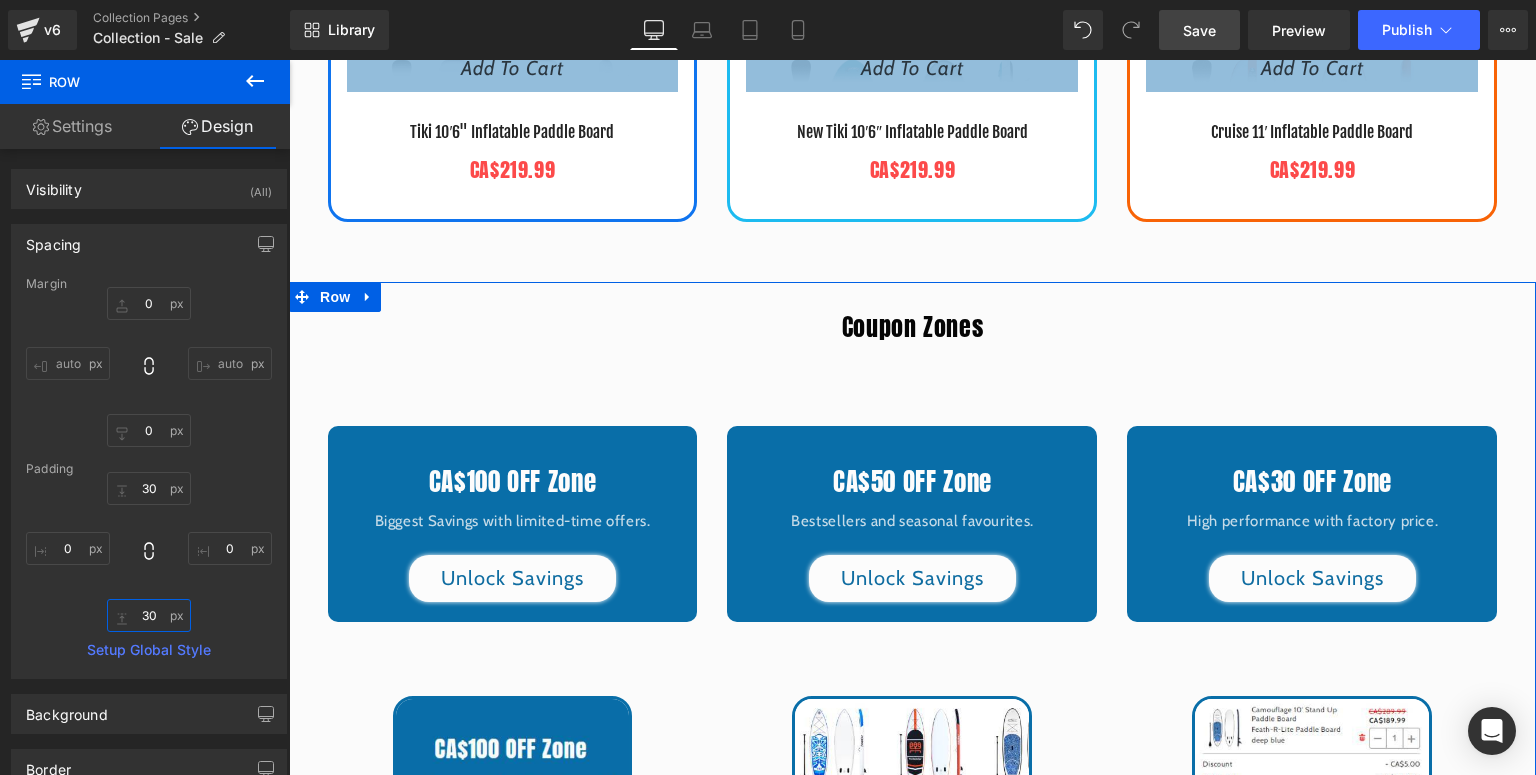 type on "30" 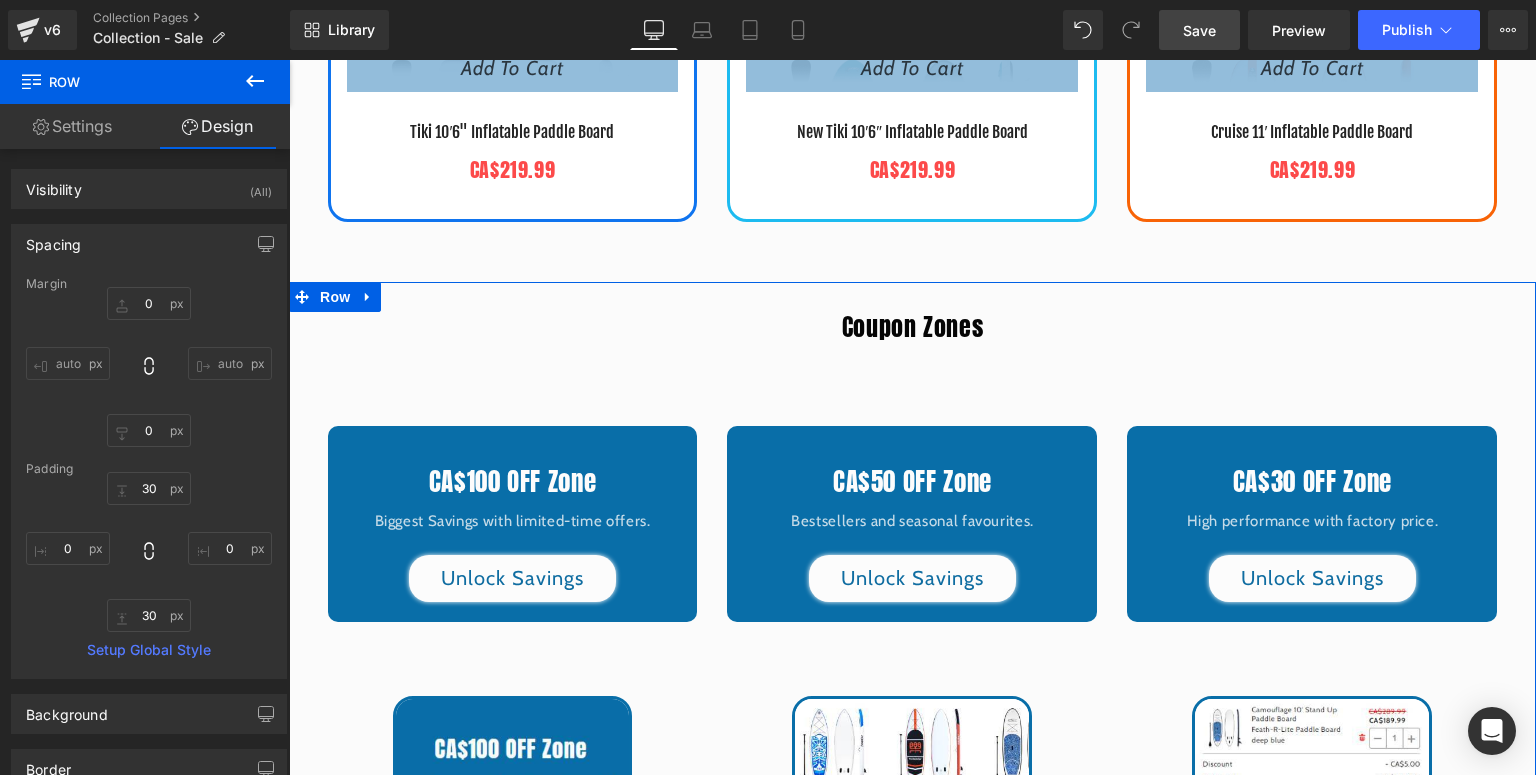 click on "30" at bounding box center [149, 552] 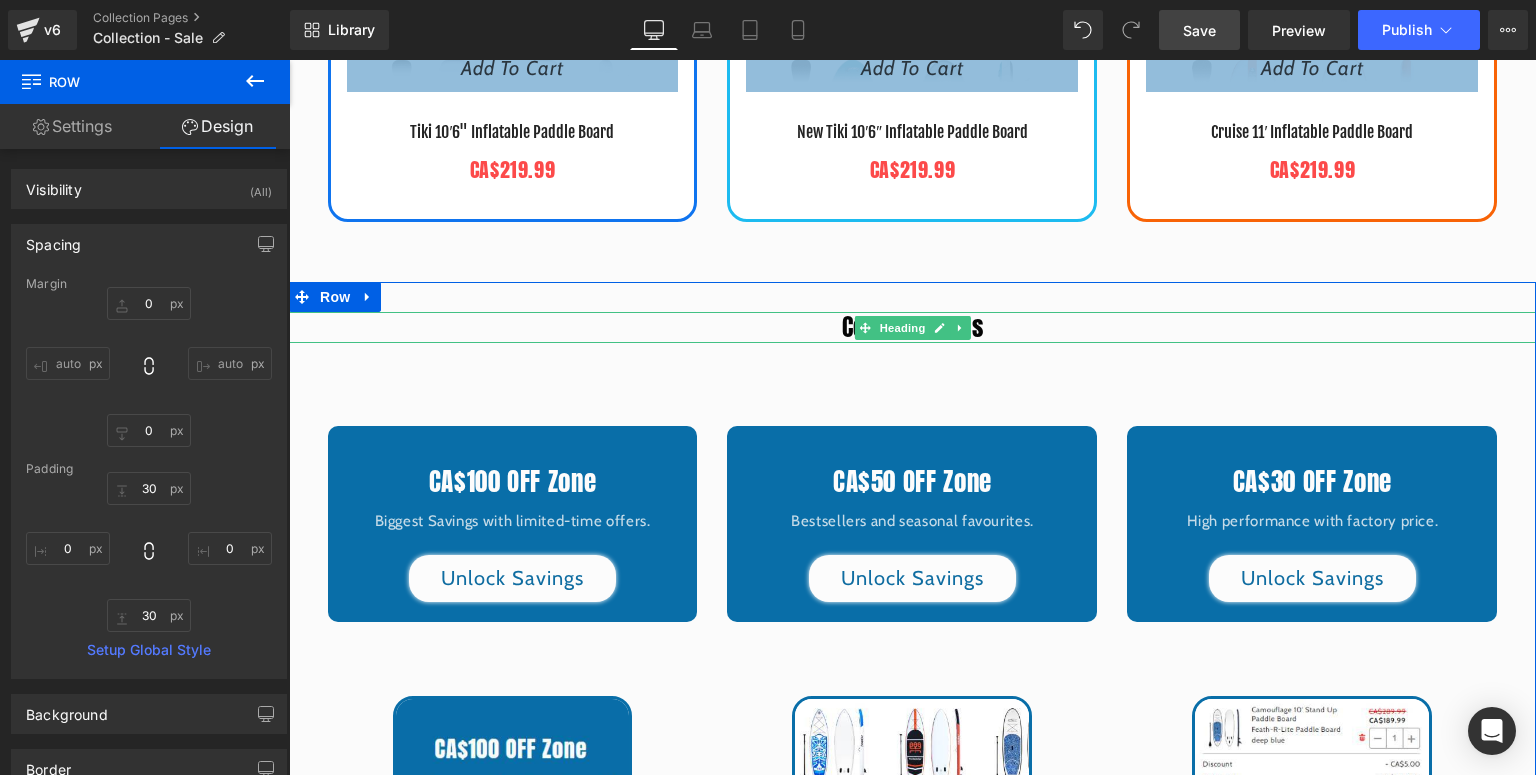 click on "Coupon Zones Heading         CA$100 OFF Zone Heading         Biggest Savings with limited-time offers. Text Block         Unlock Savings Button         Row         CA$50 OFF Zone Heading         Bestsellers and seasonal favourites. Text Block         Unlock Savings Button         Row         CA$30 OFF Zone Heading         High performance with factory price. Text Block         Unlock Savings Button         Row         Row         Image         01. Choose Your Discount Zone Text Block         Row         Image         02. Find Your Favourite SUP Text Block         Row         Image         03. Add to Cart & Checkout Text Block         Row         Row
Image         Image
Image         Image
Image         Image" at bounding box center [912, 944] 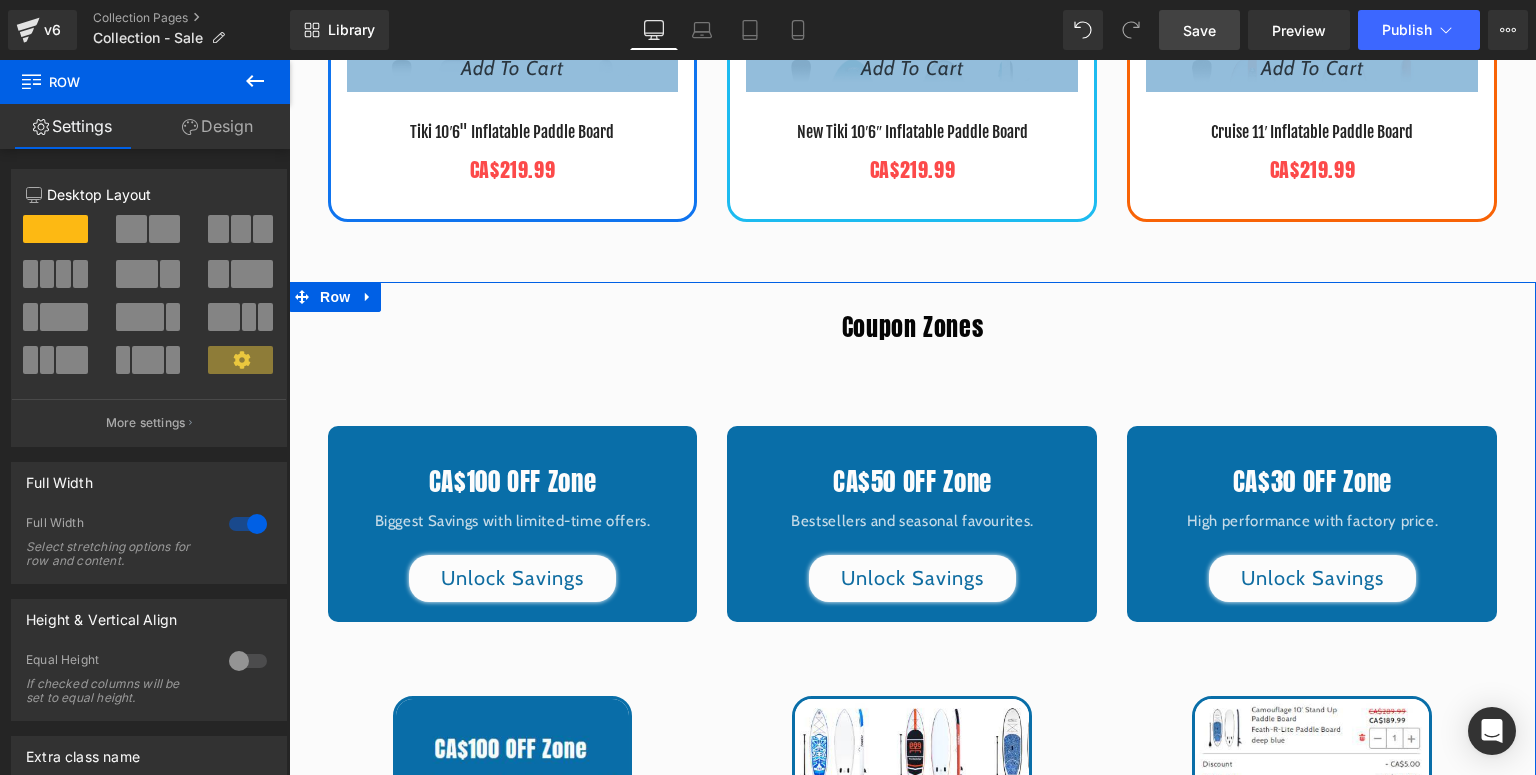 click on "Coupon Zones Heading         CA$100 OFF Zone Heading         Biggest Savings with limited-time offers. Text Block         Unlock Savings Button         Row         CA$50 OFF Zone Heading         Bestsellers and seasonal favourites. Text Block         Unlock Savings Button         Row         CA$30 OFF Zone Heading         High performance with factory price. Text Block         Unlock Savings Button         Row         Row         Image         01. Choose Your Discount Zone Text Block         Row         Image         02. Find Your Favourite SUP Text Block         Row         Image         03. Add to Cart & Checkout Text Block         Row         Row
Image         Image
Image         Image
Image         Image" at bounding box center (912, 944) 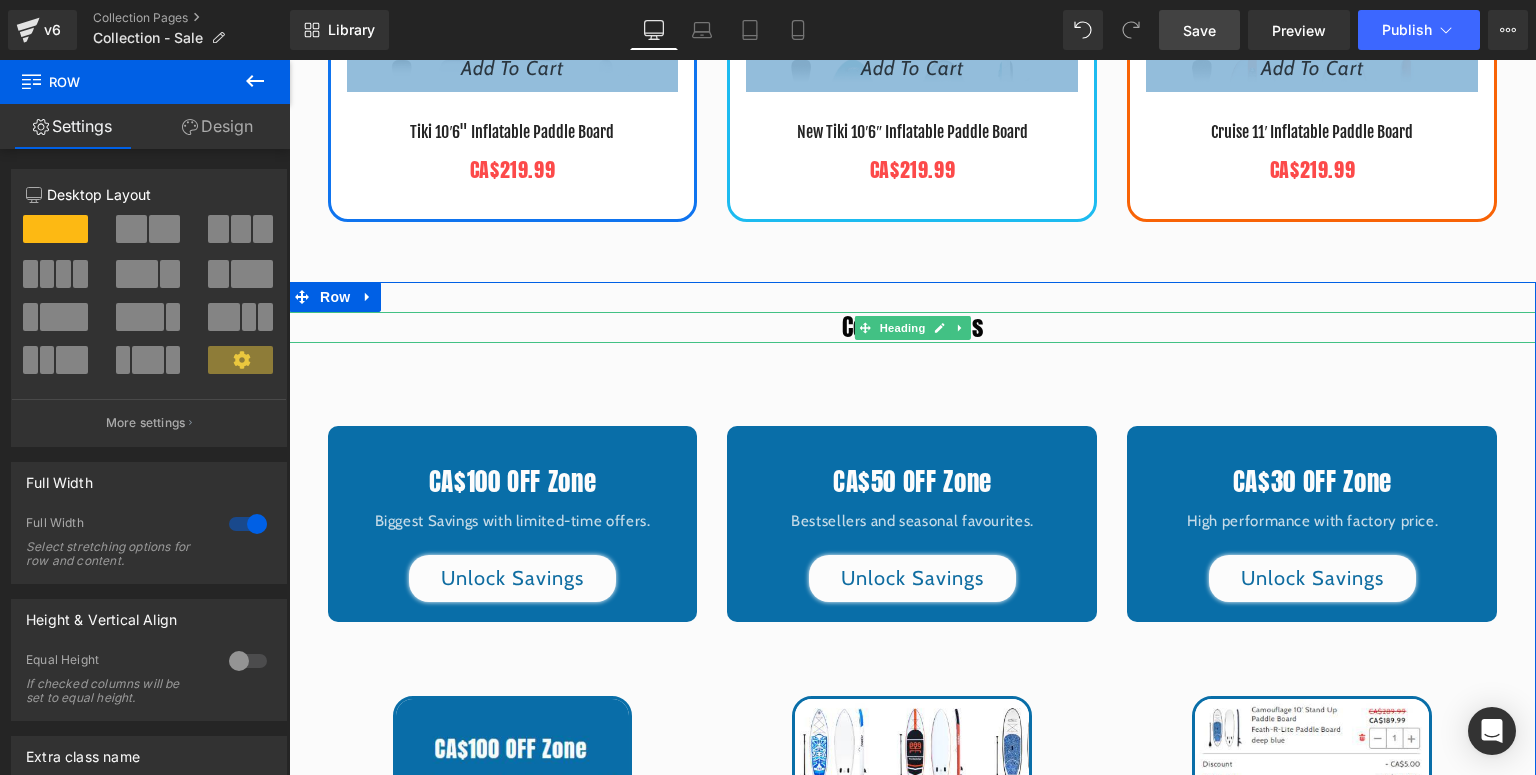 drag, startPoint x: 900, startPoint y: 326, endPoint x: 848, endPoint y: 368, distance: 66.8431 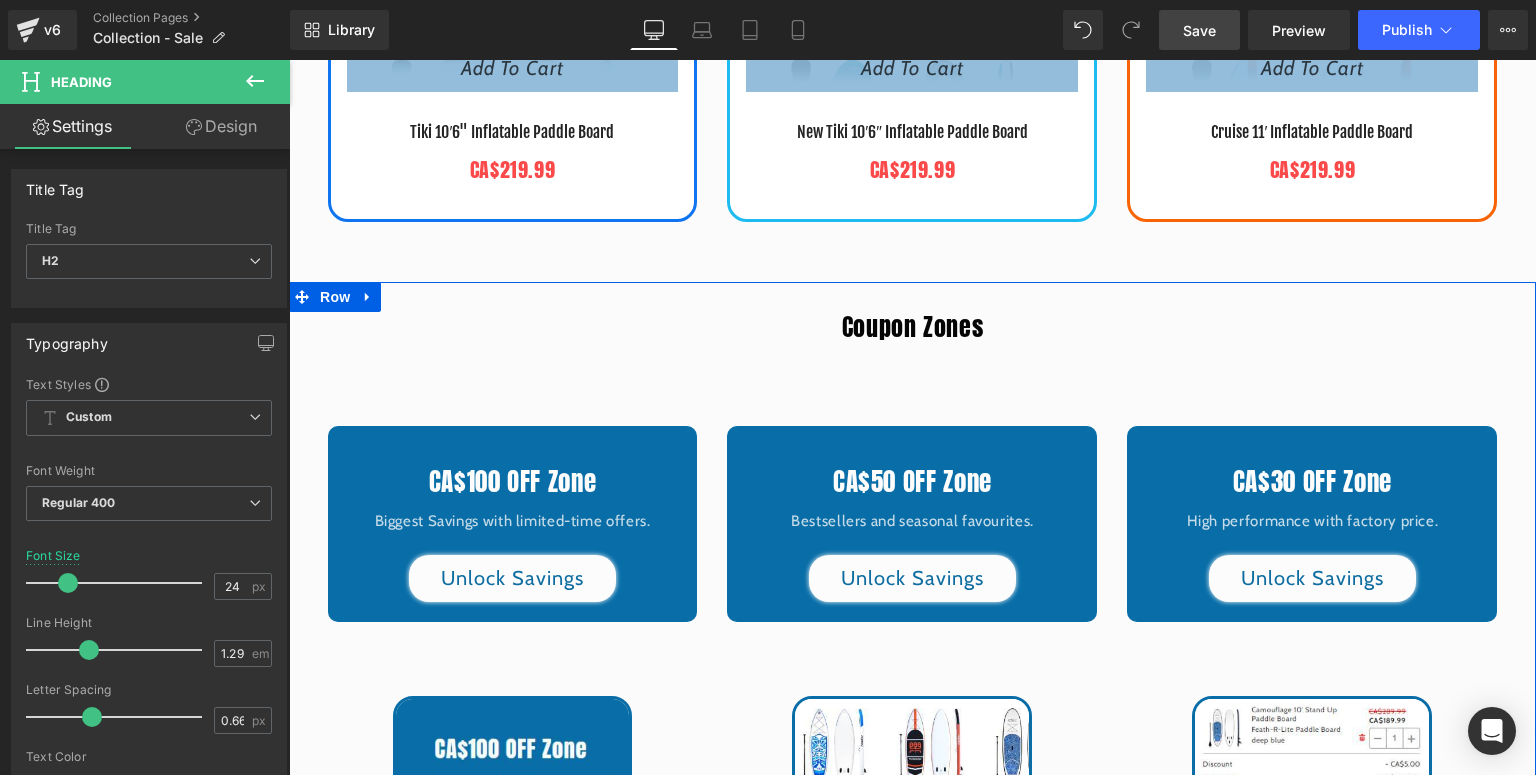 click on "Coupon Zones Heading         CA$100 OFF Zone Heading         Biggest Savings with limited-time offers. Text Block         Unlock Savings Button         Row         CA$50 OFF Zone Heading         Bestsellers and seasonal favourites. Text Block         Unlock Savings Button         Row         CA$30 OFF Zone Heading         High performance with factory price. Text Block         Unlock Savings Button         Row         Row         Image         01. Choose Your Discount Zone Text Block         Row         Image         02. Find Your Favourite SUP Text Block         Row         Image         03. Add to Cart & Checkout Text Block         Row         Row
Image         Image
Image         Image
Image         Image" at bounding box center [912, 944] 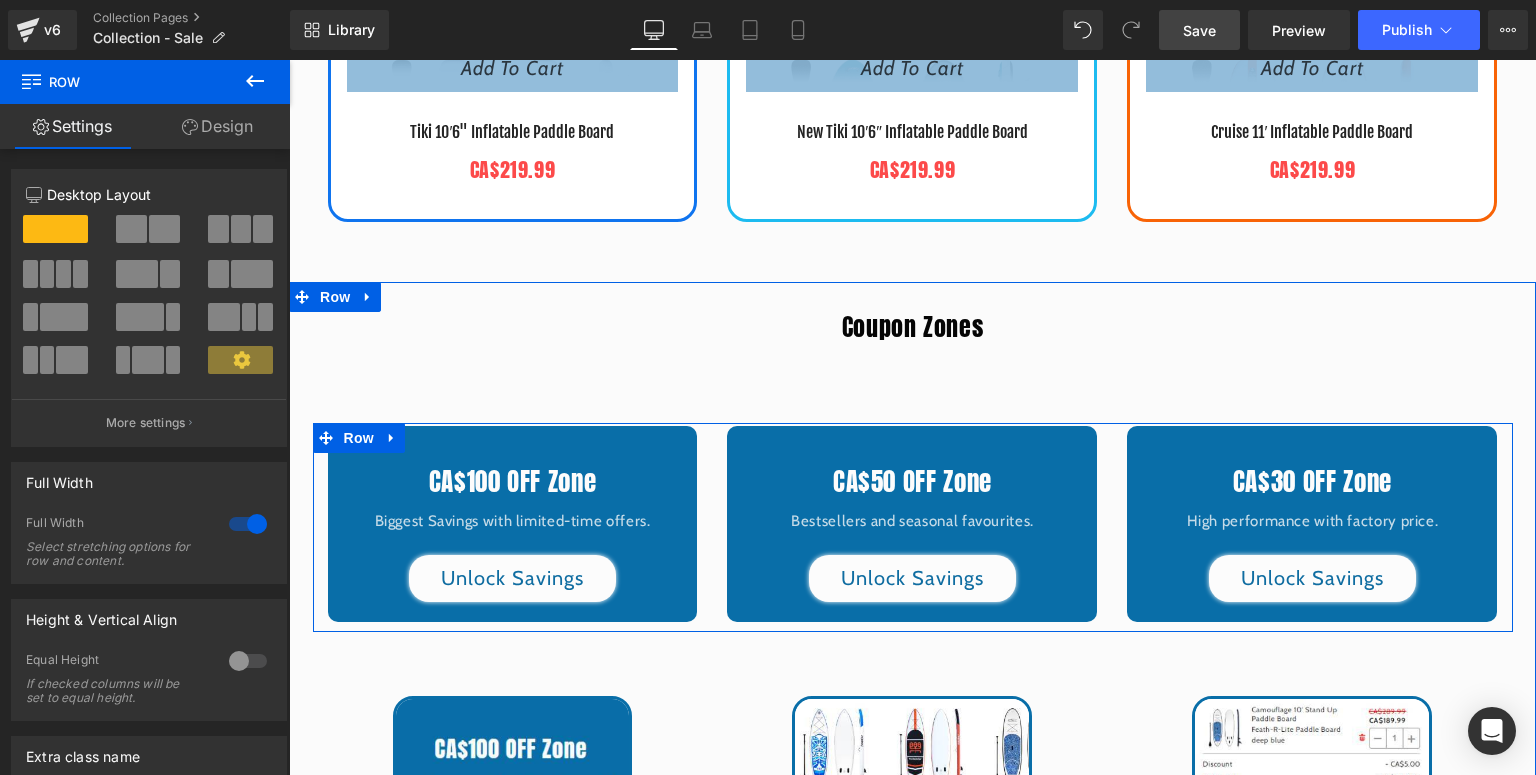 drag, startPoint x: 712, startPoint y: 437, endPoint x: 581, endPoint y: 388, distance: 139.86423 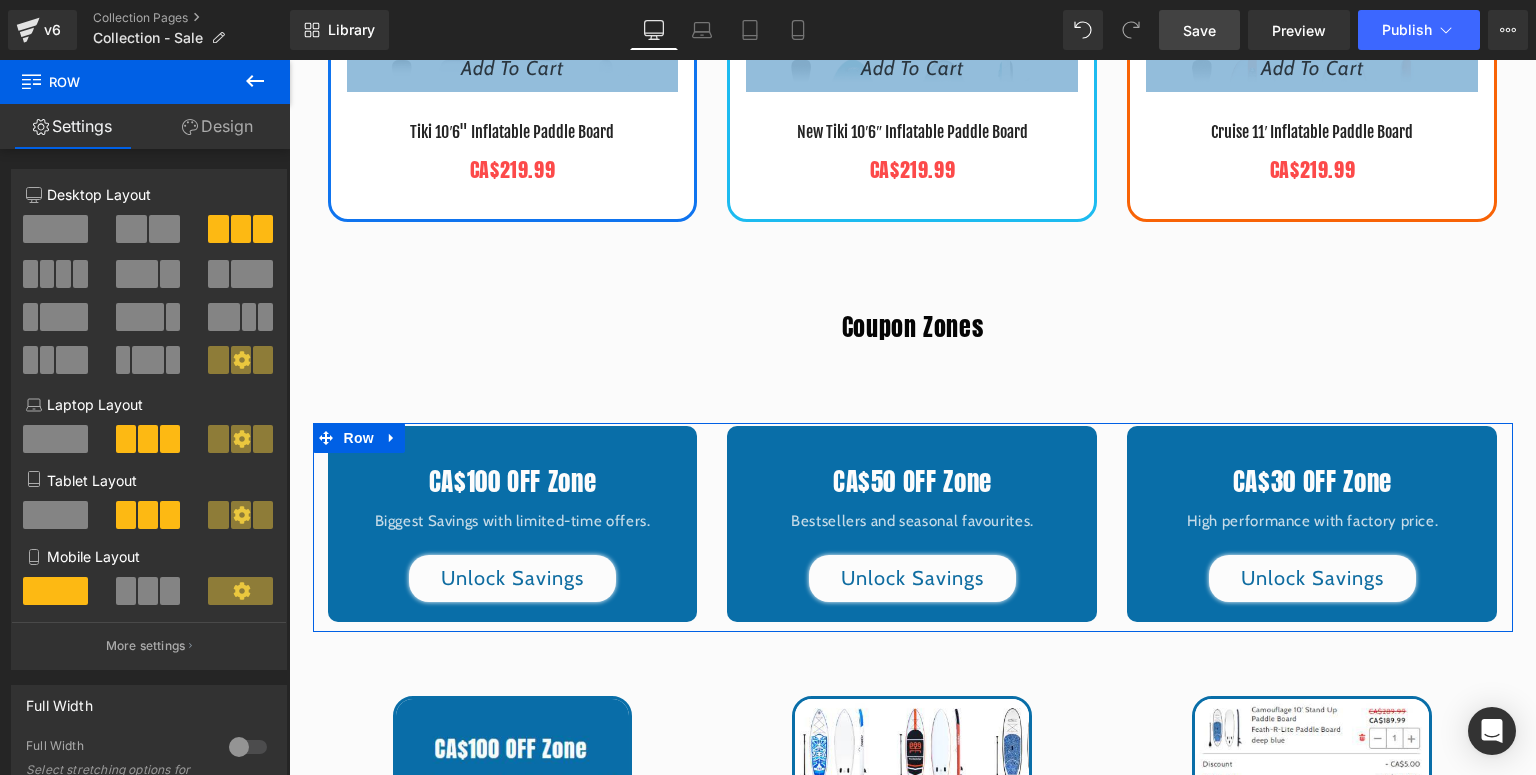 click on "Design" at bounding box center (217, 126) 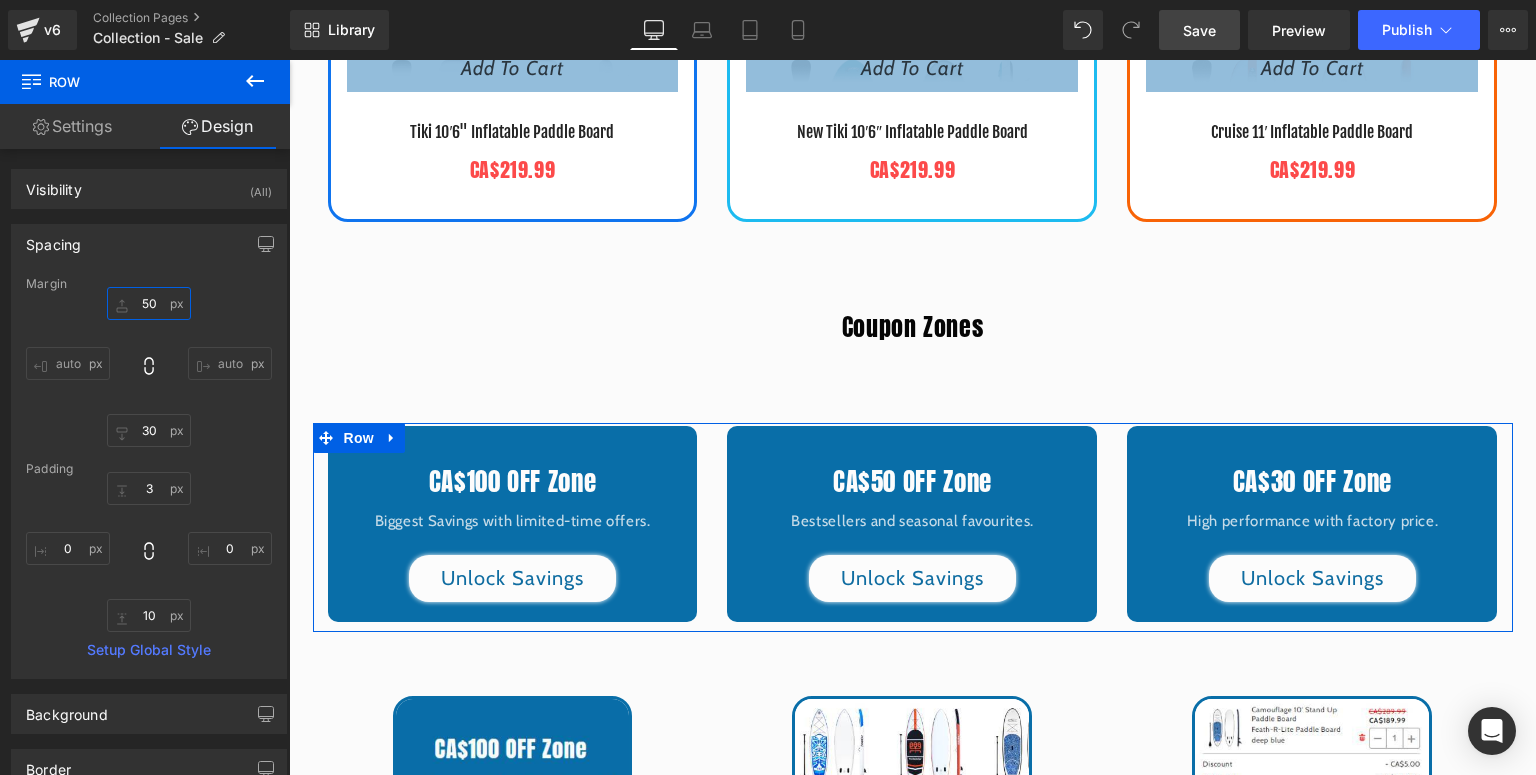 click at bounding box center [149, 303] 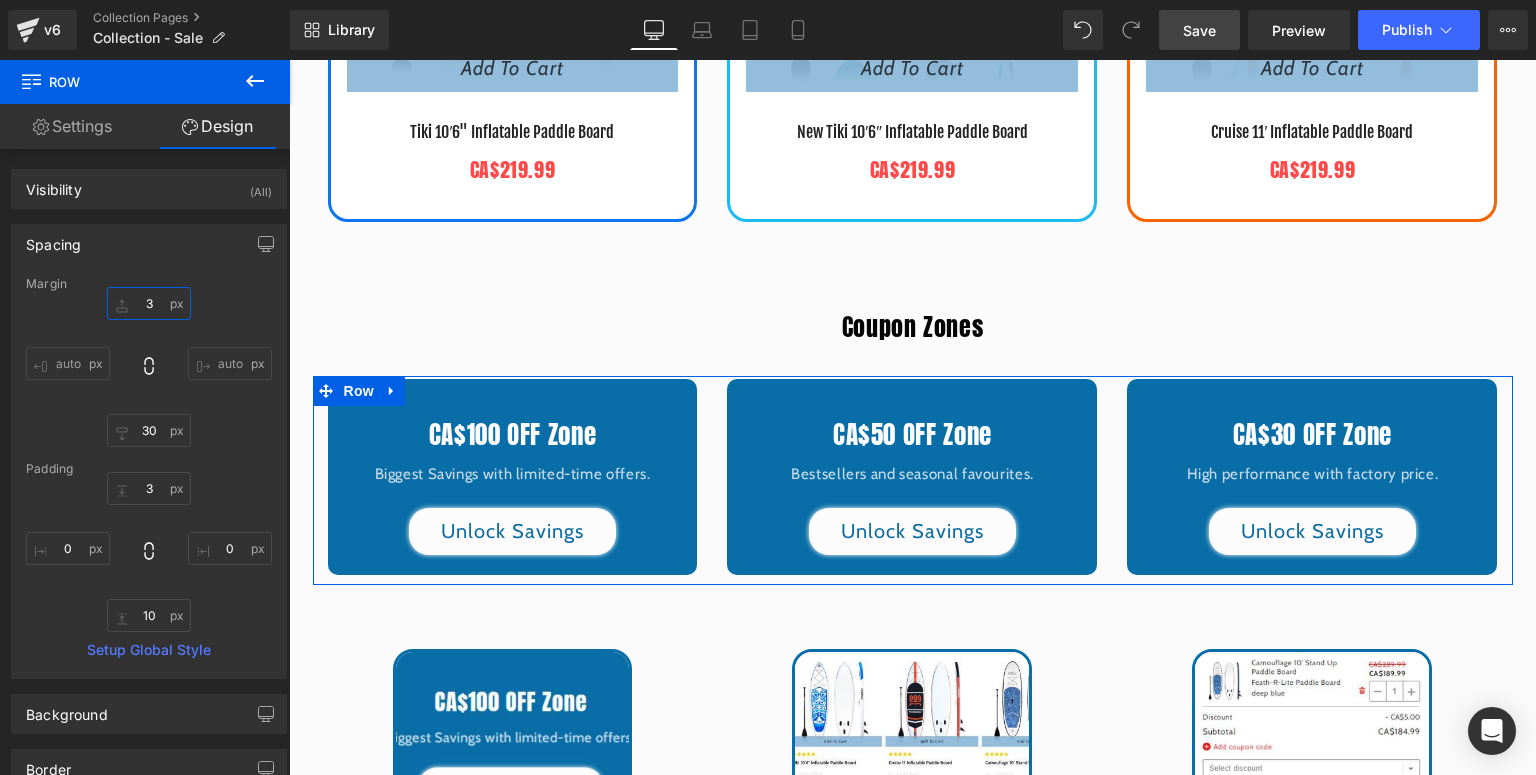 type on "30" 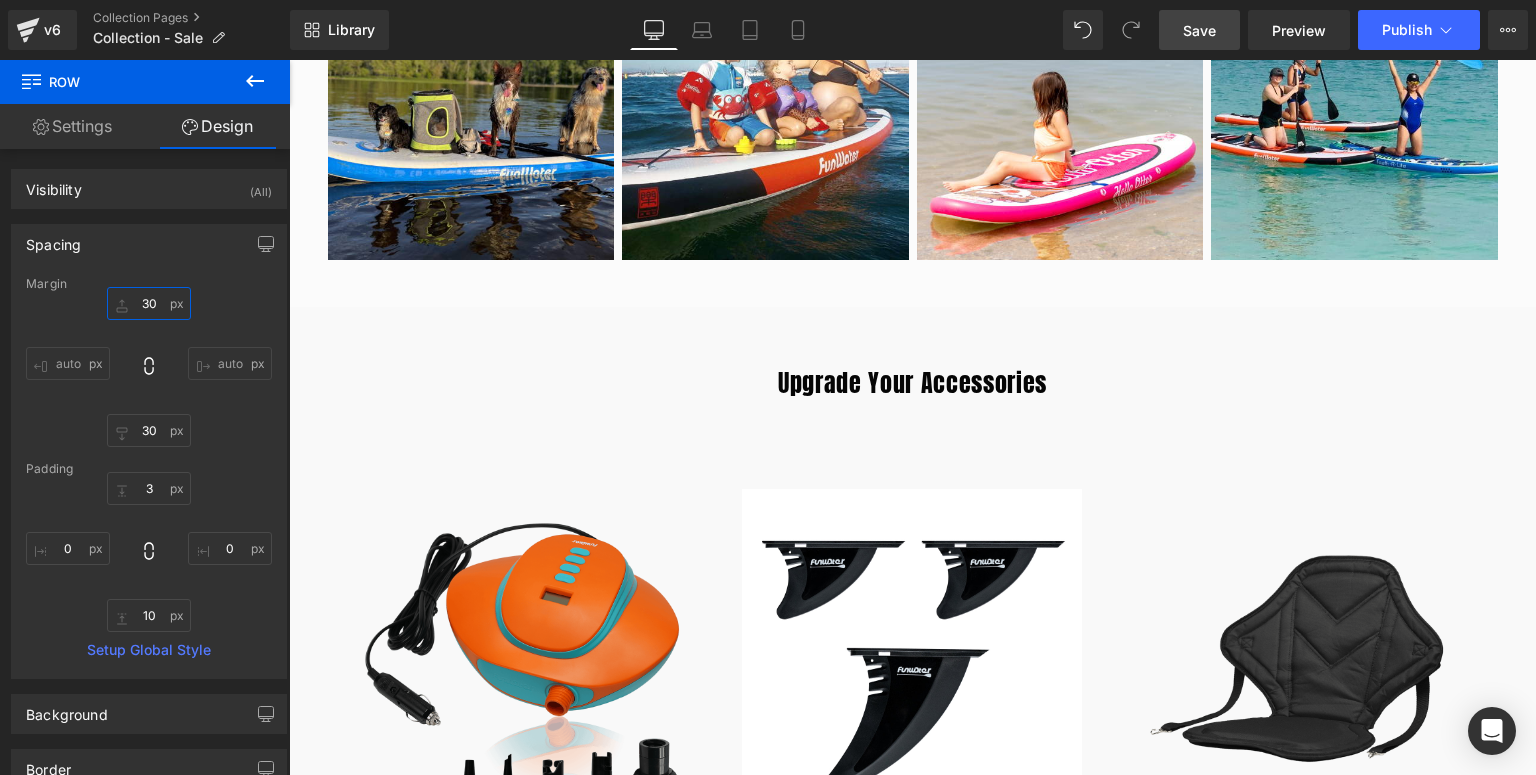 scroll, scrollTop: 2480, scrollLeft: 0, axis: vertical 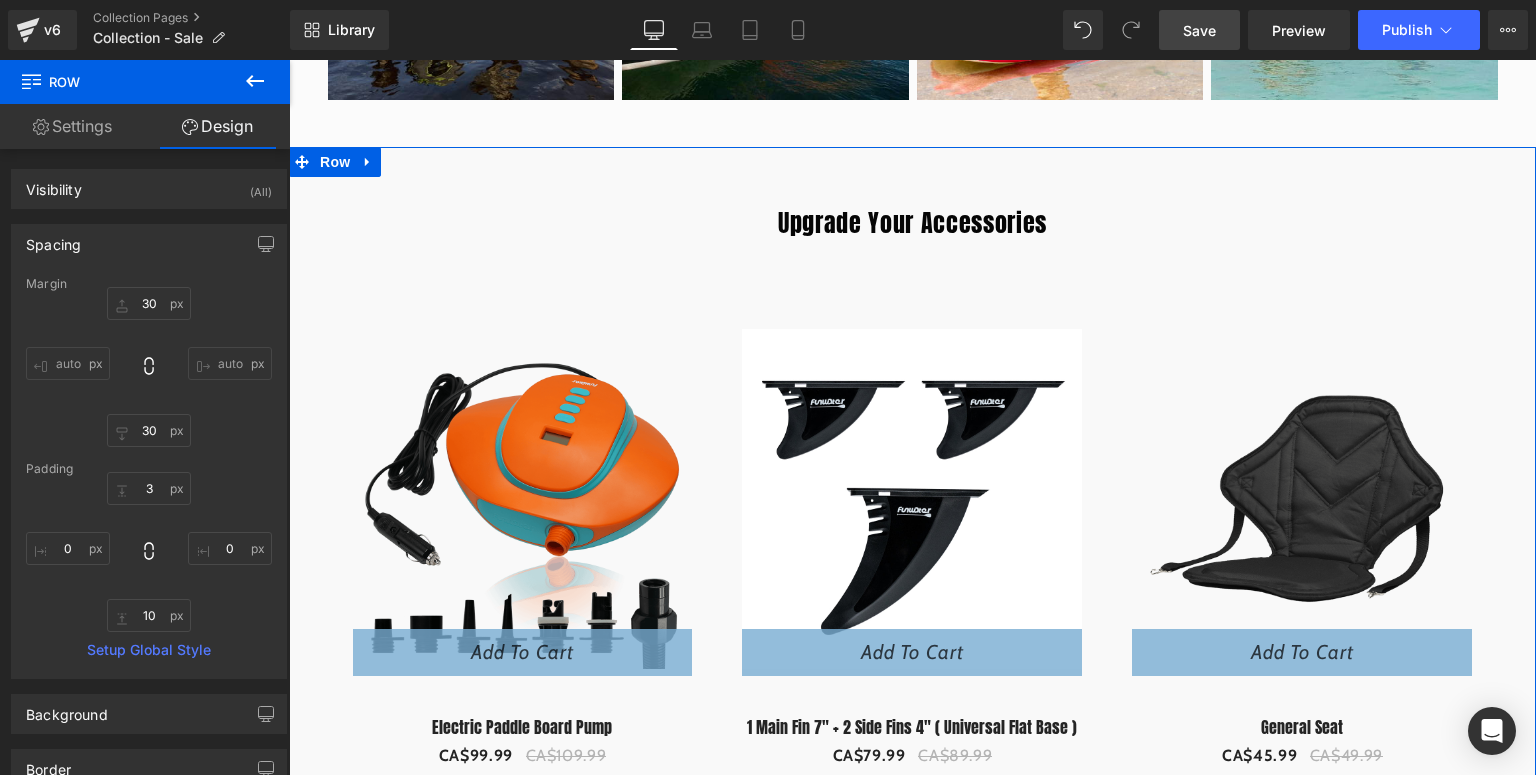 click on "Upgrade Your Accessories Heading
9
%
(P) Image
Add To Cart
(P) Cart Button
Electric Paddle Board Pump
(P) Title
CA$99.99
CA$109.99
(P) Price
Product" at bounding box center (912, 1051) 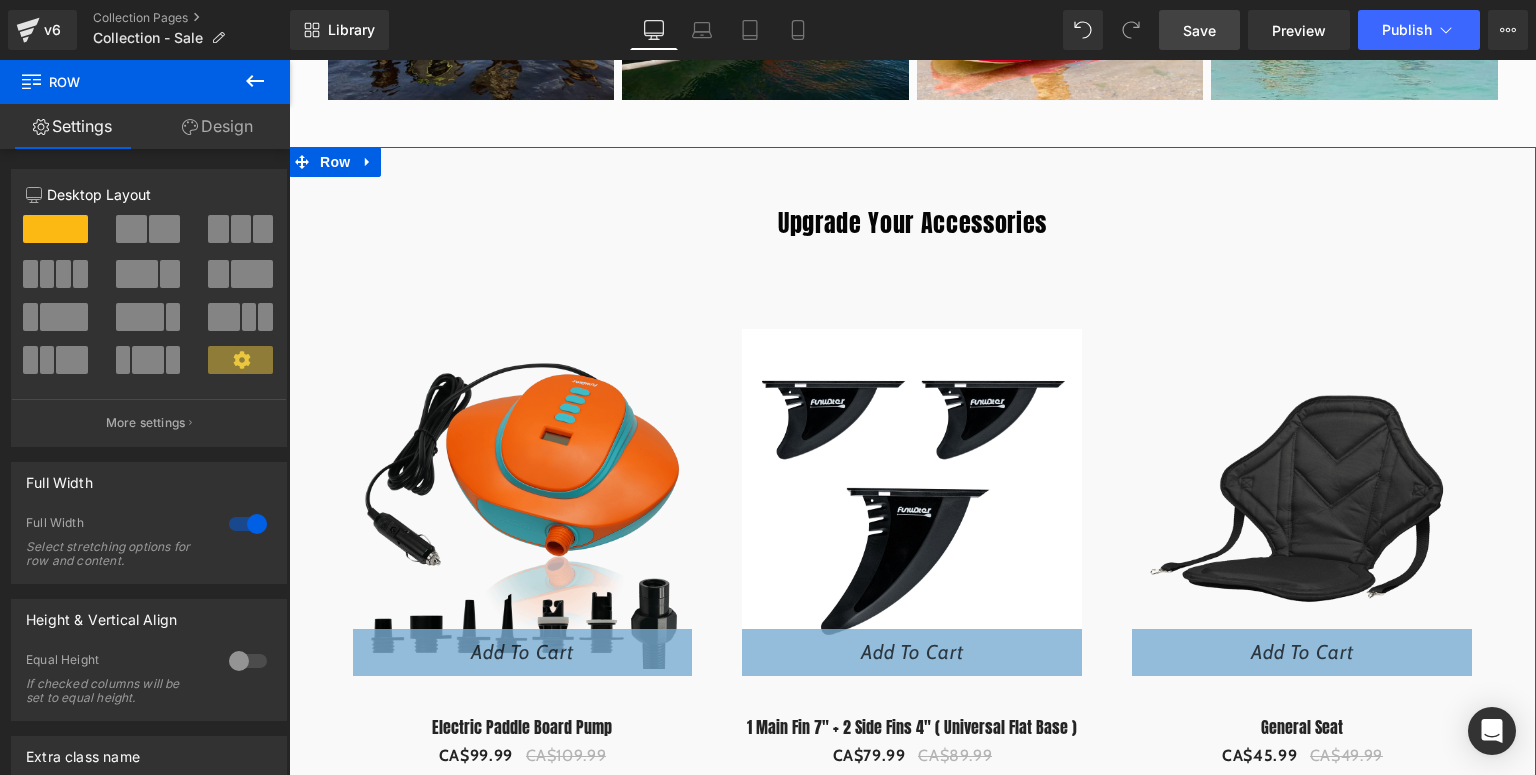 click on "Design" at bounding box center [217, 126] 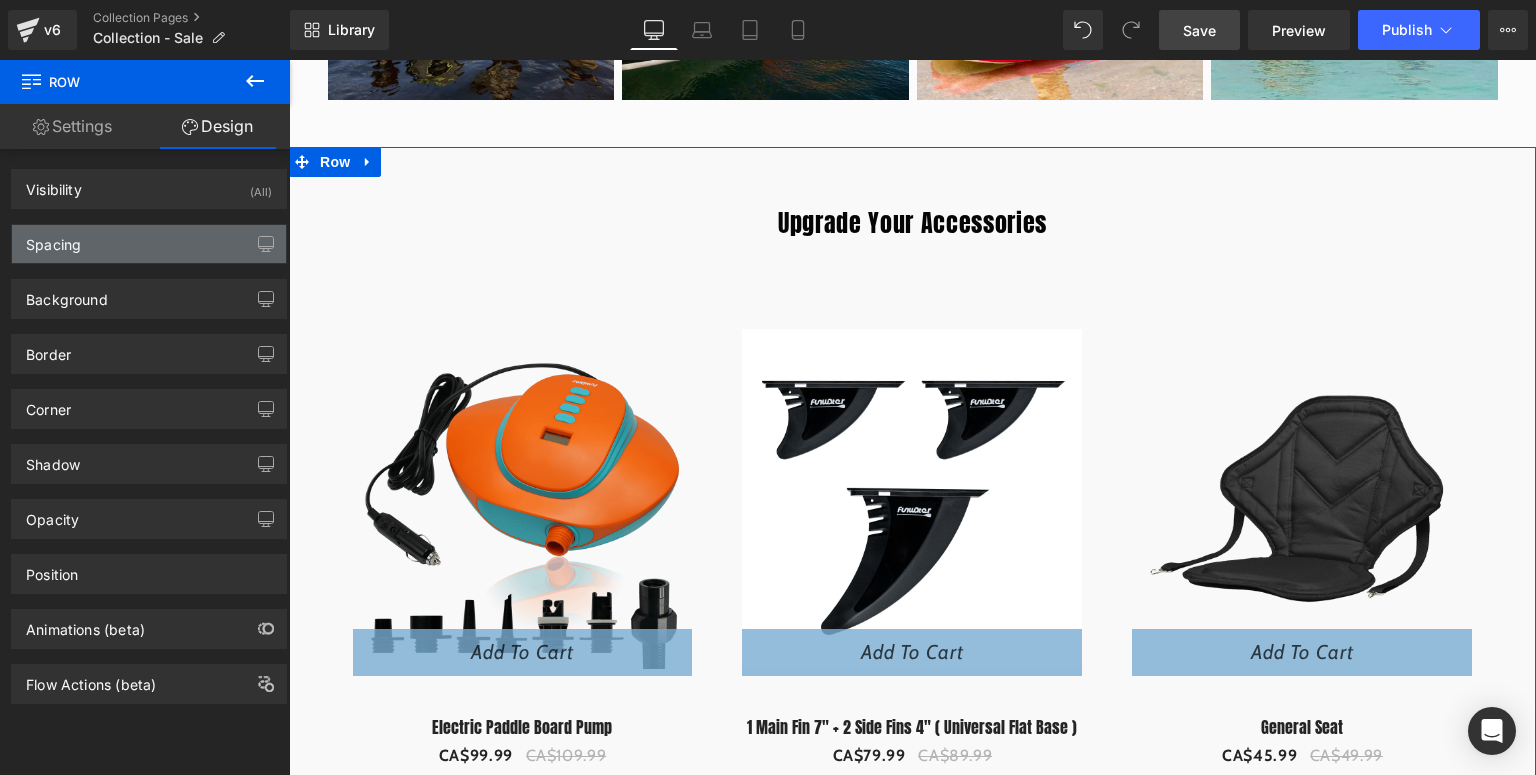 click on "Spacing" at bounding box center [149, 244] 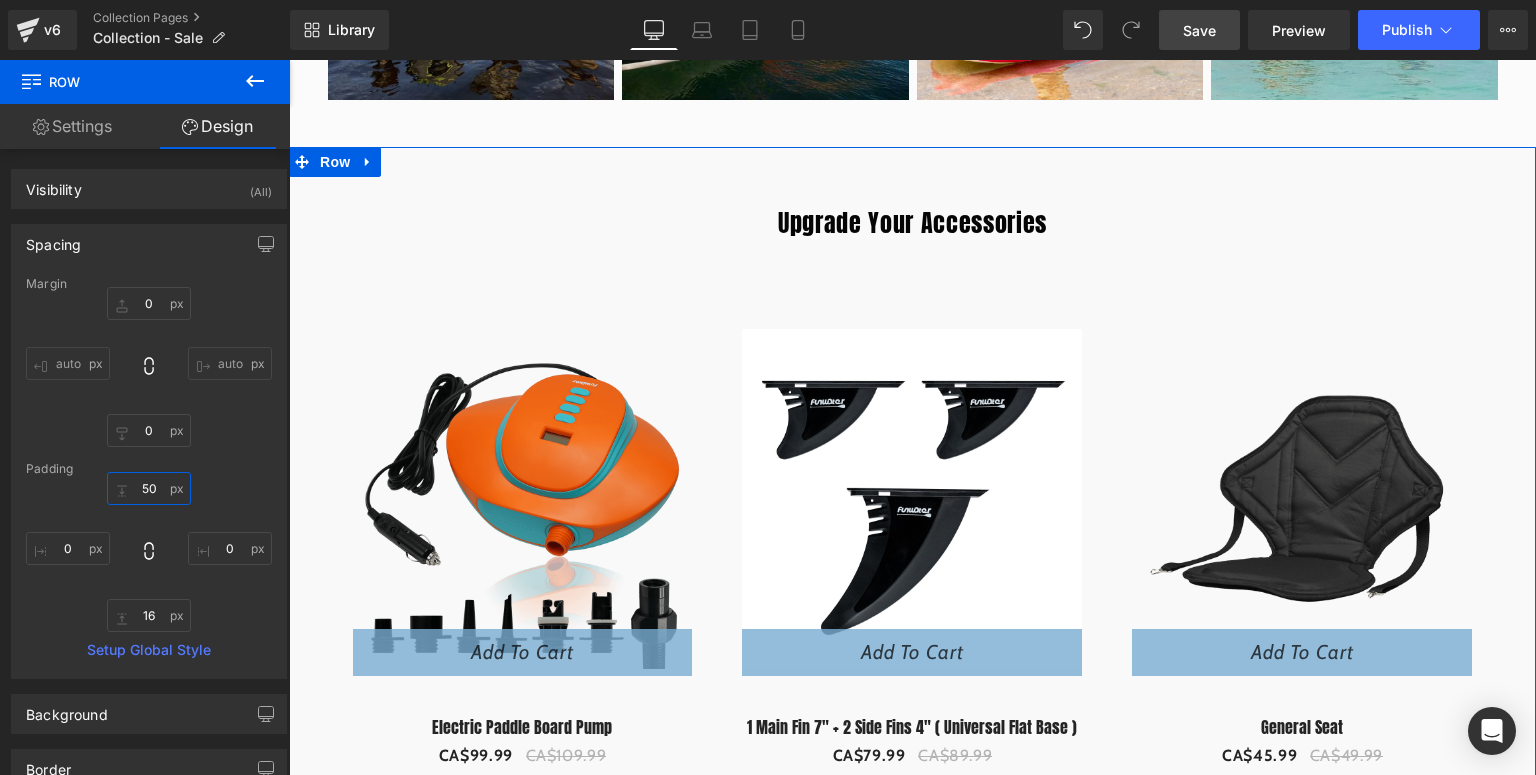 click at bounding box center [149, 488] 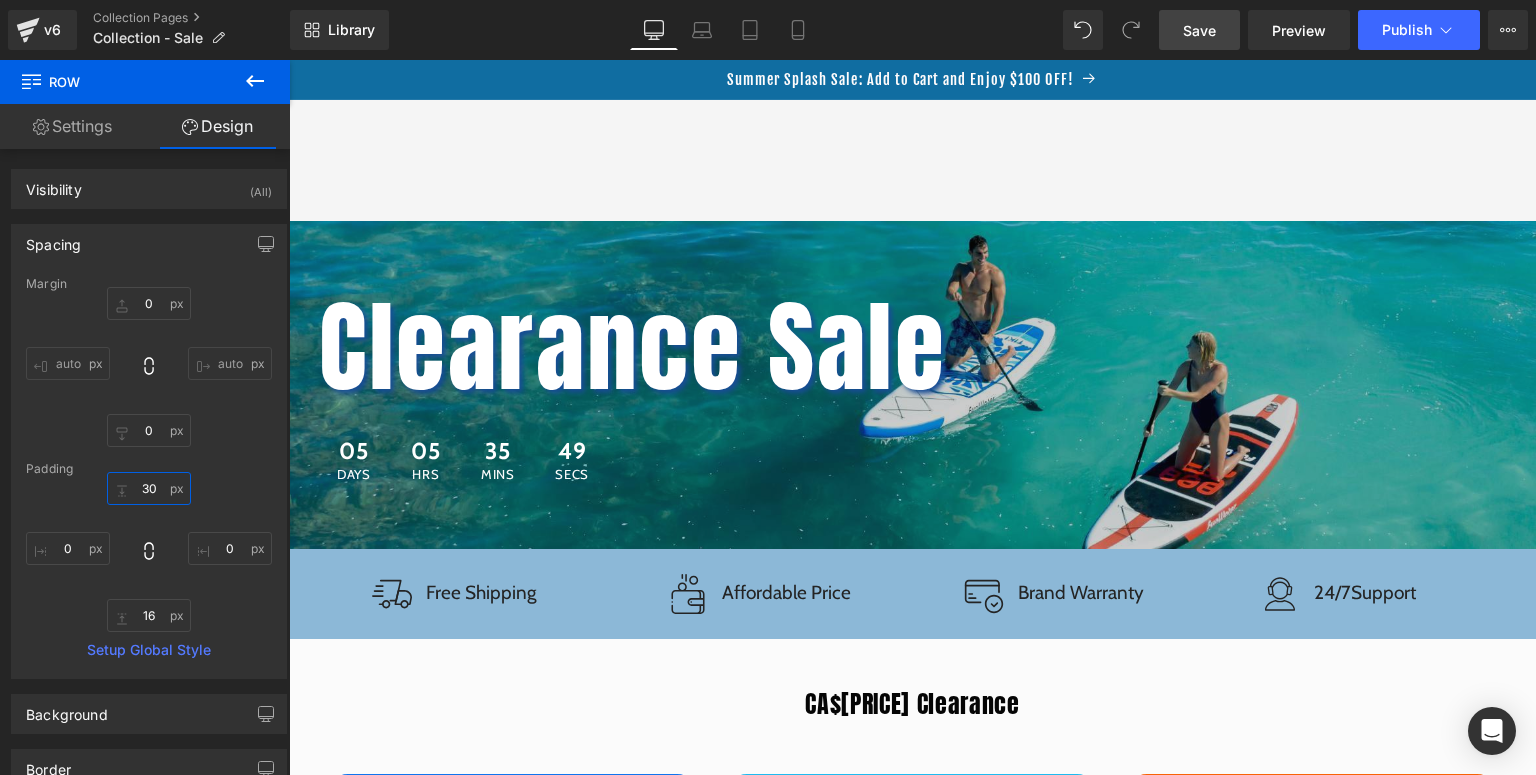 scroll, scrollTop: 320, scrollLeft: 0, axis: vertical 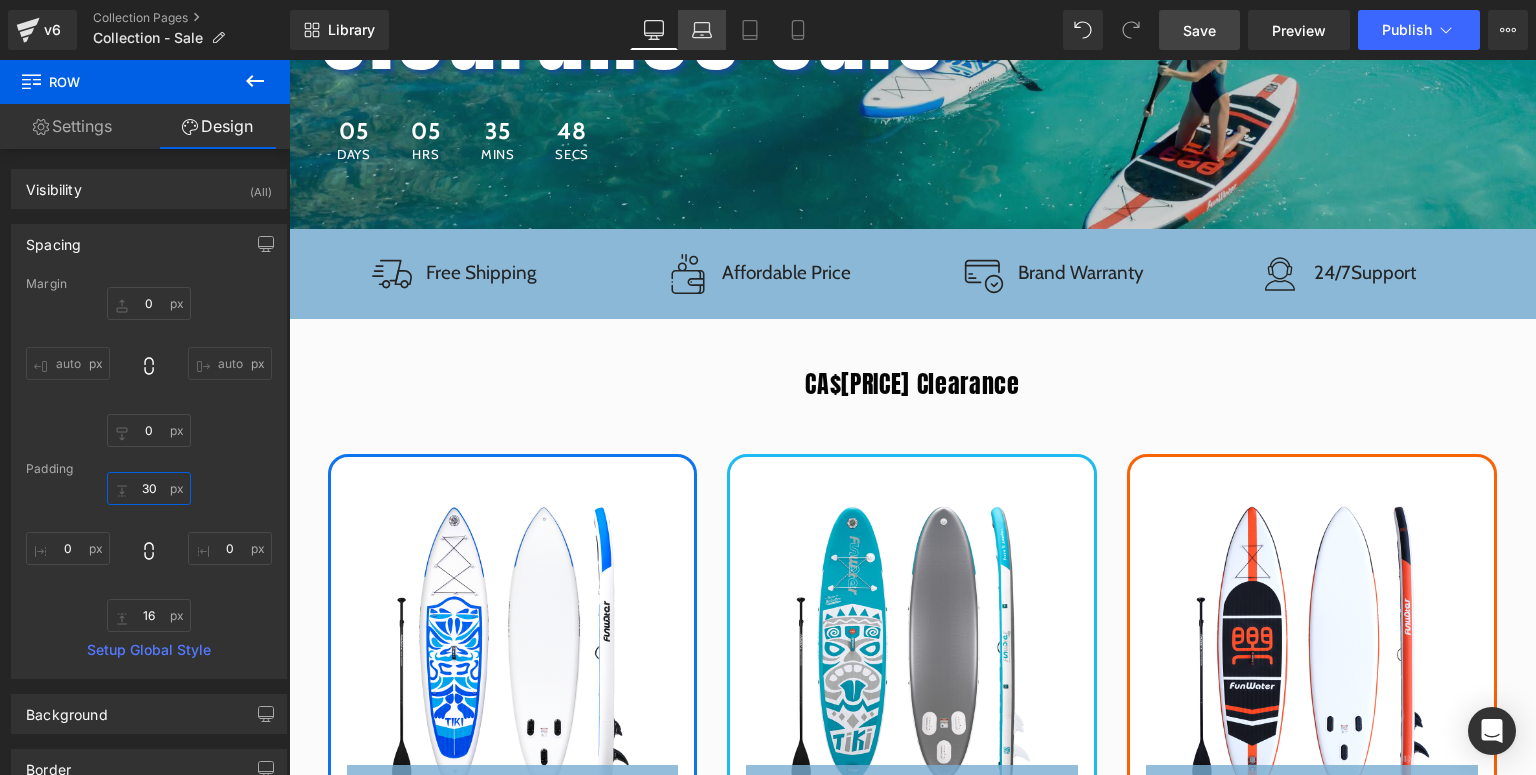 type on "30" 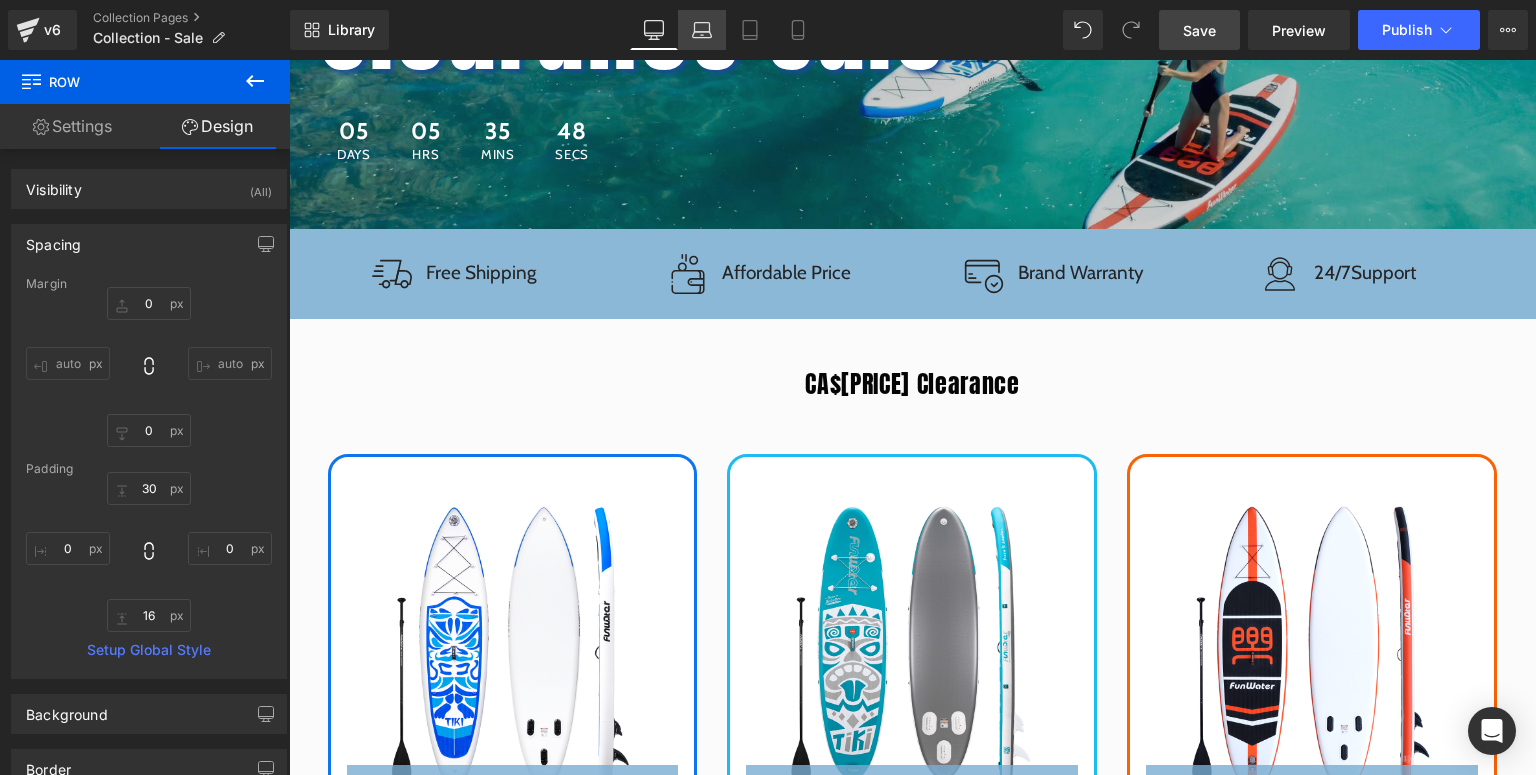 click 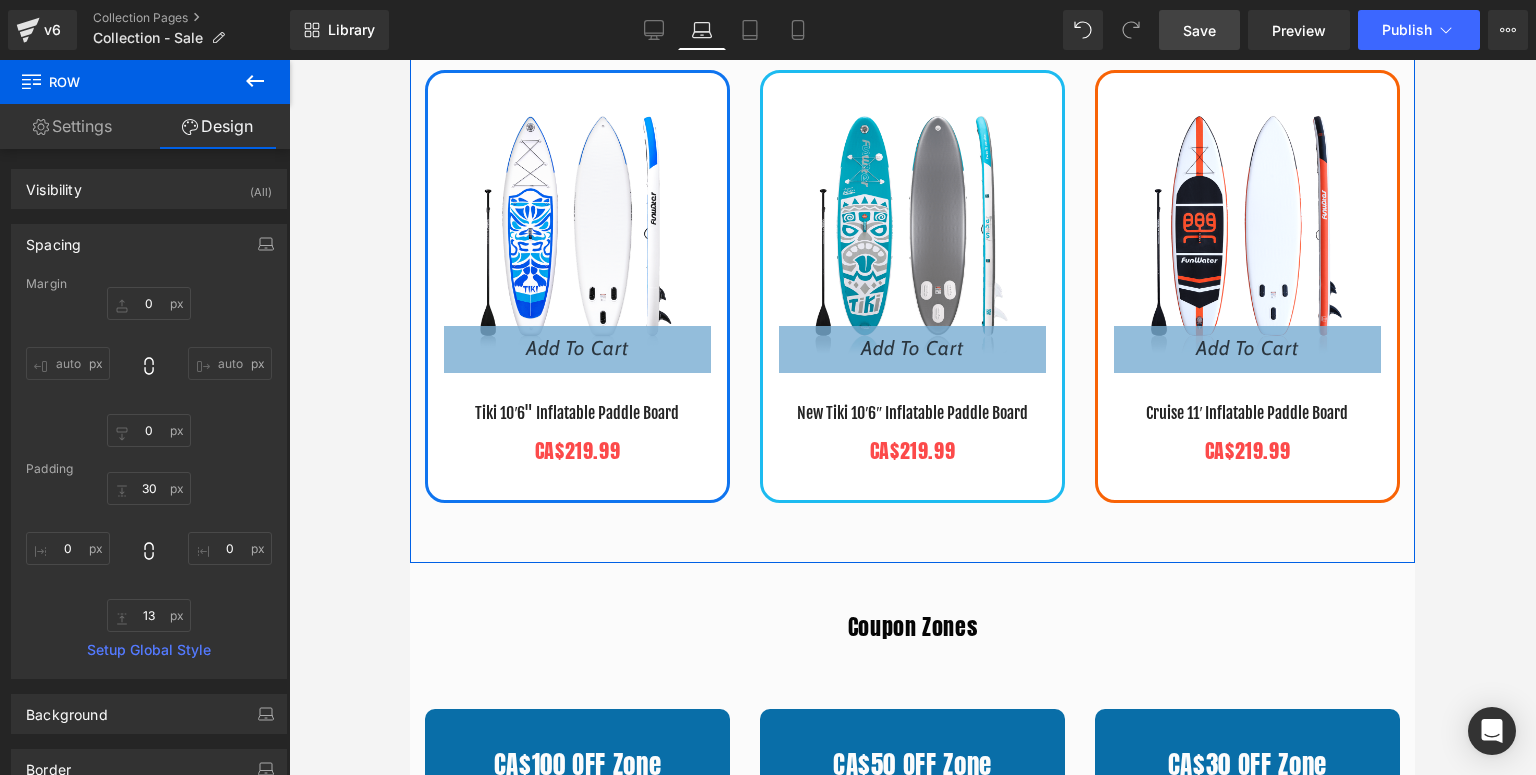 scroll, scrollTop: 880, scrollLeft: 0, axis: vertical 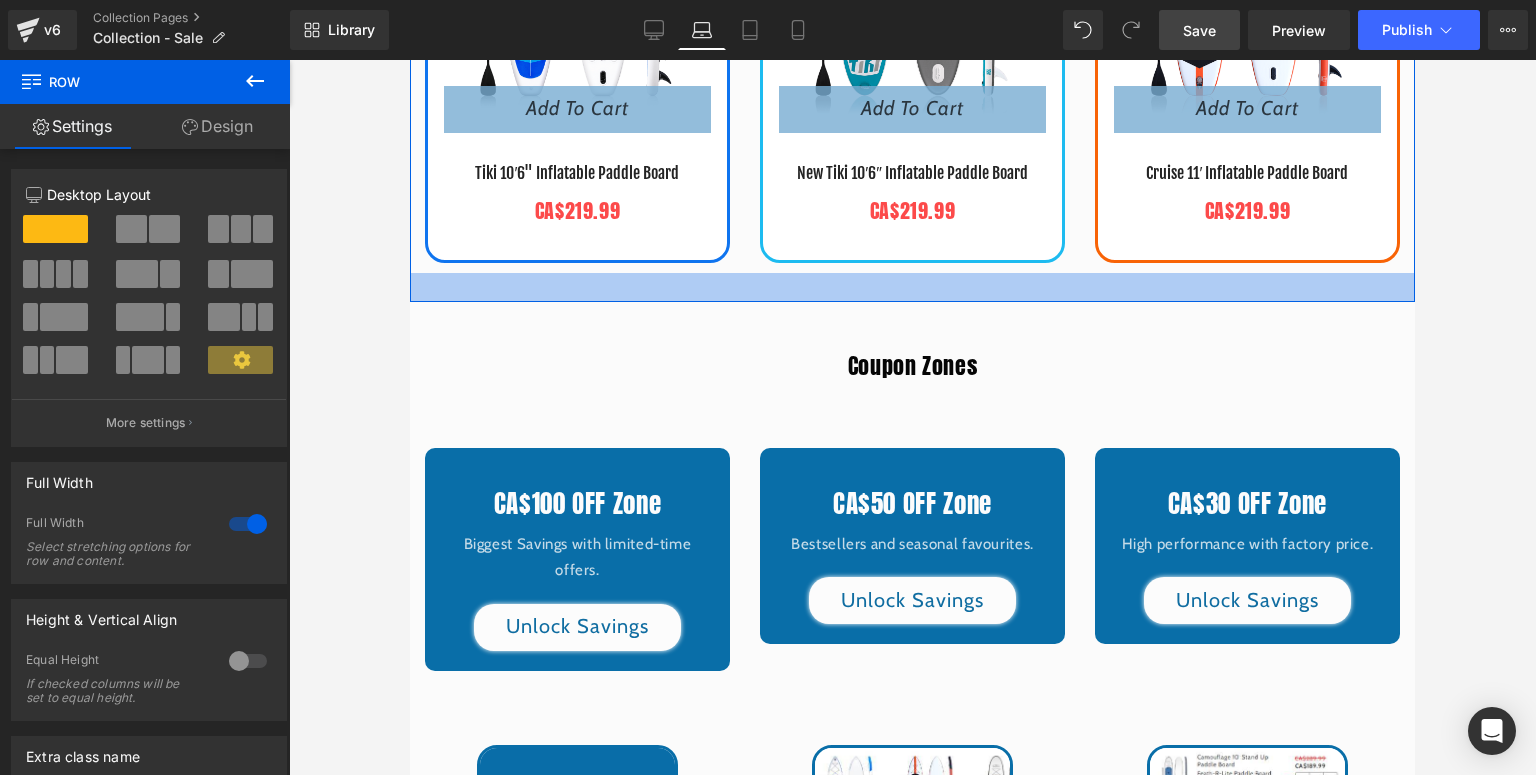 drag, startPoint x: 880, startPoint y: 298, endPoint x: 895, endPoint y: 277, distance: 25.806976 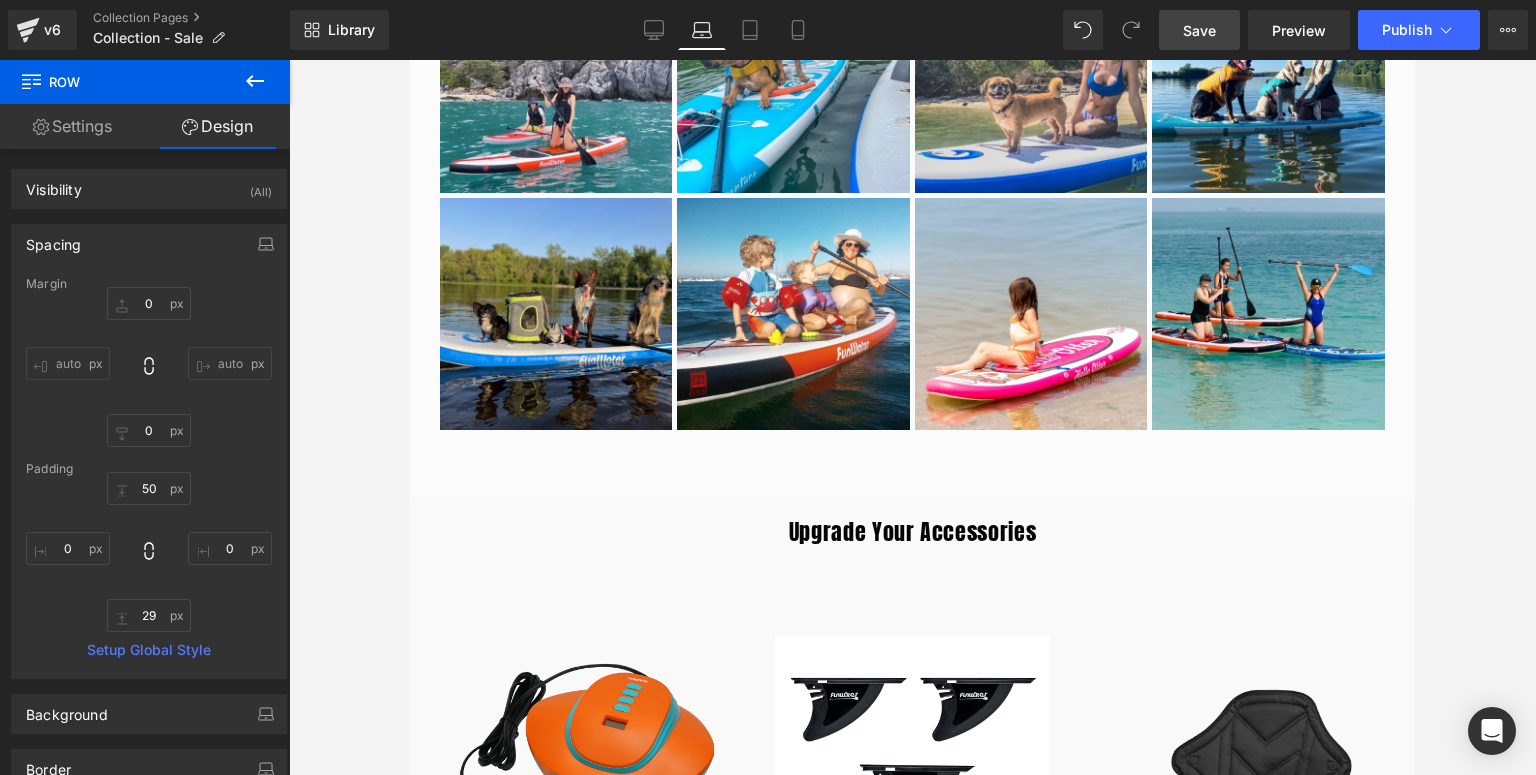 scroll, scrollTop: 1280, scrollLeft: 0, axis: vertical 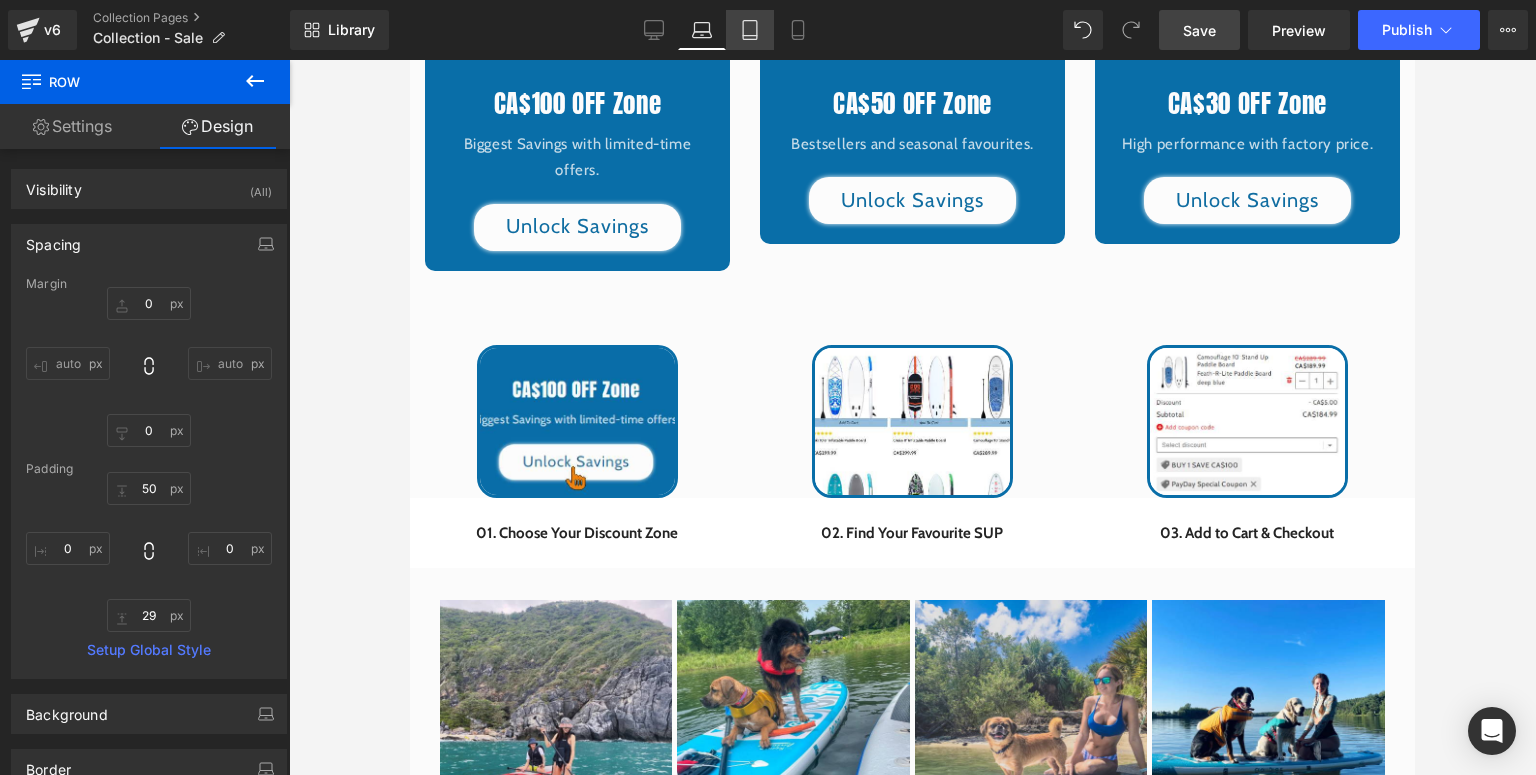 drag, startPoint x: 755, startPoint y: 29, endPoint x: 183, endPoint y: 388, distance: 675.32587 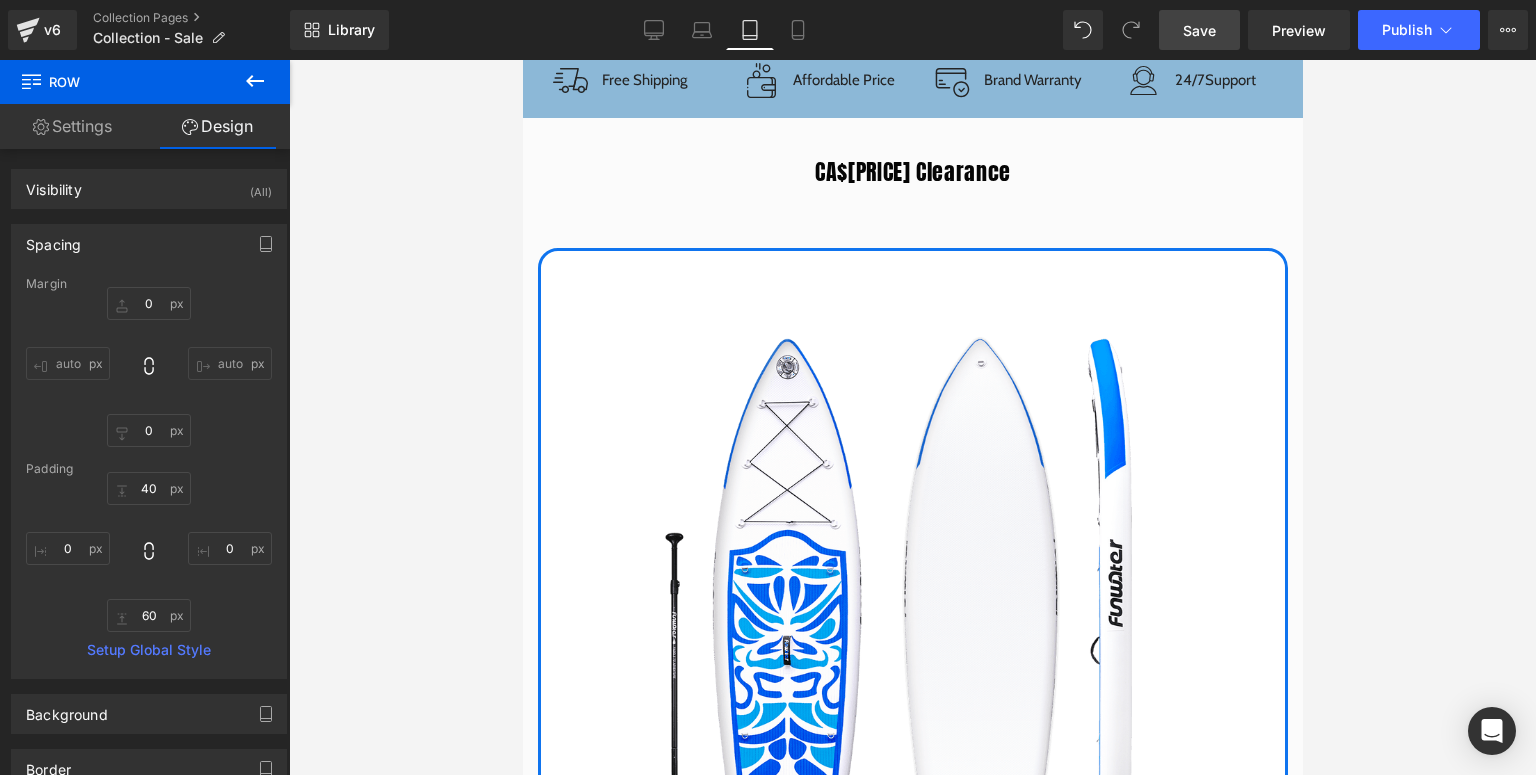 scroll, scrollTop: 12, scrollLeft: 0, axis: vertical 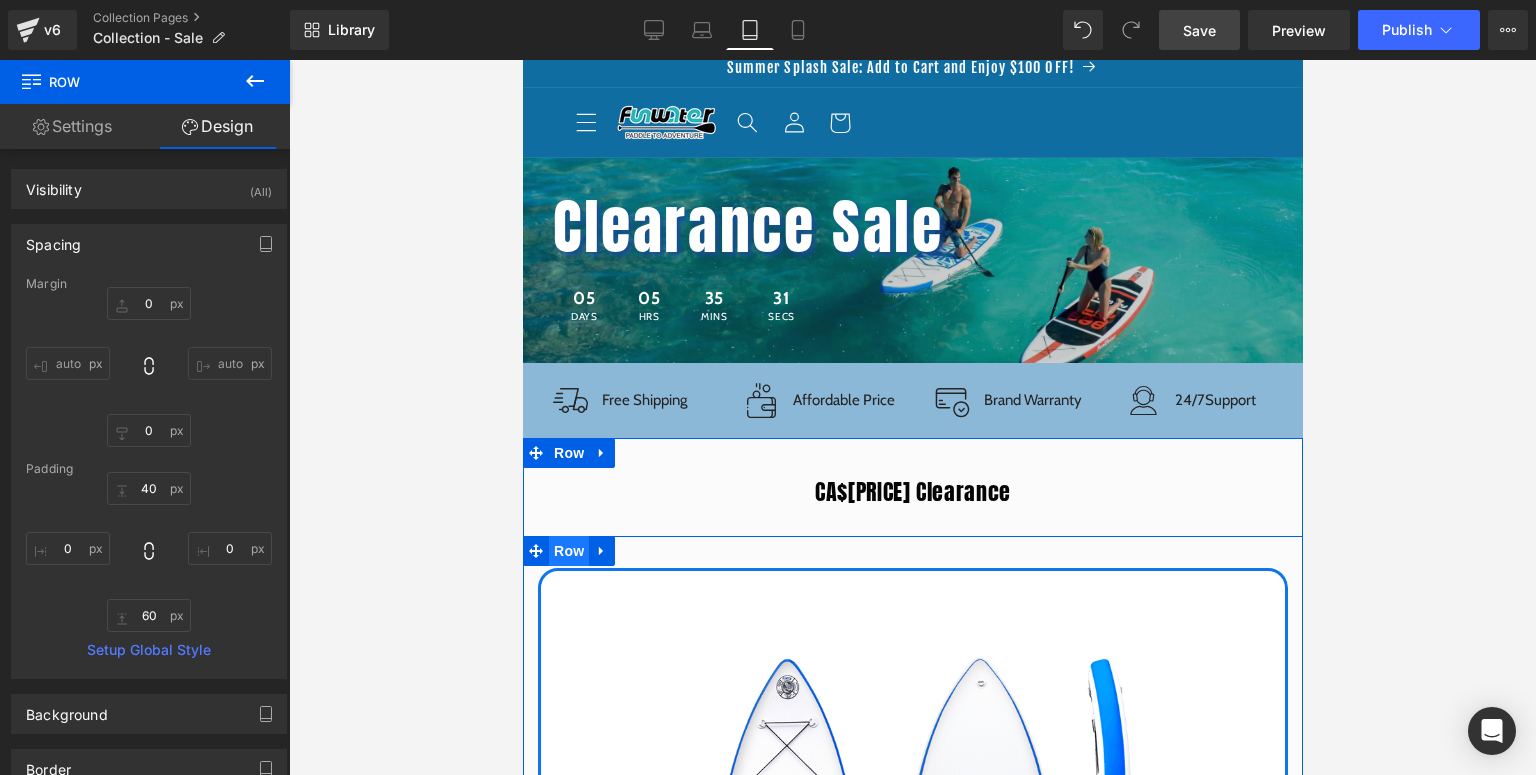 drag, startPoint x: 1014, startPoint y: 608, endPoint x: 560, endPoint y: 540, distance: 459.06427 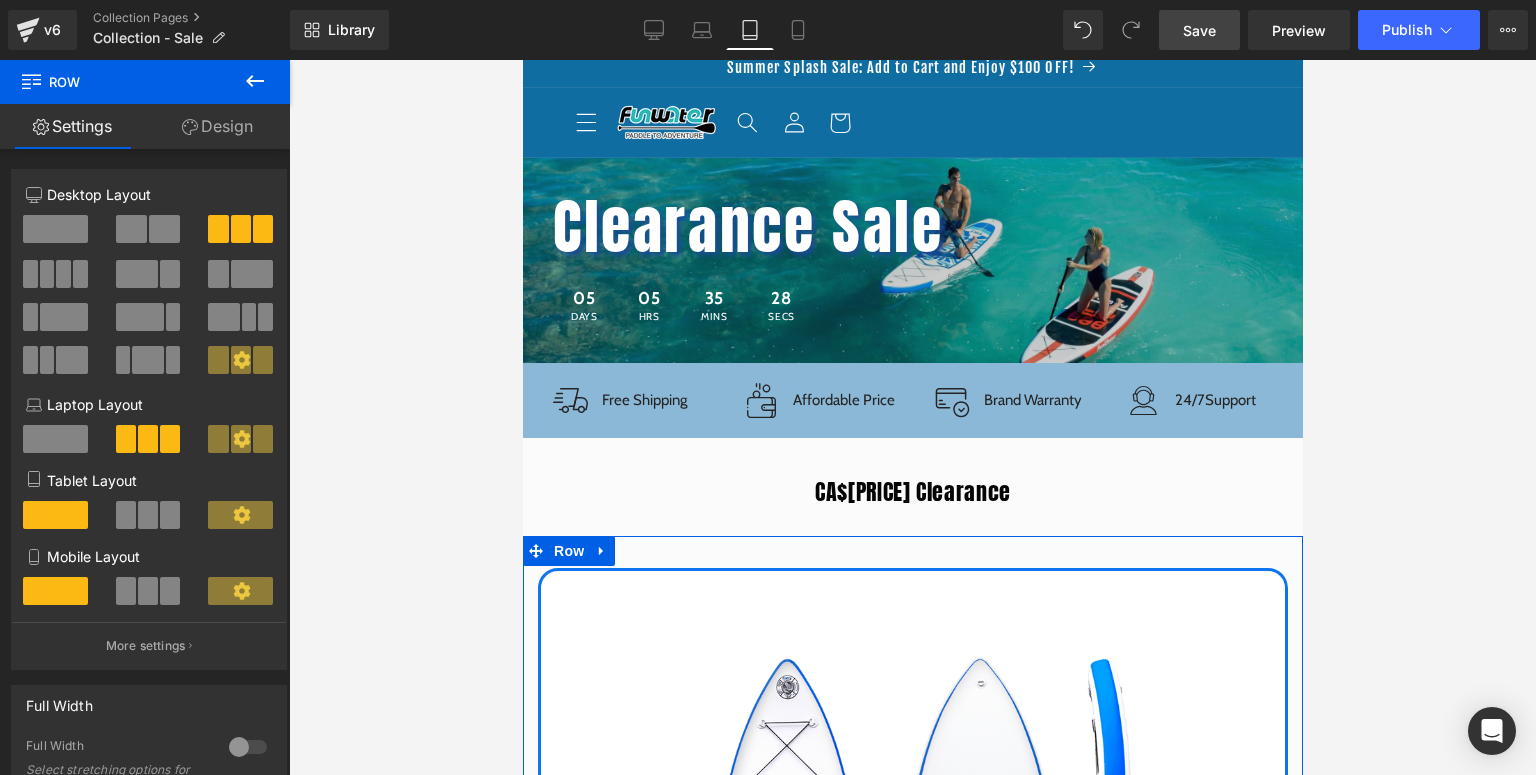 click at bounding box center [126, 515] 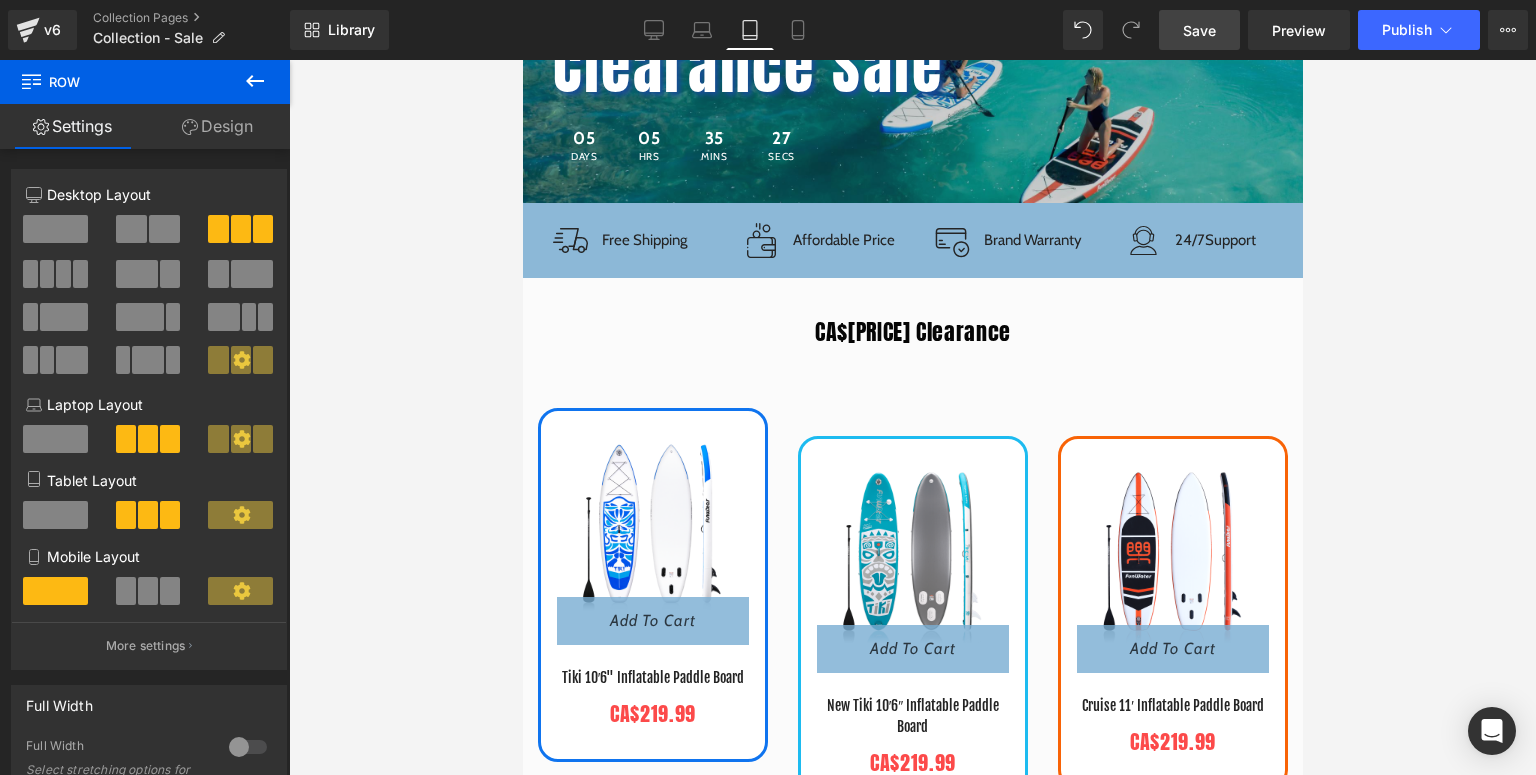 scroll, scrollTop: 252, scrollLeft: 0, axis: vertical 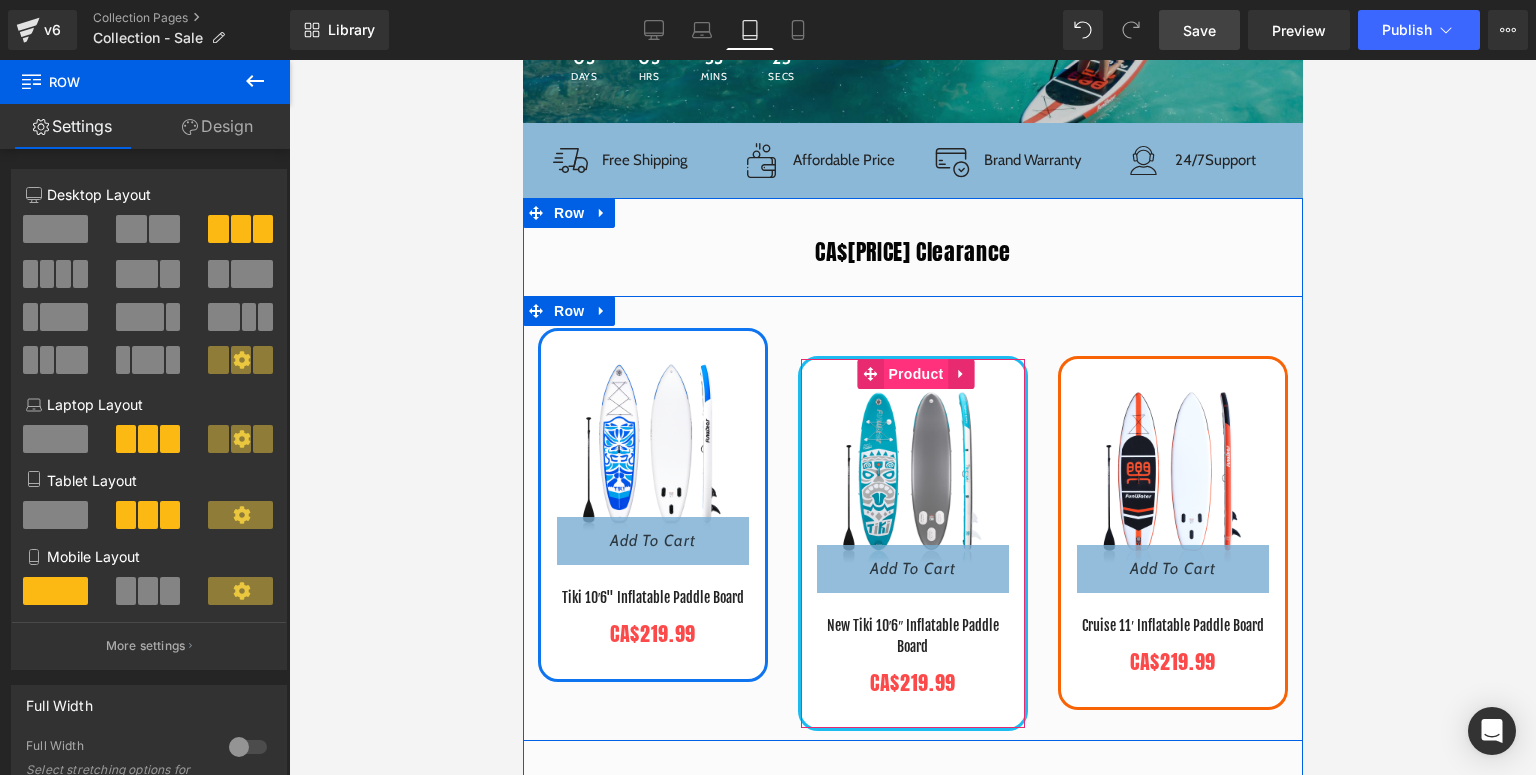 click on "Product" at bounding box center [914, 374] 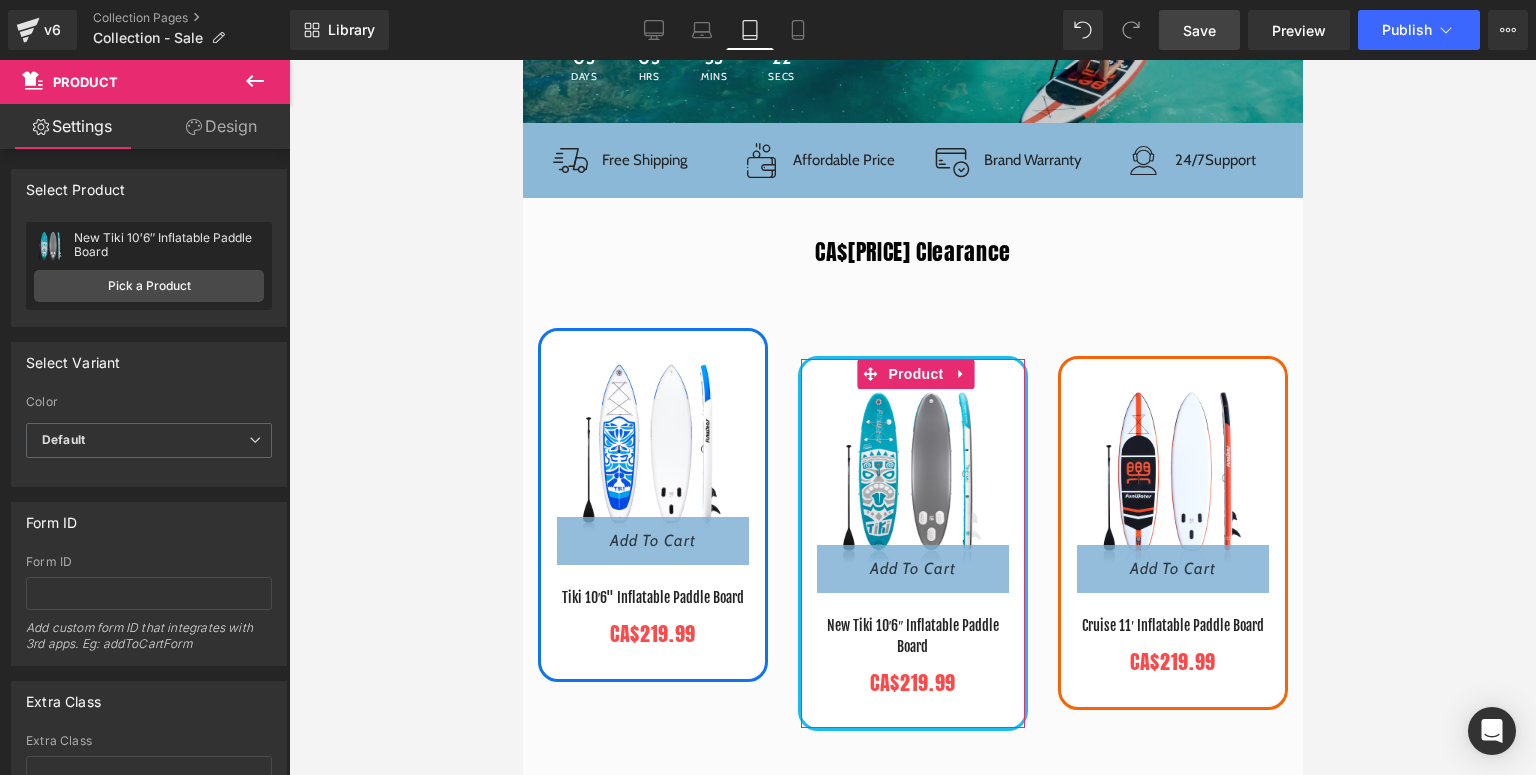 click on "Design" at bounding box center (221, 126) 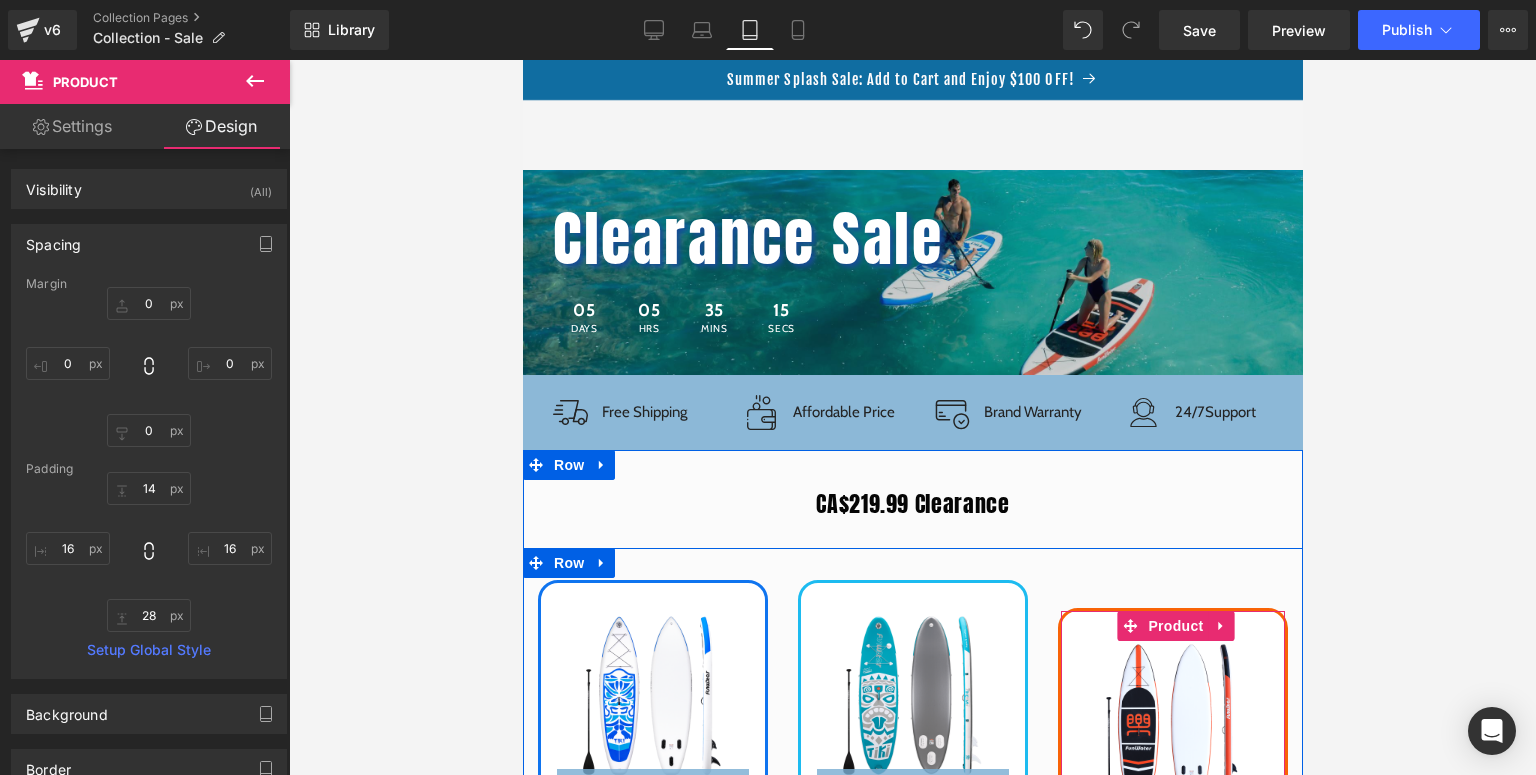 scroll, scrollTop: 252, scrollLeft: 0, axis: vertical 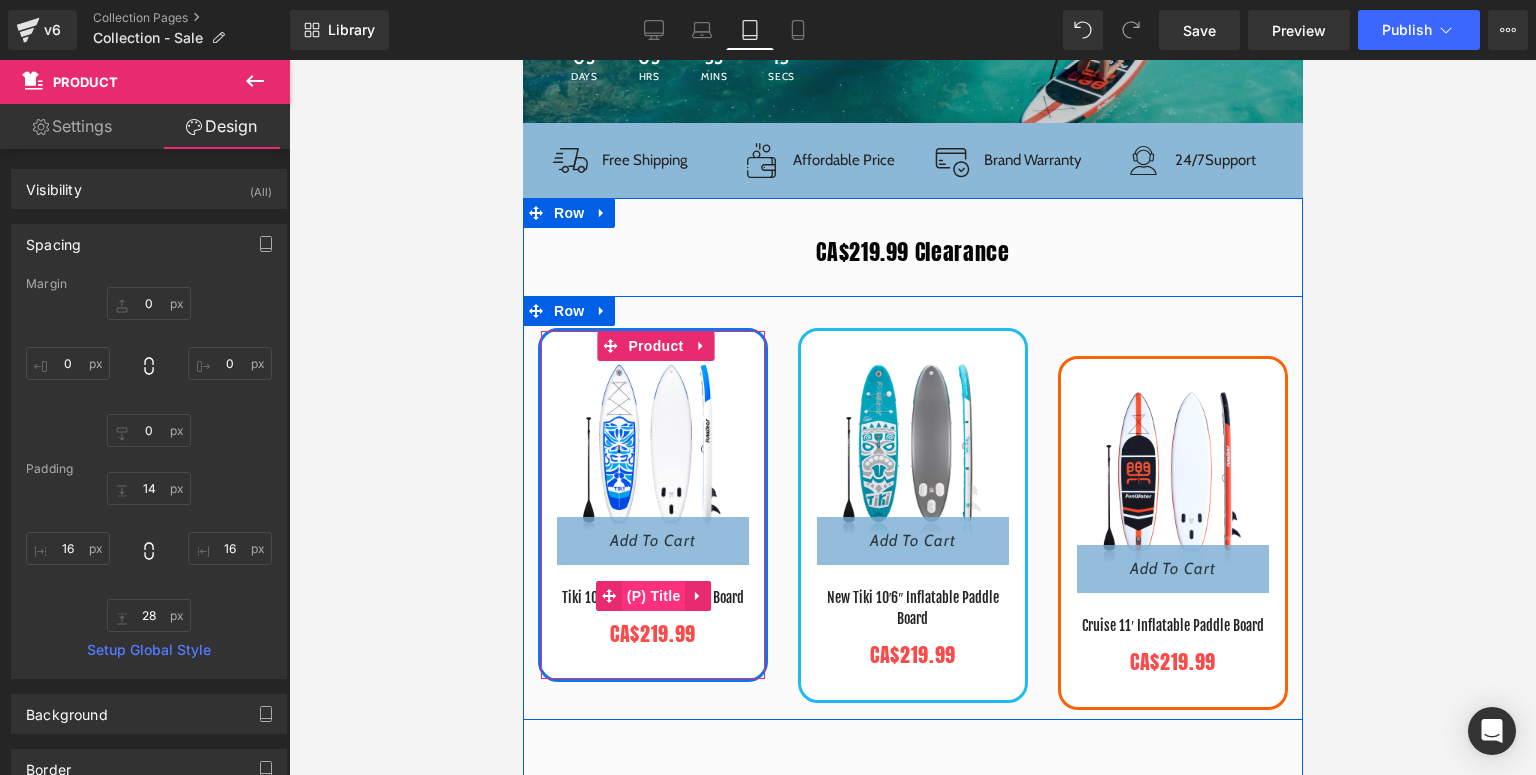 click on "(P) Title" at bounding box center (653, 596) 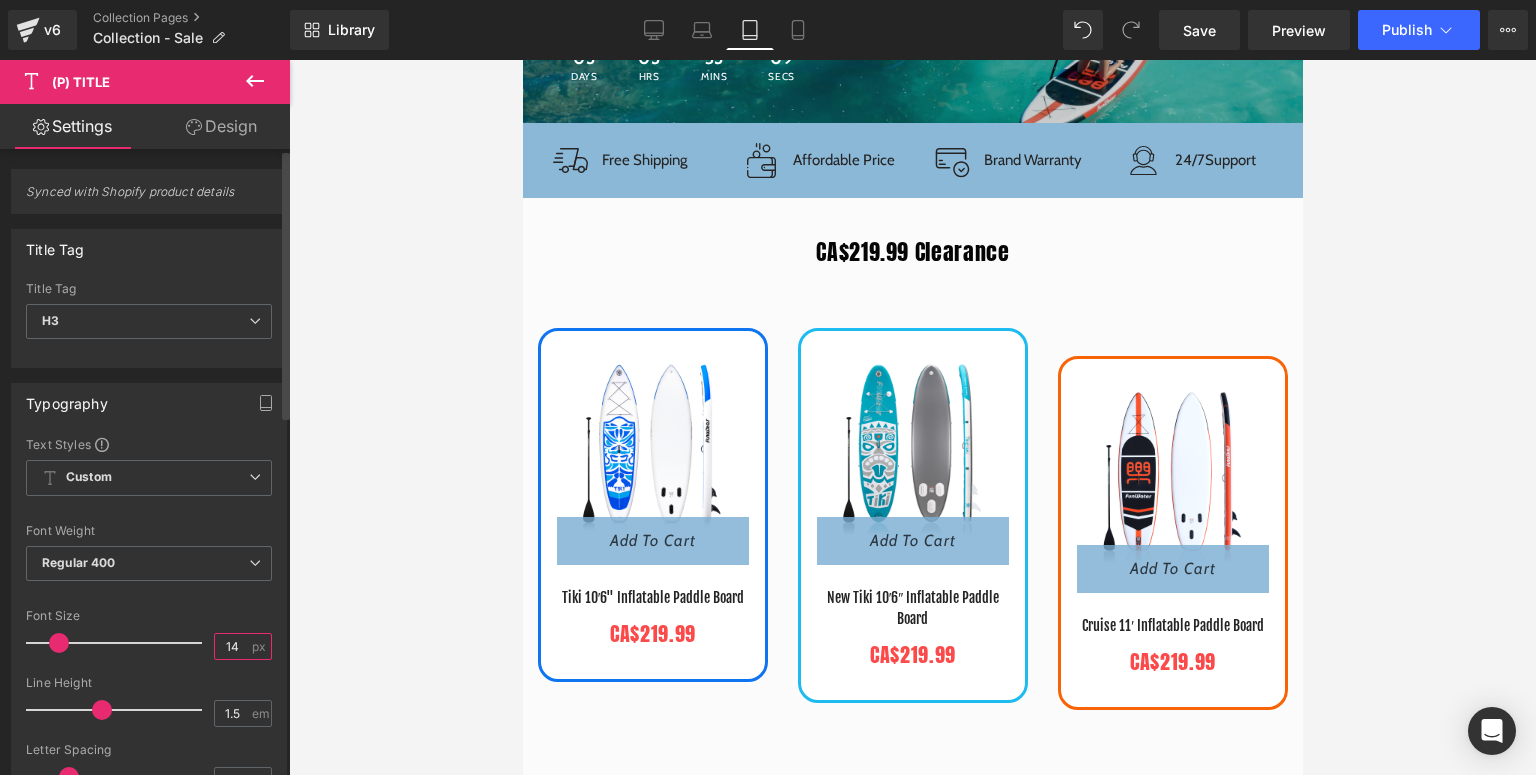 drag, startPoint x: 228, startPoint y: 640, endPoint x: 208, endPoint y: 646, distance: 20.880613 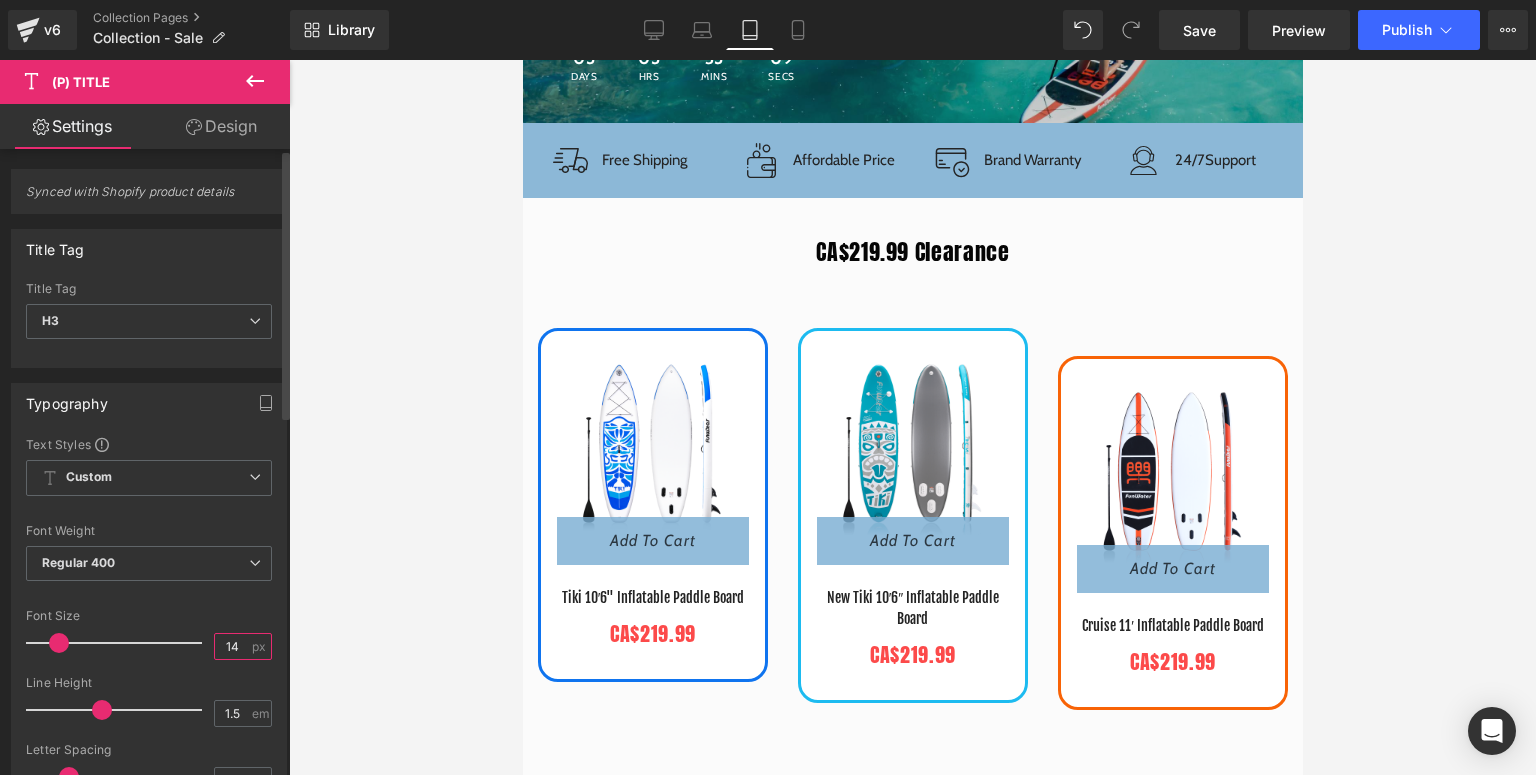 click on "14" at bounding box center (232, 646) 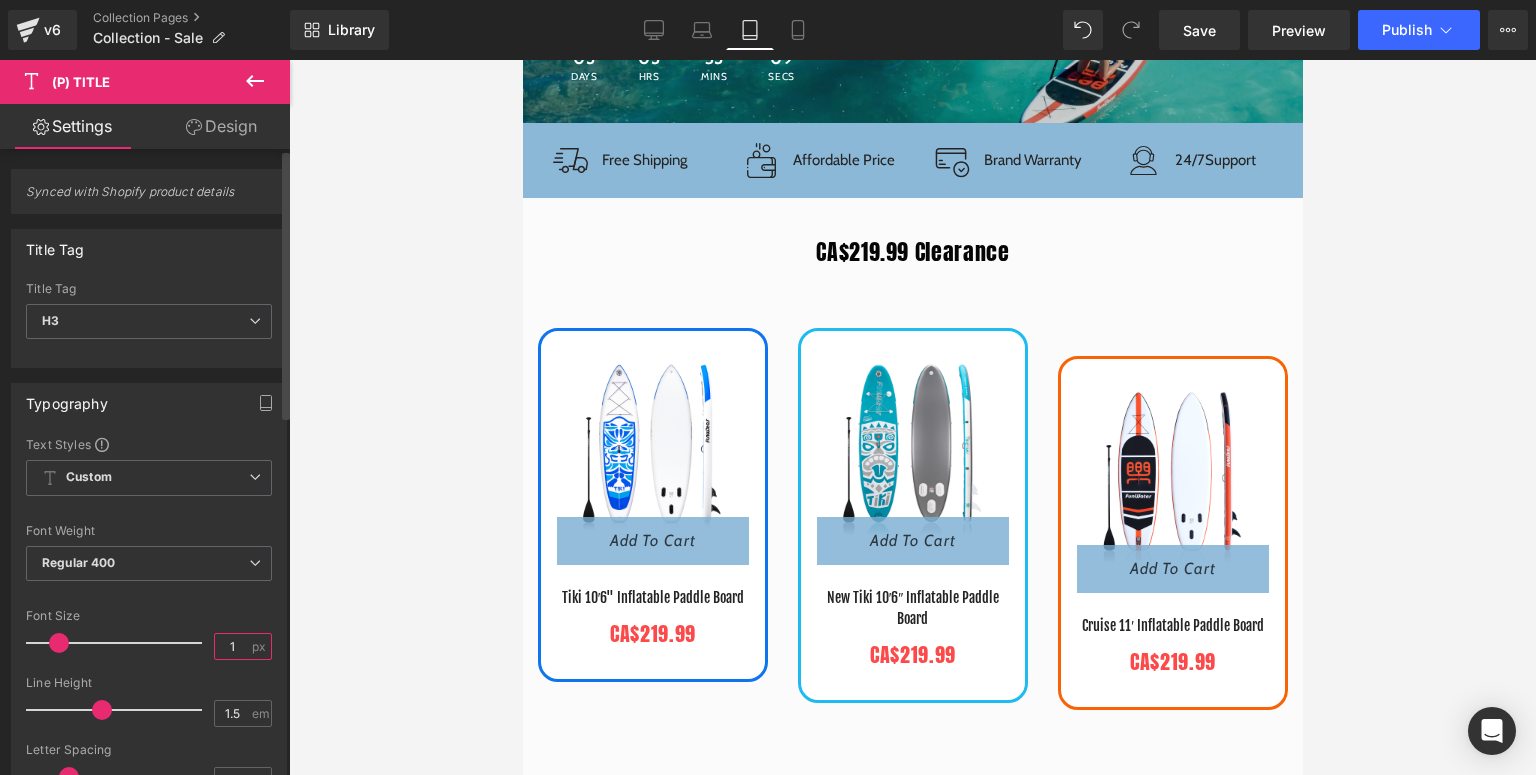 type on "10" 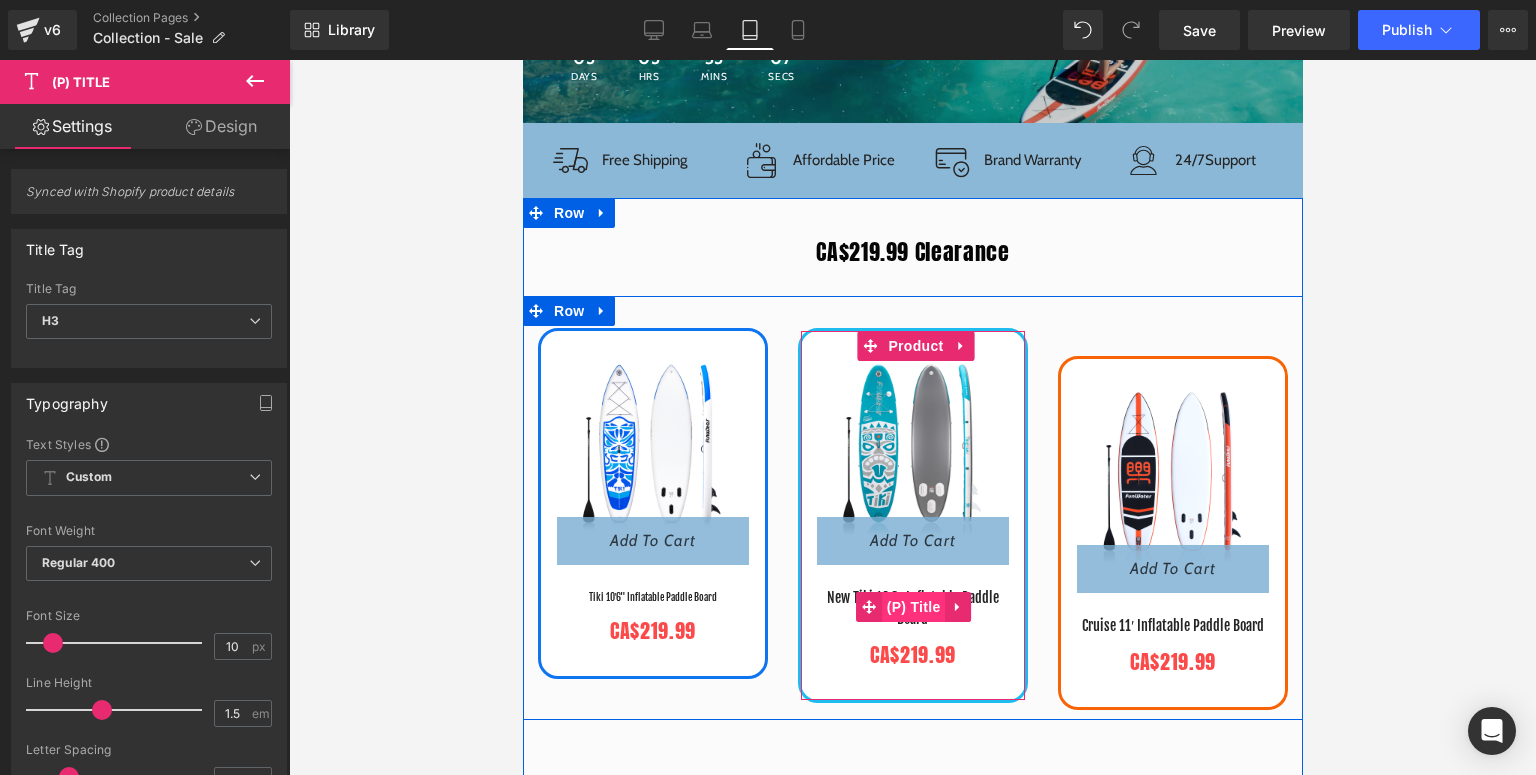 click on "(P) Title" at bounding box center (913, 607) 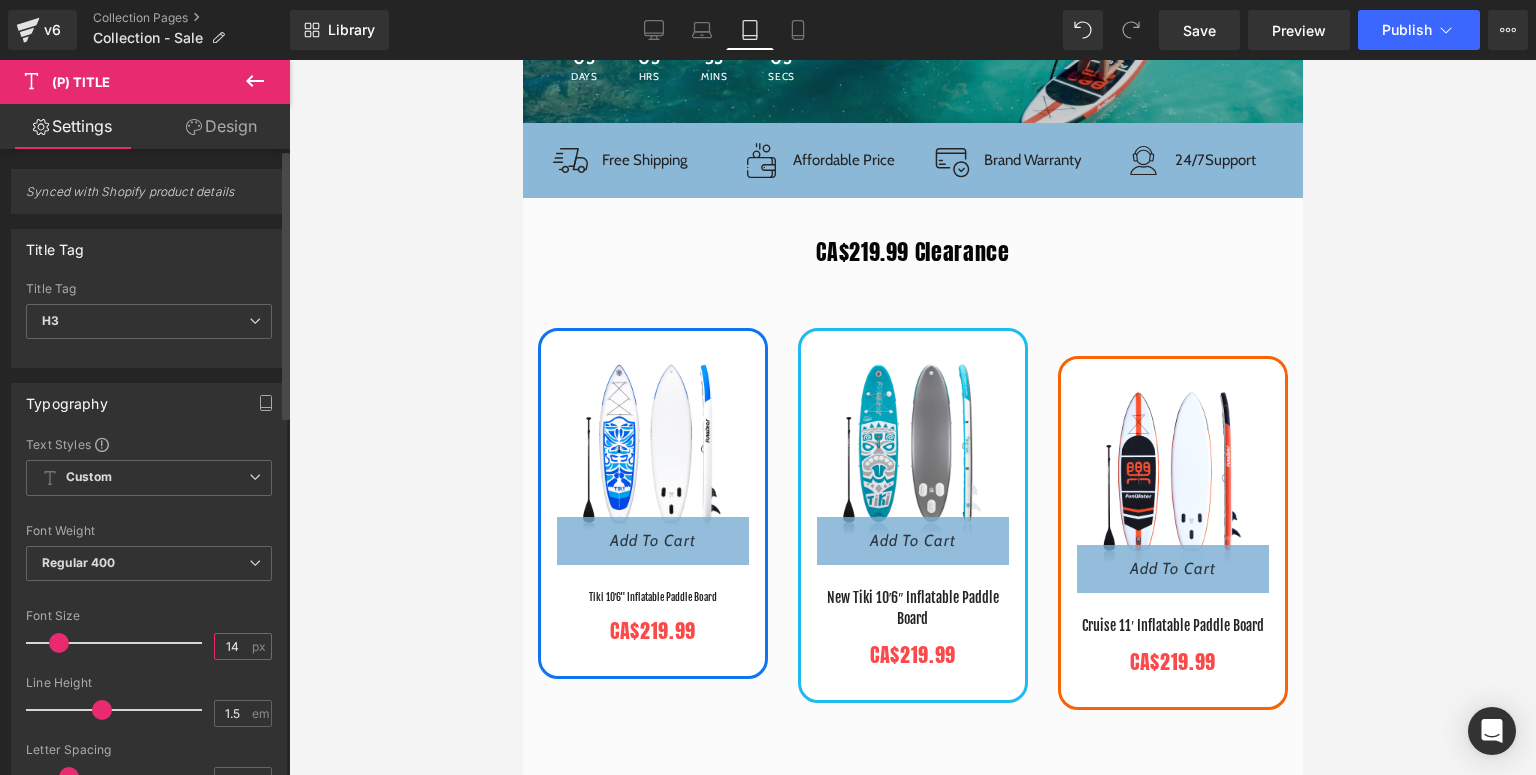 click on "14" at bounding box center (232, 646) 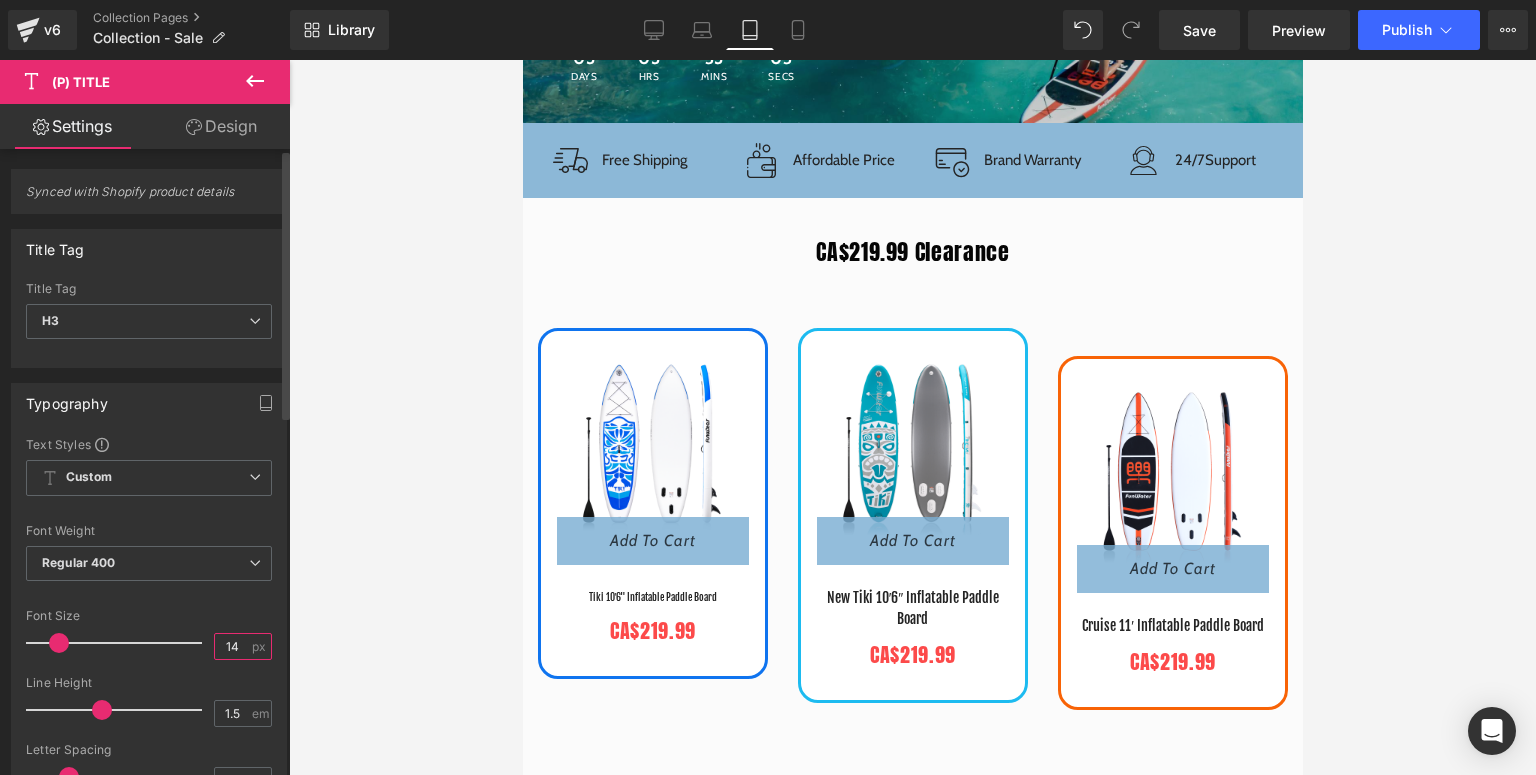 drag, startPoint x: 233, startPoint y: 645, endPoint x: 217, endPoint y: 648, distance: 16.27882 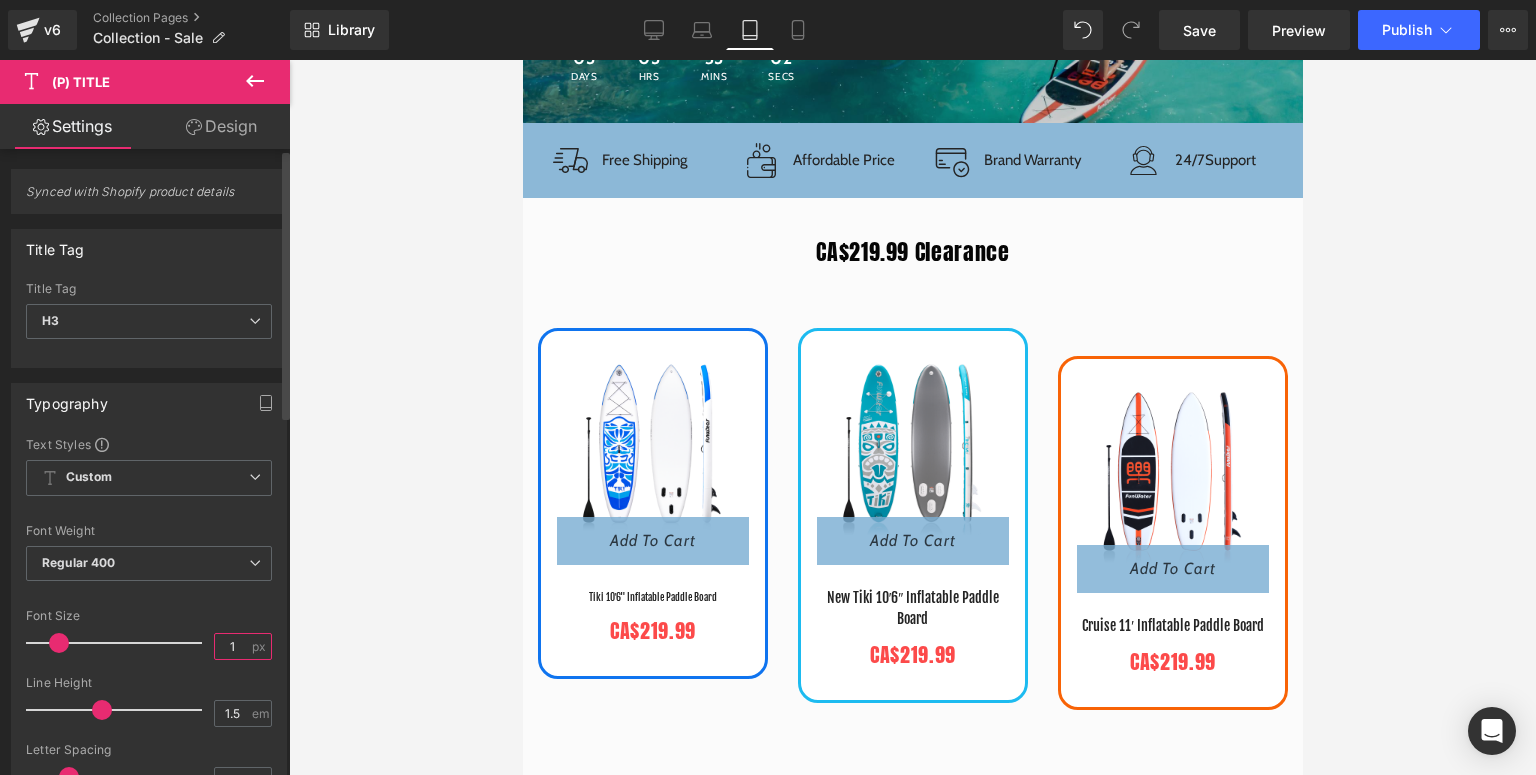 type on "10" 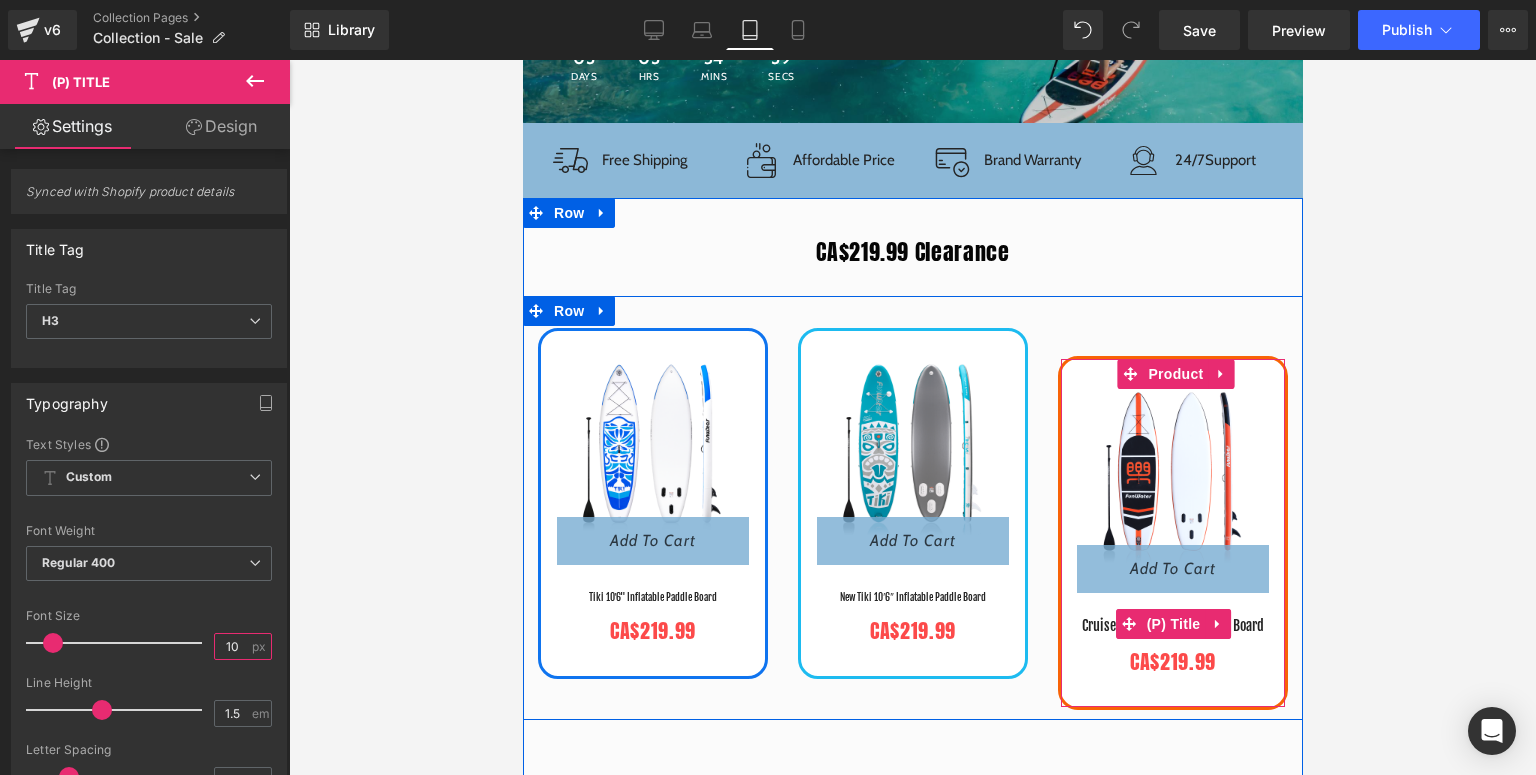 drag, startPoint x: 1182, startPoint y: 623, endPoint x: 897, endPoint y: 495, distance: 312.42438 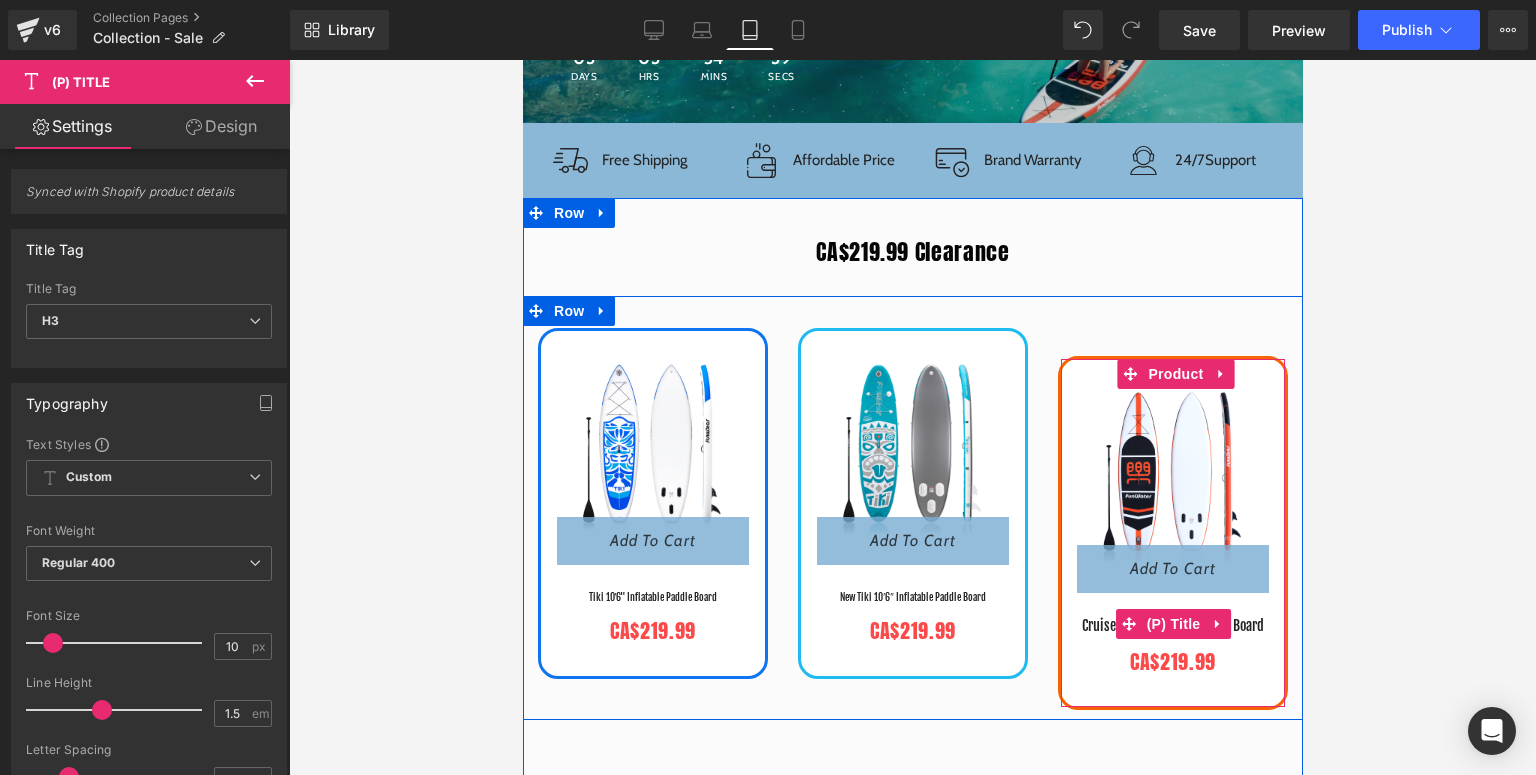 click on "(P) Title" at bounding box center (1173, 624) 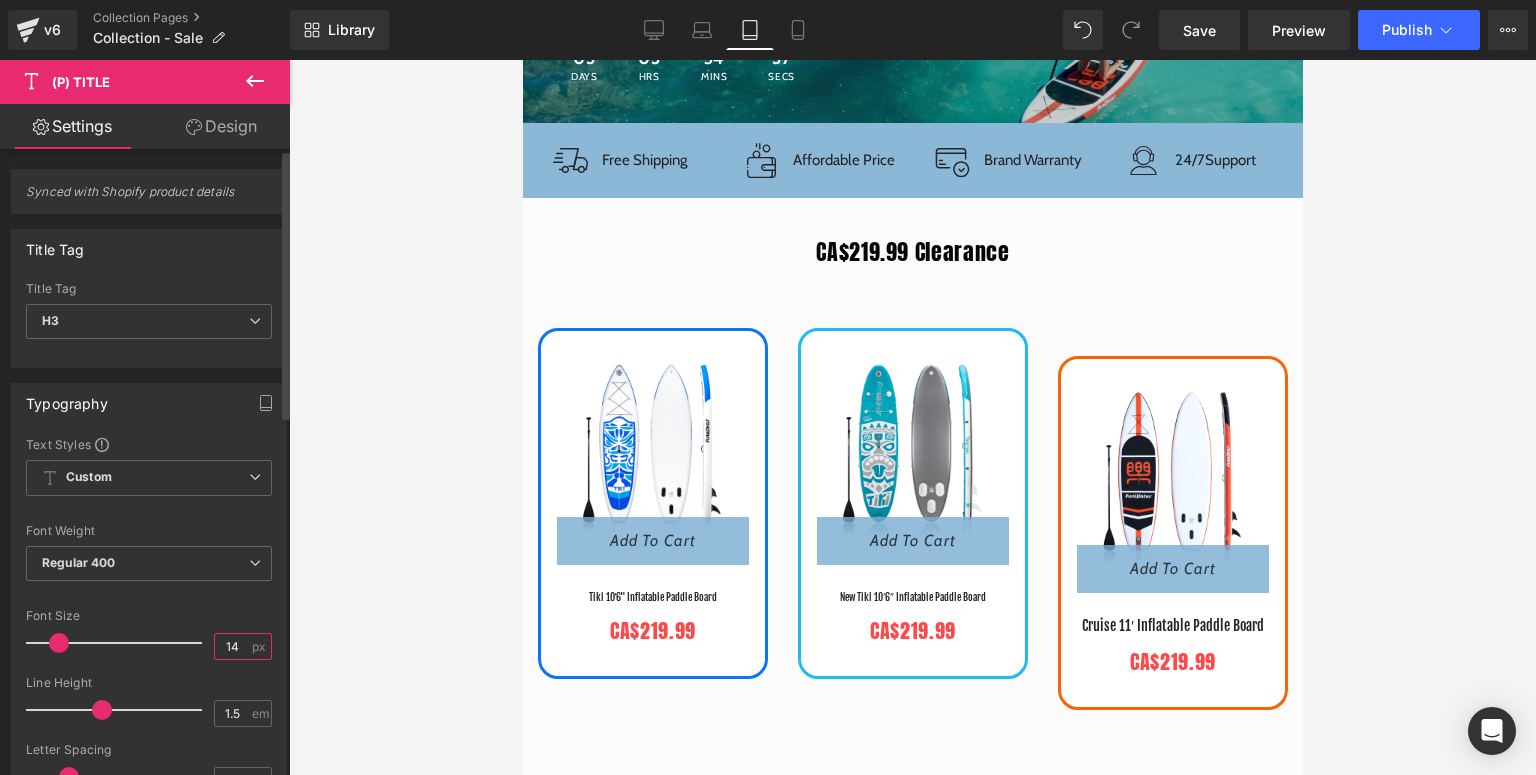drag, startPoint x: 239, startPoint y: 637, endPoint x: 216, endPoint y: 641, distance: 23.345236 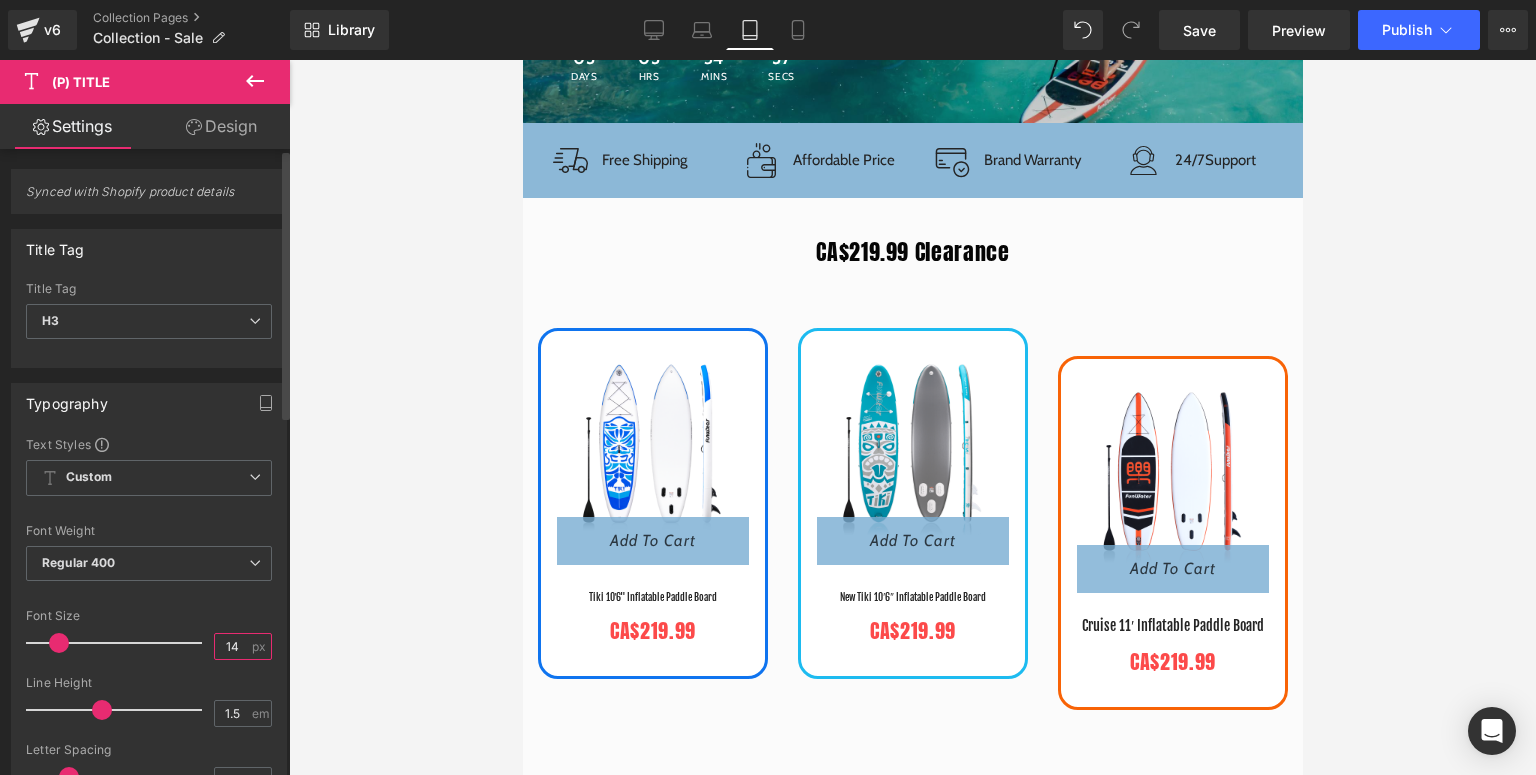 click on "14" at bounding box center (232, 646) 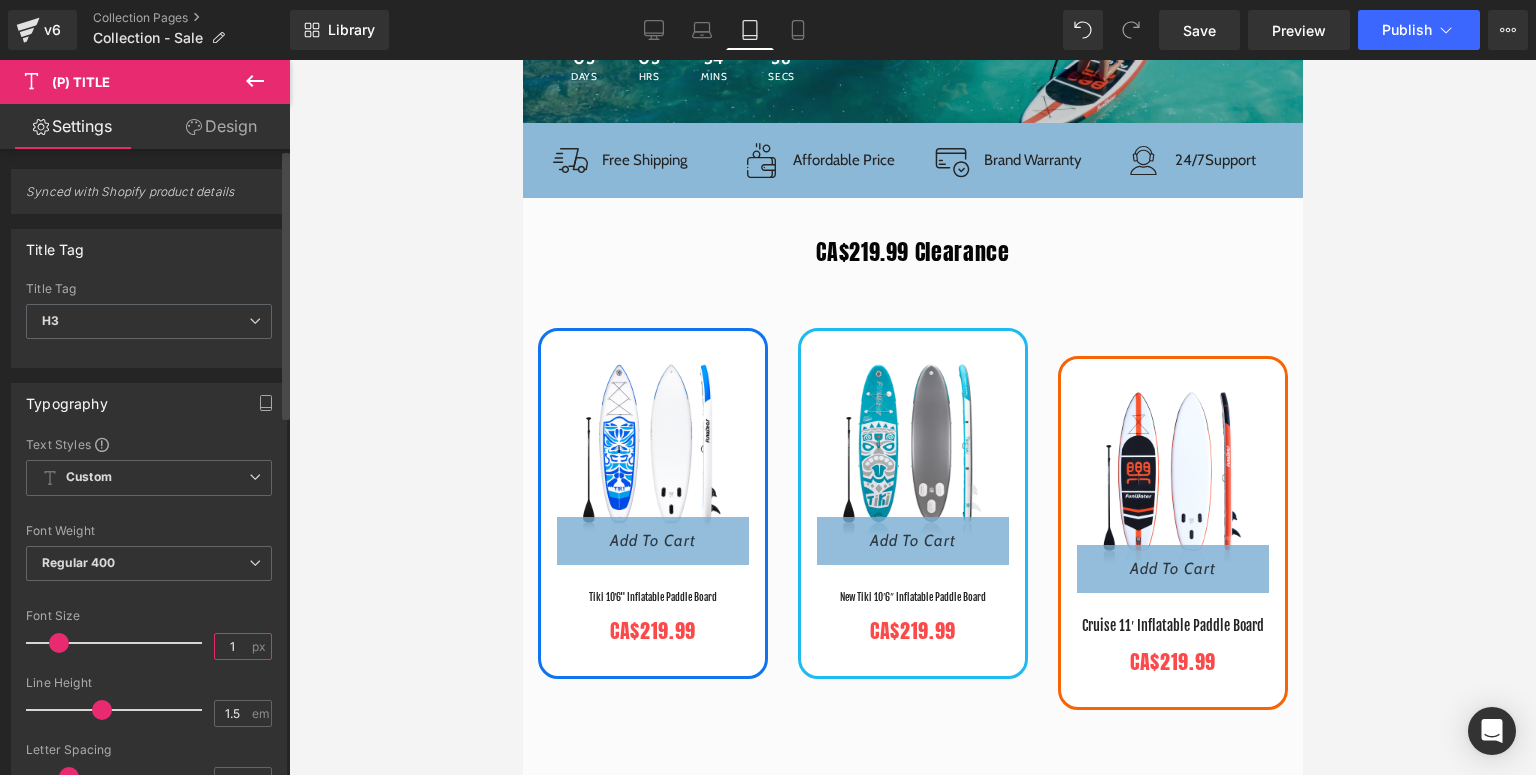 type on "10" 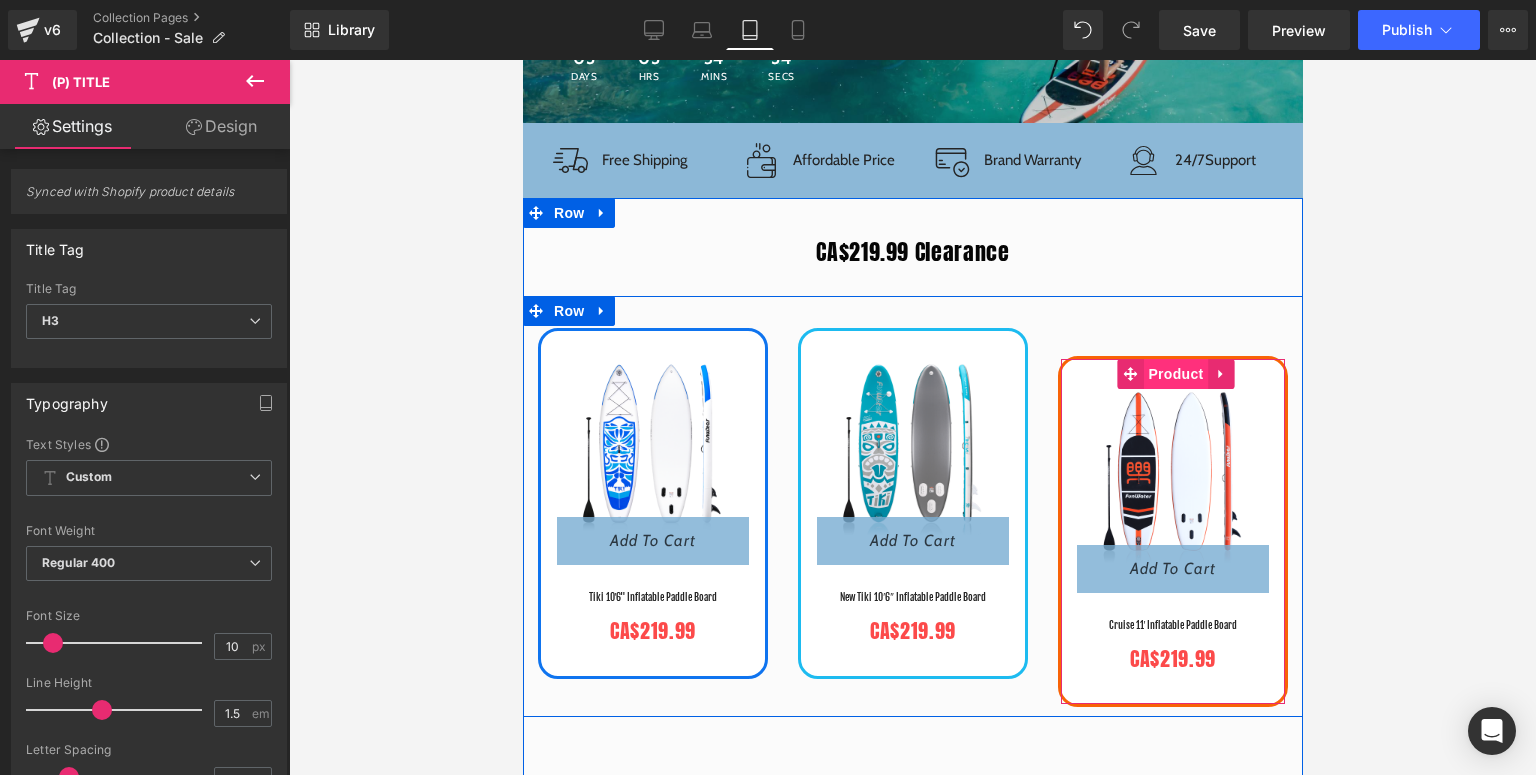 click on "Product" at bounding box center [1174, 374] 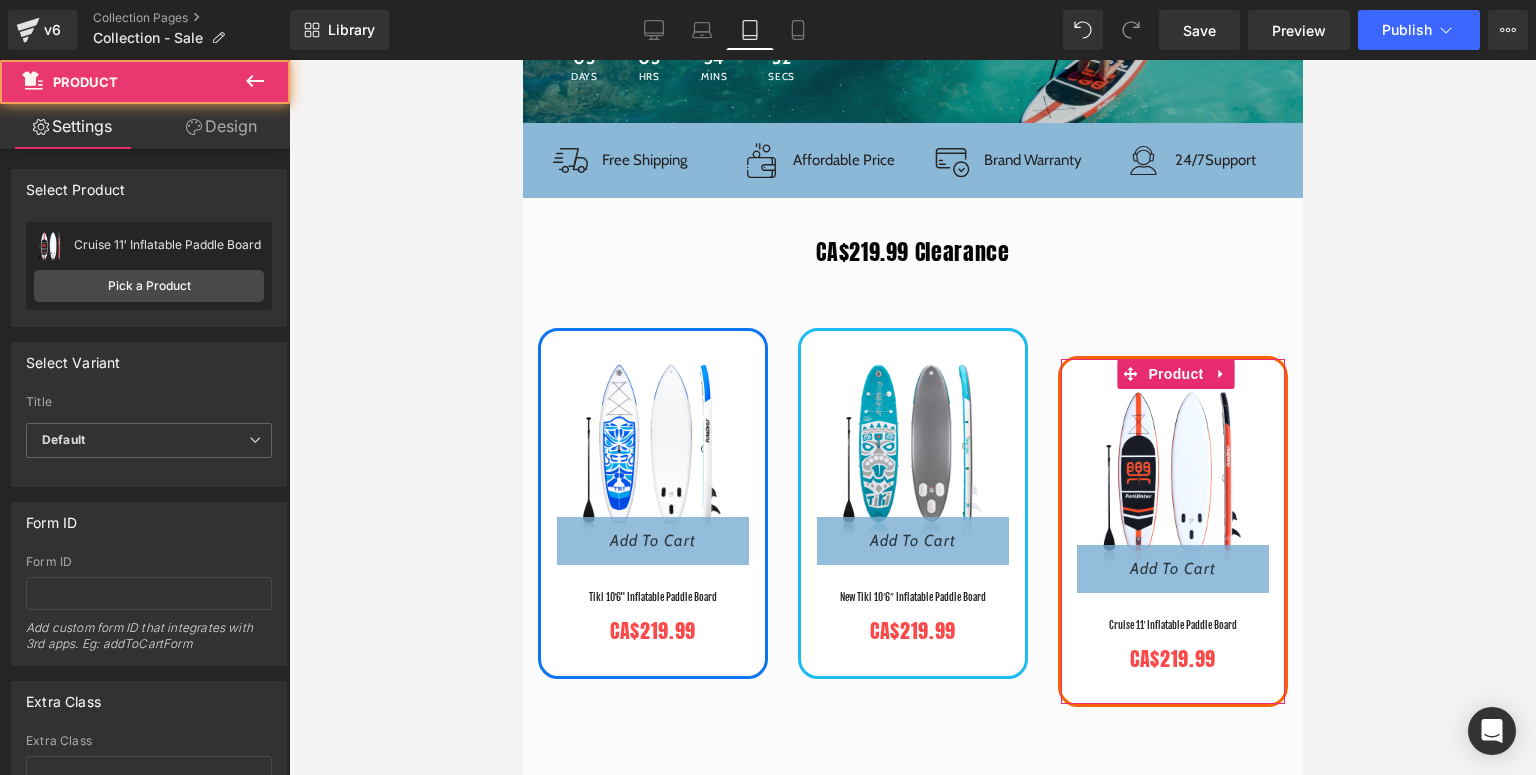 click on "Design" at bounding box center [221, 126] 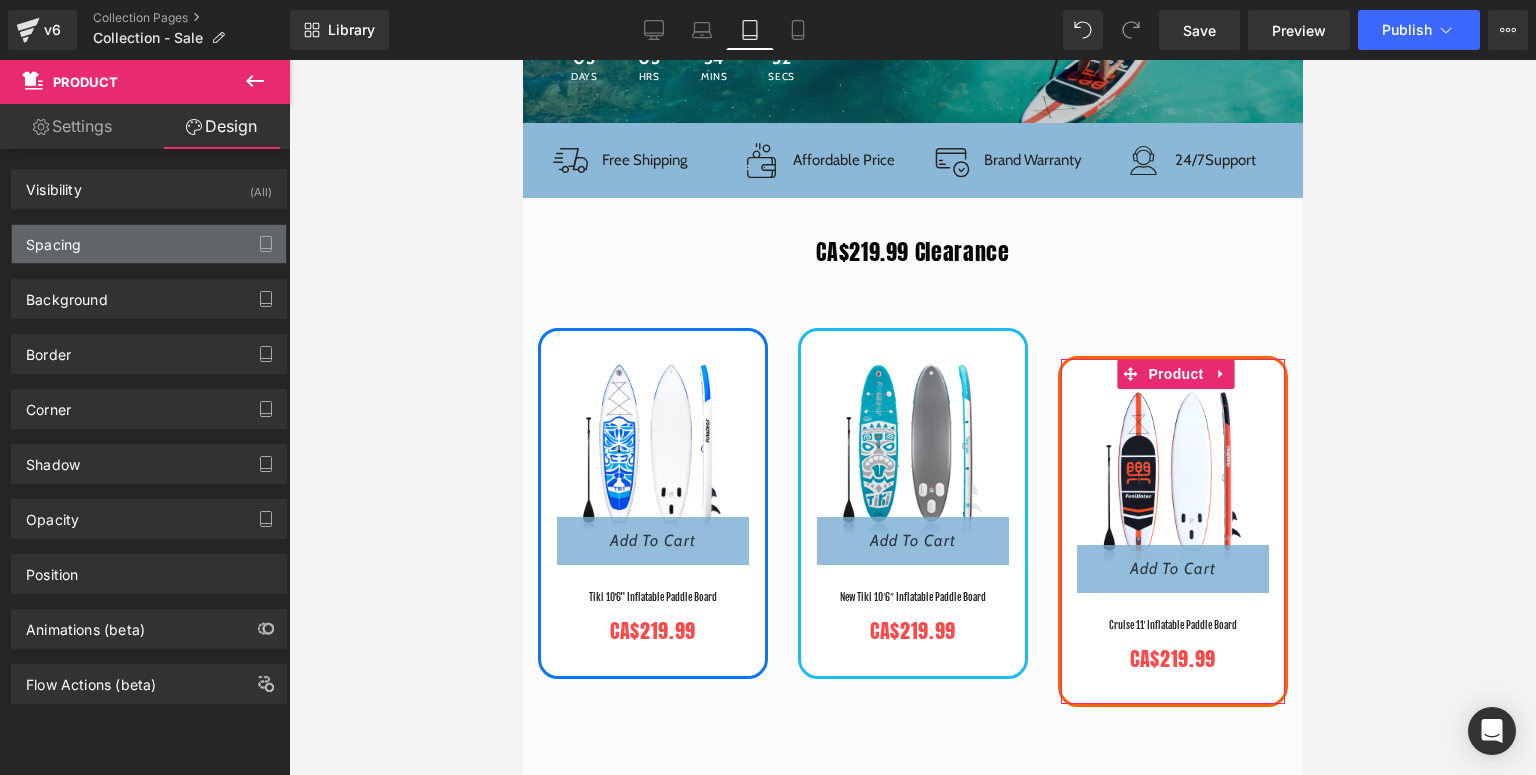 type on "28" 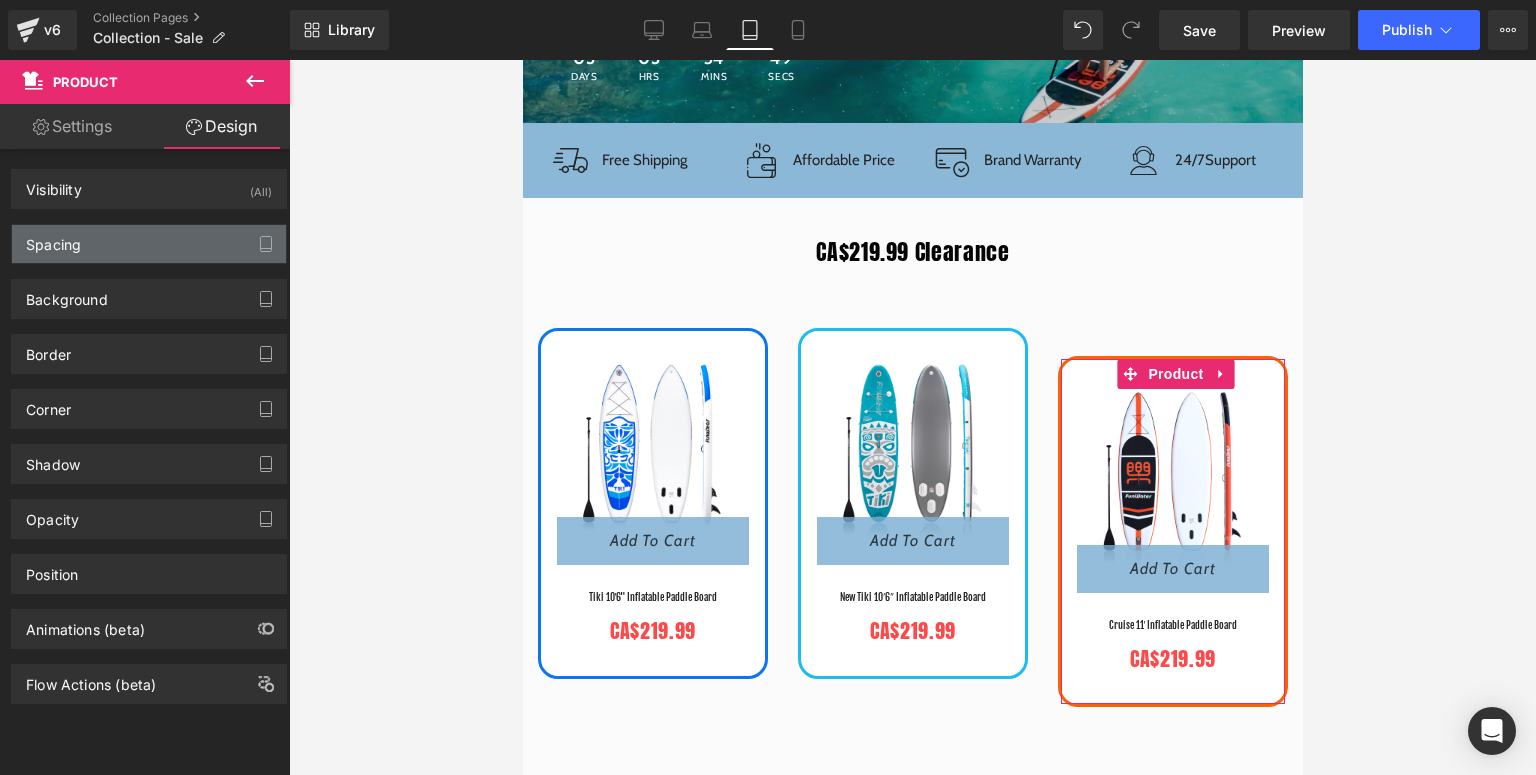 click on "Spacing" at bounding box center [149, 244] 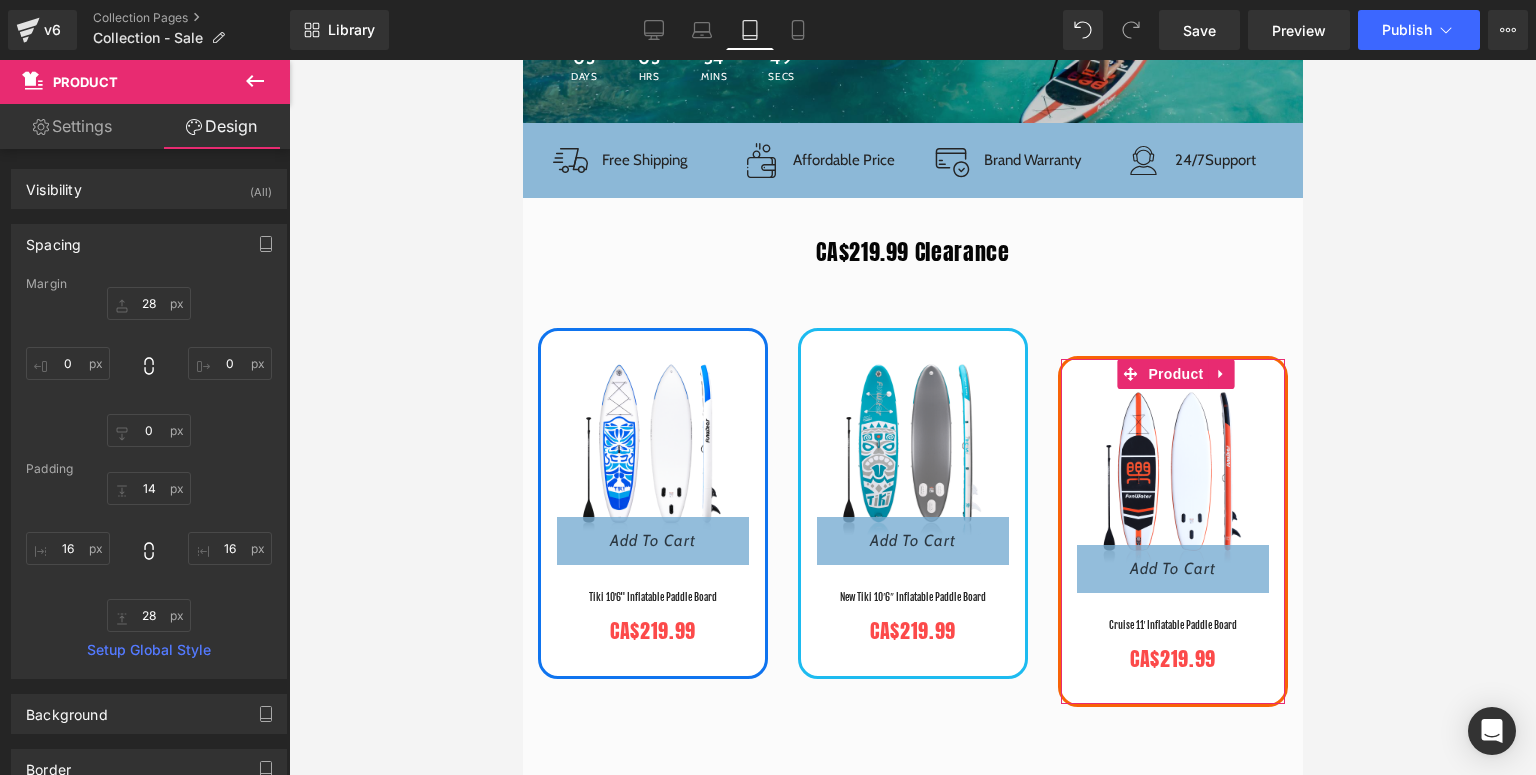 click on "Margin" at bounding box center [149, 284] 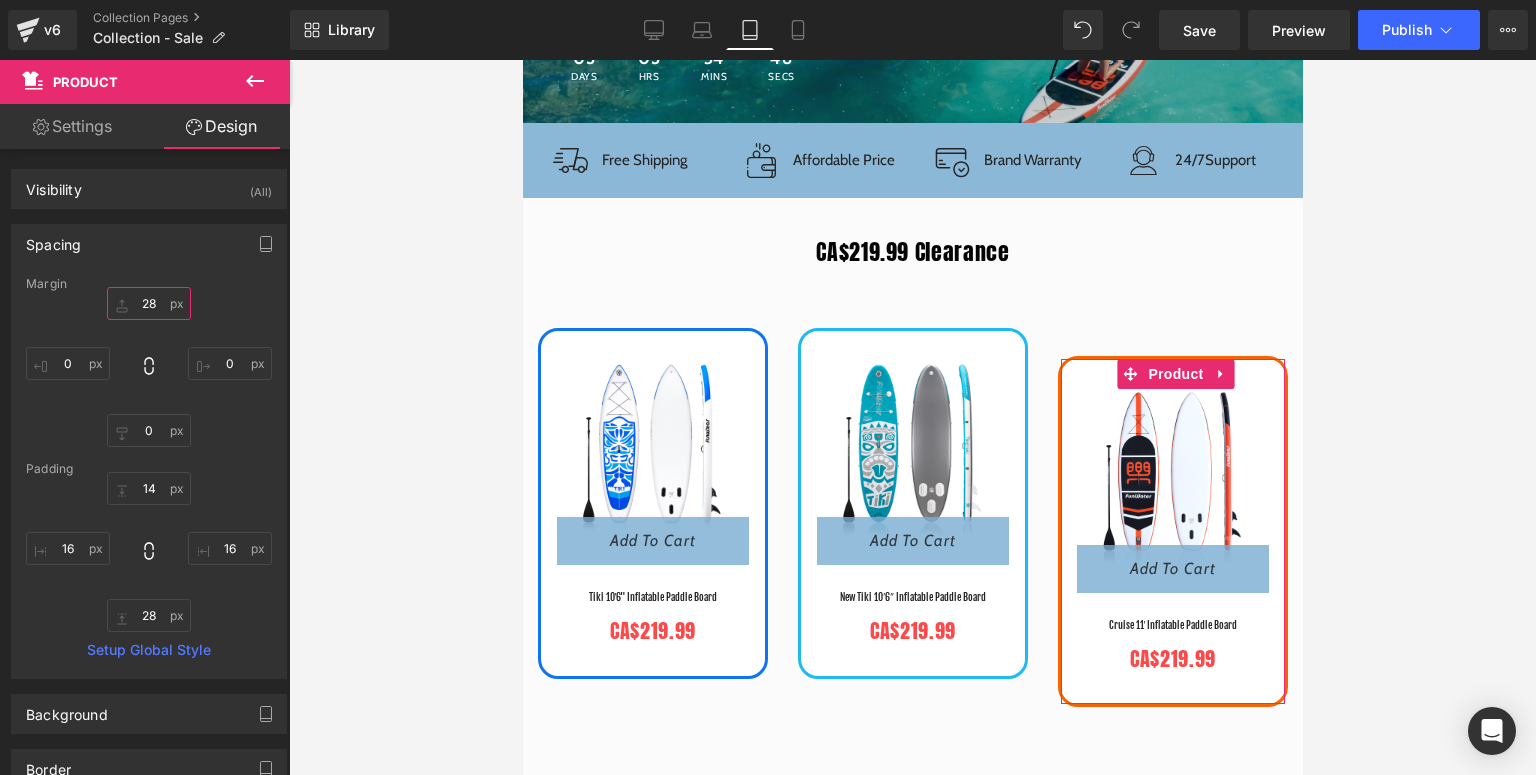 click on "28" at bounding box center [149, 303] 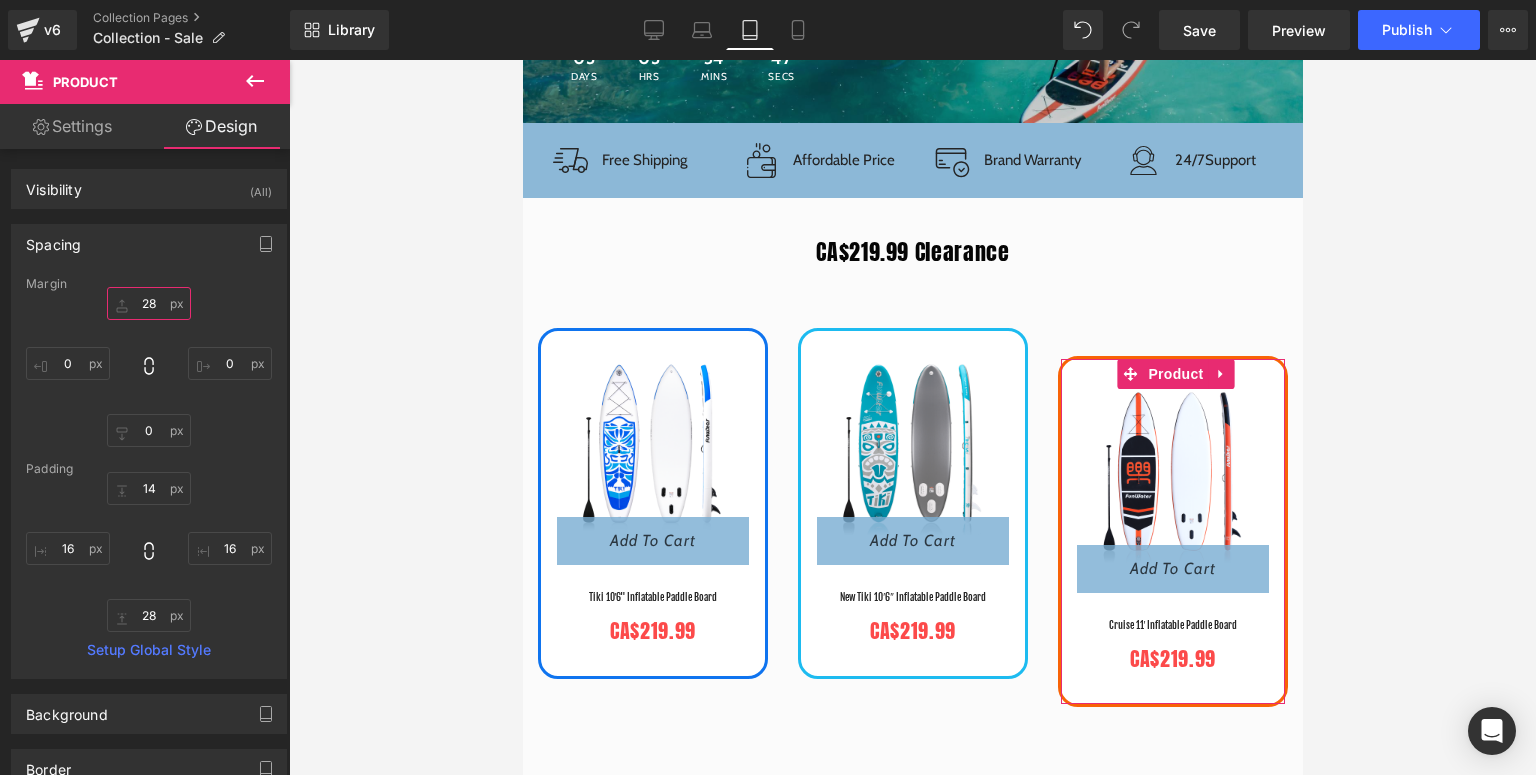 type on "0" 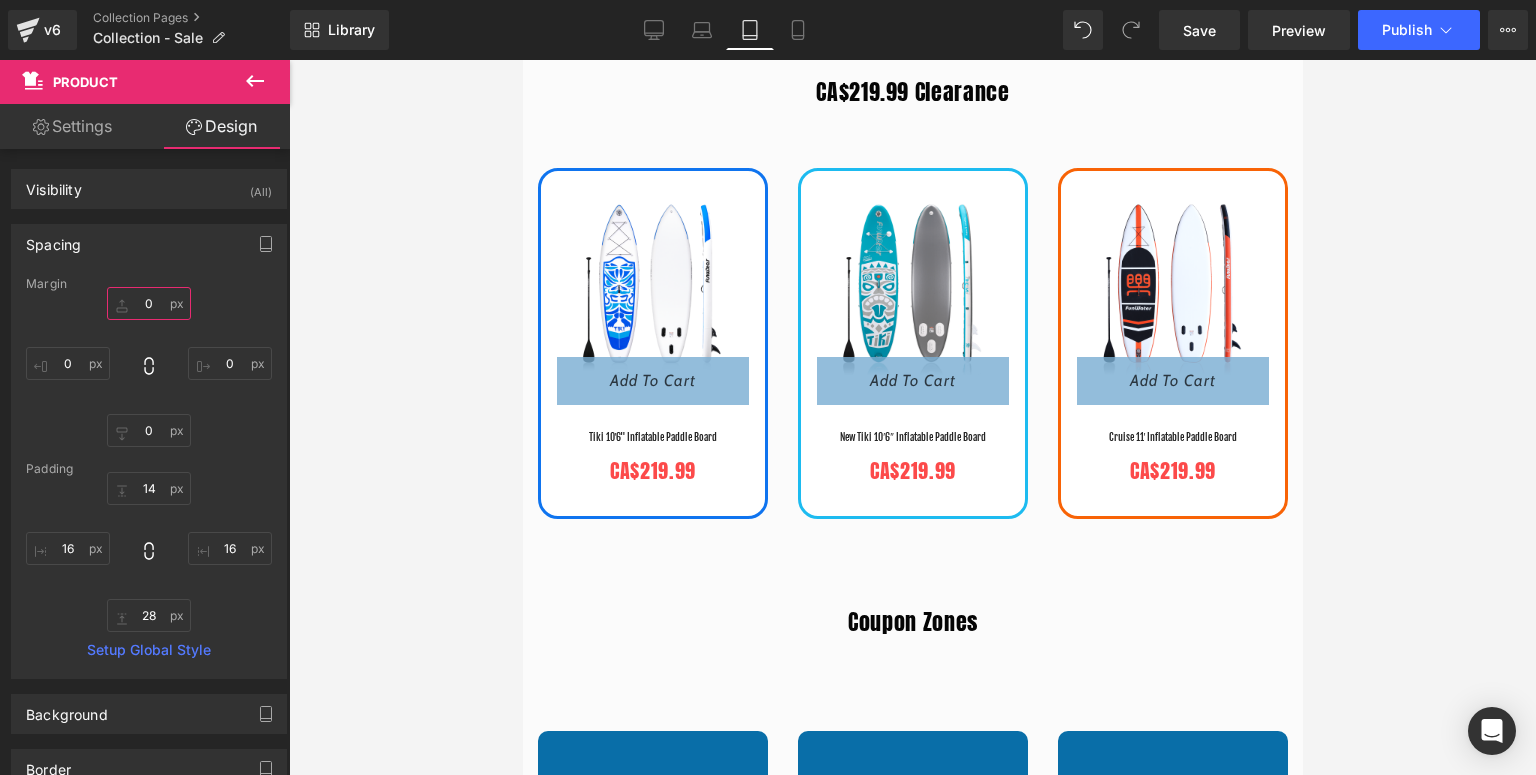 scroll, scrollTop: 492, scrollLeft: 0, axis: vertical 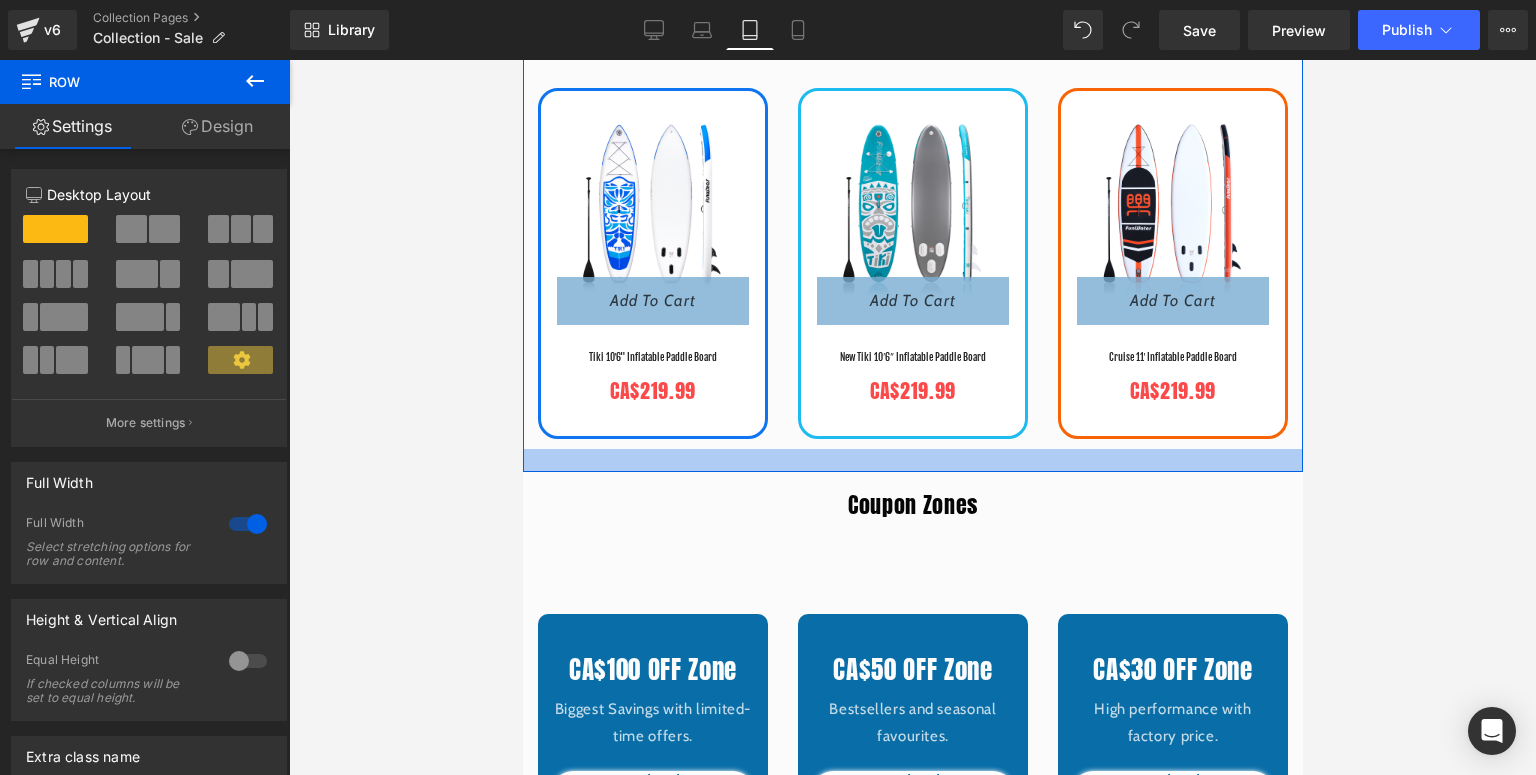 drag, startPoint x: 877, startPoint y: 488, endPoint x: 899, endPoint y: 450, distance: 43.908997 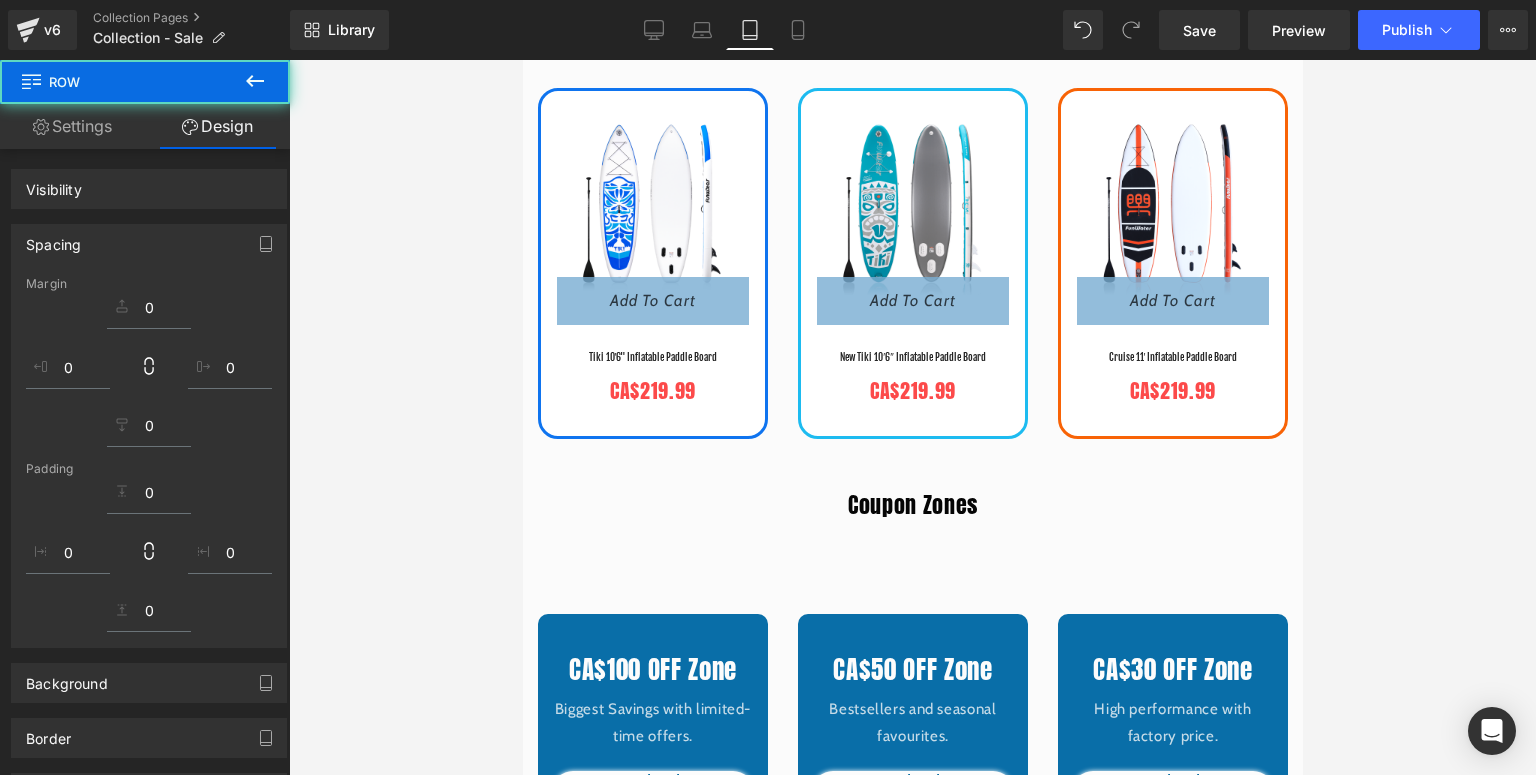 click on "Coupon Zones Heading         CA$100 OFF Zone Heading         Biggest Savings with limited-time offers. Text Block         Unlock Savings Button         Row         CA$50 OFF Zone Heading         Bestsellers and seasonal favourites. Text Block         Unlock Savings Button         Row         CA$30 OFF Zone Heading         High performance with factory price. Text Block         Unlock Savings Button         Row         Row         Image         01. Choose Your Discount Zone Text Block         Row         Image         02. Find Your Favourite SUP Text Block         Row         Image         03. Add to Cart & Checkout Text Block         Row         Row
Image         Image
Image         Image
Image         Image" at bounding box center (912, 1003) 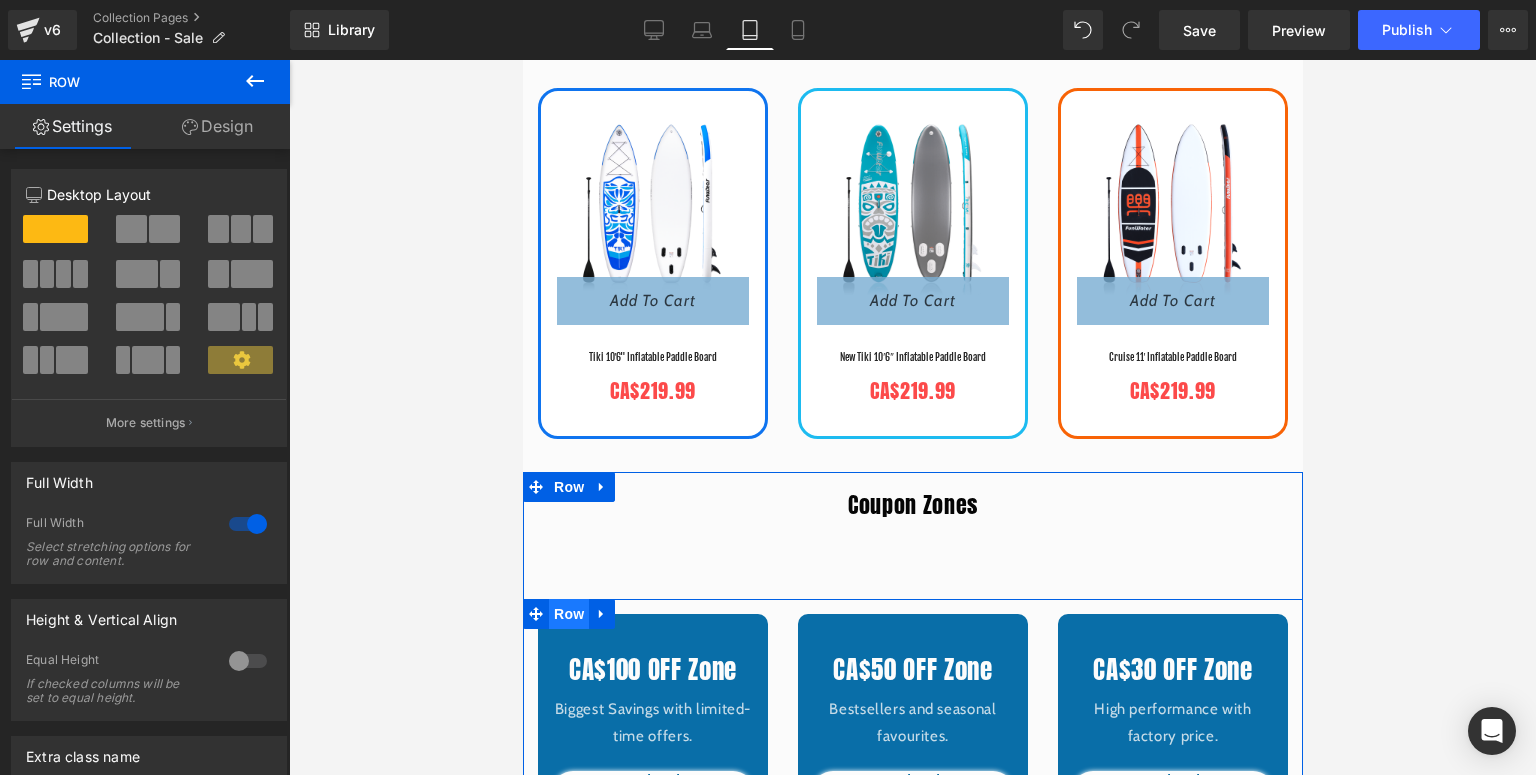 click on "Row" at bounding box center [568, 614] 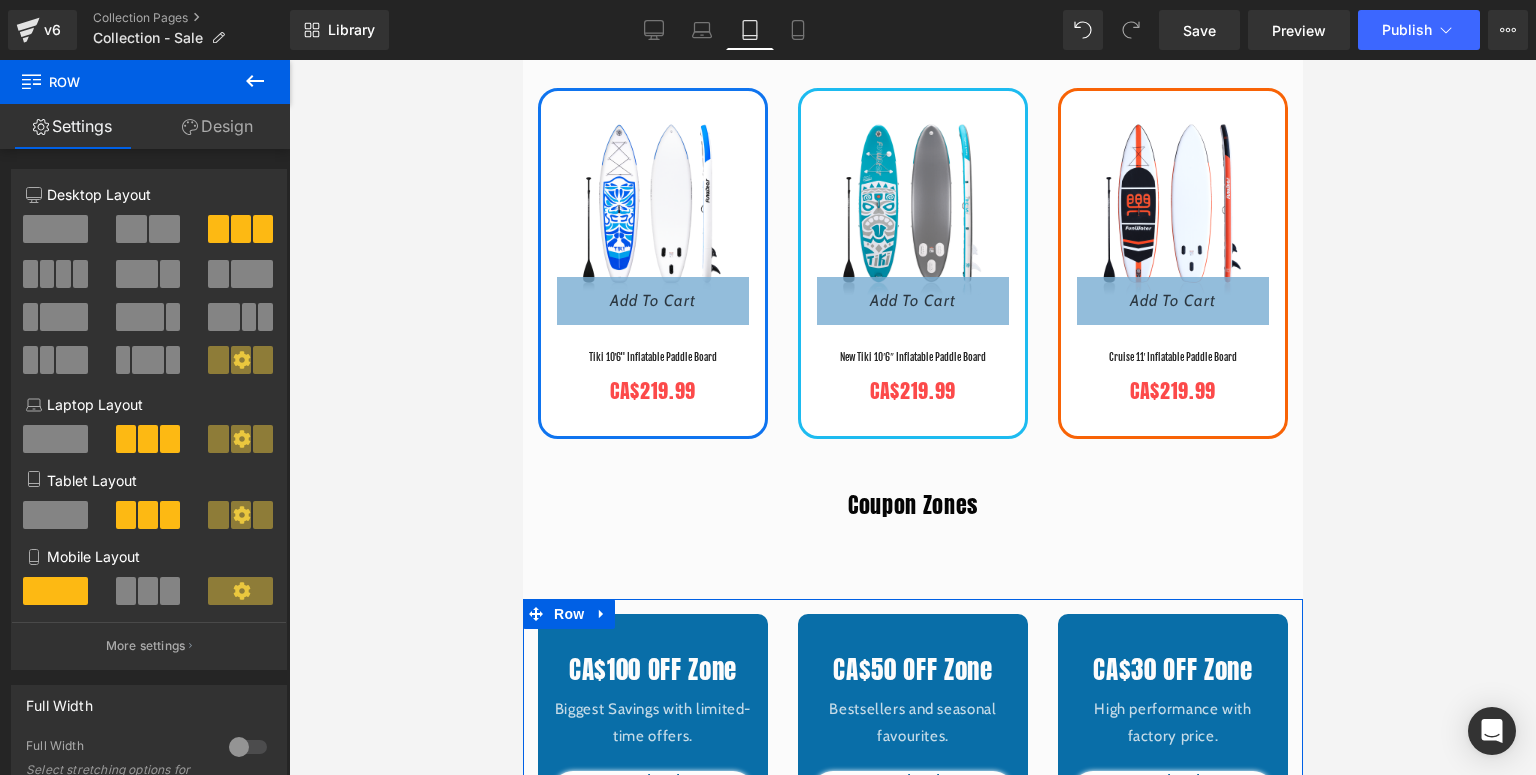 click on "Design" at bounding box center [217, 126] 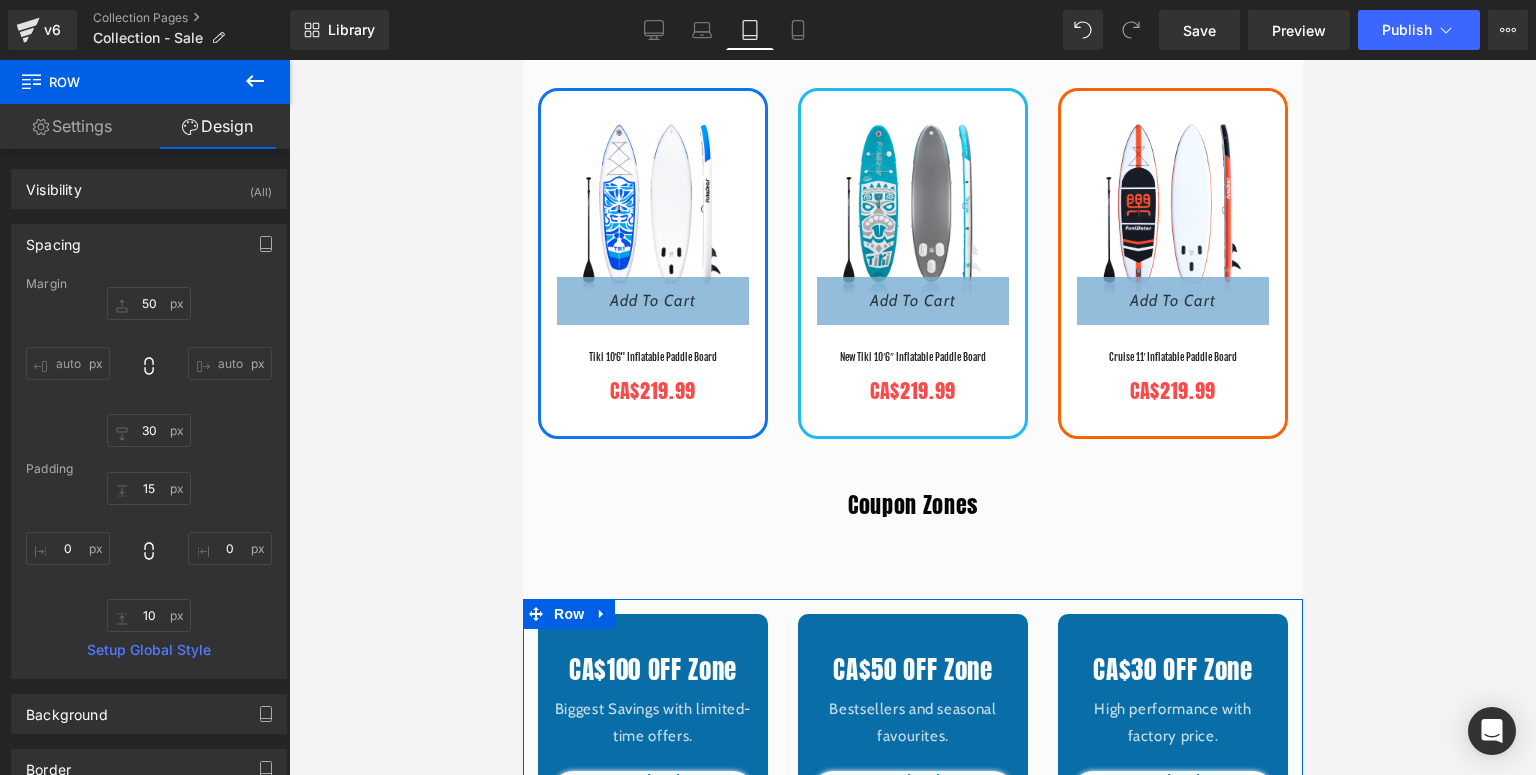 type on "50" 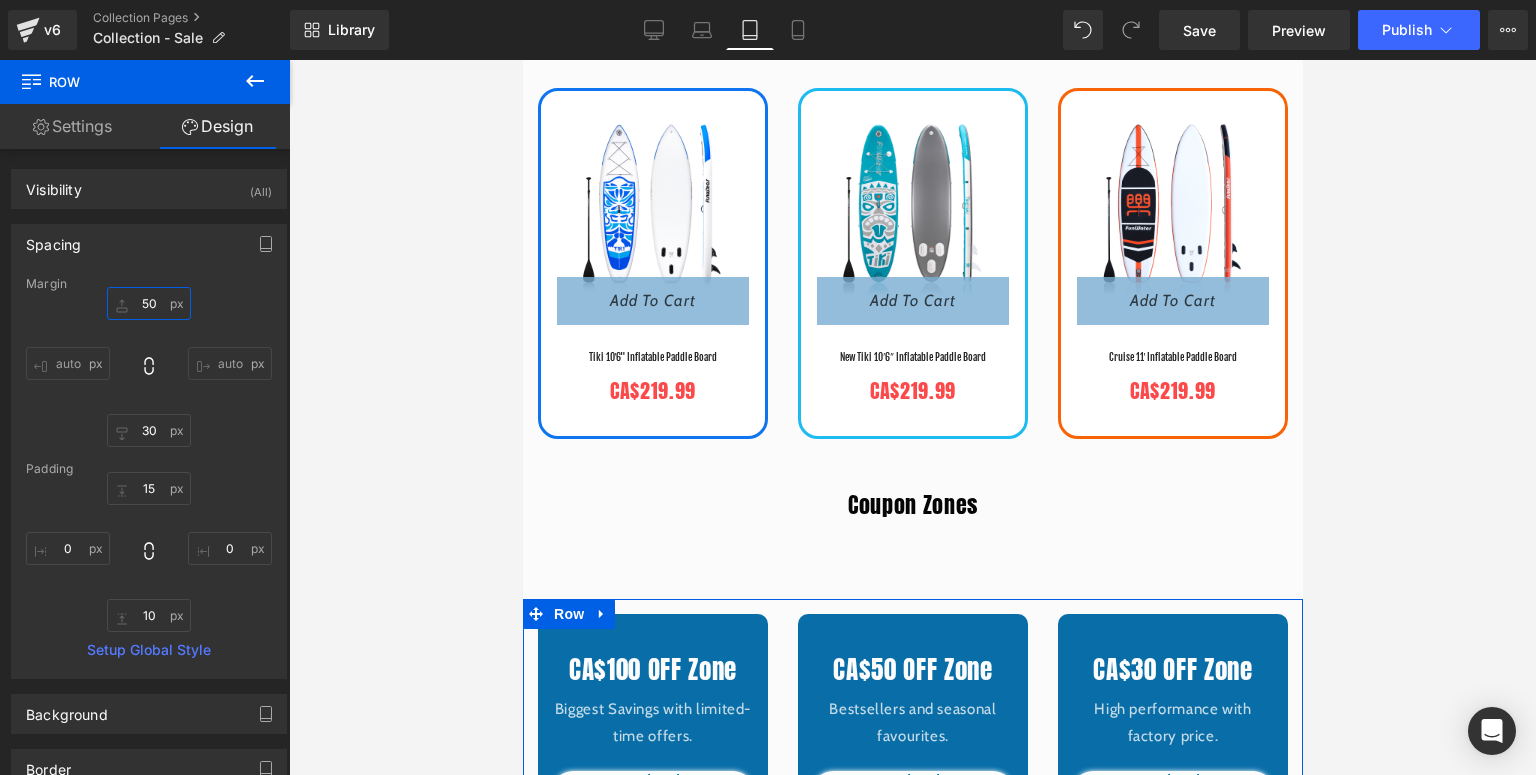 click on "50" at bounding box center [149, 303] 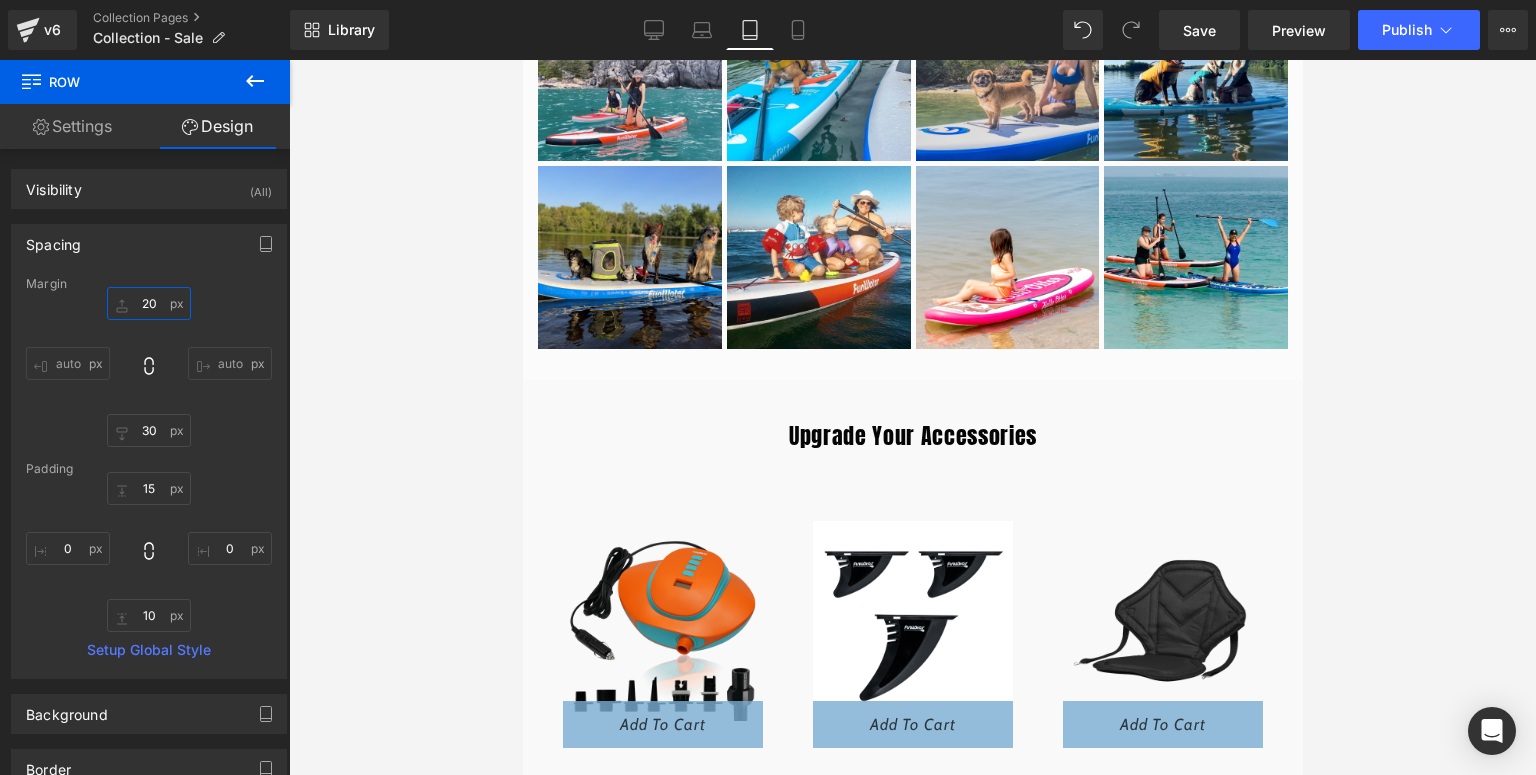 scroll, scrollTop: 1852, scrollLeft: 0, axis: vertical 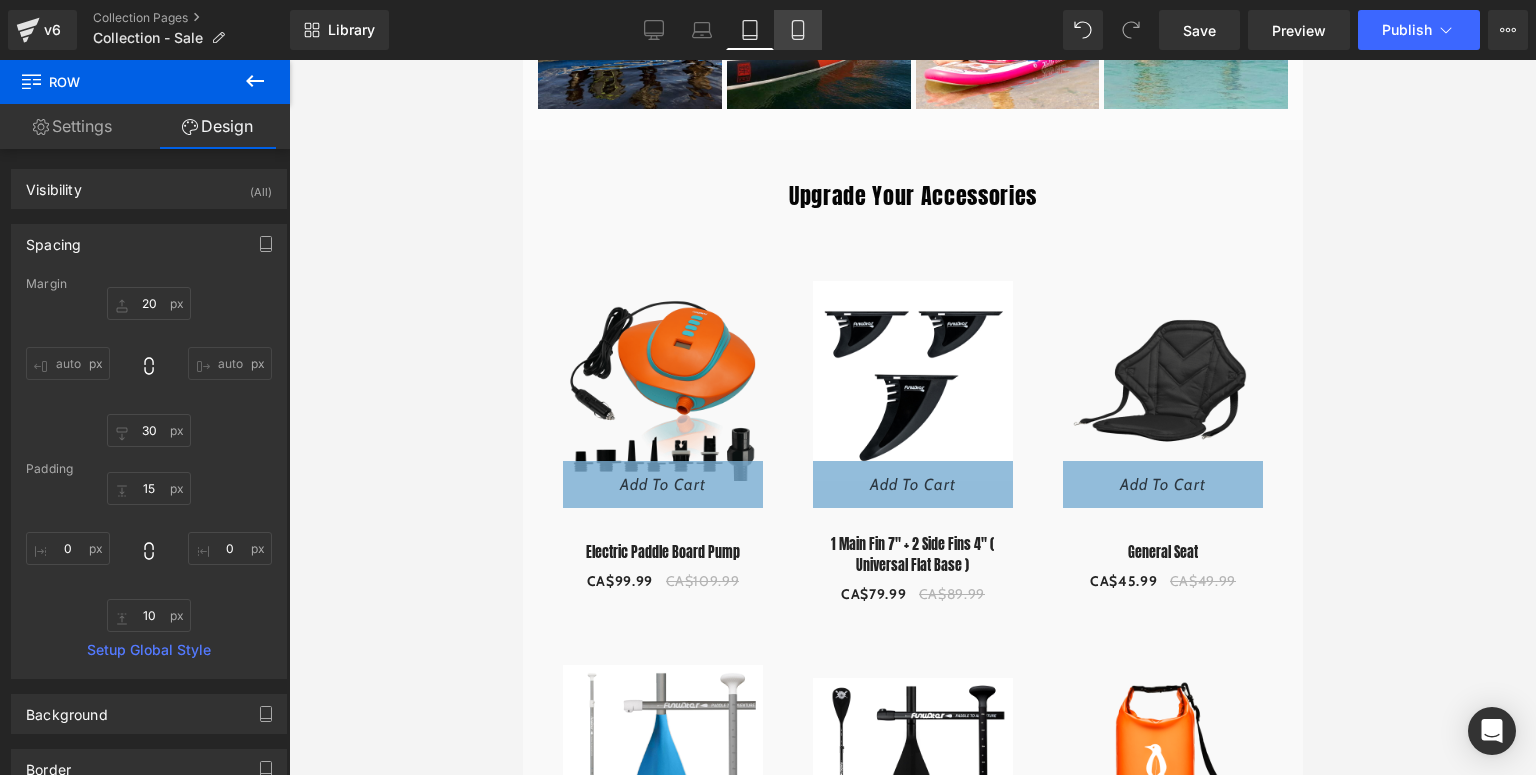 click on "Mobile" at bounding box center [798, 30] 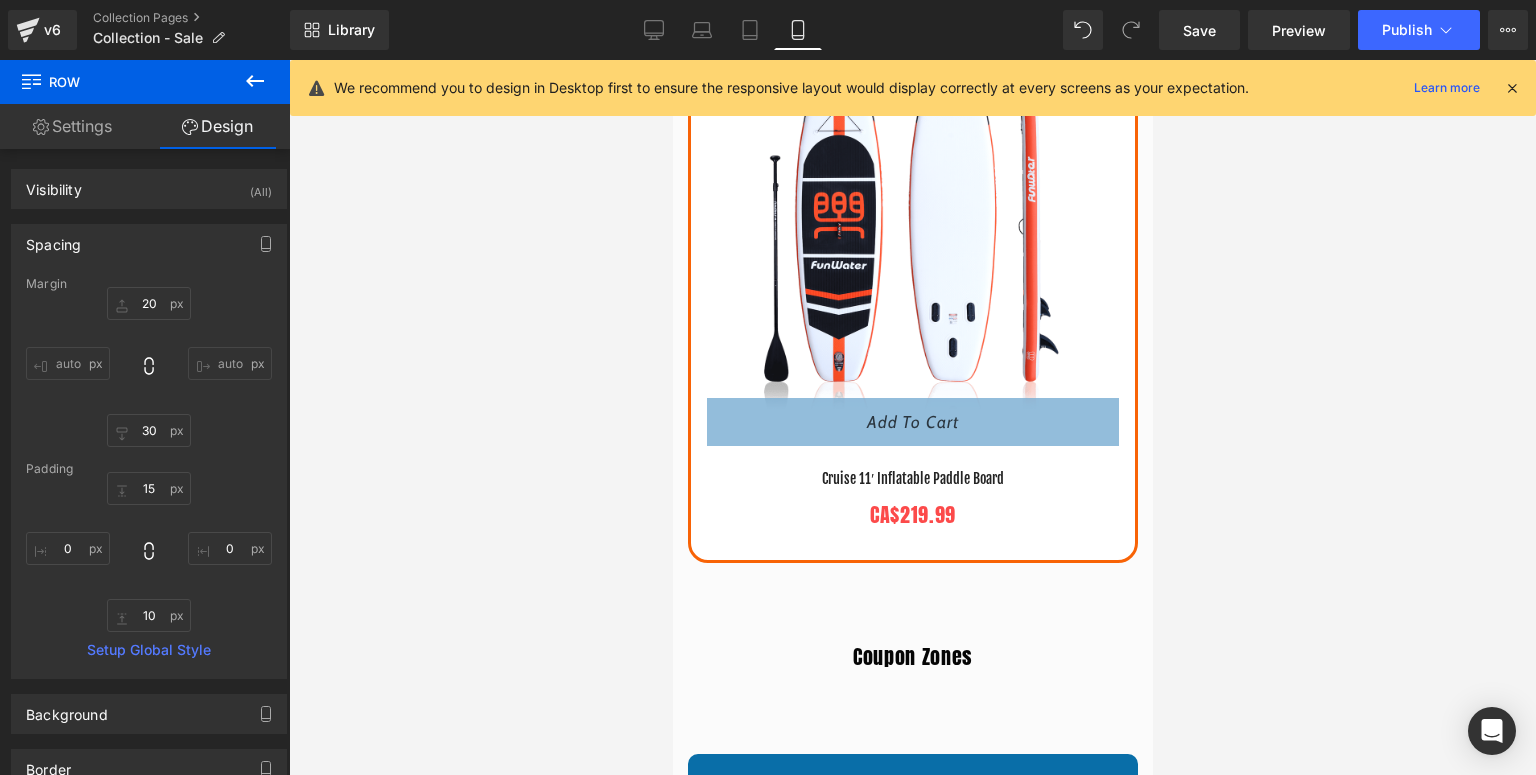type on "50" 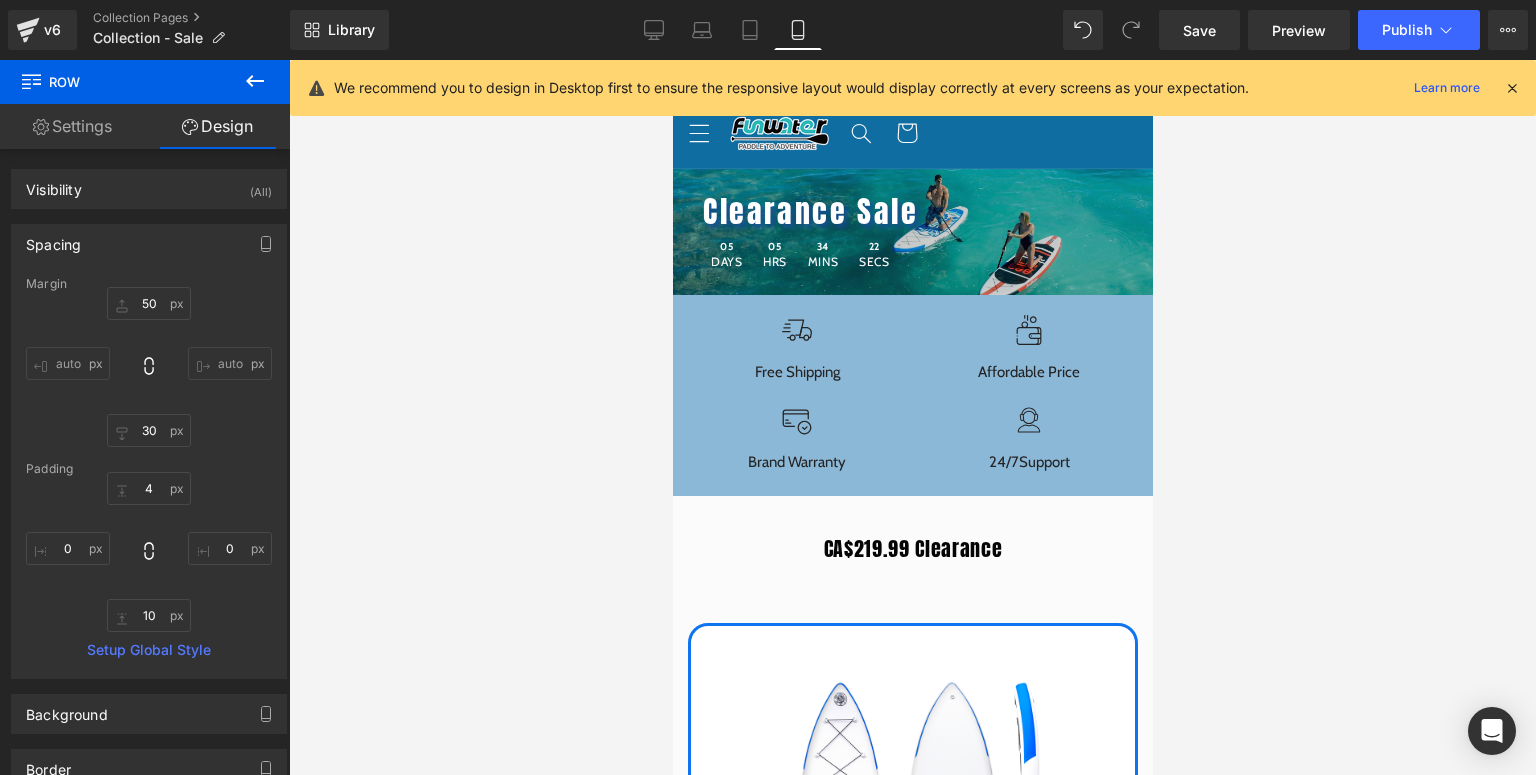 scroll, scrollTop: 80, scrollLeft: 0, axis: vertical 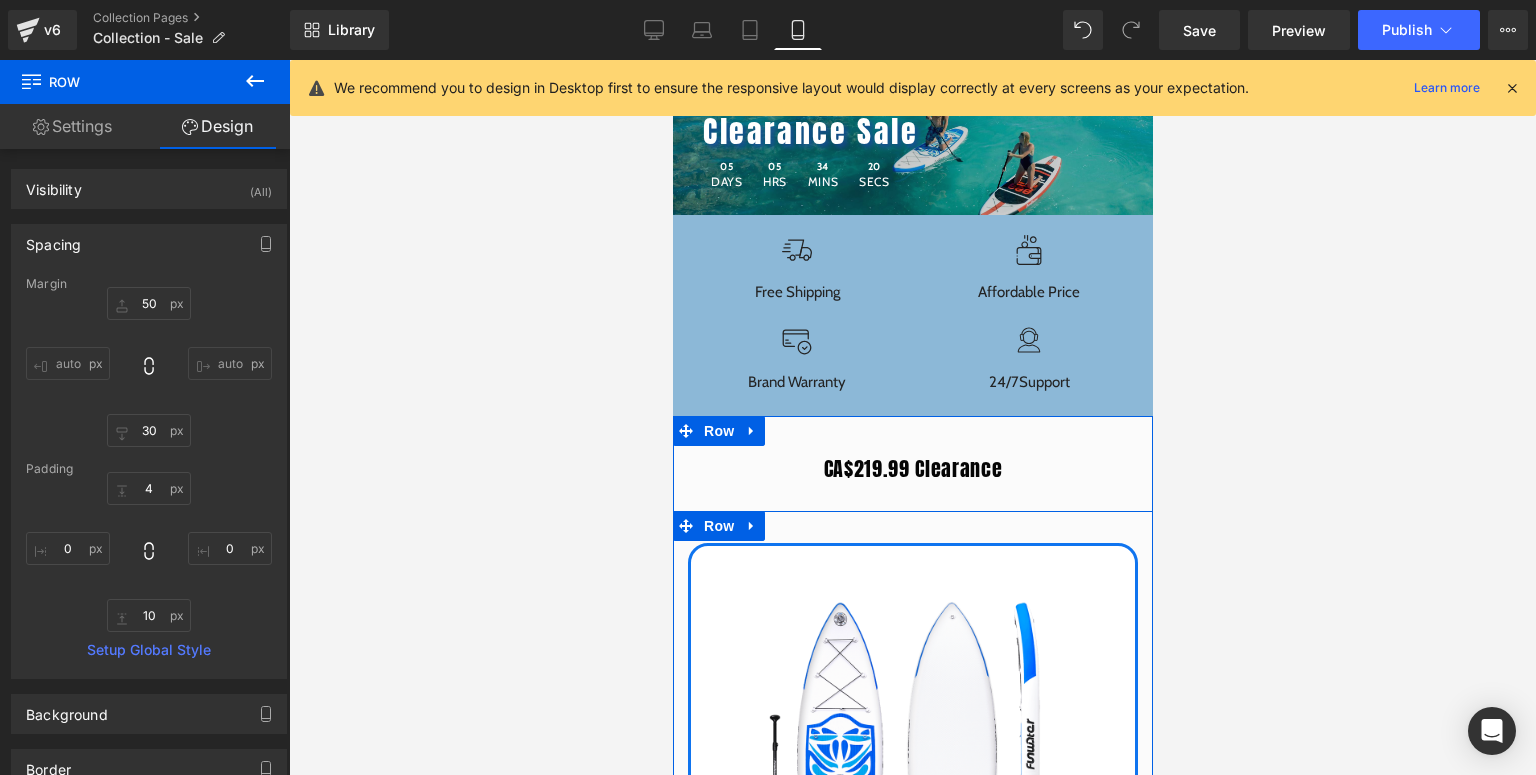 drag, startPoint x: 704, startPoint y: 523, endPoint x: 721, endPoint y: 489, distance: 38.013157 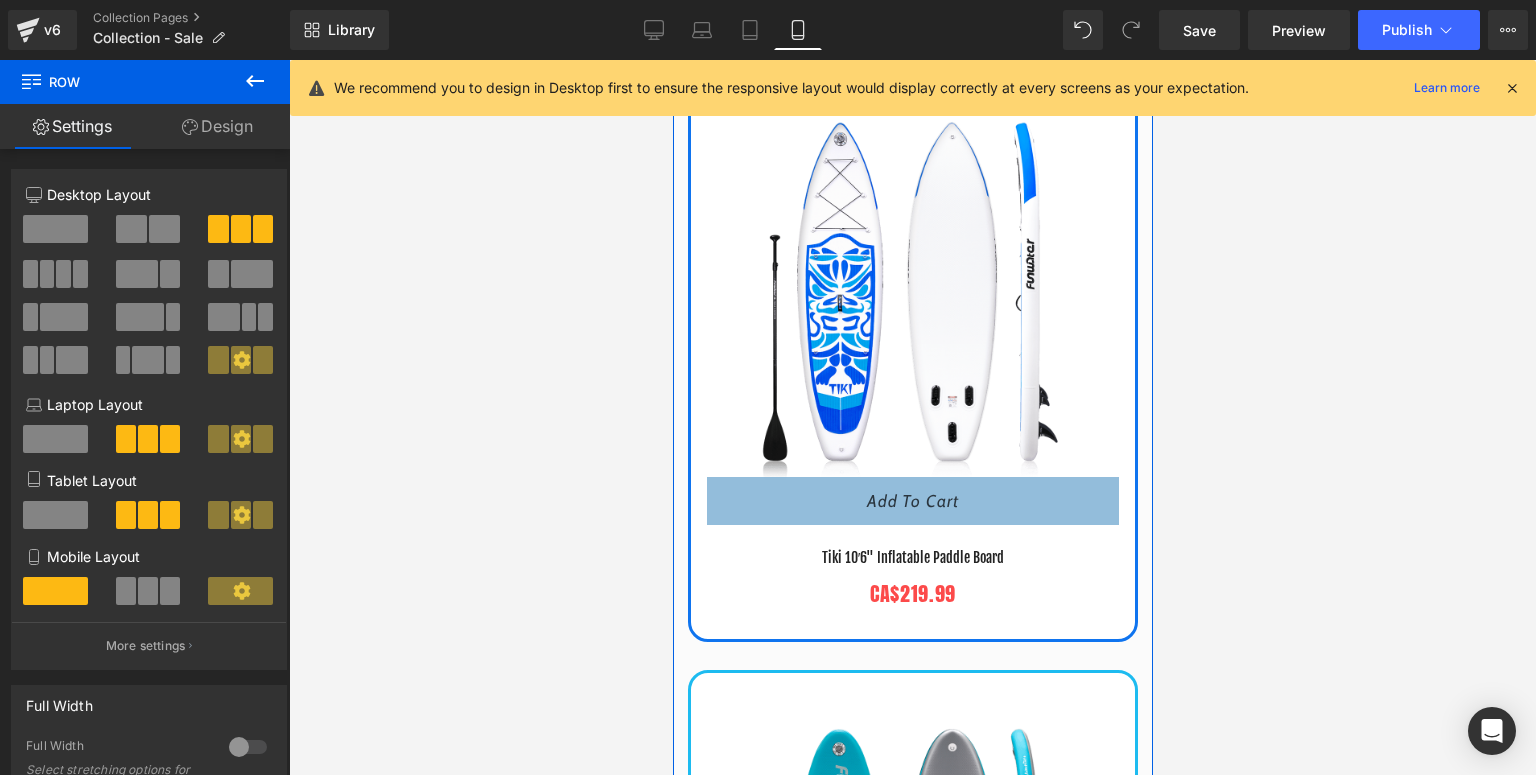 scroll, scrollTop: 80, scrollLeft: 0, axis: vertical 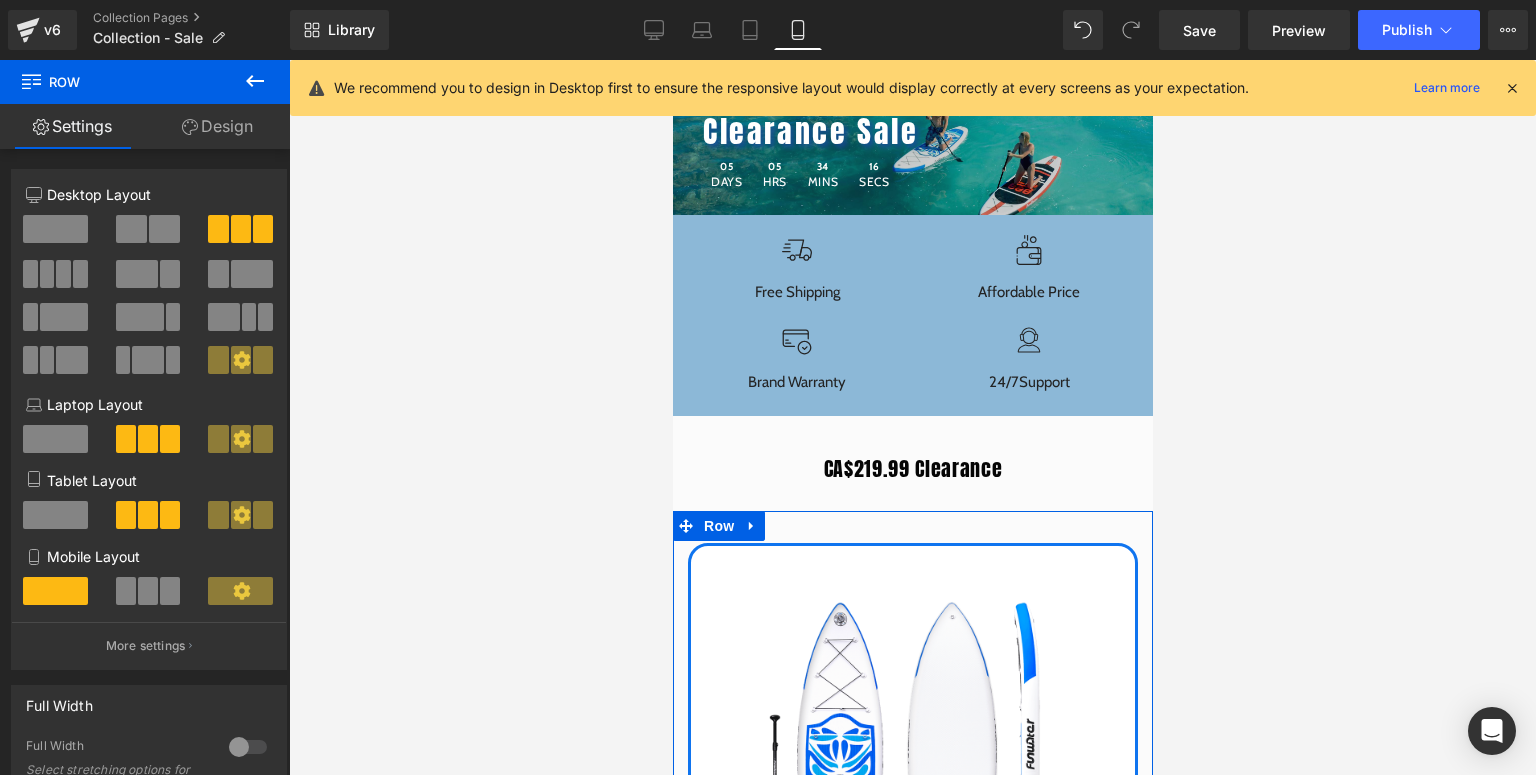 drag, startPoint x: 147, startPoint y: 600, endPoint x: 168, endPoint y: 592, distance: 22.472204 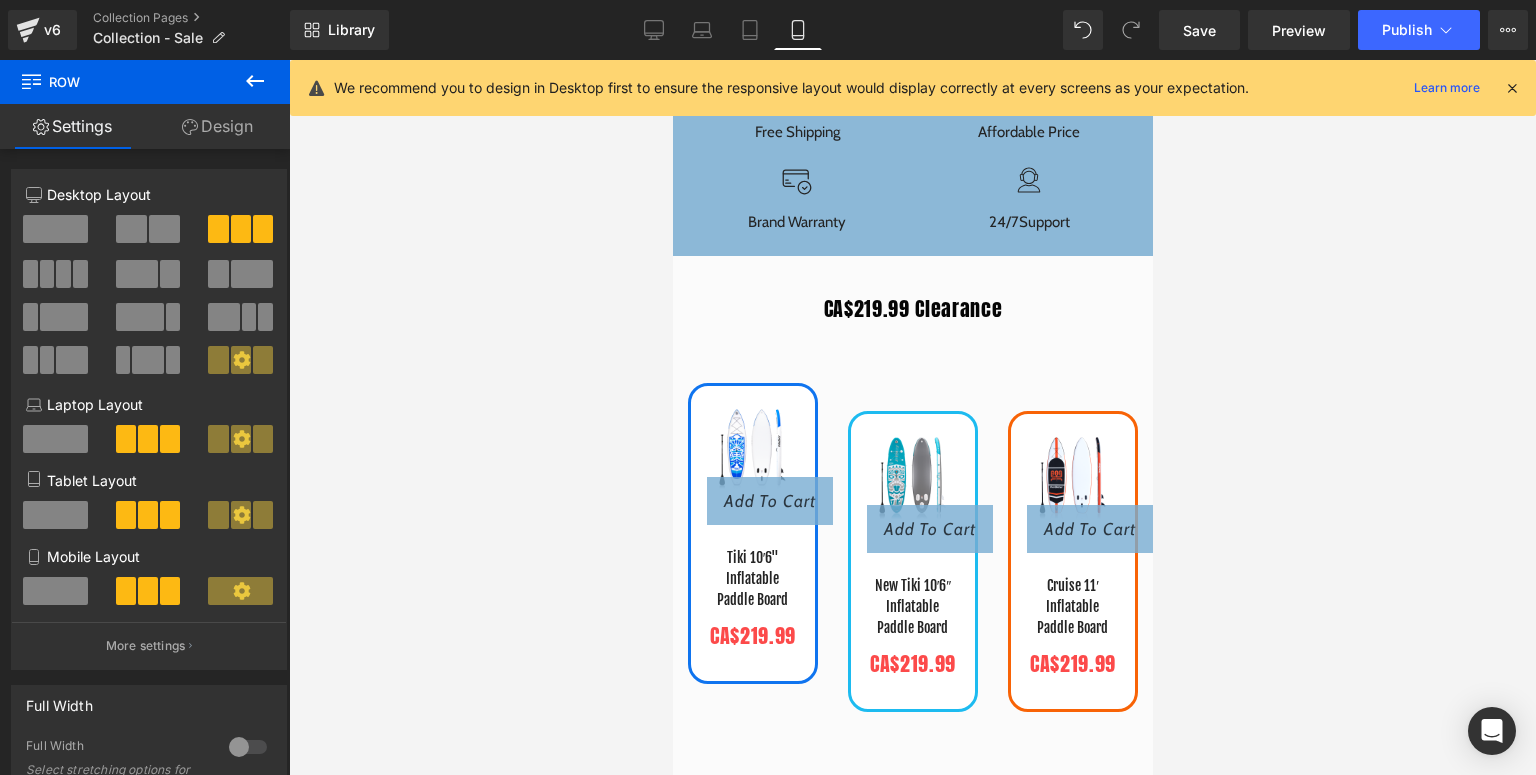 scroll, scrollTop: 320, scrollLeft: 0, axis: vertical 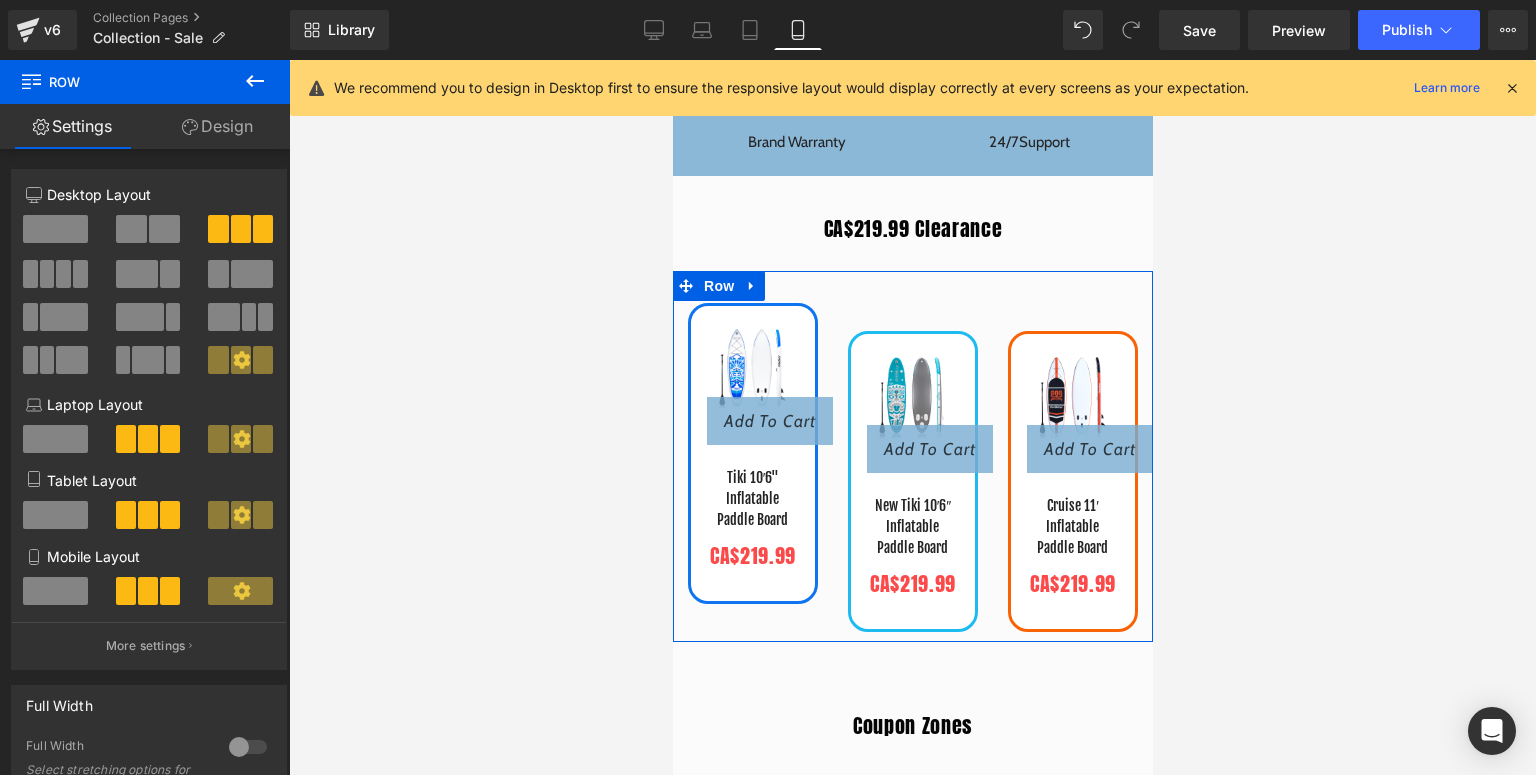click at bounding box center (55, 591) 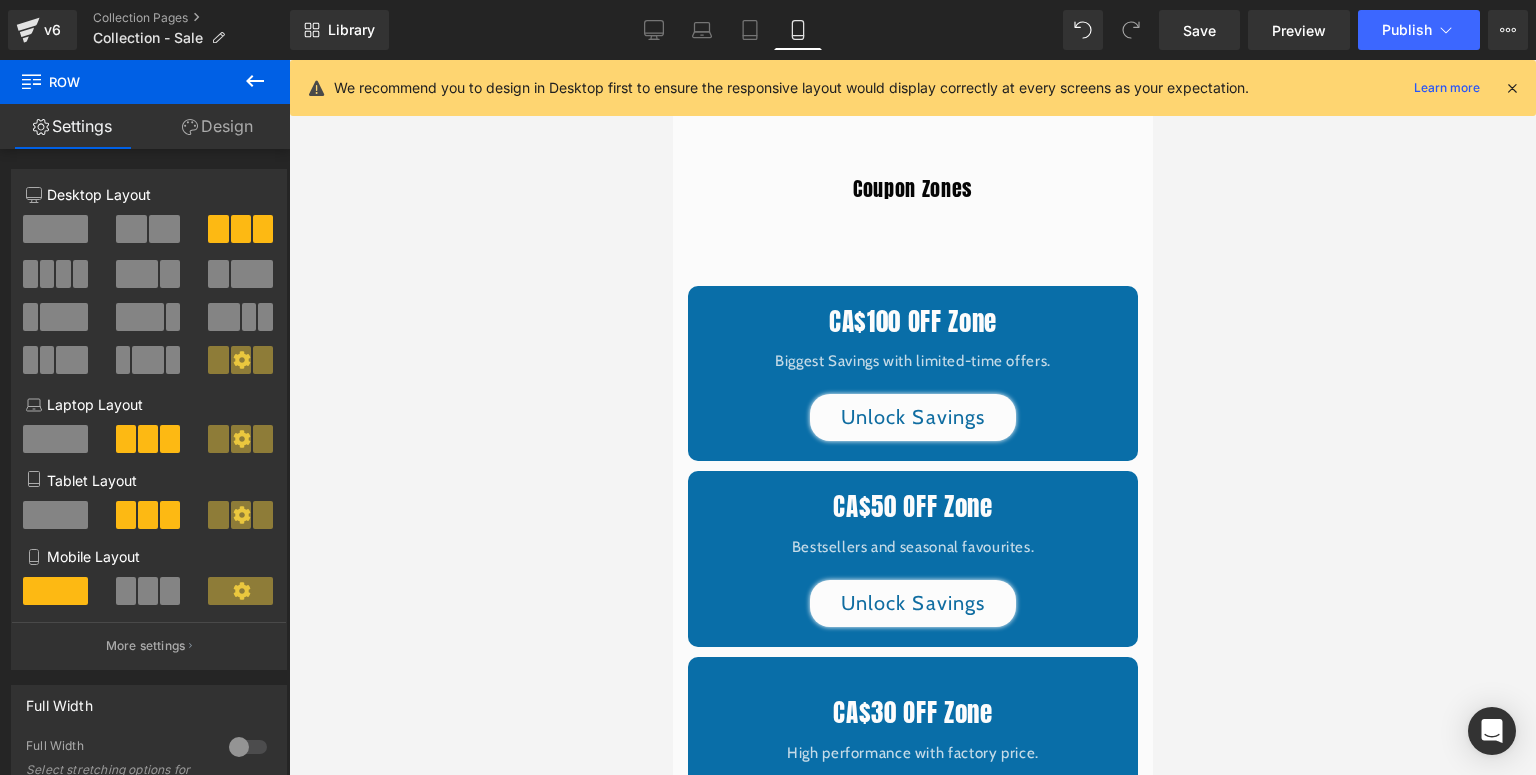 scroll, scrollTop: 2240, scrollLeft: 0, axis: vertical 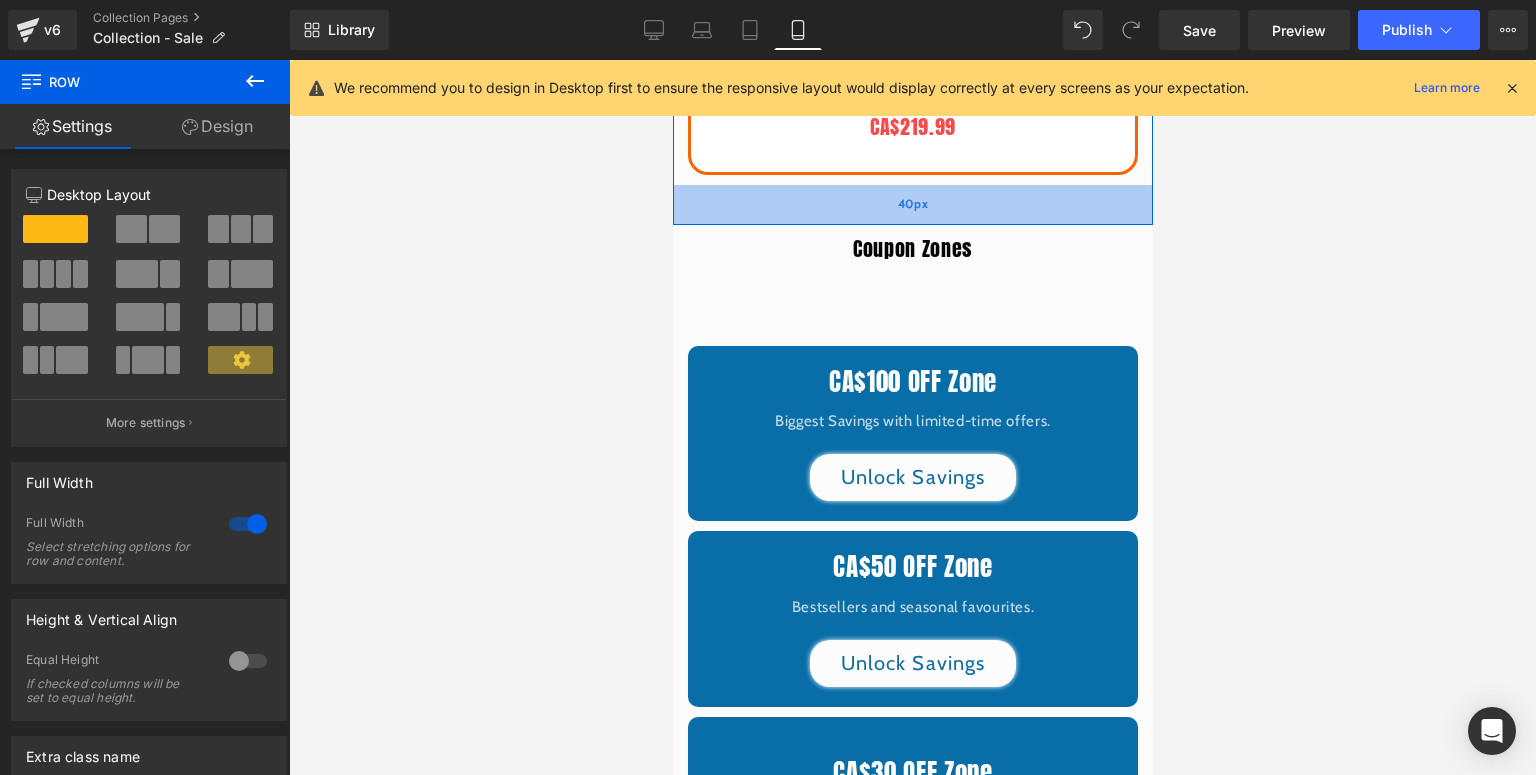 drag, startPoint x: 938, startPoint y: 220, endPoint x: 947, endPoint y: 200, distance: 21.931713 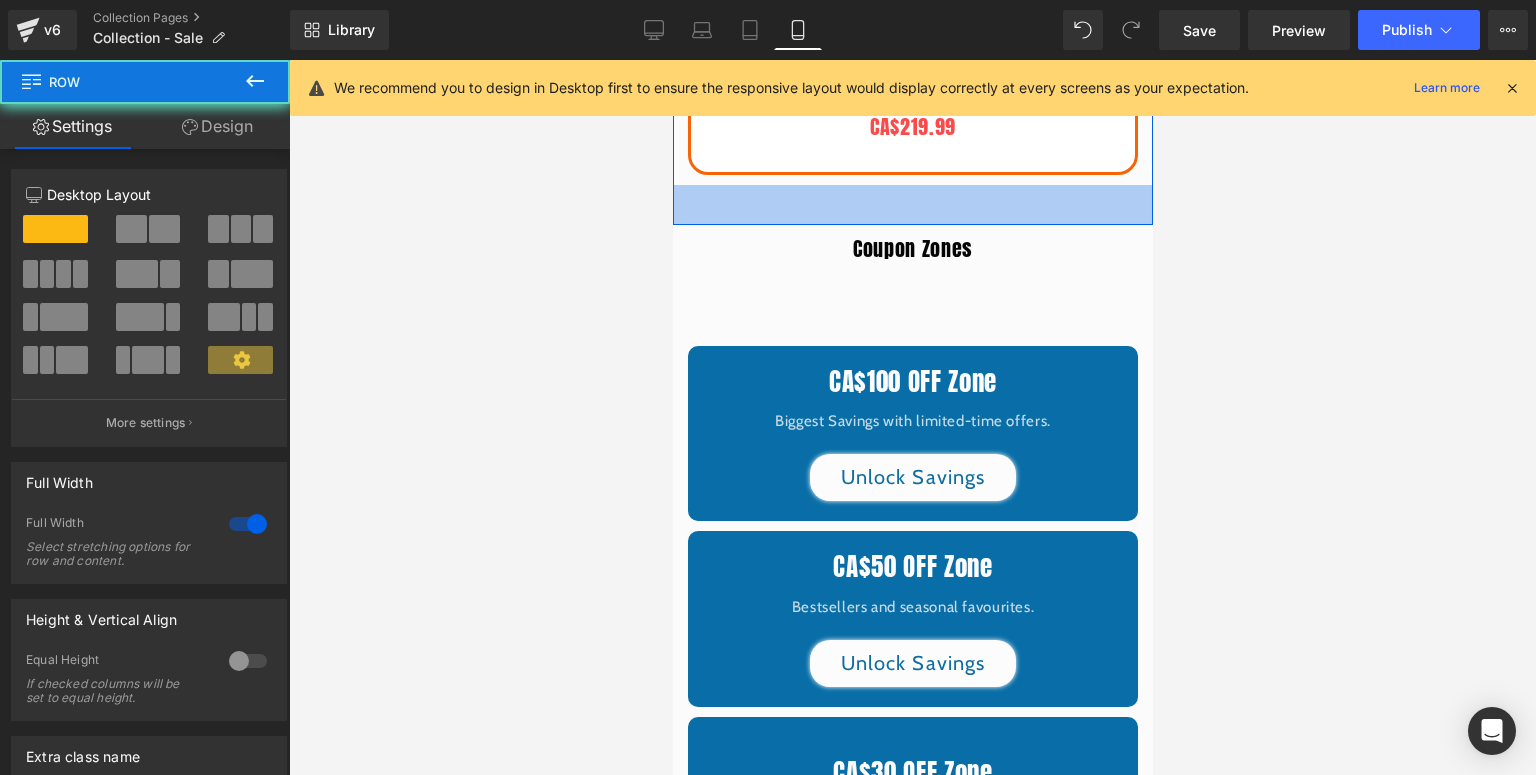 click on "Coupon Zones Heading         CA$100 OFF Zone Heading         Biggest Savings with limited-time offers. Text Block         Unlock Savings Button         Row         CA$50 OFF Zone Heading         Bestsellers and seasonal favourites. Text Block         Unlock Savings Button         Row         CA$30 OFF Zone Heading         High performance with factory price. Text Block         Unlock Savings Button         Row         Row         Image         01. Choose Your Discount Zone Text Block         Row         Image         02. Find Your Favourite SUP Text Block         Row         Image         03. Add to Cart & Checkout Text Block         Row         Row
Image         Image
Image         Image
Image         Image" at bounding box center [912, 865] 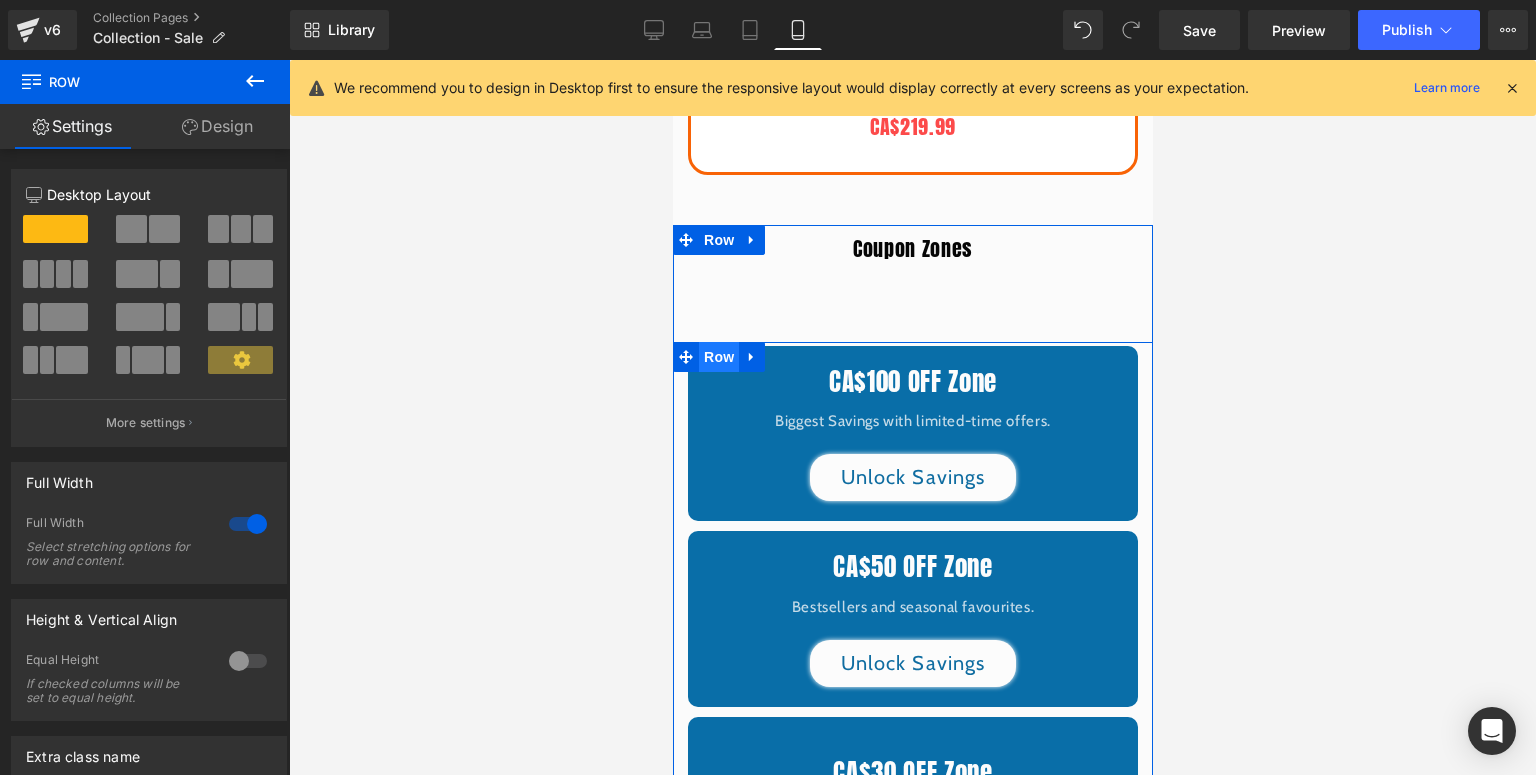 drag, startPoint x: 1075, startPoint y: 416, endPoint x: 707, endPoint y: 346, distance: 374.59845 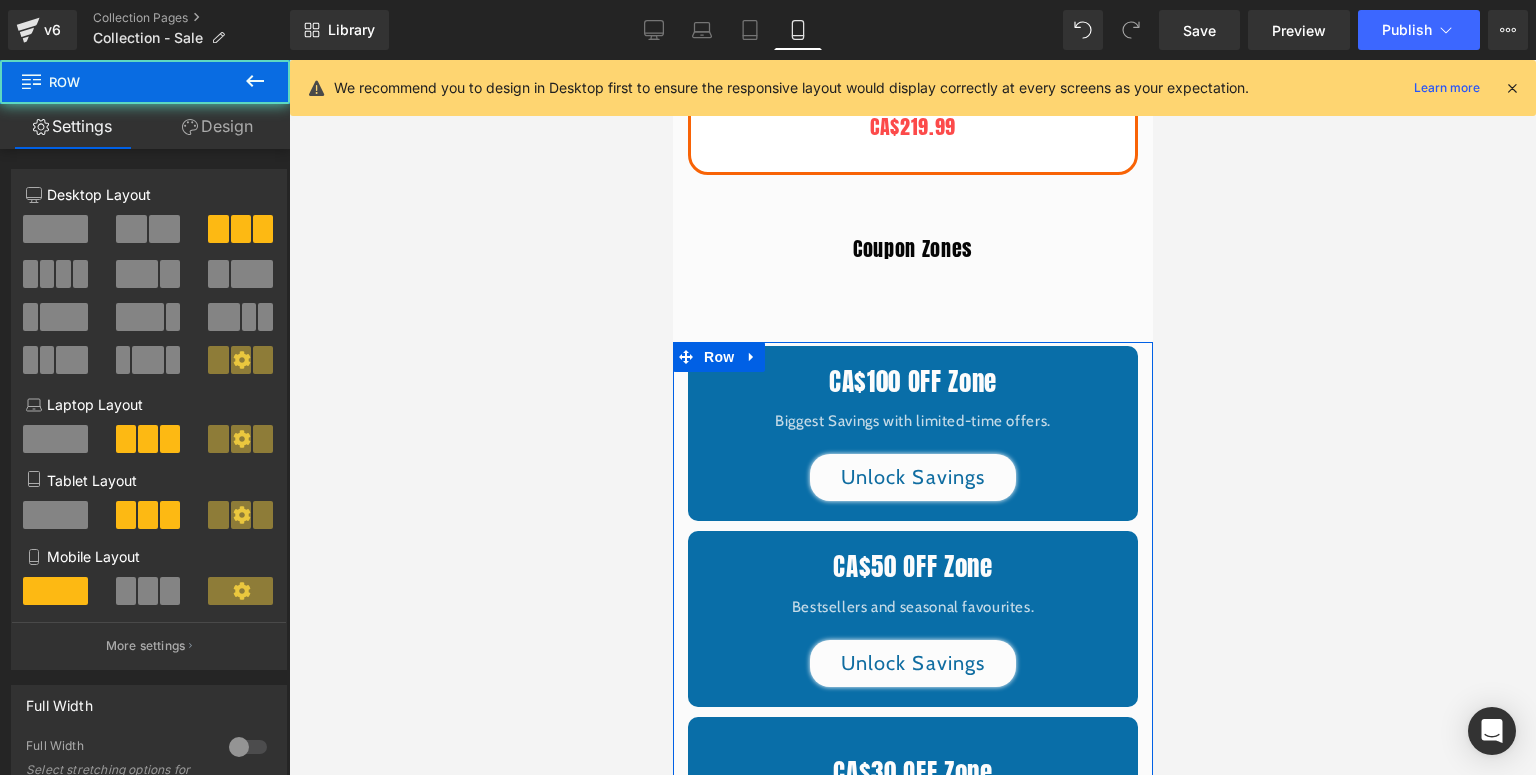 click on "Design" at bounding box center [217, 126] 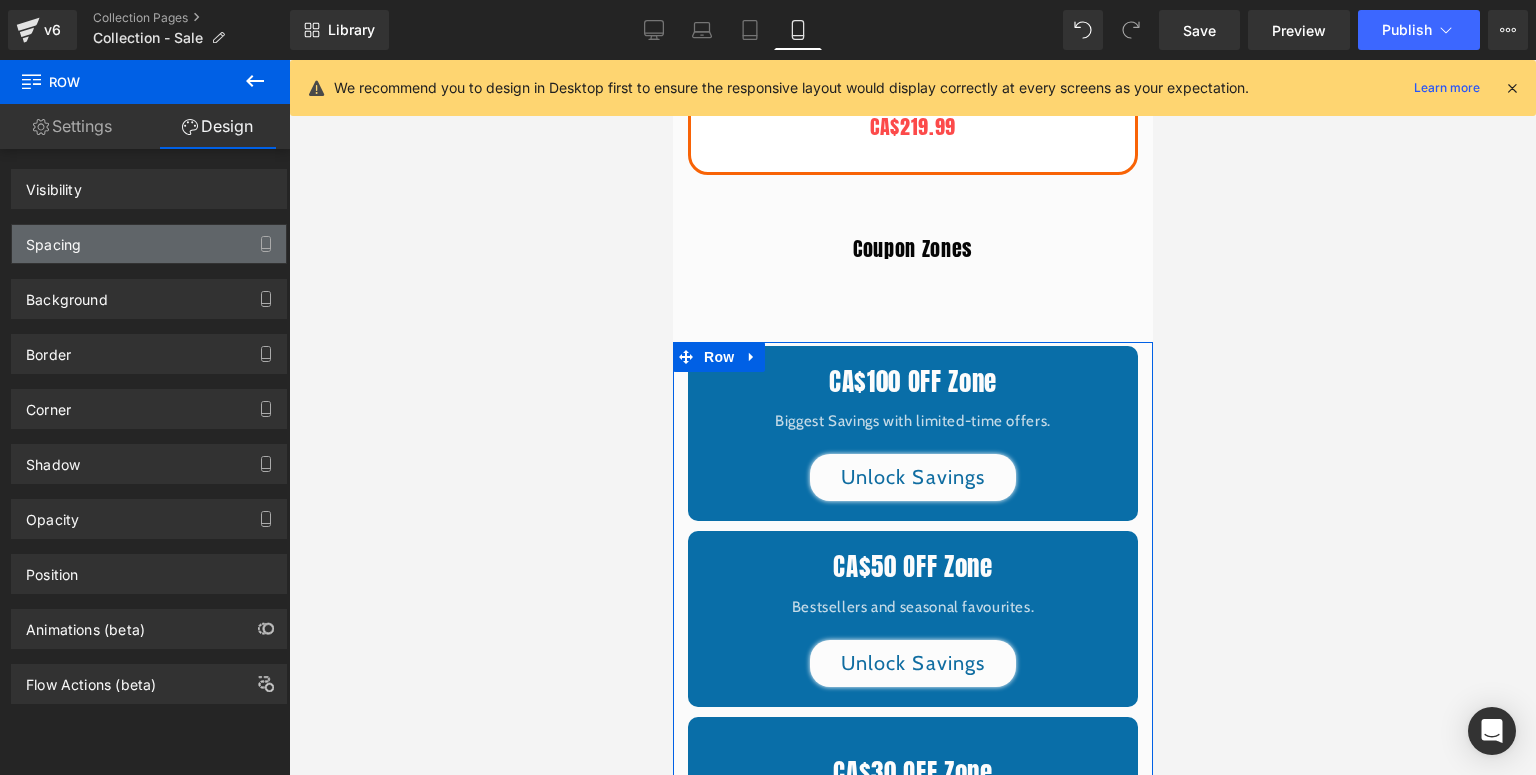 click on "Spacing" at bounding box center [149, 244] 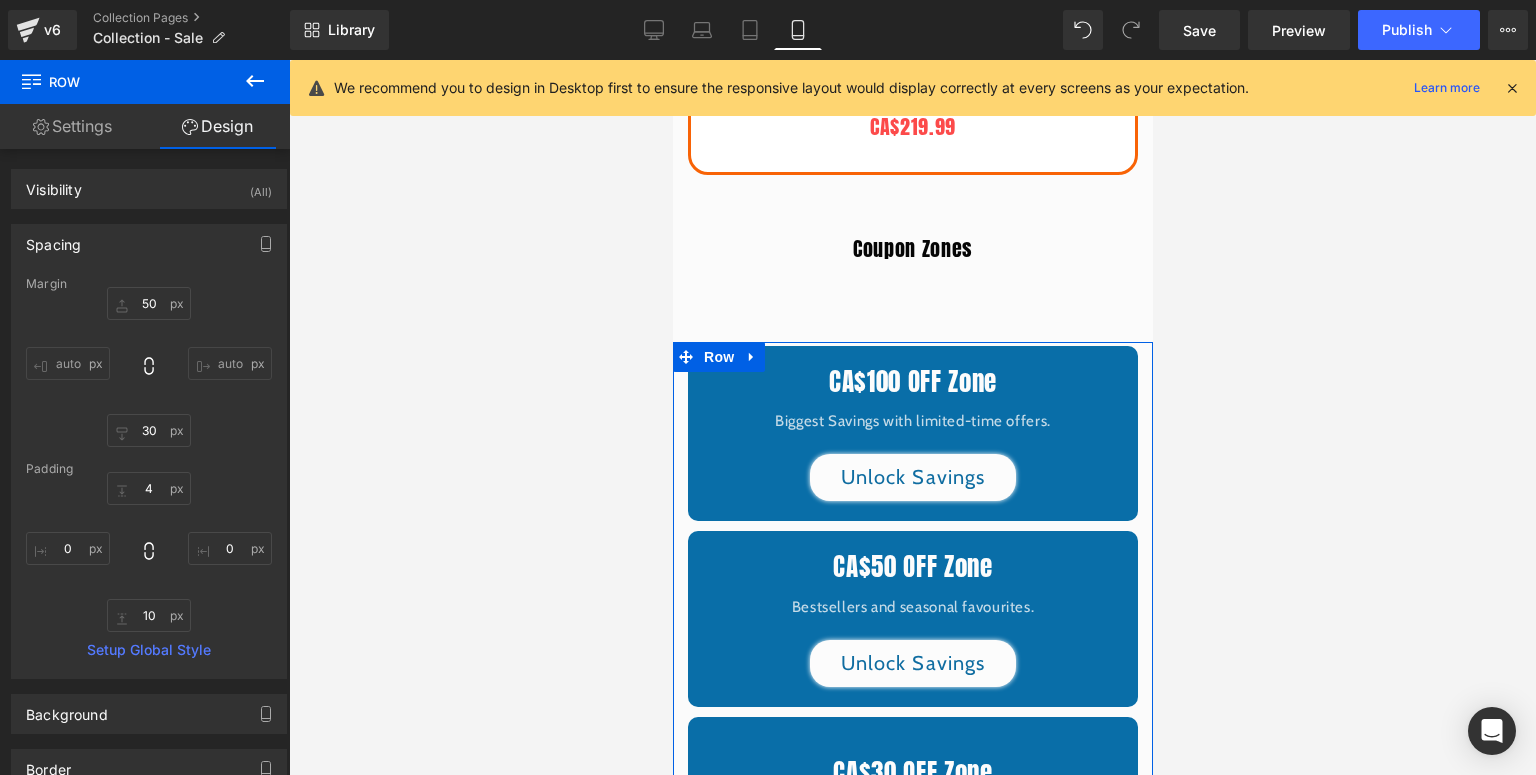 type on "50" 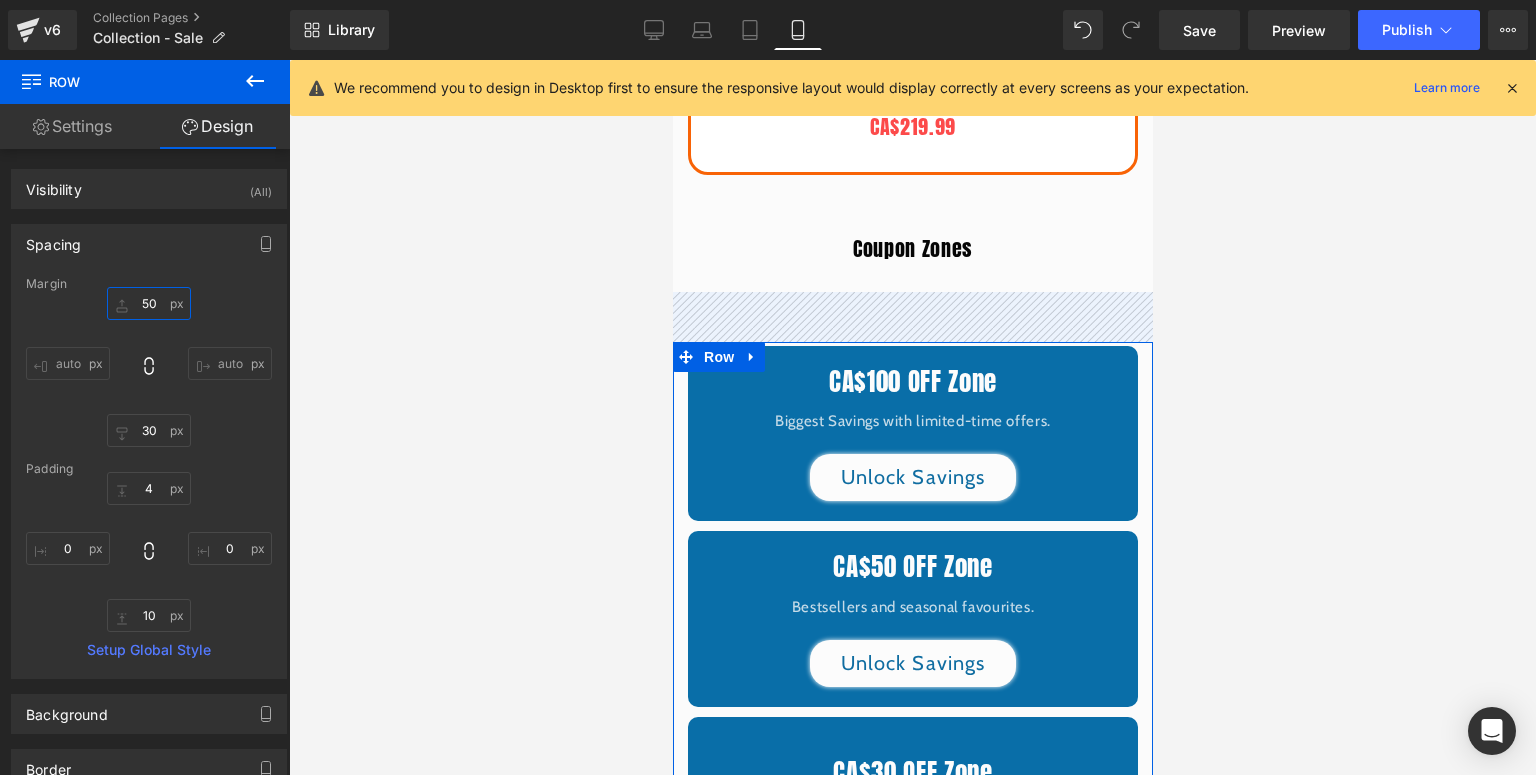 click on "50" at bounding box center (149, 303) 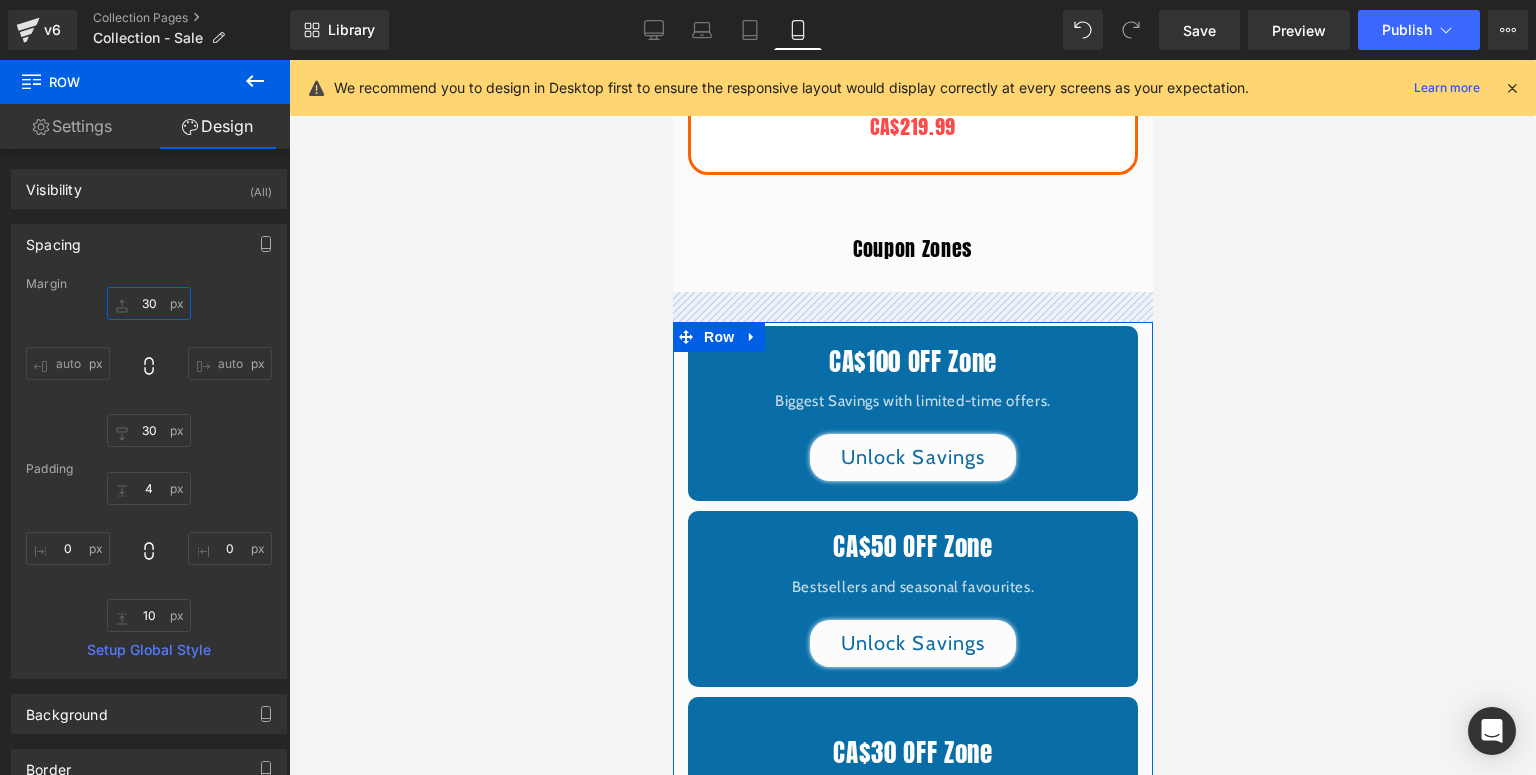drag, startPoint x: 156, startPoint y: 301, endPoint x: 136, endPoint y: 305, distance: 20.396078 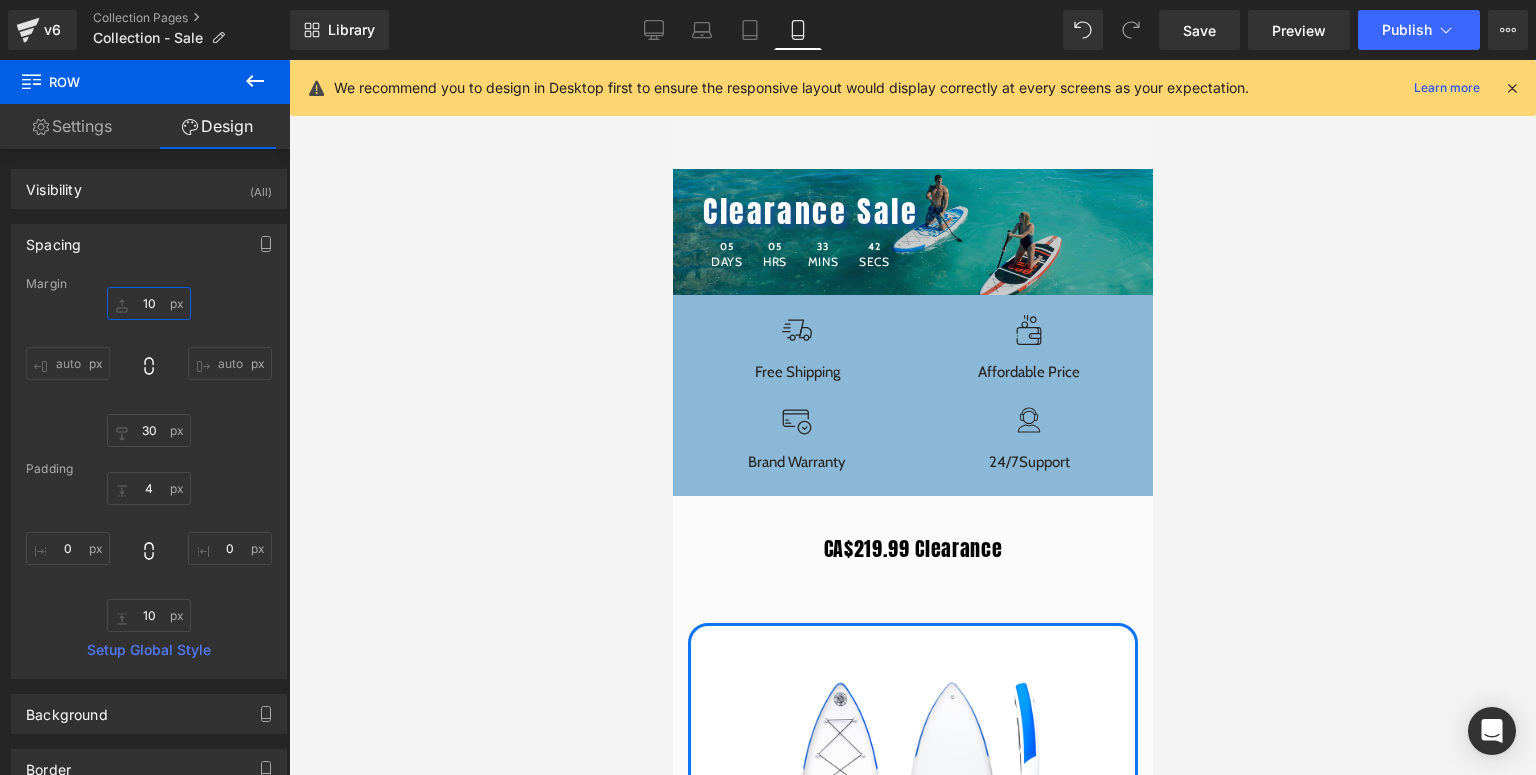 scroll, scrollTop: 400, scrollLeft: 0, axis: vertical 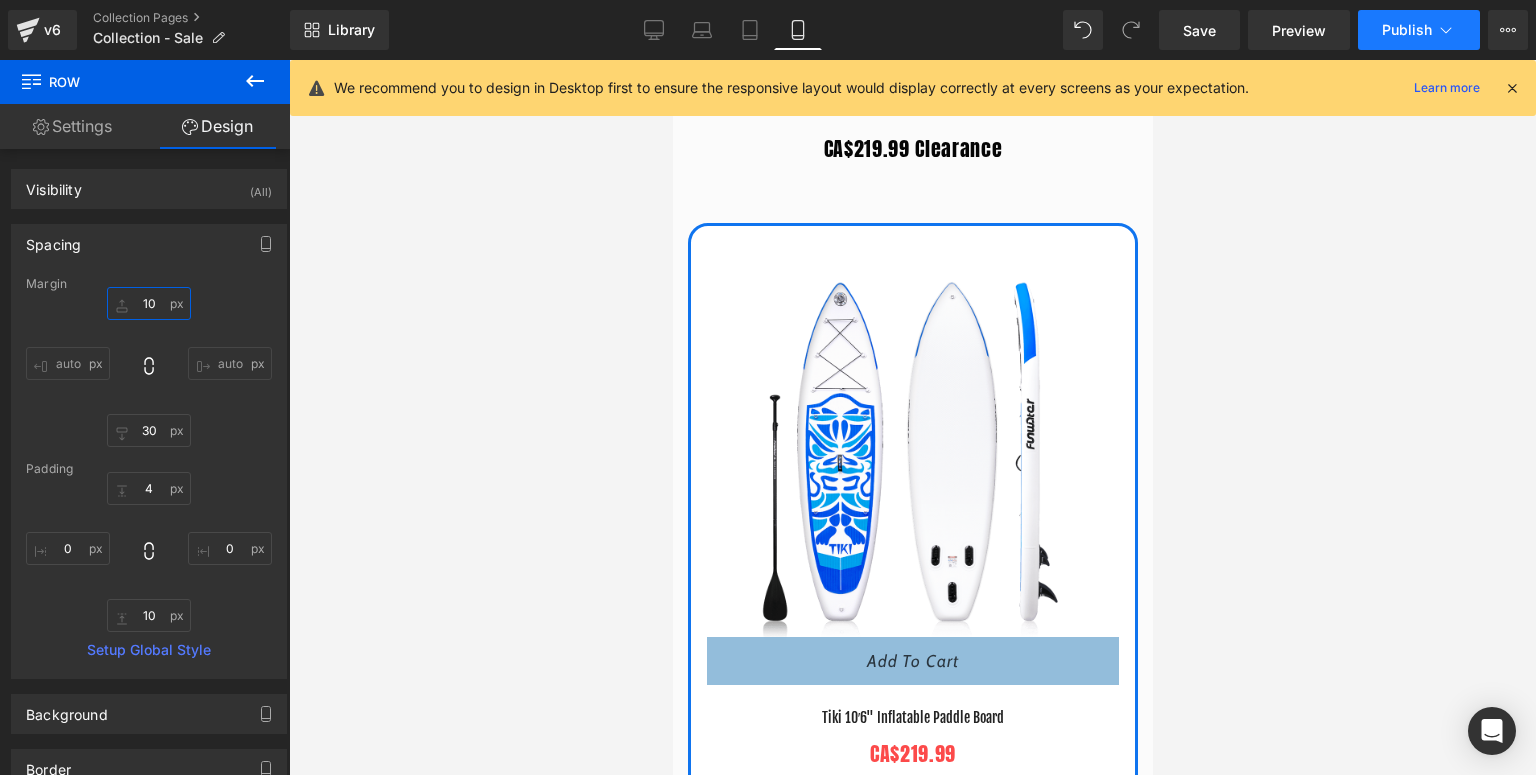 type on "10" 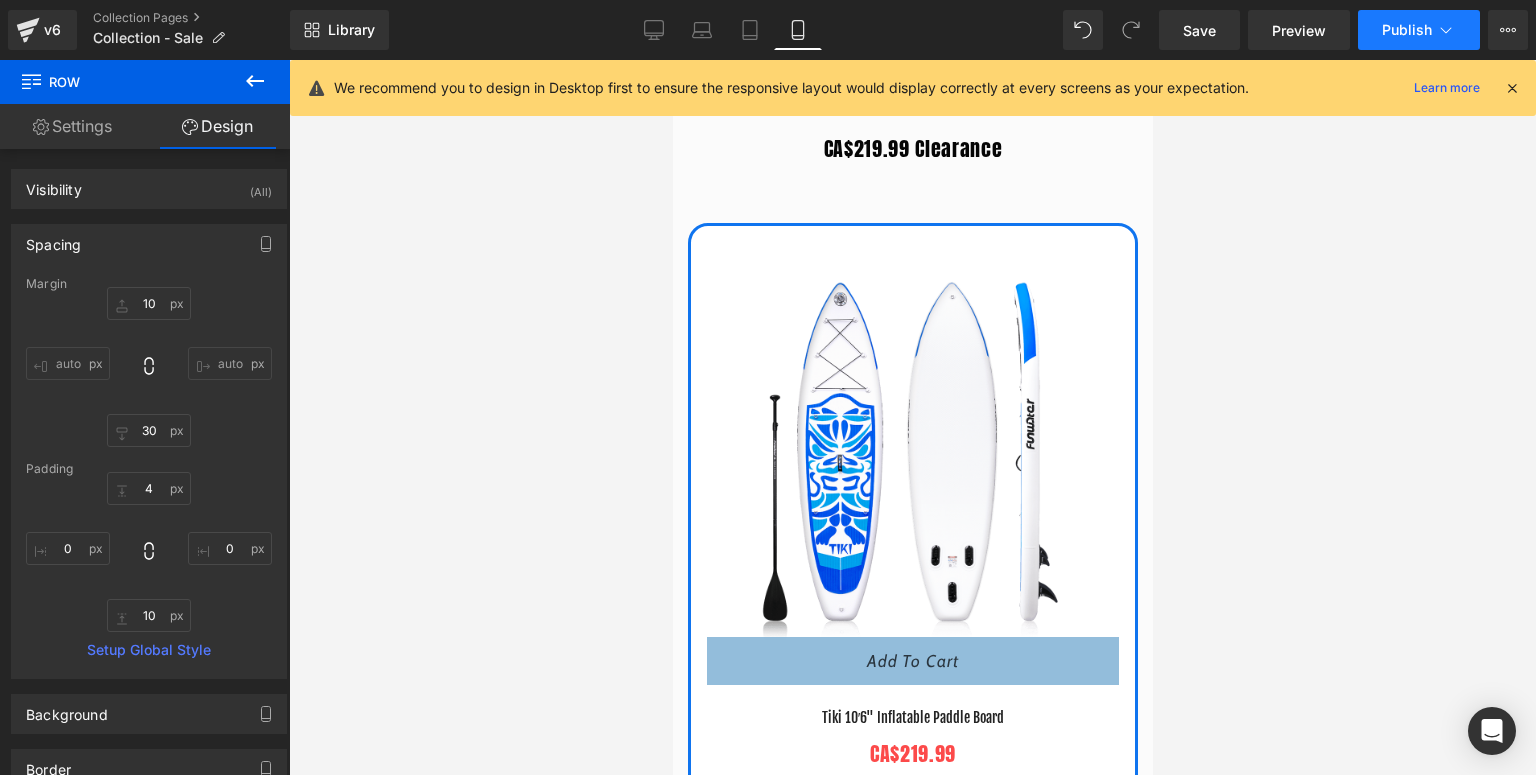 click on "Publish" at bounding box center (1407, 30) 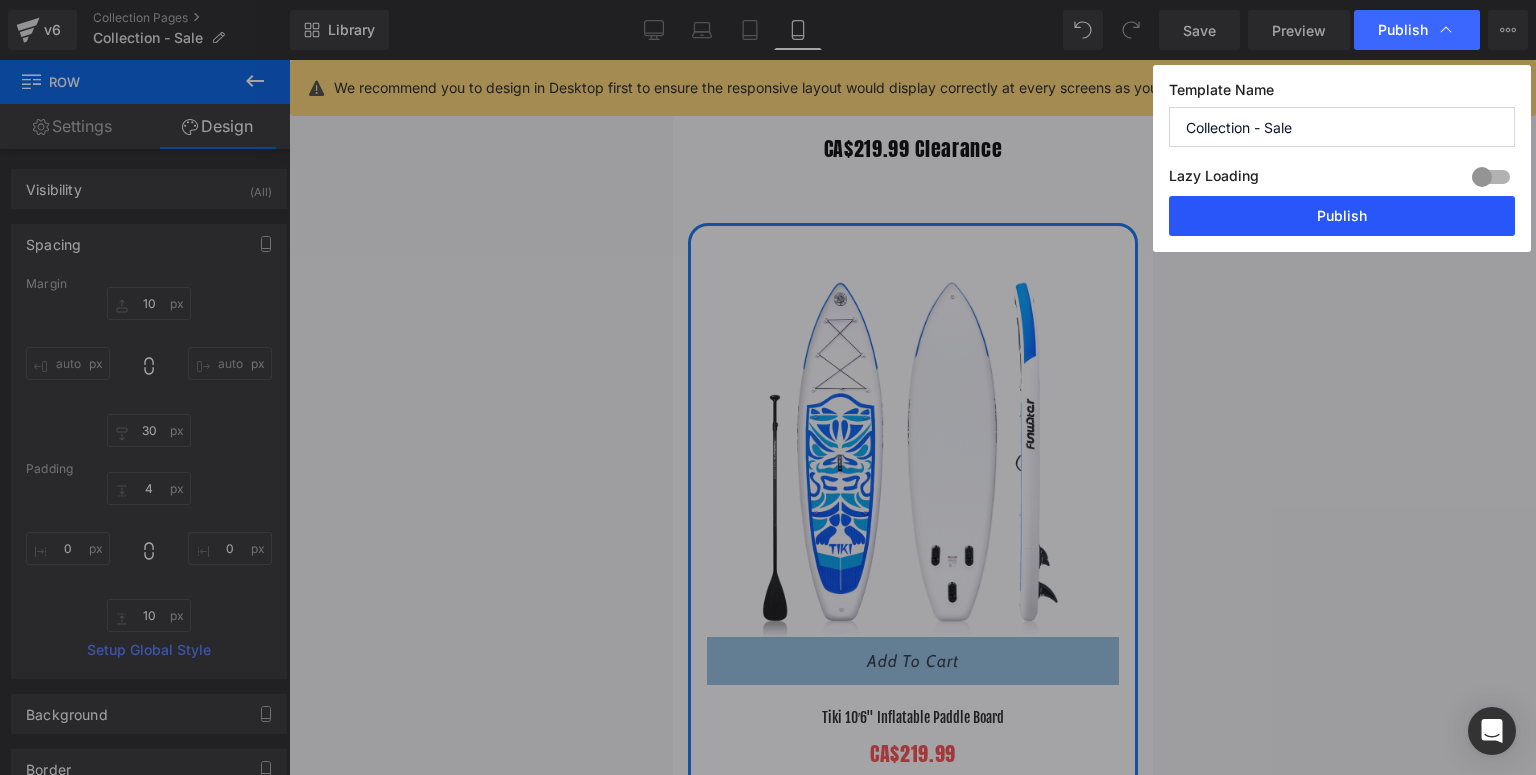 click on "Publish" at bounding box center (1342, 216) 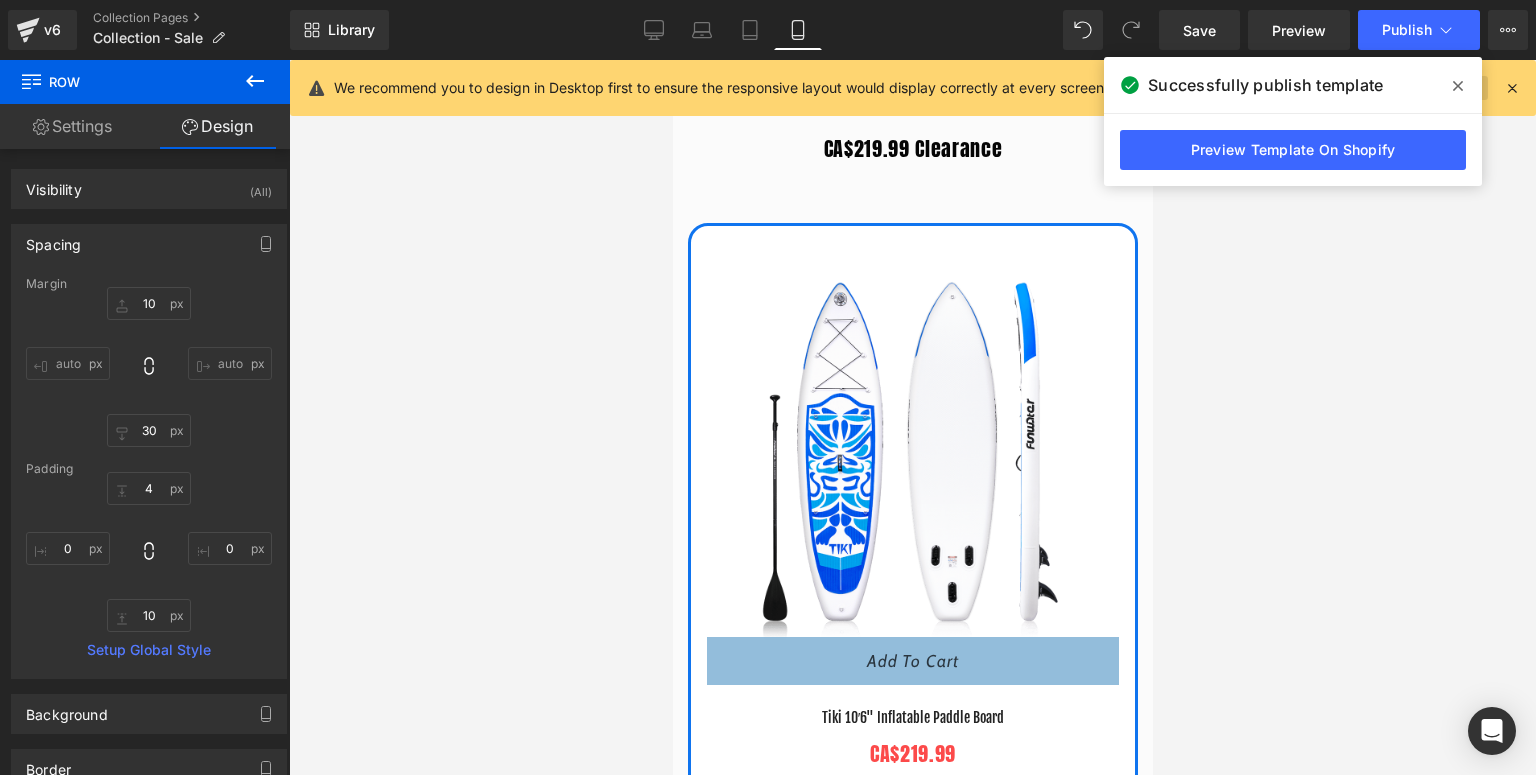drag, startPoint x: 1452, startPoint y: 85, endPoint x: 1415, endPoint y: 85, distance: 37 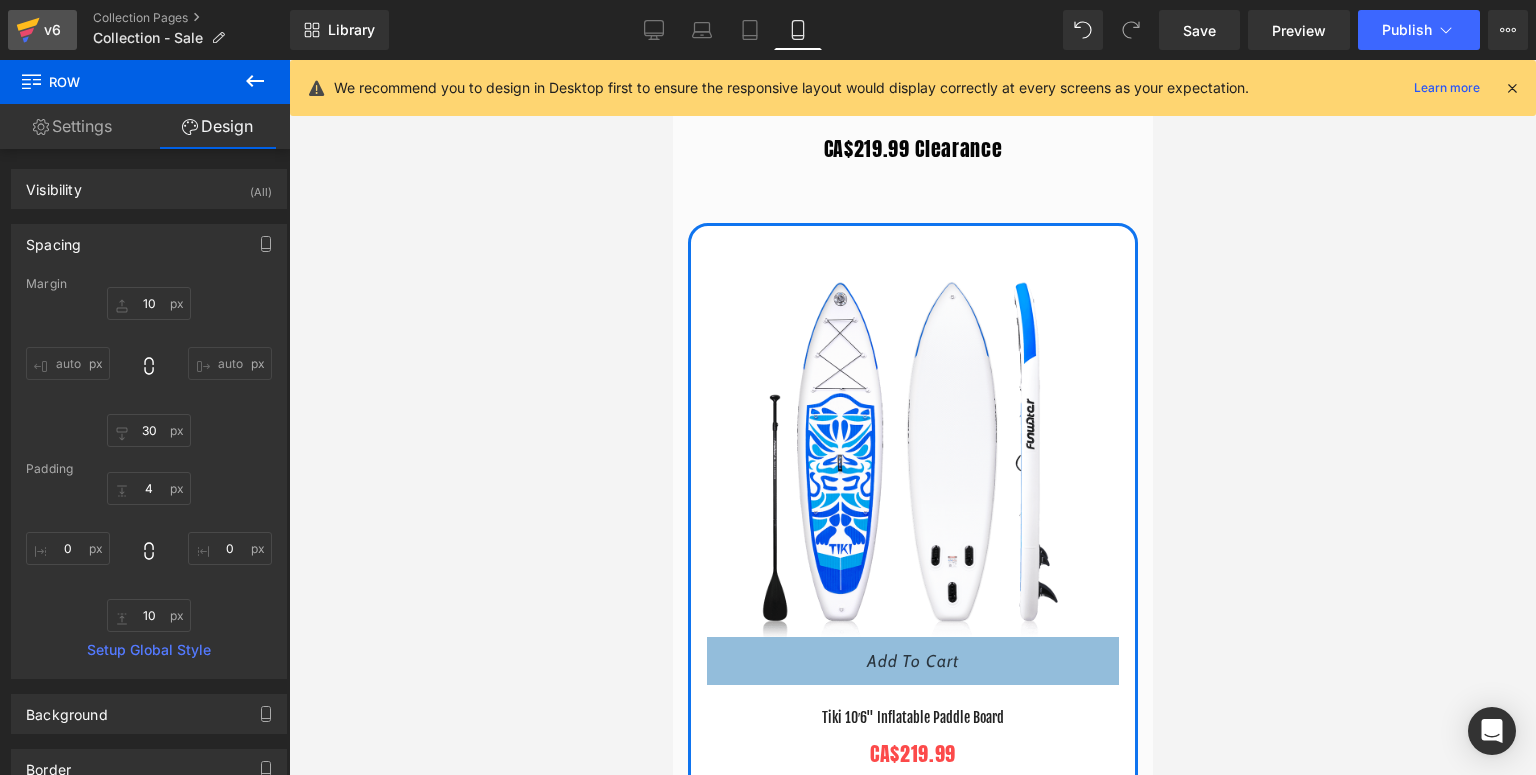 click 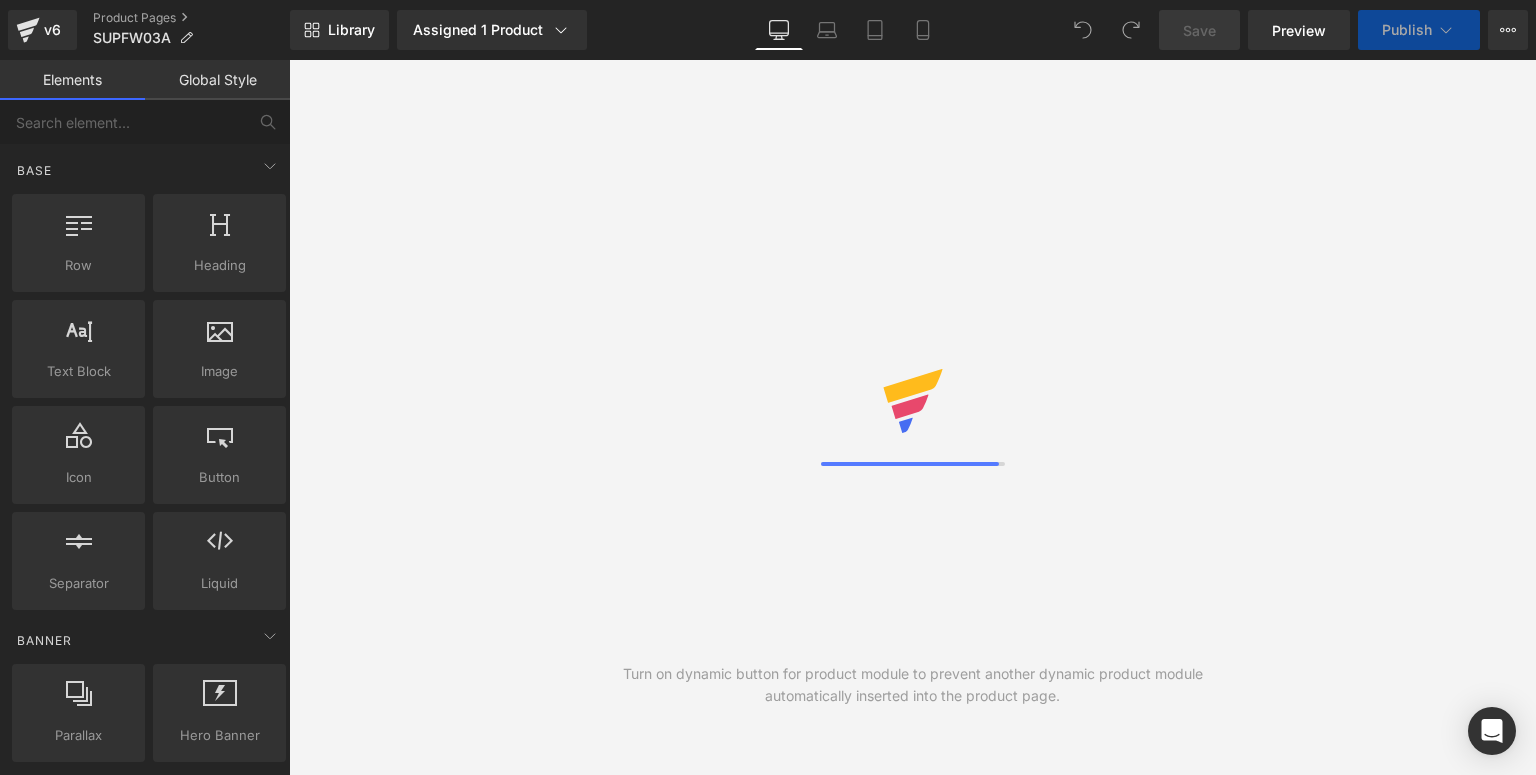 scroll, scrollTop: 0, scrollLeft: 0, axis: both 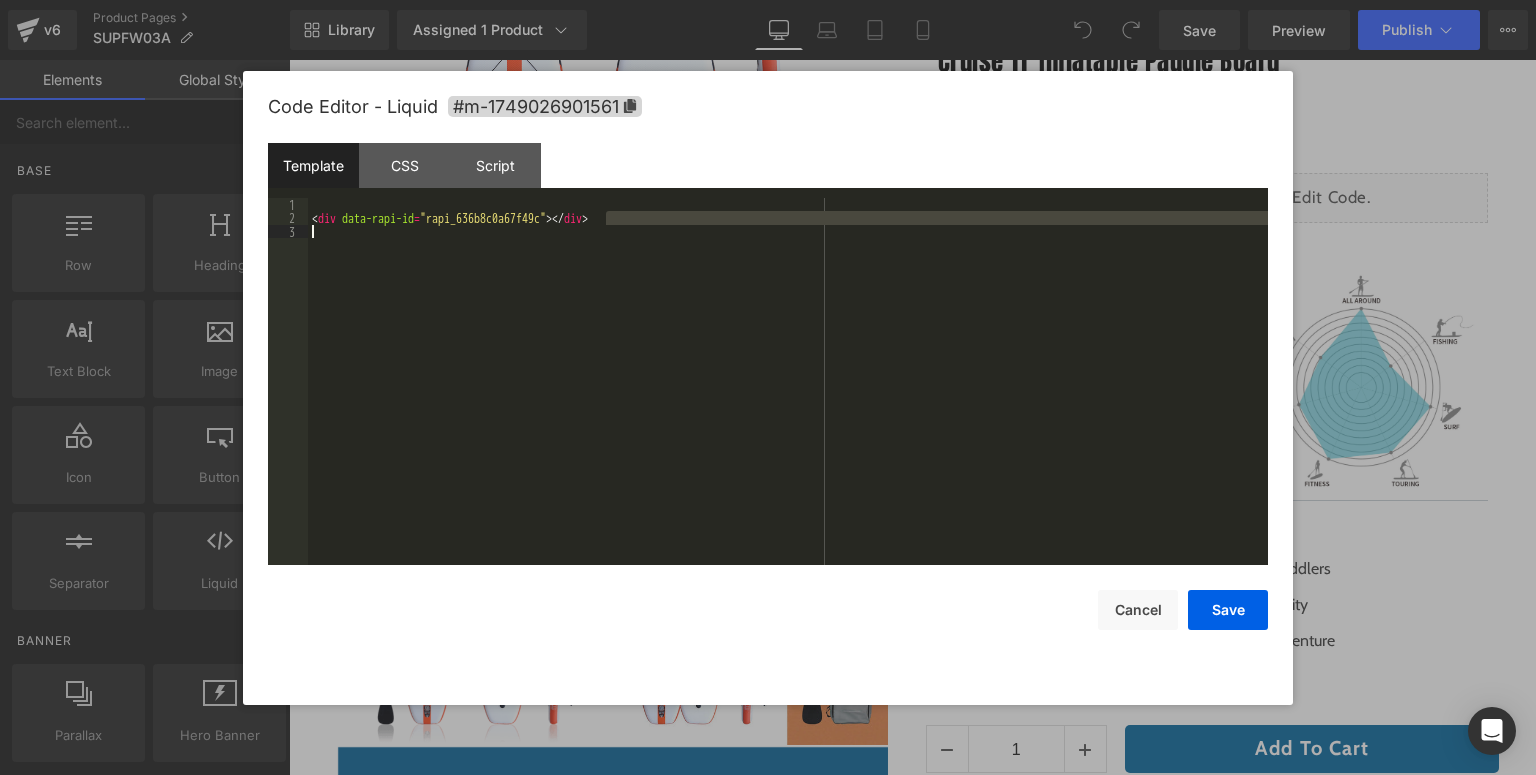 drag, startPoint x: 623, startPoint y: 224, endPoint x: 345, endPoint y: 227, distance: 278.01617 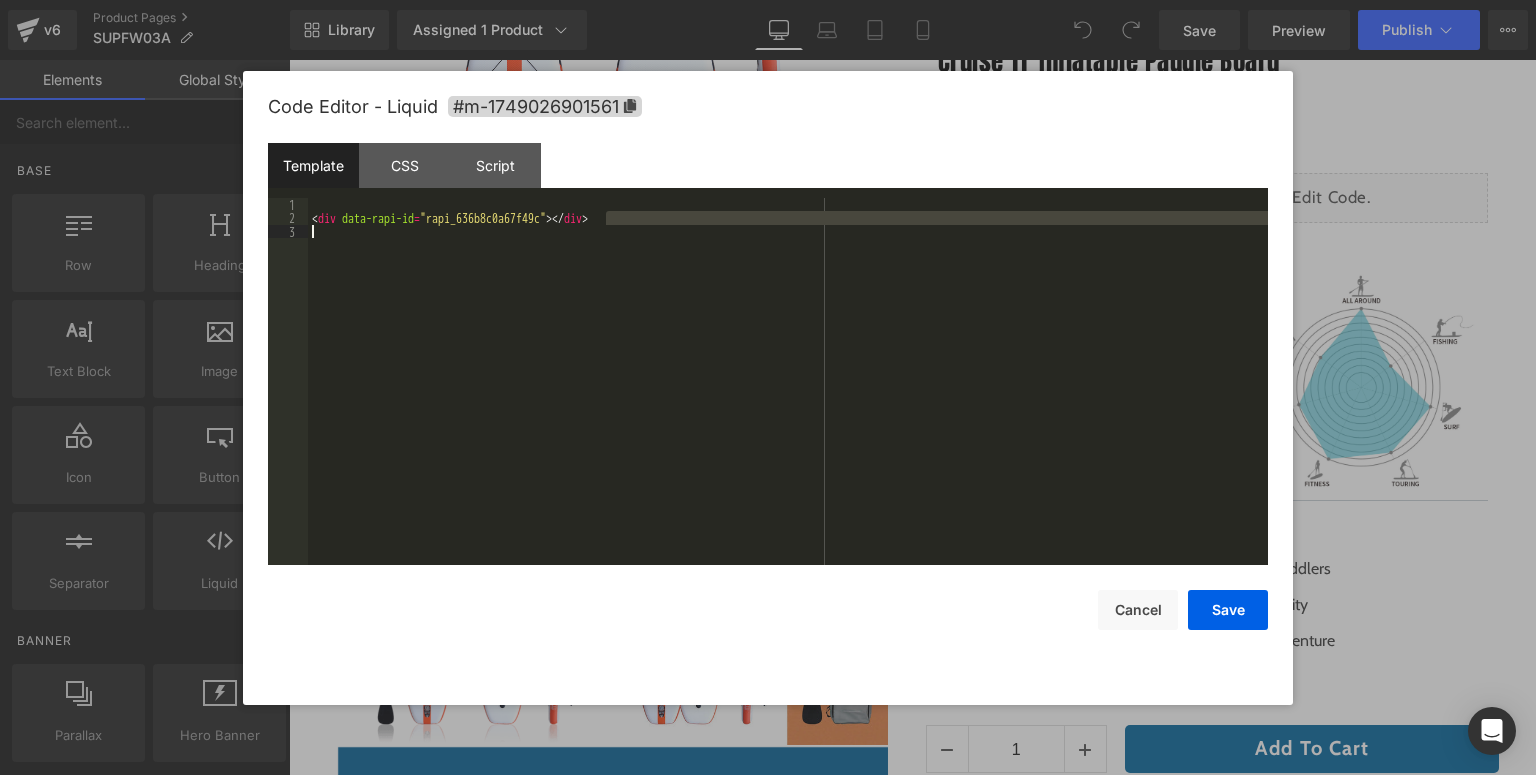 click on "< div   data-rapi-id = "rapi_636b8c0a67f49c" > </ div >" at bounding box center (788, 381) 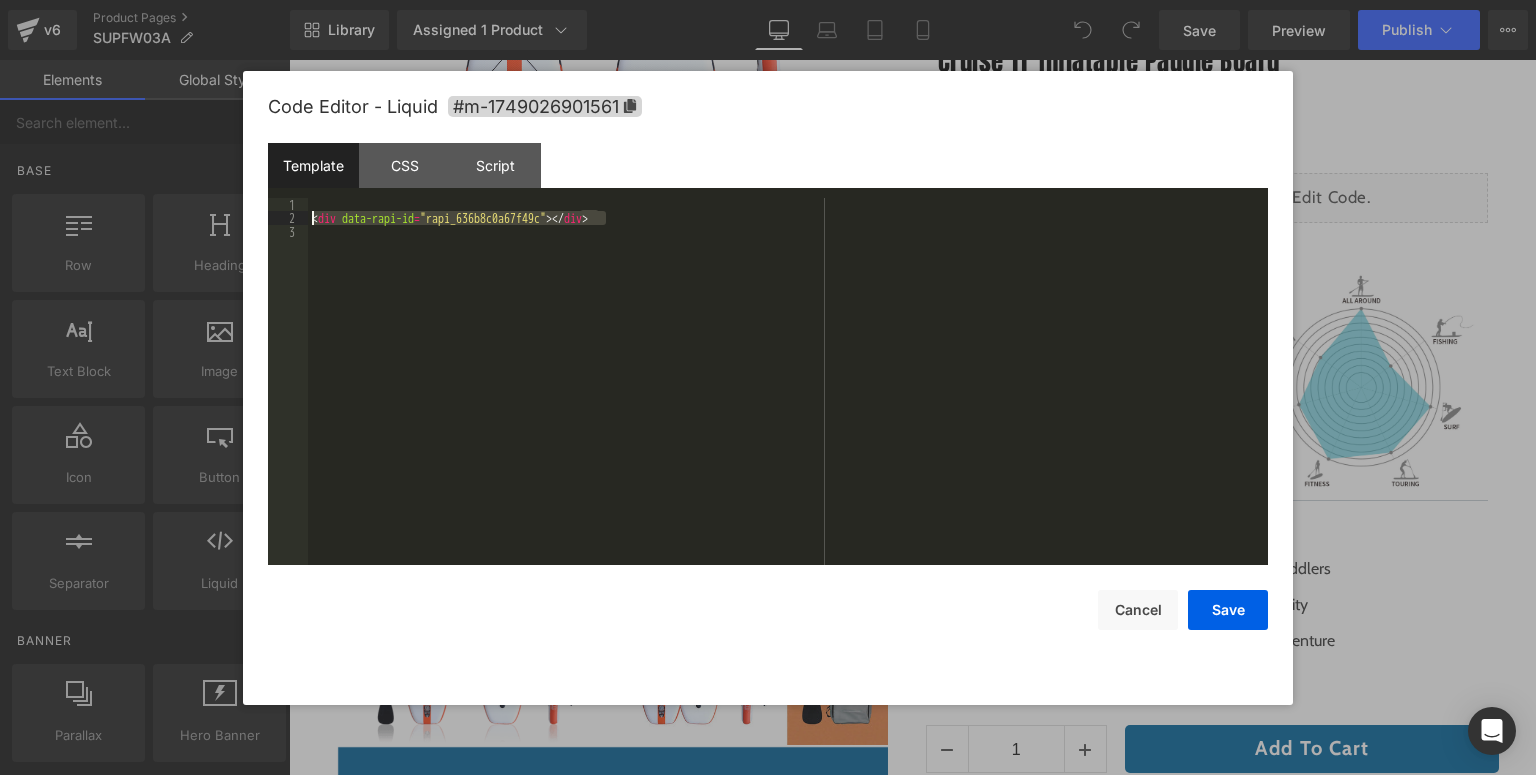 drag, startPoint x: 608, startPoint y: 215, endPoint x: 313, endPoint y: 216, distance: 295.0017 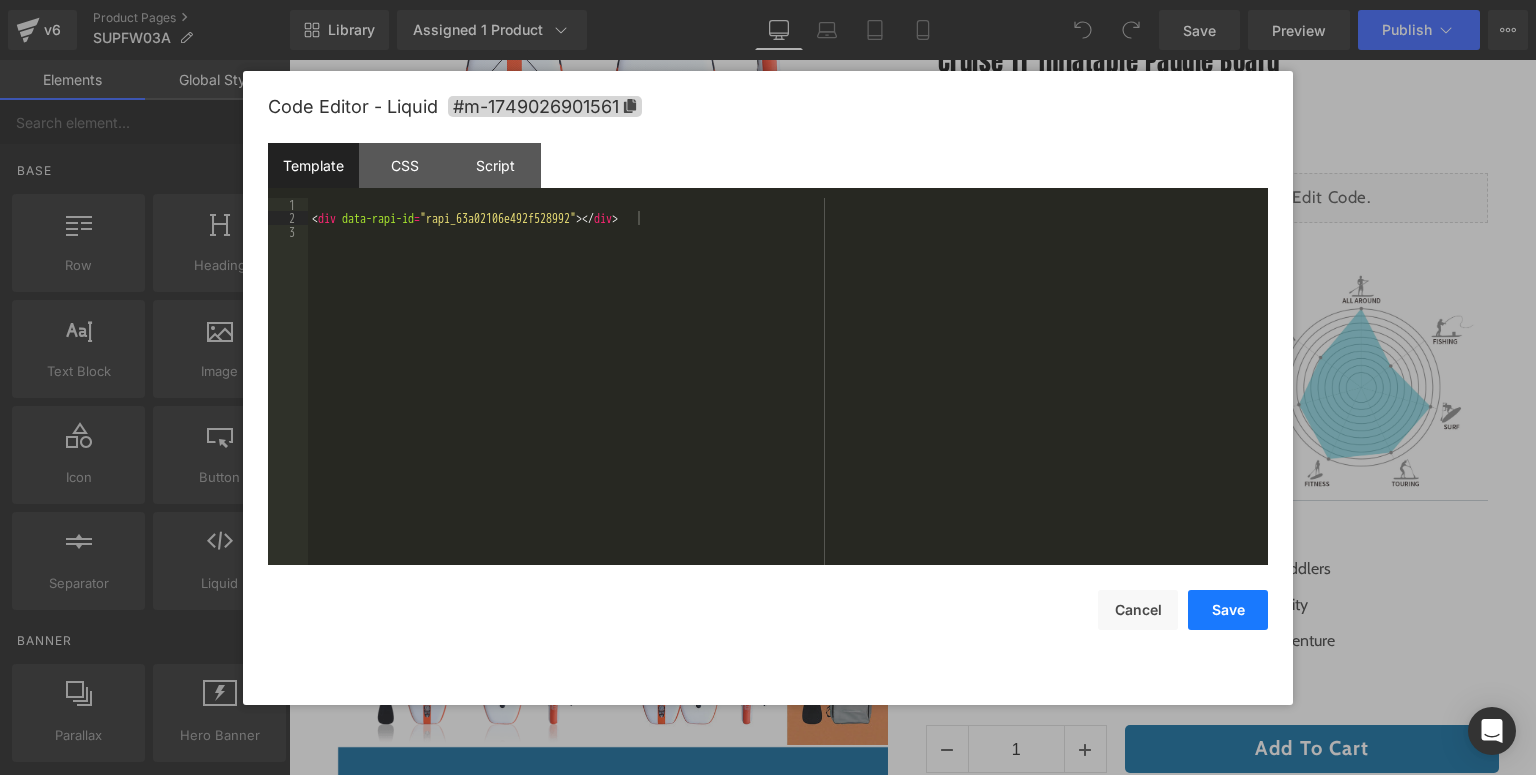 click on "Save" at bounding box center (1228, 610) 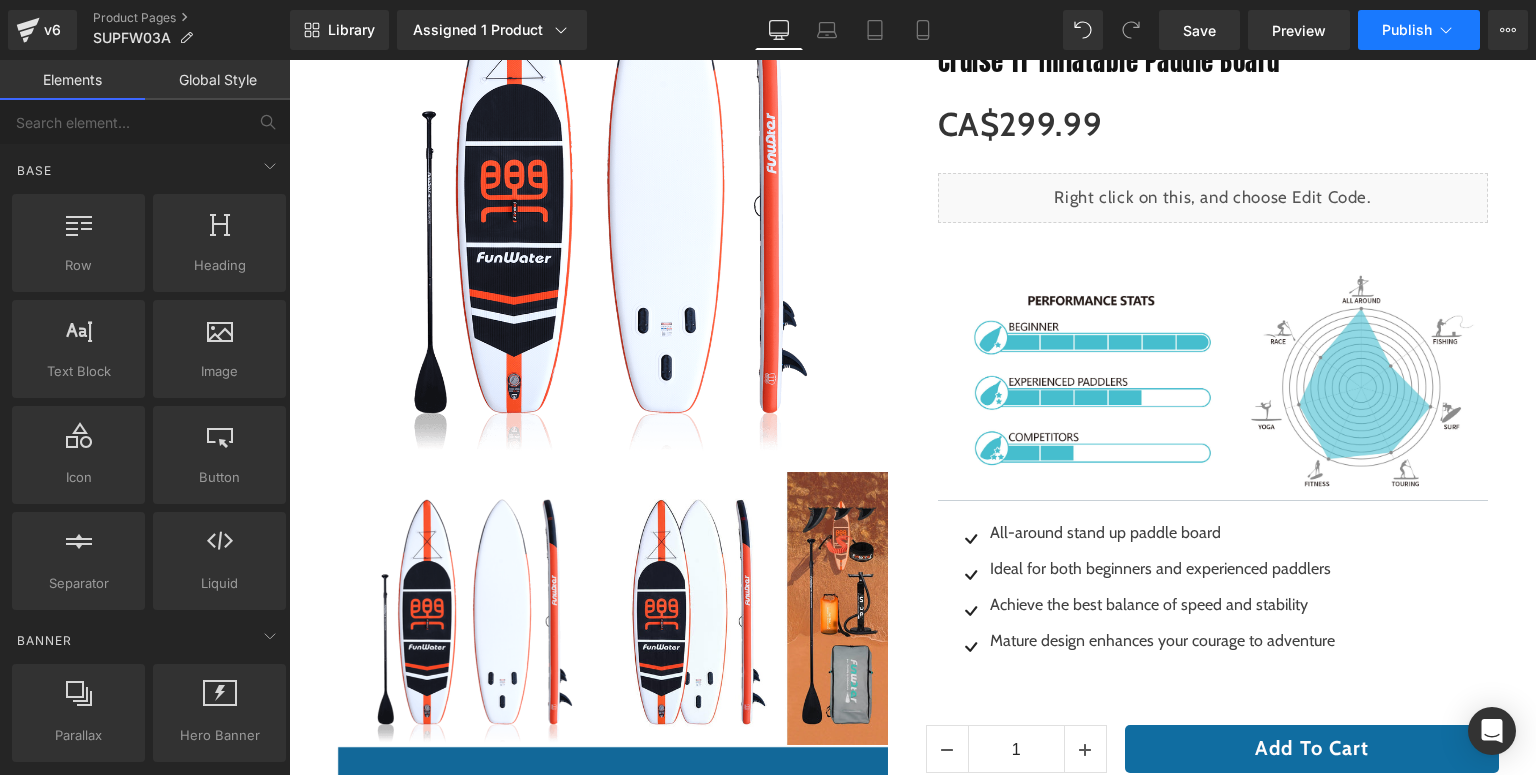 click on "Publish" at bounding box center (1407, 30) 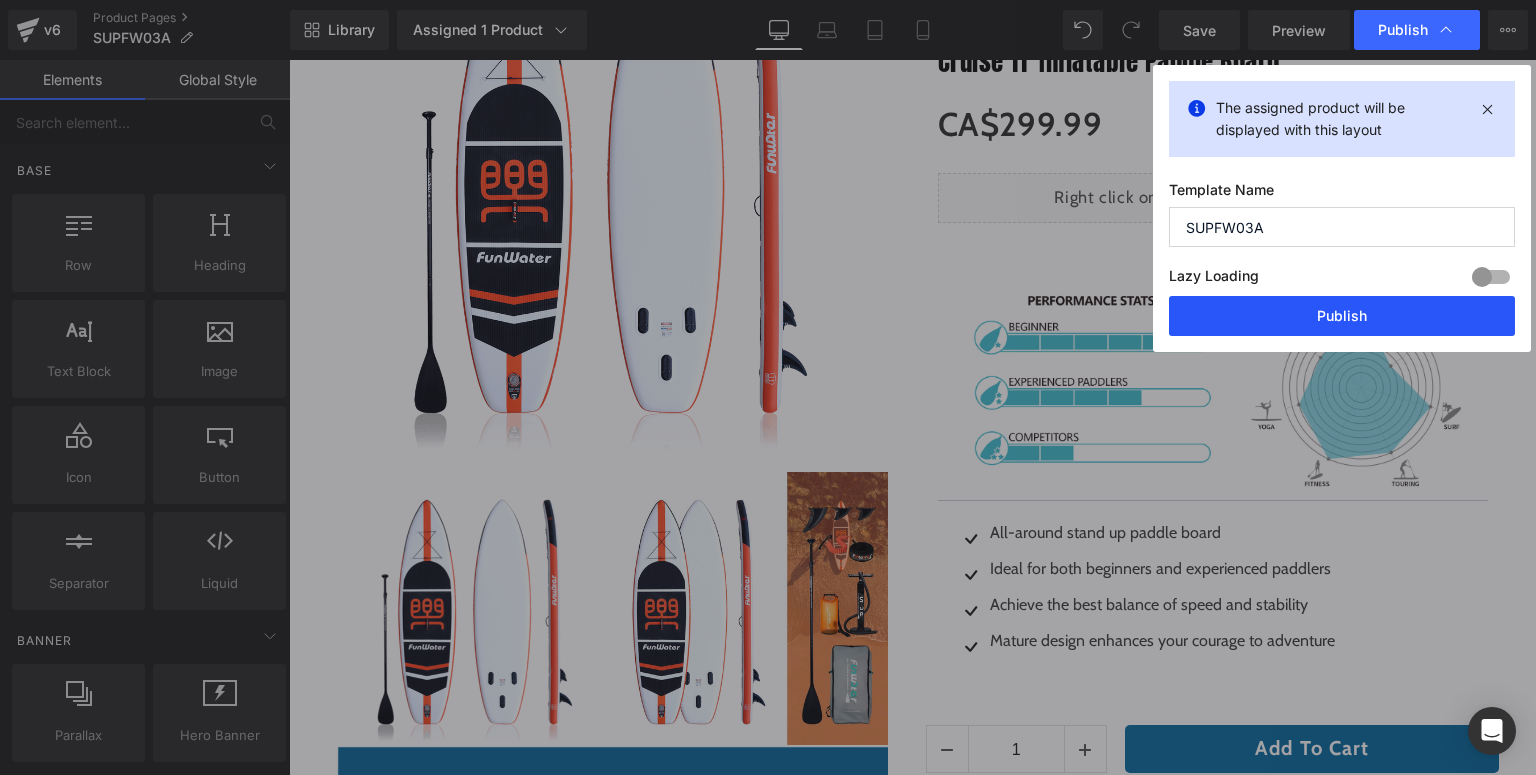 click on "Publish" at bounding box center [1342, 316] 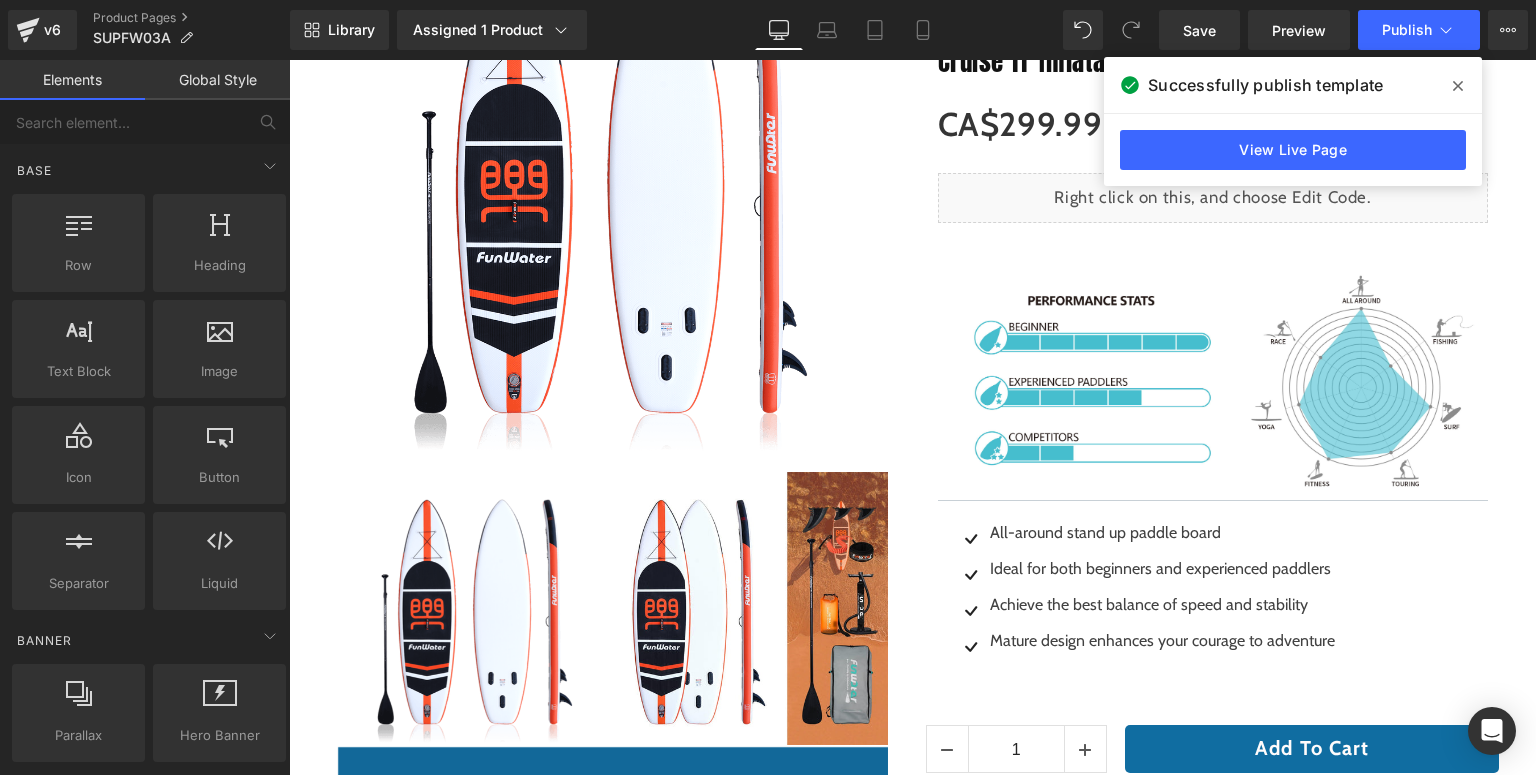 drag, startPoint x: 1450, startPoint y: 86, endPoint x: 374, endPoint y: 5, distance: 1079.0444 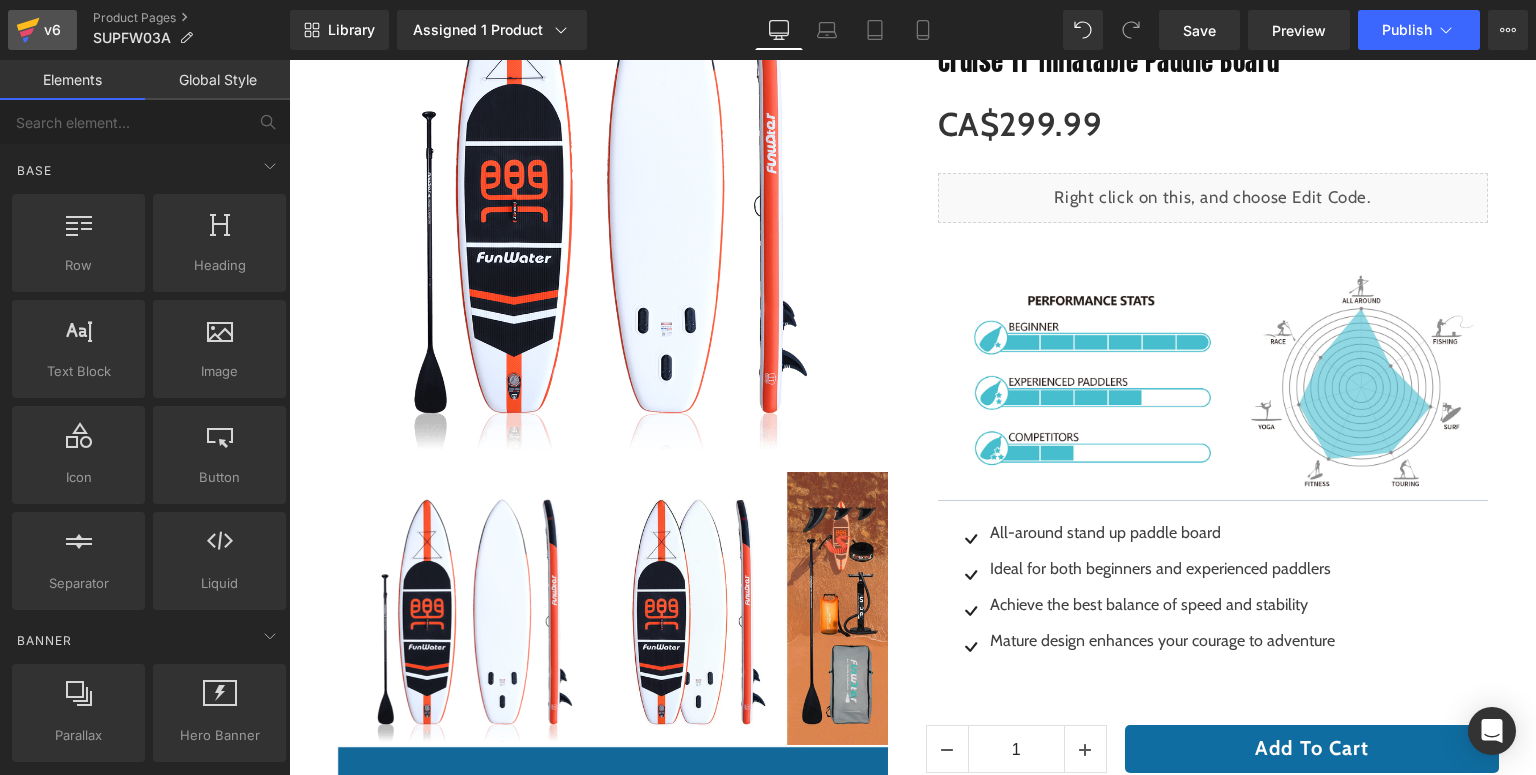 click 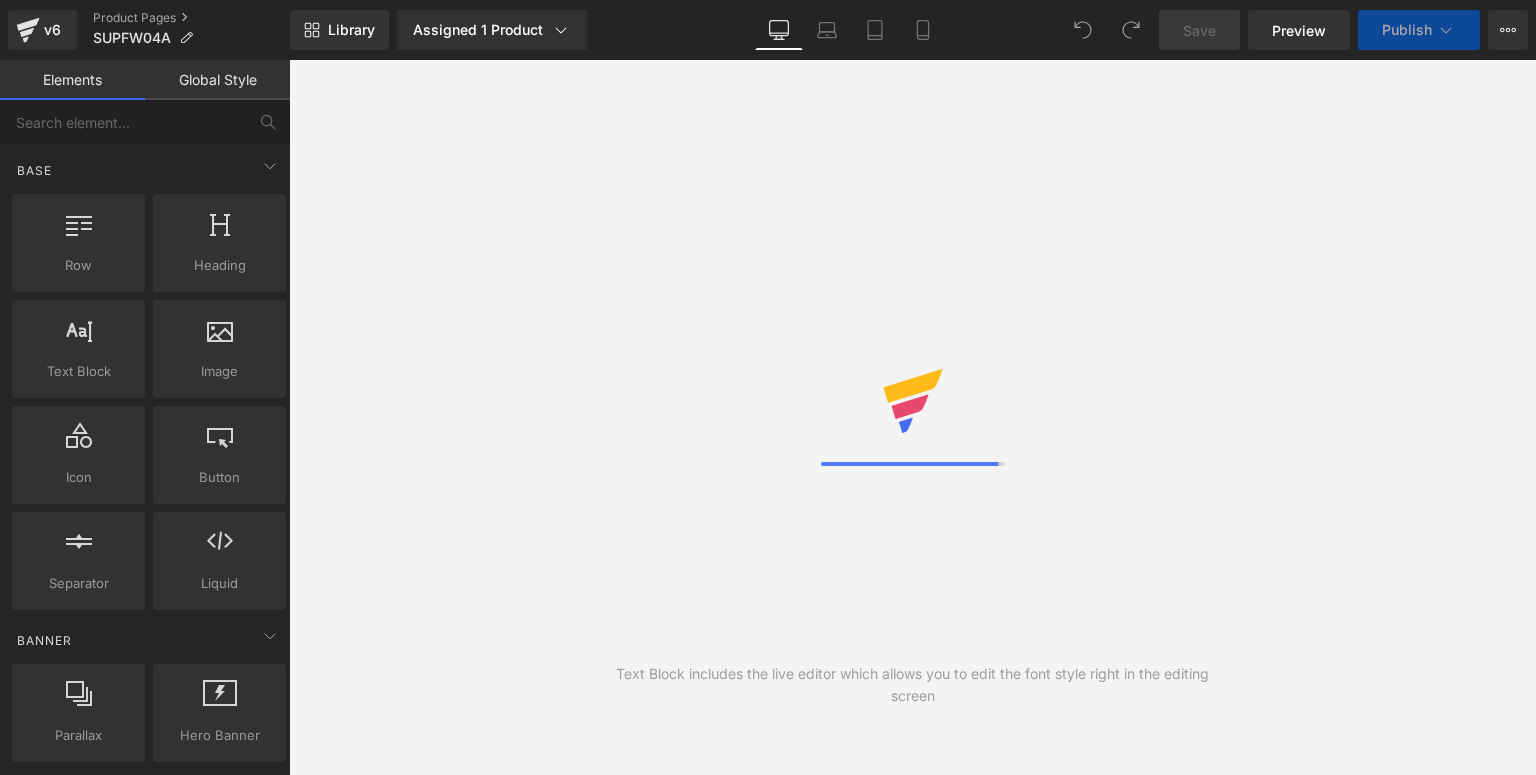 scroll, scrollTop: 0, scrollLeft: 0, axis: both 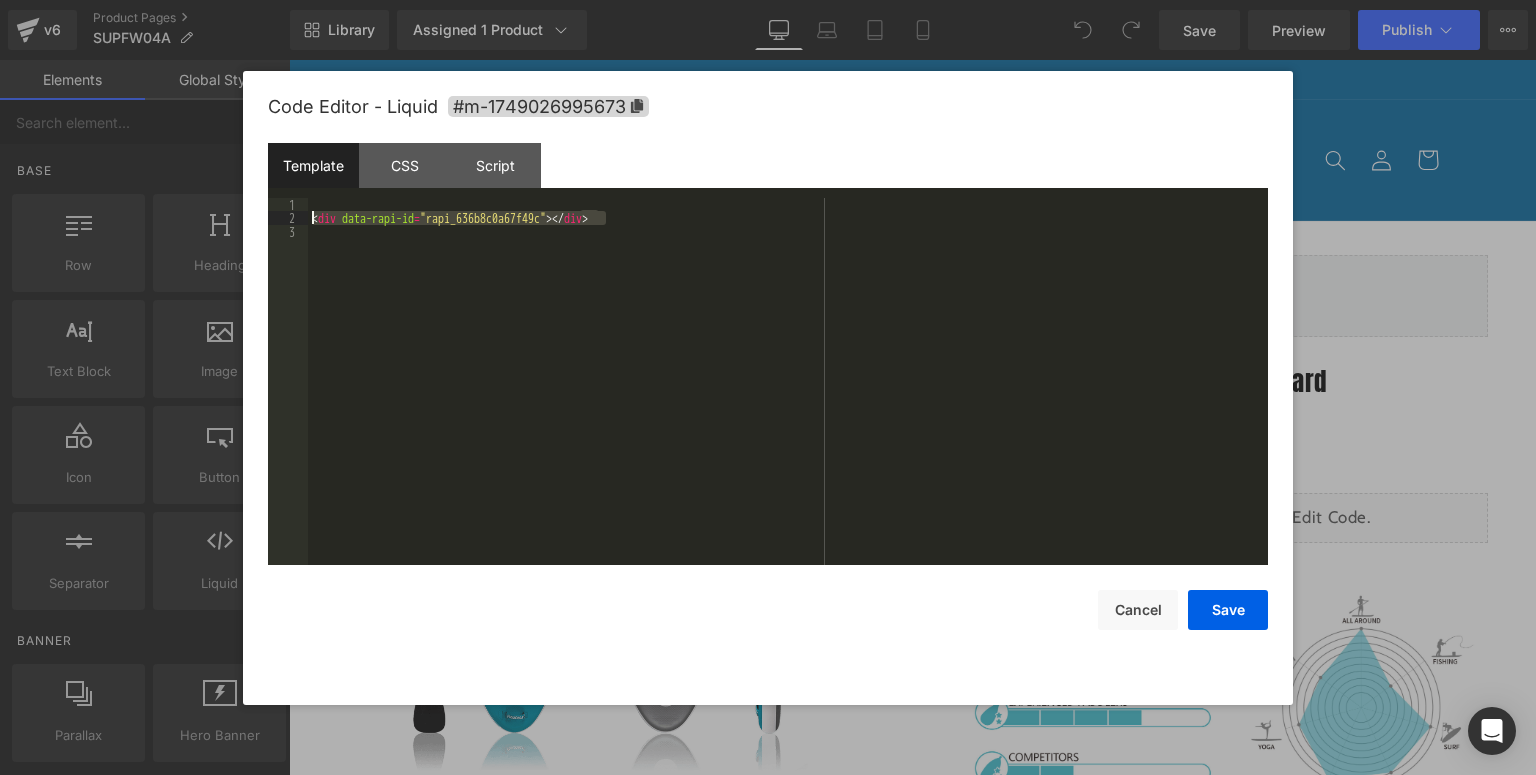 drag, startPoint x: 639, startPoint y: 216, endPoint x: 300, endPoint y: 216, distance: 339 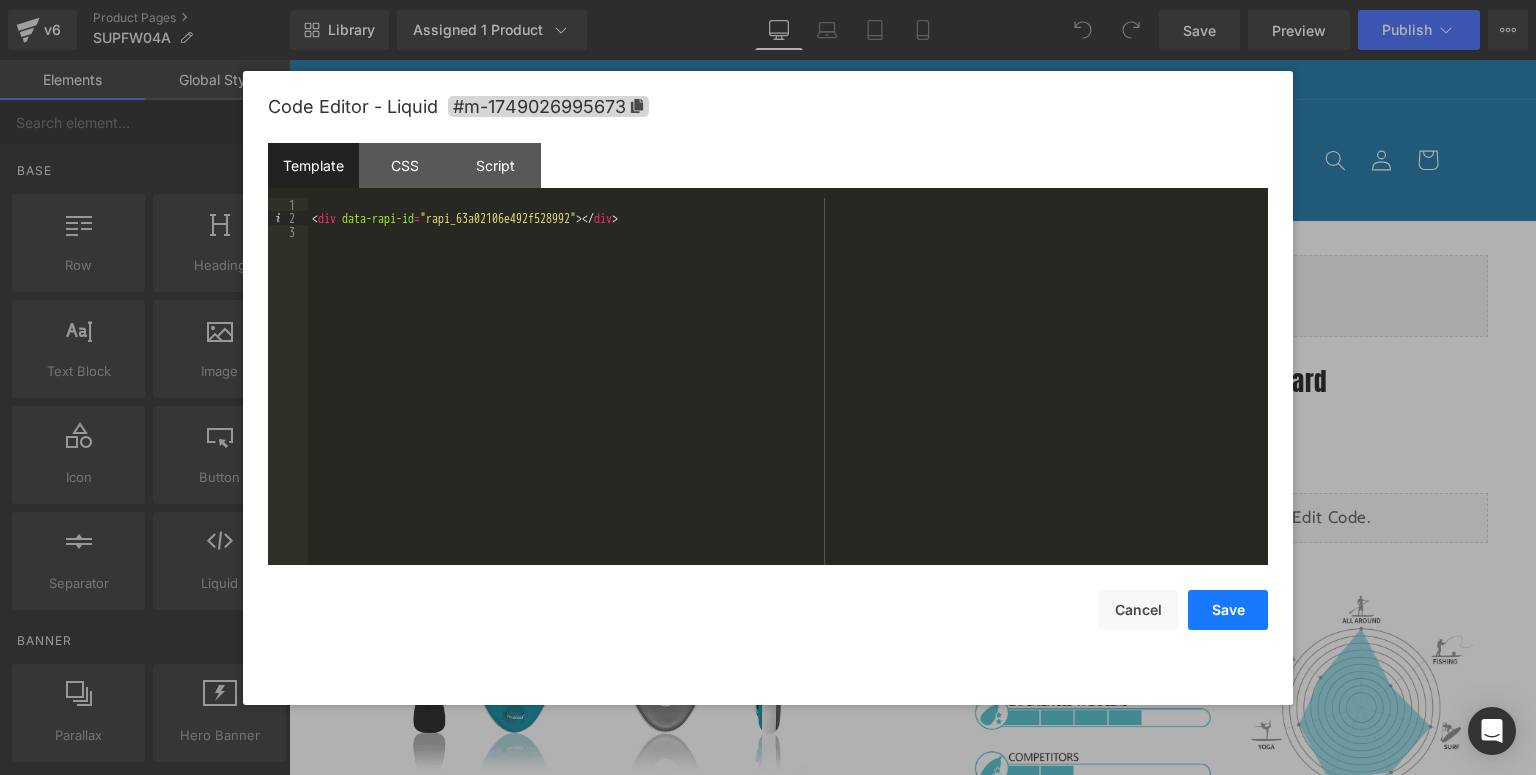 click on "Save" at bounding box center (1228, 610) 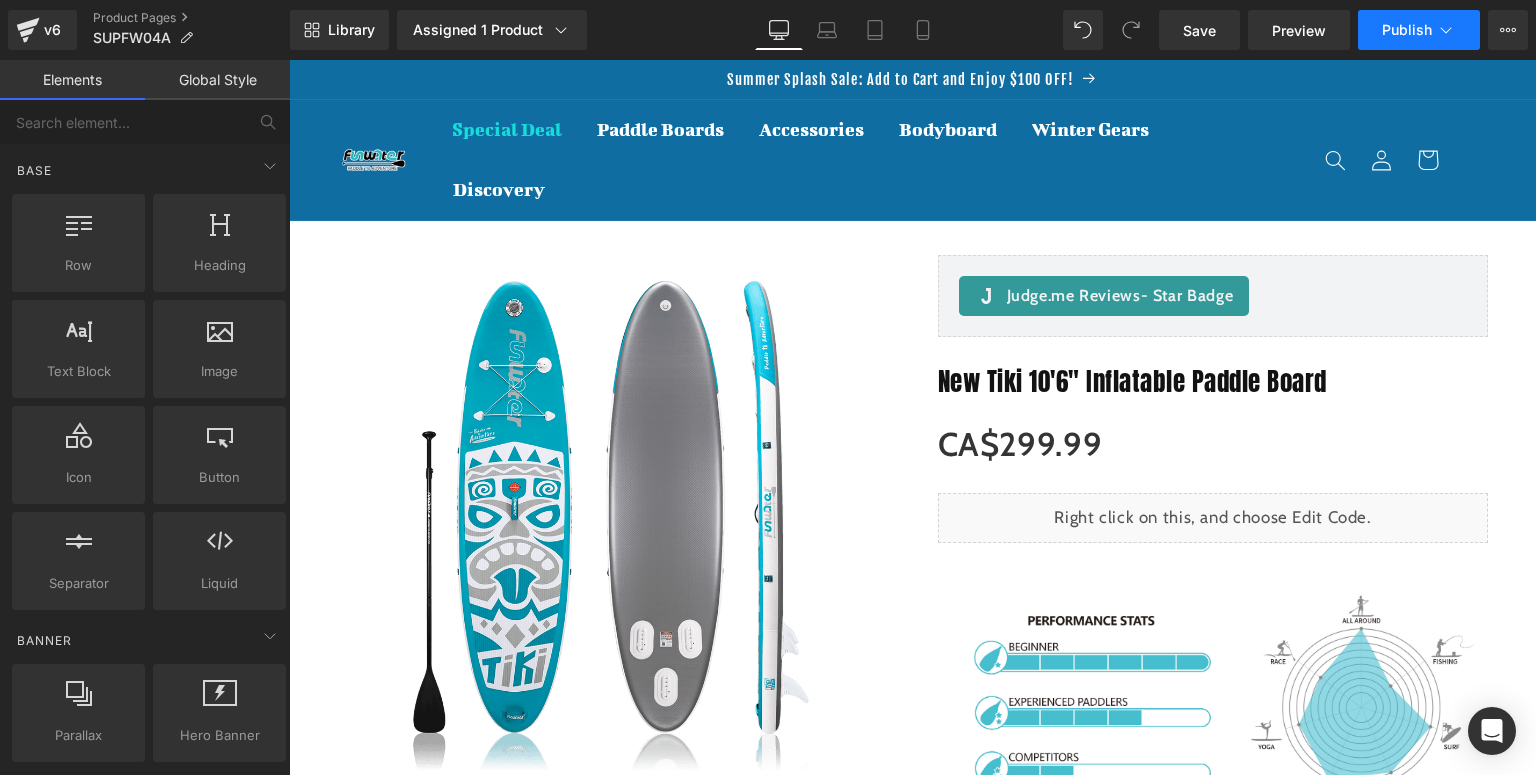 click on "Publish" at bounding box center (1419, 30) 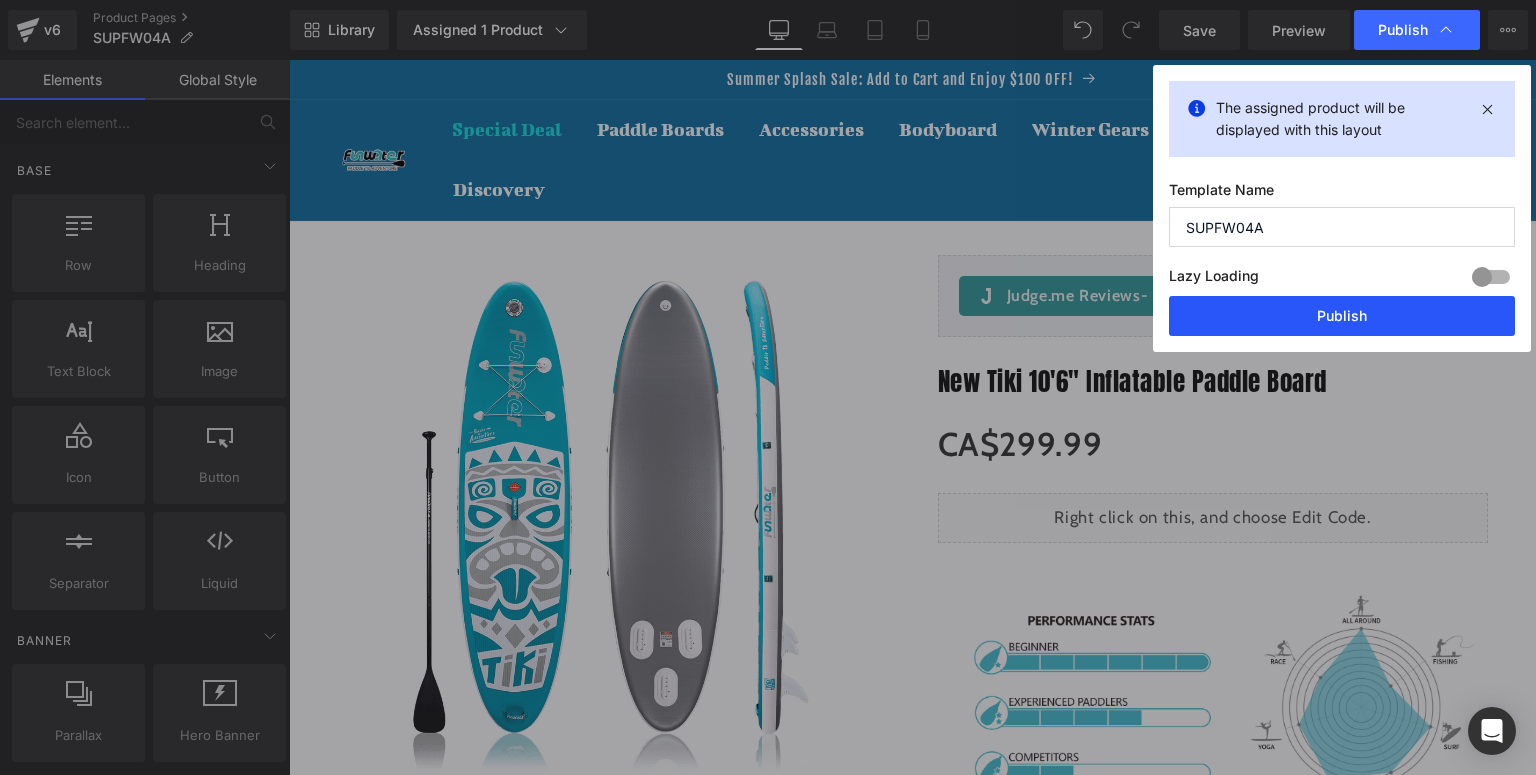 click on "Publish" at bounding box center [1342, 316] 